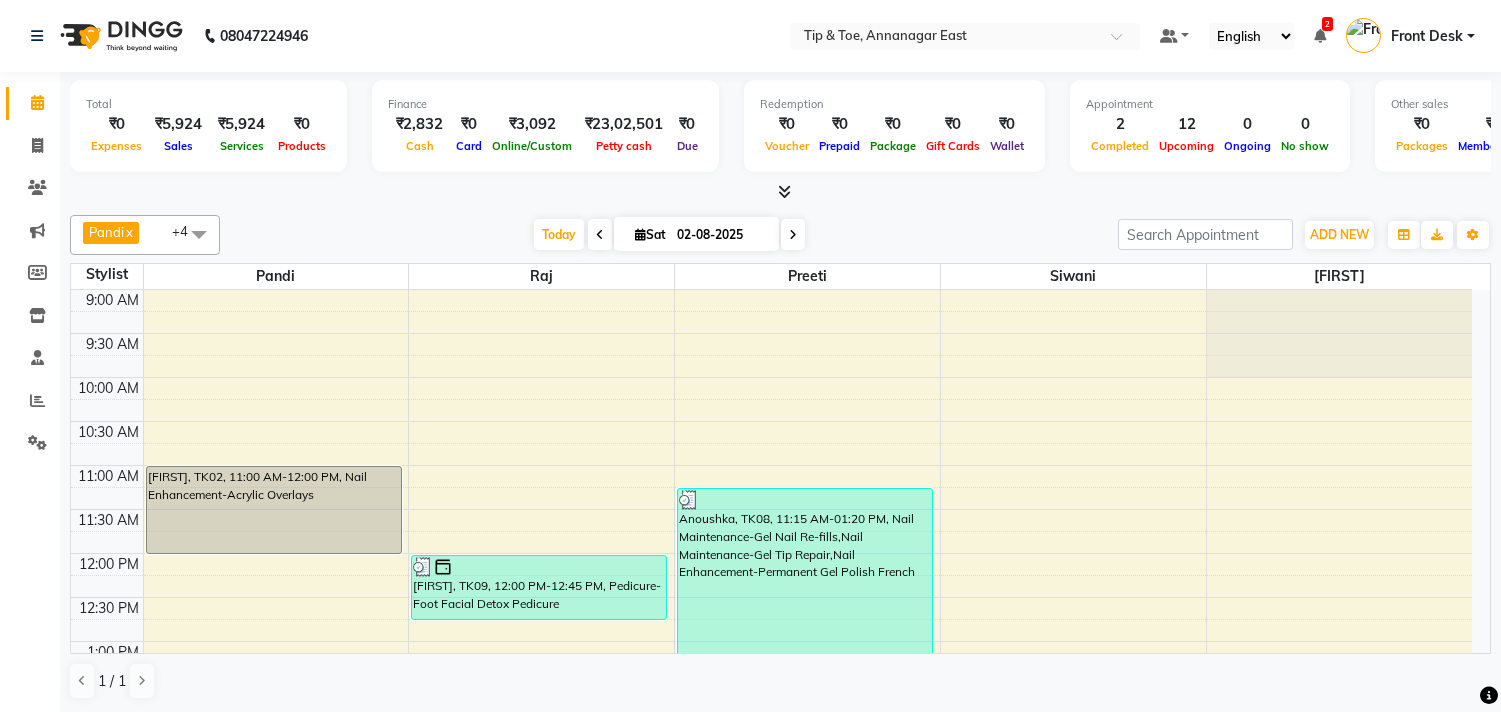 scroll, scrollTop: 0, scrollLeft: 0, axis: both 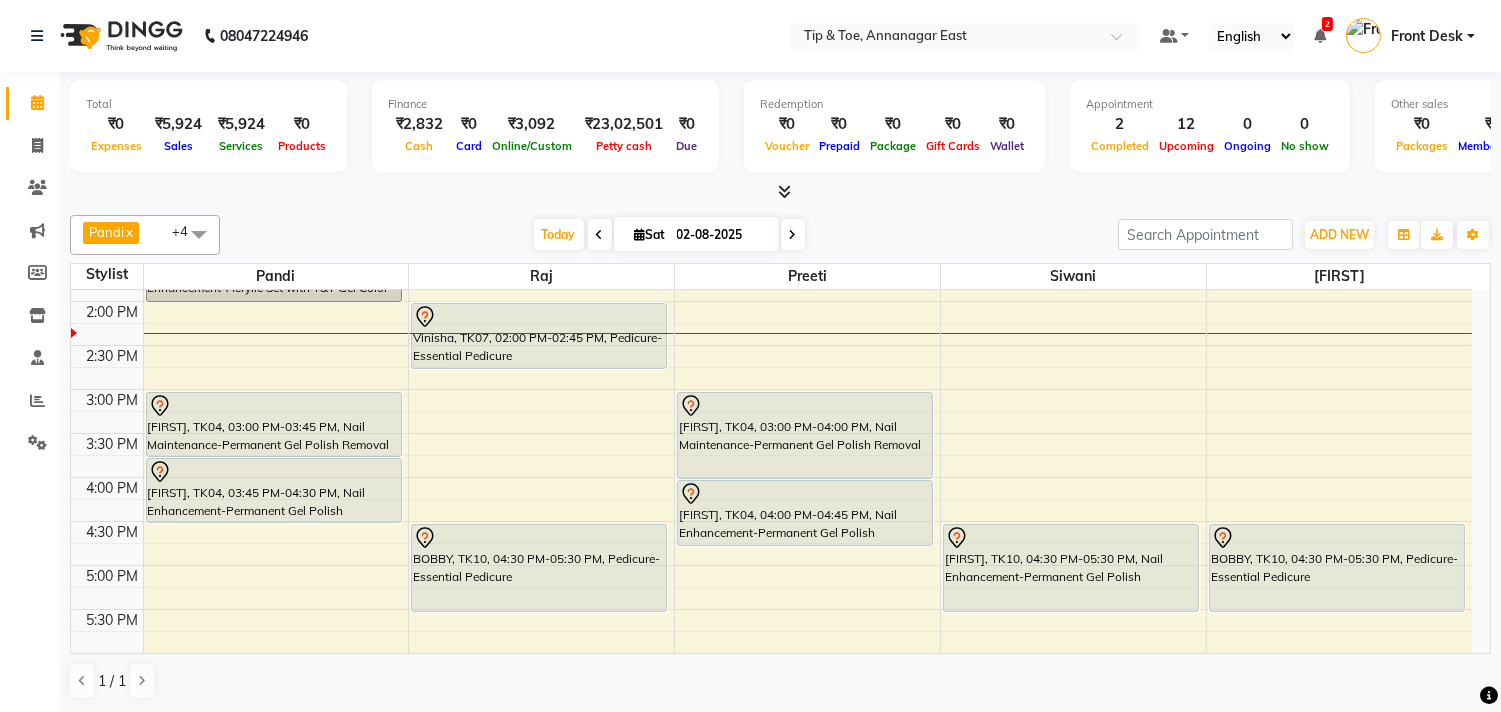 click on "9:00 AM 9:30 AM 10:00 AM 10:30 AM 11:00 AM 11:30 AM 12:00 PM 12:30 PM 1:00 PM 1:30 PM 2:00 PM 2:30 PM 3:00 PM 3:30 PM 4:00 PM 4:30 PM 5:00 PM 5:30 PM 6:00 PM 6:30 PM 7:00 PM 7:30 PM 8:00 PM 8:30 PM 9:00 PM 9:30 PM 10:00 PM 10:30 PM    [FIRST], TK02, 11:00 AM-12:00 PM, Nail Enhancement-Acrylic Overlays    [FIRST], TK06, 01:30 PM-02:00 PM, Nail Enhancement-Acrylic Set with T&T Gel Color             [FIRST], TK04, 03:00 PM-03:45 PM, Nail Maintenance-Permanent Gel Polish Removal             [FIRST], TK04, 03:45 PM-04:30 PM, Nail Enhancement-Permanent Gel Polish             [FIRST], TK01, 06:00 PM-07:00 PM, Nail Enhancement-Acrylic Set with T&T Gel Color     [FIRST], TK09, 12:00 PM-12:45 PM, Pedicure-Foot Facial Detox Pedicure             [FIRST], TK07, 02:00 PM-02:45 PM, Pedicure-Essential Pedicure             [FIRST], TK10, 04:30 PM-05:30 PM, Pedicure-Essential Pedicure             [FIRST], TK01, 06:00 PM-07:00 PM, Pedicure-Essential Pedicure" at bounding box center [771, 477] 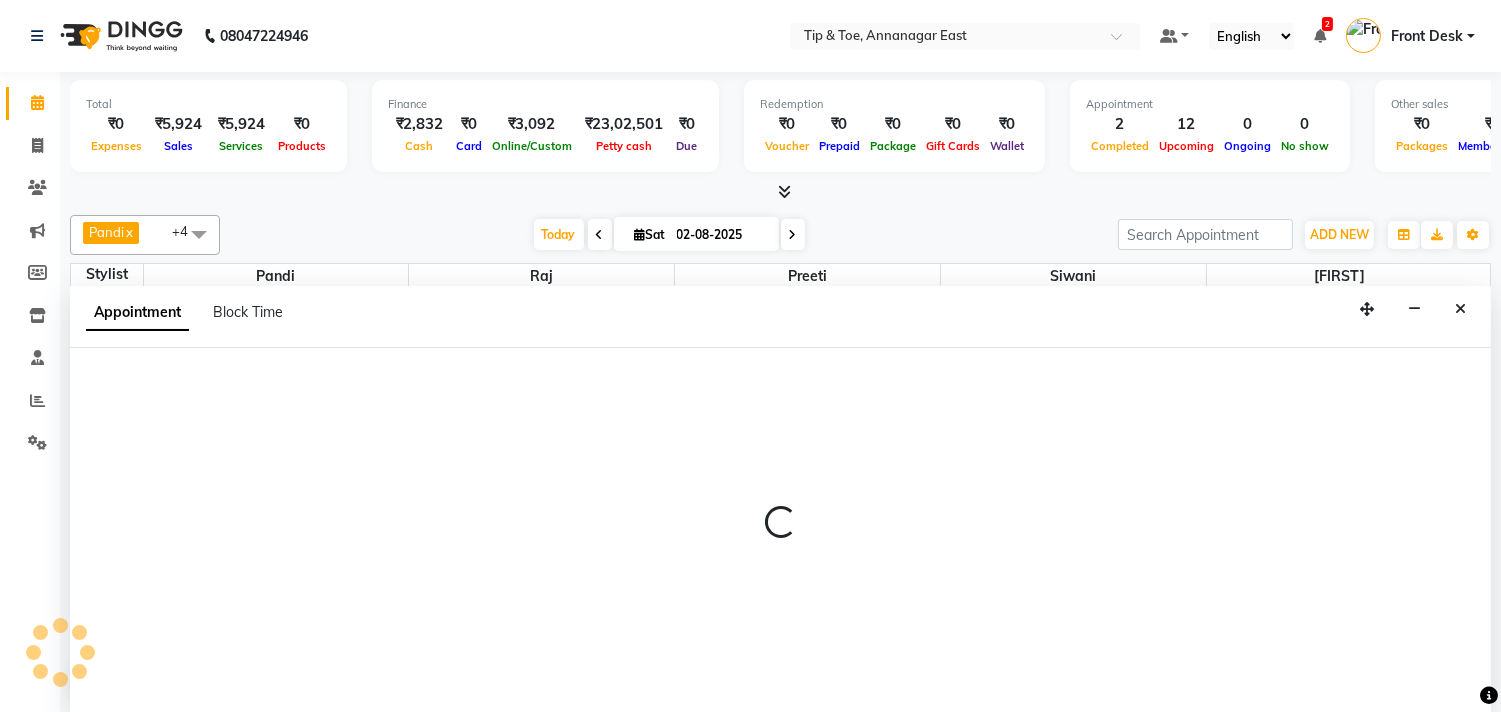 select on "39915" 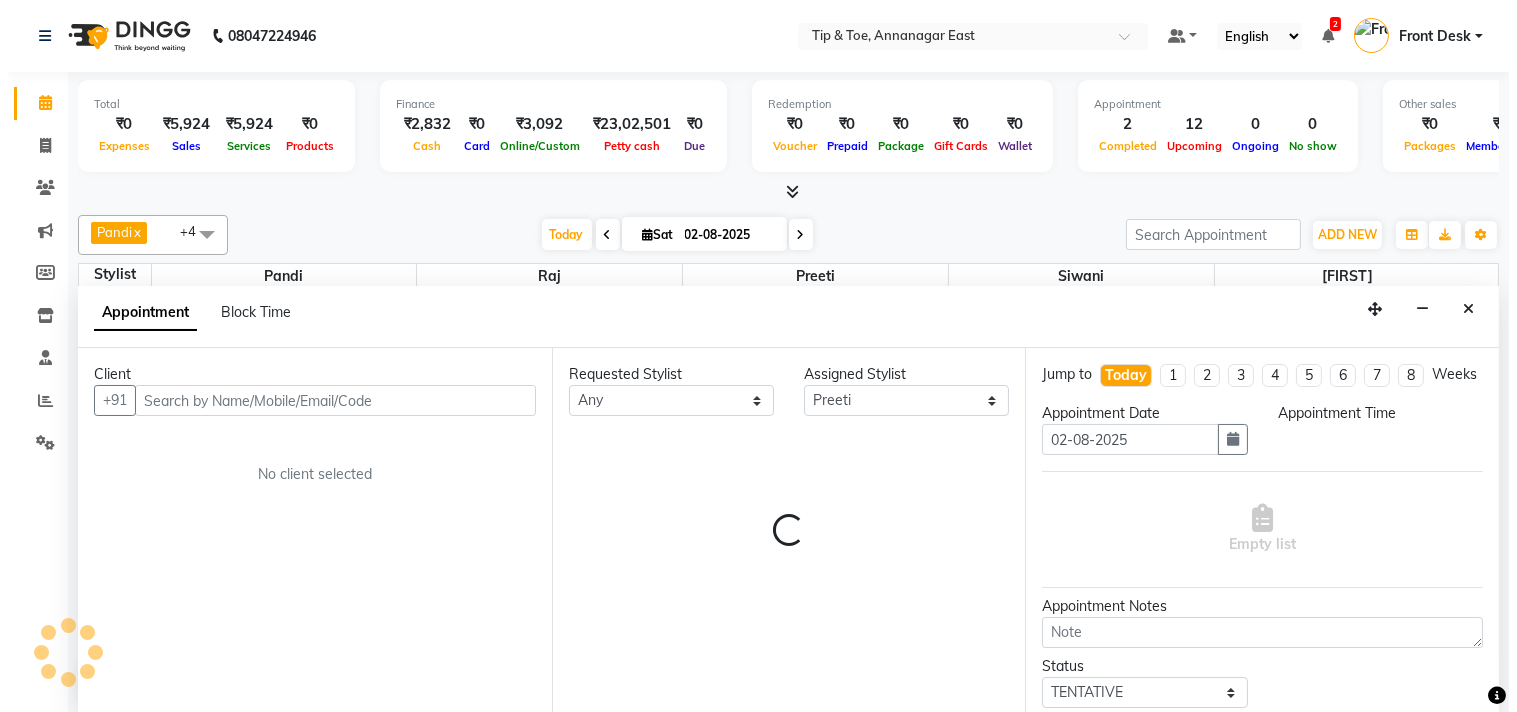 scroll, scrollTop: 1, scrollLeft: 0, axis: vertical 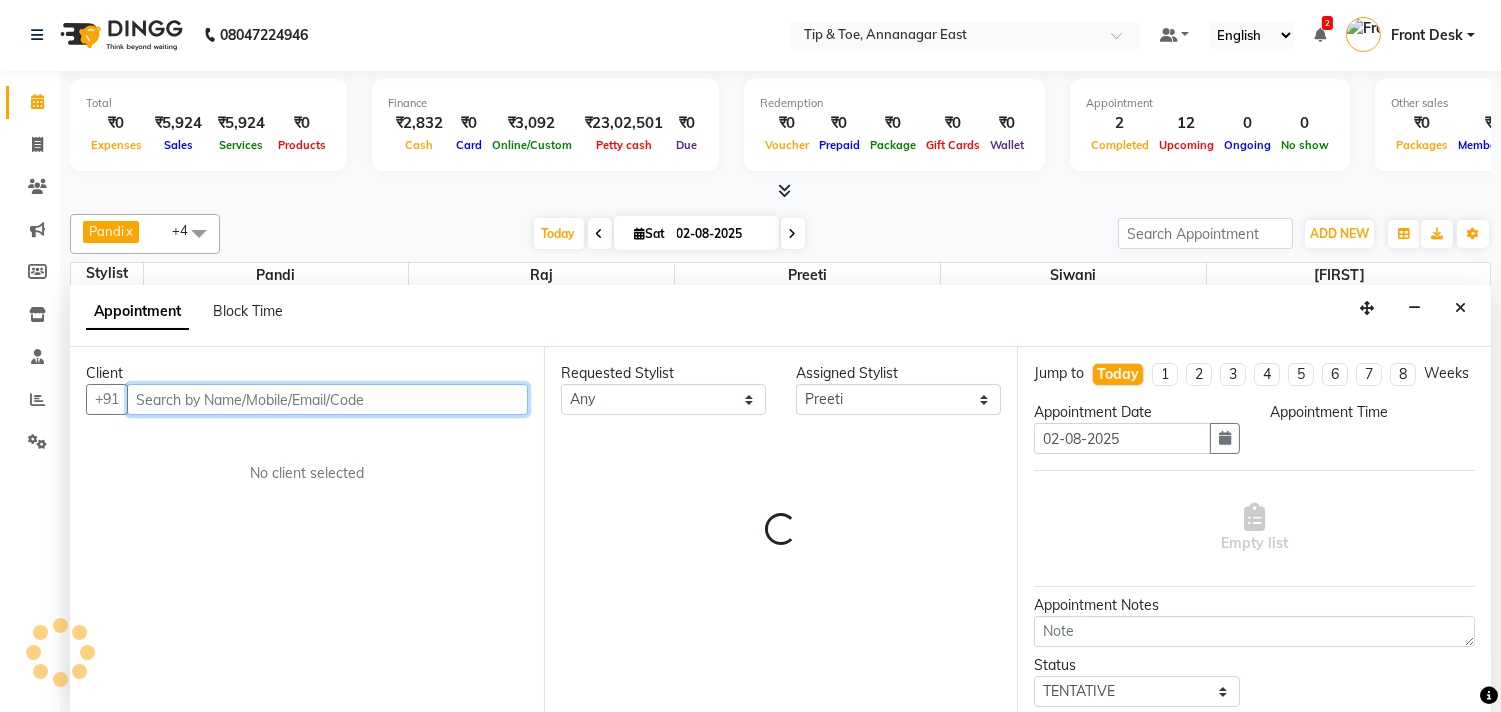 select on "855" 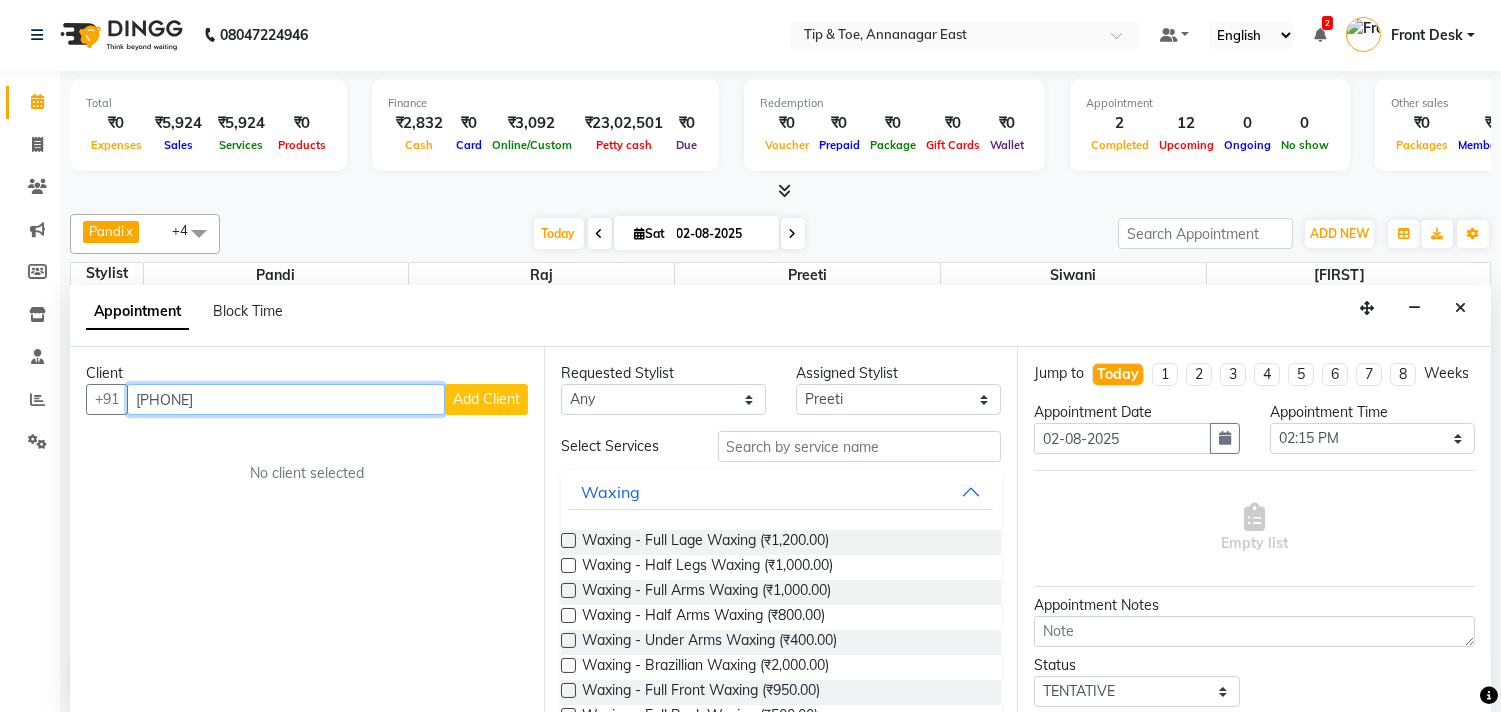 type on "[PHONE]" 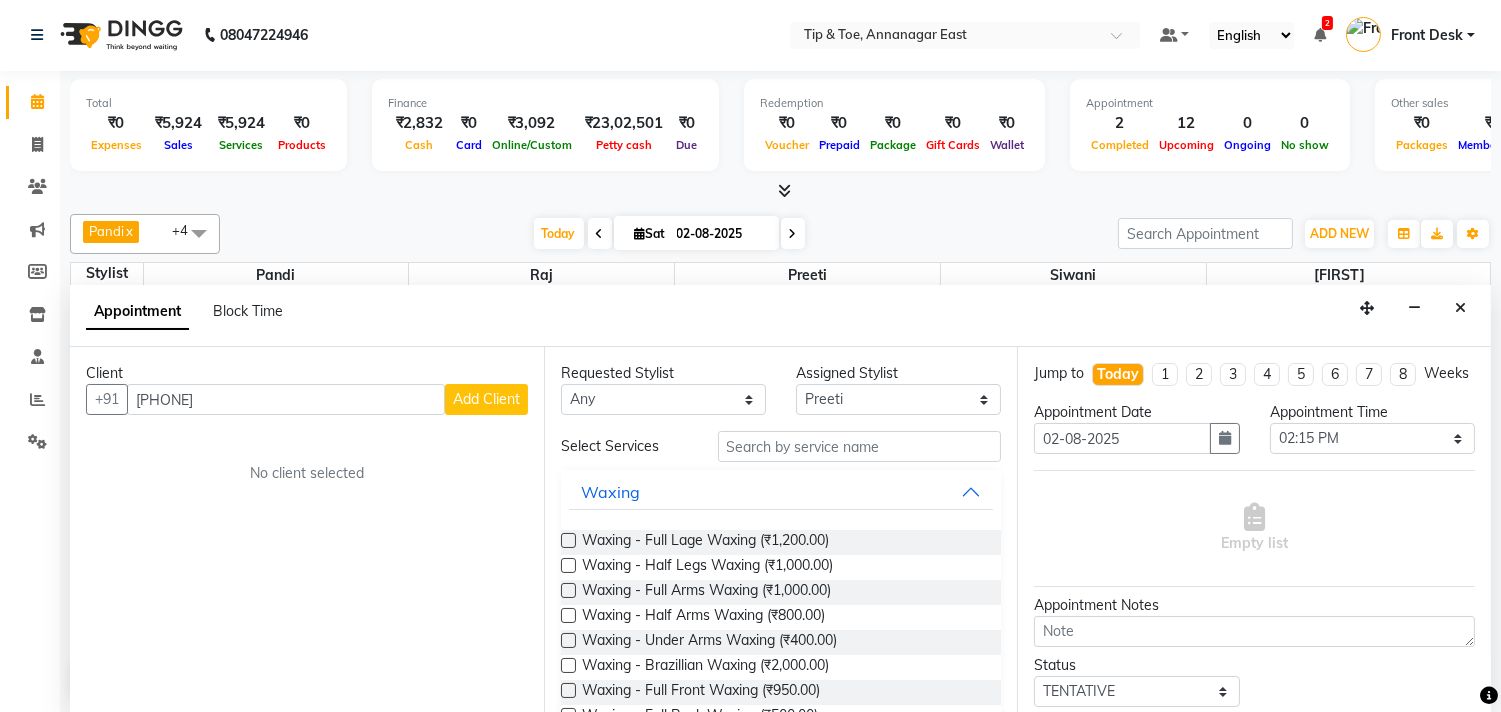 click on "Add Client" at bounding box center [486, 399] 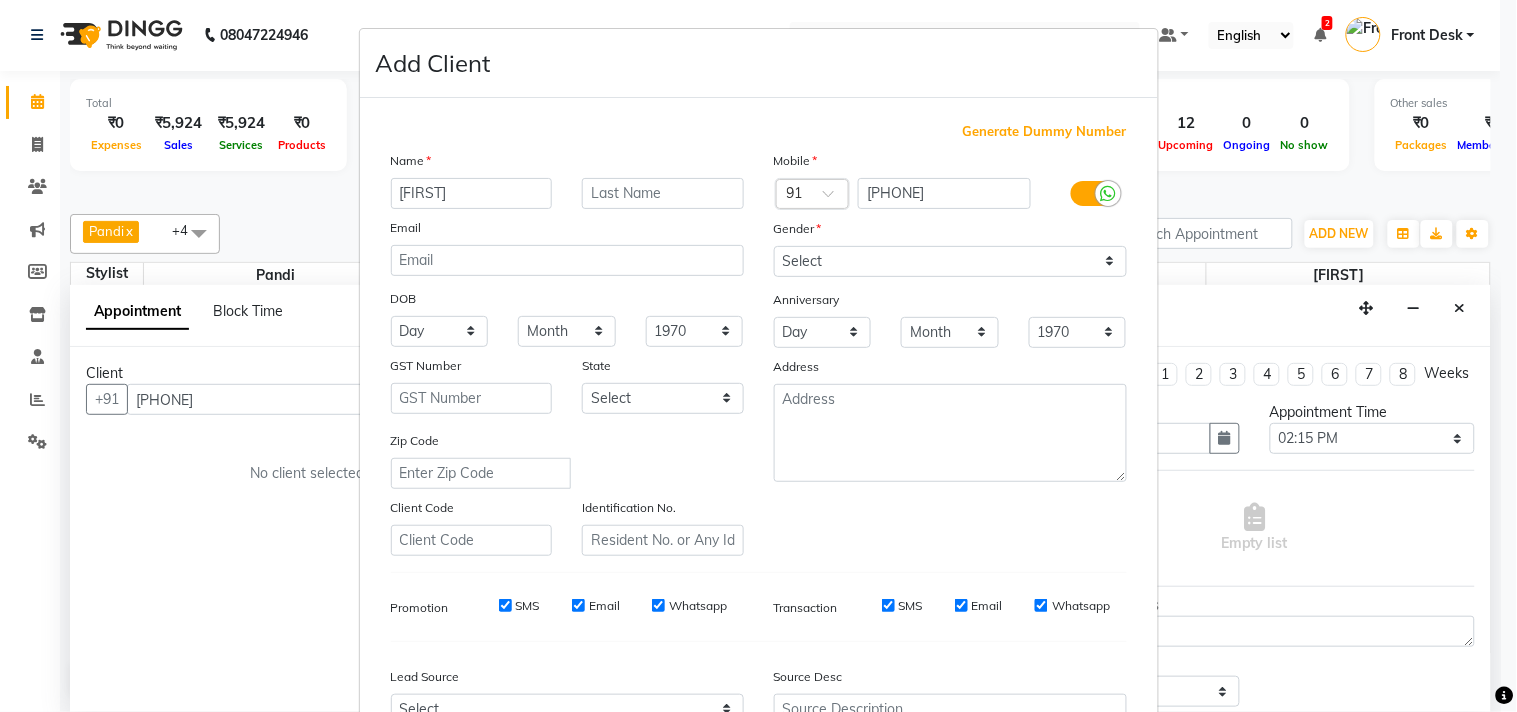 type on "[FIRST]" 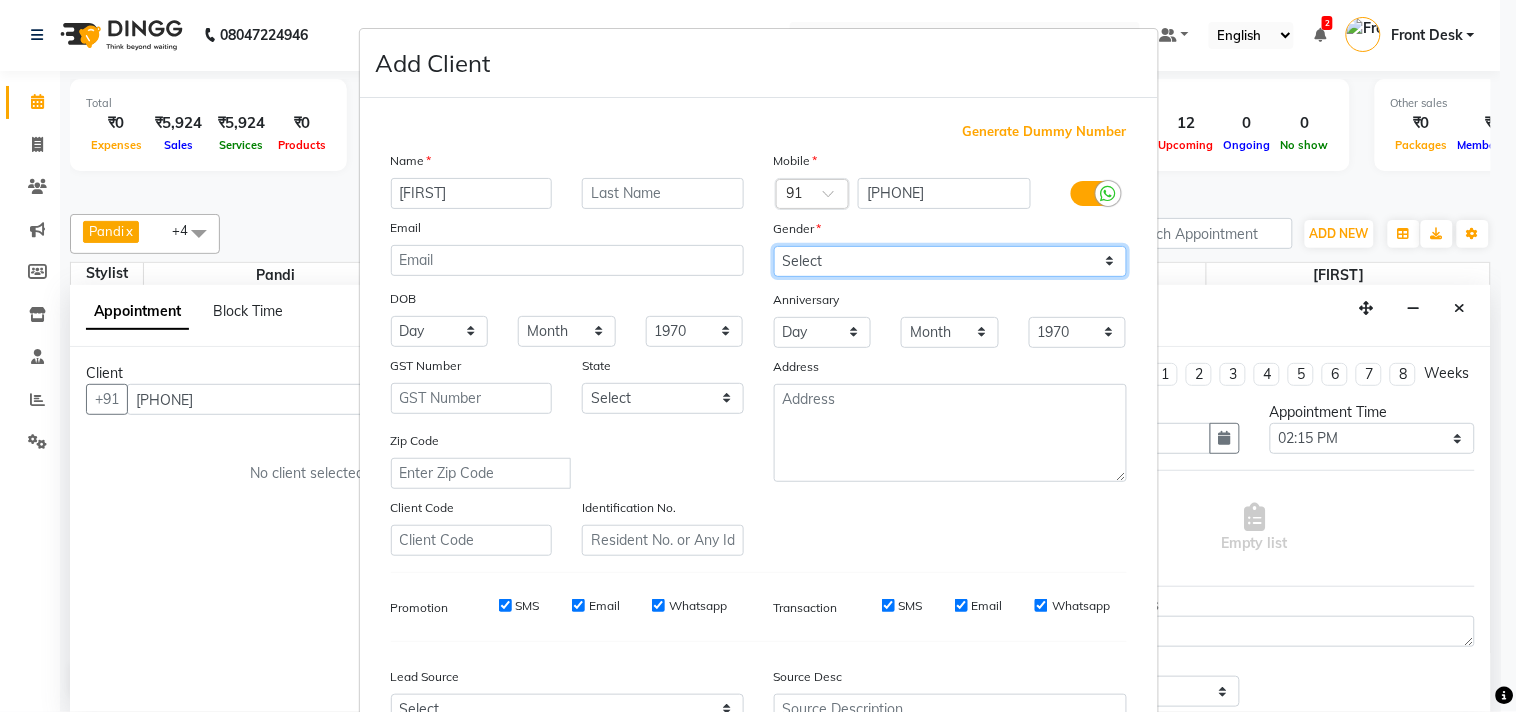 click on "Select Male Female Other Prefer Not To Say" at bounding box center [950, 261] 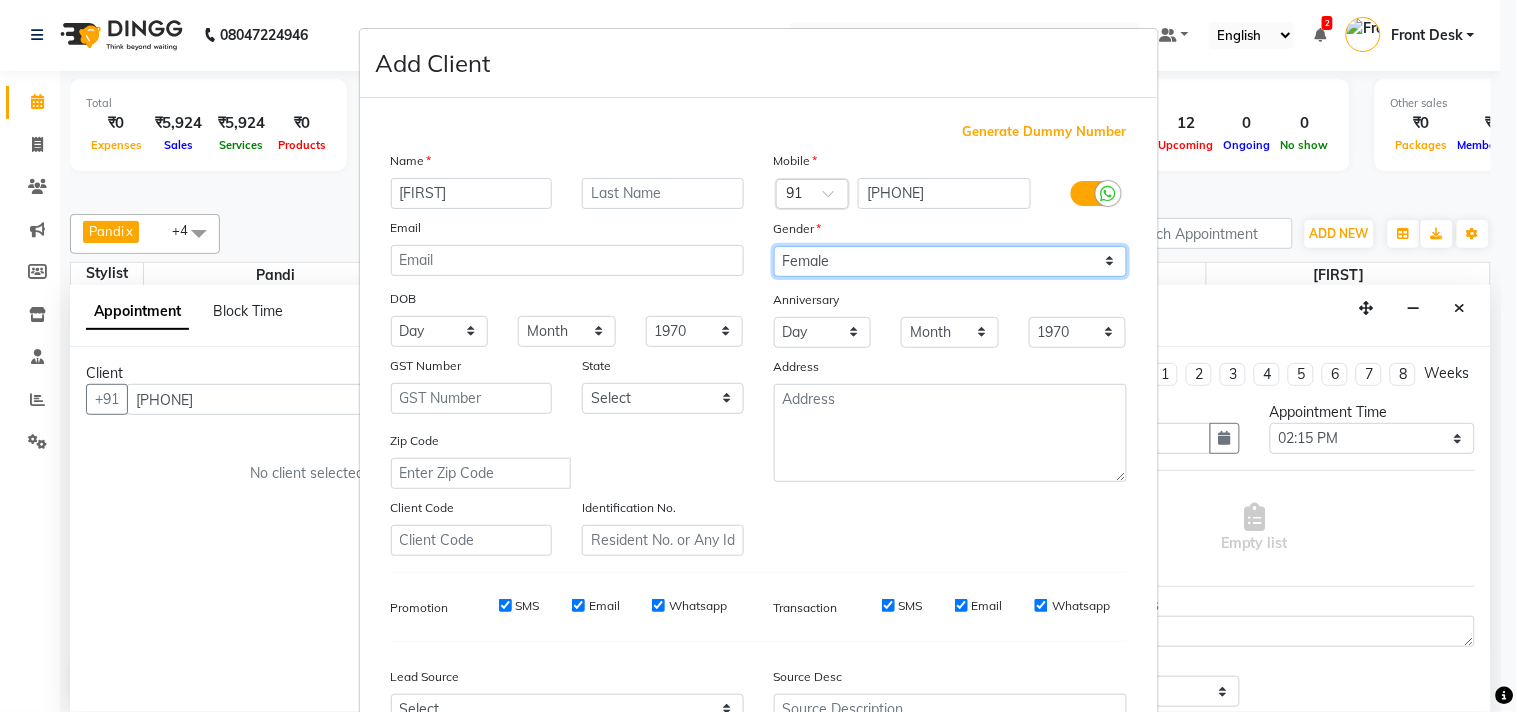 click on "Select Male Female Other Prefer Not To Say" at bounding box center [950, 261] 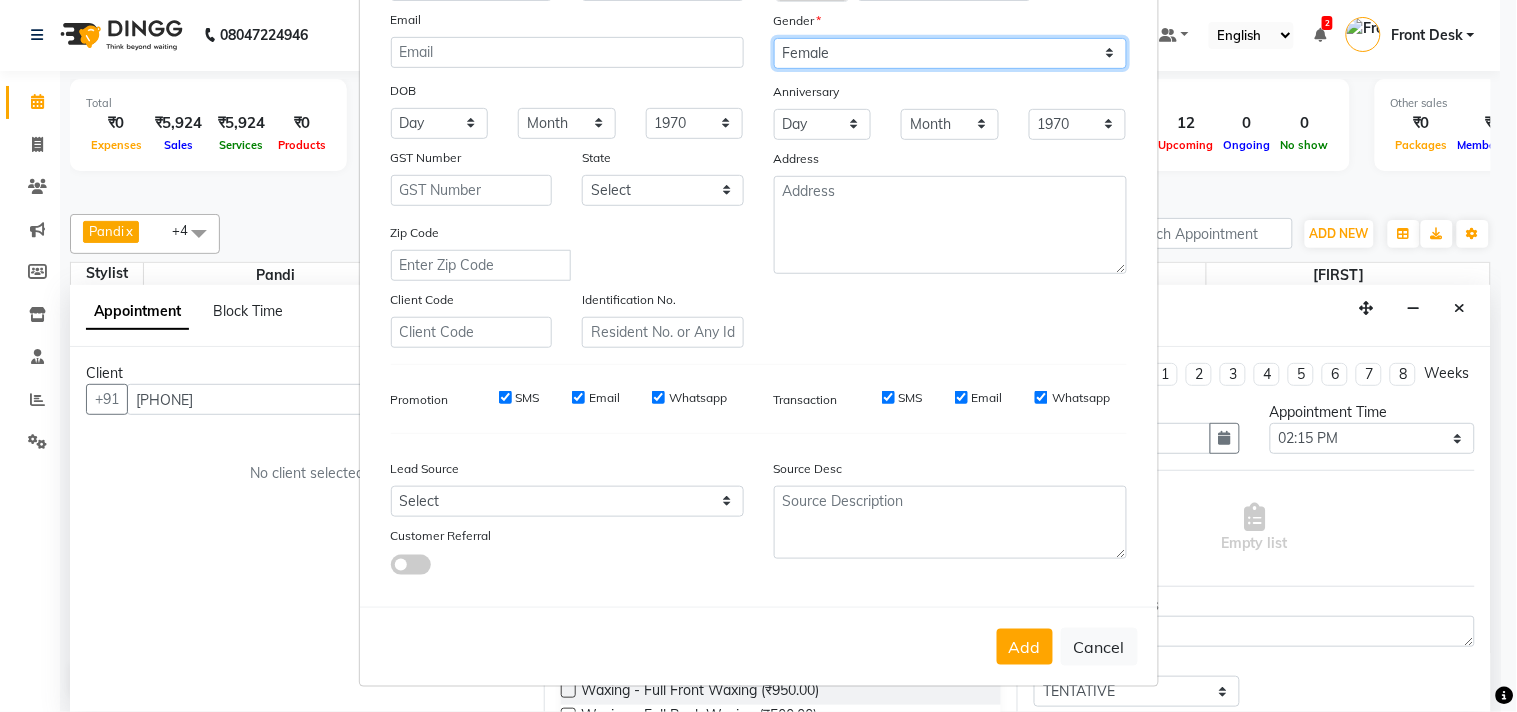 scroll, scrollTop: 212, scrollLeft: 0, axis: vertical 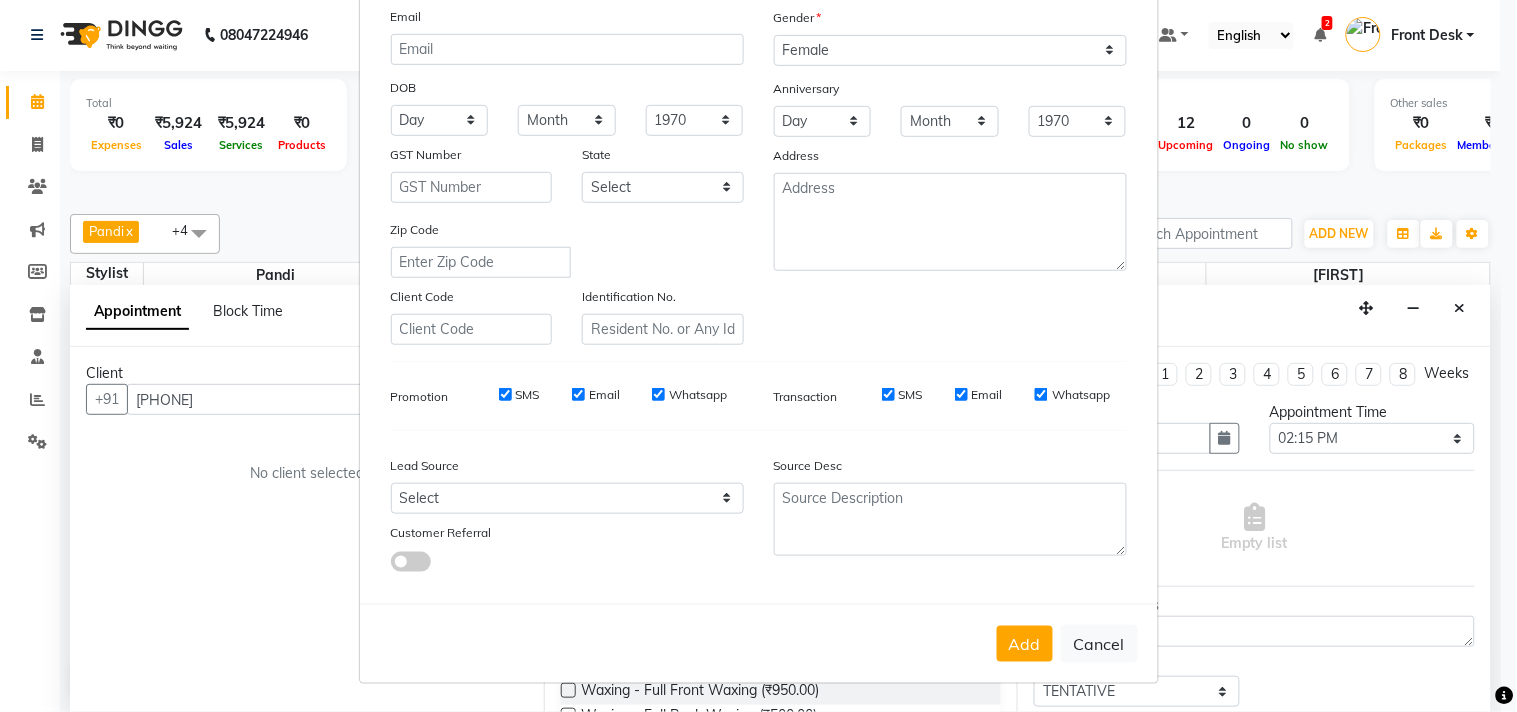 click on "Add   Cancel" at bounding box center [759, 643] 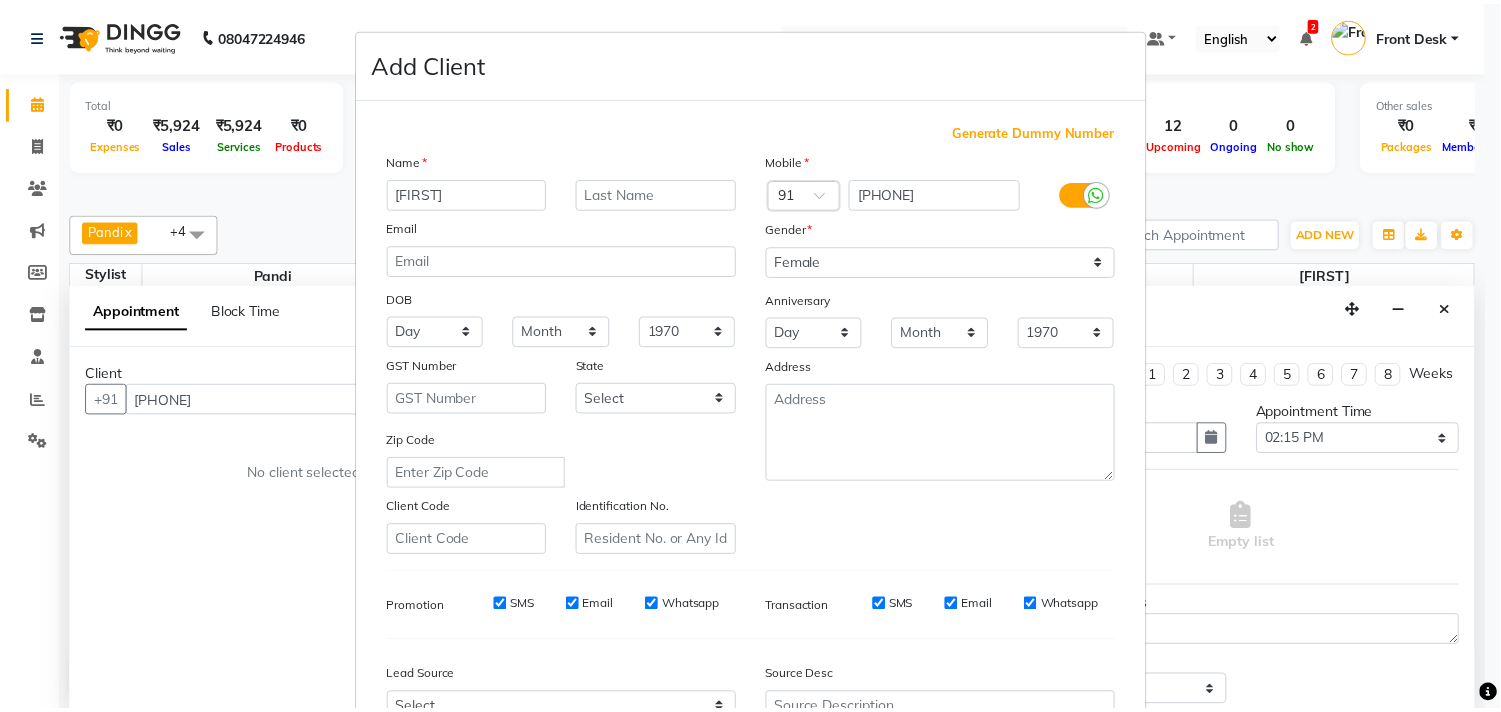 scroll, scrollTop: 212, scrollLeft: 0, axis: vertical 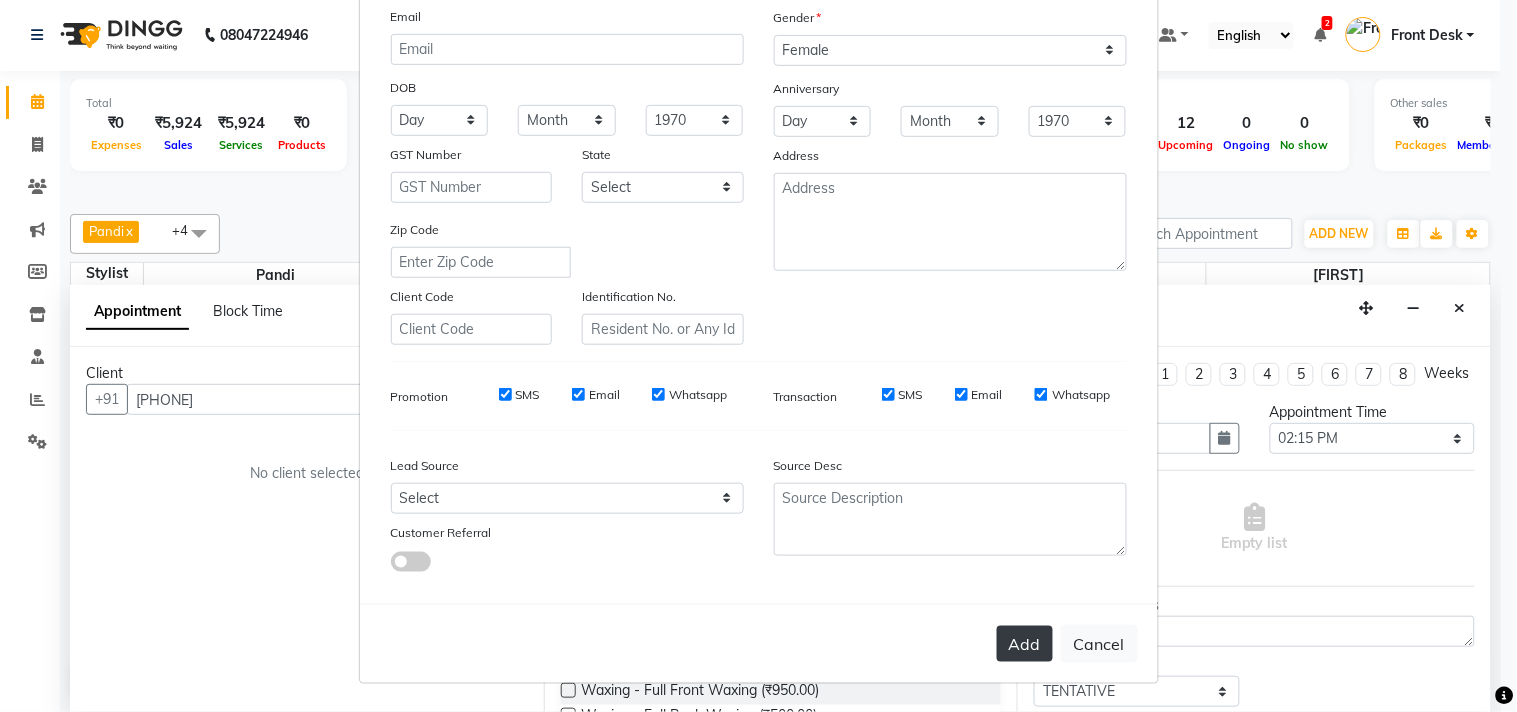 click on "Add" at bounding box center (1025, 644) 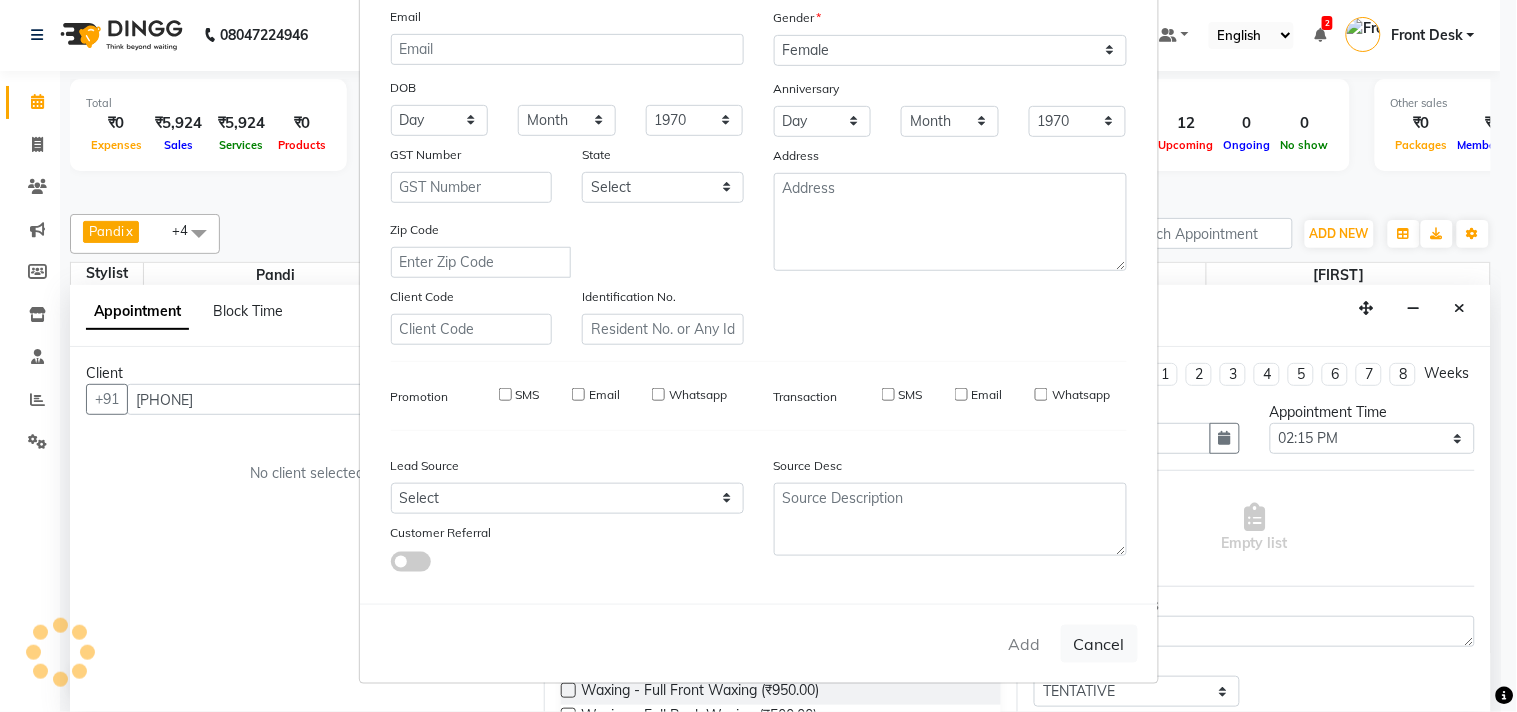 type 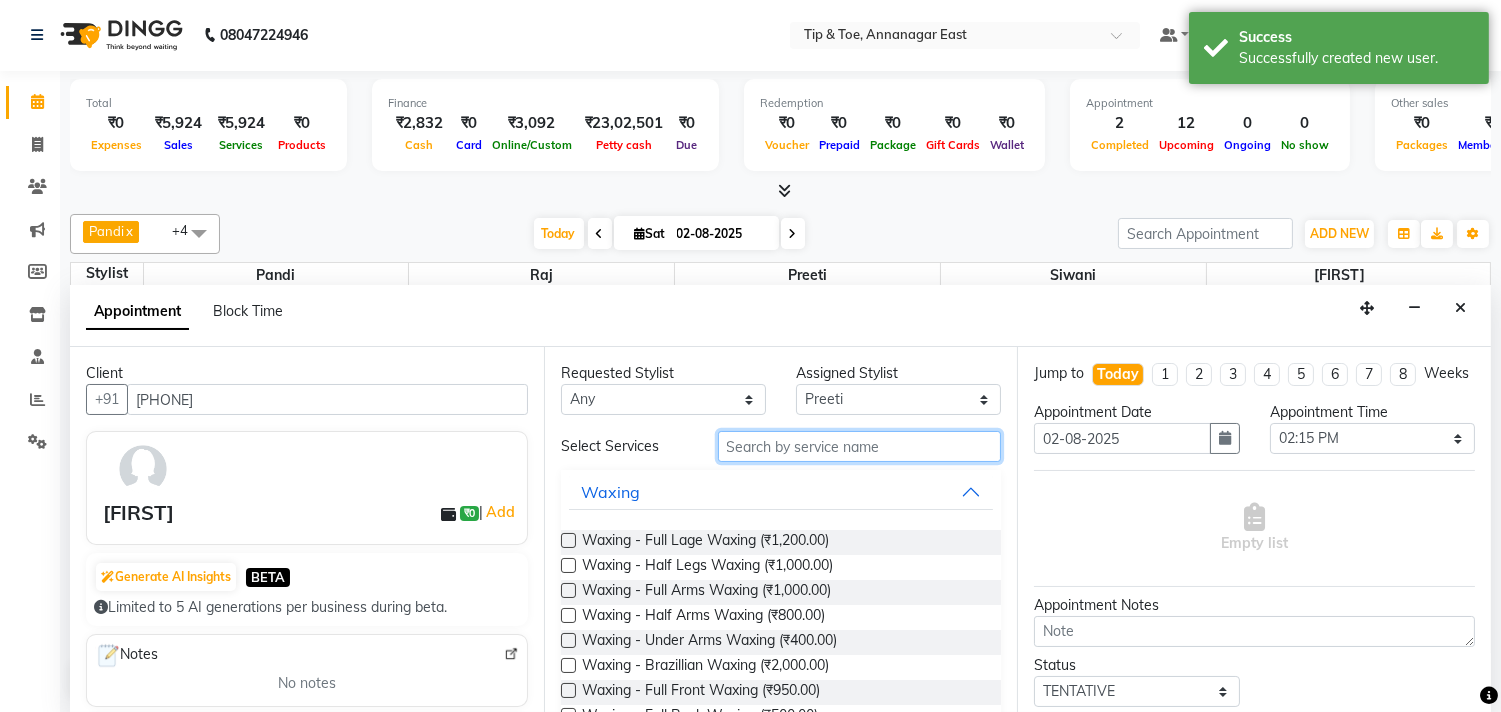 click at bounding box center (860, 446) 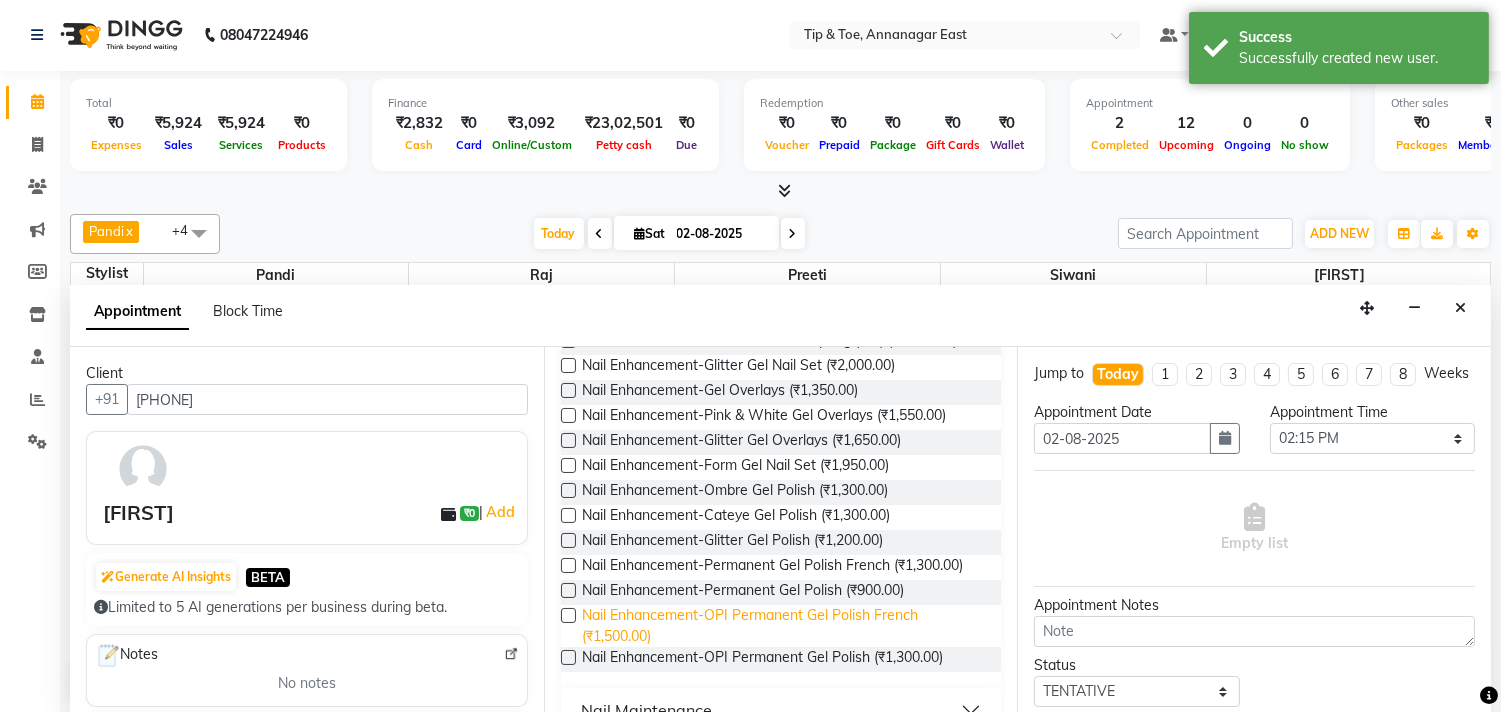 scroll, scrollTop: 444, scrollLeft: 0, axis: vertical 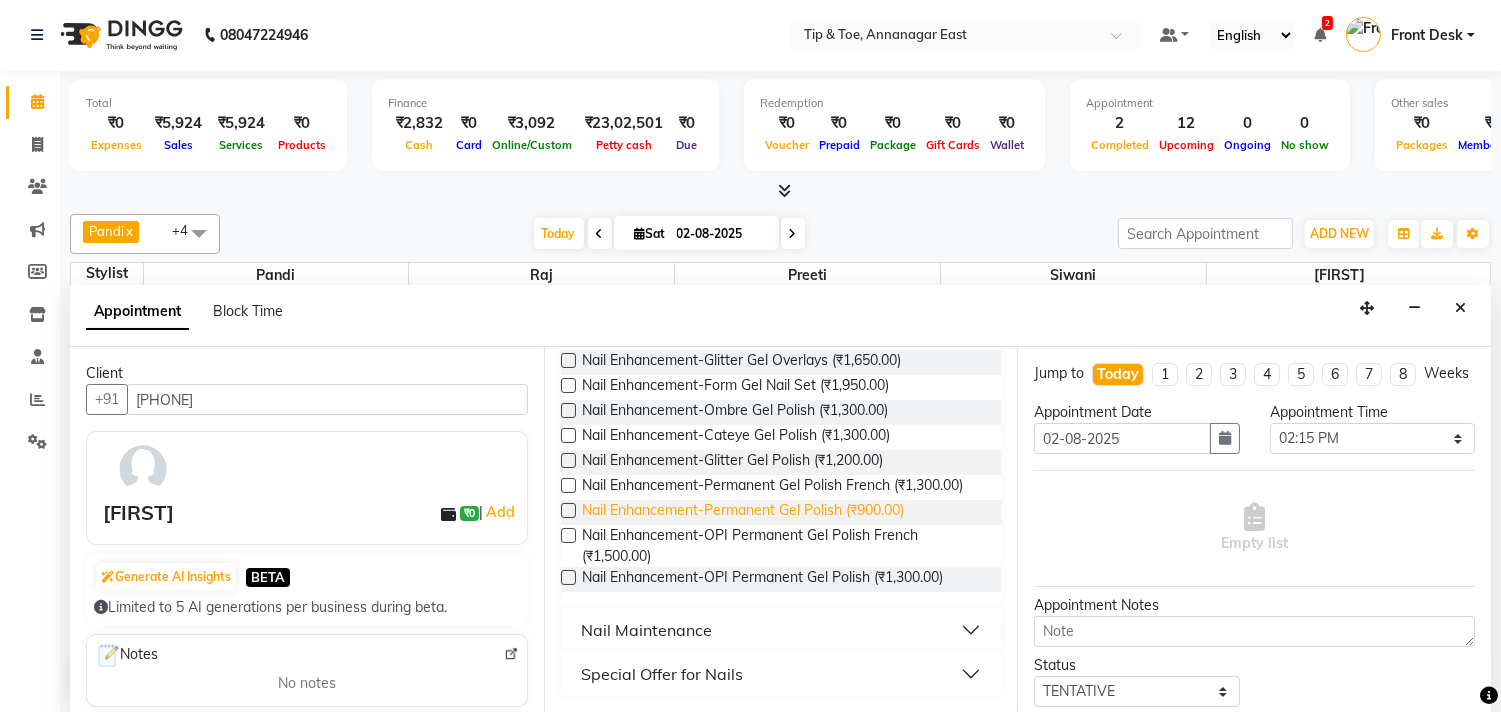 type on "gel" 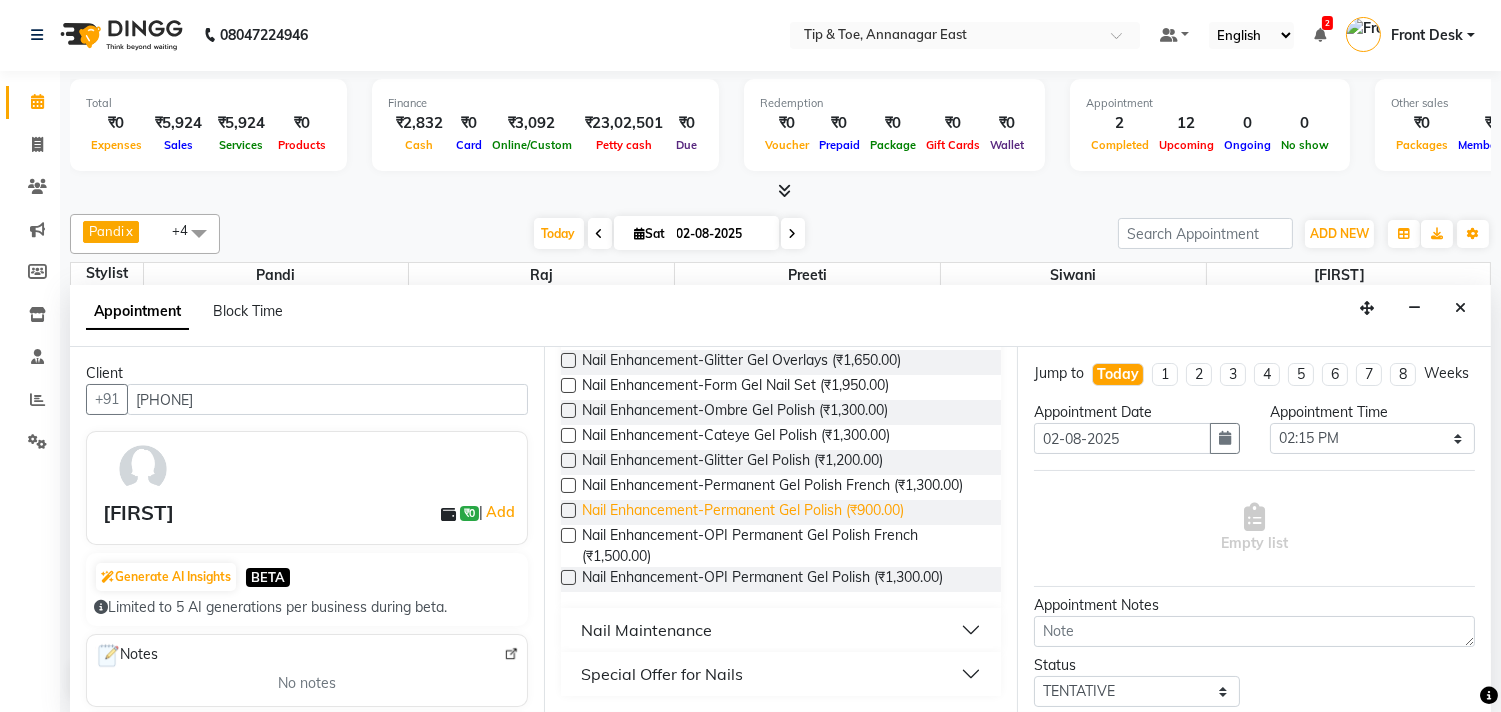 click on "Nail Enhancement-Permanent Gel Polish (₹900.00)" at bounding box center (743, 512) 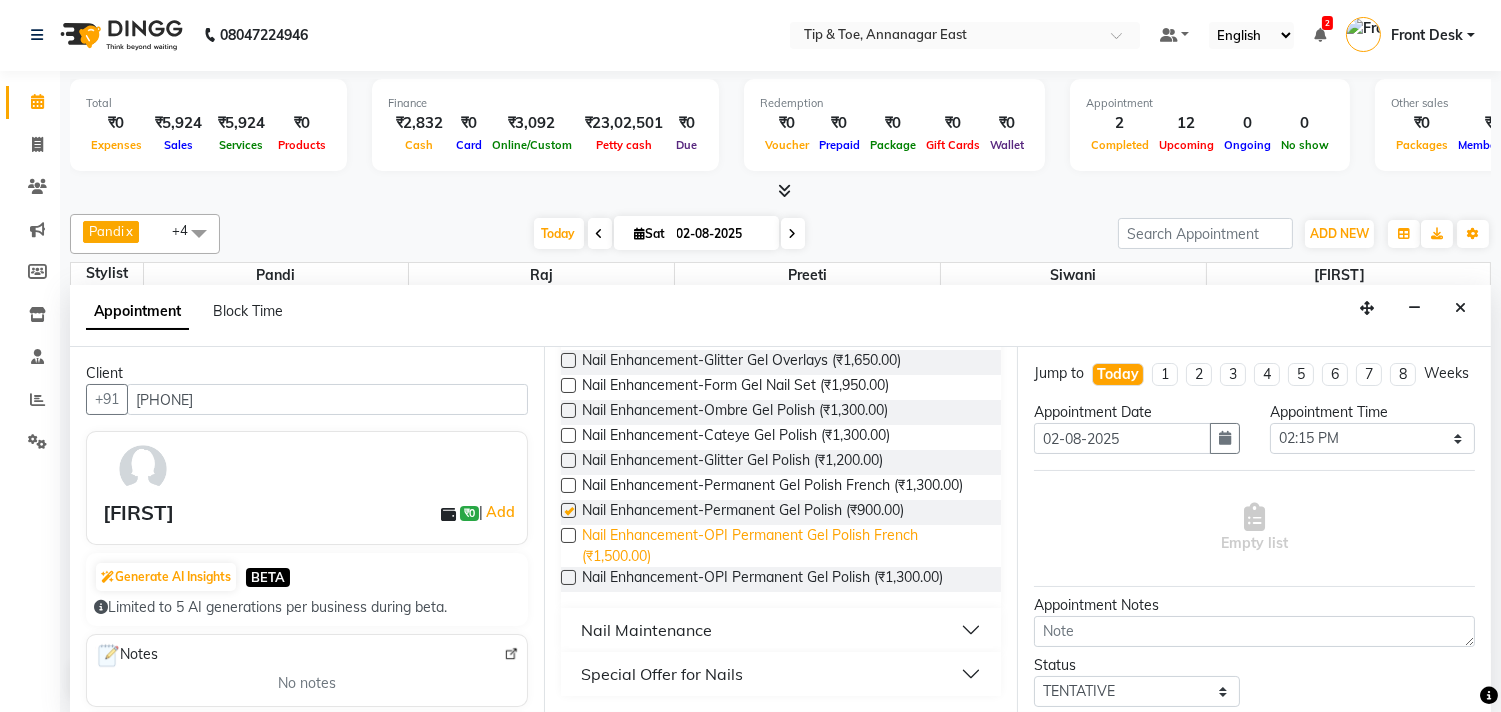 checkbox on "false" 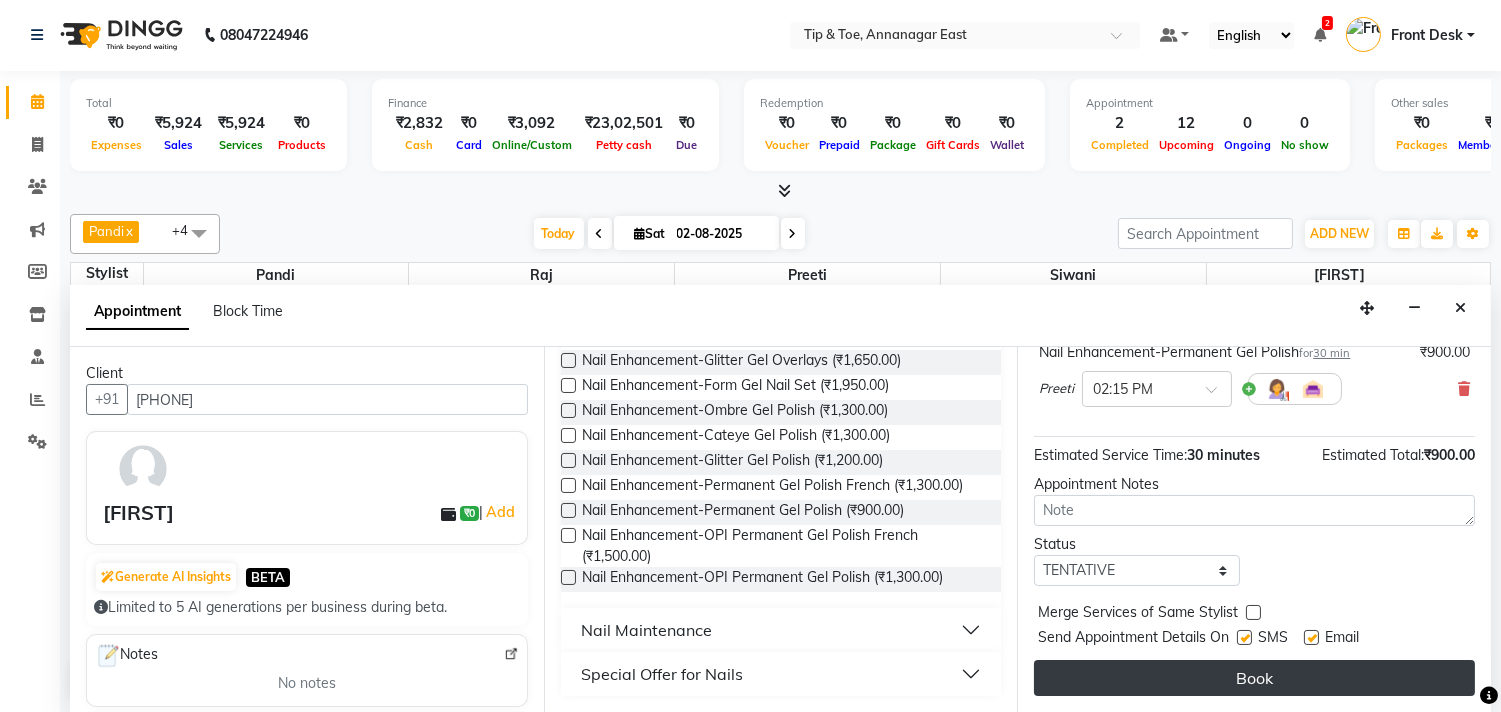 scroll, scrollTop: 161, scrollLeft: 0, axis: vertical 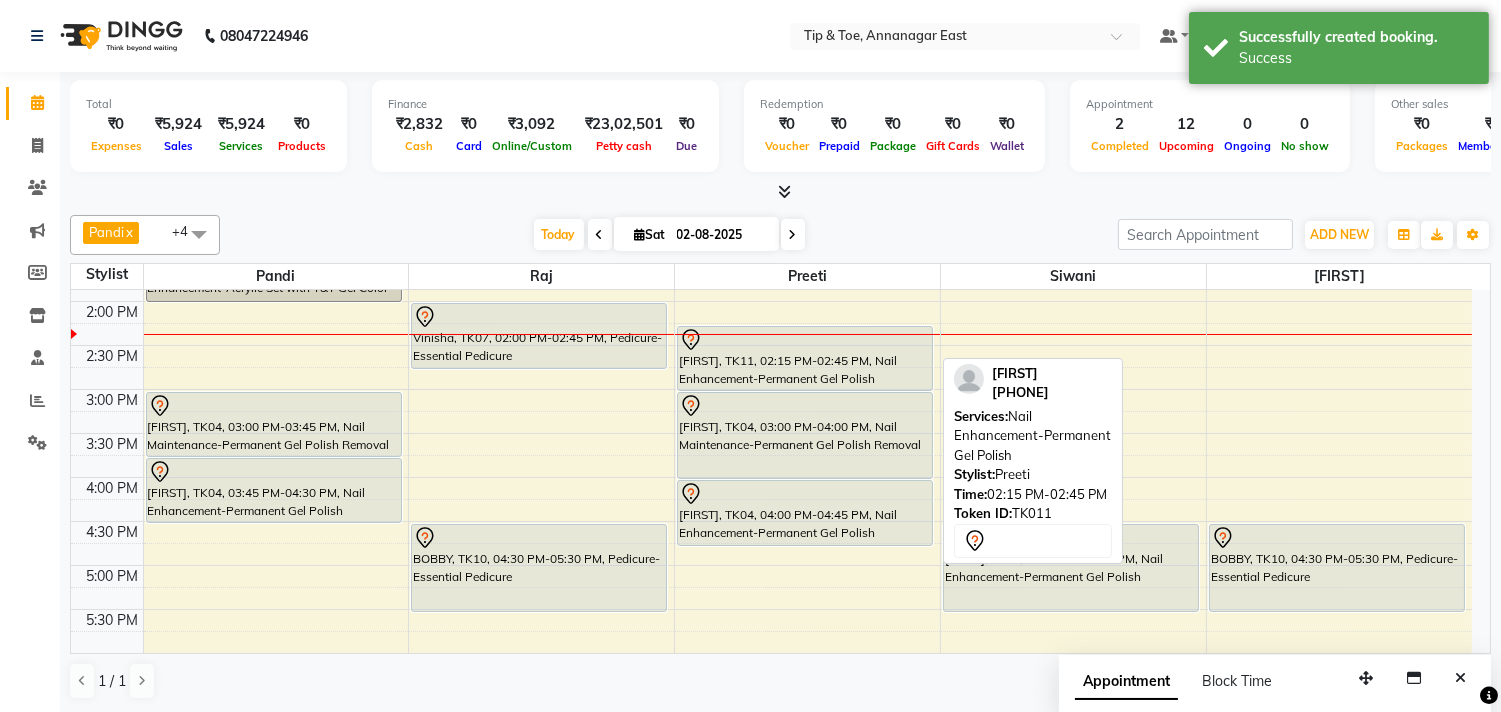 drag, startPoint x: 803, startPoint y: 365, endPoint x: 808, endPoint y: 381, distance: 16.763054 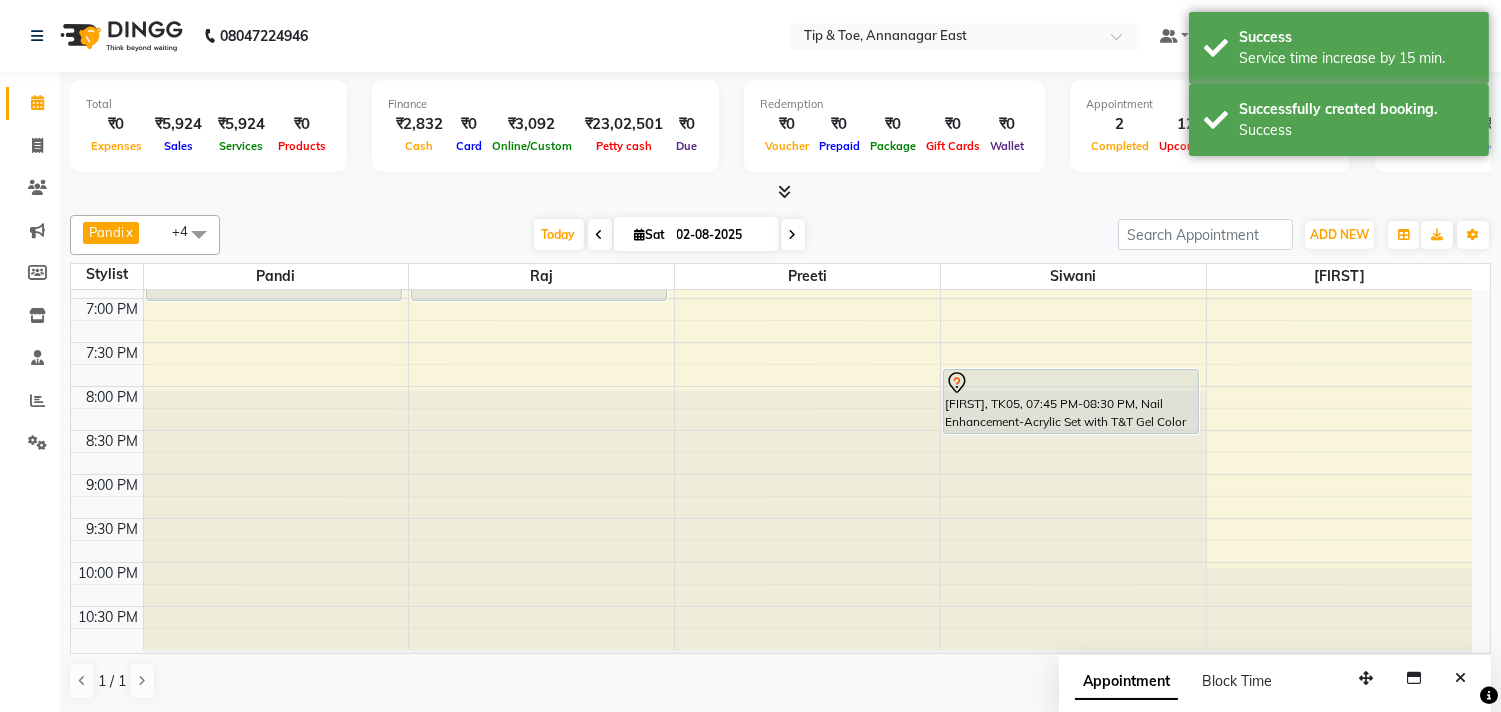 scroll, scrollTop: 873, scrollLeft: 0, axis: vertical 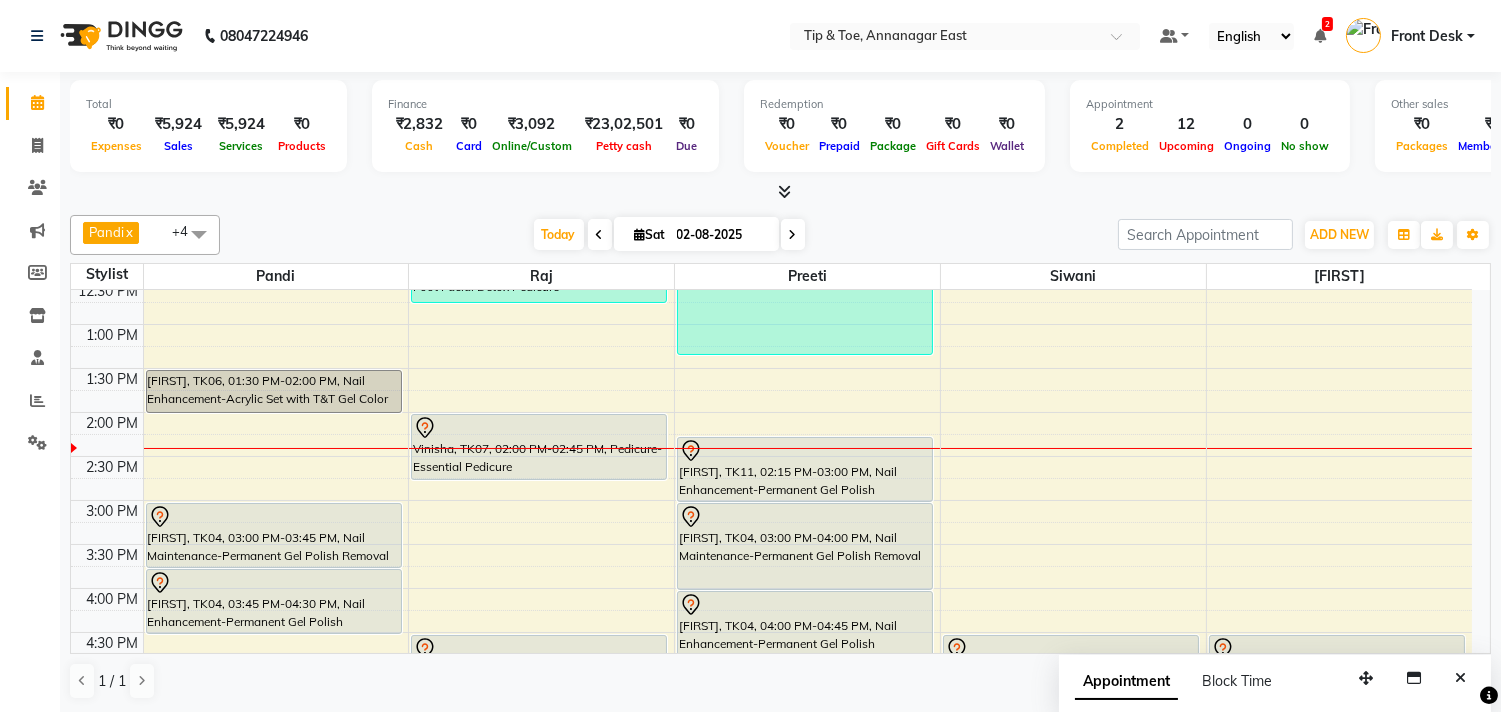 click on "9:00 AM 9:30 AM 10:00 AM 10:30 AM 11:00 AM 11:30 AM 12:00 PM 12:30 PM 1:00 PM 1:30 PM 2:00 PM 2:30 PM 3:00 PM 3:30 PM 4:00 PM 4:30 PM 5:00 PM 5:30 PM 6:00 PM 6:30 PM 7:00 PM 7:30 PM 8:00 PM 8:30 PM 9:00 PM 9:30 PM 10:00 PM 10:30 PM    [FIRST], TK02, 11:00 AM-12:00 PM, Nail Enhancement-Acrylic Overlays    [FIRST], TK06, 01:30 PM-02:00 PM, Nail Enhancement-Acrylic Set with T&T Gel Color             [FIRST], TK04, 03:00 PM-03:45 PM, Nail Maintenance-Permanent Gel Polish Removal             [FIRST], TK04, 03:45 PM-04:30 PM, Nail Enhancement-Permanent Gel Polish             [FIRST], TK01, 06:00 PM-07:00 PM, Nail Enhancement-Acrylic Set with T&T Gel Color     [FIRST], TK09, 12:00 PM-12:45 PM, Pedicure-Foot Facial Detox Pedicure             [FIRST], TK07, 02:00 PM-02:45 PM, Pedicure-Essential Pedicure             [FIRST], TK10, 04:30 PM-05:30 PM, Pedicure-Essential Pedicure             [FIRST], TK01, 06:00 PM-07:00 PM, Pedicure-Essential Pedicure" at bounding box center [771, 588] 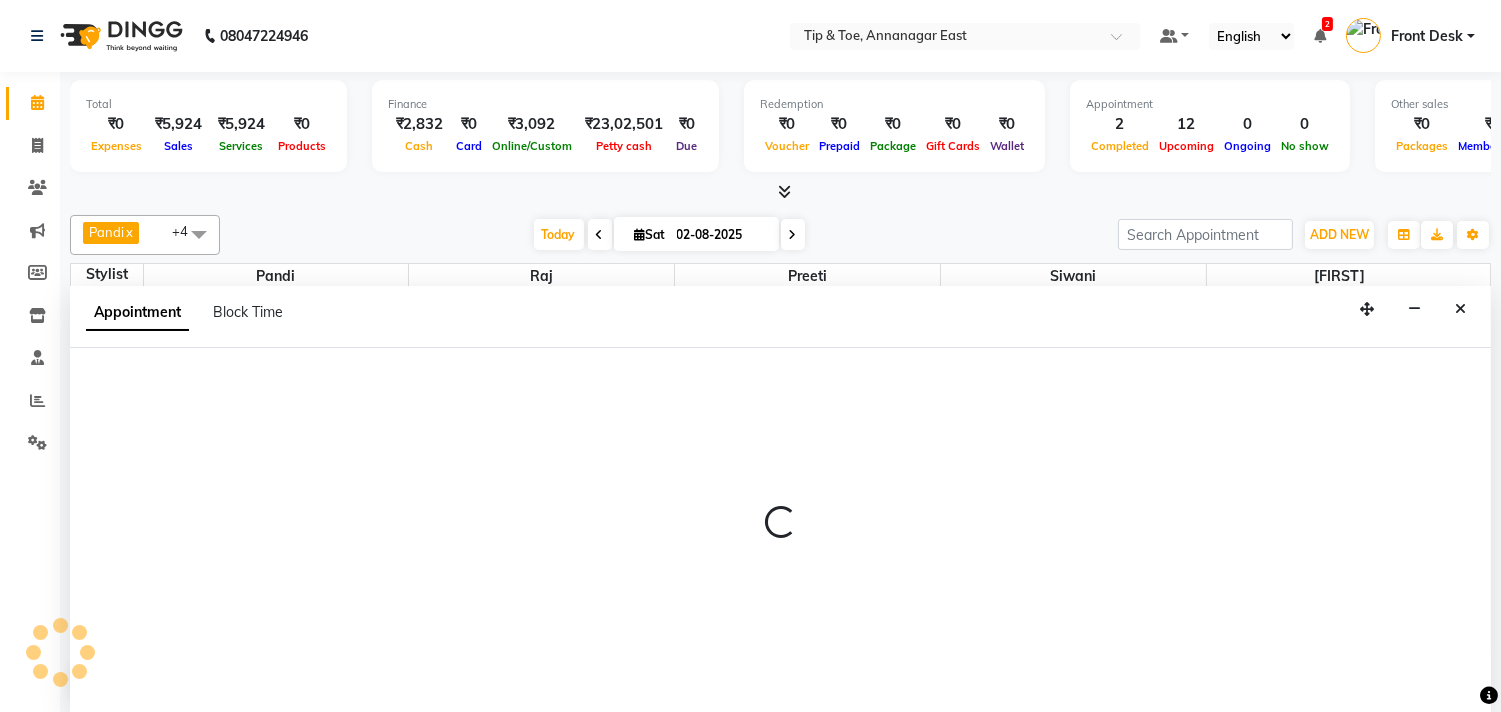 select on "49685" 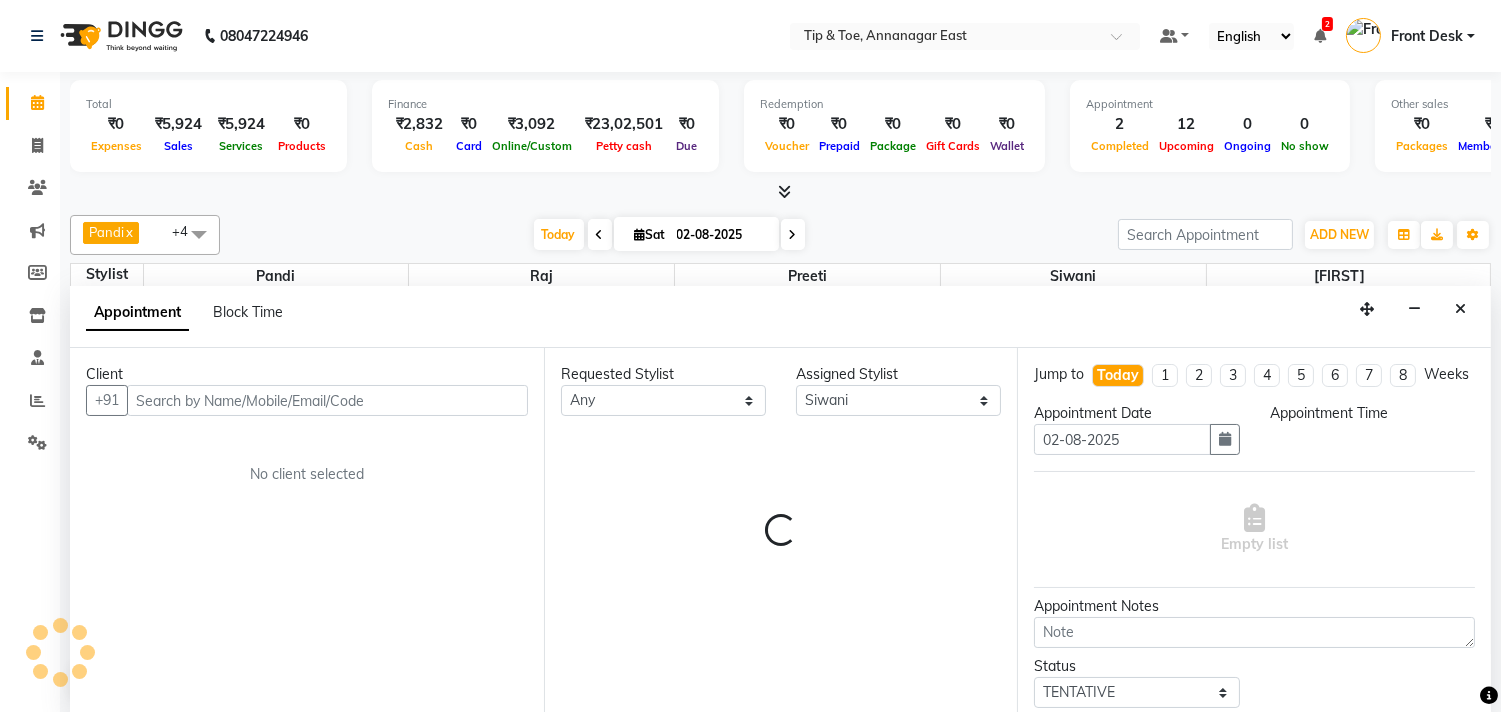 scroll, scrollTop: 1, scrollLeft: 0, axis: vertical 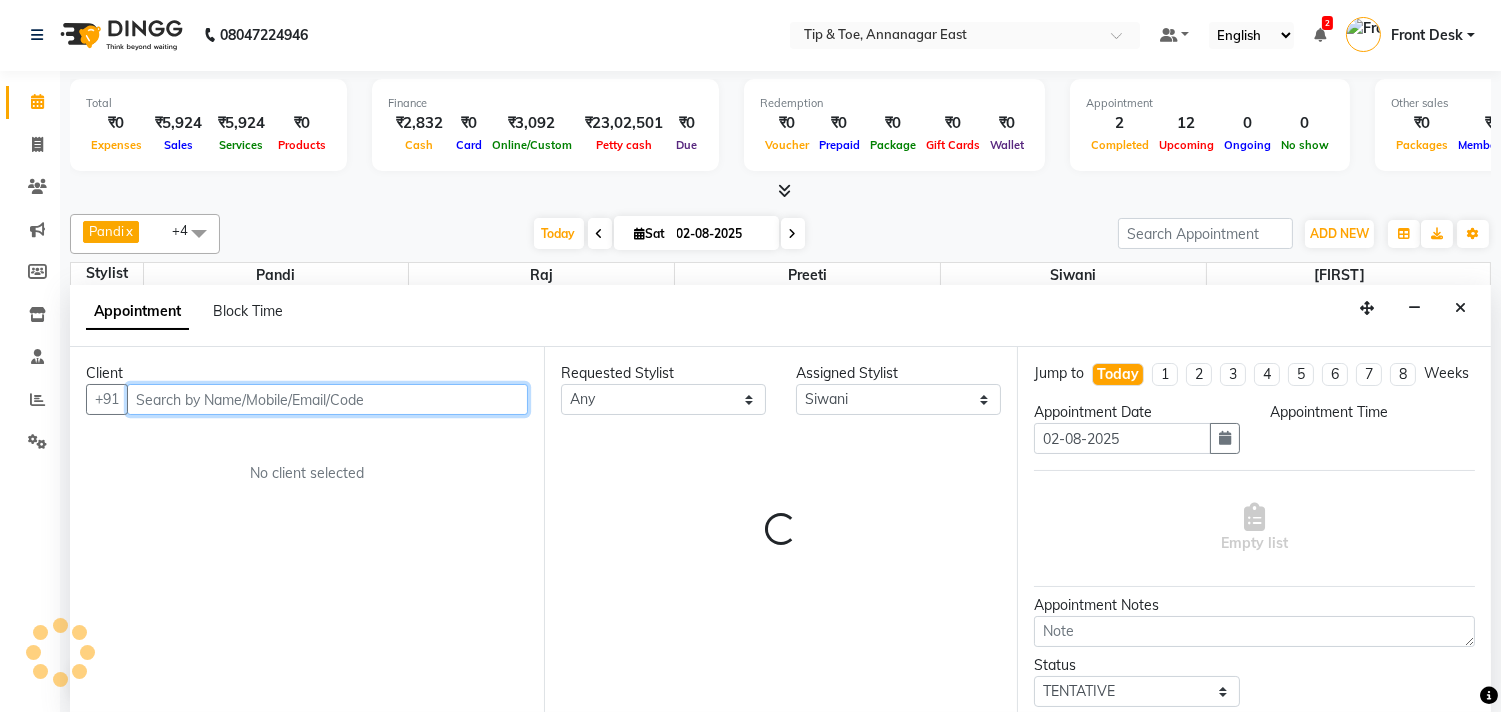 select on "870" 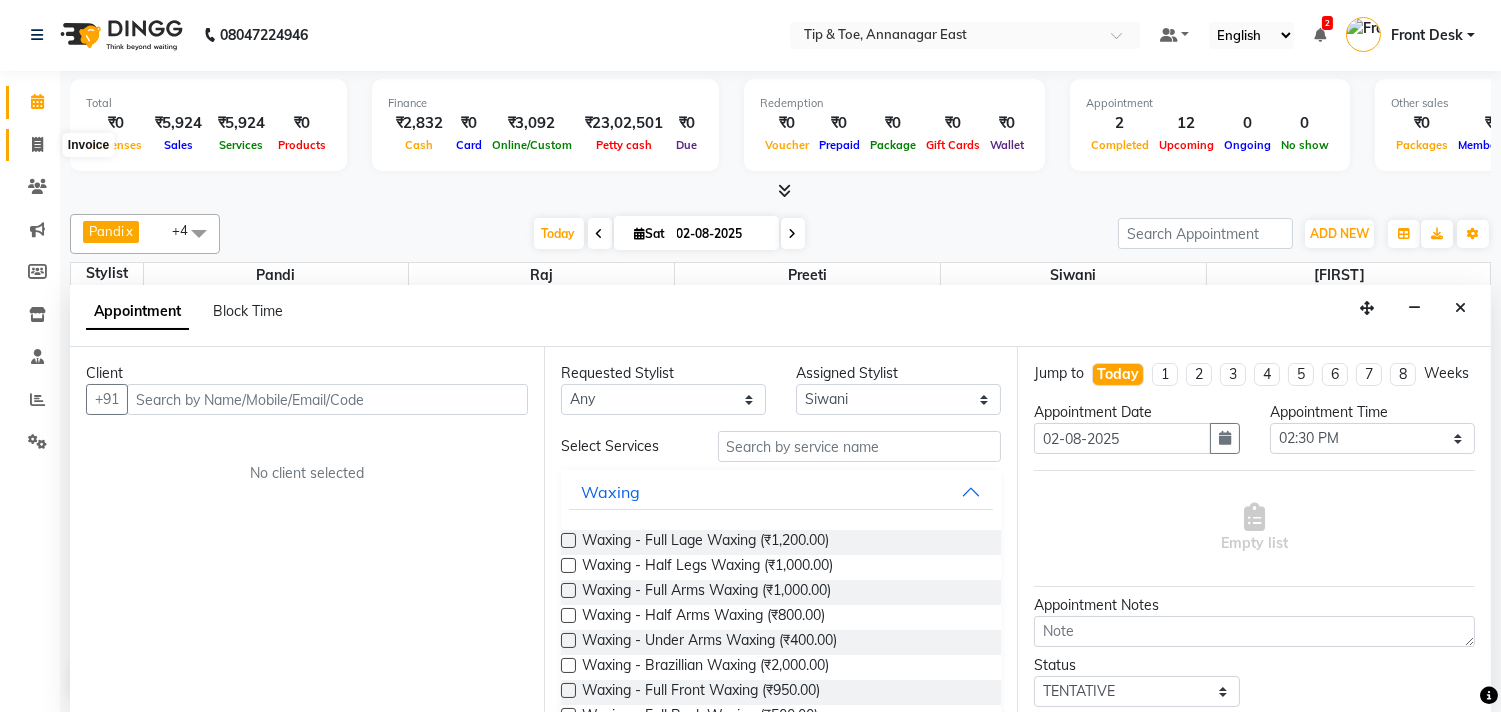 click 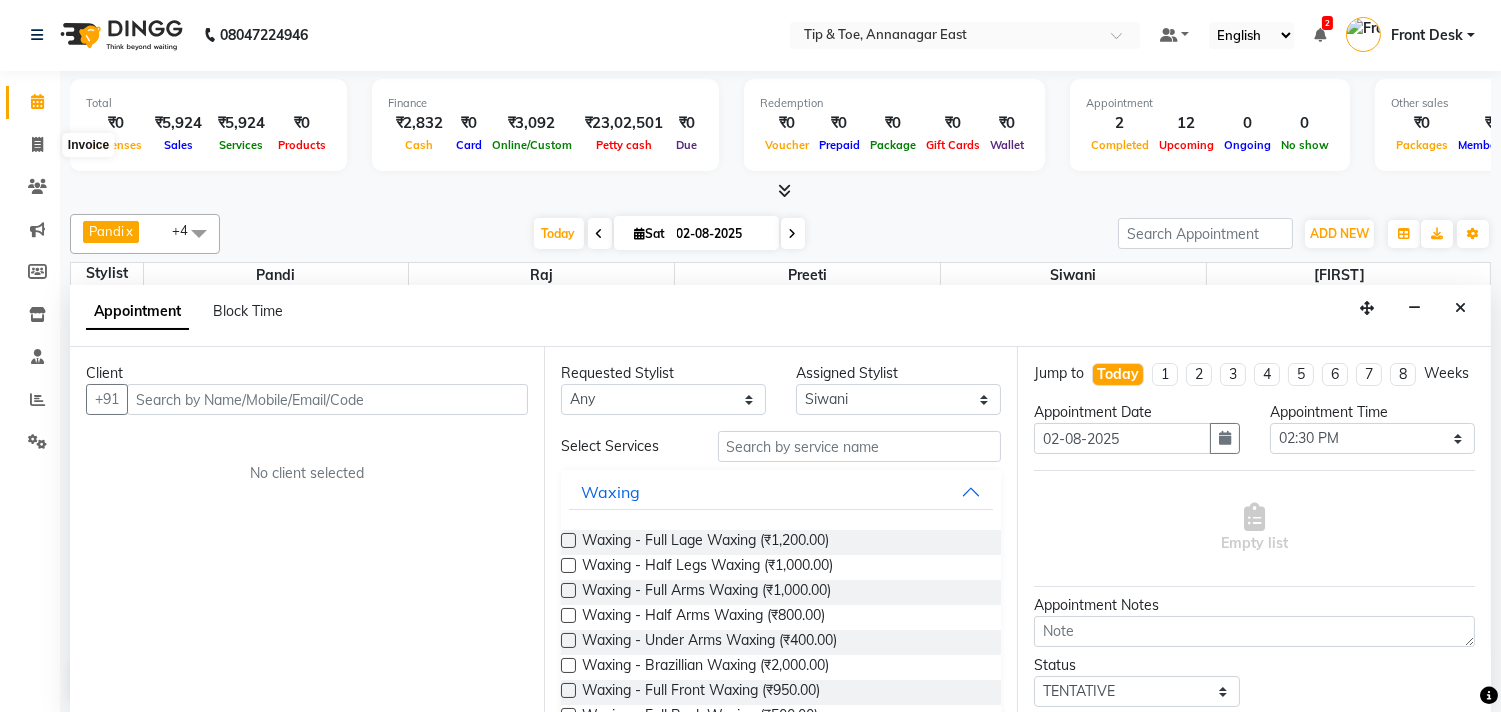 select on "service" 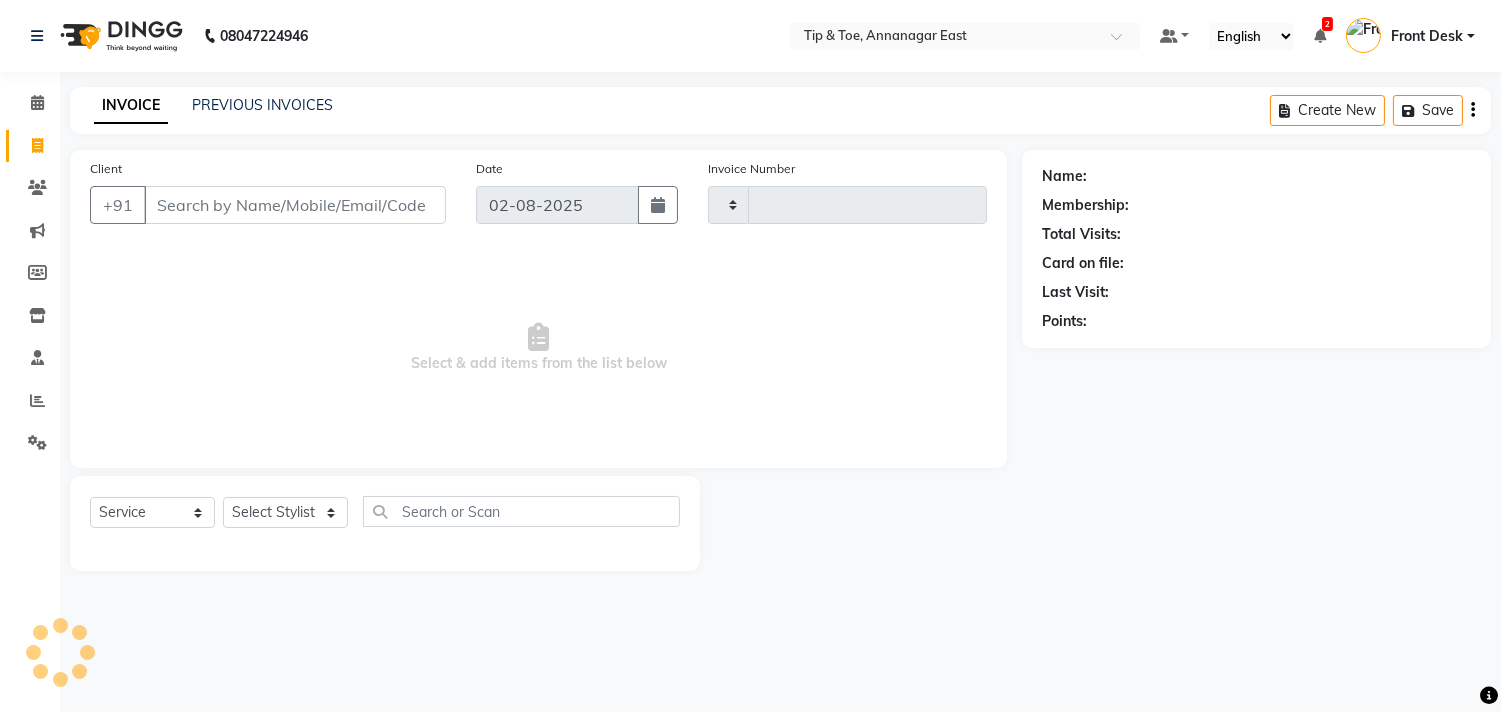scroll, scrollTop: 0, scrollLeft: 0, axis: both 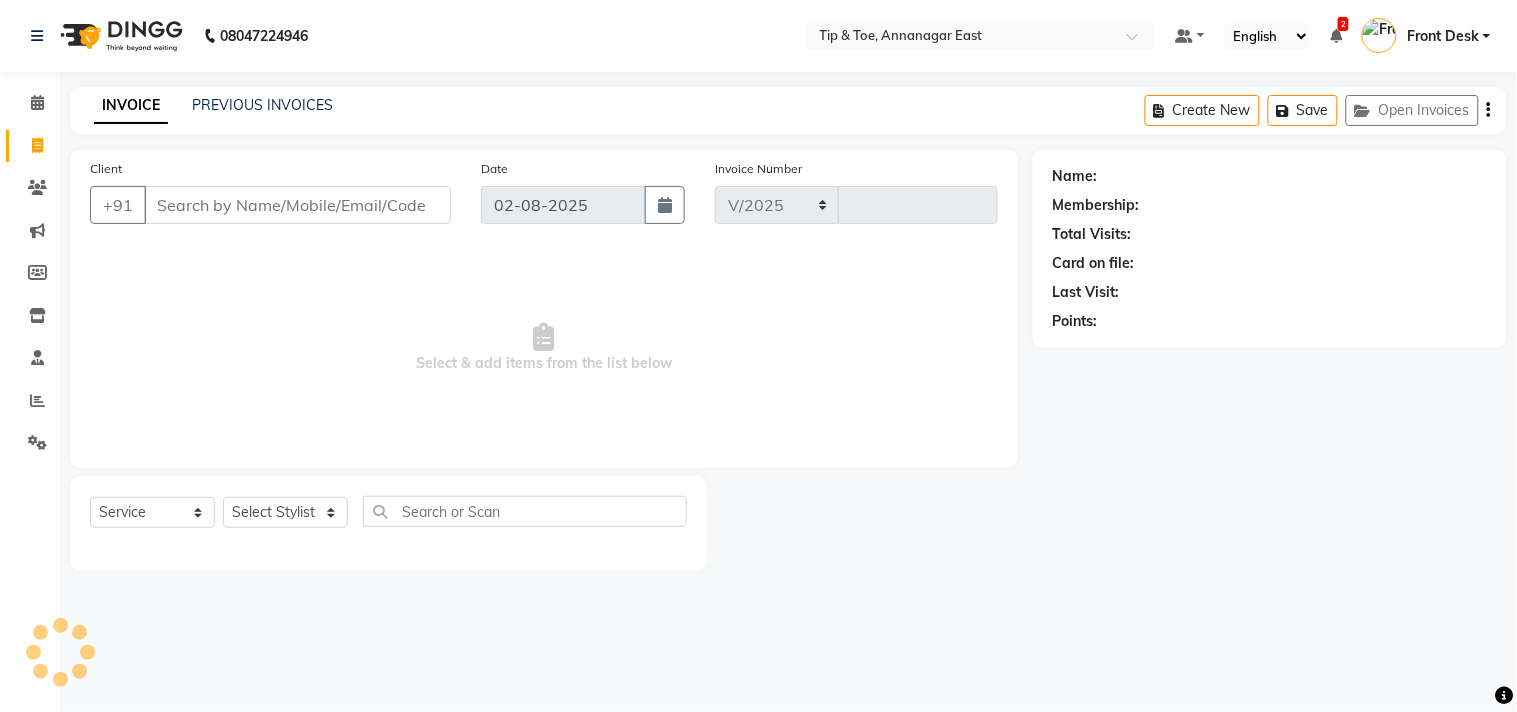 select on "5770" 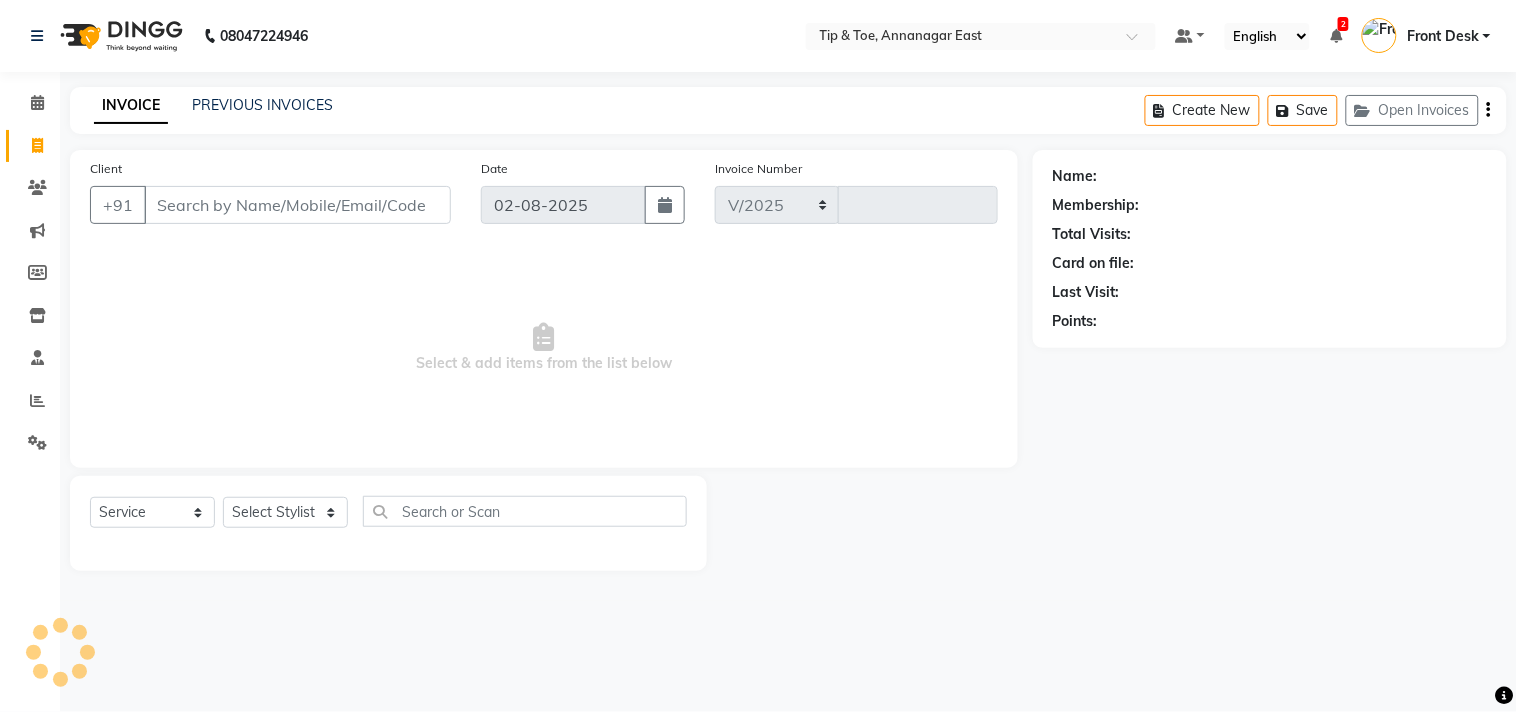 type on "0880" 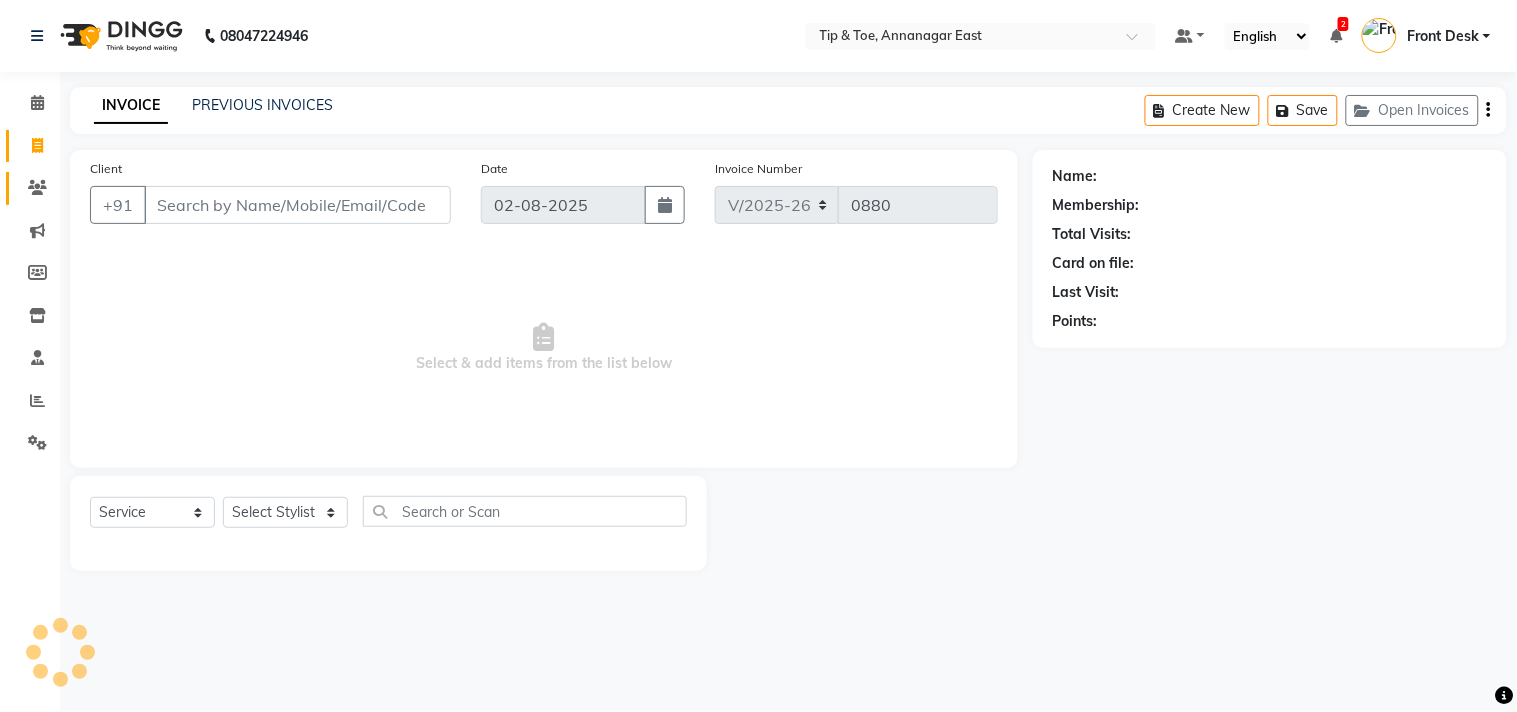 click 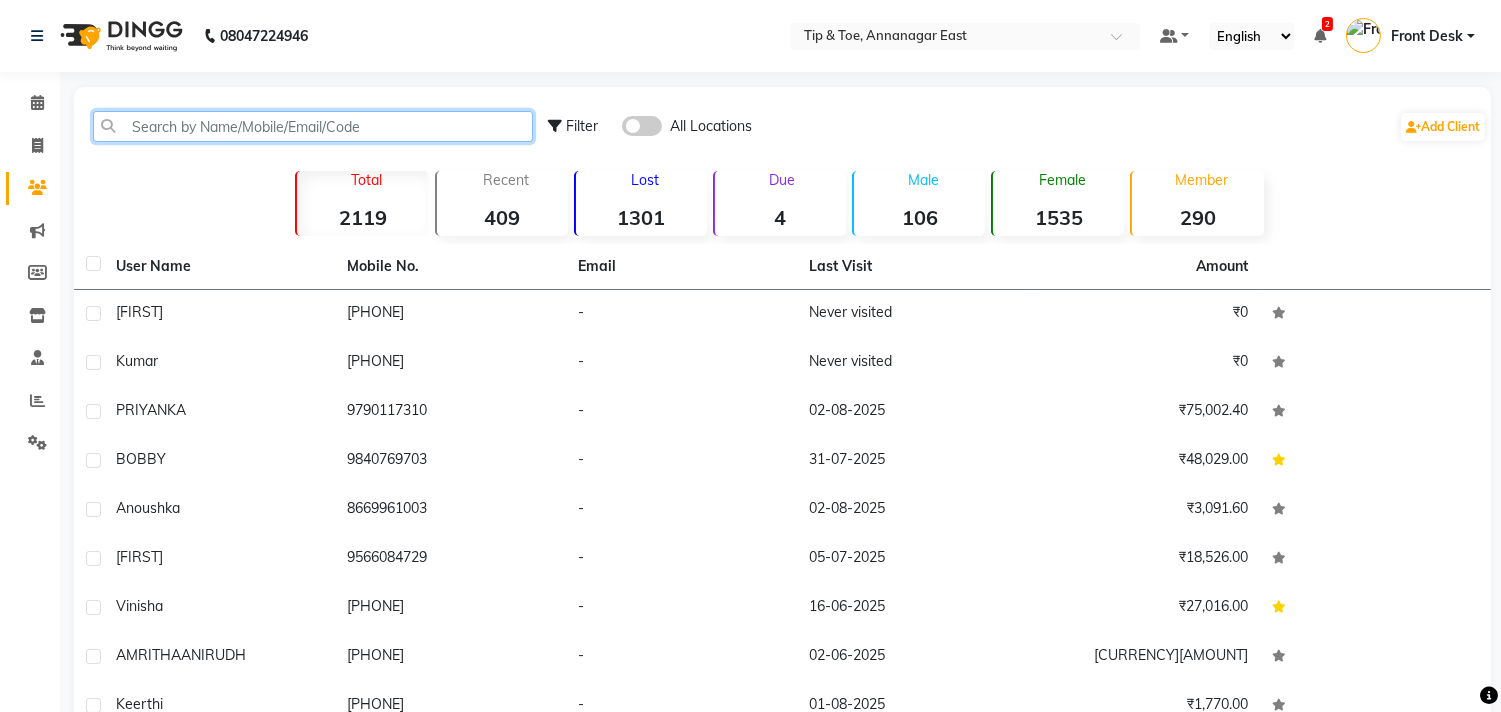 click 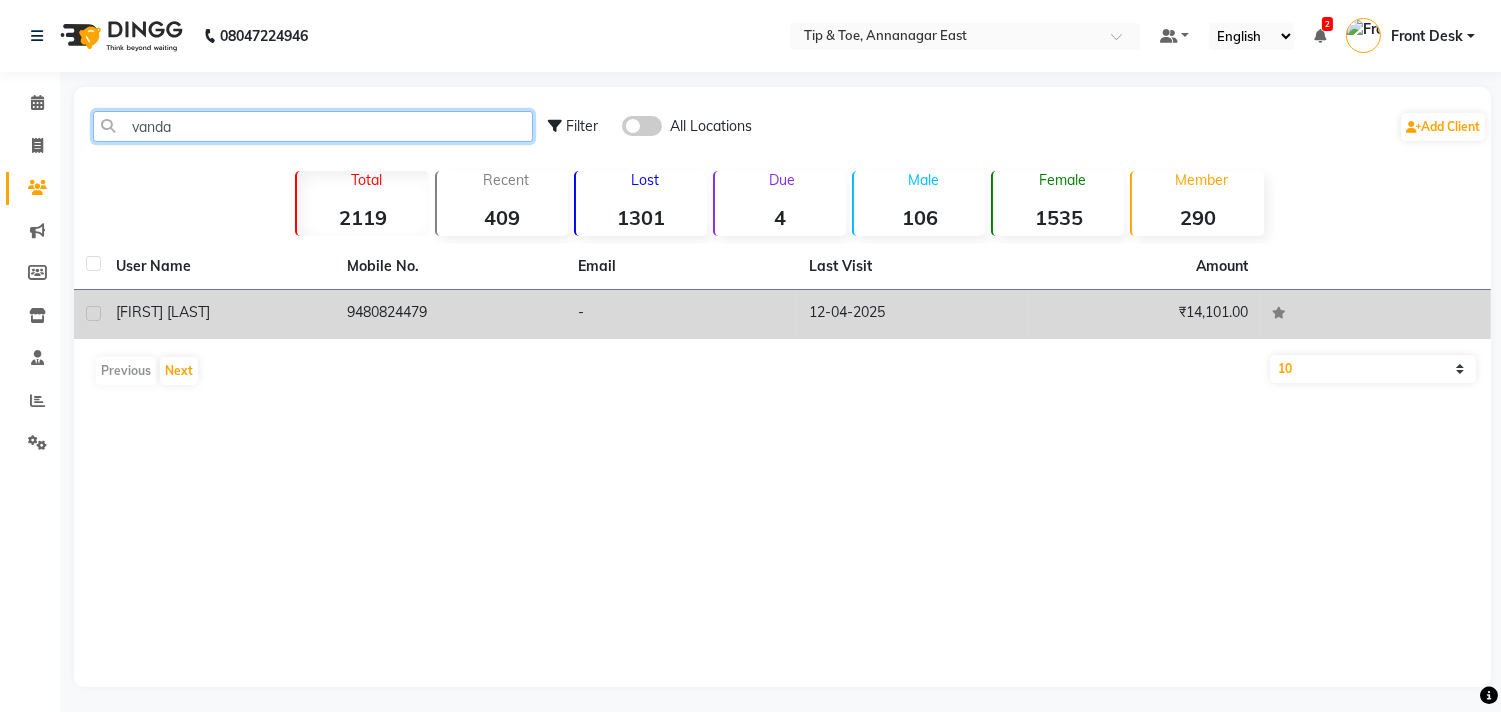 type on "vanda" 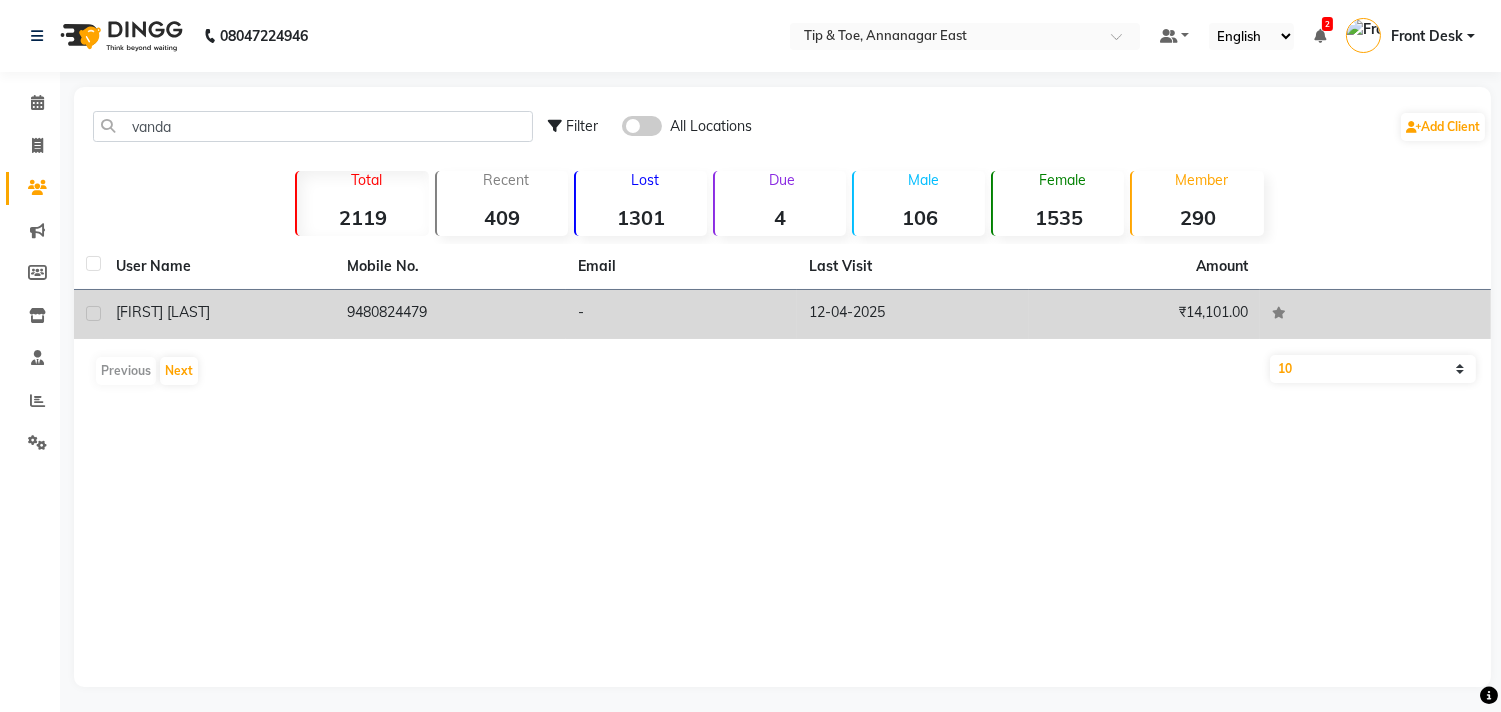 click on "[FIRST] [LAST]" 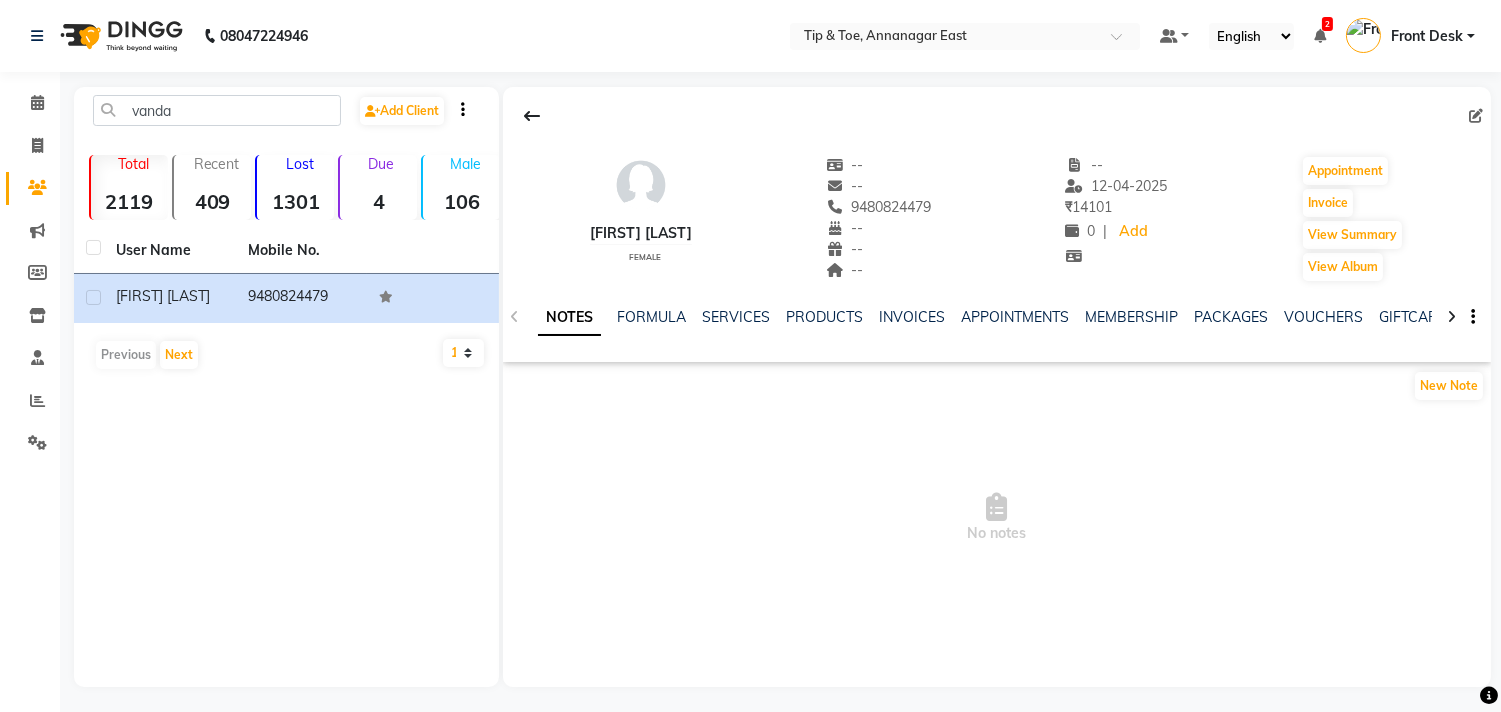 click on "SERVICES" 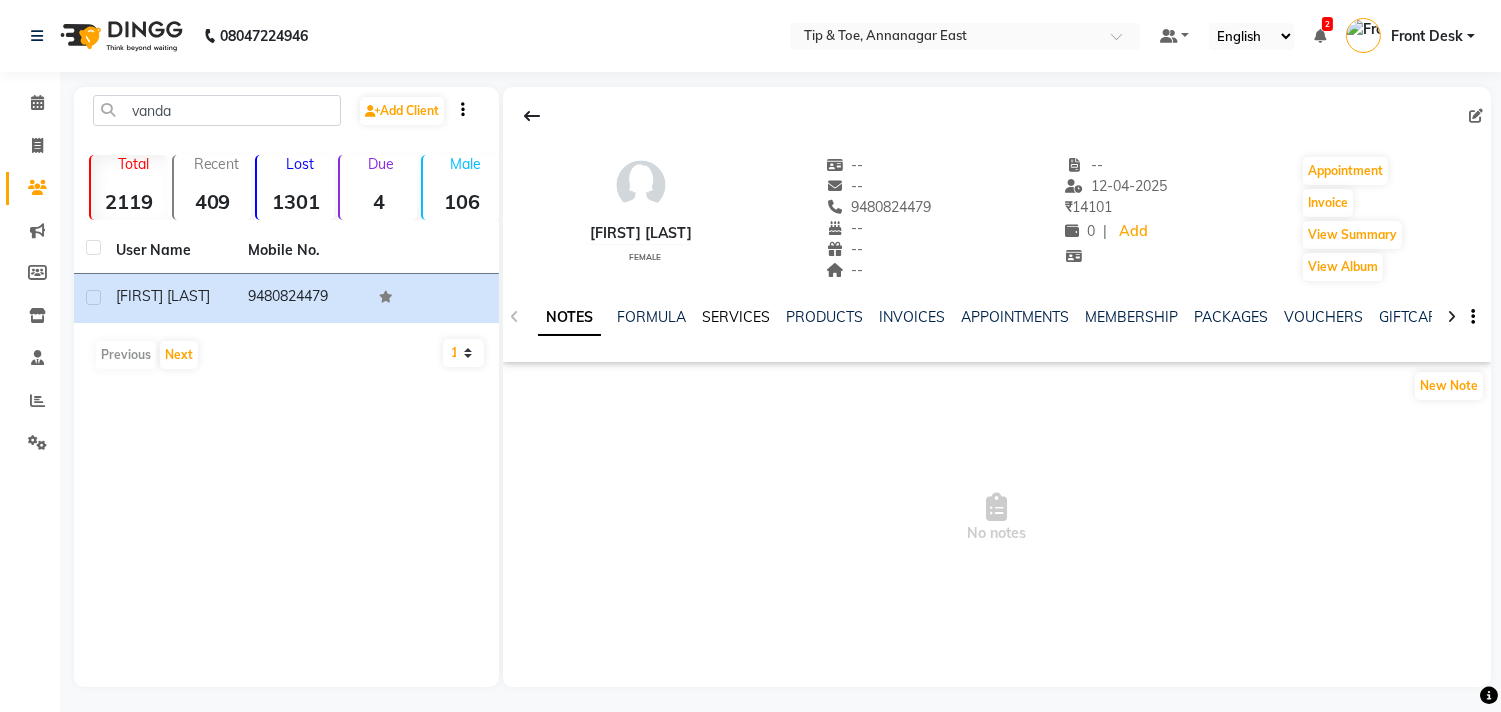 click on "SERVICES" 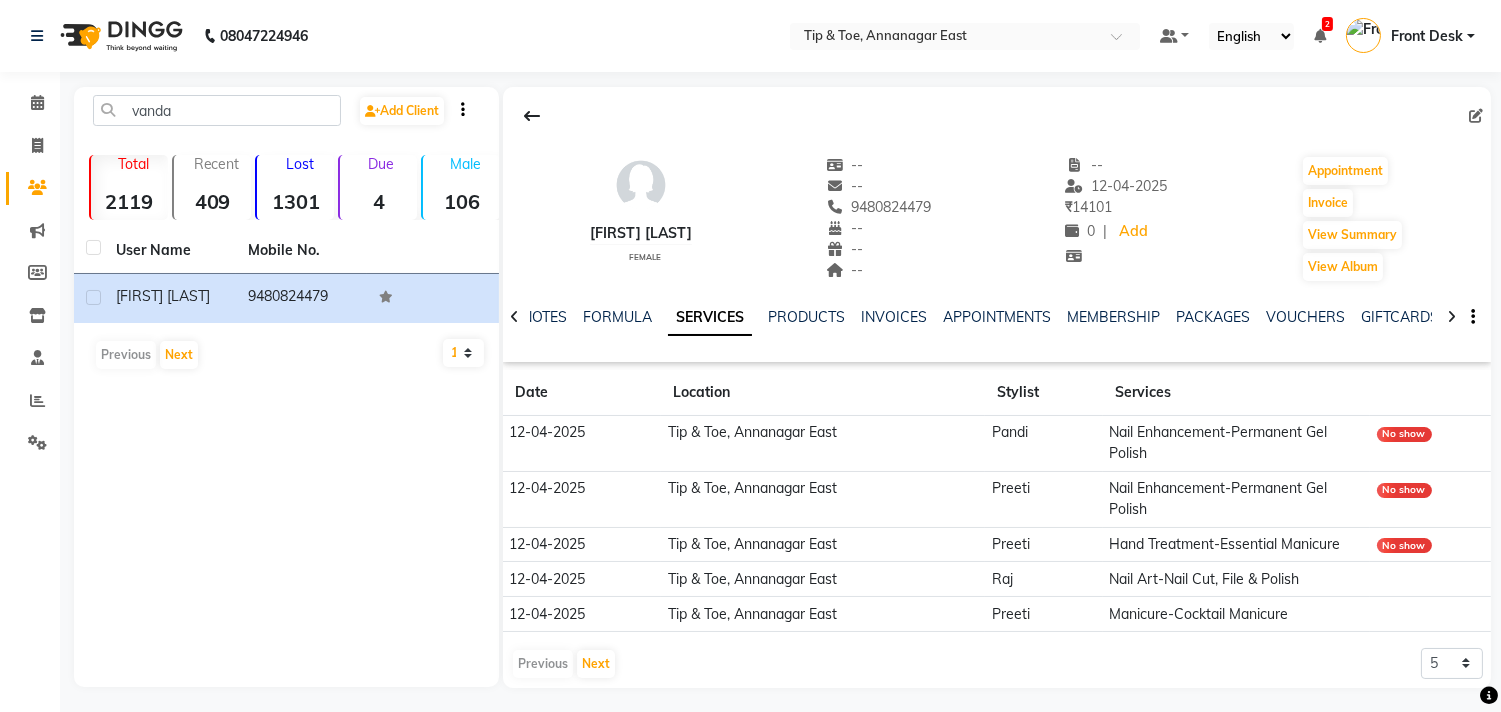 scroll, scrollTop: 6, scrollLeft: 0, axis: vertical 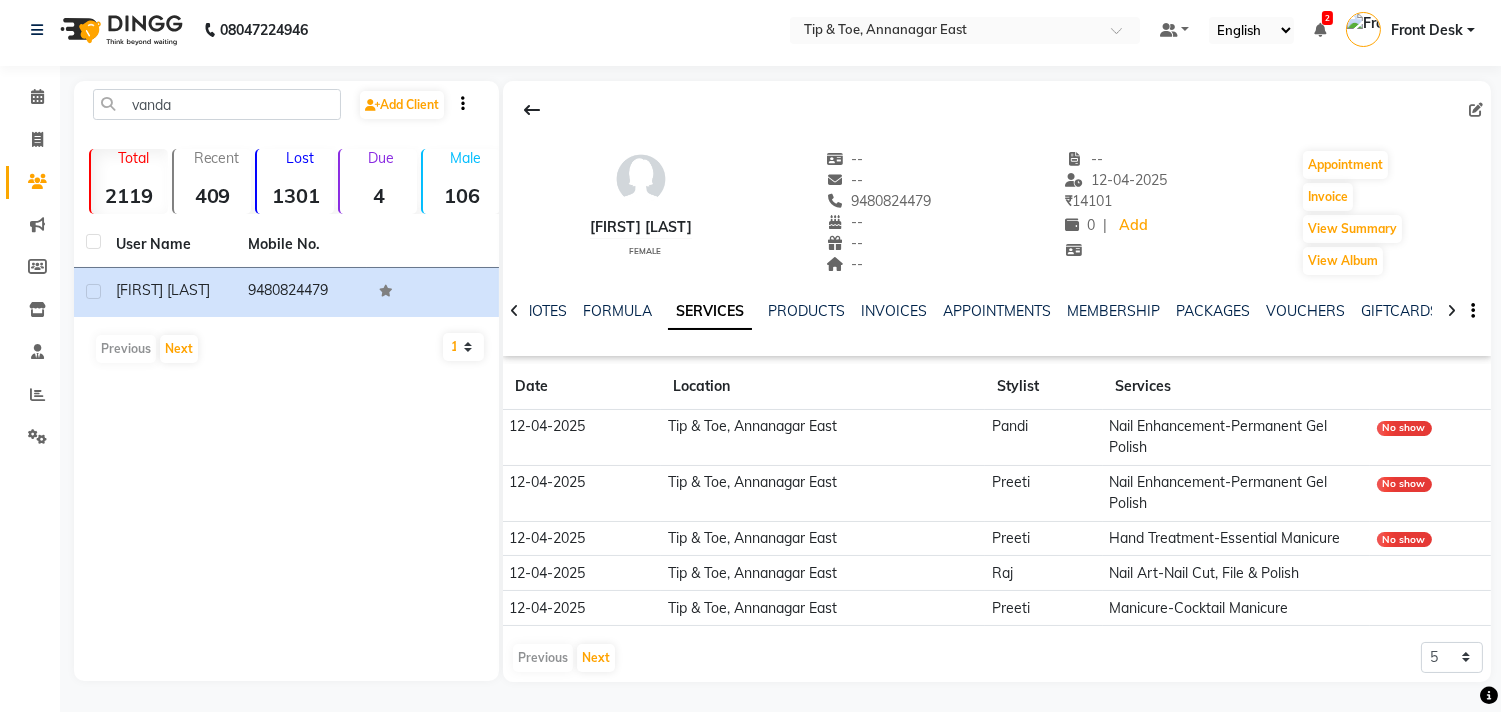 click on "Nail Art-Nail Cut, File & Polish" 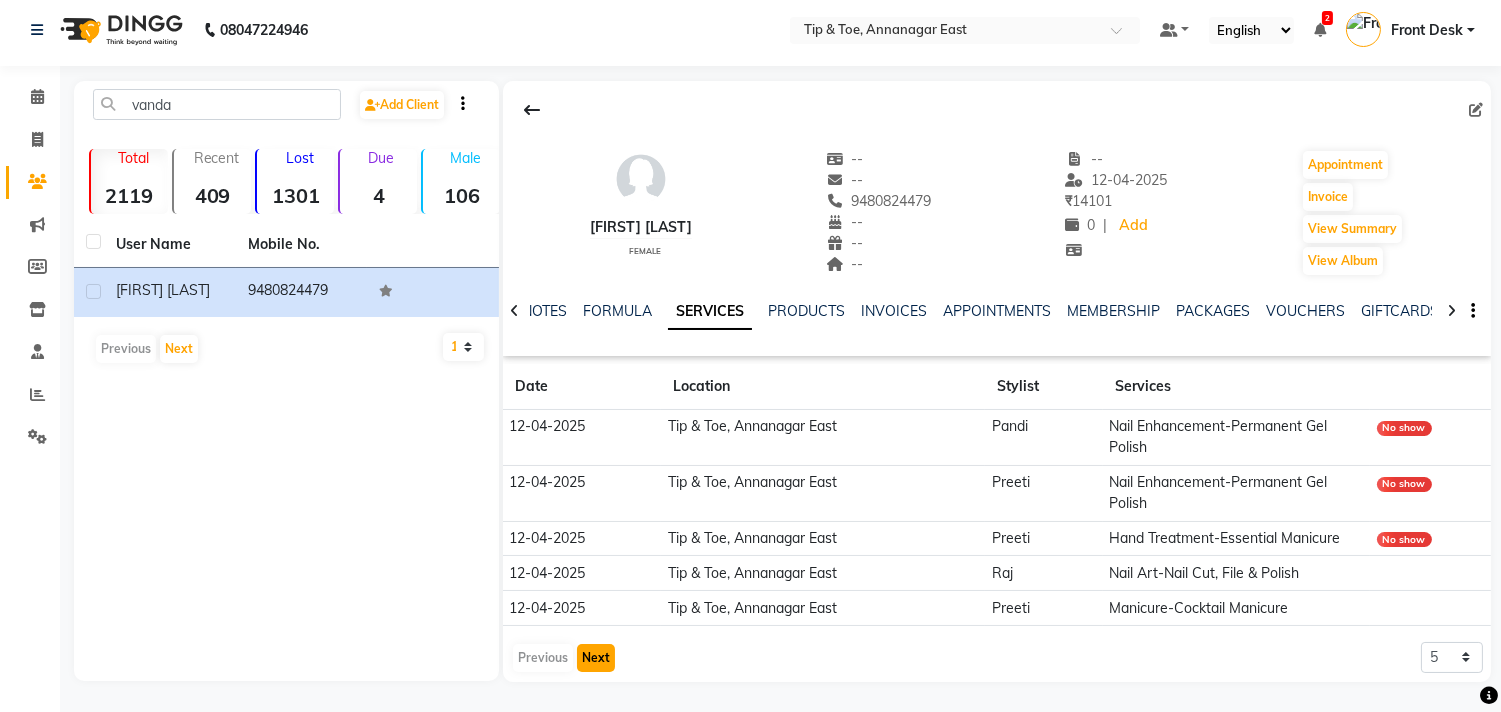 drag, startPoint x: 584, startPoint y: 658, endPoint x: 594, endPoint y: 647, distance: 14.866069 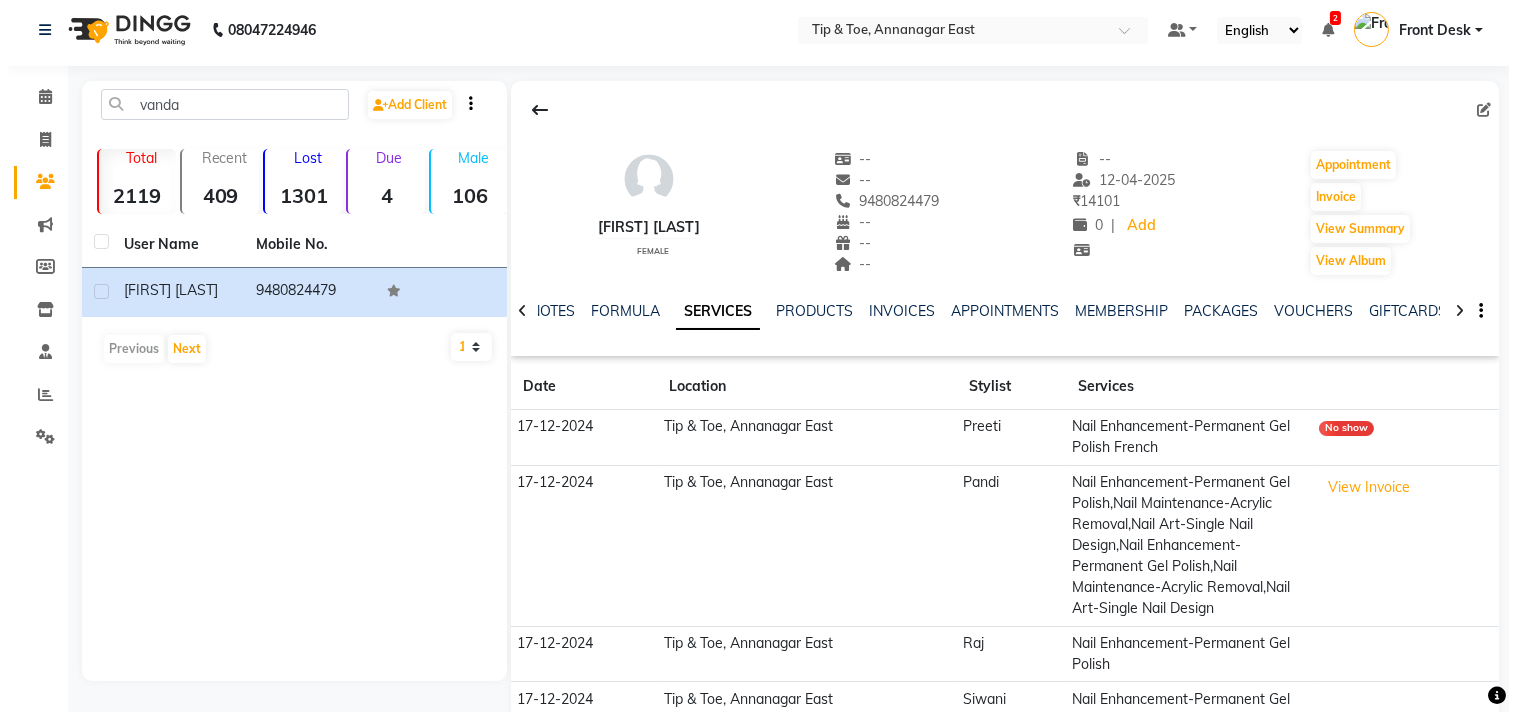 scroll, scrollTop: 0, scrollLeft: 0, axis: both 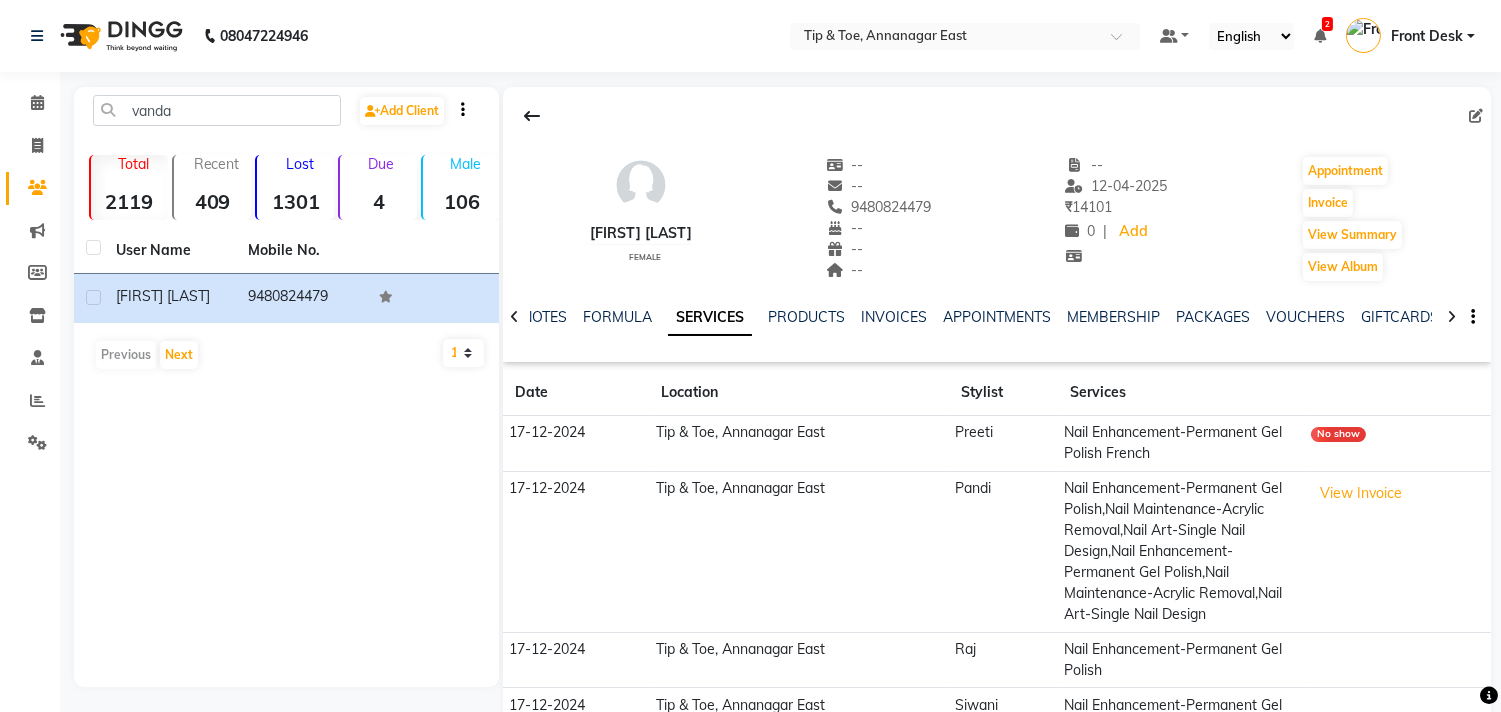 click on "No show" 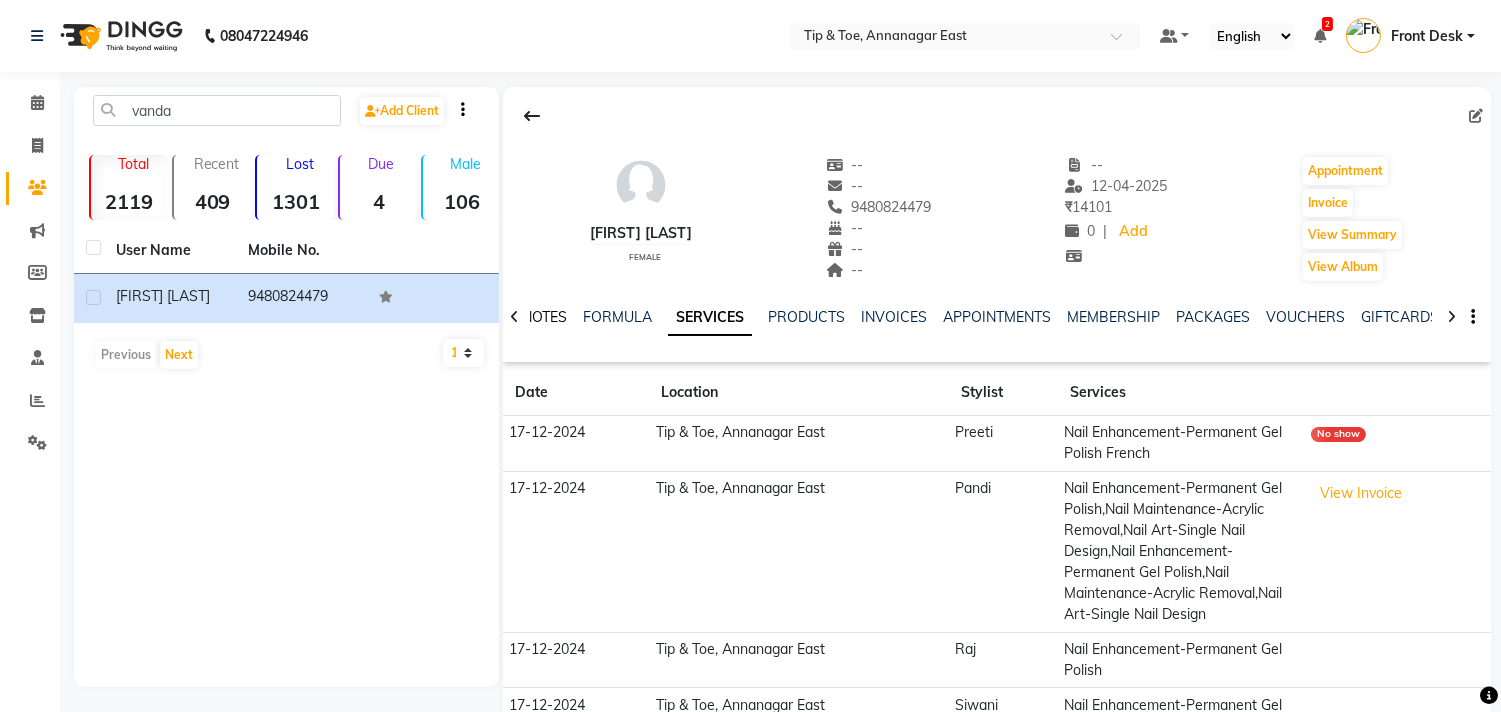 click on "NOTES" 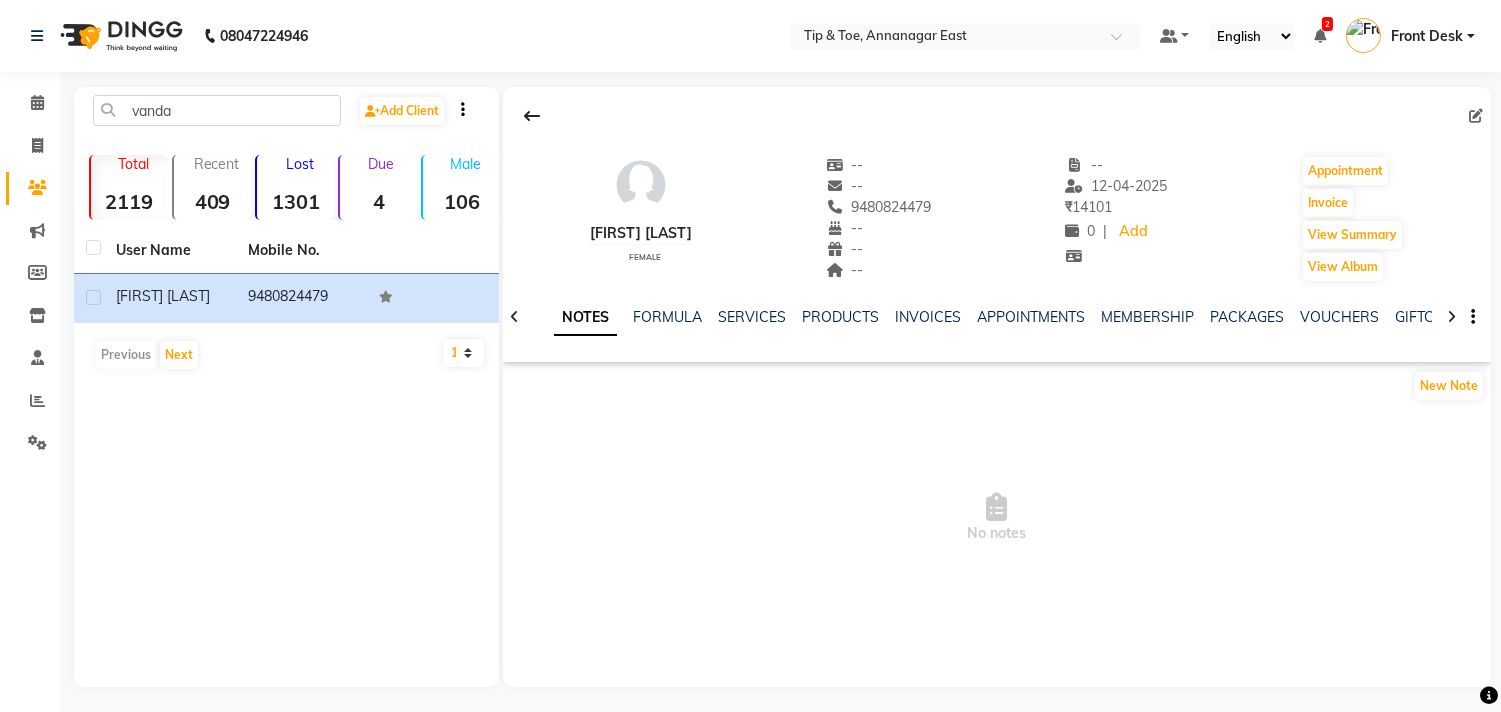 click on "NOTES FORMULA SERVICES PRODUCTS INVOICES APPOINTMENTS MEMBERSHIP PACKAGES VOUCHERS GIFTCARDS POINTS FORMS FAMILY CARDS WALLET" 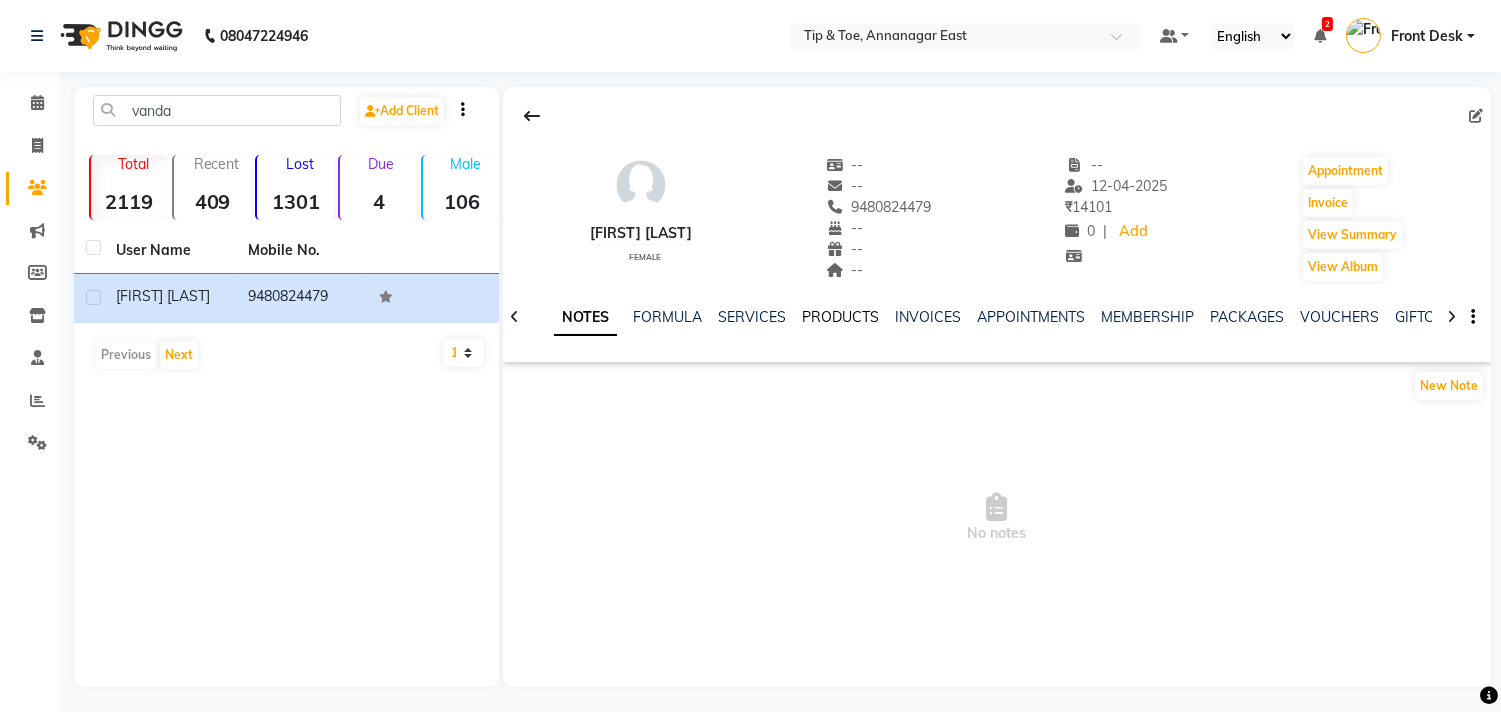 click on "PRODUCTS" 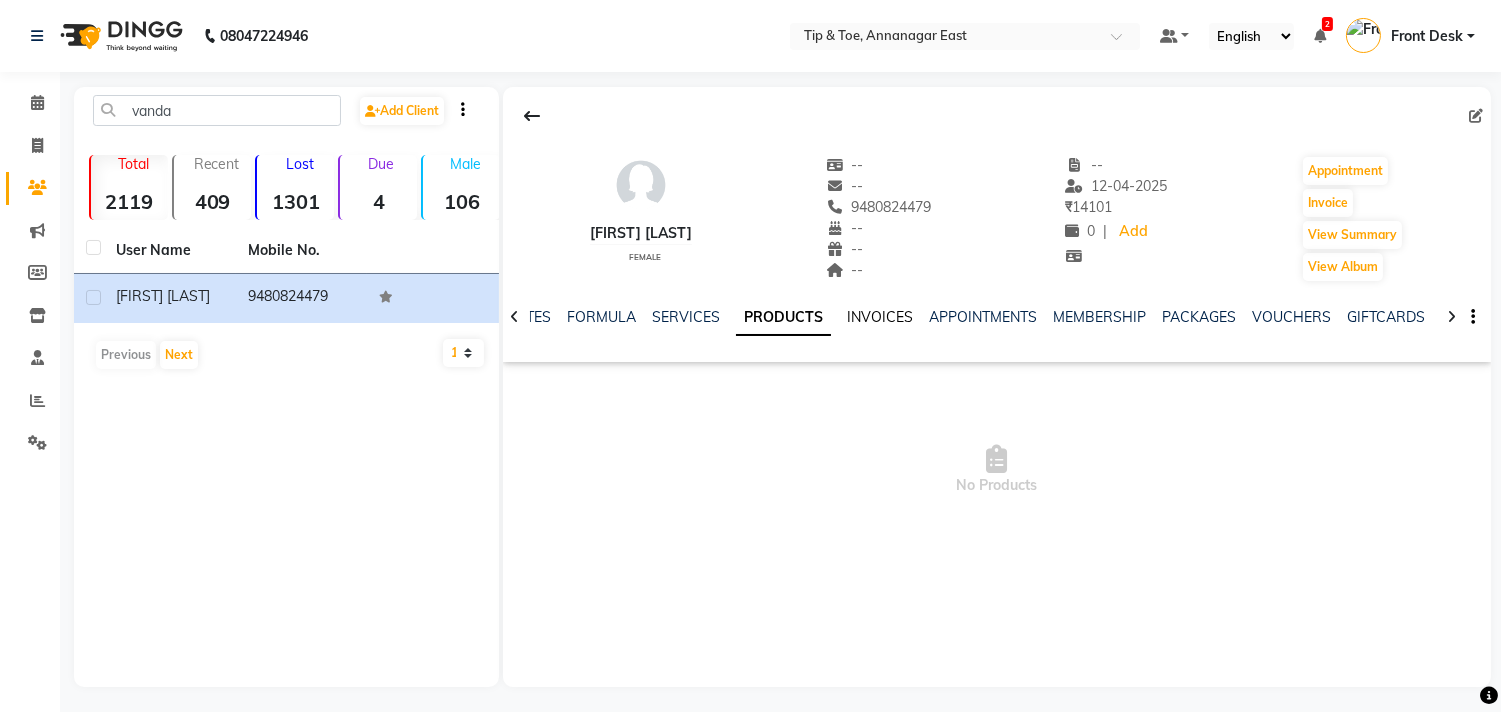 click on "INVOICES" 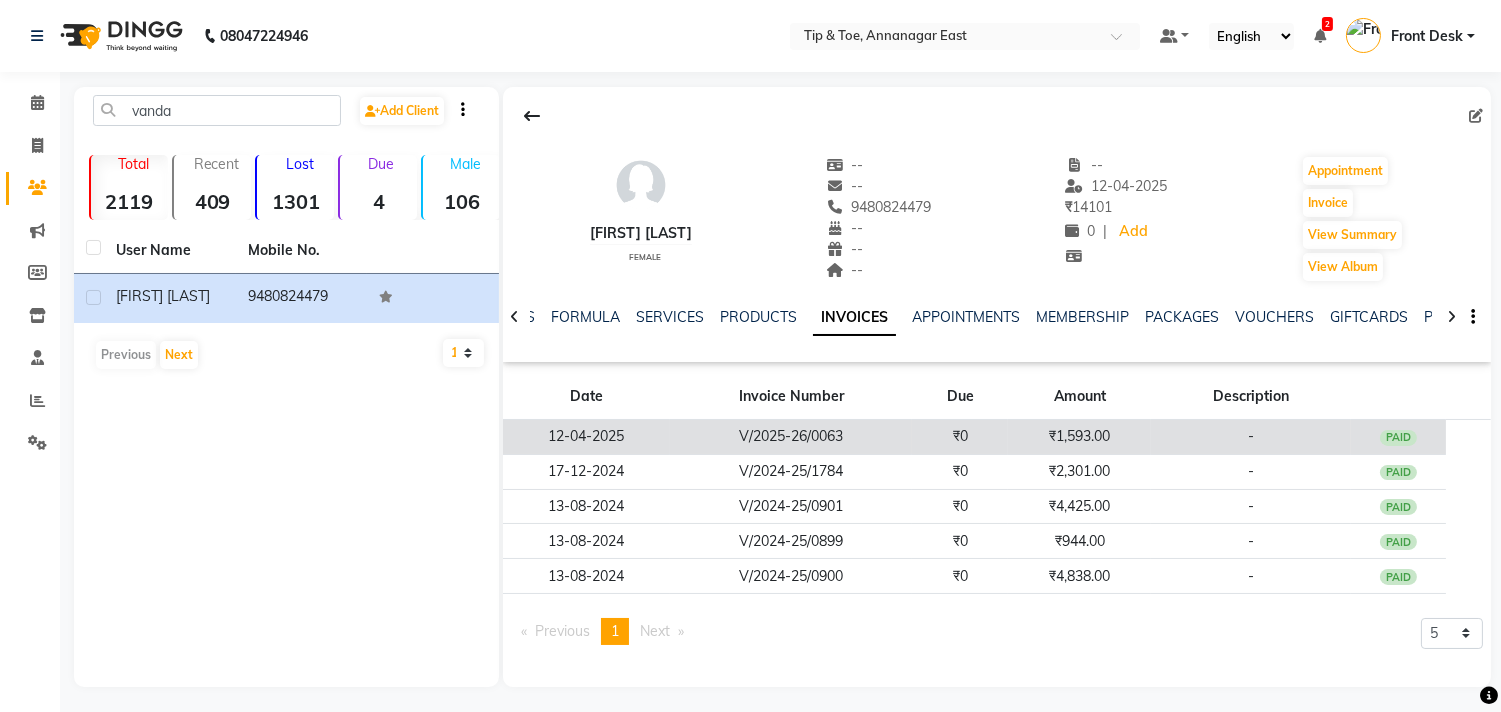 click on "-" 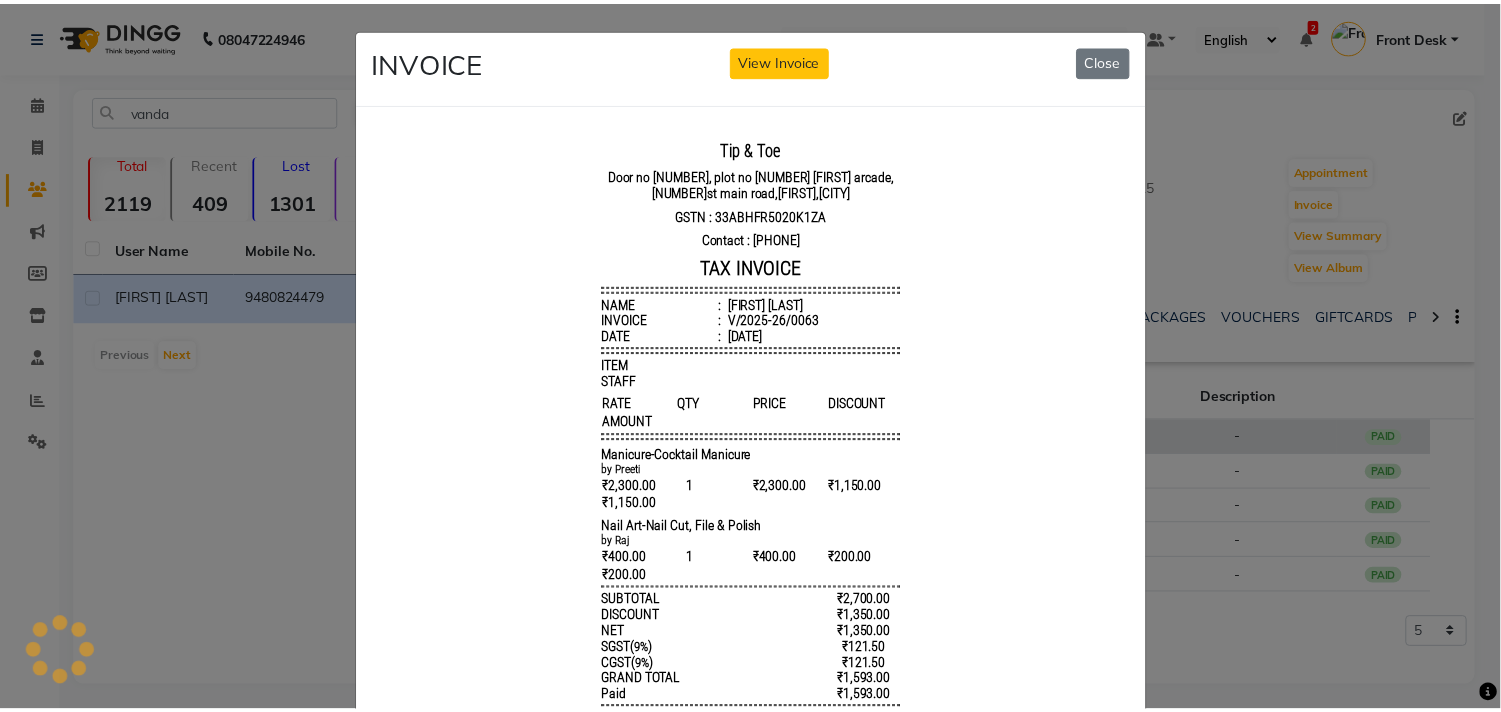 scroll, scrollTop: 0, scrollLeft: 0, axis: both 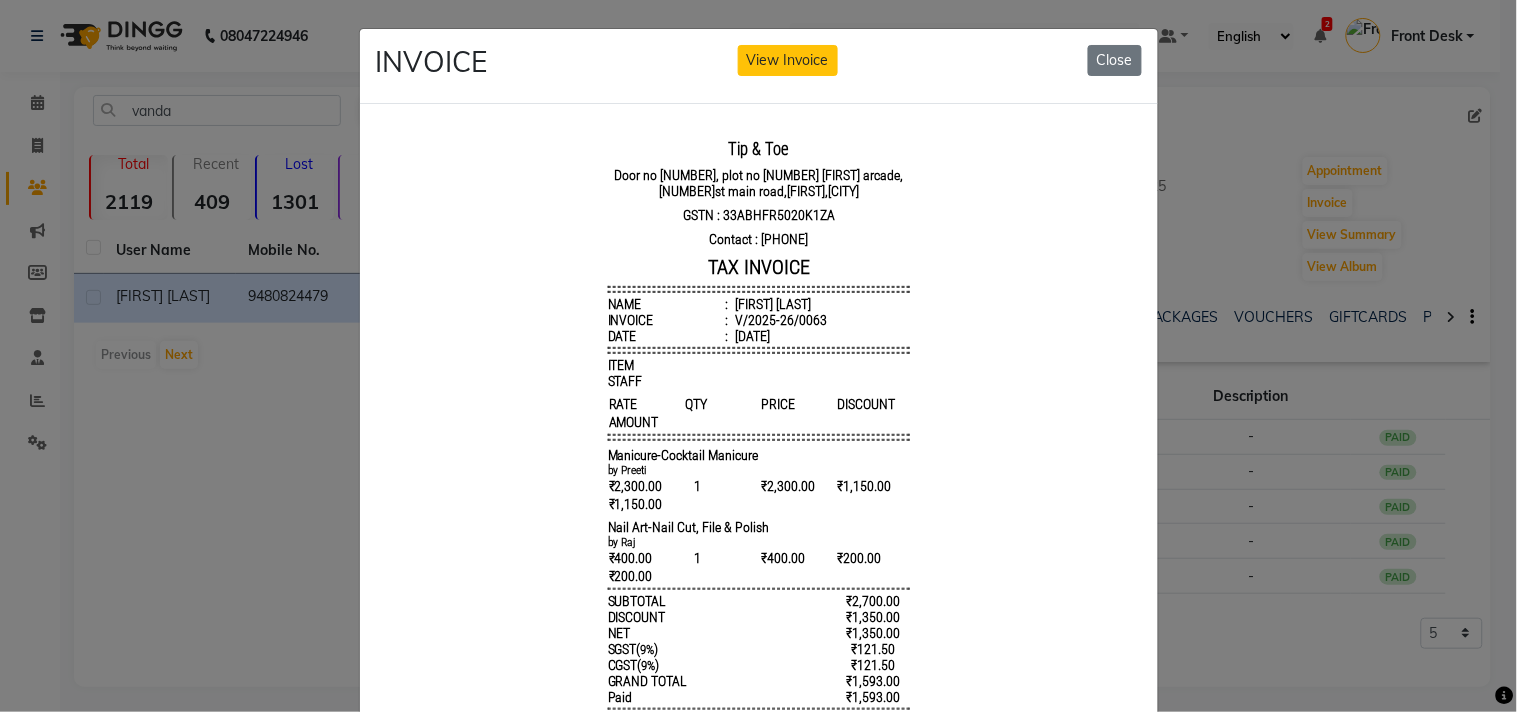 click on "INVOICE View Invoice Close" 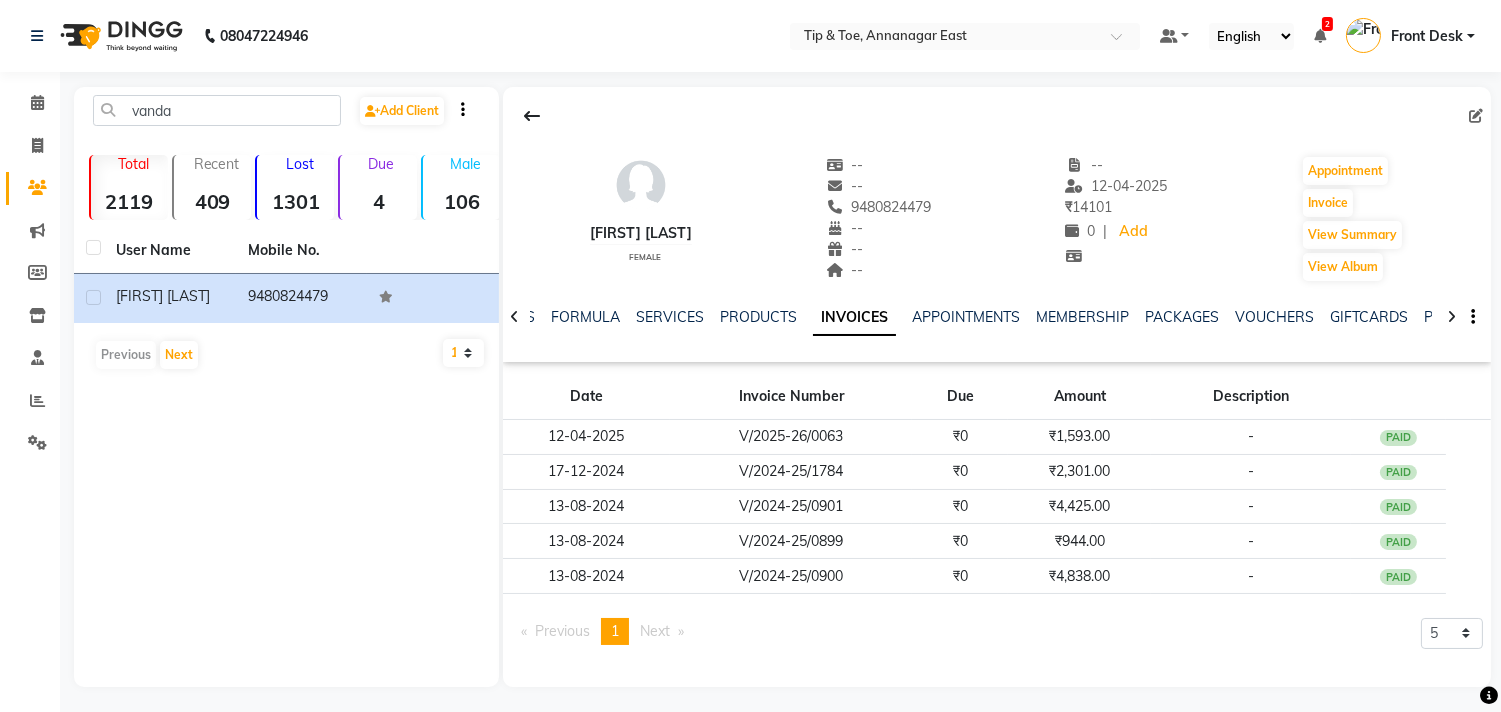 drag, startPoint x: 860, startPoint y: 197, endPoint x: 975, endPoint y: 206, distance: 115.35164 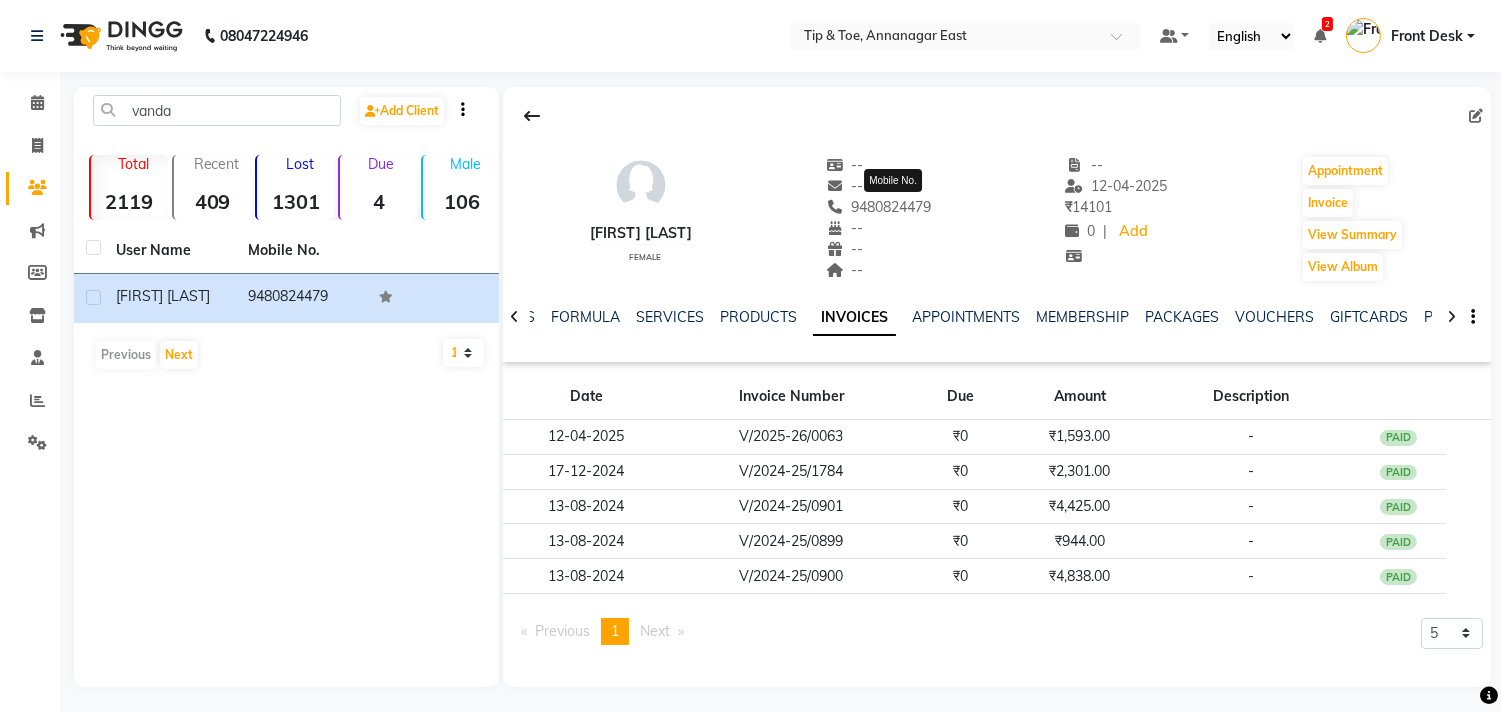 copy on "9480824479" 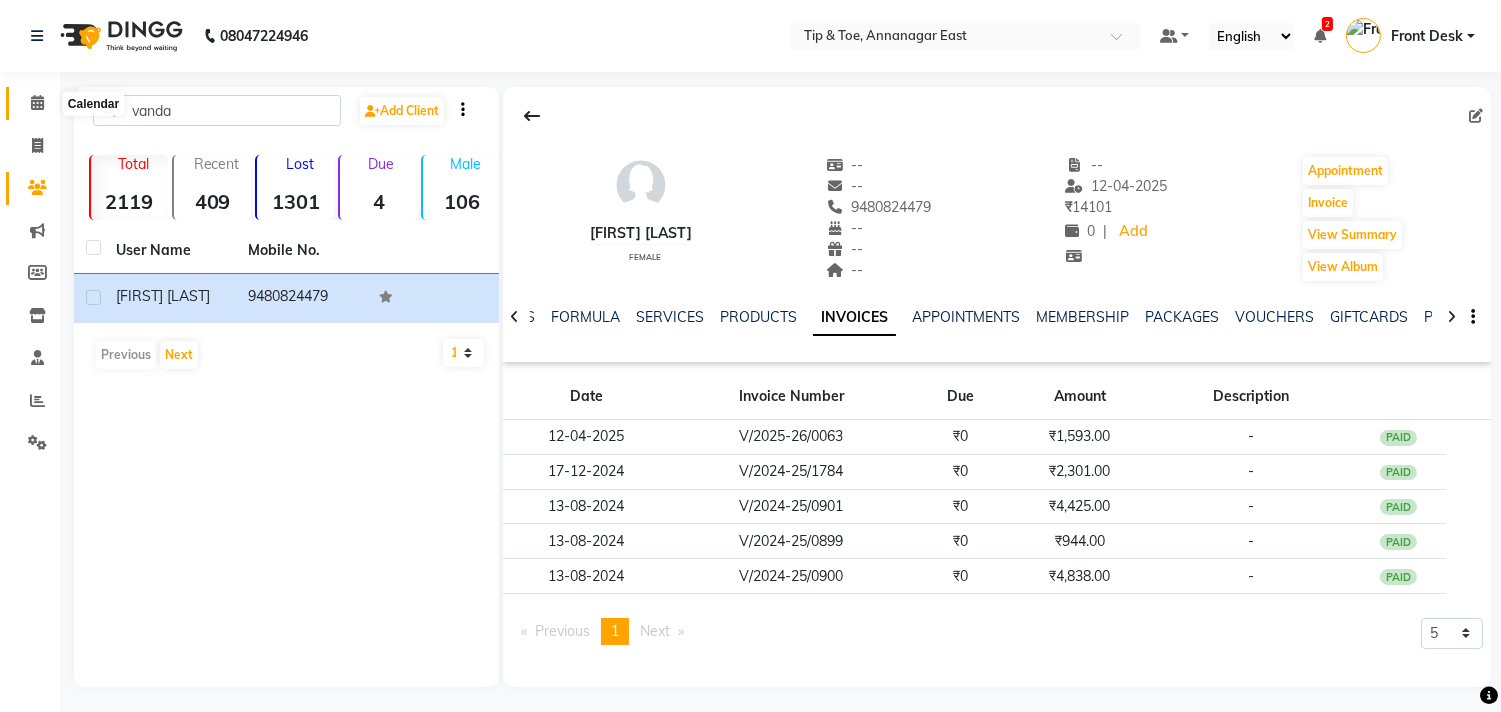 click 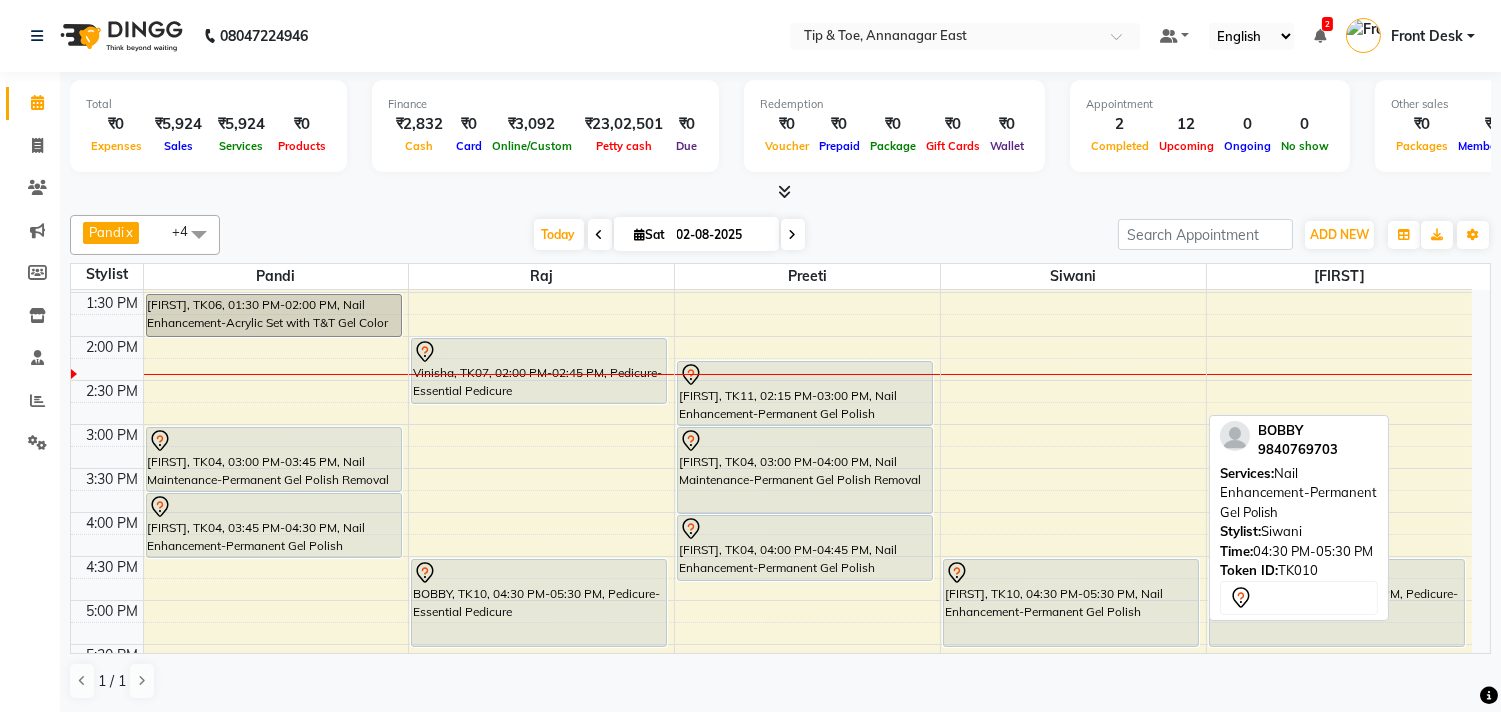 scroll, scrollTop: 444, scrollLeft: 0, axis: vertical 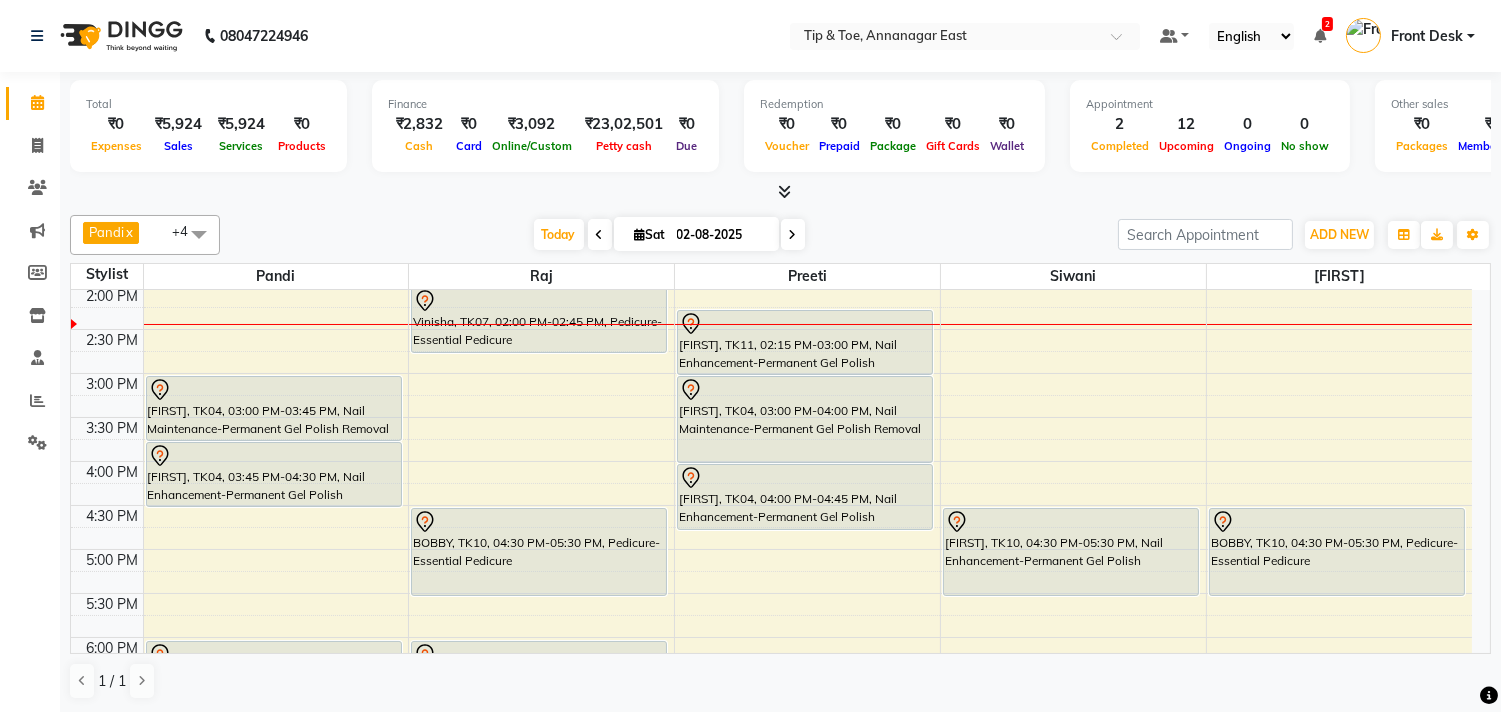 click on "9:00 AM 9:30 AM 10:00 AM 10:30 AM 11:00 AM 11:30 AM 12:00 PM 12:30 PM 1:00 PM 1:30 PM 2:00 PM 2:30 PM 3:00 PM 3:30 PM 4:00 PM 4:30 PM 5:00 PM 5:30 PM 6:00 PM 6:30 PM 7:00 PM 7:30 PM 8:00 PM 8:30 PM 9:00 PM 9:30 PM 10:00 PM 10:30 PM    [FIRST], TK02, 11:00 AM-12:00 PM, Nail Enhancement-Acrylic Overlays    [FIRST], TK06, 01:30 PM-02:00 PM, Nail Enhancement-Acrylic Set with T&T Gel Color             [FIRST], TK04, 03:00 PM-03:45 PM, Nail Maintenance-Permanent Gel Polish Removal             [FIRST], TK04, 03:45 PM-04:30 PM, Nail Enhancement-Permanent Gel Polish             [FIRST], TK01, 06:00 PM-07:00 PM, Nail Enhancement-Acrylic Set with T&T Gel Color     [FIRST], TK09, 12:00 PM-12:45 PM, Pedicure-Foot Facial Detox Pedicure             [FIRST], TK07, 02:00 PM-02:45 PM, Pedicure-Essential Pedicure             [FIRST], TK10, 04:30 PM-05:30 PM, Pedicure-Essential Pedicure             [FIRST], TK01, 06:00 PM-07:00 PM, Pedicure-Essential Pedicure" at bounding box center [771, 461] 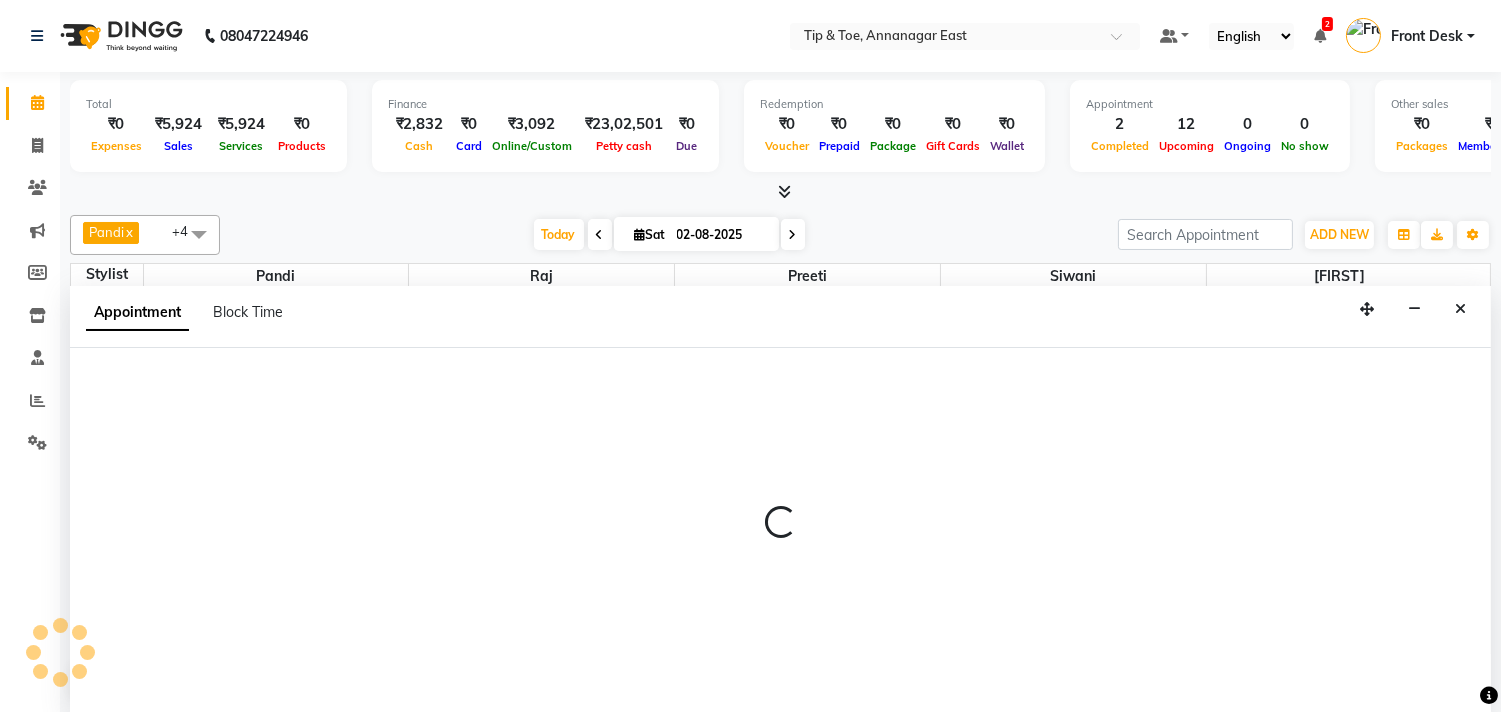 select on "49685" 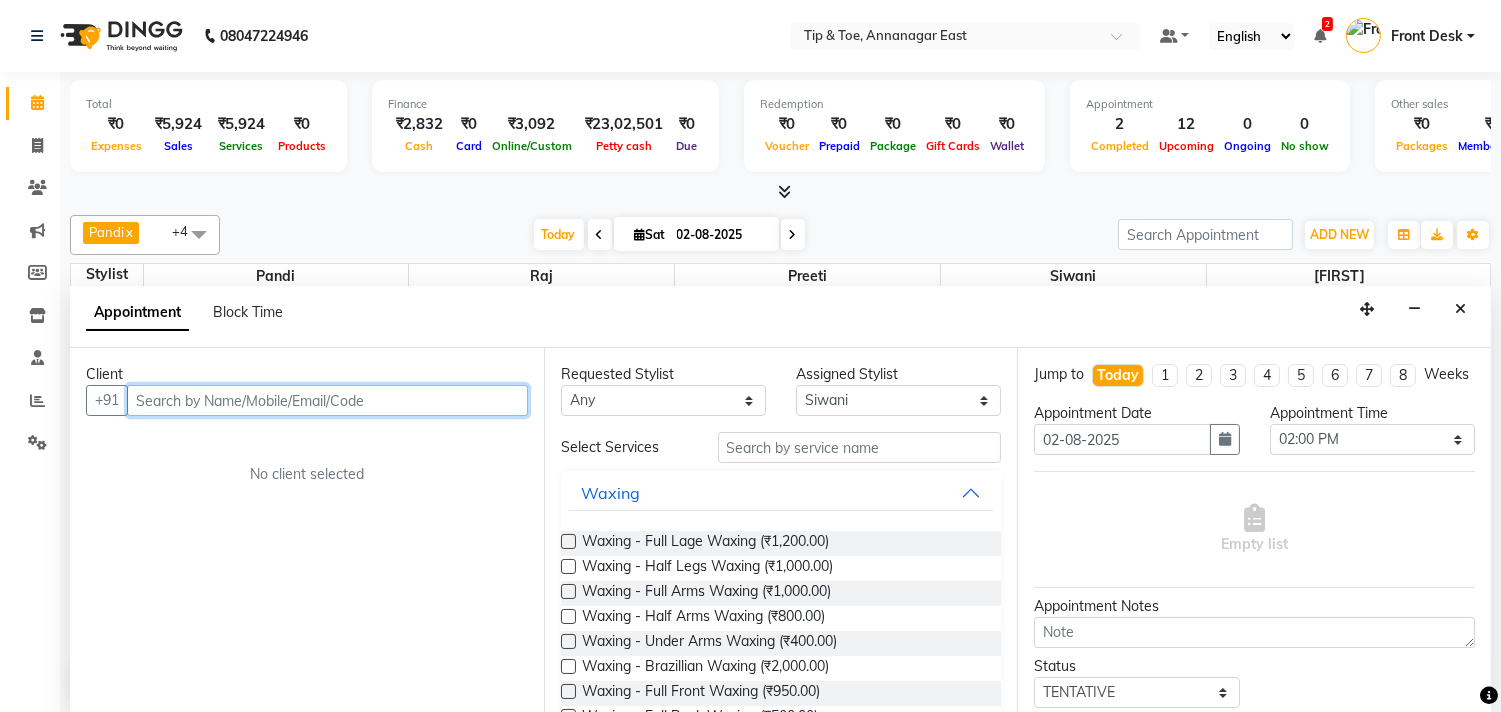 scroll, scrollTop: 1, scrollLeft: 0, axis: vertical 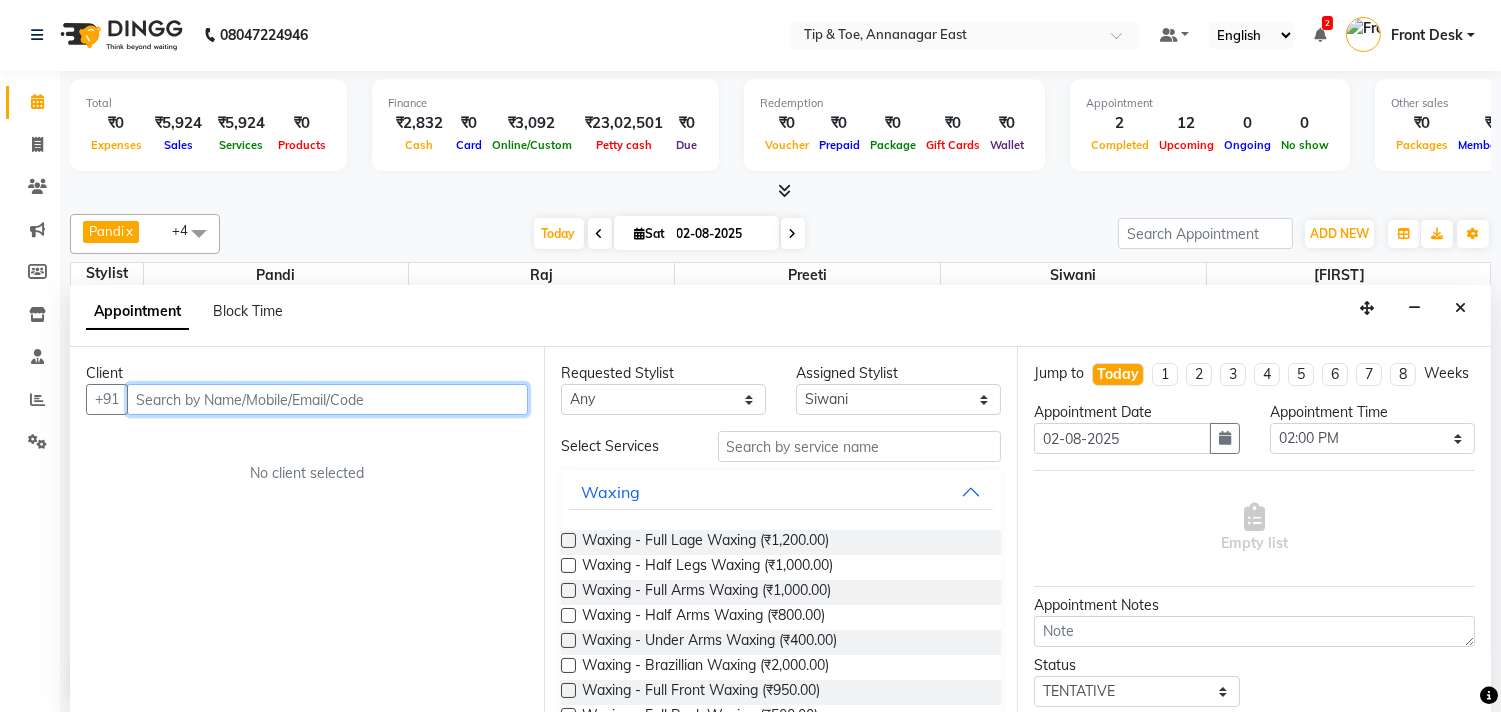paste on "9480824479" 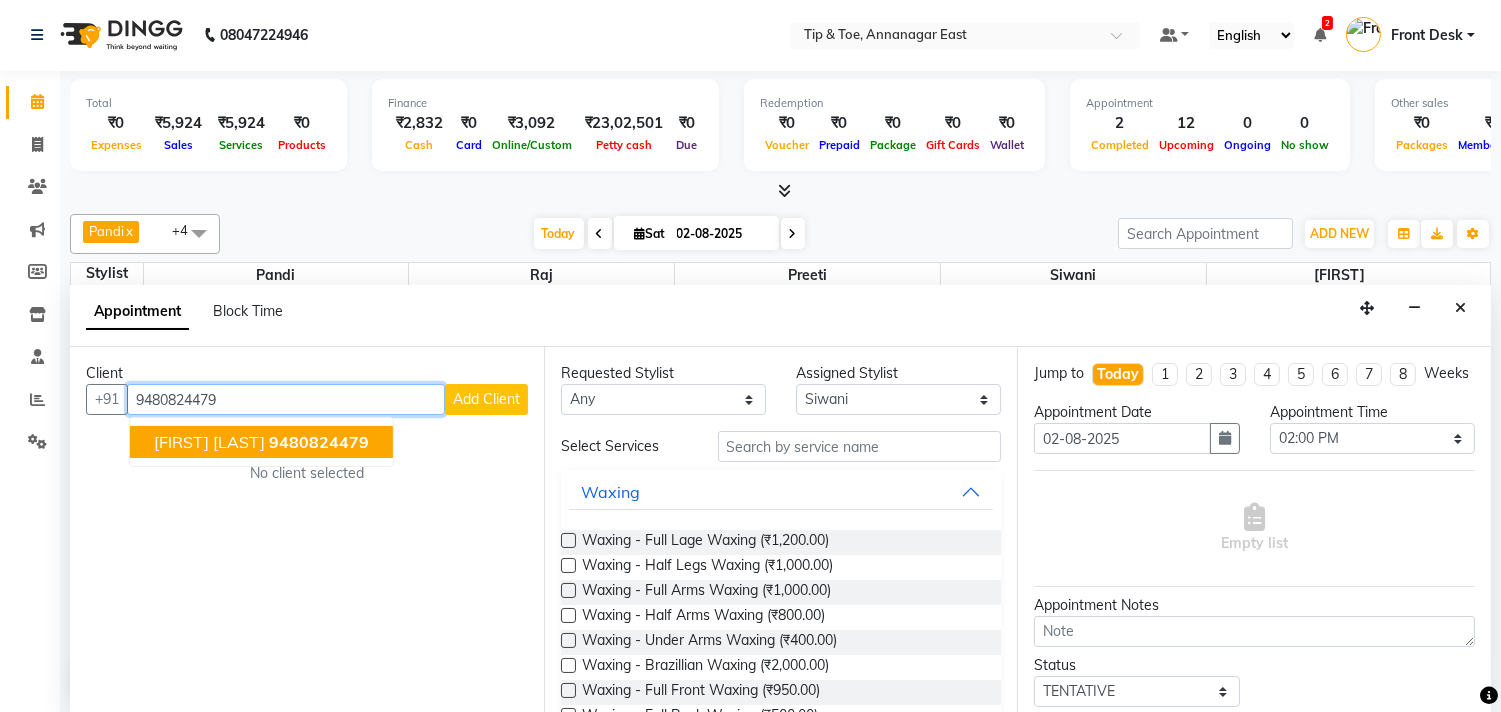 click on "[FIRST] [LAST]  [PHONE]" at bounding box center (261, 442) 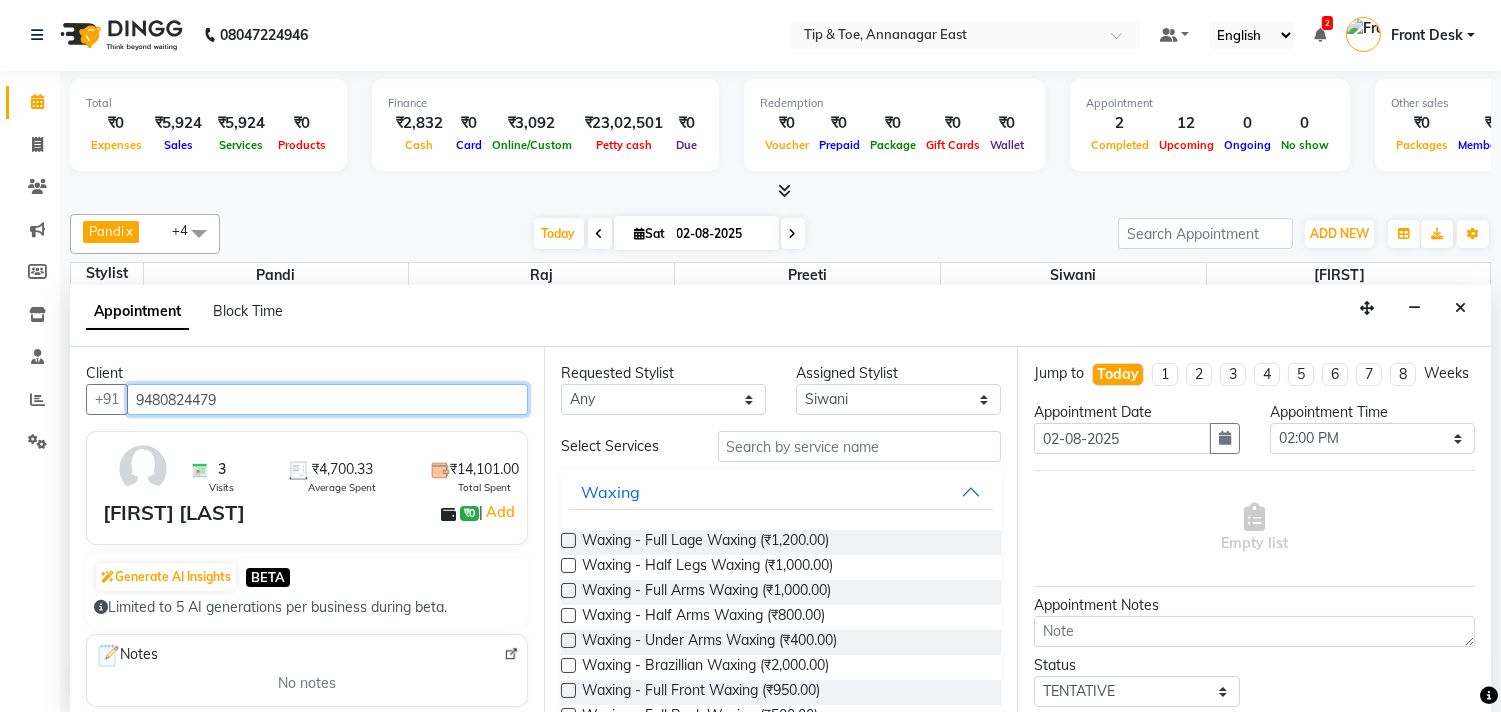 type on "9480824479" 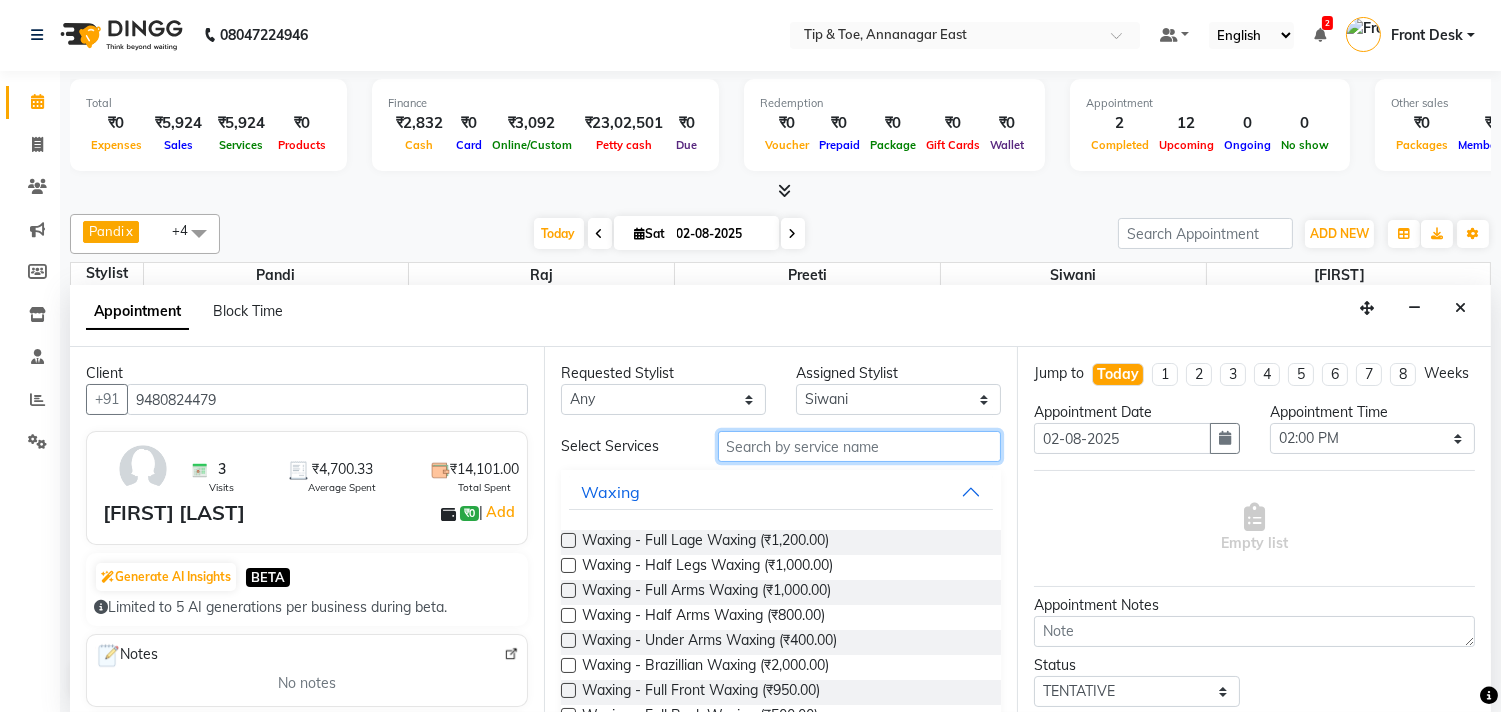 click at bounding box center [860, 446] 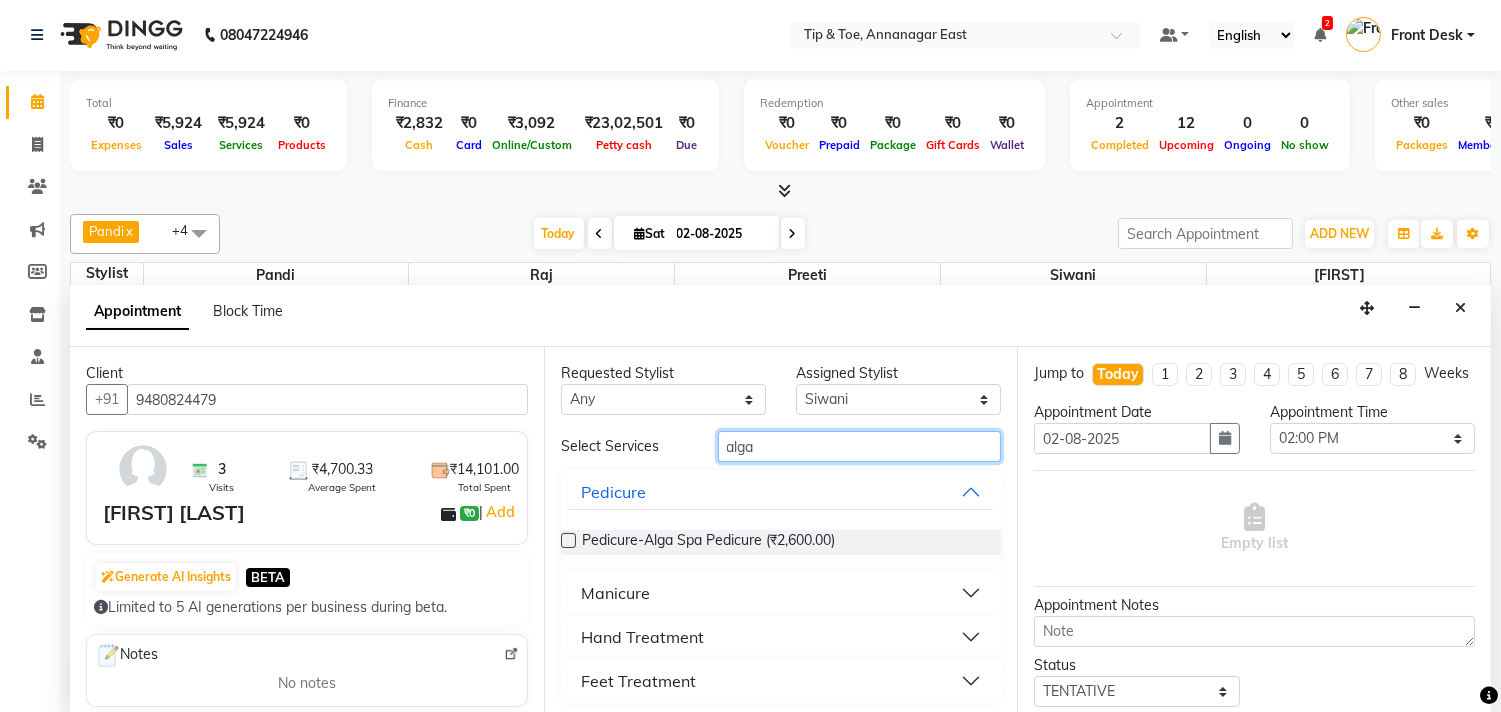 type on "alga" 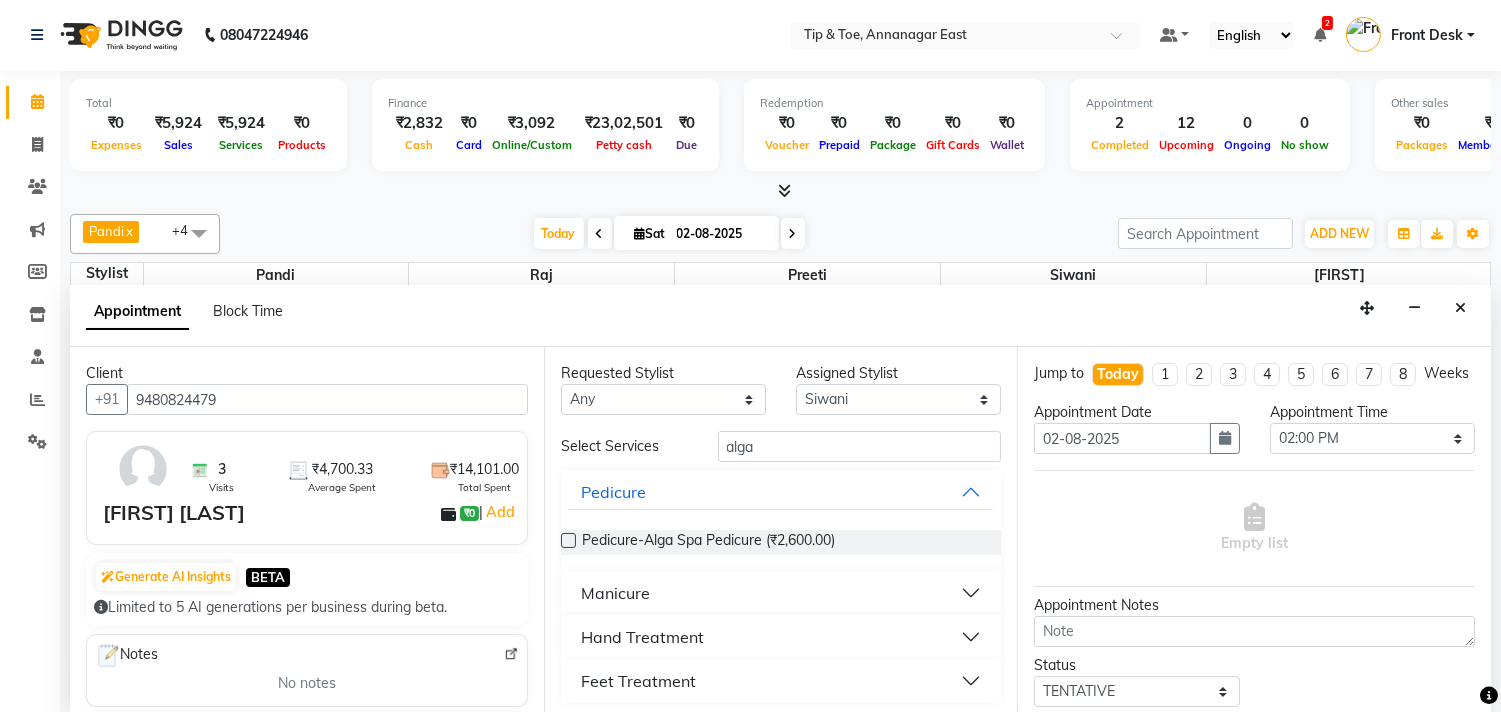 click at bounding box center (568, 540) 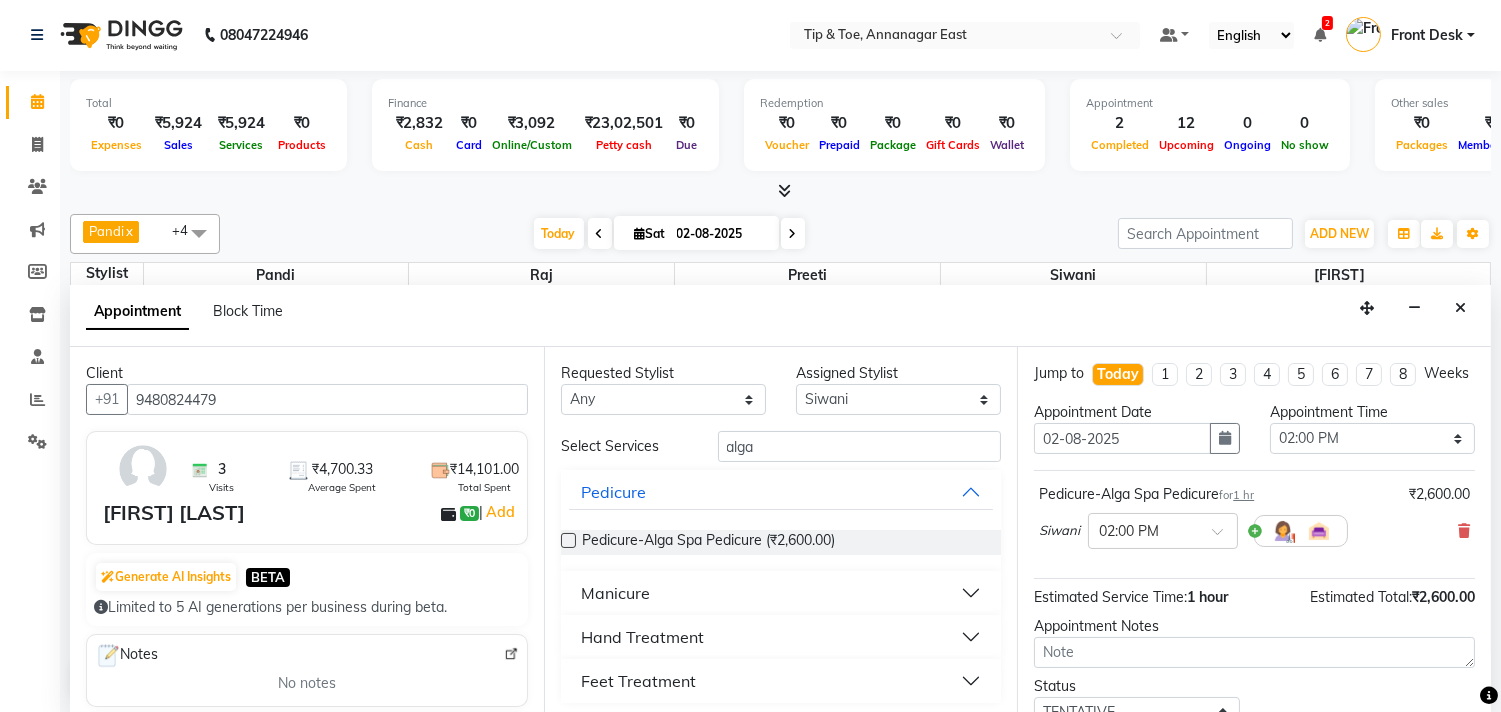 click at bounding box center [568, 540] 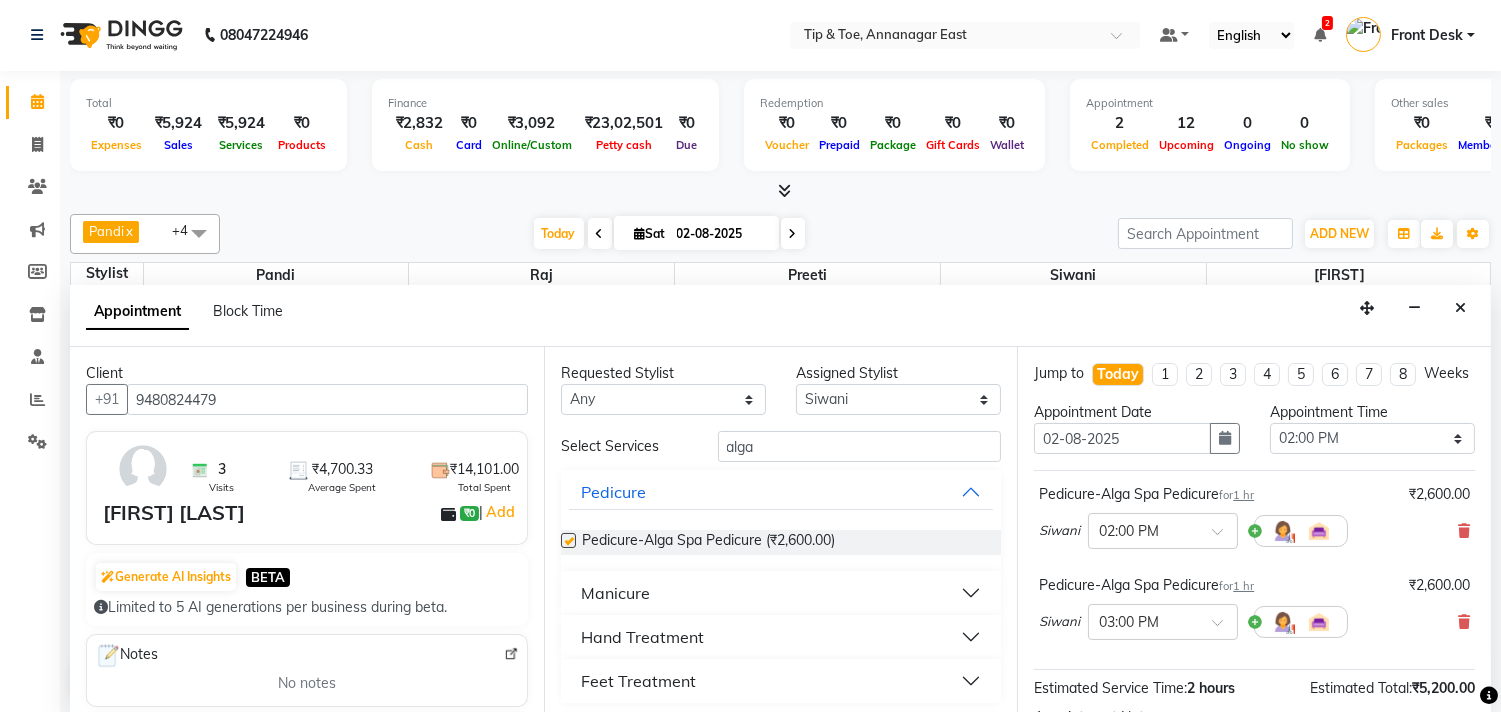 checkbox on "false" 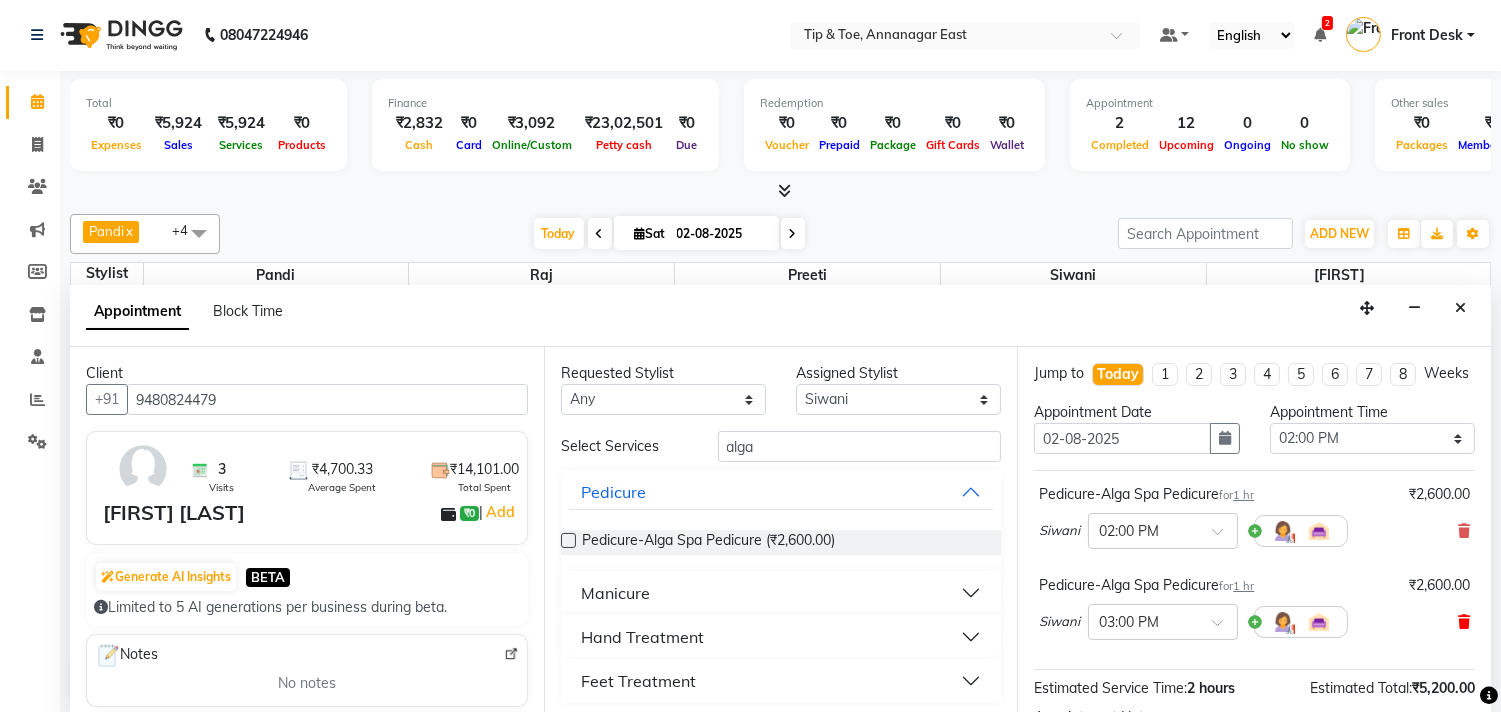 click at bounding box center (1464, 622) 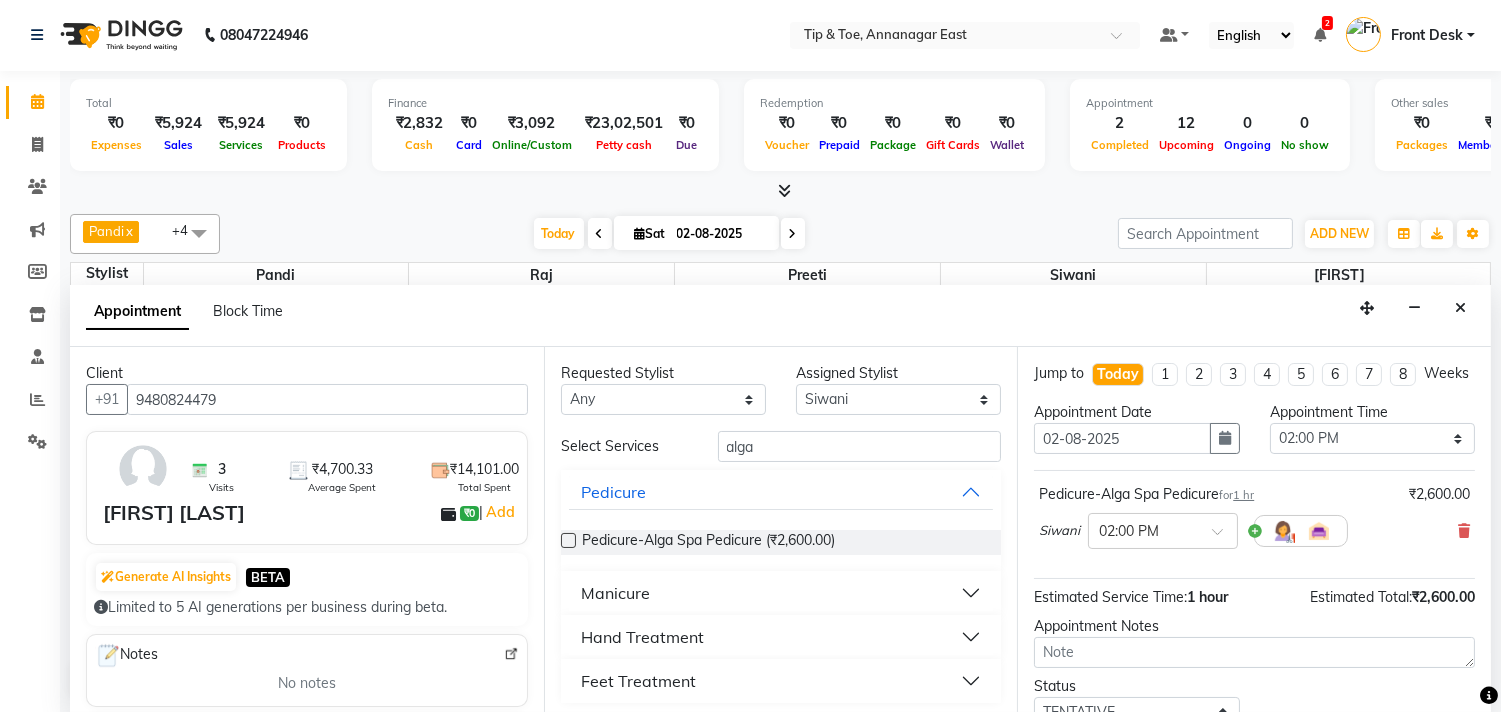 click on "Hand Treatment" at bounding box center (642, 637) 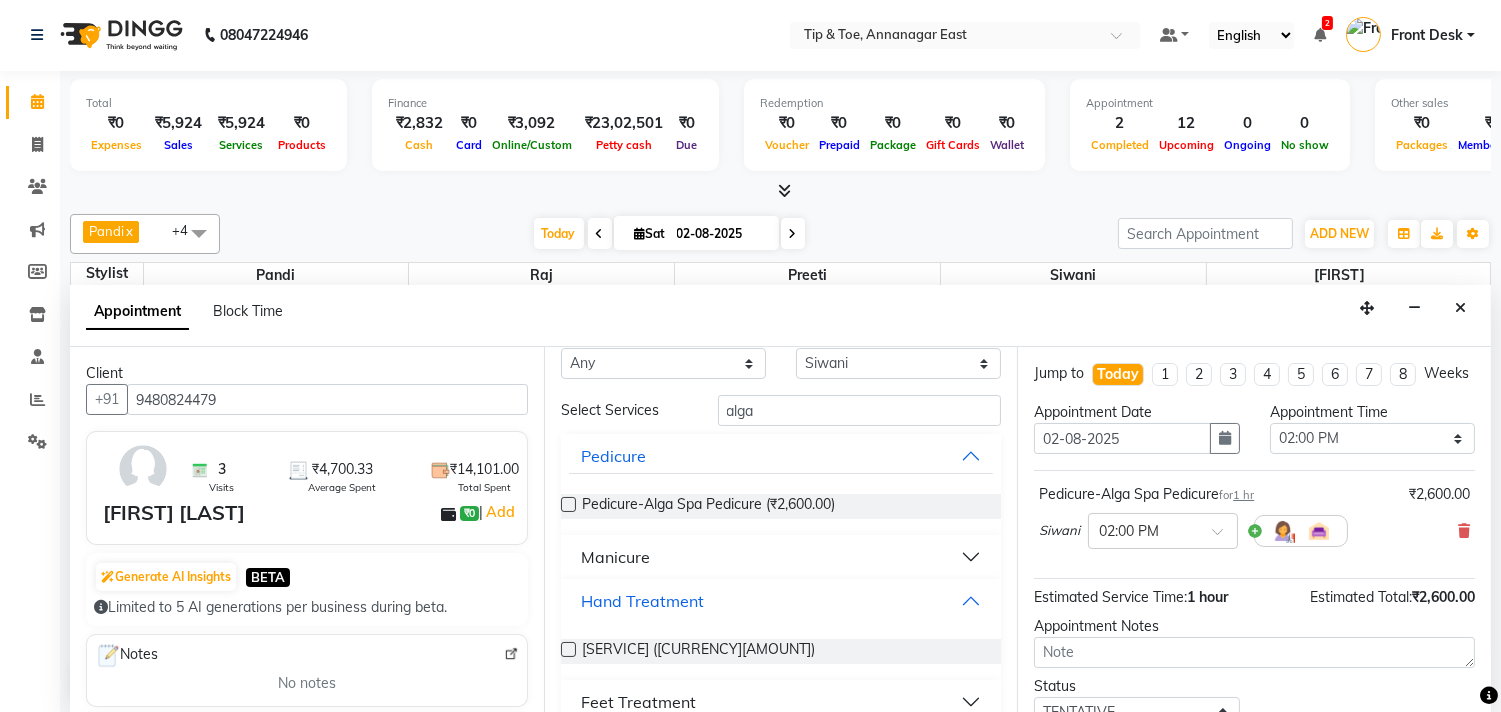 scroll, scrollTop: 63, scrollLeft: 0, axis: vertical 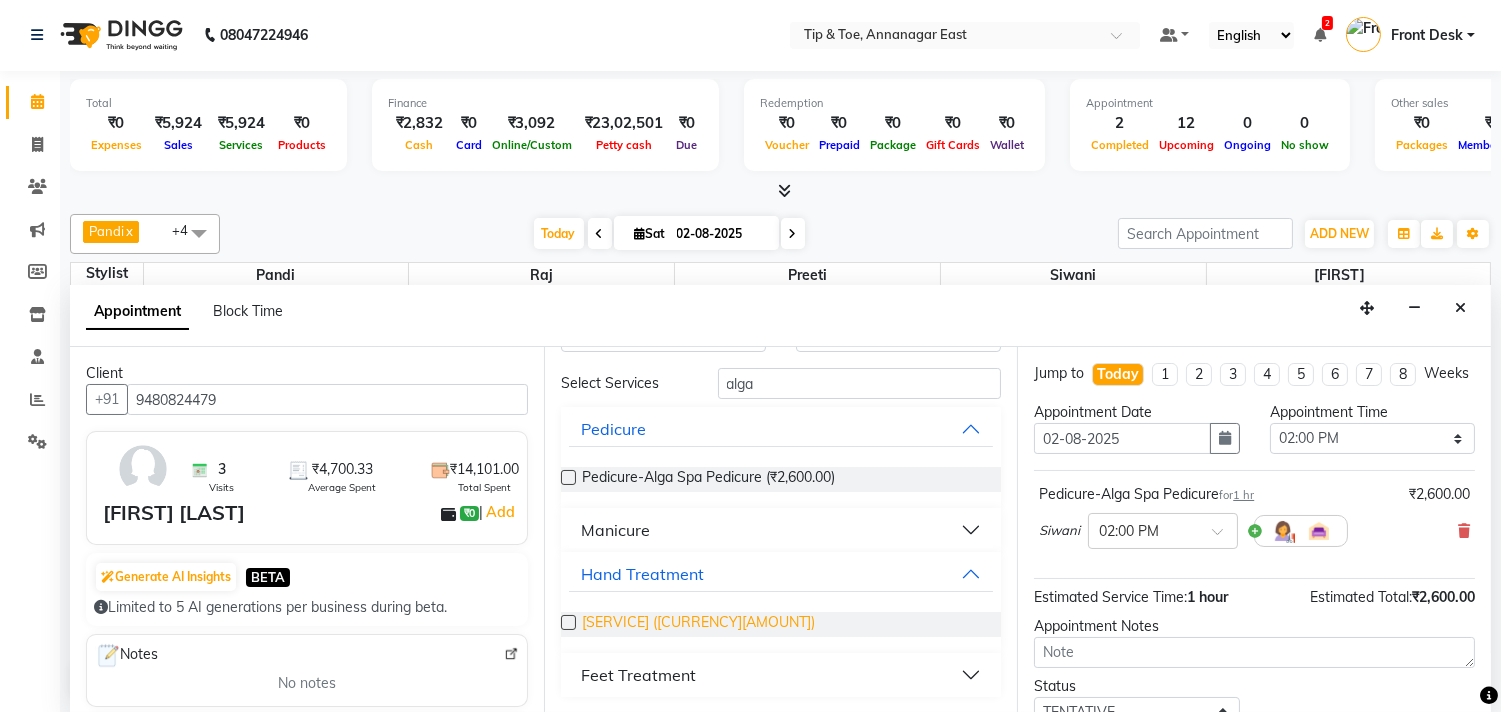 click on "[SERVICE] ([CURRENCY][AMOUNT])" at bounding box center [698, 624] 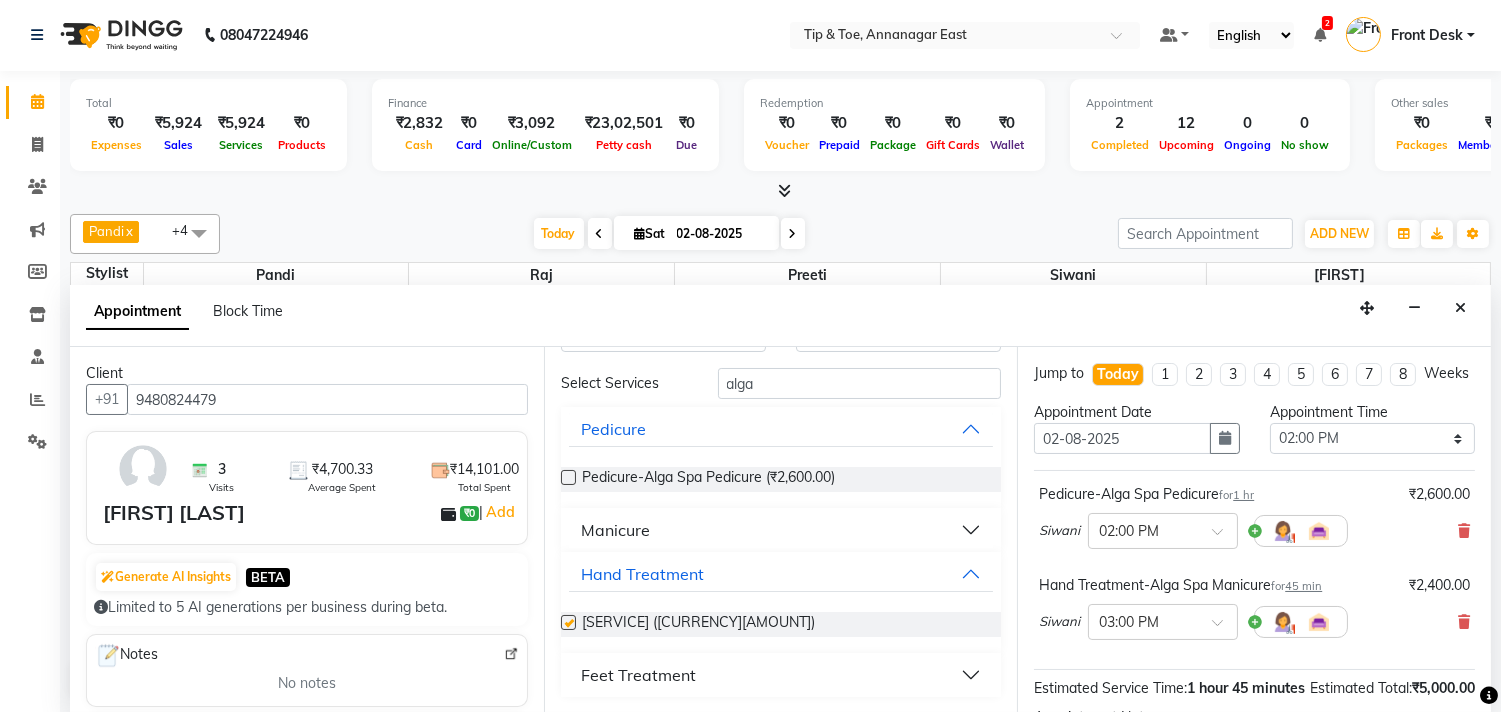 checkbox on "false" 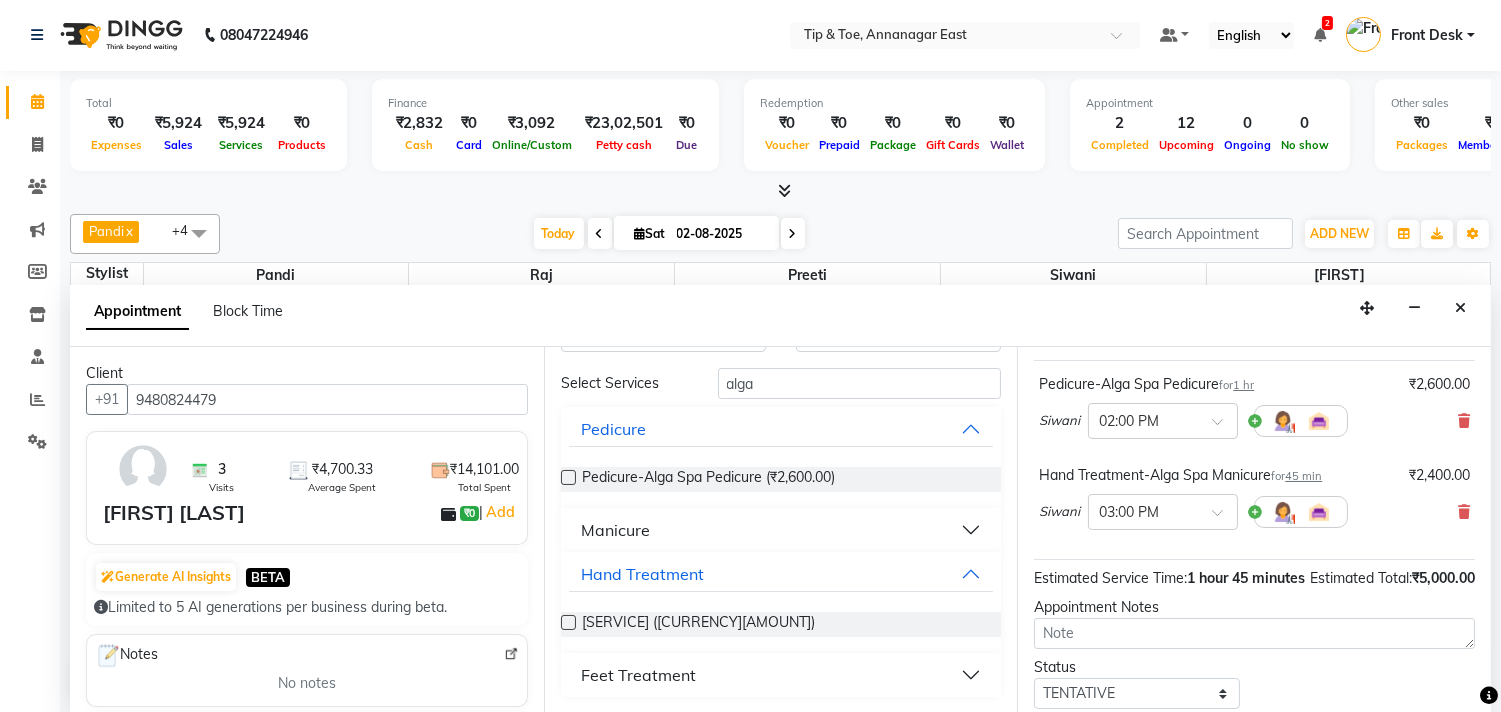 scroll, scrollTop: 111, scrollLeft: 0, axis: vertical 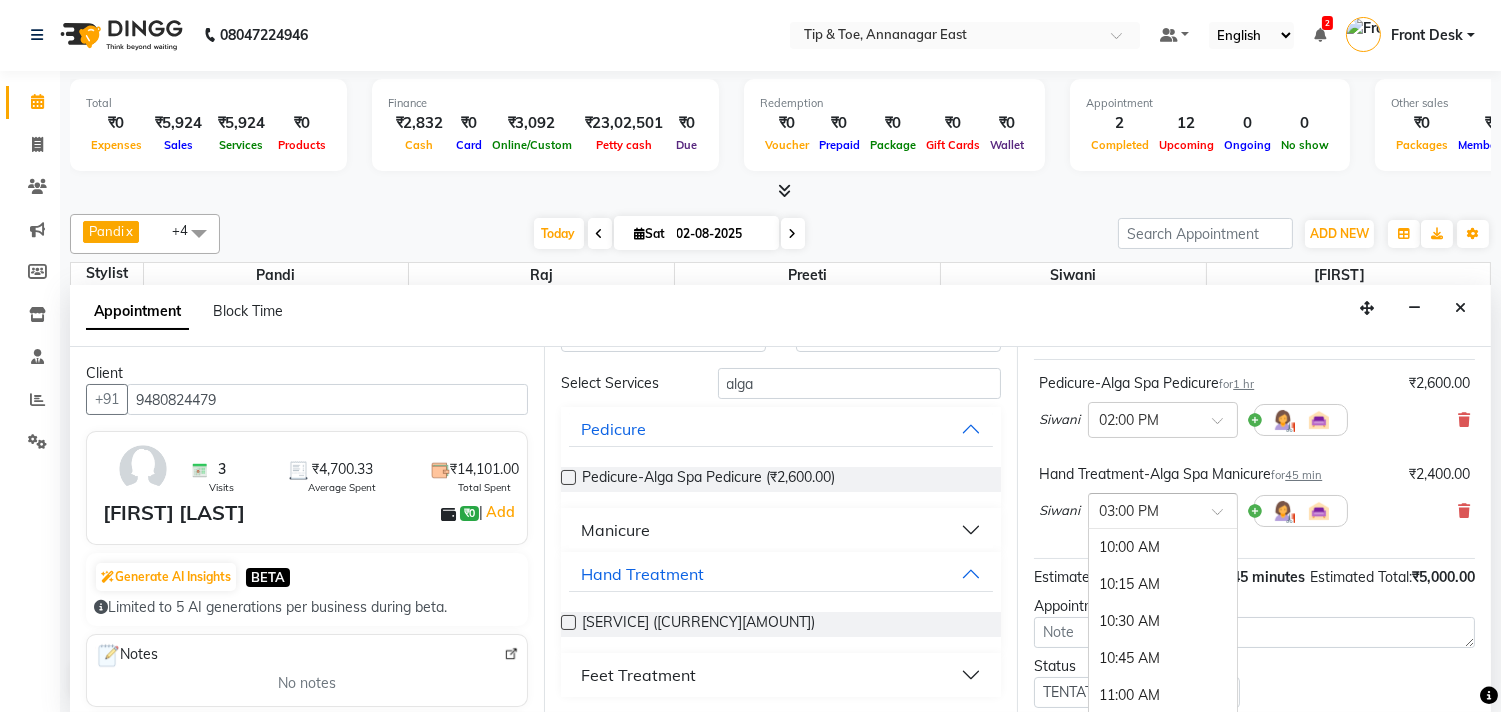 click at bounding box center (1163, 509) 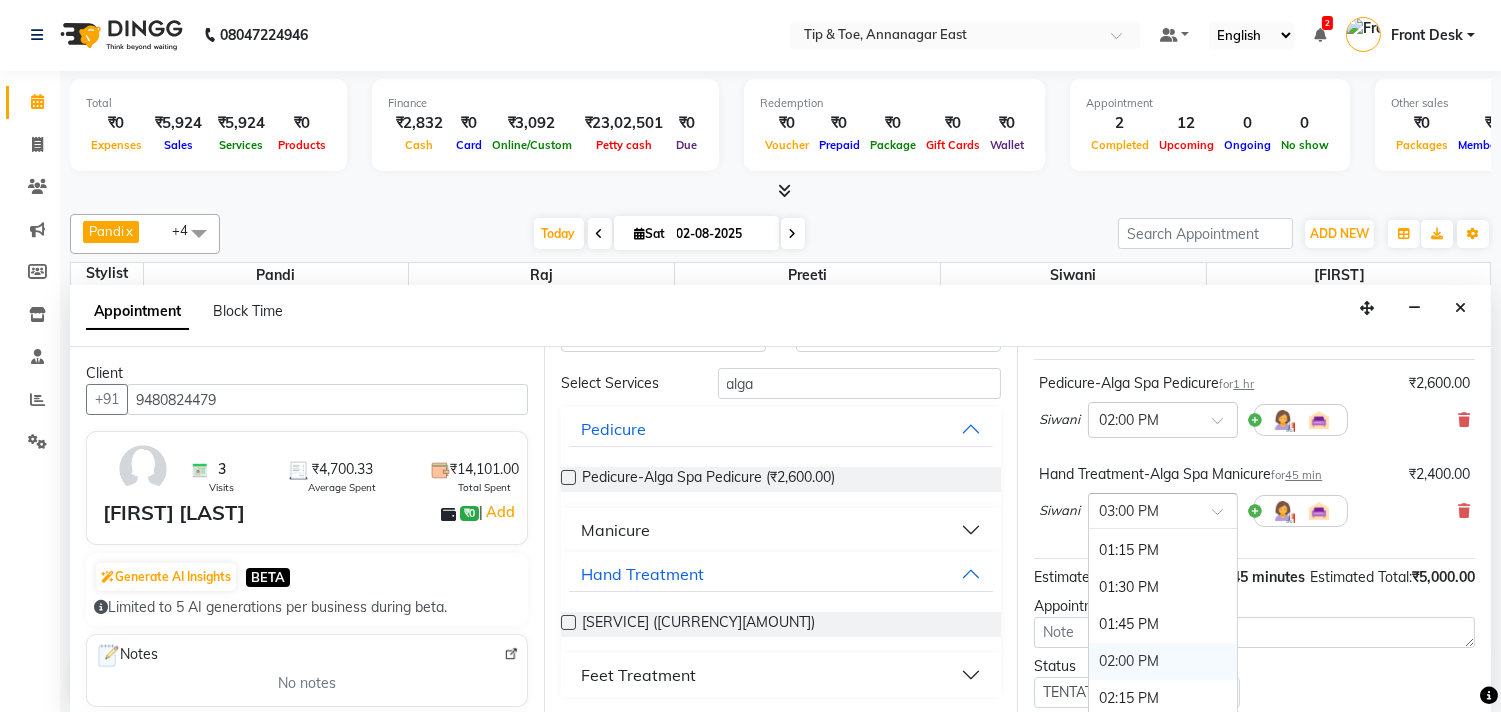 scroll, scrollTop: 516, scrollLeft: 0, axis: vertical 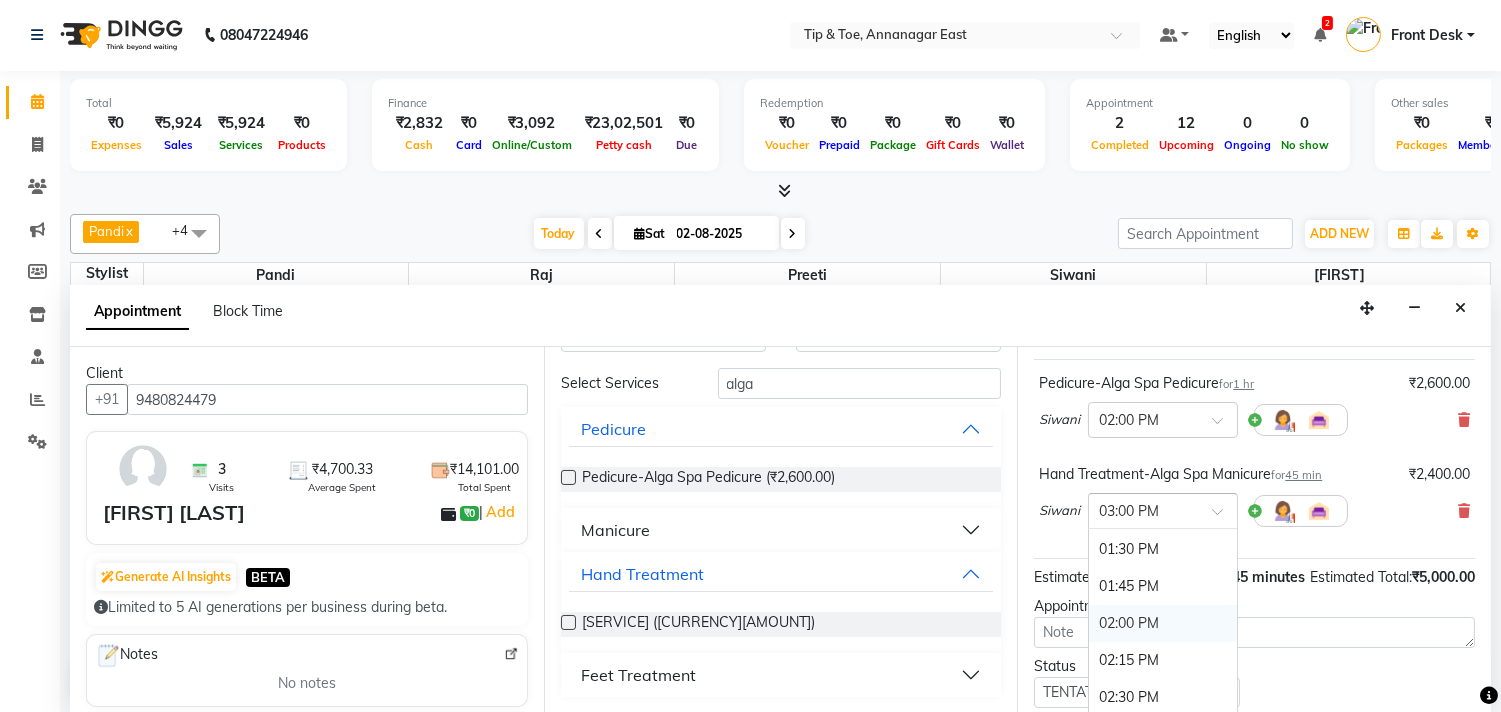 click on "02:00 PM" at bounding box center (1163, 623) 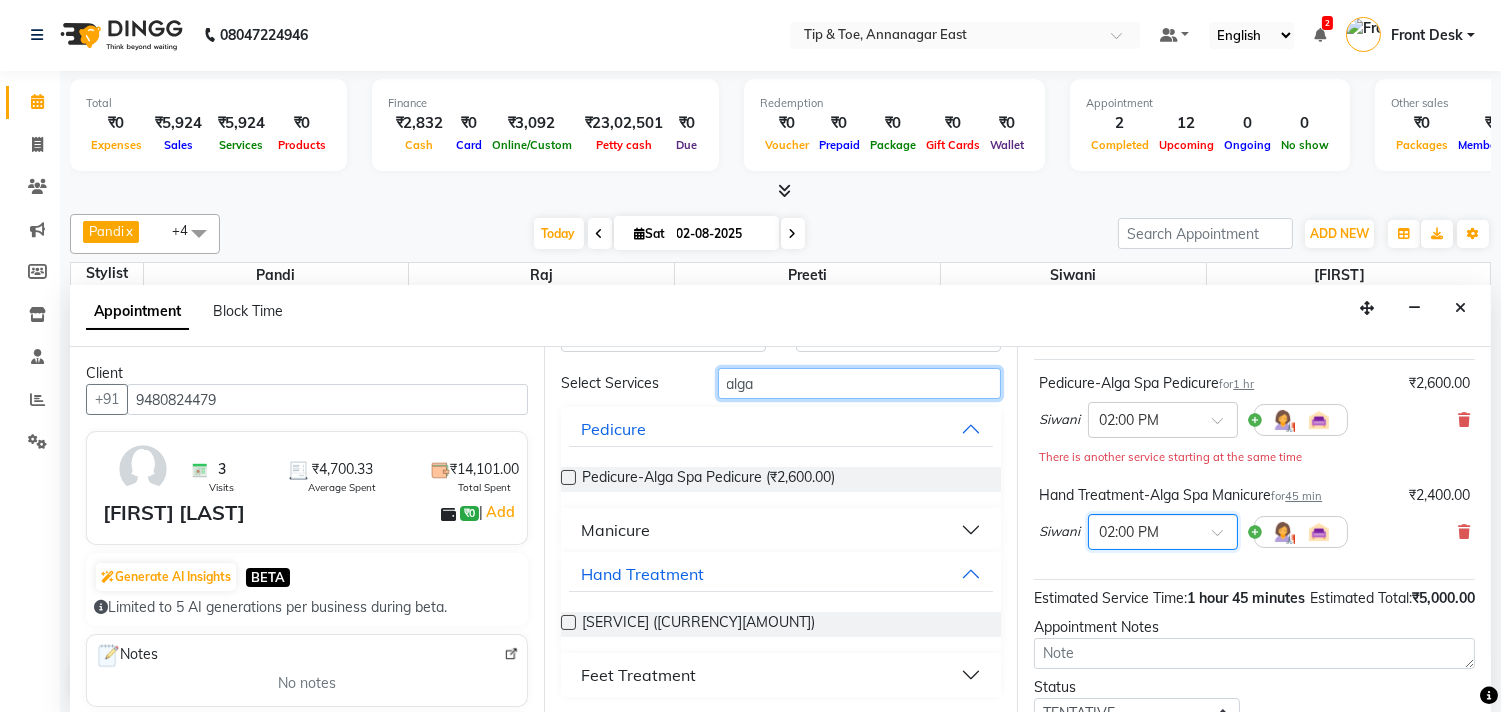 click on "alga" at bounding box center [860, 383] 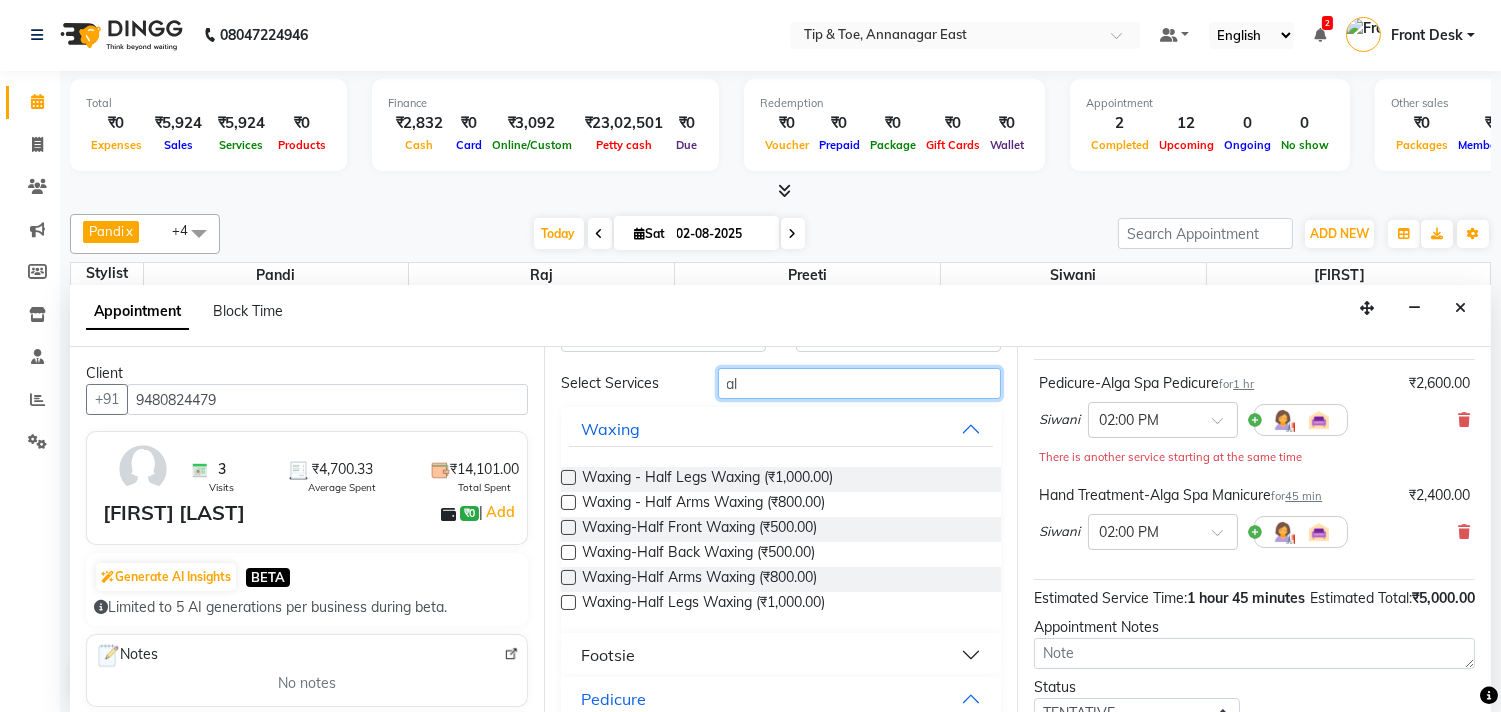 type on "a" 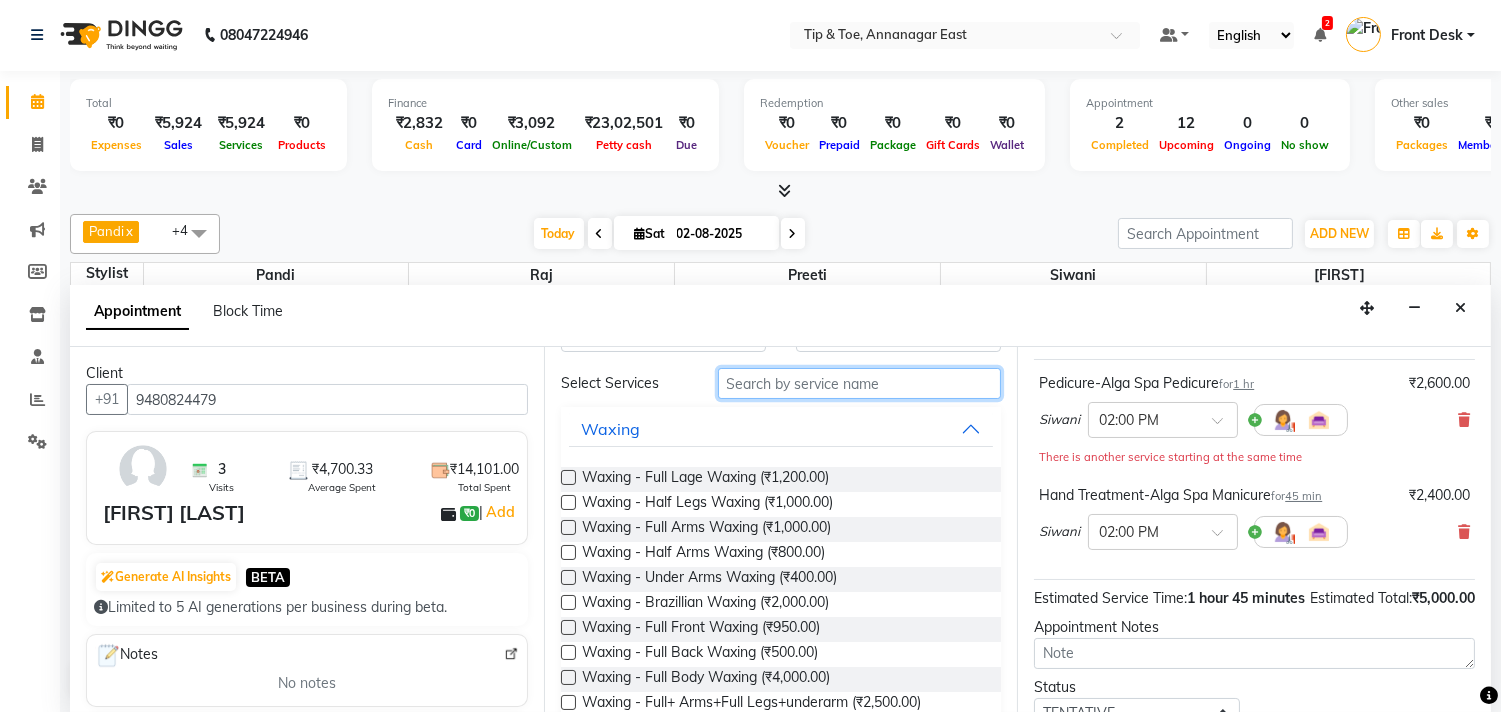 scroll, scrollTop: 0, scrollLeft: 0, axis: both 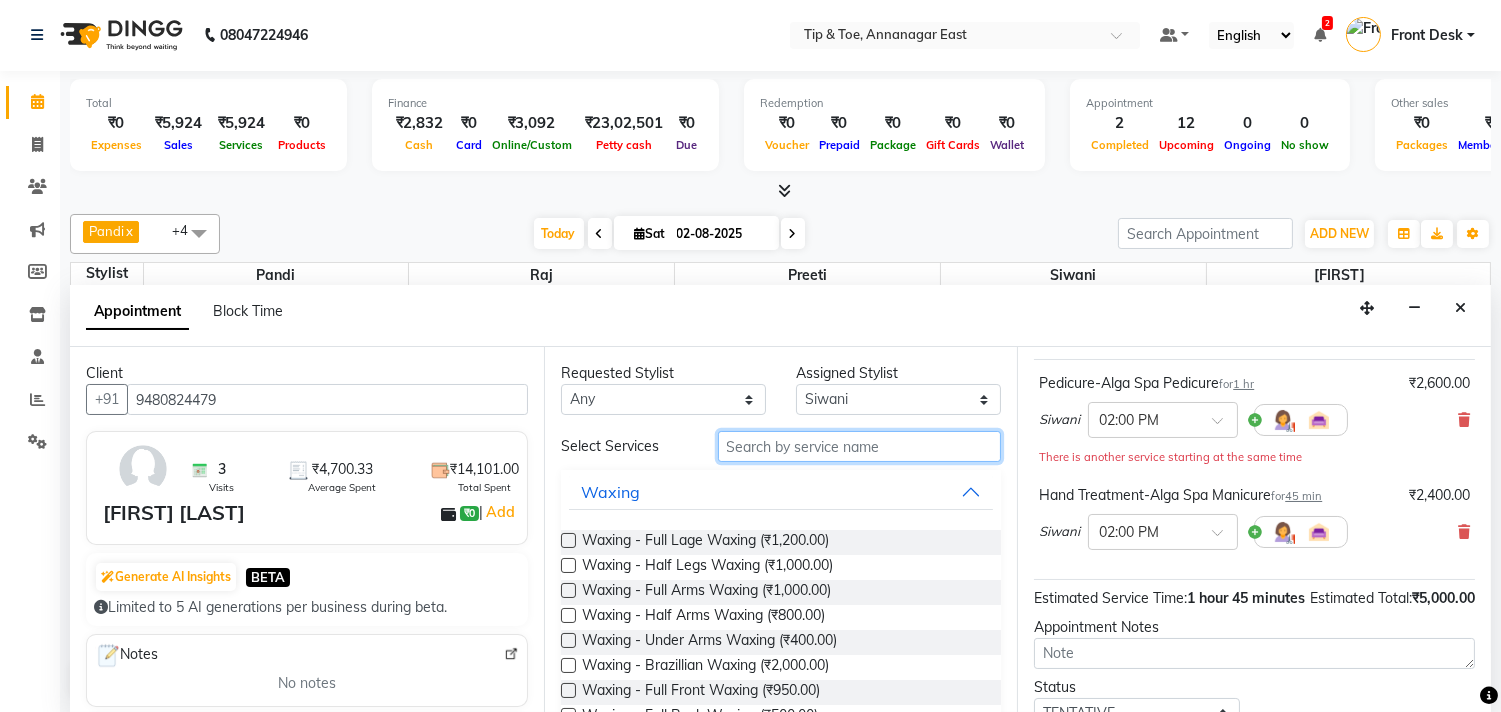 type 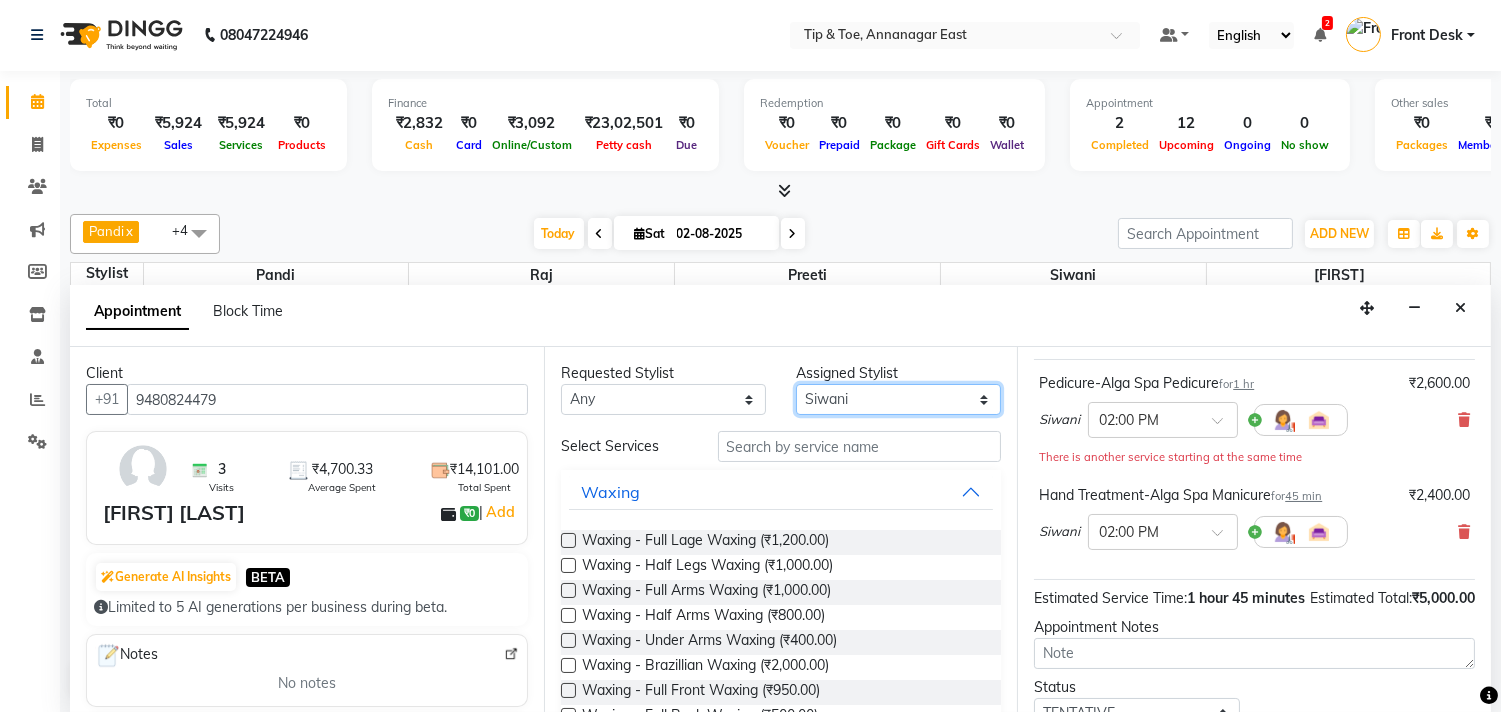 click on "Select [FIRST] [FIRST] [FIRST] [FIRST] [FIRST] [FIRST] [FIRST] Manager [FIRST]" at bounding box center [898, 399] 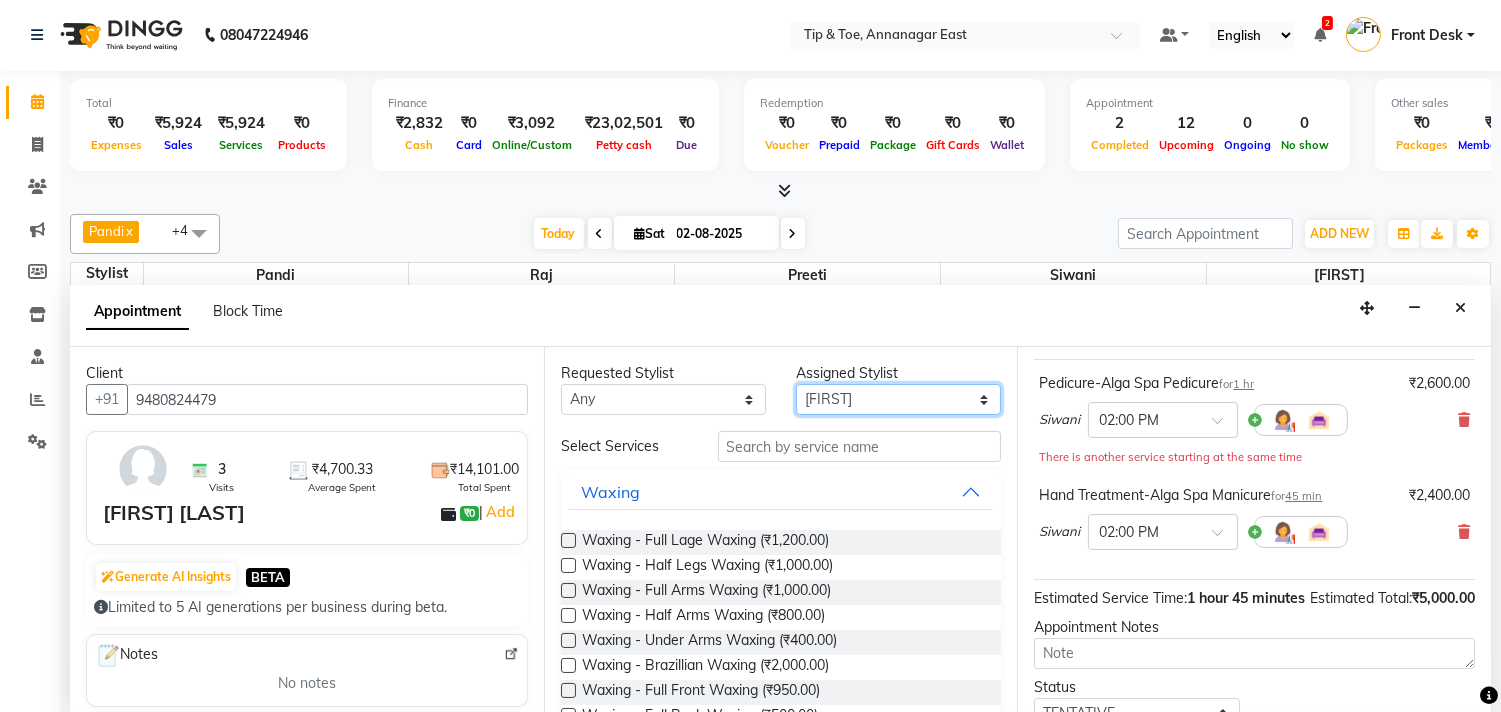 click on "Select [FIRST] [FIRST] [FIRST] [FIRST] [FIRST] [FIRST] [FIRST] Manager [FIRST]" at bounding box center [898, 399] 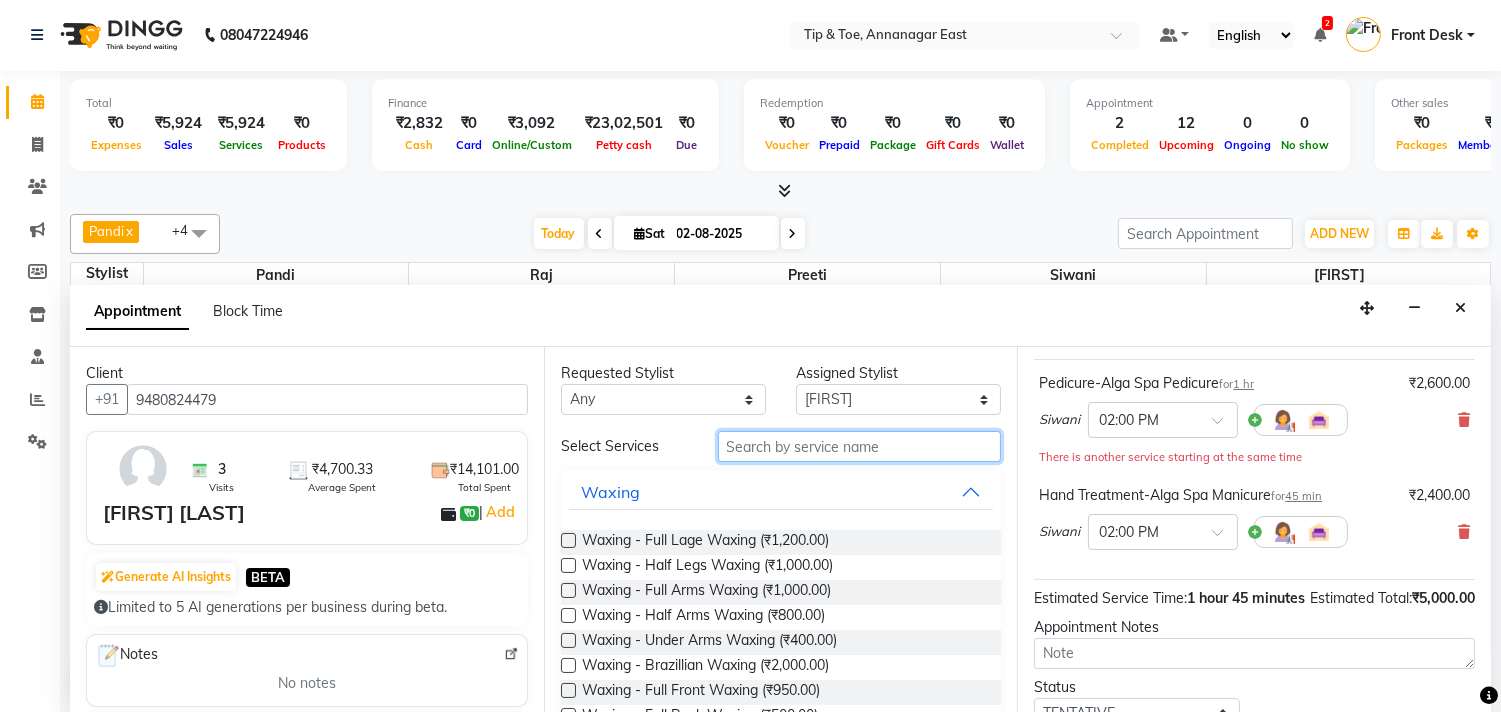 click at bounding box center [860, 446] 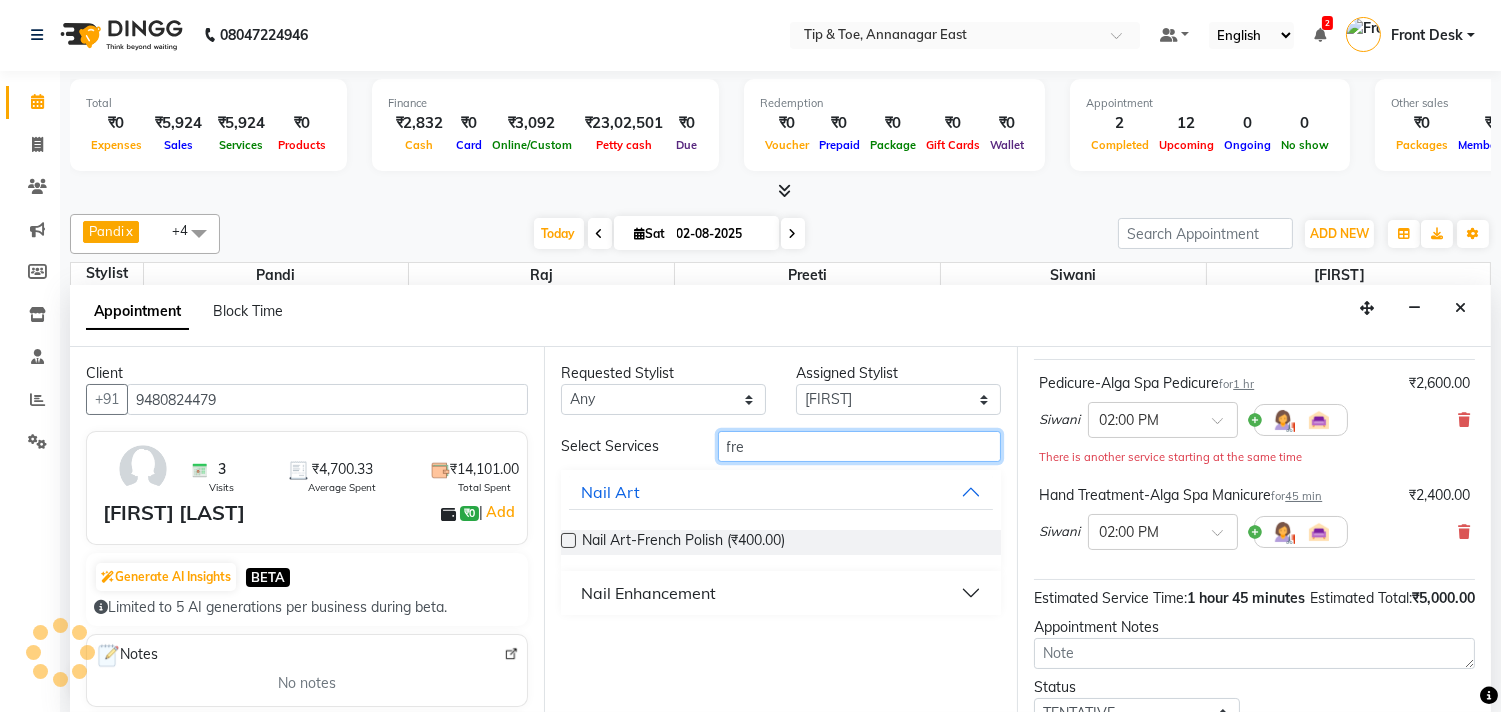 type on "fre" 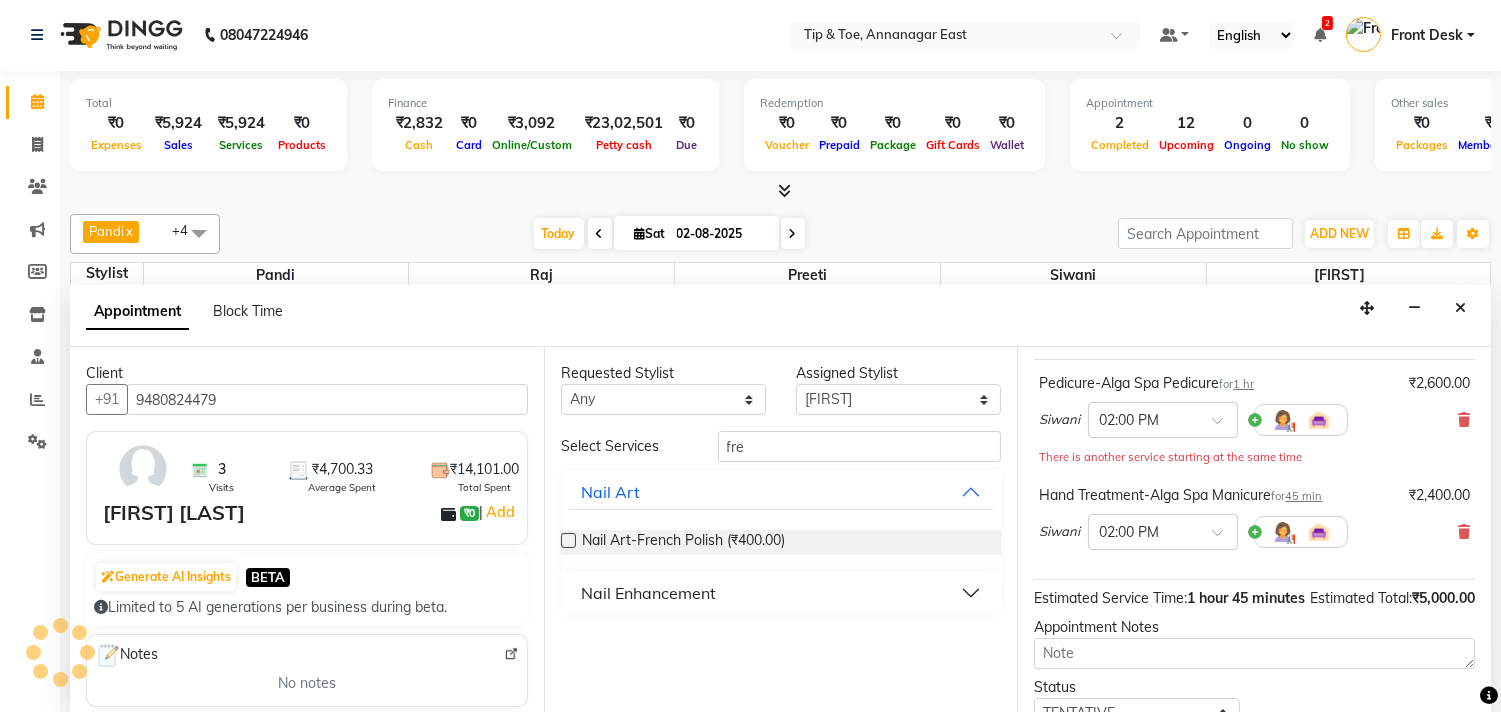 click on "Nail Enhancement" at bounding box center [781, 593] 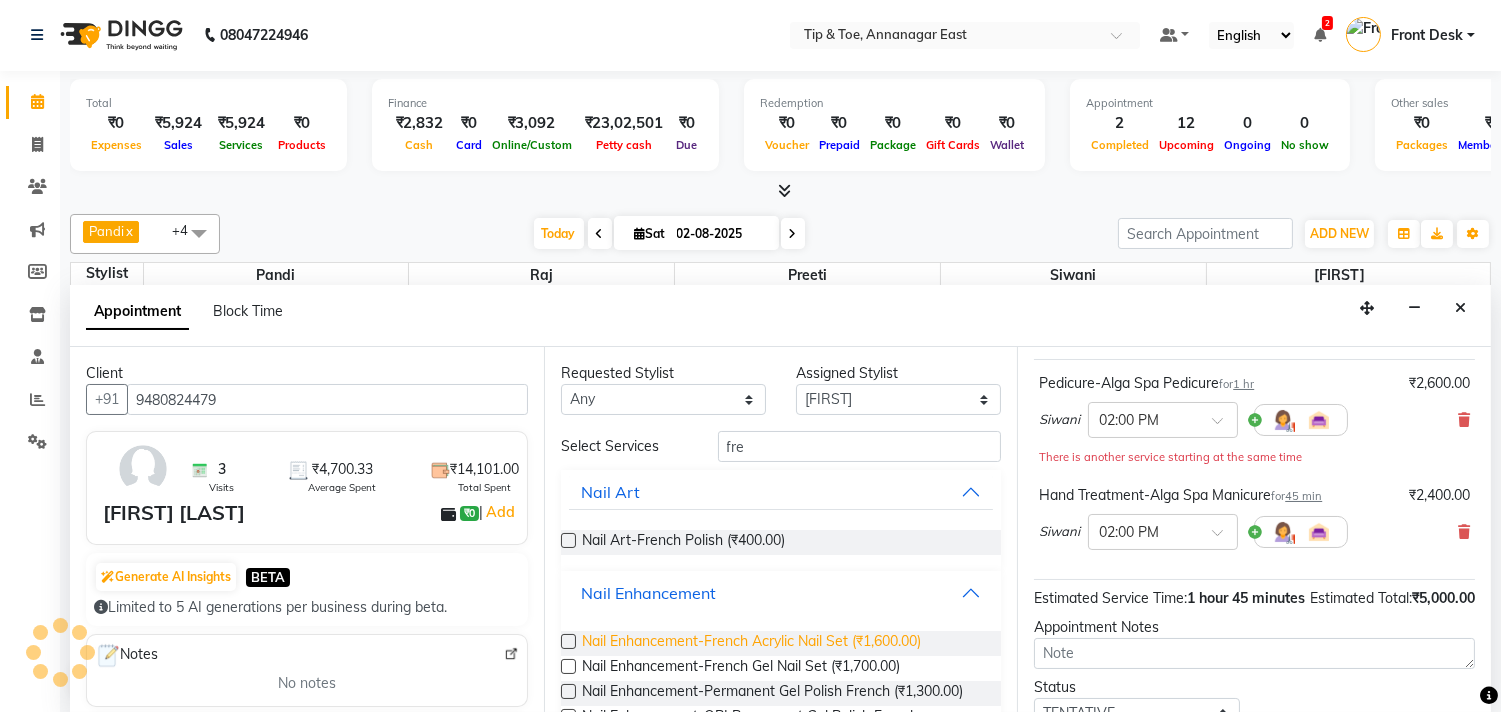 scroll, scrollTop: 84, scrollLeft: 0, axis: vertical 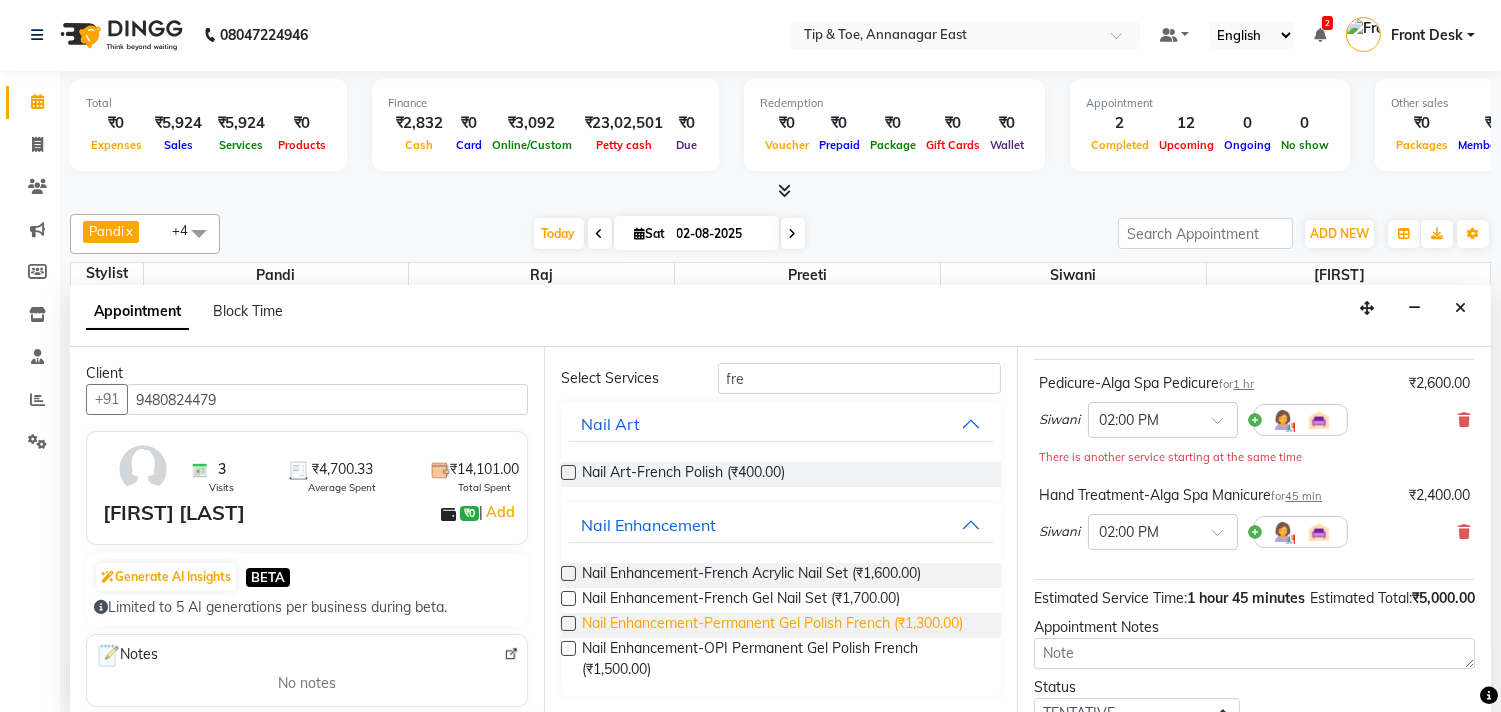 click on "Nail Enhancement-Permanent Gel Polish French (₹1,300.00)" at bounding box center [772, 625] 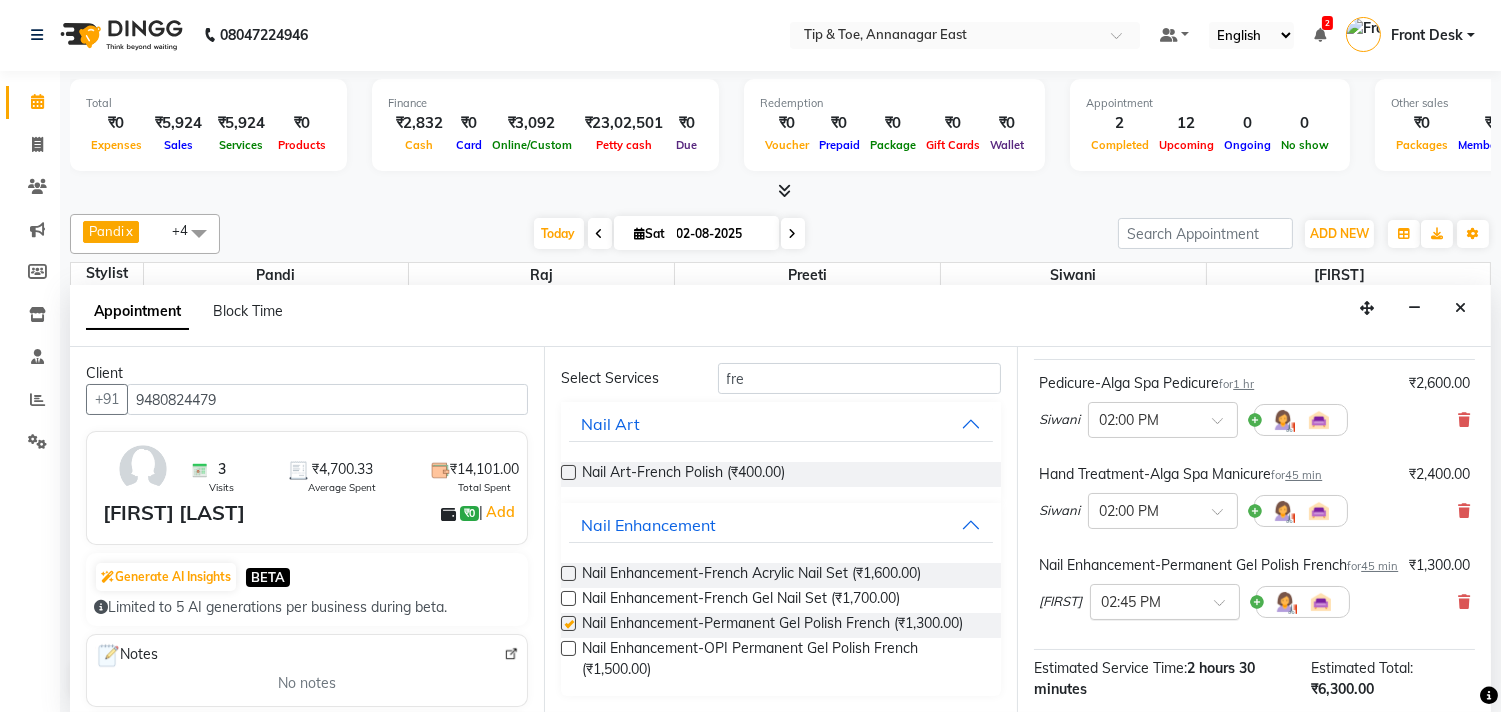 checkbox on "false" 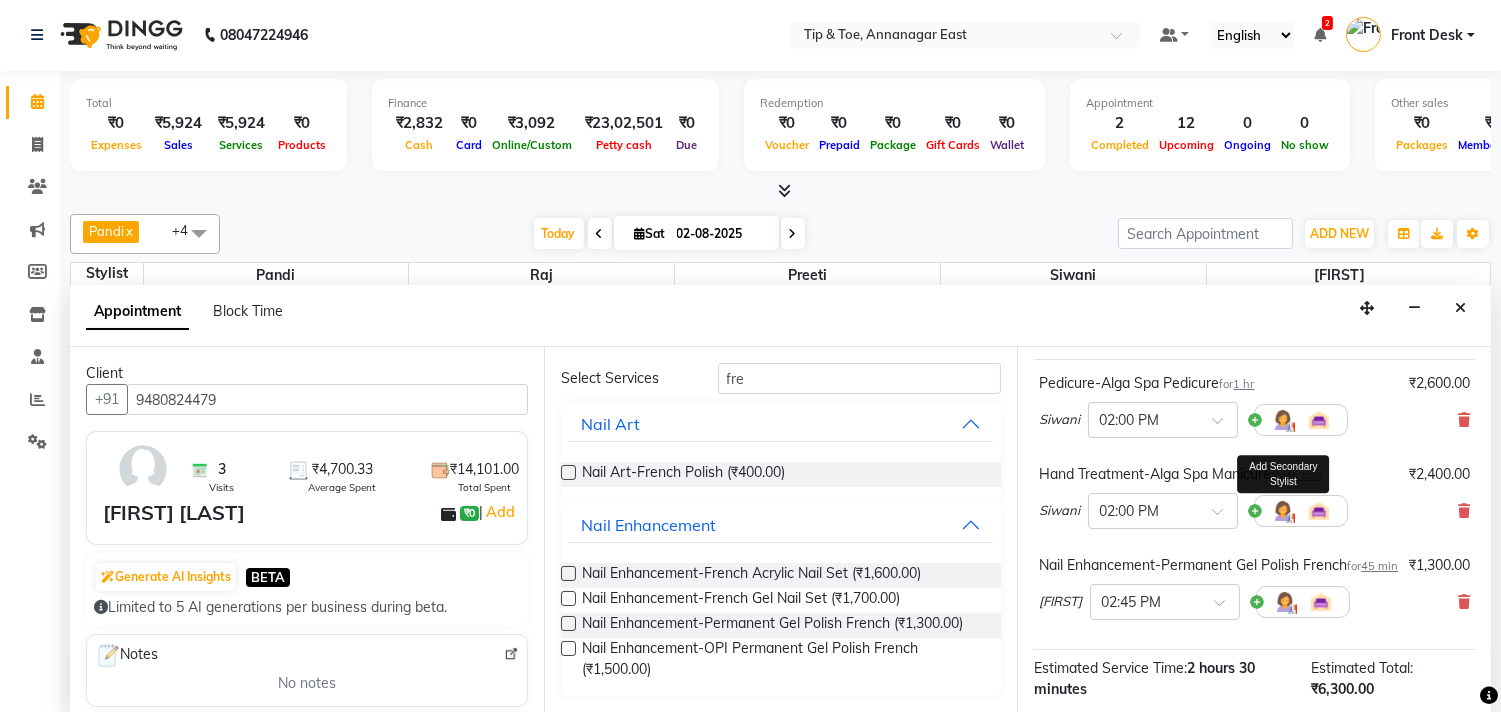 scroll, scrollTop: 384, scrollLeft: 0, axis: vertical 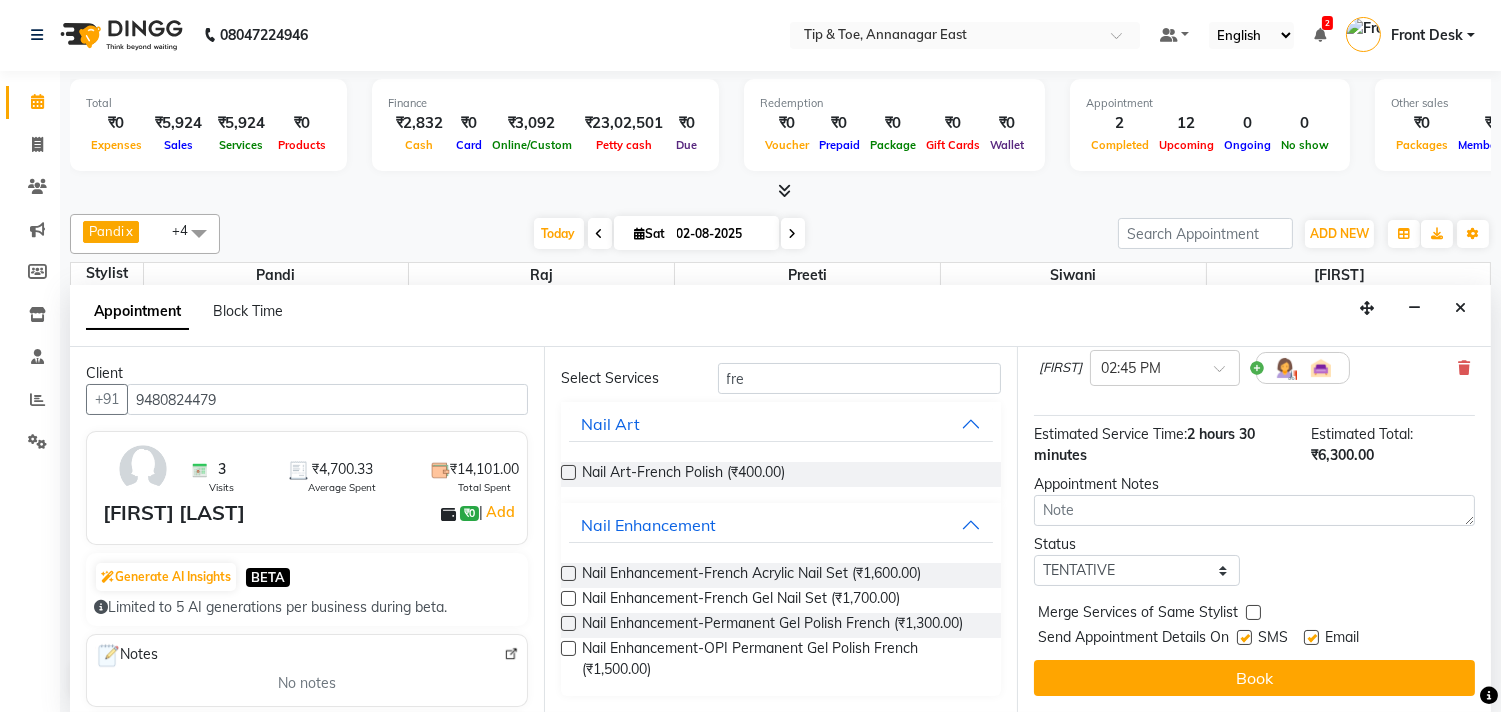 click on "Book" at bounding box center (1254, 678) 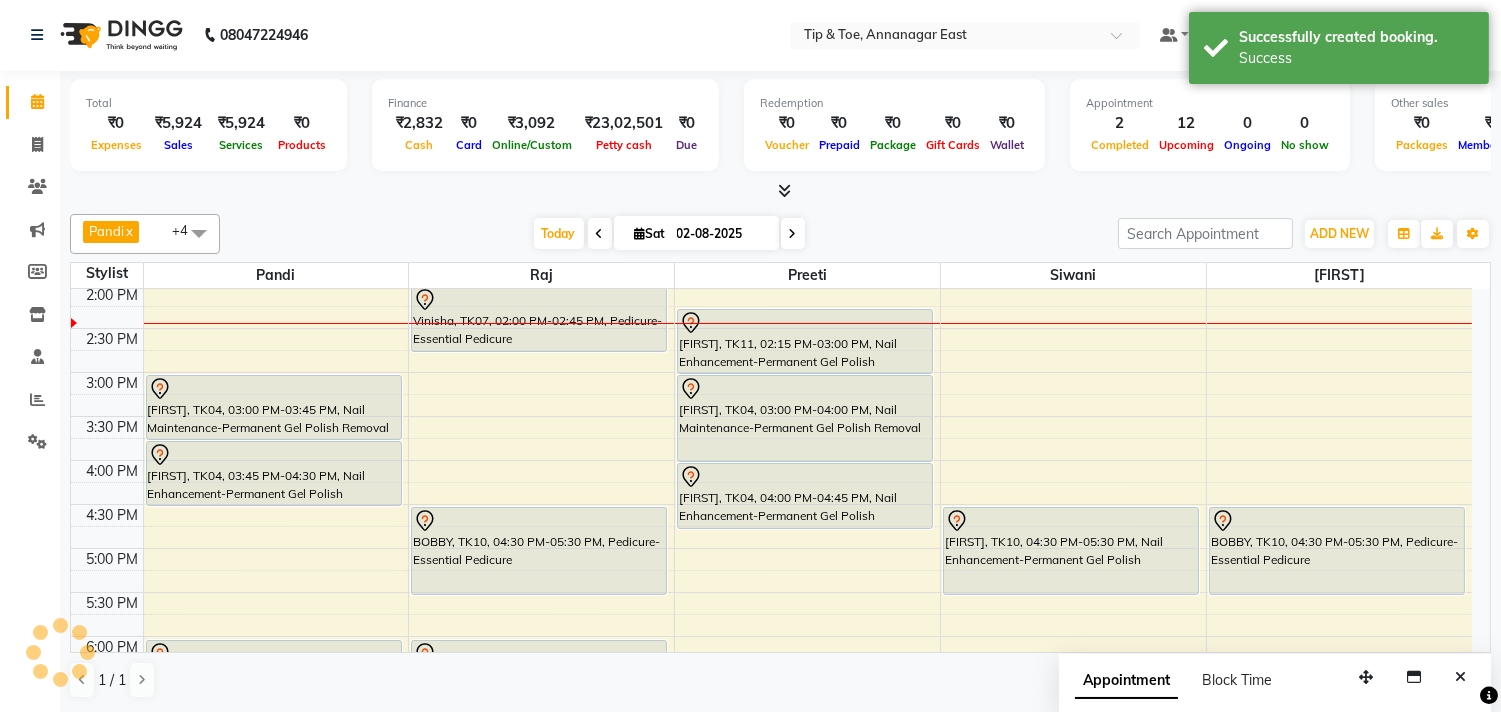 scroll, scrollTop: 0, scrollLeft: 0, axis: both 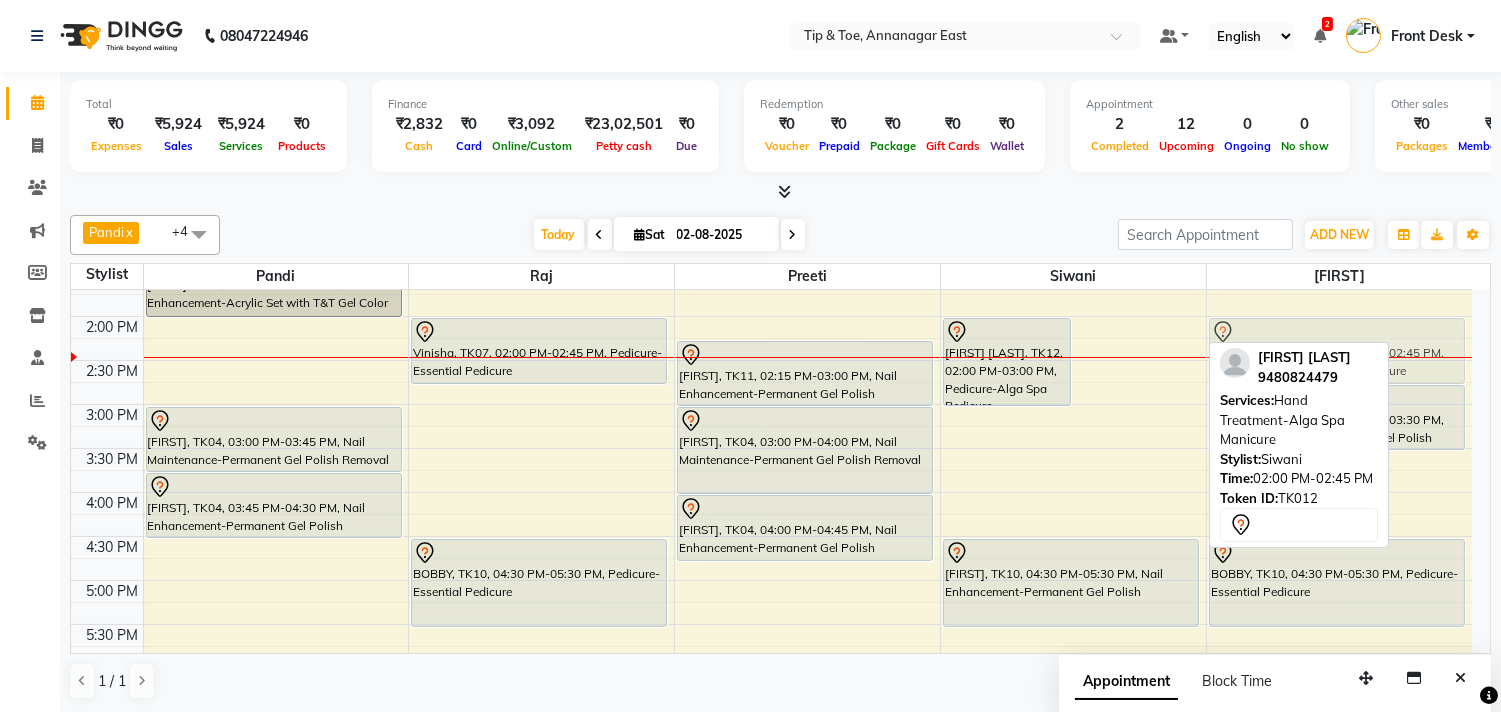 drag, startPoint x: 1147, startPoint y: 333, endPoint x: 1344, endPoint y: 355, distance: 198.22462 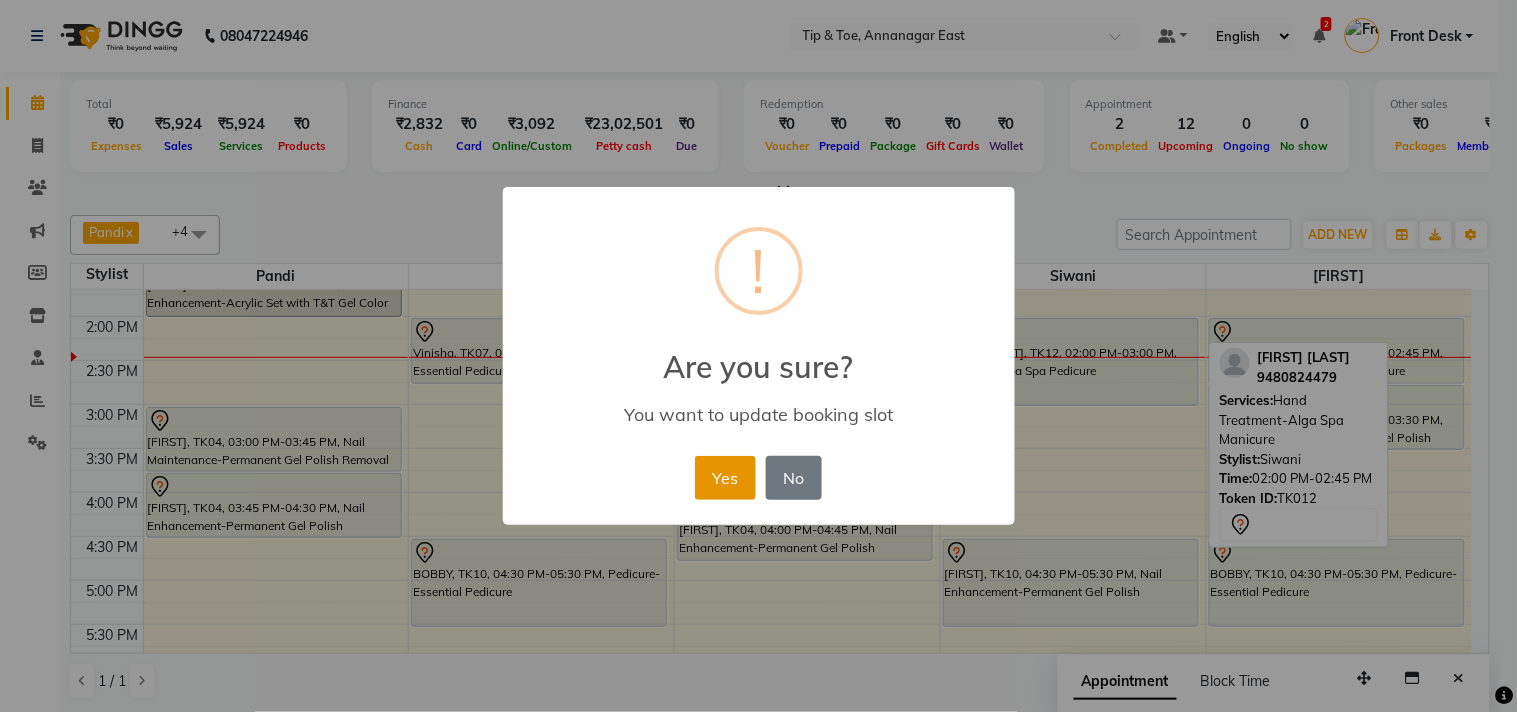click on "Yes" at bounding box center [725, 478] 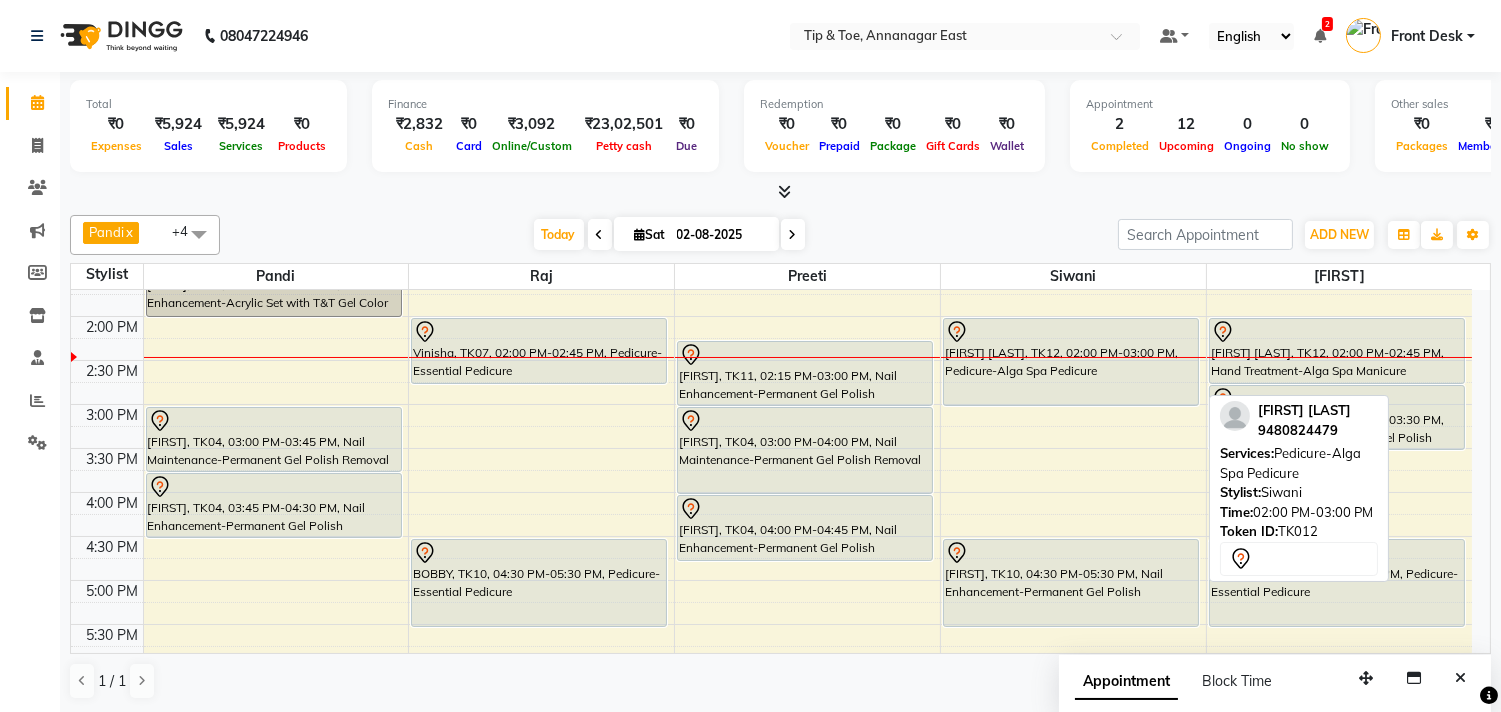 drag, startPoint x: 1062, startPoint y: 404, endPoint x: 1072, endPoint y: 394, distance: 14.142136 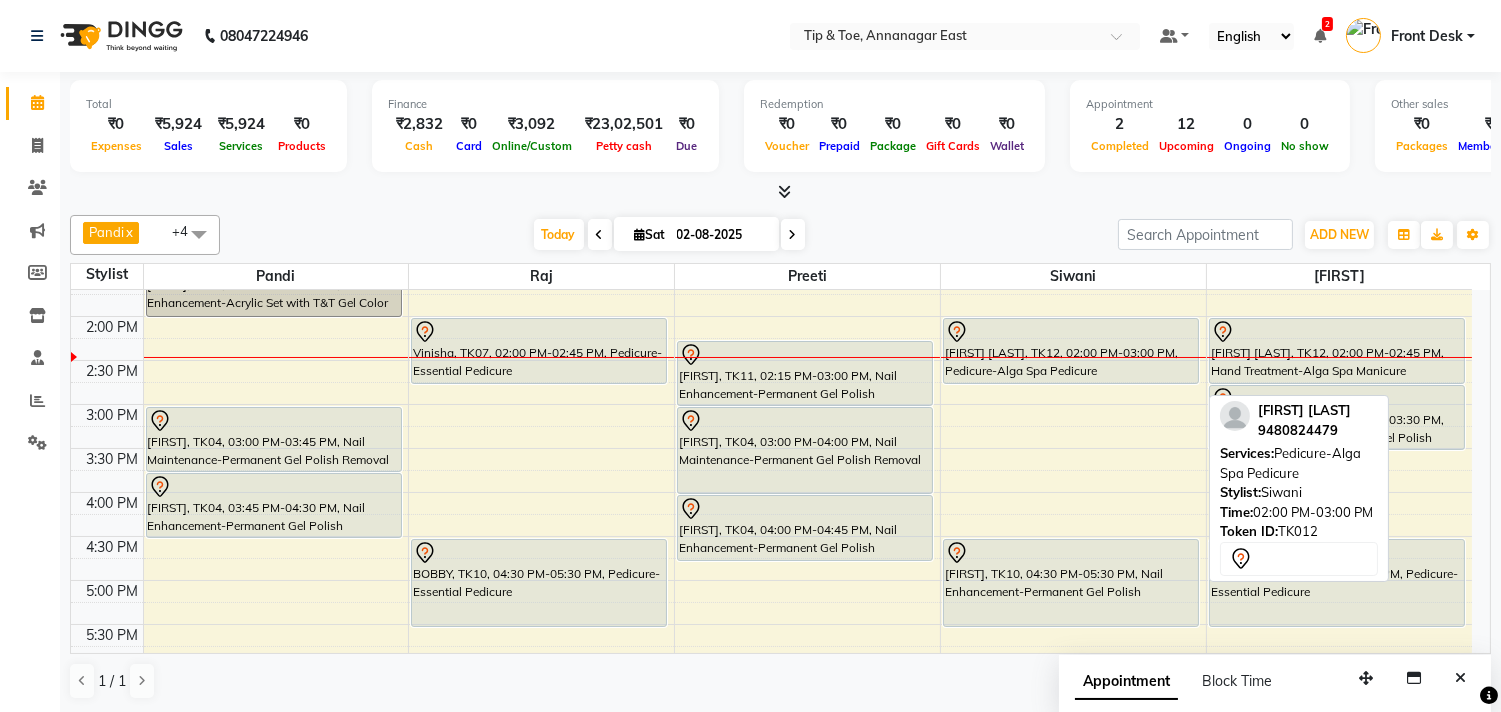 drag, startPoint x: 1025, startPoint y: 401, endPoint x: 1031, endPoint y: 377, distance: 24.738634 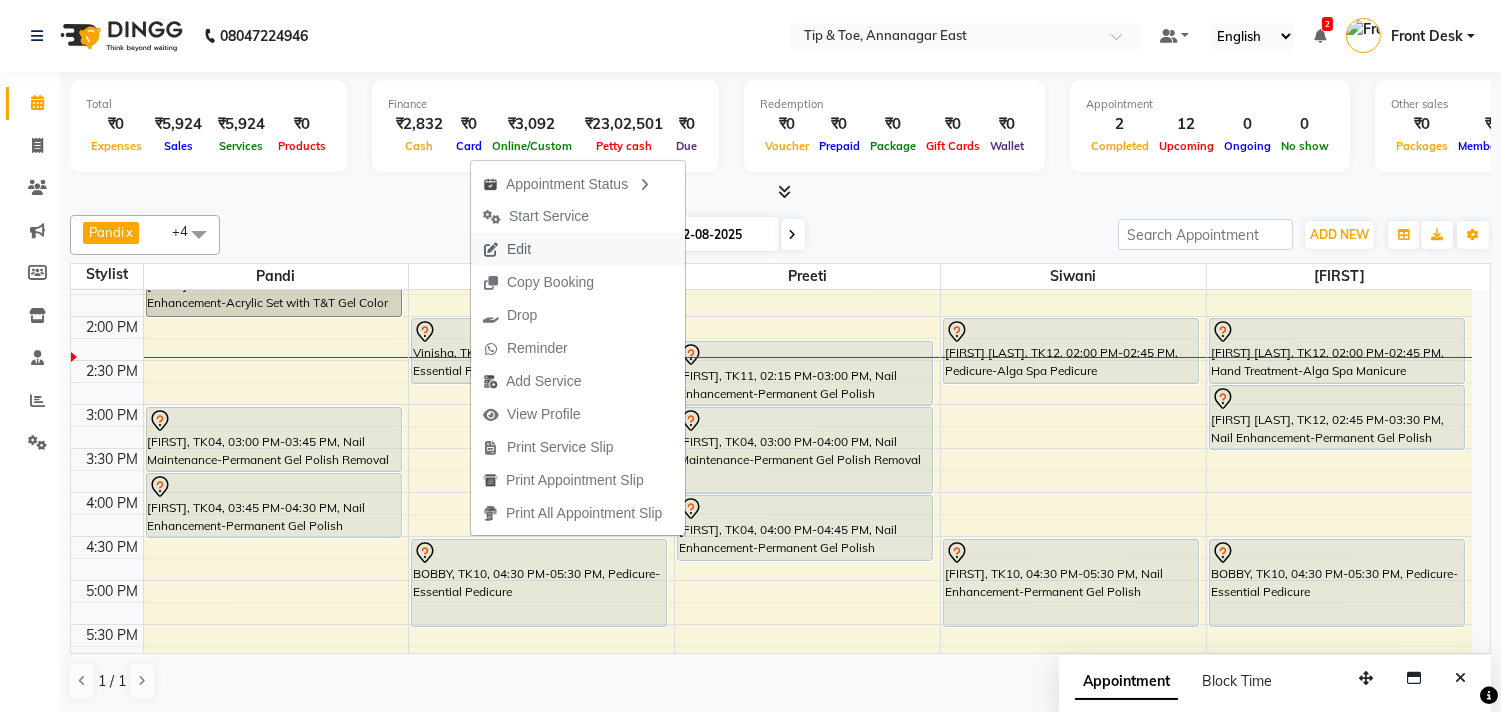 click on "Edit" at bounding box center (578, 249) 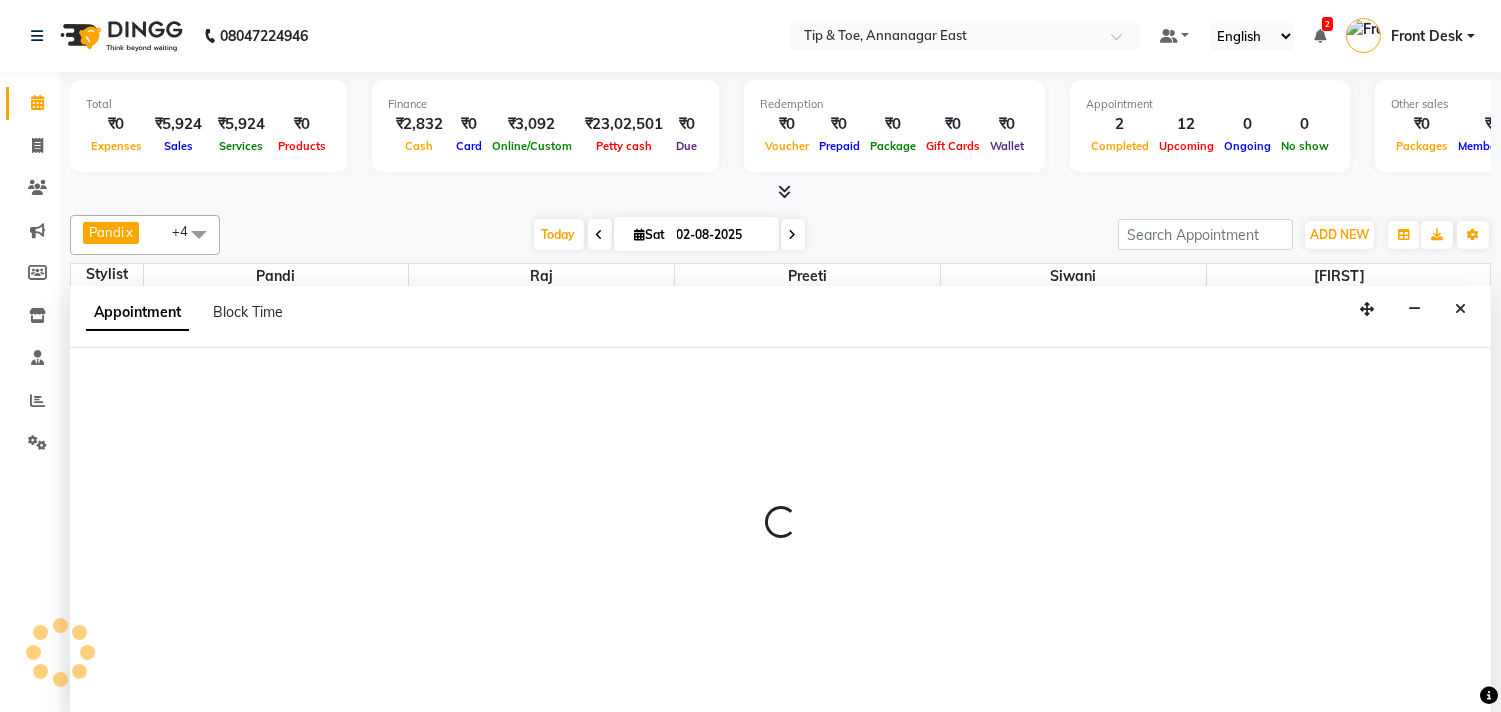 scroll, scrollTop: 1, scrollLeft: 0, axis: vertical 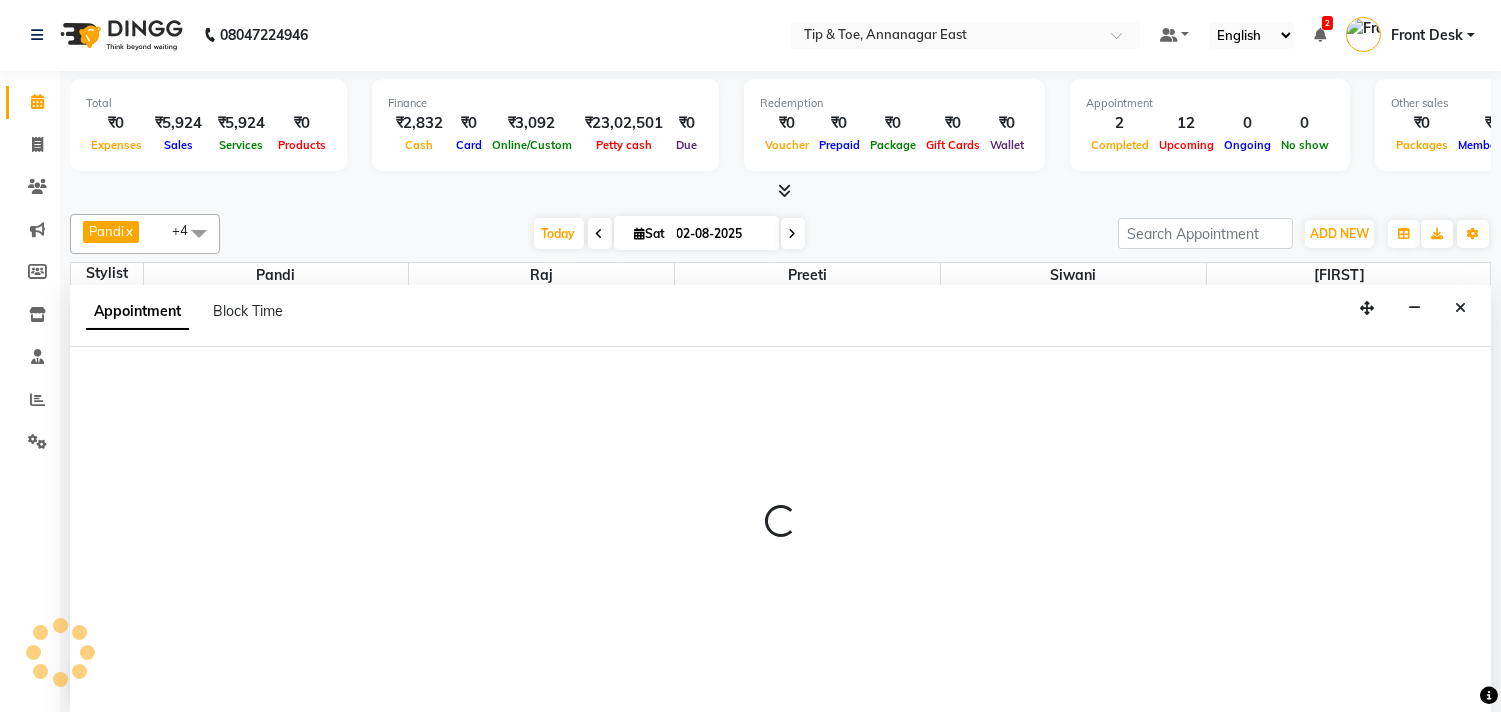 select on "tentative" 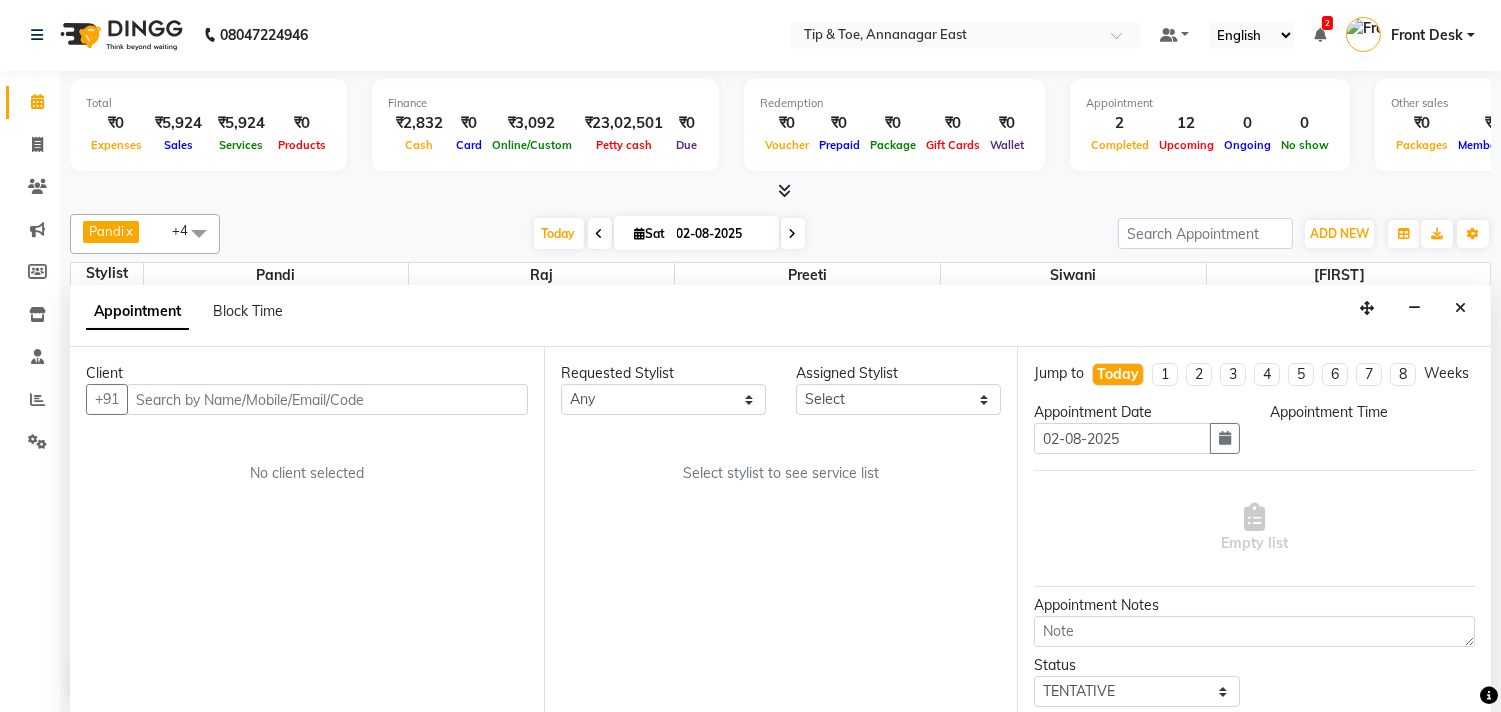 select on "39914" 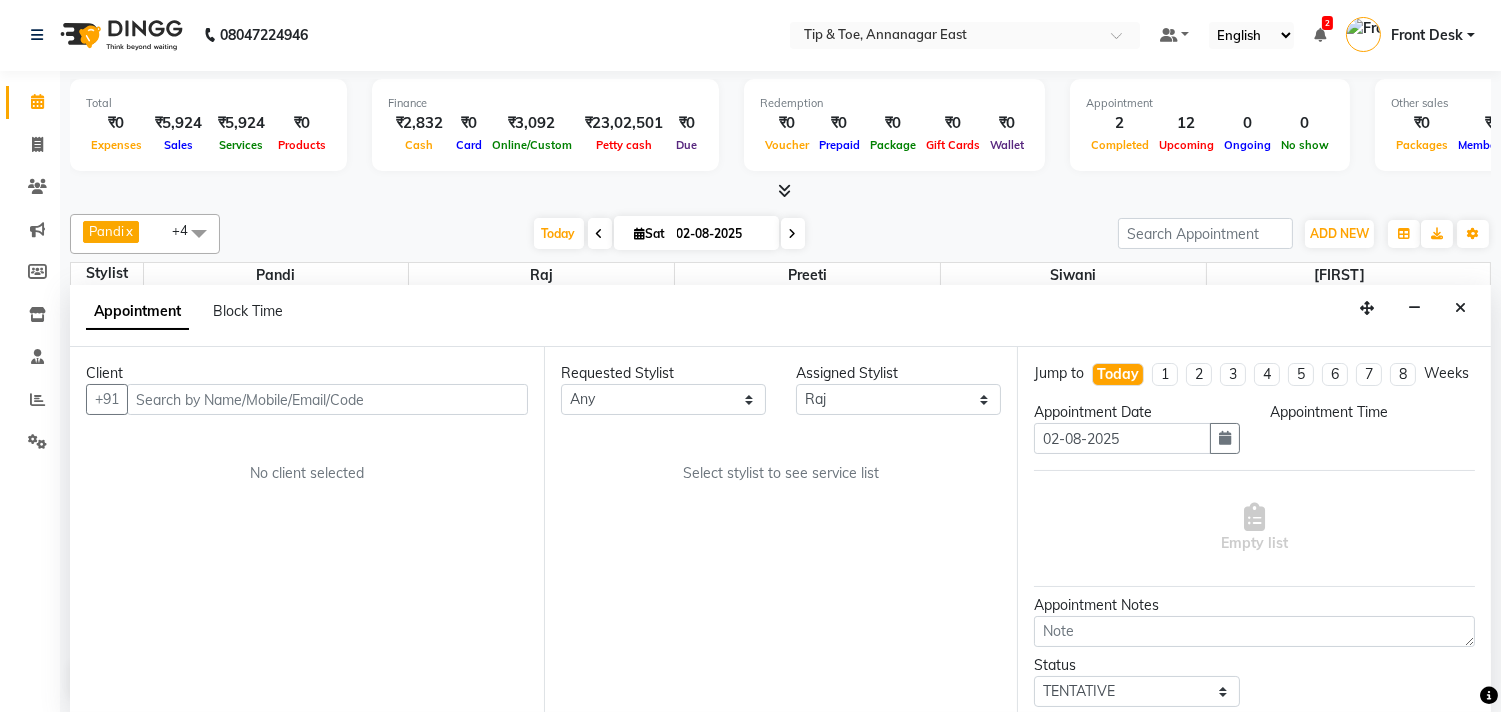 scroll, scrollTop: 443, scrollLeft: 0, axis: vertical 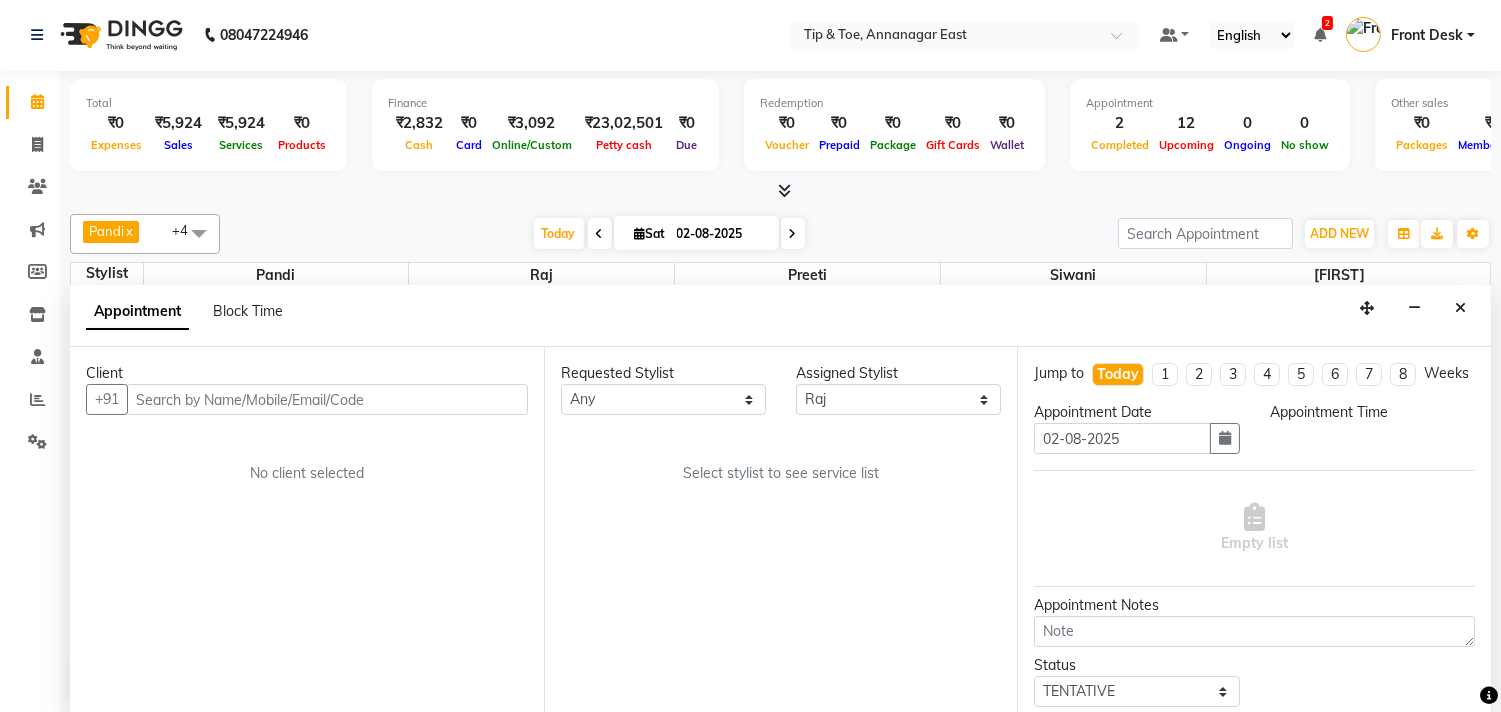 select on "840" 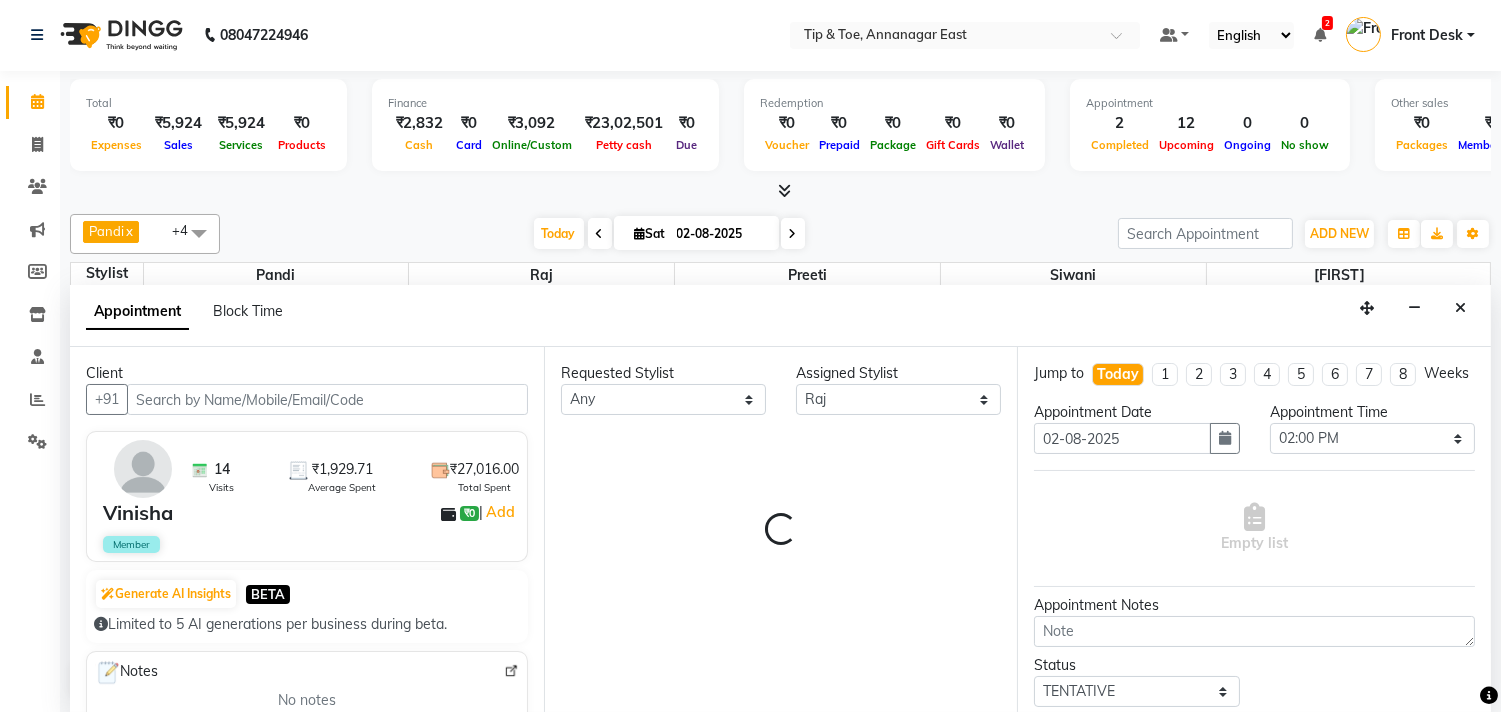 select on "2752" 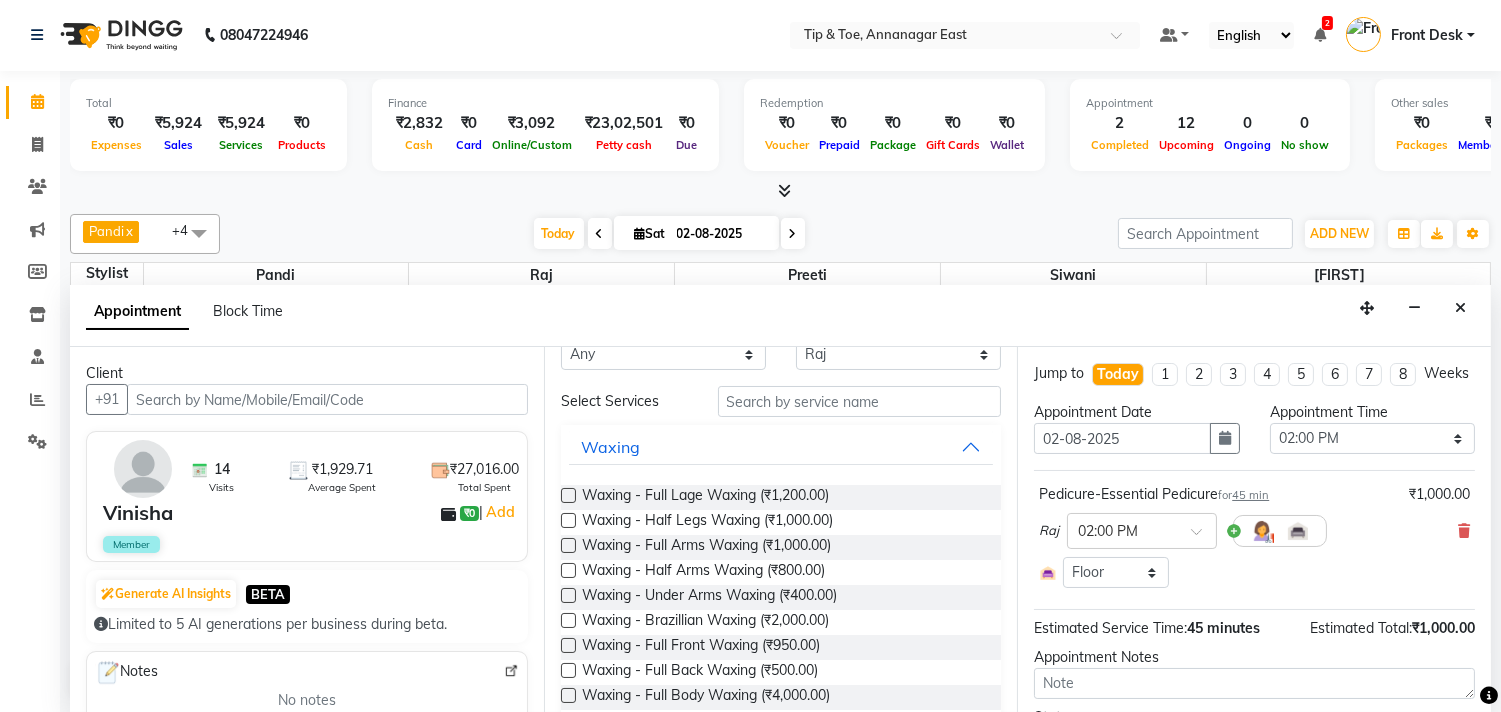 scroll, scrollTop: 0, scrollLeft: 0, axis: both 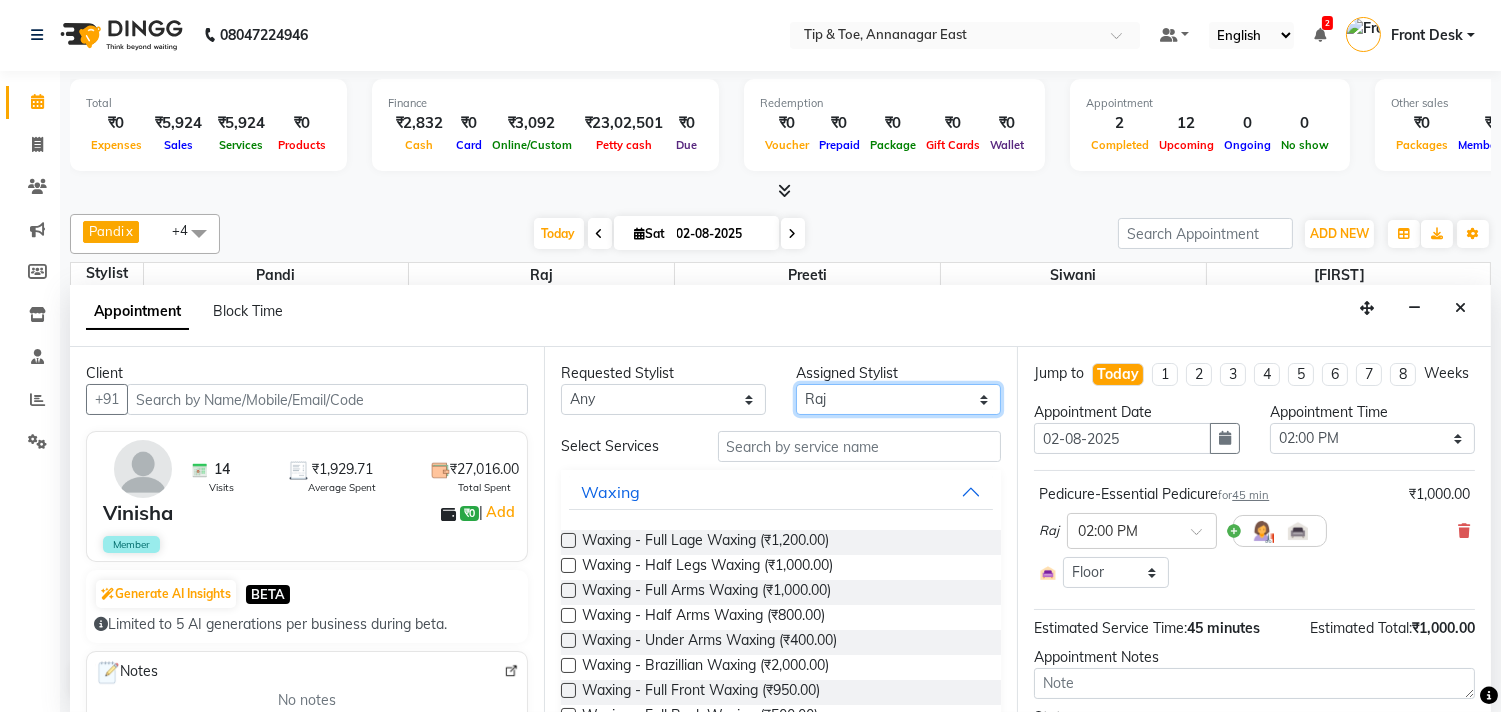click on "Select [FIRST] [FIRST] [FIRST] [FIRST] [FIRST] [FIRST] [FIRST] Manager [FIRST]" at bounding box center [898, 399] 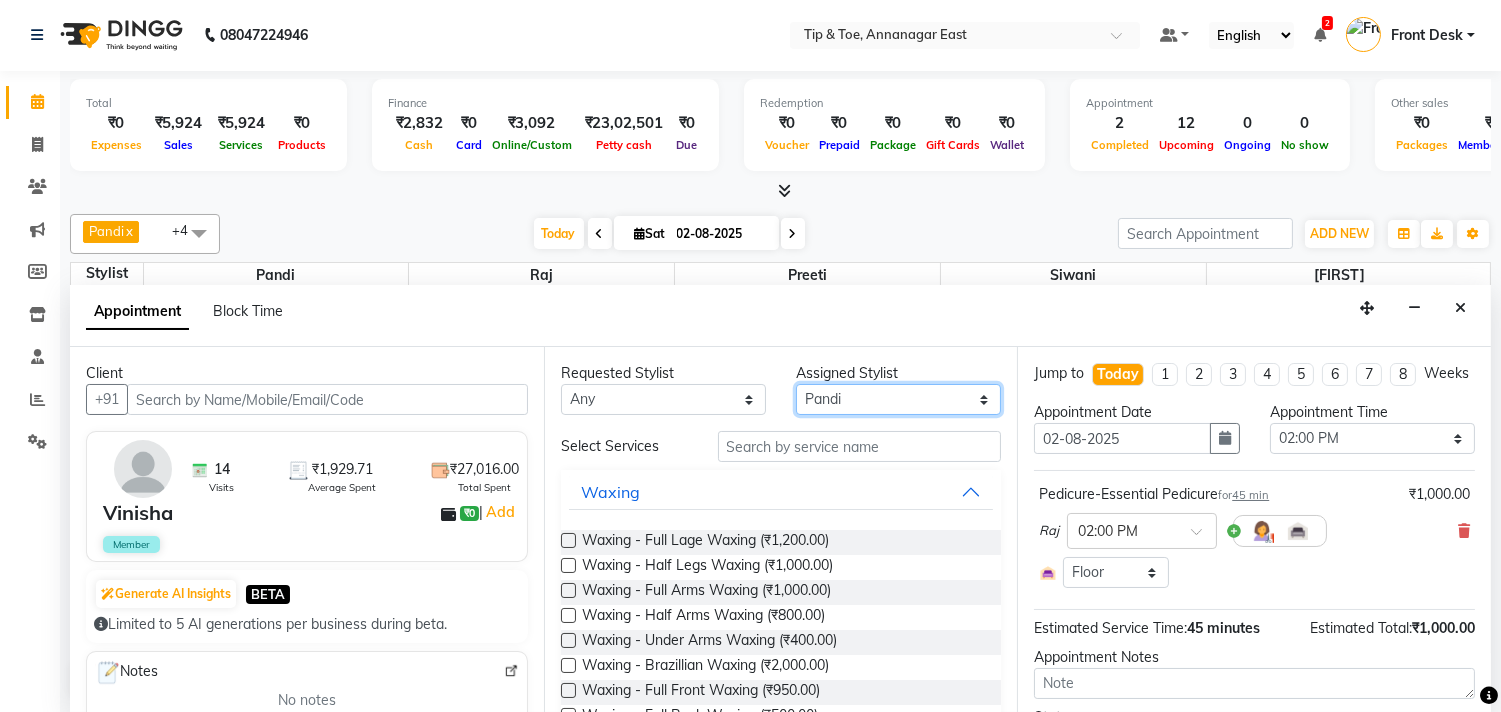 click on "Select [FIRST] [FIRST] [FIRST] [FIRST] [FIRST] [FIRST] [FIRST] Manager [FIRST]" at bounding box center (898, 399) 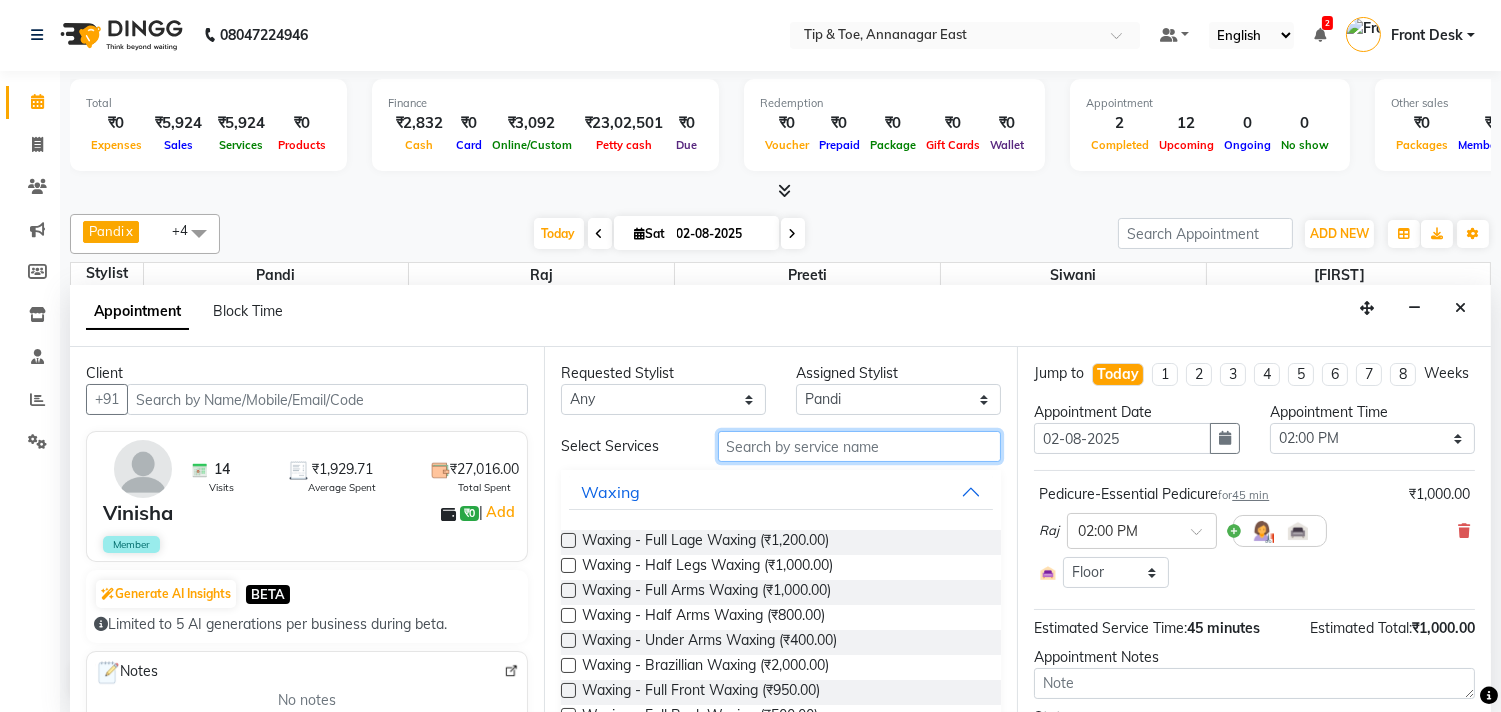 click at bounding box center (860, 446) 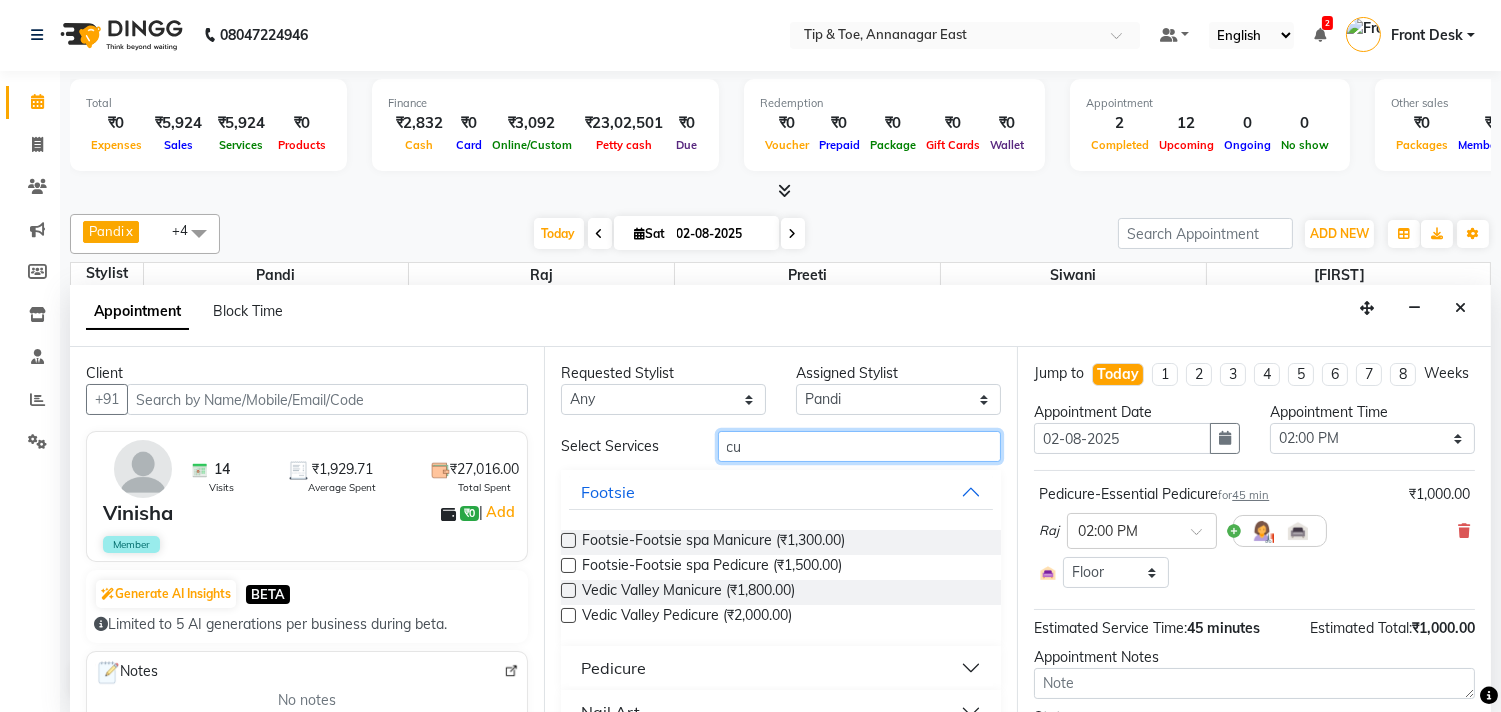 type on "c" 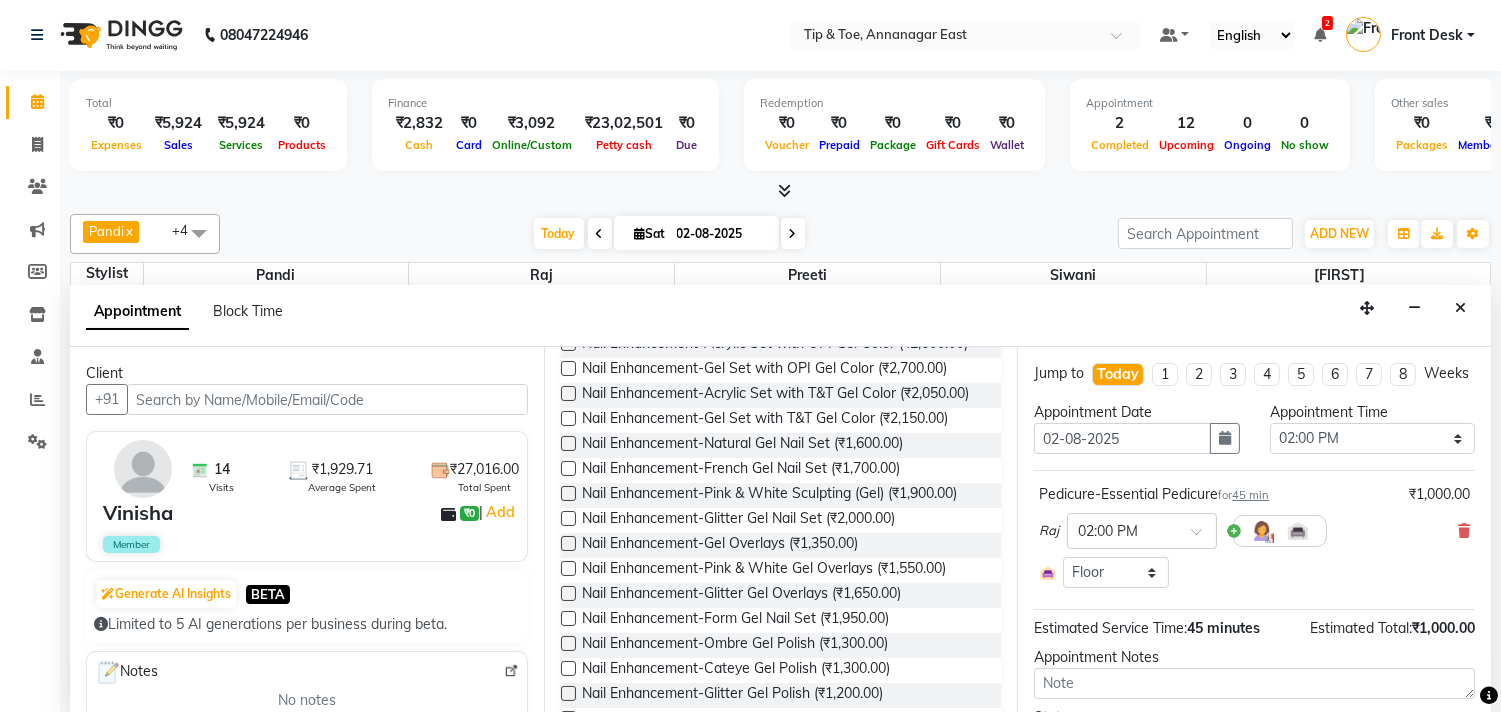 scroll, scrollTop: 480, scrollLeft: 0, axis: vertical 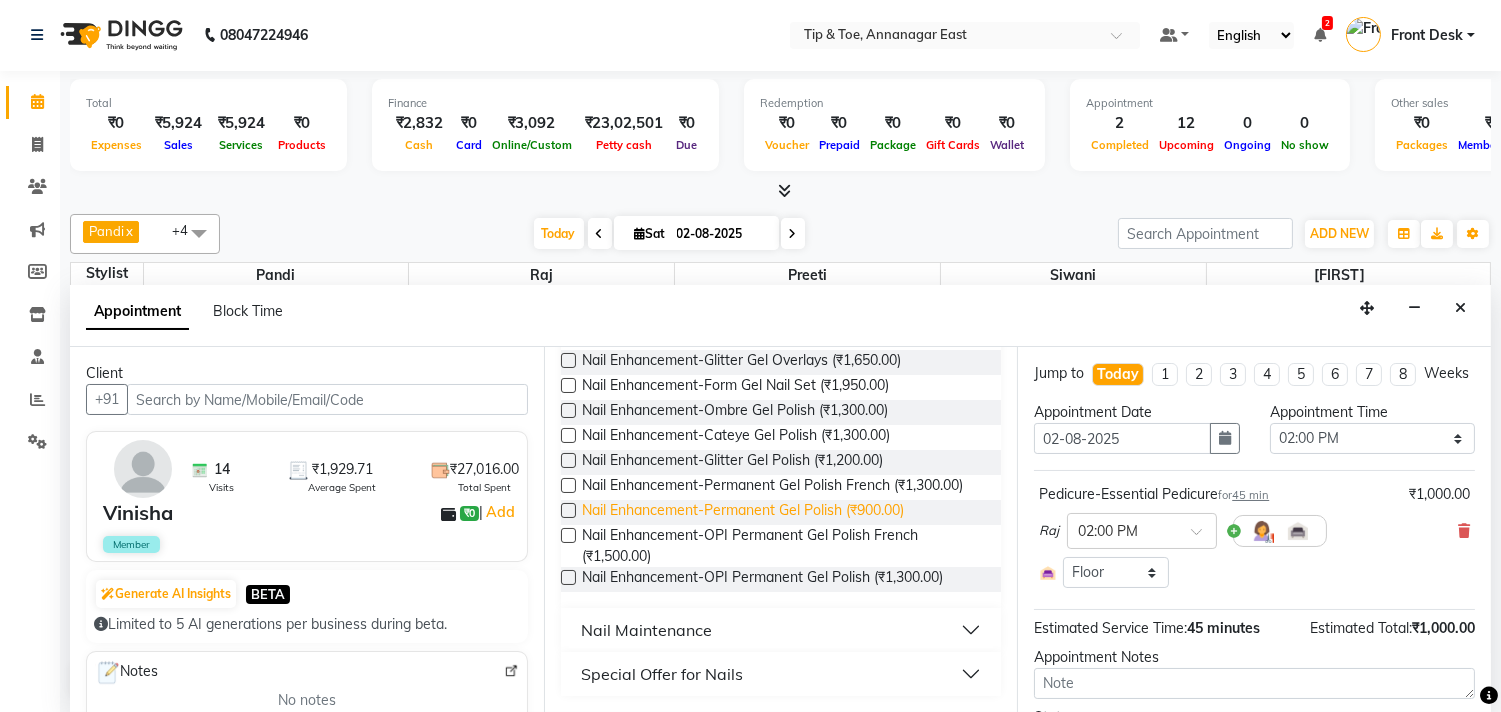 type on "gel" 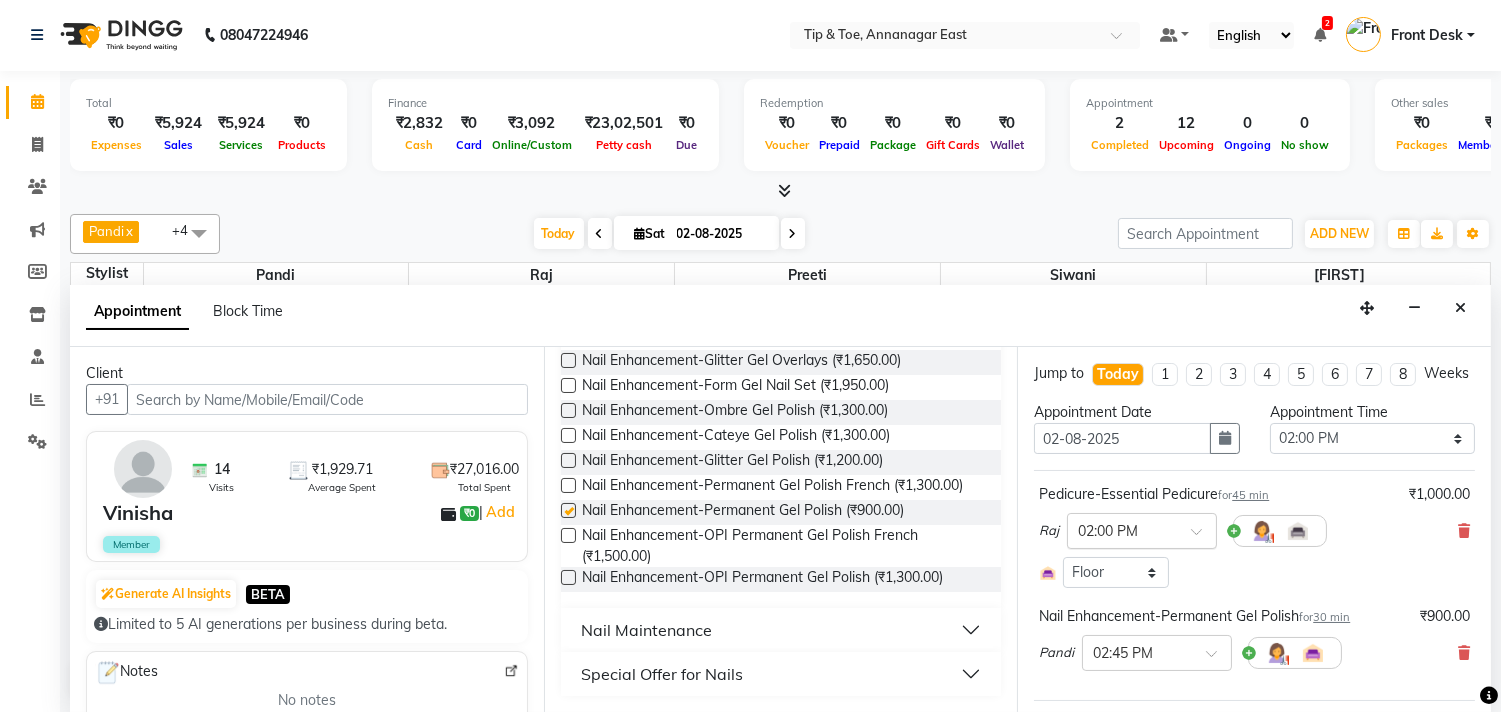 checkbox on "false" 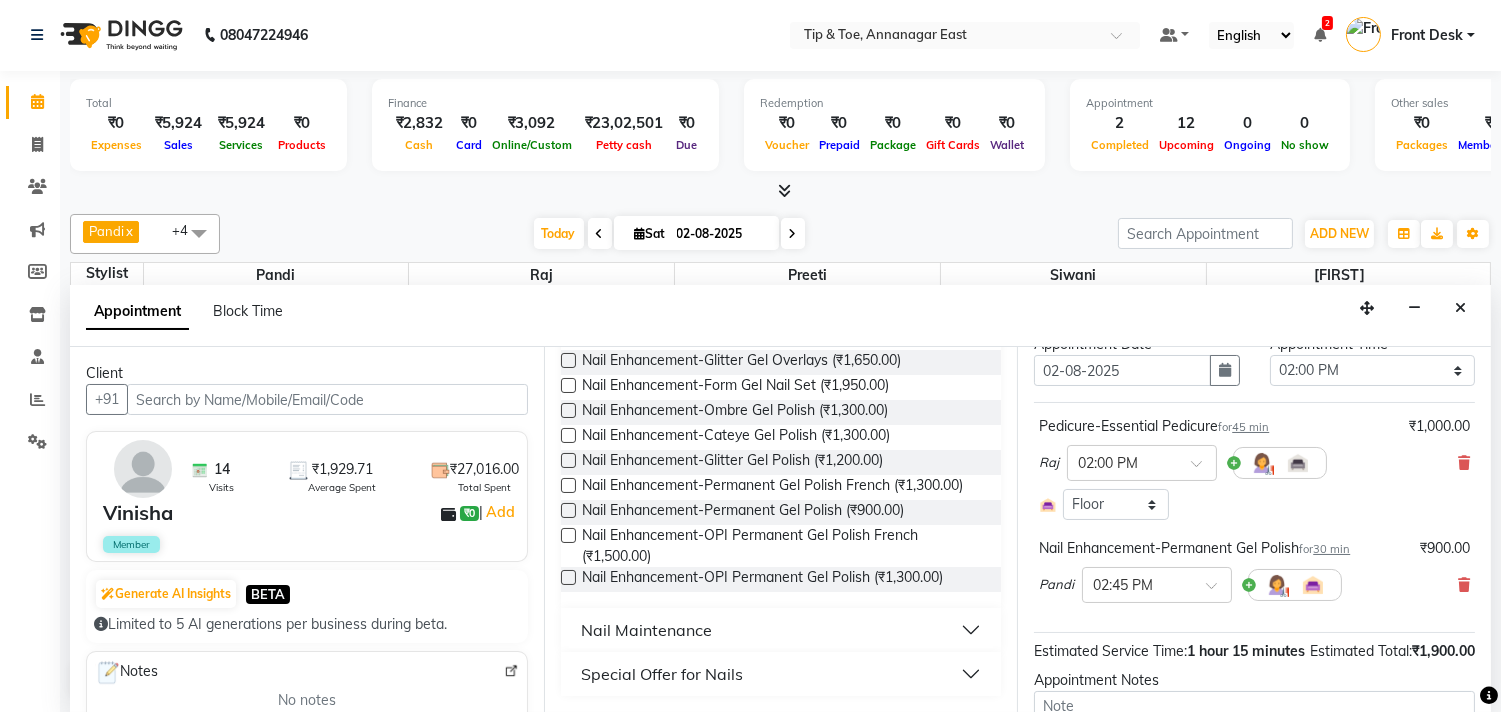 scroll, scrollTop: 222, scrollLeft: 0, axis: vertical 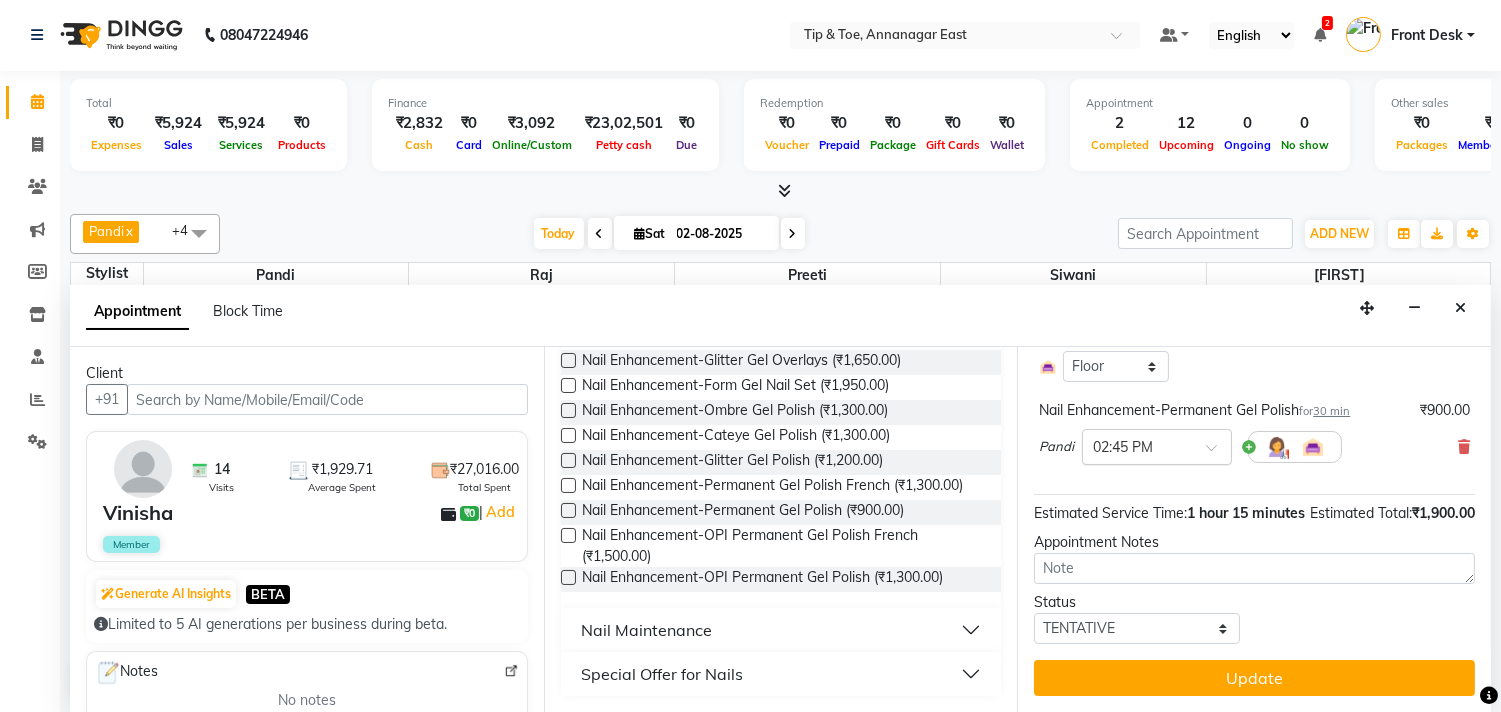 click at bounding box center [1137, 445] 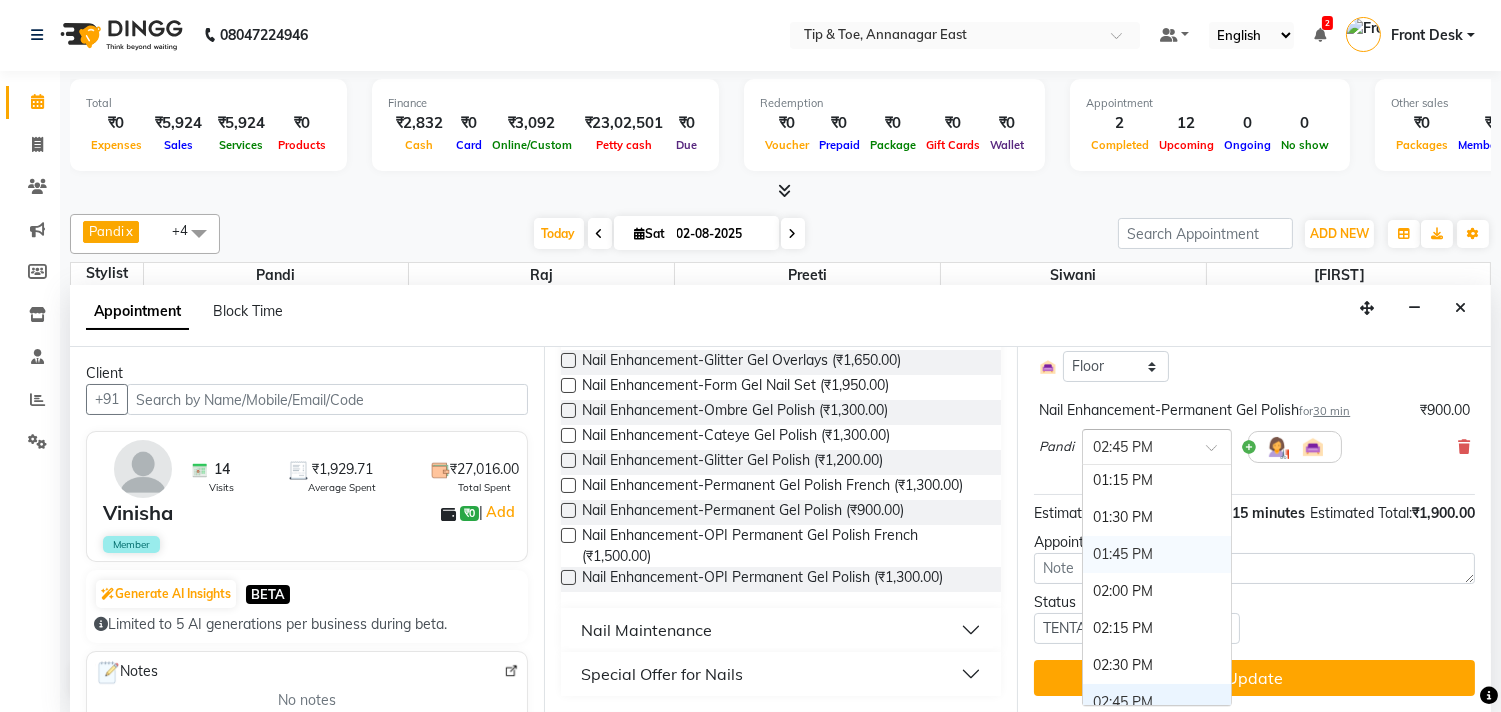 scroll, scrollTop: 480, scrollLeft: 0, axis: vertical 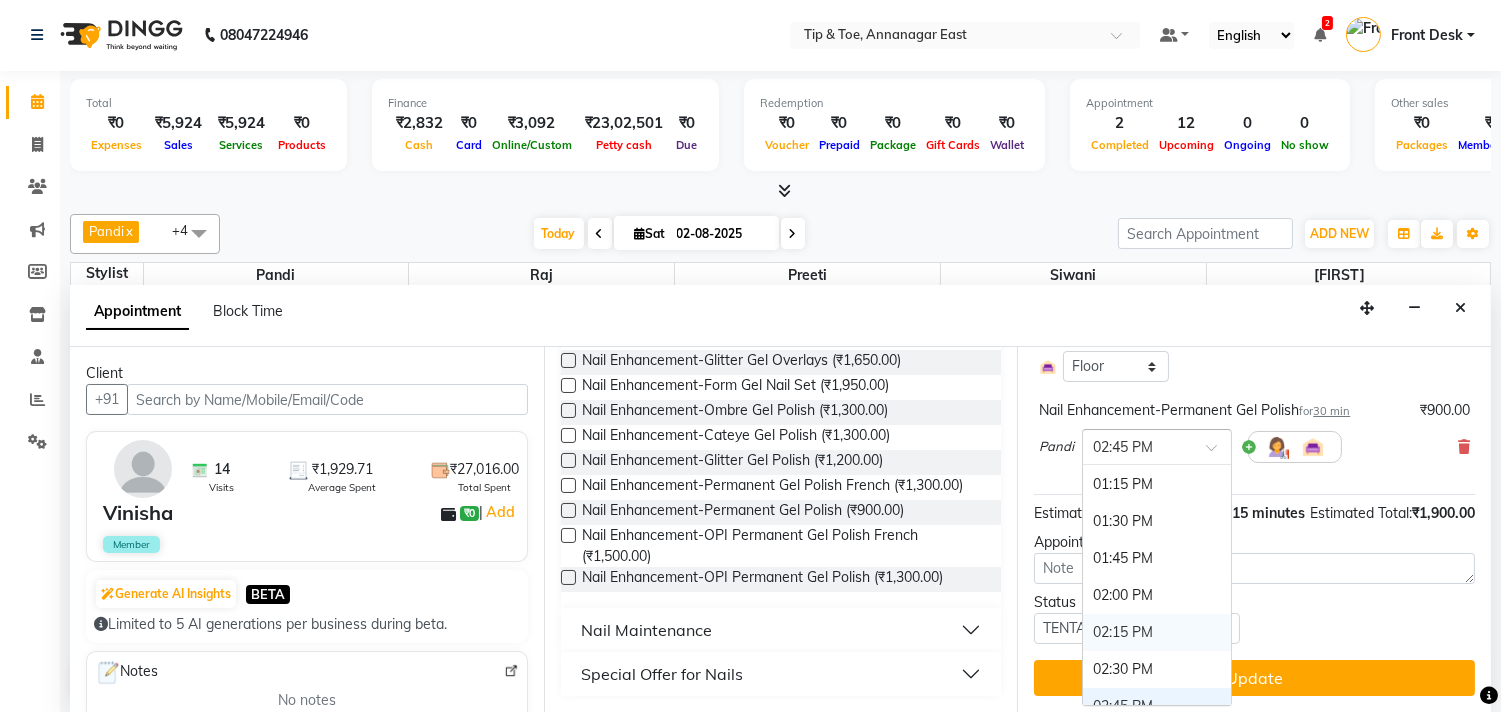 click on "02:15 PM" at bounding box center [1157, 632] 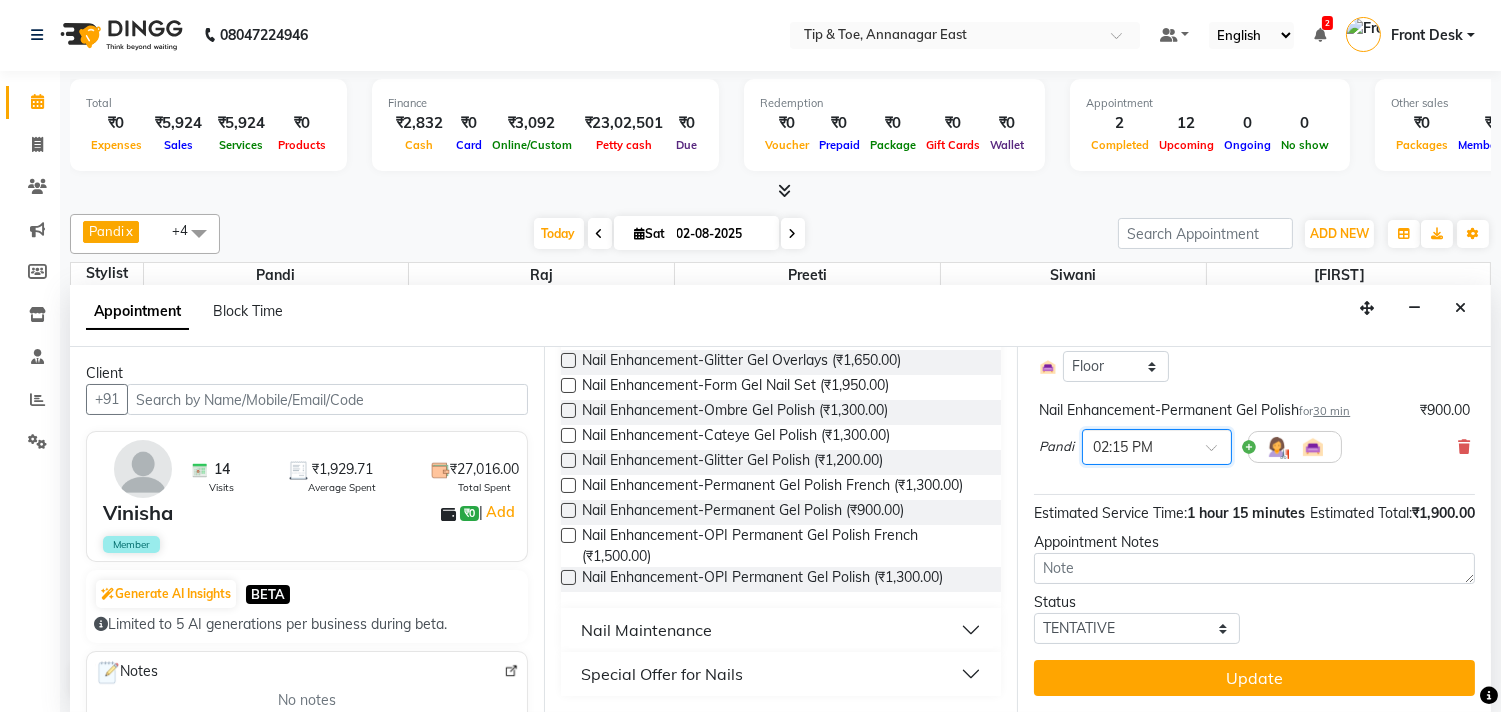 drag, startPoint x: 1183, startPoint y: 697, endPoint x: 1171, endPoint y: 693, distance: 12.649111 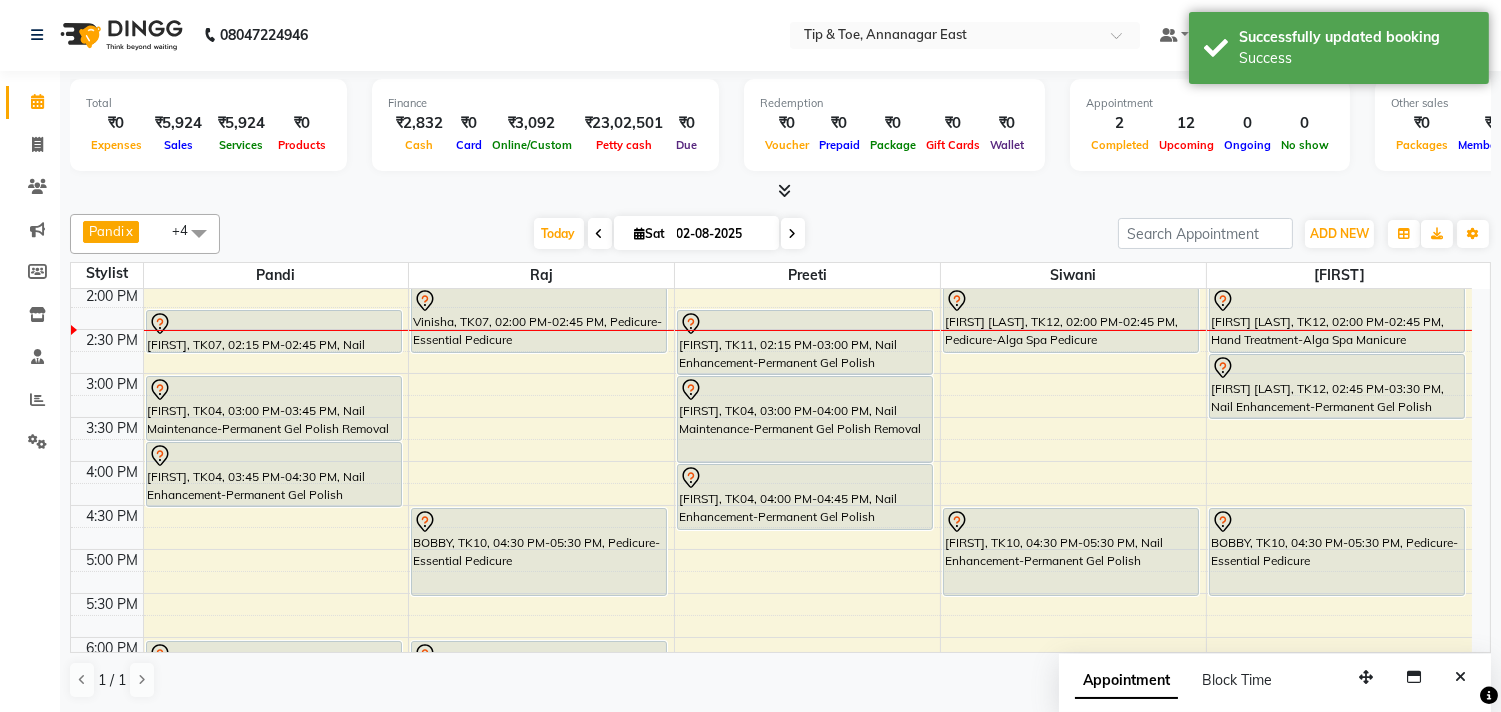 scroll, scrollTop: 0, scrollLeft: 0, axis: both 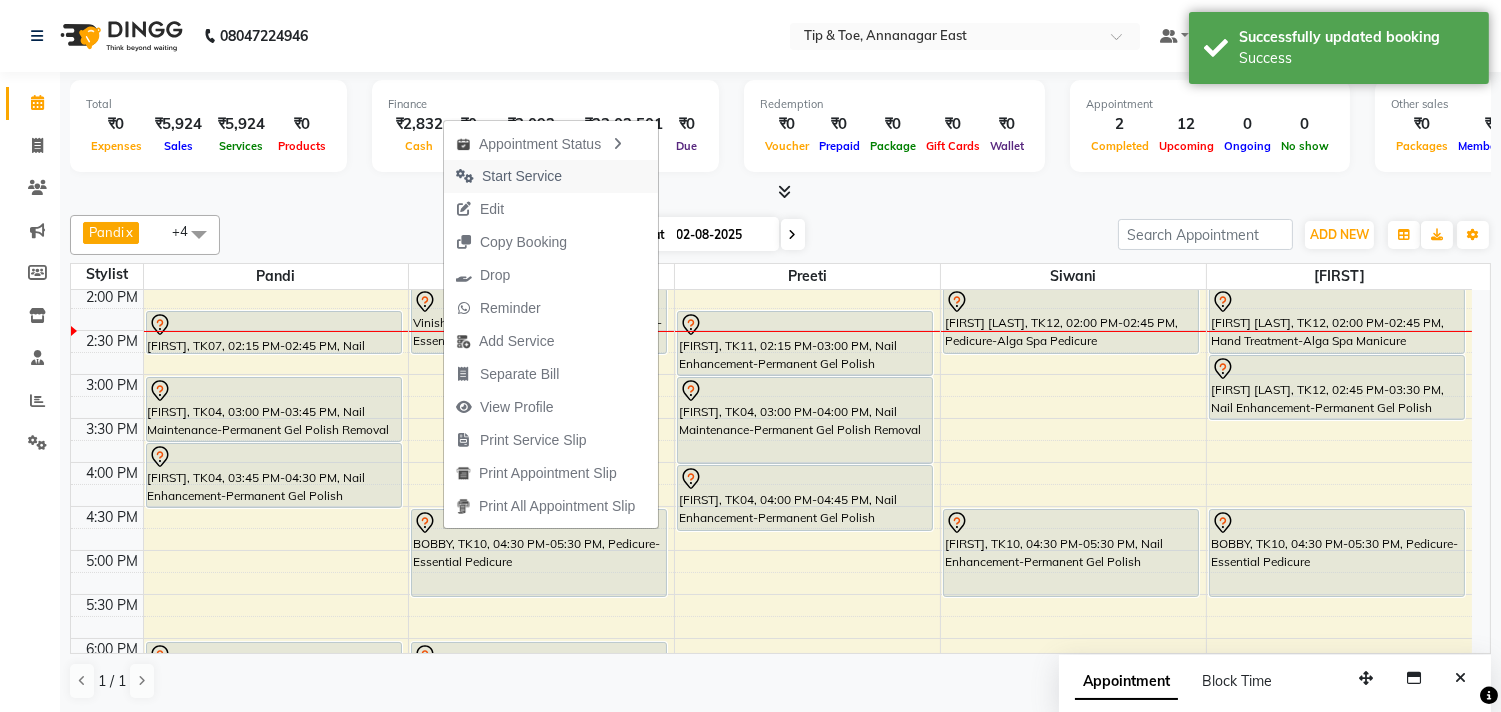 click on "Start Service" at bounding box center [522, 176] 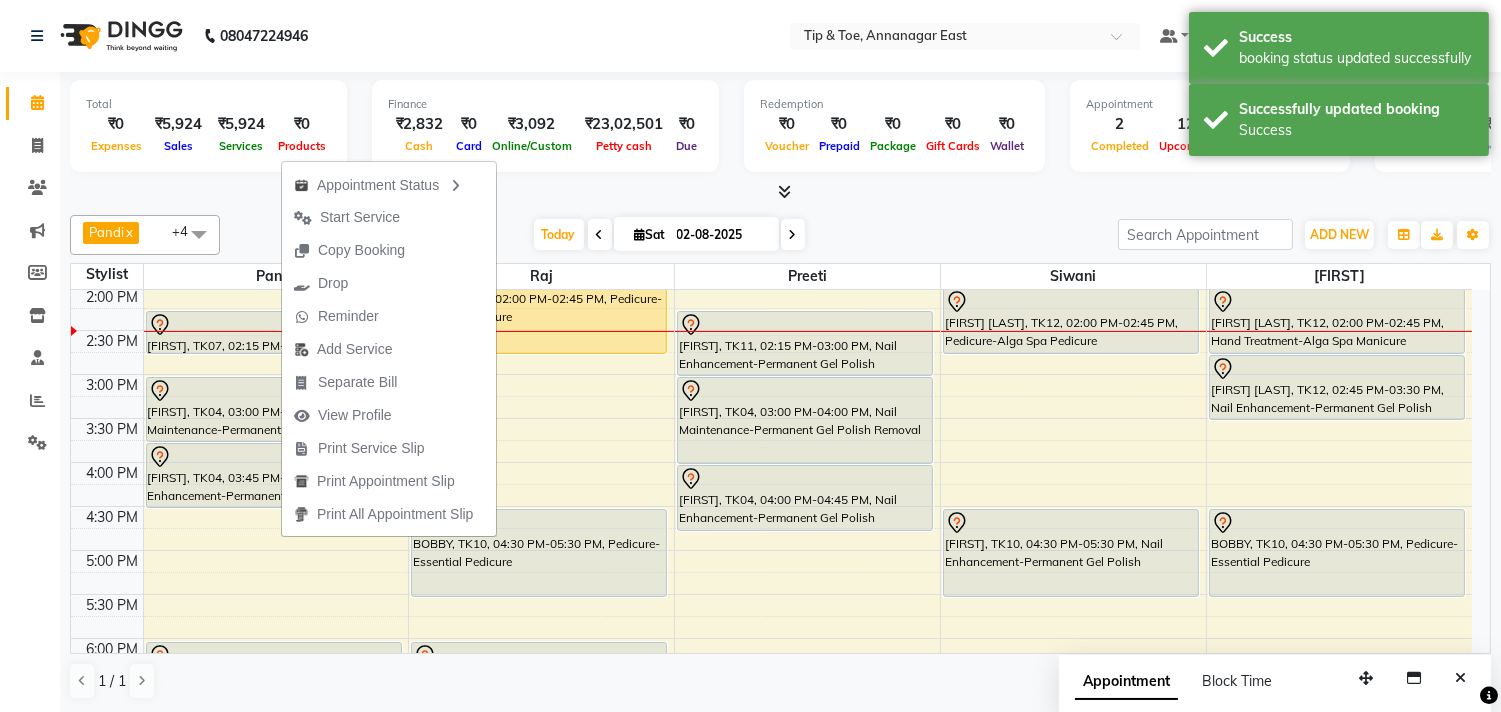 click on "Start Service" at bounding box center [360, 217] 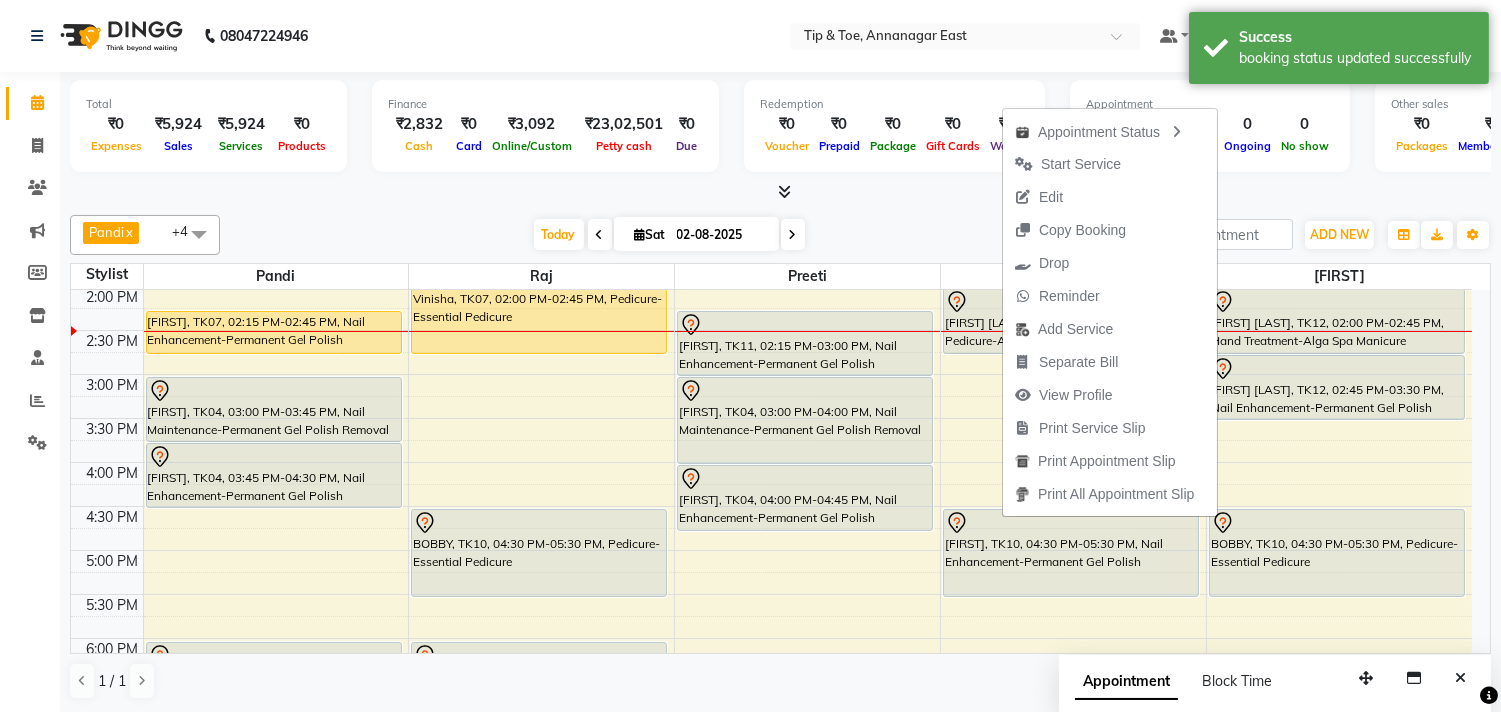 click on "Start Service" at bounding box center [1081, 164] 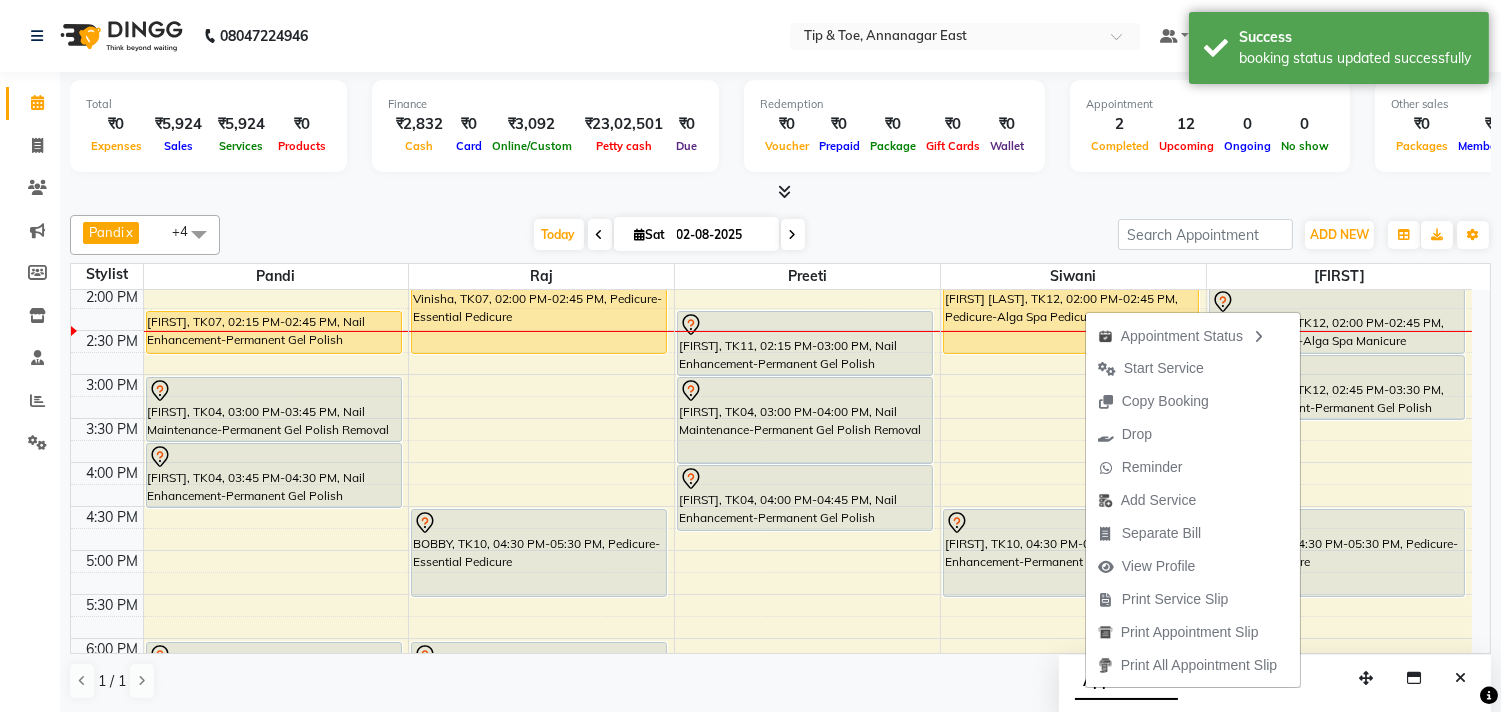 click on "Start Service" at bounding box center (1164, 368) 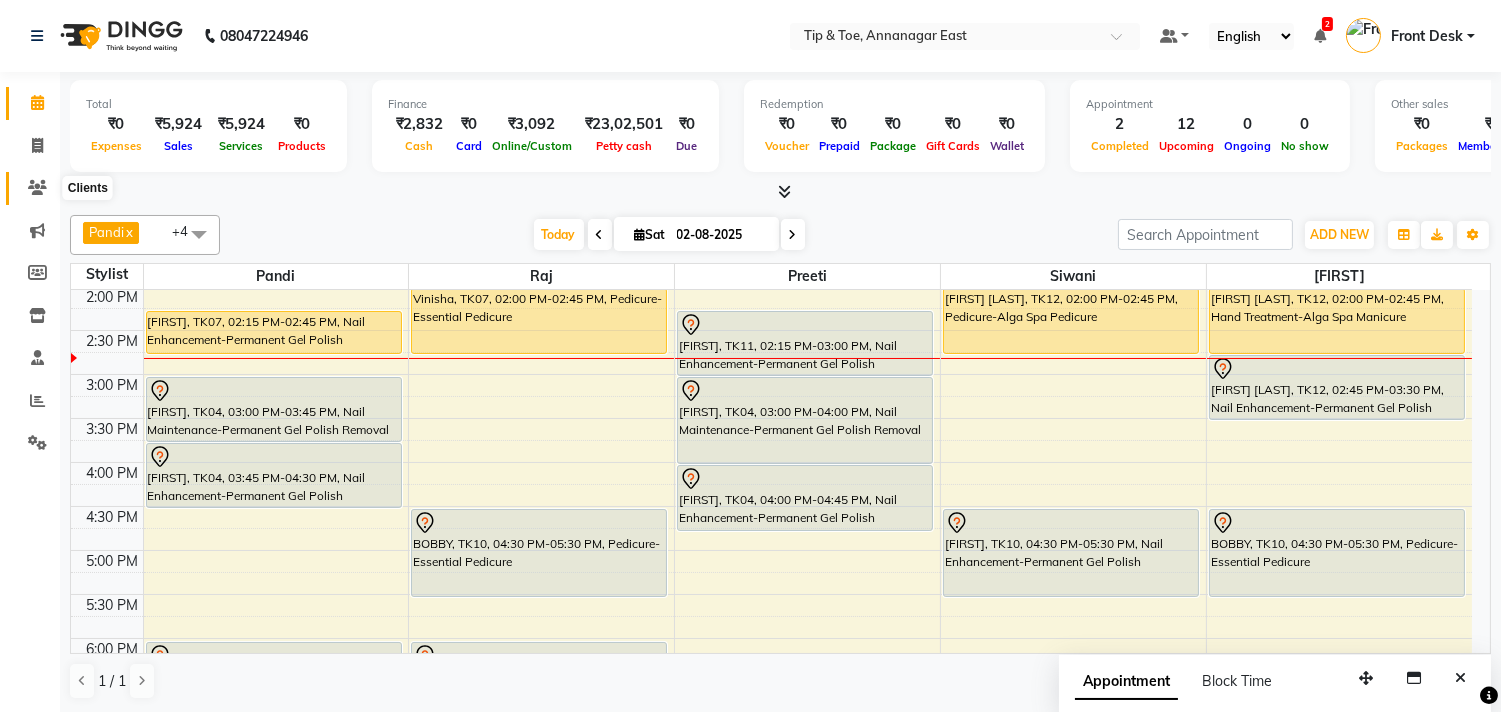 click 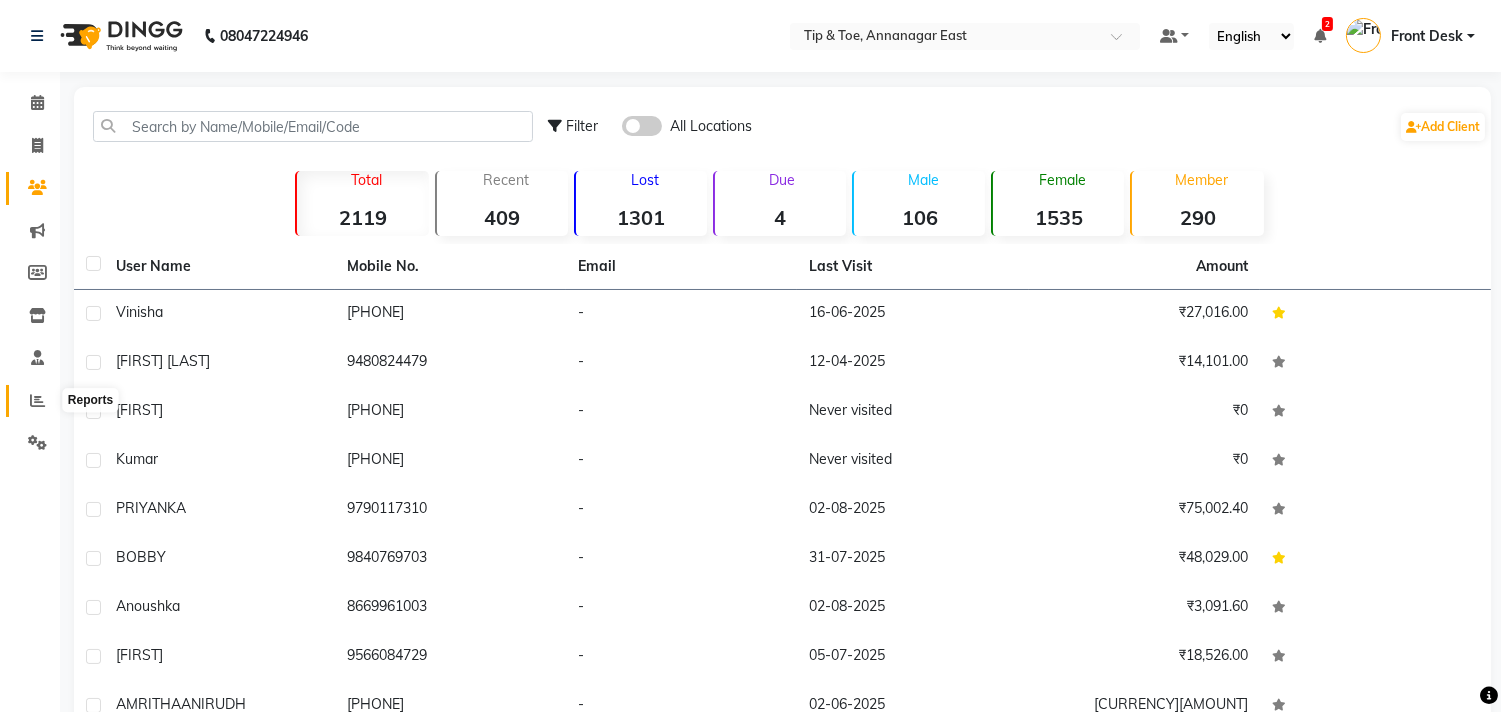 click 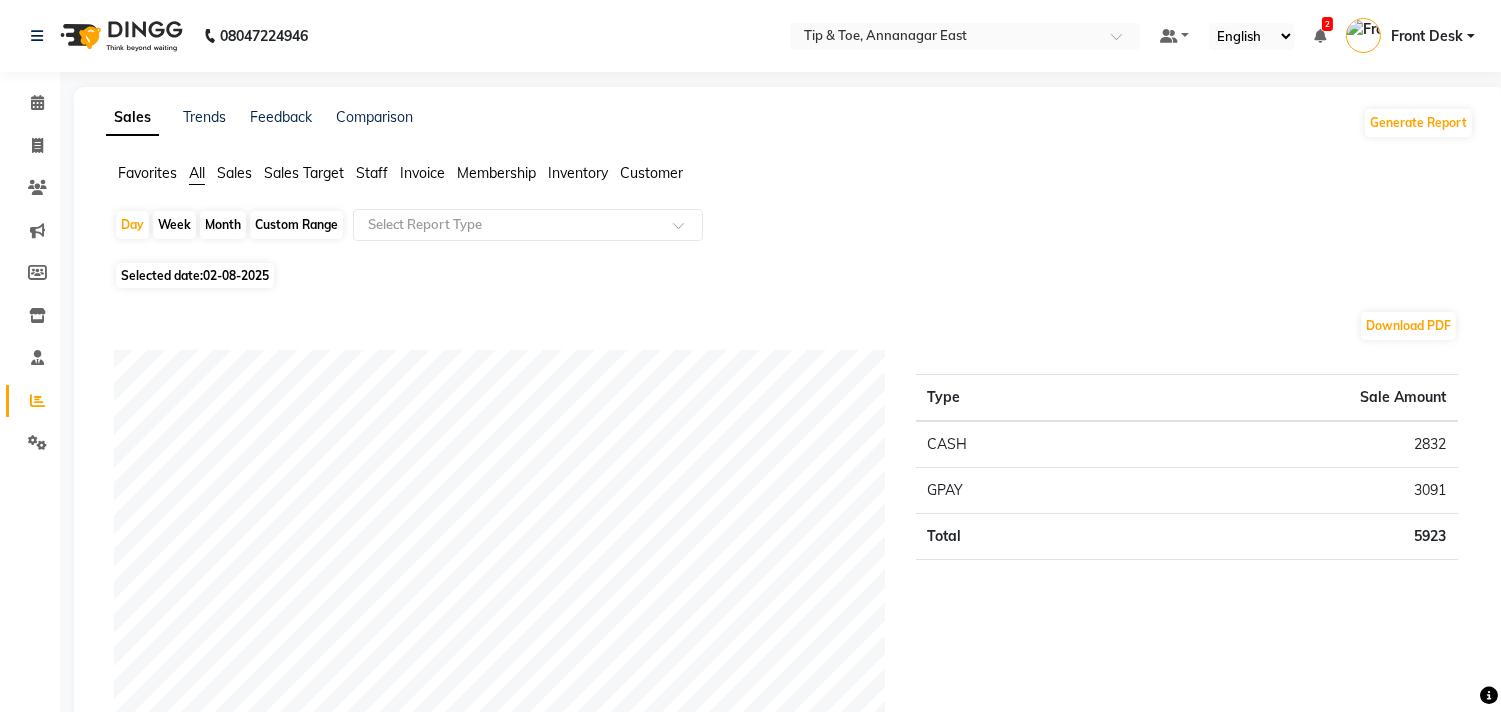 click on "Staff" 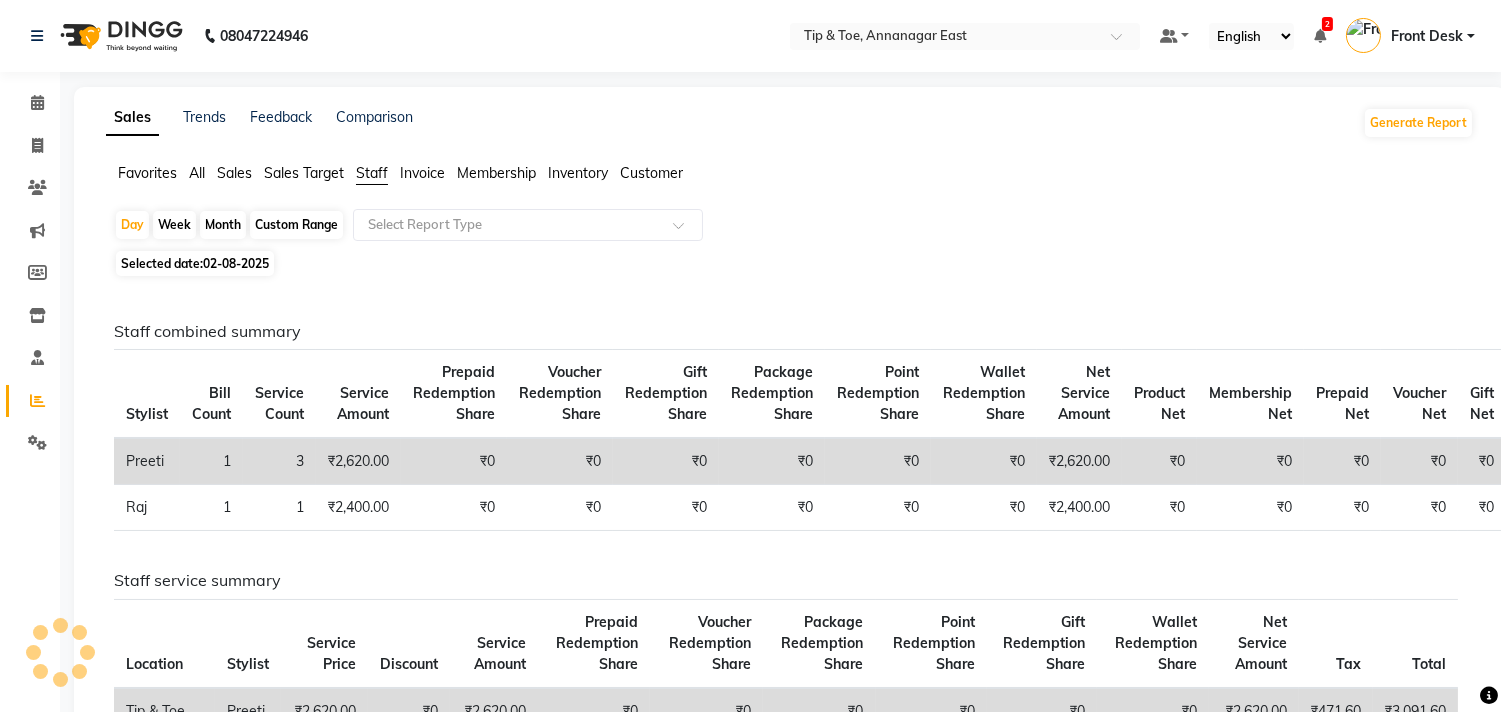 click on "Custom Range" 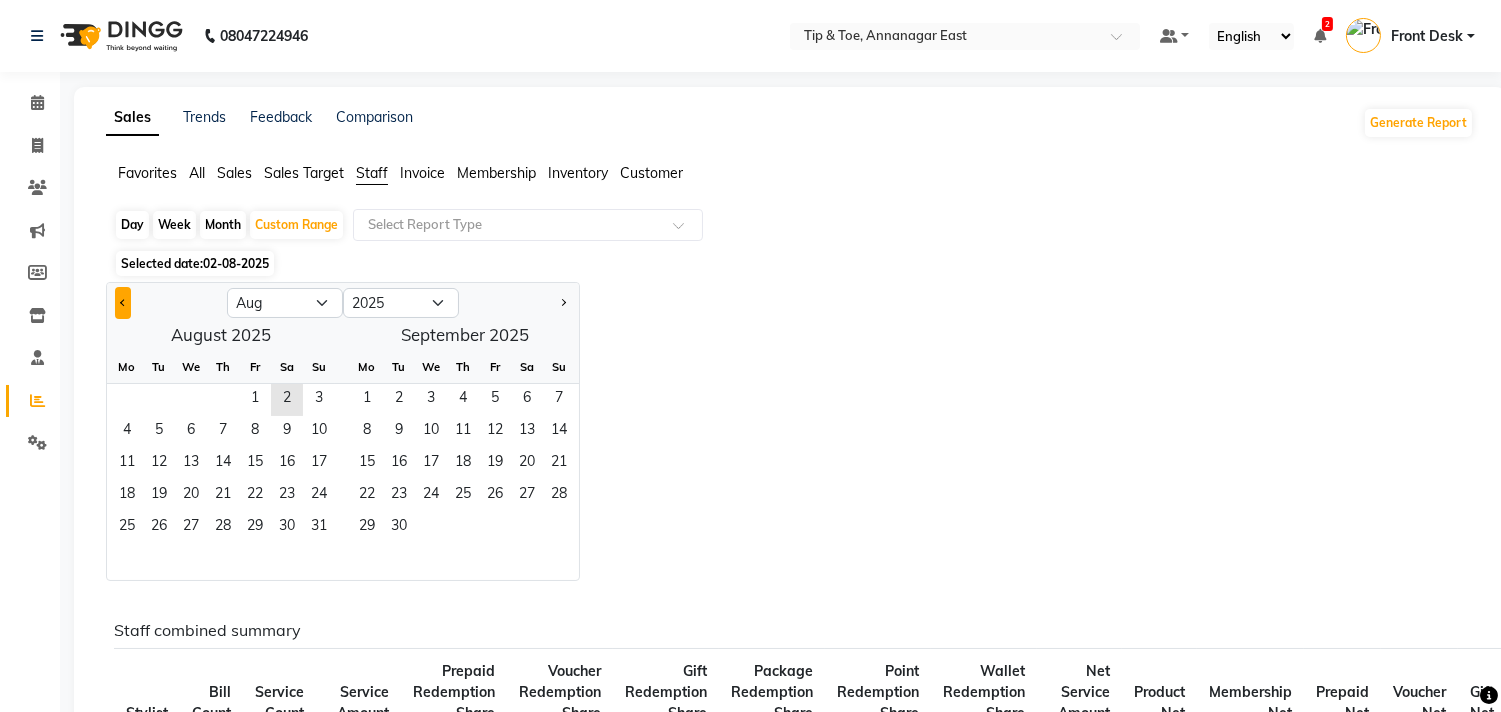 click 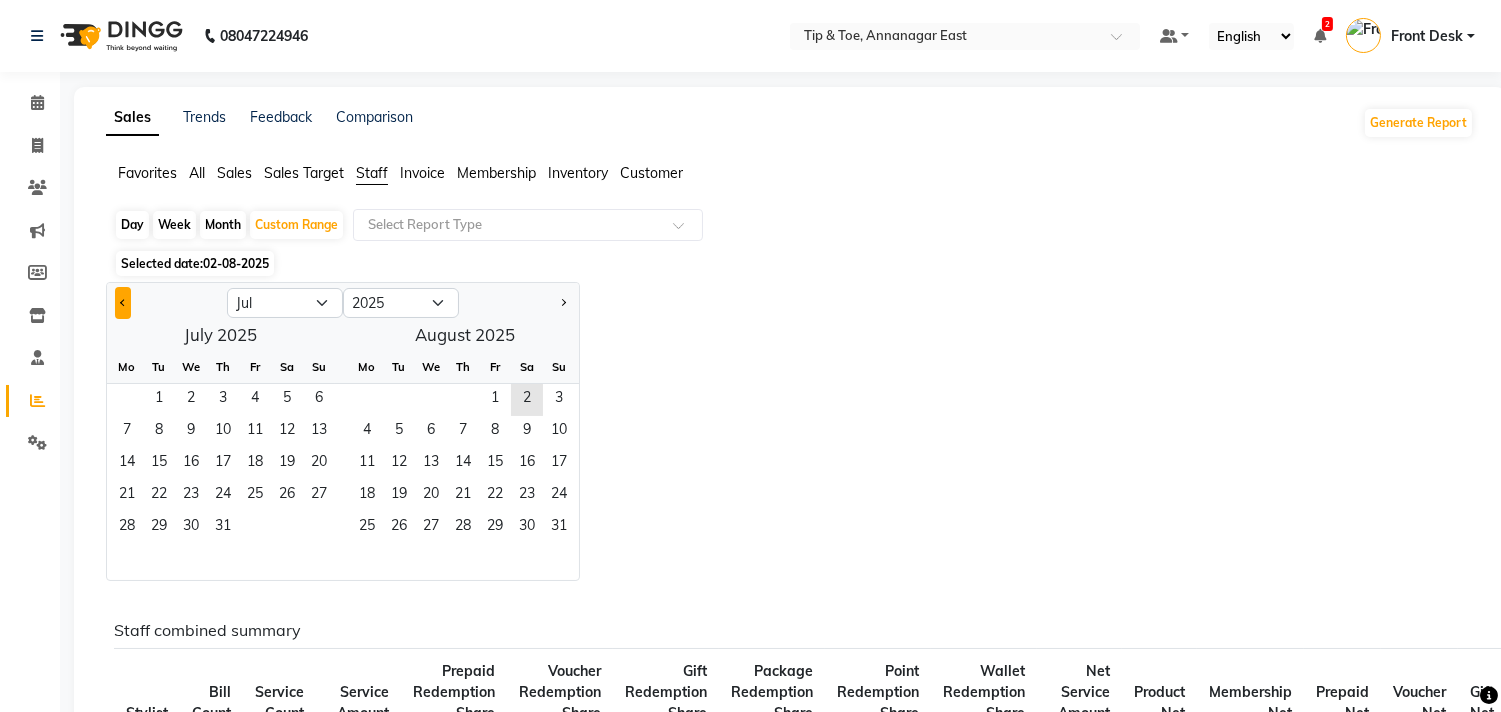 click 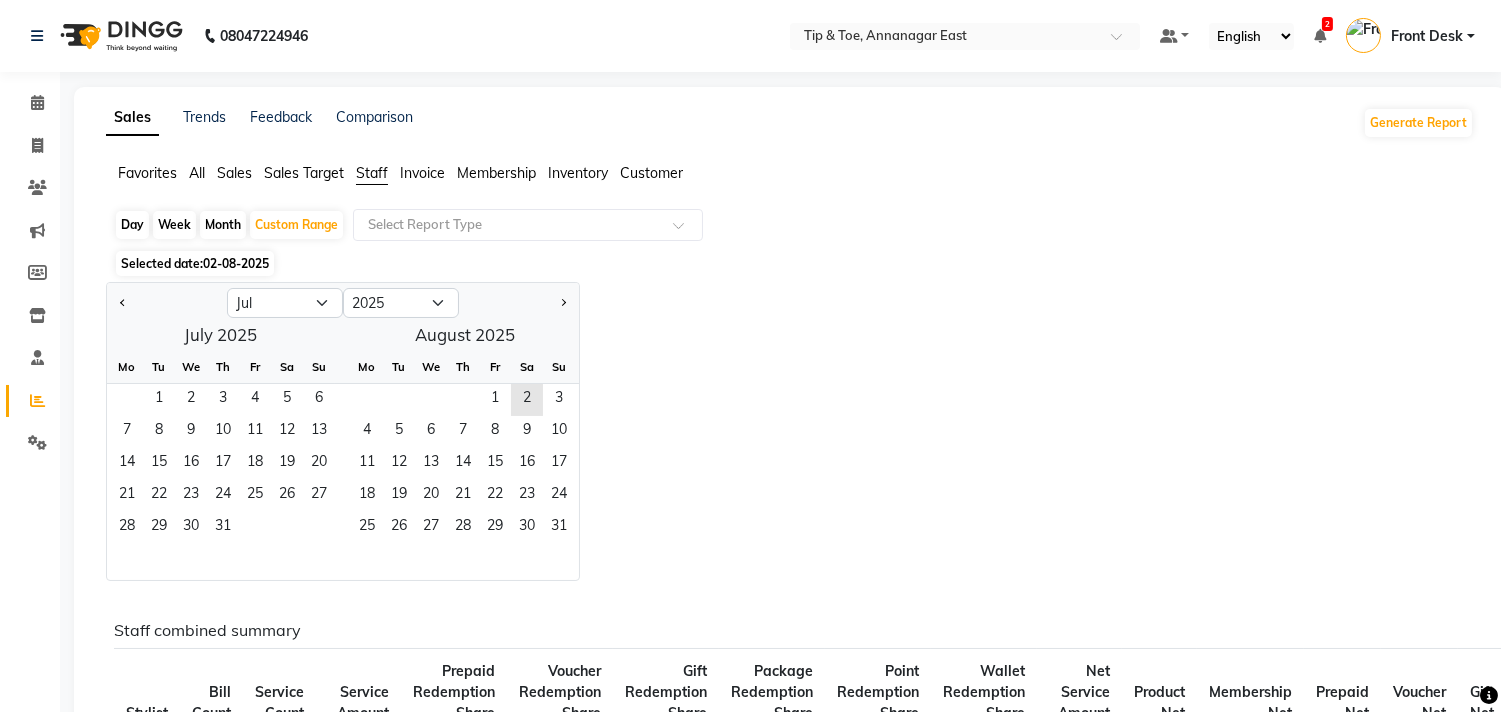 select on "6" 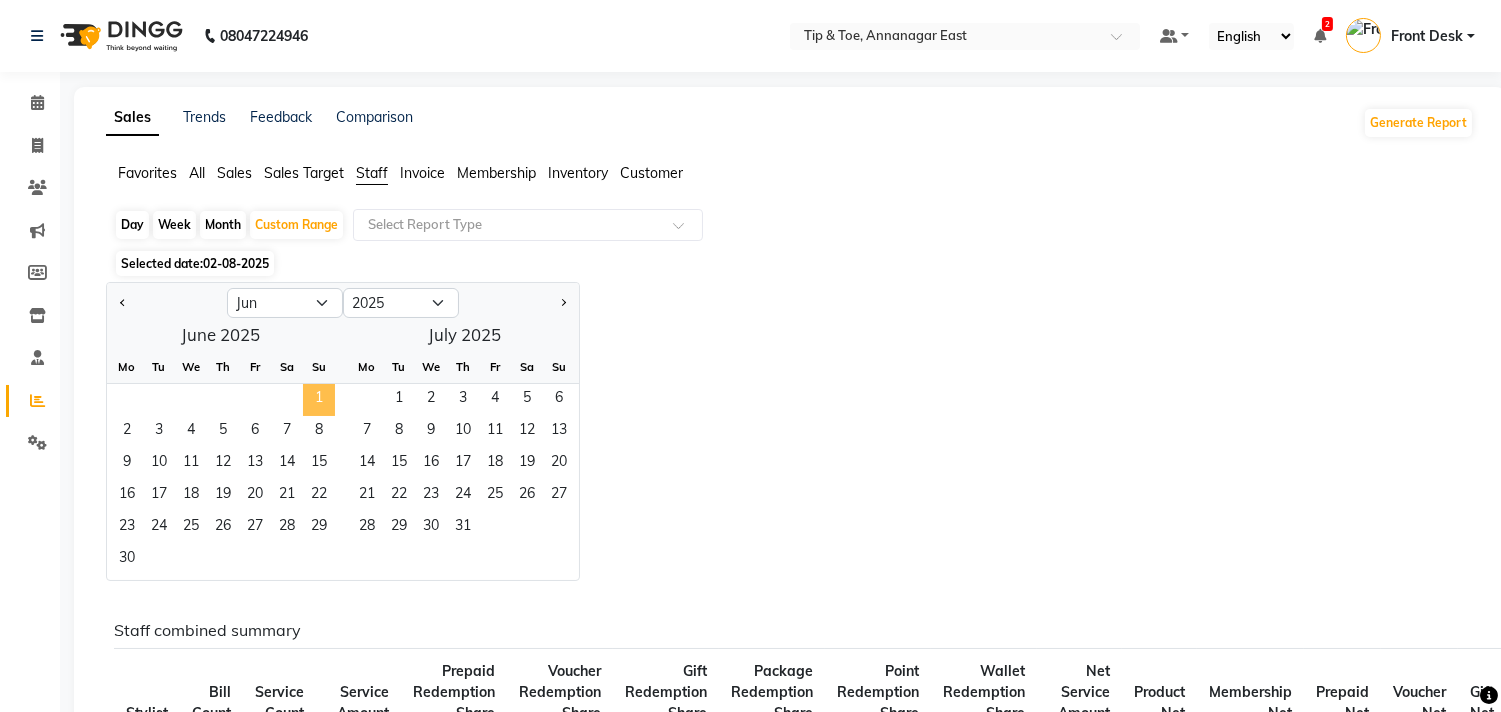 click on "1" 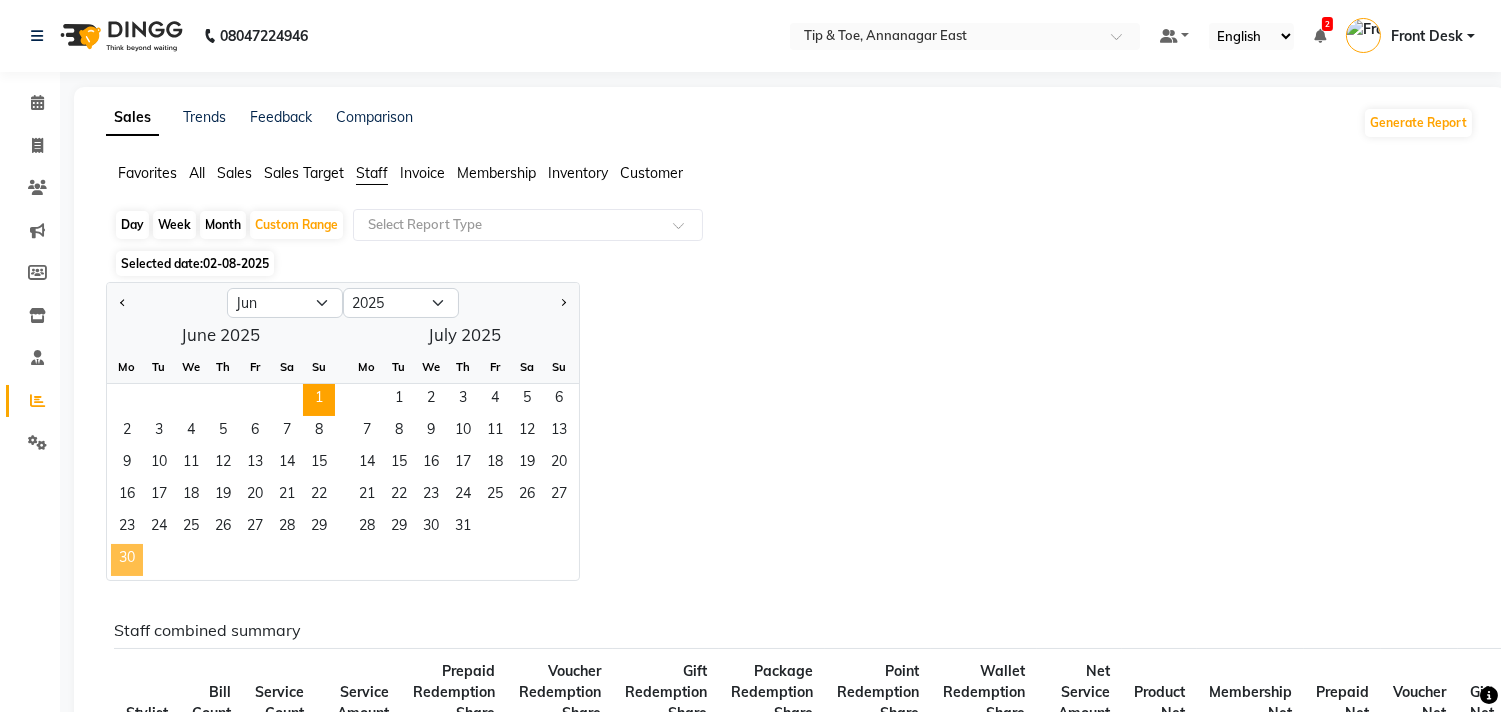 click on "30" 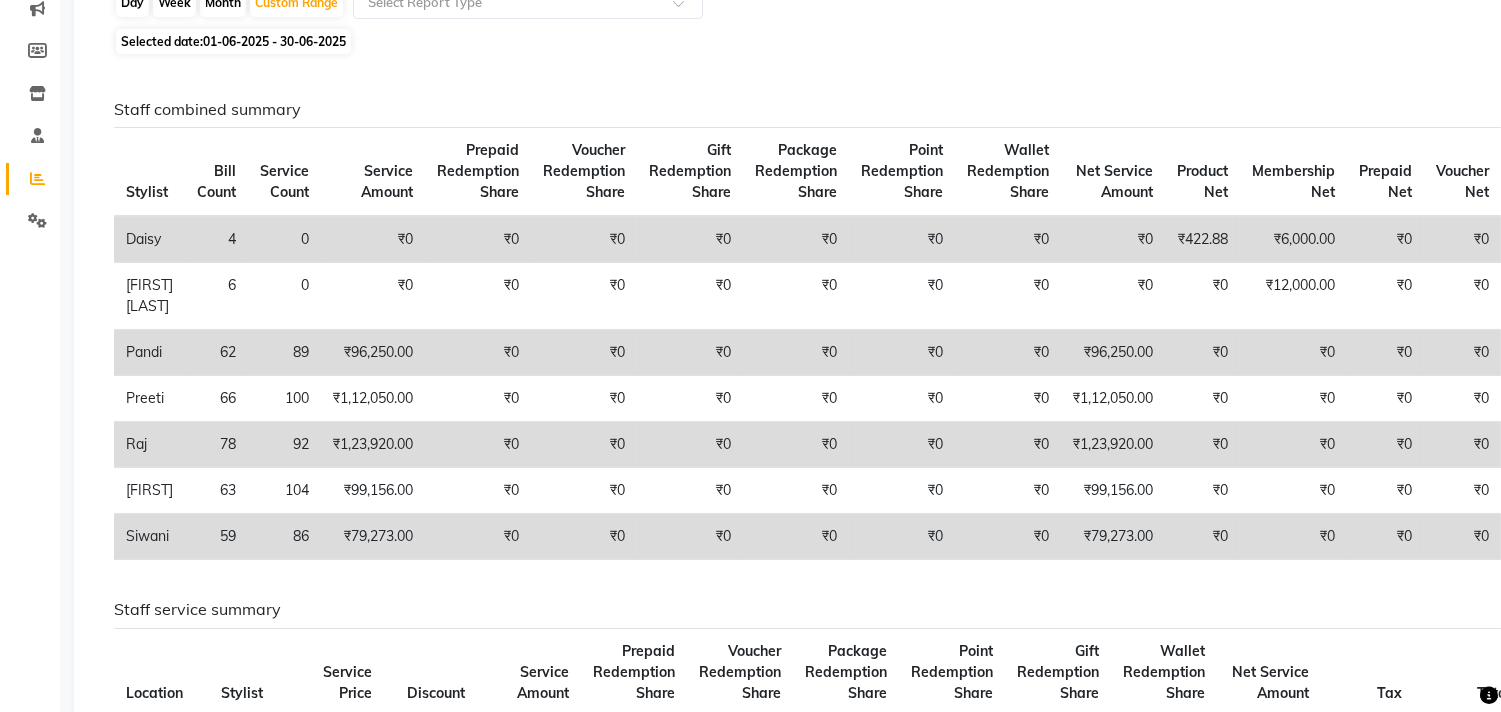 scroll, scrollTop: 0, scrollLeft: 0, axis: both 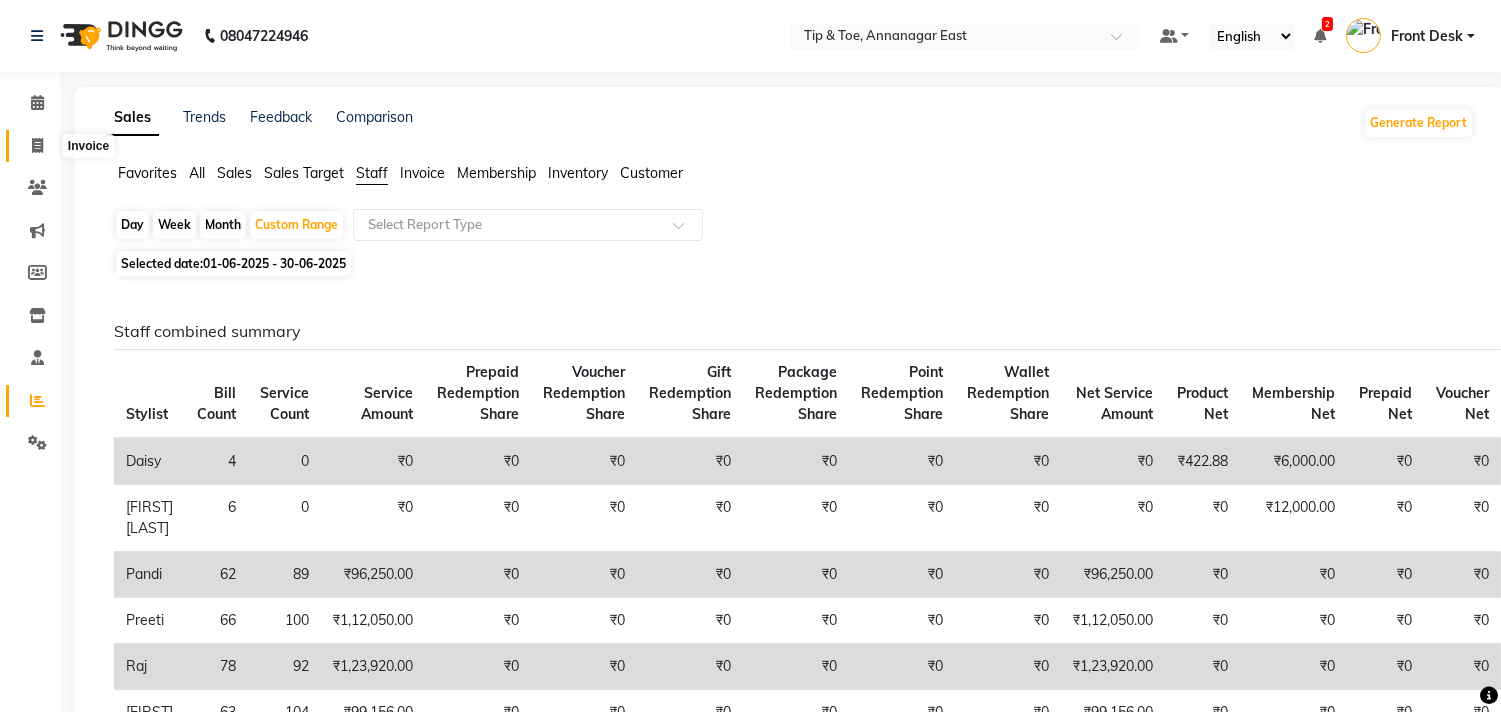 click 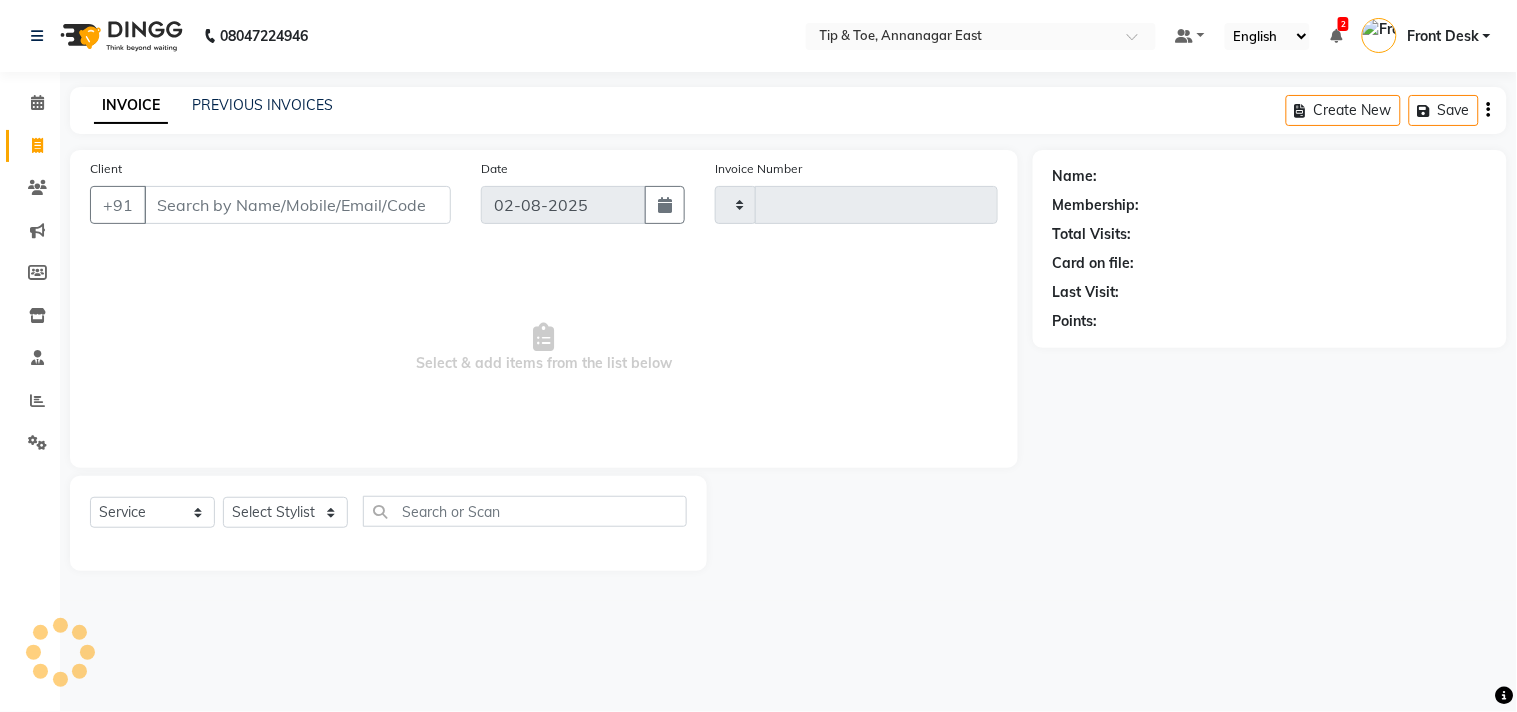type on "0880" 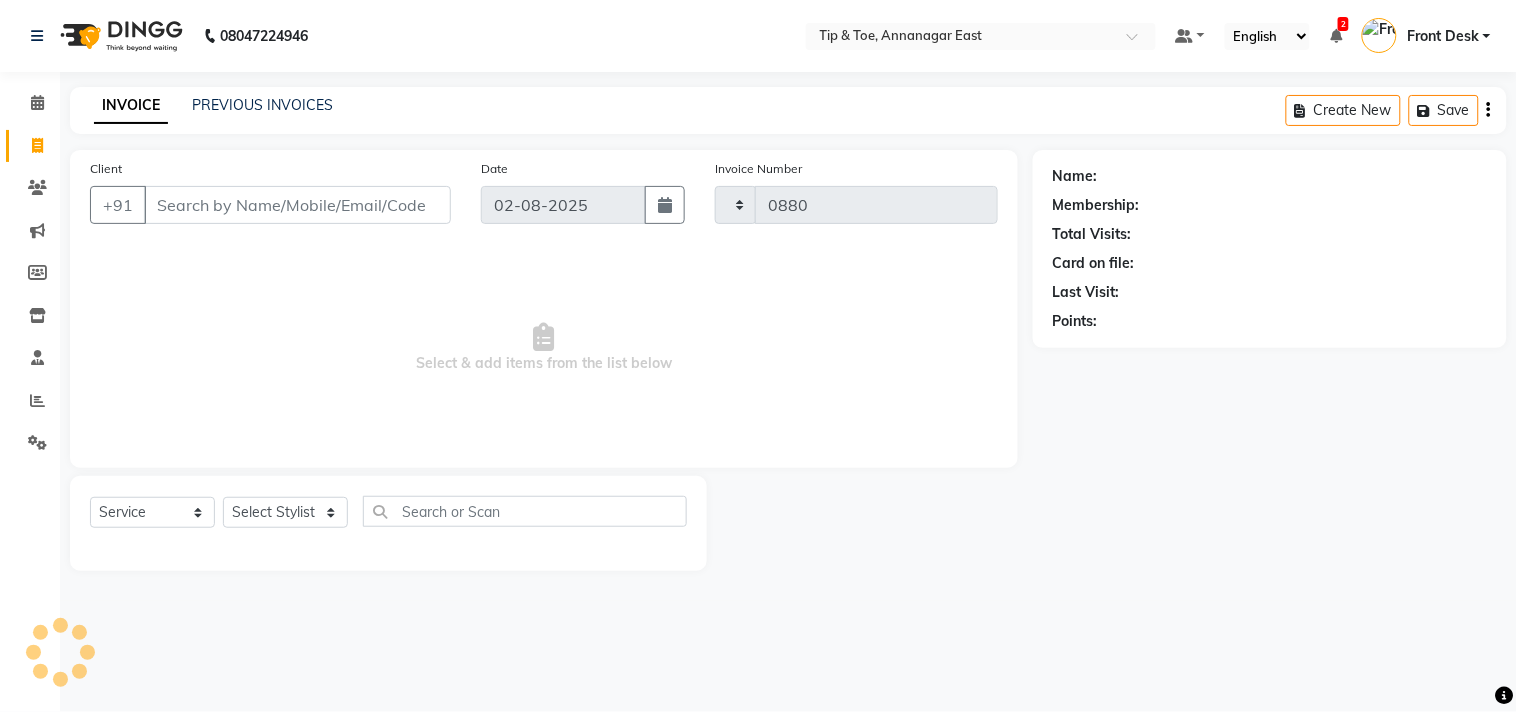 select on "5770" 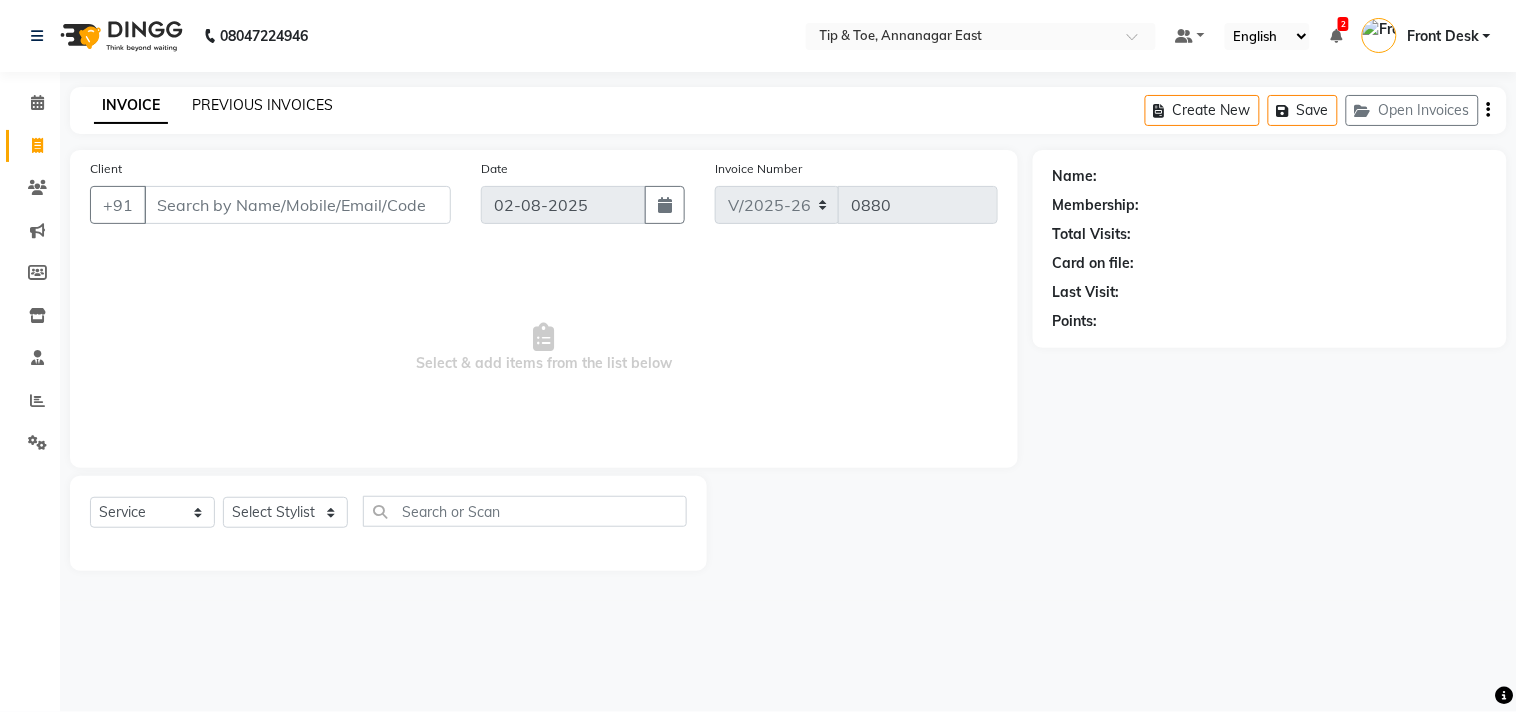 click on "PREVIOUS INVOICES" 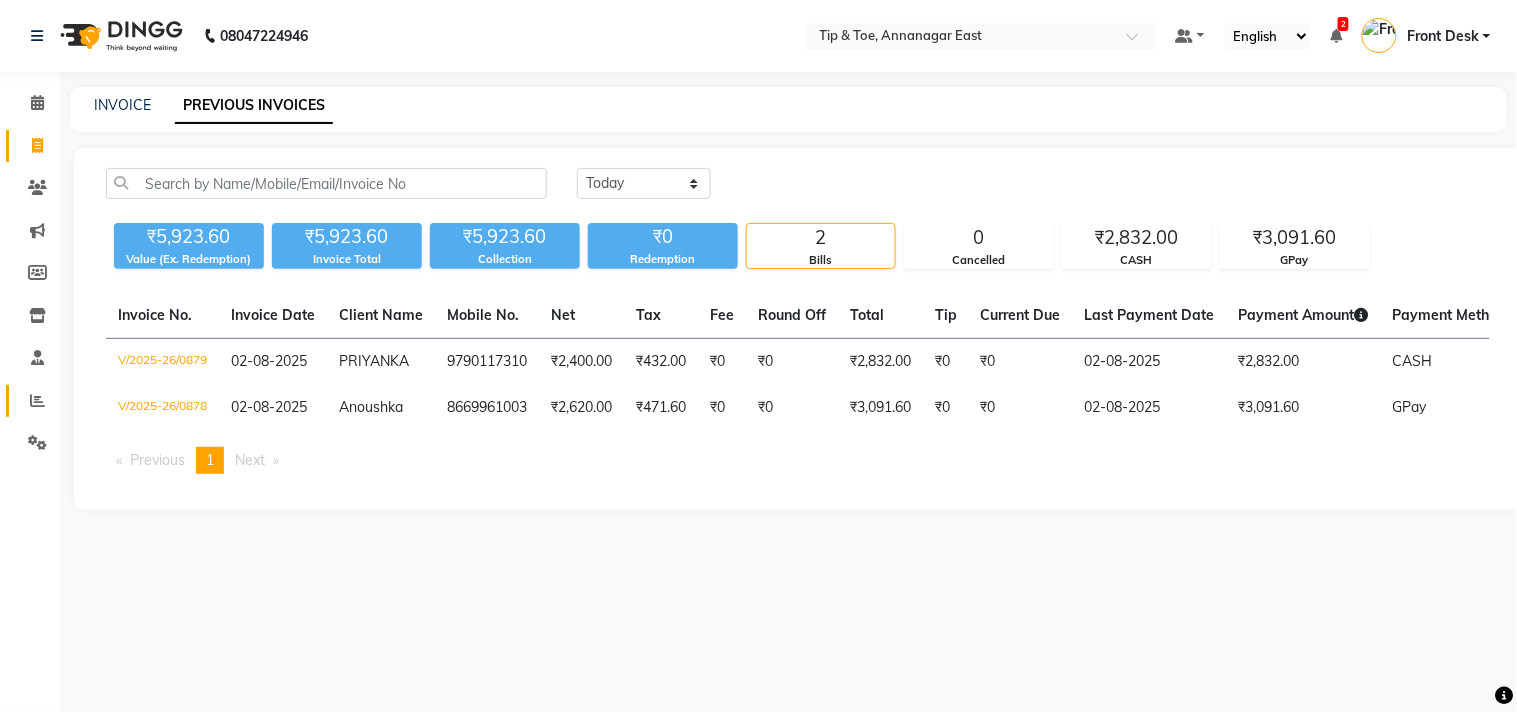 click on "Reports" 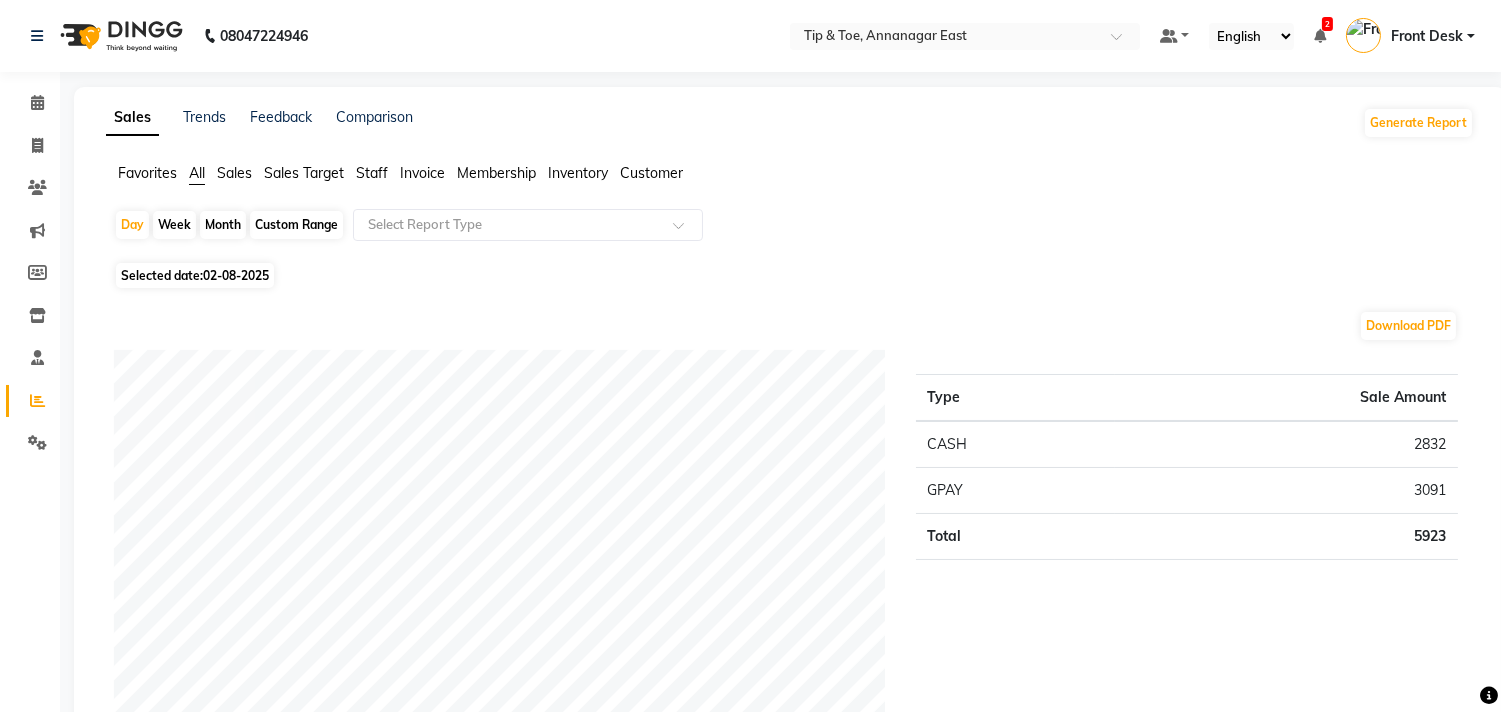 click on "Staff" 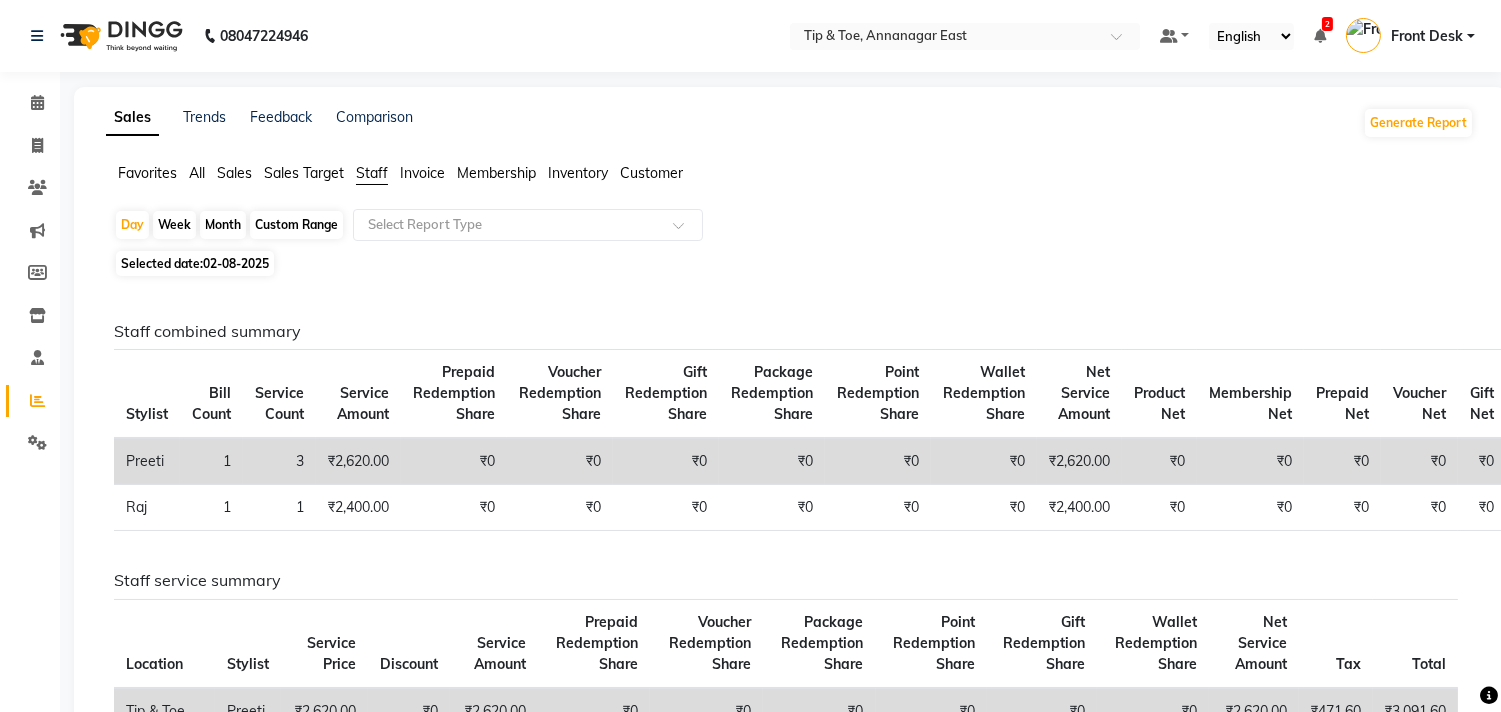 click on "Custom Range" 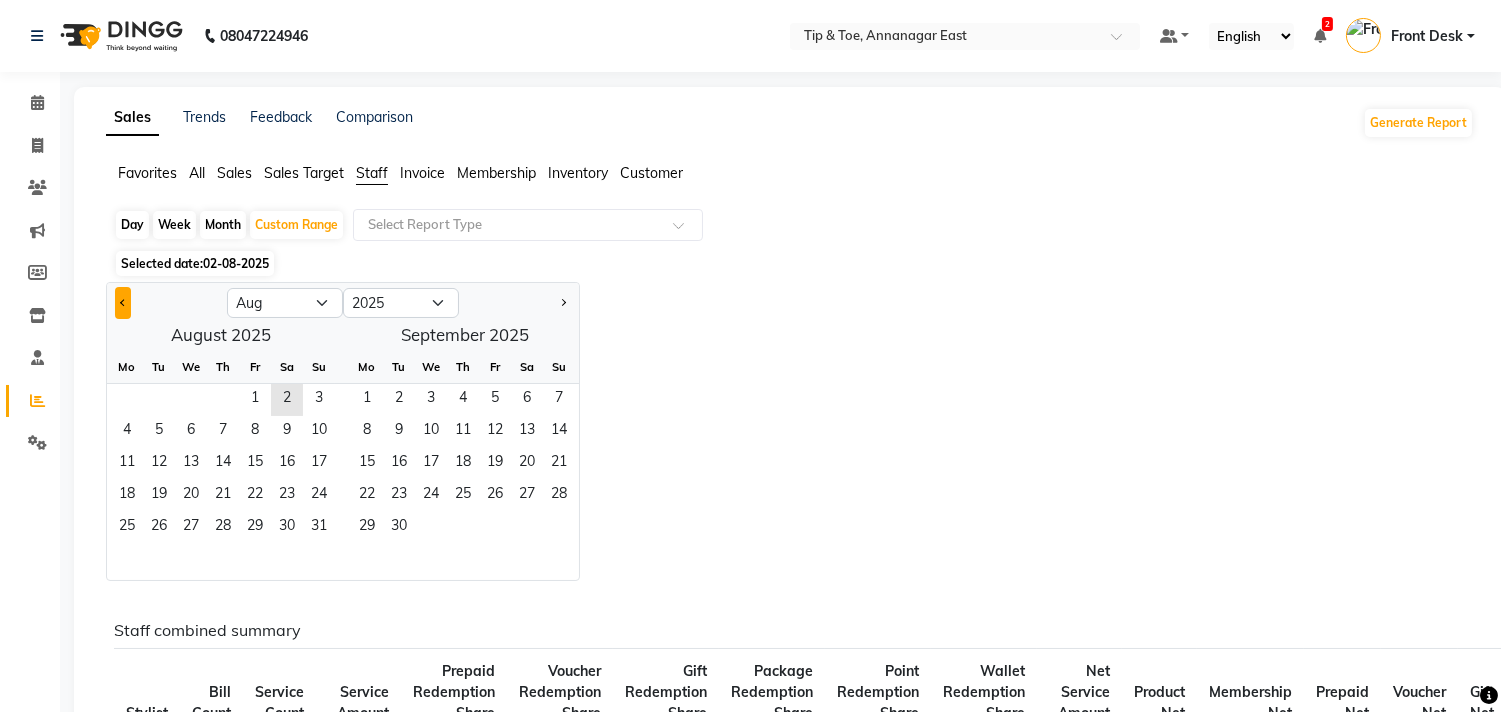 click 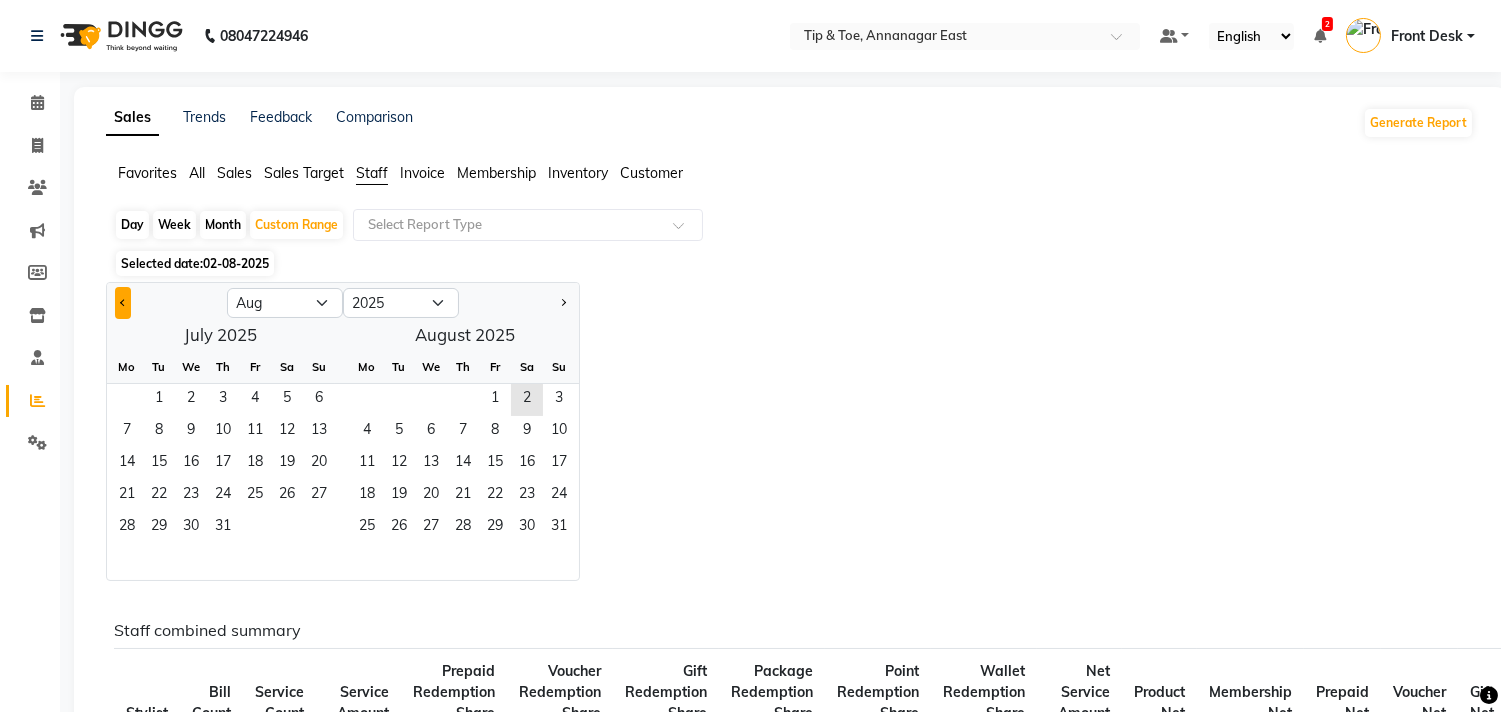 select on "7" 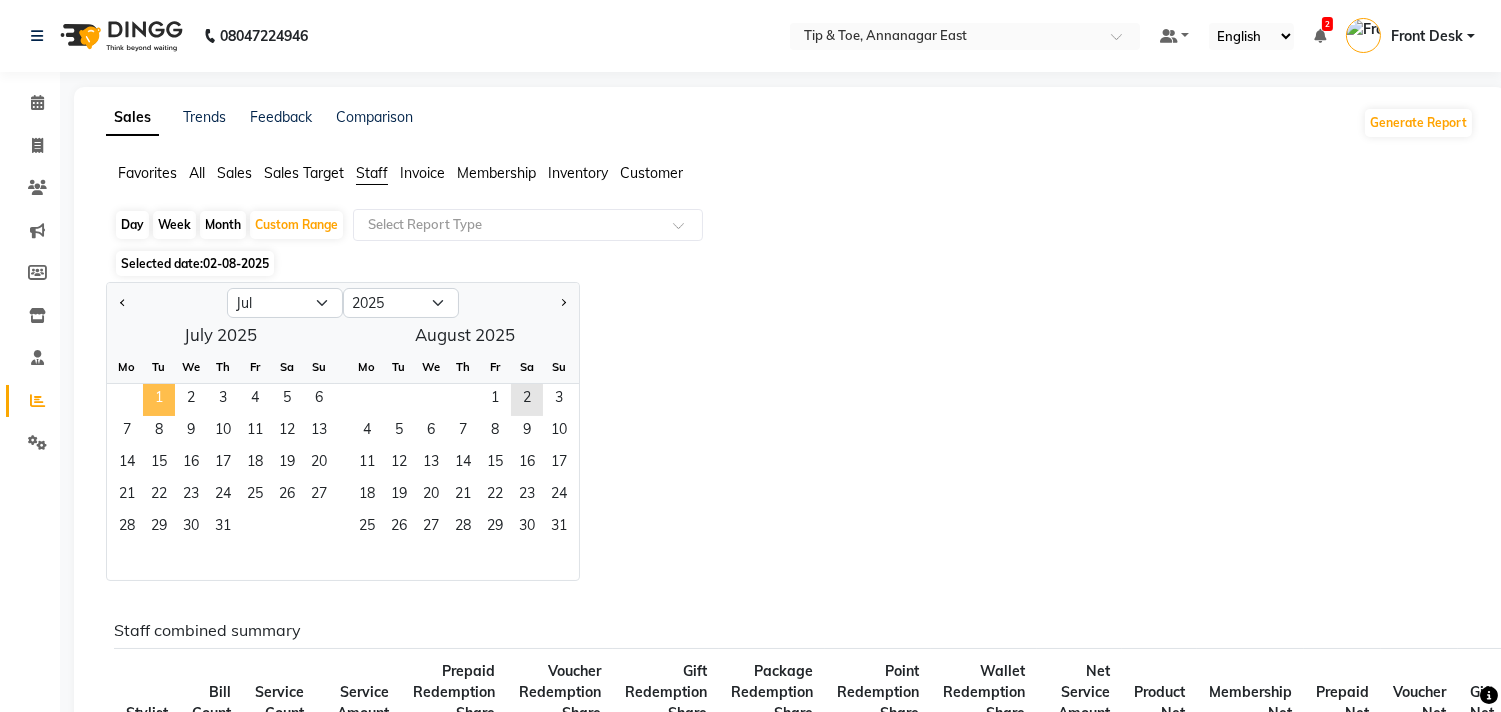 click on "1" 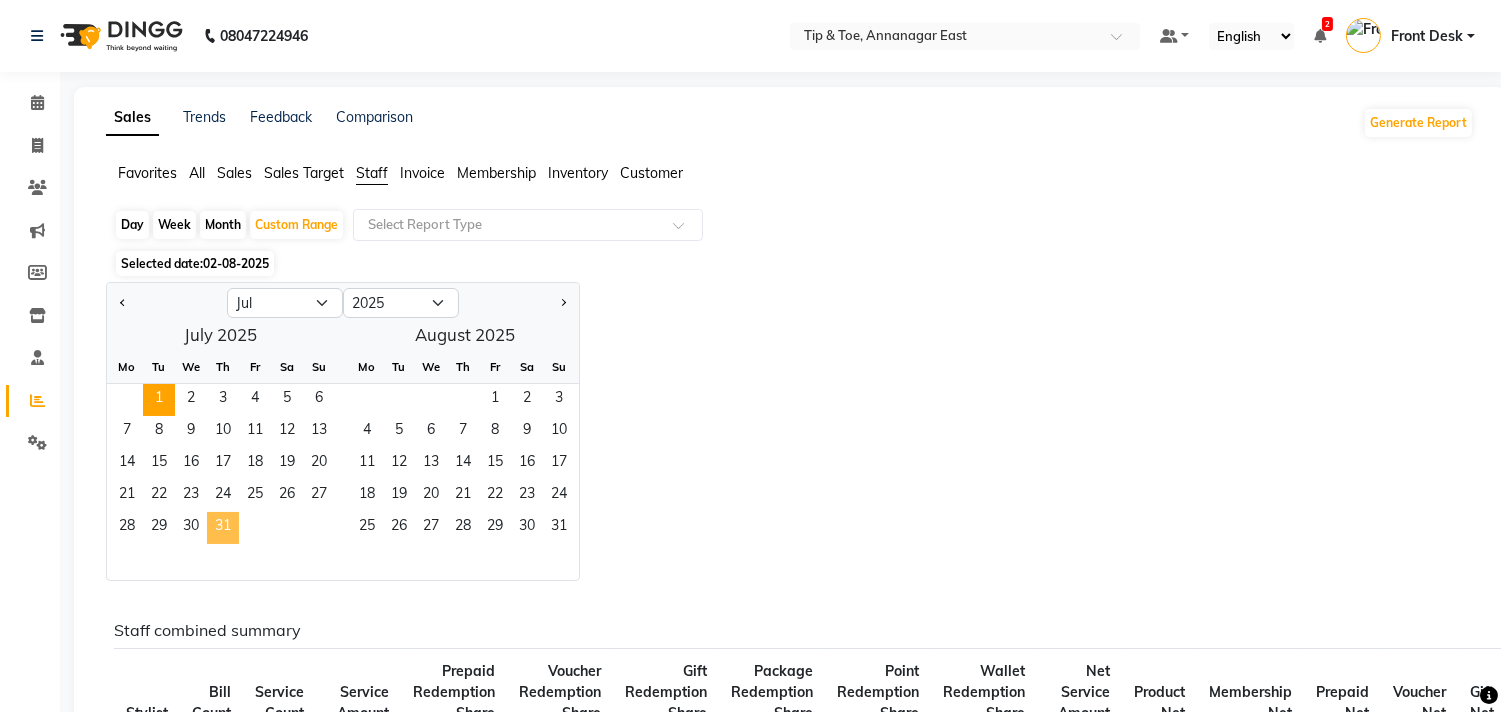 click on "31" 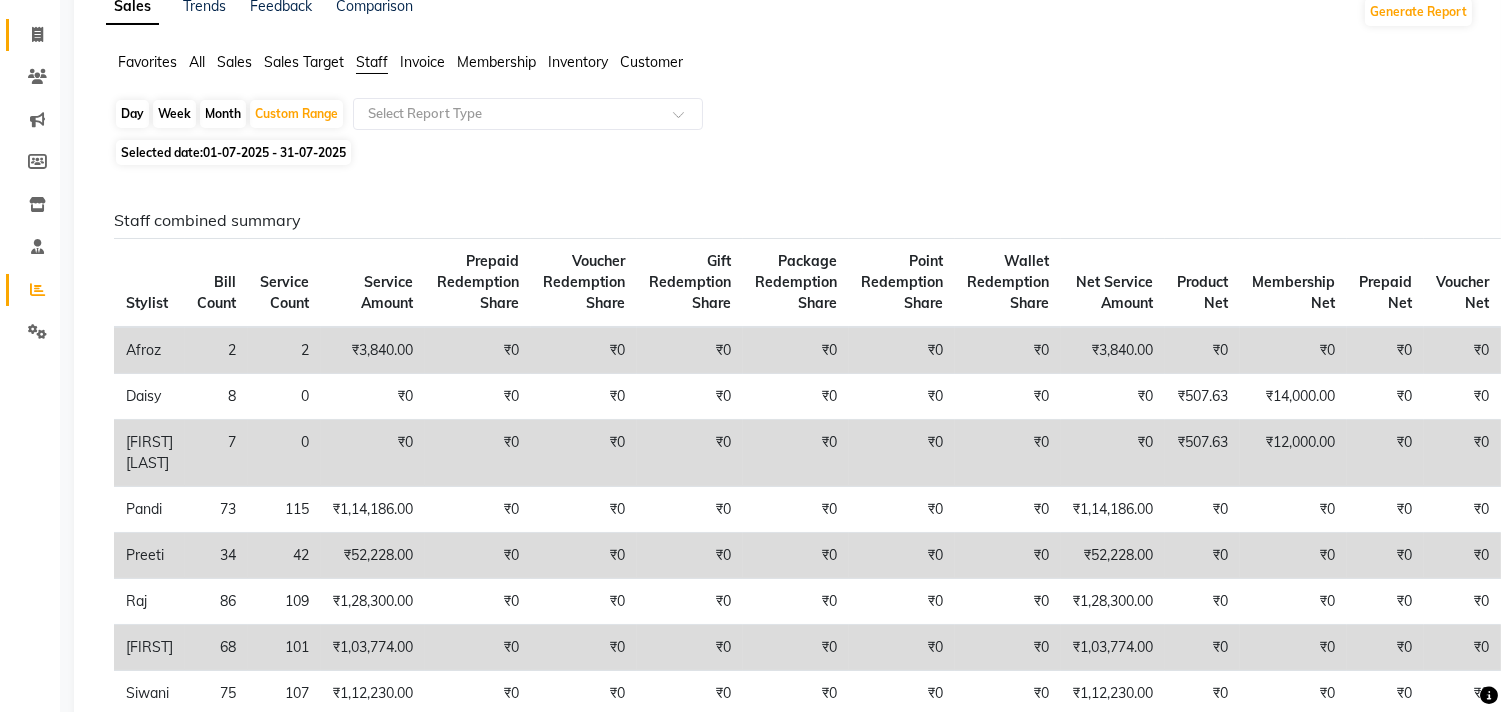scroll, scrollTop: 0, scrollLeft: 0, axis: both 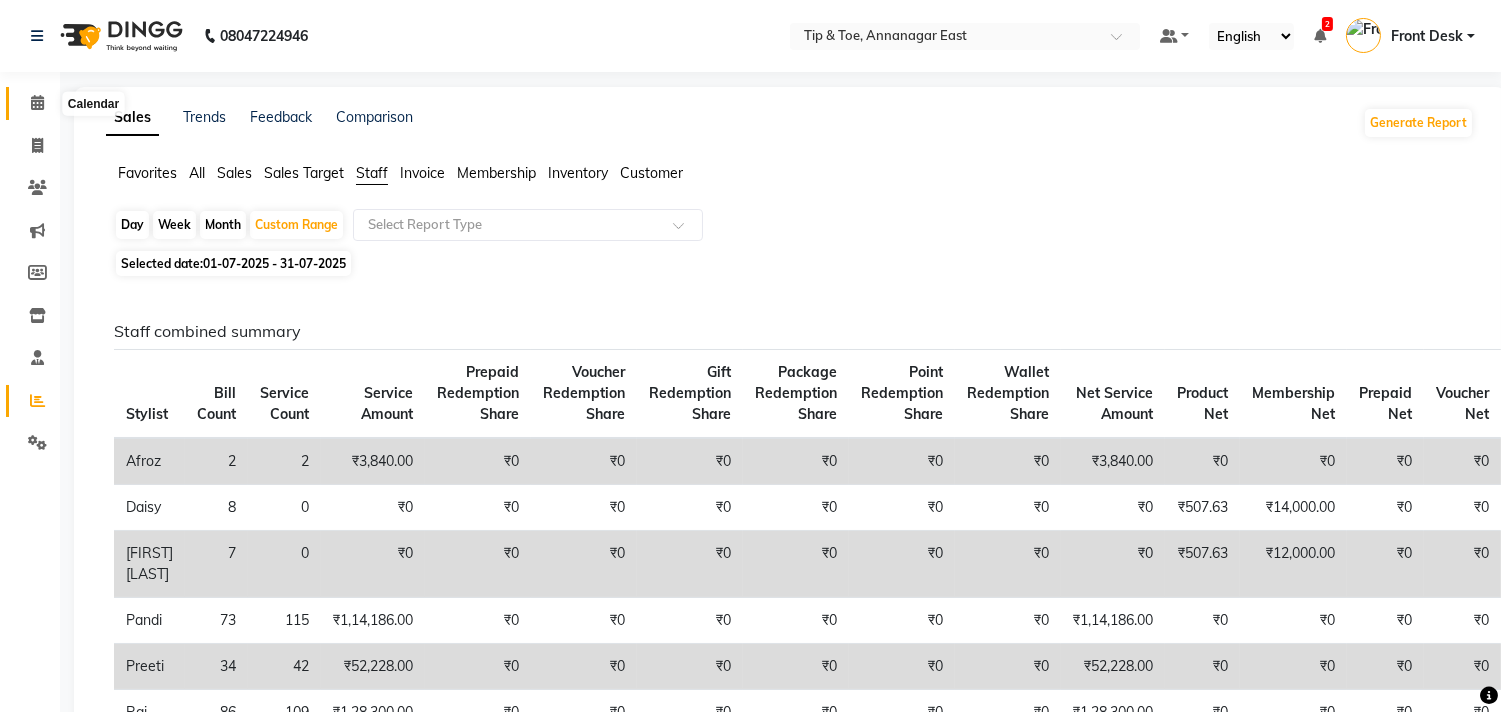 drag, startPoint x: 37, startPoint y: 93, endPoint x: 95, endPoint y: 93, distance: 58 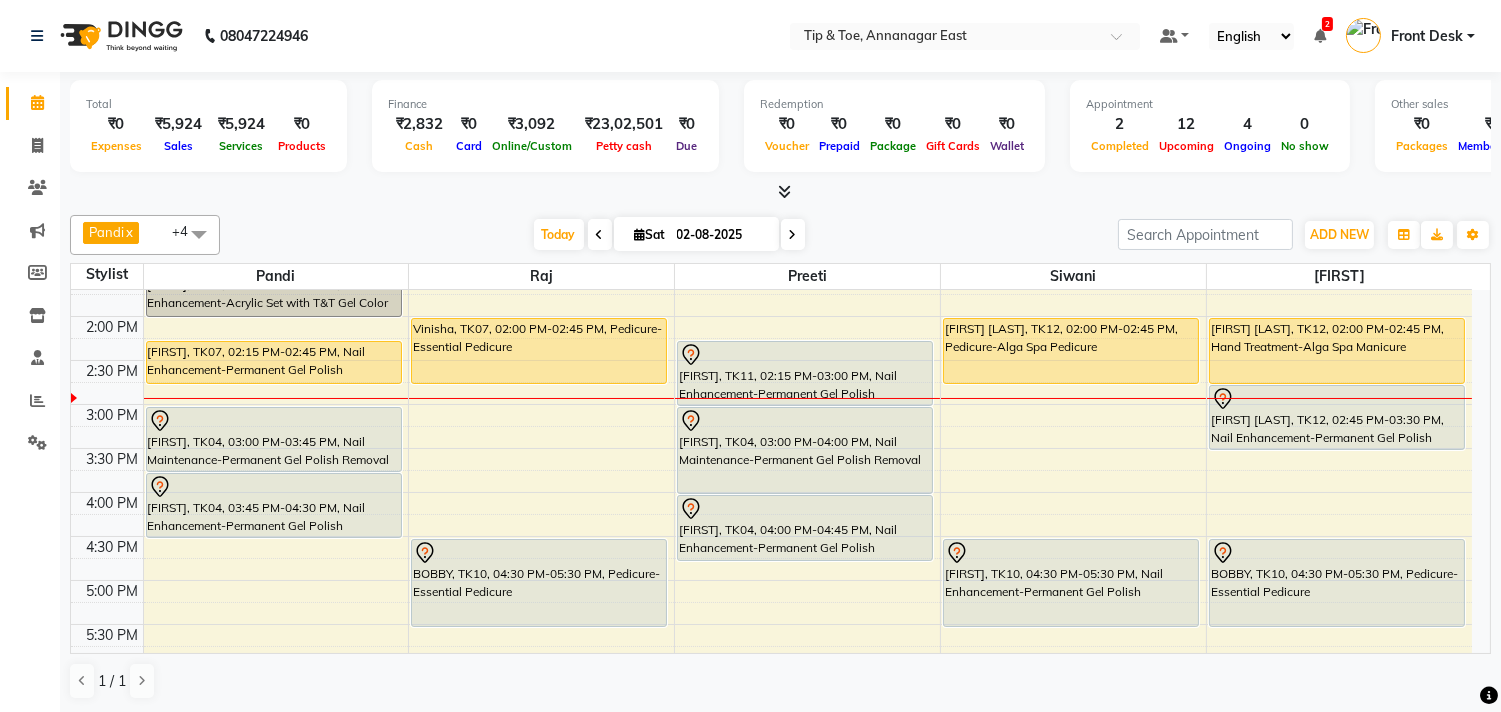 scroll, scrollTop: 366, scrollLeft: 0, axis: vertical 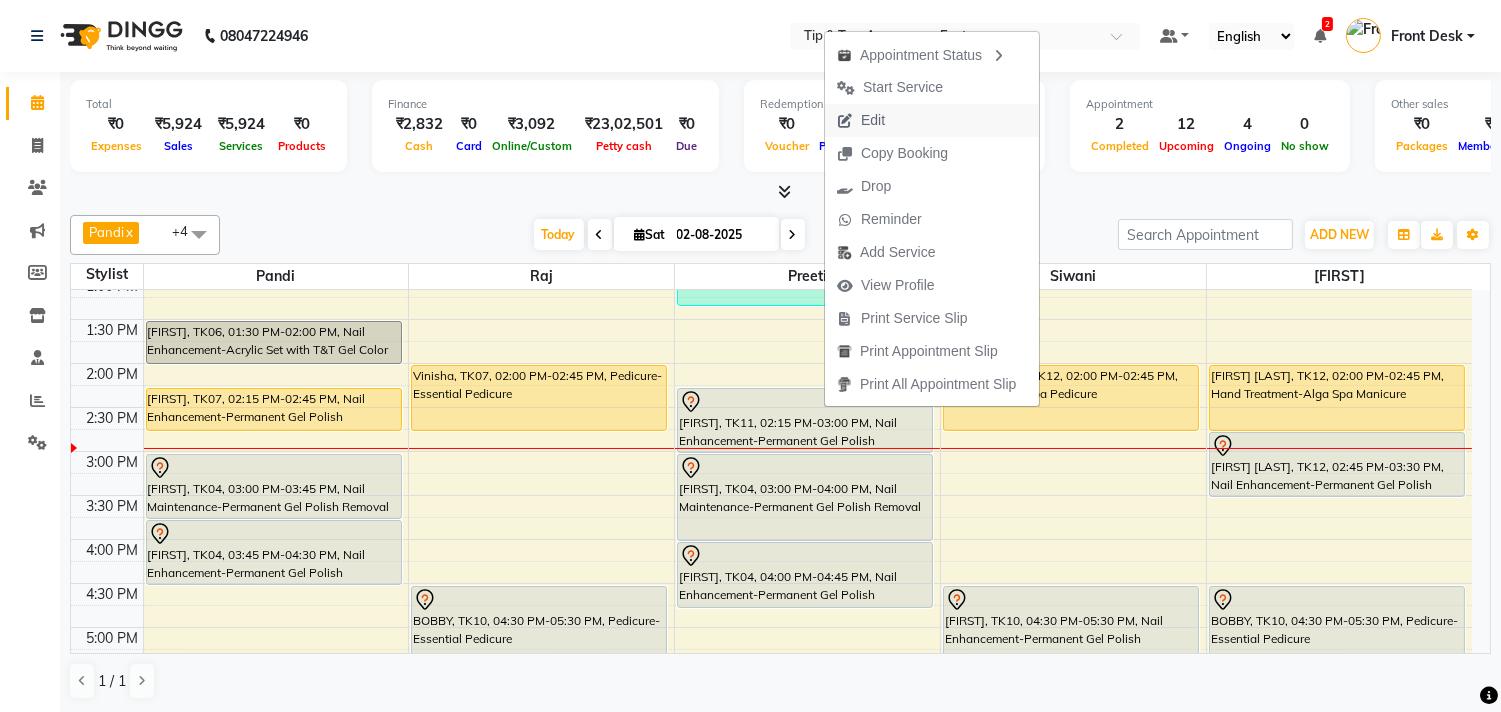 click on "Edit" at bounding box center [932, 120] 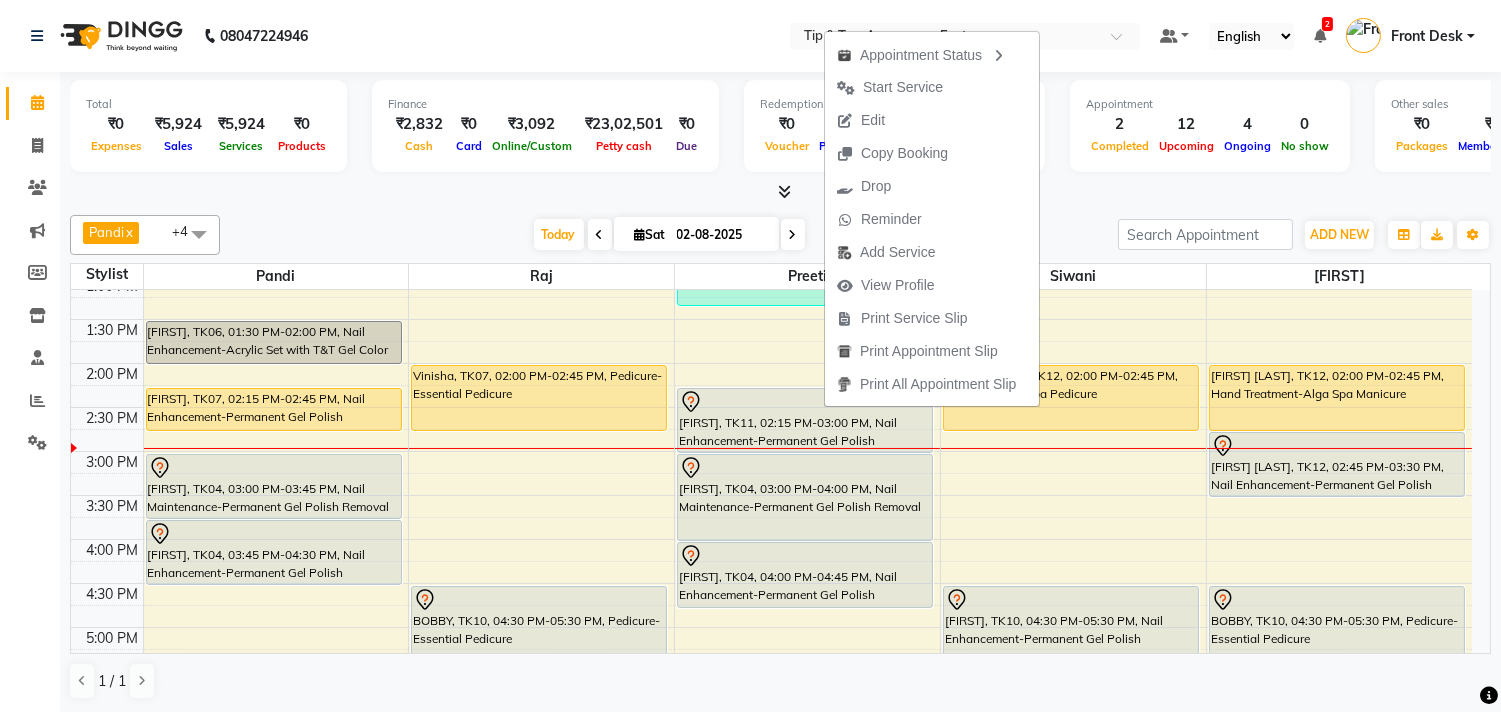select on "tentative" 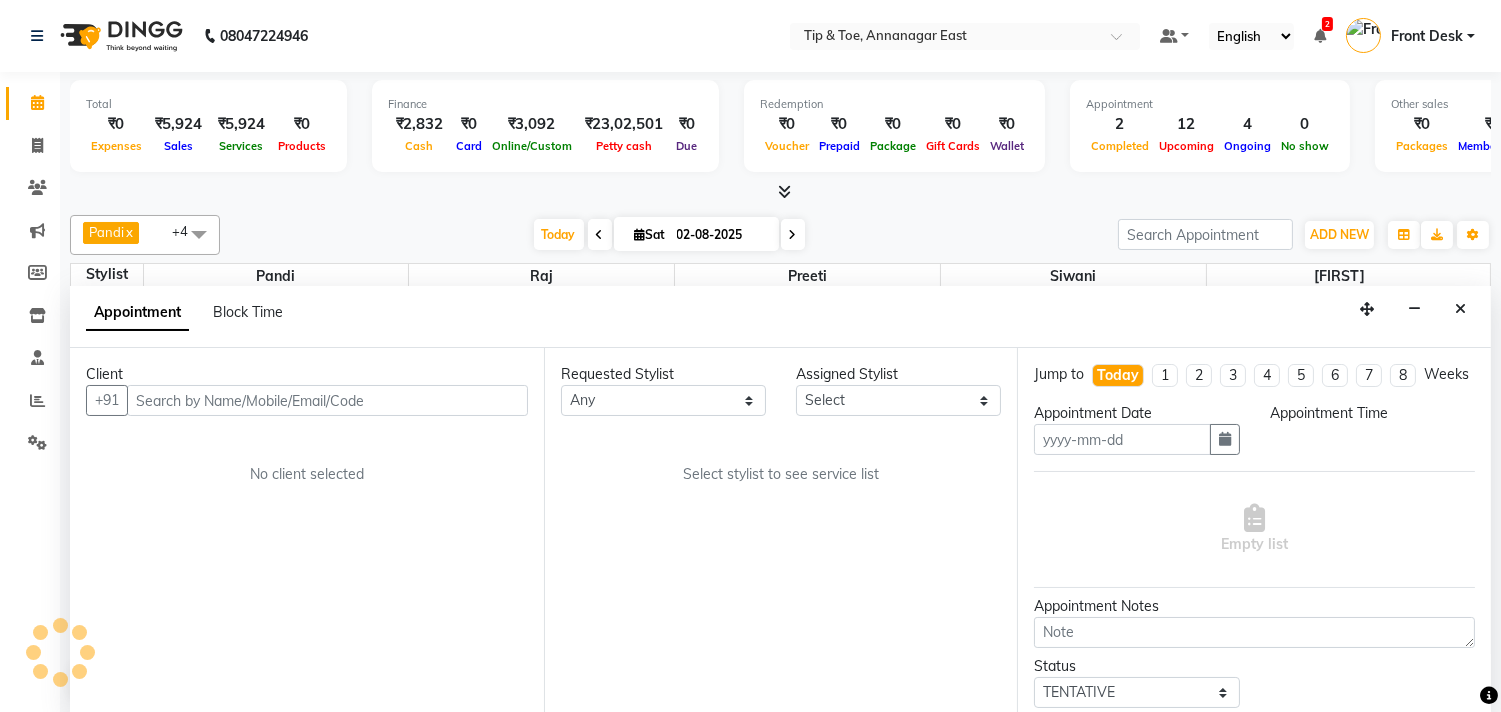 scroll, scrollTop: 1, scrollLeft: 0, axis: vertical 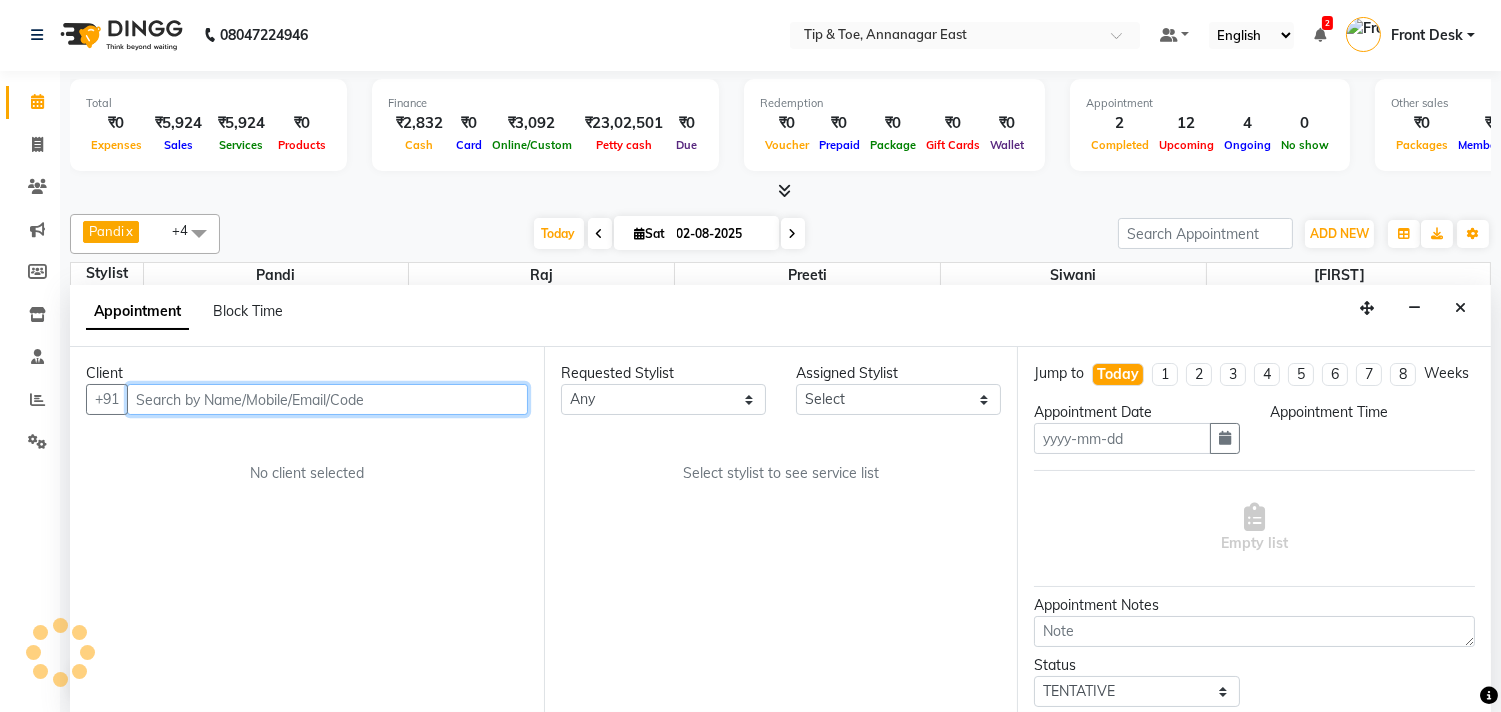 type on "02-08-2025" 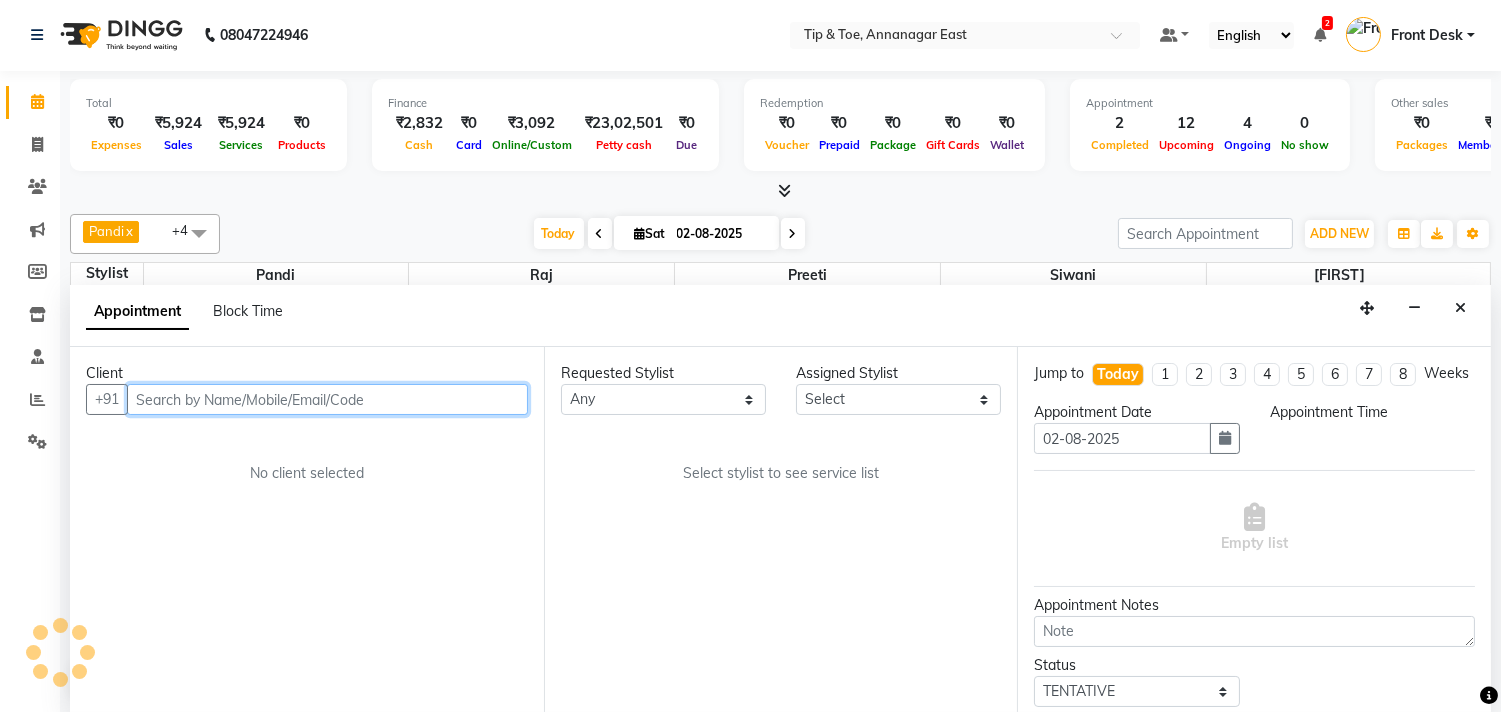 select on "39915" 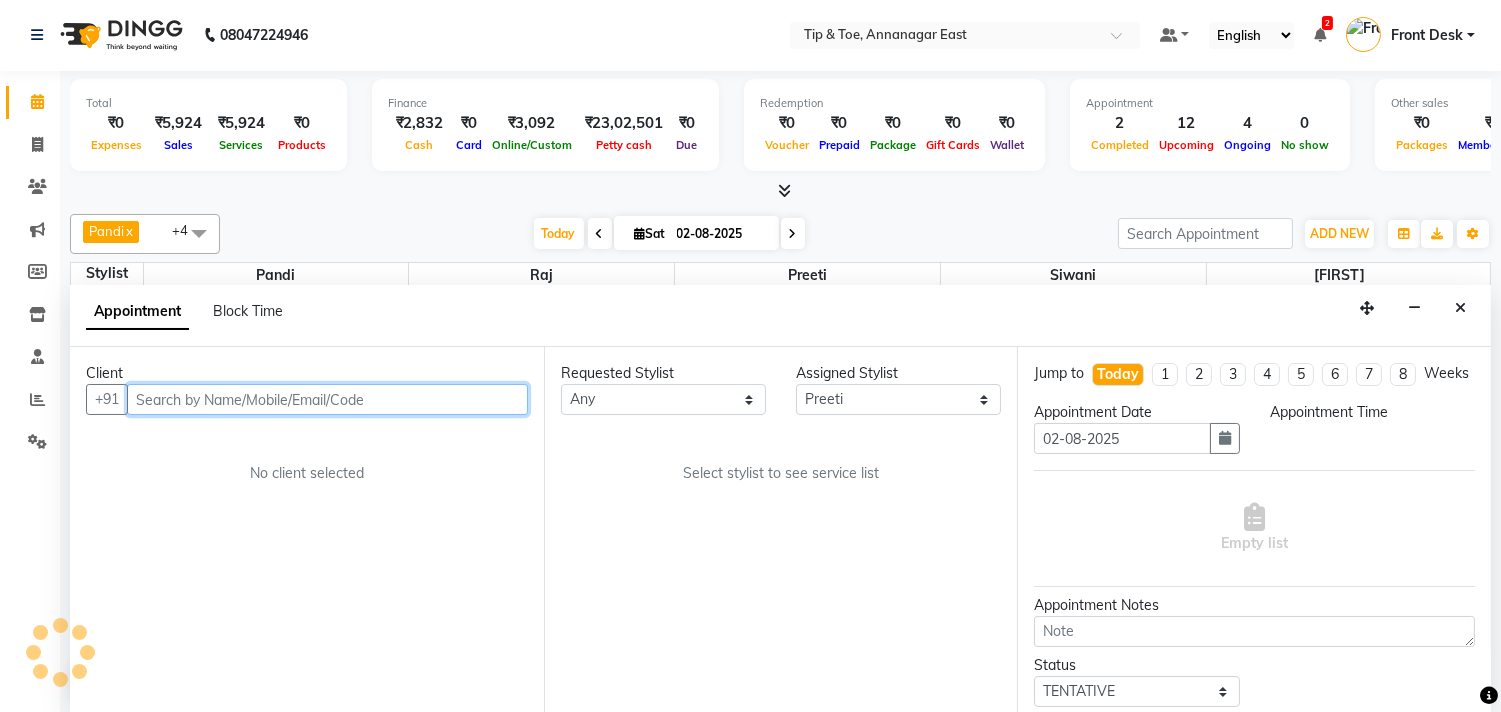 scroll, scrollTop: 0, scrollLeft: 0, axis: both 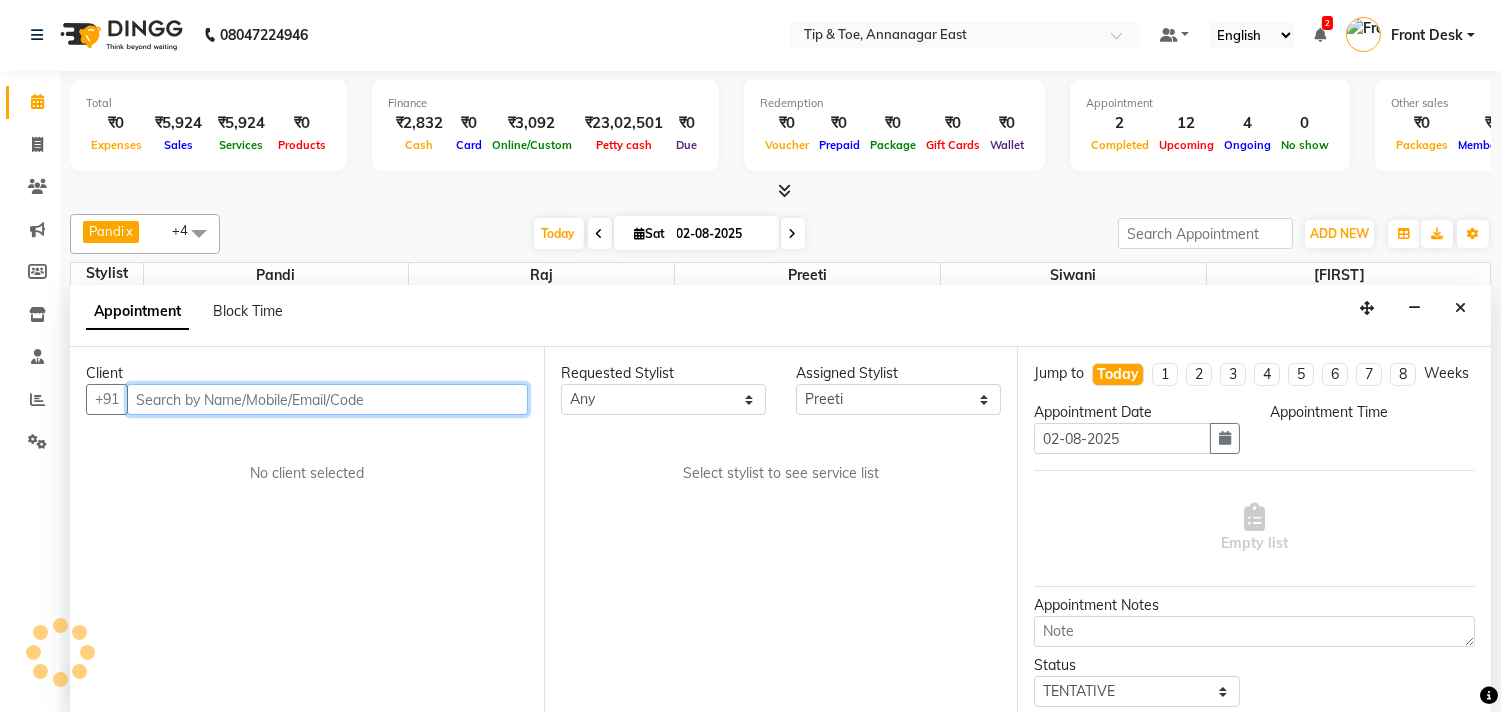 select on "855" 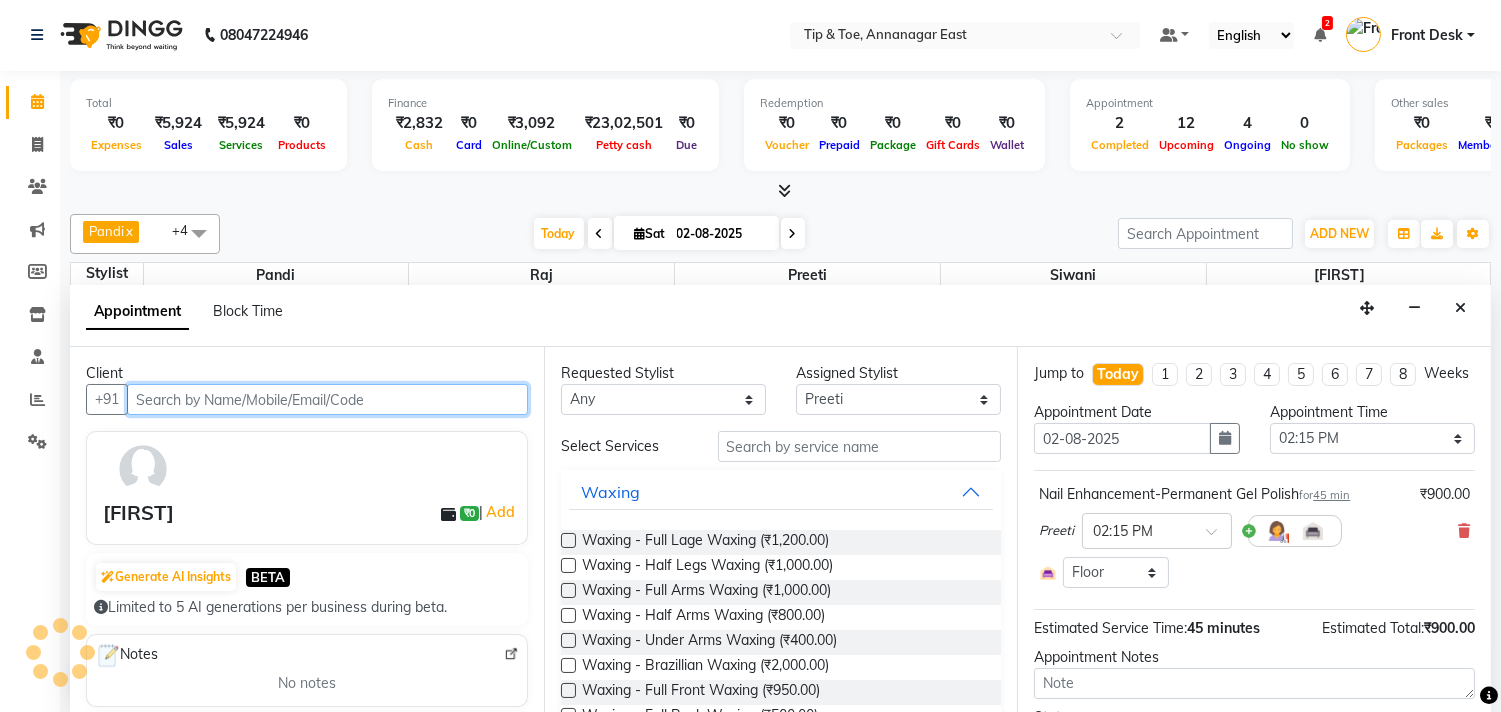 scroll, scrollTop: 443, scrollLeft: 0, axis: vertical 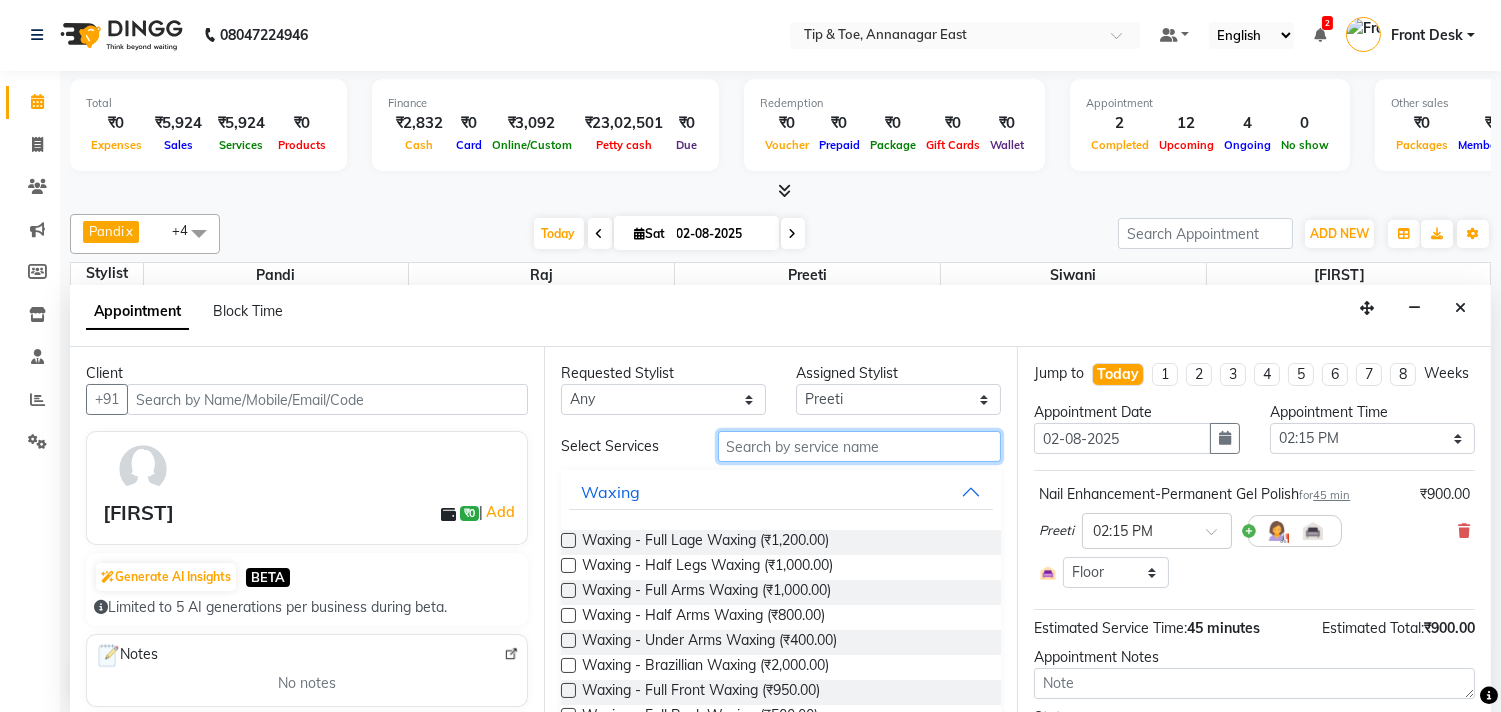 click at bounding box center [860, 446] 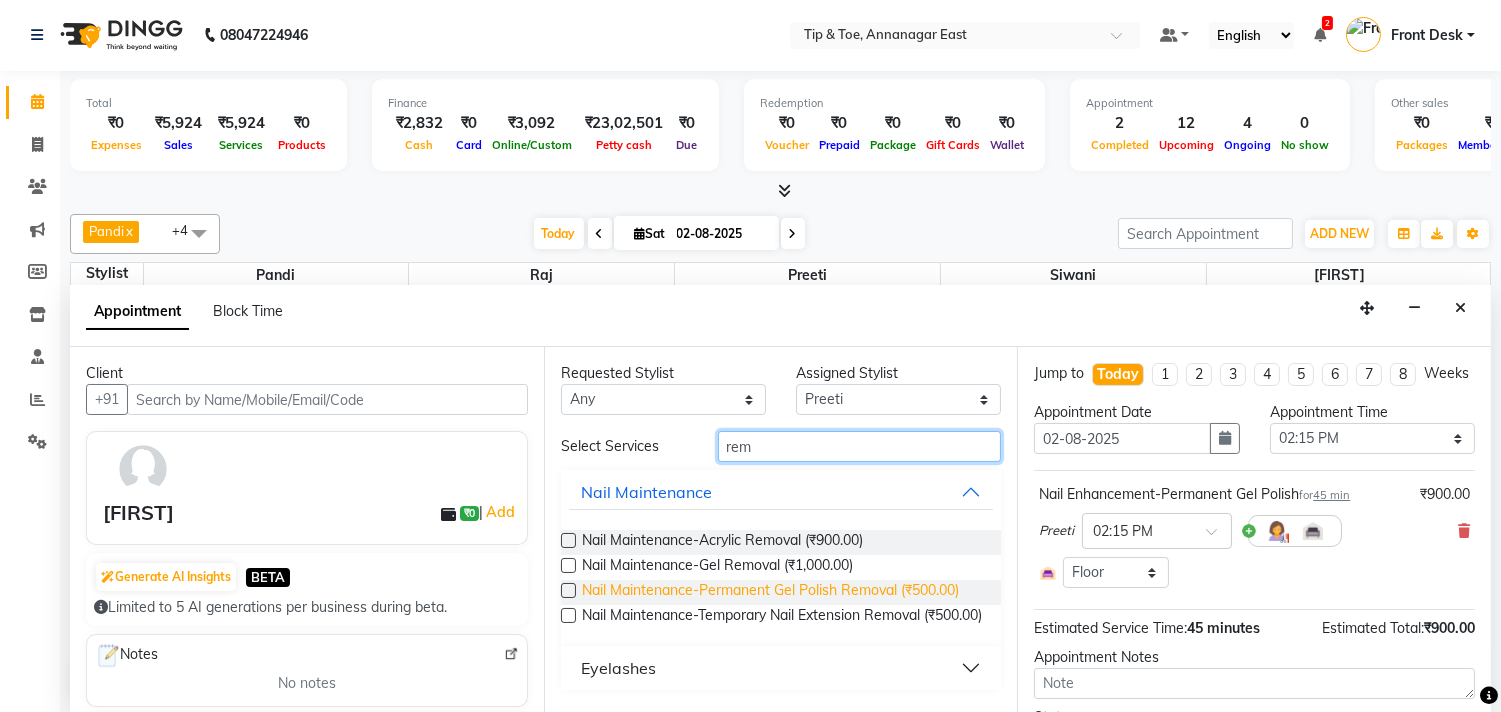 type on "rem" 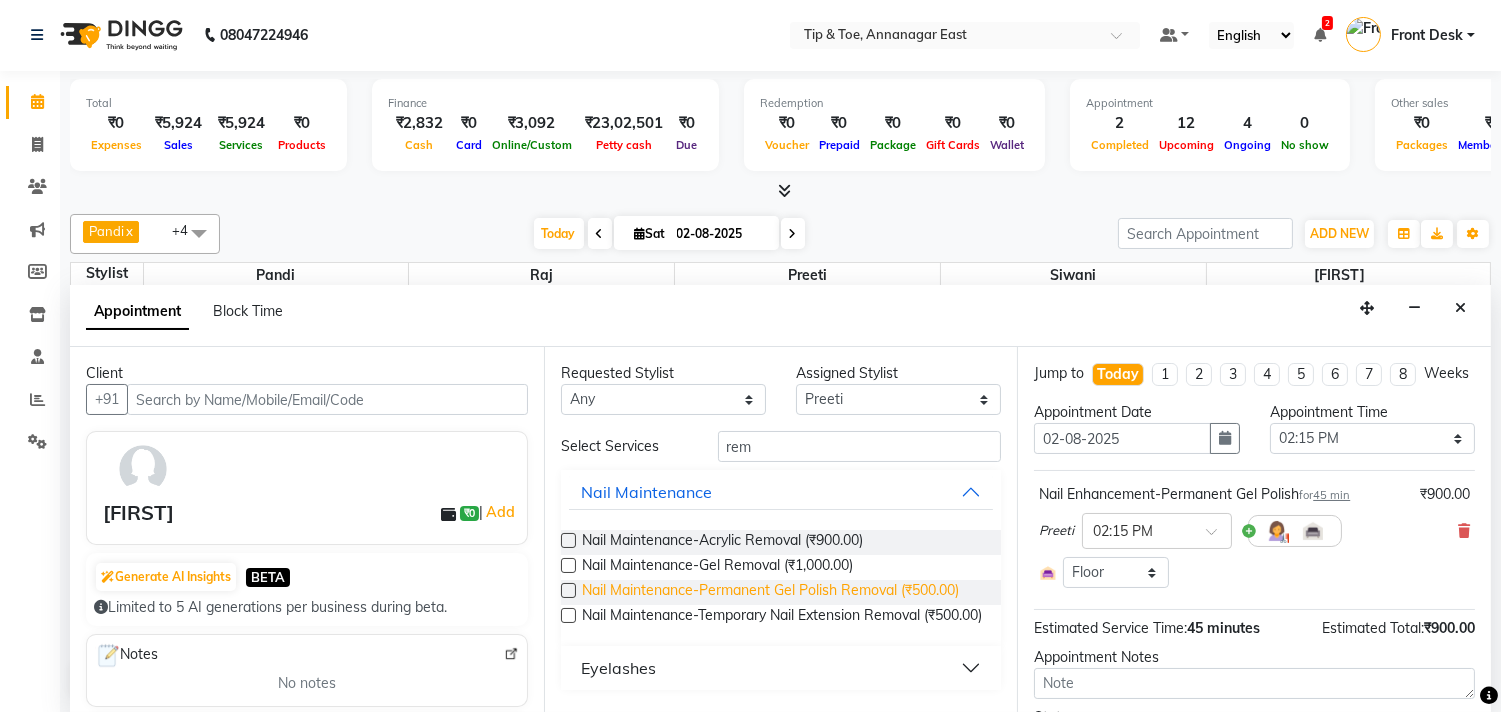 click on "Nail Maintenance-Permanent Gel Polish Removal (₹500.00)" at bounding box center (770, 592) 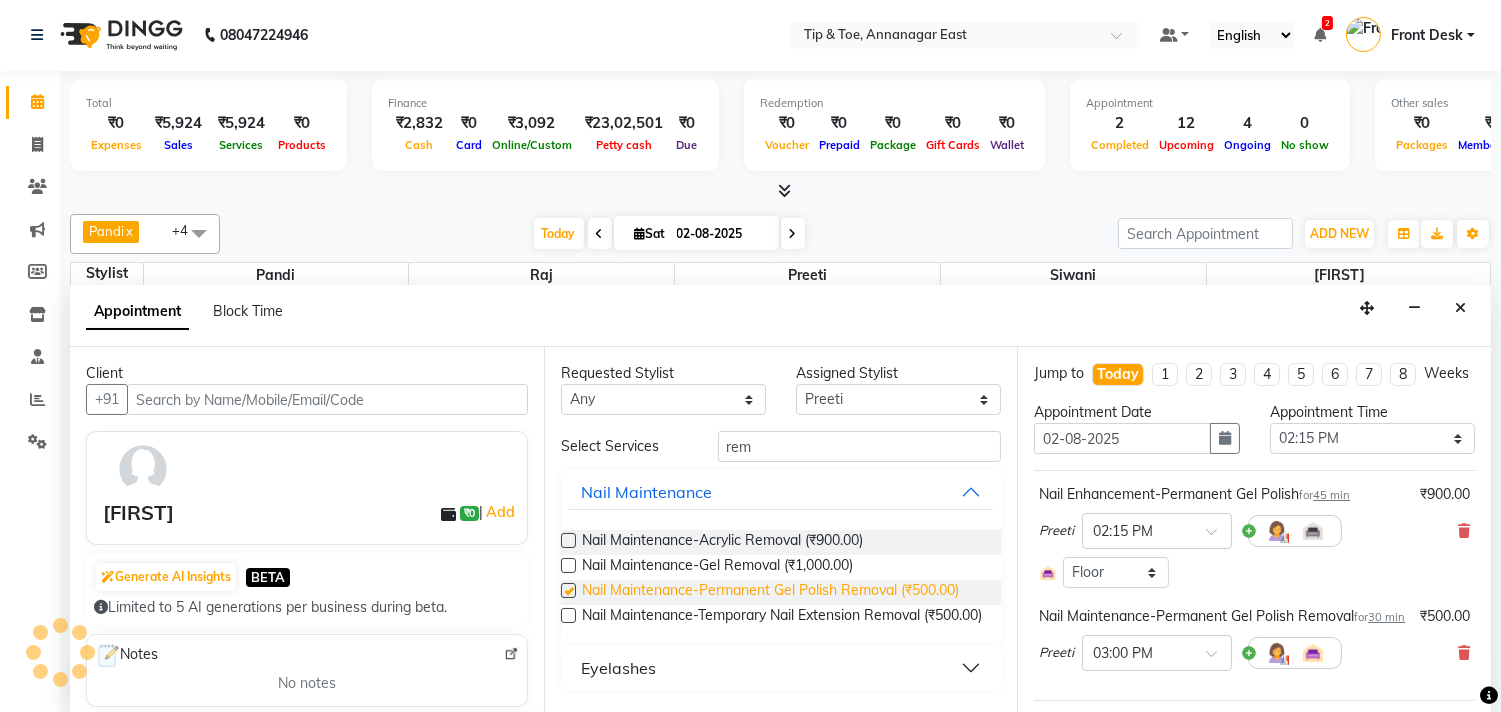 checkbox on "false" 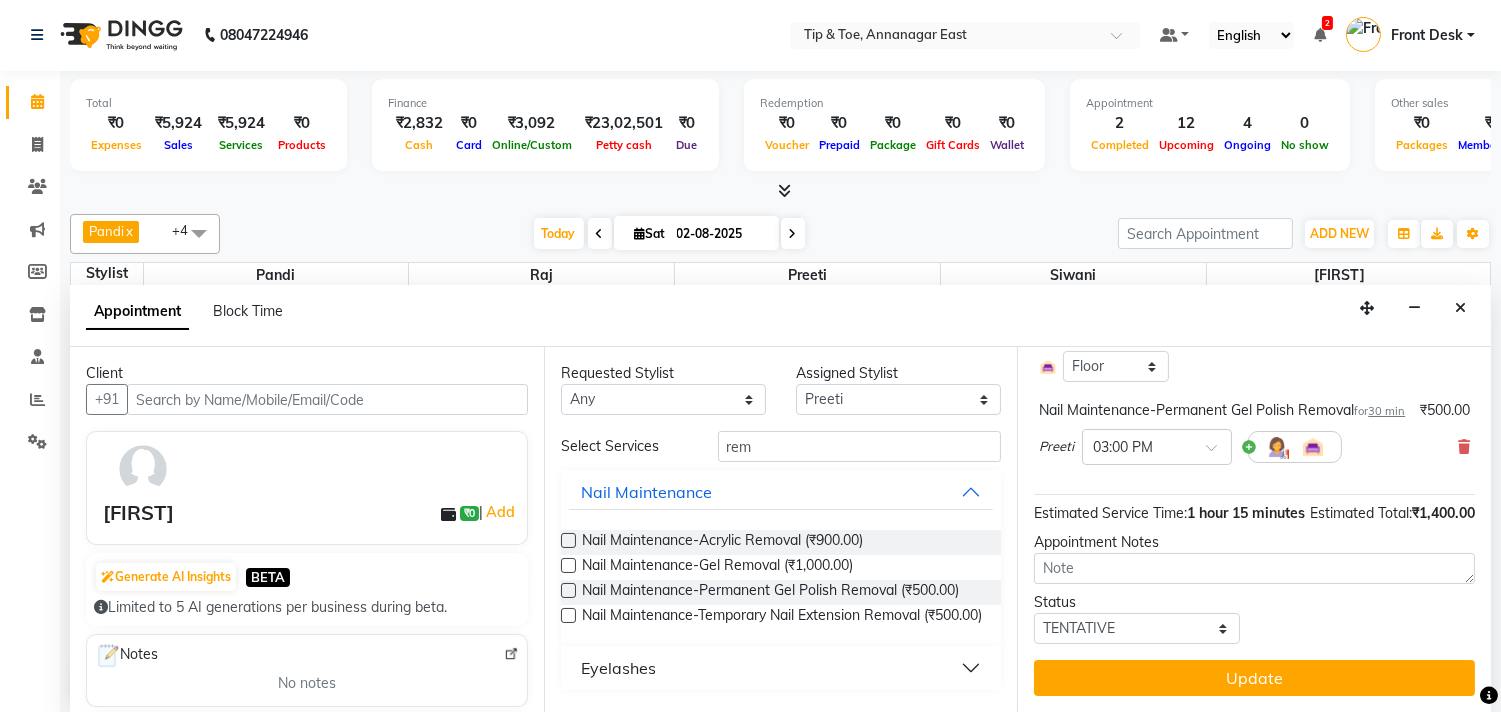 scroll, scrollTop: 222, scrollLeft: 0, axis: vertical 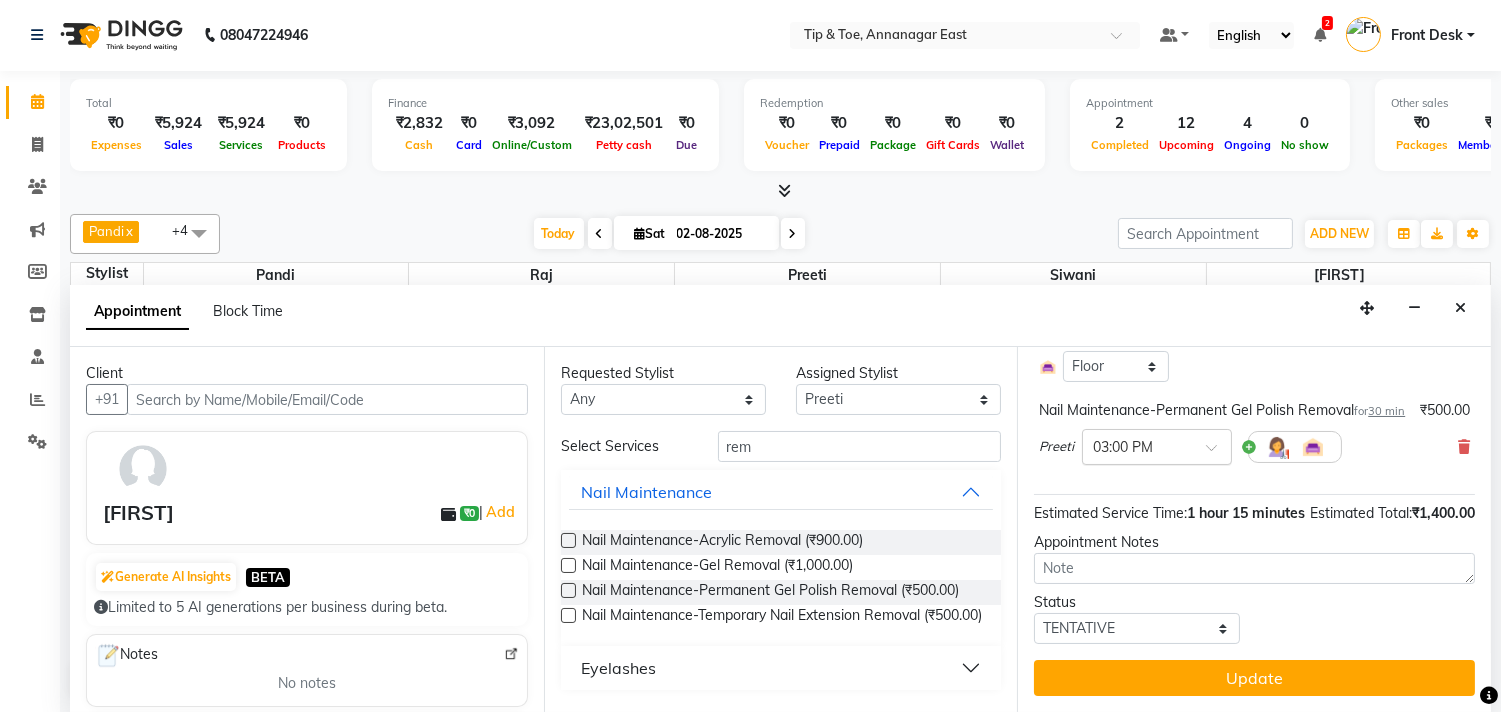drag, startPoint x: 1187, startPoint y: 466, endPoint x: 1176, endPoint y: 474, distance: 13.601471 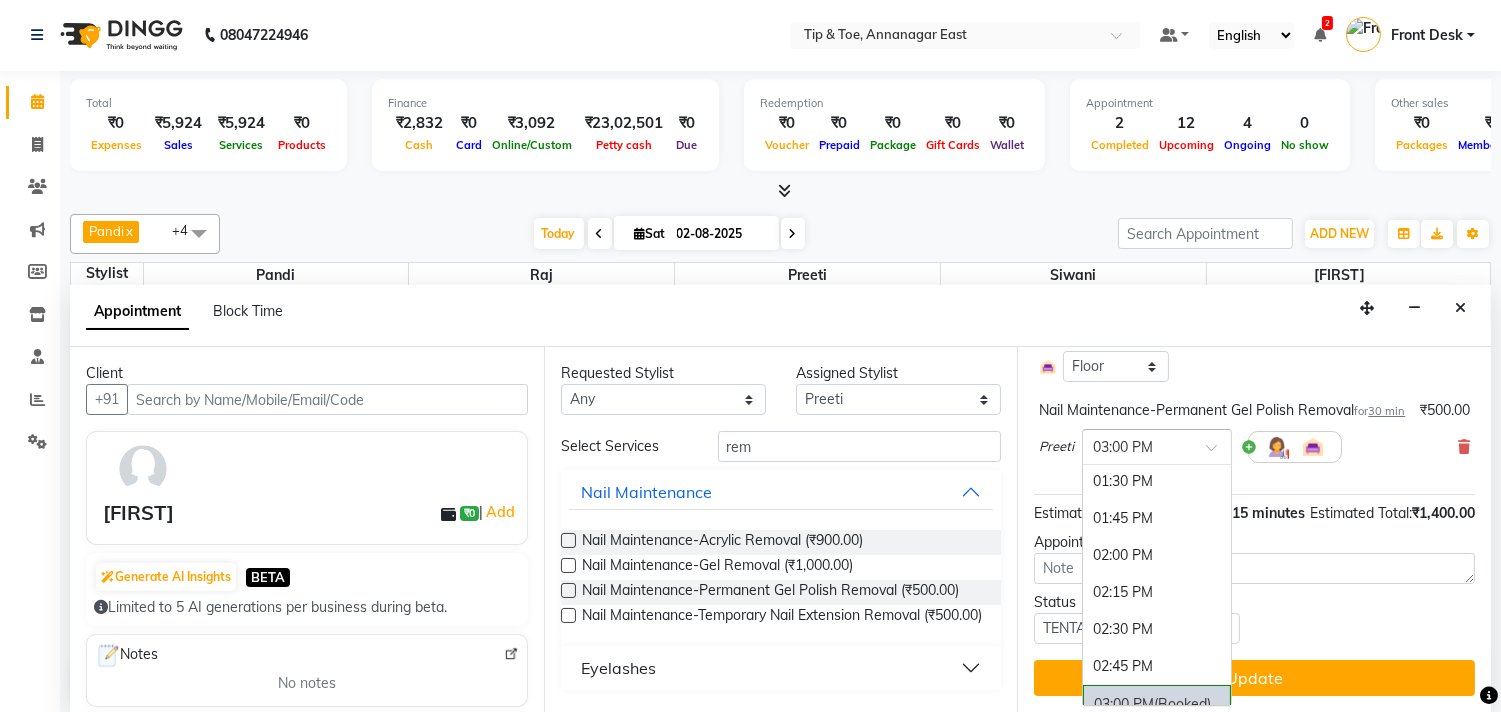 scroll, scrollTop: 536, scrollLeft: 0, axis: vertical 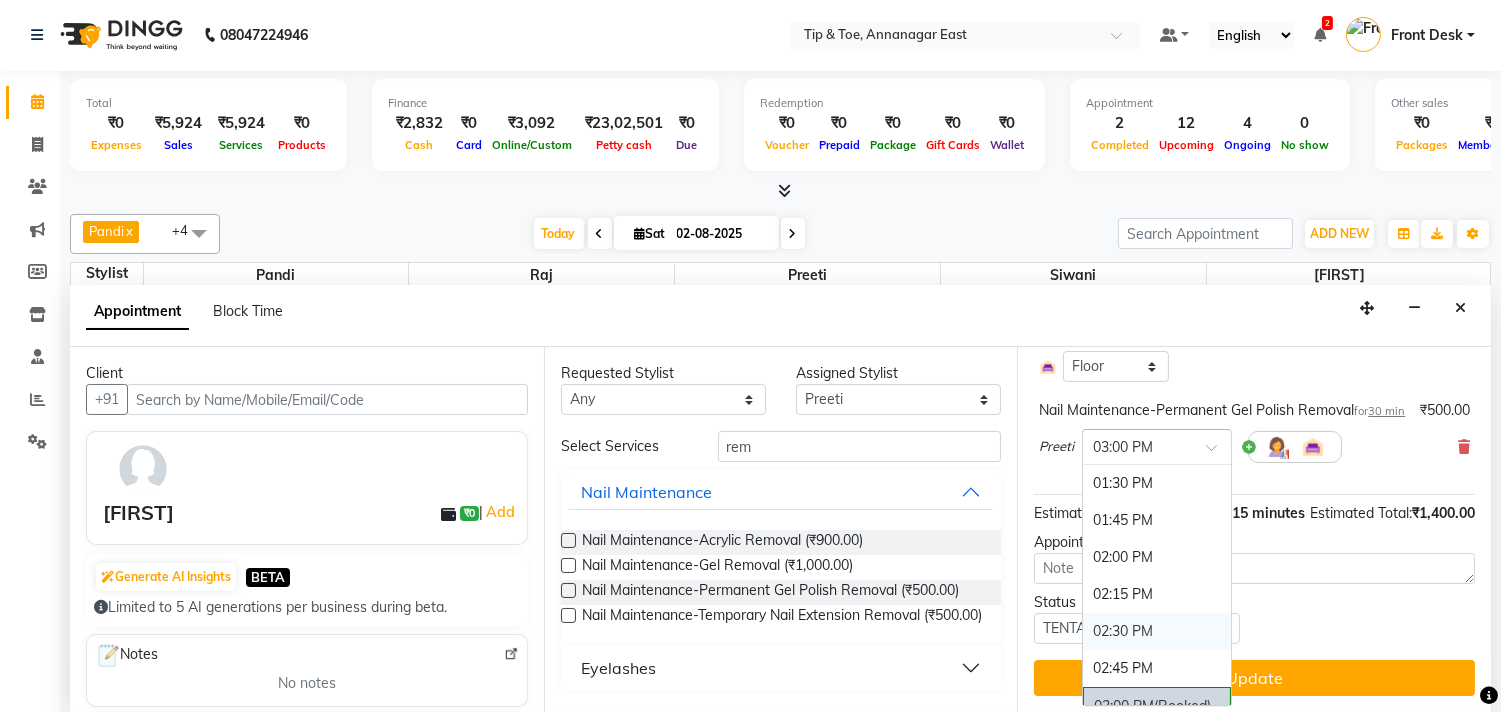 click on "02:30 PM" at bounding box center (1157, 631) 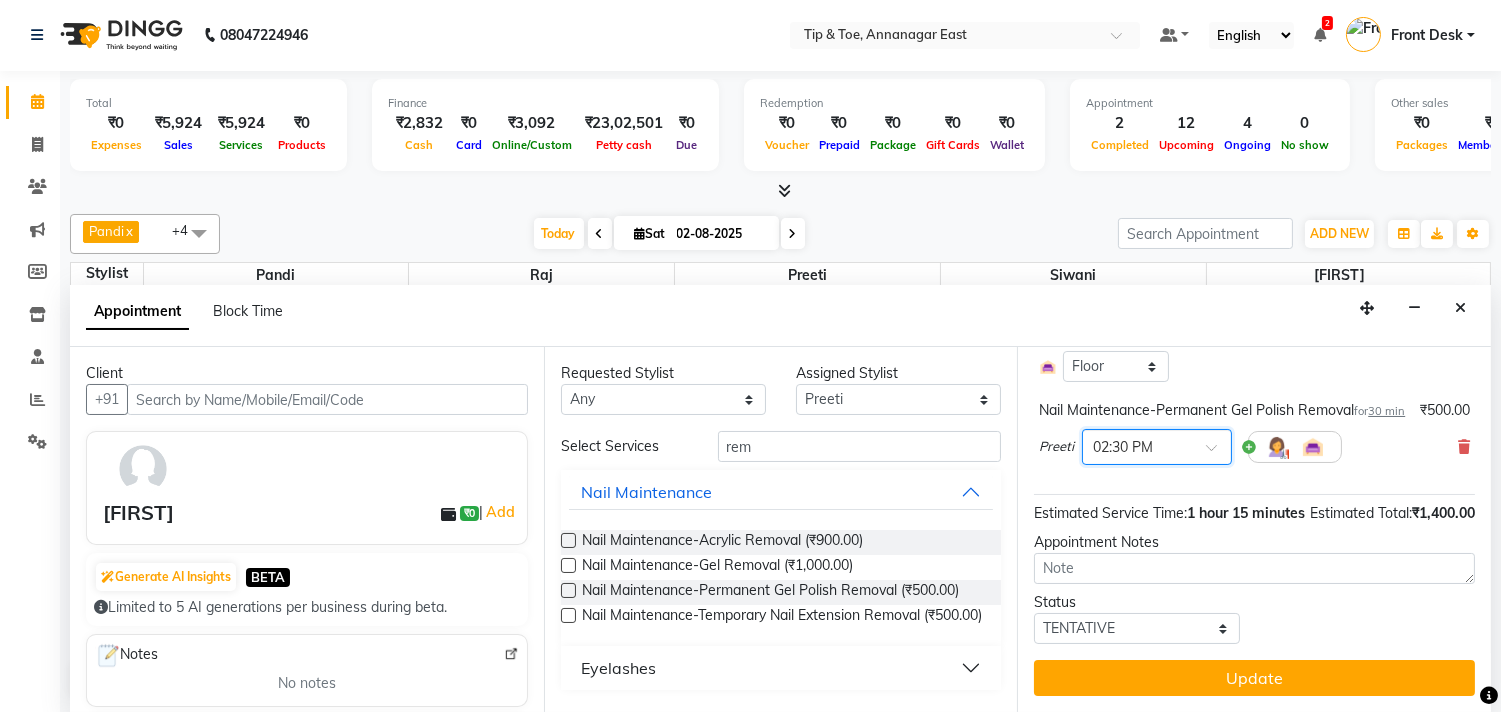 scroll, scrollTop: 266, scrollLeft: 0, axis: vertical 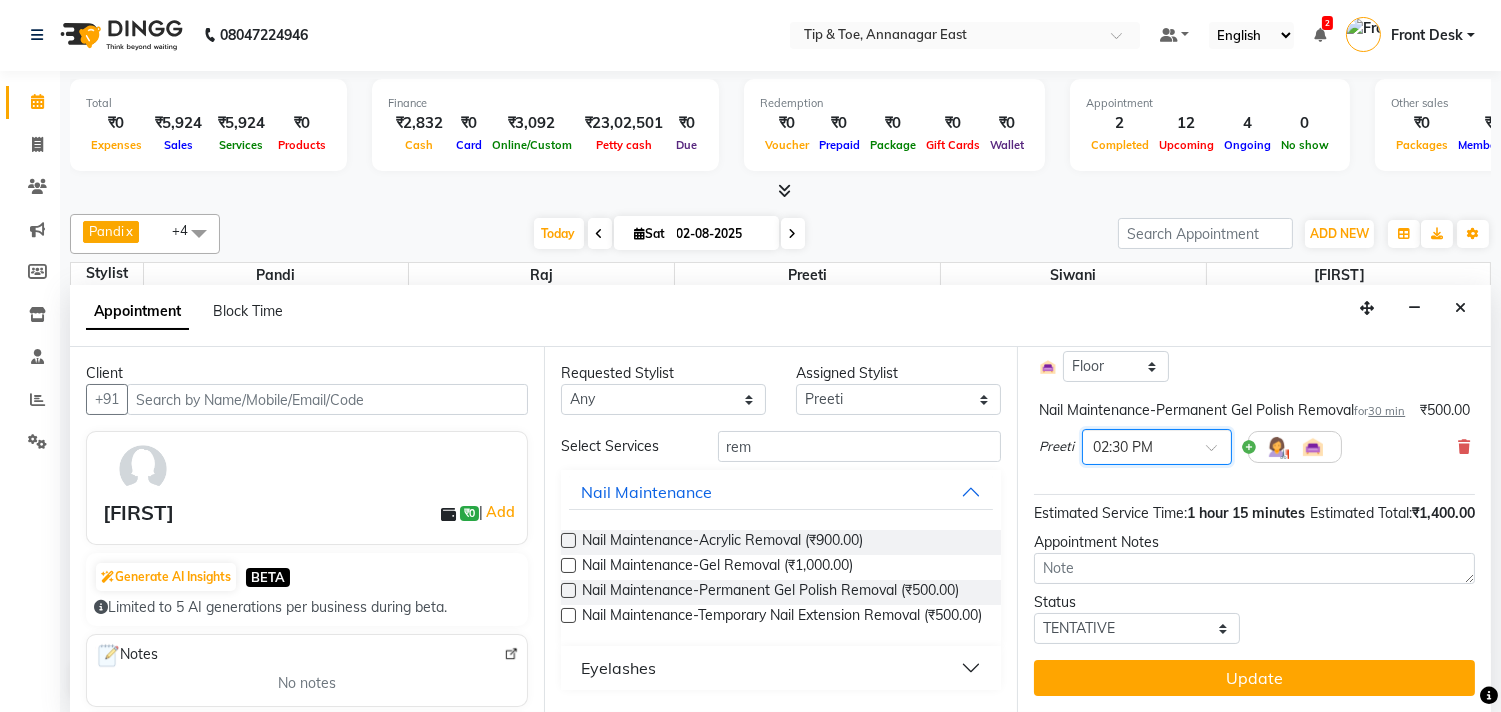 click on "Update" at bounding box center (1254, 678) 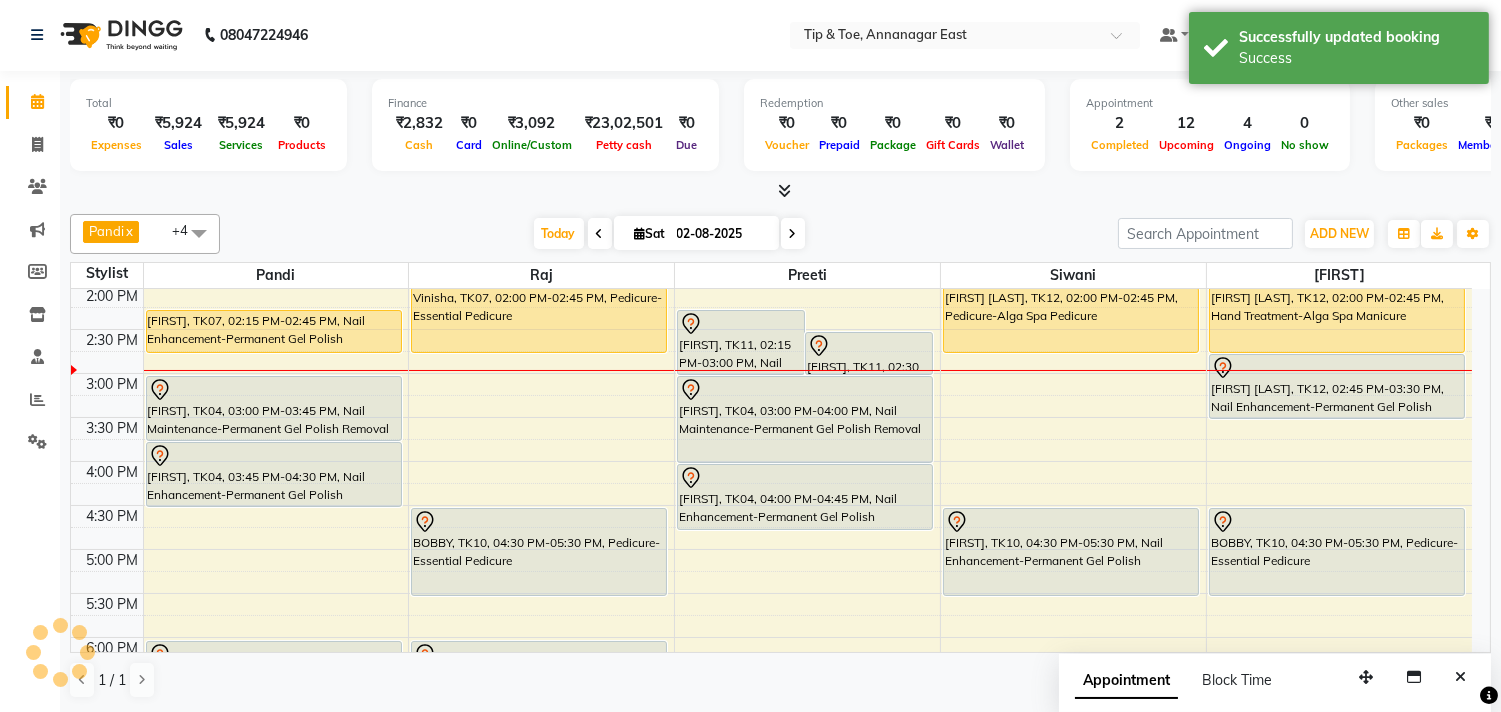 scroll, scrollTop: 0, scrollLeft: 0, axis: both 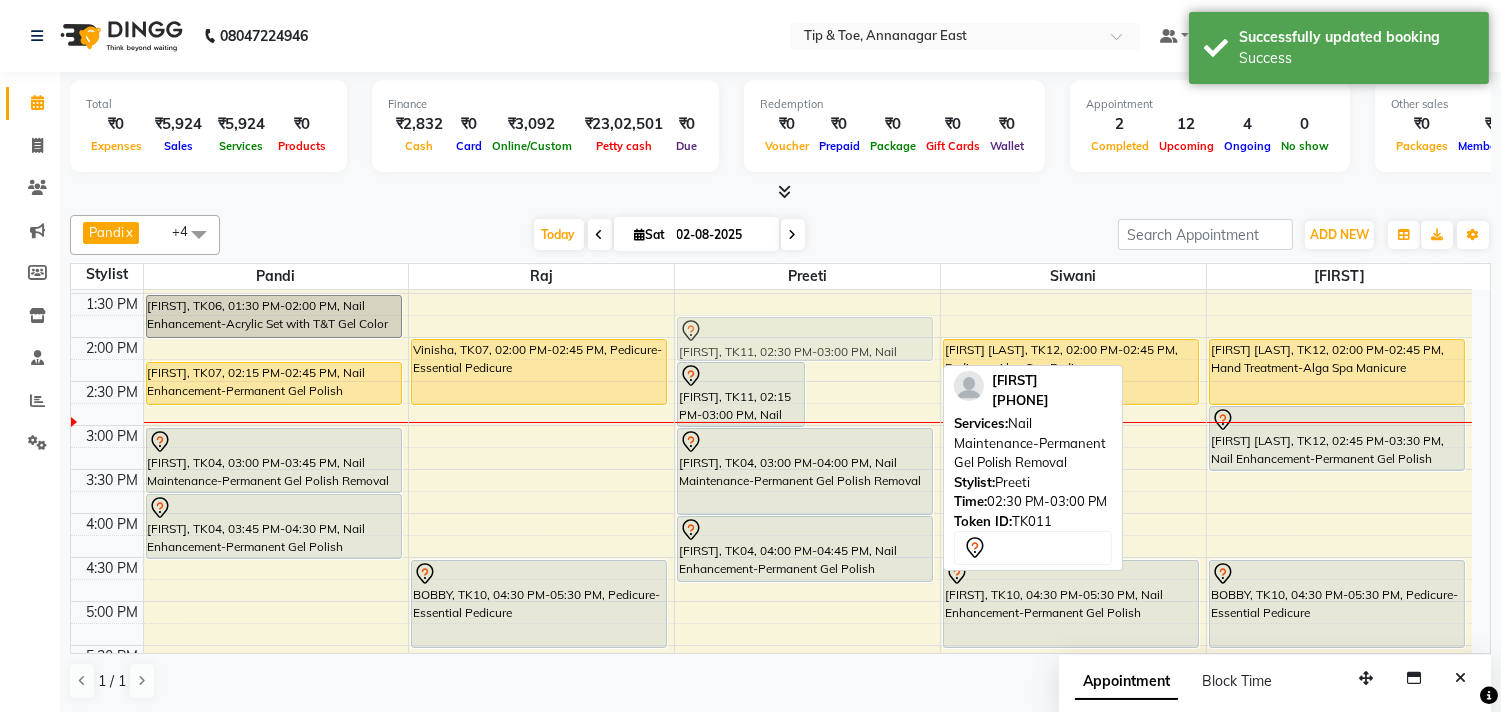 drag, startPoint x: 835, startPoint y: 348, endPoint x: 823, endPoint y: 330, distance: 21.633308 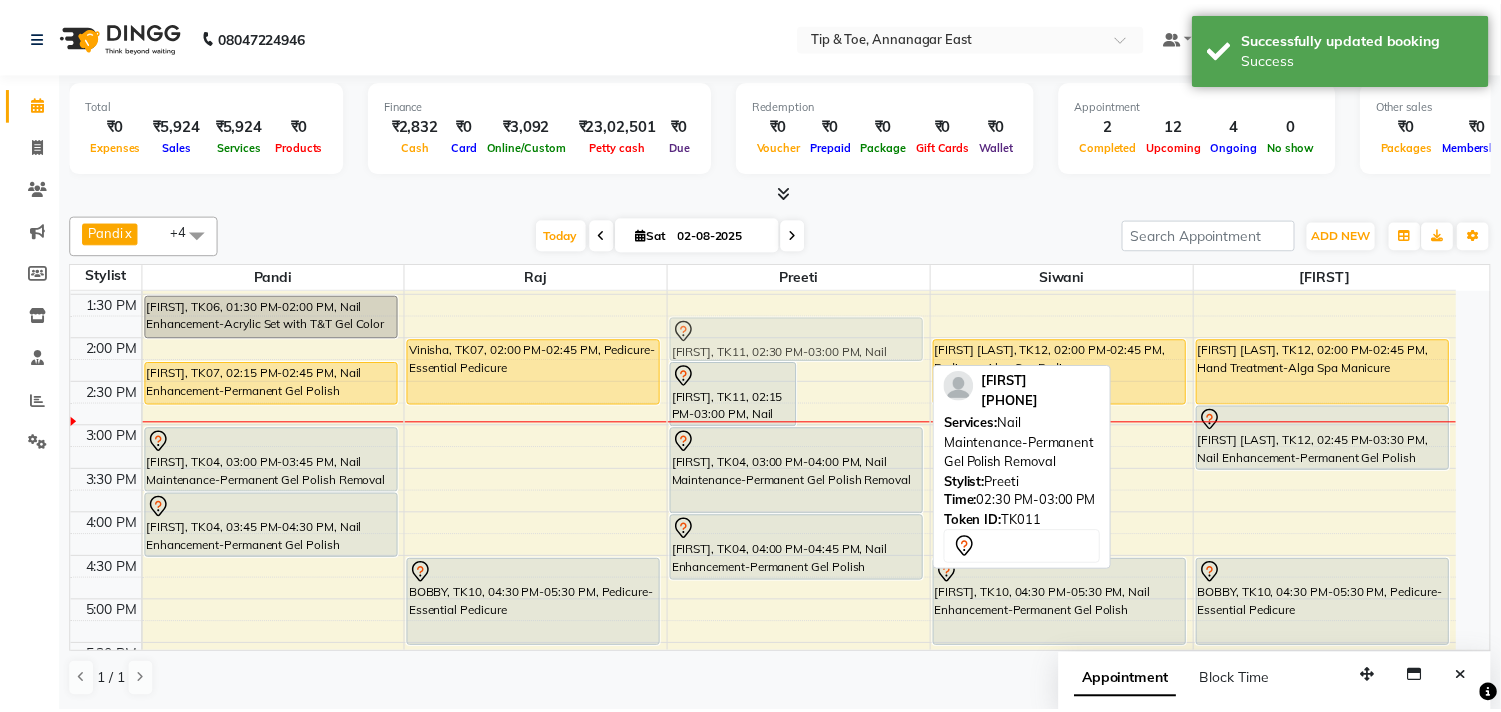 scroll, scrollTop: 391, scrollLeft: 0, axis: vertical 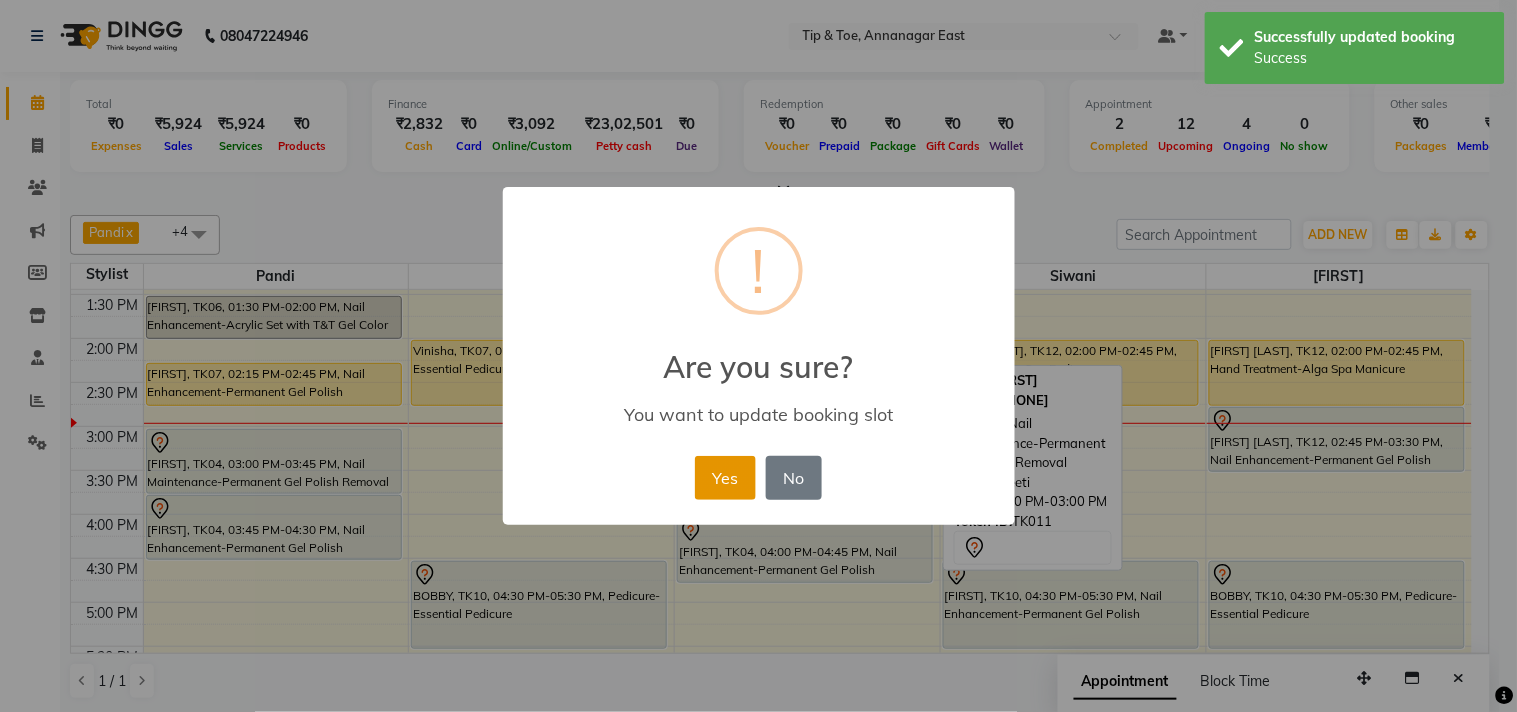 click on "Yes" at bounding box center [725, 478] 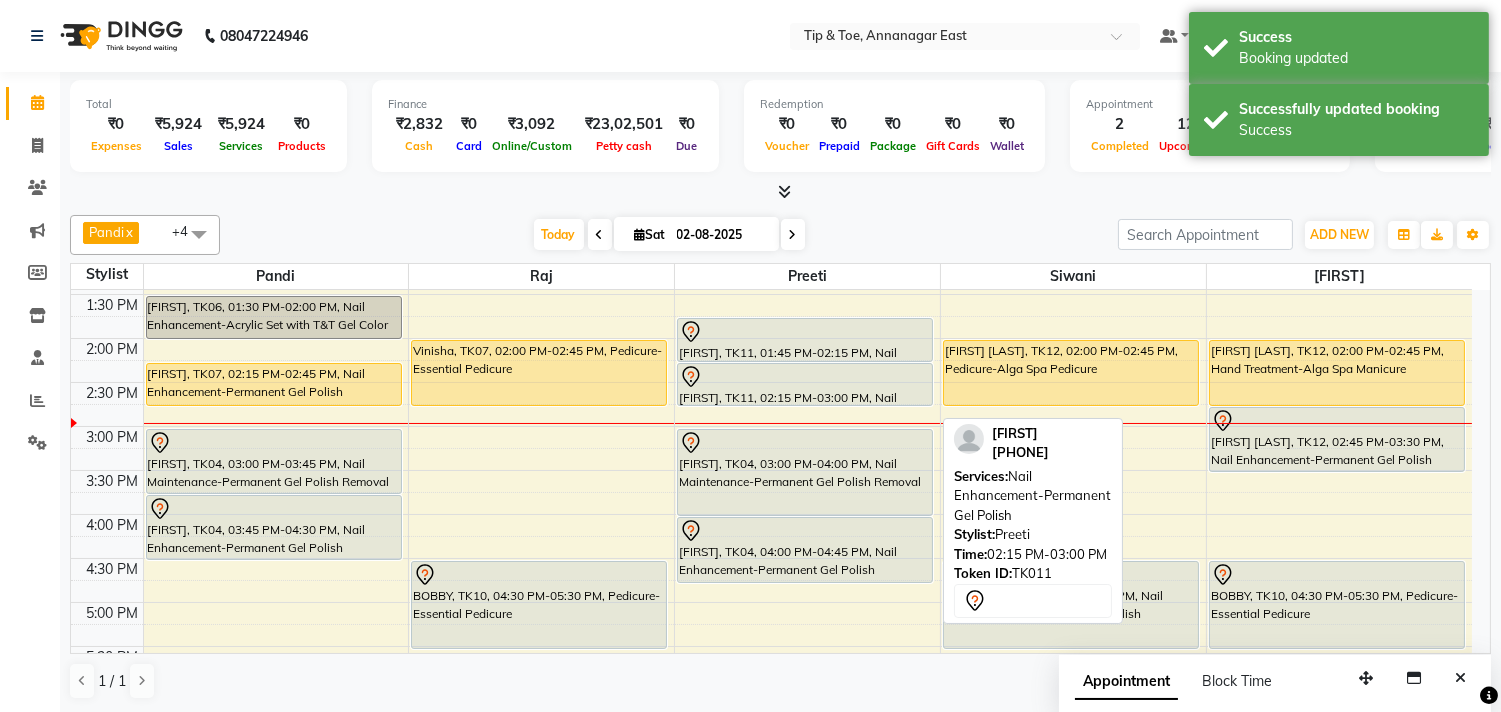 click on "[FIRST], TK08, 11:15 AM-01:20 PM, Nail Maintenance-Gel Nail Re-fills,Nail Maintenance-Gel Tip Repair,Nail Enhancement-Permanent Gel Polish French             [FIRST], TK11, 02:00 PM-02:30 PM, Nail Maintenance-Permanent Gel Polish Removal             [FIRST], TK11, 02:30 PM-03:00 PM, Nail Enhancement-Permanent Gel Polish             [FIRST], TK11, 02:30 PM-03:00 PM, Nail Enhancement-Permanent Gel Polish" at bounding box center (807, 514) 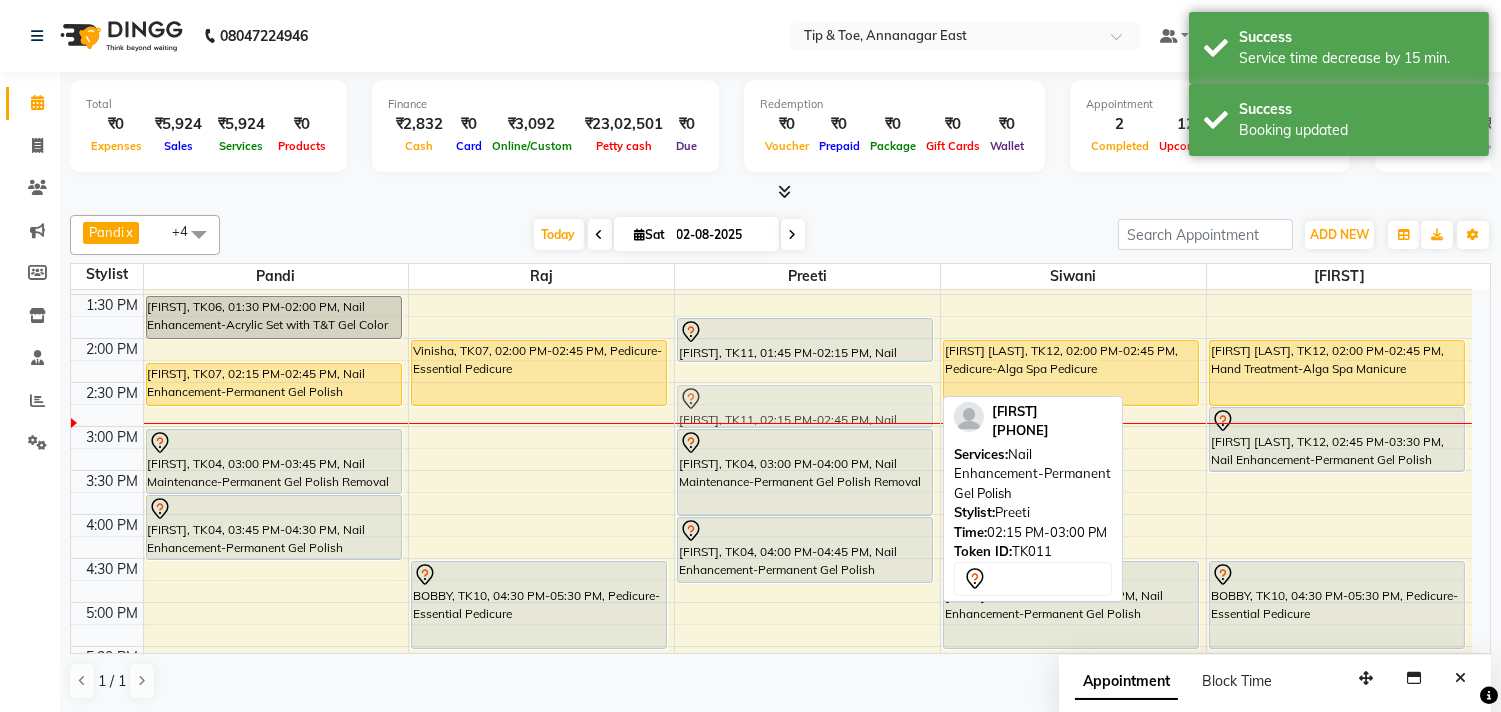 click on "[FIRST], TK08, 11:15 AM-01:20 PM, Nail Maintenance-Gel Nail Re-fills,Nail Maintenance-Gel Tip Repair,Nail Enhancement-Permanent Gel Polish French             [FIRST], TK11, 01:45 PM-02:15 PM, Nail Maintenance-Permanent Gel Polish Removal             [FIRST], TK04, 03:00 PM-04:00 PM, Nail Maintenance-Permanent Gel Polish Removal             [FIRST], TK04, 04:00 PM-04:45 PM, Nail Enhancement-Permanent Gel Polish             [FIRST], TK11, 02:15 PM-02:45 PM, Nail Enhancement-Permanent Gel Polish" at bounding box center (807, 514) 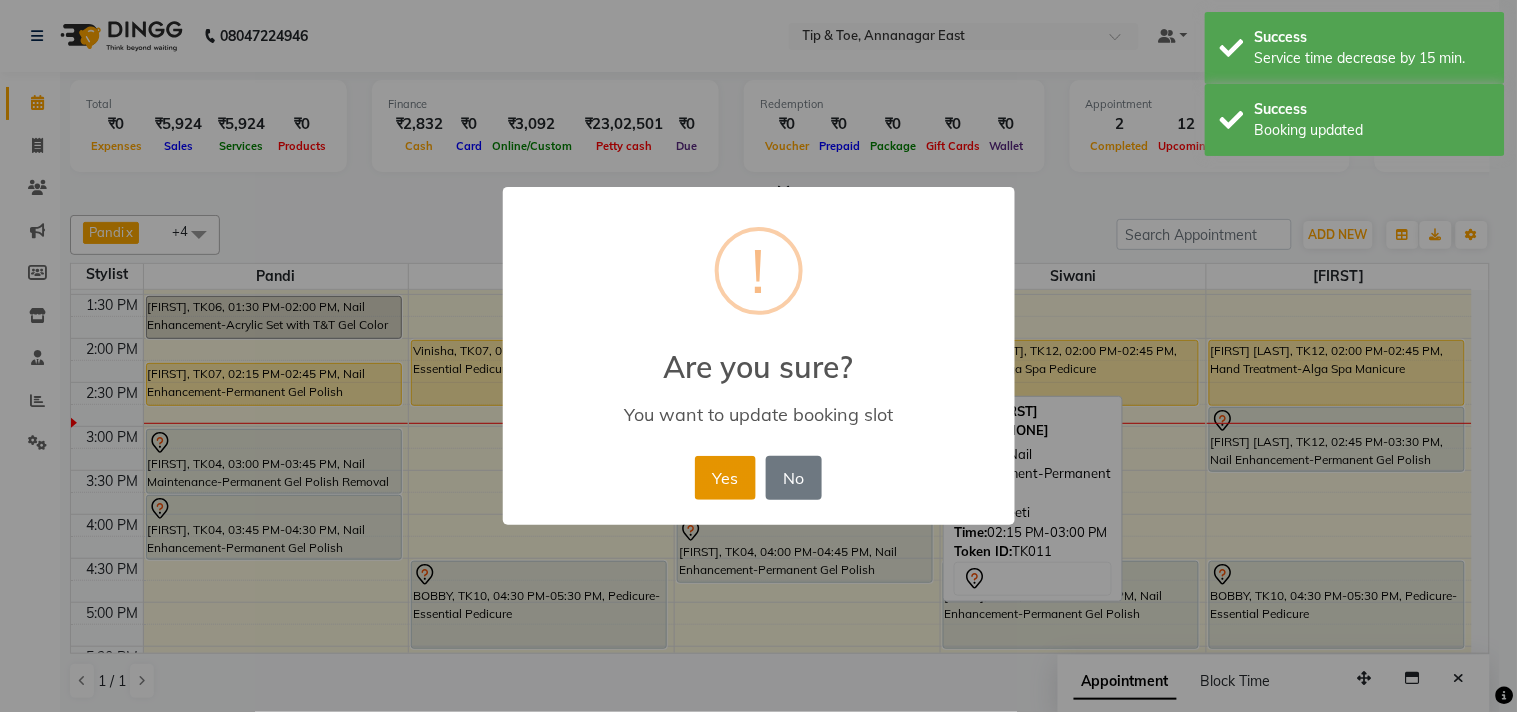 click on "Yes" at bounding box center (725, 478) 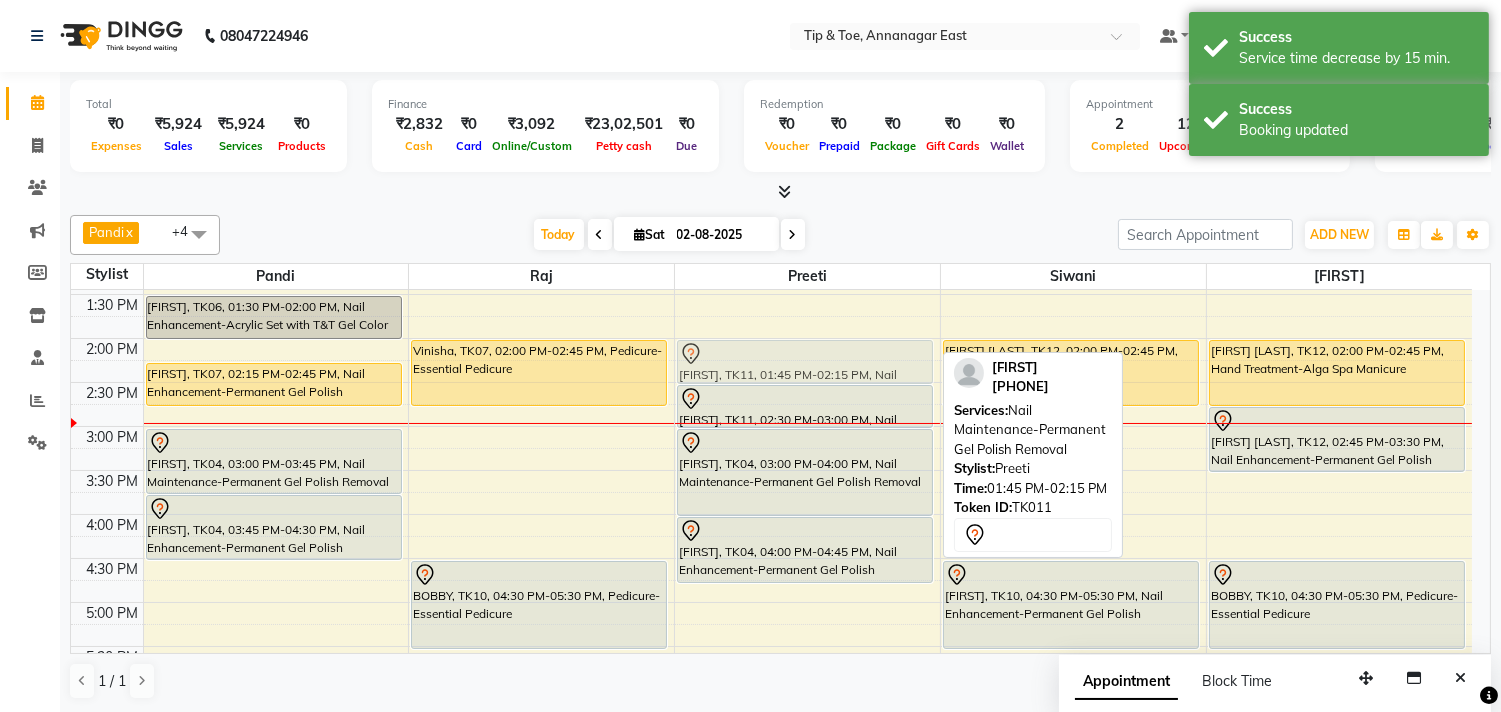 click on "[FIRST], TK08, 11:15 AM-01:20 PM, Nail Maintenance-Gel Nail Re-fills,Nail Maintenance-Gel Tip Repair,Nail Enhancement-Permanent Gel Polish French             [FIRST], TK11, 01:45 PM-02:15 PM, Nail Maintenance-Permanent Gel Polish Removal             [FIRST], TK11, 02:30 PM-03:00 PM, Nail Enhancement-Permanent Gel Polish             [FIRST], TK04, 03:00 PM-04:00 PM, Nail Maintenance-Permanent Gel Polish Removal             [FIRST], TK04, 04:00 PM-04:45 PM, Nail Enhancement-Permanent Gel Polish             [FIRST], TK11, 01:45 PM-02:15 PM, Nail Maintenance-Permanent Gel Polish Removal" at bounding box center [807, 514] 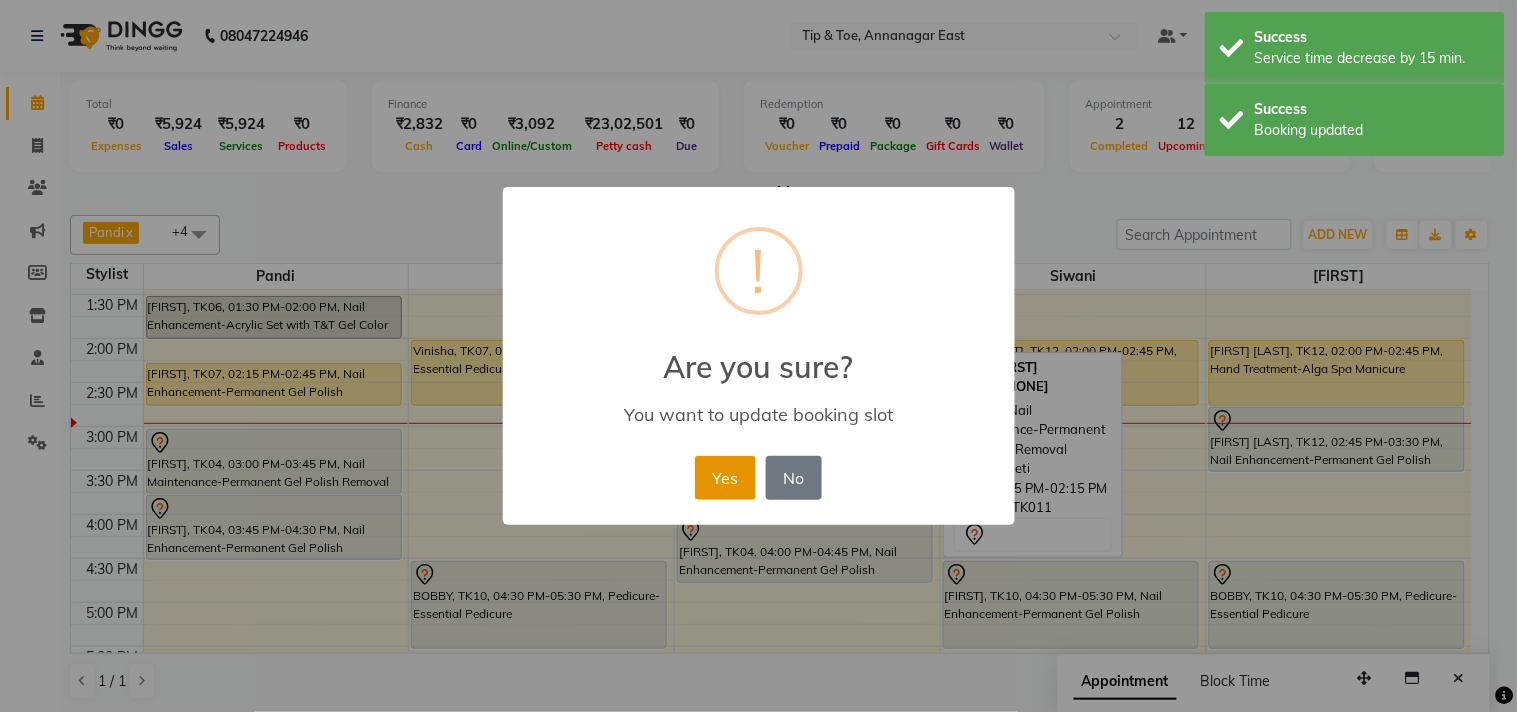 click on "Yes" at bounding box center [725, 478] 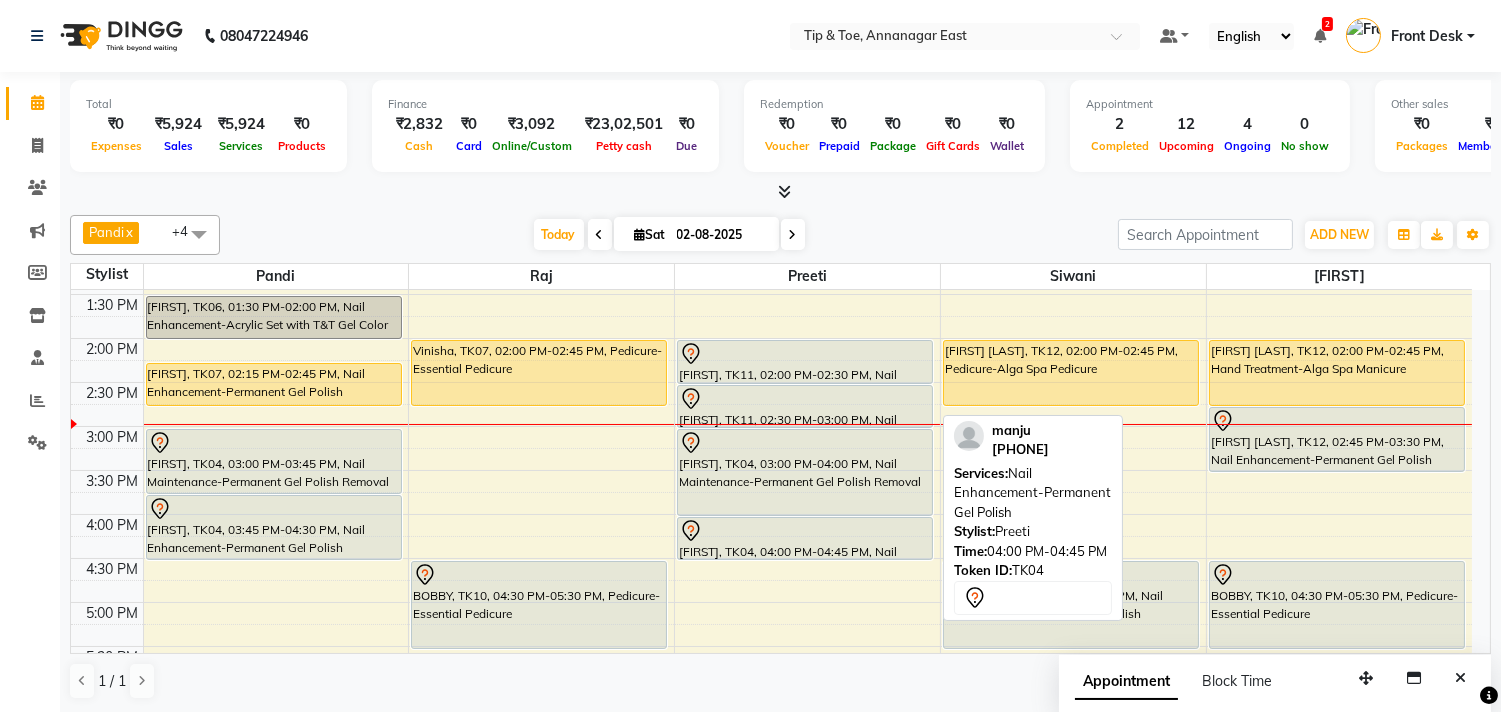 drag, startPoint x: 818, startPoint y: 581, endPoint x: 830, endPoint y: 546, distance: 37 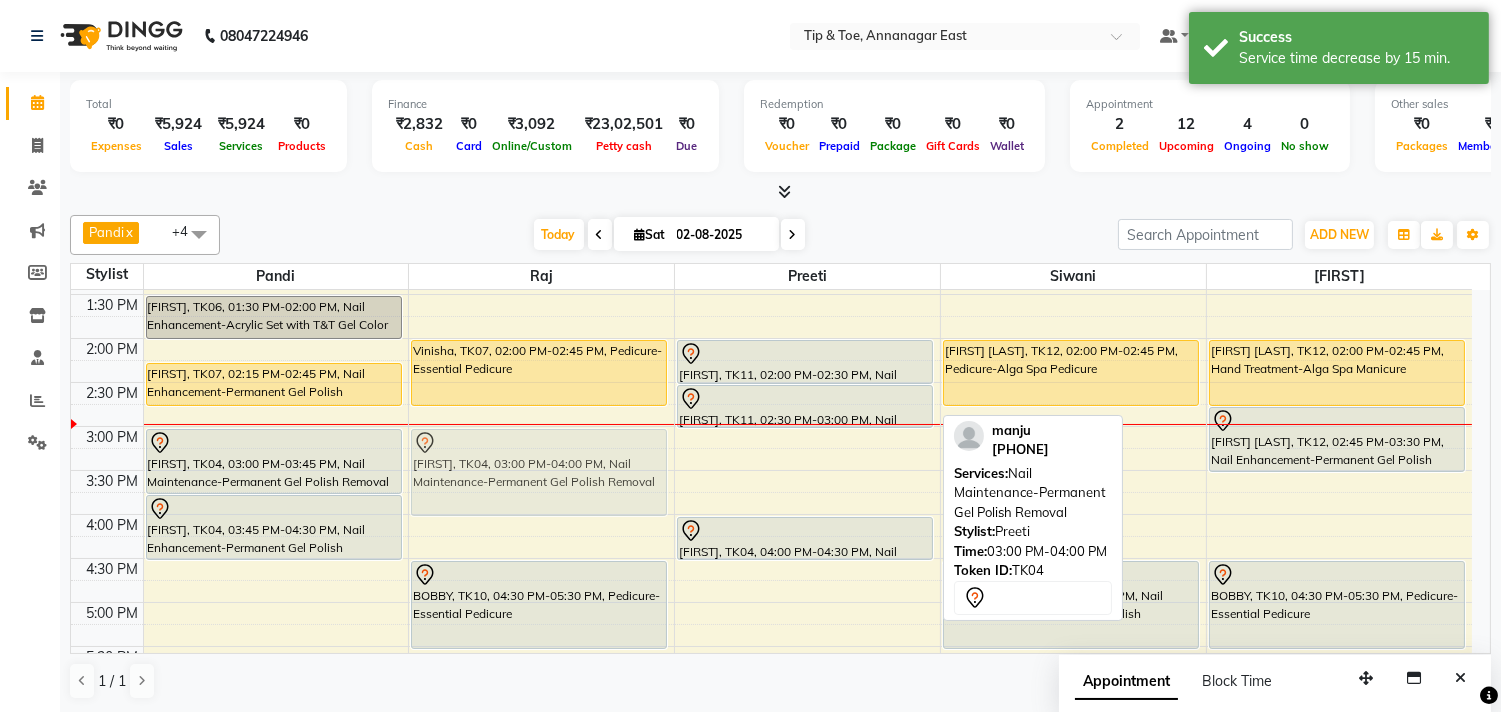 drag, startPoint x: 781, startPoint y: 472, endPoint x: 585, endPoint y: 466, distance: 196.09181 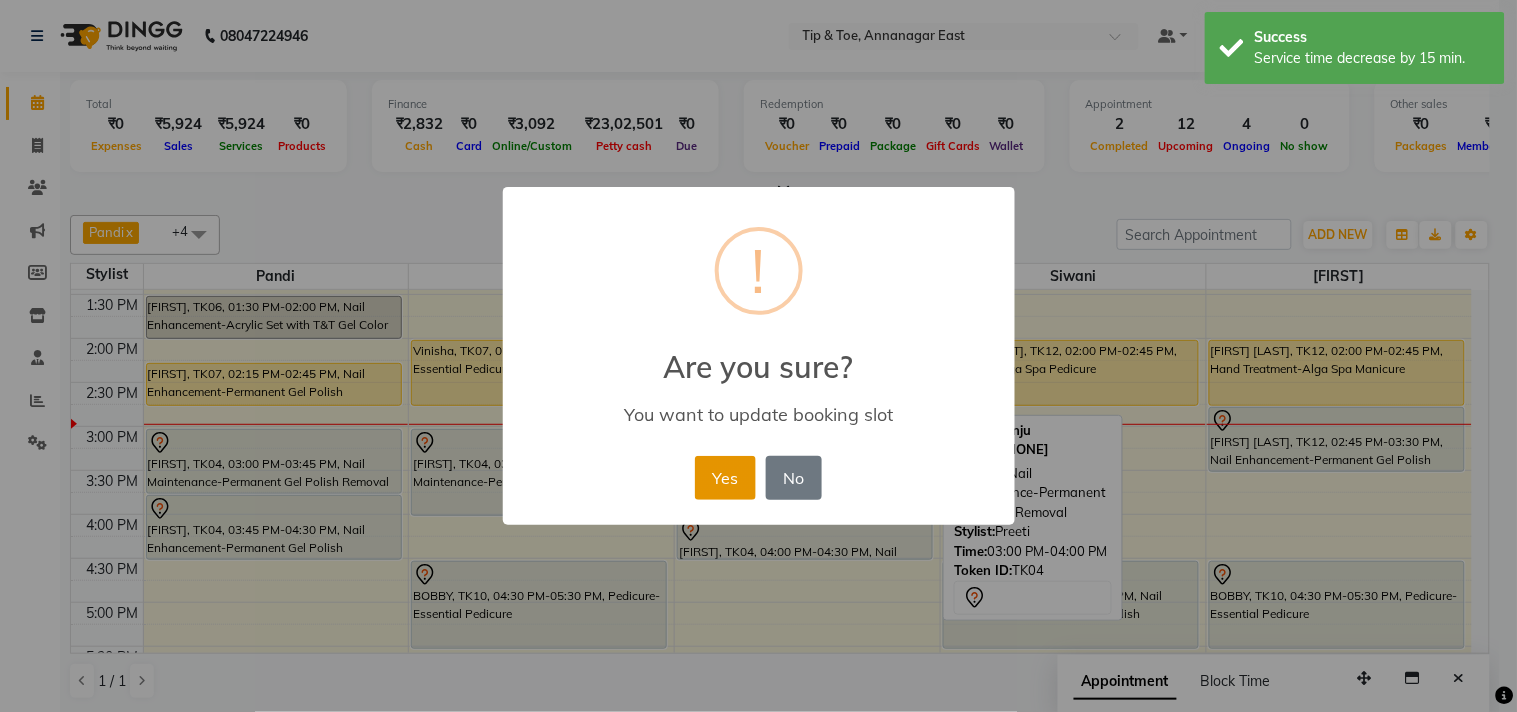 click on "Yes" at bounding box center [725, 478] 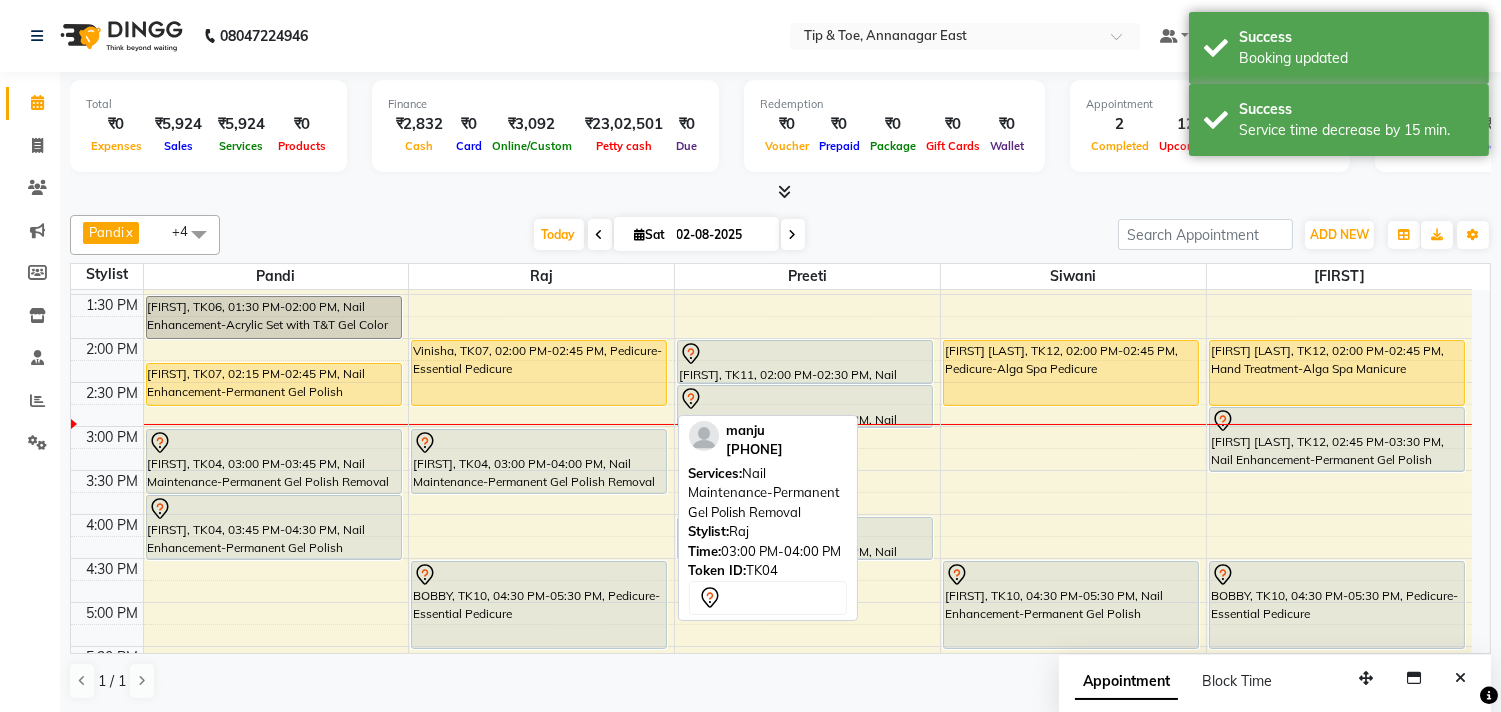 drag, startPoint x: 620, startPoint y: 514, endPoint x: 628, endPoint y: 487, distance: 28.160255 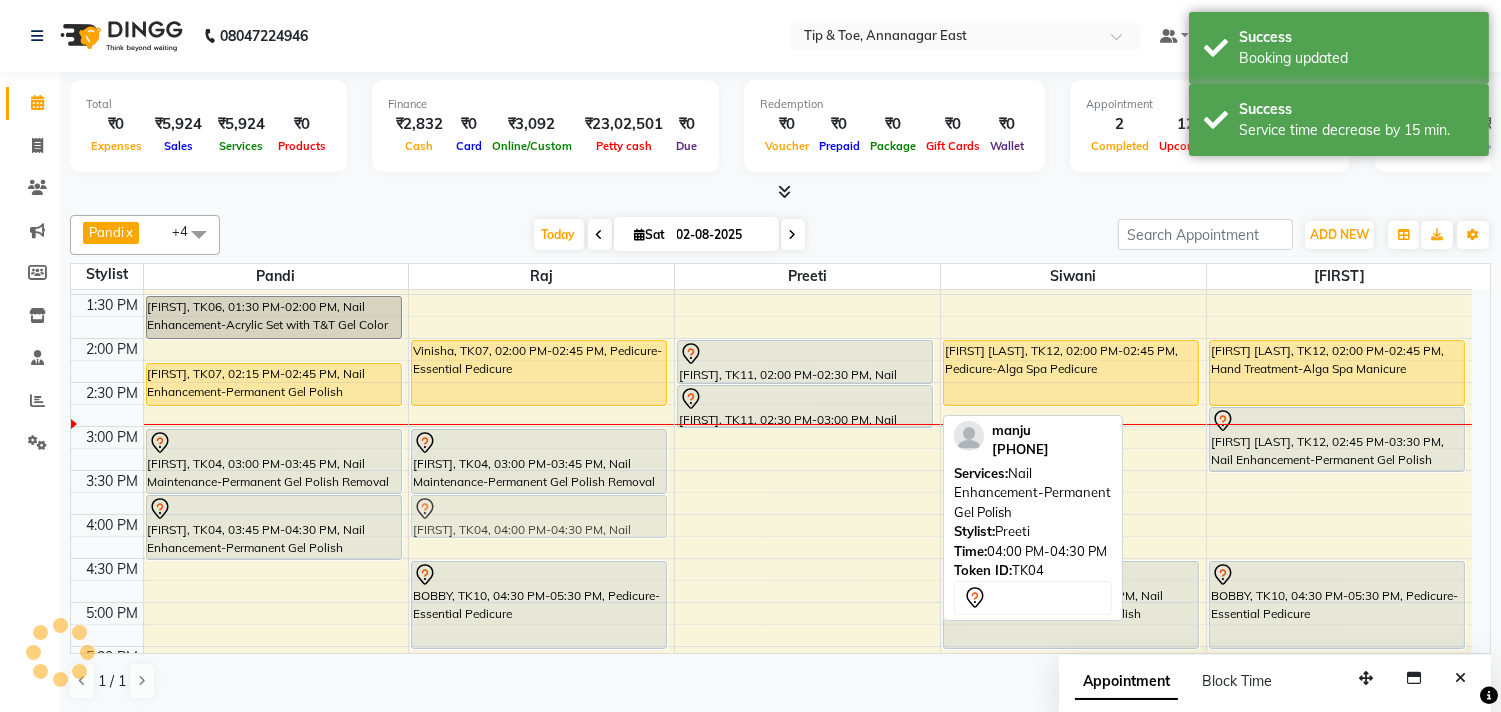 drag, startPoint x: 784, startPoint y: 531, endPoint x: 633, endPoint y: 511, distance: 152.31874 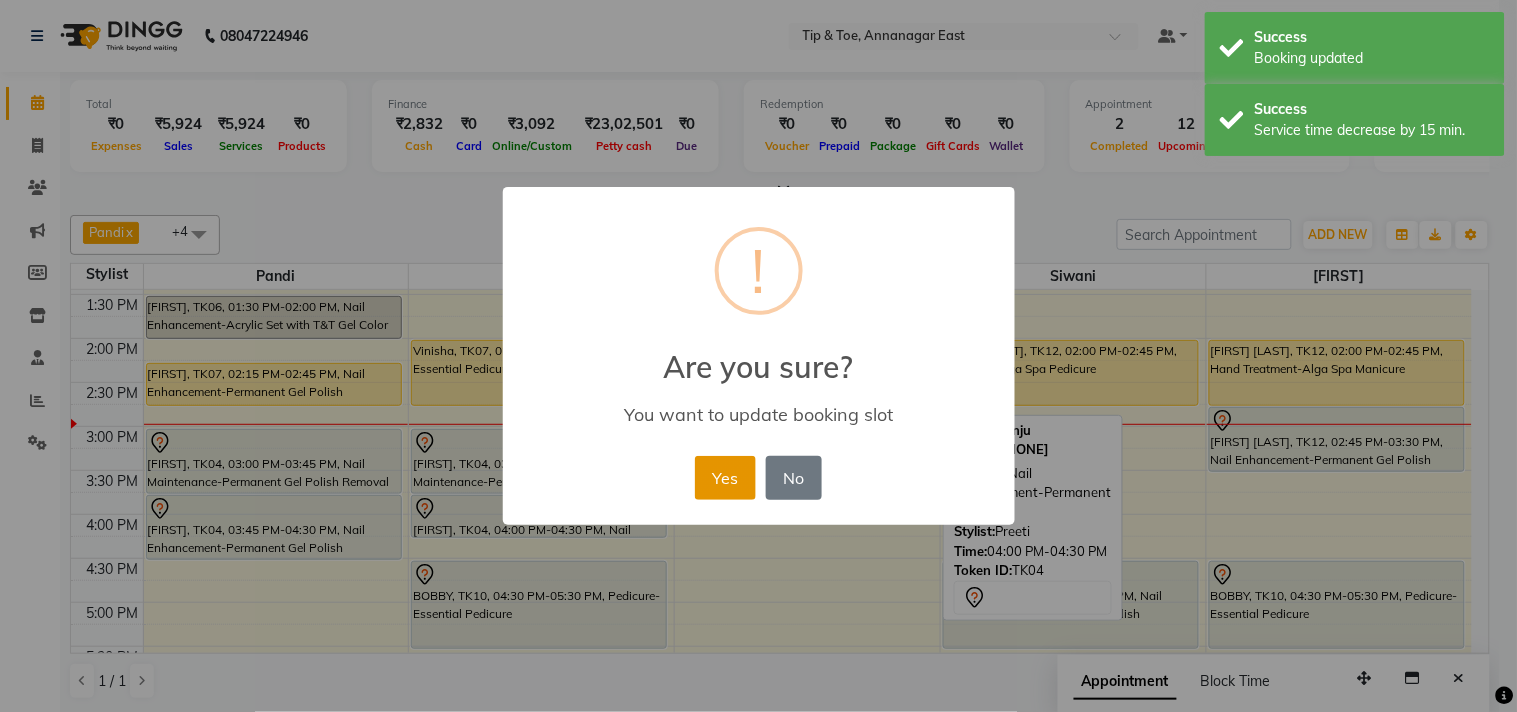 click on "Yes" at bounding box center [725, 478] 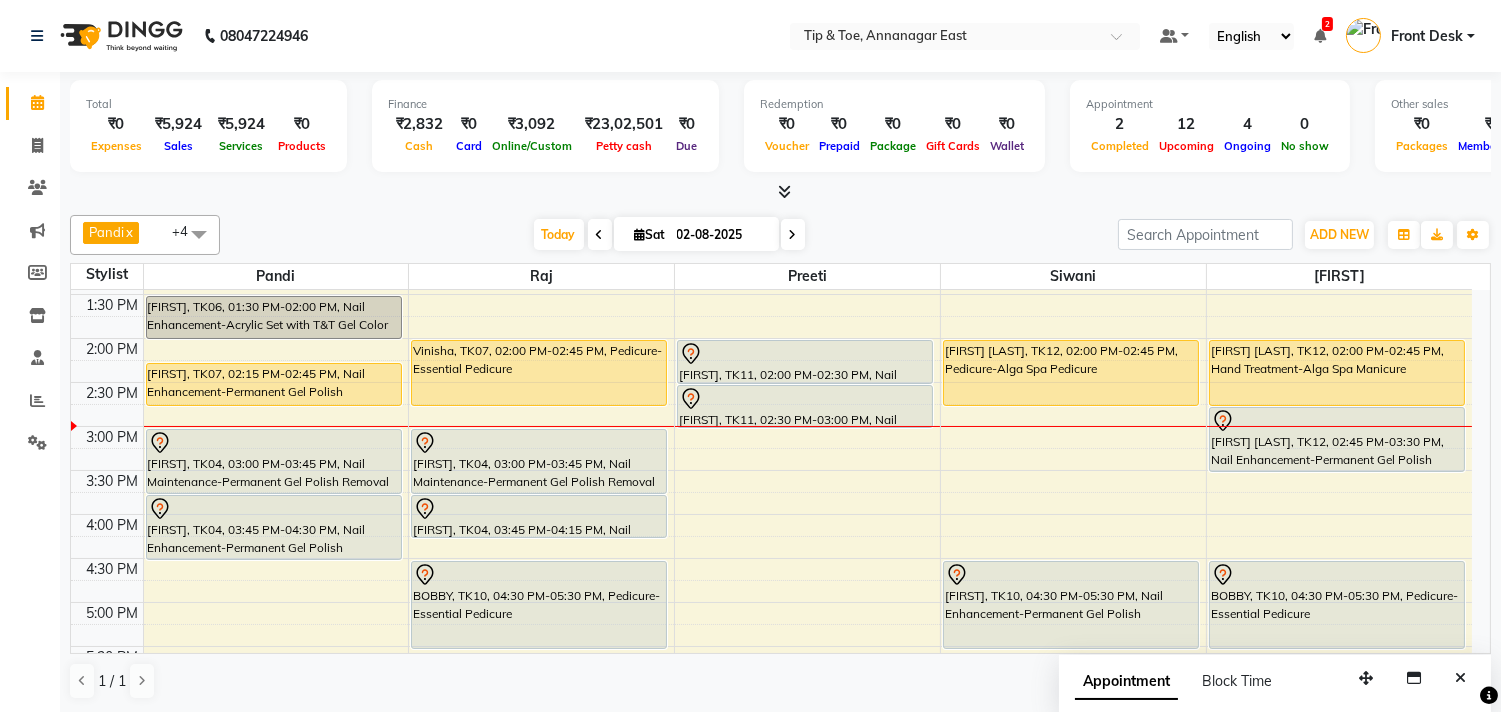 click on "[FIRST] × [FIRST] × [FIRST] × [FIRST] × [FIRST] × +4 Select All [FIRST] [FIRST] [FIRST] [FIRST] [FIRST] [FIRST] [FIRST] Manager [FIRST] Today  Sat [DATE] Toggle Dropdown Add Appointment Add Invoice Add Attendance Add Client Toggle Dropdown Add Appointment Add Invoice Add Attendance Add Client ADD NEW Toggle Dropdown Add Appointment Add Invoice Add Attendance Add Client [FIRST] × [FIRST] × [FIRST] × [FIRST] × [FIRST] × +4 Select All [FIRST] [FIRST] [FIRST] [FIRST] [FIRST] [FIRST] [FIRST] Group By  Staff View   Room View  View as Vertical  Vertical - Week View  Horizontal  Horizontal - Week View  List  Toggle Dropdown Calendar Settings Manage Tags   Arrange Stylists   Reset Stylists  Full Screen  Show Available Stylist  Appointment Form Zoom 100% Staff/Room Display Count 7 Stylist [FIRST] [FIRST] [FIRST] [FIRST] [FIRST] 9:00 AM 9:30 AM 10:00 AM 10:30 AM 11:00 AM 11:30 AM 12:00 PM 12:30 PM 1:00 PM 1:30 PM 2:00 PM 2:30 PM 3:00 PM 3:30 PM 4:00 PM 4:30 PM 5:00 PM 5:30 PM 6:00 PM 6:30 PM 7:00 PM 7:30 PM 8:00 PM 8:30 PM 9:00 PM" 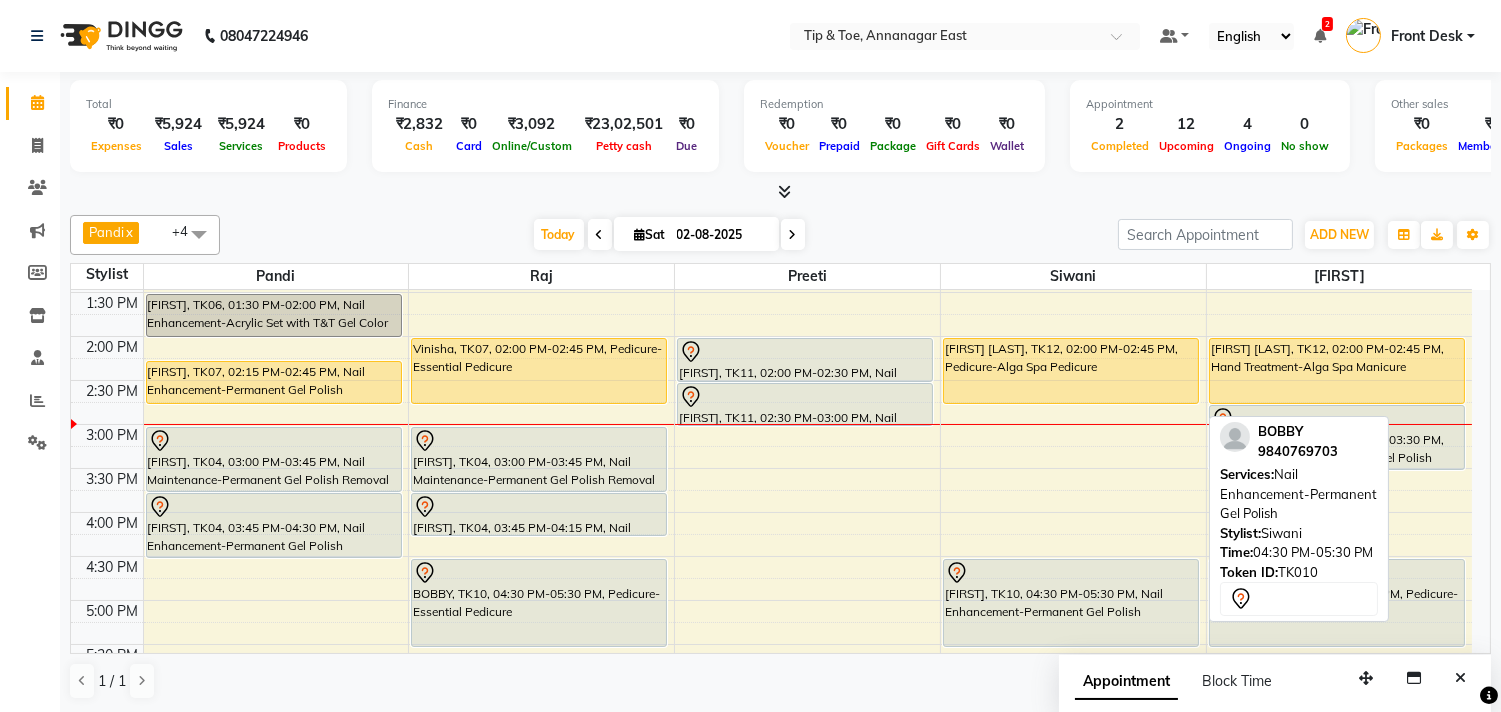 scroll, scrollTop: 391, scrollLeft: 0, axis: vertical 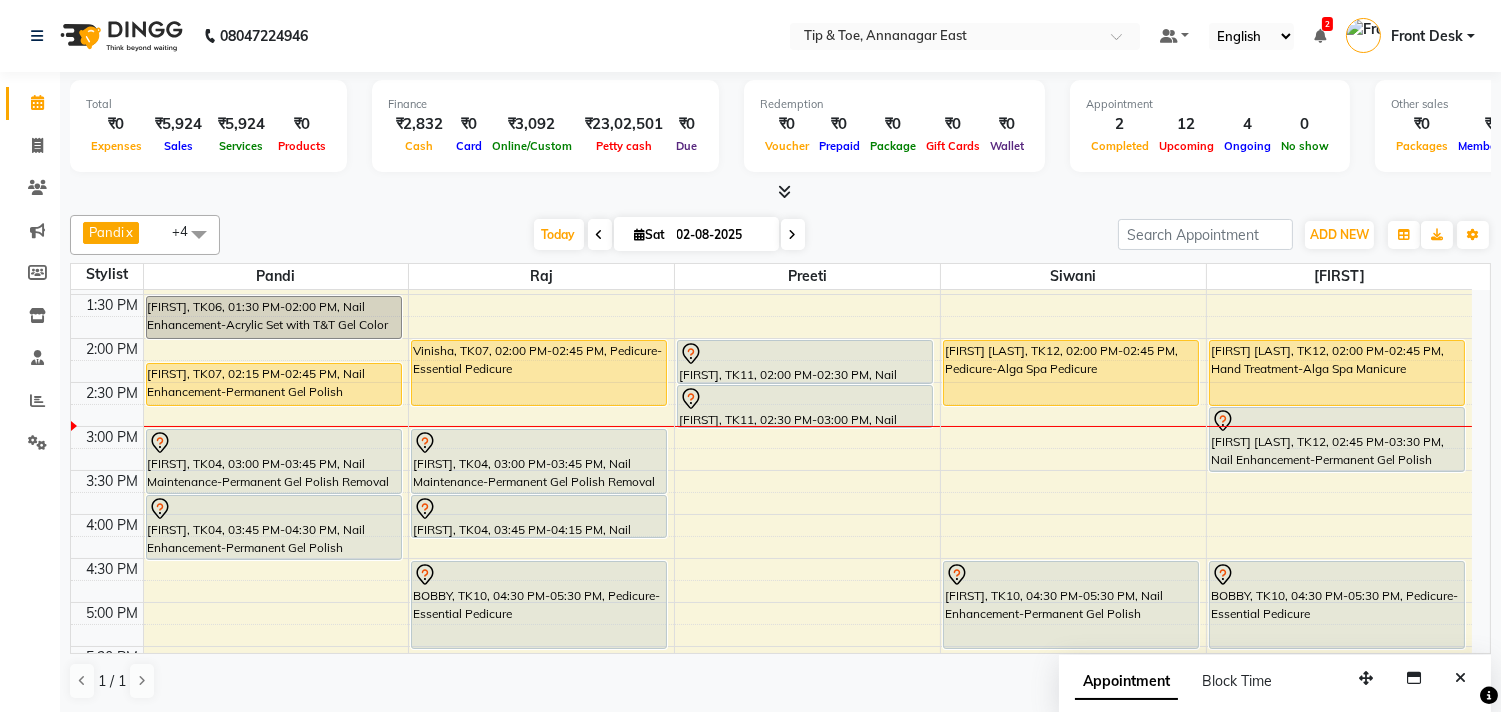 click on "[FIRST], TK08, 11:15 AM-01:20 PM, Nail Maintenance-Gel Nail Re-fills,Nail Maintenance-Gel Tip Repair,Nail Enhancement-Permanent Gel Polish French             [FIRST], TK11, 02:00 PM-02:30 PM, Nail Maintenance-Permanent Gel Polish Removal             [FIRST], TK11, 02:30 PM-03:00 PM, Nail Enhancement-Permanent Gel Polish             [FIRST], TK11, 02:30 PM-03:00 PM, Nail Enhancement-Permanent Gel Polish" at bounding box center (807, 514) 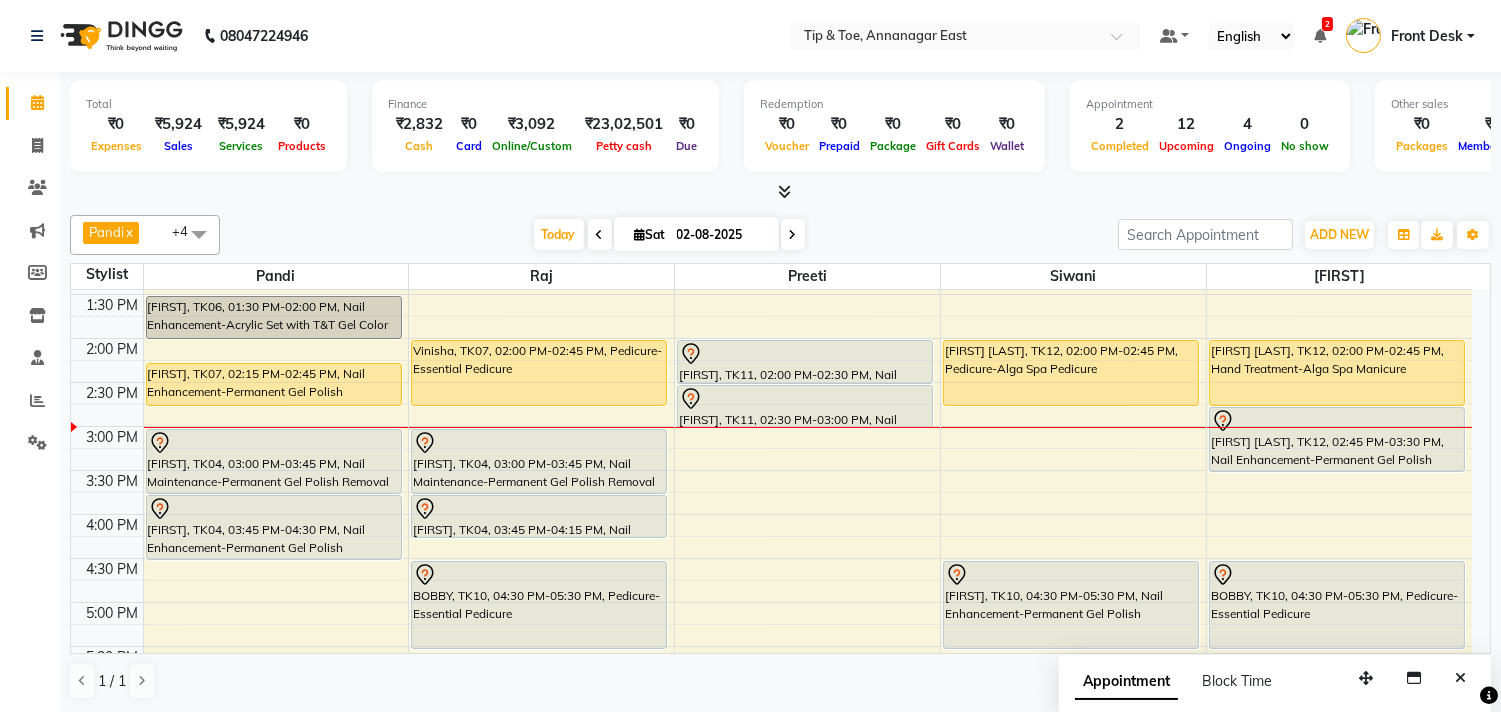 drag, startPoint x: 781, startPoint y: 422, endPoint x: 773, endPoint y: 414, distance: 11.313708 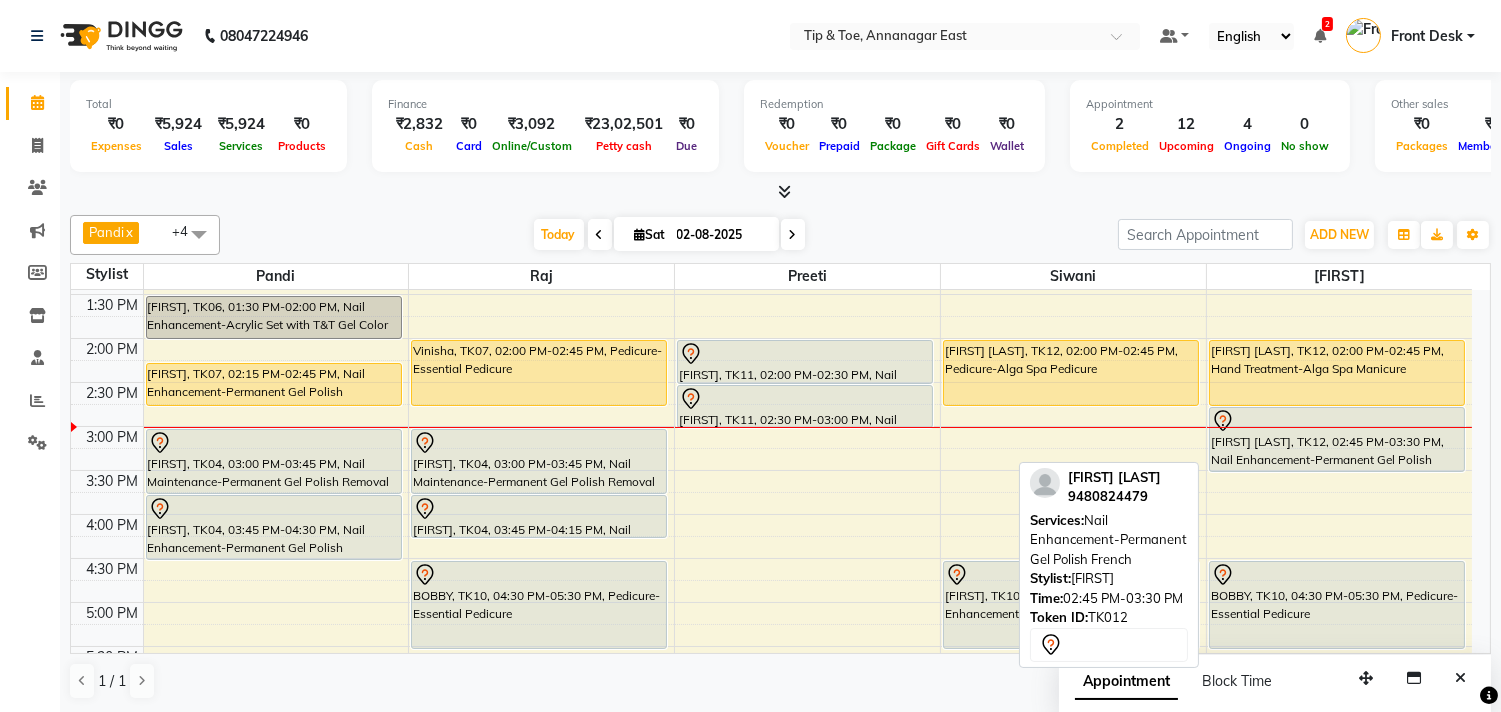 drag, startPoint x: 1274, startPoint y: 470, endPoint x: 1308, endPoint y: 462, distance: 34.928497 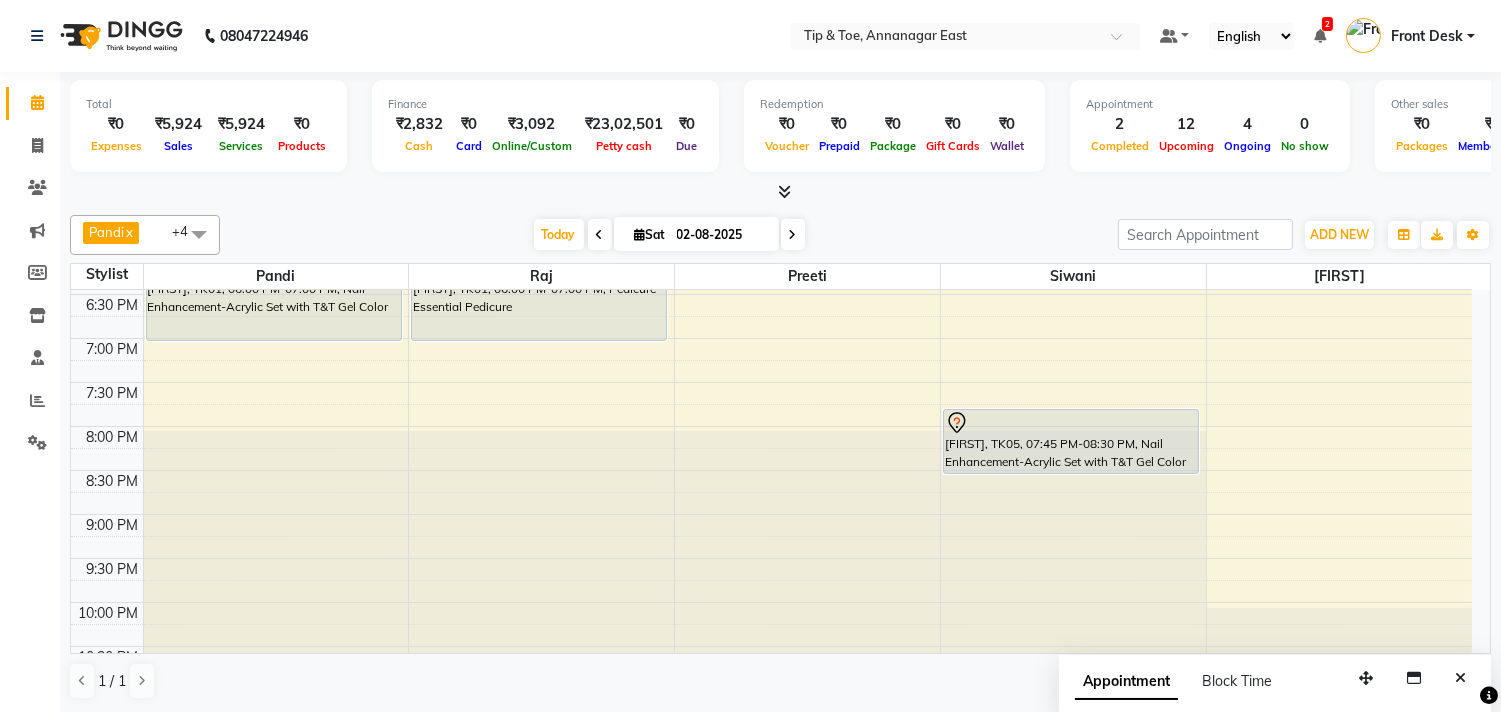 scroll, scrollTop: 835, scrollLeft: 0, axis: vertical 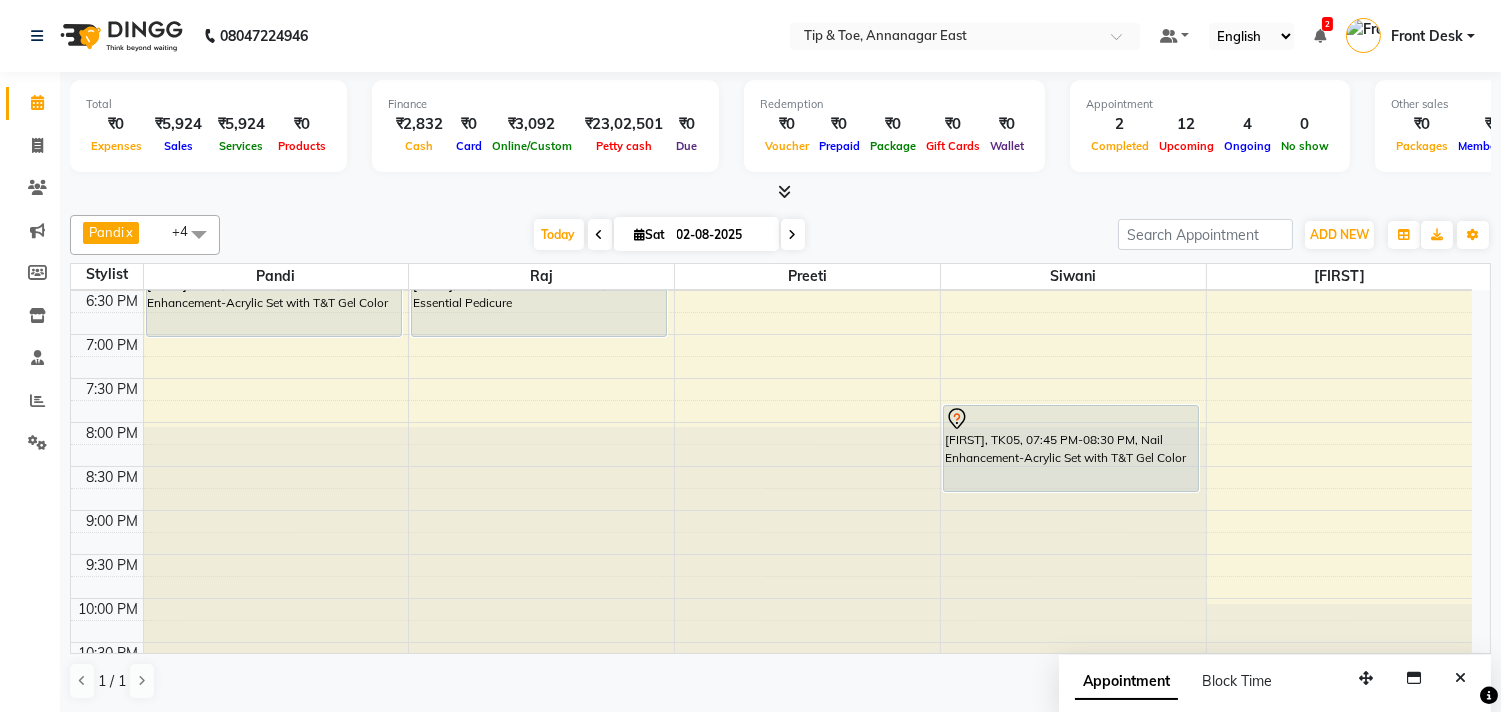 drag, startPoint x: 1083, startPoint y: 466, endPoint x: 1081, endPoint y: 476, distance: 10.198039 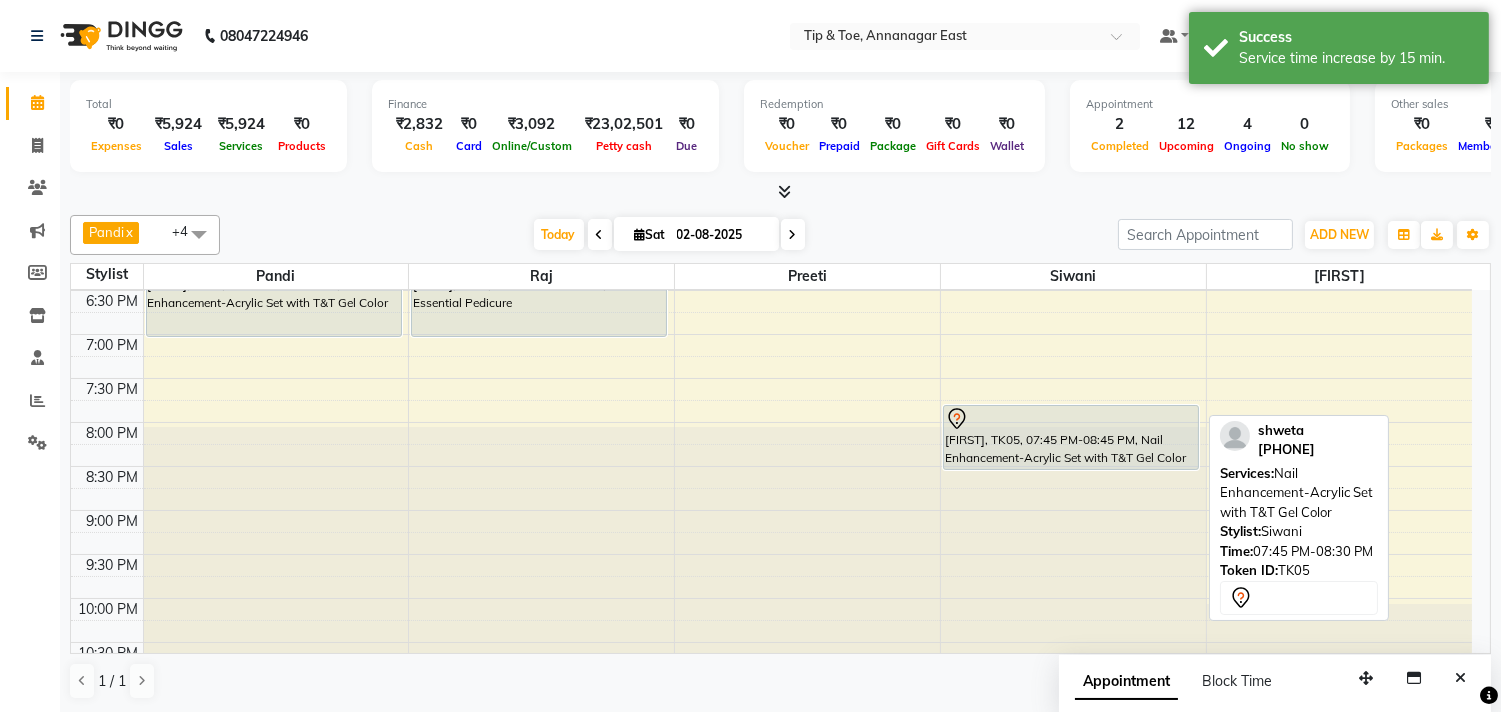 drag, startPoint x: 1087, startPoint y: 490, endPoint x: 1101, endPoint y: 468, distance: 26.076809 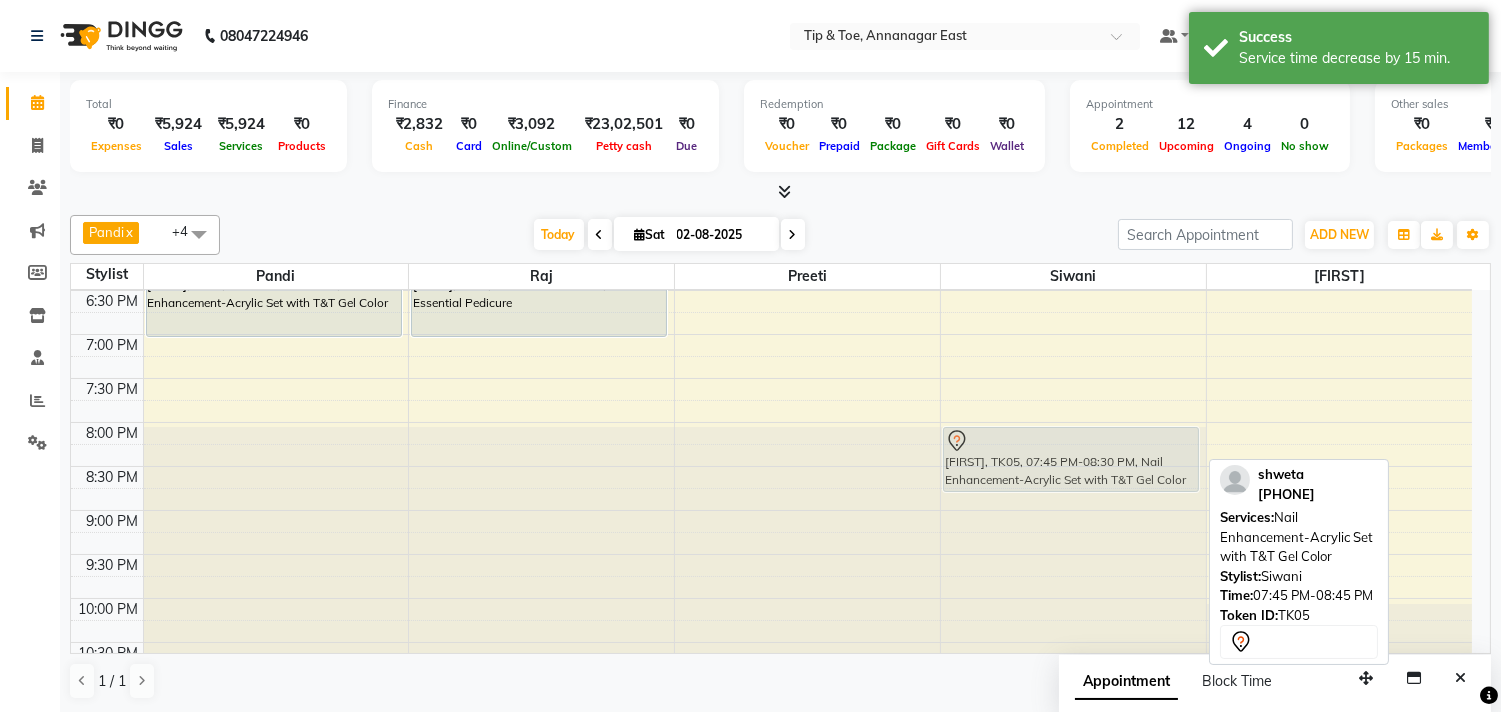 click on "[FIRST] [LAST], TK12, 02:00 PM-02:45 PM, Pedicure-Alga Spa Pedicure             [FIRST], TK10, 04:30 PM-05:30 PM, Nail Enhancement-Permanent Gel Polish             [FIRST], TK05, 07:45 PM-08:30 PM, Nail Enhancement-Acrylic Set with T&T Gel Color             [FIRST], TK05, 07:45 PM-08:30 PM, Nail Enhancement-Acrylic Set with T&T Gel Color" at bounding box center [1073, 70] 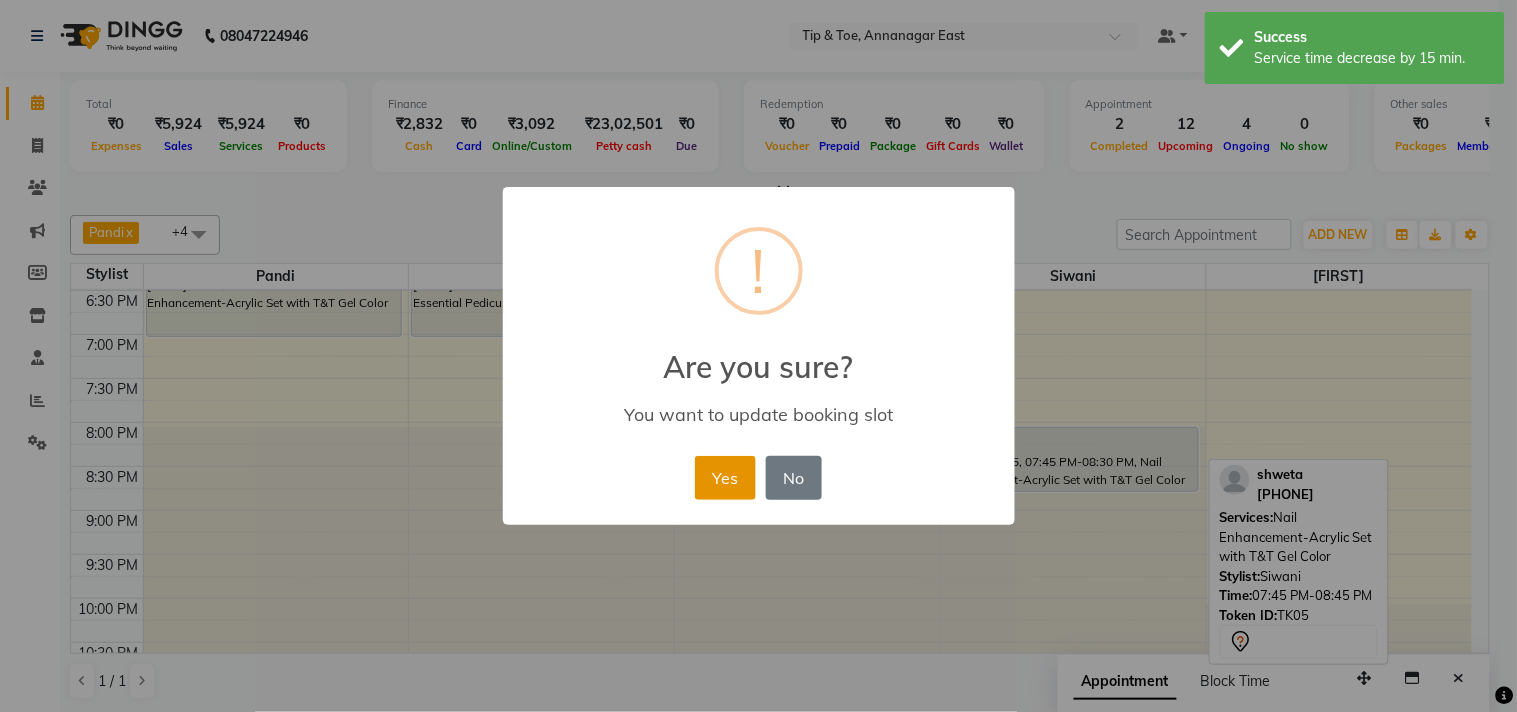 click on "Yes" at bounding box center [725, 478] 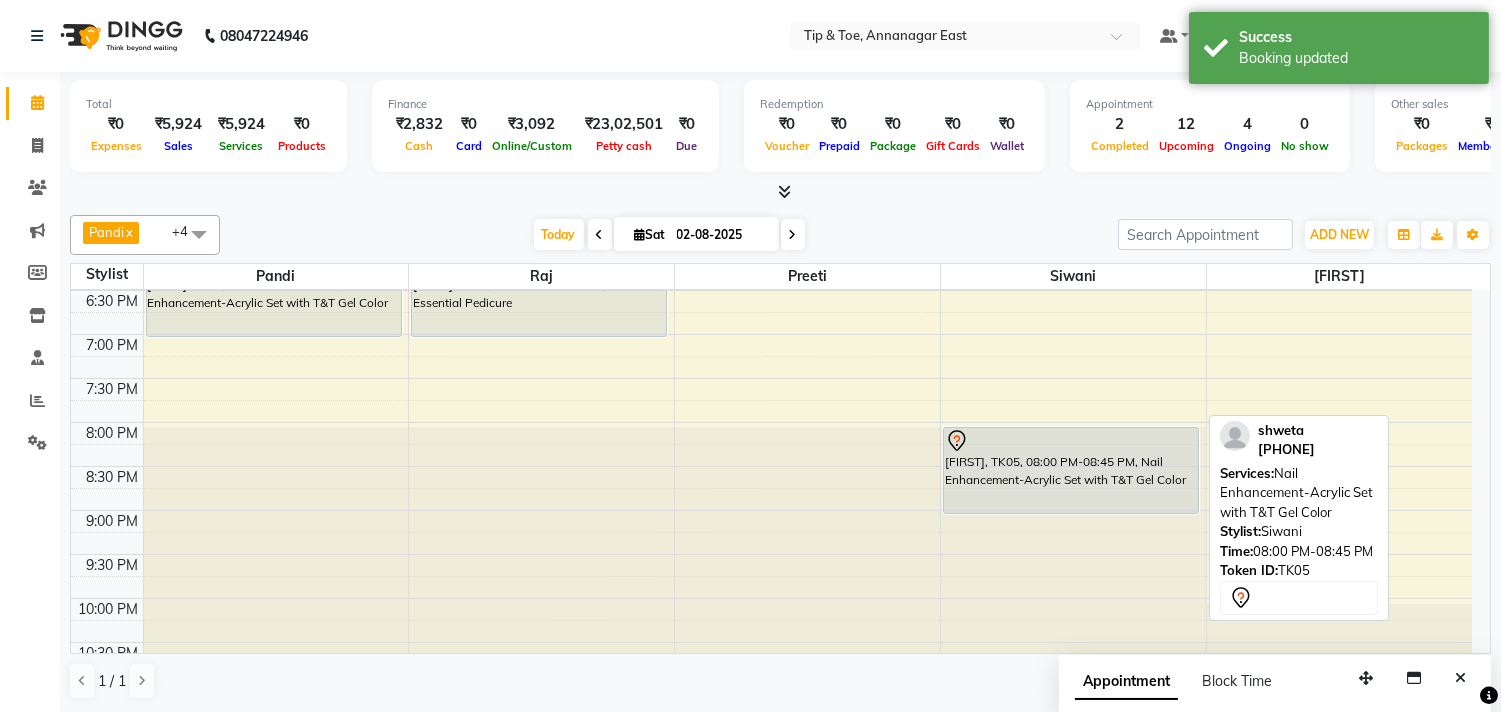 click on "[FIRST] [LAST], TK12, 02:00 PM-02:45 PM, Pedicure-Alga Spa Pedicure             [FIRST], TK10, 04:30 PM-05:30 PM, Nail Enhancement-Permanent Gel Polish             [FIRST], TK05, 08:00 PM-08:45 PM, Nail Enhancement-Acrylic Set with T&T Gel Color             [FIRST], TK05, 08:00 PM-08:45 PM, Nail Enhancement-Acrylic Set with T&T Gel Color" at bounding box center (1073, 70) 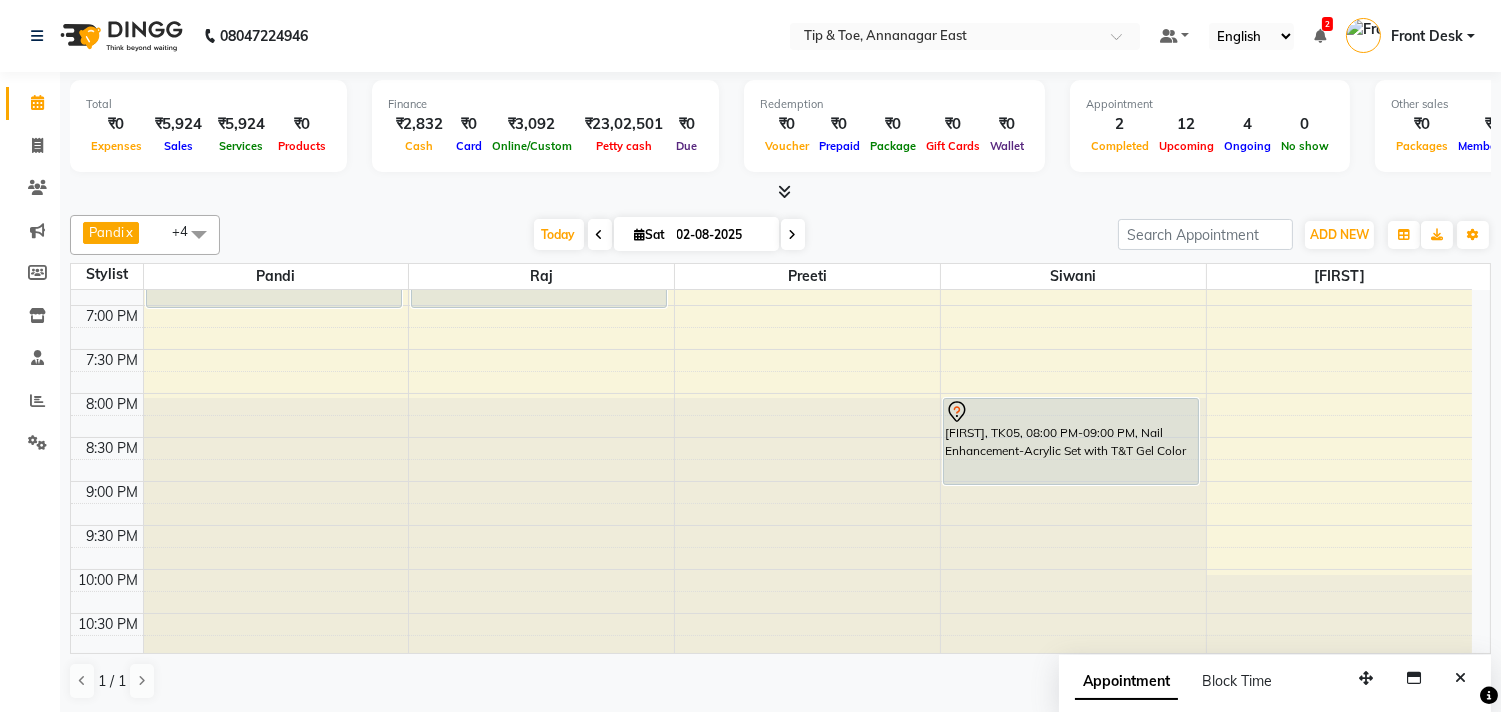scroll, scrollTop: 873, scrollLeft: 0, axis: vertical 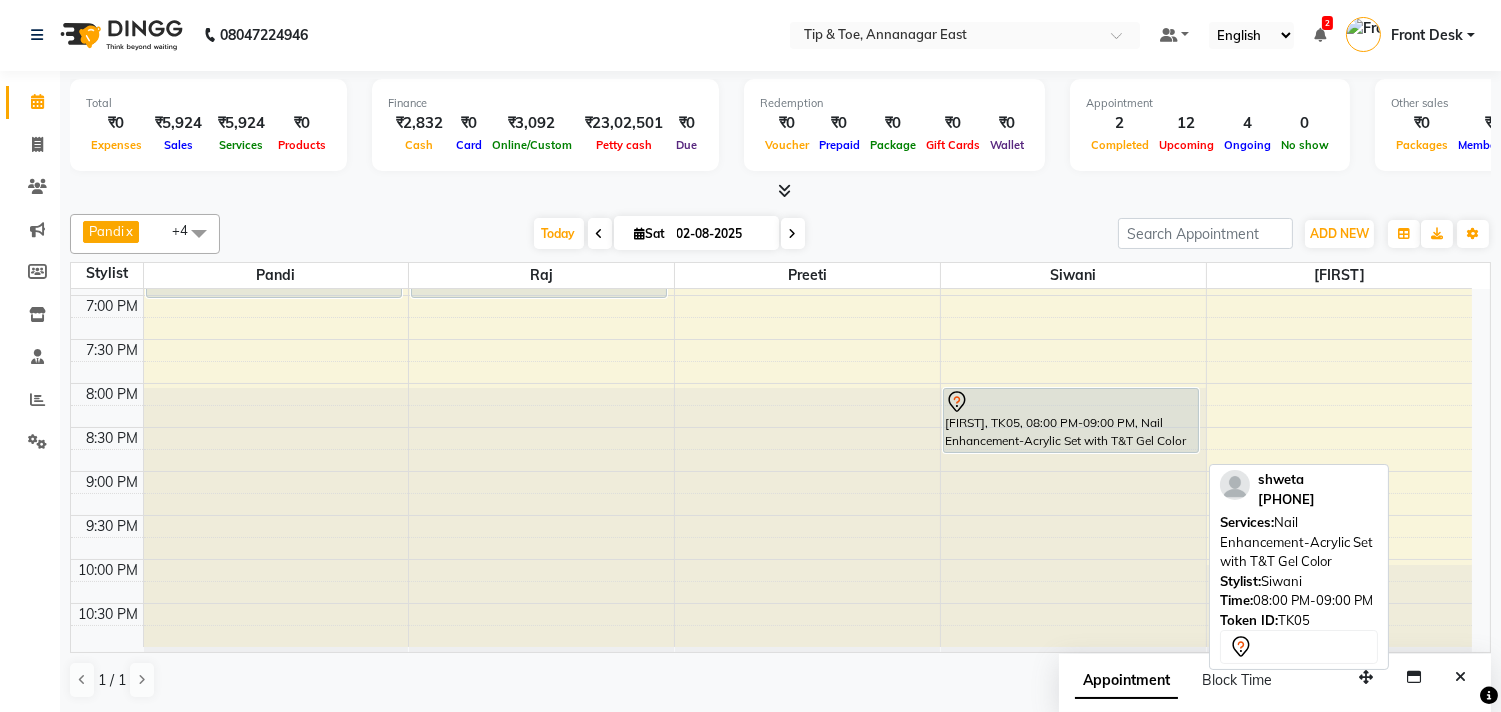 click on "[FIRST] [LAST], TK12, 02:00 PM-02:45 PM, Pedicure-Alga Spa Pedicure             [FIRST], TK10, 04:30 PM-05:30 PM, Nail Enhancement-Permanent Gel Polish             [FIRST], TK05, 08:00 PM-09:00 PM, Nail Enhancement-Acrylic Set with T&T Gel Color             [FIRST], TK05, 08:00 PM-09:00 PM, Nail Enhancement-Acrylic Set with T&T Gel Color" at bounding box center [1073, 31] 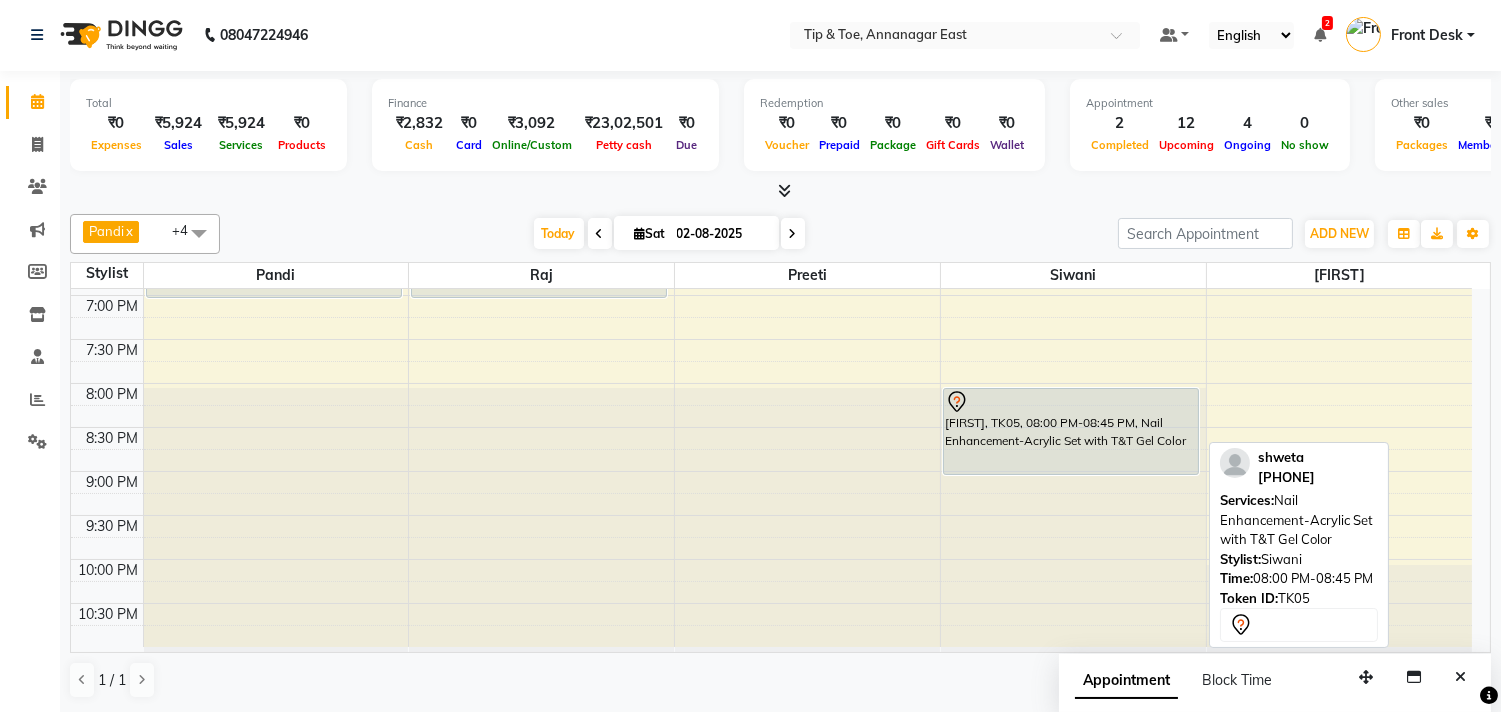 drag, startPoint x: 1003, startPoint y: 450, endPoint x: 1002, endPoint y: 462, distance: 12.0415945 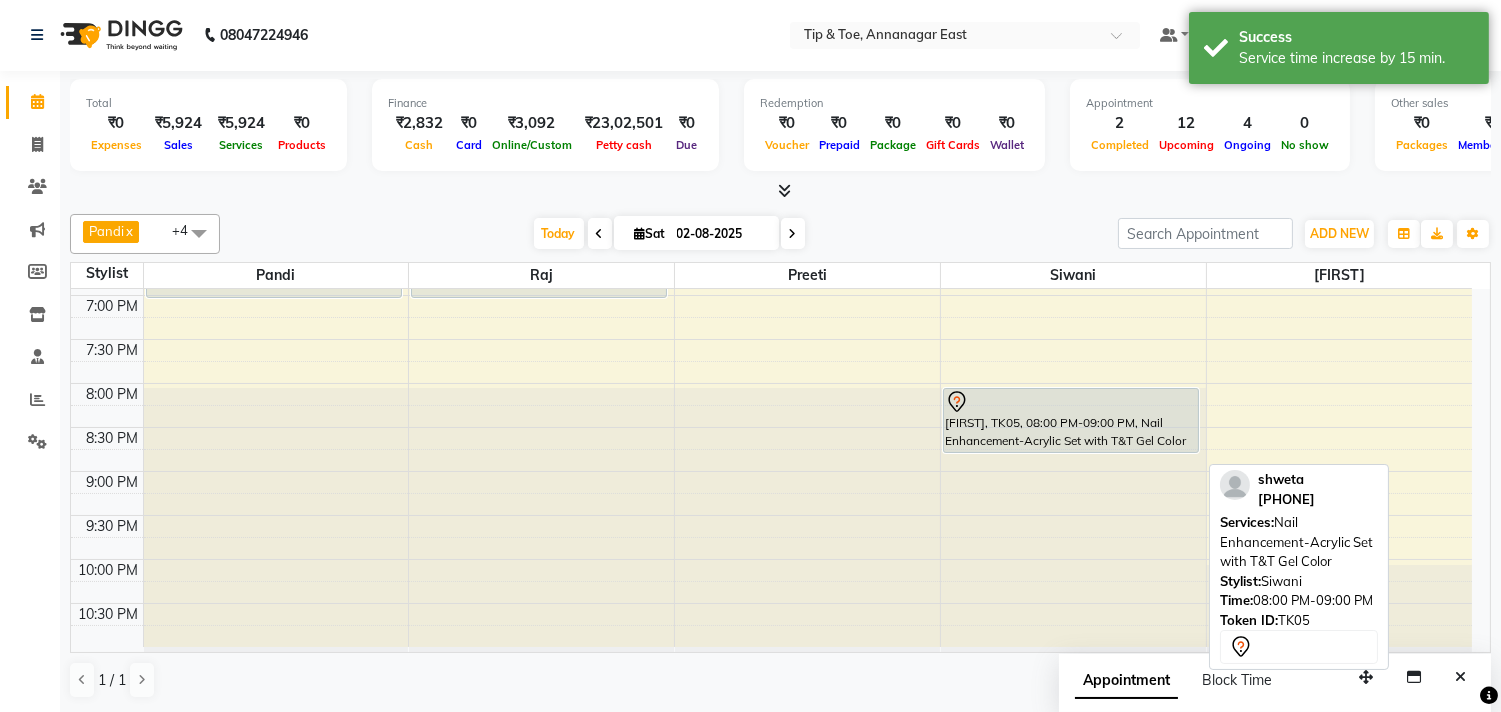 drag, startPoint x: 1081, startPoint y: 473, endPoint x: 1084, endPoint y: 446, distance: 27.166155 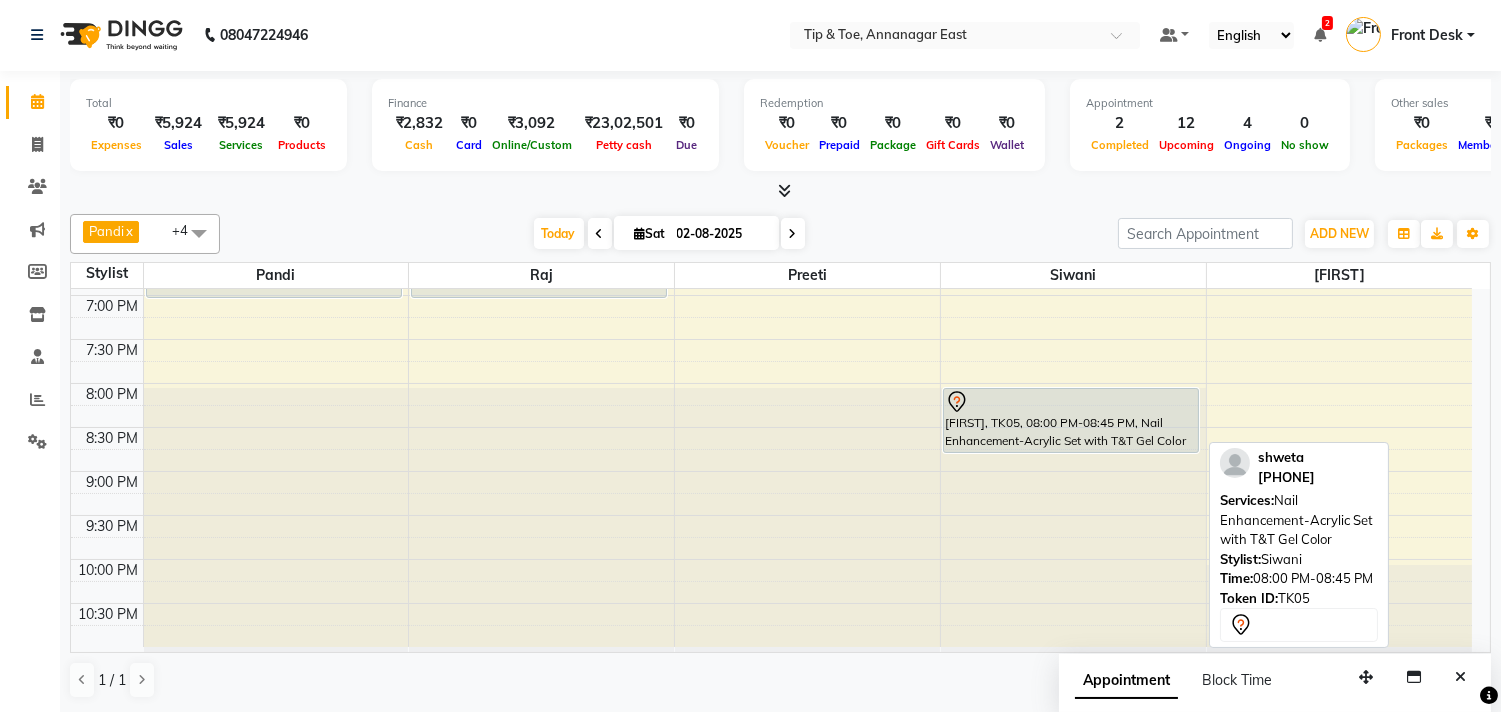 drag, startPoint x: 1034, startPoint y: 447, endPoint x: 1055, endPoint y: 438, distance: 22.847319 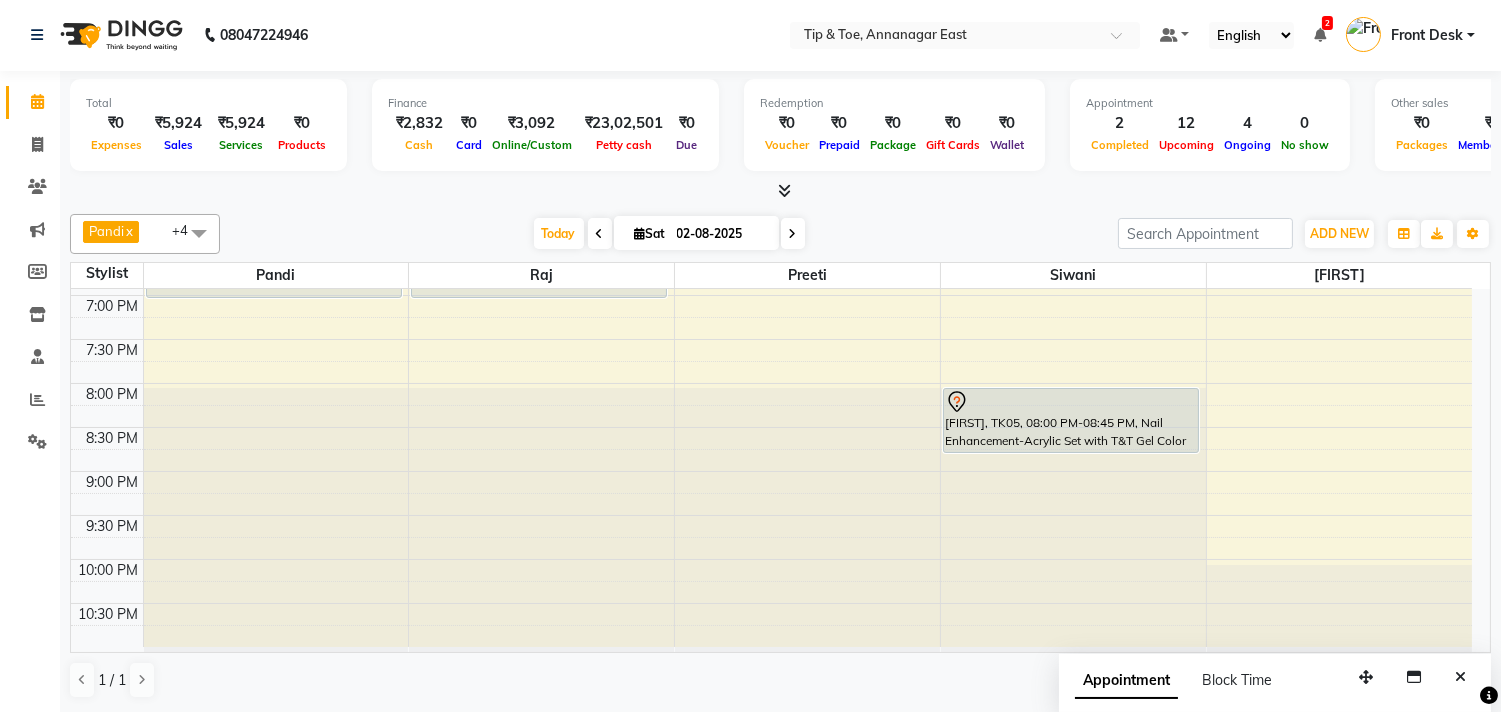 drag, startPoint x: 1072, startPoint y: 450, endPoint x: 1054, endPoint y: 452, distance: 18.110771 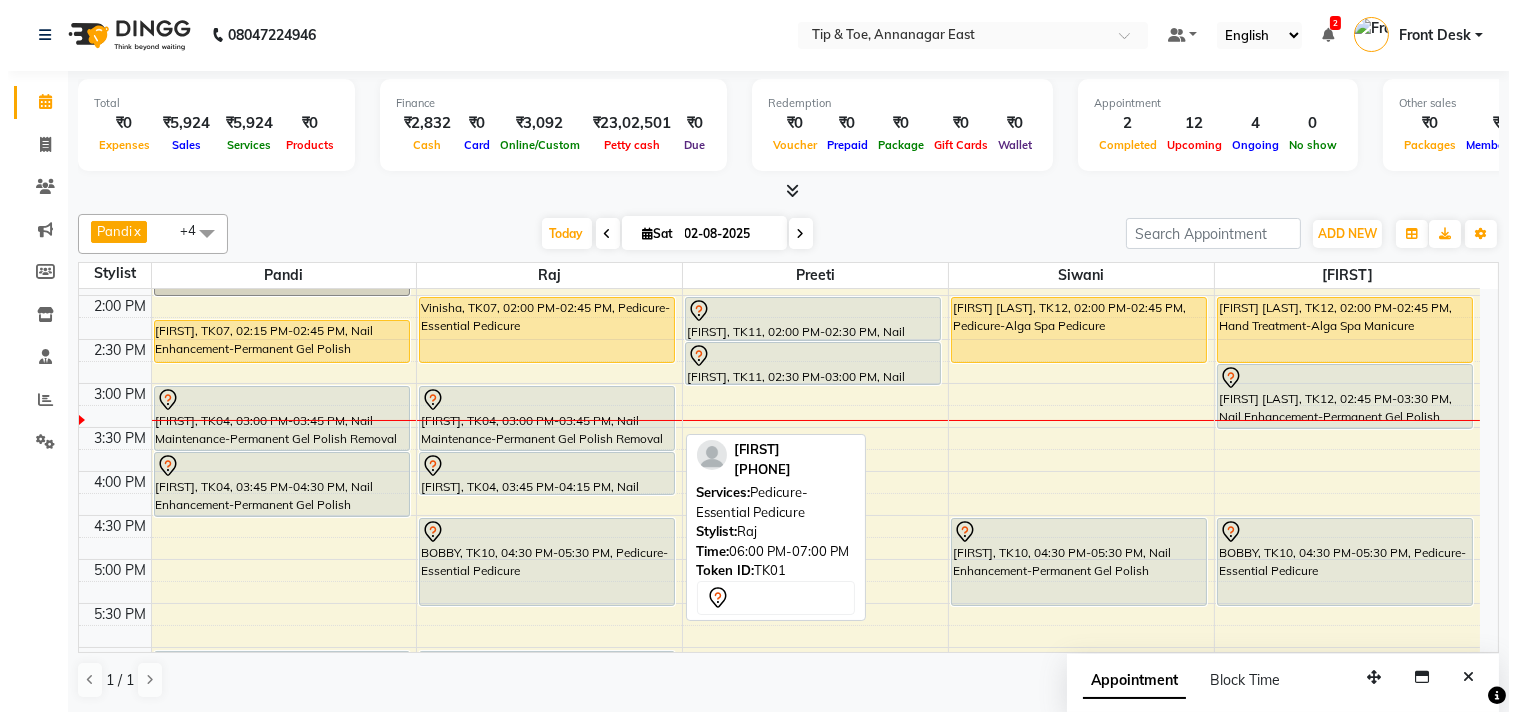 scroll, scrollTop: 428, scrollLeft: 0, axis: vertical 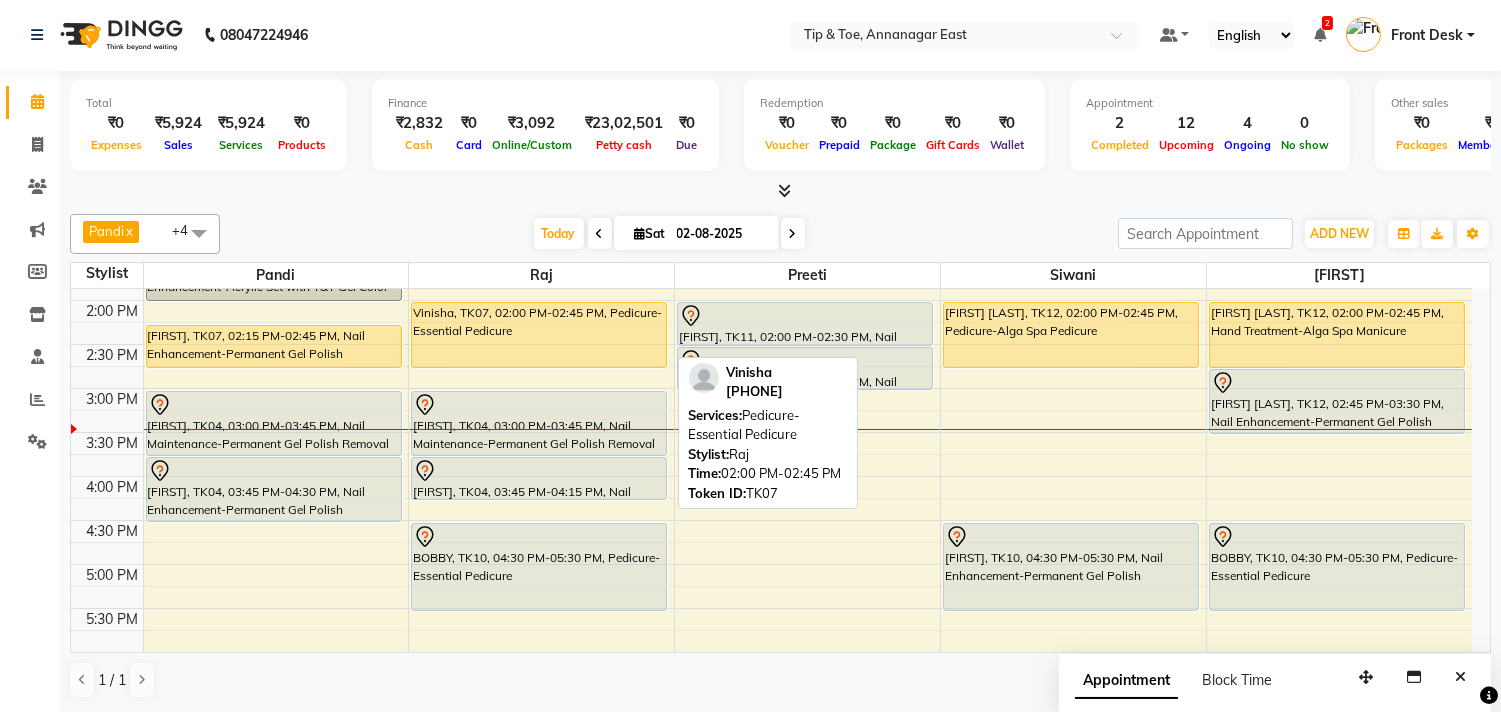 click on "Vinisha, TK07, 02:00 PM-02:45 PM, Pedicure-Essential Pedicure" at bounding box center [539, 335] 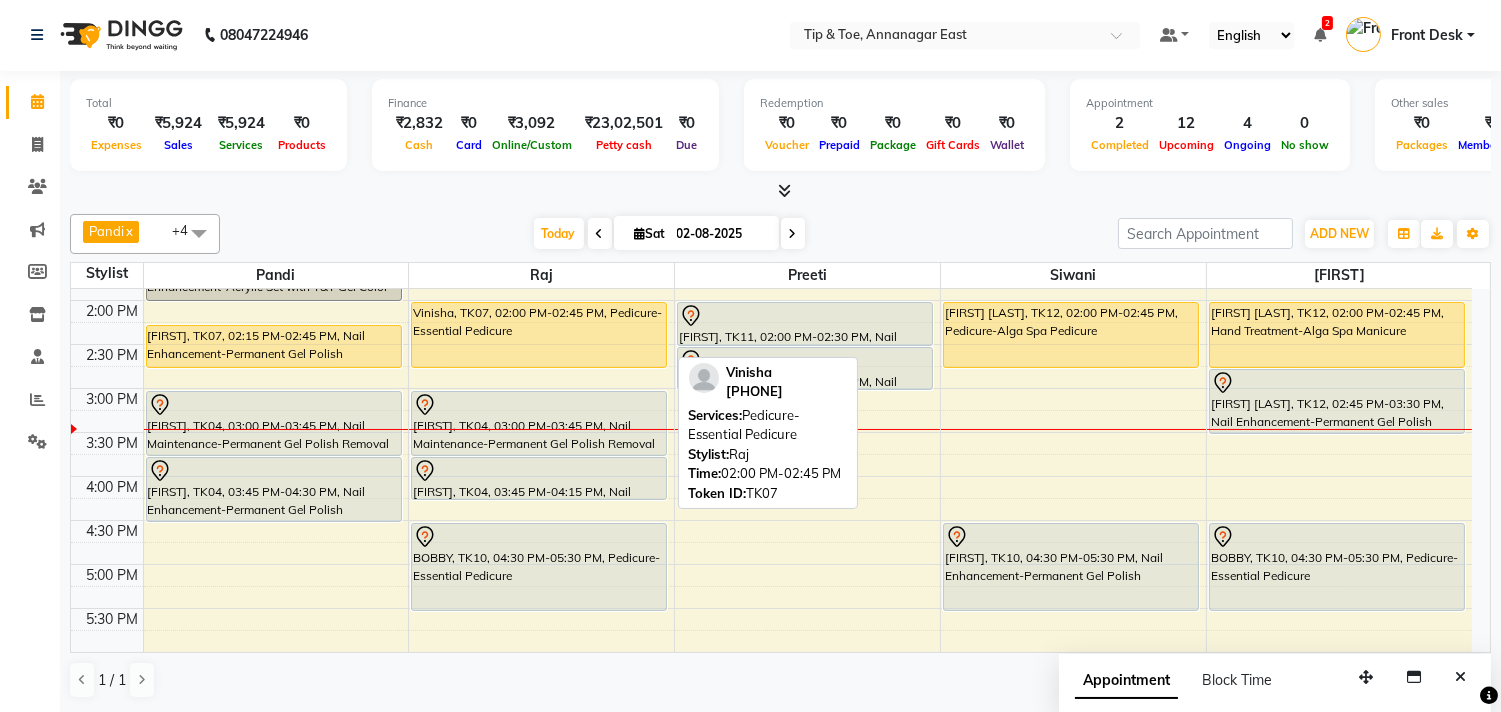 click on "Vinisha, TK07, 02:00 PM-02:45 PM, Pedicure-Essential Pedicure" at bounding box center (539, 335) 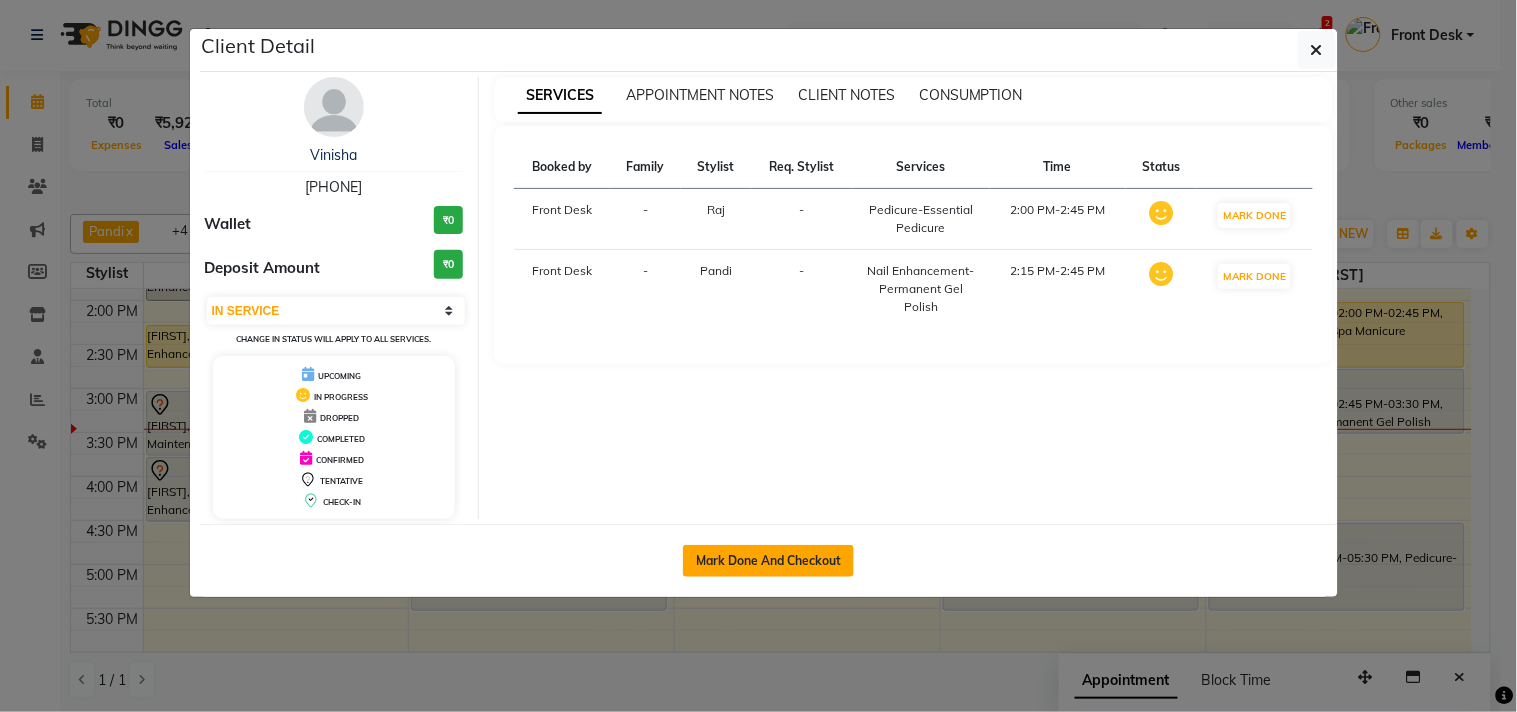 click on "Mark Done And Checkout" 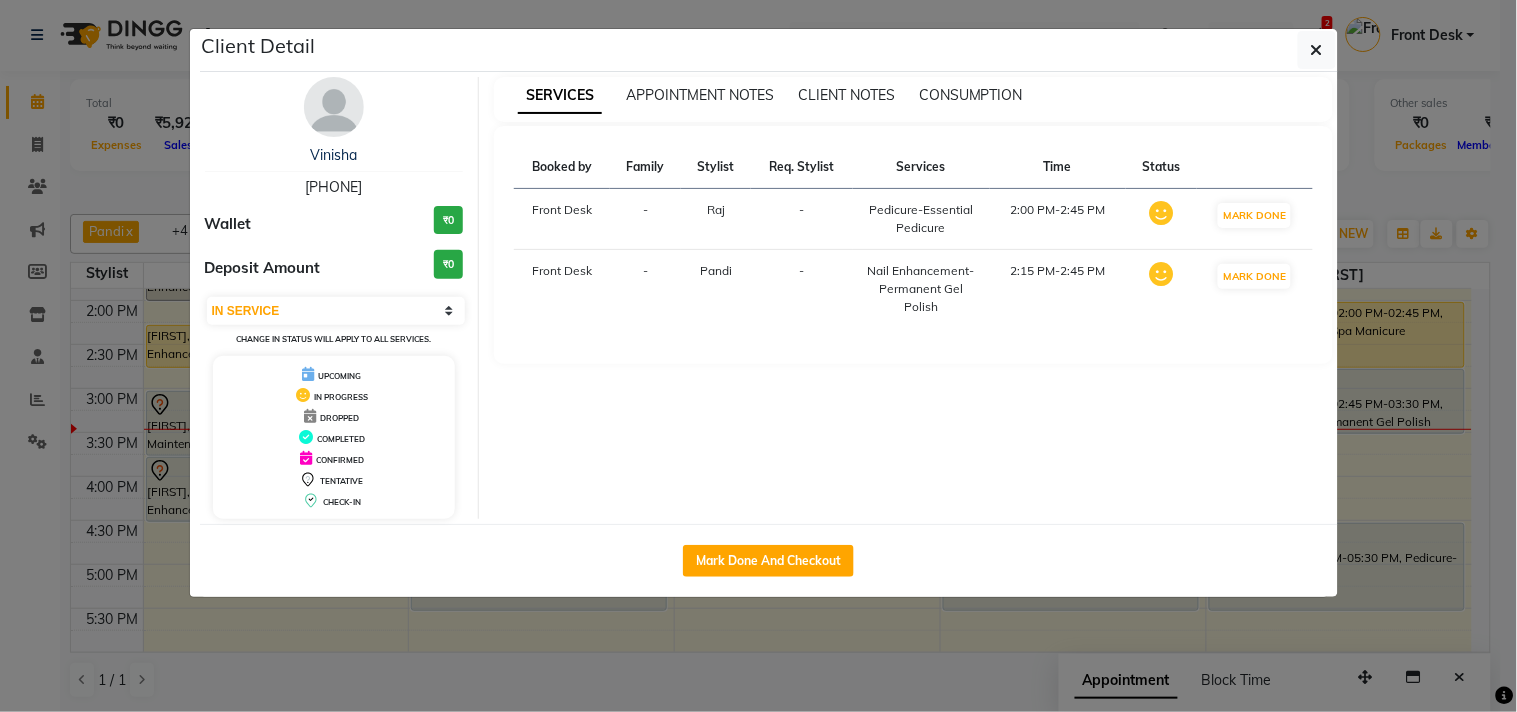 select on "service" 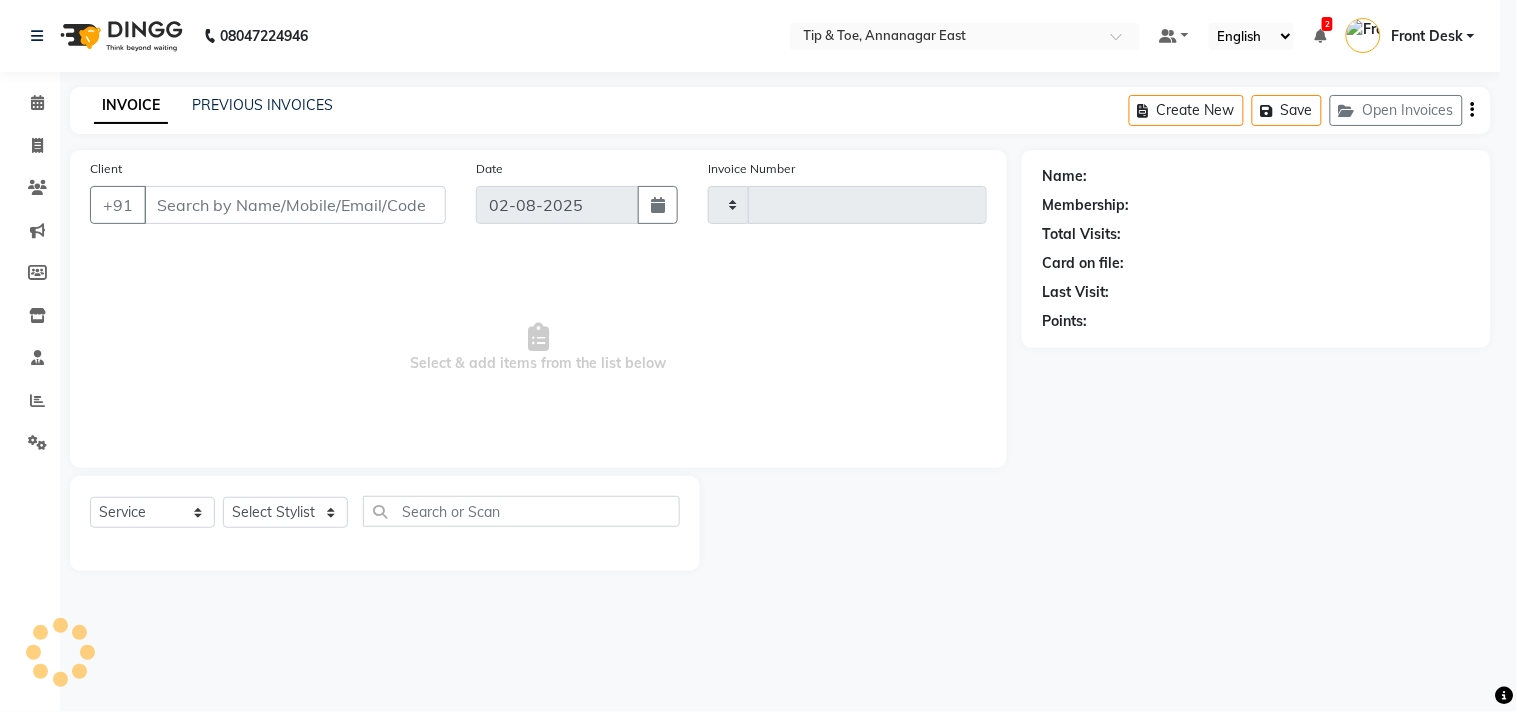 type on "0880" 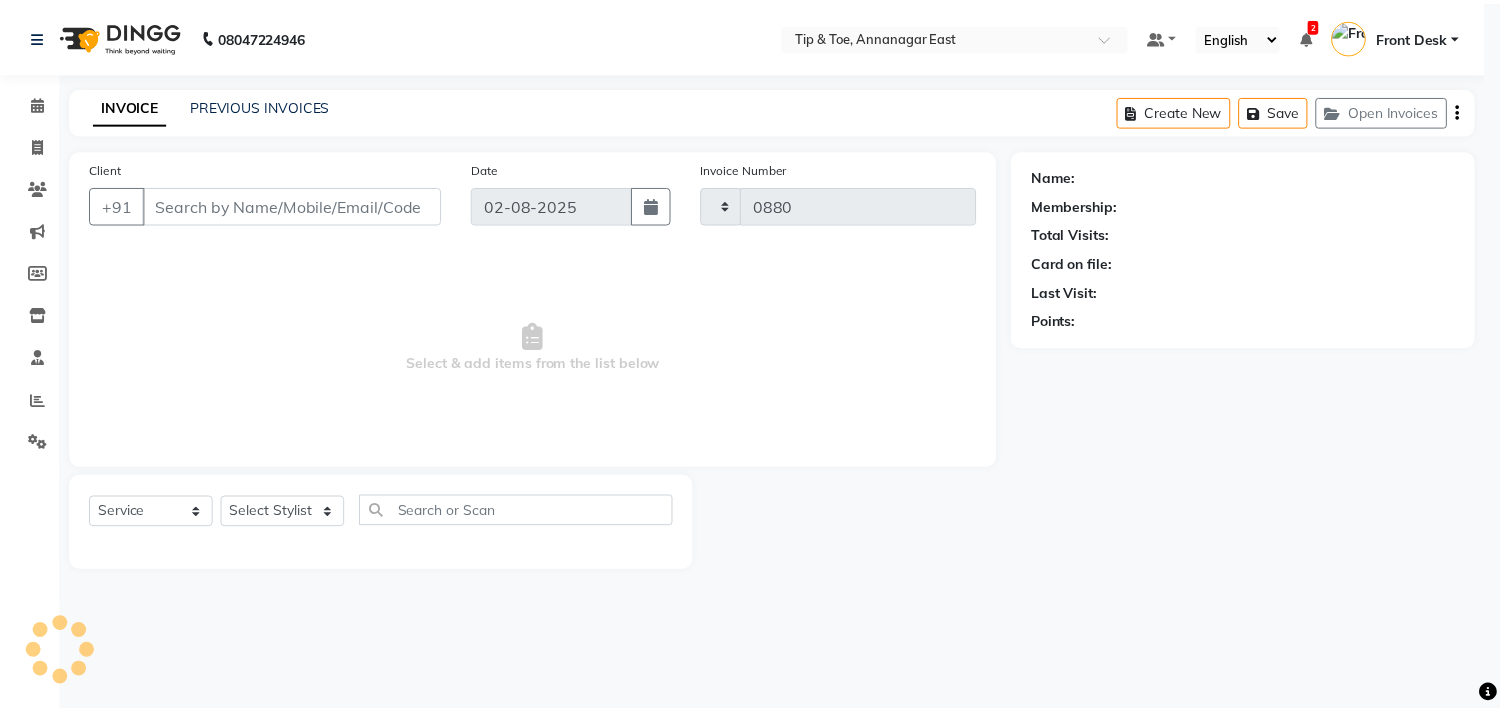 scroll, scrollTop: 0, scrollLeft: 0, axis: both 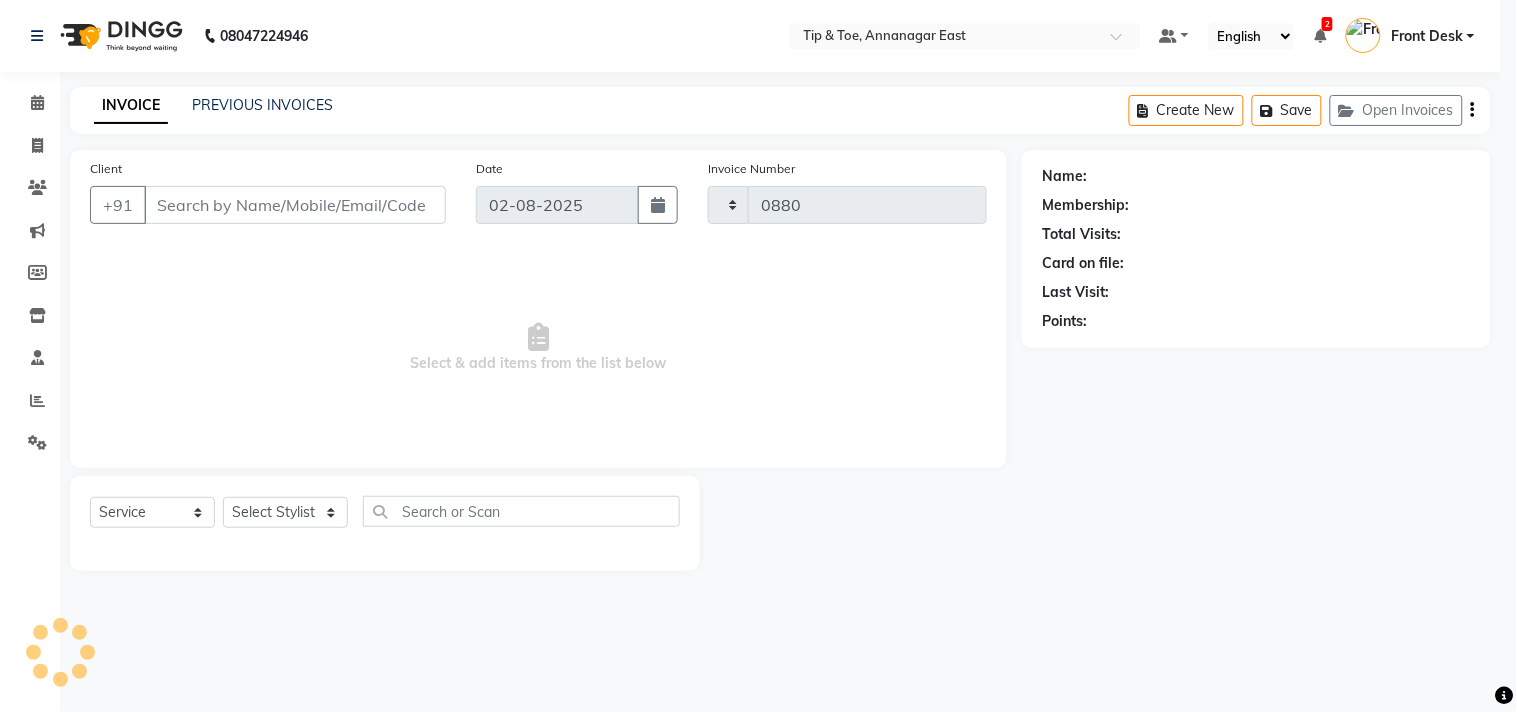 select on "5770" 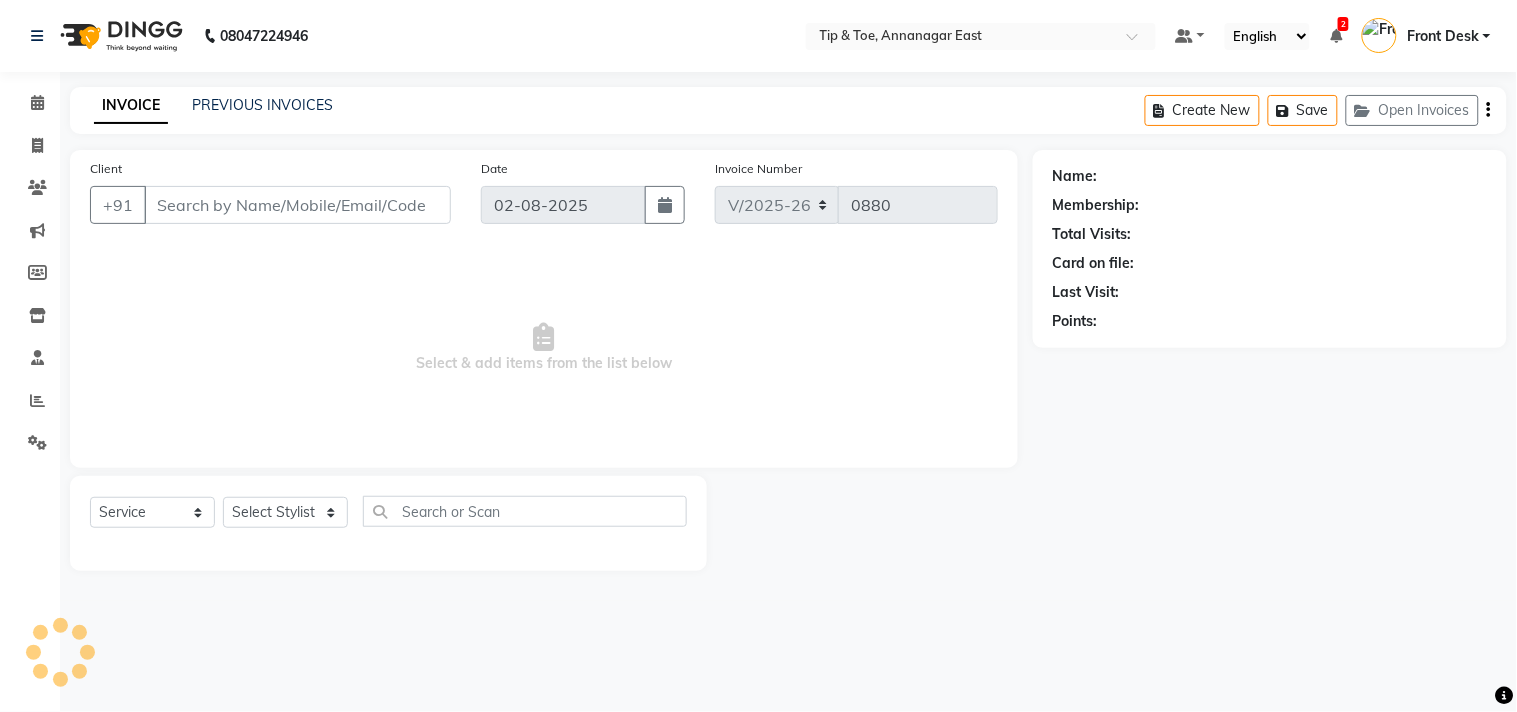 type on "[PHONE]" 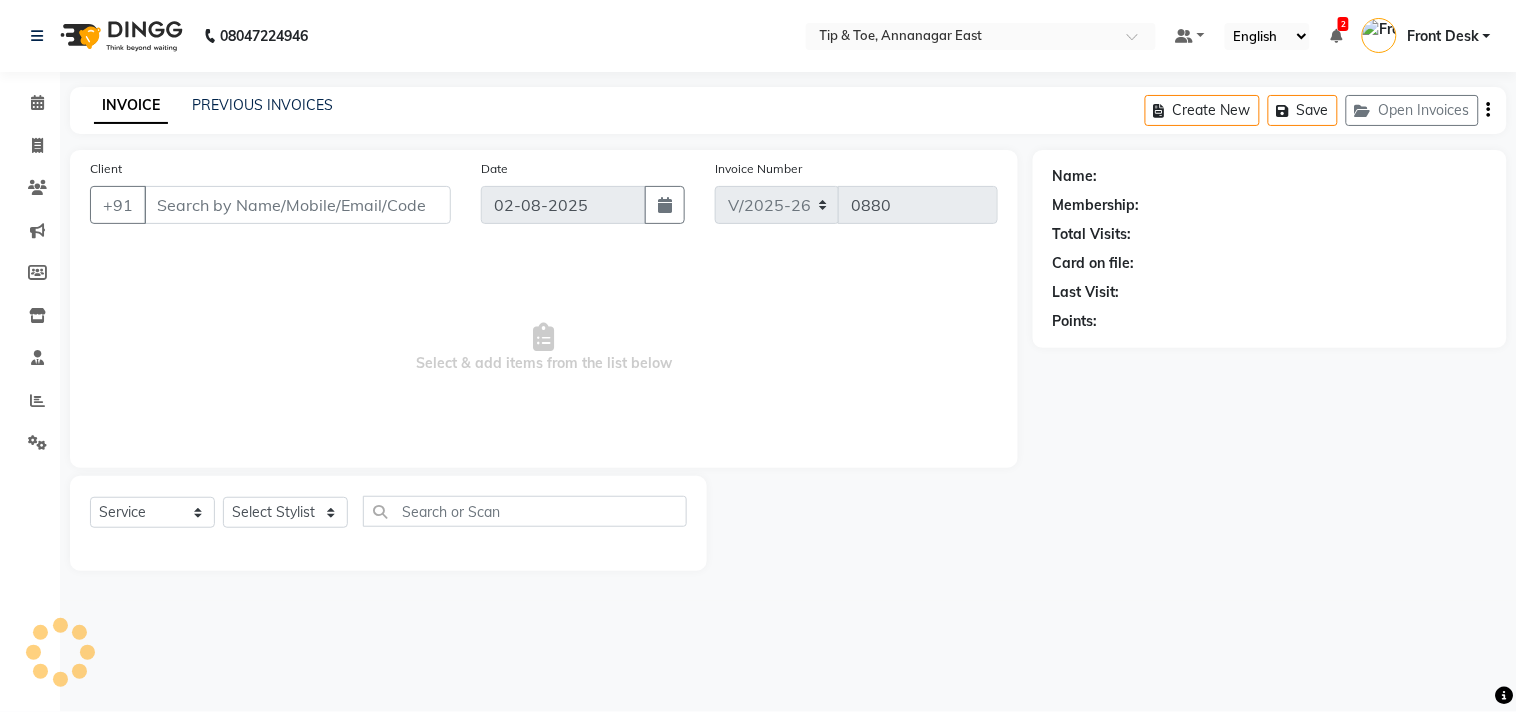 select on "39912" 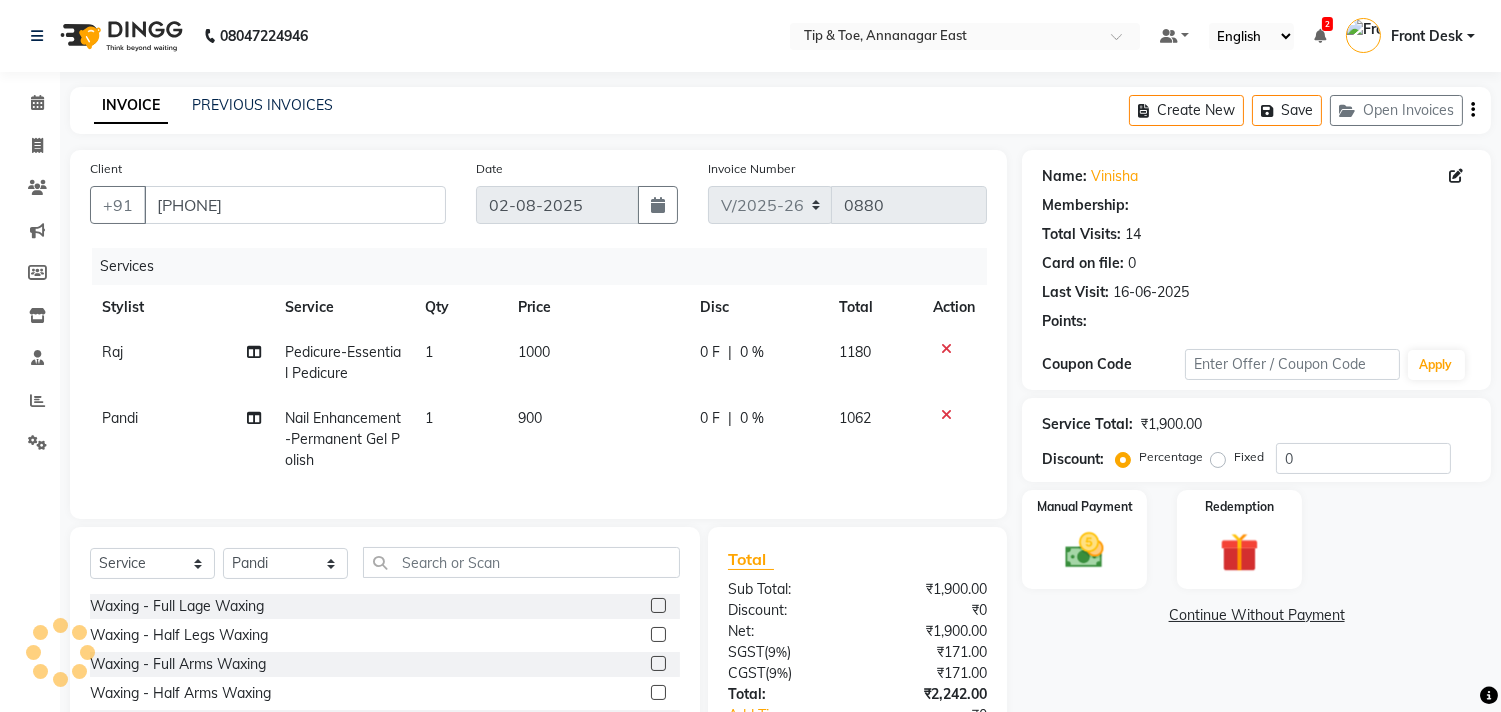select on "1: Object" 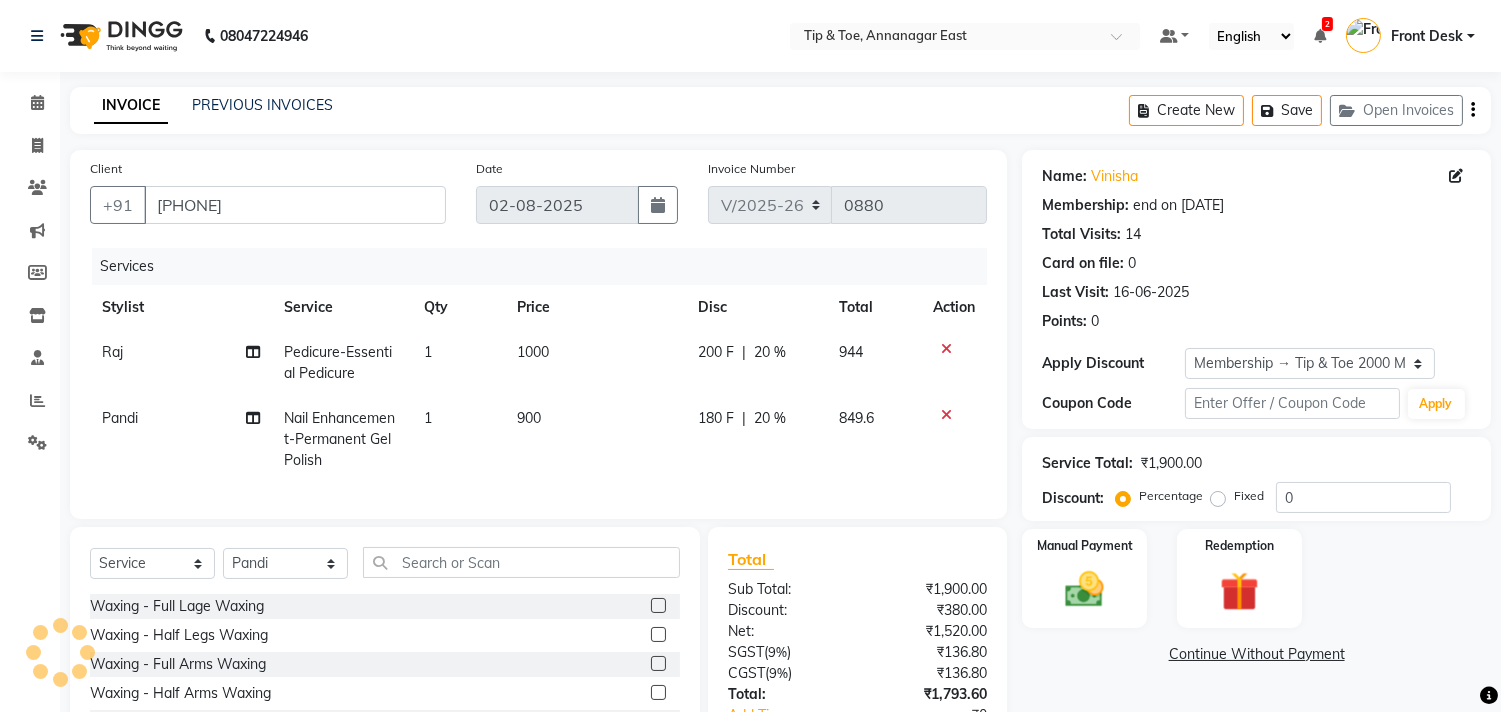 type on "20" 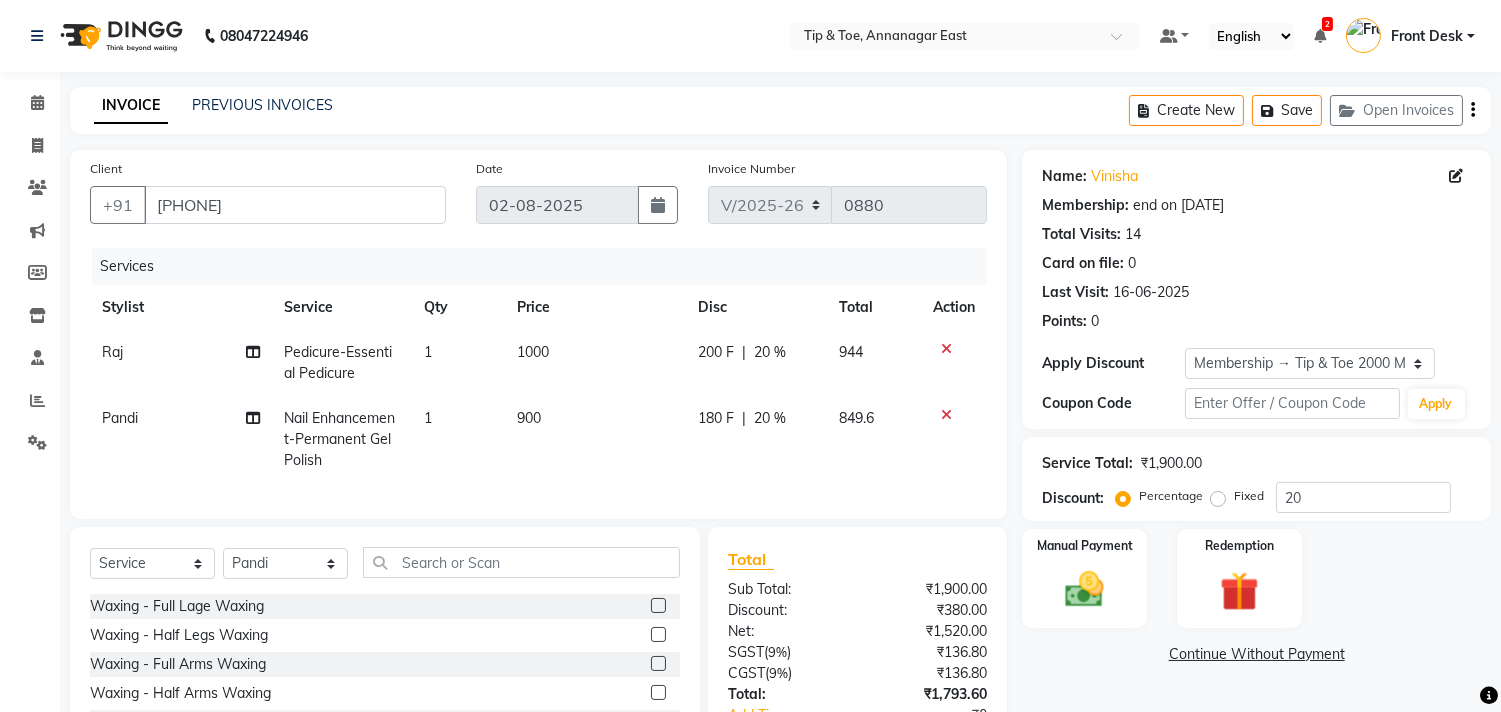 click on "1000" 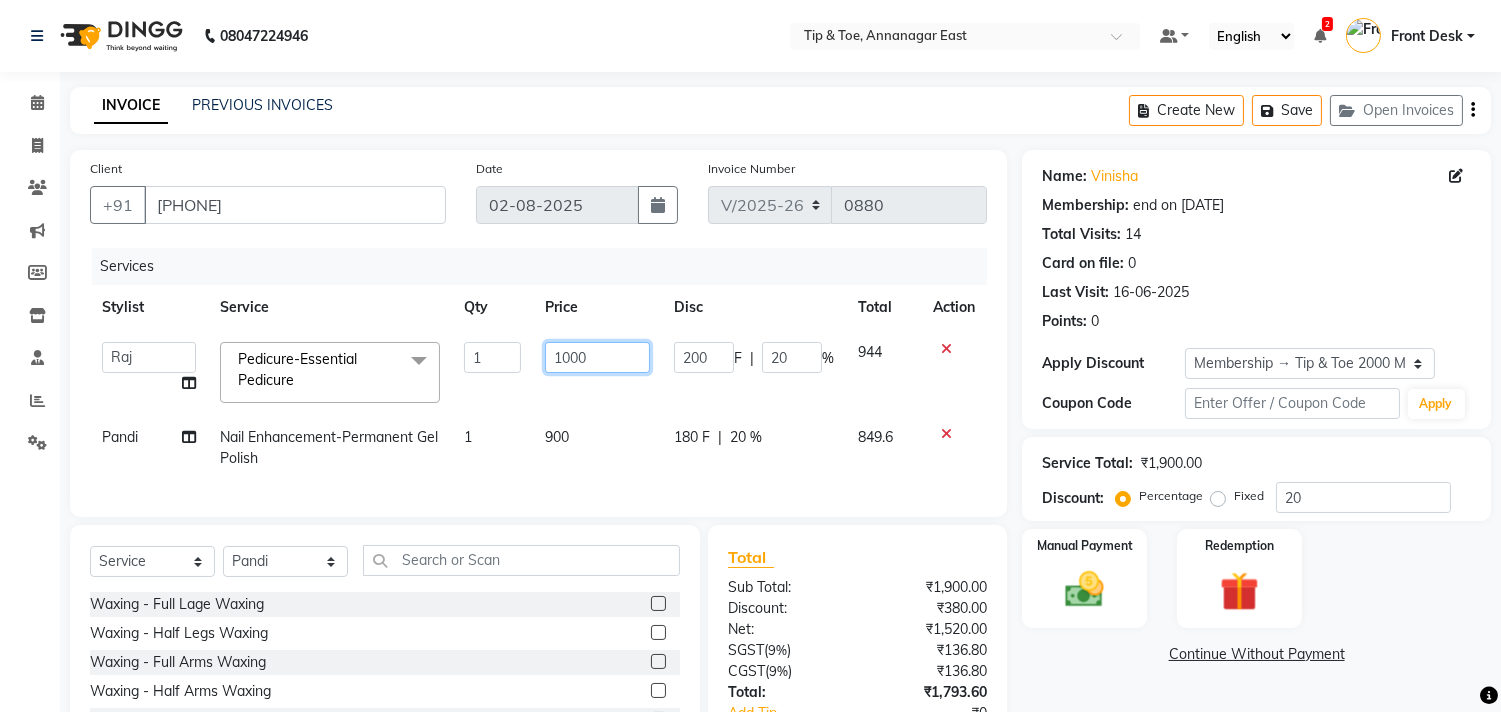 click on "1000" 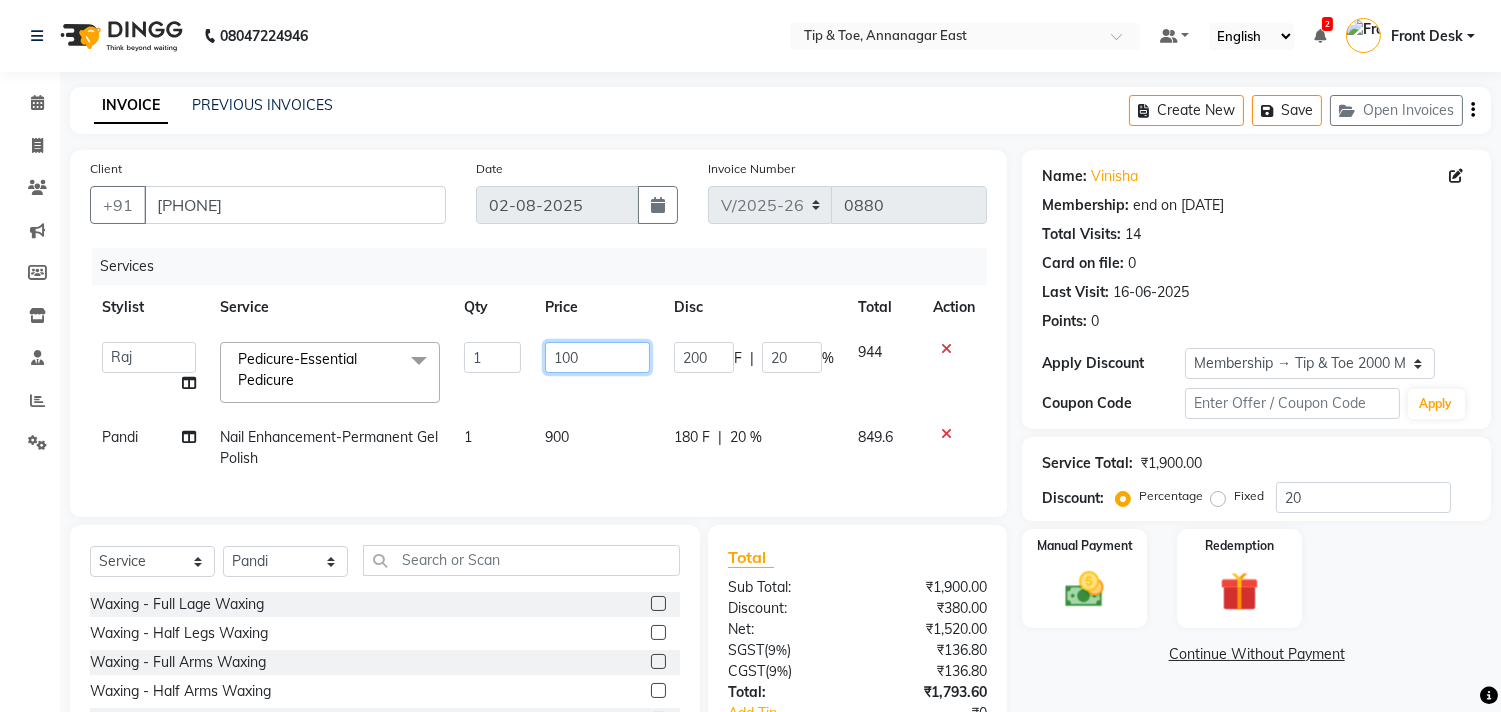 type on "1300" 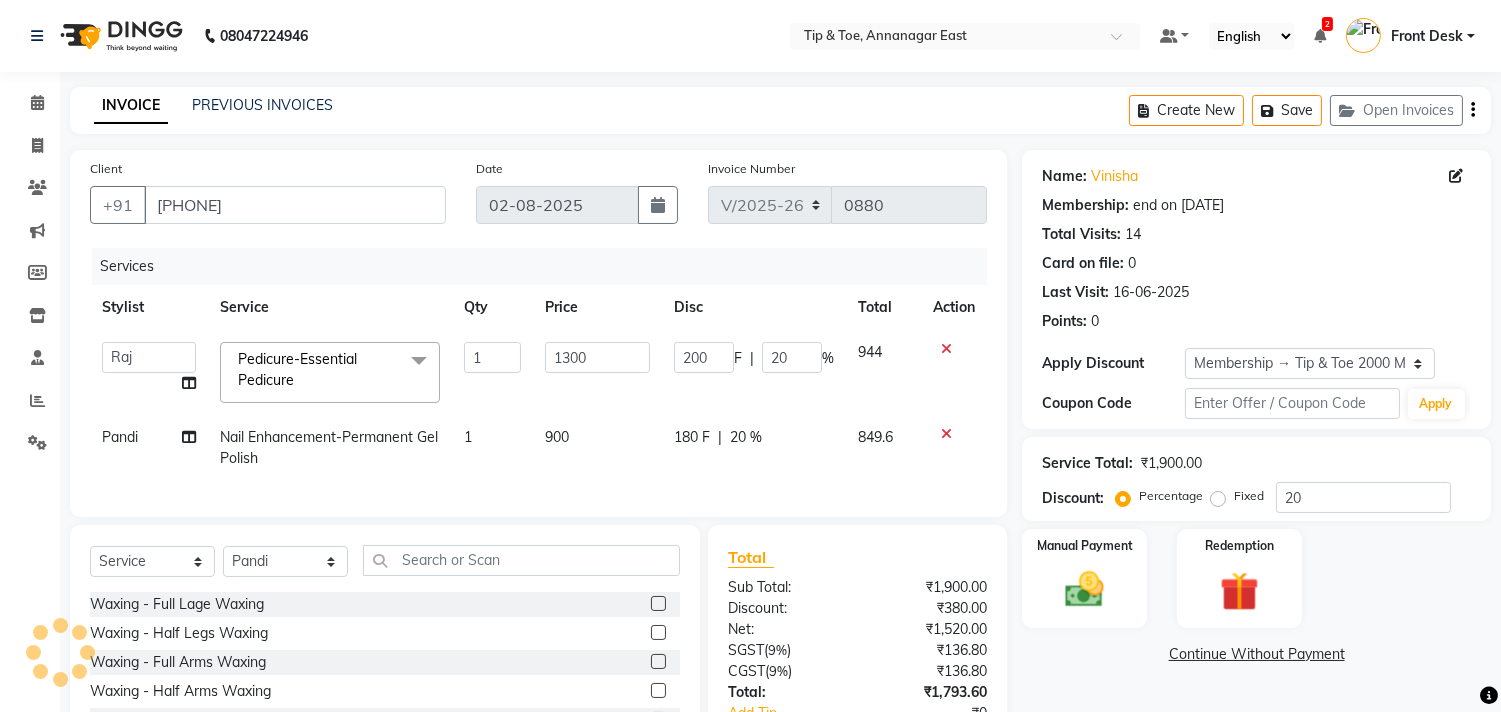 click on "Name: [FIRST]  Membership: end on [DATE] Total Visits:  14 Card on file:  0 Last Visit:   [DATE] Points:   0  Apply Discount Select Membership → Tip & Toe 2000 Membership Coupon Code Apply Service Total:  ₹1,900.00  Discount:  Percentage   Fixed  20 Manual Payment Redemption  Continue Without Payment" 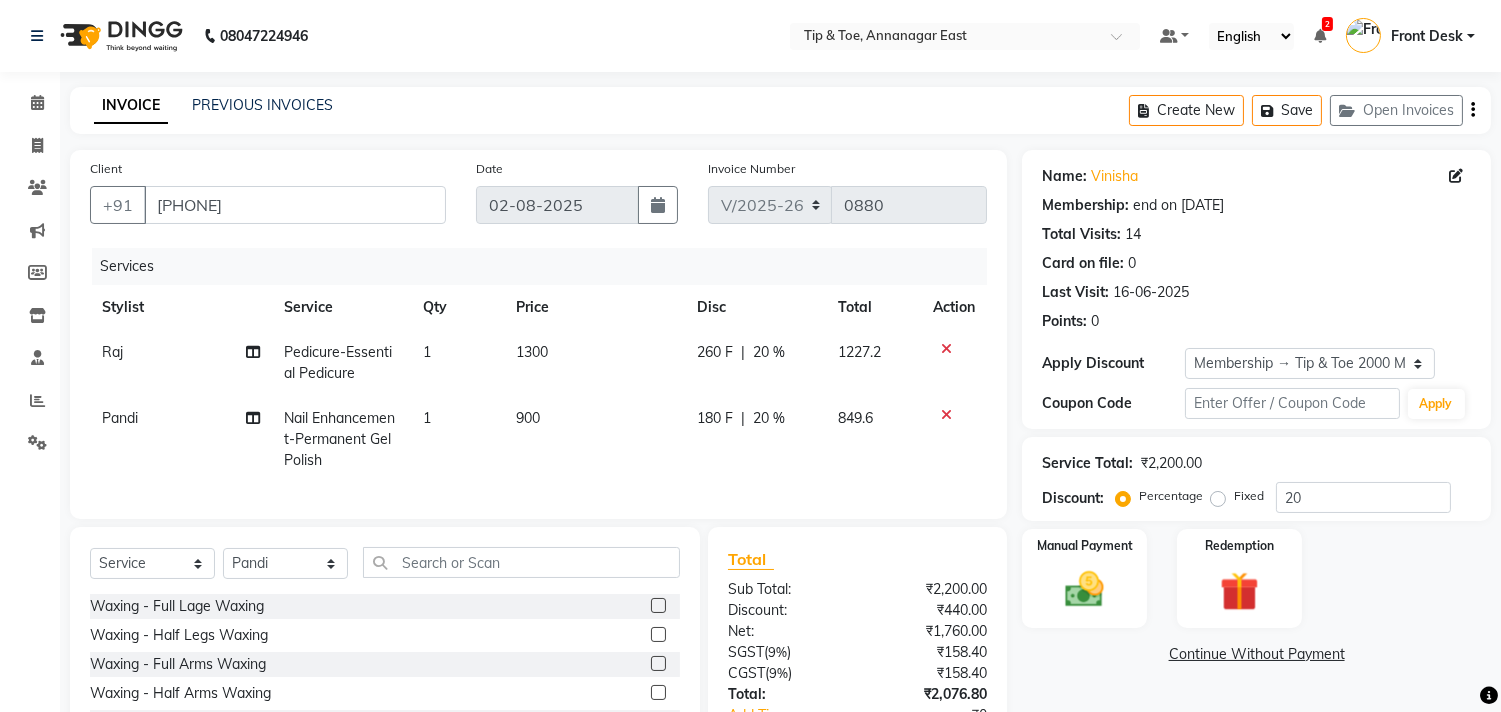 scroll, scrollTop: 154, scrollLeft: 0, axis: vertical 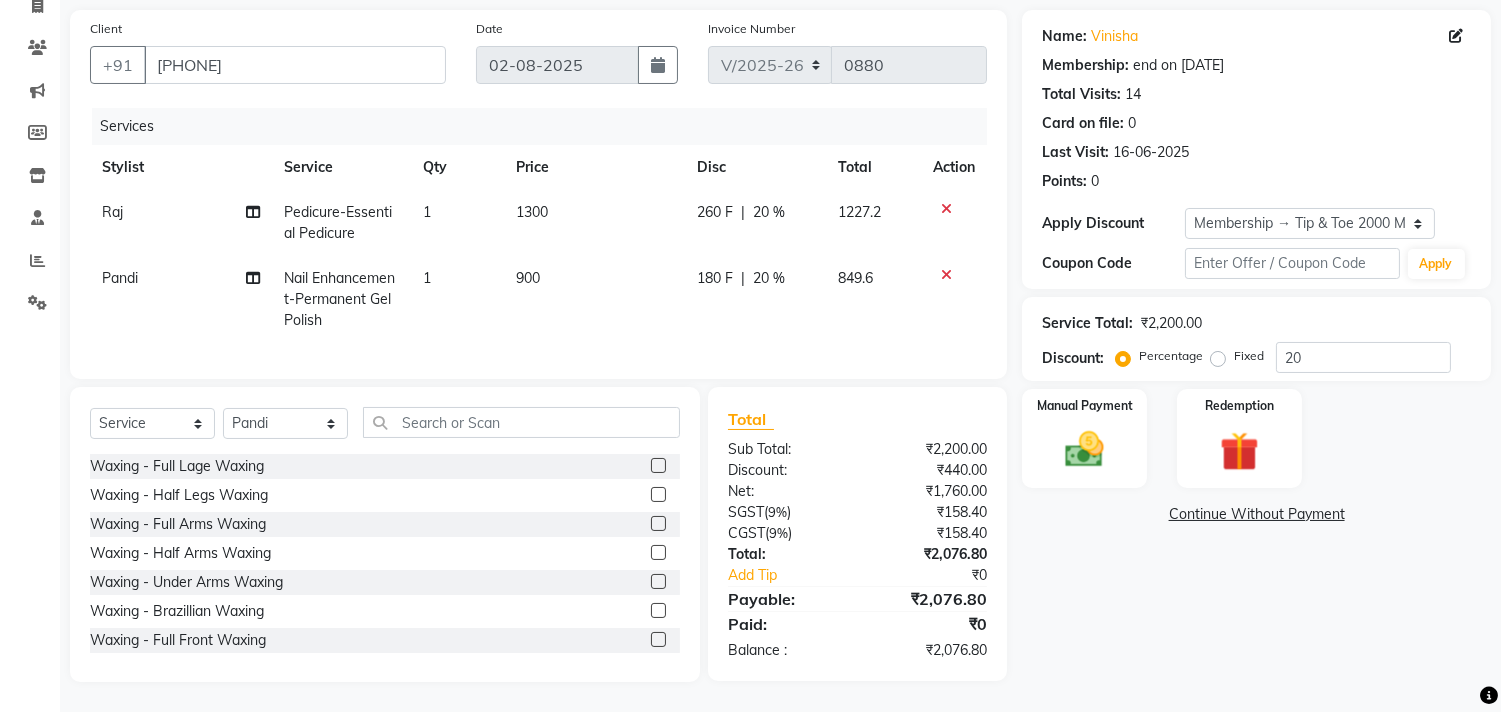 click on "Pandi" 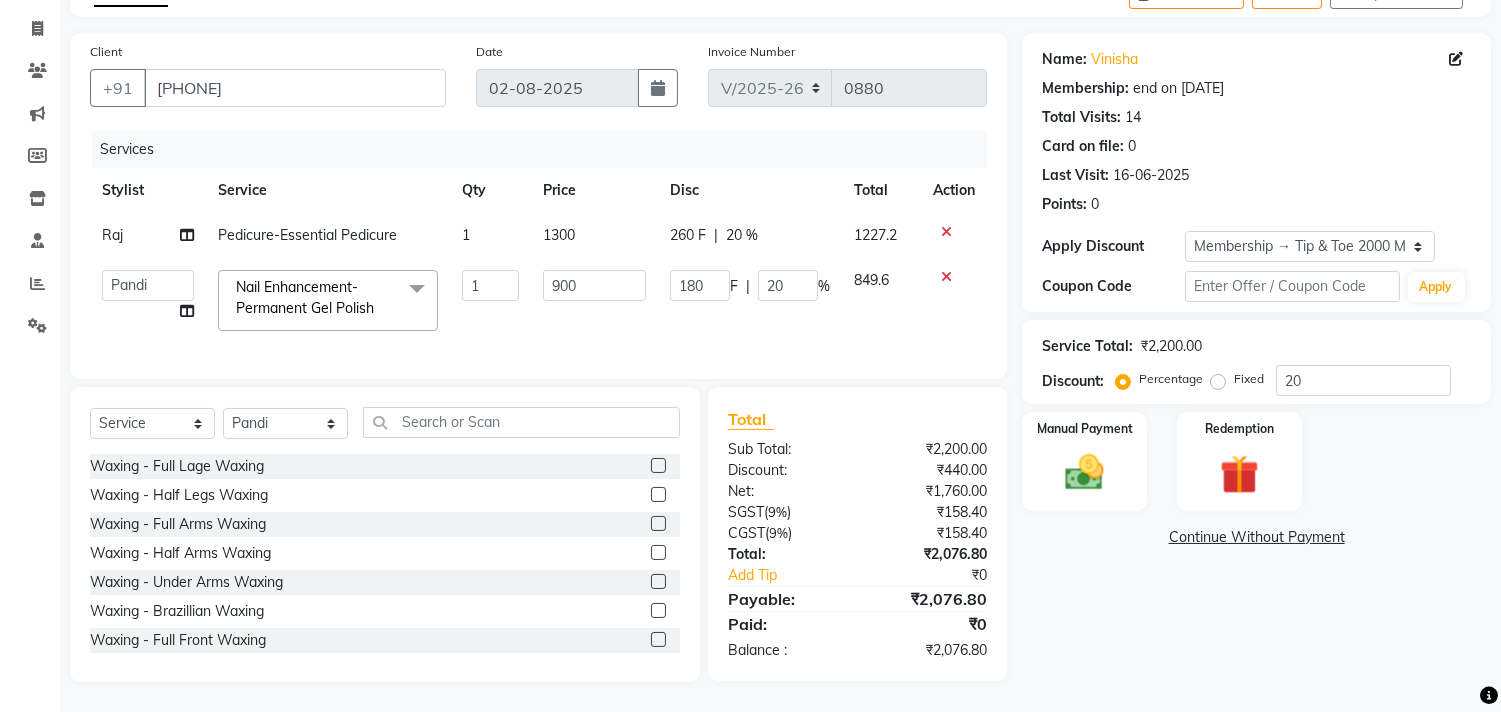 scroll, scrollTop: 133, scrollLeft: 0, axis: vertical 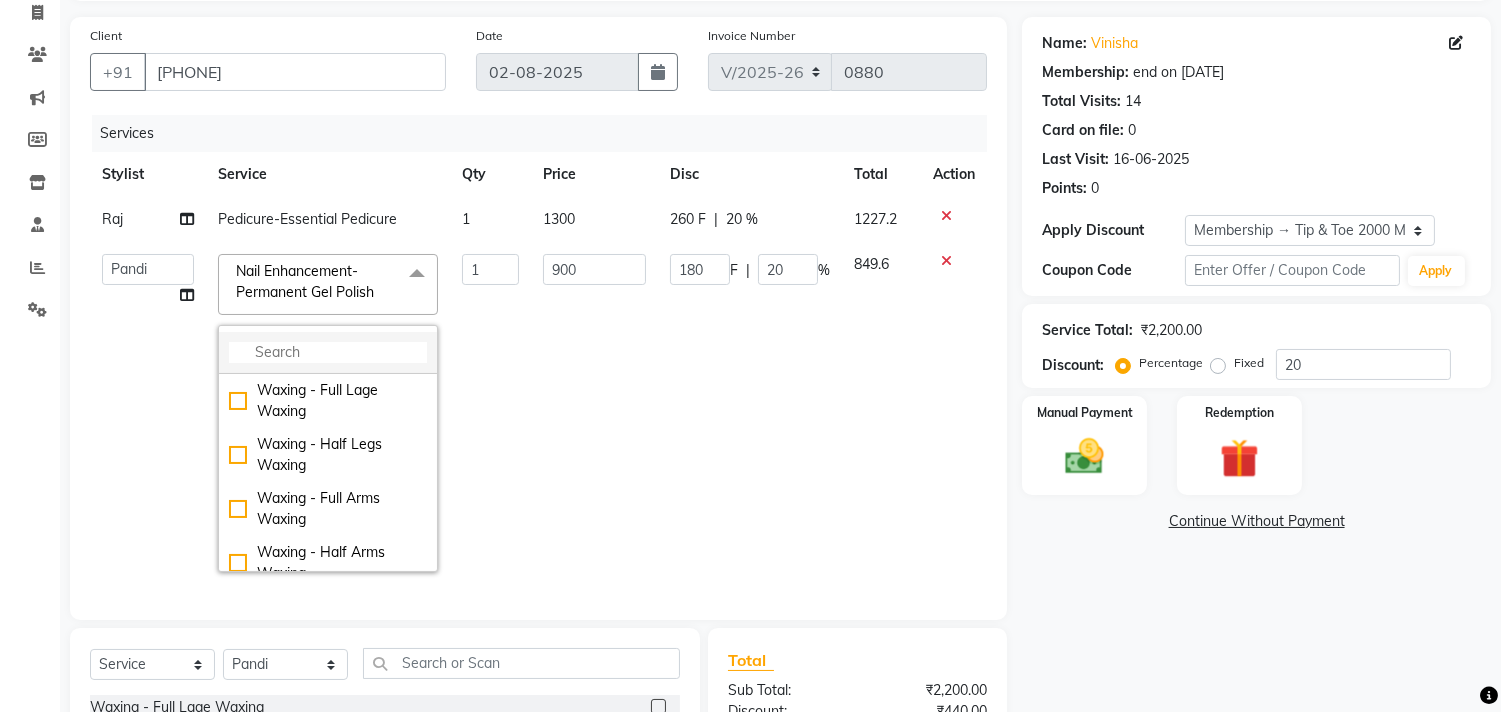 click 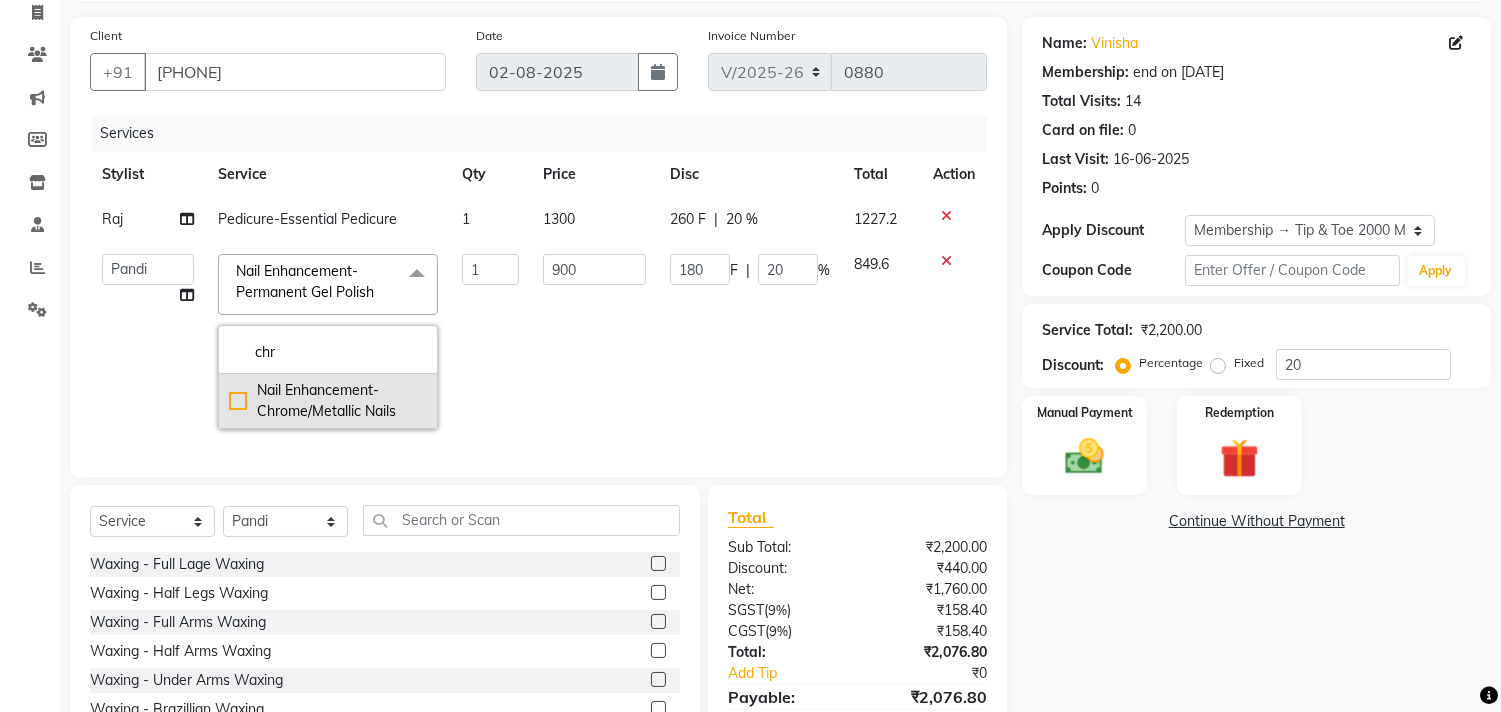 type on "chr" 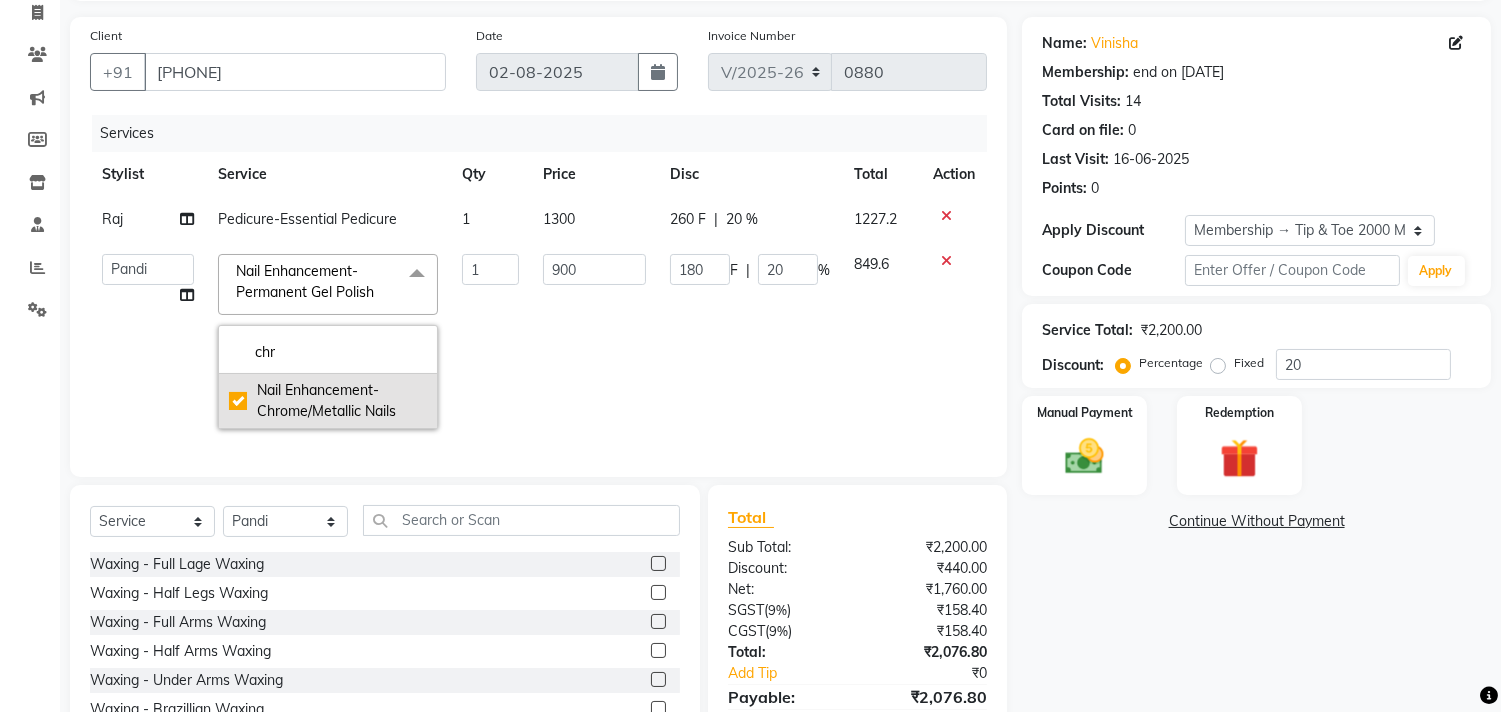 type on "1300" 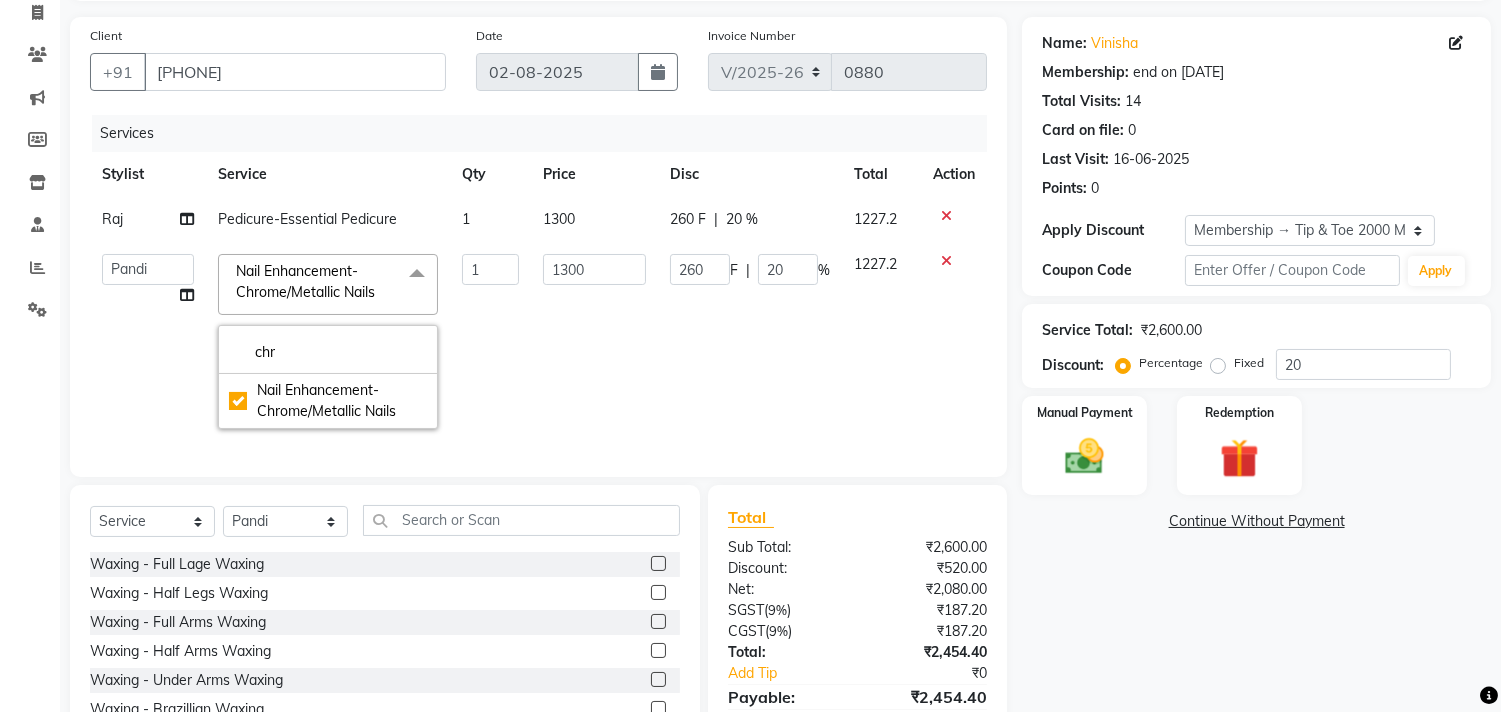 click on "Name: [FIRST]  Membership: end on [DATE] Total Visits:  [NUMBER] Card on file:  [NUMBER] Last Visit:   [DATE] Points:   [NUMBER]  Apply Discount Select Membership → Tip &Toe [NUMBER] Membership Coupon Code Apply Service Total:  [CURRENCY][AMOUNT]  Discount:  Percentage   Fixed  [NUMBER] Manual Payment Redemption  Continue Without Payment" 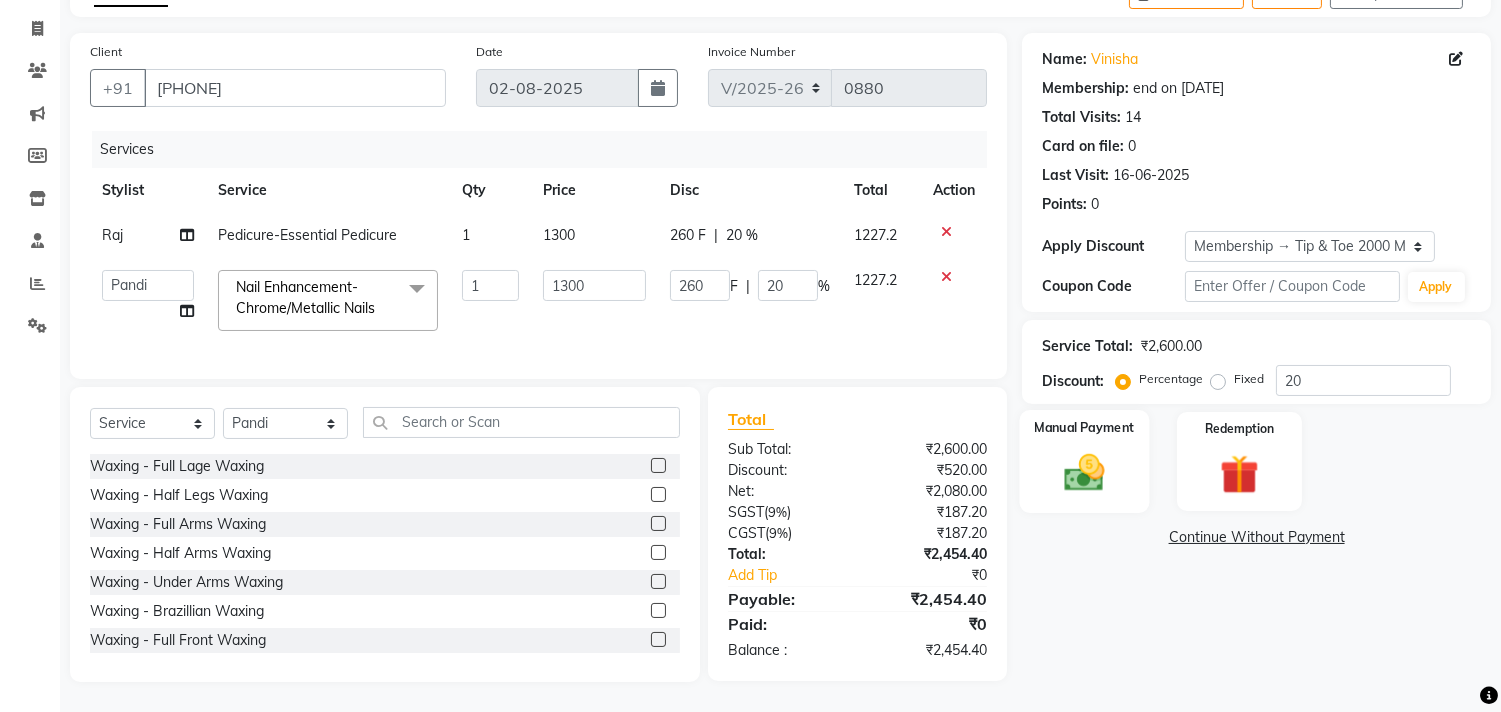 click on "Manual Payment" 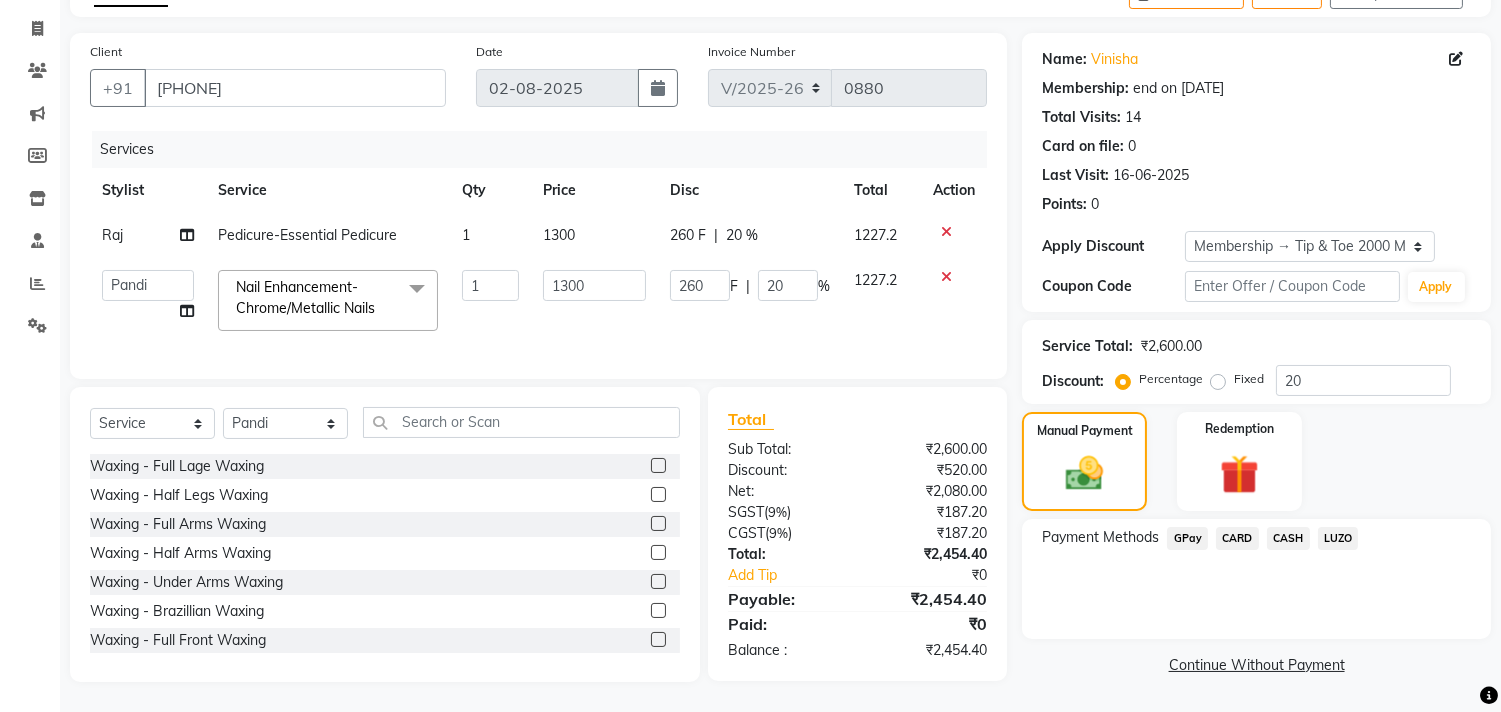 click on "CARD" 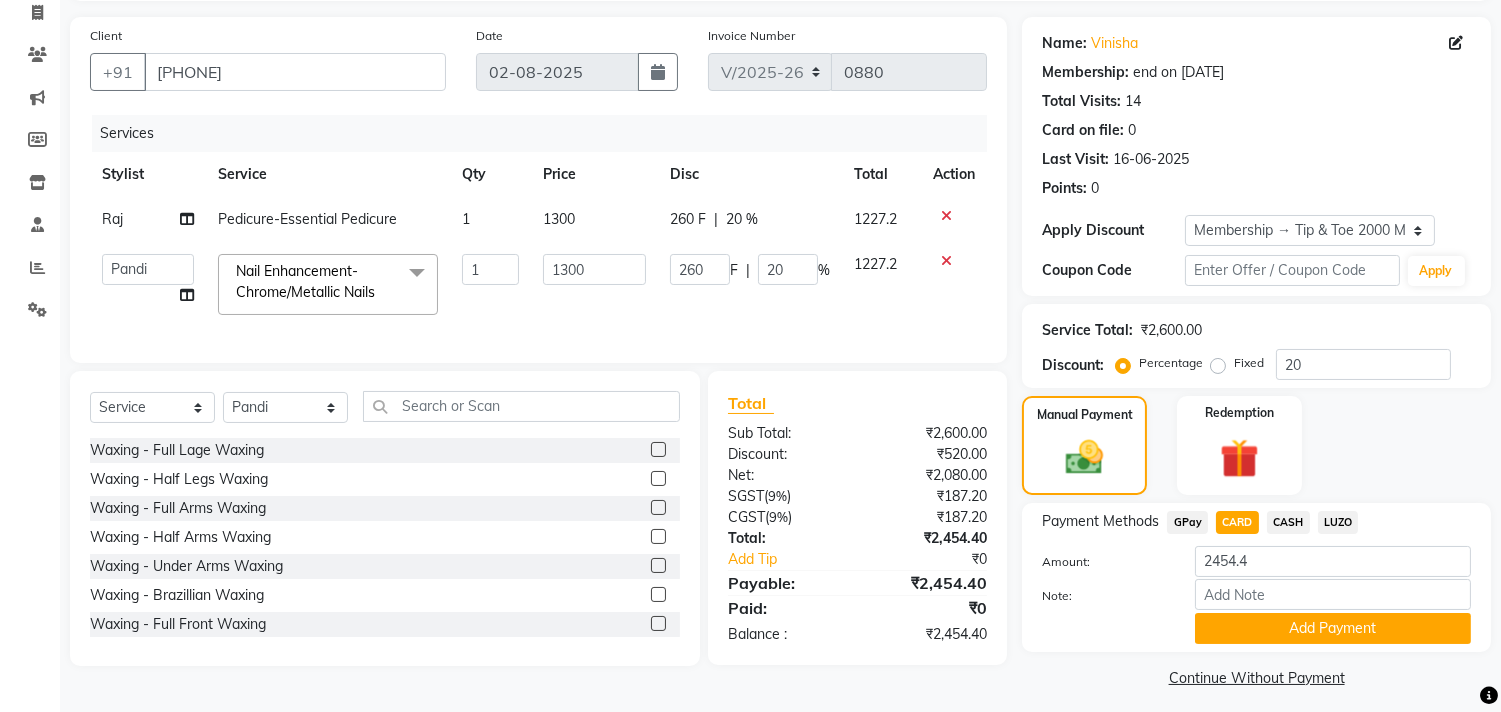 scroll, scrollTop: 143, scrollLeft: 0, axis: vertical 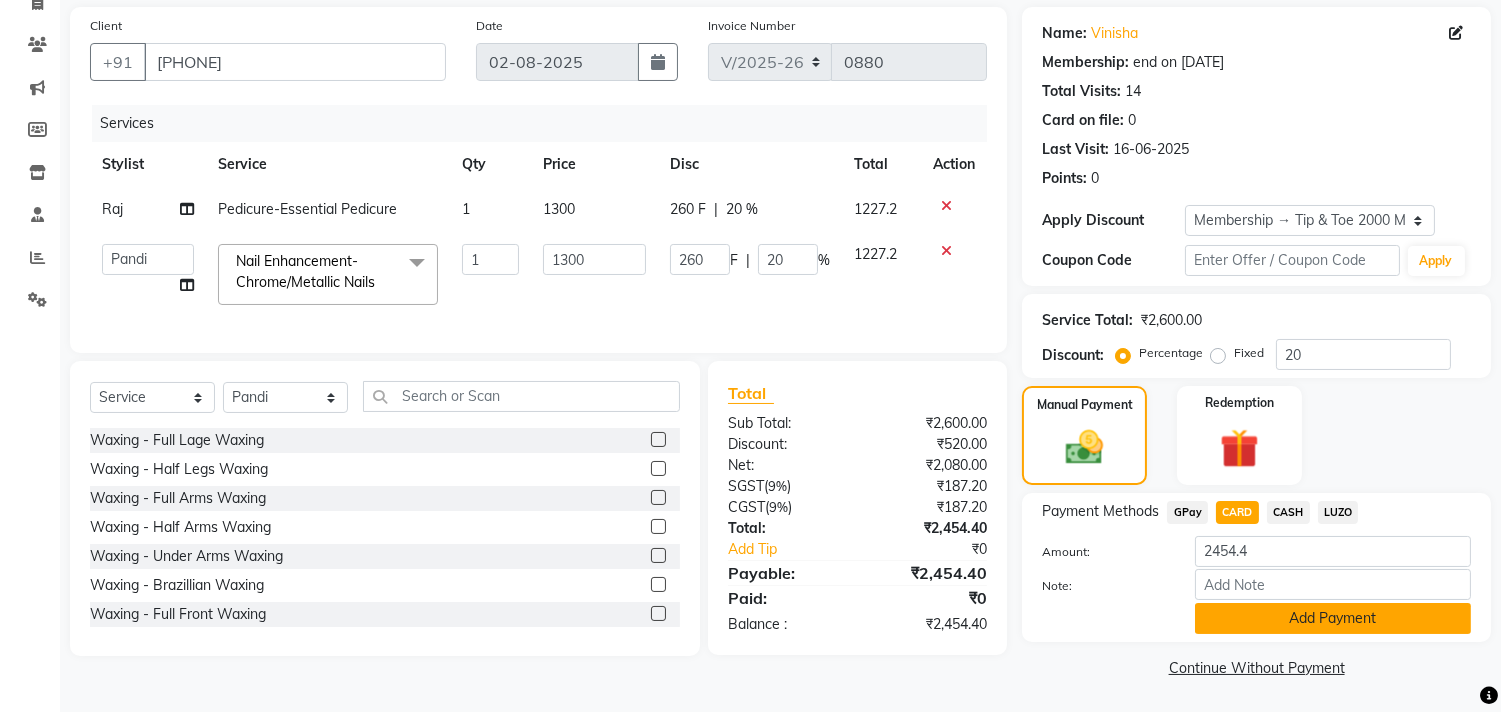 click on "Add Payment" 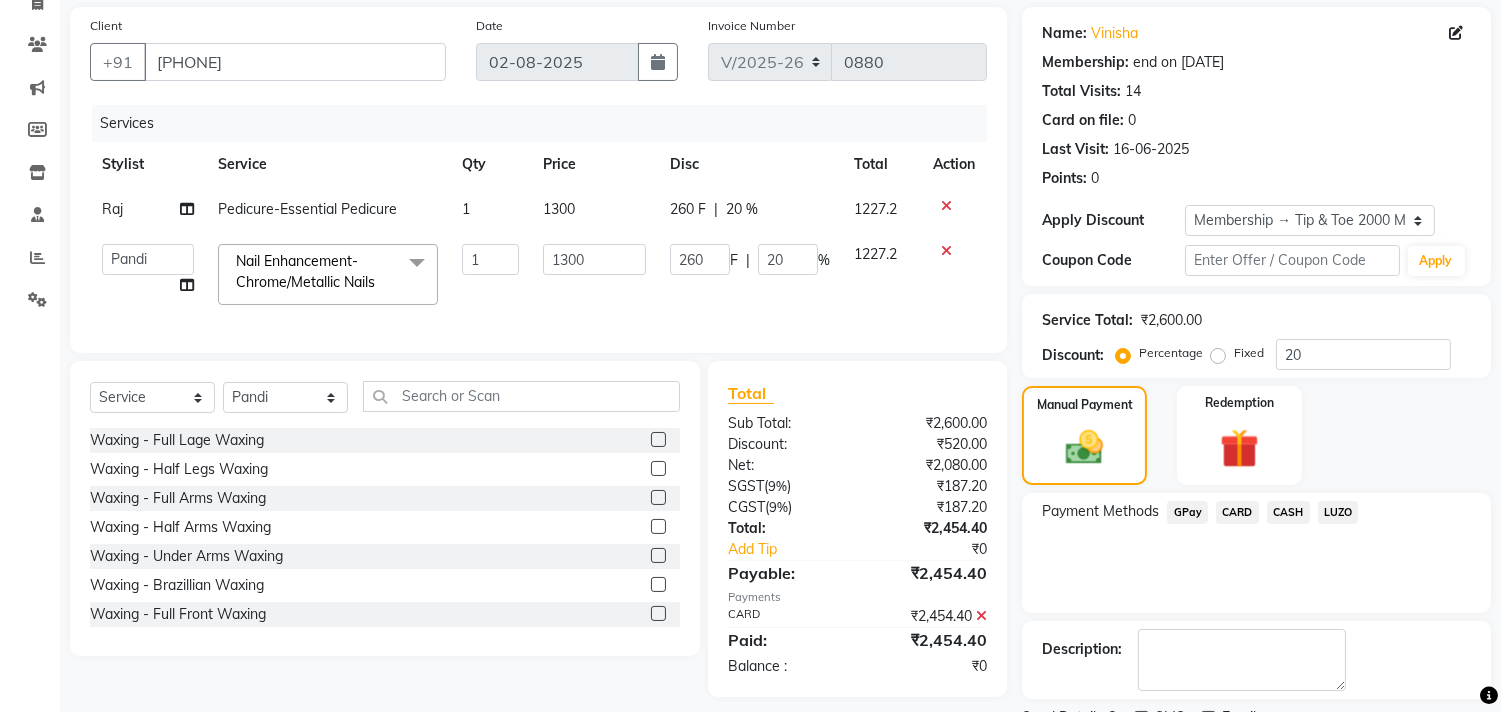 scroll, scrollTop: 227, scrollLeft: 0, axis: vertical 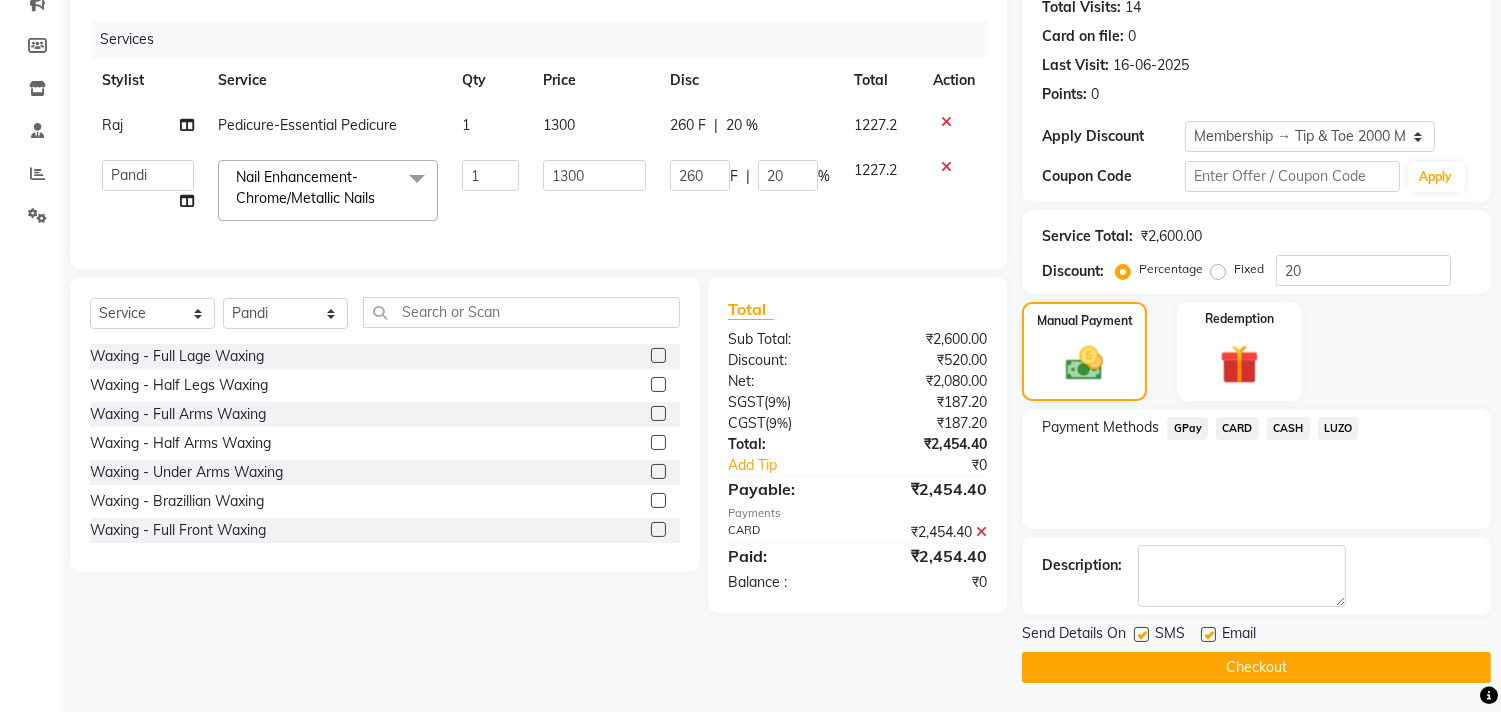 click on "Checkout" 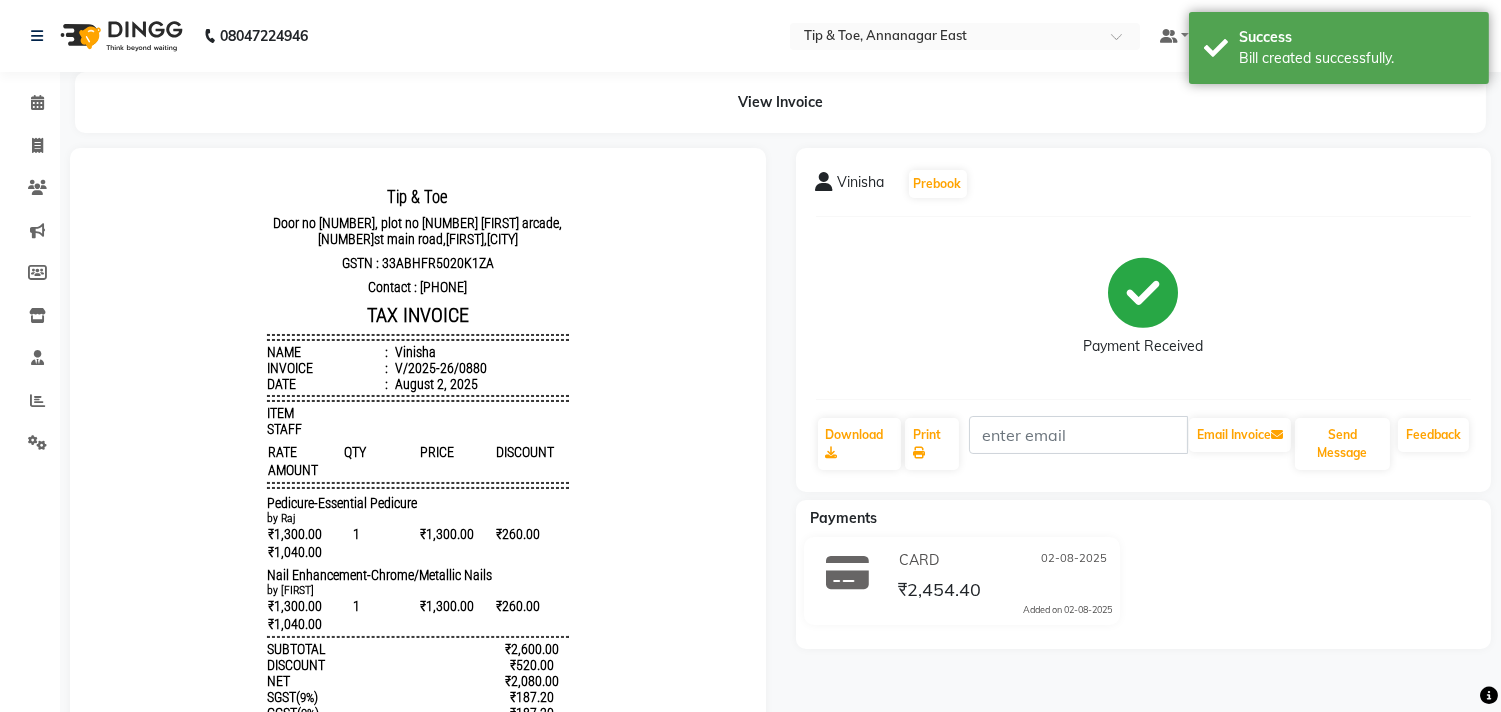 scroll, scrollTop: 0, scrollLeft: 0, axis: both 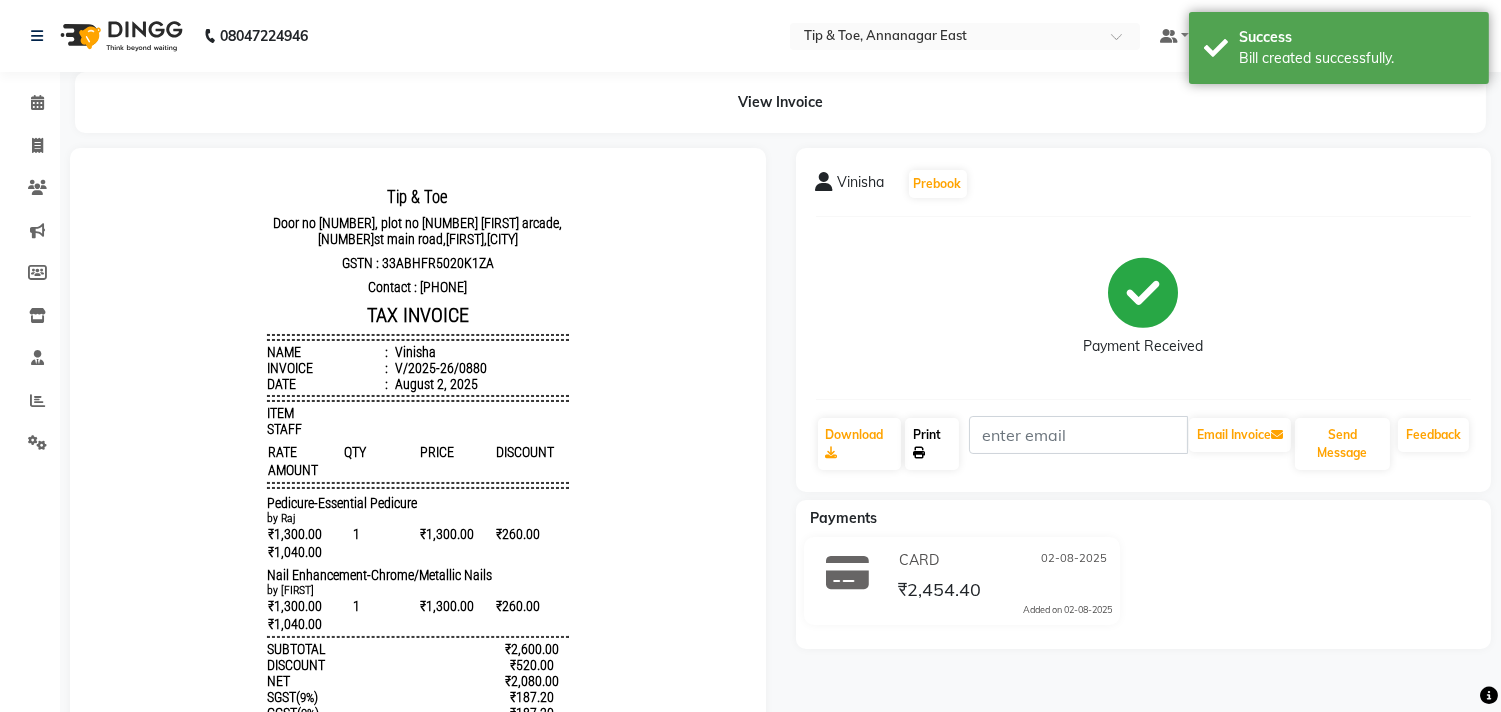 click on "Print" 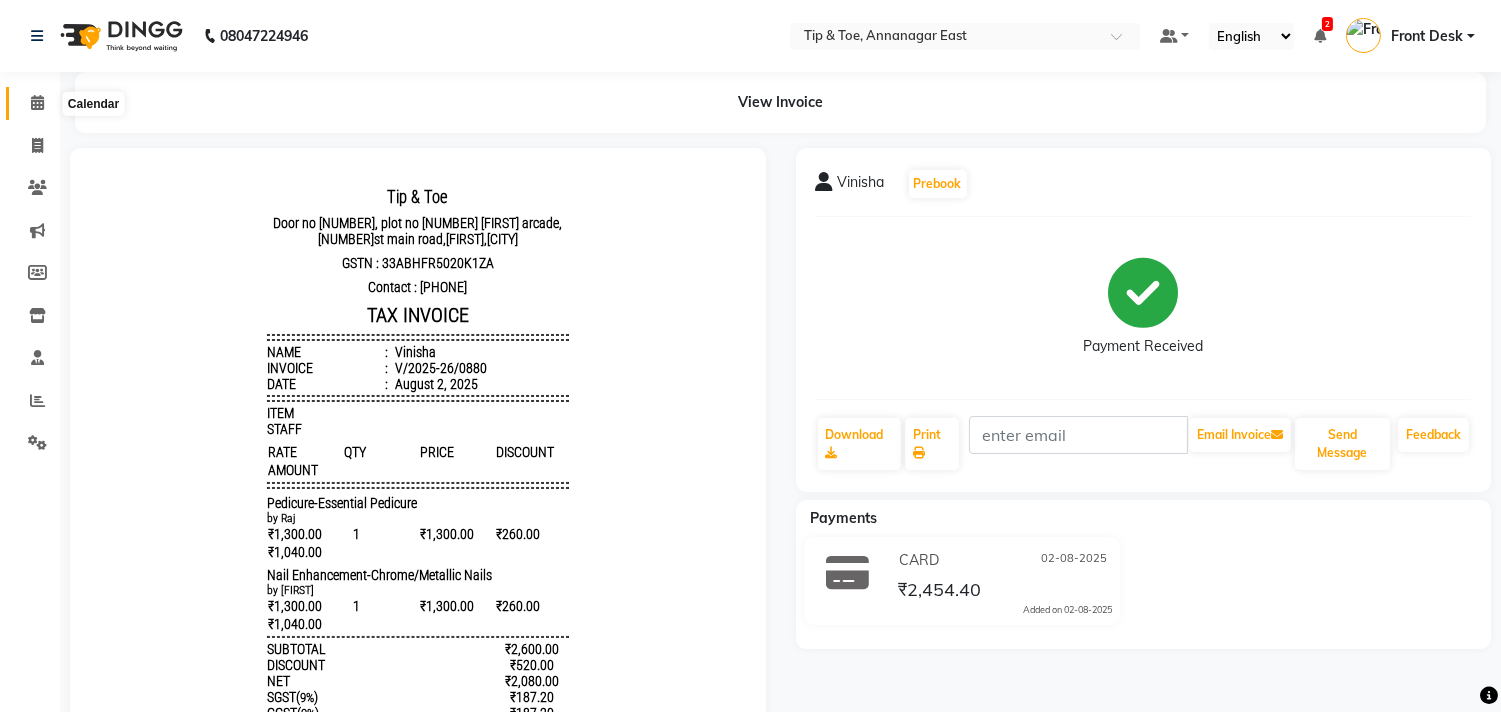 click 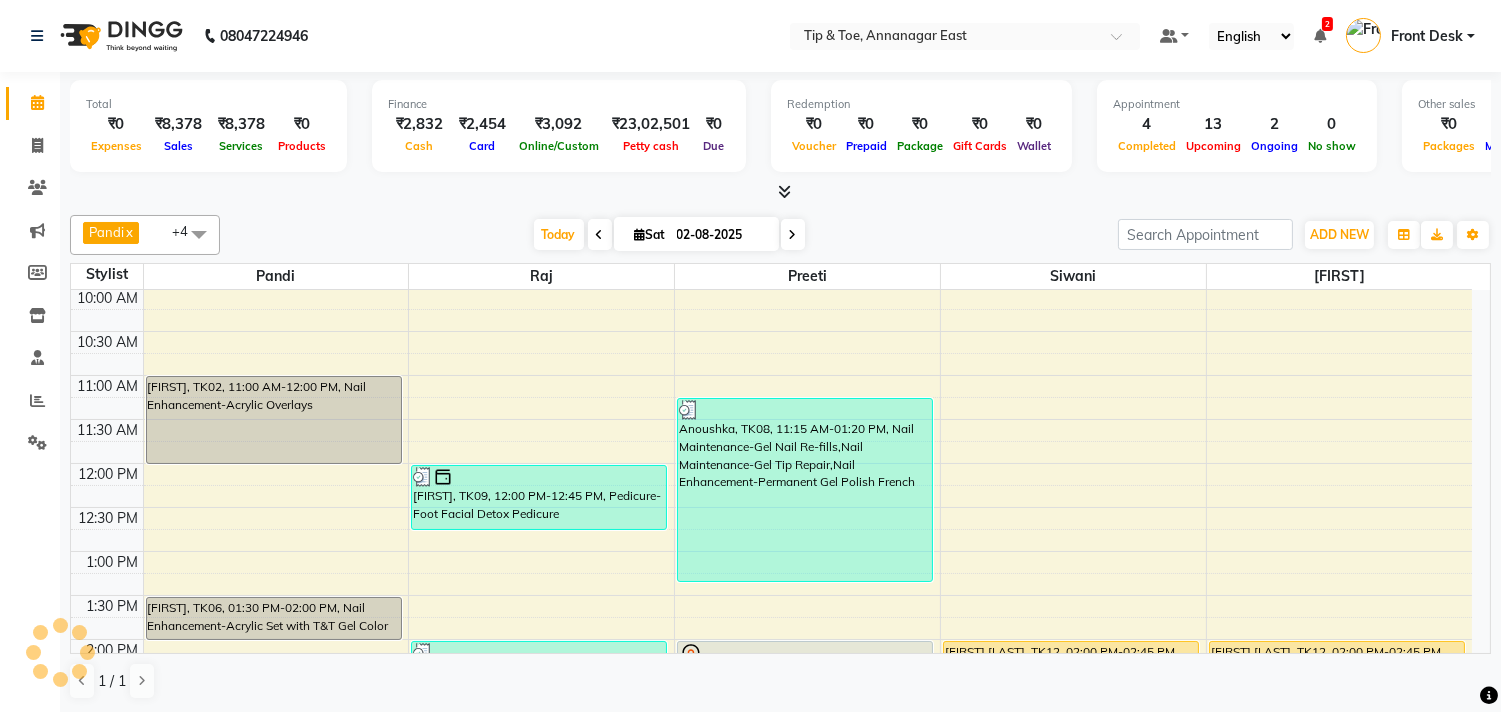 scroll, scrollTop: 333, scrollLeft: 0, axis: vertical 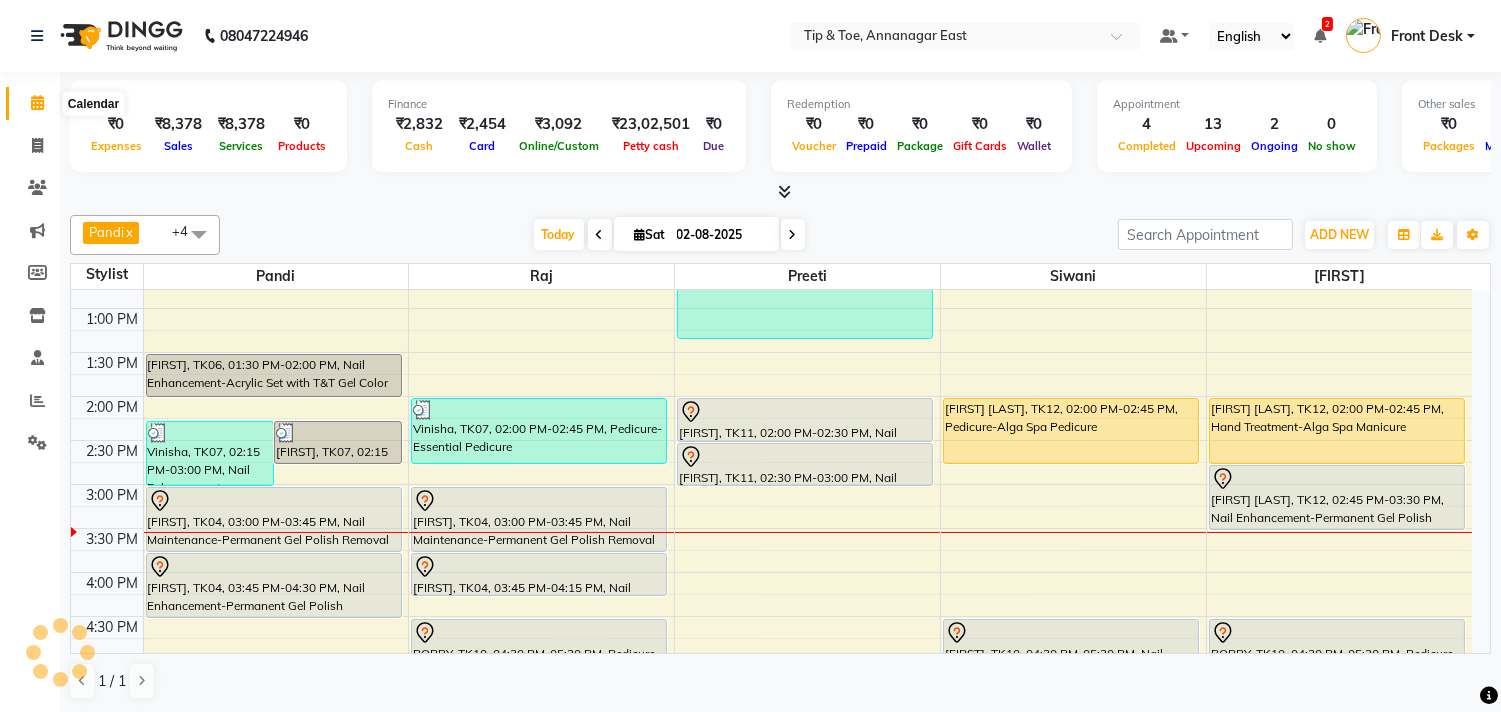 click 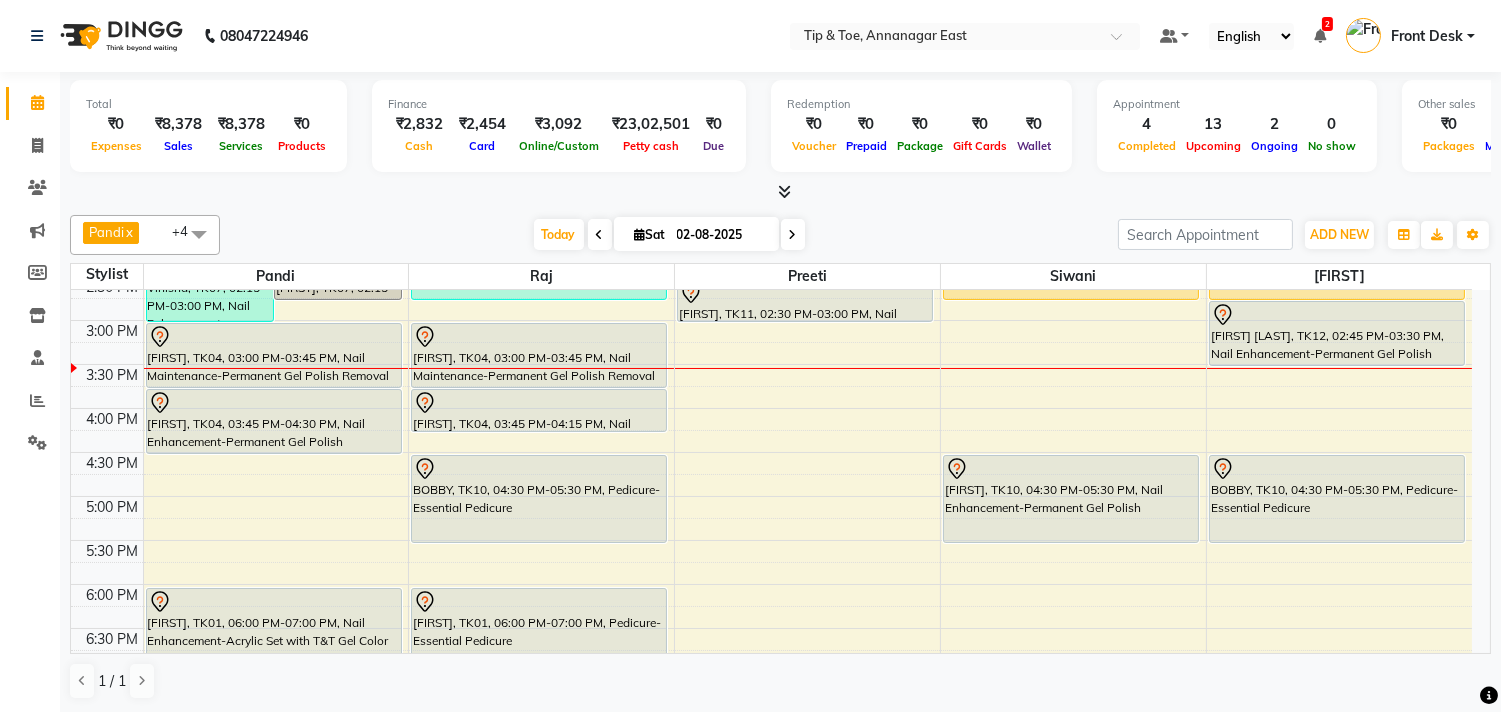 scroll, scrollTop: 444, scrollLeft: 0, axis: vertical 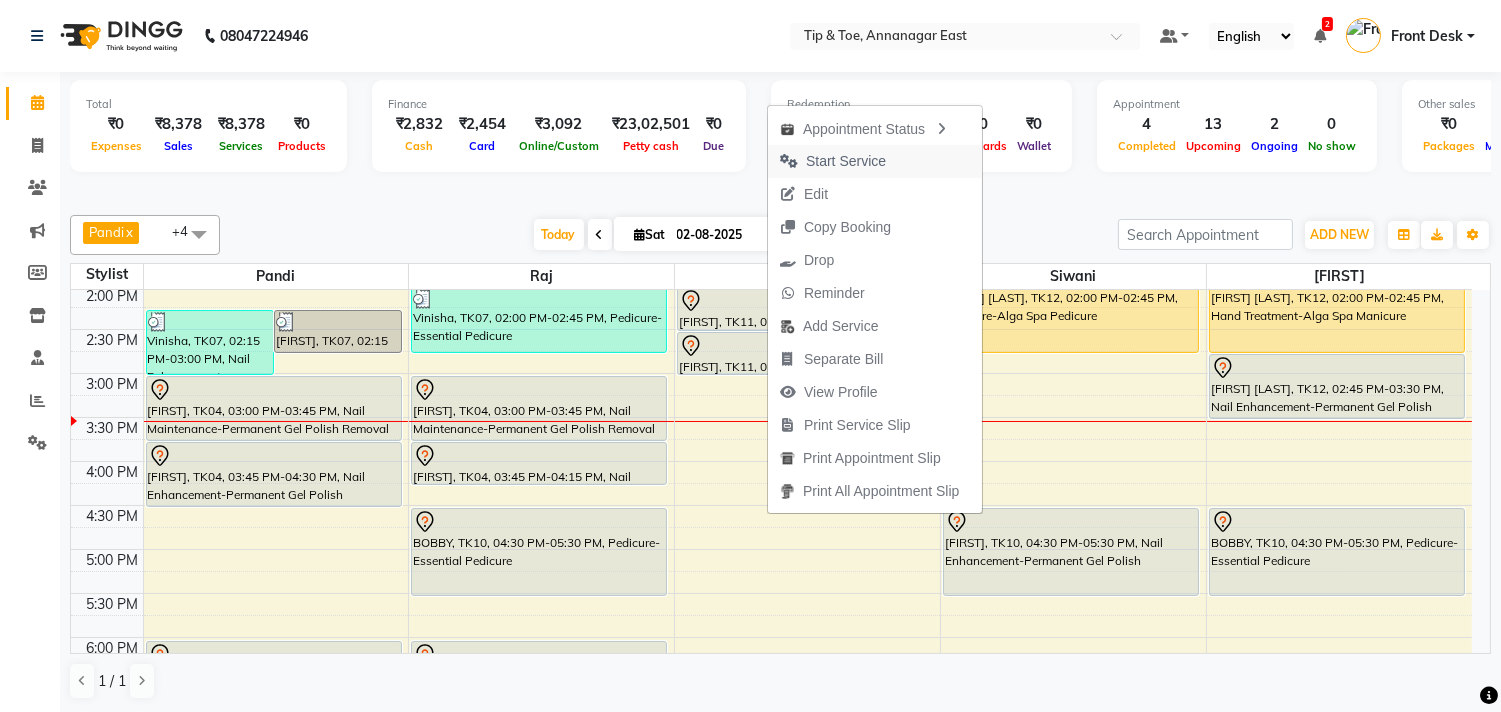 click on "Start Service" at bounding box center (846, 161) 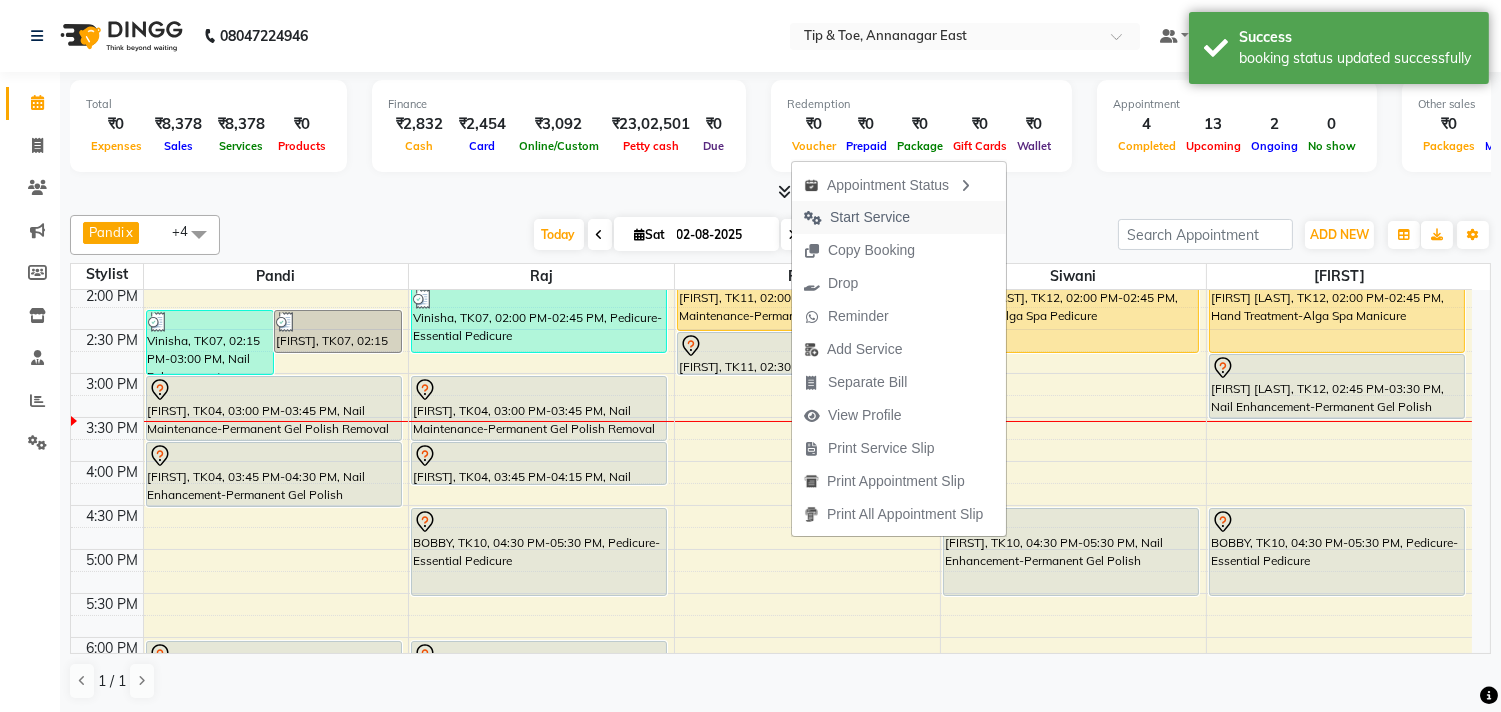 click on "Start Service" at bounding box center [870, 217] 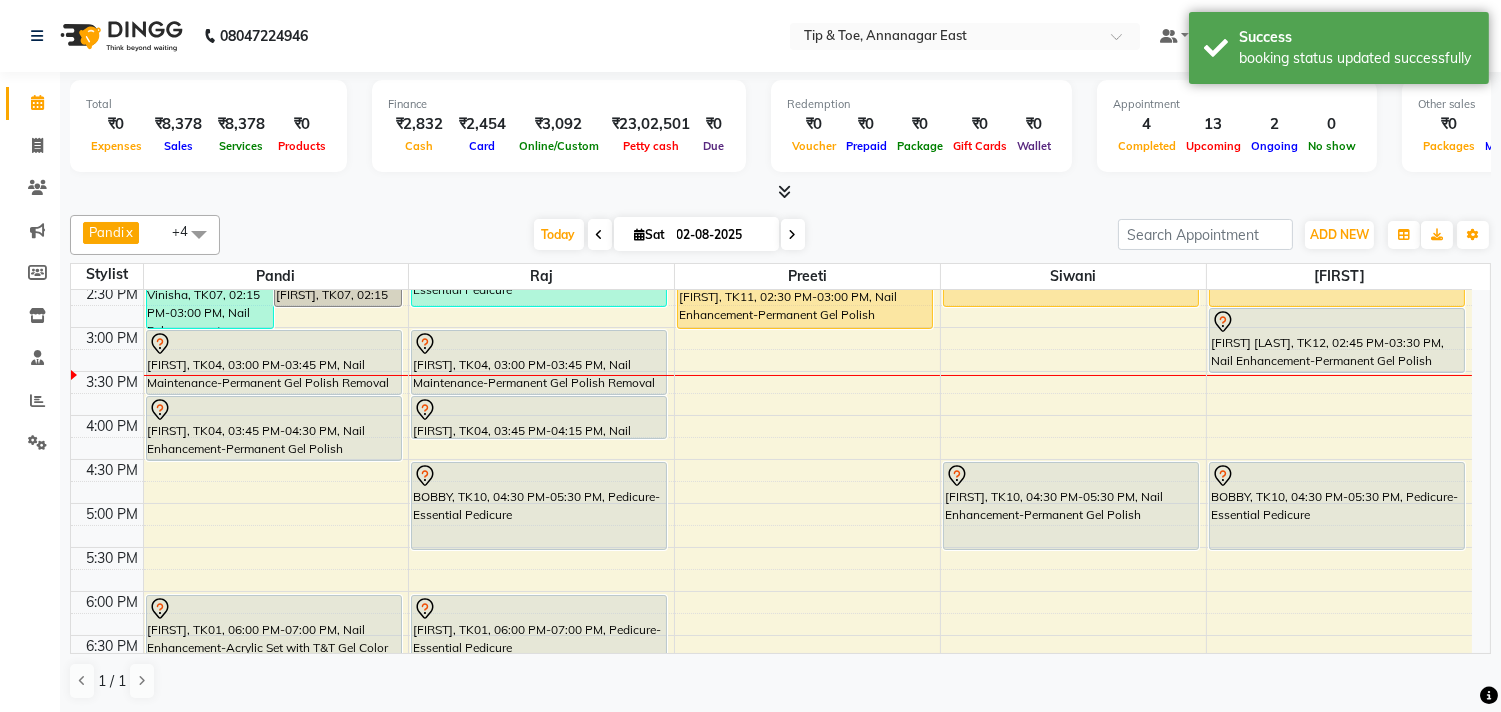 scroll, scrollTop: 444, scrollLeft: 0, axis: vertical 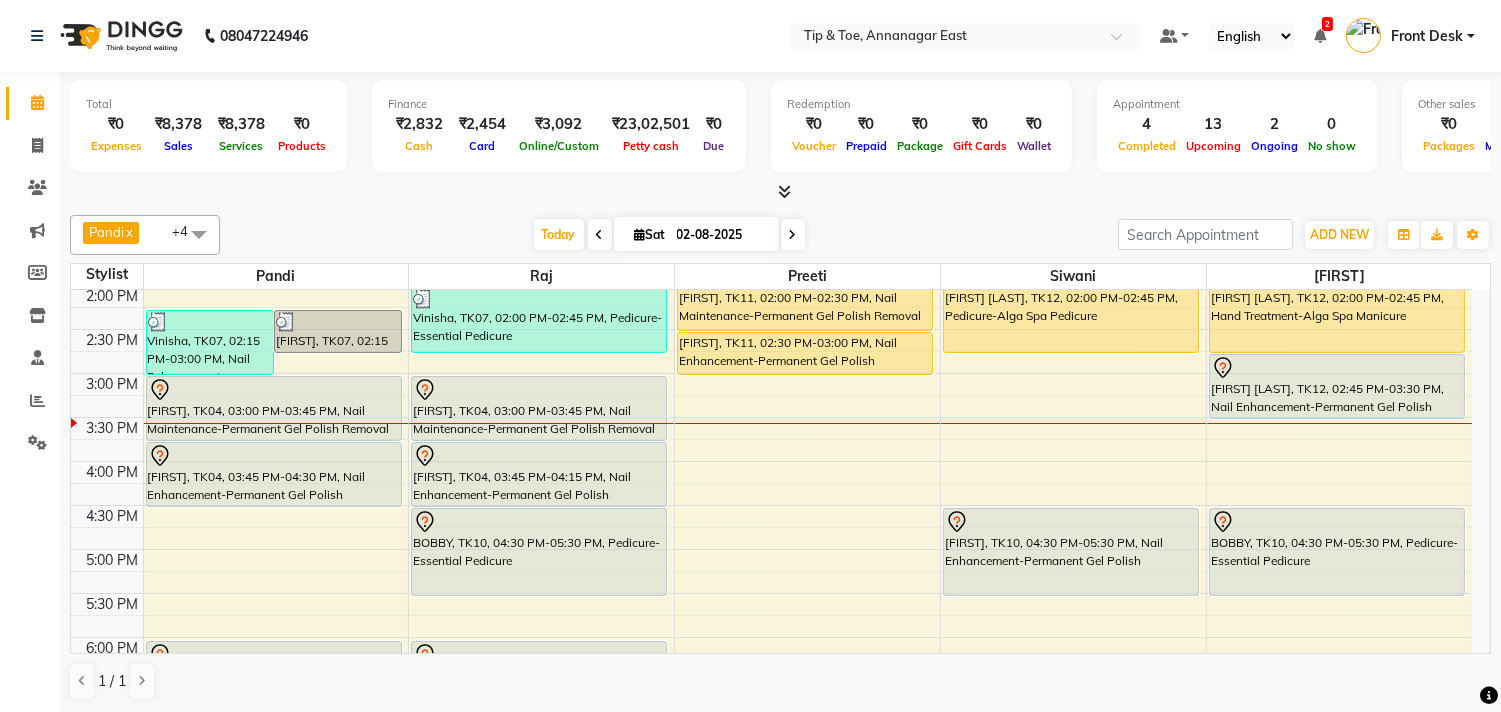 drag, startPoint x: 440, startPoint y: 480, endPoint x: 435, endPoint y: 491, distance: 12.083046 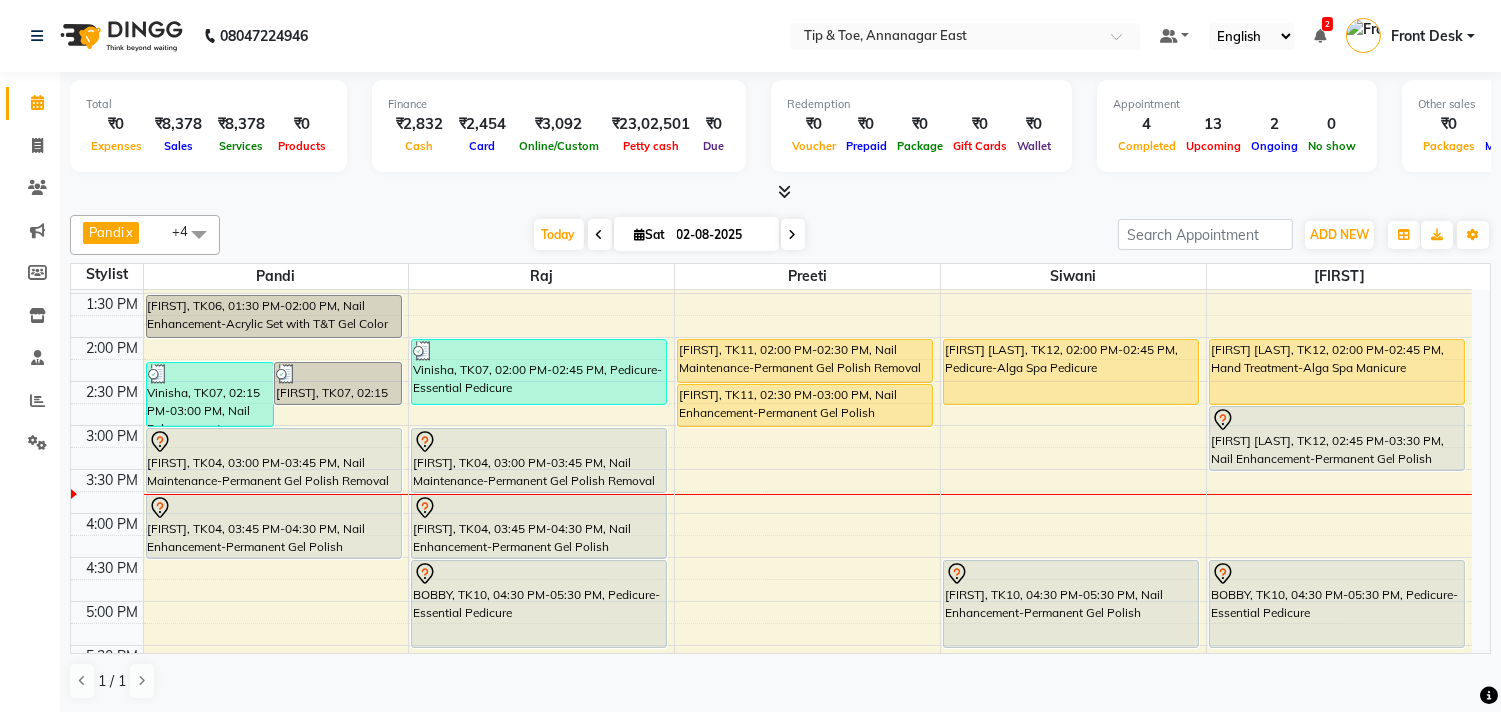 scroll, scrollTop: 333, scrollLeft: 0, axis: vertical 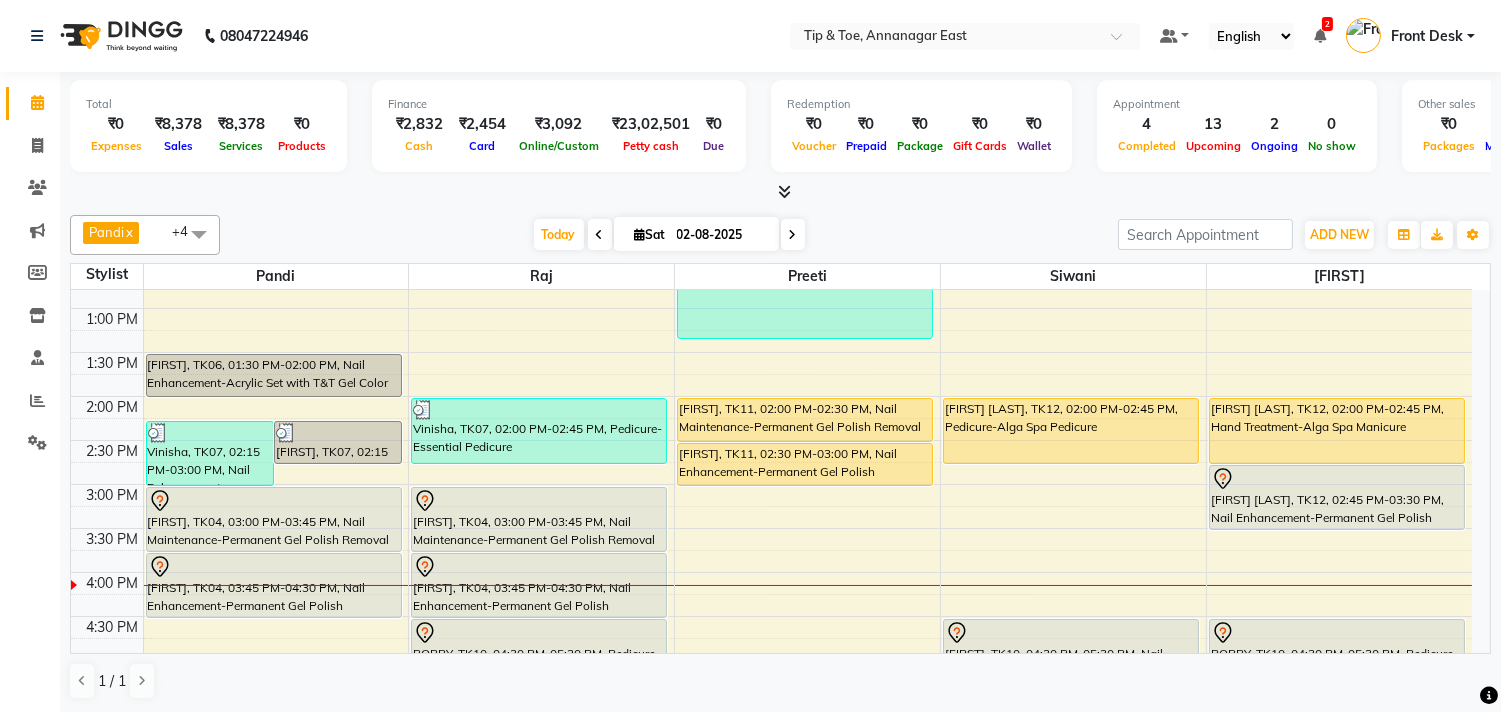 click at bounding box center (793, 234) 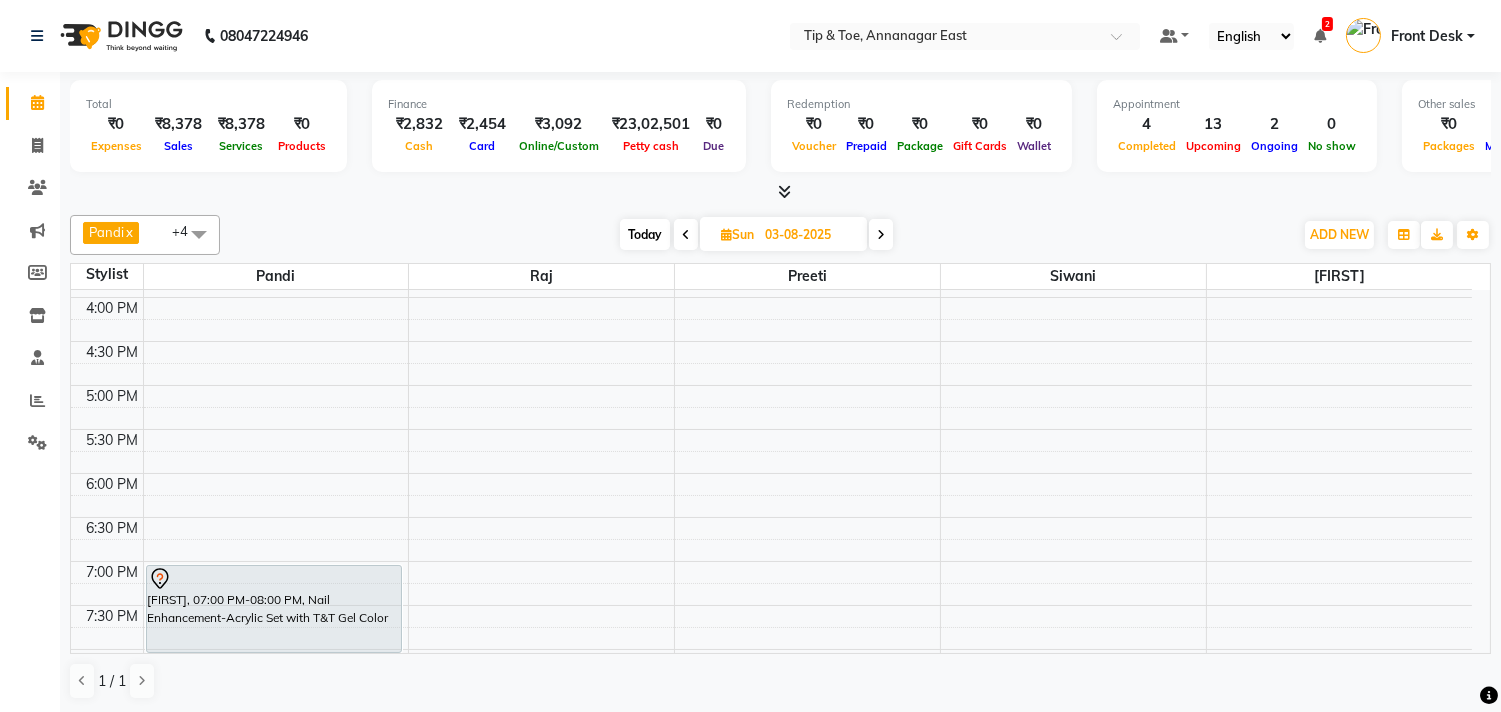 scroll, scrollTop: 666, scrollLeft: 0, axis: vertical 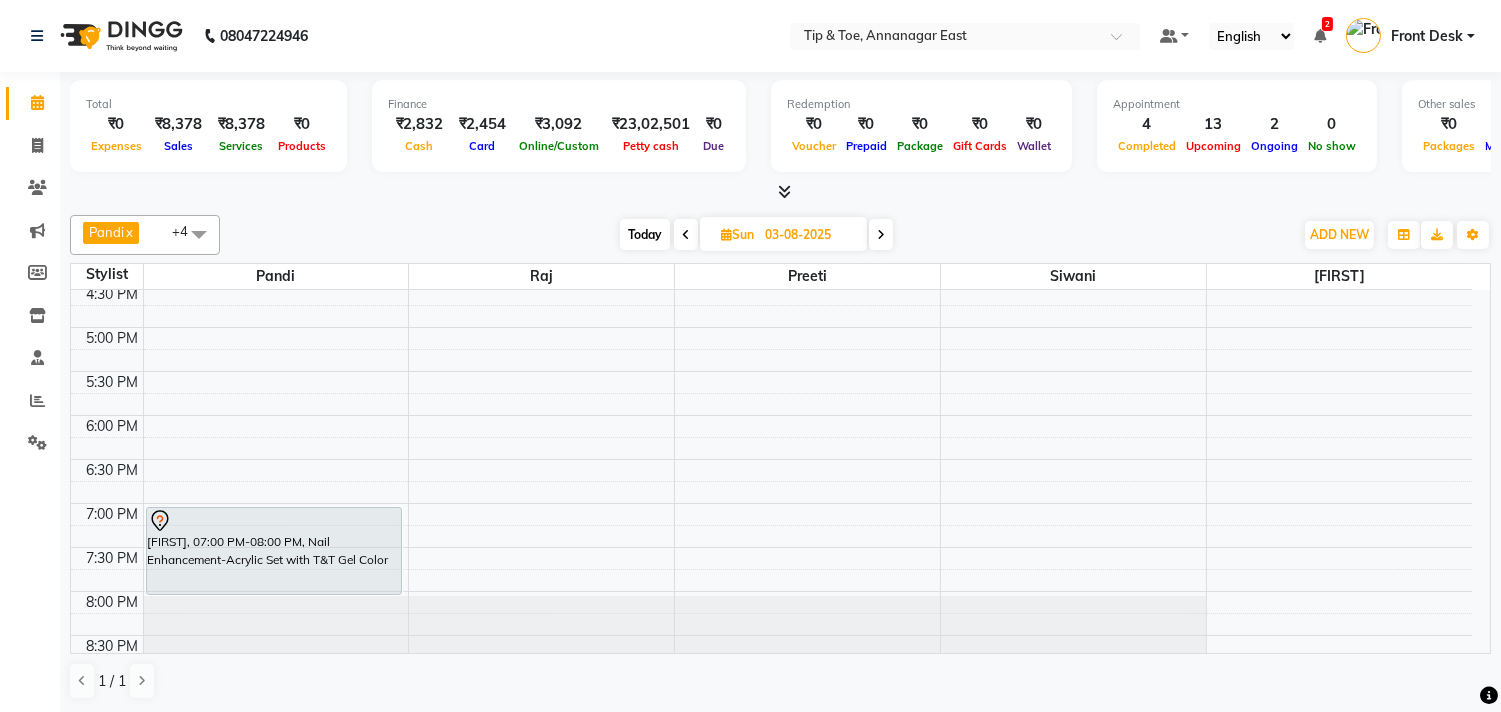click on "Today" at bounding box center (645, 234) 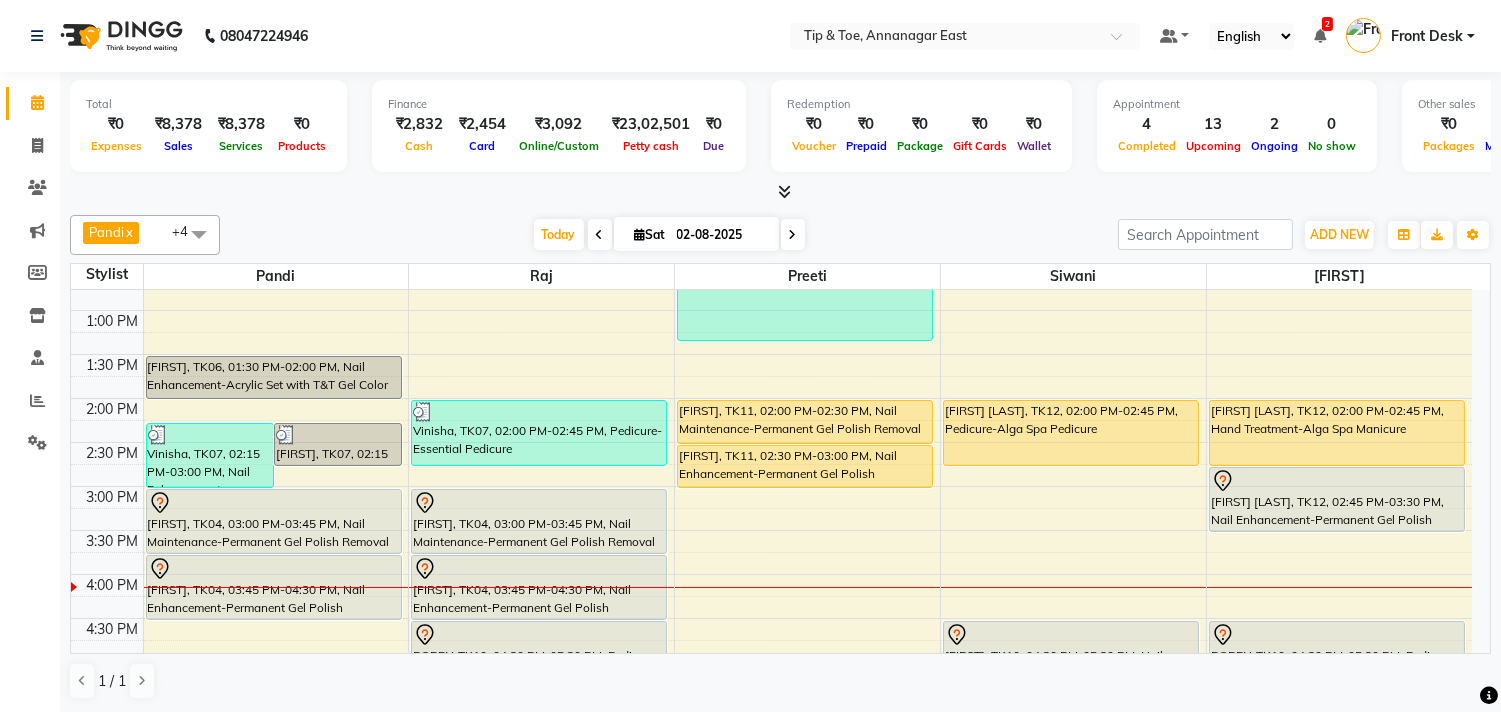scroll, scrollTop: 286, scrollLeft: 0, axis: vertical 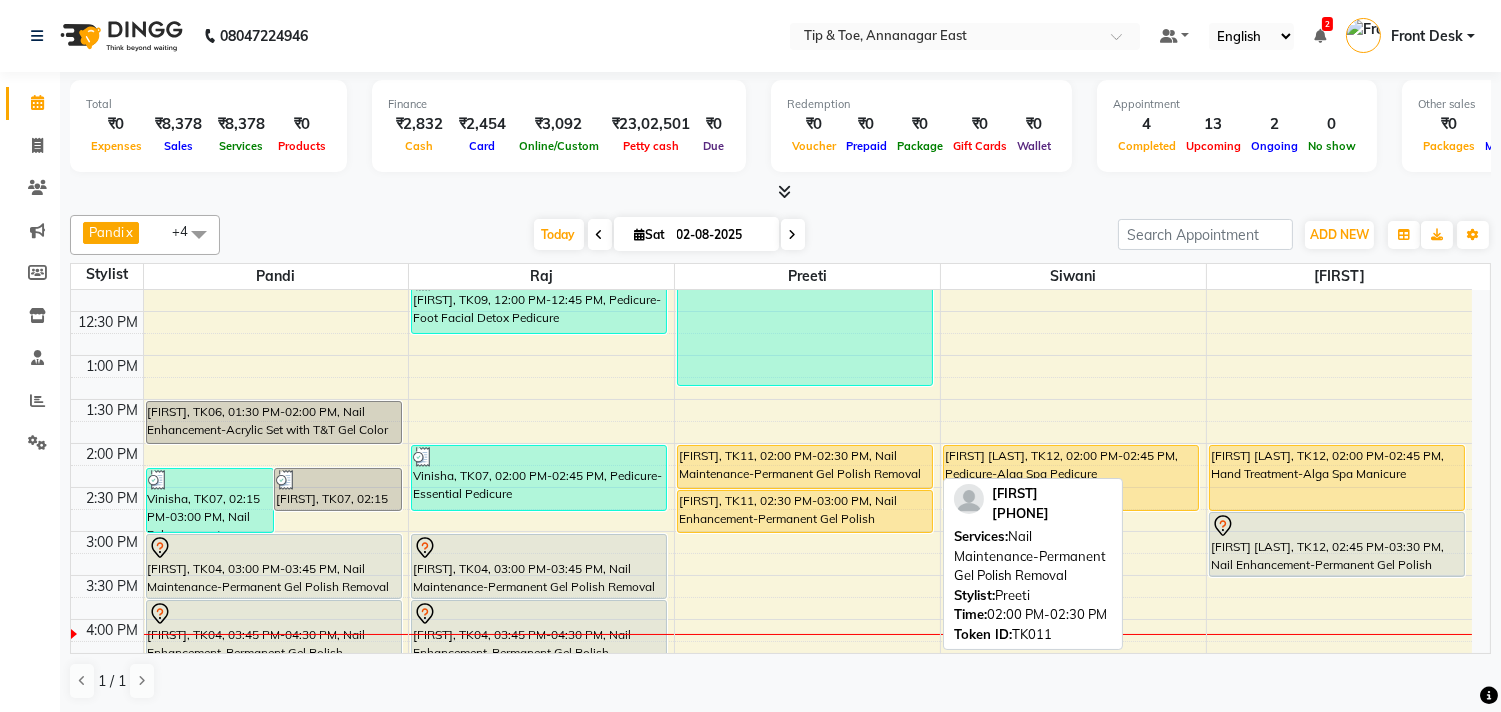 click on "[FIRST], TK11, 02:00 PM-02:30 PM, Nail Maintenance-Permanent Gel Polish Removal" at bounding box center (805, 467) 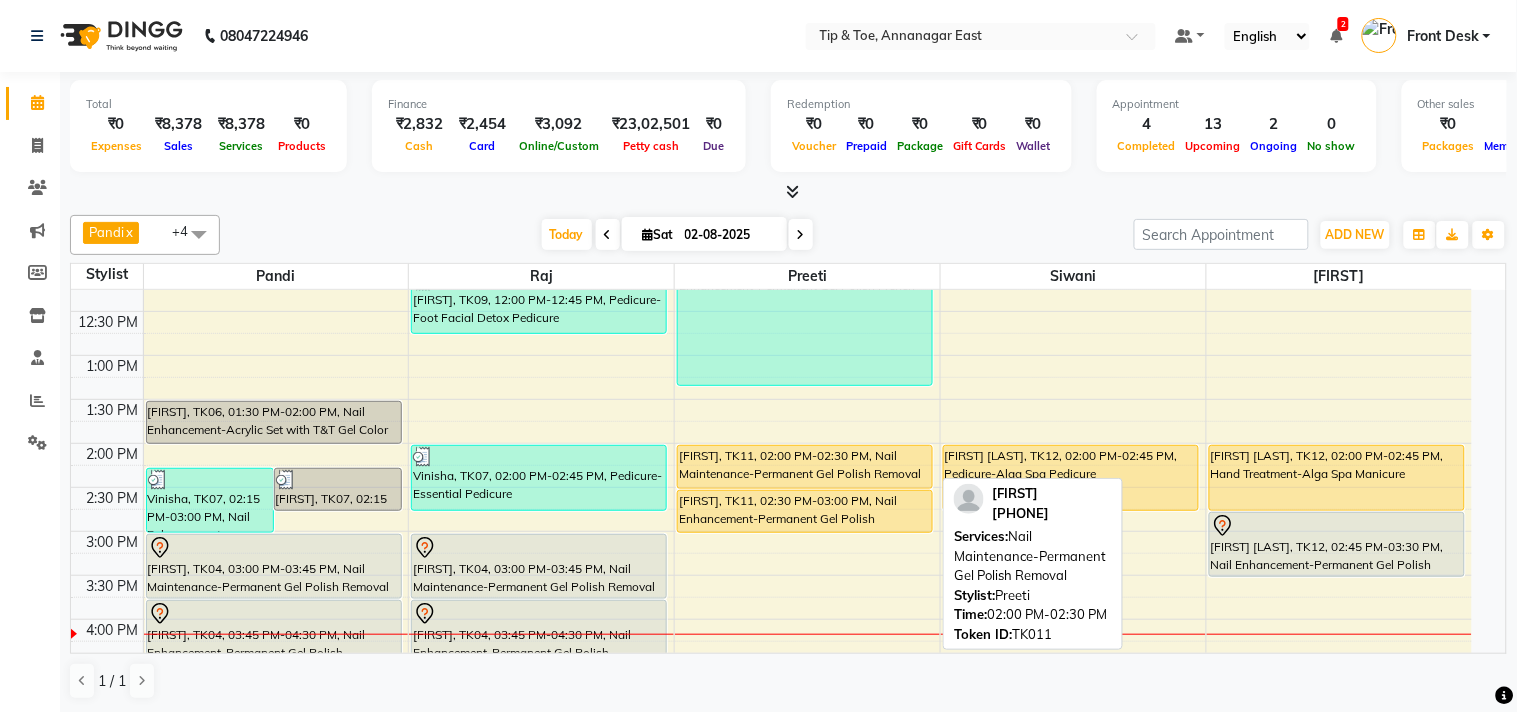 select on "1" 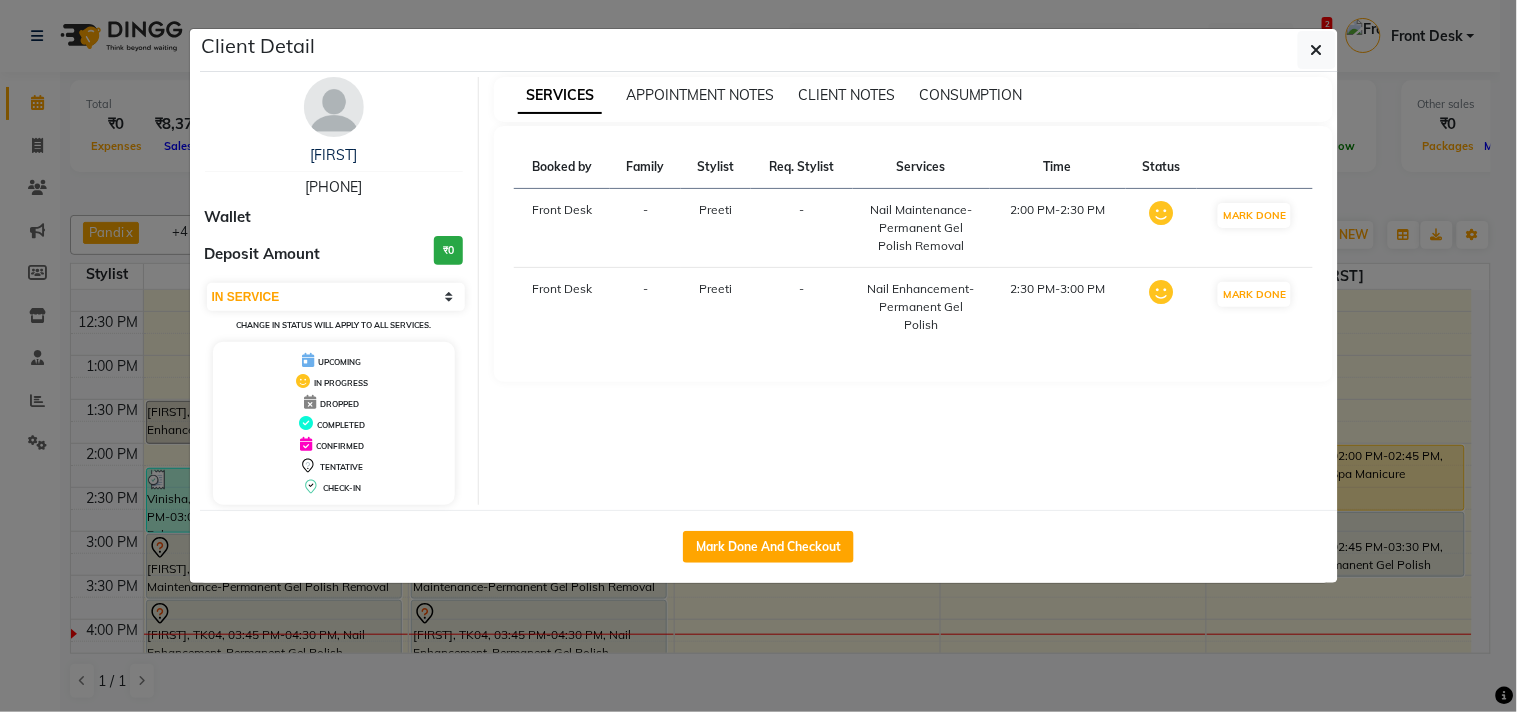 click on "Mark Done And Checkout" 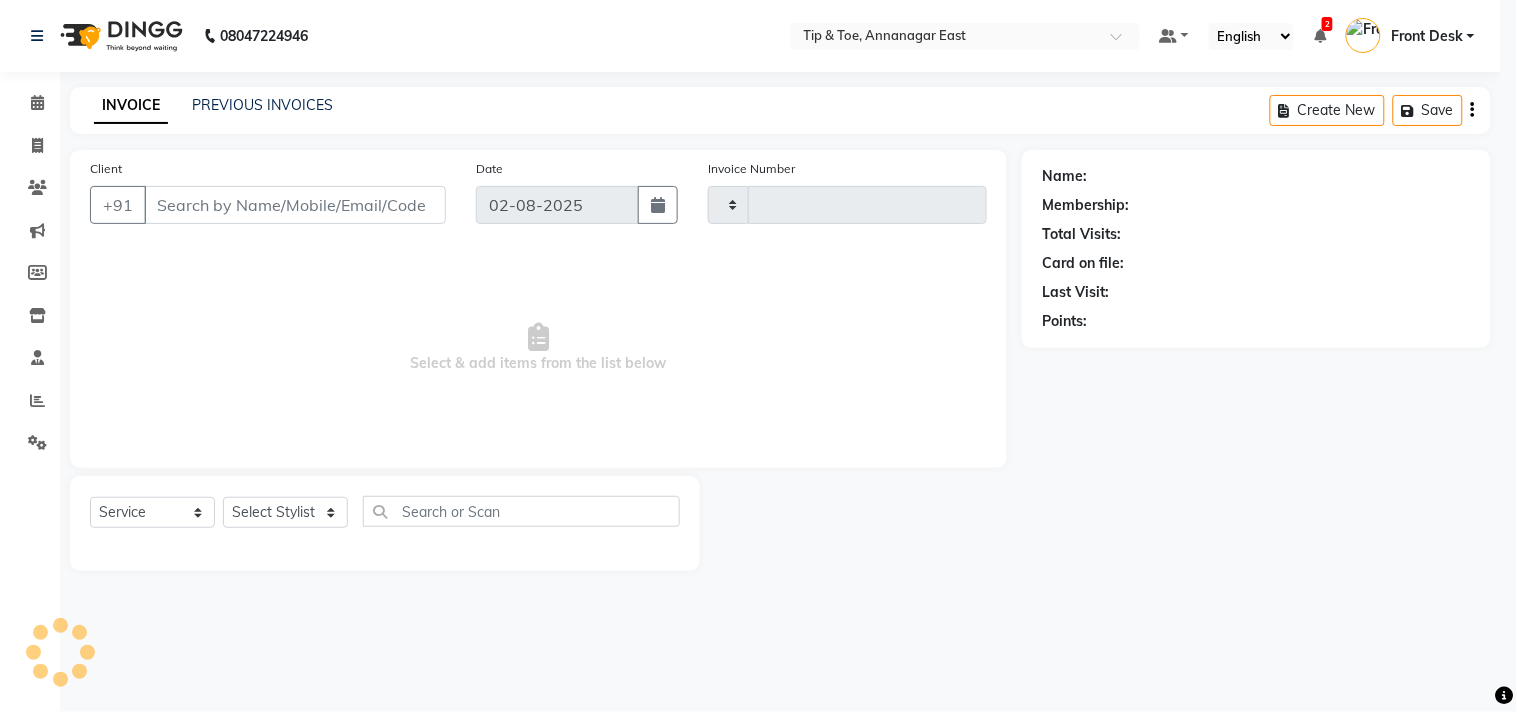 type on "0881" 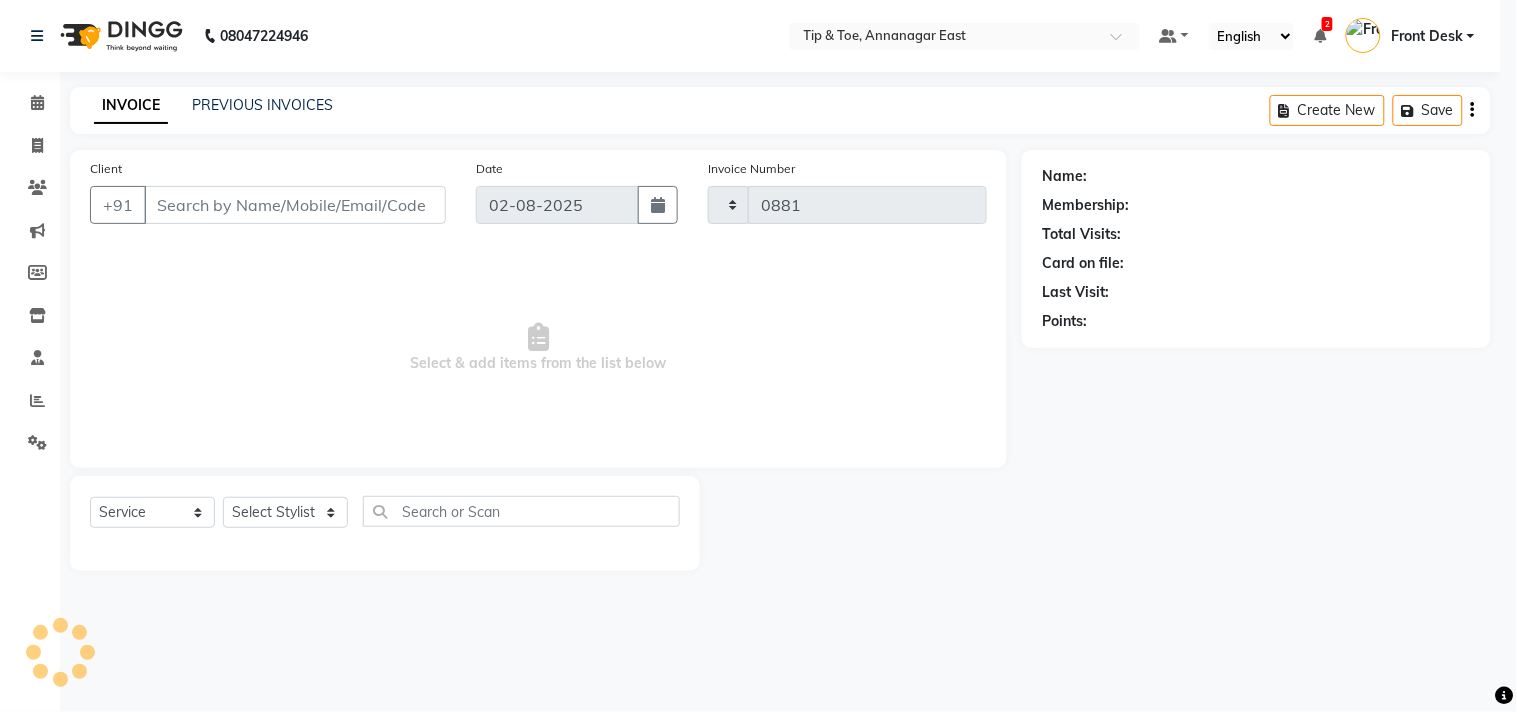 select on "5770" 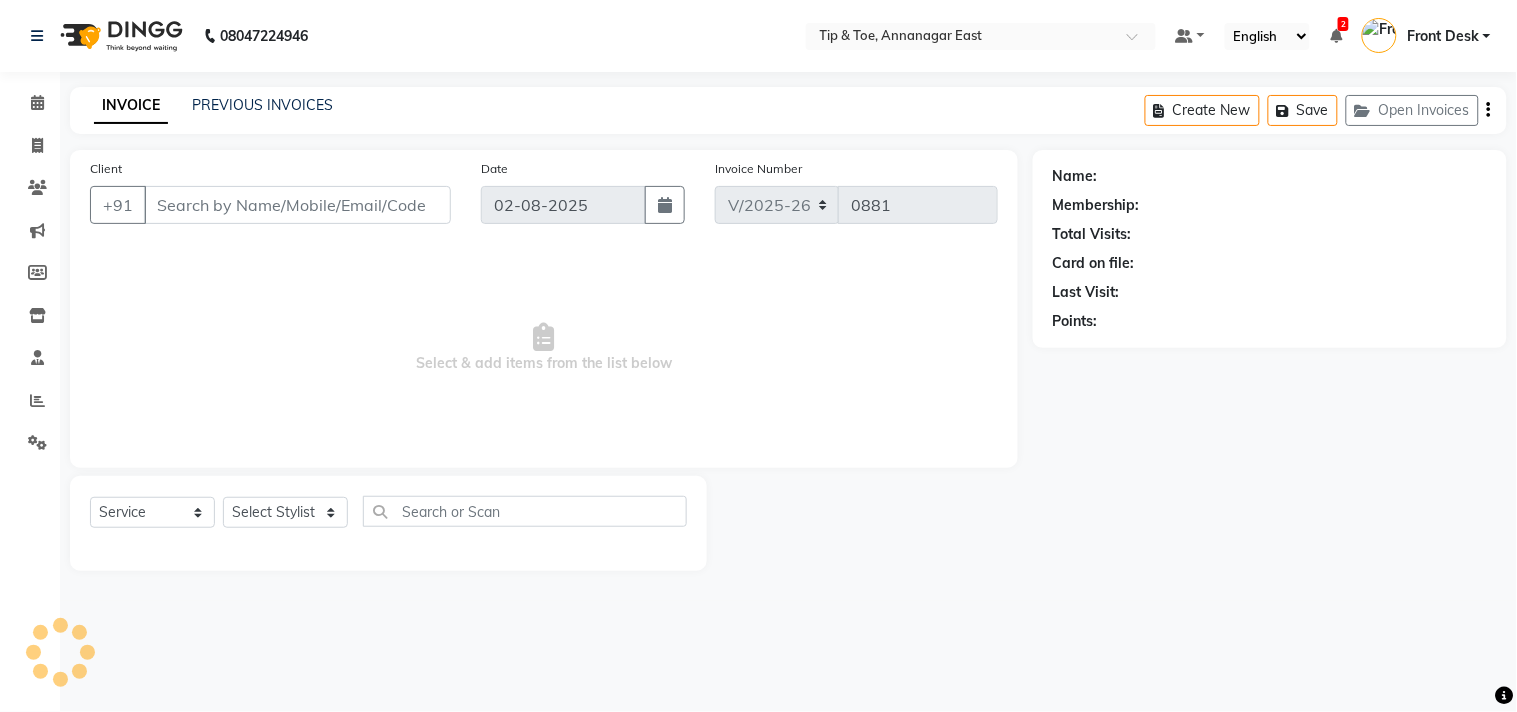 type on "[PHONE]" 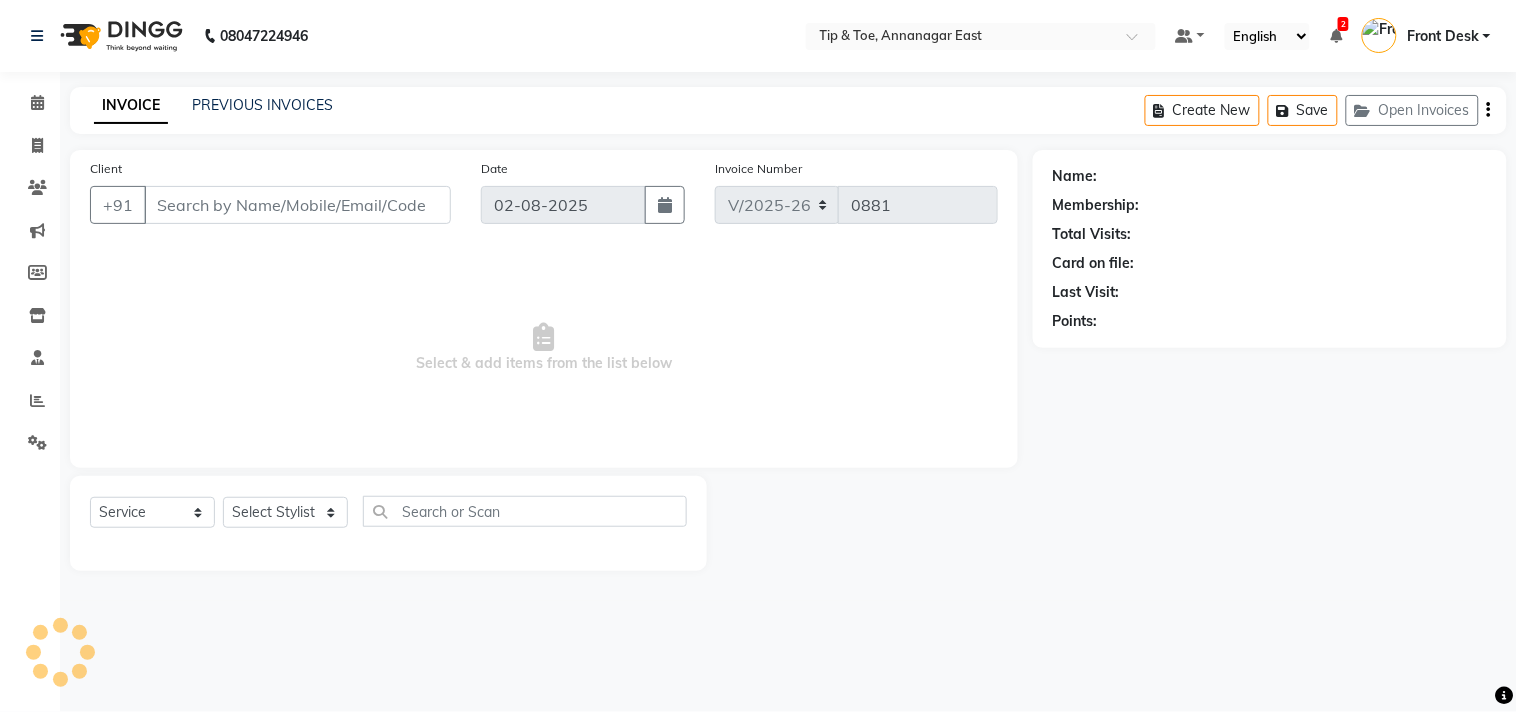 select on "39915" 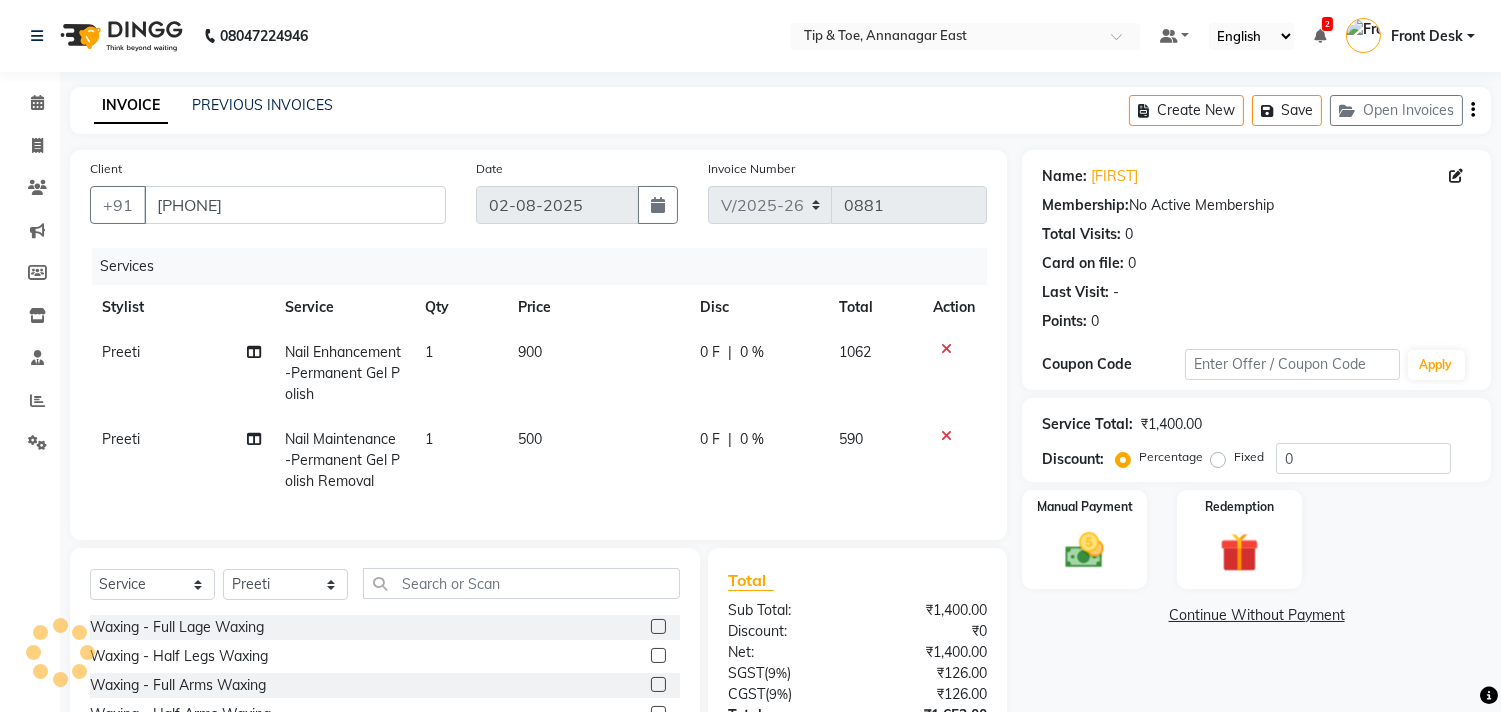 scroll, scrollTop: 177, scrollLeft: 0, axis: vertical 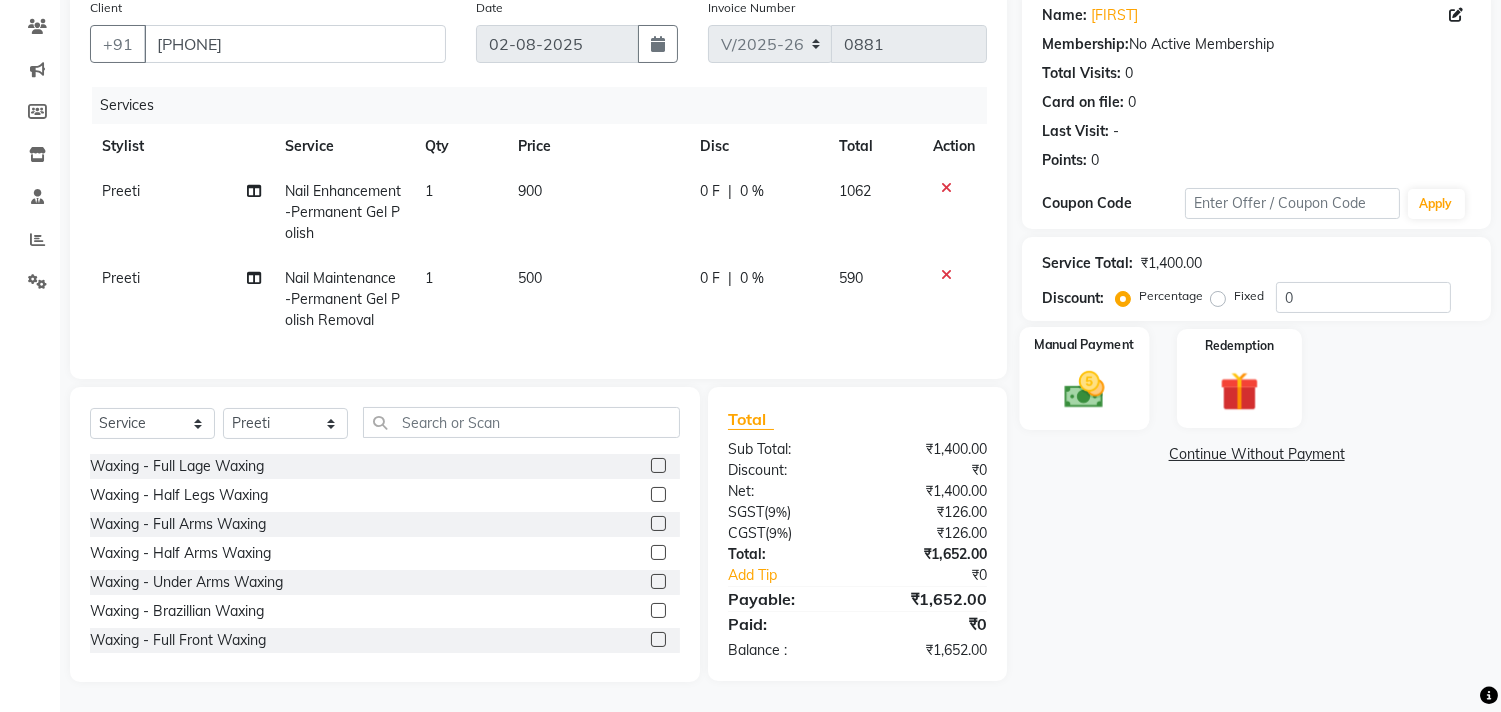click 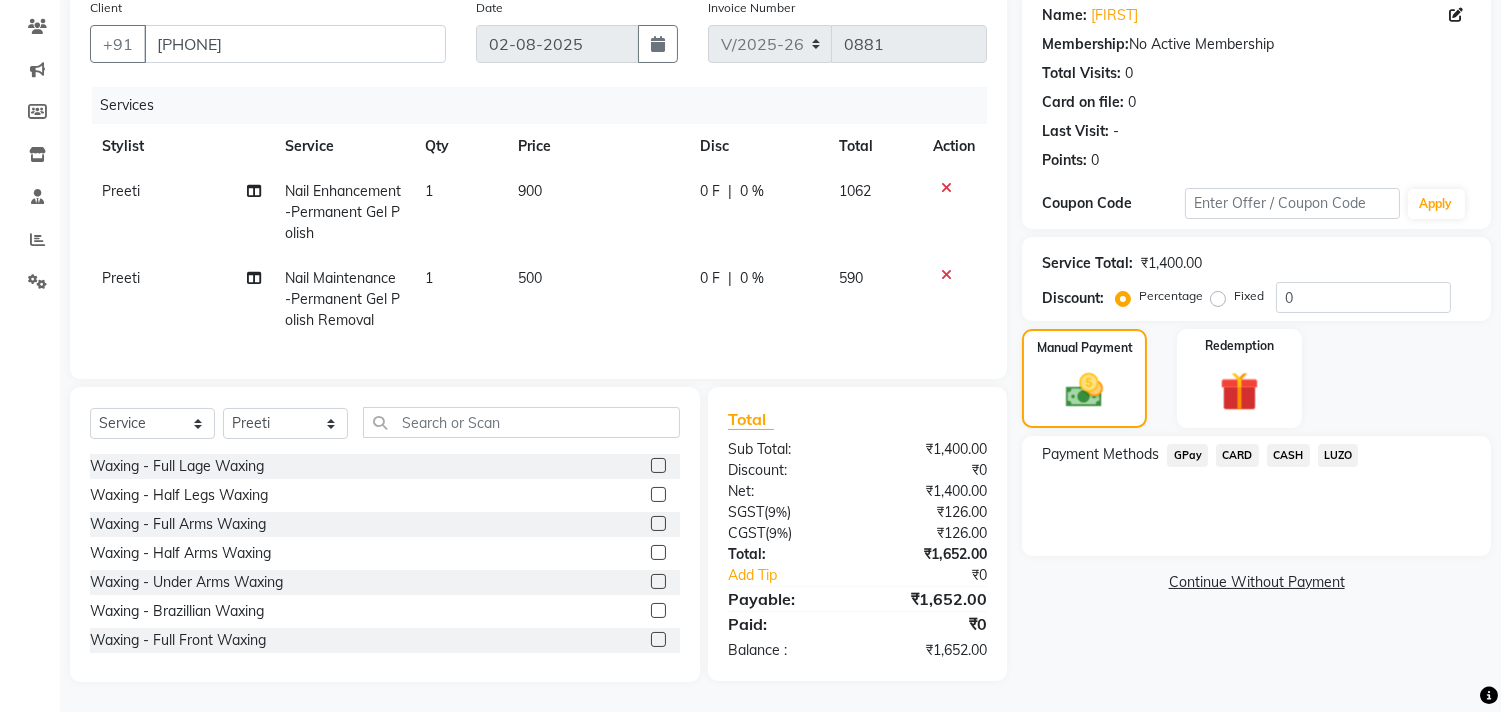 click on "CARD" 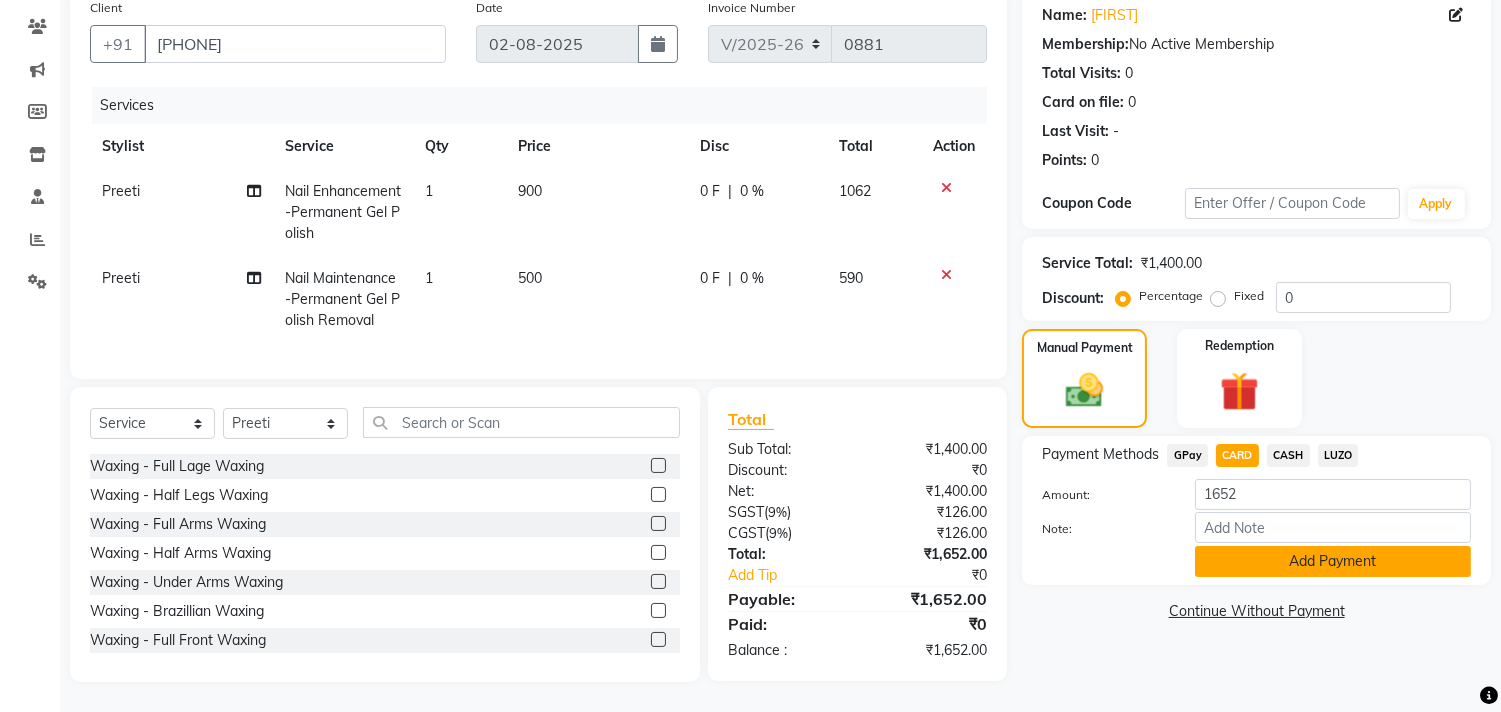 click on "Add Payment" 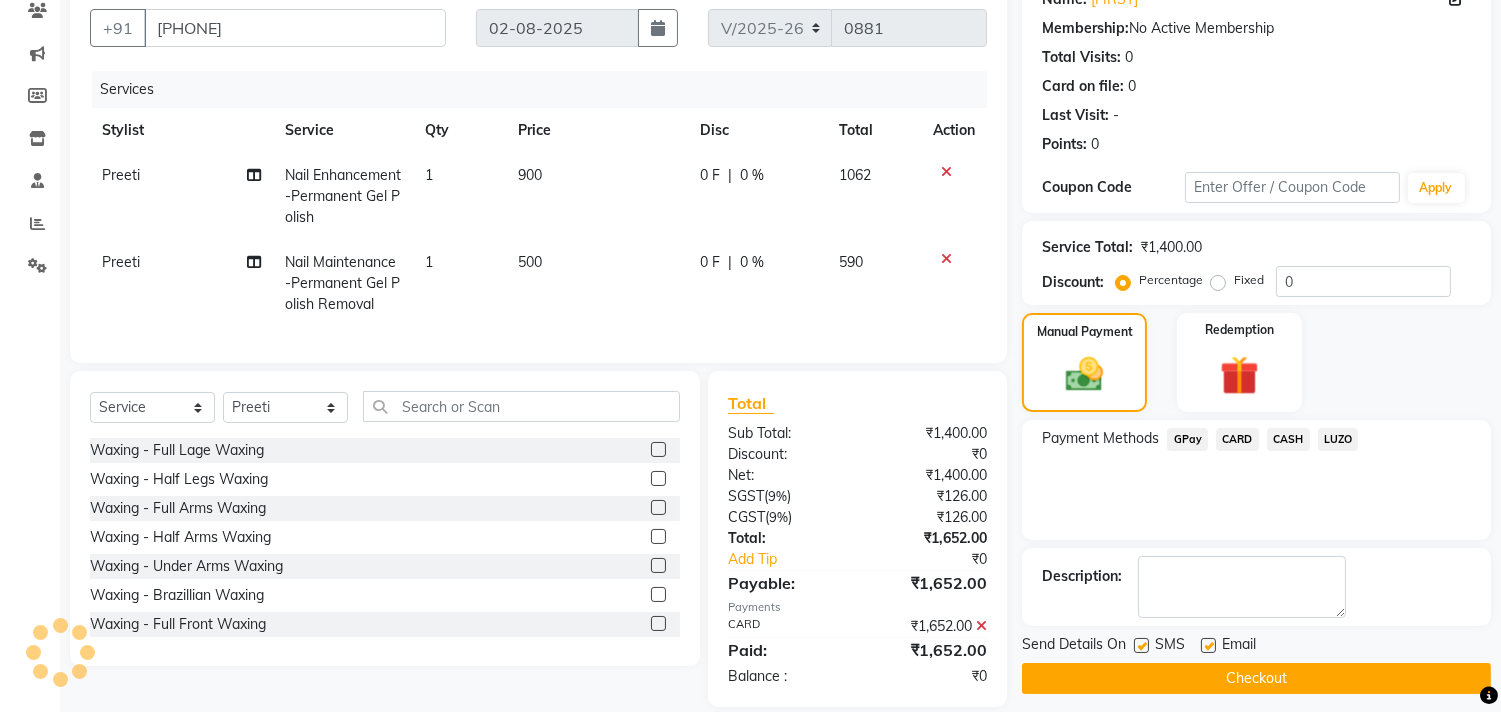 scroll, scrollTop: 218, scrollLeft: 0, axis: vertical 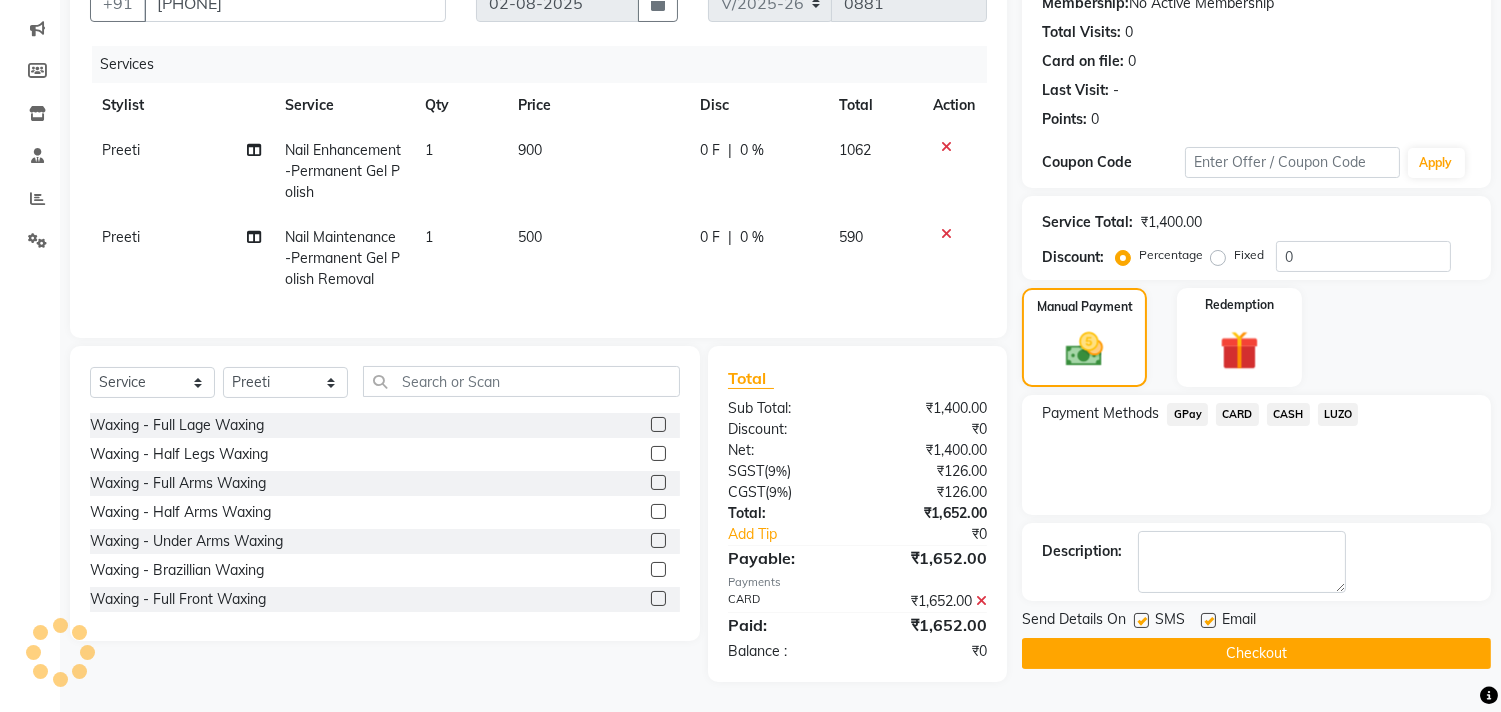 click on "Checkout" 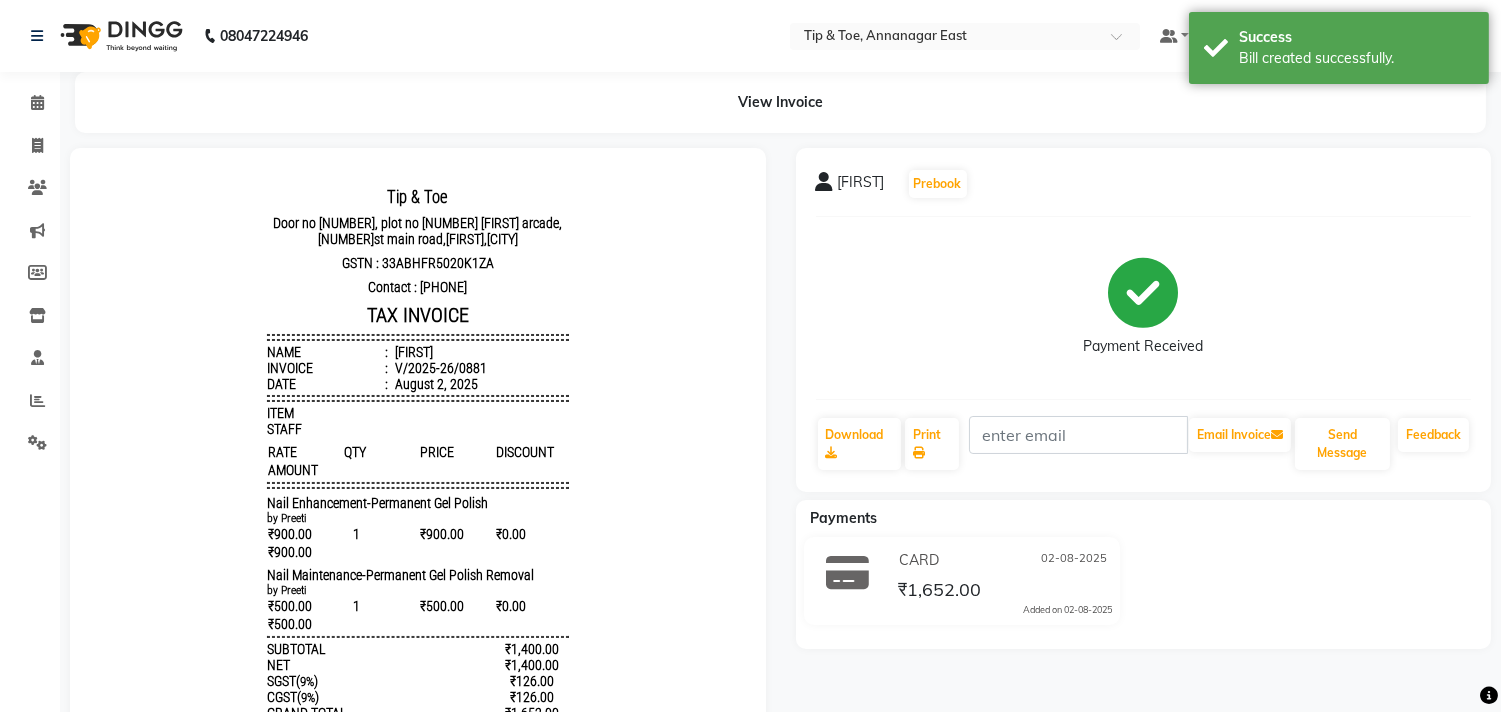 scroll, scrollTop: 0, scrollLeft: 0, axis: both 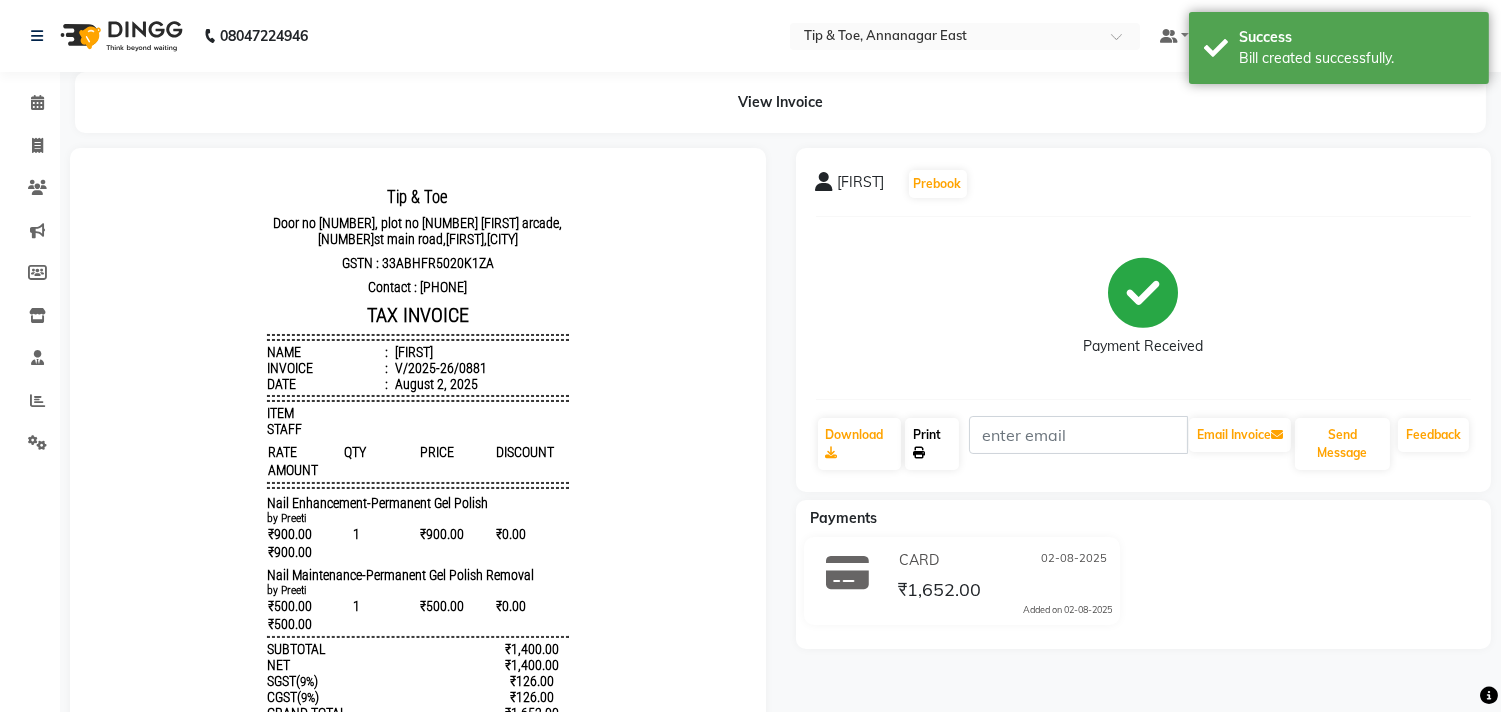 click on "Print" 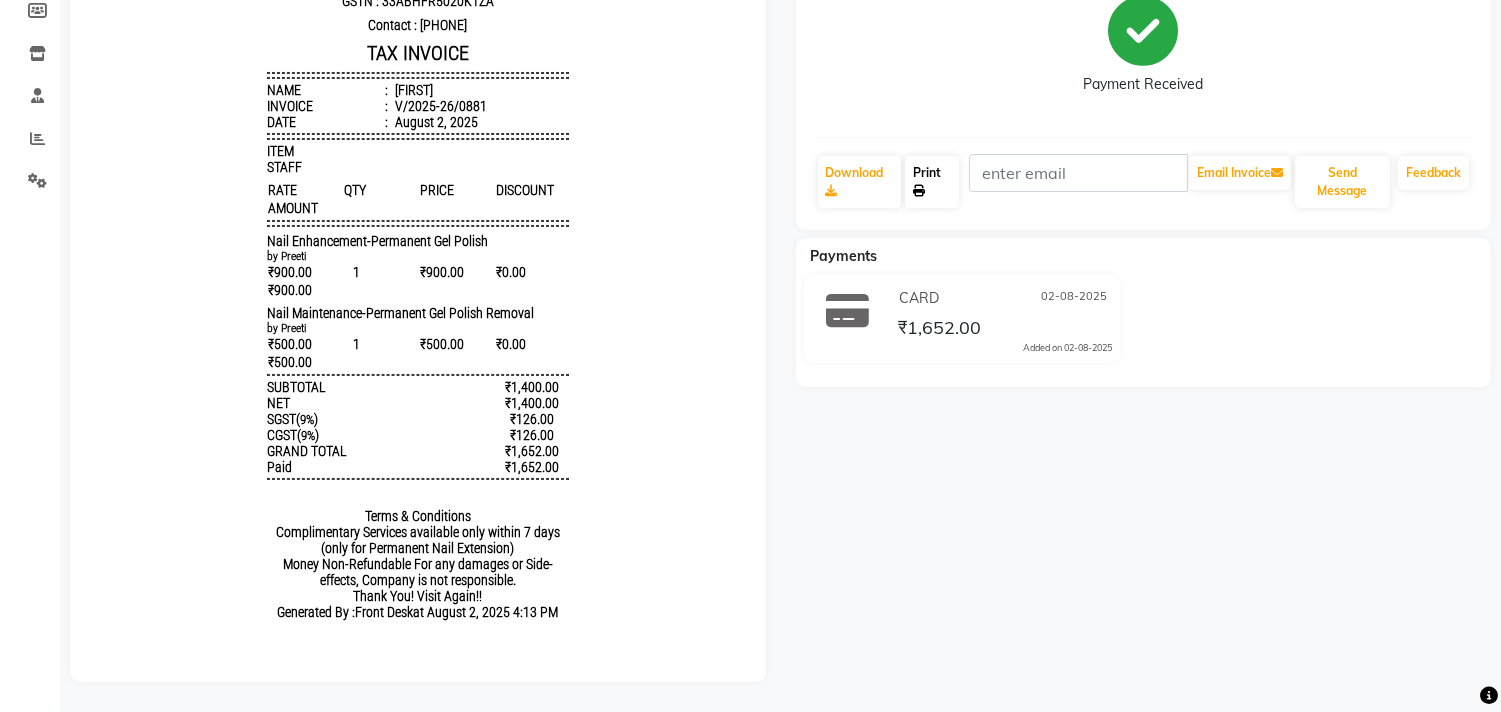 scroll, scrollTop: 0, scrollLeft: 0, axis: both 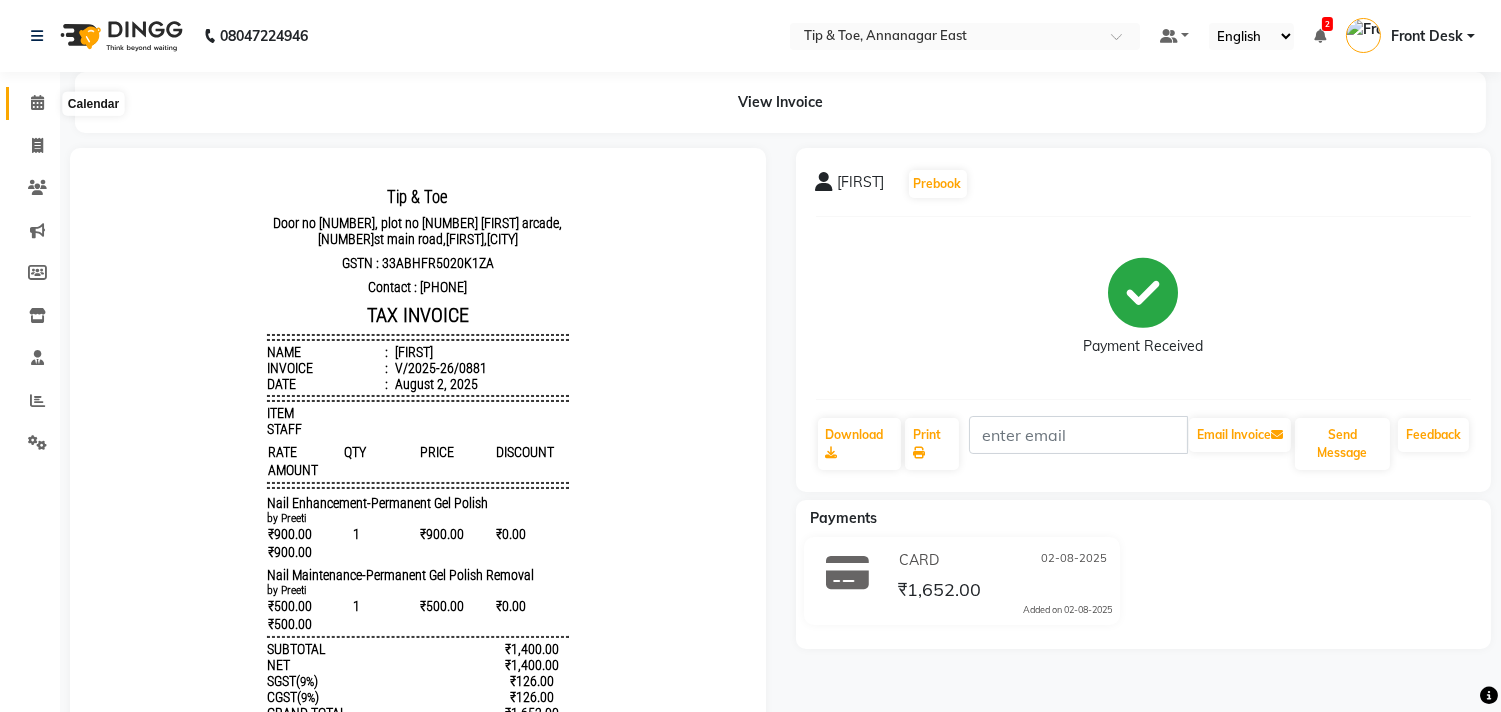 click 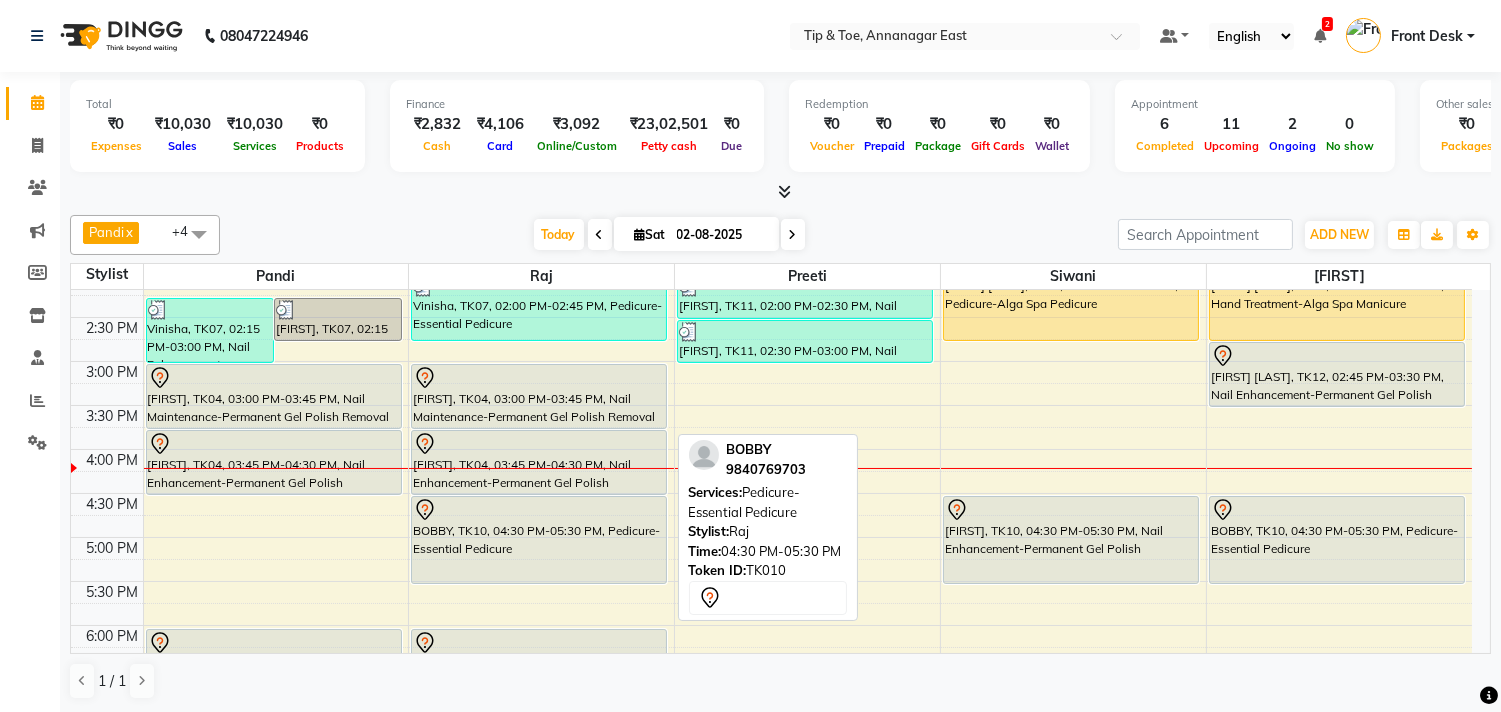 scroll, scrollTop: 397, scrollLeft: 0, axis: vertical 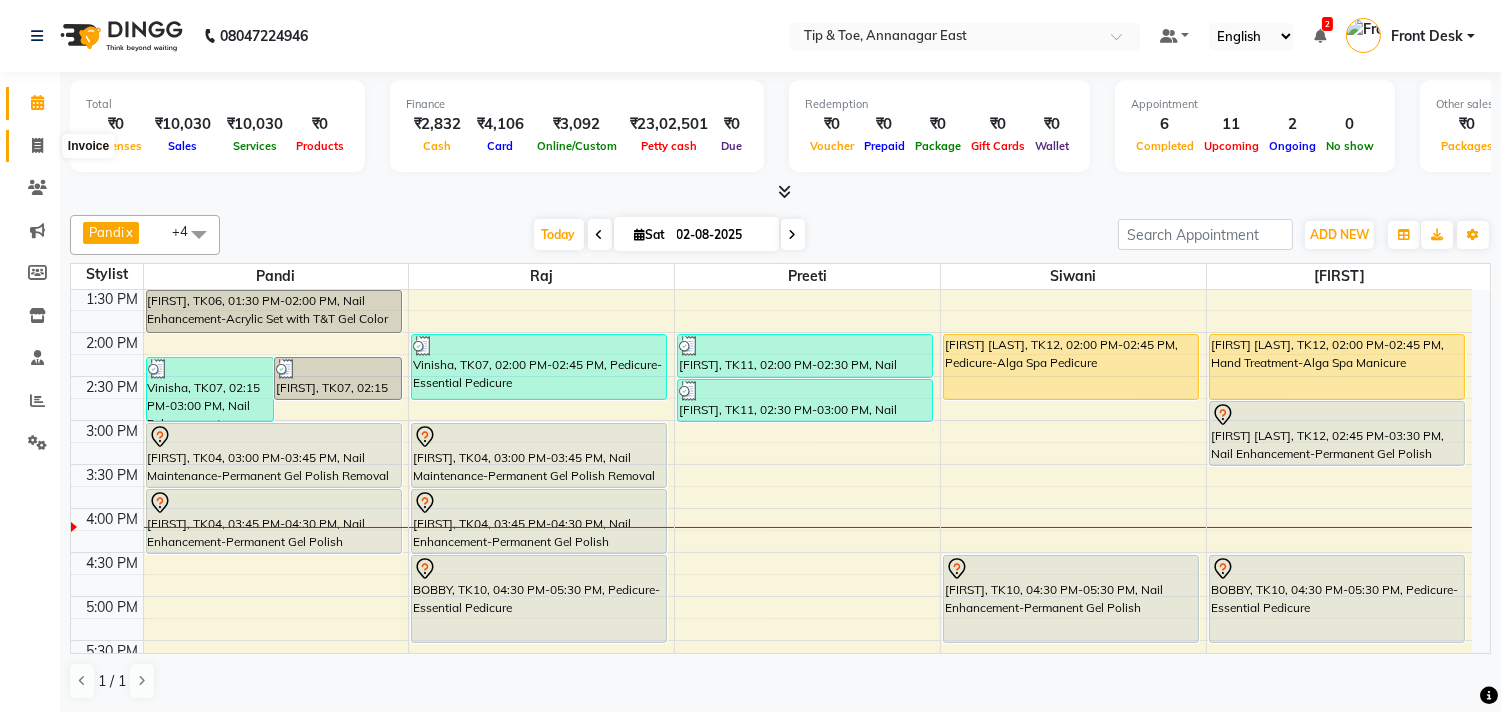 click 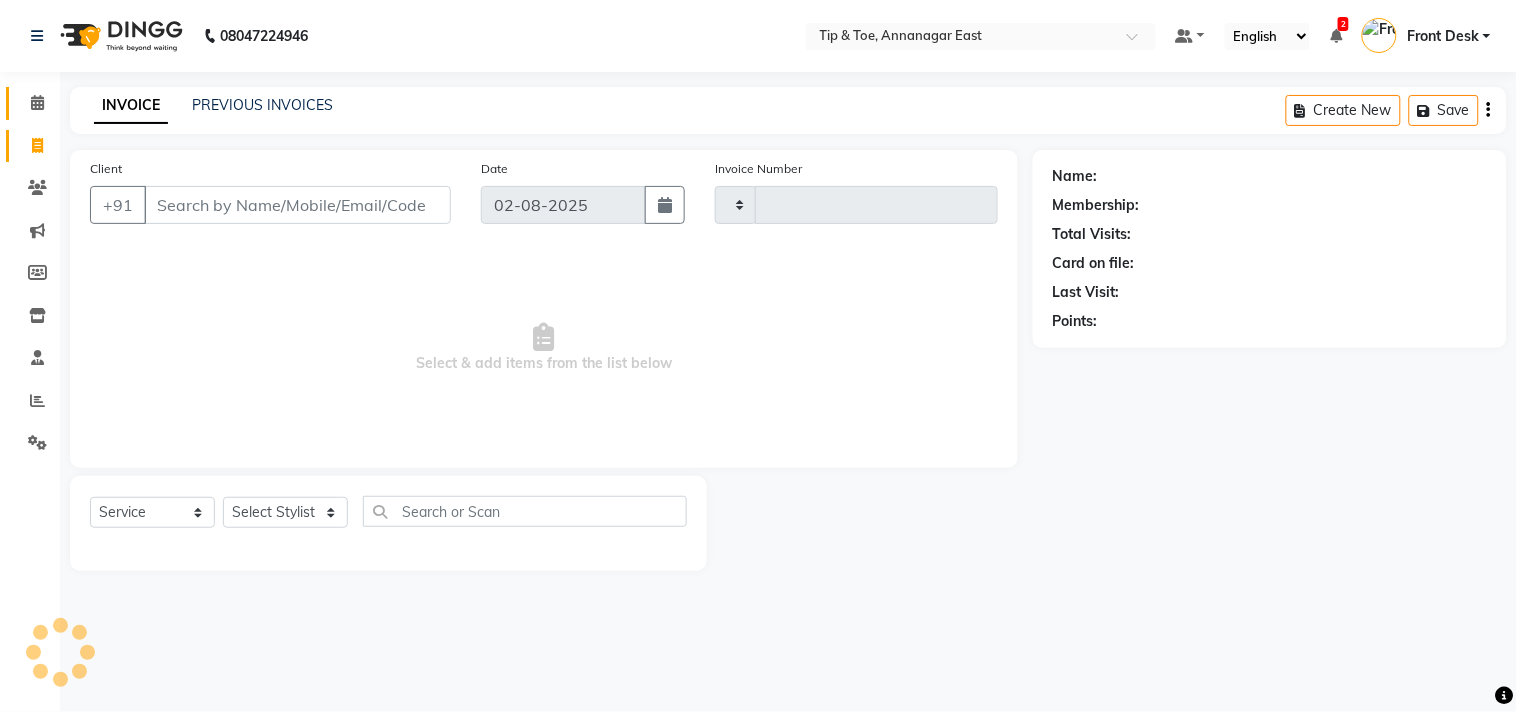 type on "0882" 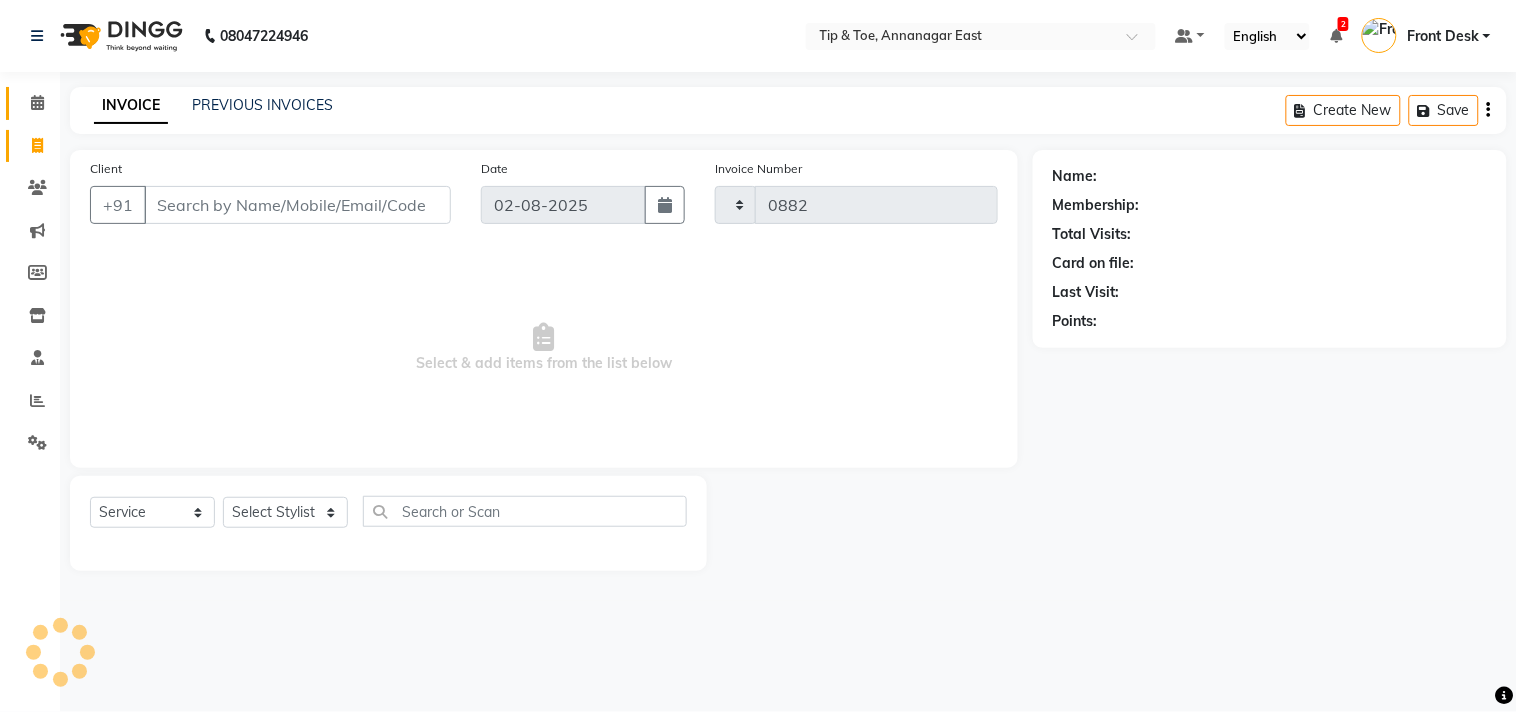 select on "5770" 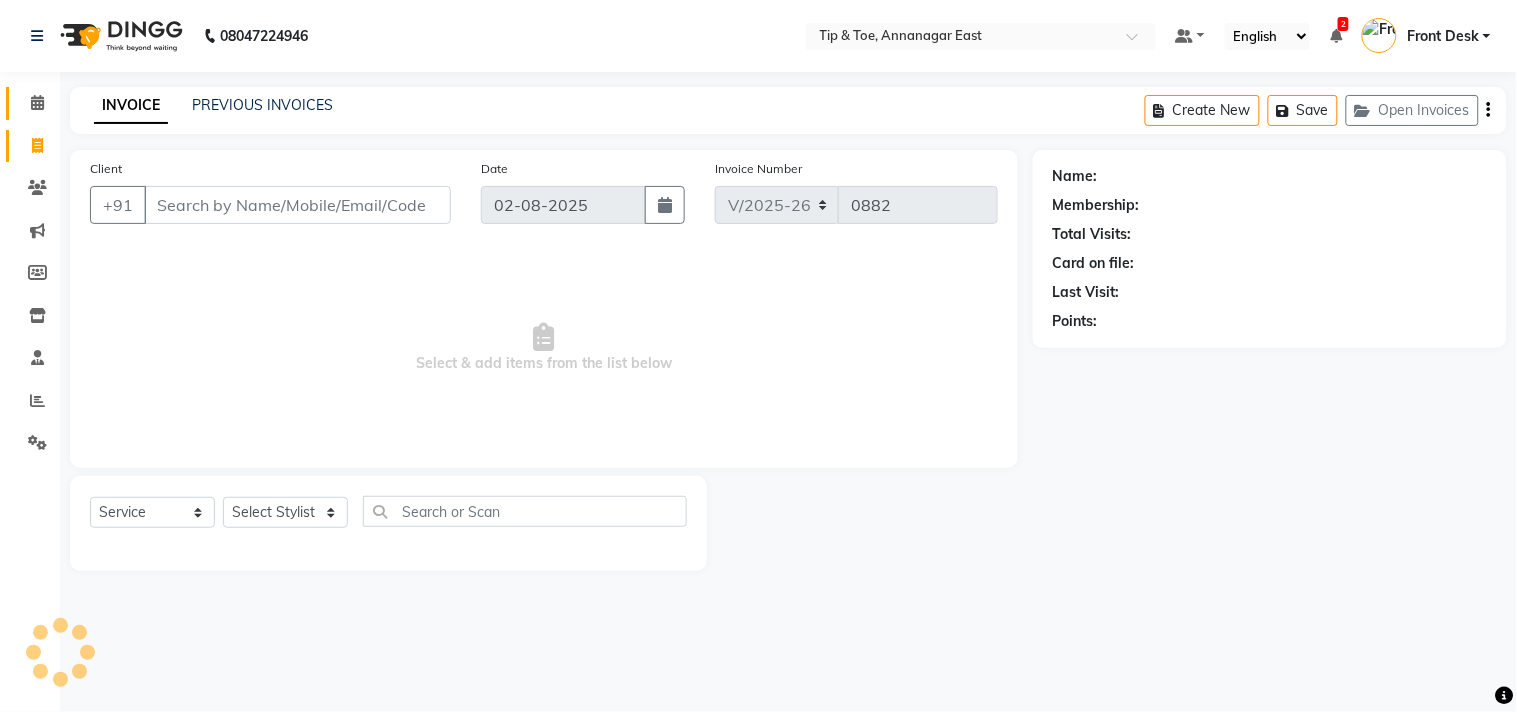 click 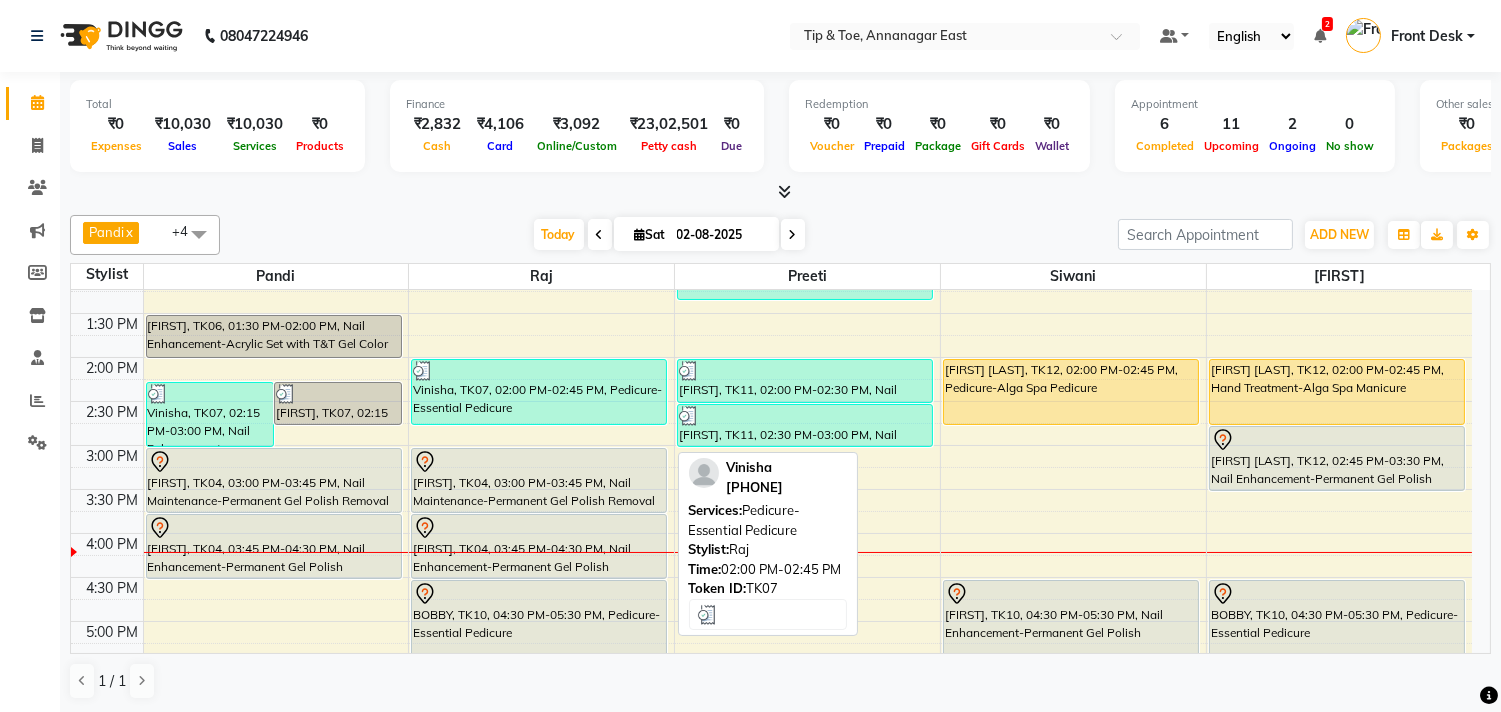 scroll, scrollTop: 444, scrollLeft: 0, axis: vertical 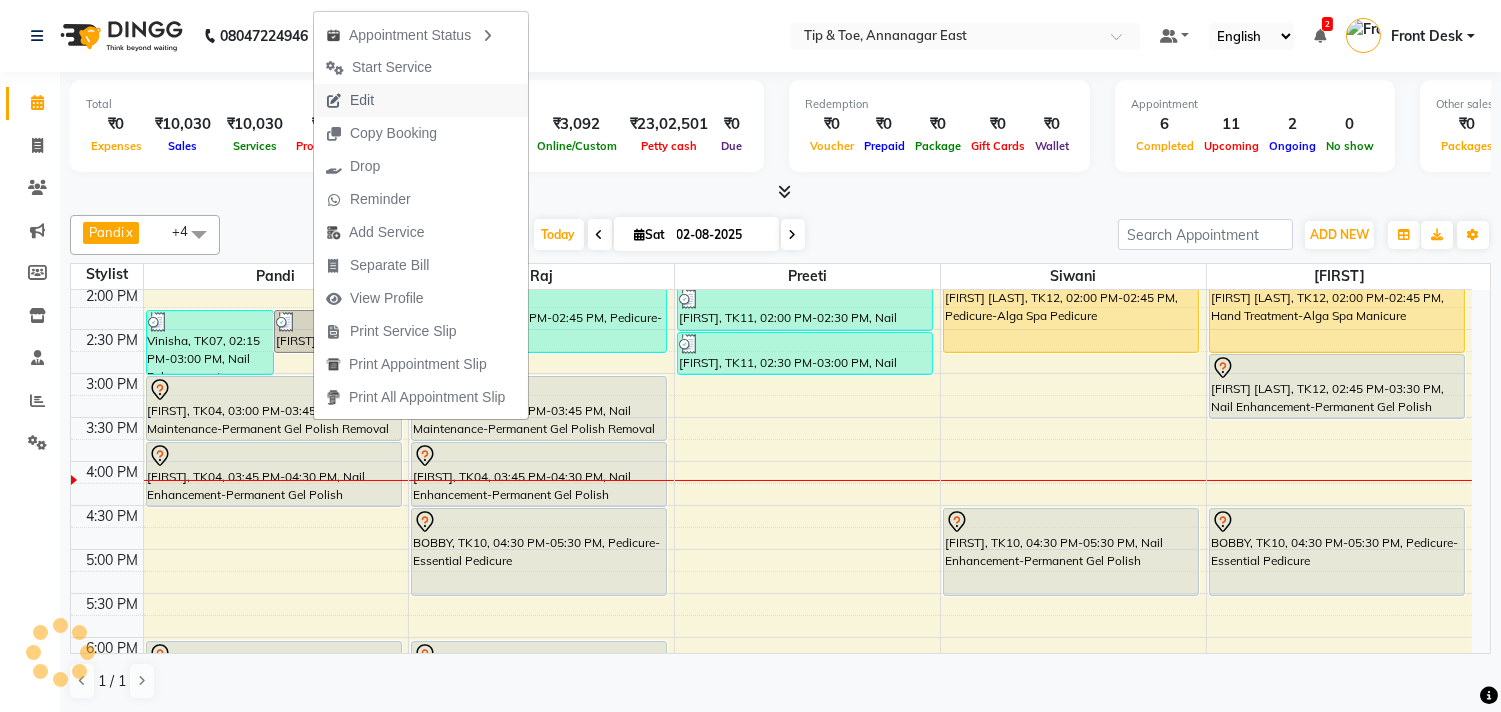 click on "Edit" at bounding box center (421, 100) 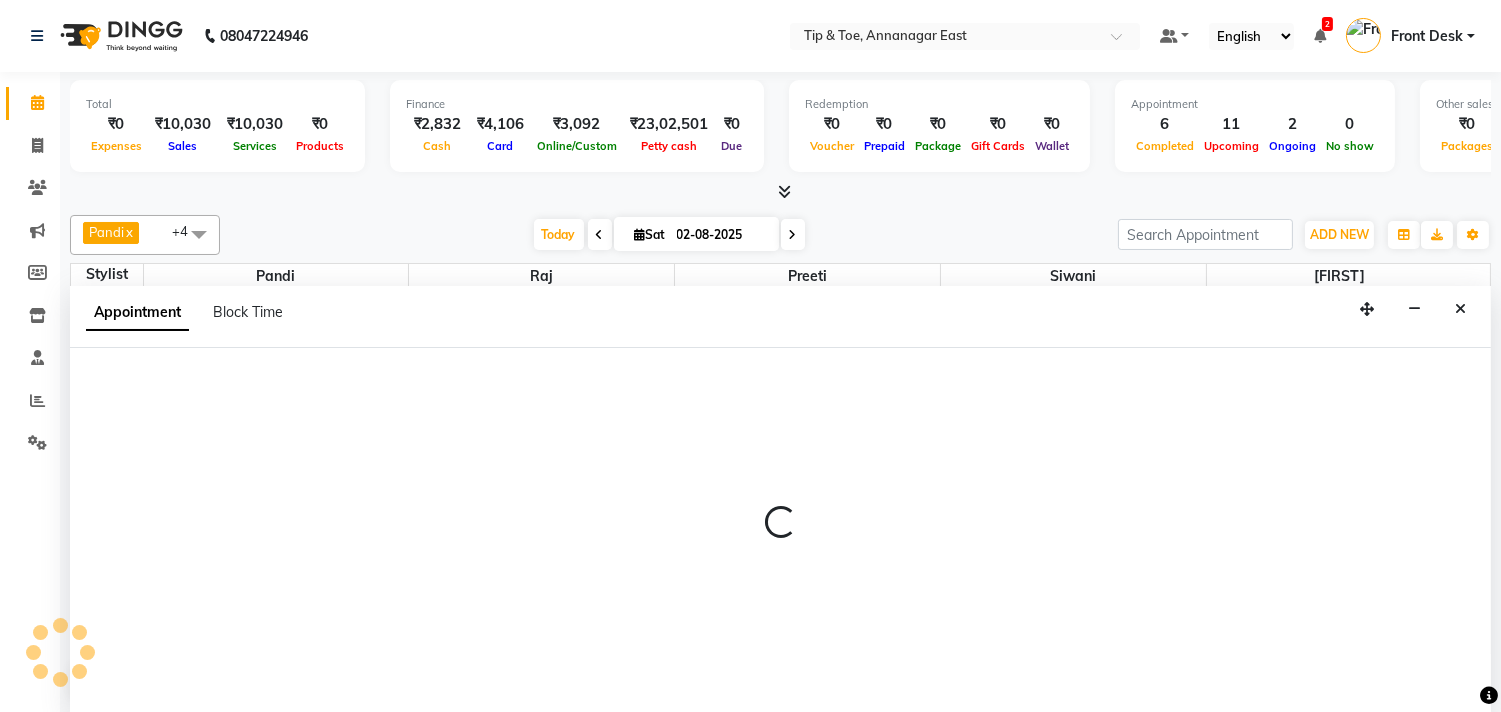 scroll, scrollTop: 1, scrollLeft: 0, axis: vertical 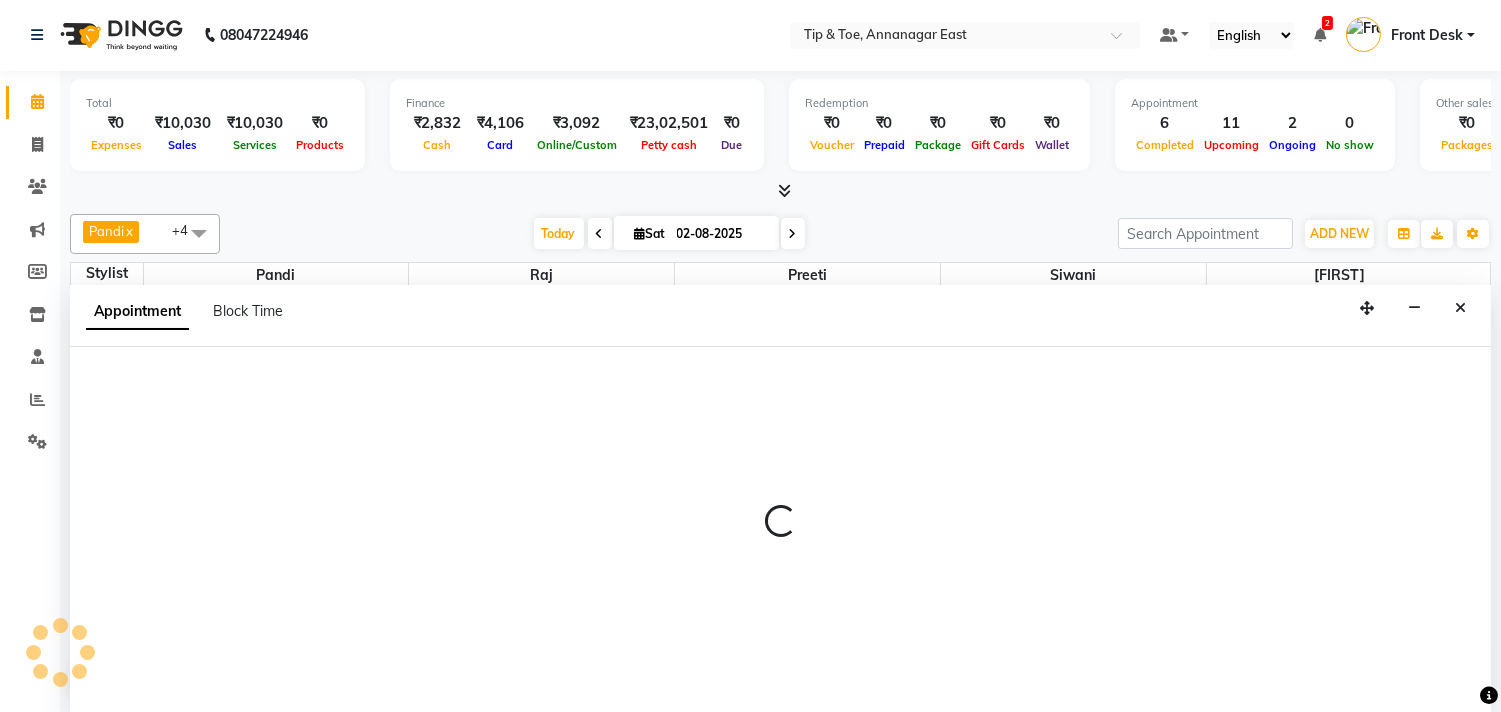 select on "900" 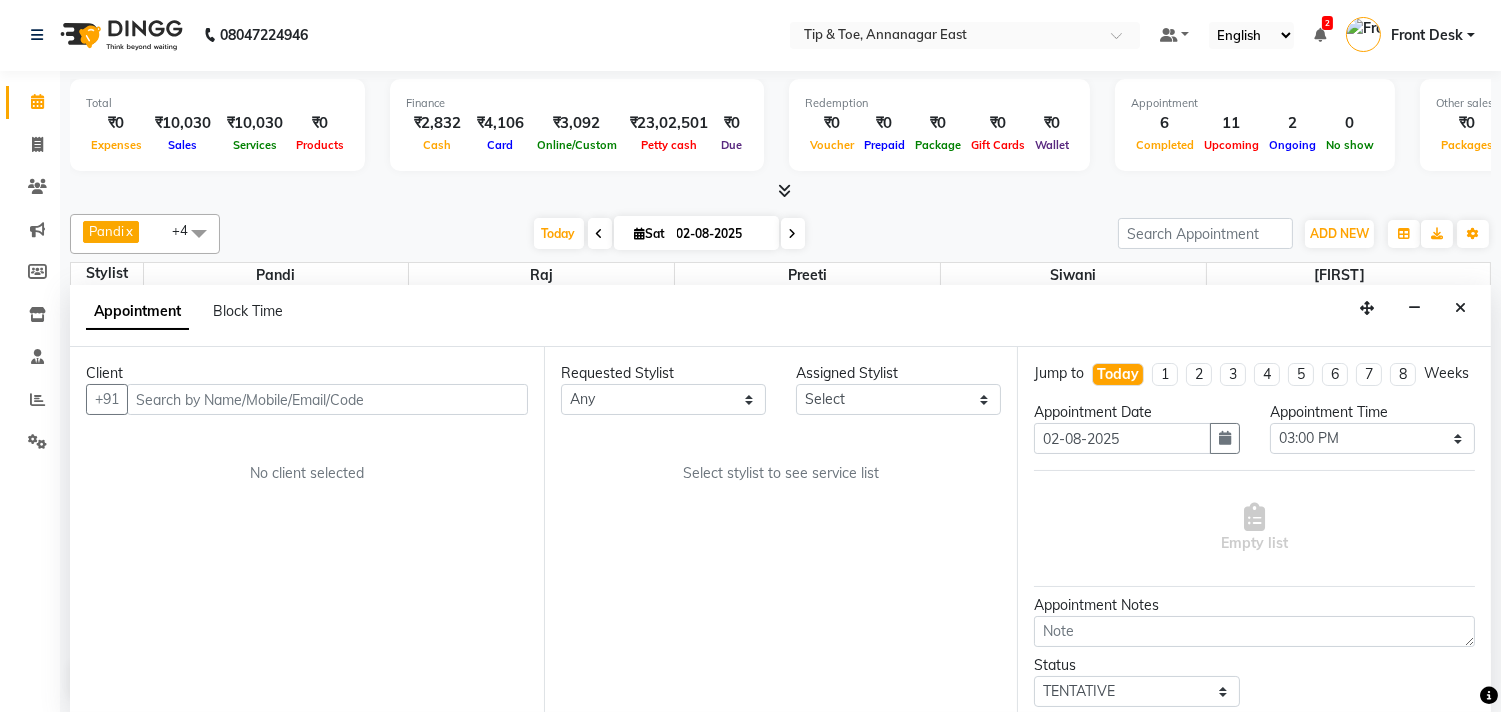 select on "39914" 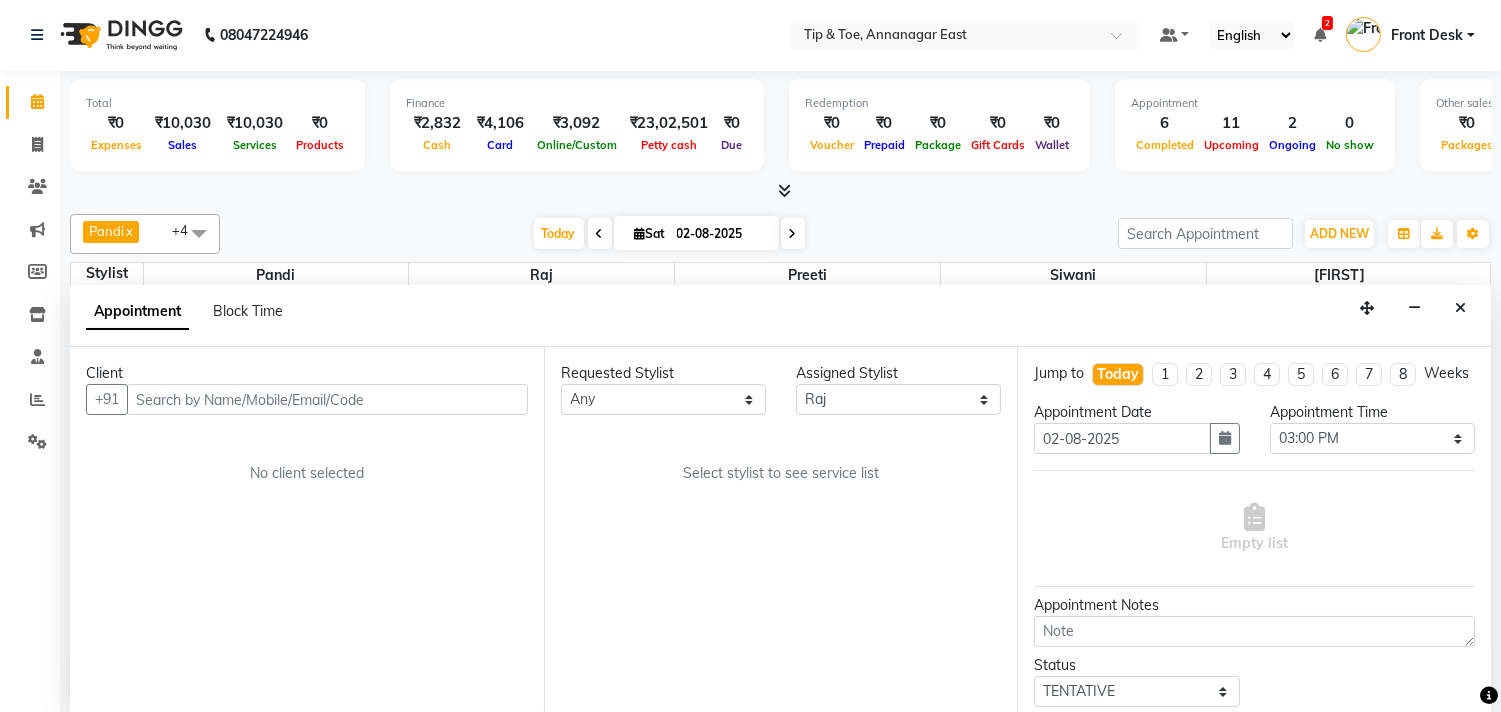 select on "2752" 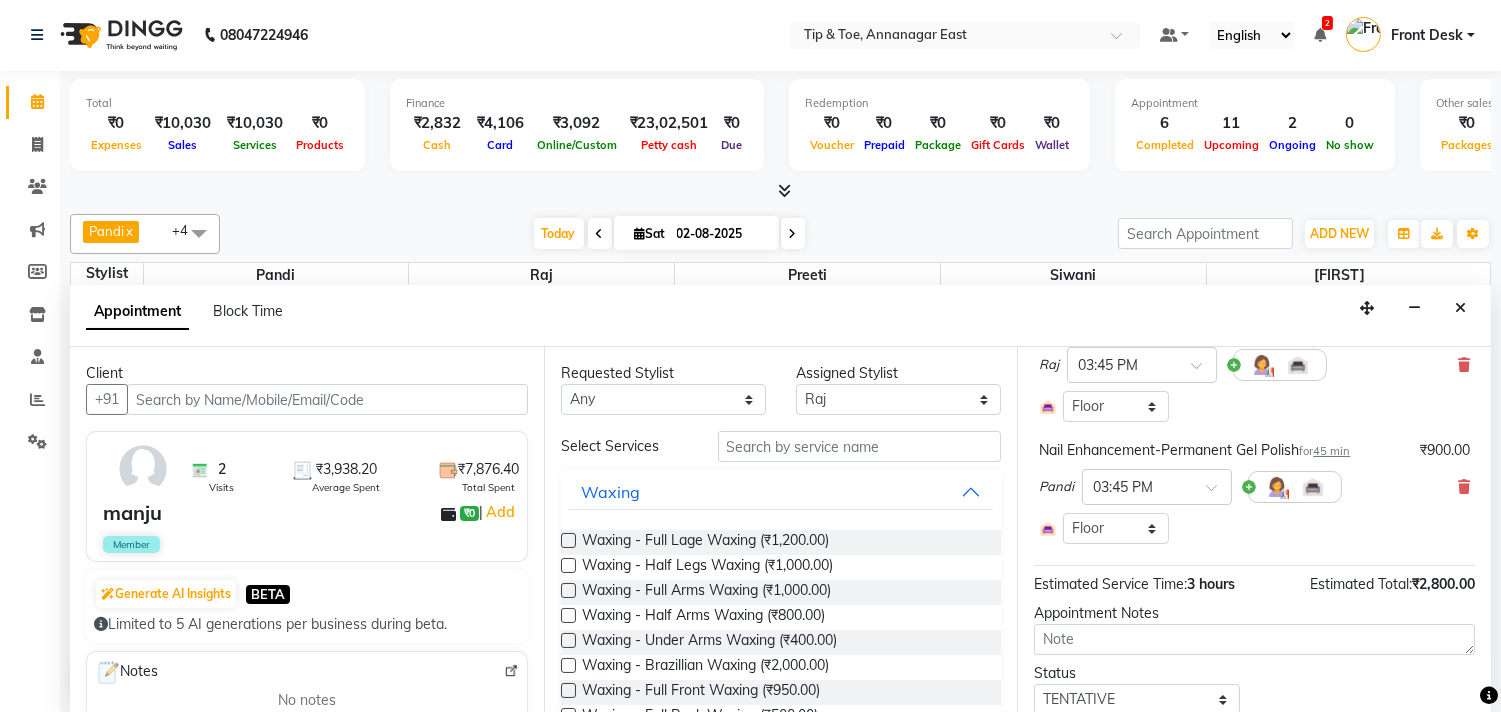 scroll, scrollTop: 444, scrollLeft: 0, axis: vertical 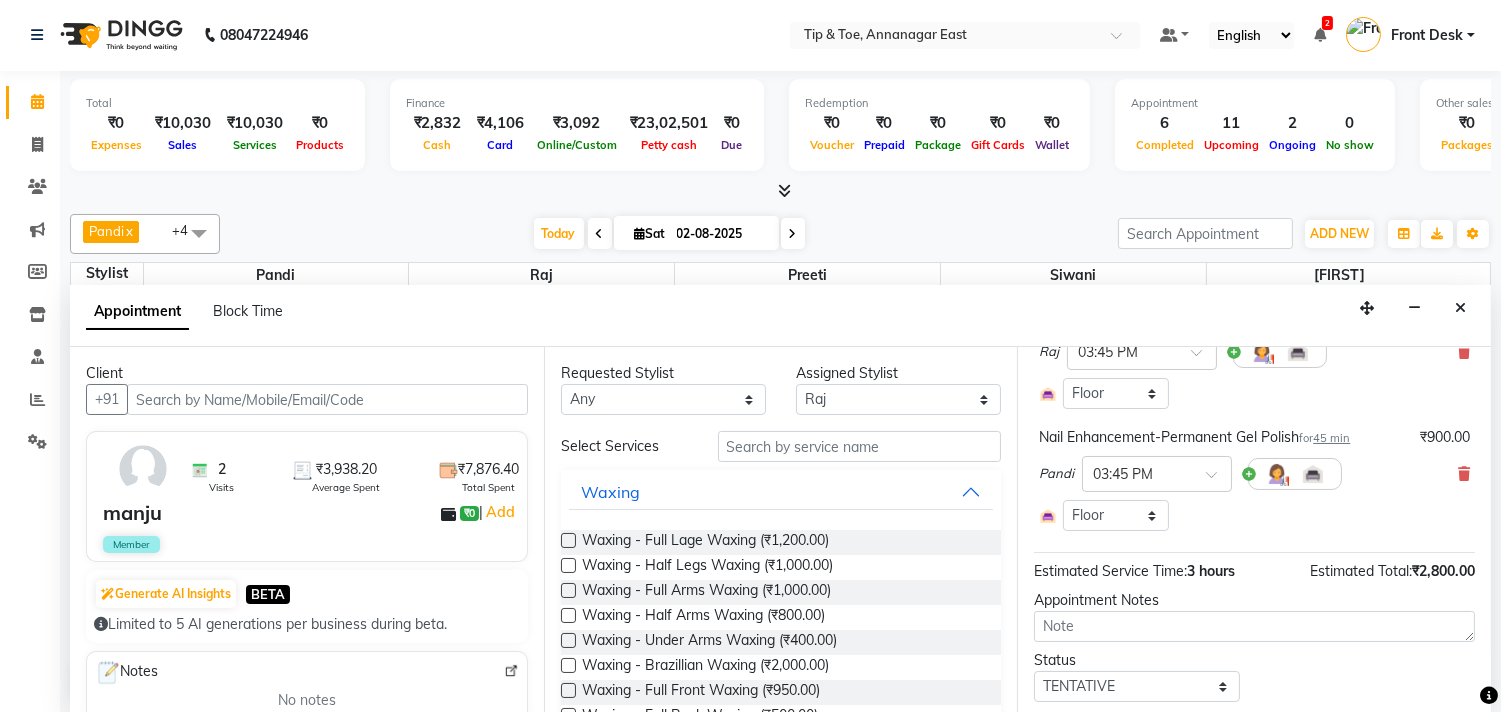click at bounding box center [1464, 474] 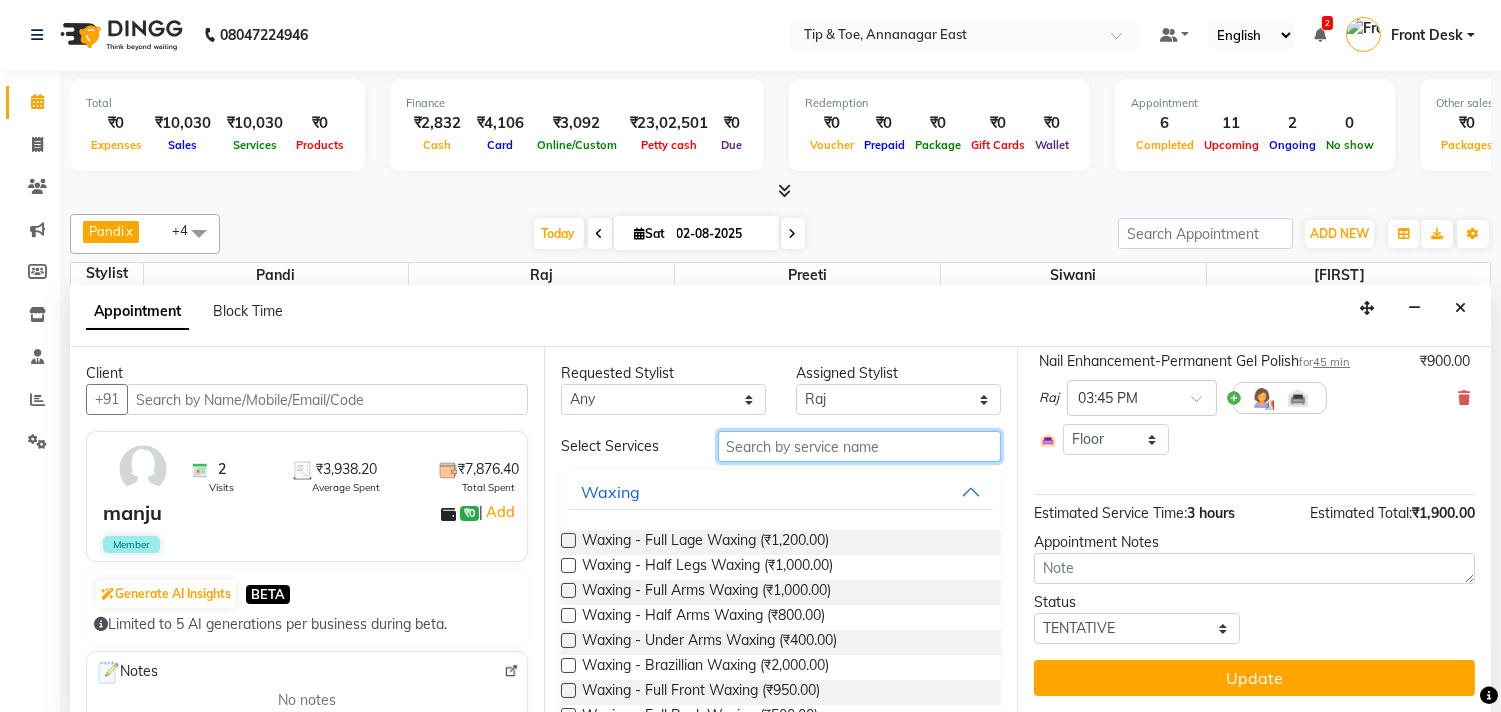 click at bounding box center [860, 446] 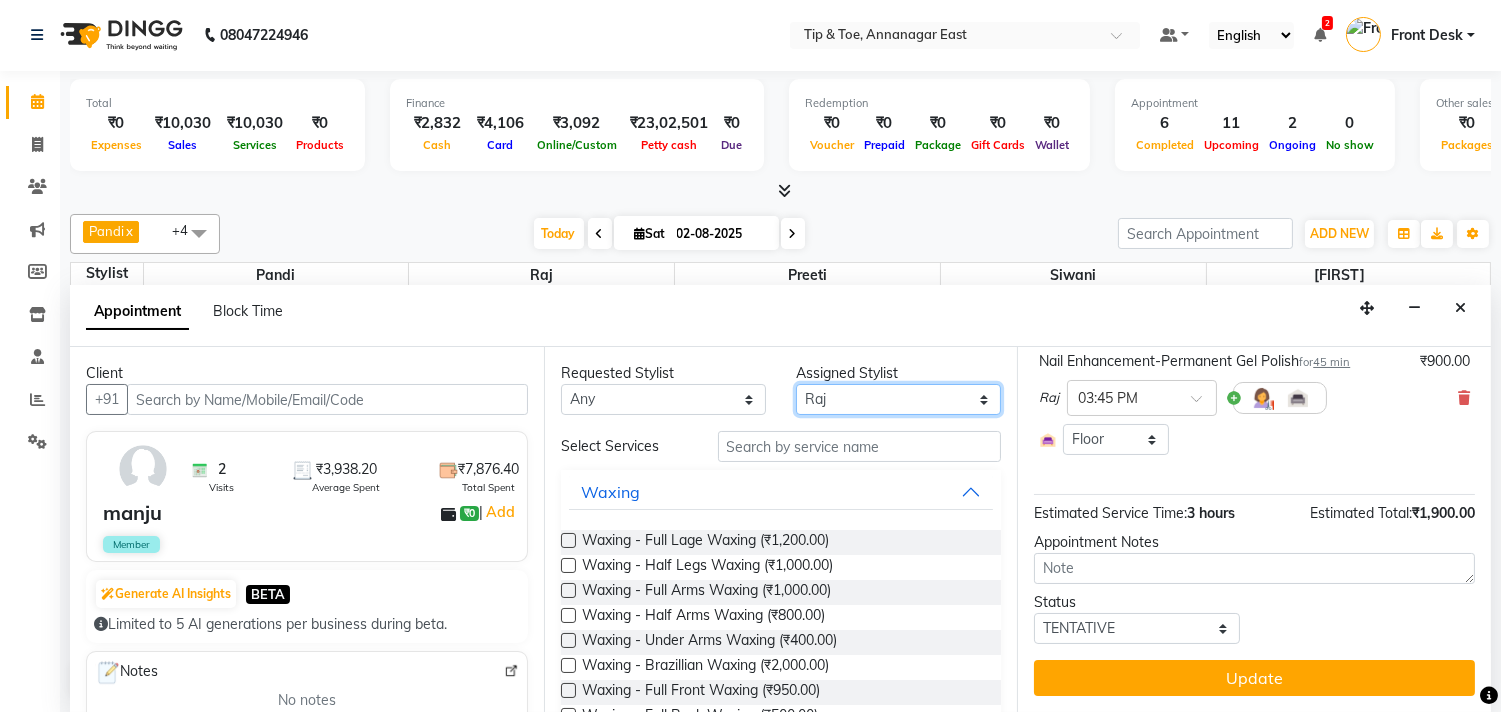 click on "Select [FIRST] [FIRST] [FIRST] [FIRST] [FIRST] [FIRST] [FIRST] Manager [FIRST]" at bounding box center (898, 399) 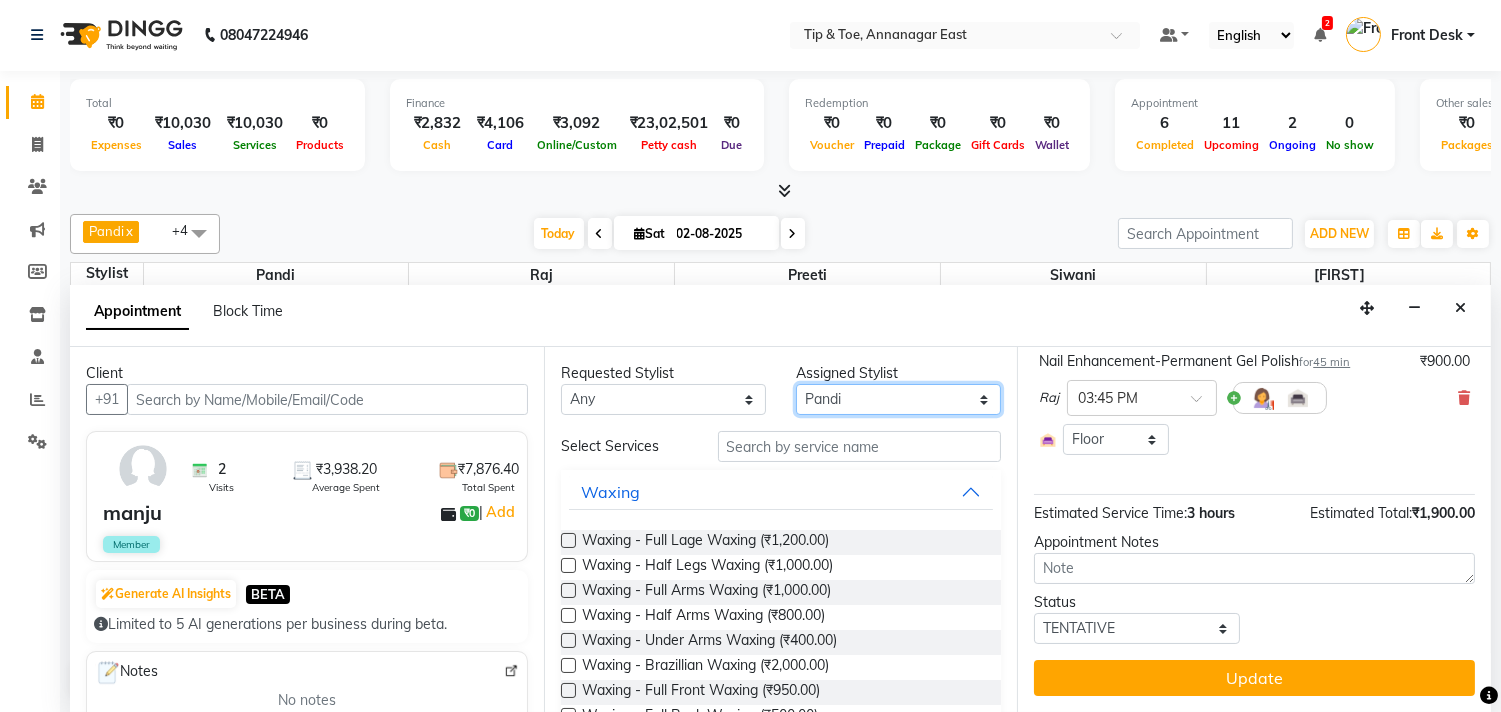 click on "Select [FIRST] [FIRST] [FIRST] [FIRST] [FIRST] [FIRST] [FIRST] Manager [FIRST]" at bounding box center [898, 399] 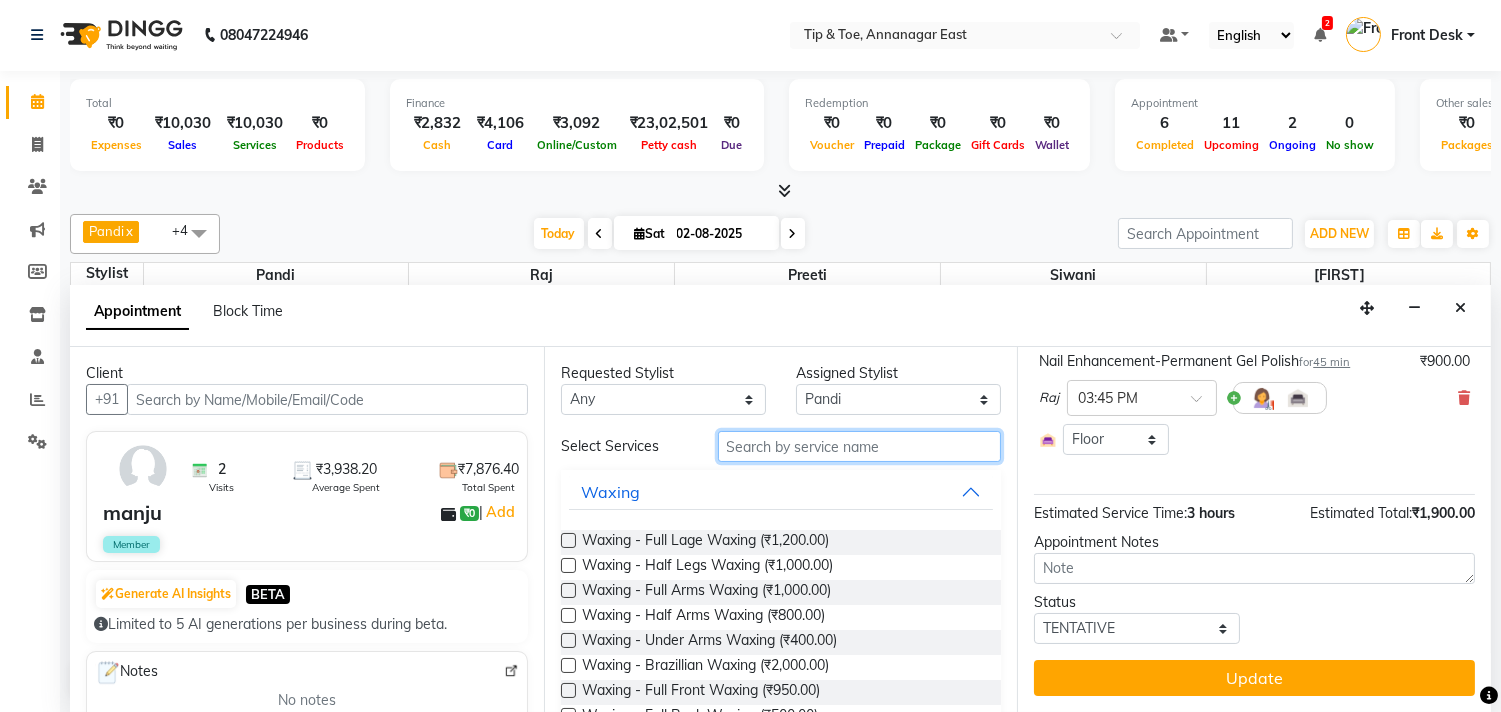 click at bounding box center (860, 446) 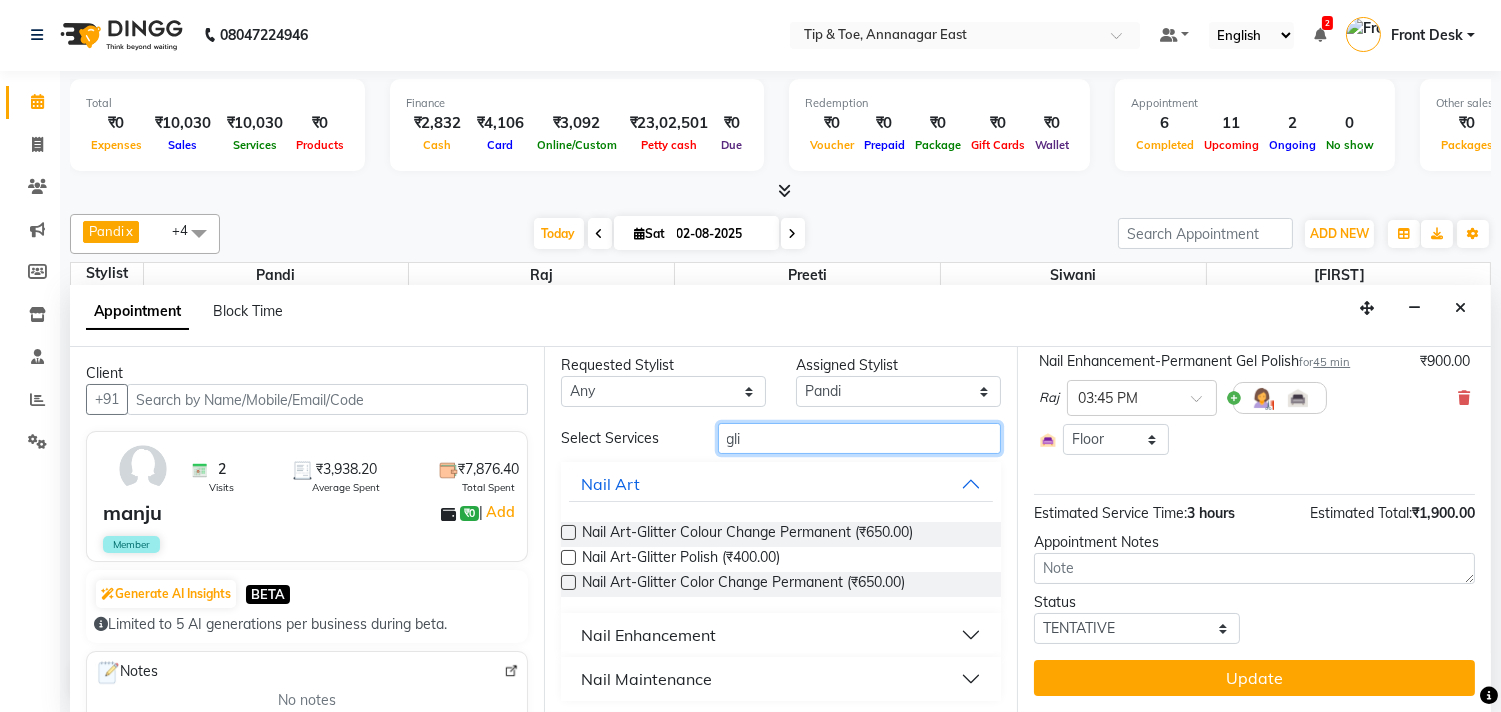 scroll, scrollTop: 12, scrollLeft: 0, axis: vertical 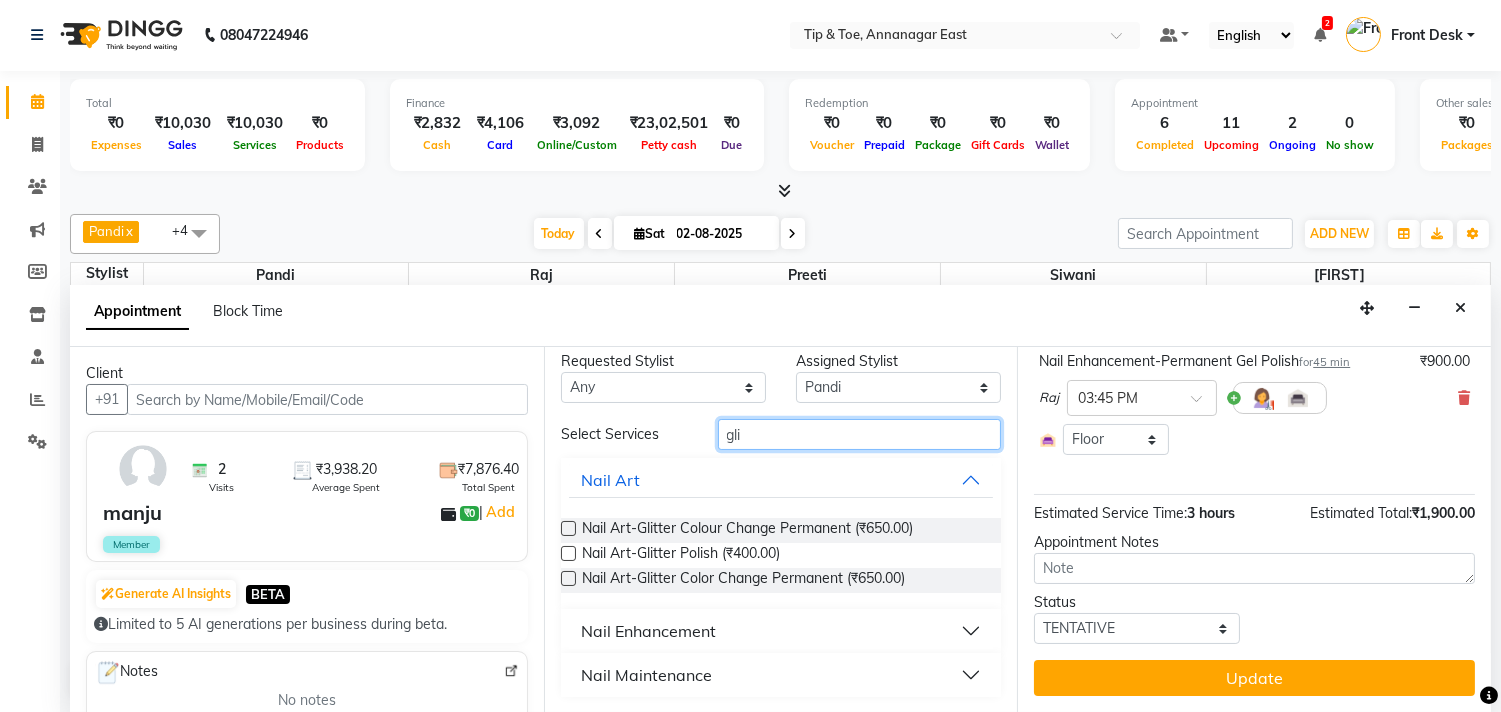 type on "gli" 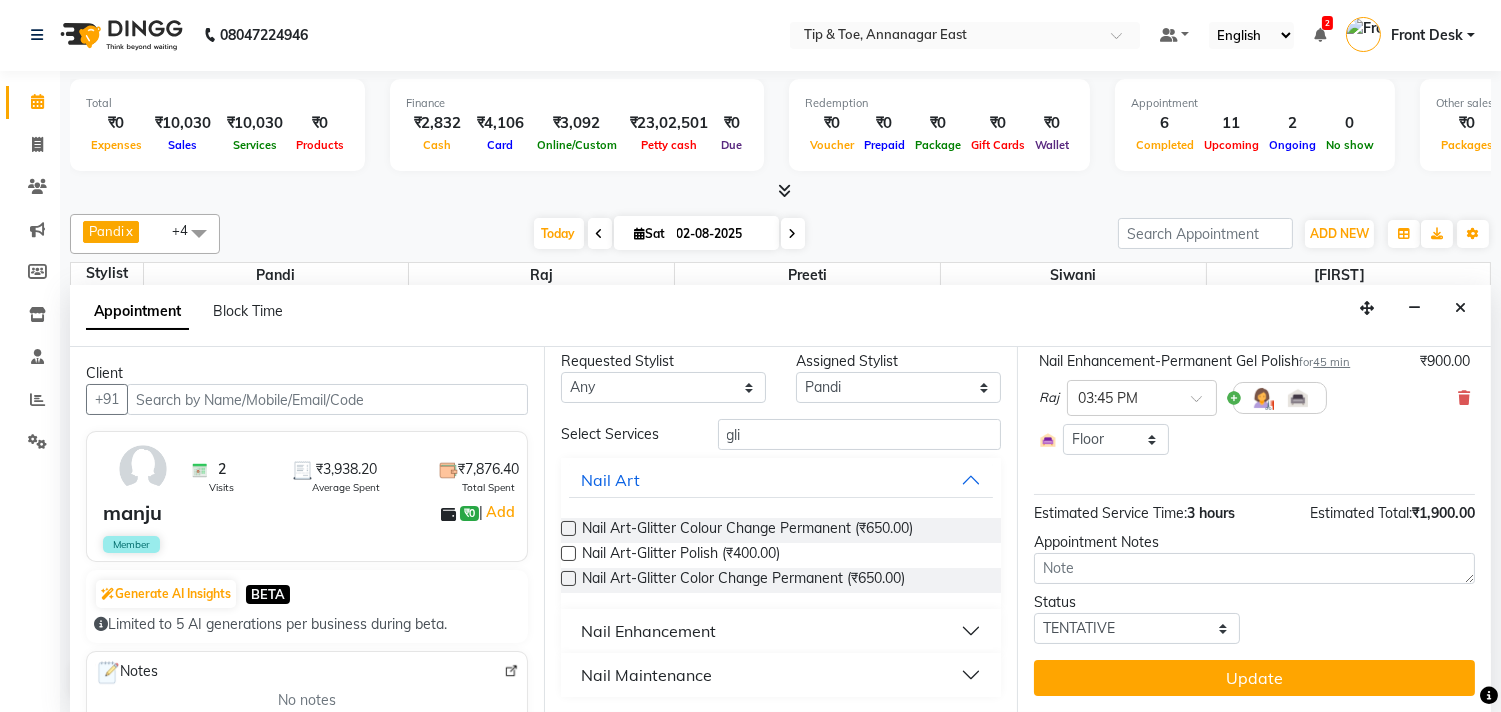 click on "Nail Maintenance" at bounding box center (781, 675) 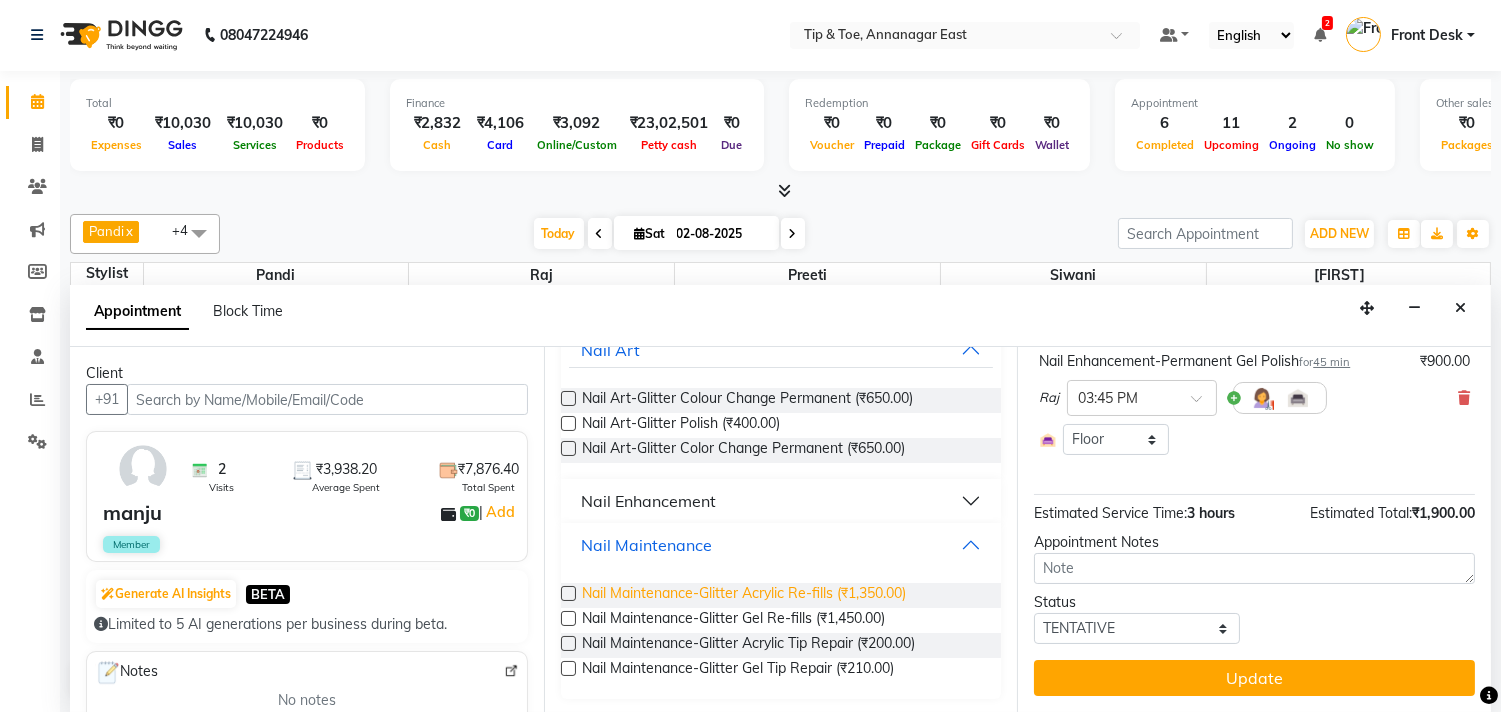 scroll, scrollTop: 144, scrollLeft: 0, axis: vertical 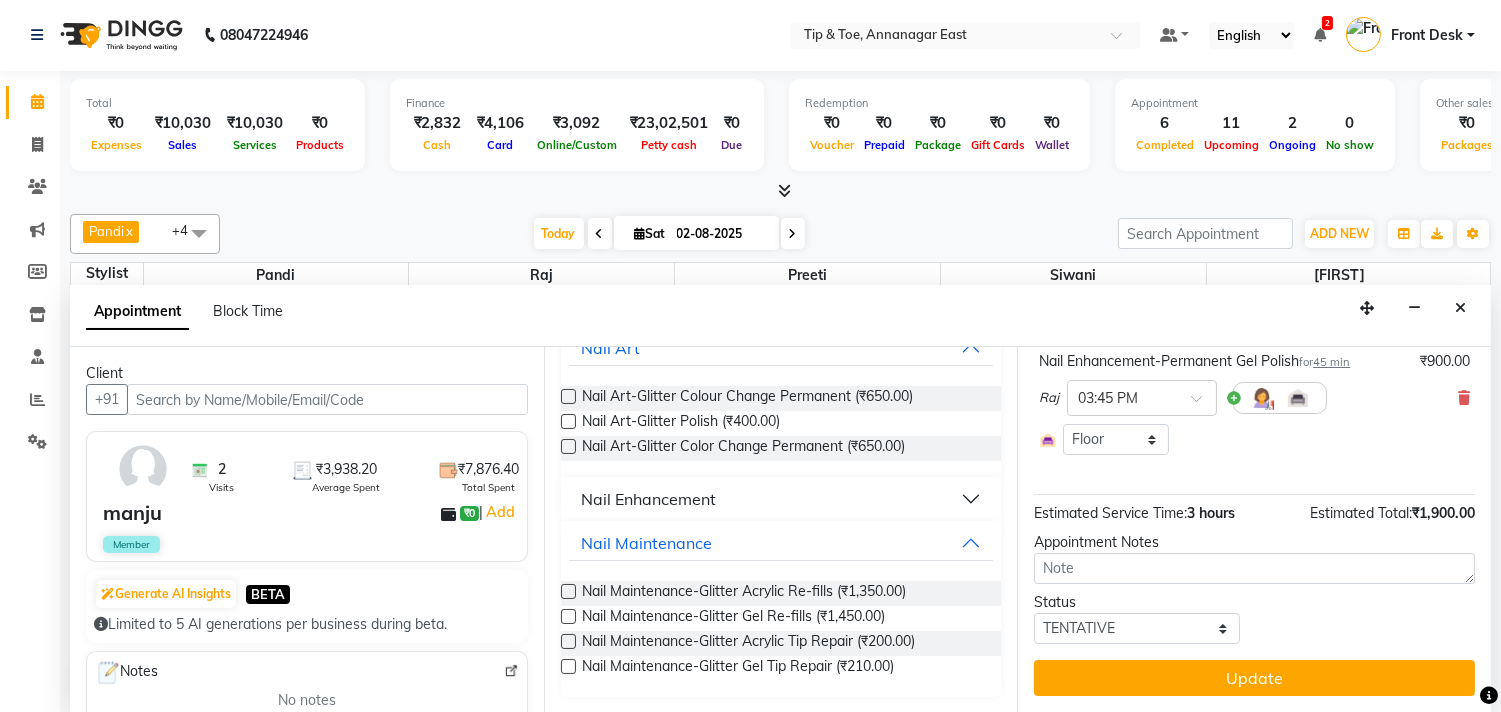 click on "Nail Enhancement" at bounding box center (648, 499) 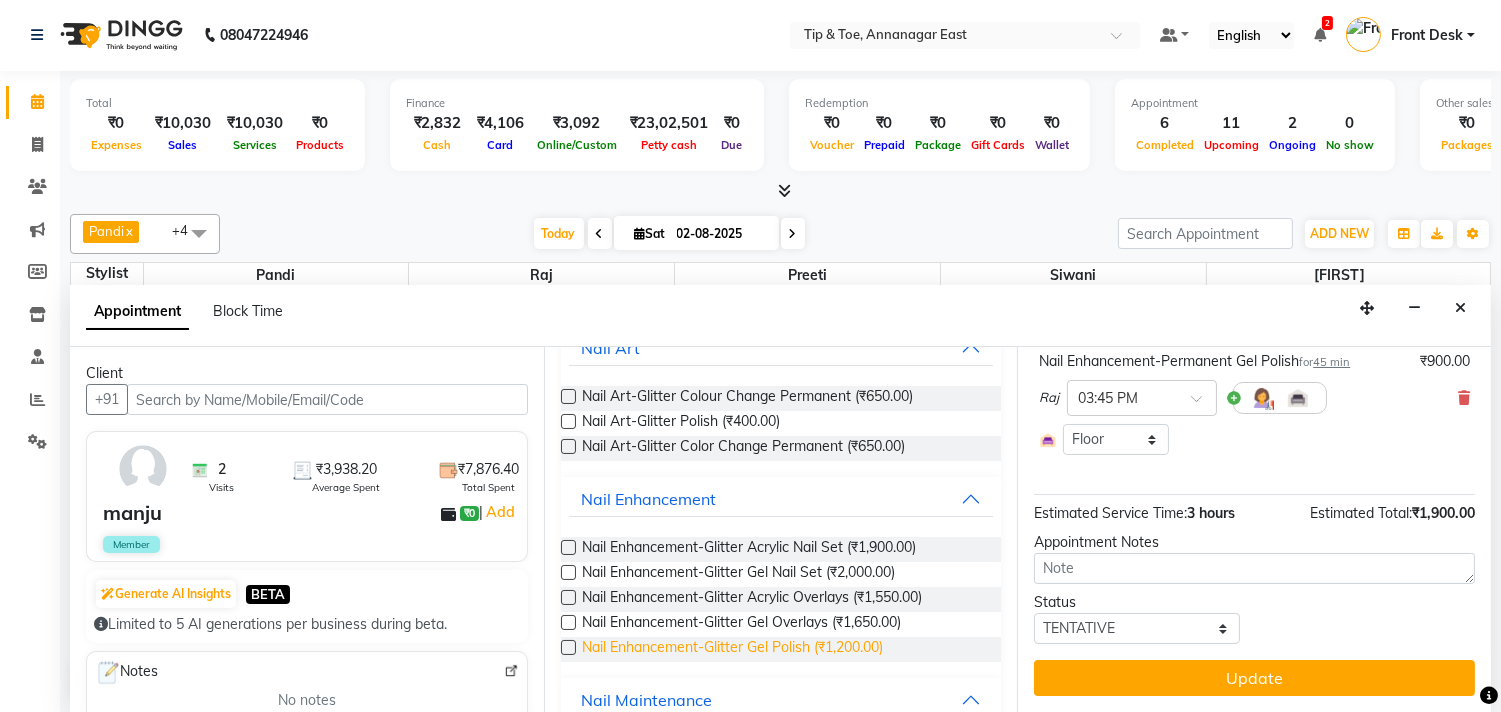 click on "Nail Enhancement-Glitter Gel Polish (₹1,200.00)" at bounding box center (732, 649) 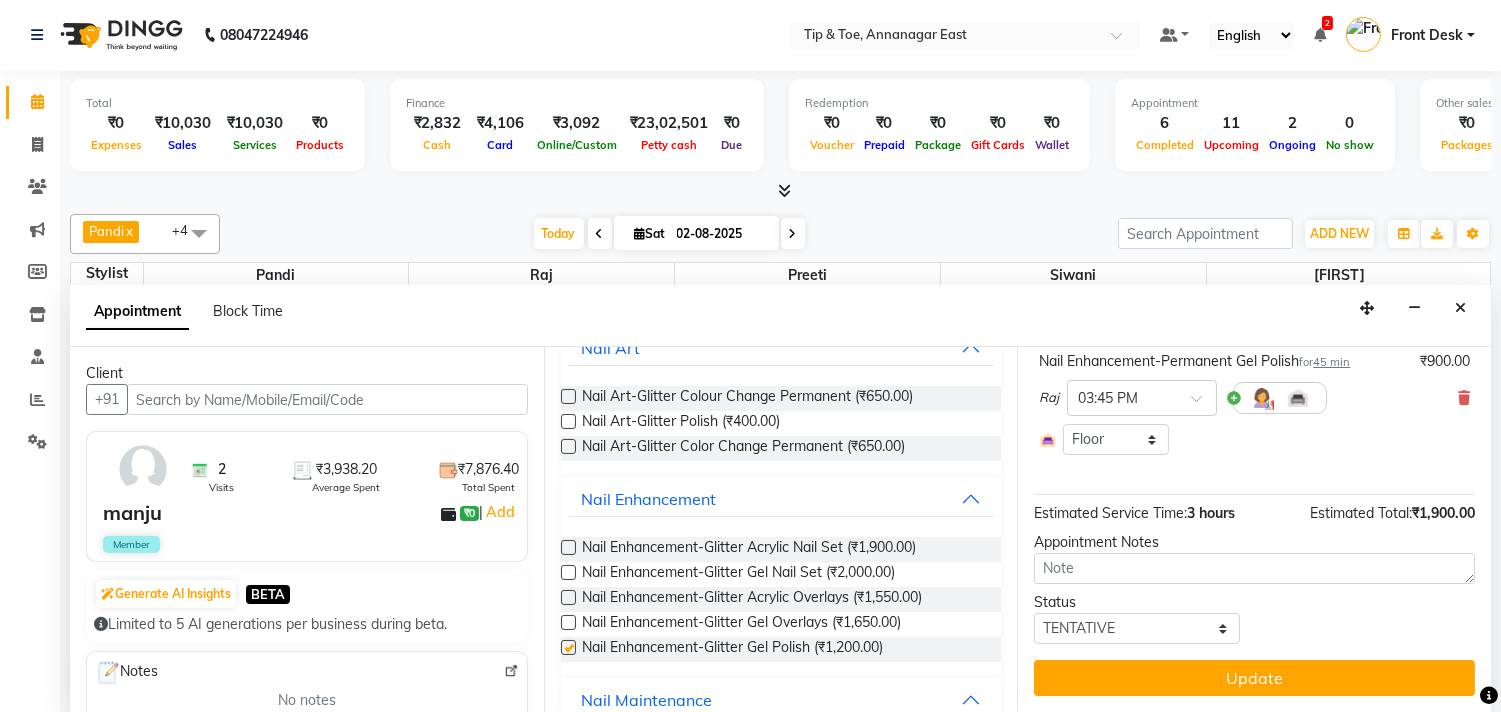 scroll, scrollTop: 423, scrollLeft: 0, axis: vertical 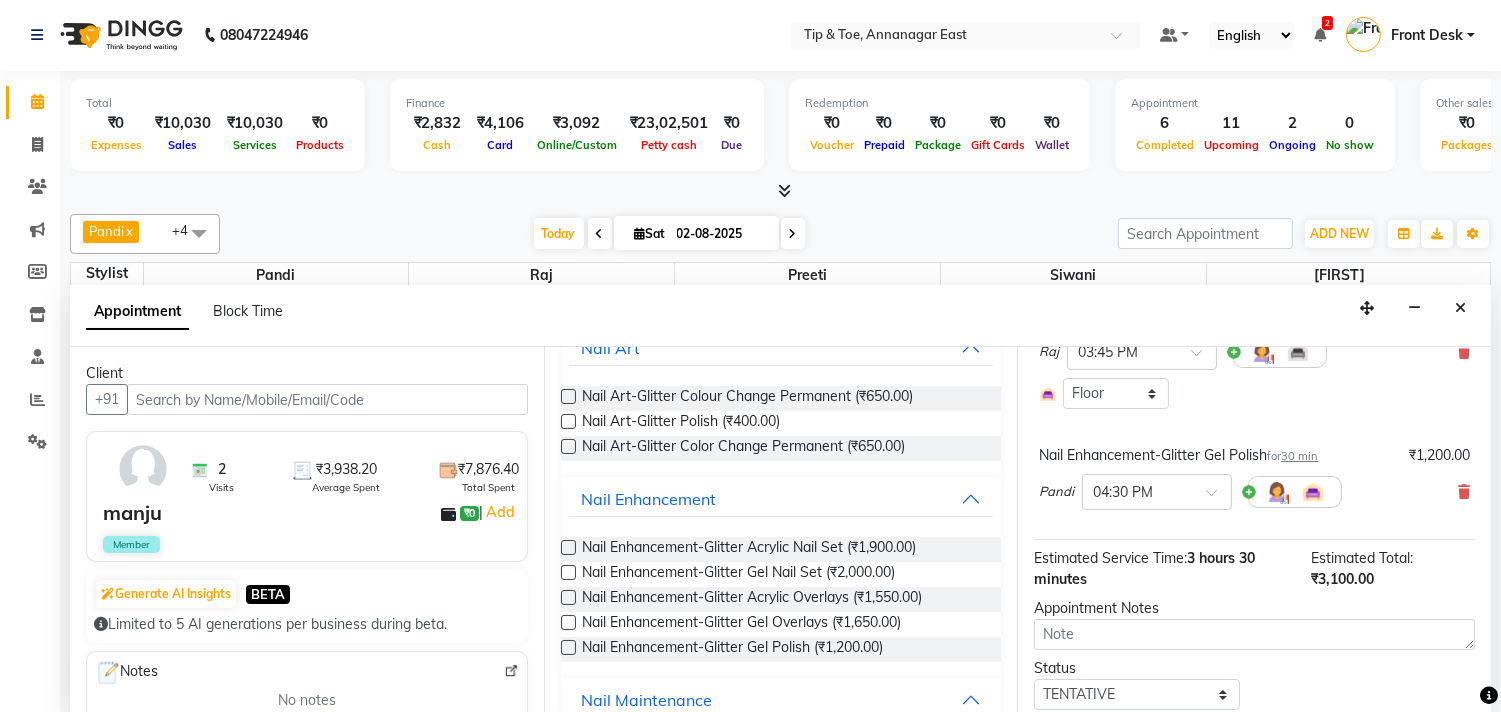checkbox on "false" 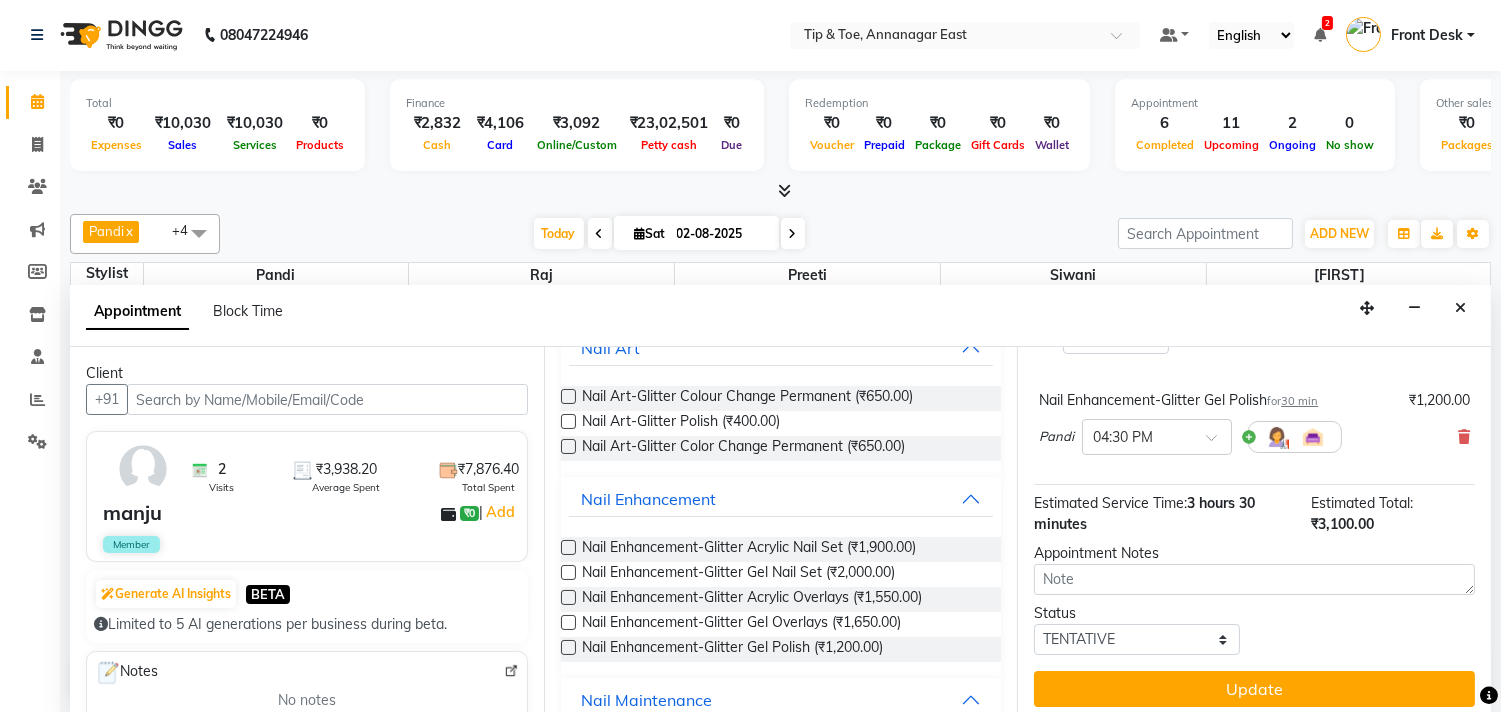 scroll, scrollTop: 548, scrollLeft: 0, axis: vertical 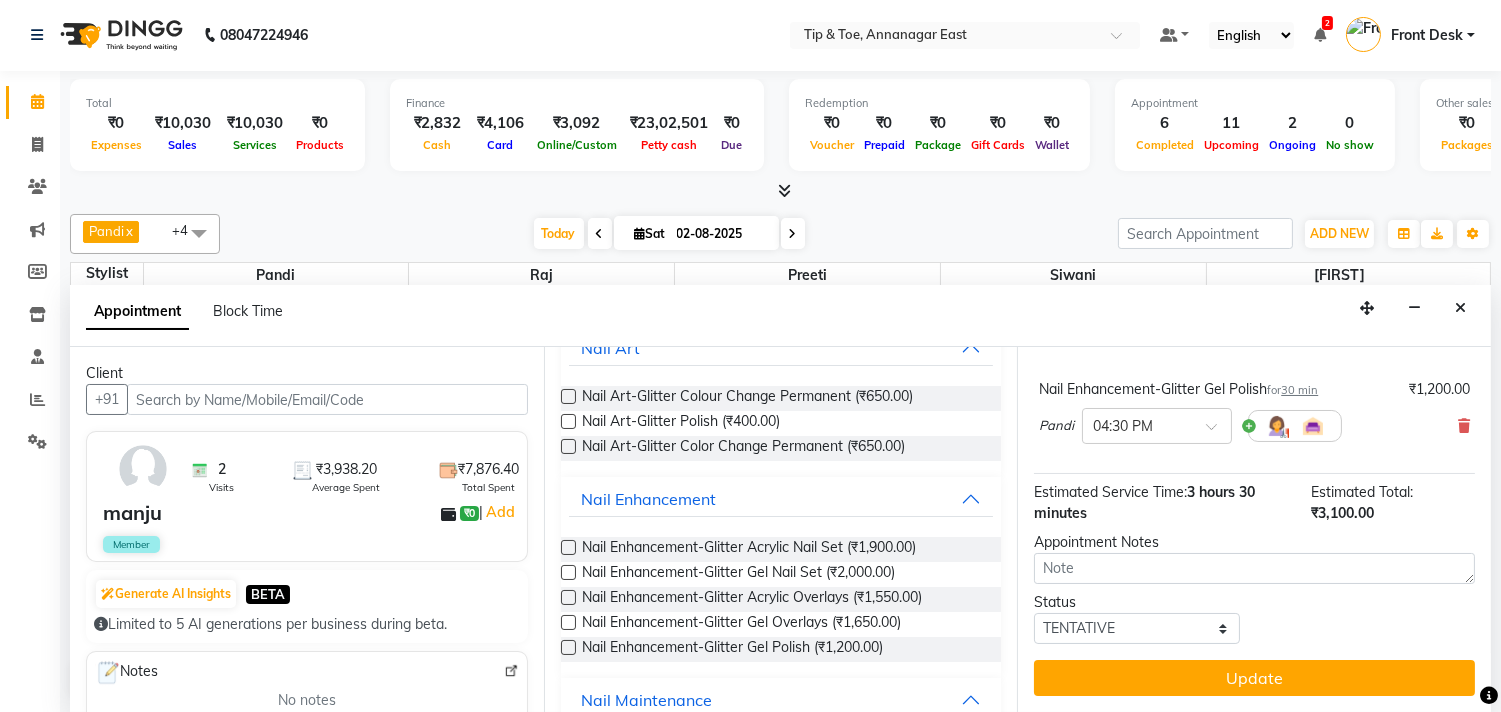 click on "Update" at bounding box center [1254, 678] 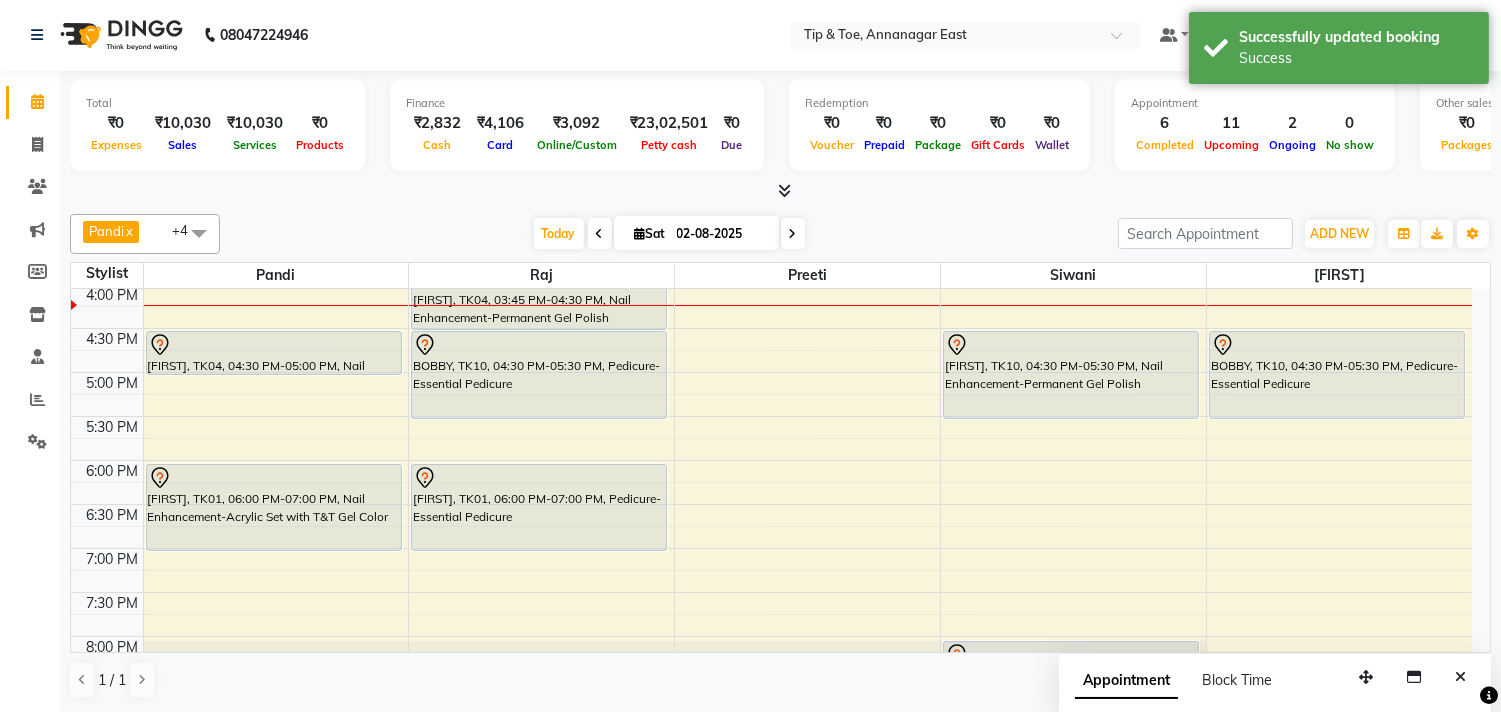 scroll, scrollTop: 0, scrollLeft: 0, axis: both 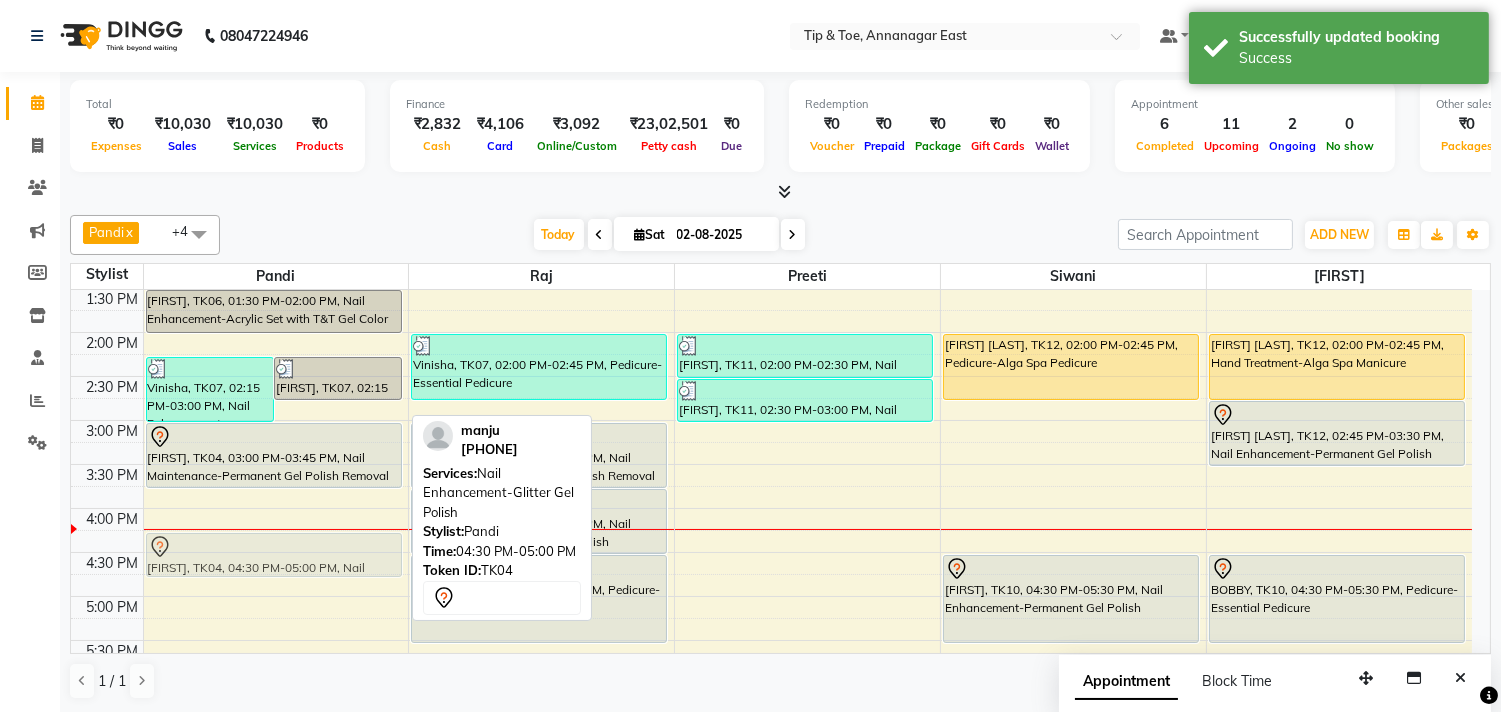 click on "[FIRST], TK07, 02:15 PM-03:00 PM, Nail Enhancement-Chrome/Metallic Nails     [FIRST], TK07, 02:15 PM-02:45 PM, Nail Enhancement-Permanent Gel Polish    [FIRST], TK02, 11:00 AM-12:00 PM, Nail Enhancement-Acrylic Overlays    [FIRST], TK06, 01:30 PM-02:00 PM, Nail Enhancement-Acrylic Set with T&T Gel Color             [FIRST], TK04, 03:00 PM-03:45 PM, Nail Maintenance-Permanent Gel Polish Removal             [FIRST], TK04, 04:30 PM-05:00 PM, Nail Enhancement-Glitter Gel Polish             [FIRST], TK01, 06:00 PM-07:00 PM, Nail Enhancement-Acrylic Set with T&T Gel Color             [FIRST], TK04, 04:30 PM-05:00 PM, Nail Enhancement-Glitter Gel Polish" at bounding box center [276, 508] 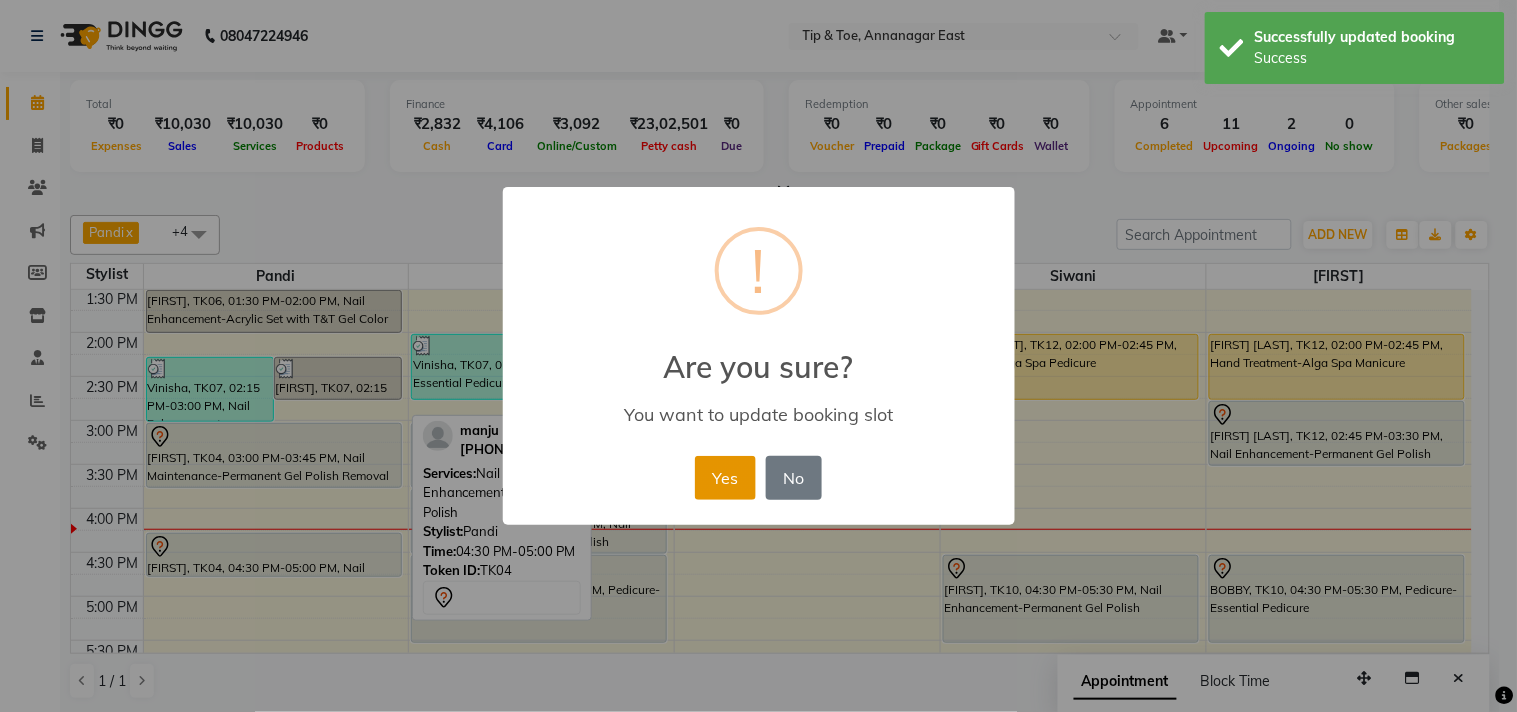 click on "Yes" at bounding box center [725, 478] 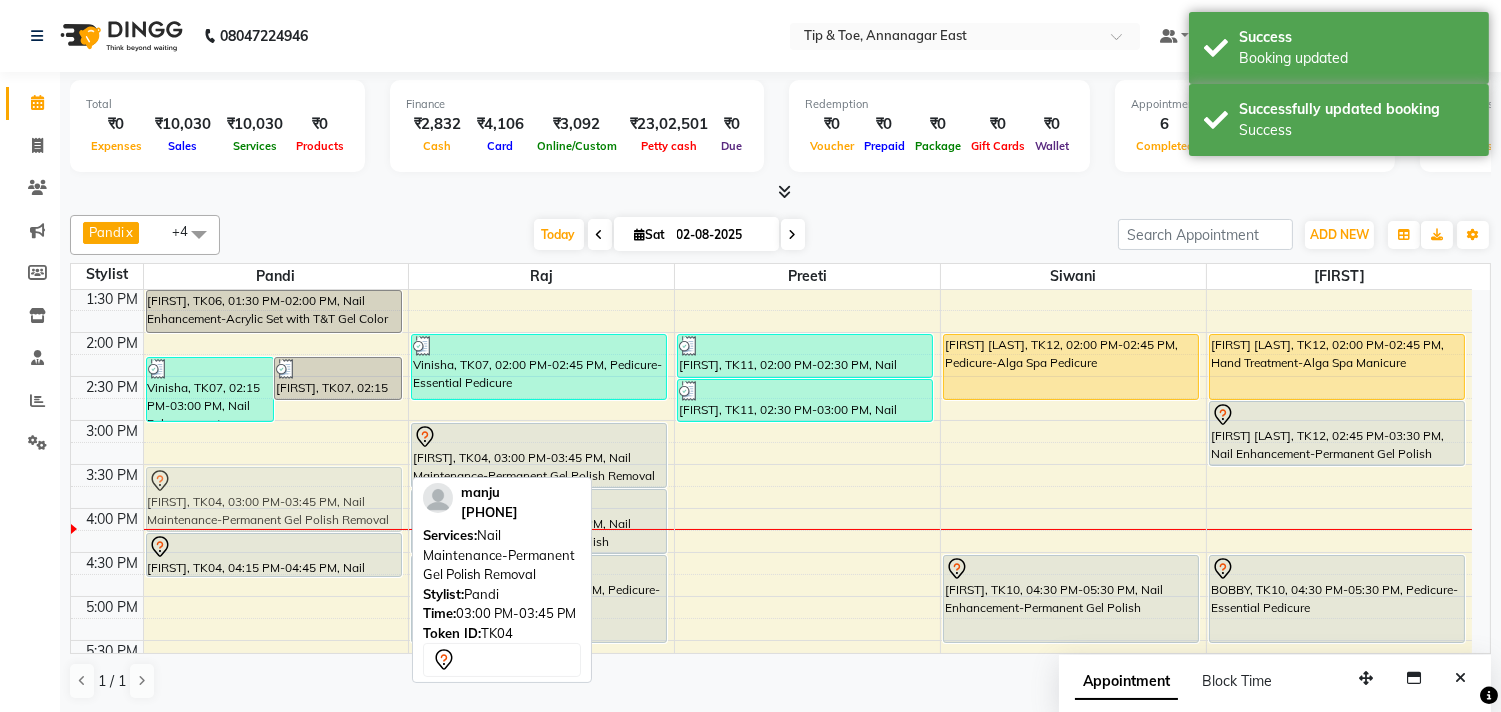 drag, startPoint x: 275, startPoint y: 446, endPoint x: 282, endPoint y: 484, distance: 38.63936 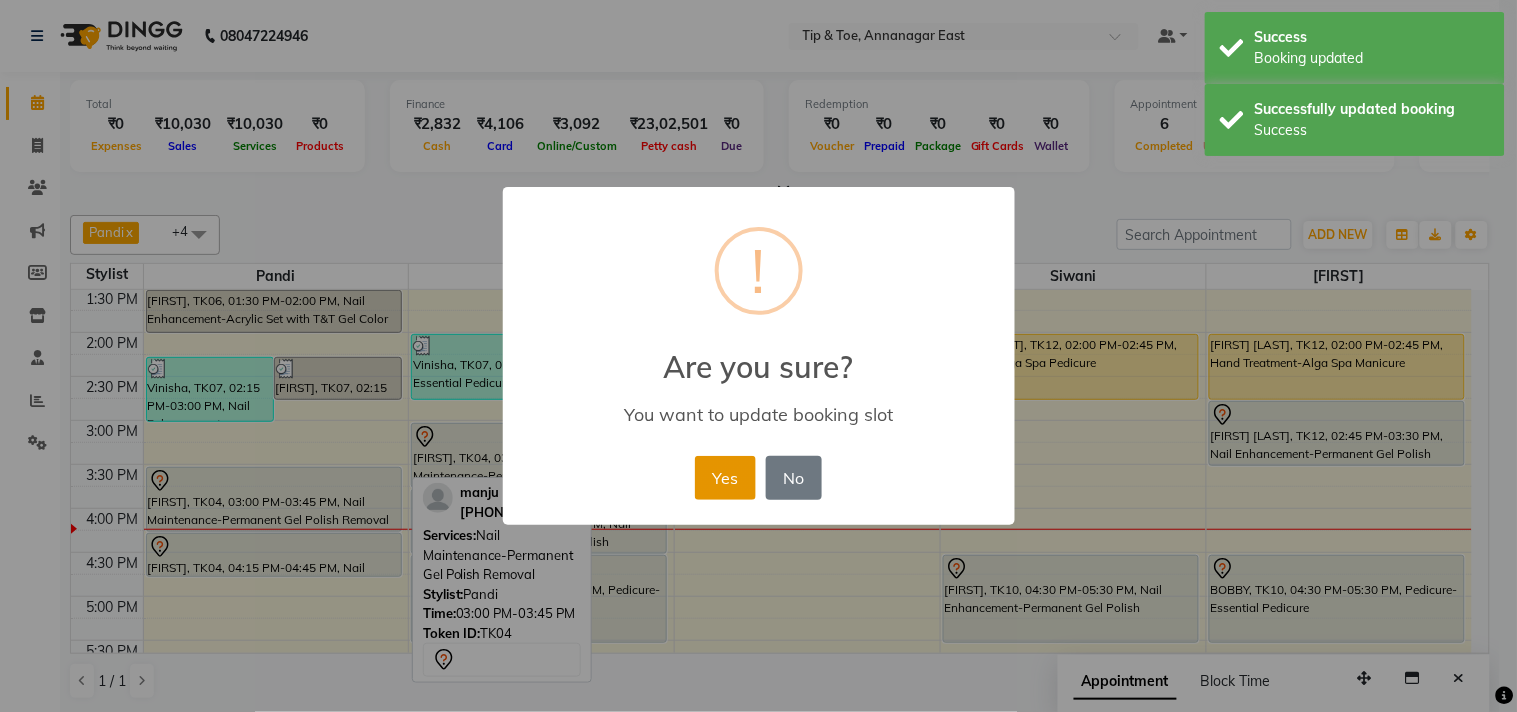 click on "Yes" at bounding box center (725, 478) 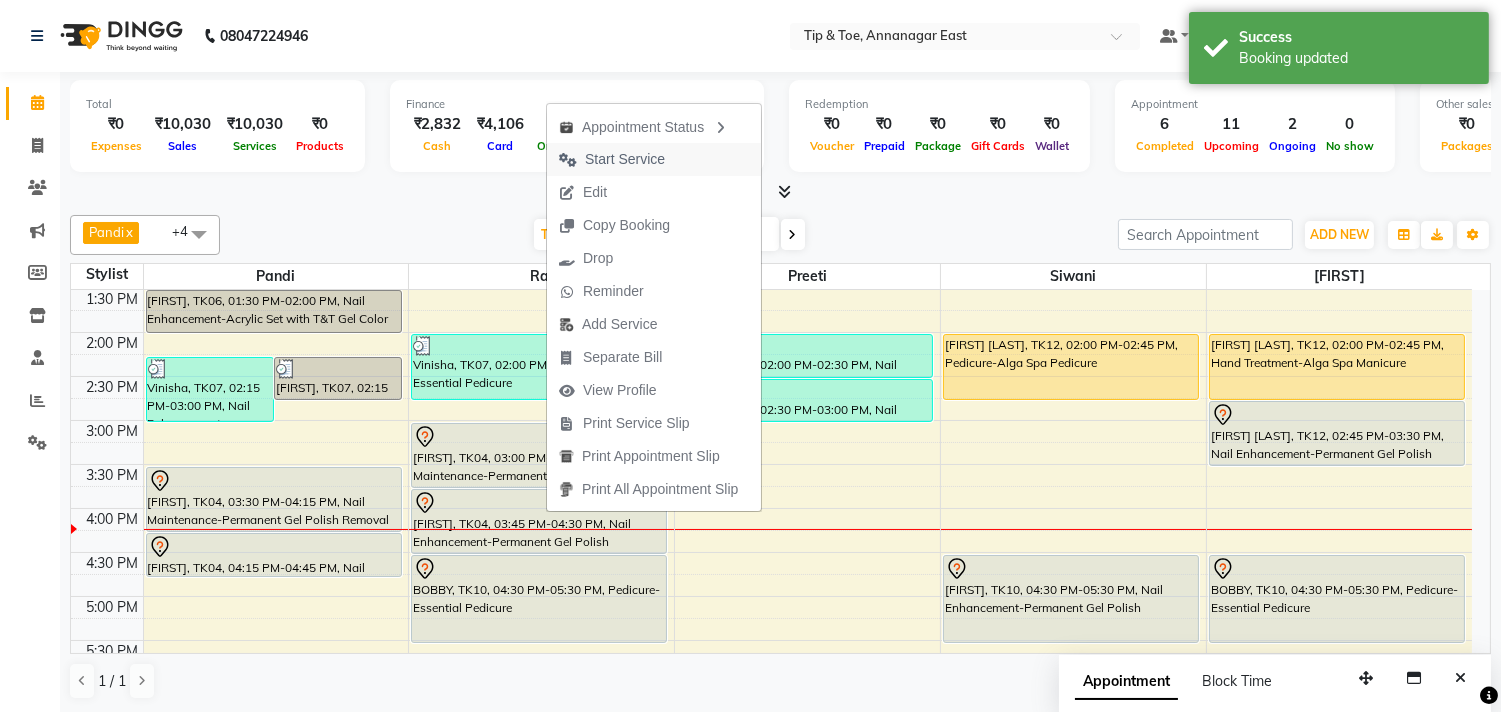 click on "Start Service" at bounding box center (625, 159) 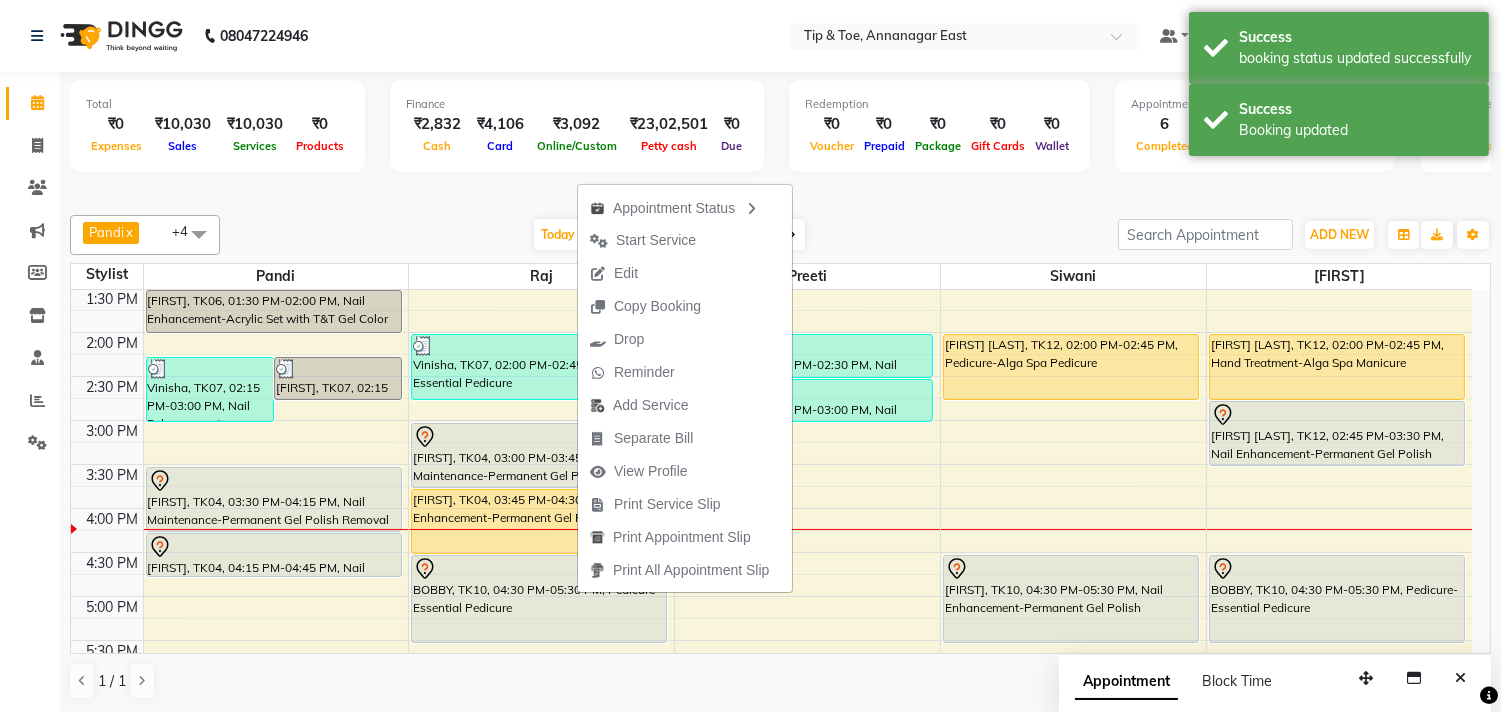 click on "Today  Sat 02-08-2025" at bounding box center [669, 235] 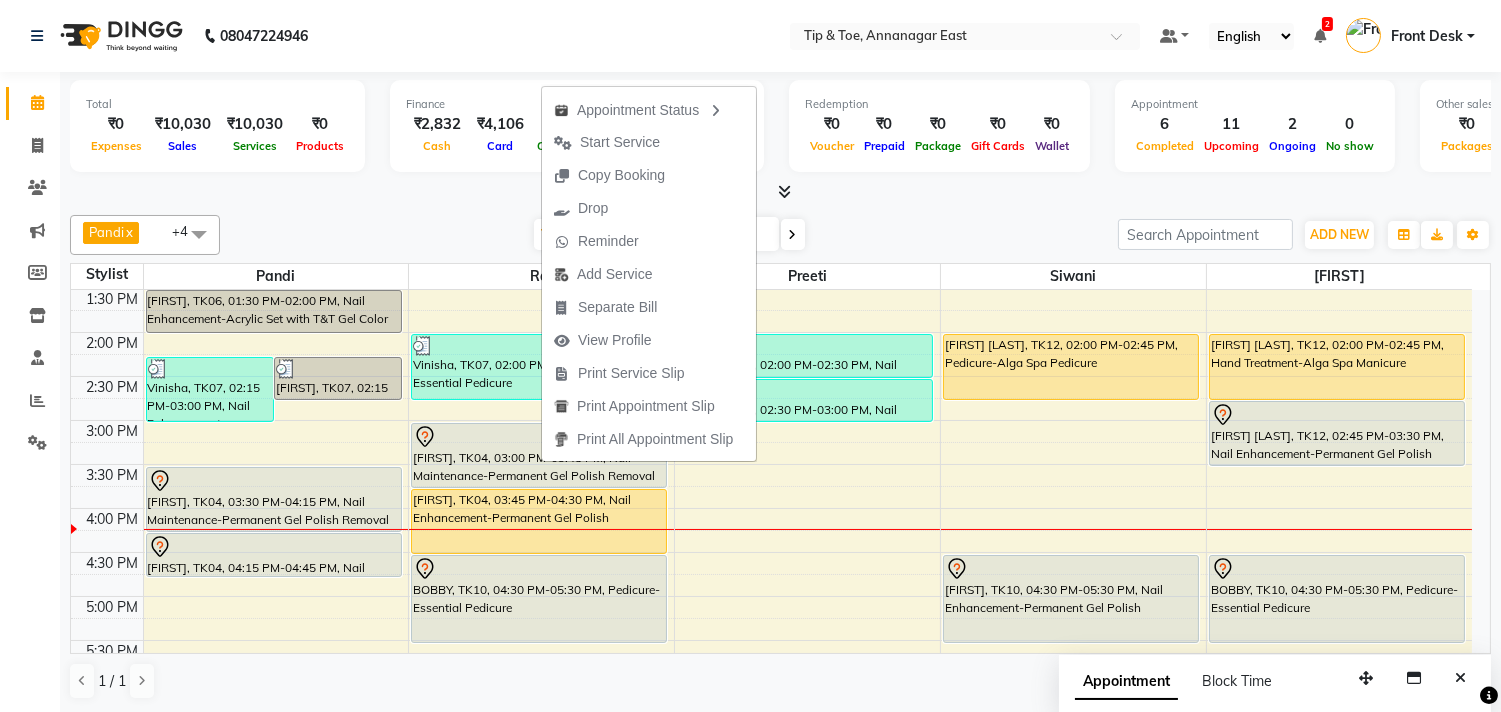 click on "Start Service" at bounding box center (620, 142) 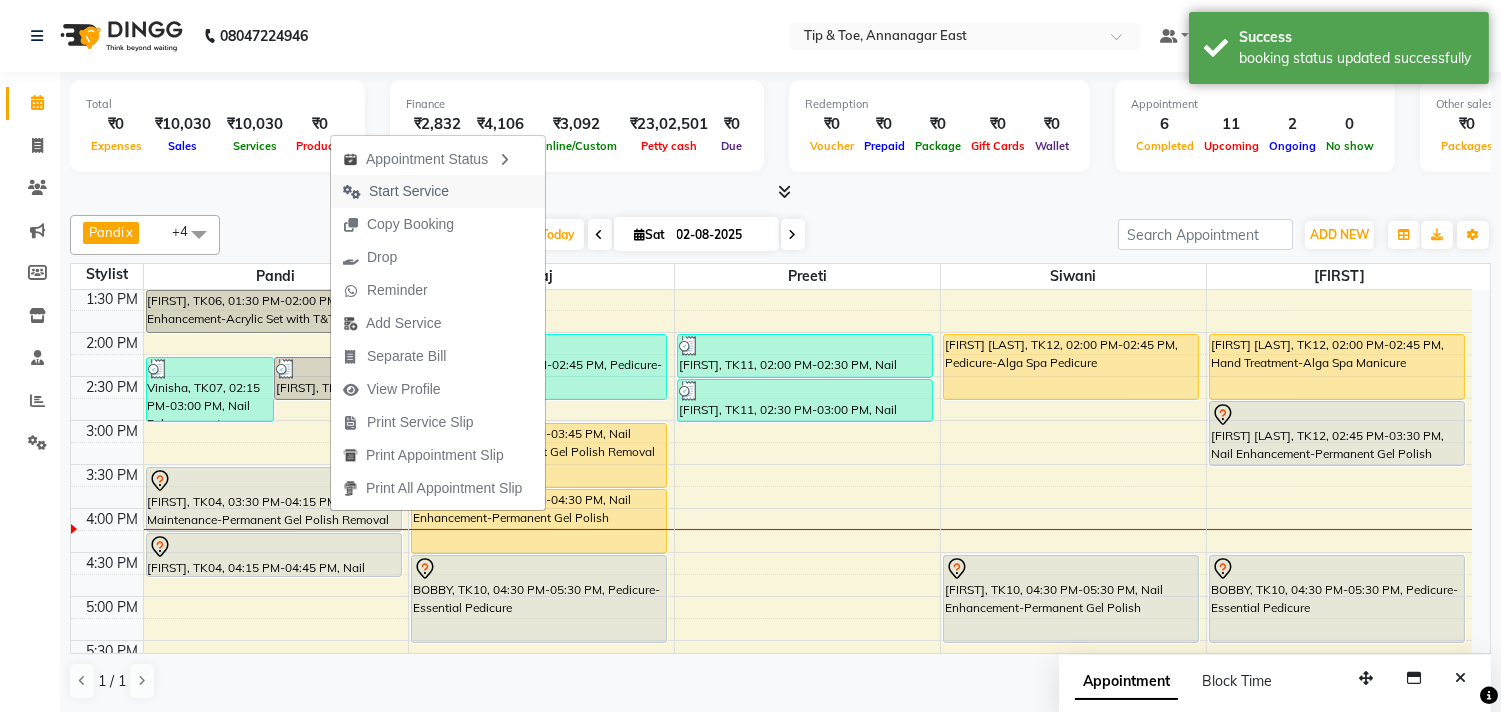 click on "Start Service" at bounding box center (409, 191) 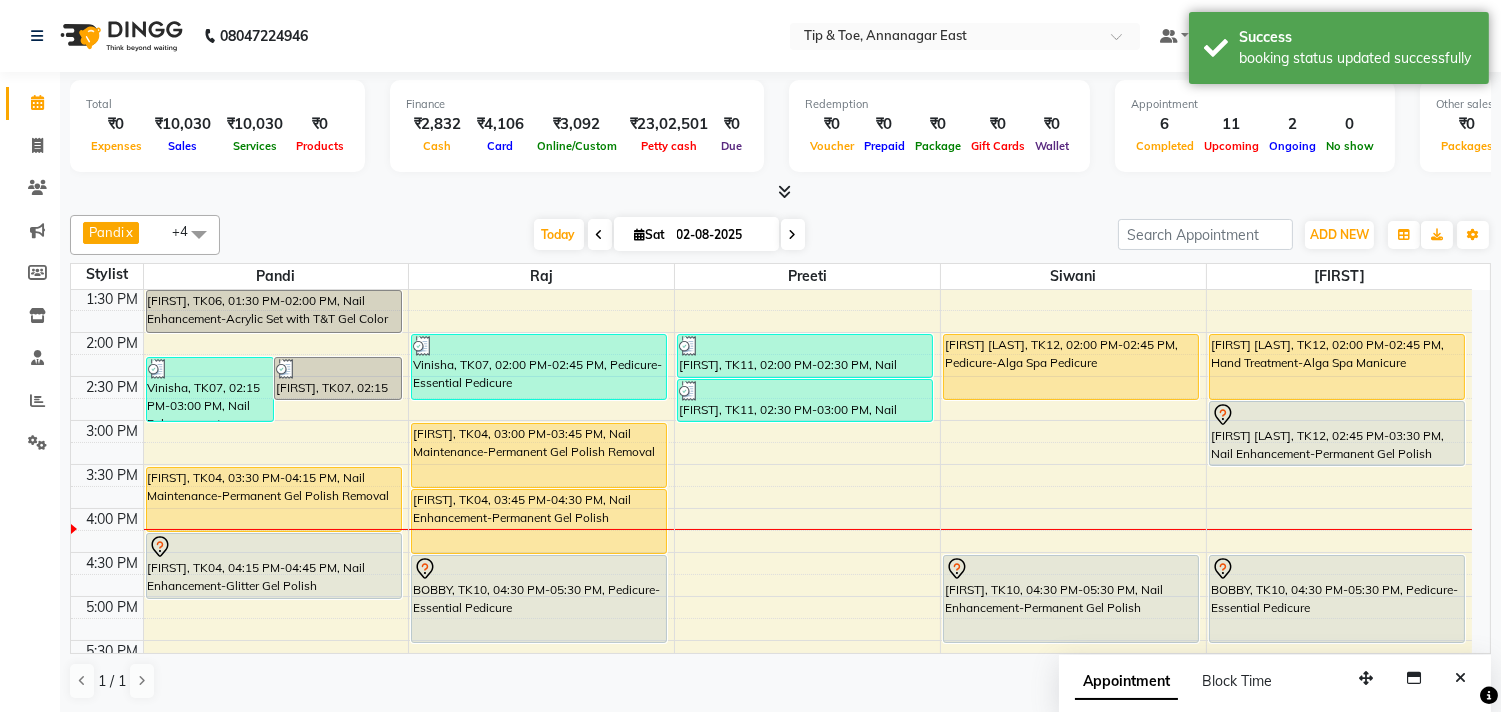 drag, startPoint x: 330, startPoint y: 574, endPoint x: 328, endPoint y: 592, distance: 18.110771 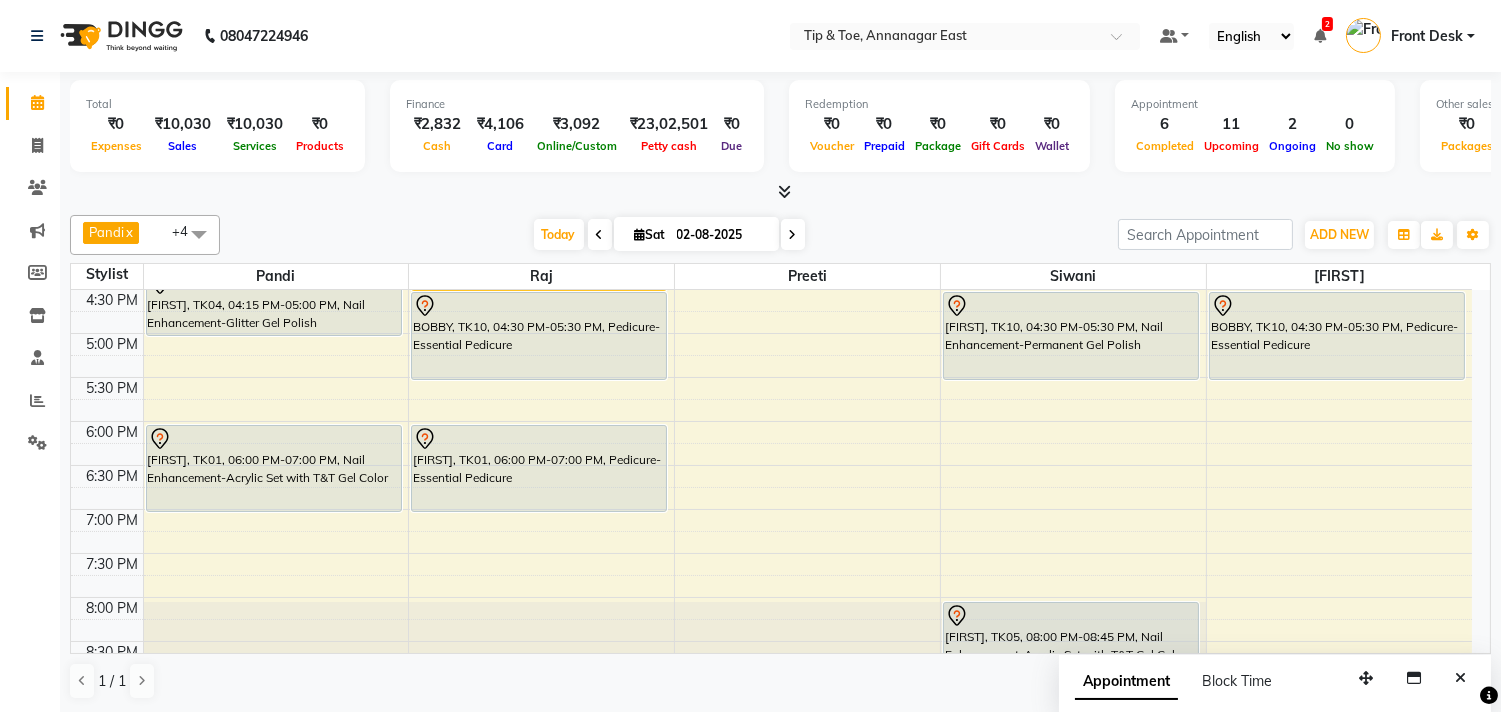 scroll, scrollTop: 508, scrollLeft: 0, axis: vertical 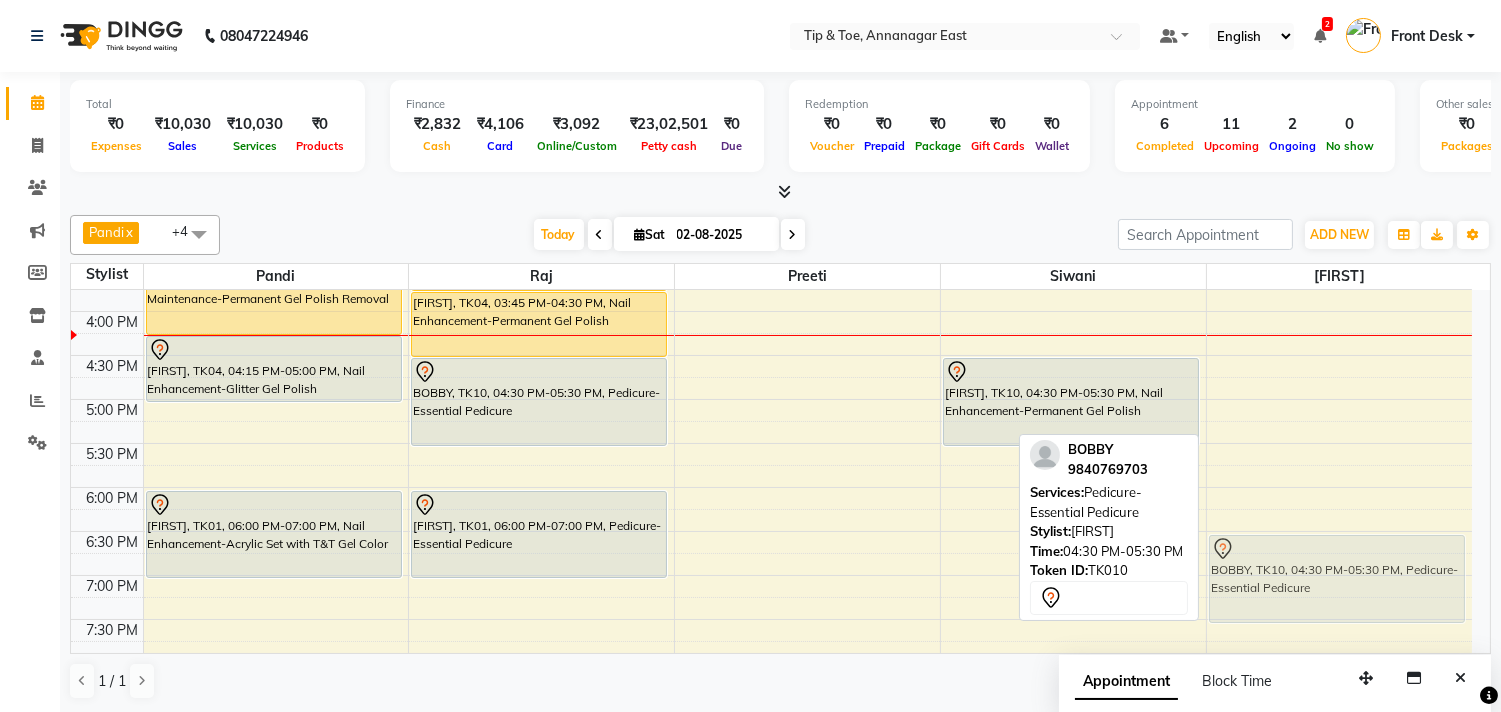 drag, startPoint x: 1283, startPoint y: 481, endPoint x: 1306, endPoint y: 575, distance: 96.77293 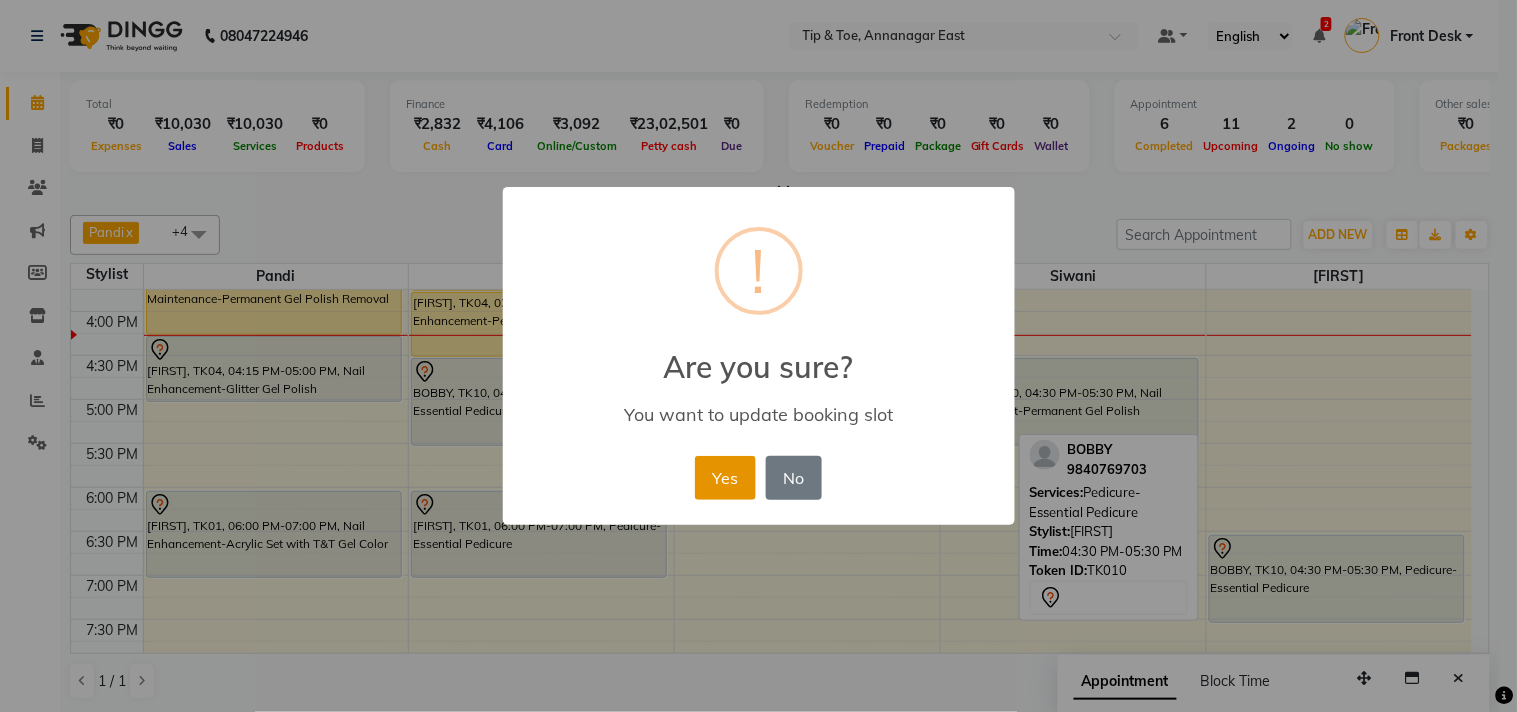 click on "Yes" at bounding box center [725, 478] 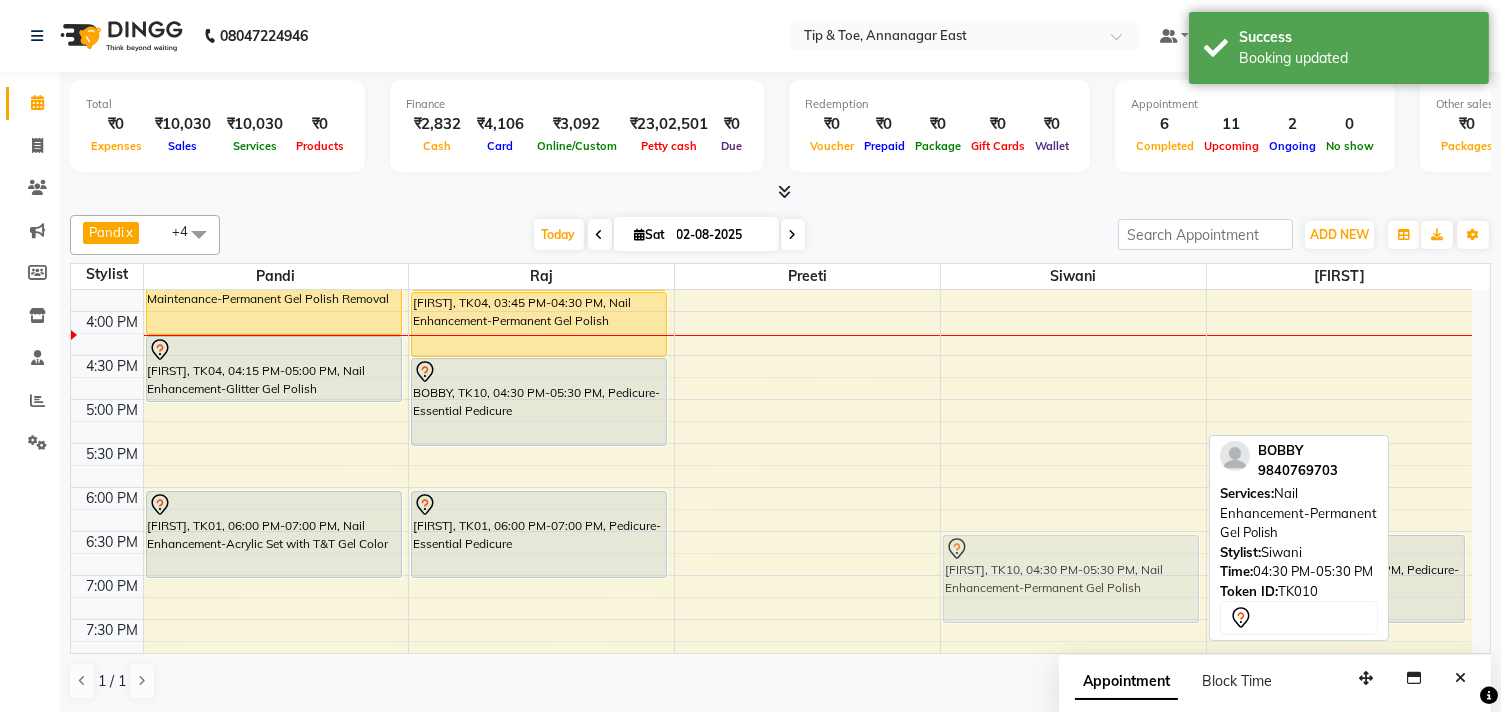 drag, startPoint x: 988, startPoint y: 380, endPoint x: 1005, endPoint y: 557, distance: 177.81451 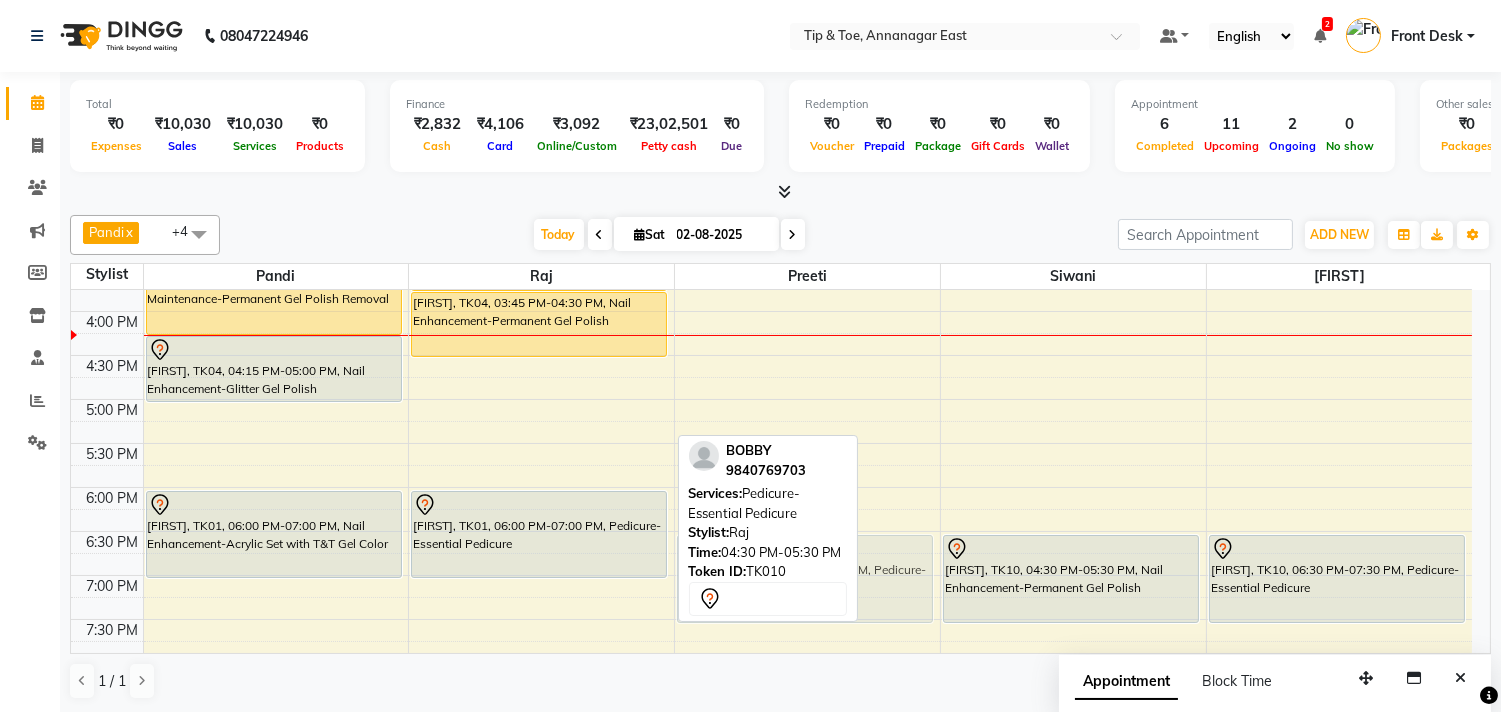 drag, startPoint x: 616, startPoint y: 404, endPoint x: 963, endPoint y: 572, distance: 385.5295 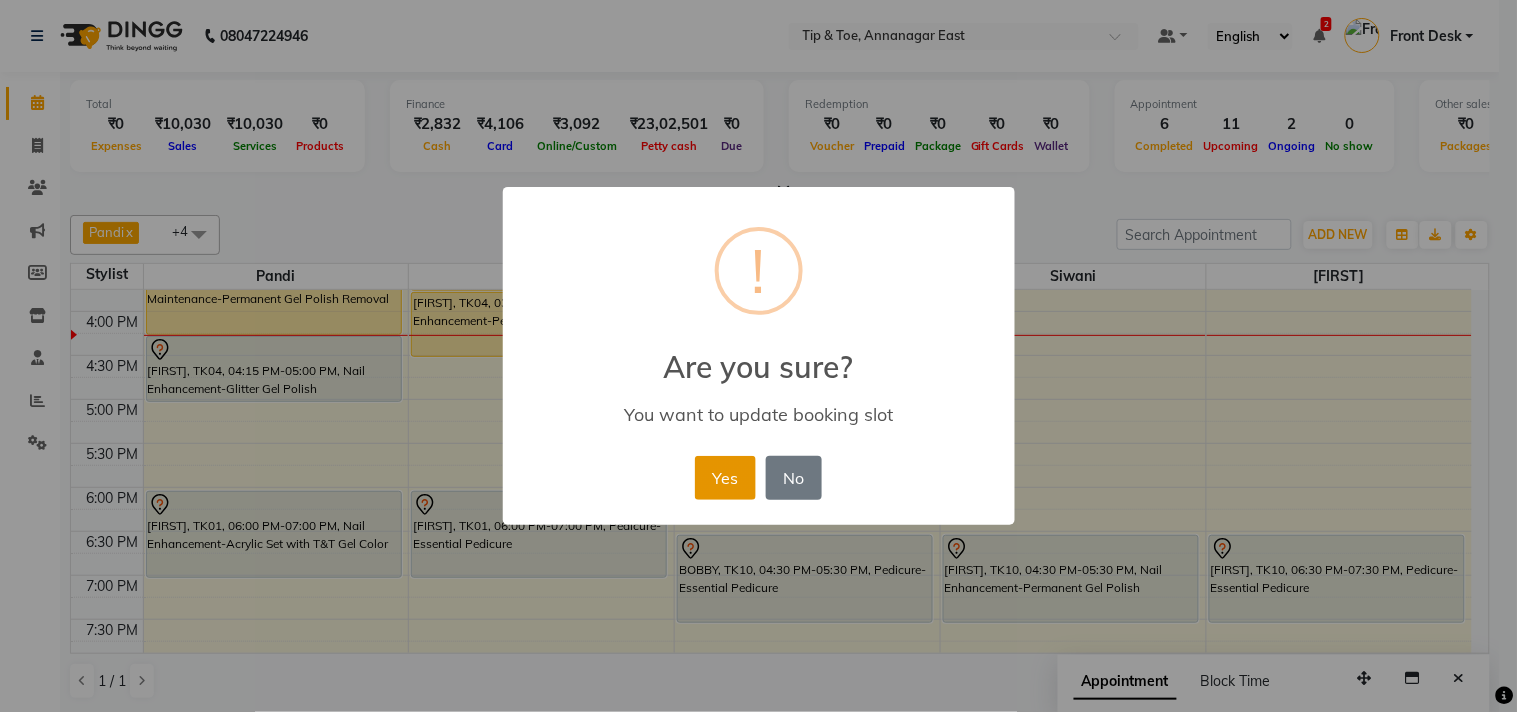 click on "Yes" at bounding box center [725, 478] 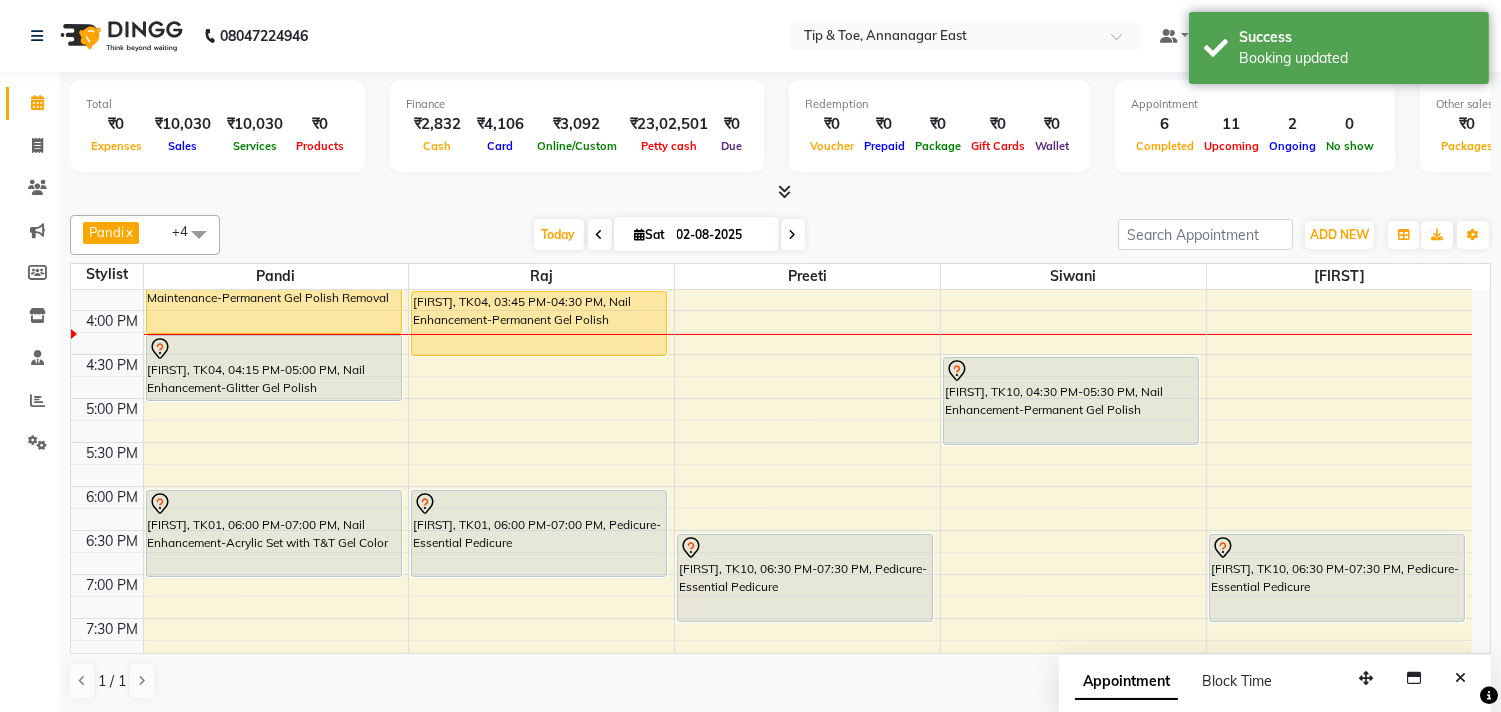 scroll, scrollTop: 594, scrollLeft: 0, axis: vertical 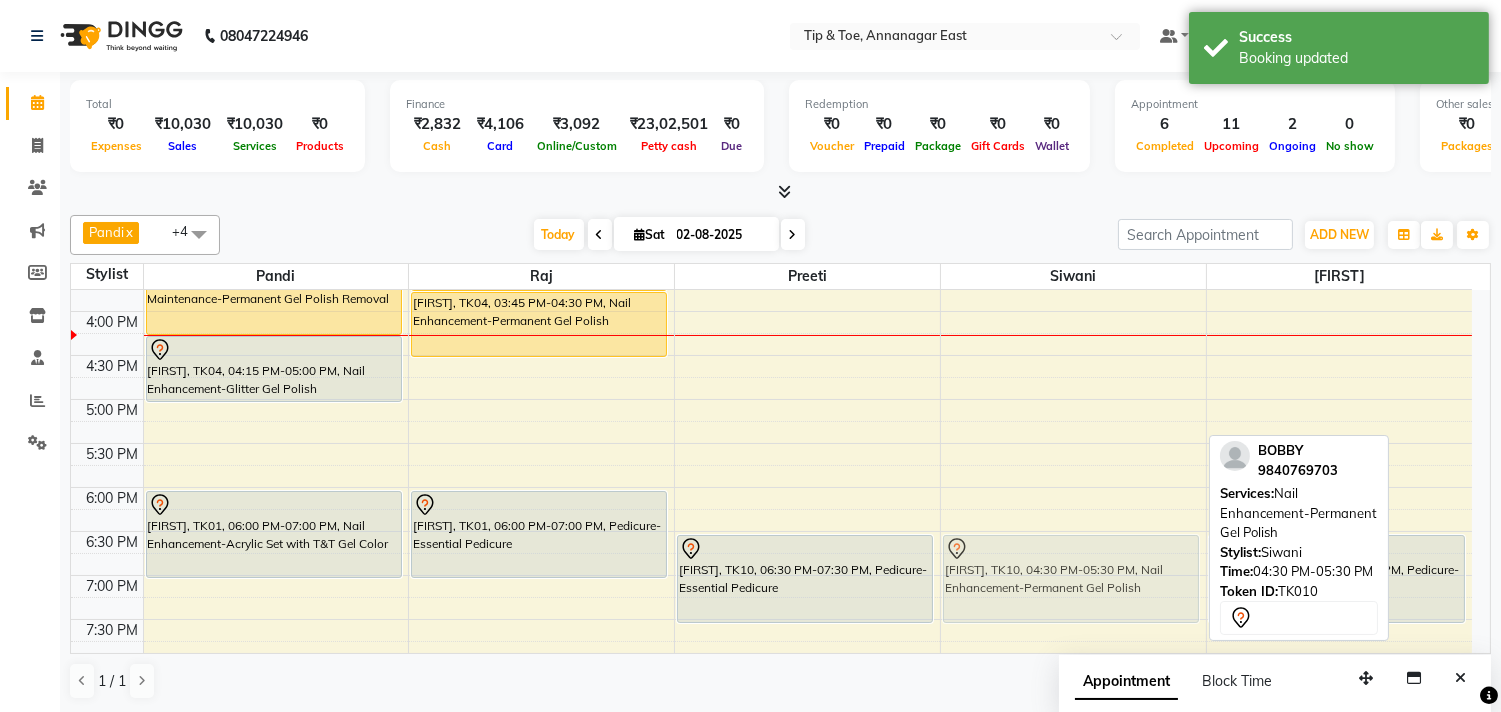 drag, startPoint x: 1066, startPoint y: 401, endPoint x: 1095, endPoint y: 580, distance: 181.33394 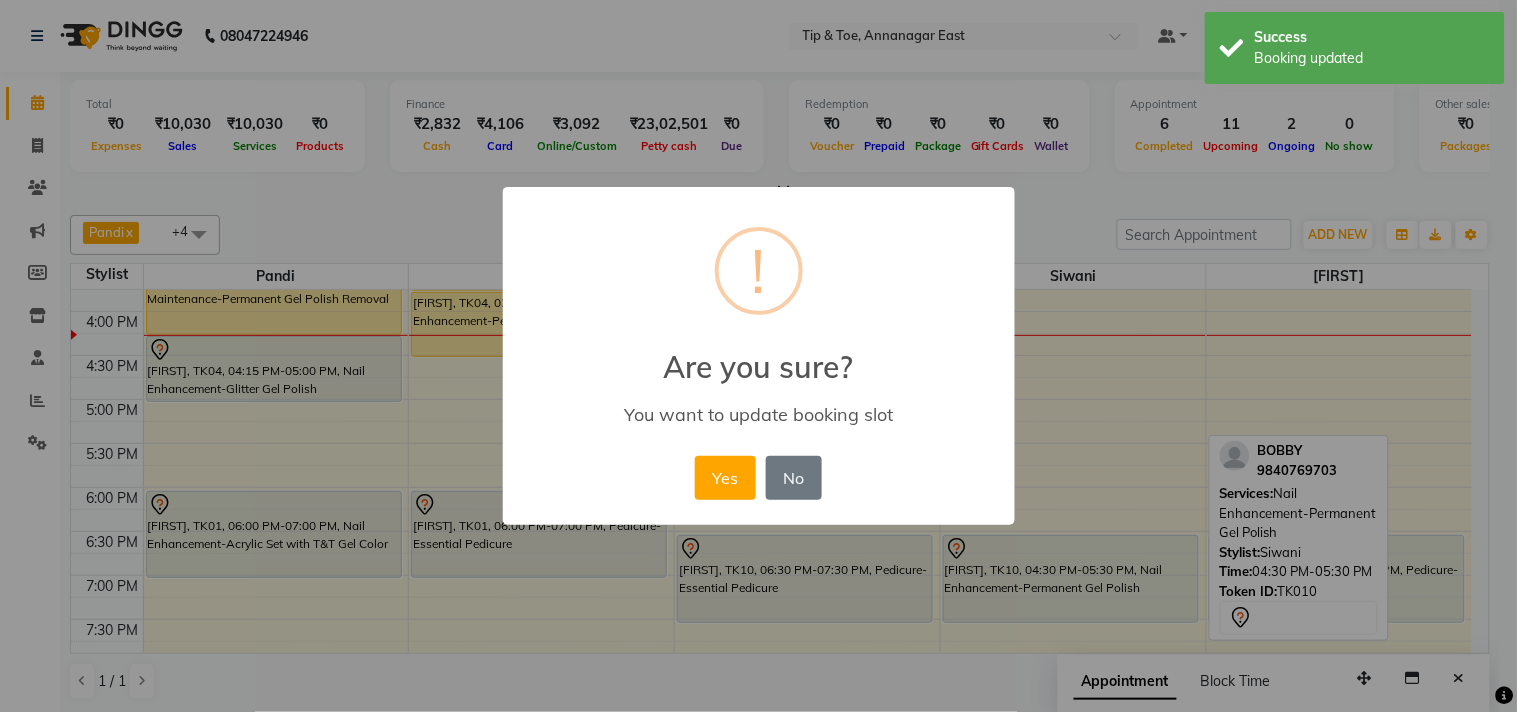 drag, startPoint x: 725, startPoint y: 463, endPoint x: 754, endPoint y: 476, distance: 31.780497 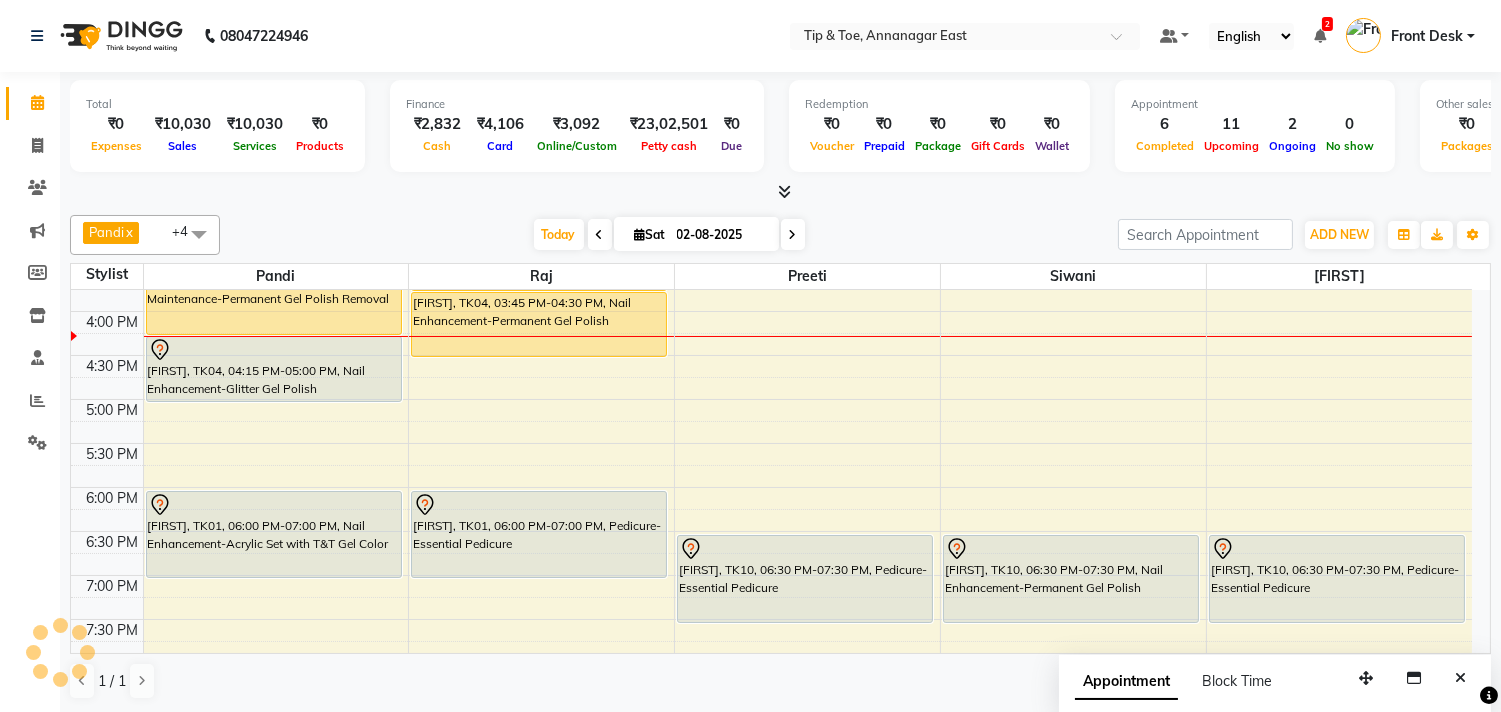 click on "9:00 AM 9:30 AM 10:00 AM 10:30 AM 11:00 AM 11:30 AM 12:00 PM 12:30 PM 1:00 PM 1:30 PM 2:00 PM 2:30 PM 3:00 PM 3:30 PM 4:00 PM 4:30 PM 5:00 PM 5:30 PM 6:00 PM 6:30 PM 7:00 PM 7:30 PM 8:00 PM 8:30 PM 9:00 PM 9:30 PM 10:00 PM 10:30 PM     Vinisha, TK07, 02:15 PM-03:00 PM, Nail Enhancement-Chrome/Metallic Nails     Vinisha, TK07, 02:15 PM-02:45 PM, Nail Enhancement-Permanent Gel Polish    Shruthi, TK02, 11:00 AM-12:00 PM, Nail Enhancement-Acrylic Overlays    kumar, TK06, 01:30 PM-02:00 PM, Nail Enhancement-Acrylic Set with T&T Gel Color    manju, TK04, 03:30 PM-04:15 PM, Nail Maintenance-Permanent Gel Polish Removal             manju, TK04, 04:15 PM-05:00 PM, Nail Enhancement-Glitter Gel Polish             PAVITHRA, TK01, 06:00 PM-07:00 PM, Nail Enhancement-Acrylic Set with T&T Gel Color     PRIYANKA, TK09, 12:00 PM-12:45 PM, Pedicure-Foot Facial Detox Pedicure     Vinisha, TK07, 02:00 PM-02:45 PM, Pedicure-Essential Pedicure    manju, TK04, 03:00 PM-03:45 PM, Nail Maintenance-Permanent Gel Polish Removal" at bounding box center [771, 311] 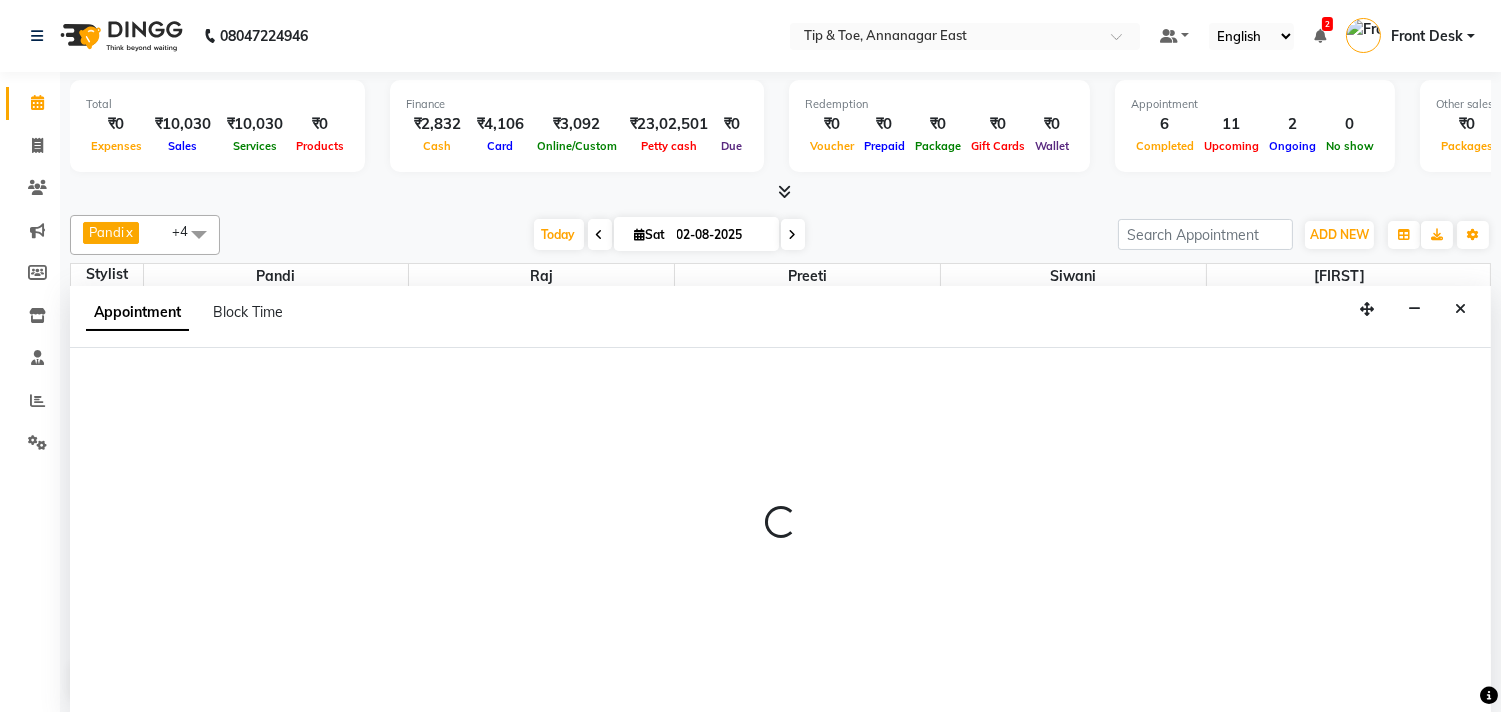select on "39915" 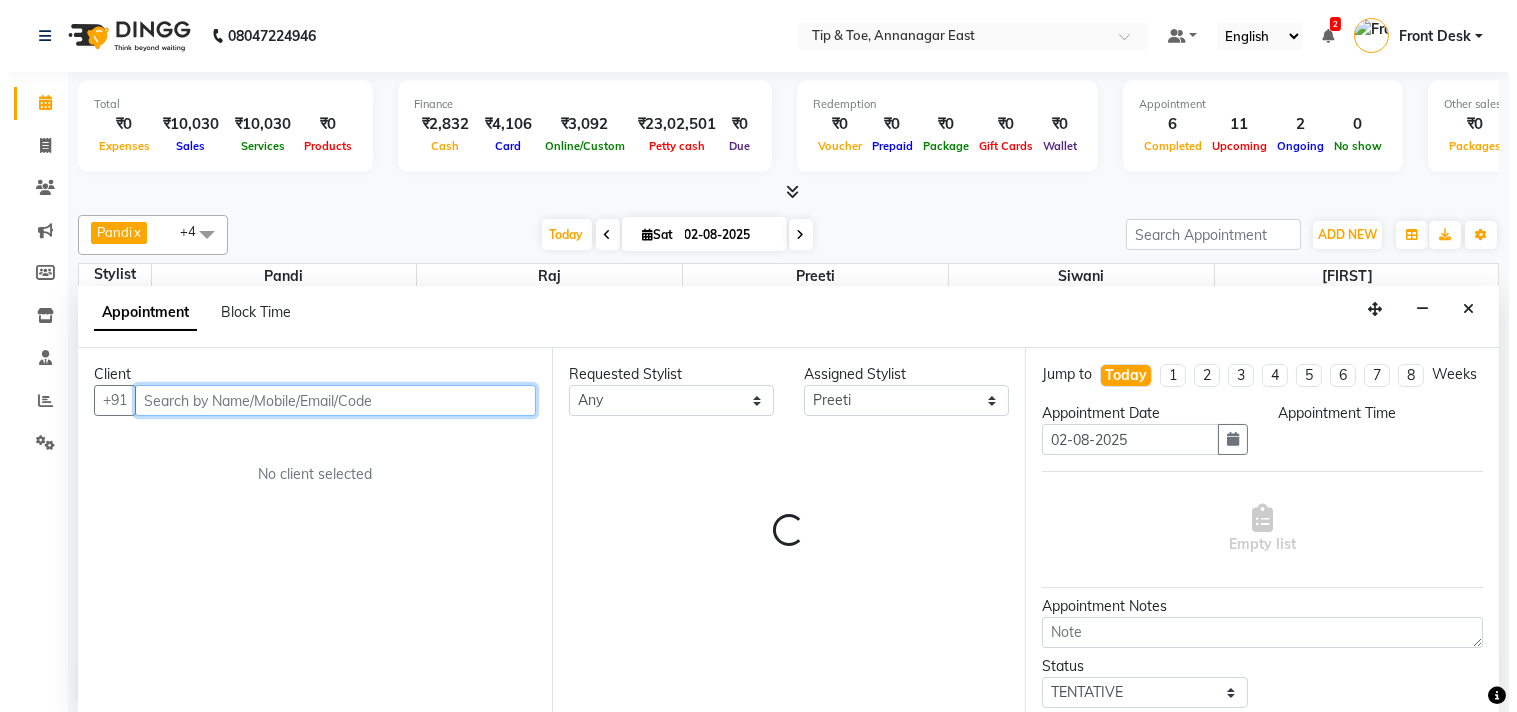 scroll, scrollTop: 1, scrollLeft: 0, axis: vertical 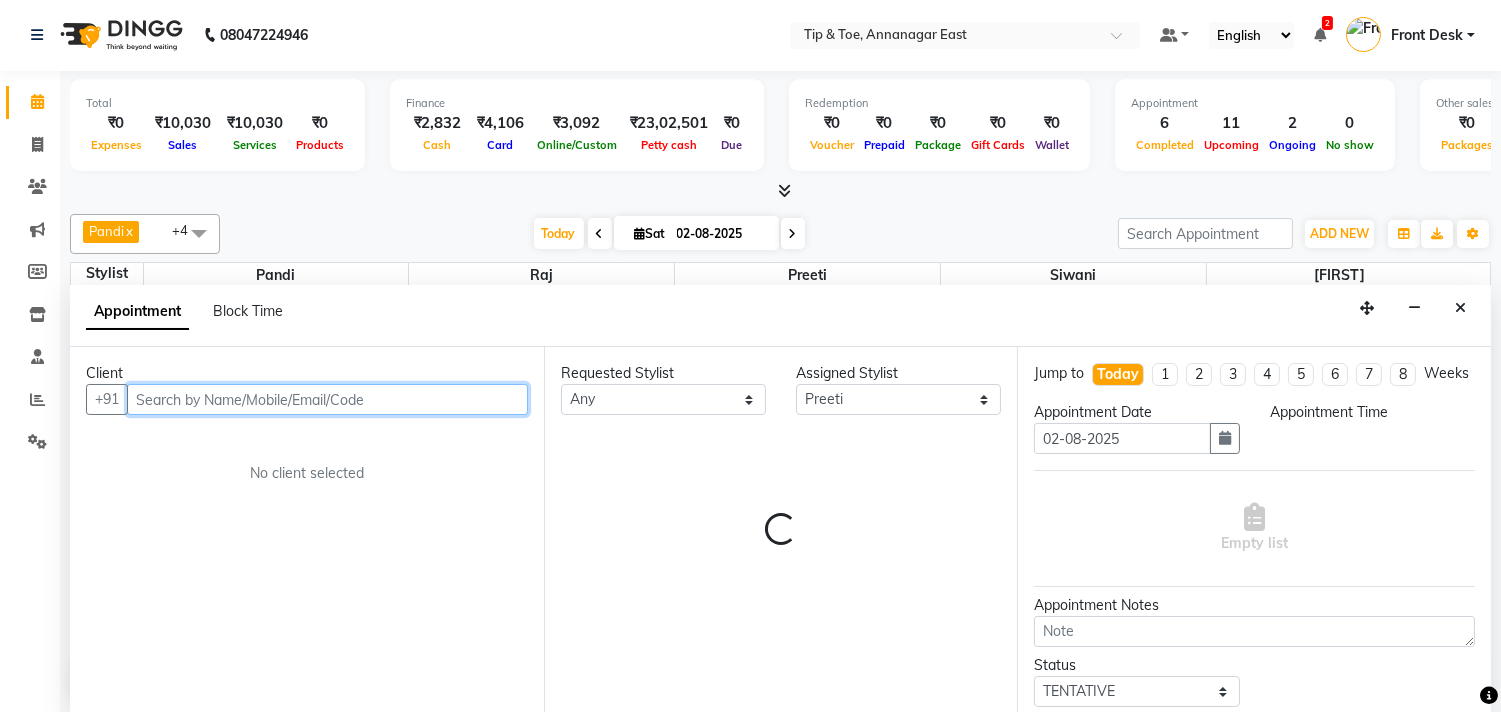 select on "990" 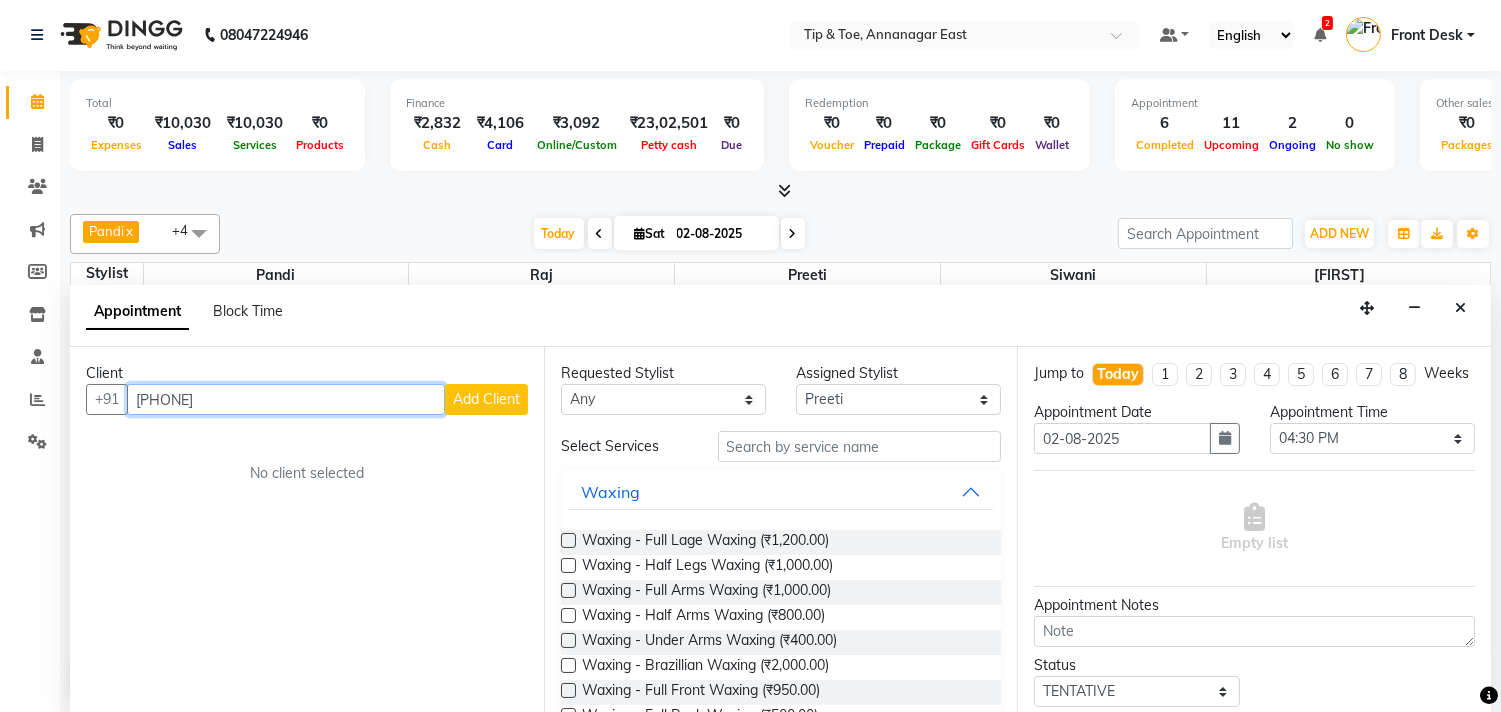 type on "[PHONE]" 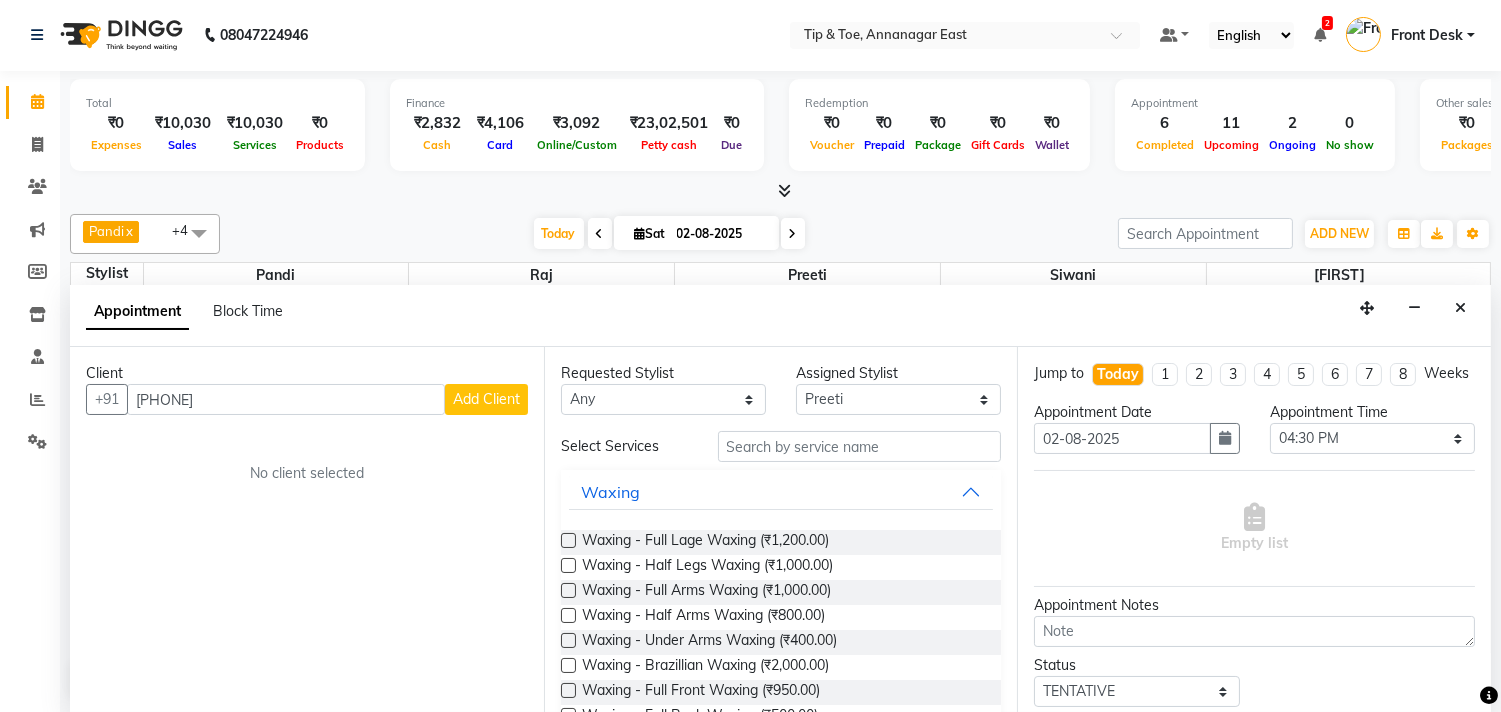 click on "Add Client" at bounding box center [486, 399] 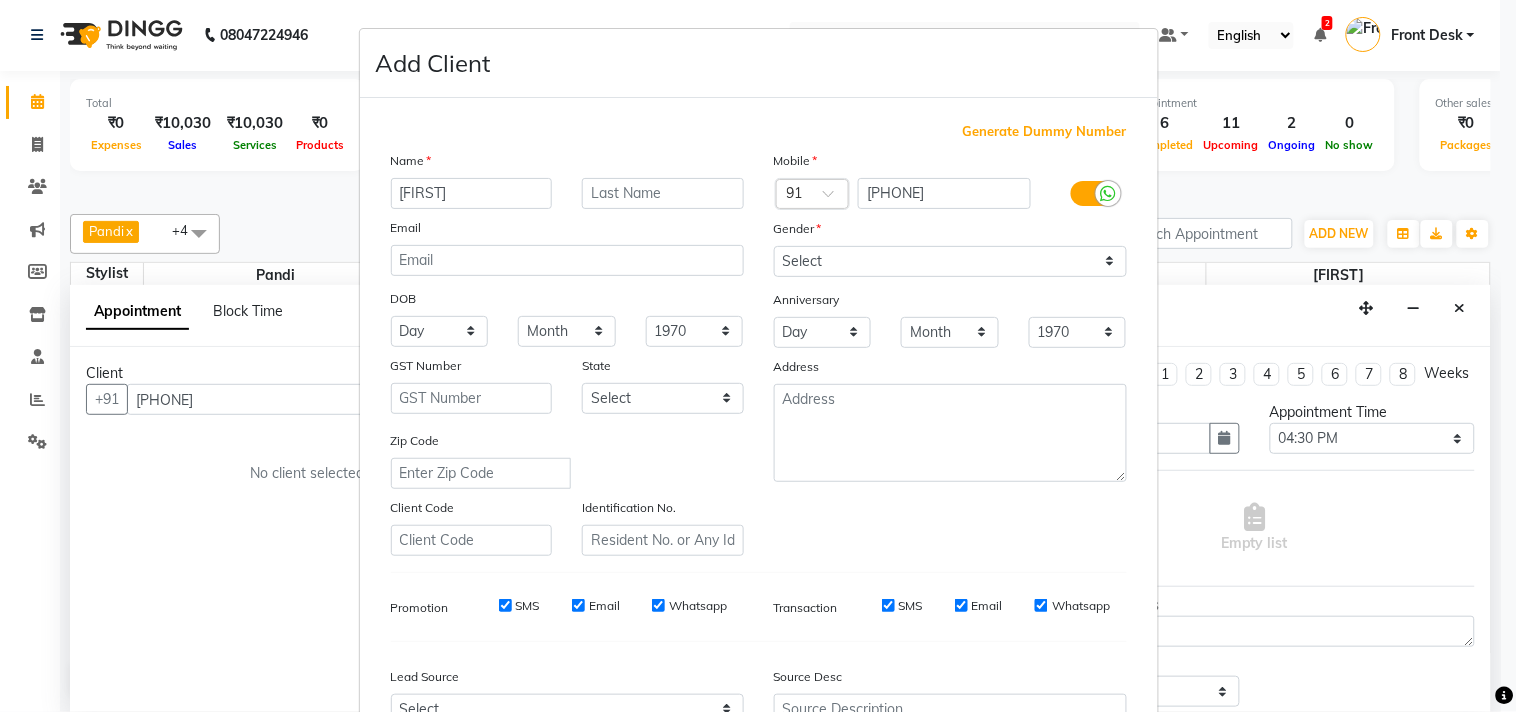 type on "[FIRST]" 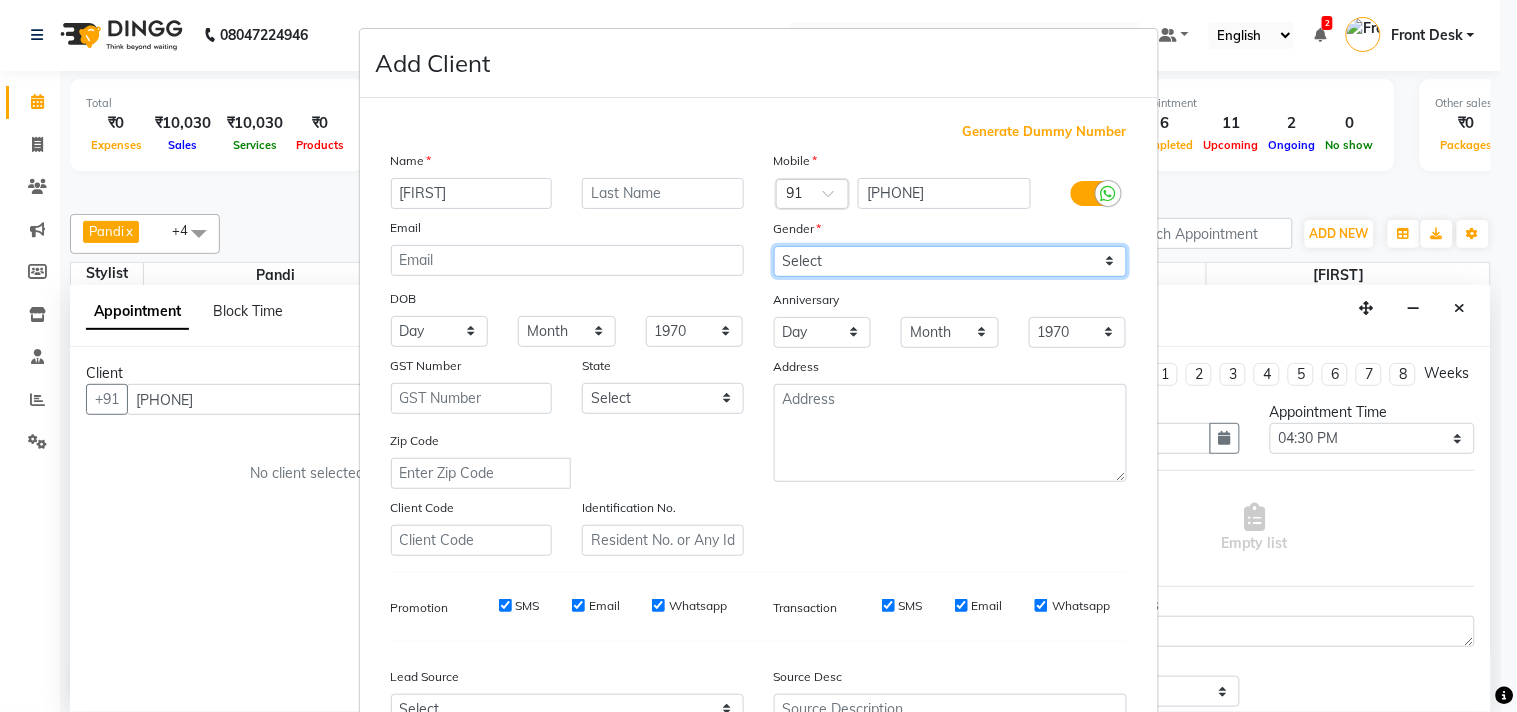 click on "Select Male Female Other Prefer Not To Say" at bounding box center (950, 261) 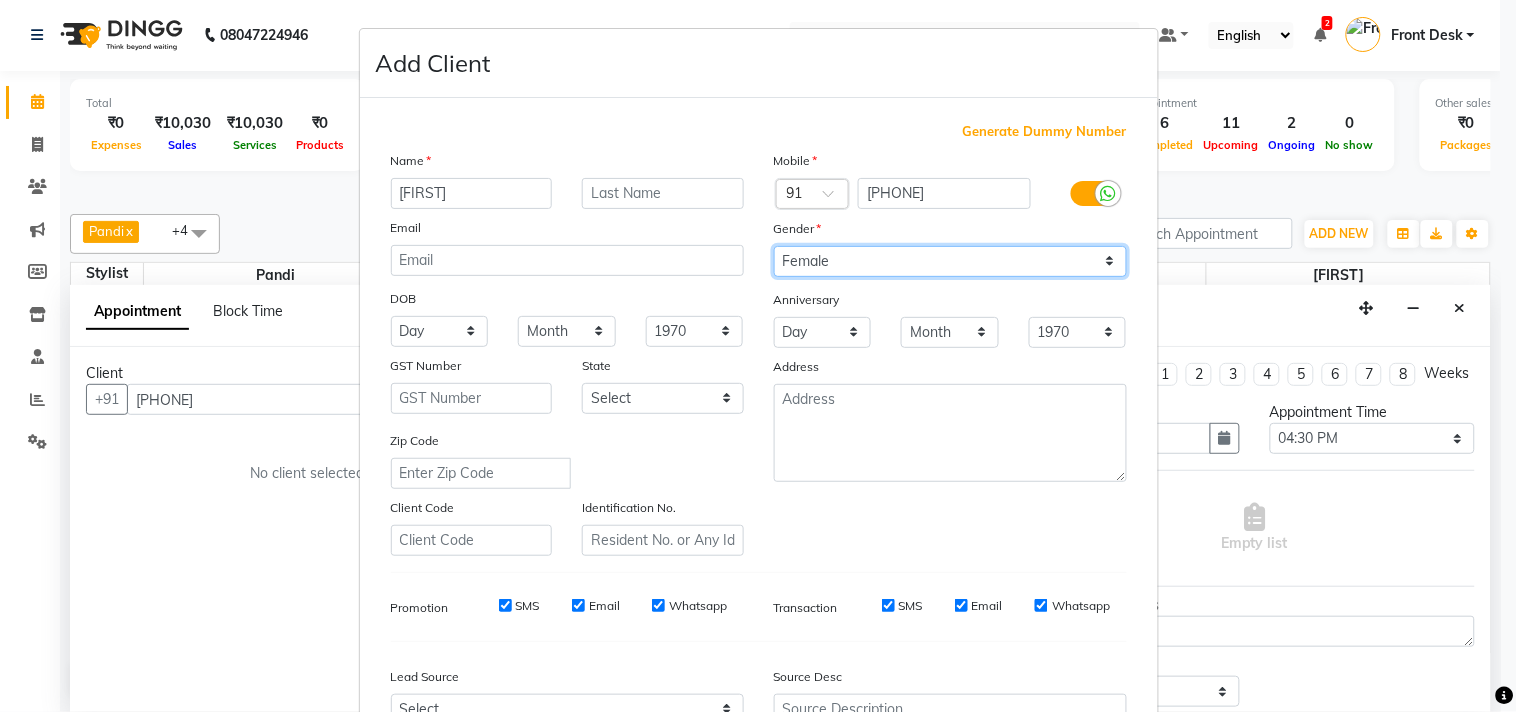click on "Select Male Female Other Prefer Not To Say" at bounding box center [950, 261] 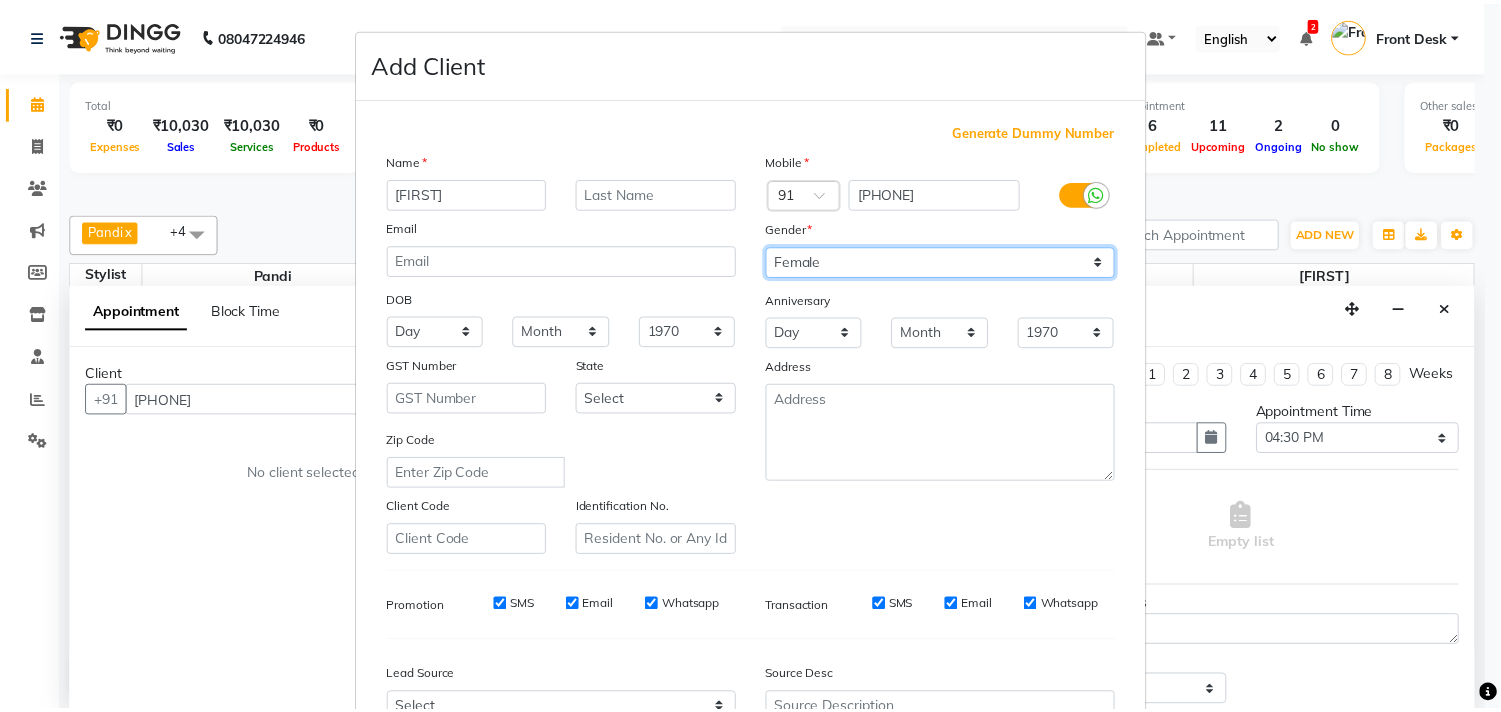 scroll, scrollTop: 212, scrollLeft: 0, axis: vertical 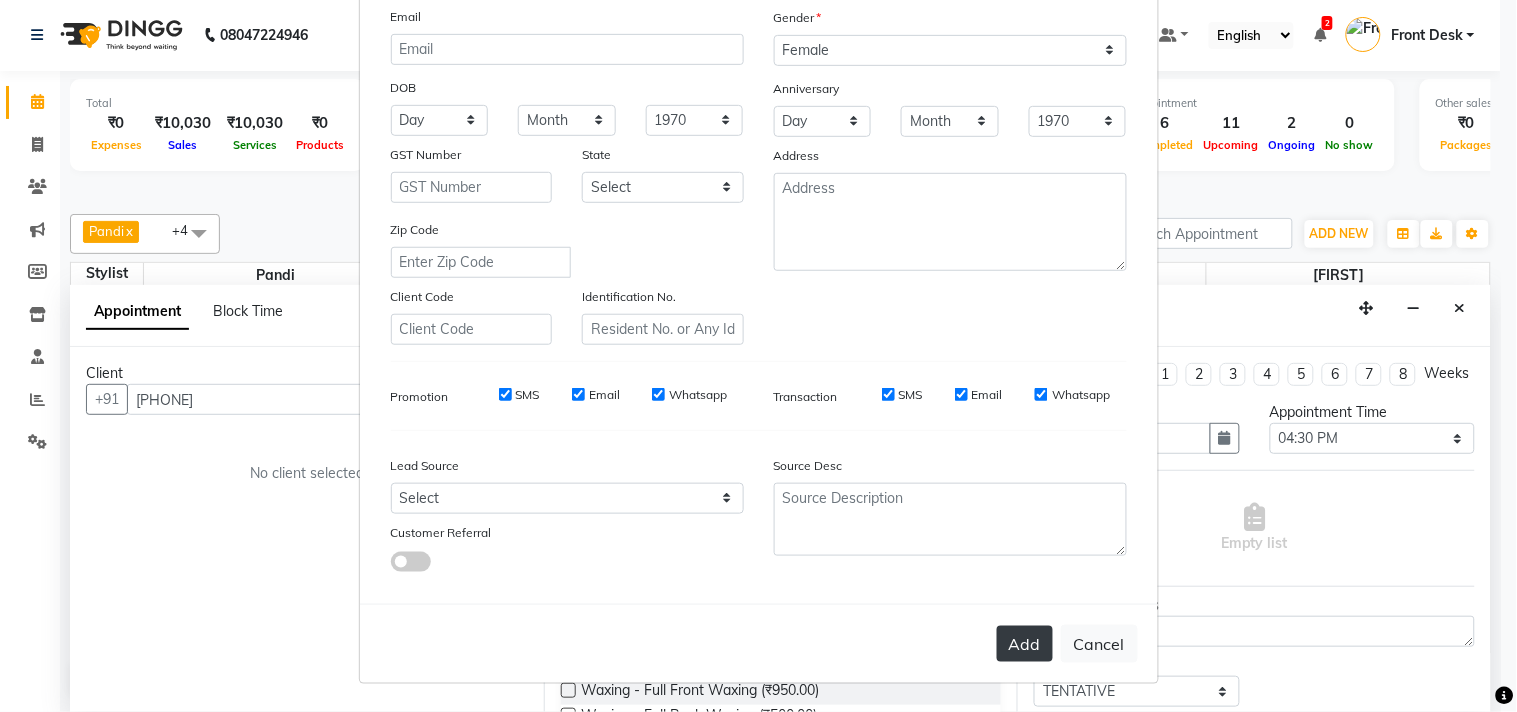 click on "Add" at bounding box center (1025, 644) 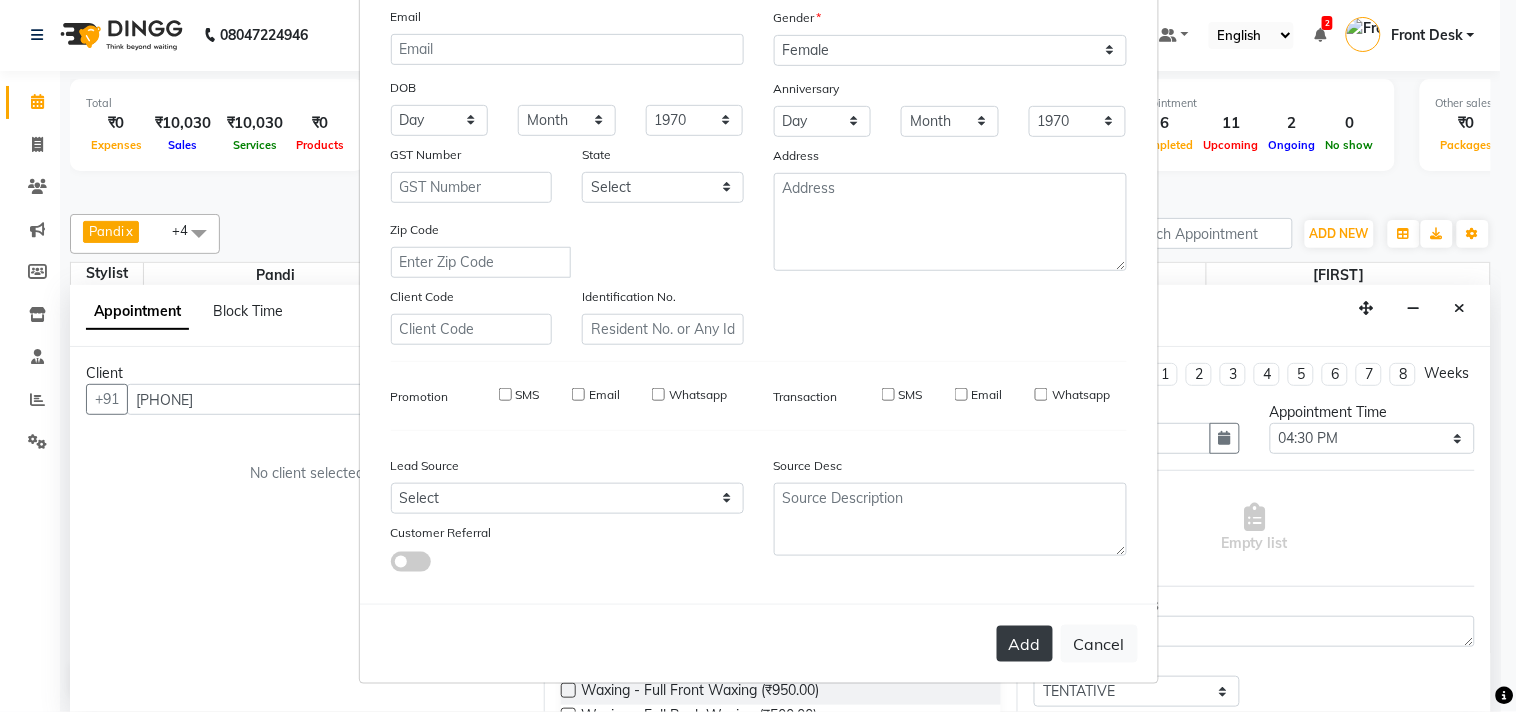 type 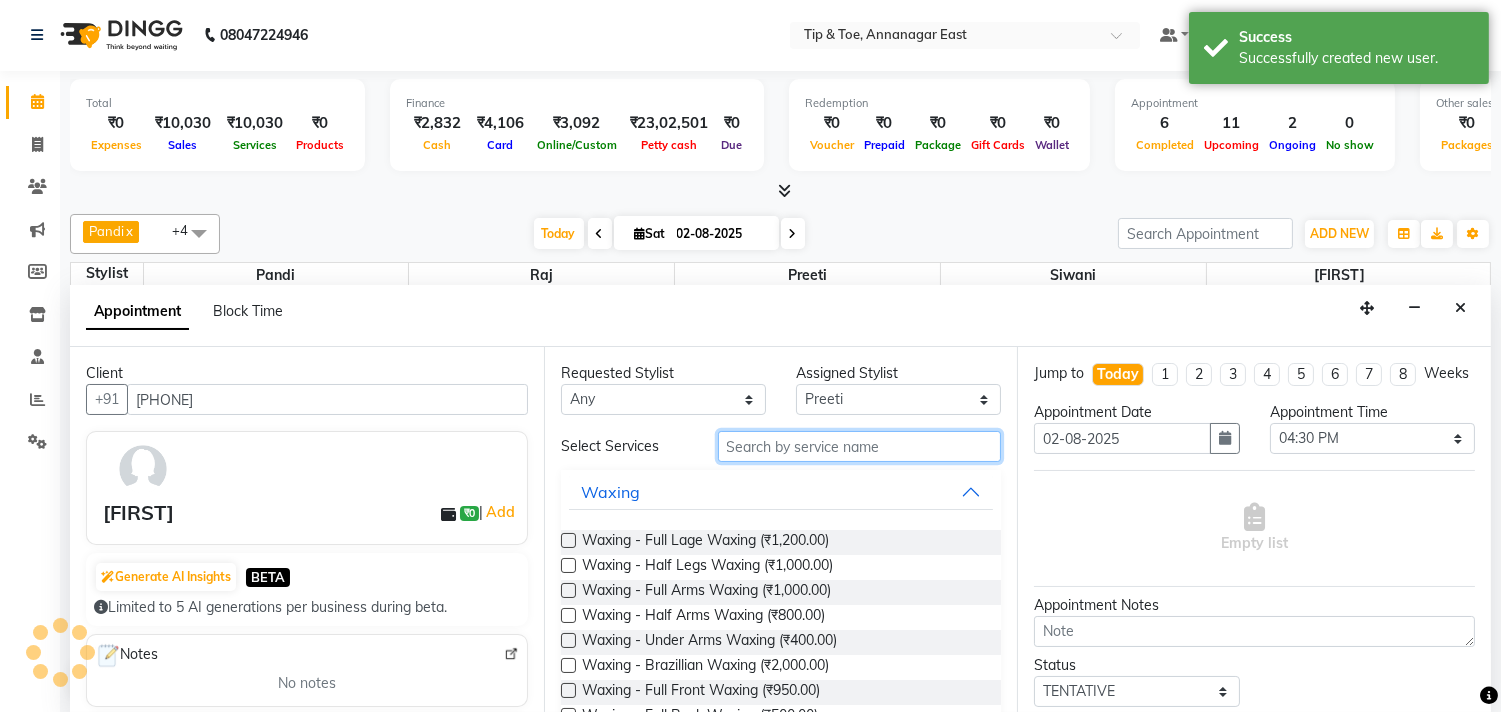 click at bounding box center [860, 446] 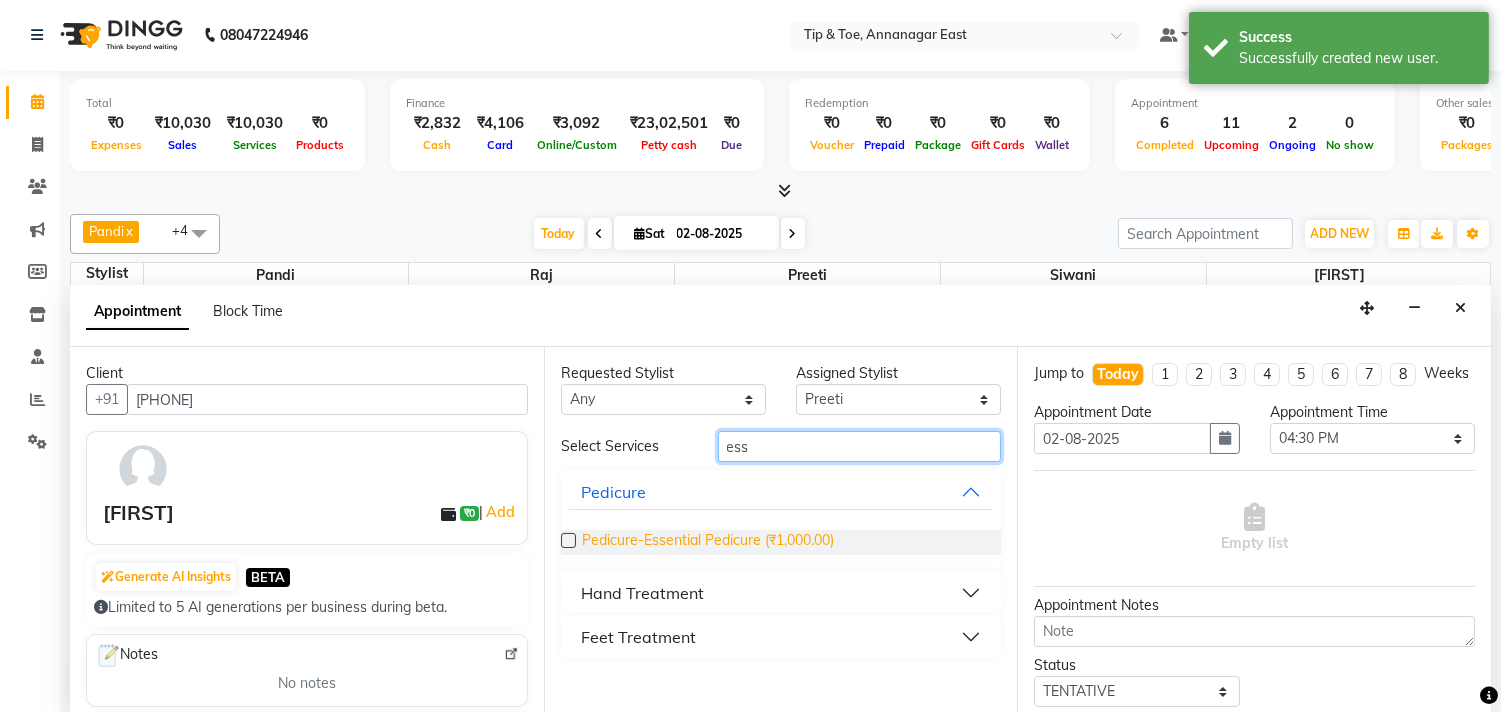 type on "ess" 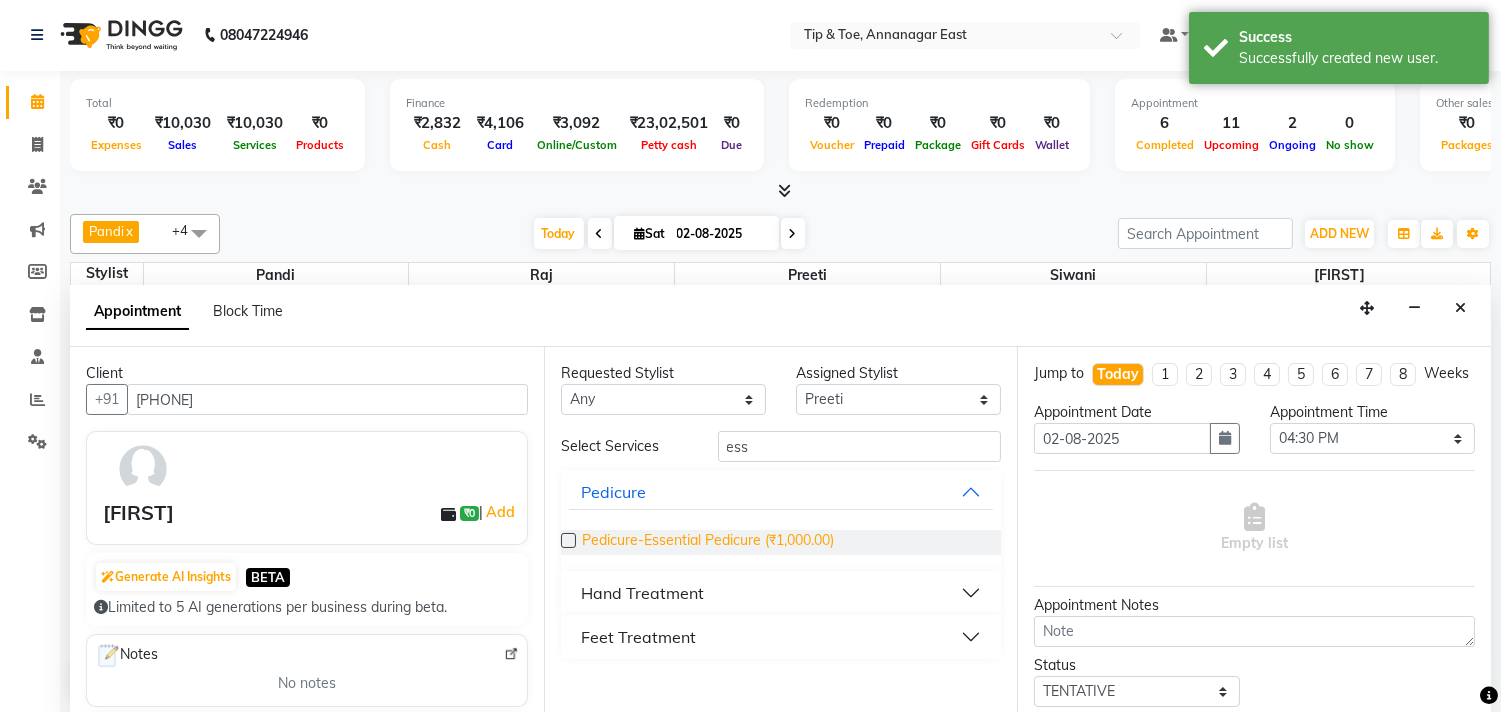 drag, startPoint x: 776, startPoint y: 542, endPoint x: 900, endPoint y: 565, distance: 126.11503 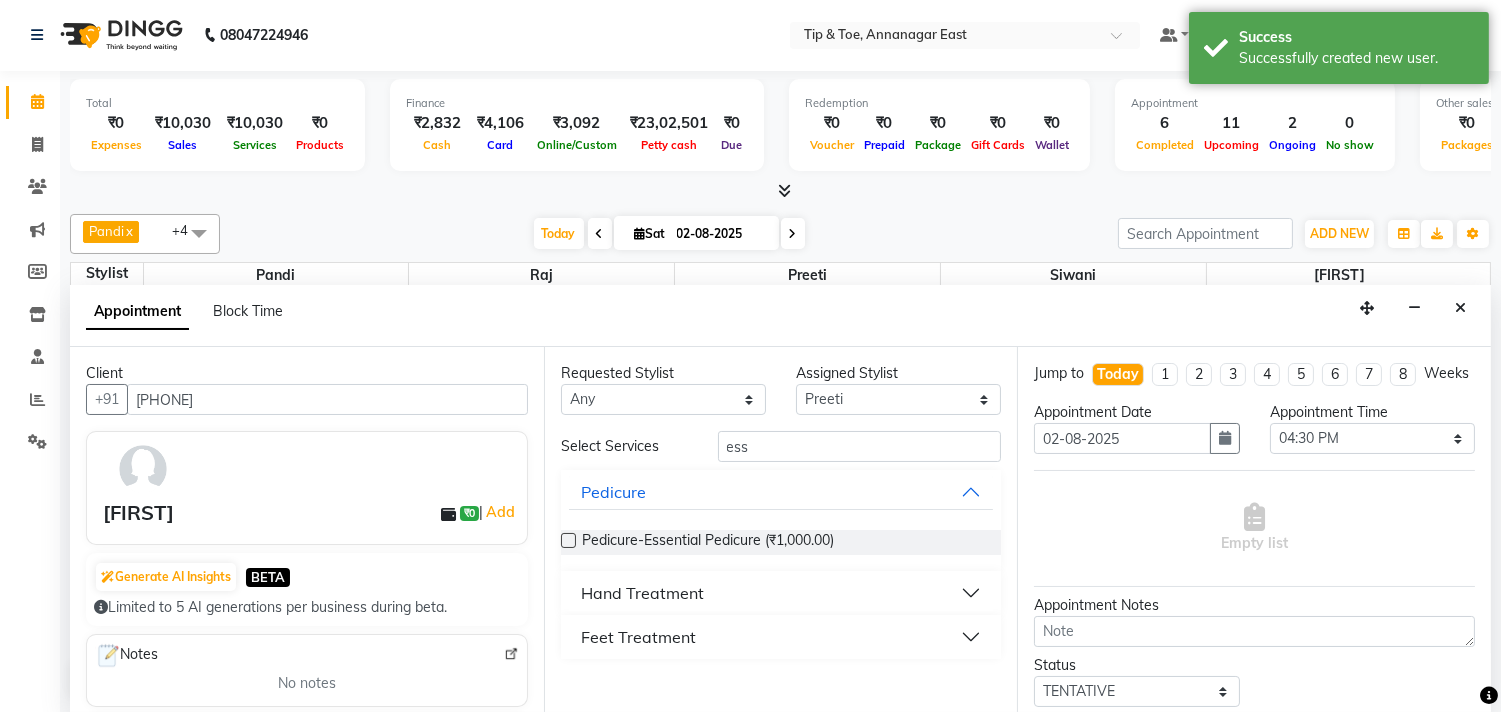 click on "Pedicure-Essential Pedicure (₹1,000.00)" at bounding box center (708, 542) 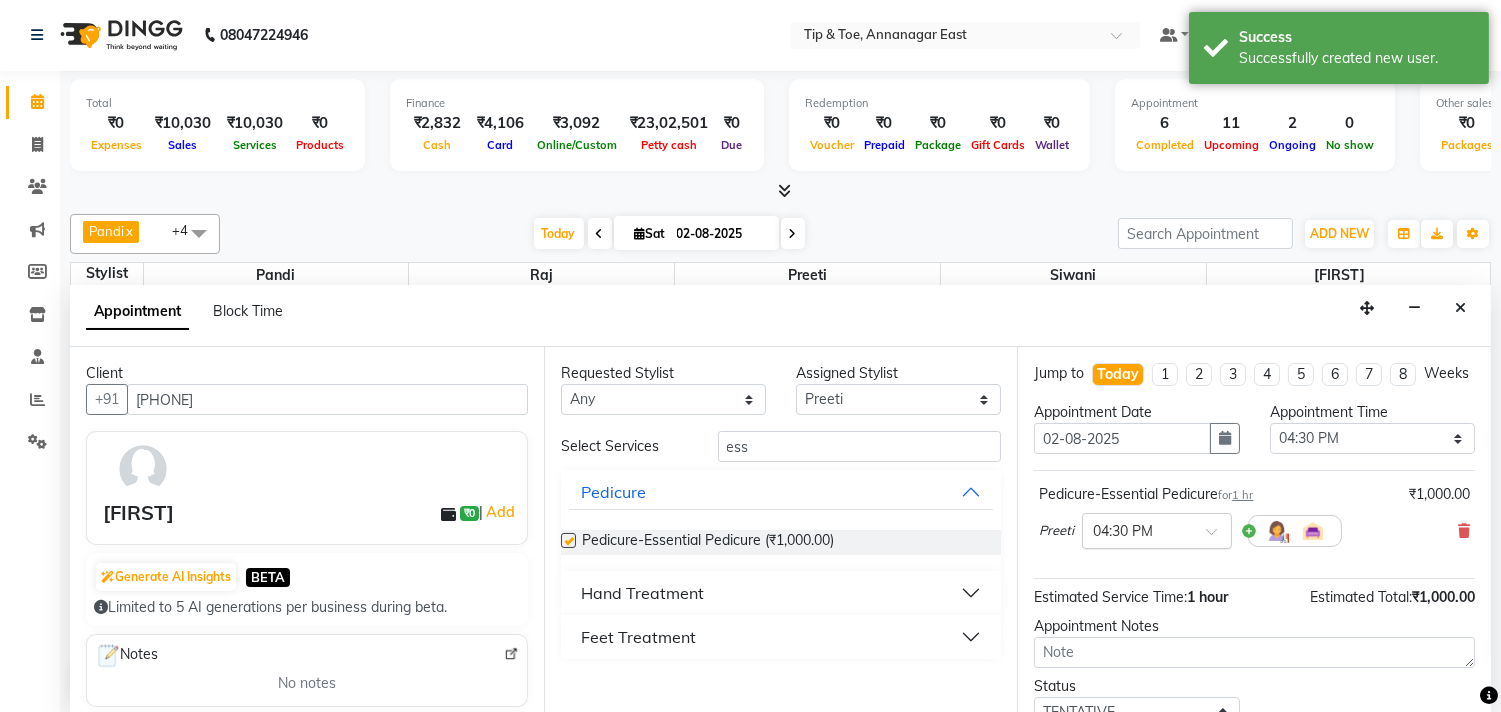 checkbox on "false" 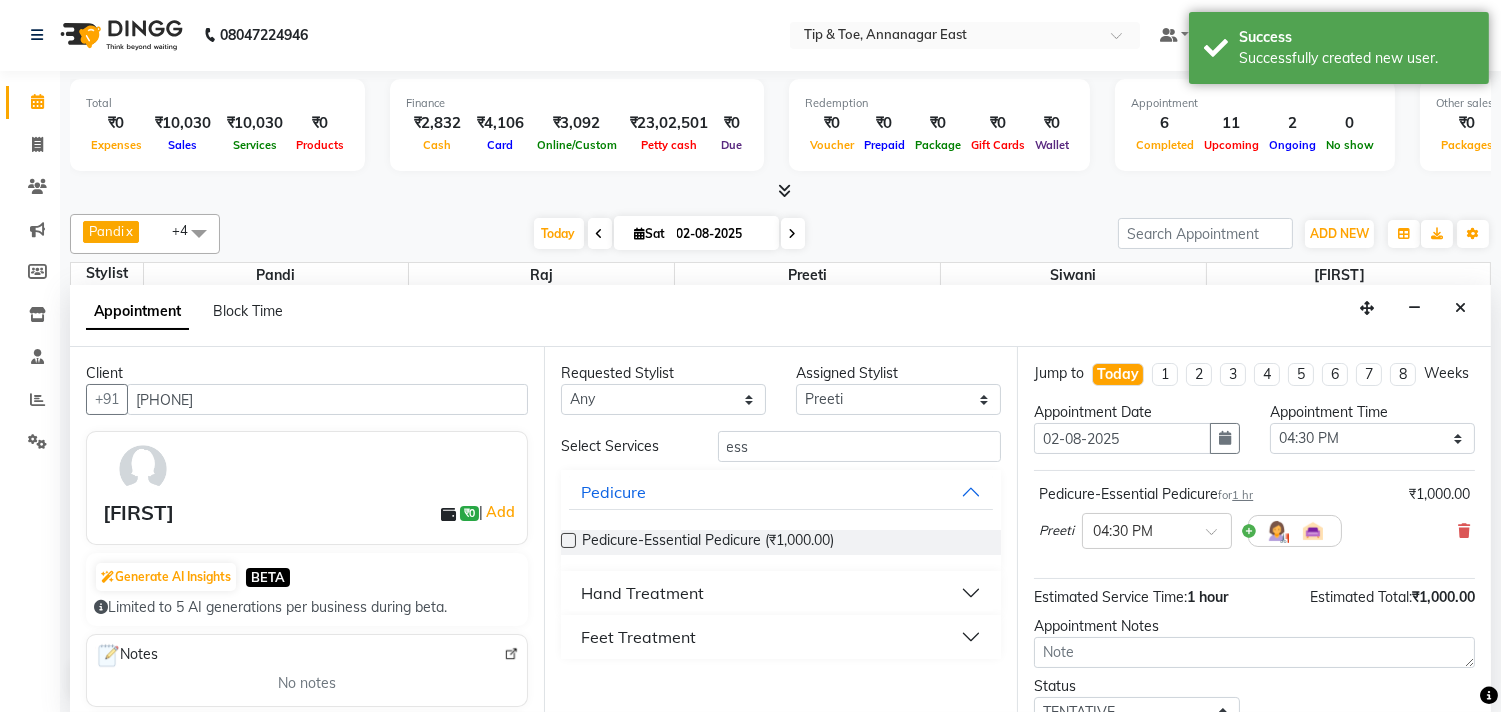 scroll, scrollTop: 161, scrollLeft: 0, axis: vertical 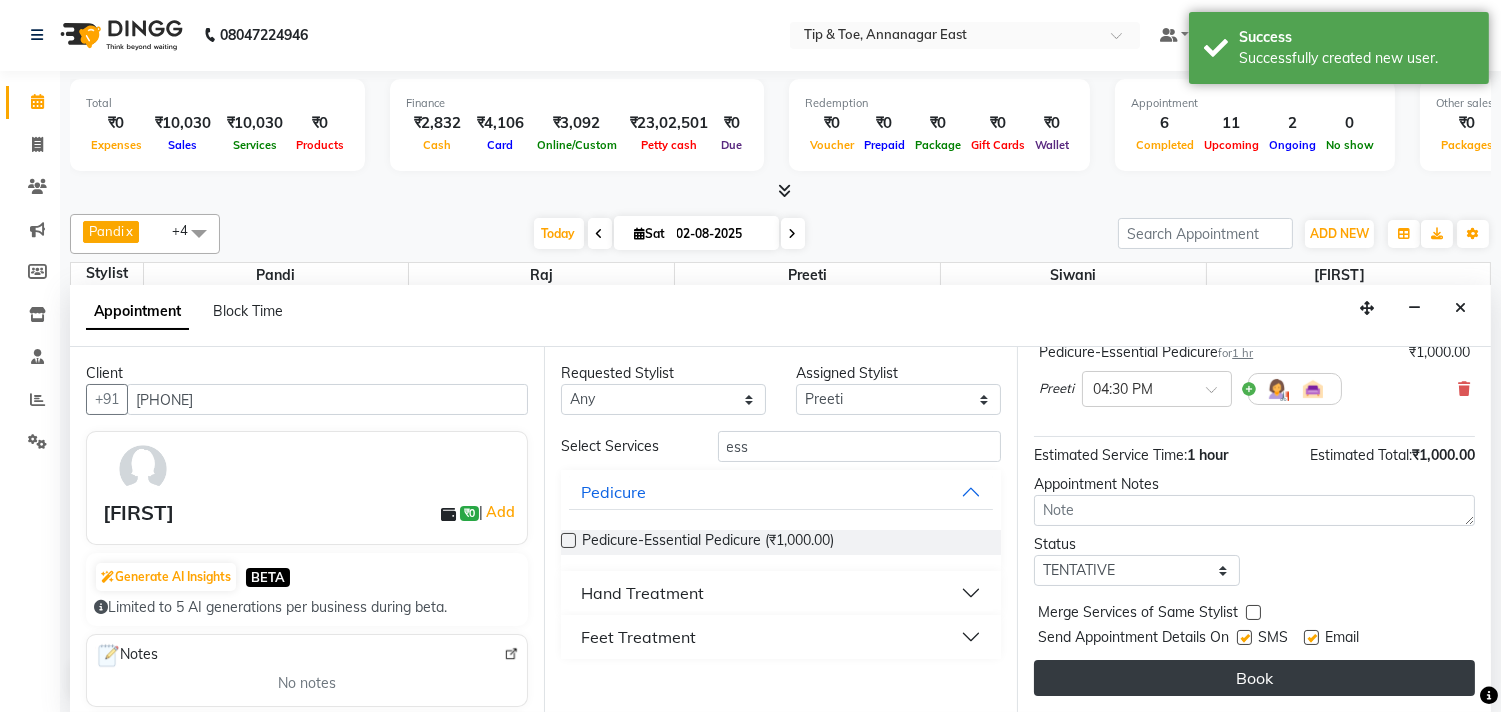 click on "Book" at bounding box center [1254, 678] 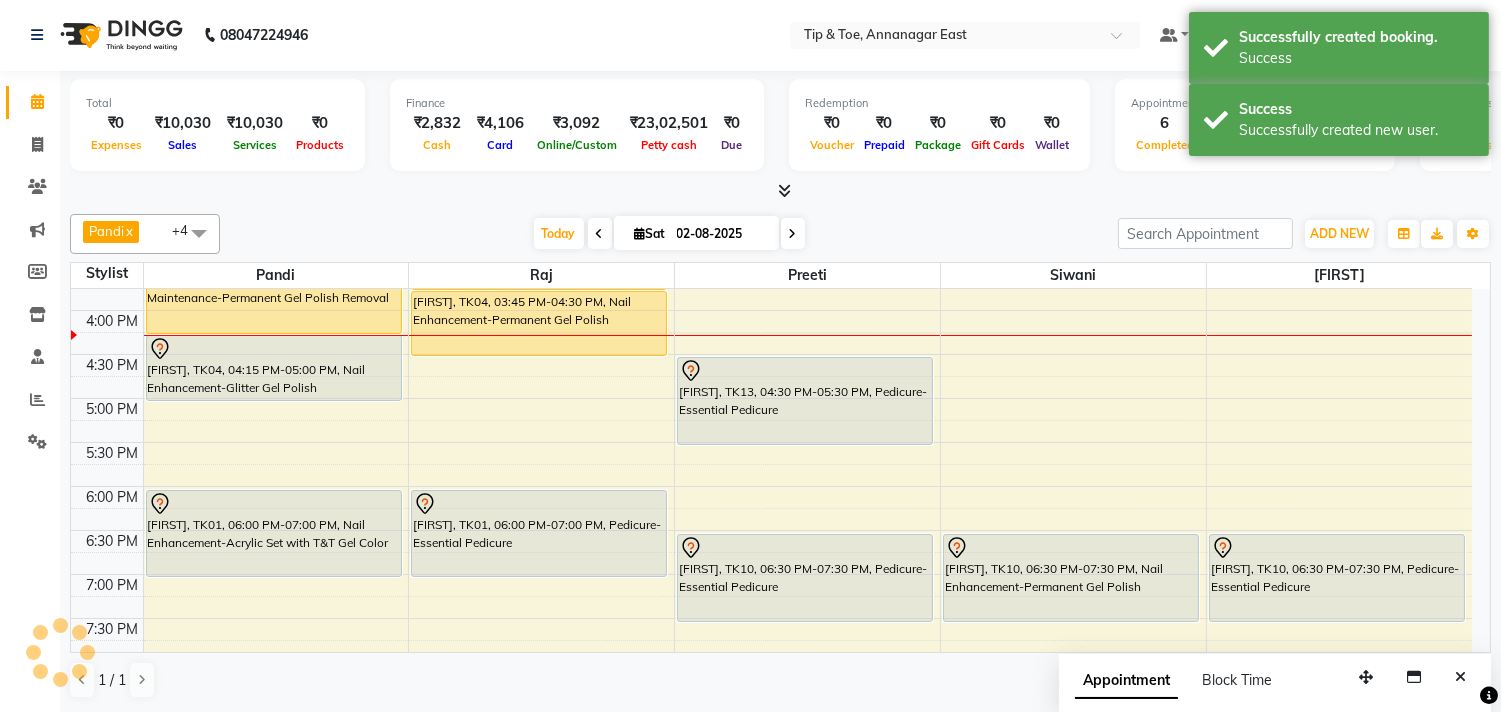scroll, scrollTop: 0, scrollLeft: 0, axis: both 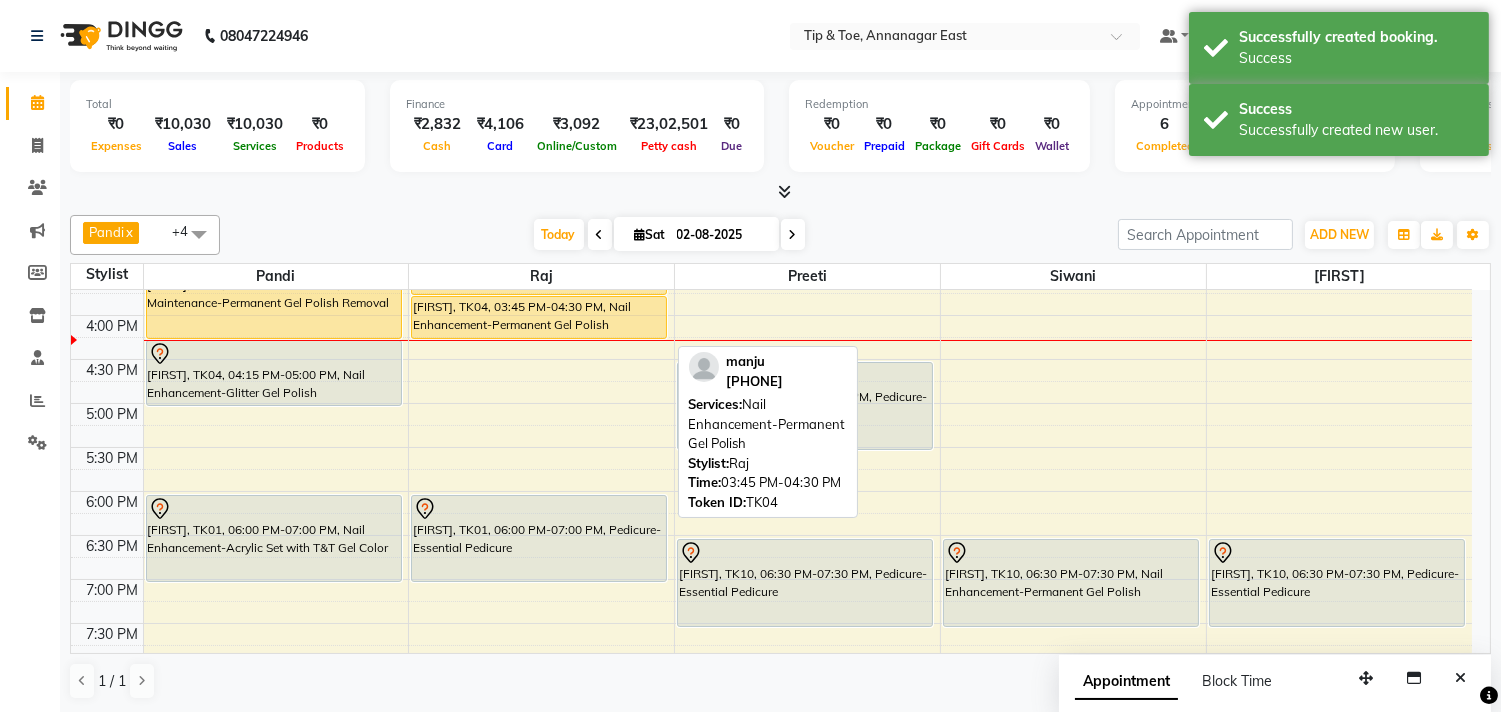 drag, startPoint x: 621, startPoint y: 353, endPoint x: 626, endPoint y: 336, distance: 17.720045 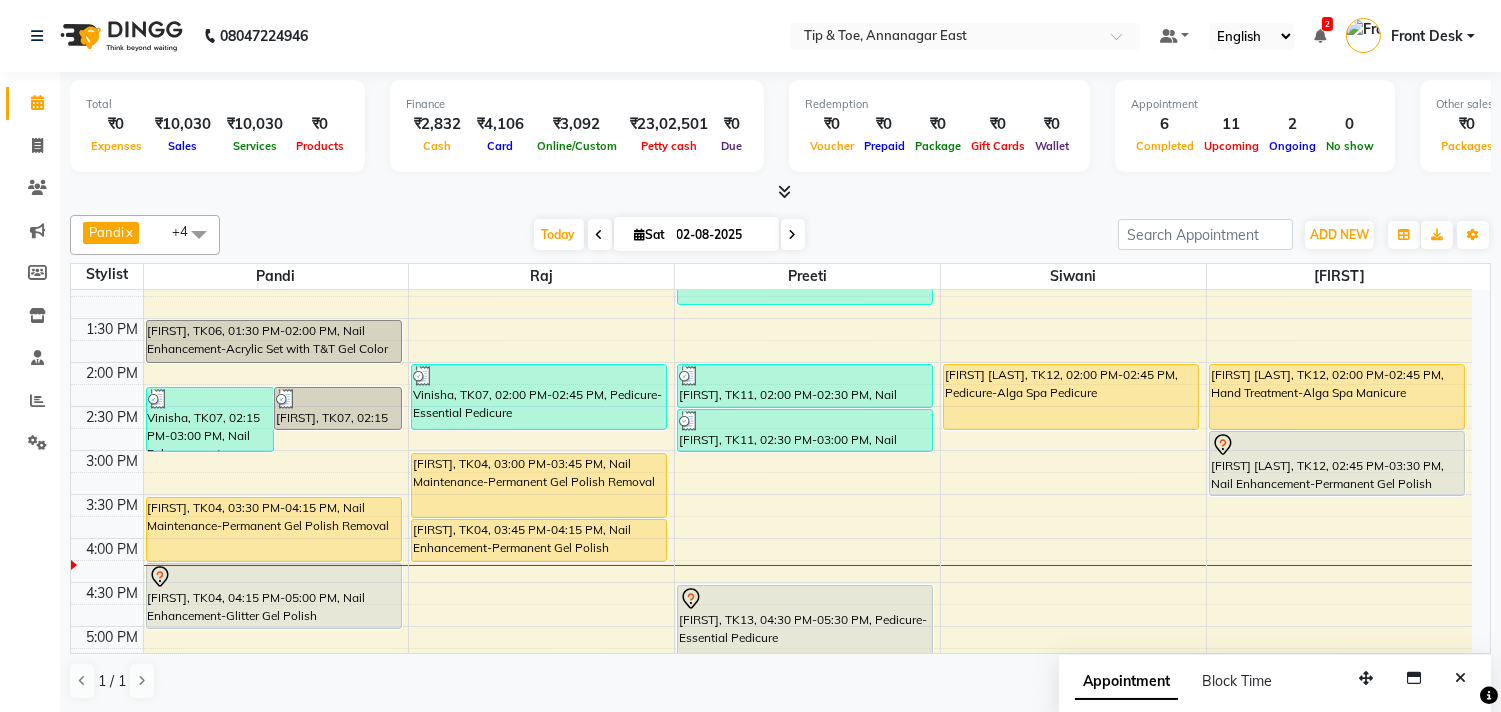 scroll, scrollTop: 145, scrollLeft: 0, axis: vertical 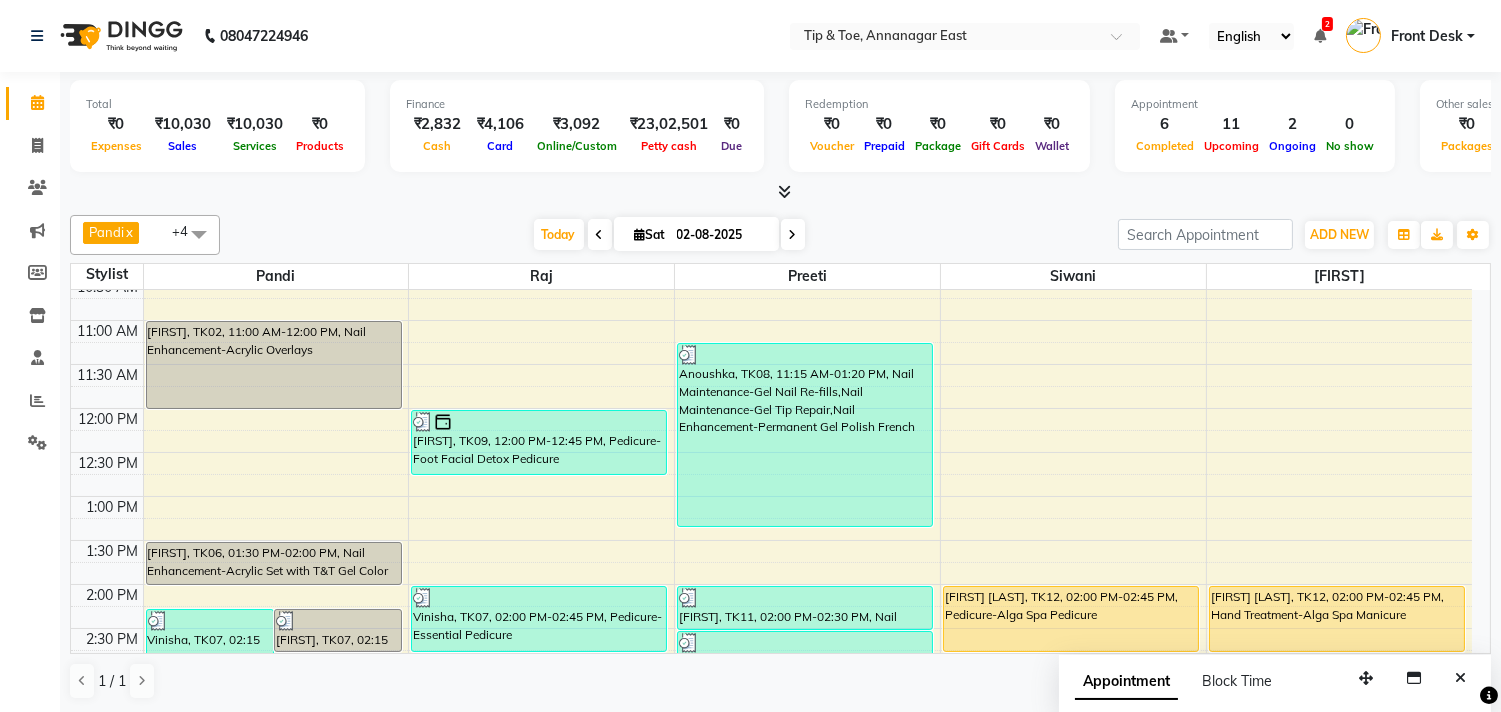 click at bounding box center (793, 235) 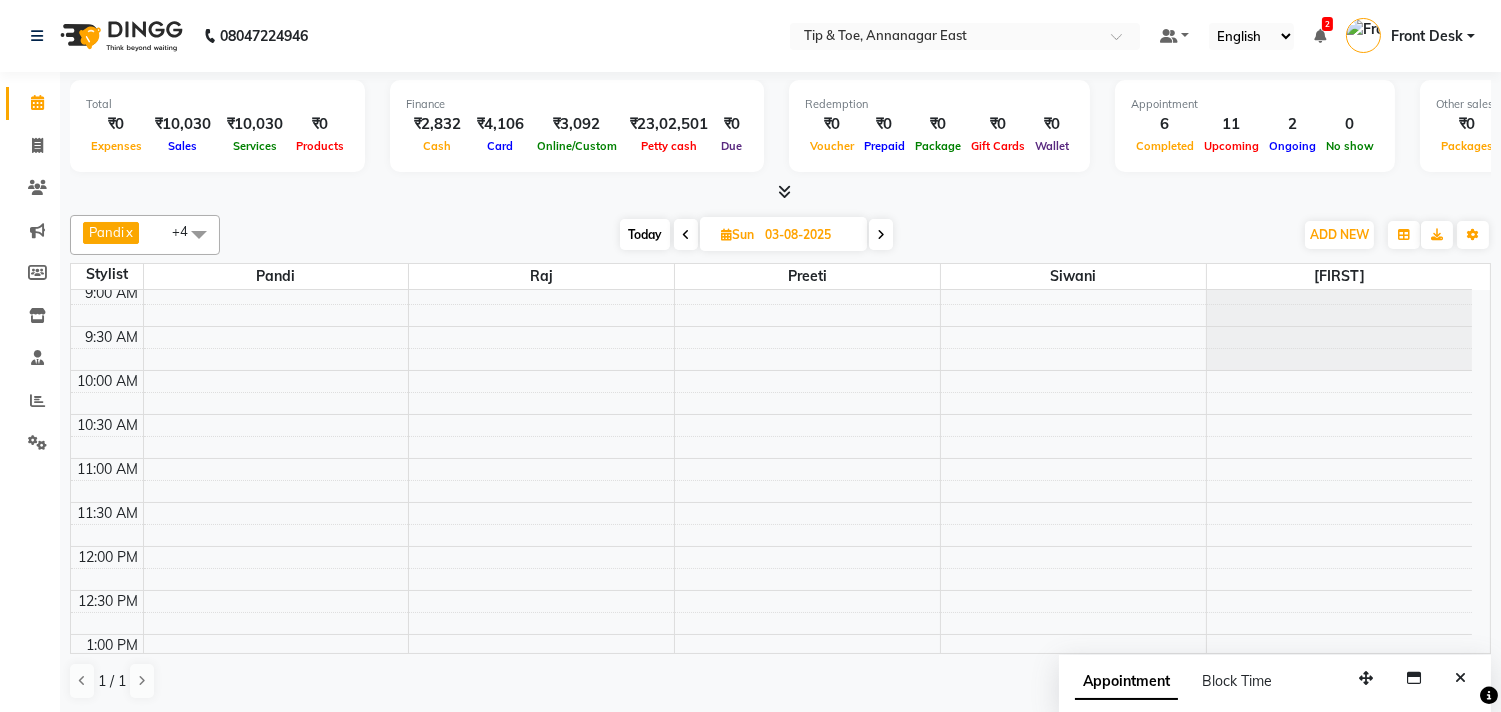 scroll, scrollTop: 0, scrollLeft: 0, axis: both 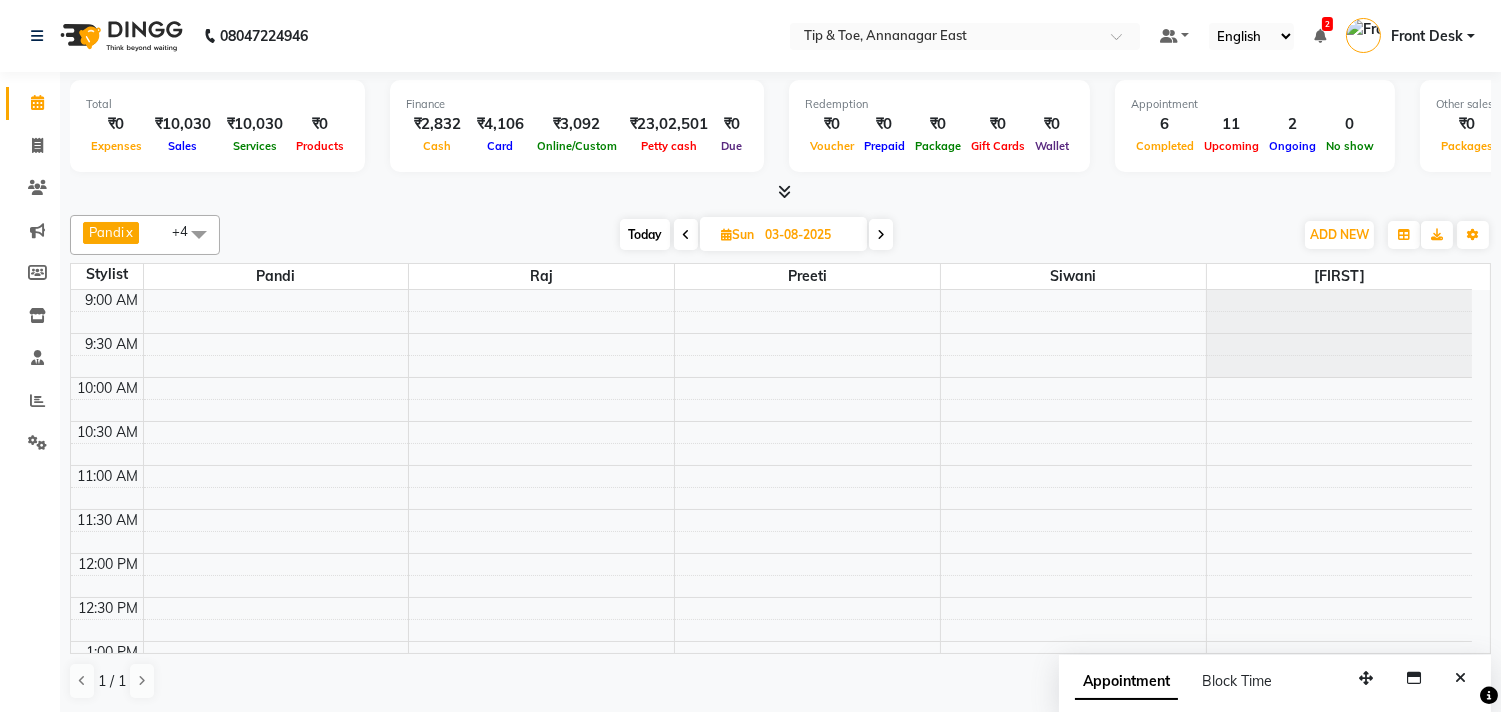 click on "9:00 AM 9:30 AM 10:00 AM 10:30 AM 11:00 AM 11:30 AM 12:00 PM 12:30 PM 1:00 PM 1:30 PM 2:00 PM 2:30 PM 3:00 PM 3:30 PM 4:00 PM 4:30 PM 5:00 PM 5:30 PM 6:00 PM 6:30 PM 7:00 PM 7:30 PM 8:00 PM 8:30 PM 9:00 PM 9:30 PM 10:00 PM 10:30 PM             [FIRST], 07:00 PM-08:00 PM, Nail Enhancement-Acrylic Set with T&T Gel Color" at bounding box center [771, 905] 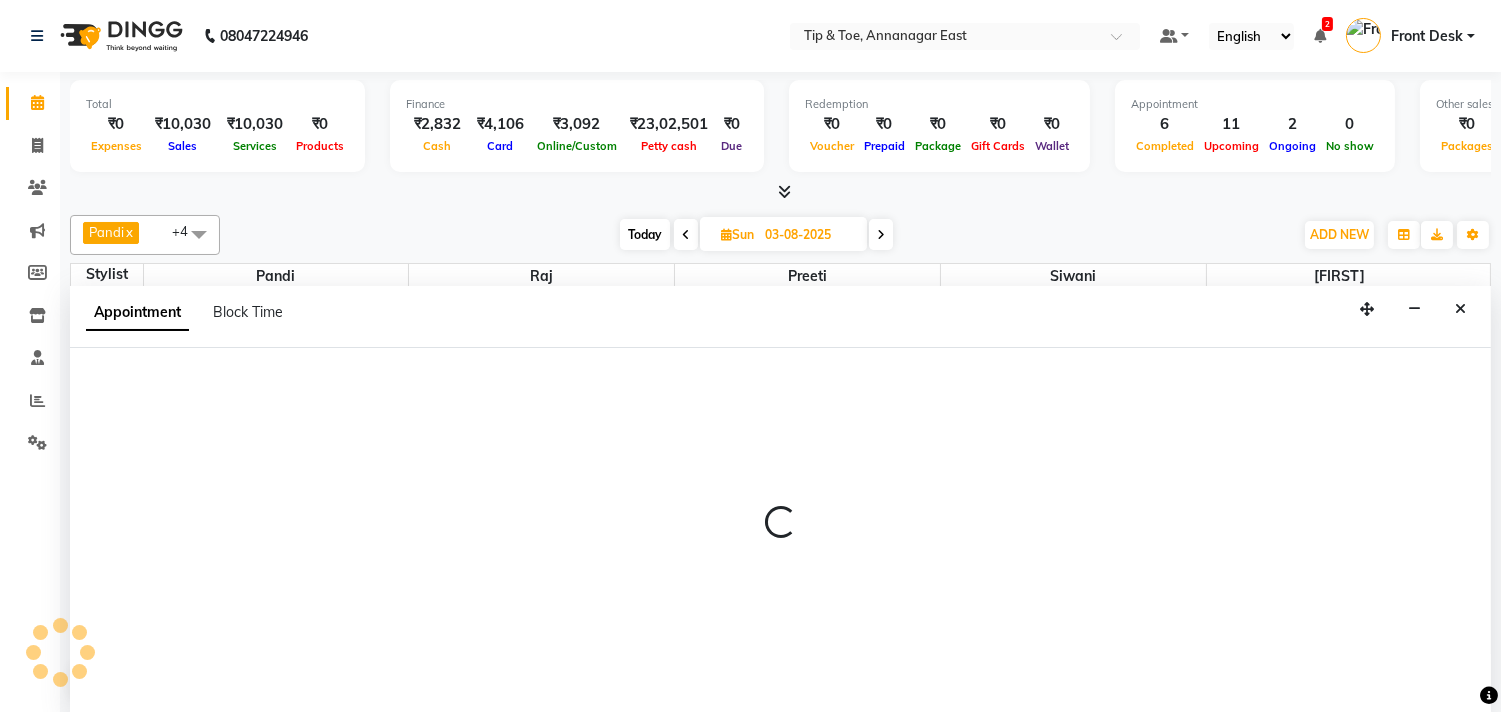 select on "39912" 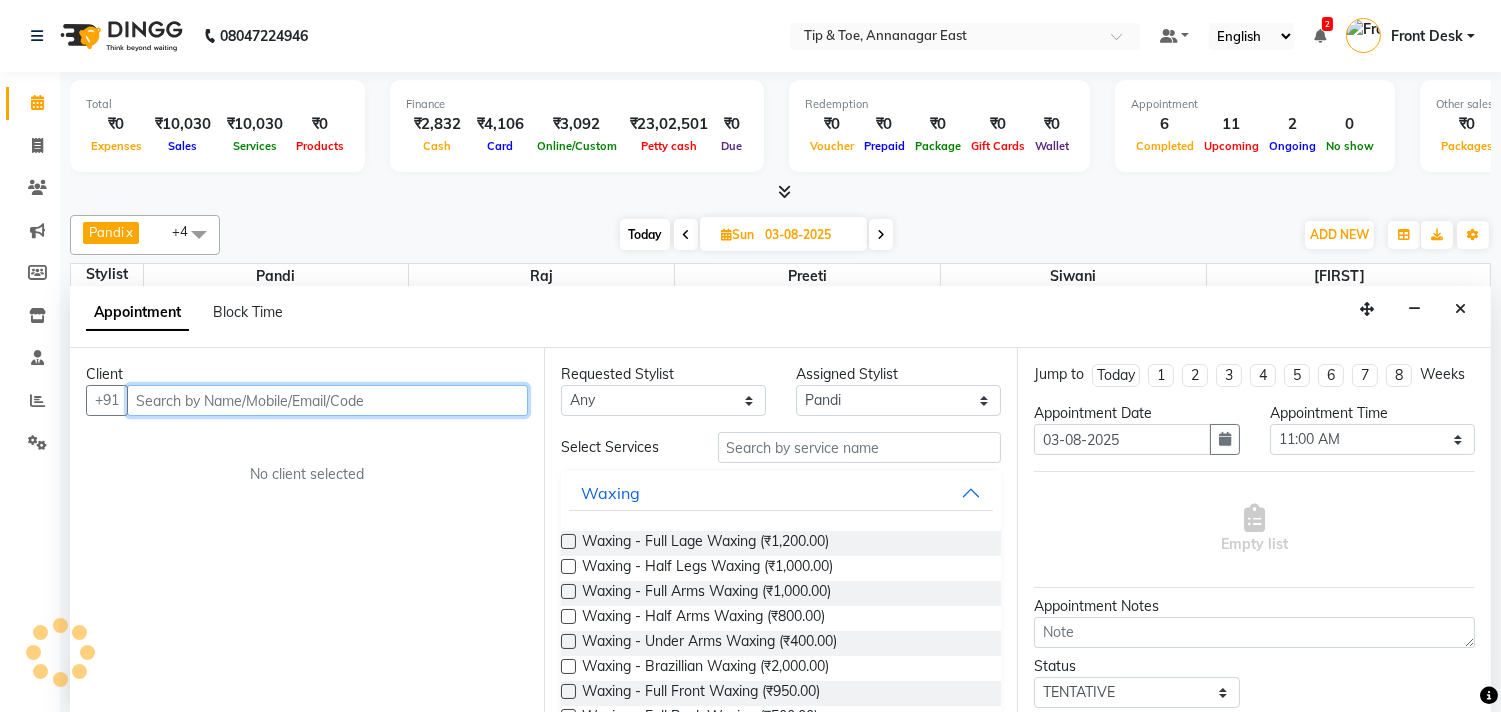 scroll, scrollTop: 1, scrollLeft: 0, axis: vertical 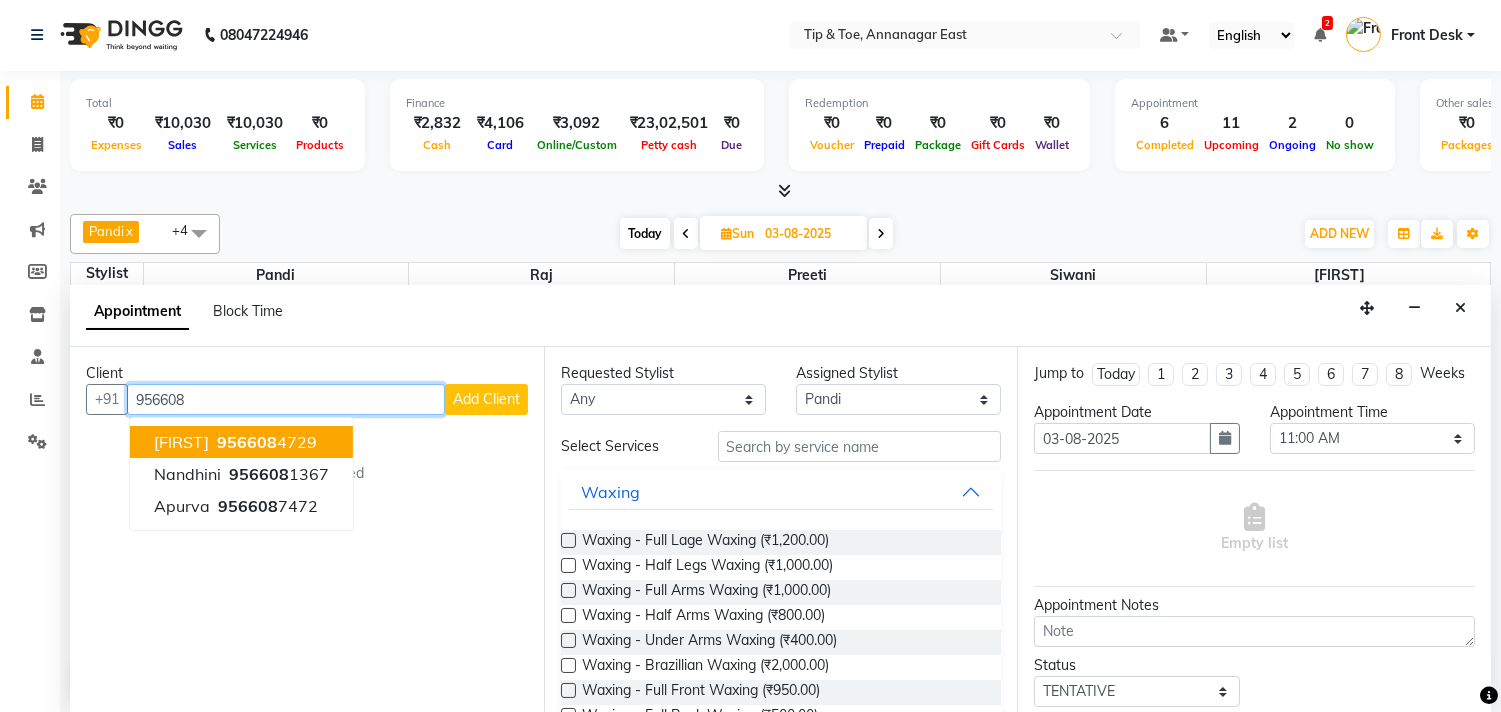 click on "956608" at bounding box center (247, 442) 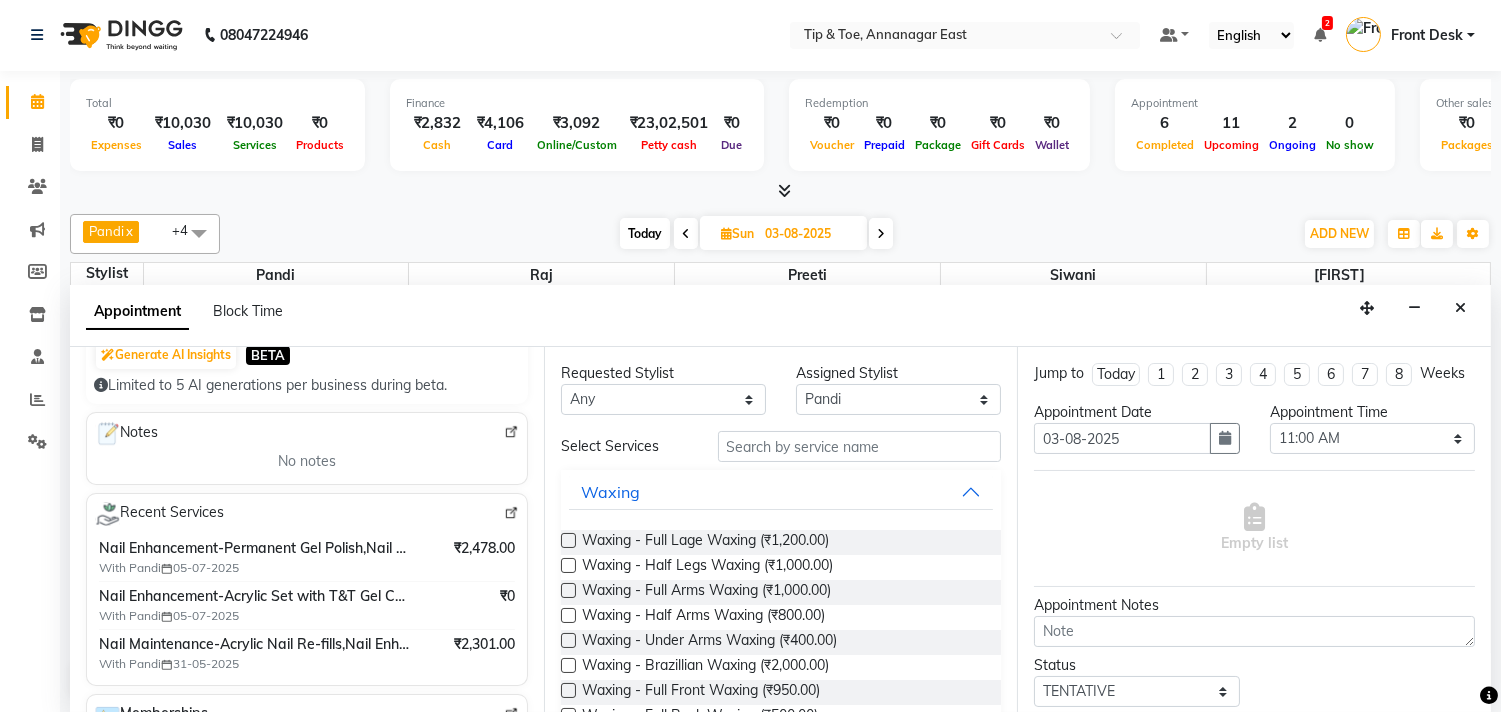 scroll, scrollTop: 0, scrollLeft: 0, axis: both 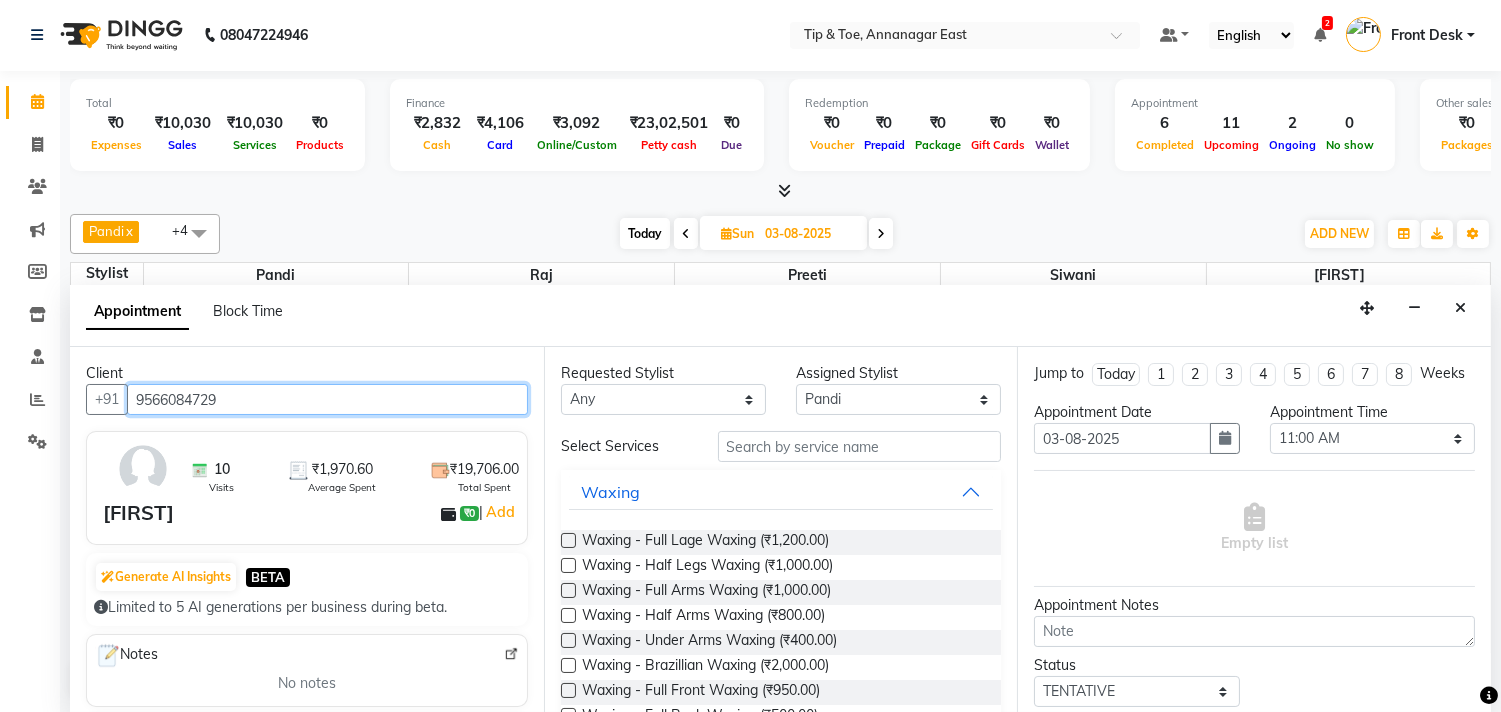type on "9566084729" 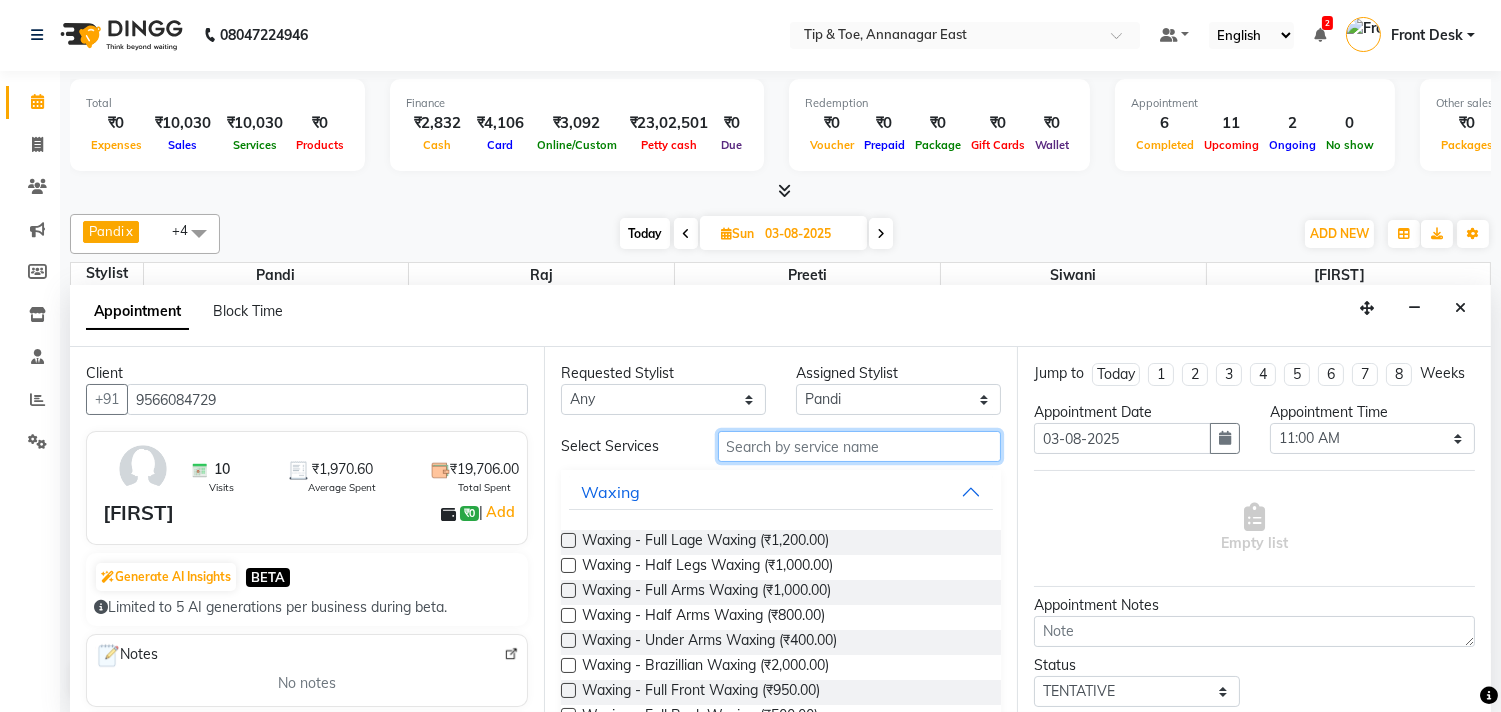click at bounding box center (860, 446) 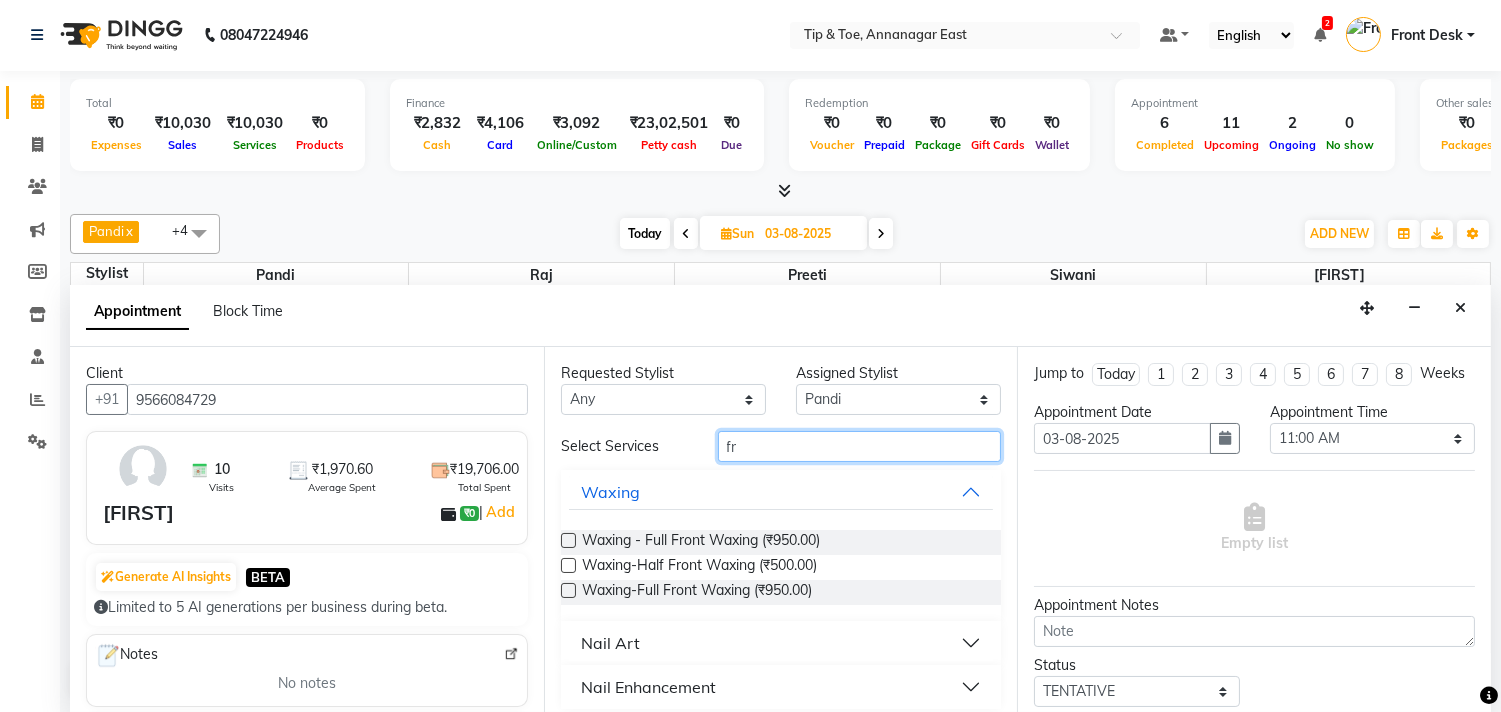type on "f" 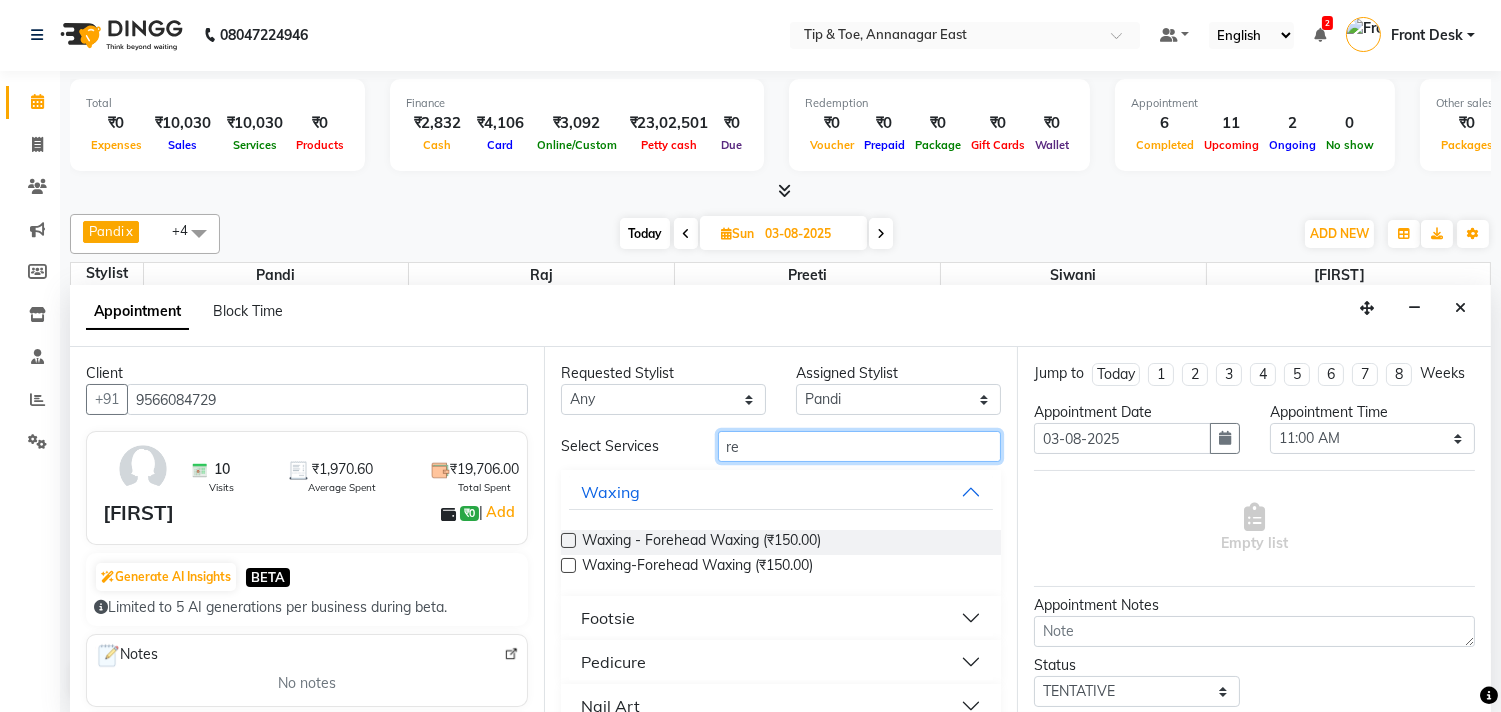 type on "r" 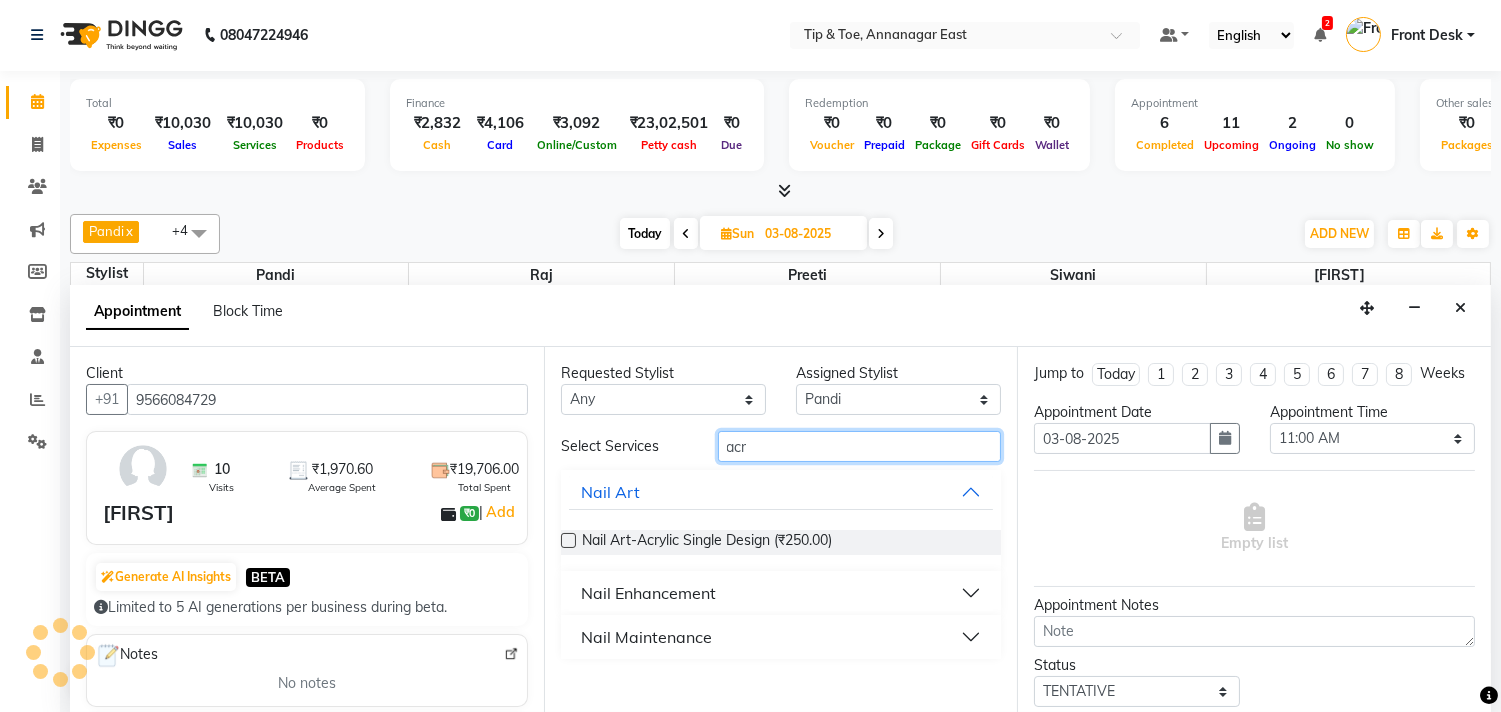 type on "acr" 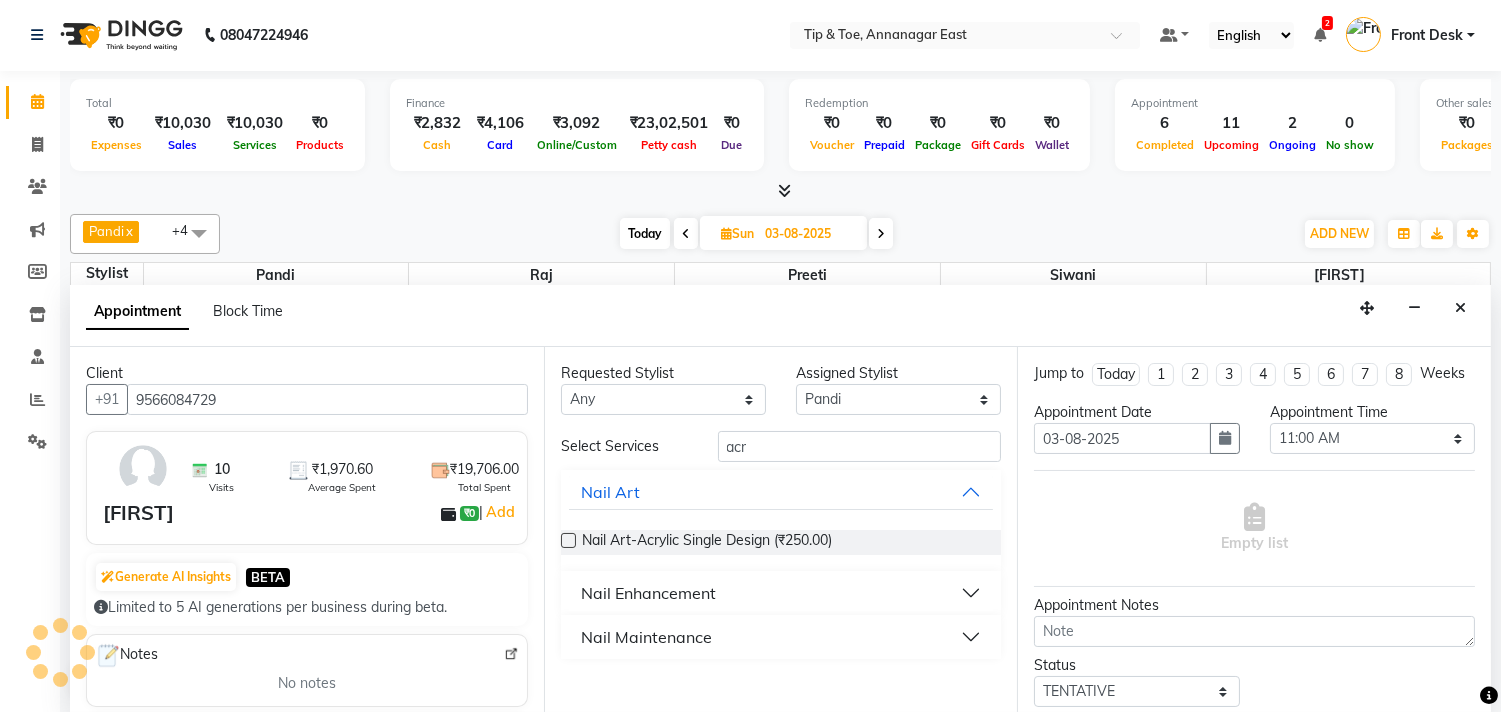 click on "Nail Maintenance" at bounding box center [781, 637] 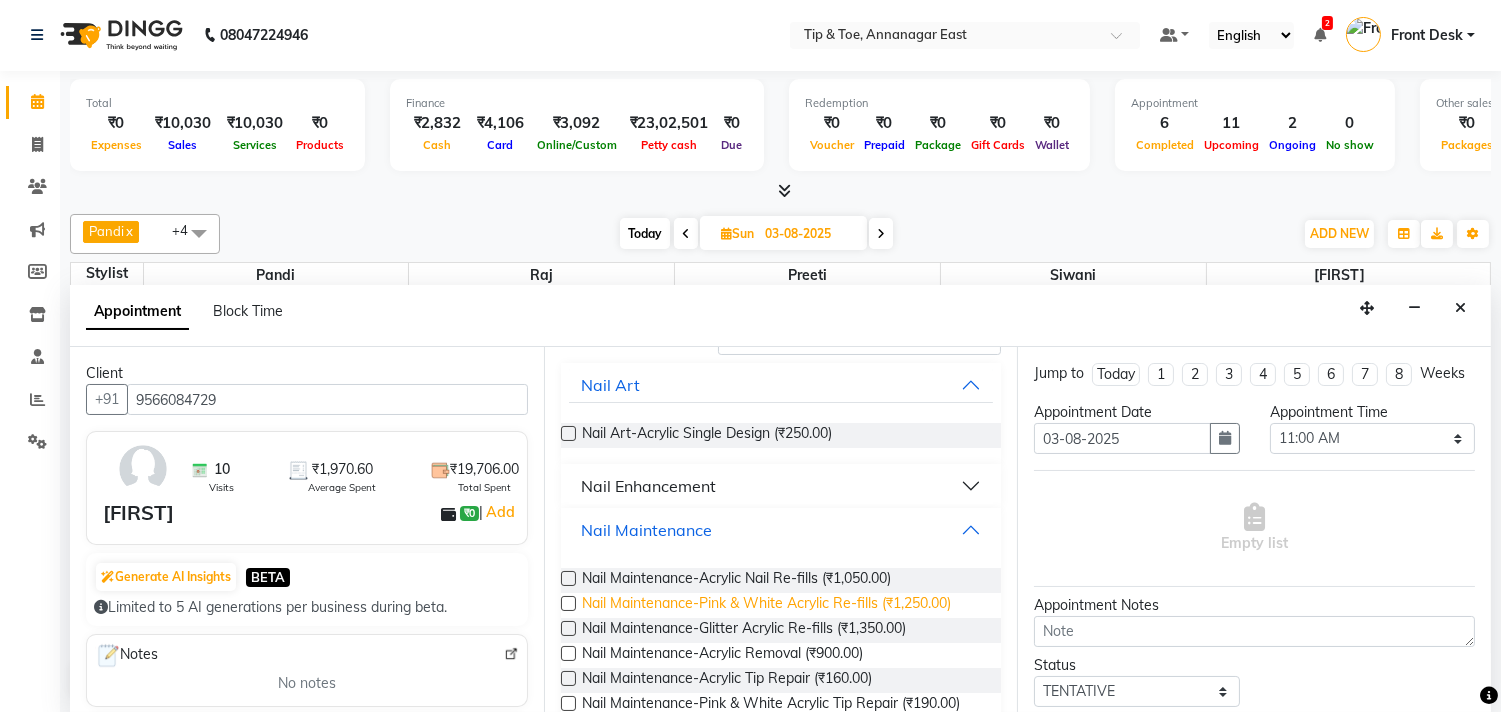 scroll, scrollTop: 168, scrollLeft: 0, axis: vertical 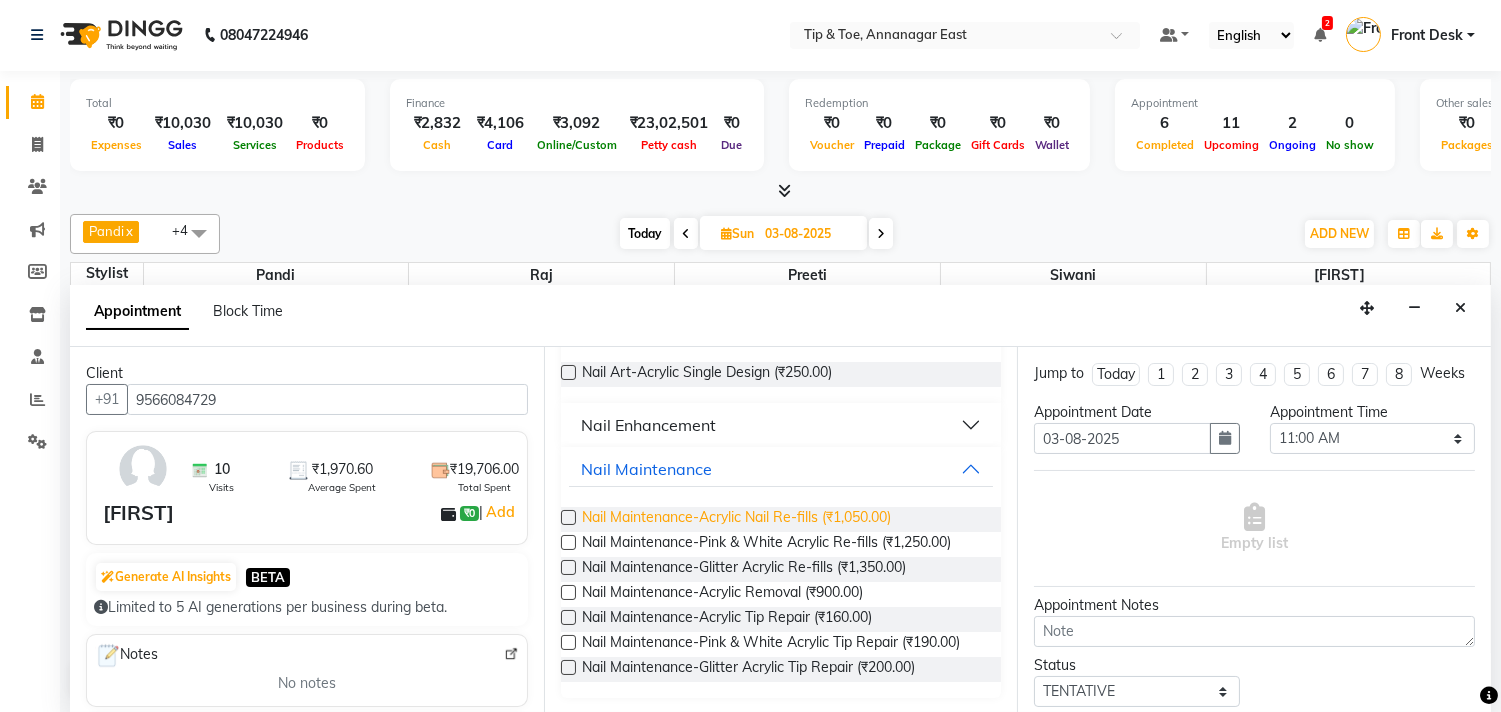 drag, startPoint x: 784, startPoint y: 512, endPoint x: 835, endPoint y: 511, distance: 51.009804 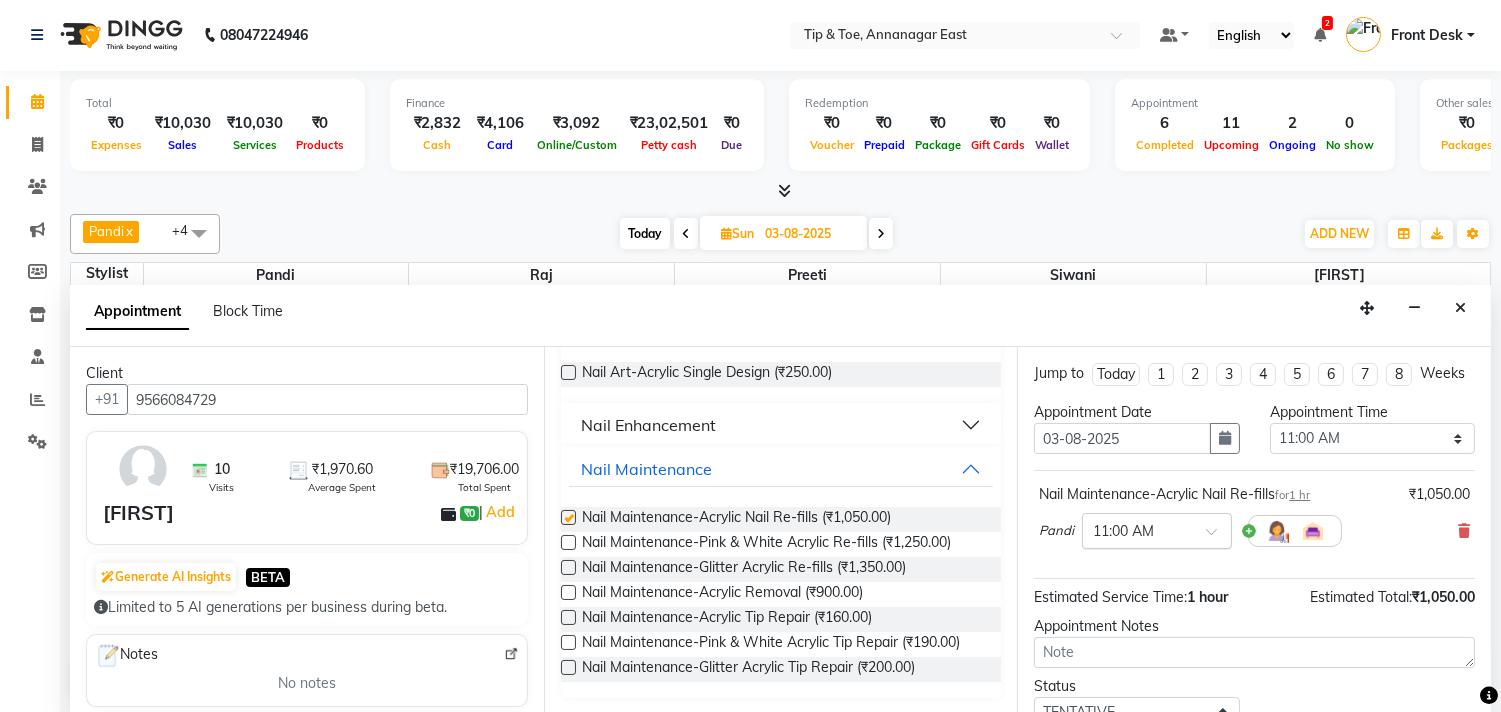 checkbox on "false" 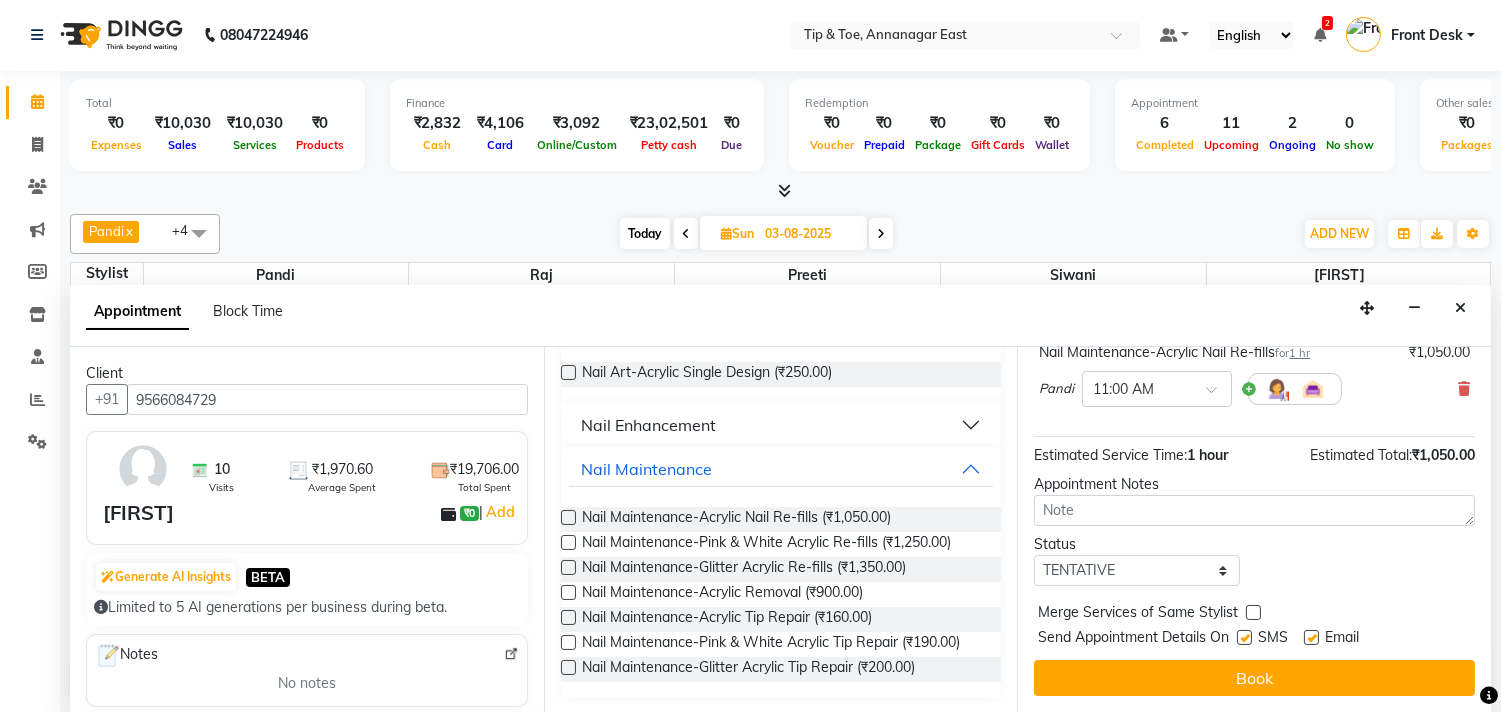 scroll, scrollTop: 161, scrollLeft: 0, axis: vertical 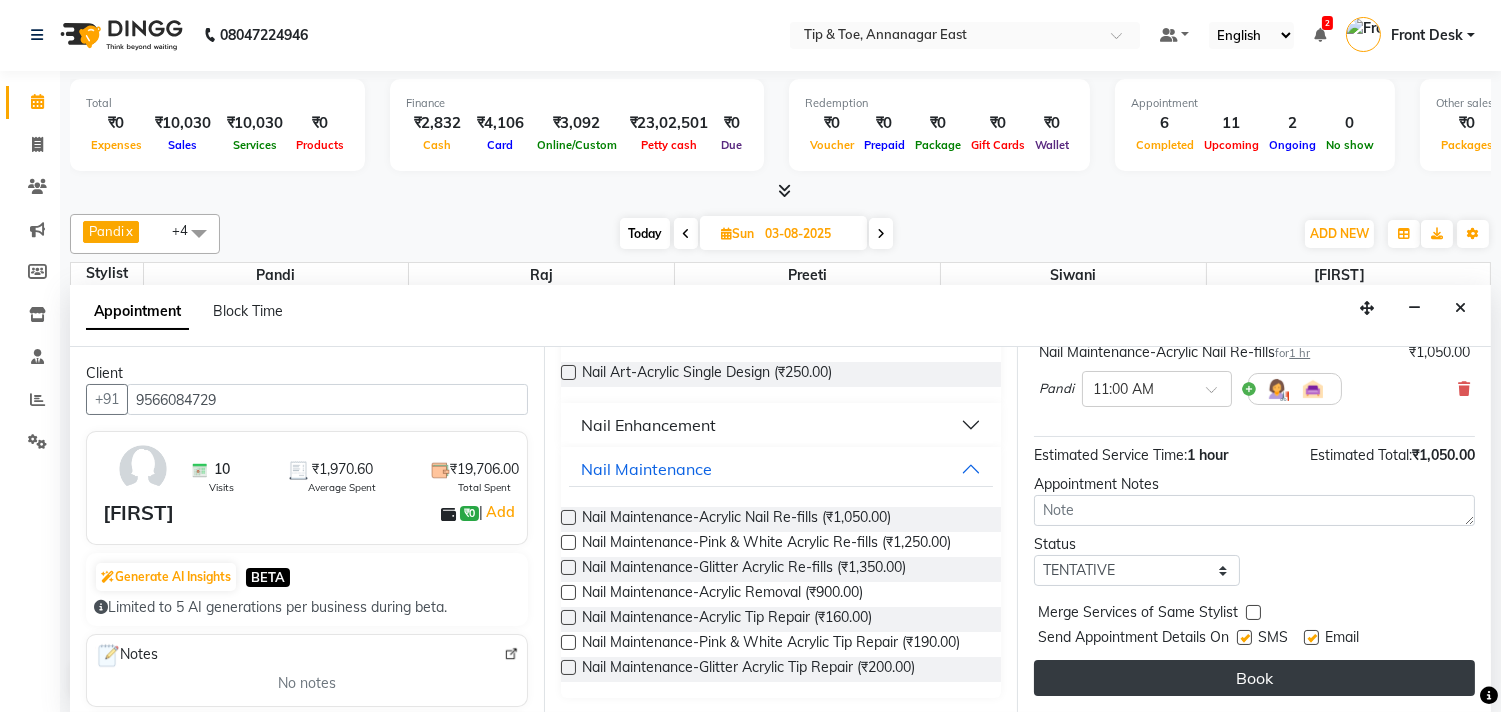 click on "Book" at bounding box center [1254, 678] 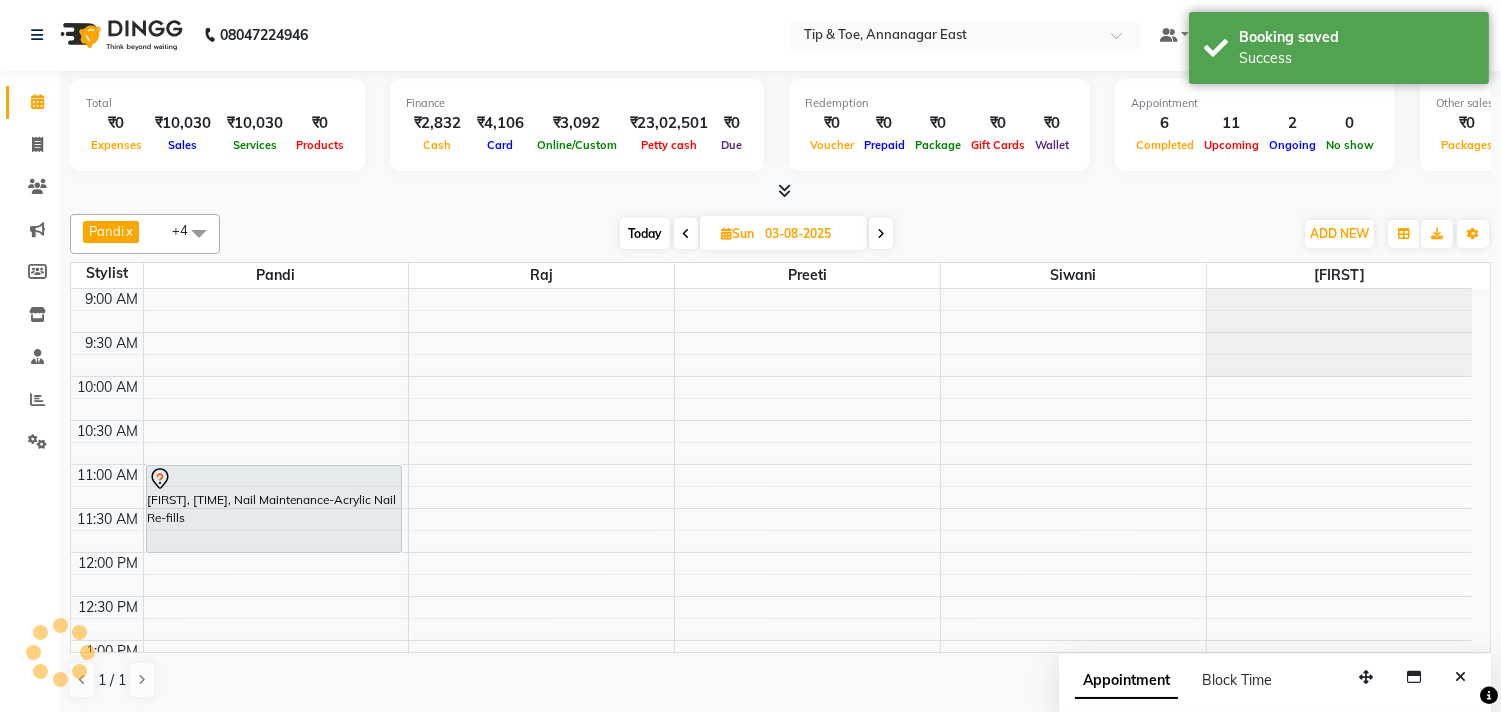 scroll, scrollTop: 0, scrollLeft: 0, axis: both 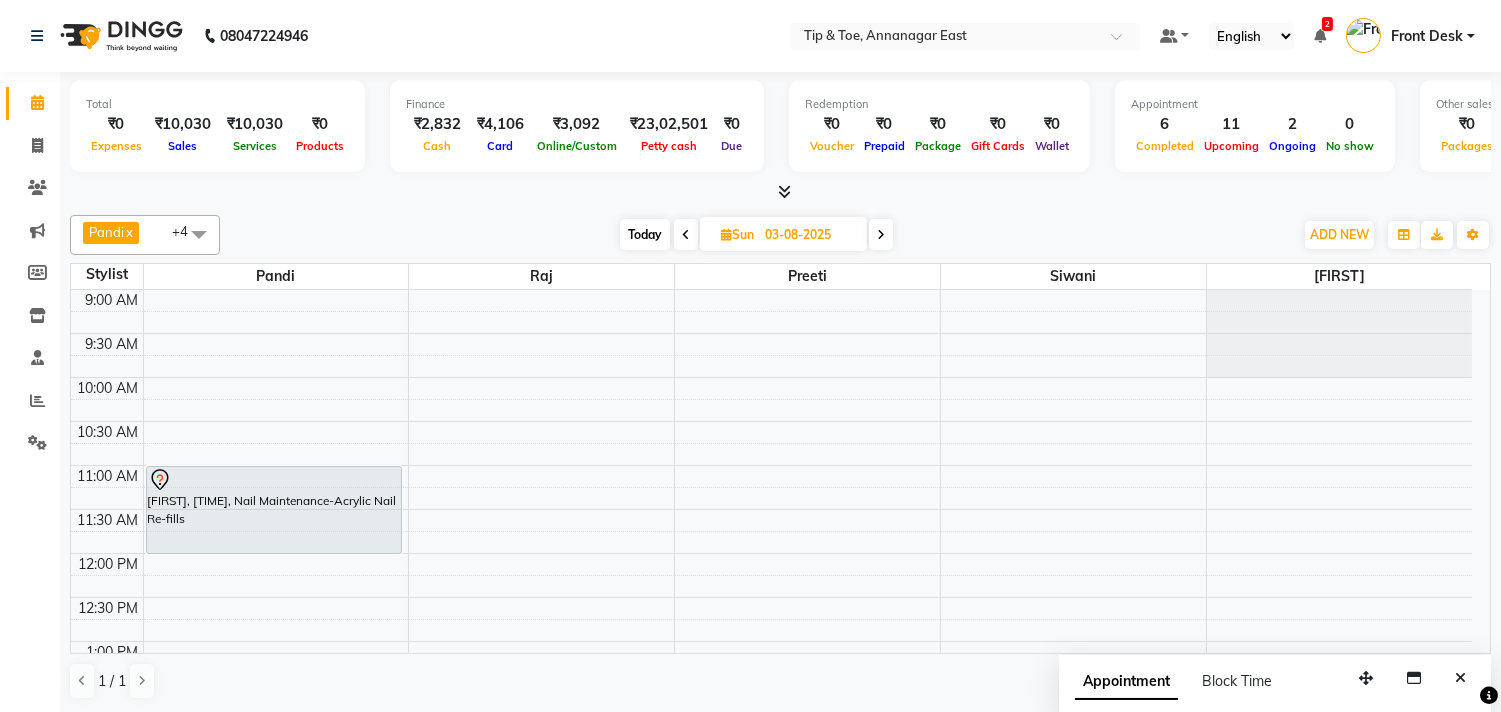 click on "Today" at bounding box center [645, 234] 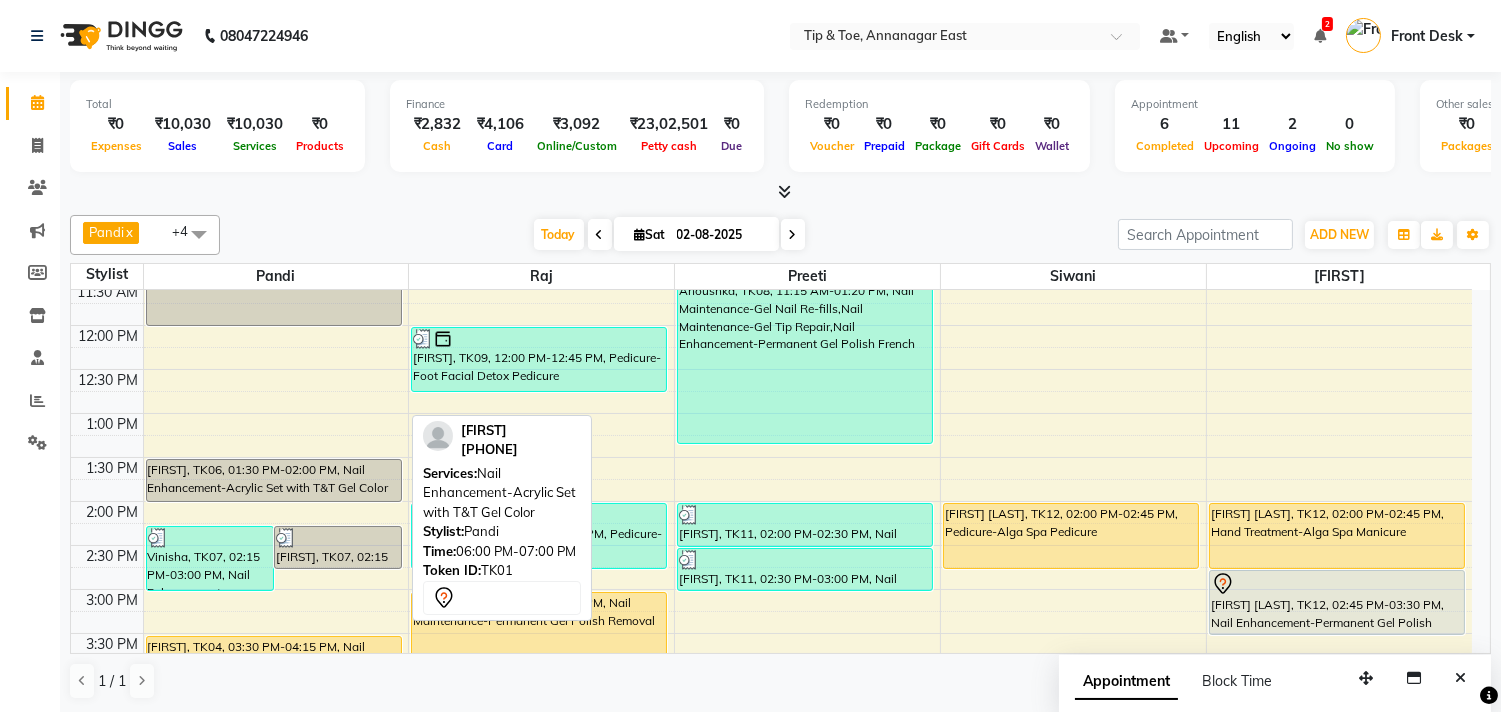 scroll, scrollTop: 175, scrollLeft: 0, axis: vertical 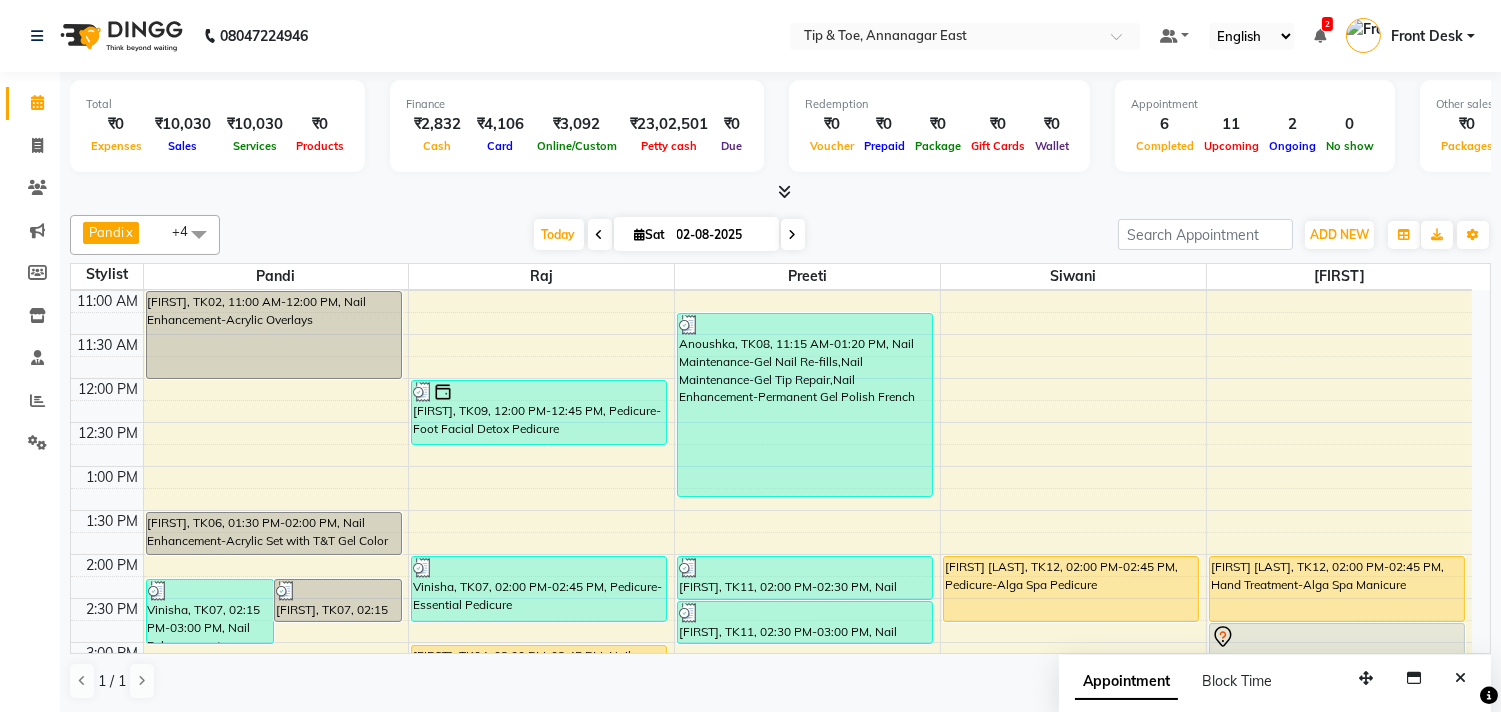 click at bounding box center (793, 235) 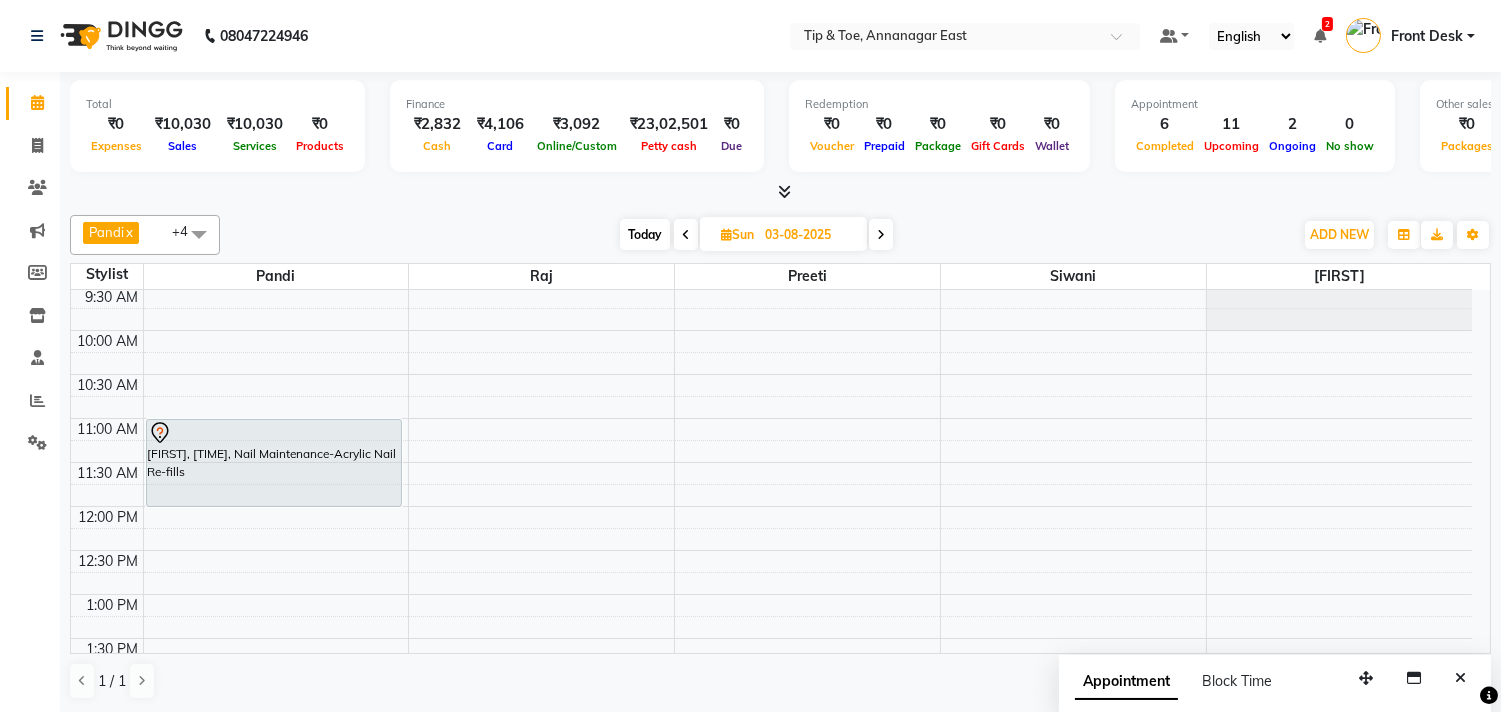 scroll, scrollTop: 0, scrollLeft: 0, axis: both 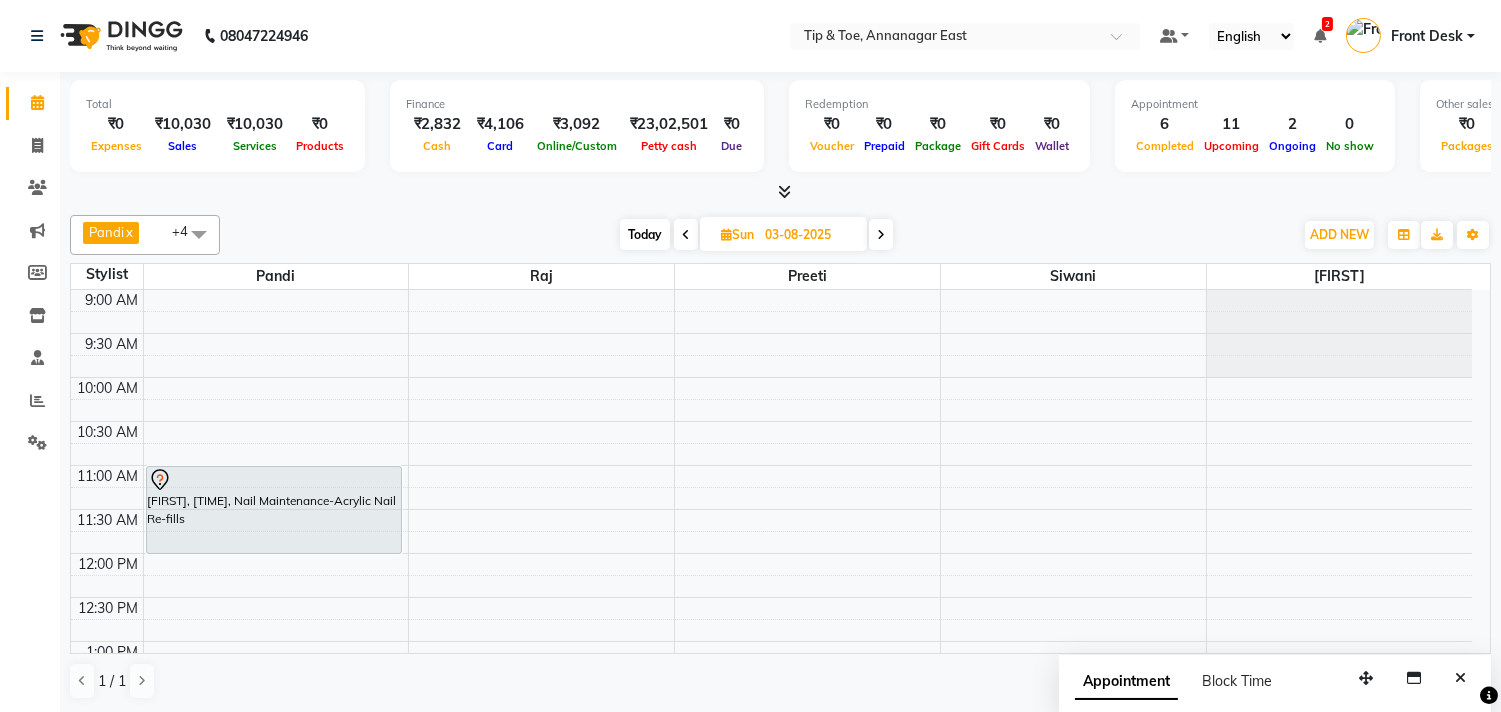 click on "Today" at bounding box center [645, 234] 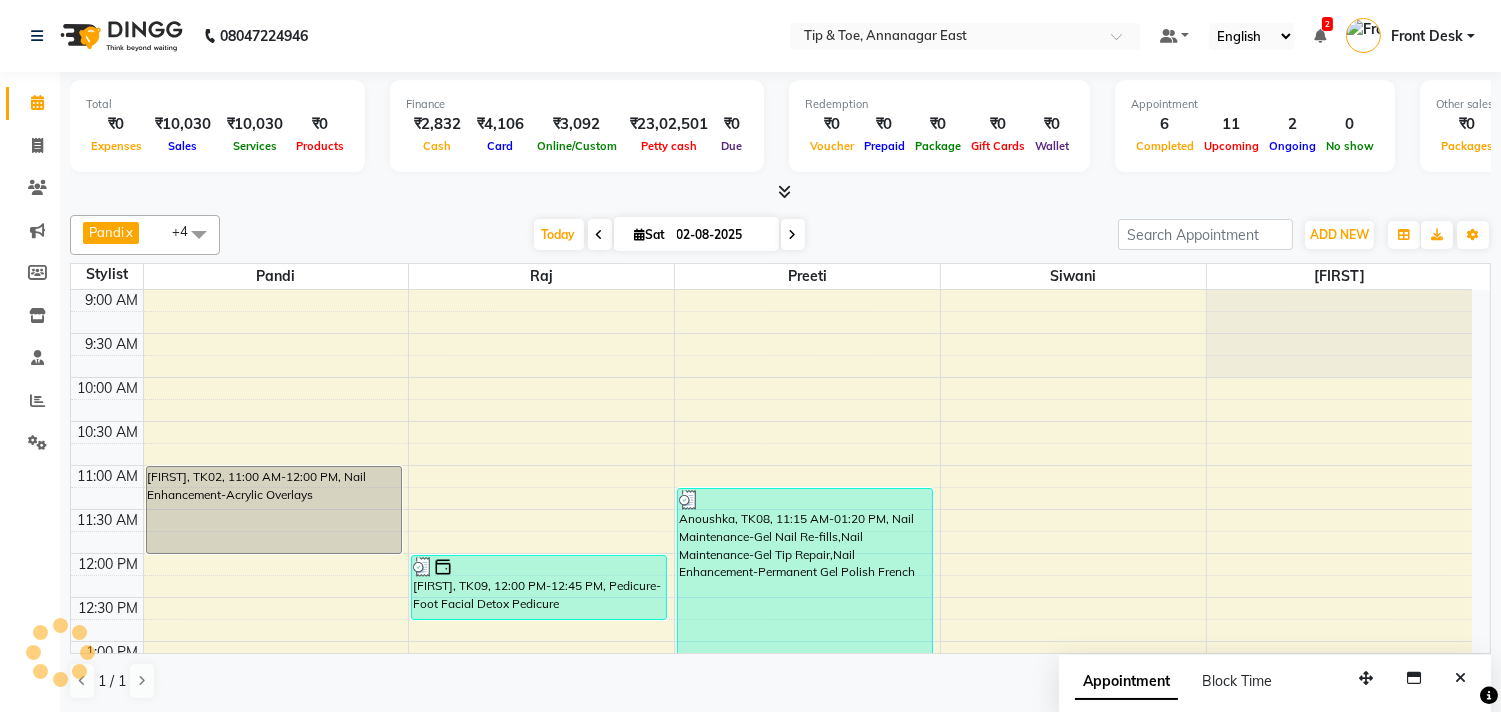 scroll, scrollTop: 620, scrollLeft: 0, axis: vertical 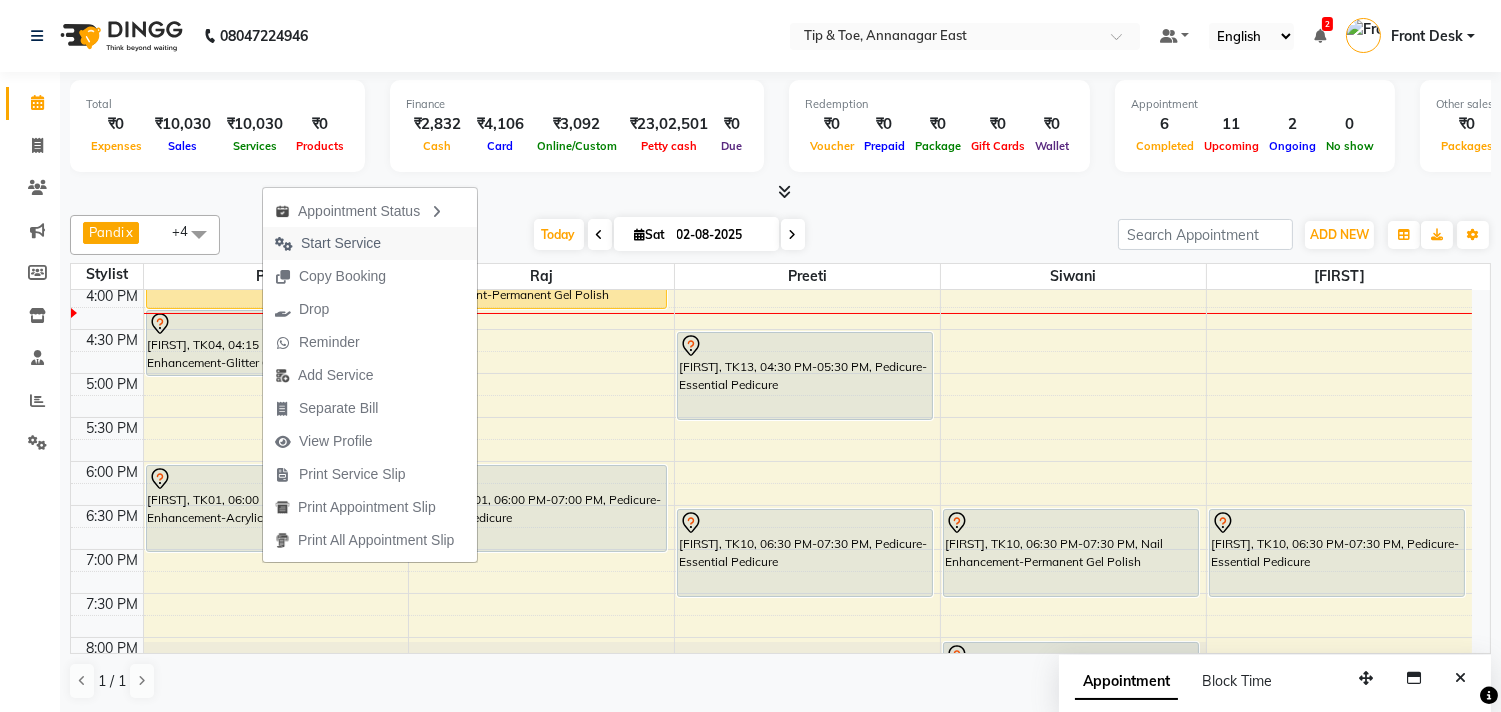 click on "Start Service" at bounding box center [341, 243] 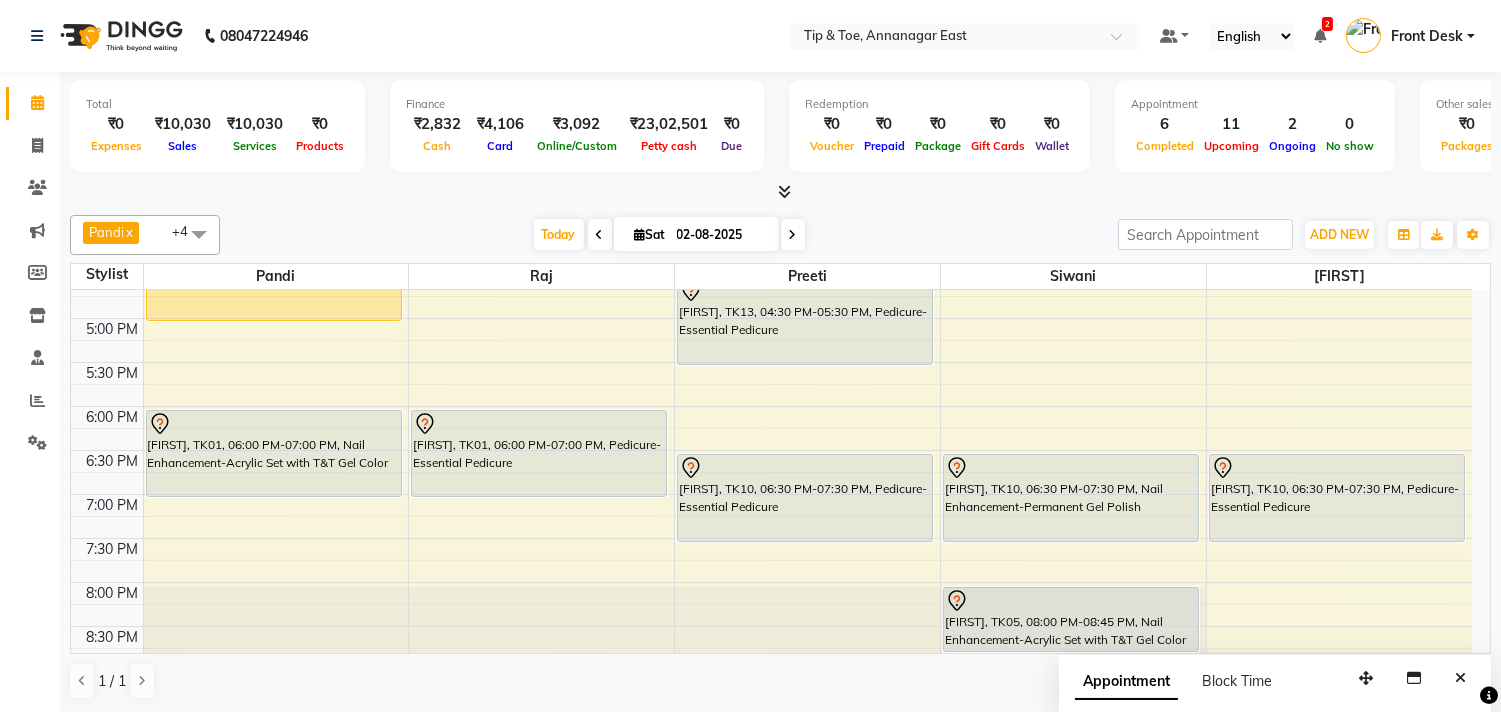 scroll, scrollTop: 620, scrollLeft: 0, axis: vertical 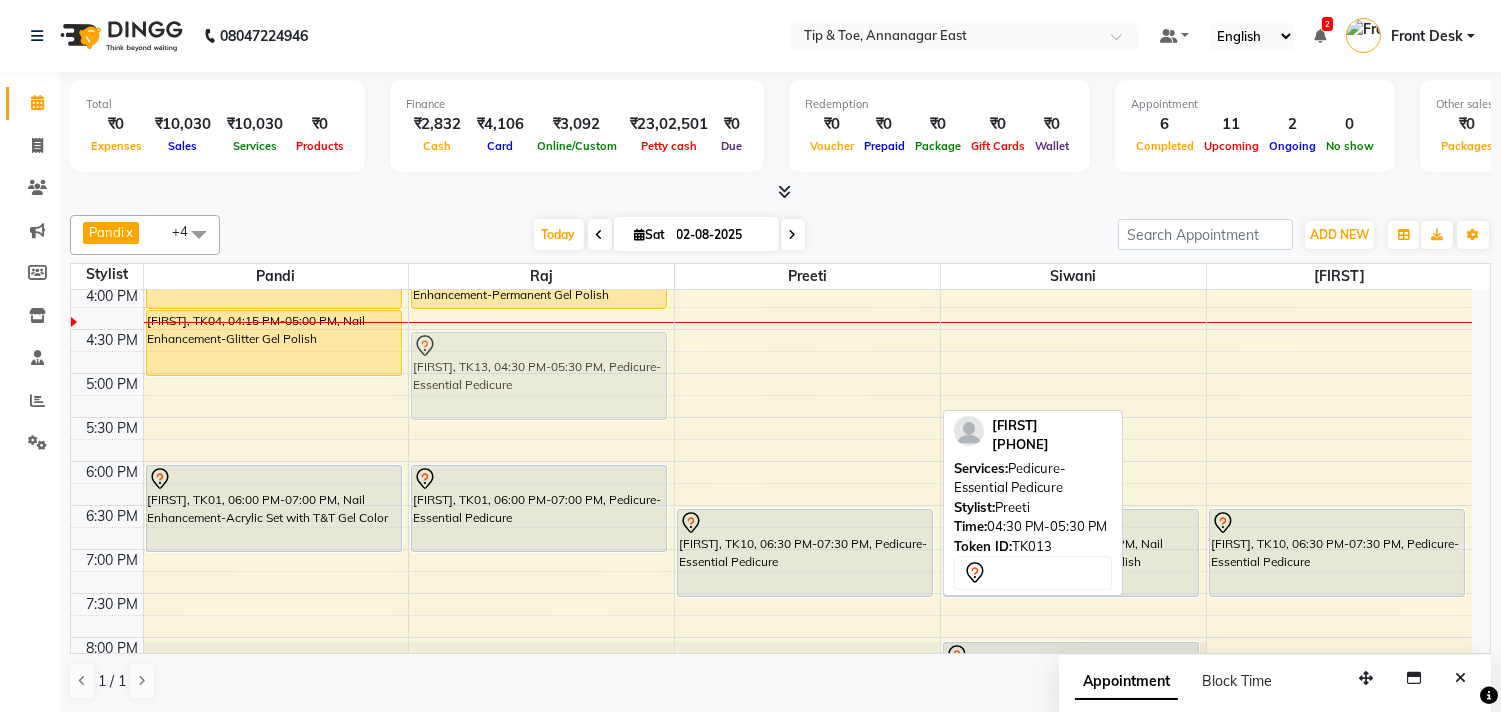 drag, startPoint x: 855, startPoint y: 413, endPoint x: 656, endPoint y: 414, distance: 199.00252 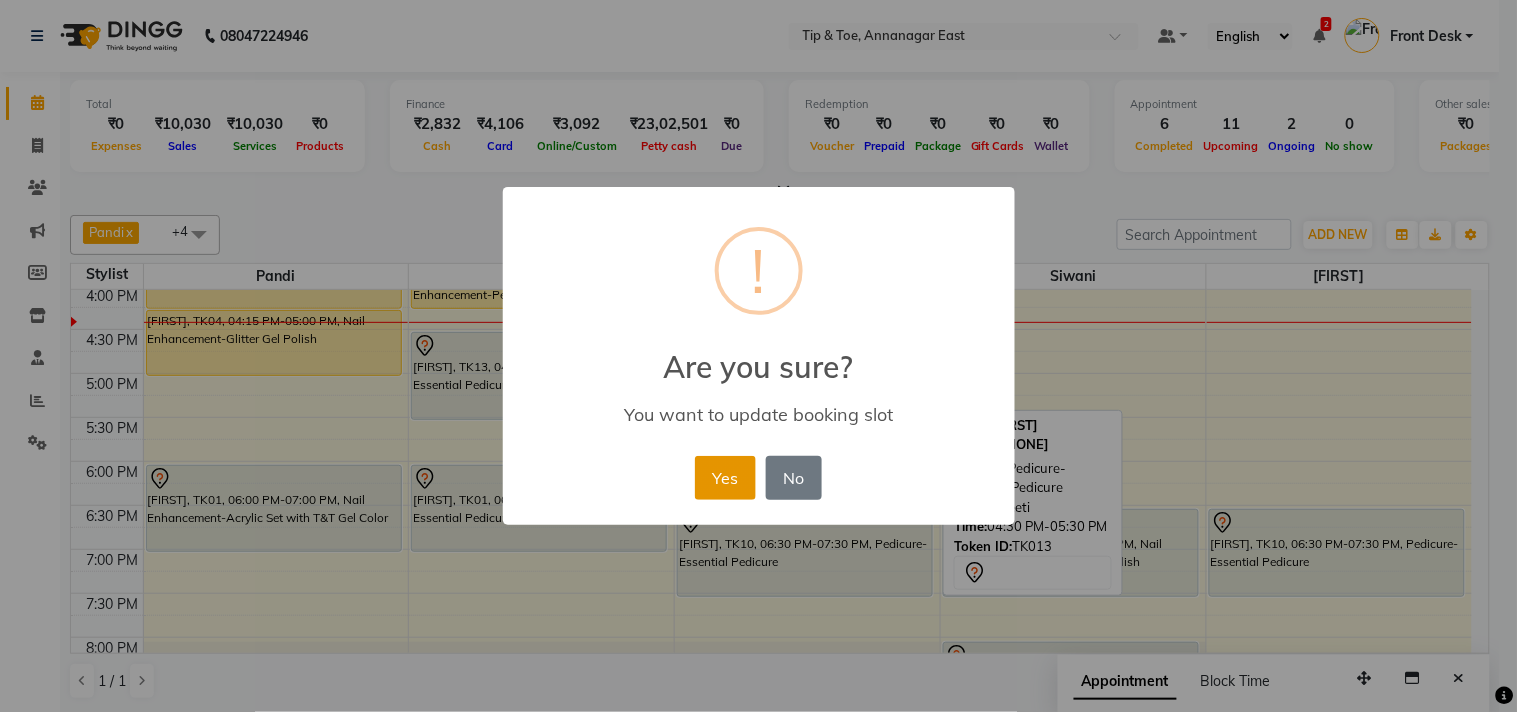 click on "Yes" at bounding box center (725, 478) 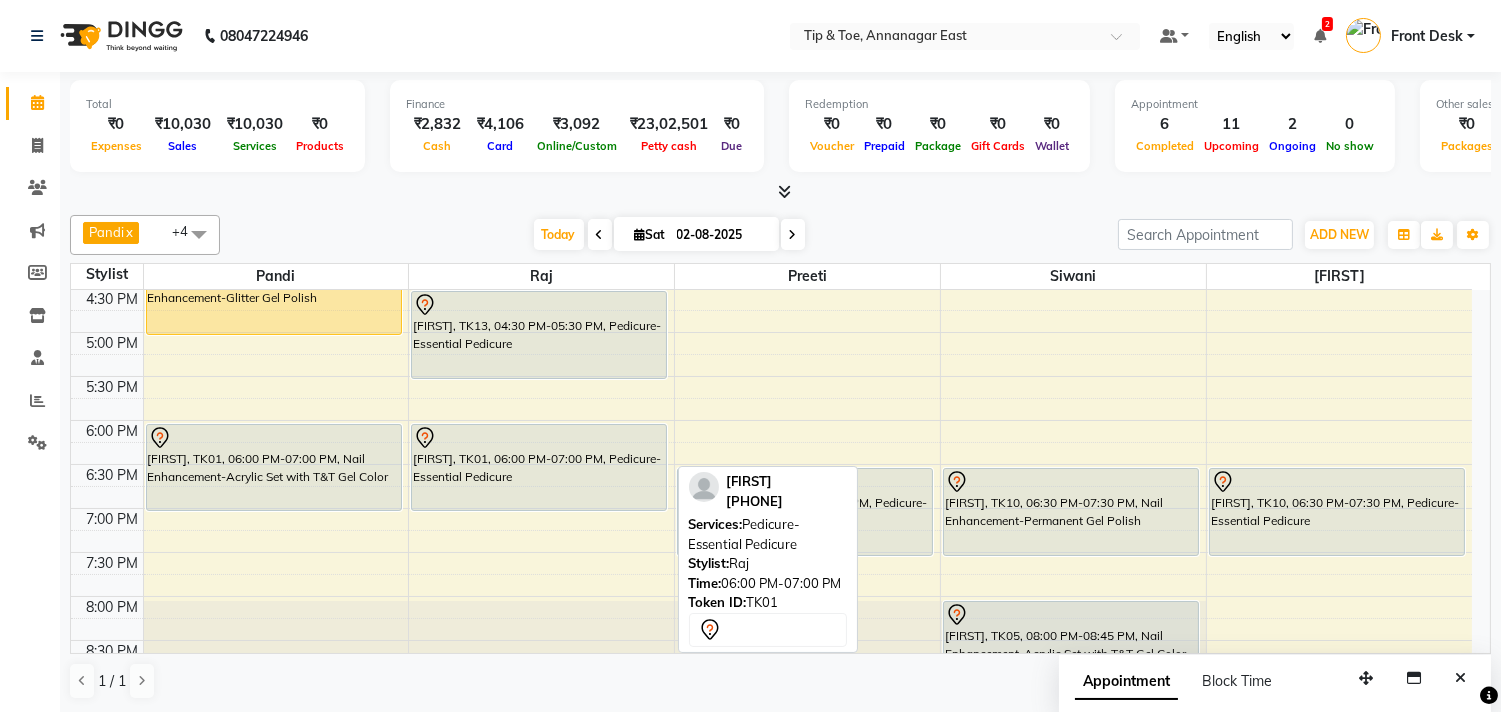 scroll, scrollTop: 508, scrollLeft: 0, axis: vertical 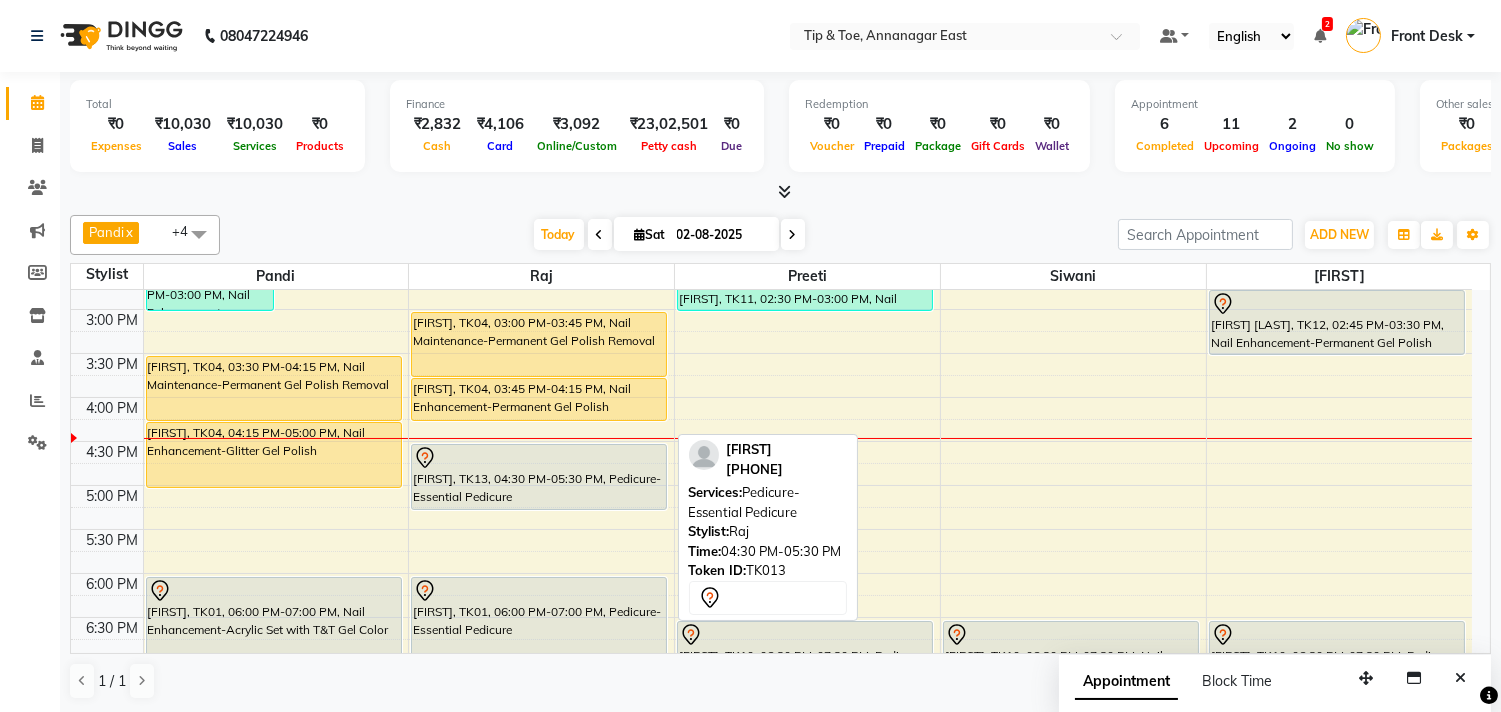 drag, startPoint x: 504, startPoint y: 527, endPoint x: 532, endPoint y: 501, distance: 38.209946 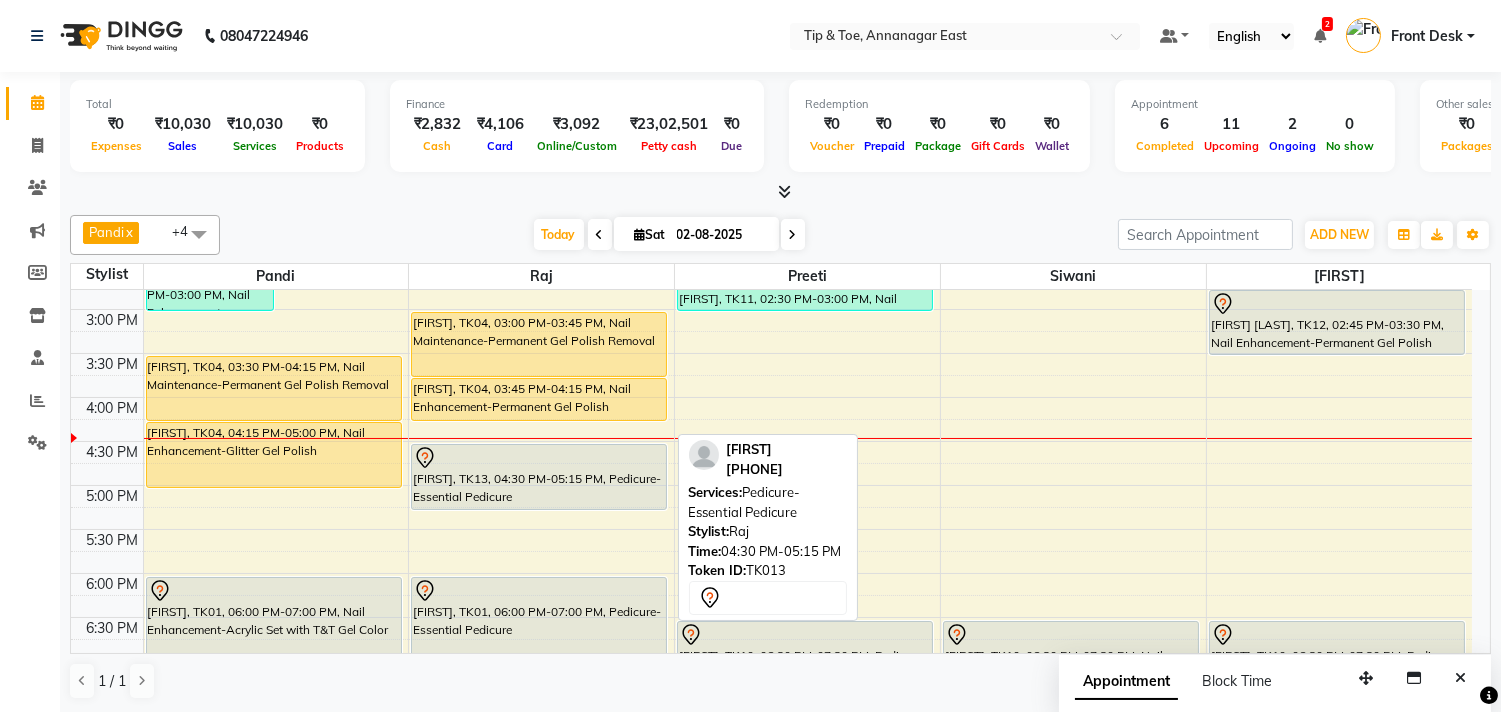 scroll, scrollTop: 620, scrollLeft: 0, axis: vertical 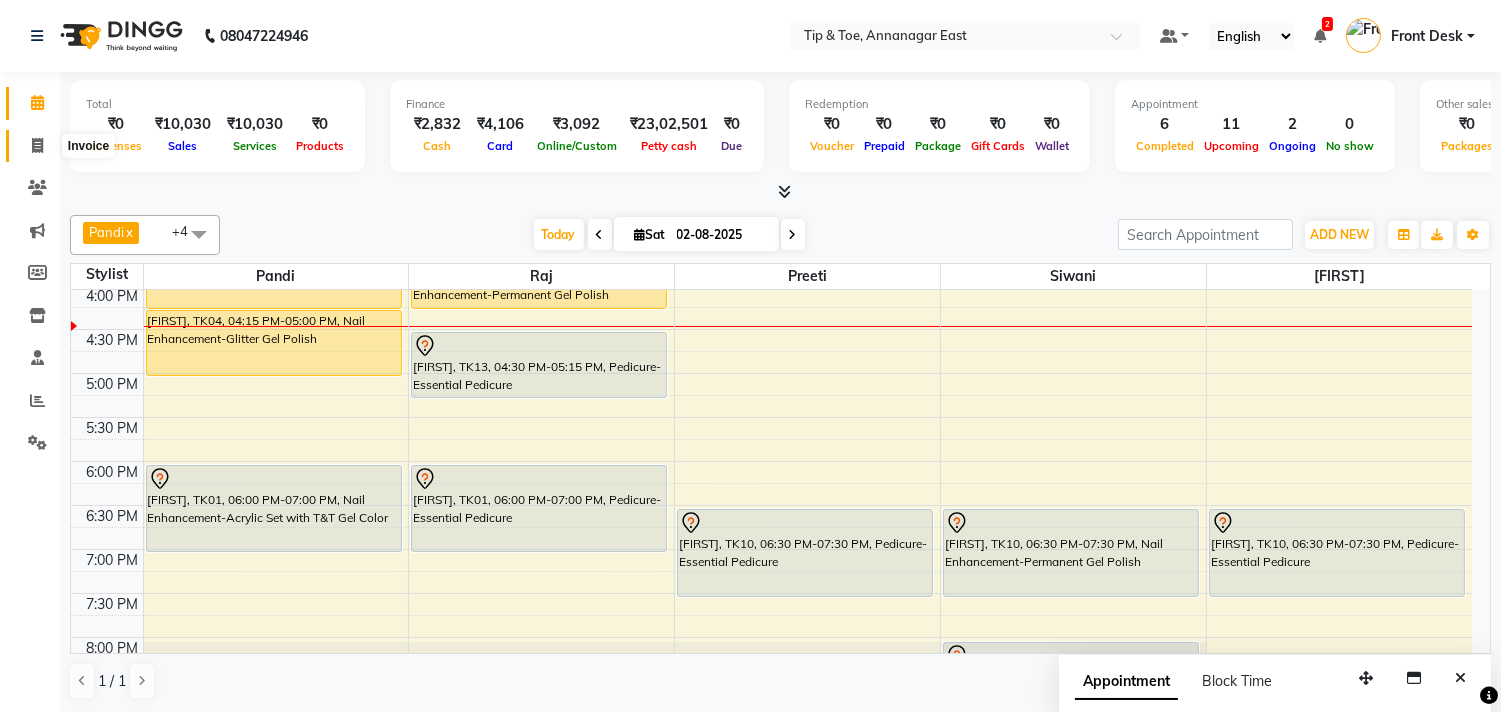 click 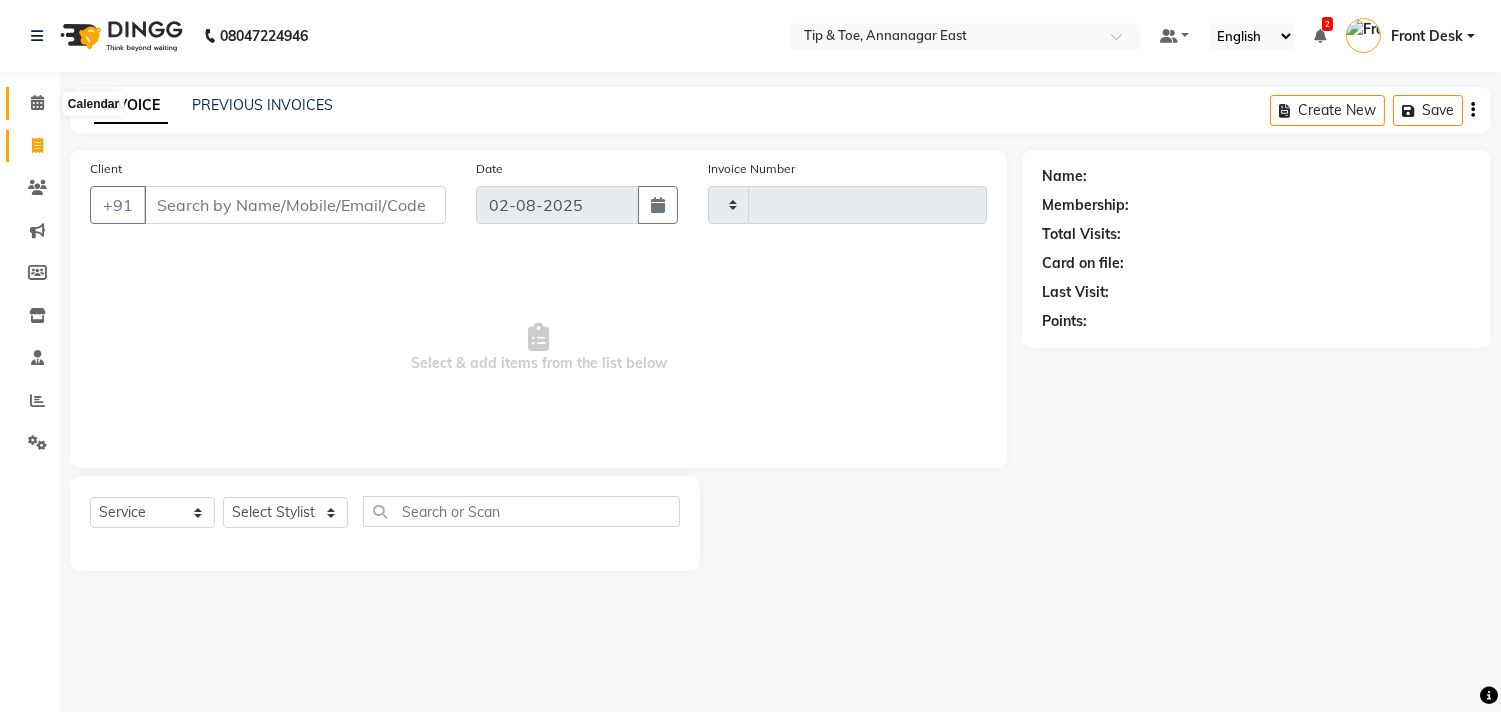 click 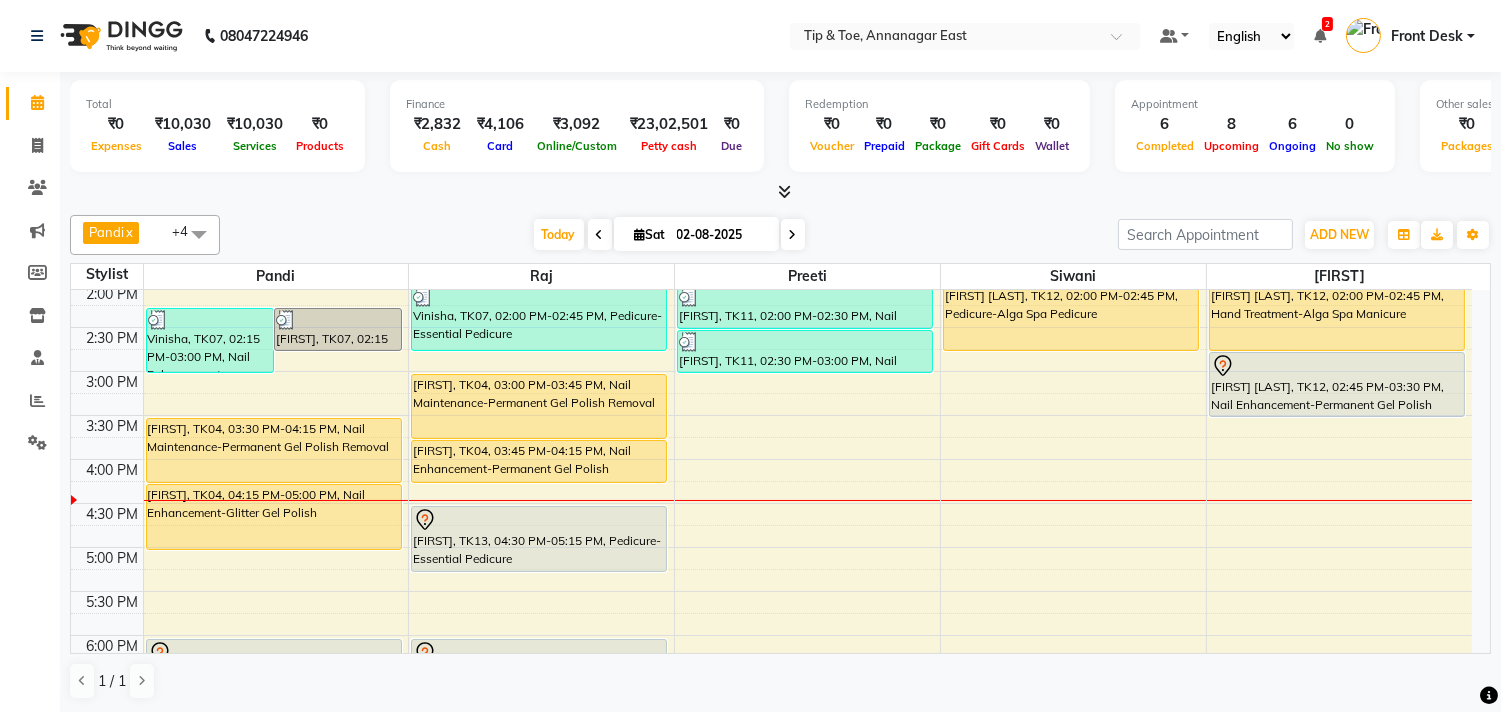 scroll, scrollTop: 666, scrollLeft: 0, axis: vertical 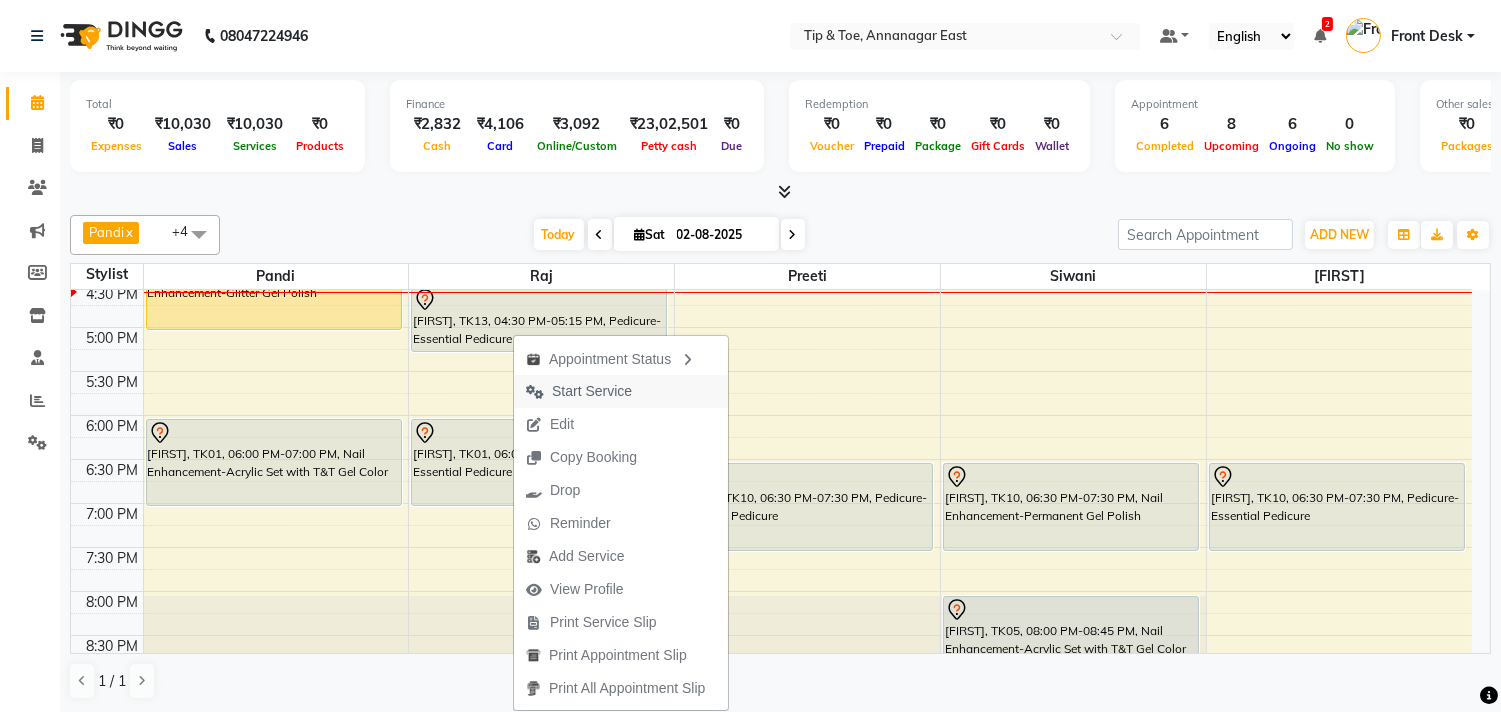 click on "Start Service" at bounding box center (592, 391) 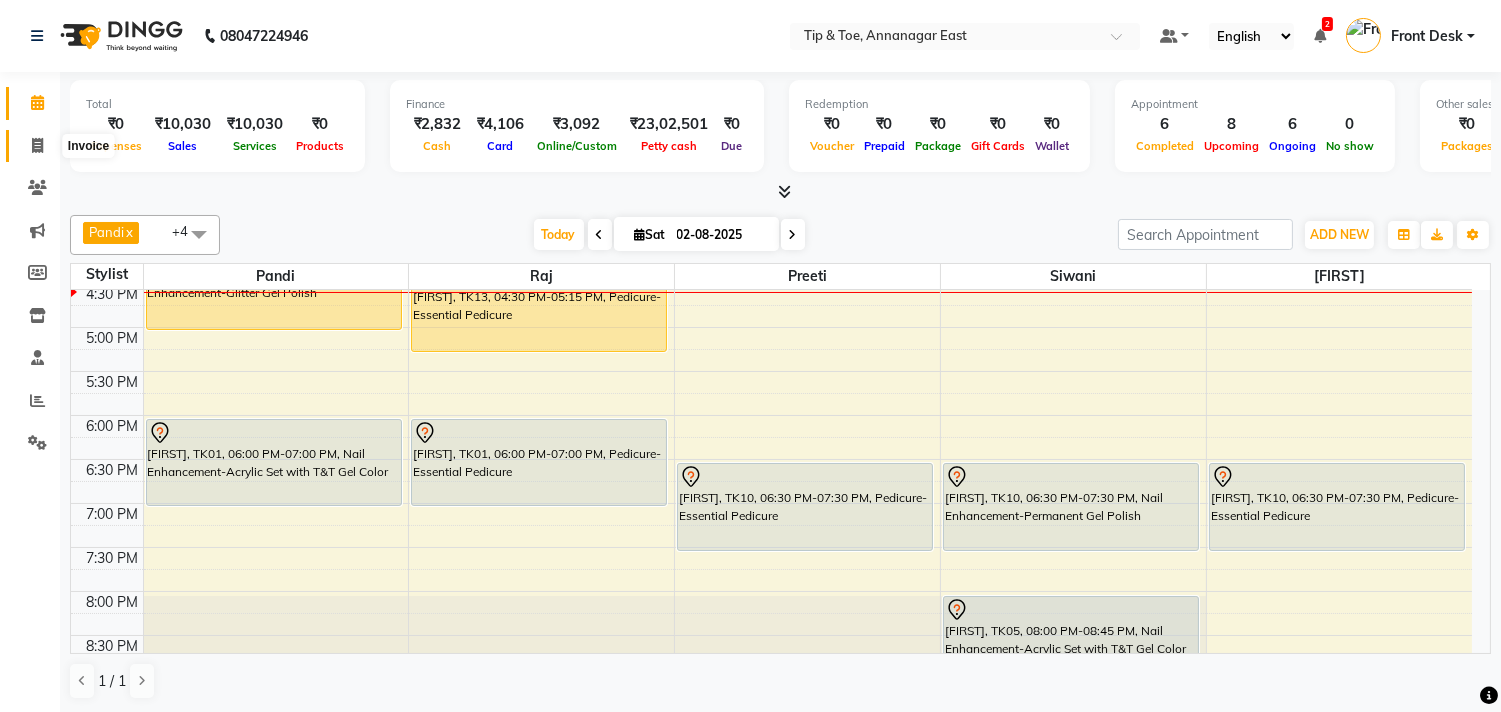 click 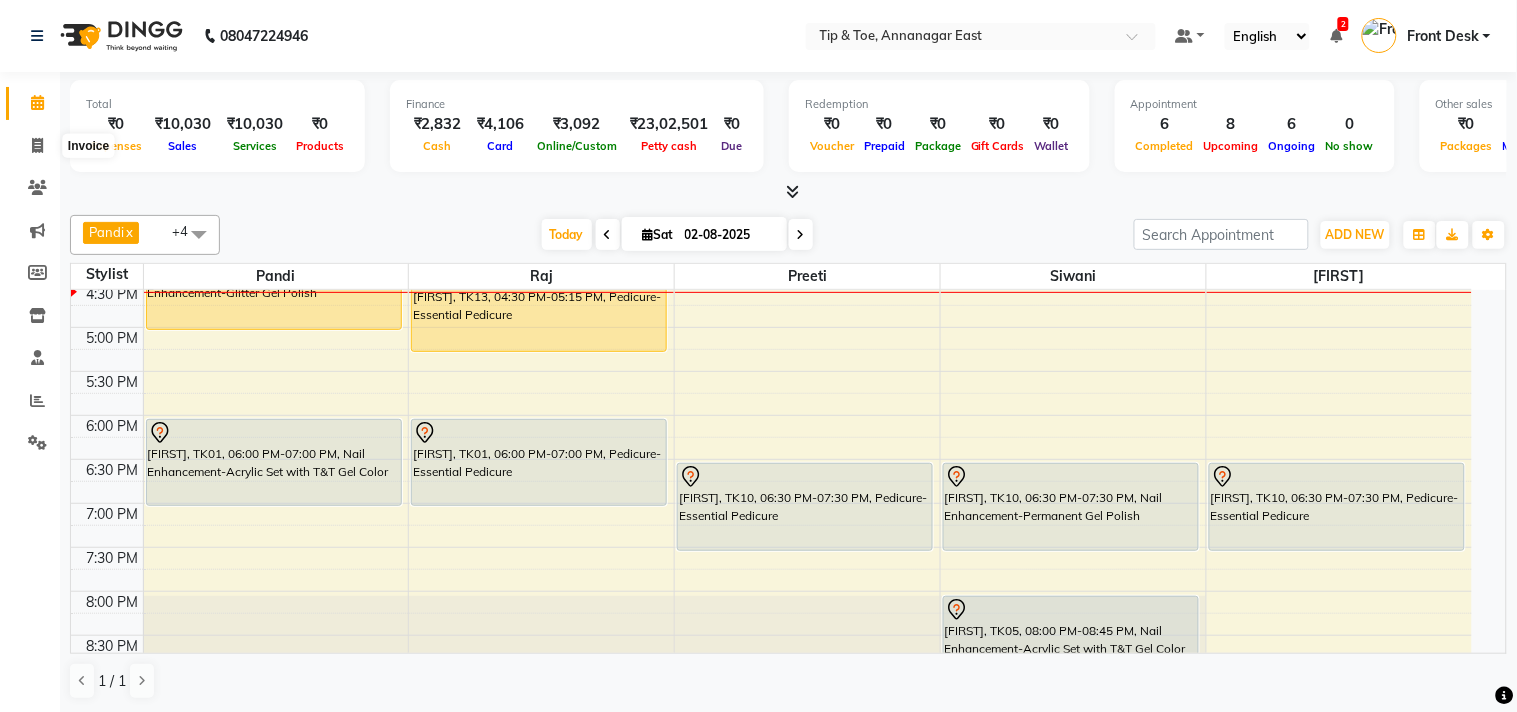 select on "5770" 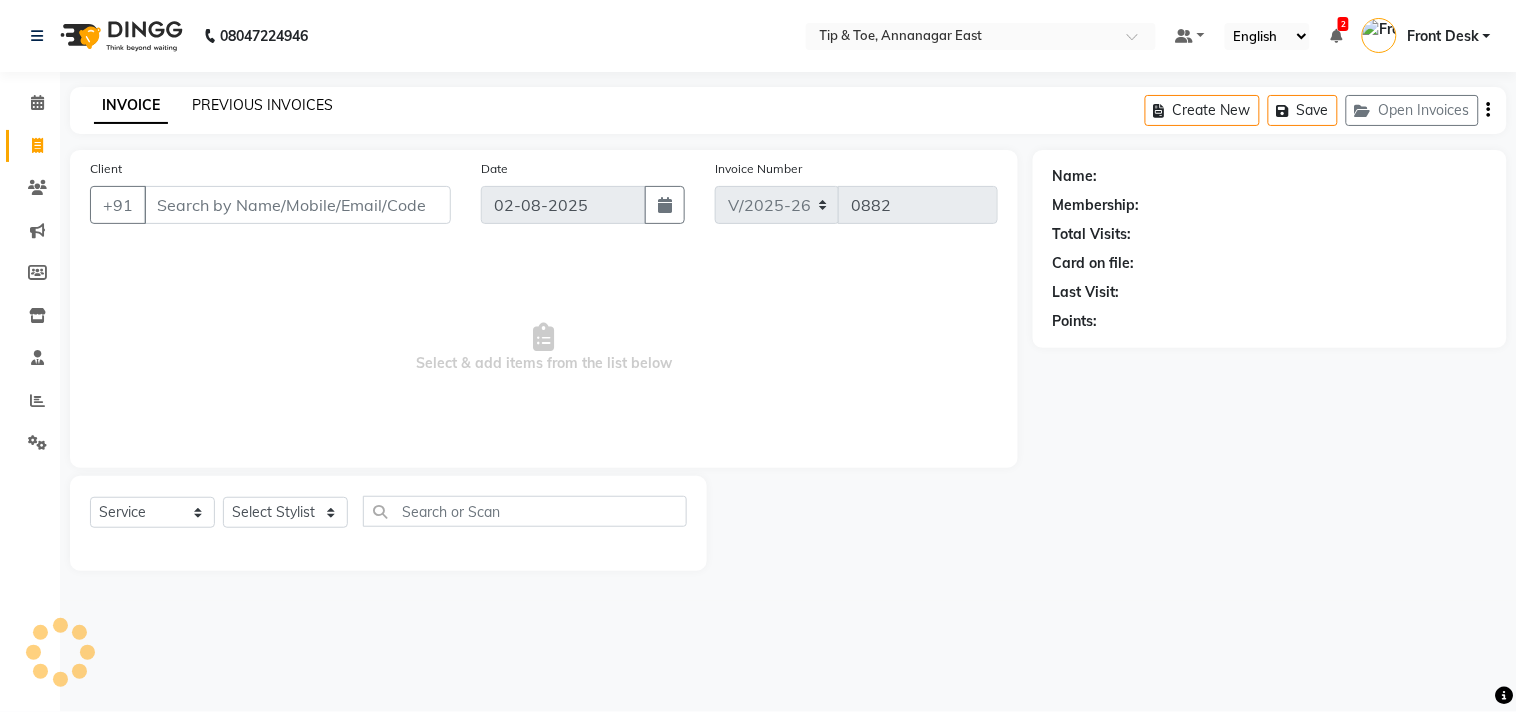 click on "PREVIOUS INVOICES" 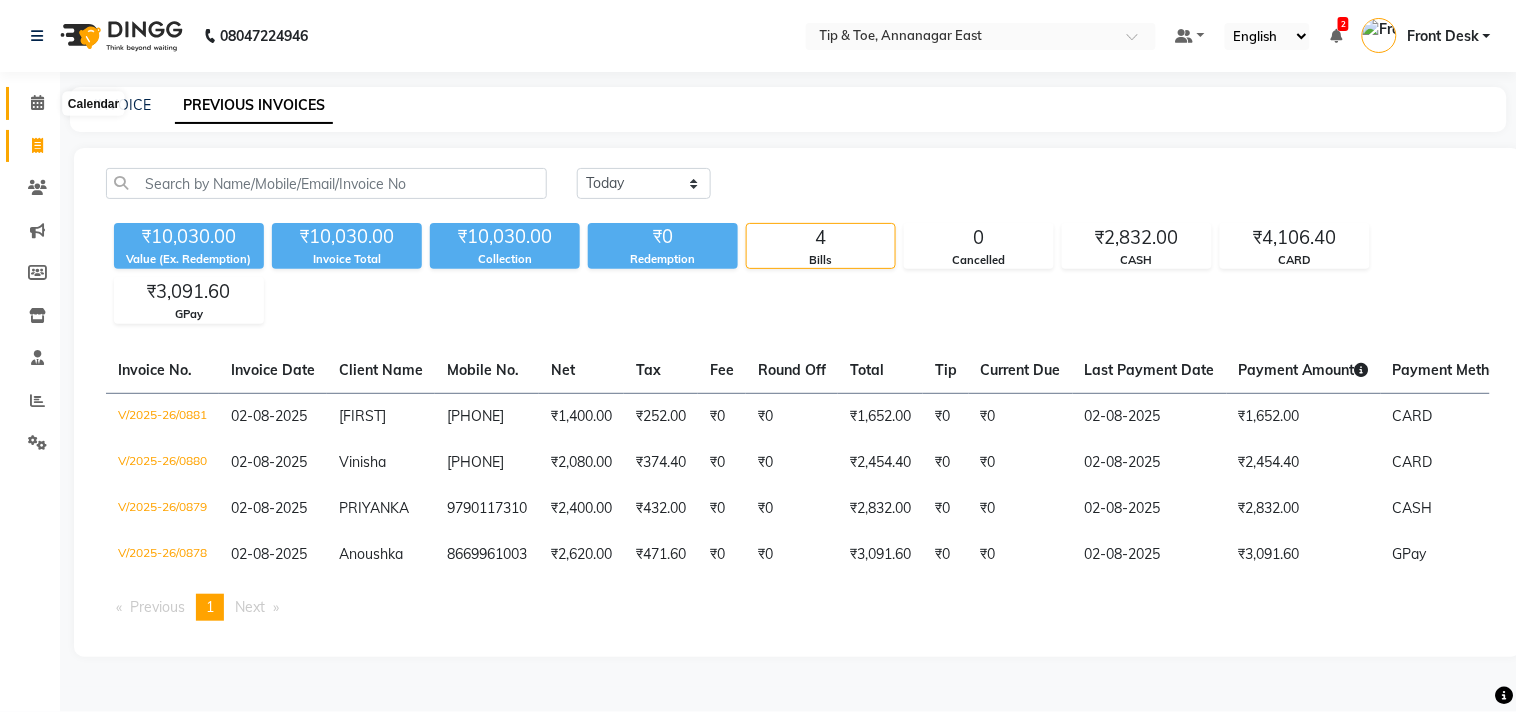 click 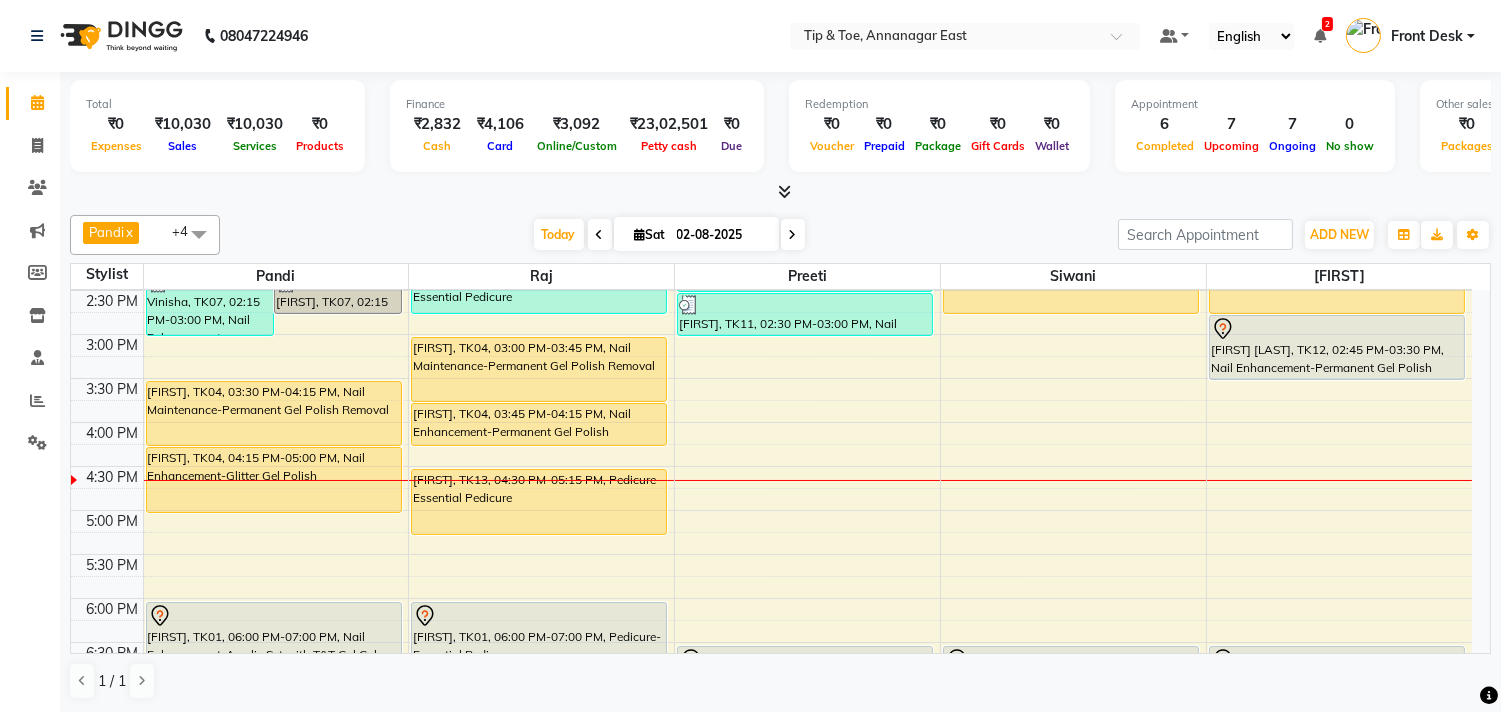 scroll, scrollTop: 540, scrollLeft: 0, axis: vertical 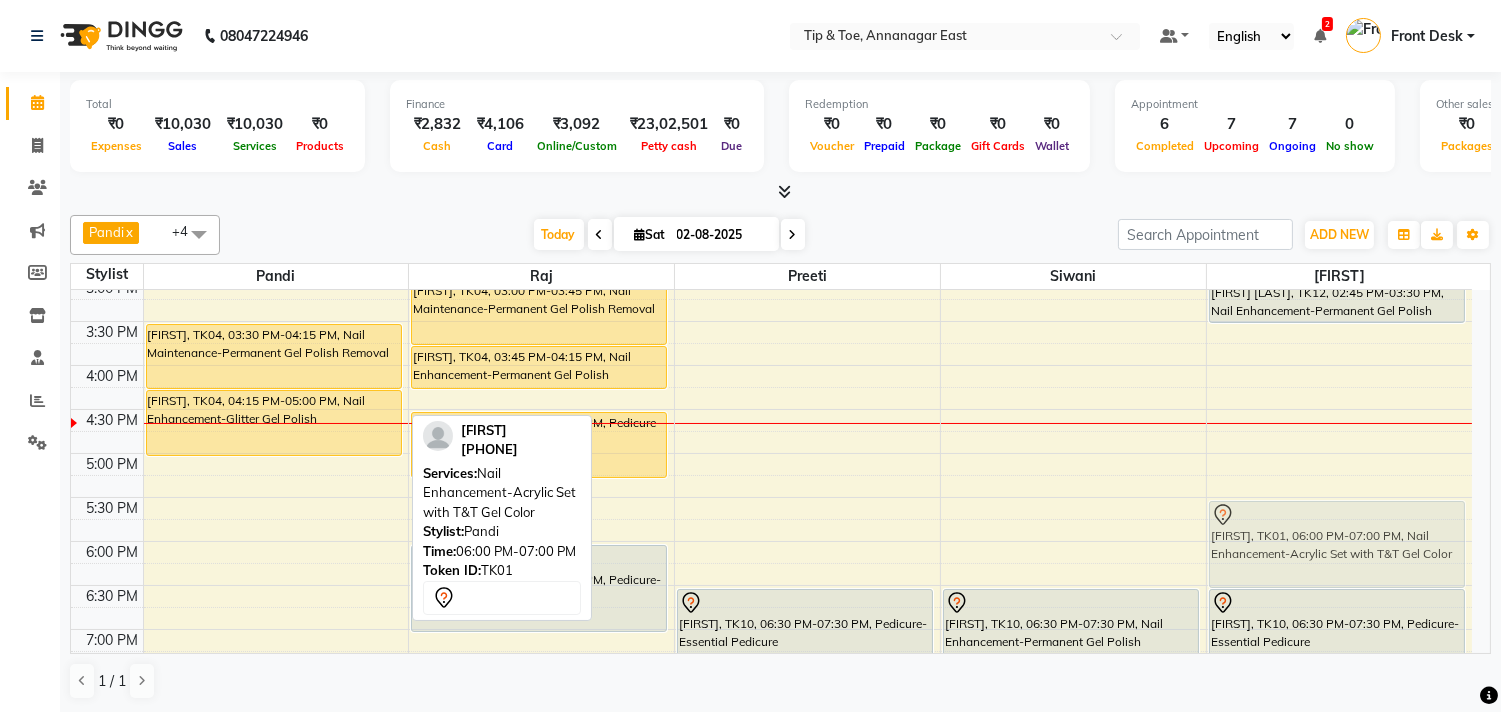 drag, startPoint x: 300, startPoint y: 576, endPoint x: 1303, endPoint y: 541, distance: 1003.6105 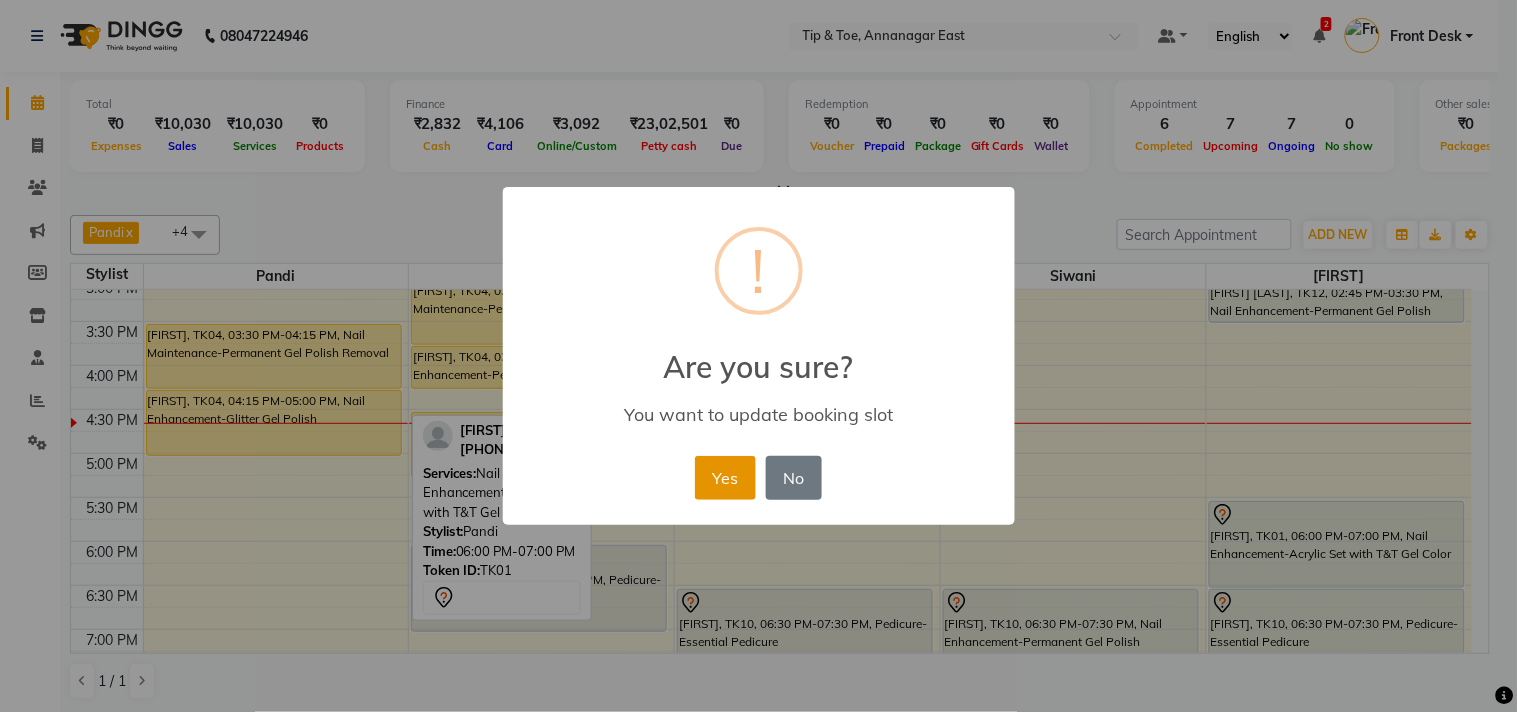 click on "Yes" at bounding box center [725, 478] 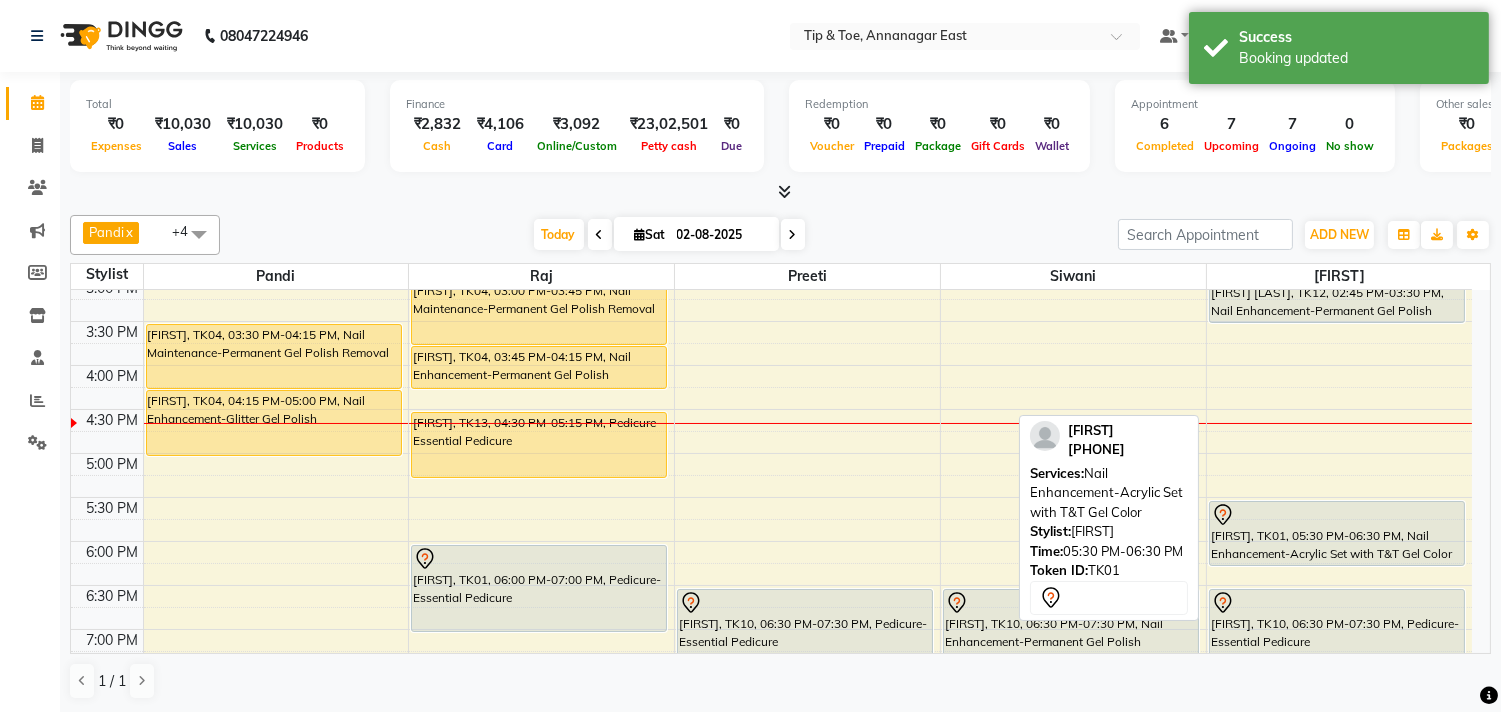 drag, startPoint x: 1301, startPoint y: 582, endPoint x: 1311, endPoint y: 560, distance: 24.166092 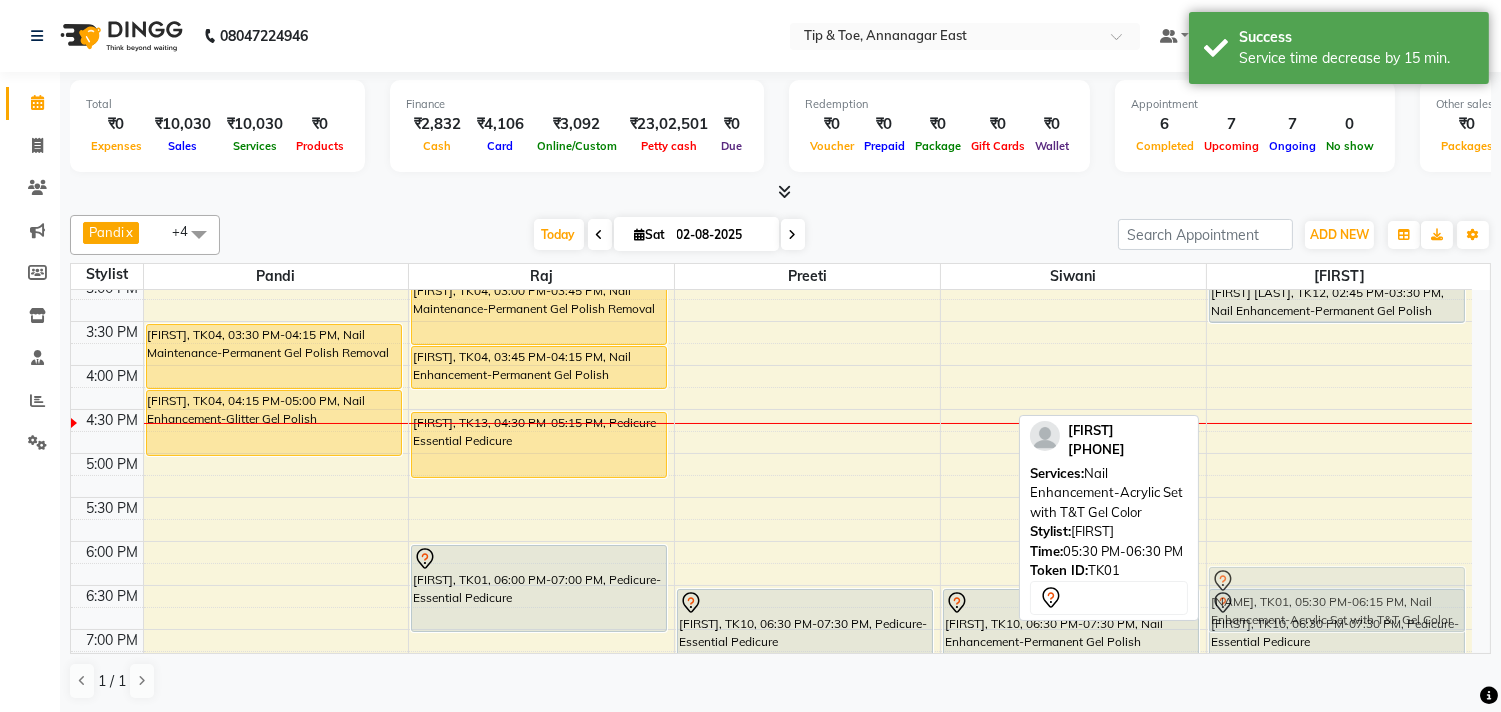 drag, startPoint x: 1326, startPoint y: 515, endPoint x: 1305, endPoint y: 584, distance: 72.12489 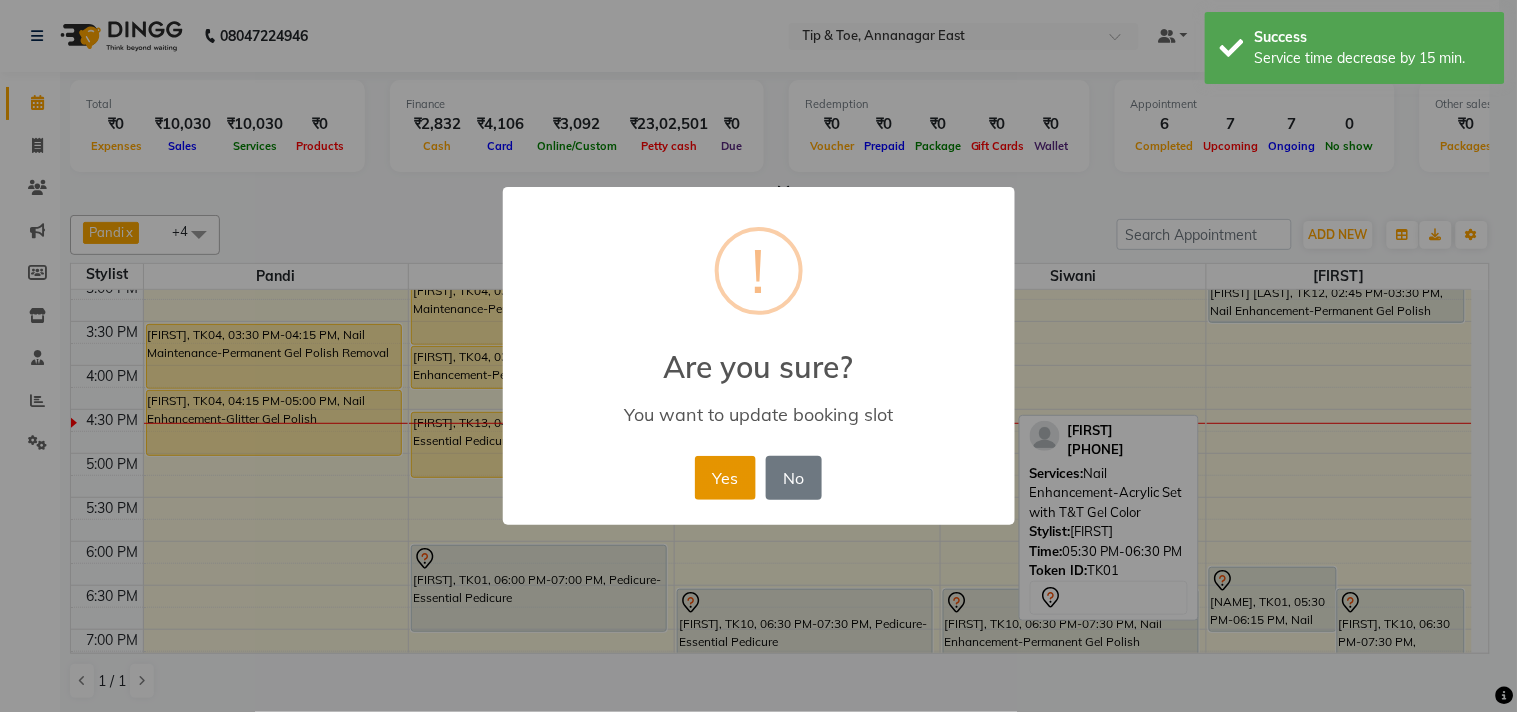 click on "Yes" at bounding box center [725, 478] 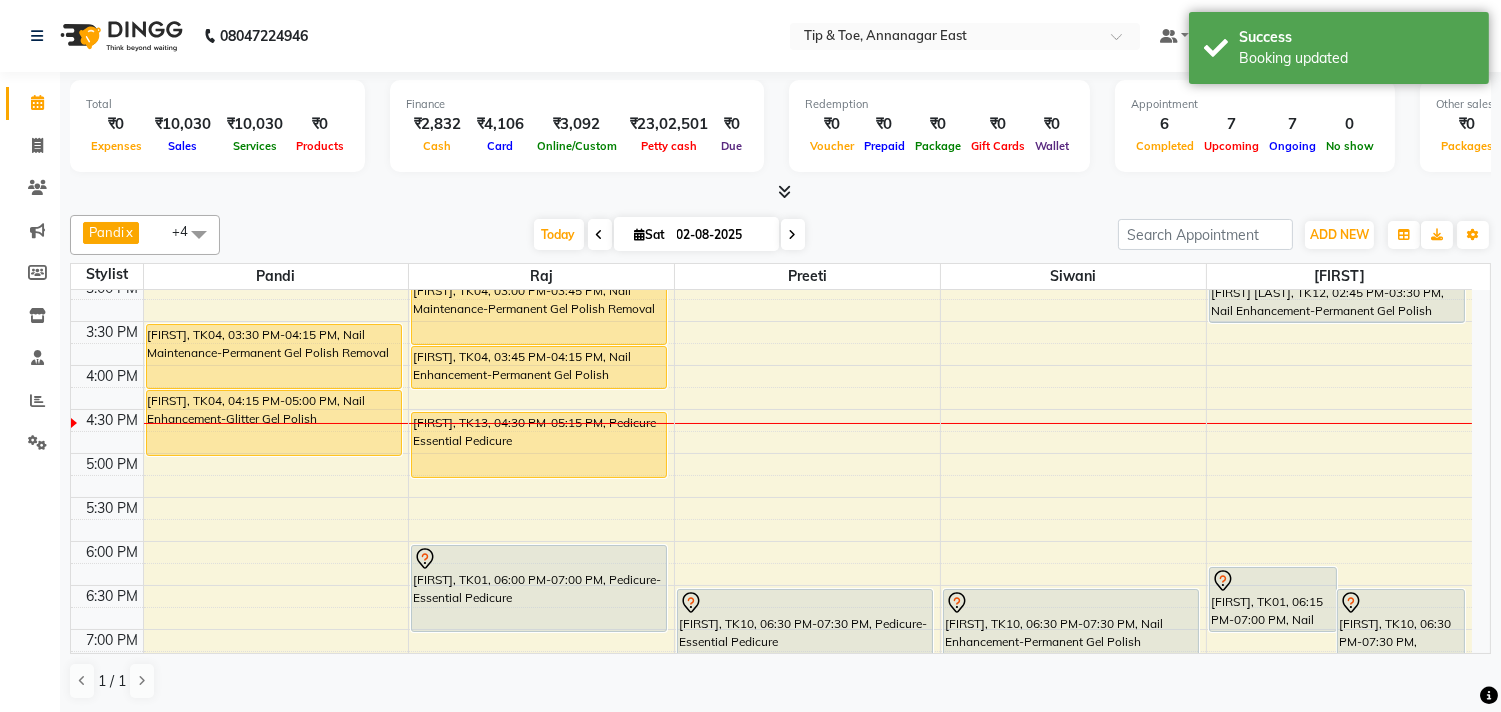 scroll, scrollTop: 651, scrollLeft: 0, axis: vertical 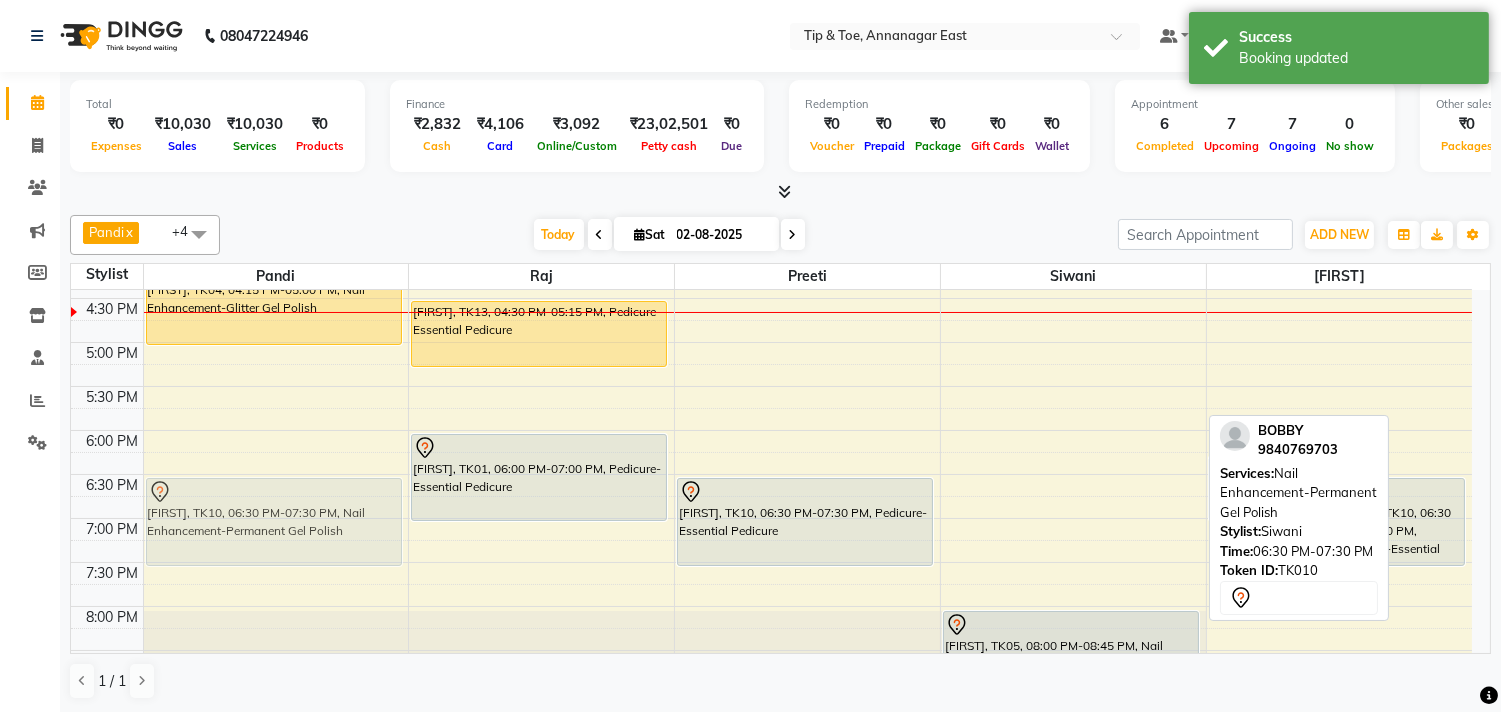 drag, startPoint x: 1097, startPoint y: 527, endPoint x: 341, endPoint y: 520, distance: 756.0324 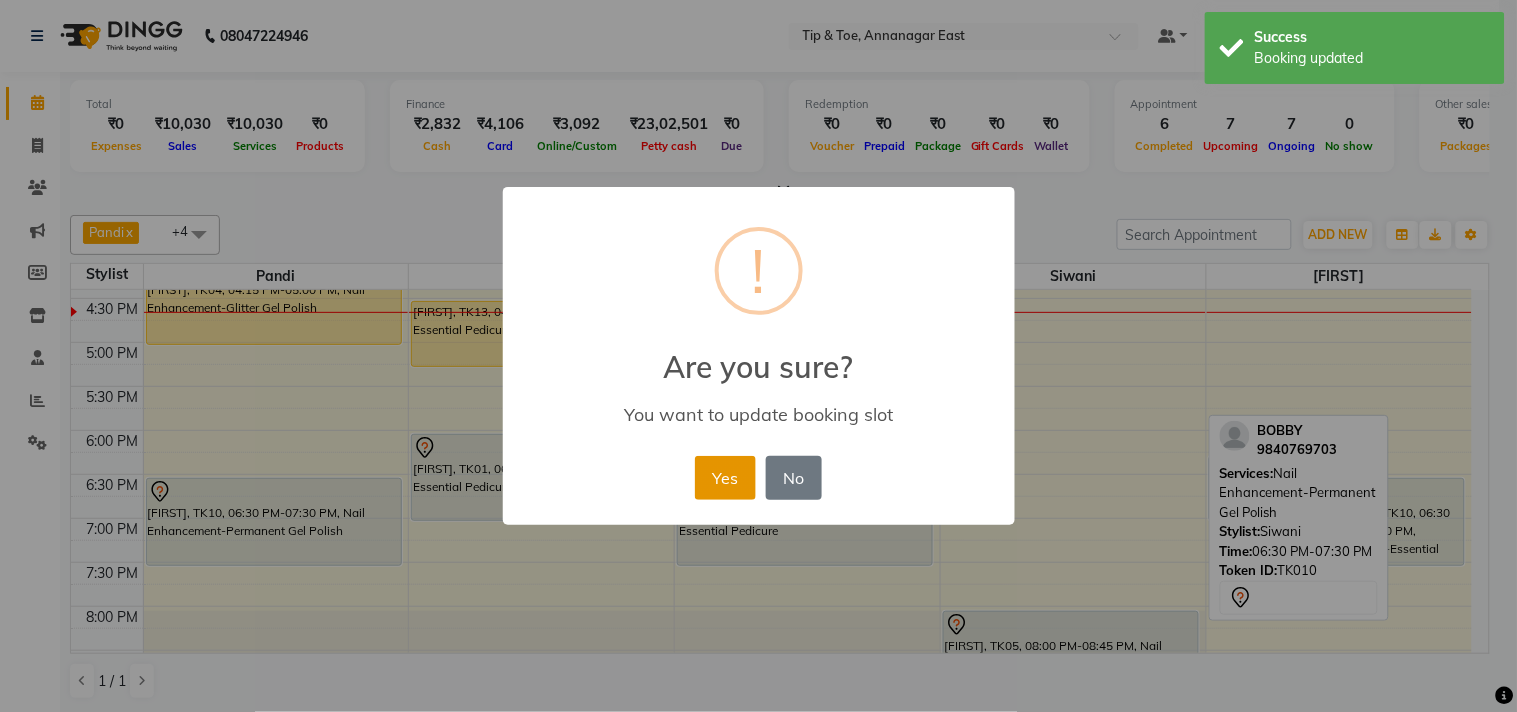 click on "Yes" at bounding box center [725, 478] 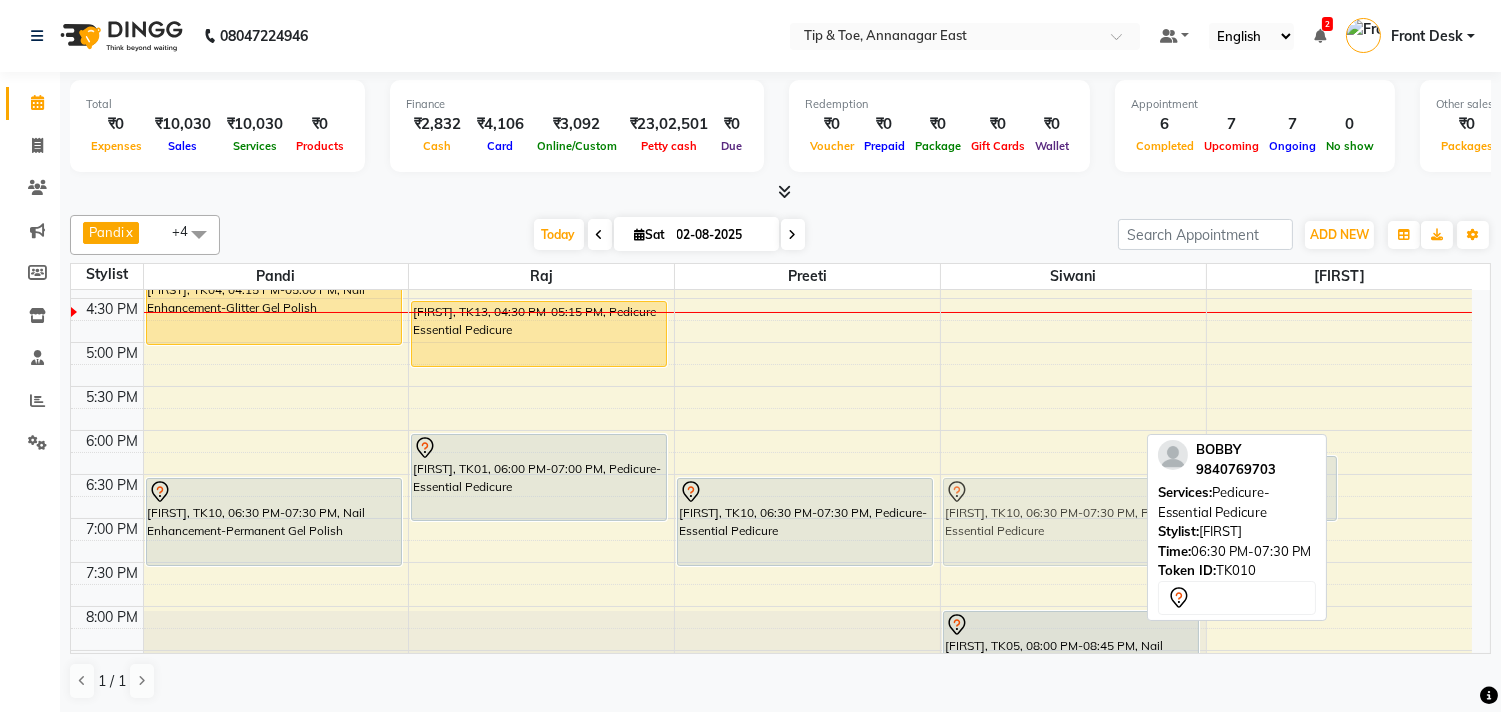 drag, startPoint x: 1398, startPoint y: 522, endPoint x: 1045, endPoint y: 525, distance: 353.01276 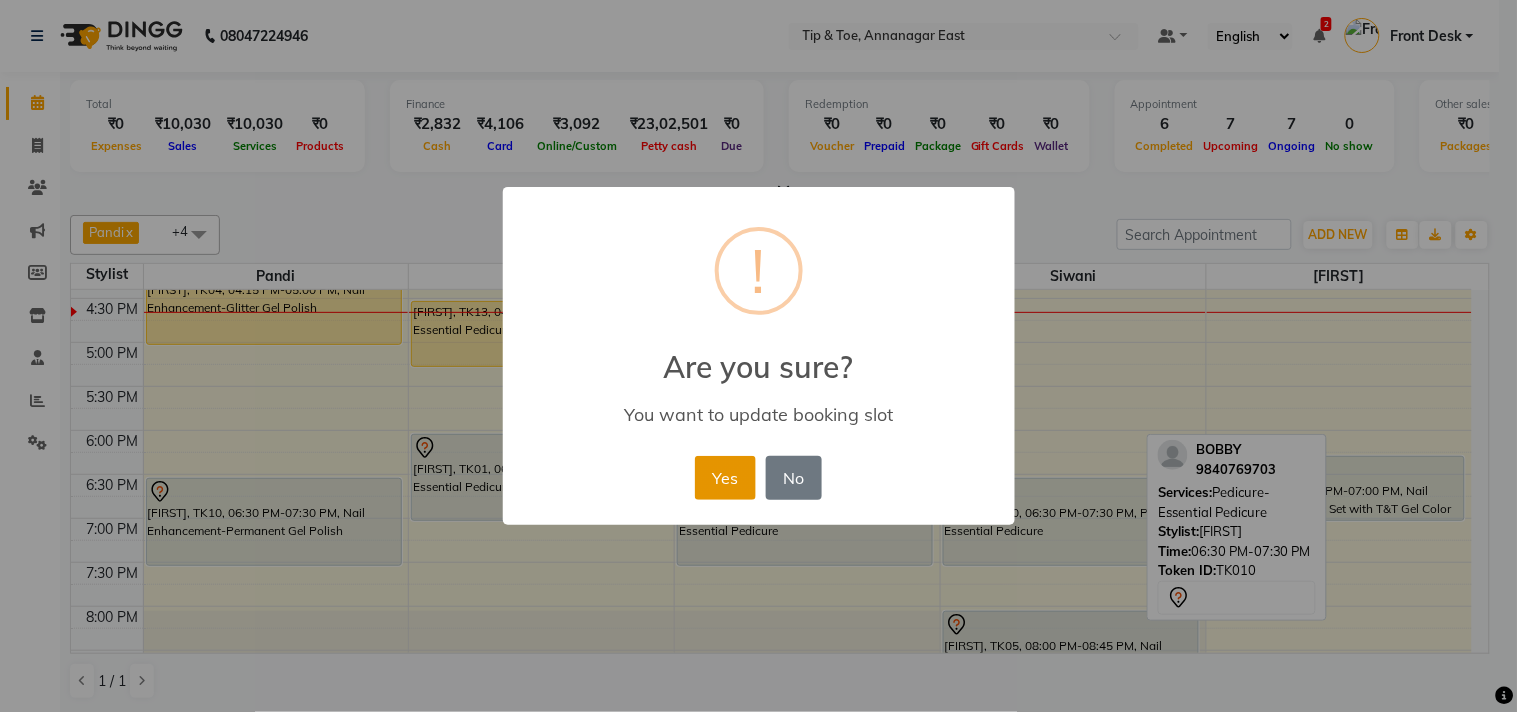 click on "Yes" at bounding box center (725, 478) 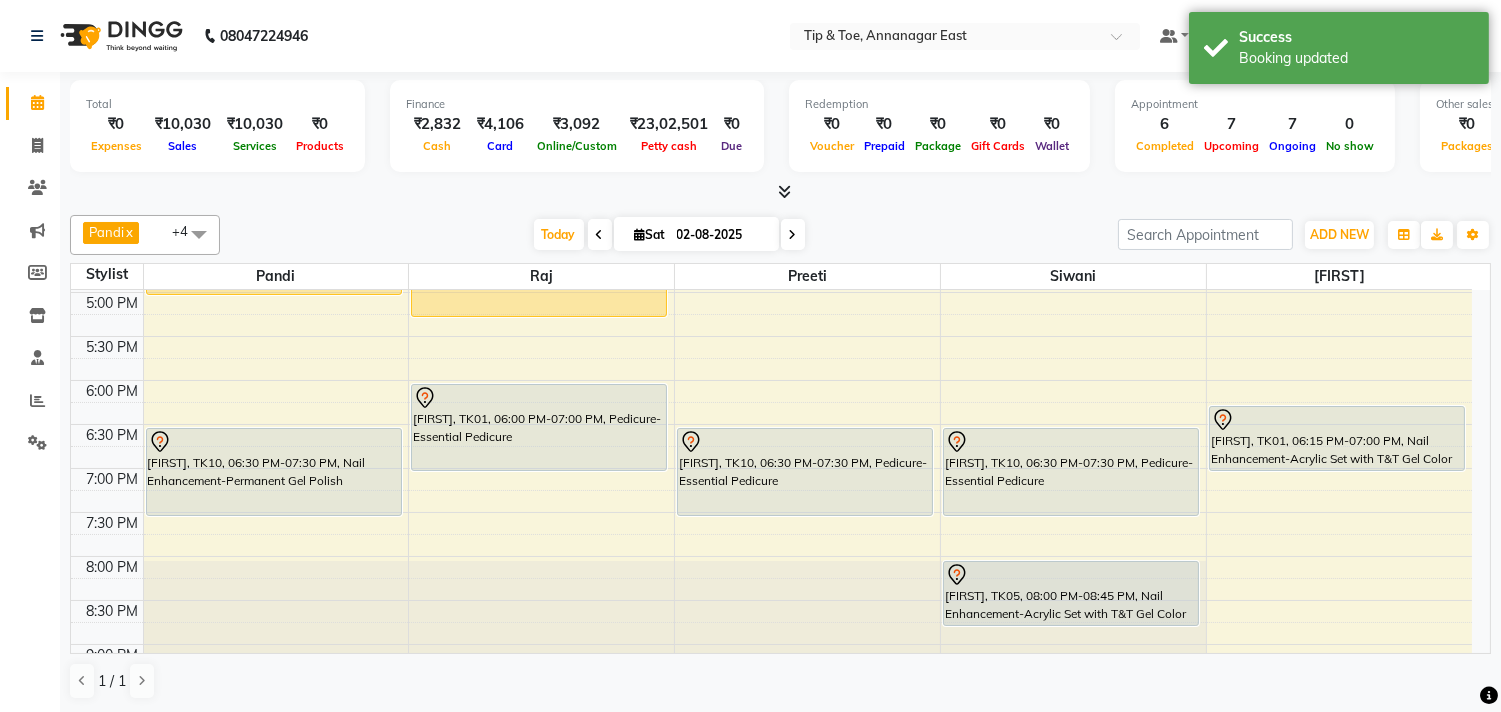 scroll, scrollTop: 762, scrollLeft: 0, axis: vertical 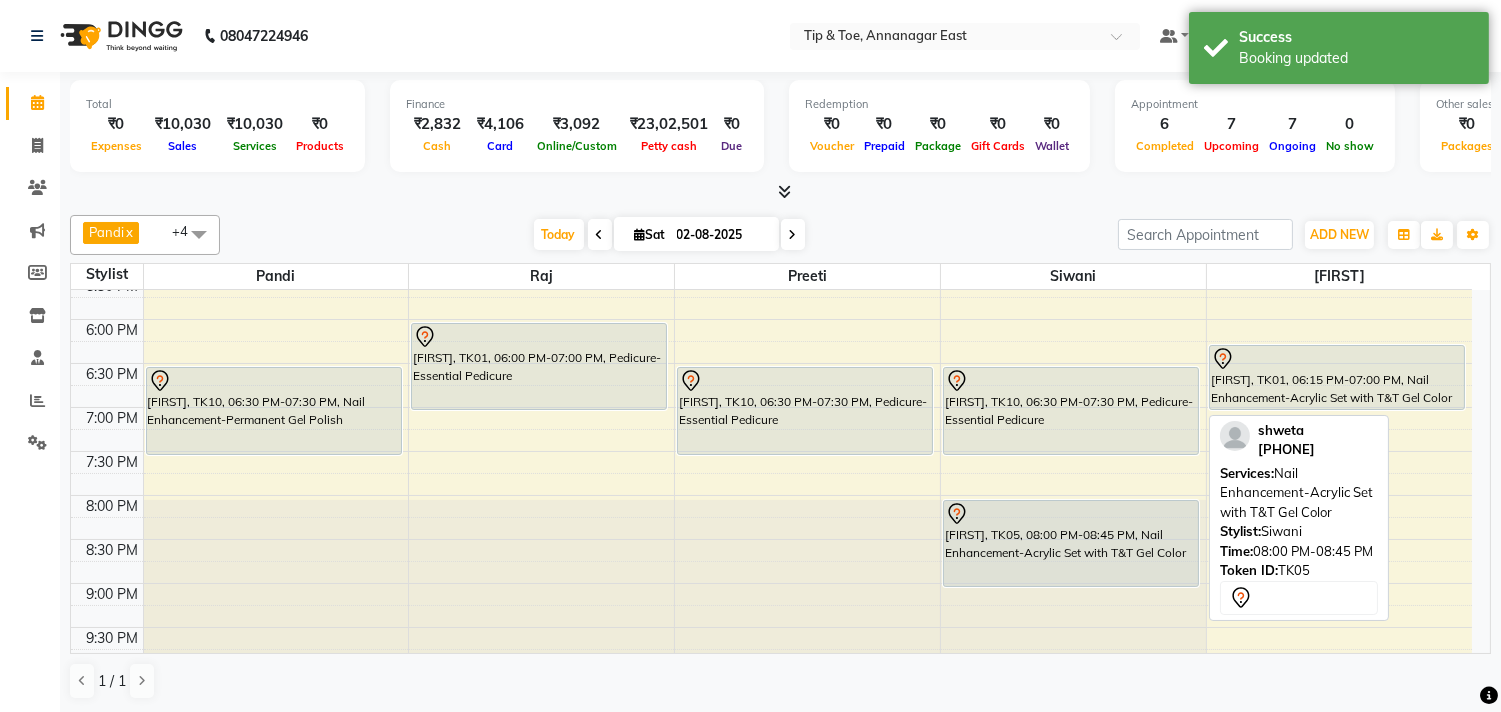 drag, startPoint x: 1028, startPoint y: 560, endPoint x: 1013, endPoint y: 577, distance: 22.671568 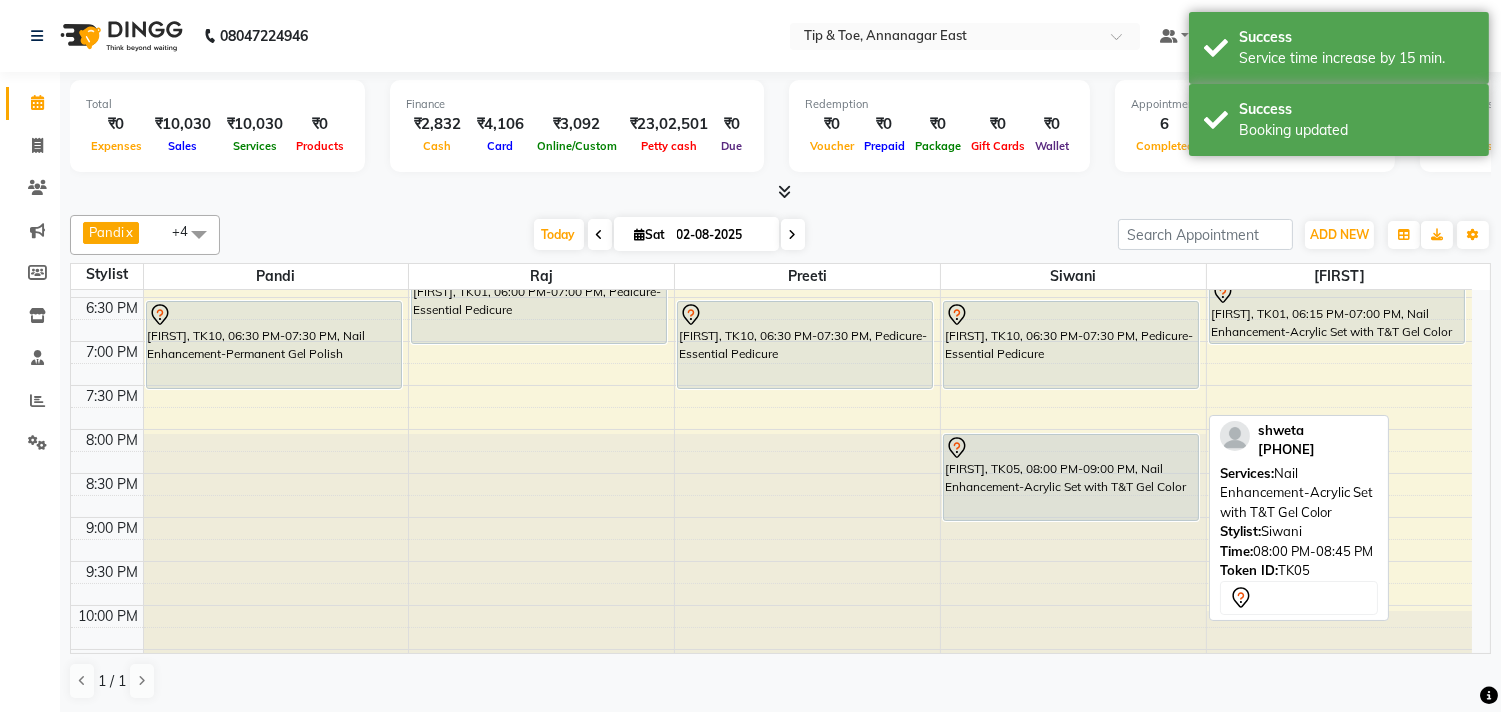 scroll, scrollTop: 873, scrollLeft: 0, axis: vertical 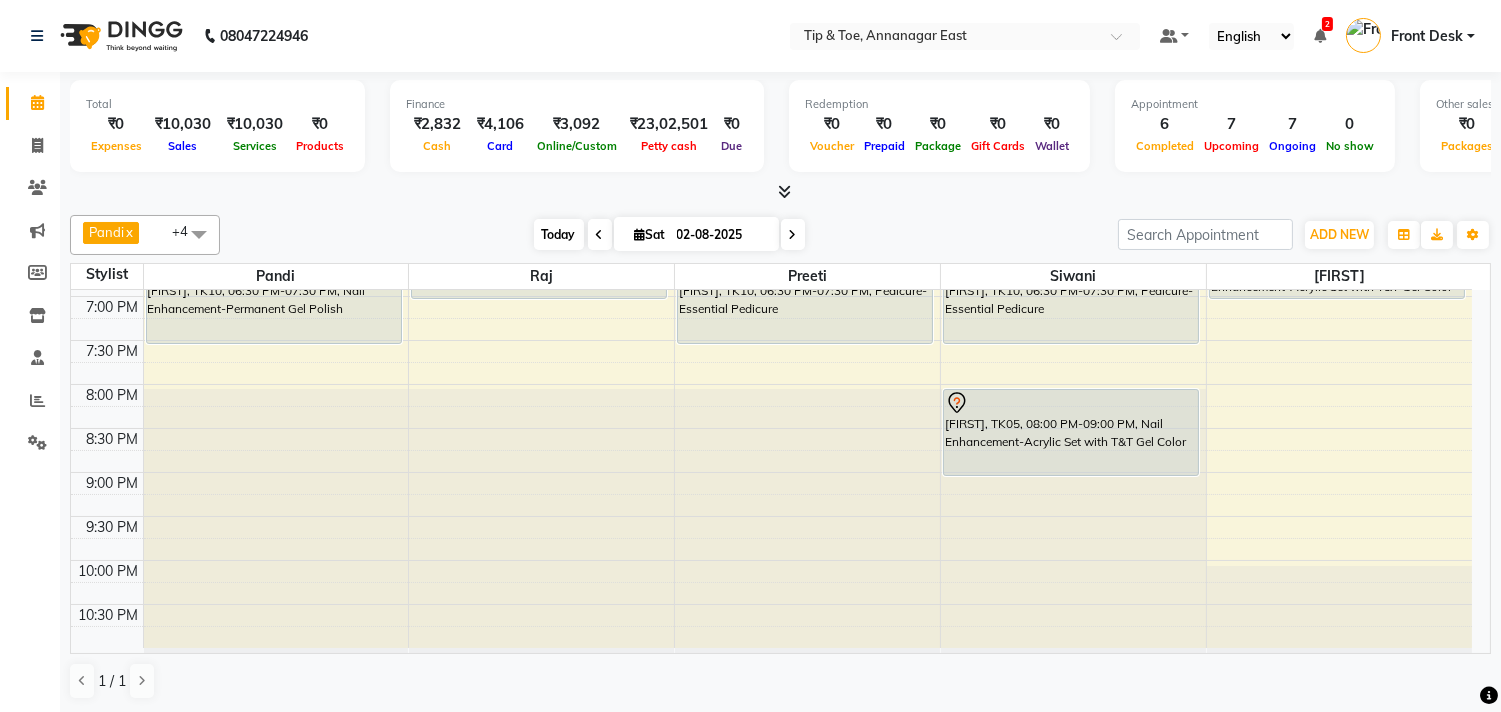 drag, startPoint x: 483, startPoint y: 200, endPoint x: 530, endPoint y: 244, distance: 64.381676 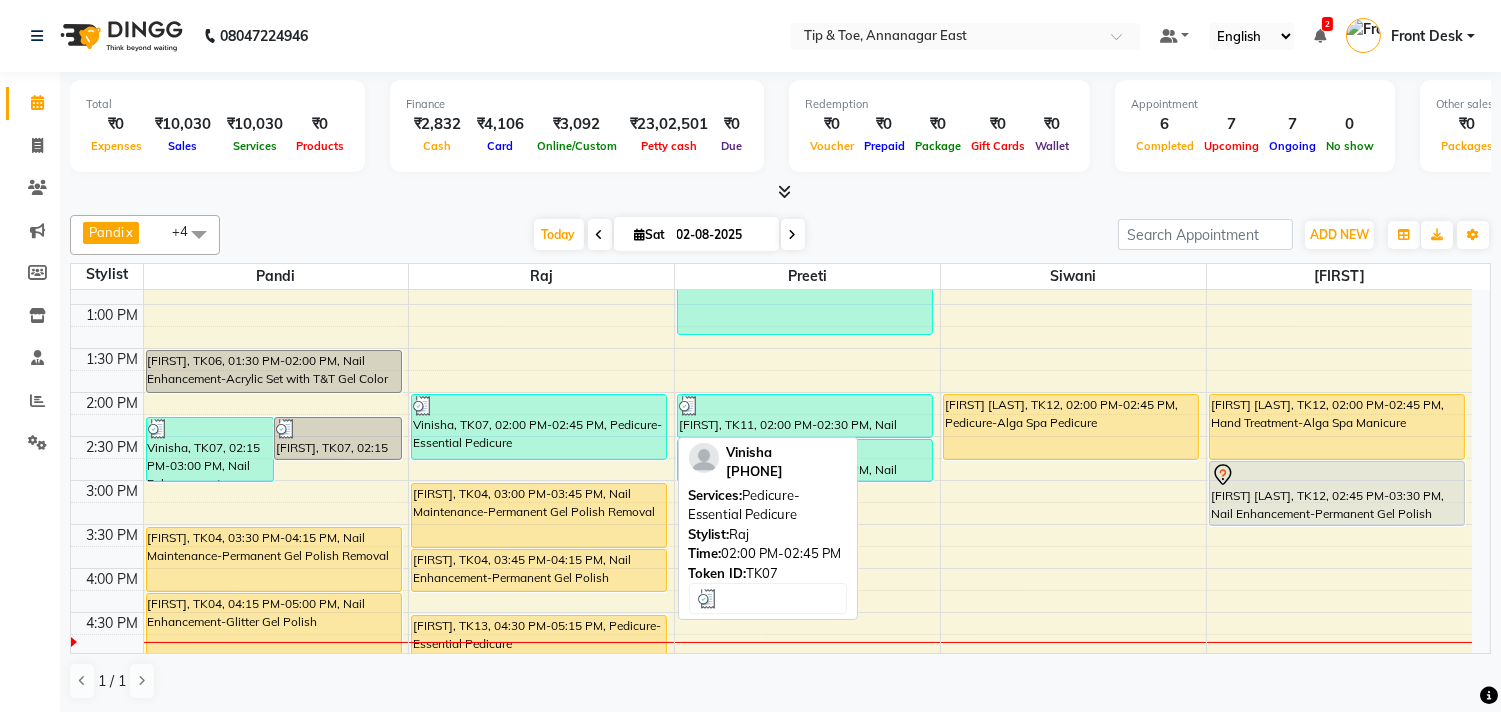 scroll, scrollTop: 317, scrollLeft: 0, axis: vertical 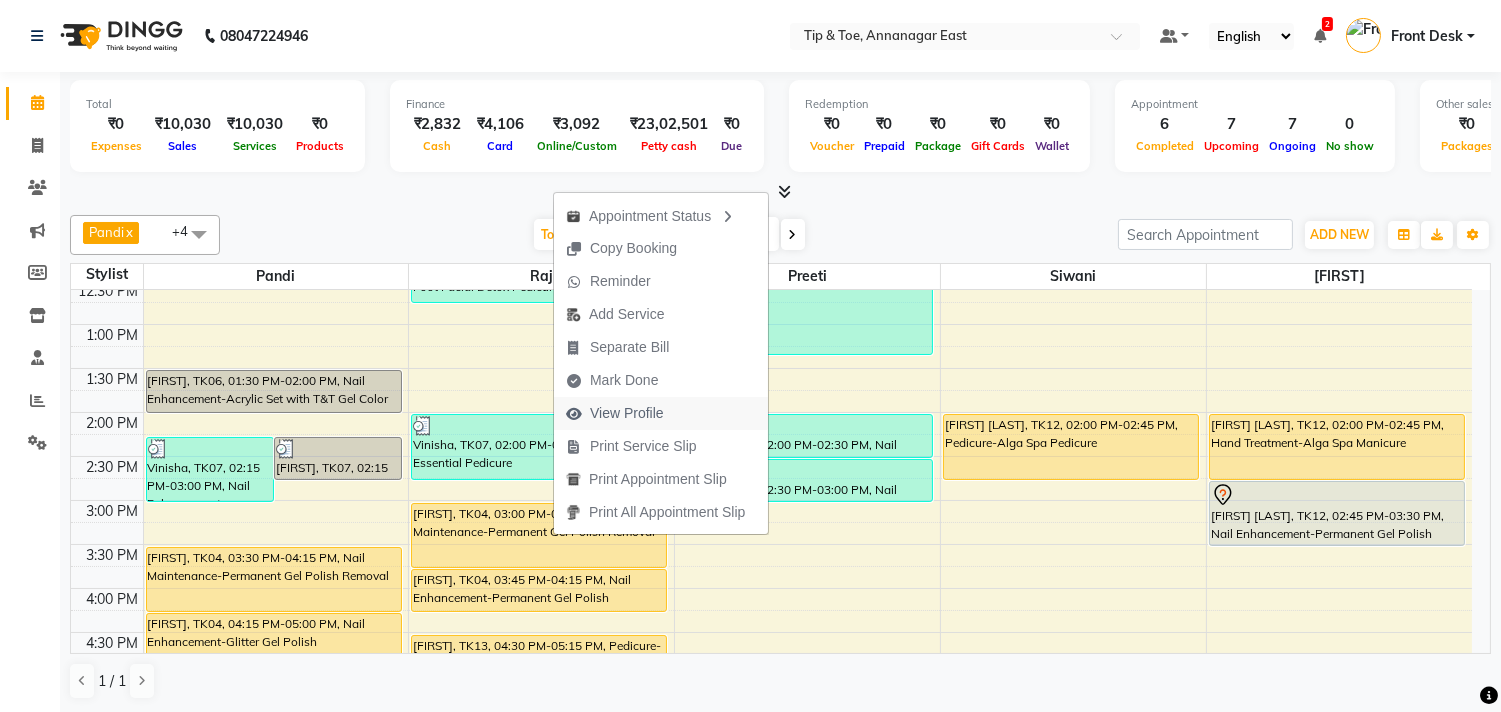 click on "View Profile" at bounding box center (627, 413) 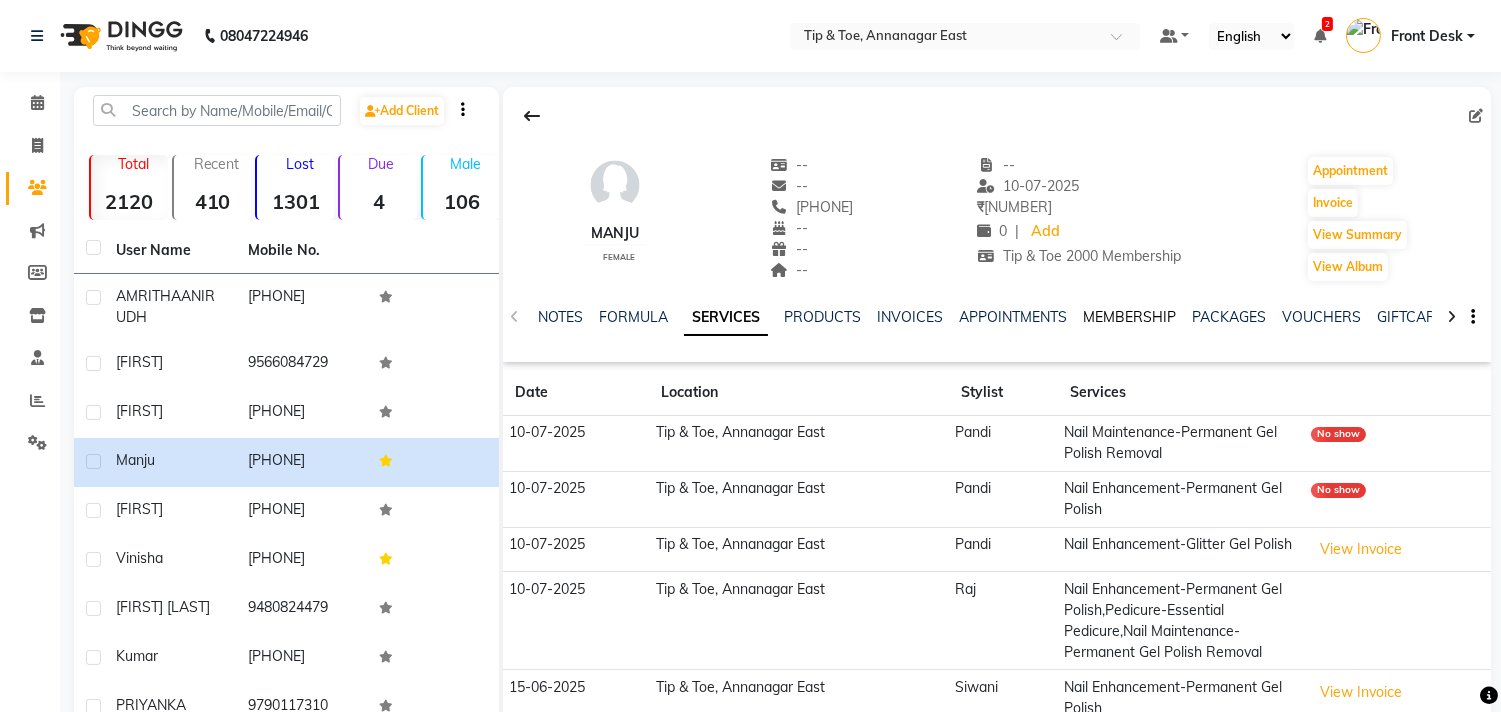 click on "MEMBERSHIP" 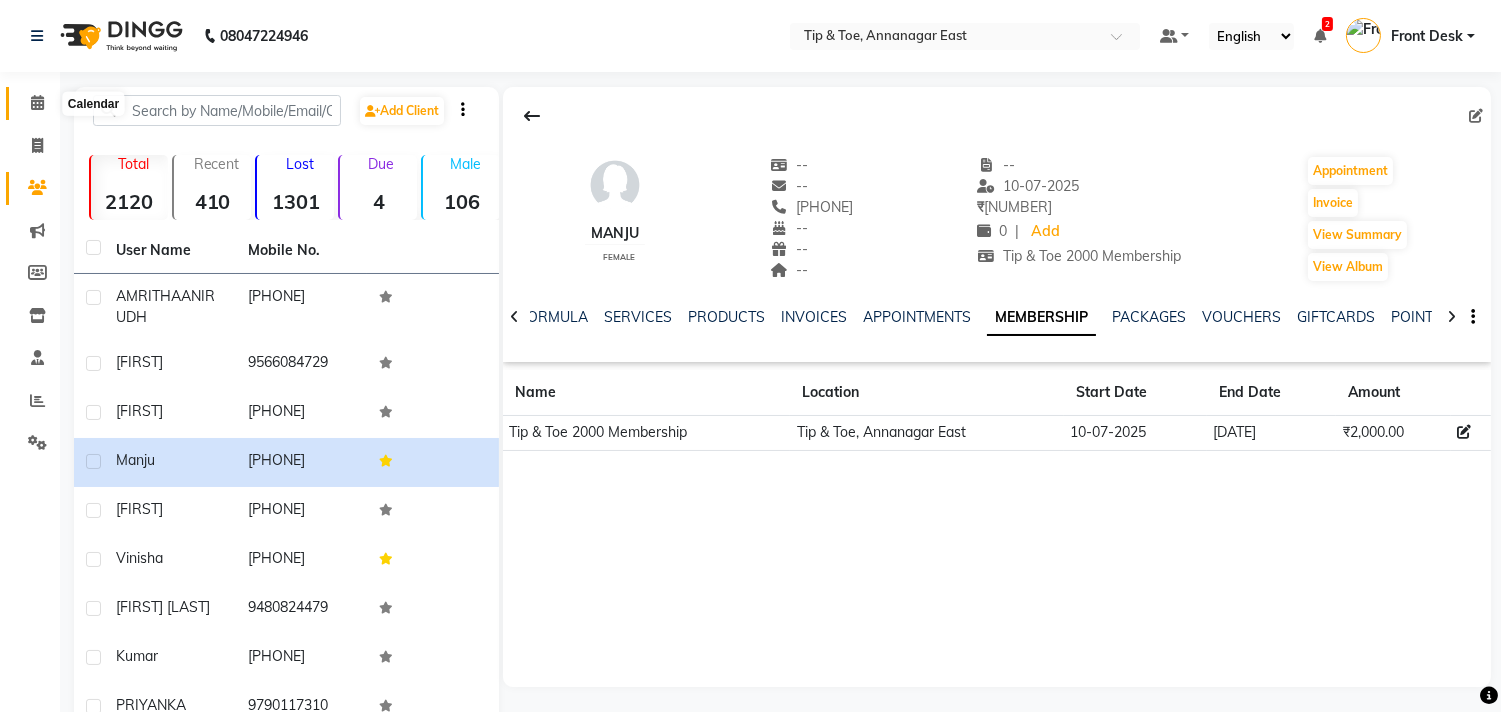click 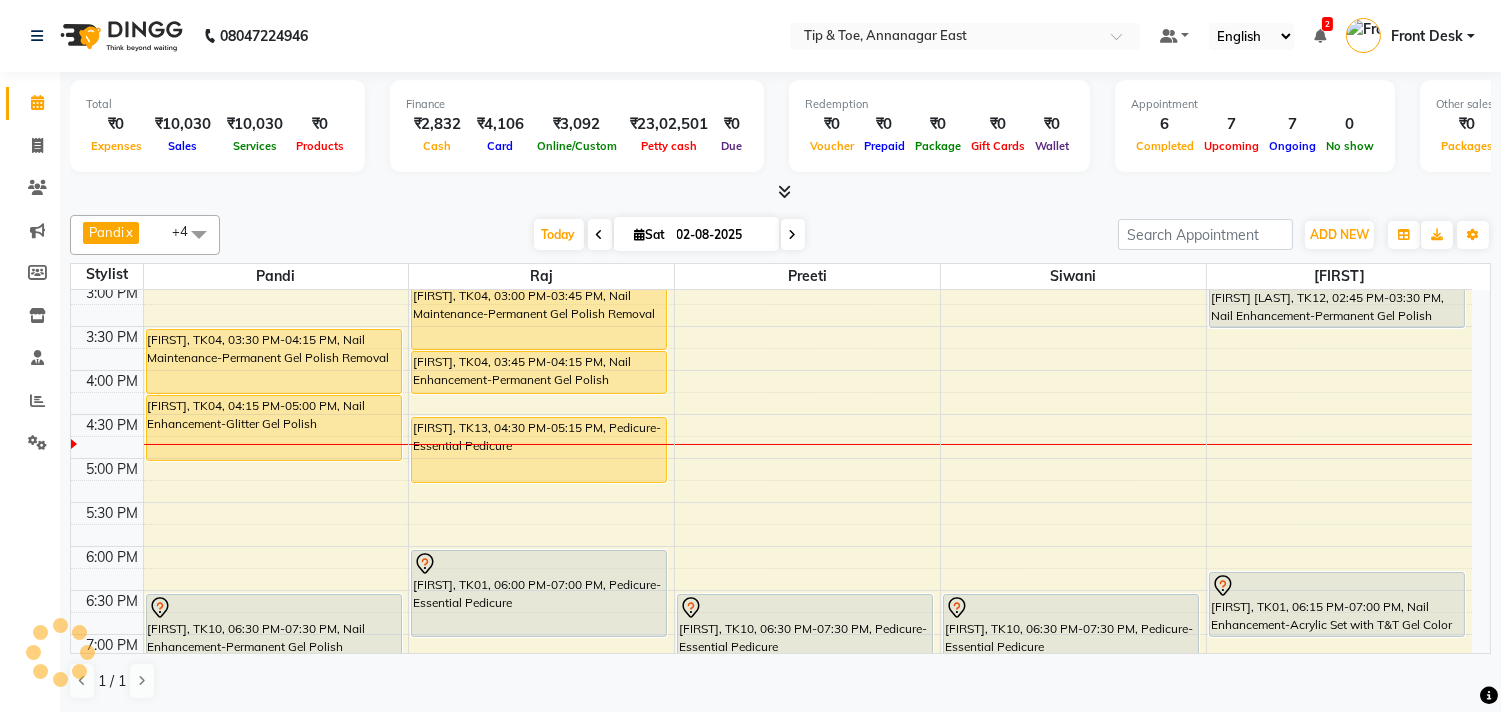 scroll, scrollTop: 555, scrollLeft: 0, axis: vertical 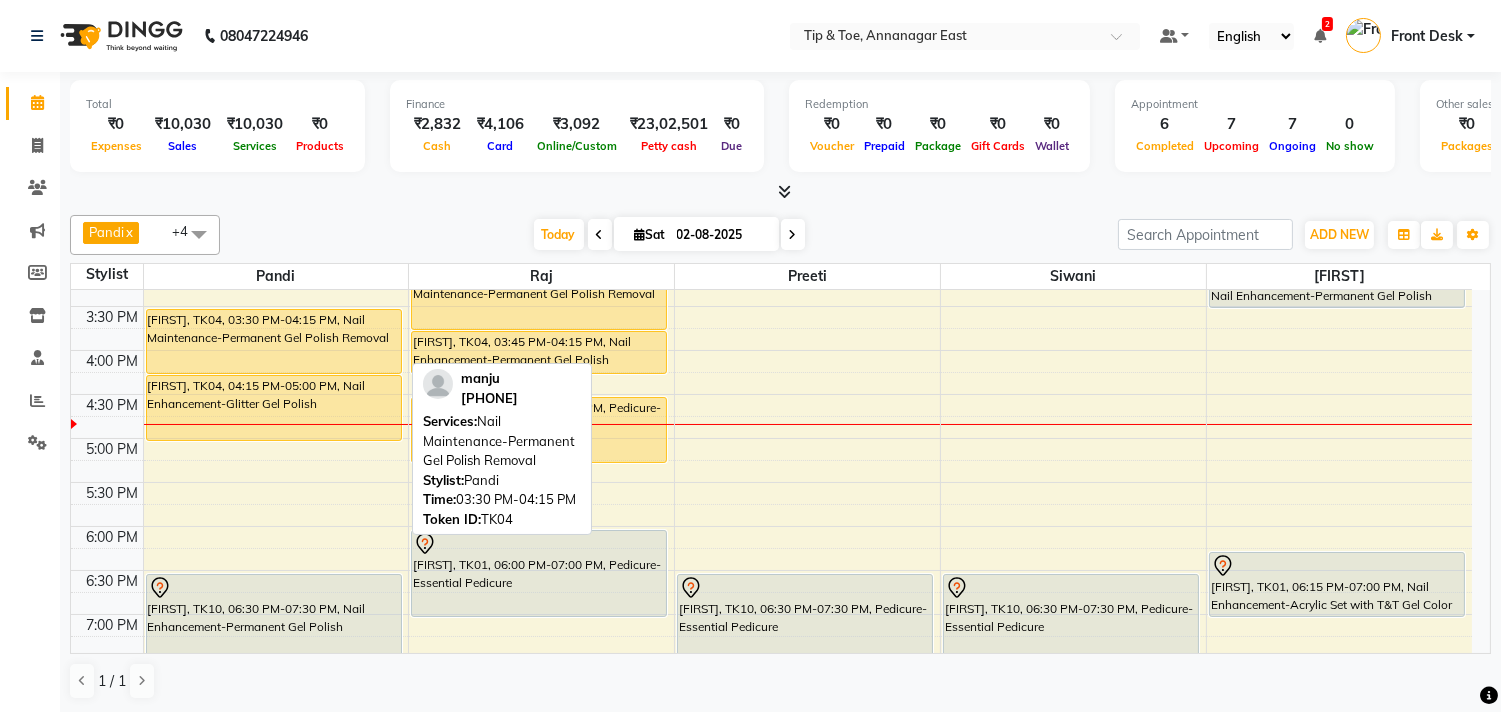 click on "[FIRST], TK04, 03:30 PM-04:15 PM, Nail Maintenance-Permanent Gel Polish Removal" at bounding box center (274, 341) 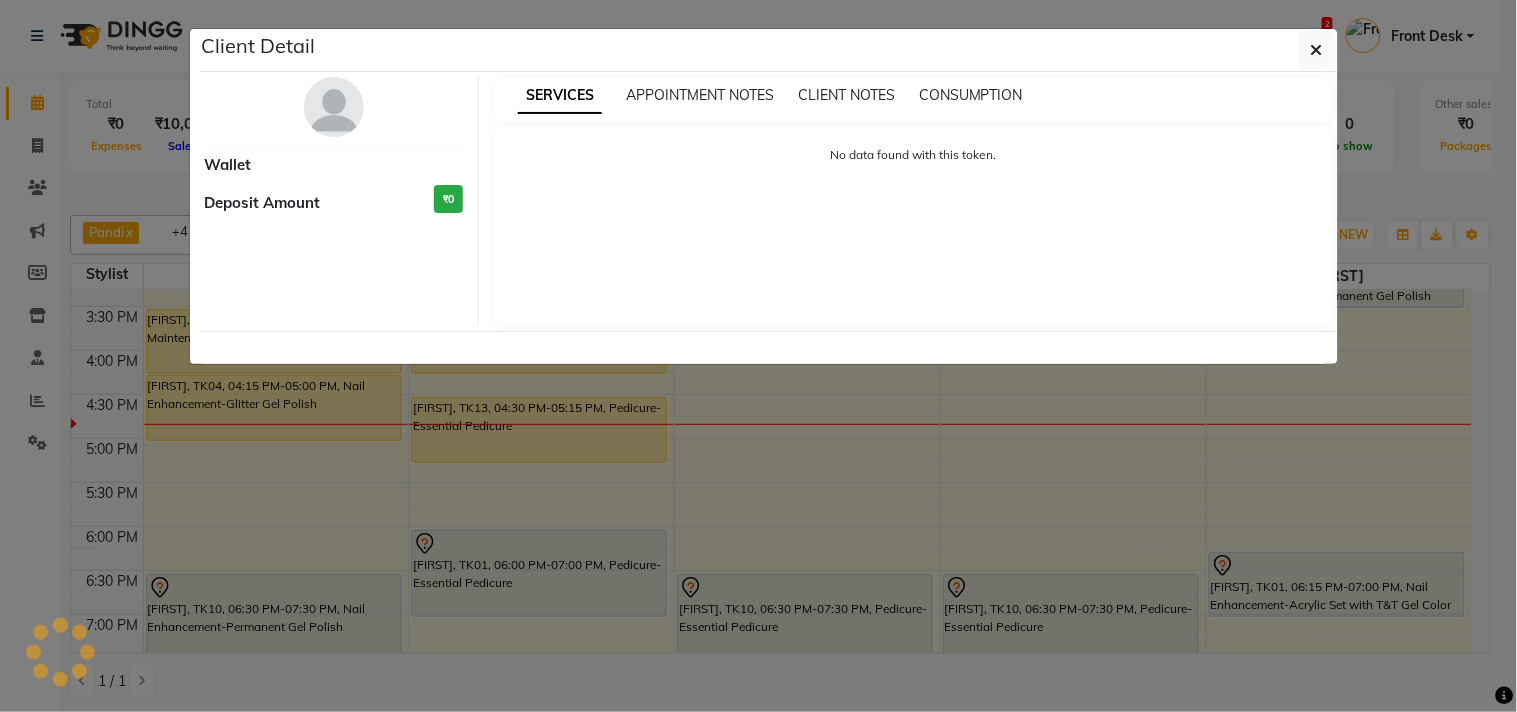 select on "1" 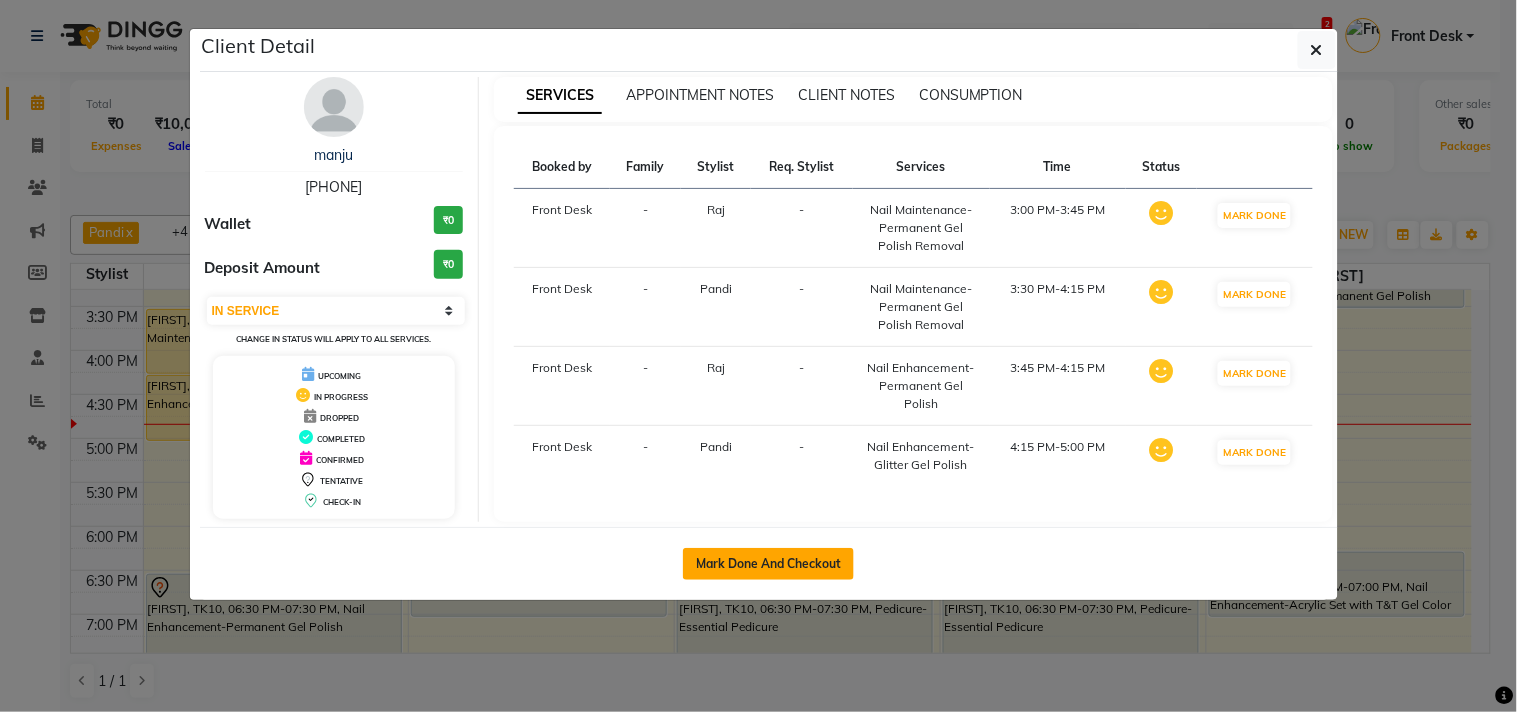 drag, startPoint x: 810, startPoint y: 562, endPoint x: 808, endPoint y: 575, distance: 13.152946 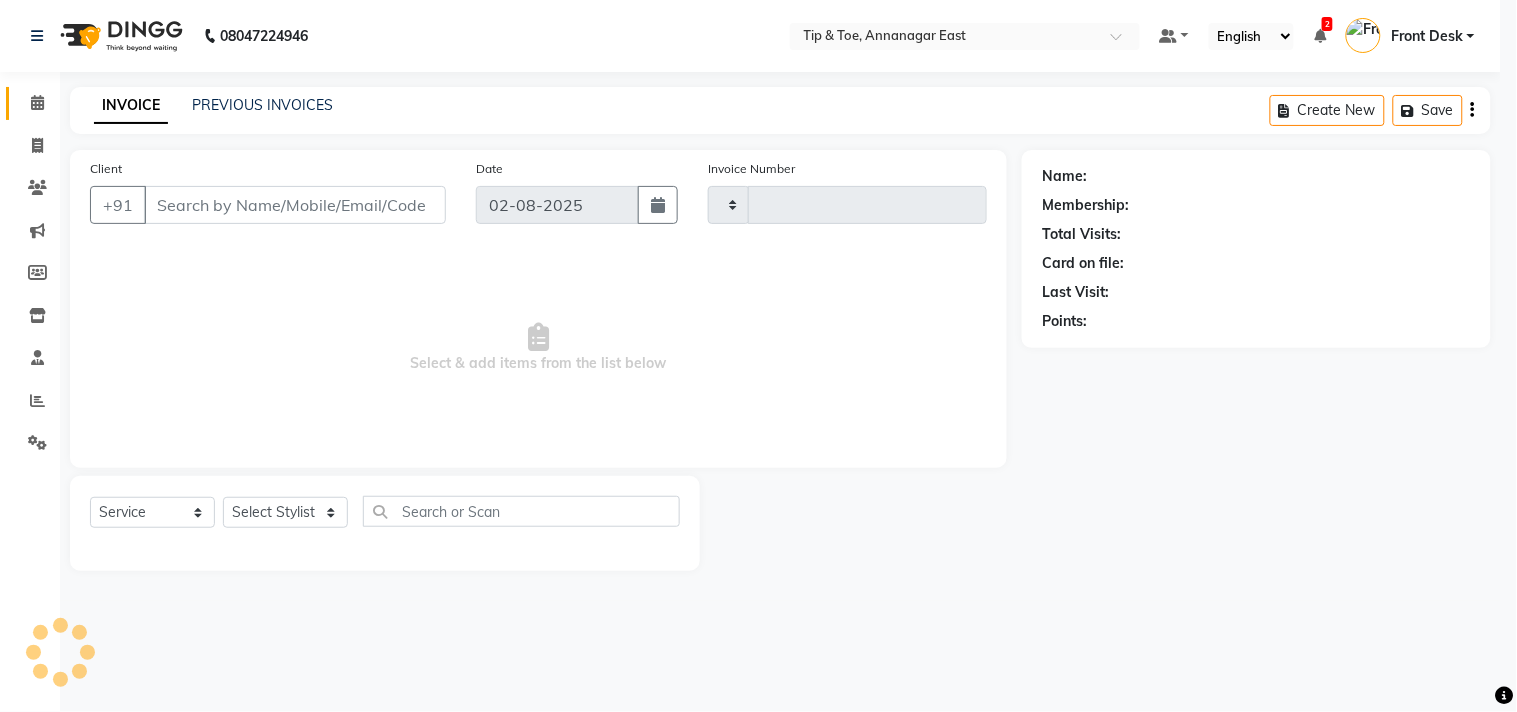type on "0882" 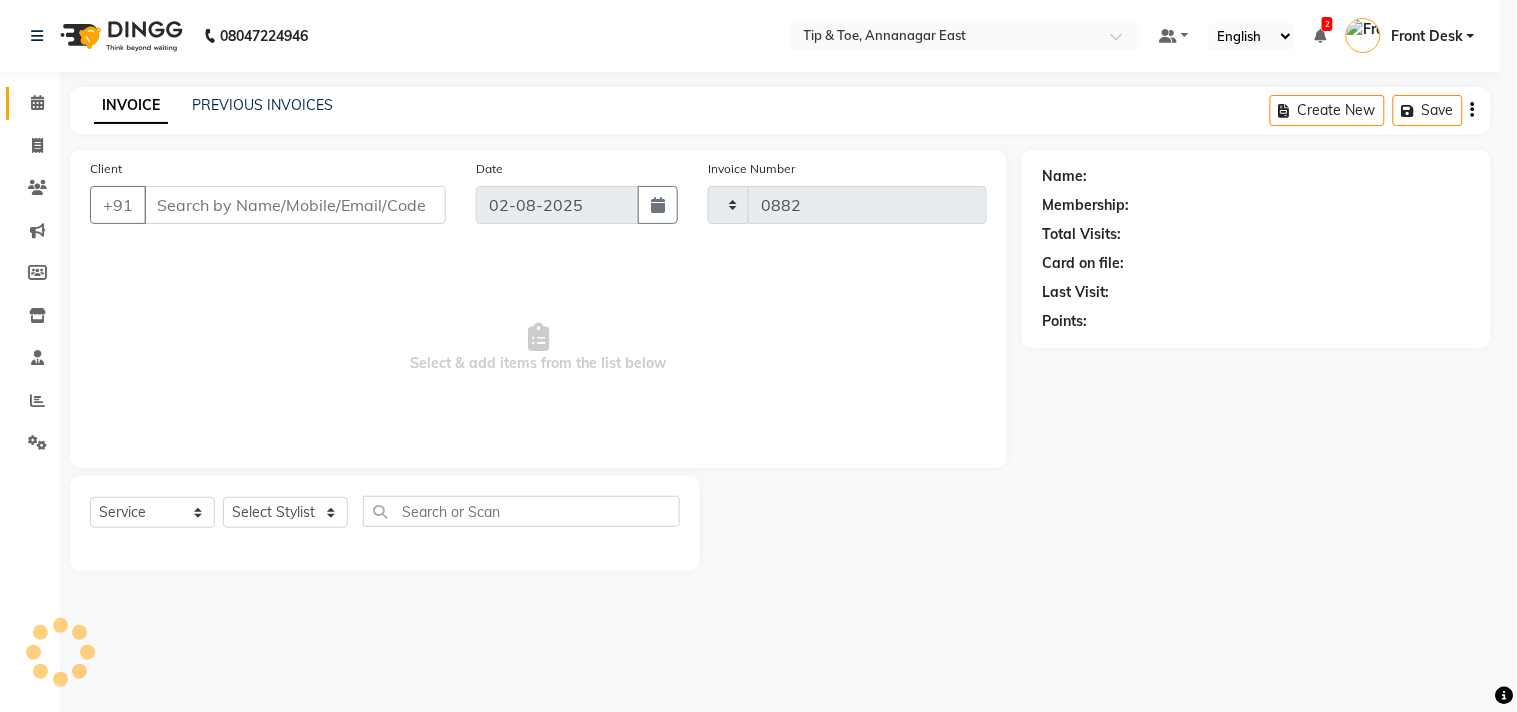 select on "5770" 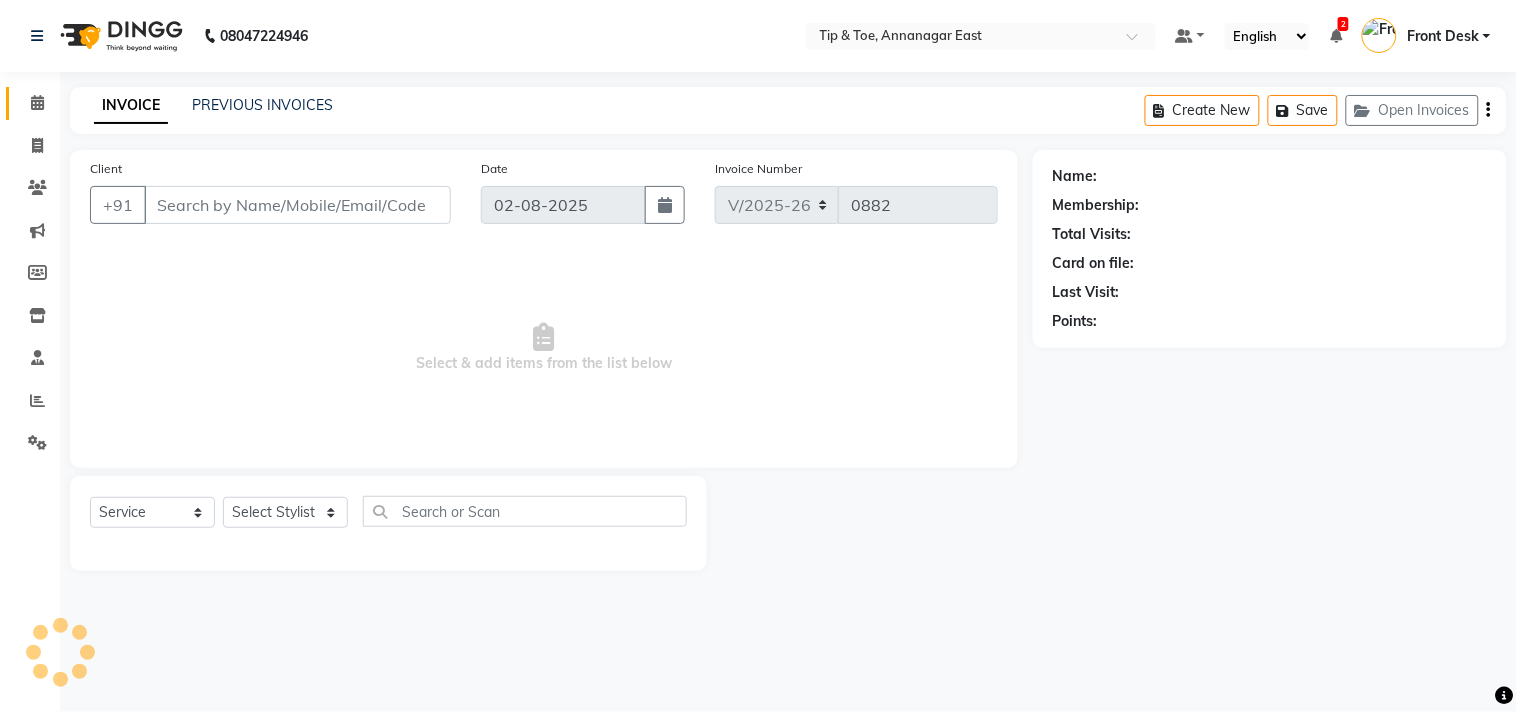 type on "[PHONE]" 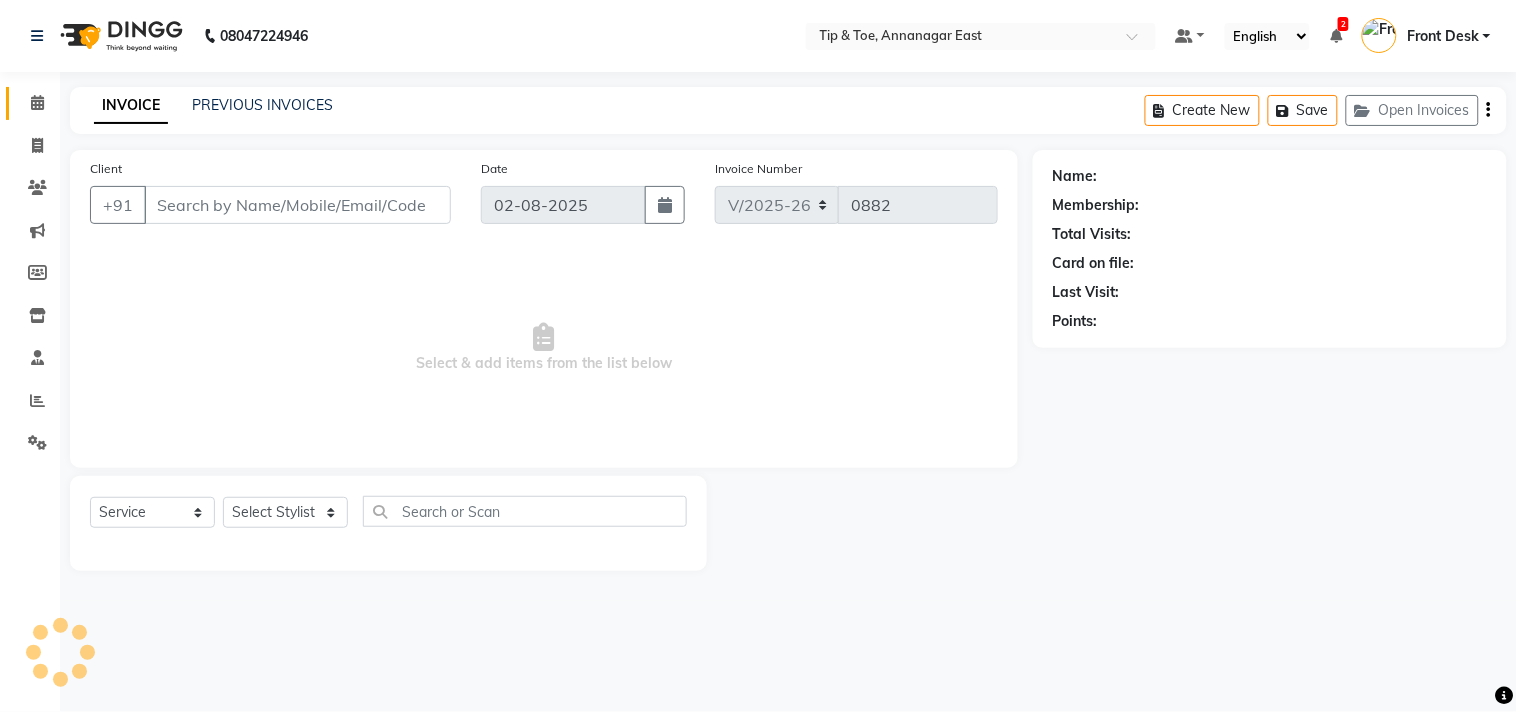 select on "39912" 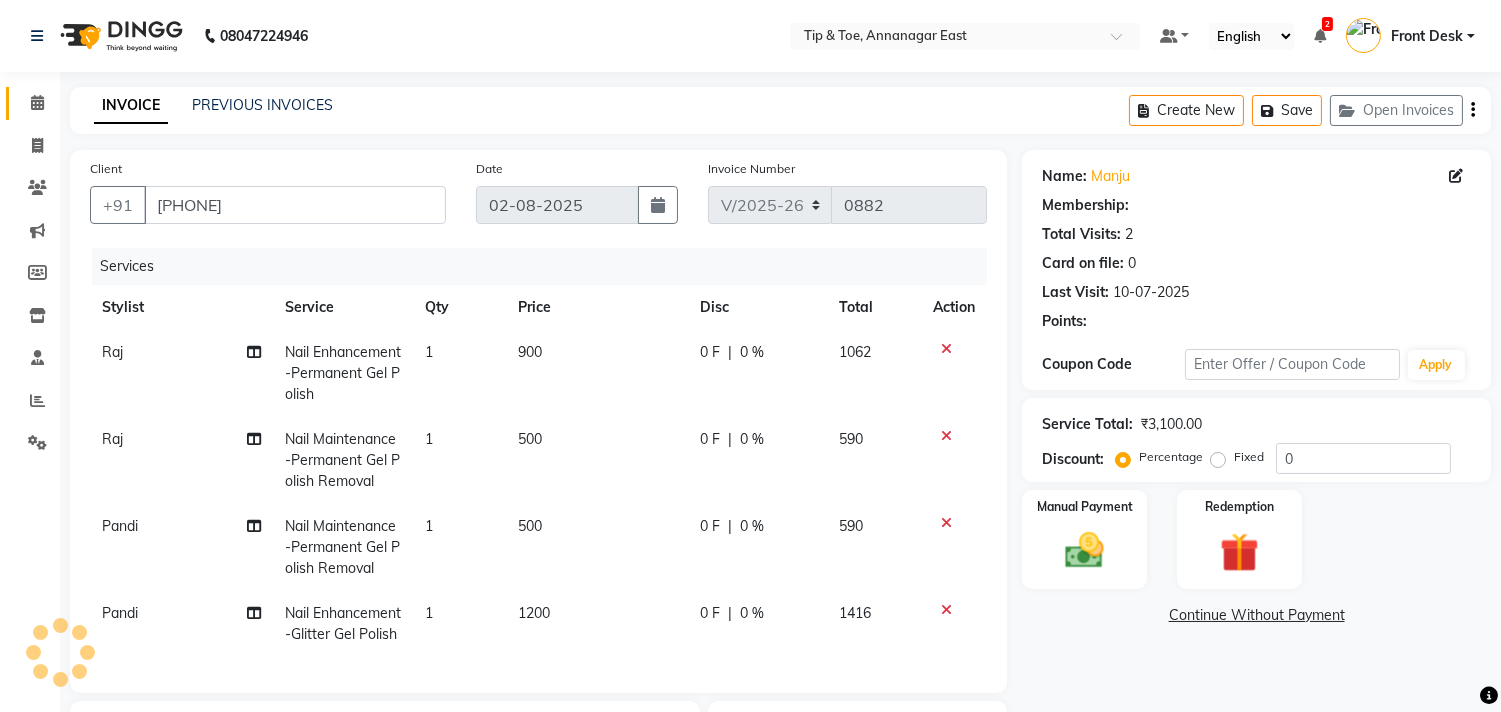 select on "1: Object" 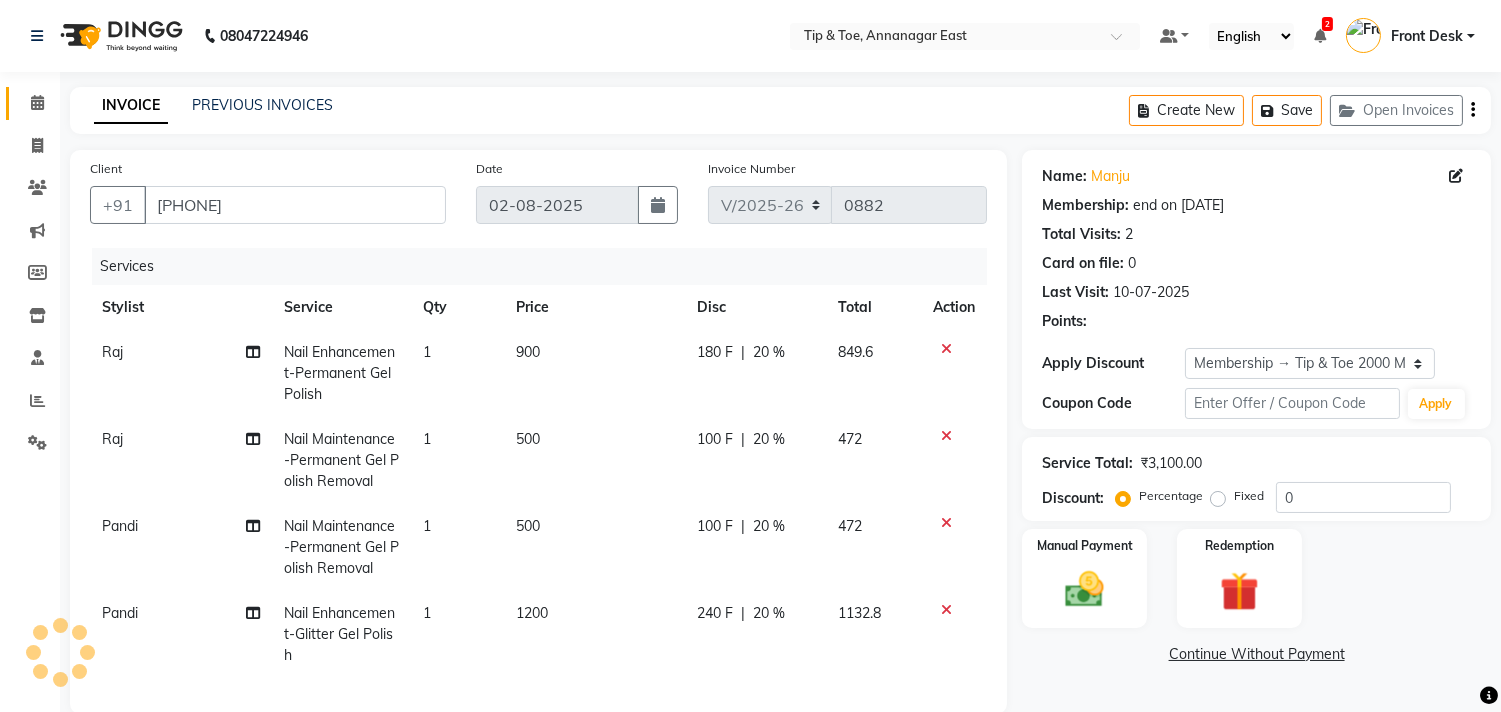 type on "20" 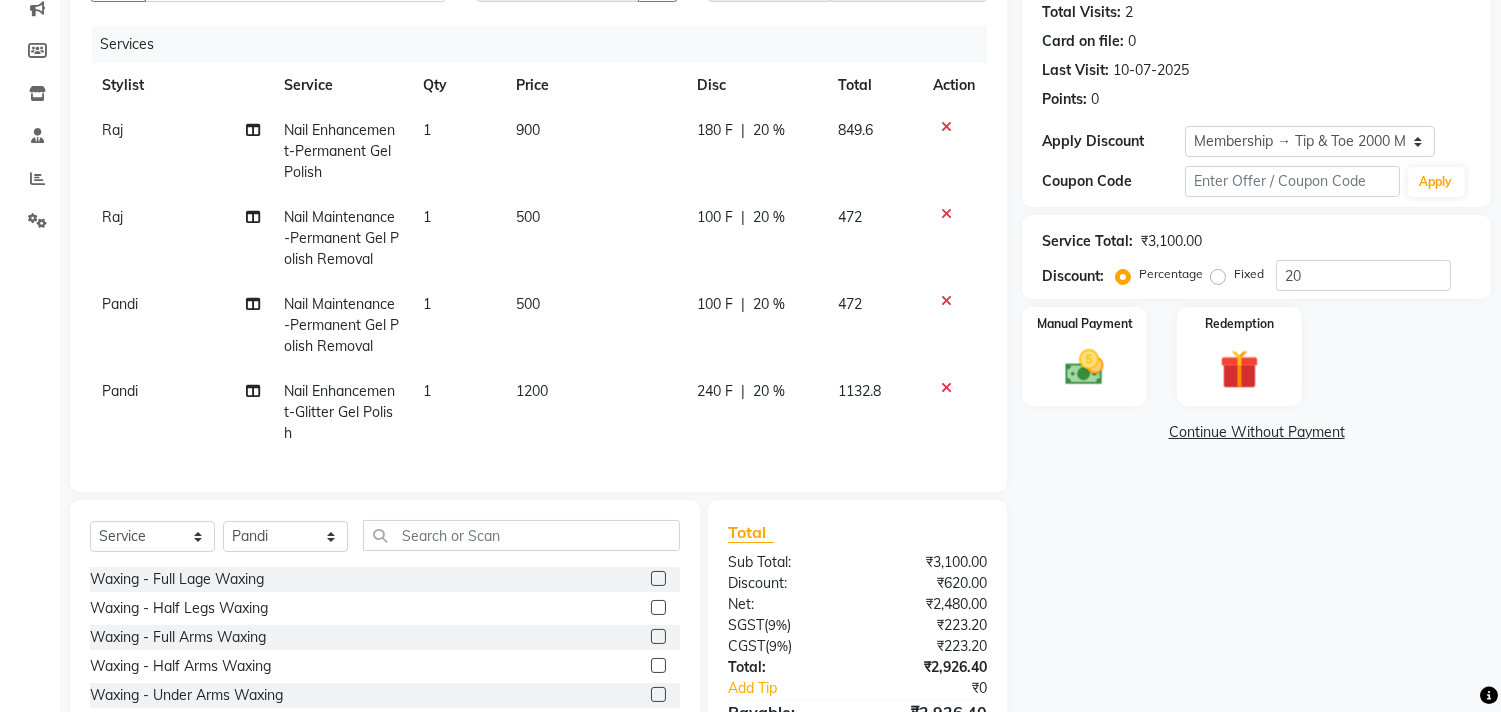 scroll, scrollTop: 351, scrollLeft: 0, axis: vertical 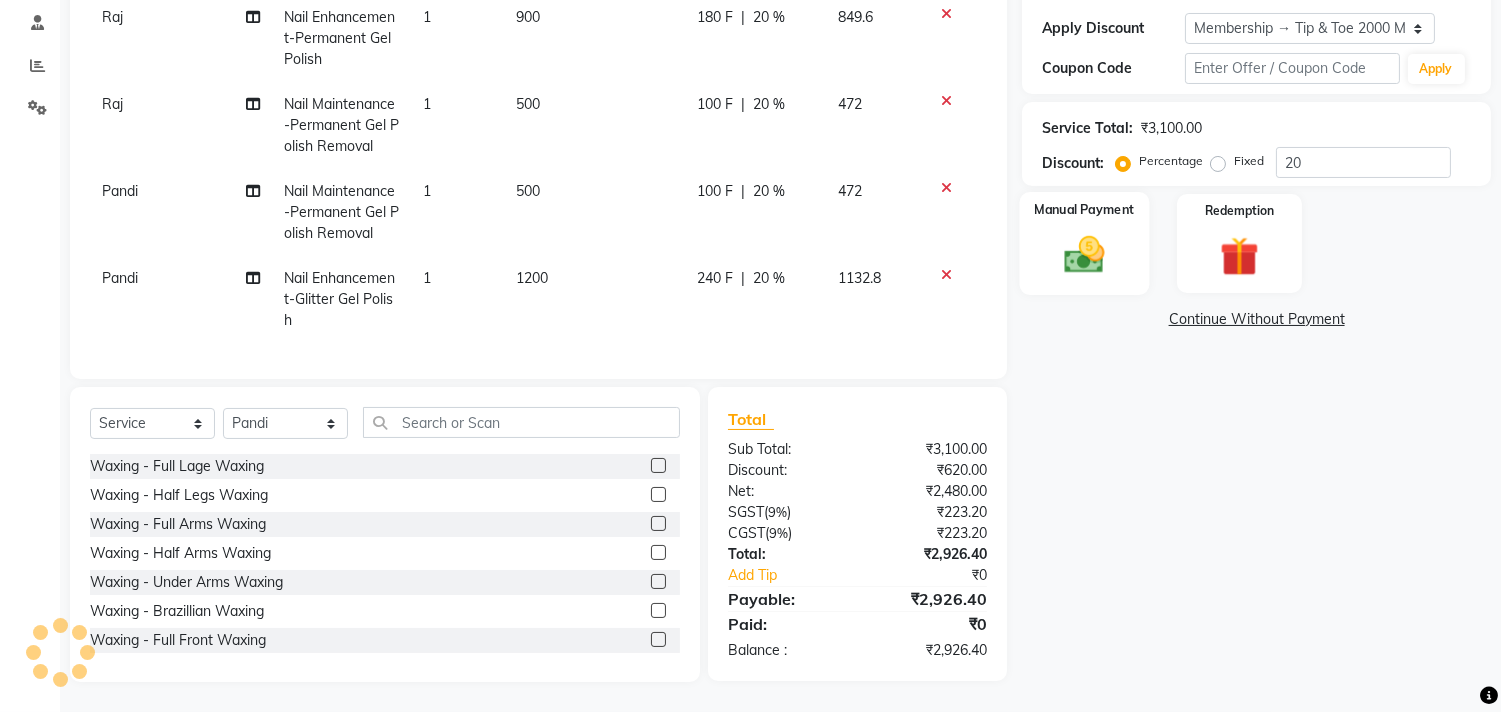 click 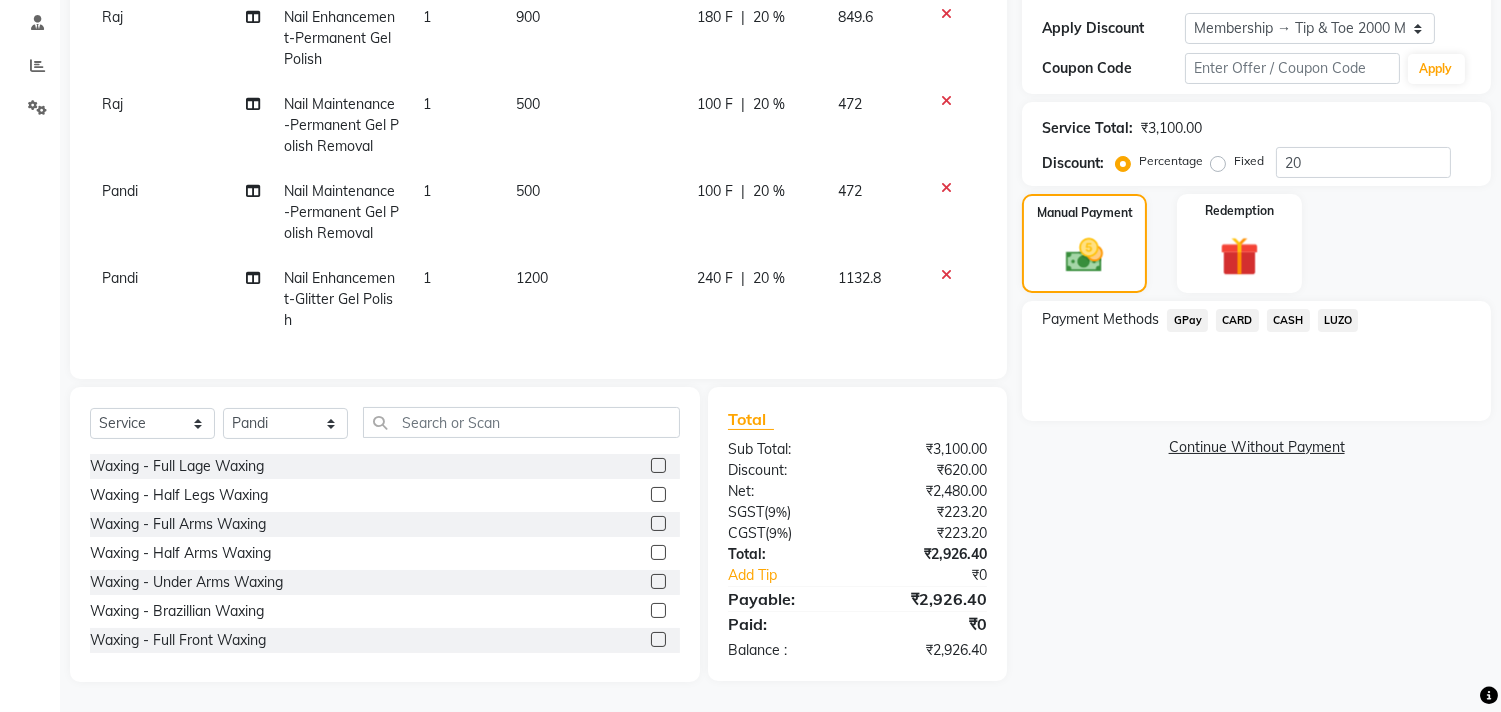 click on "CASH" 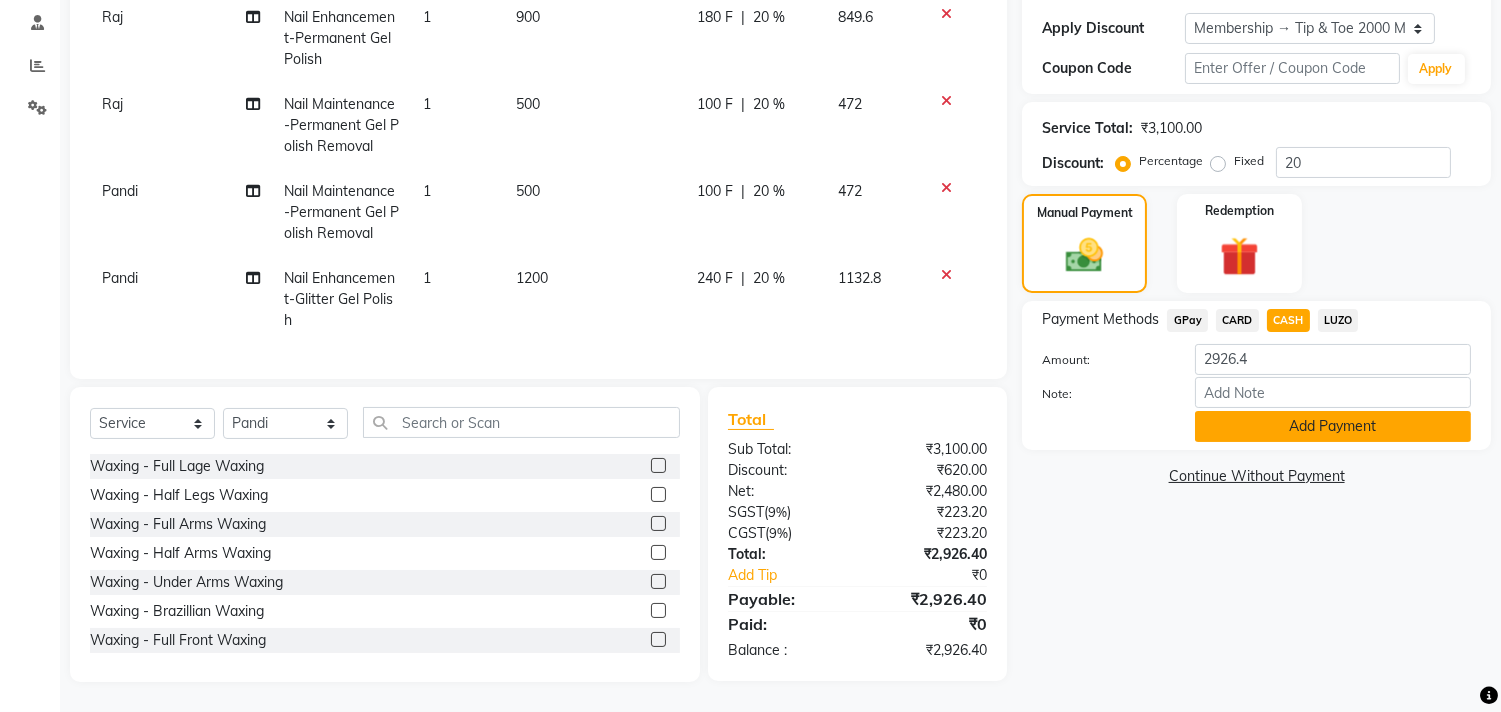 click on "Add Payment" 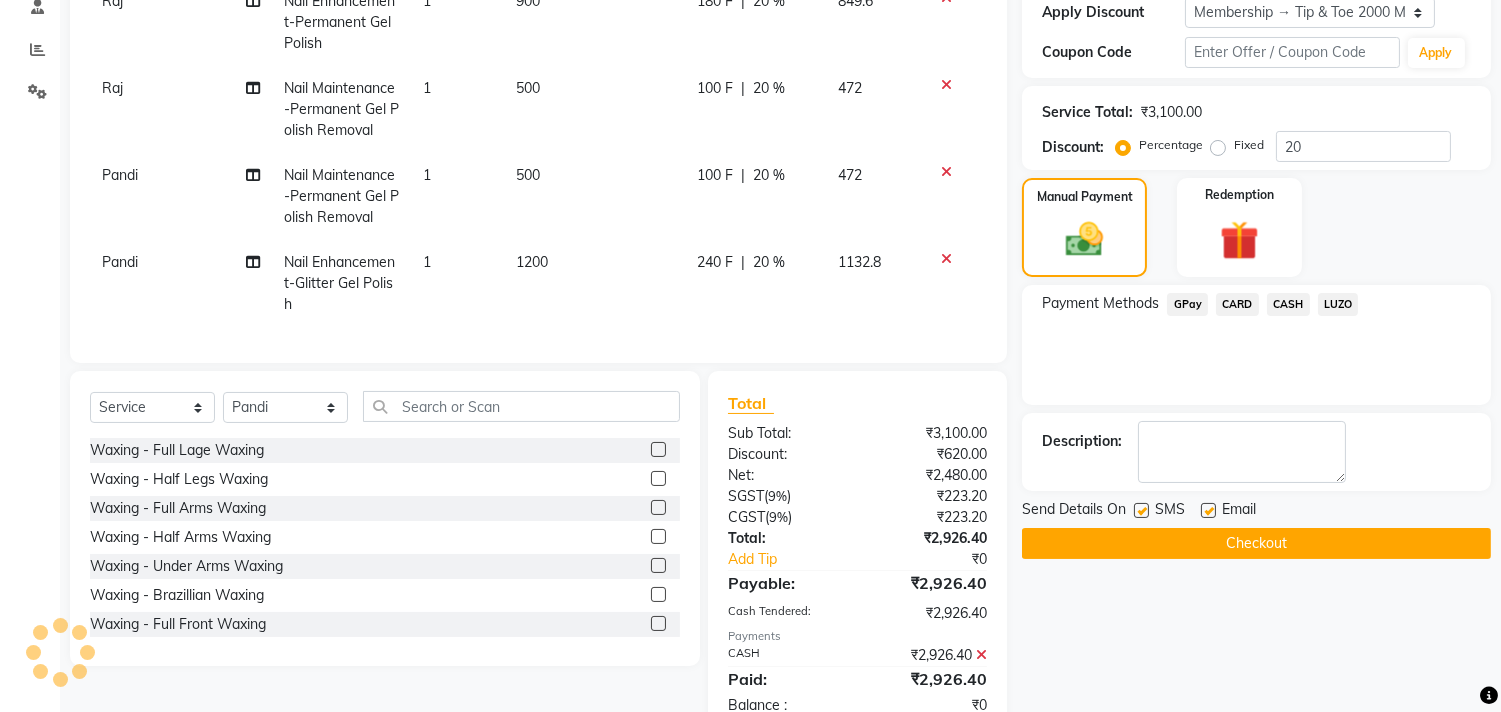 scroll, scrollTop: 310, scrollLeft: 0, axis: vertical 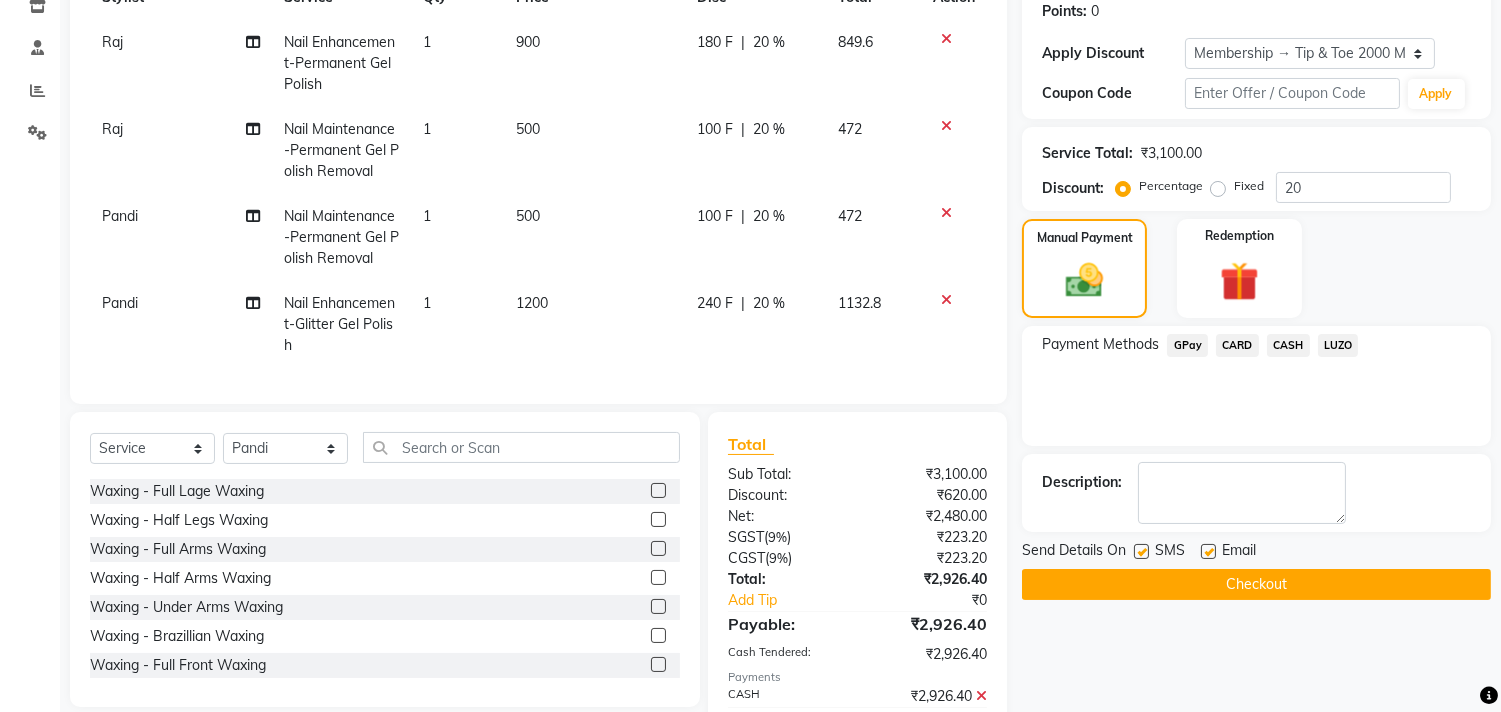 click on "Checkout" 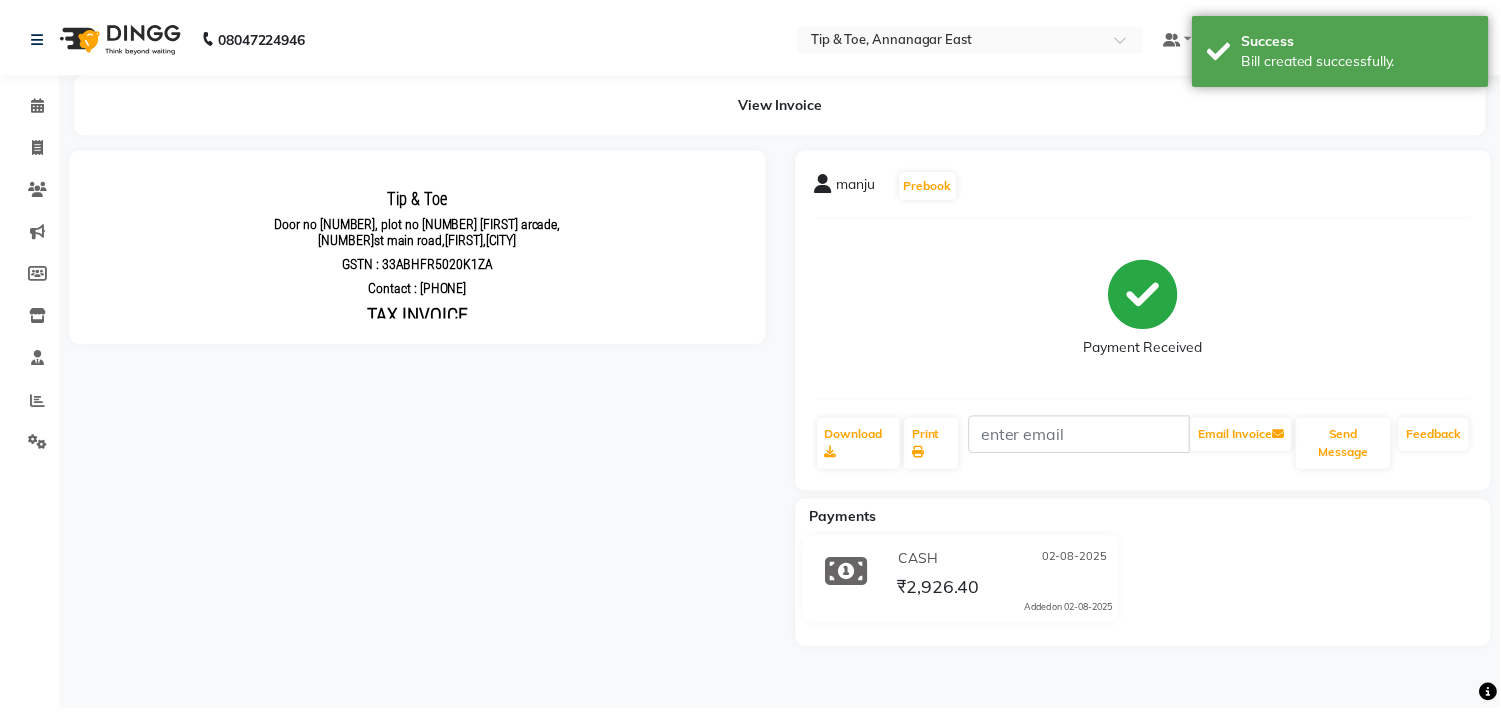 scroll, scrollTop: 0, scrollLeft: 0, axis: both 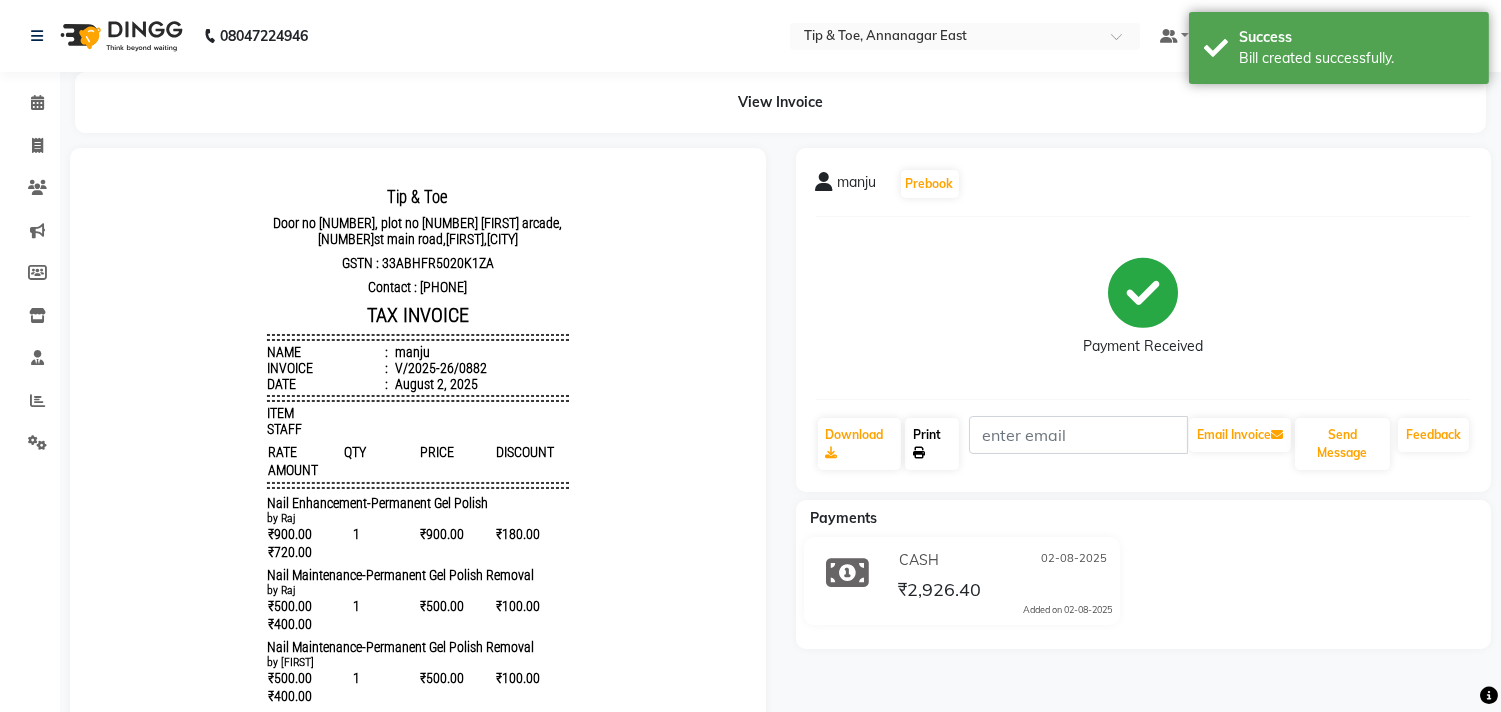 click on "Print" 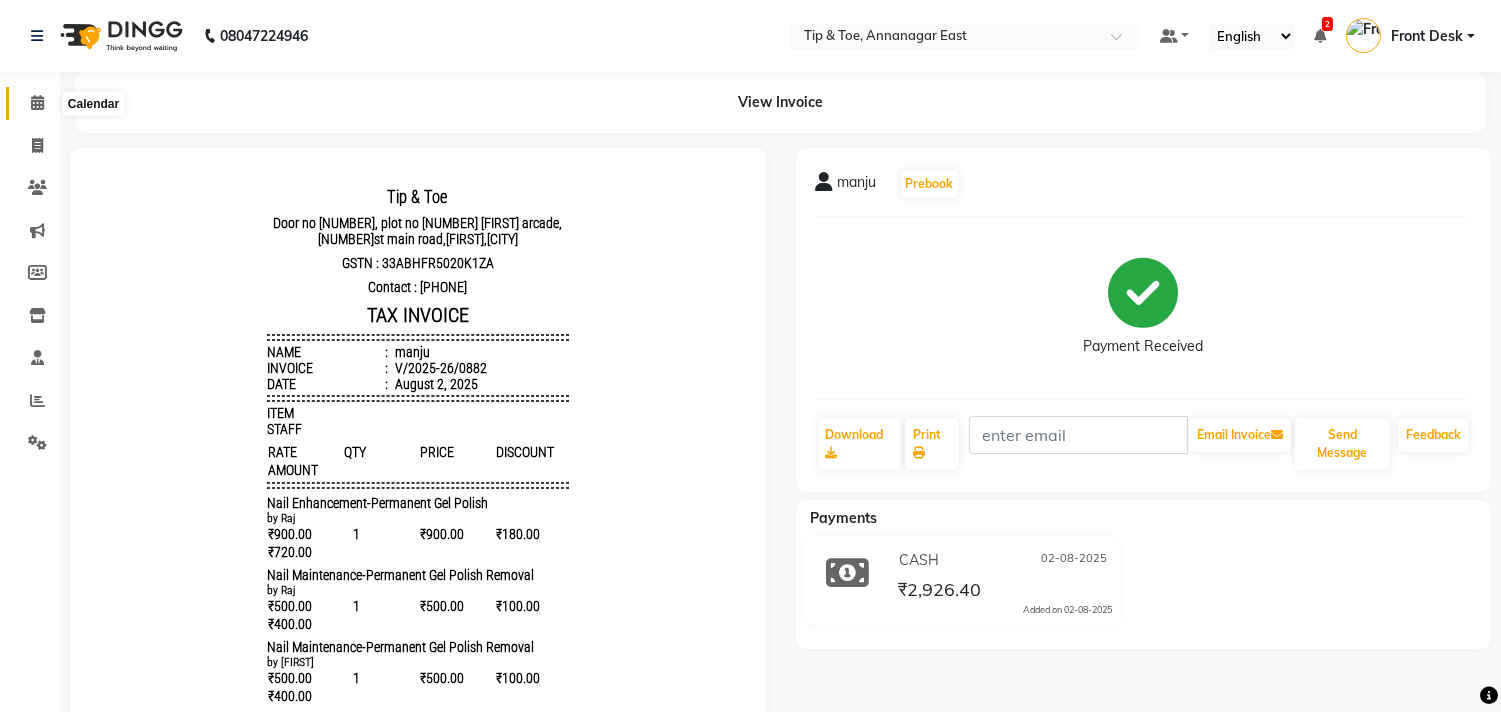 click 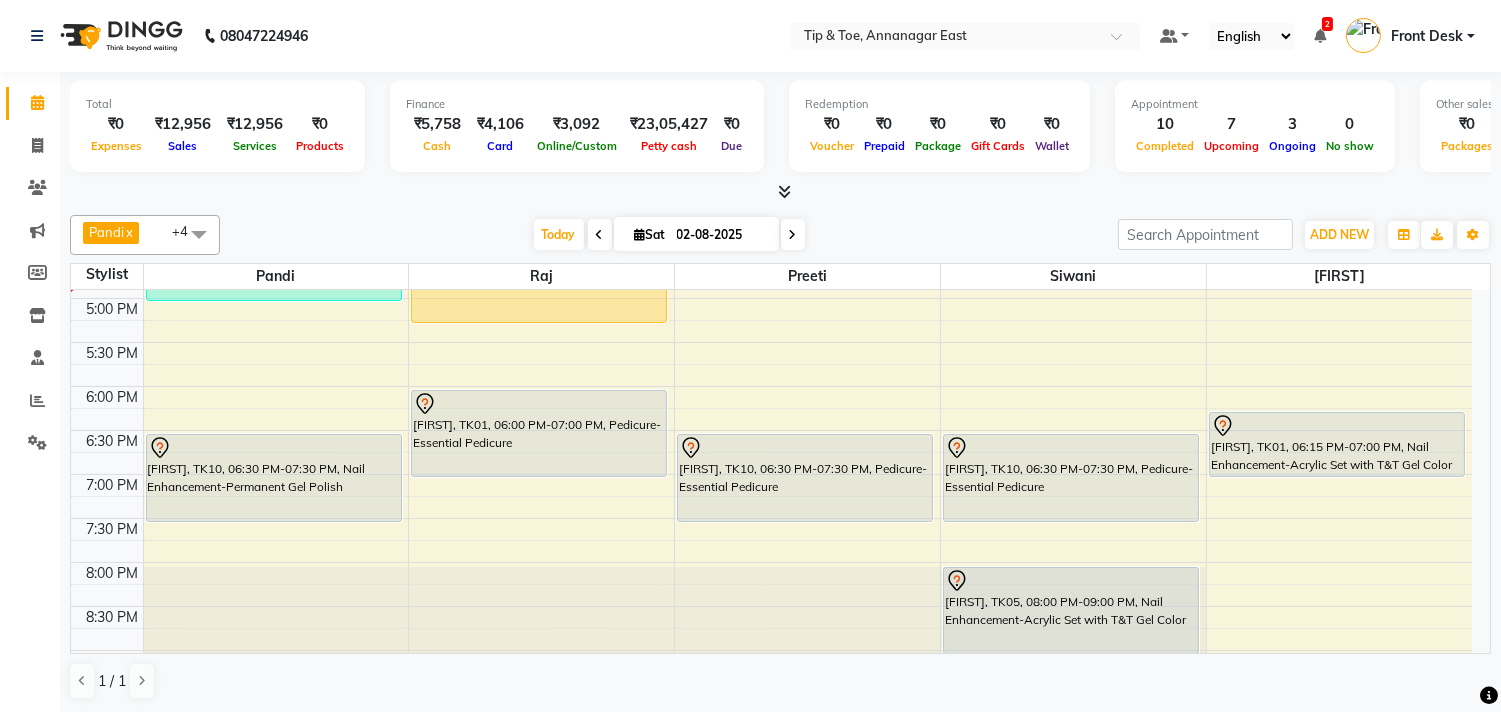scroll, scrollTop: 540, scrollLeft: 0, axis: vertical 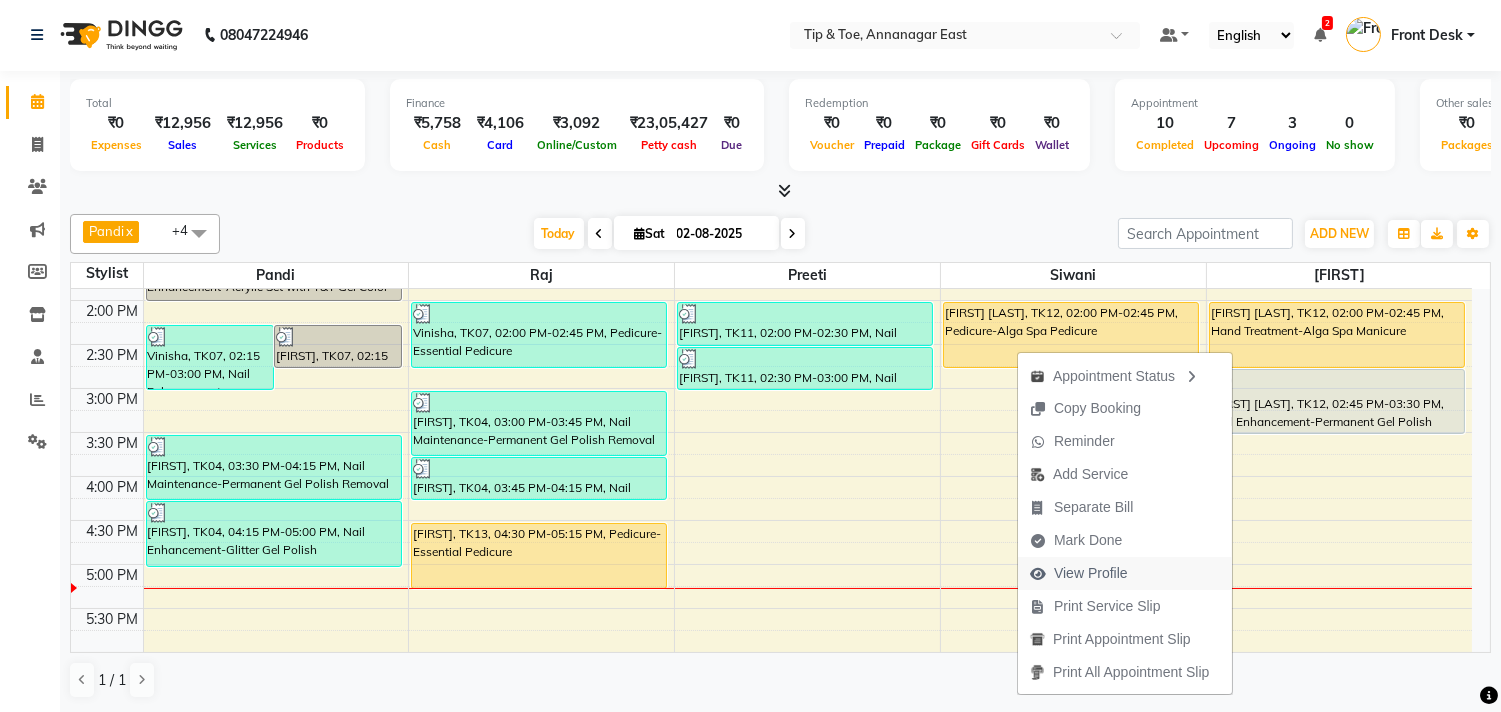 click on "View Profile" at bounding box center (1091, 573) 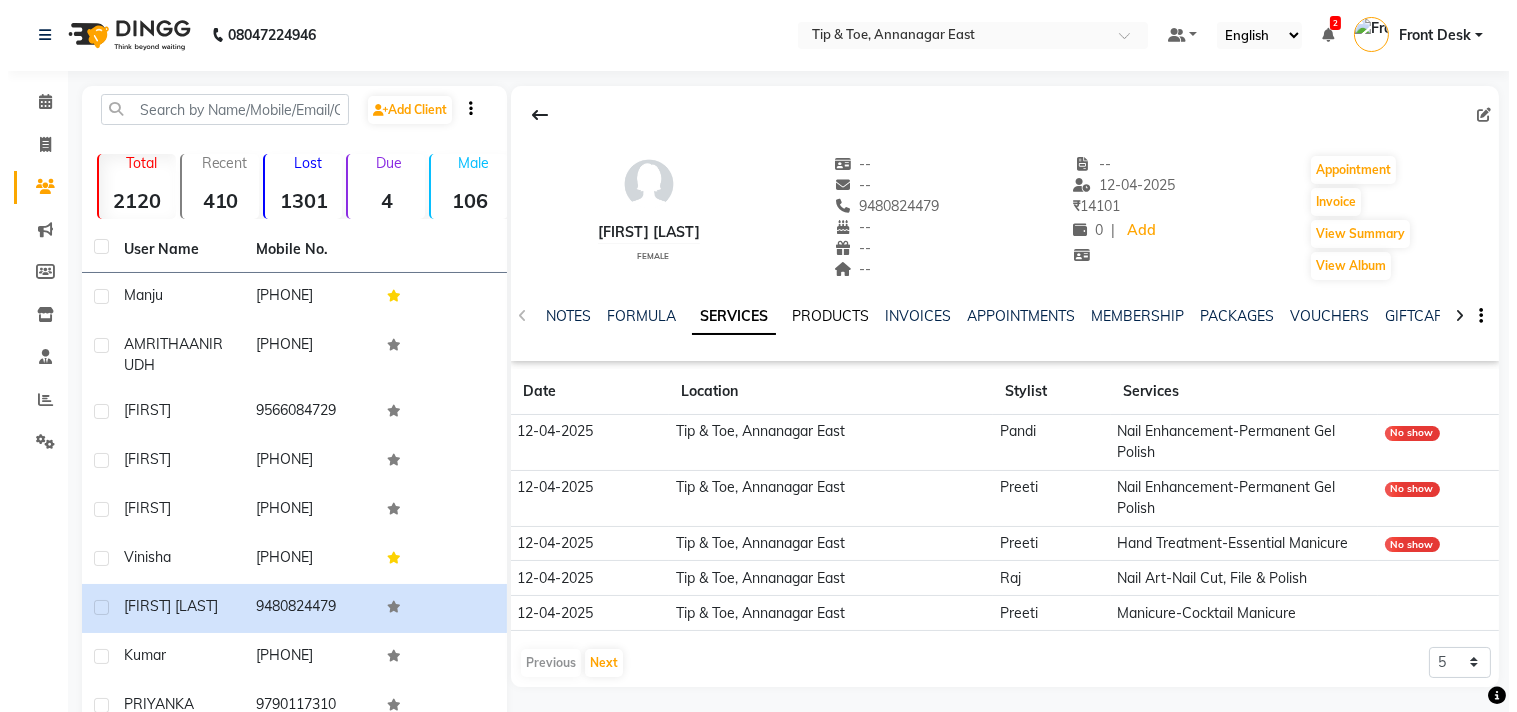 scroll, scrollTop: 0, scrollLeft: 0, axis: both 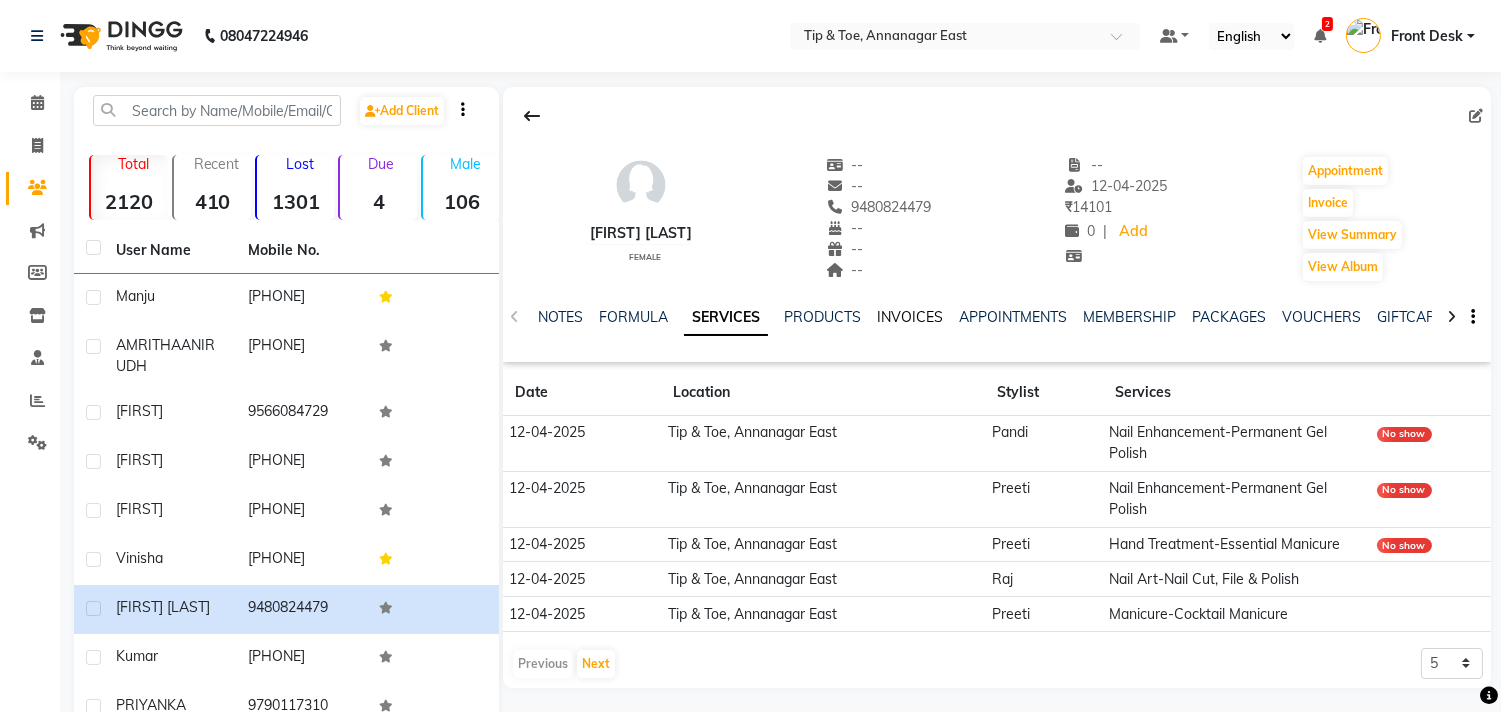 click on "INVOICES" 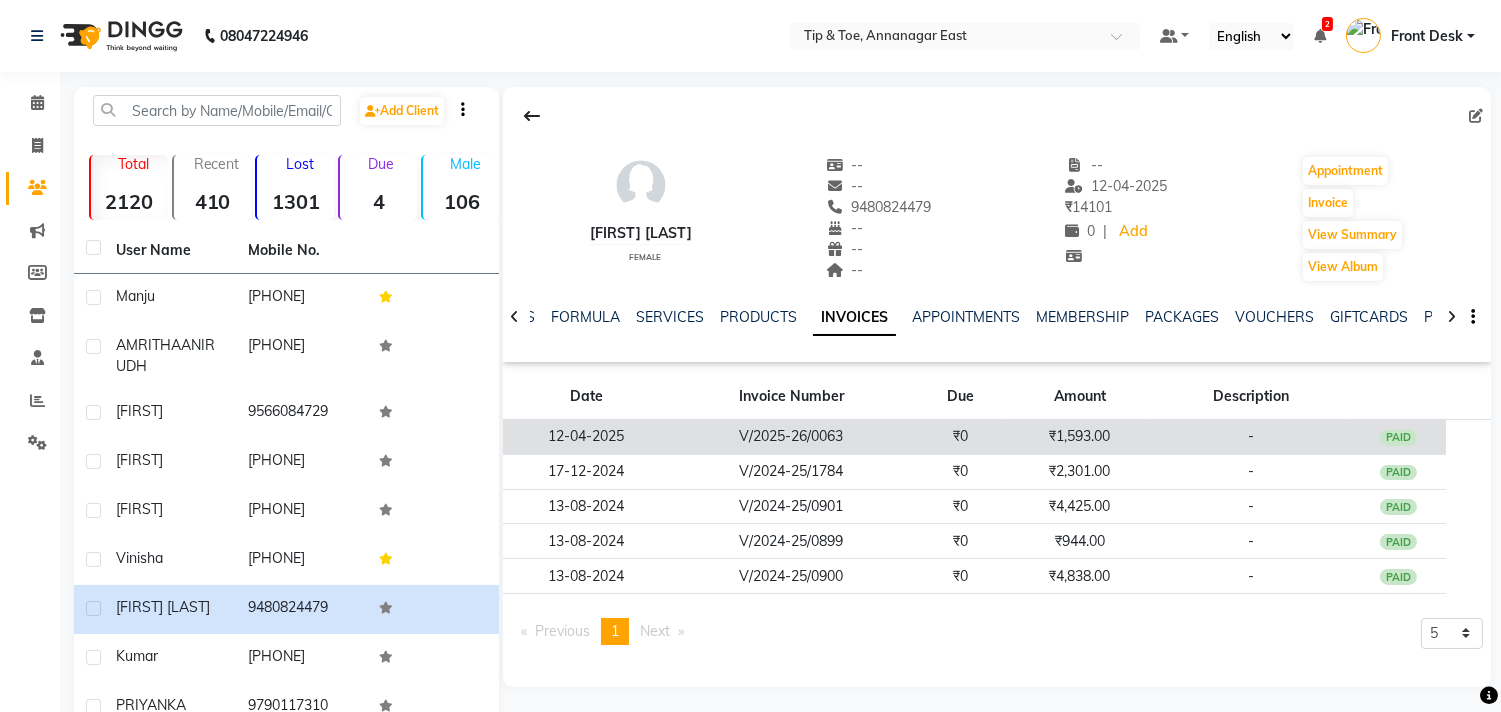 click on "₹0" 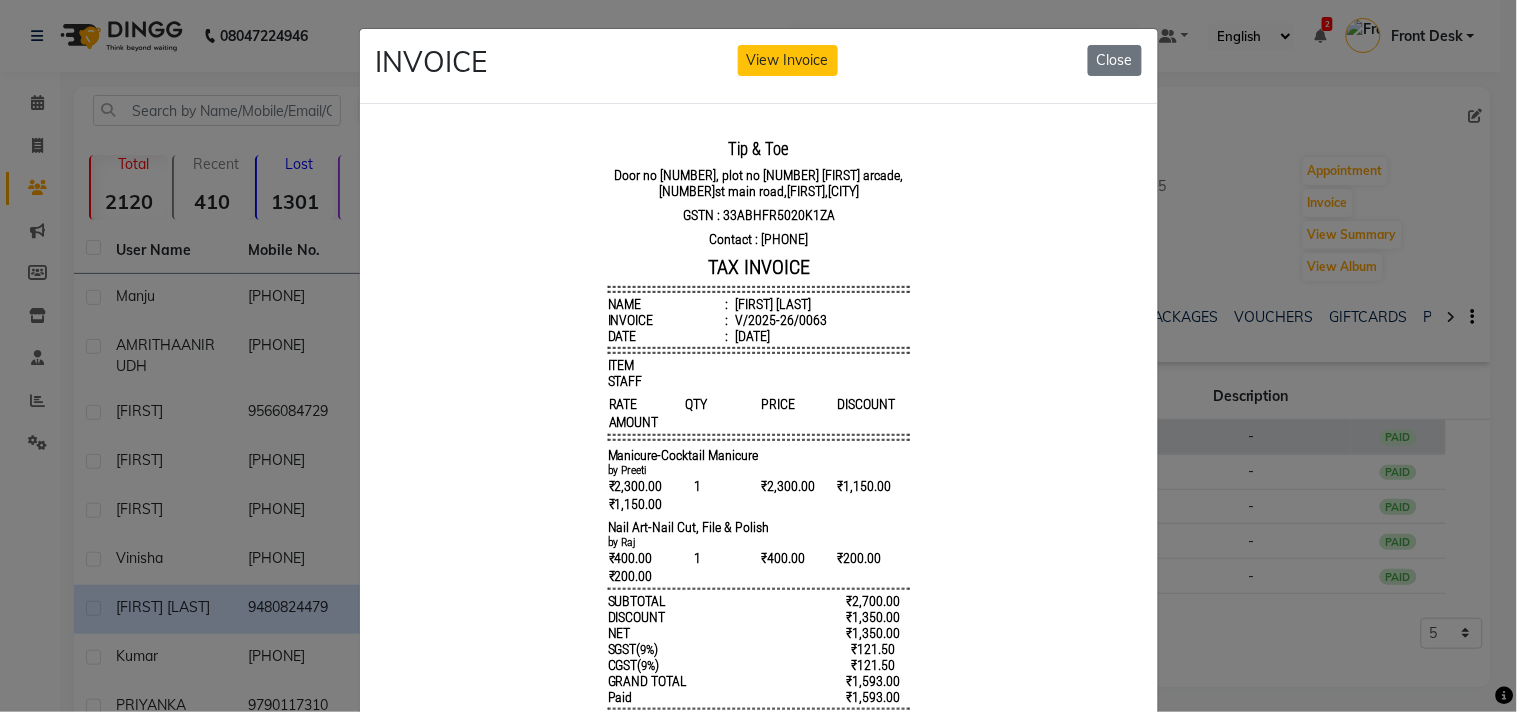 scroll, scrollTop: 0, scrollLeft: 0, axis: both 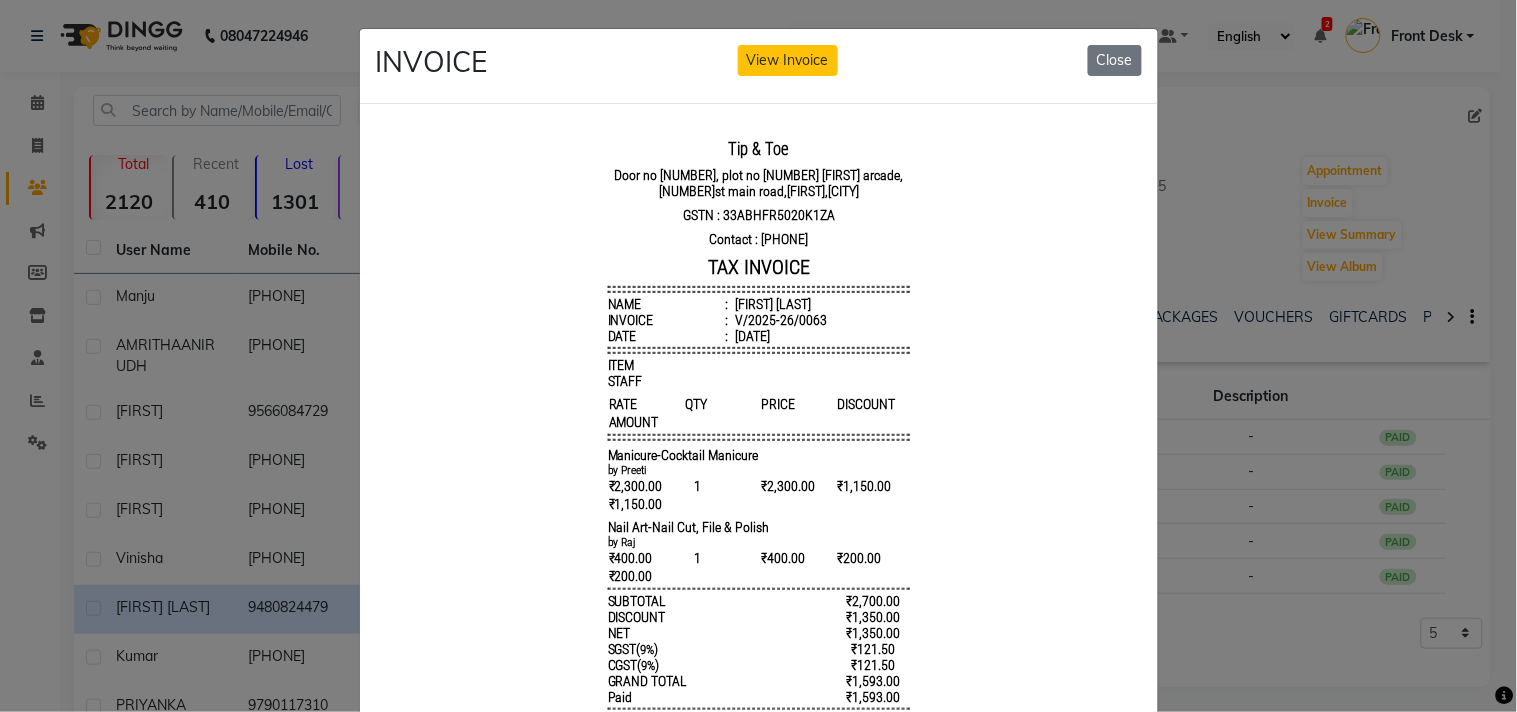 drag, startPoint x: 1225, startPoint y: 450, endPoint x: 1216, endPoint y: 455, distance: 10.29563 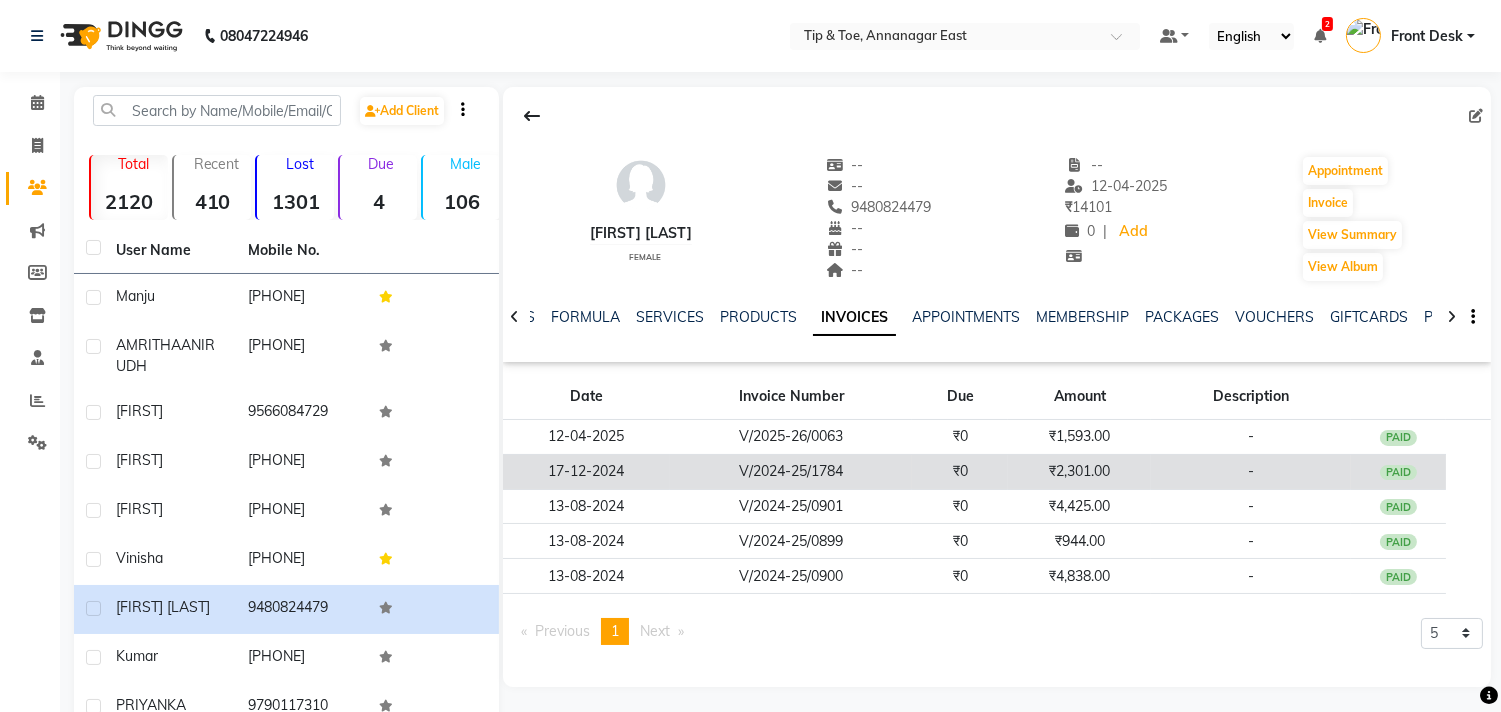 click on "-" 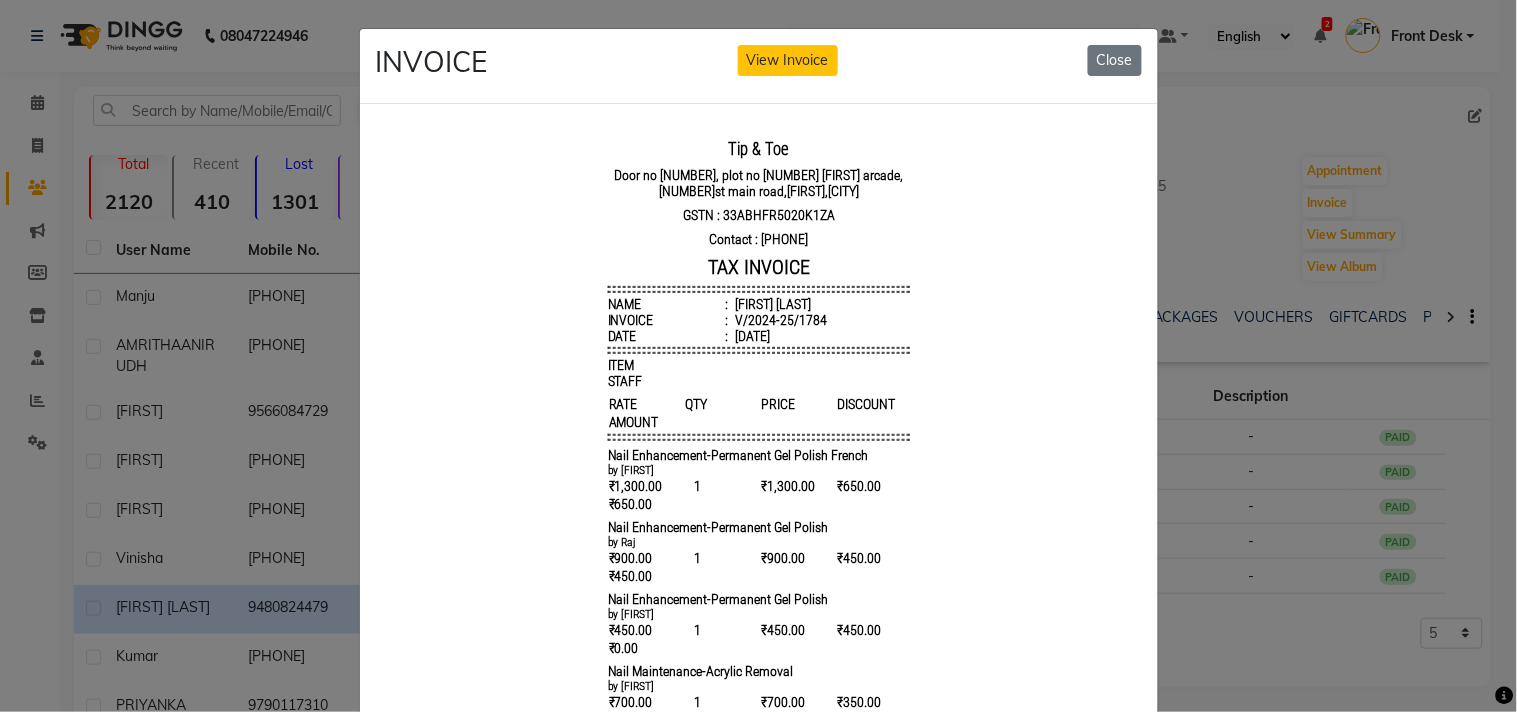 scroll, scrollTop: 16, scrollLeft: 0, axis: vertical 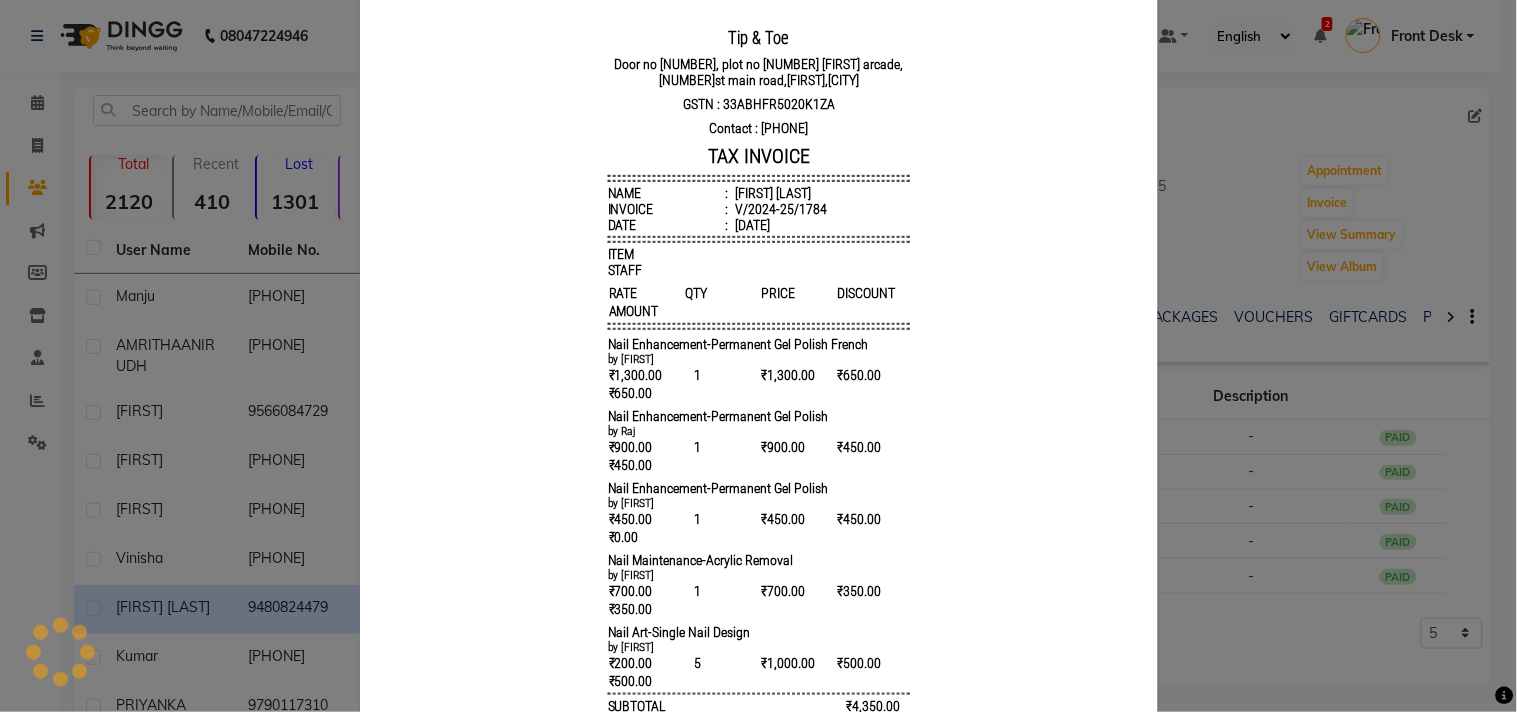 click on "INVOICE View Invoice Close" 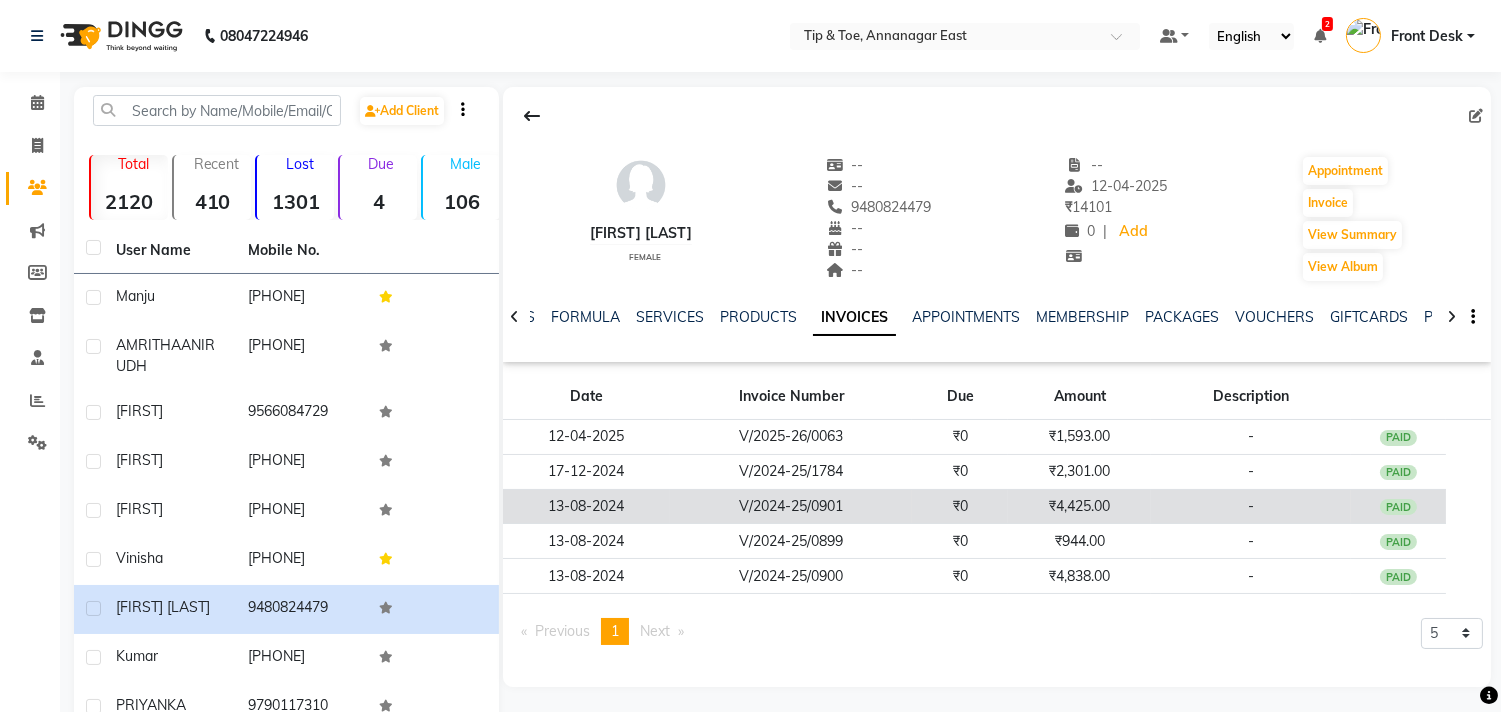 click on "₹4,425.00" 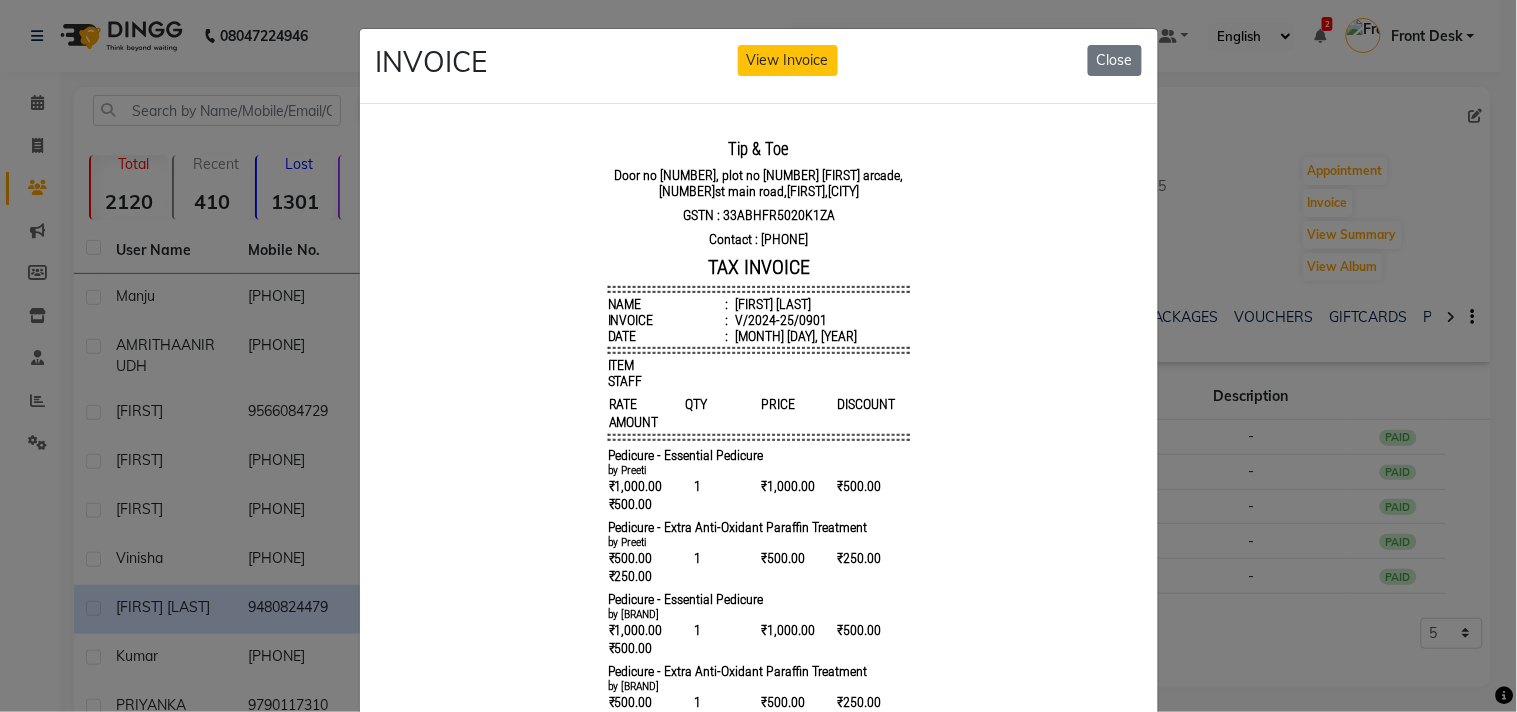 scroll, scrollTop: 15, scrollLeft: 0, axis: vertical 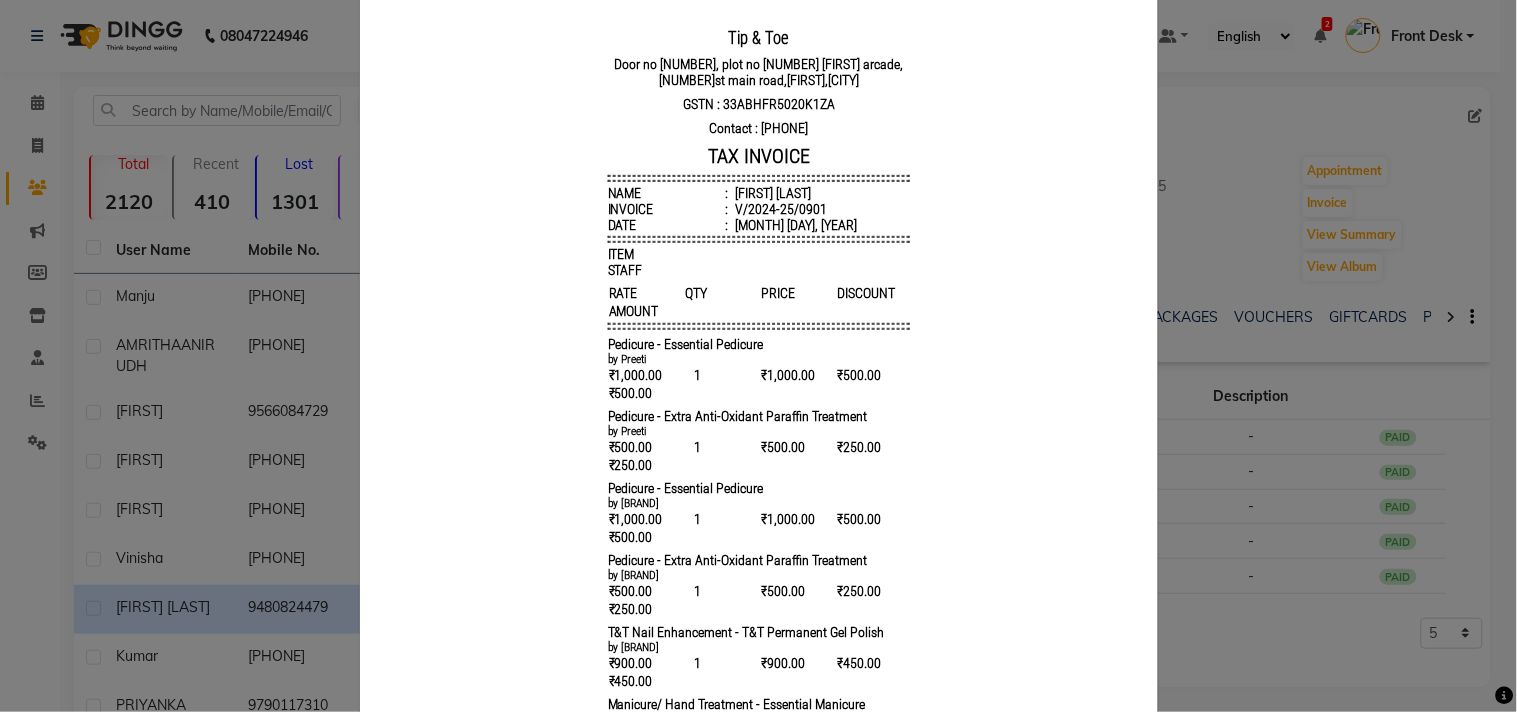 drag, startPoint x: 1263, startPoint y: 470, endPoint x: 1206, endPoint y: 475, distance: 57.21888 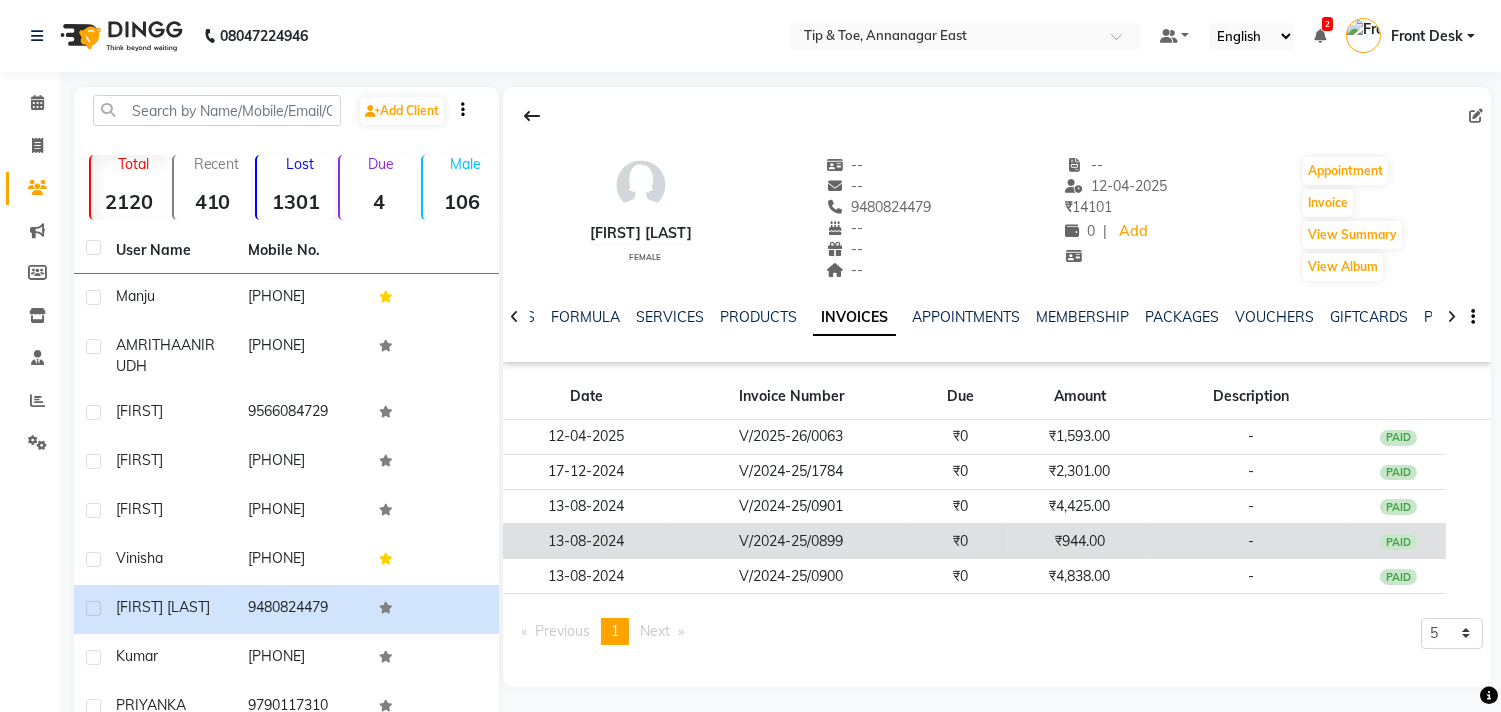 click on "₹944.00" 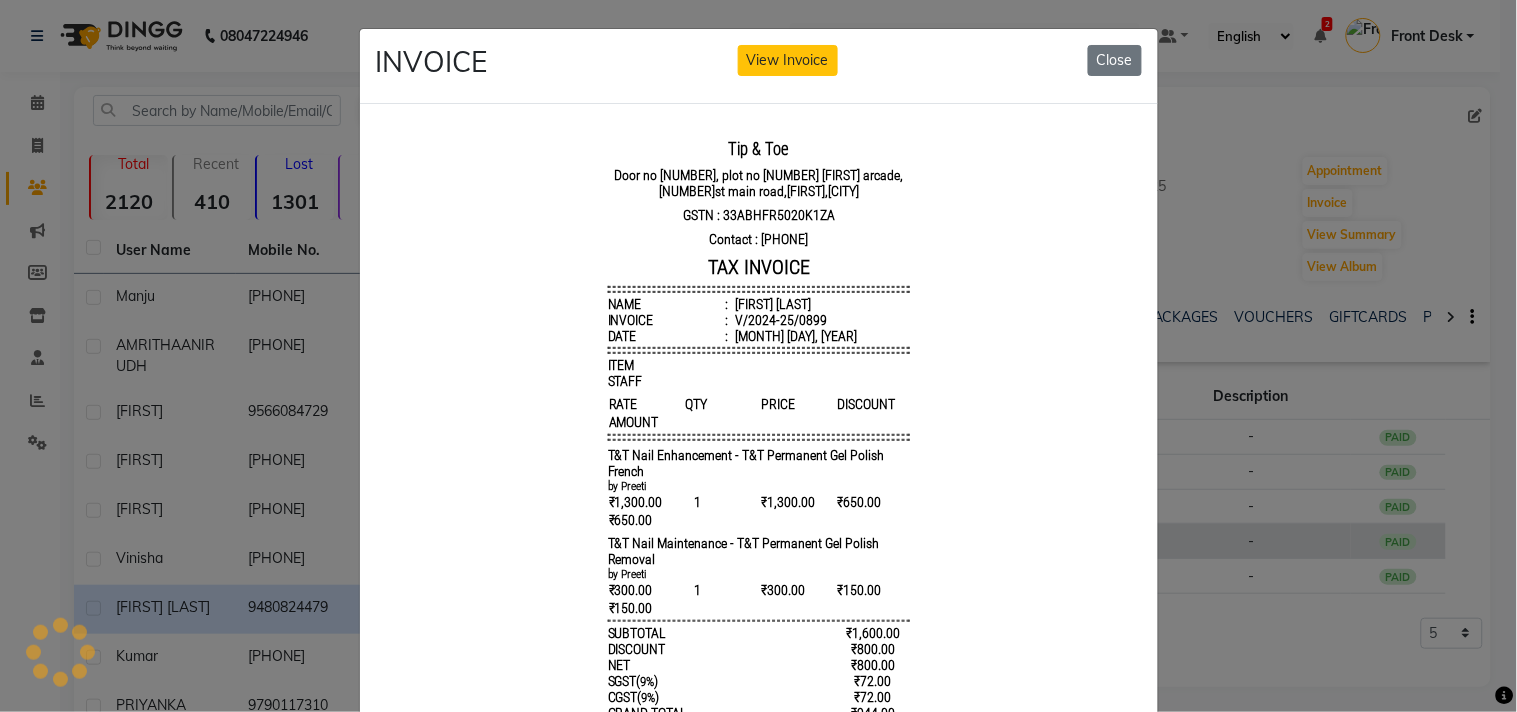 scroll, scrollTop: 0, scrollLeft: 0, axis: both 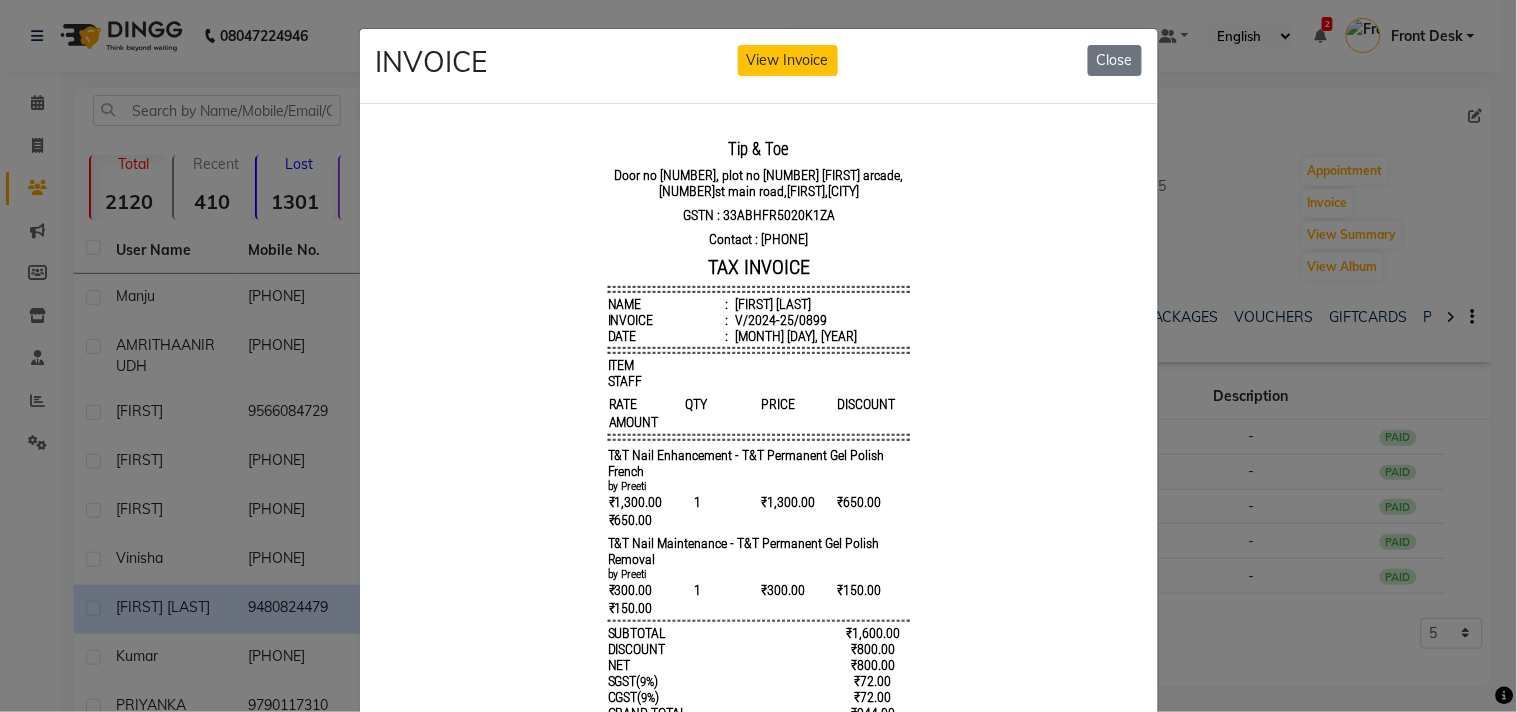 click on "INVOICE View Invoice Close" 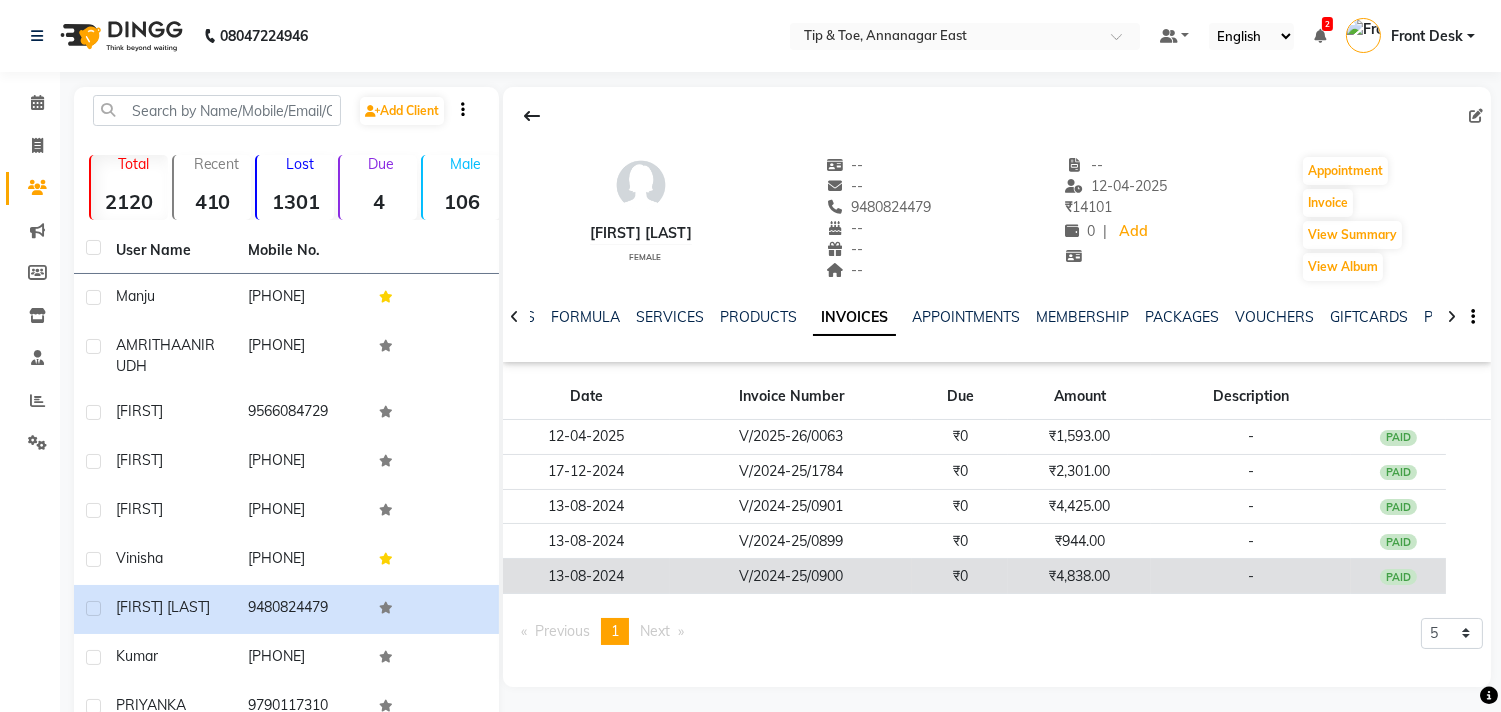 click on "₹4,838.00" 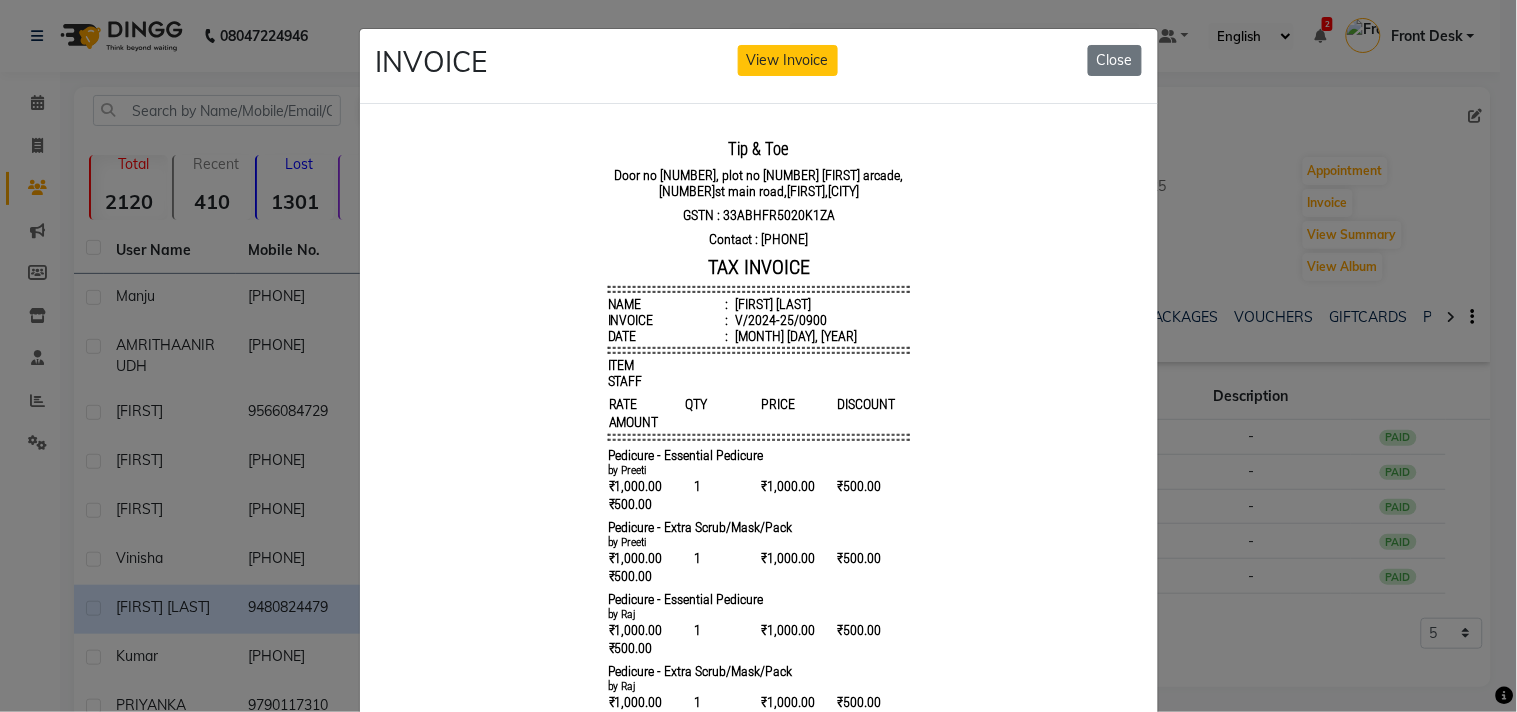 scroll, scrollTop: 15, scrollLeft: 0, axis: vertical 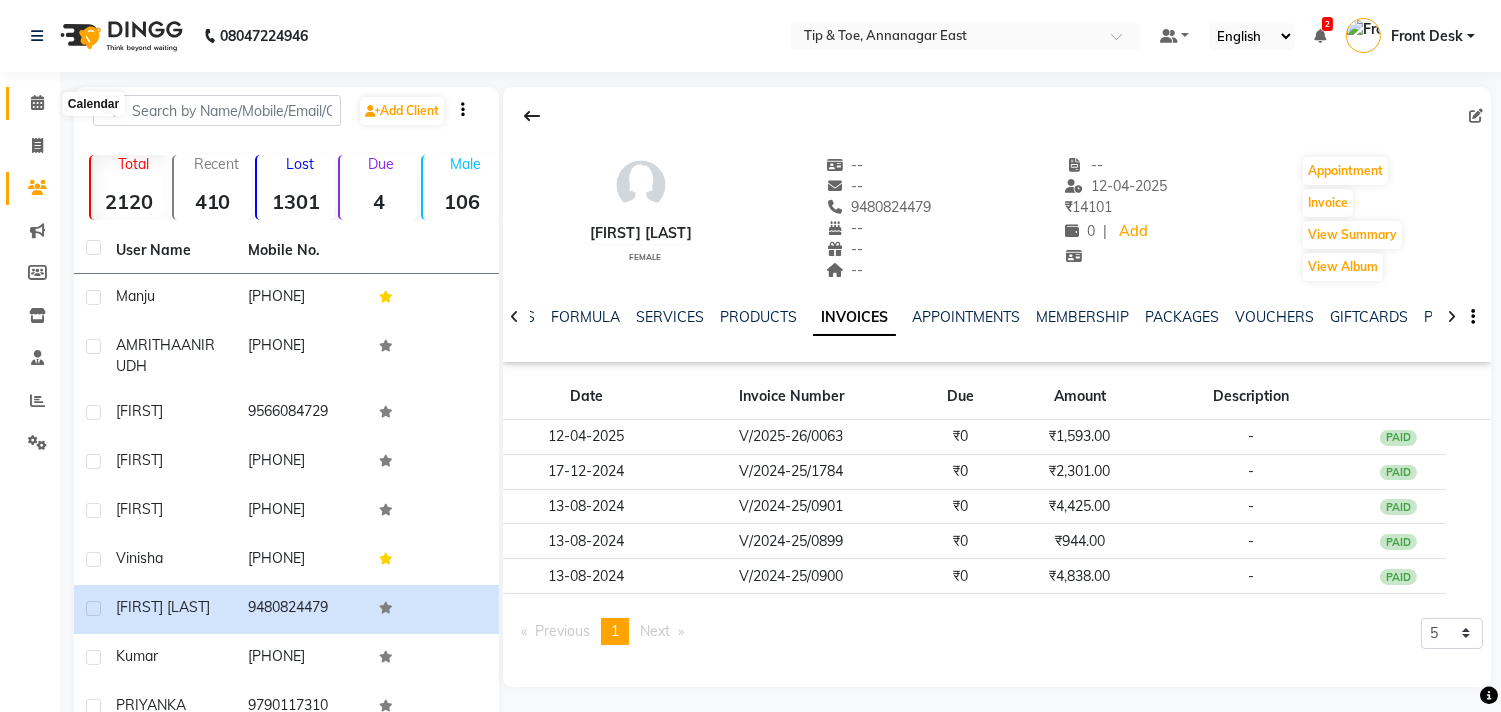 click 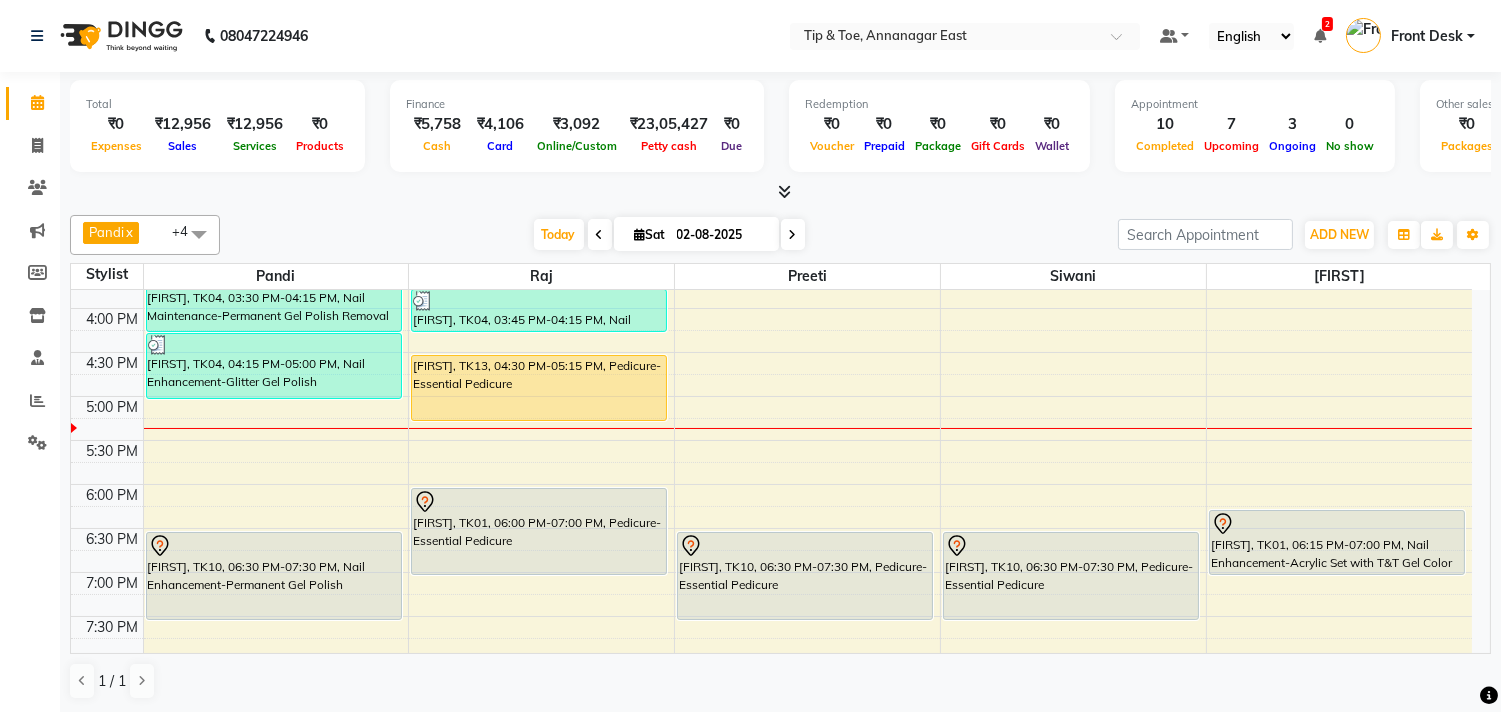 scroll, scrollTop: 555, scrollLeft: 0, axis: vertical 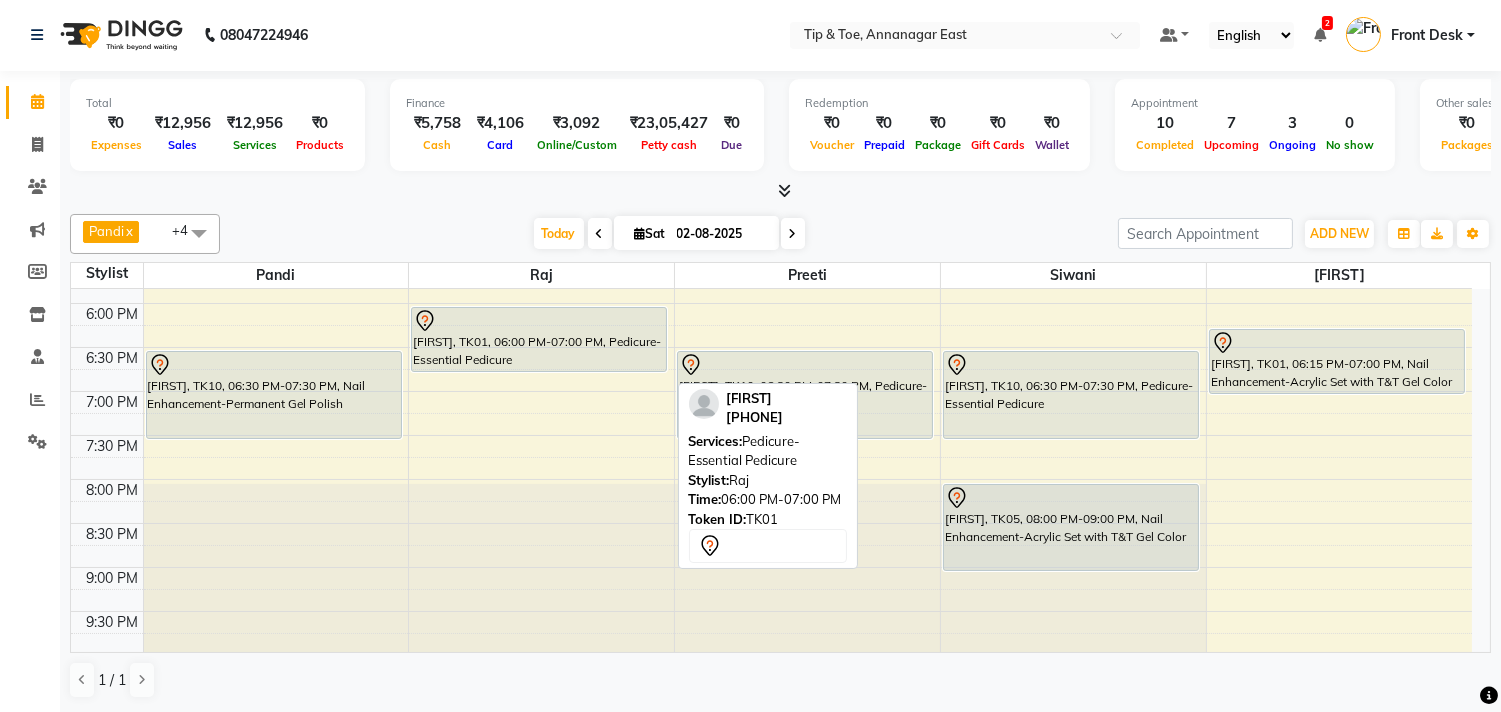 drag, startPoint x: 523, startPoint y: 392, endPoint x: 537, endPoint y: 363, distance: 32.202484 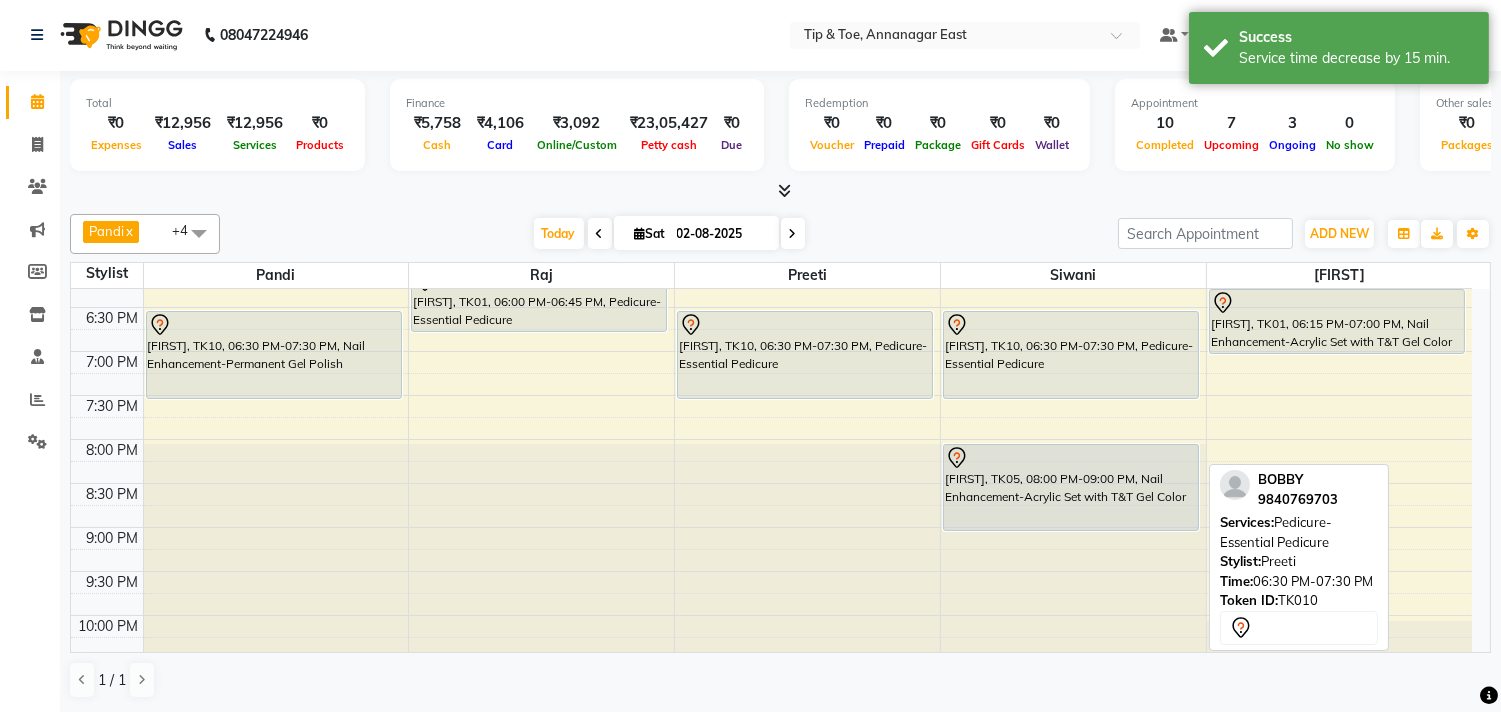 scroll, scrollTop: 762, scrollLeft: 0, axis: vertical 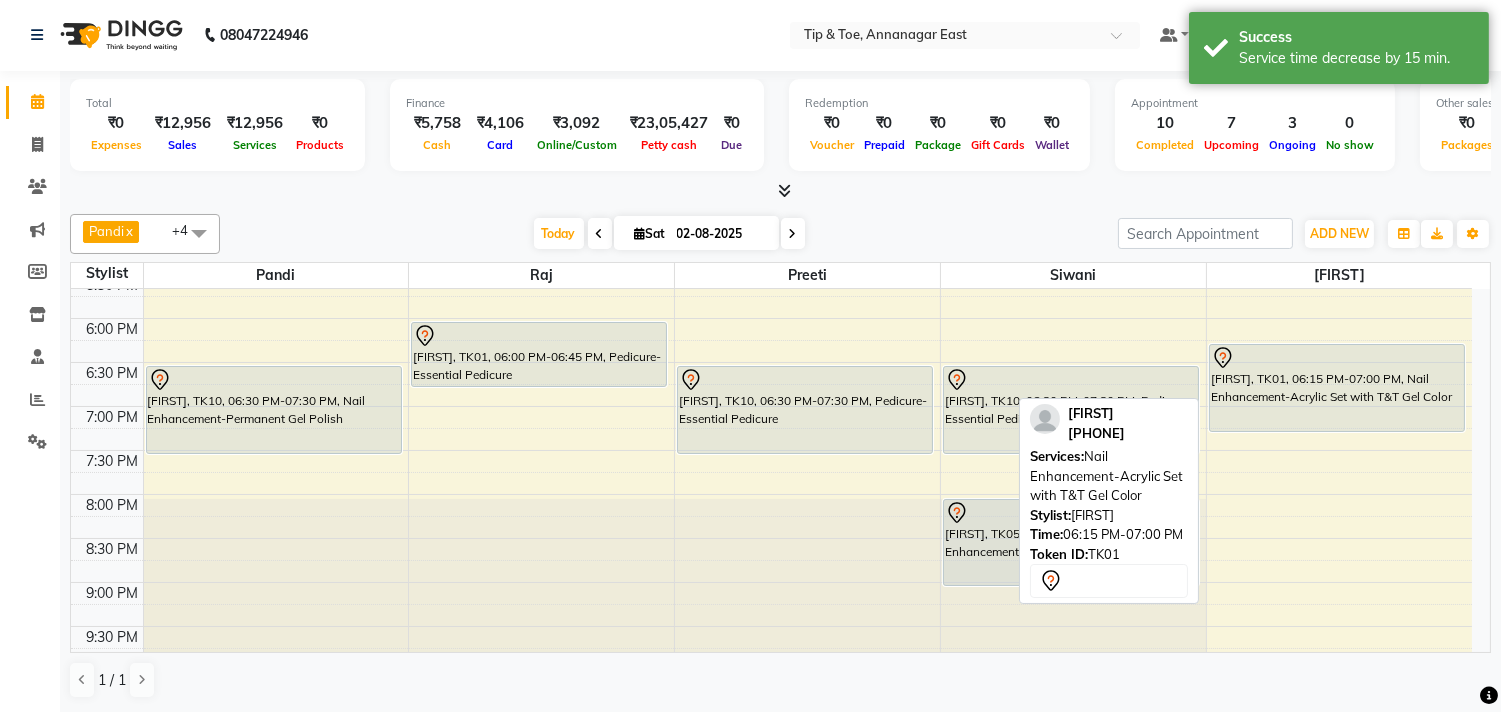 drag, startPoint x: 1310, startPoint y: 404, endPoint x: 1305, endPoint y: 426, distance: 22.561028 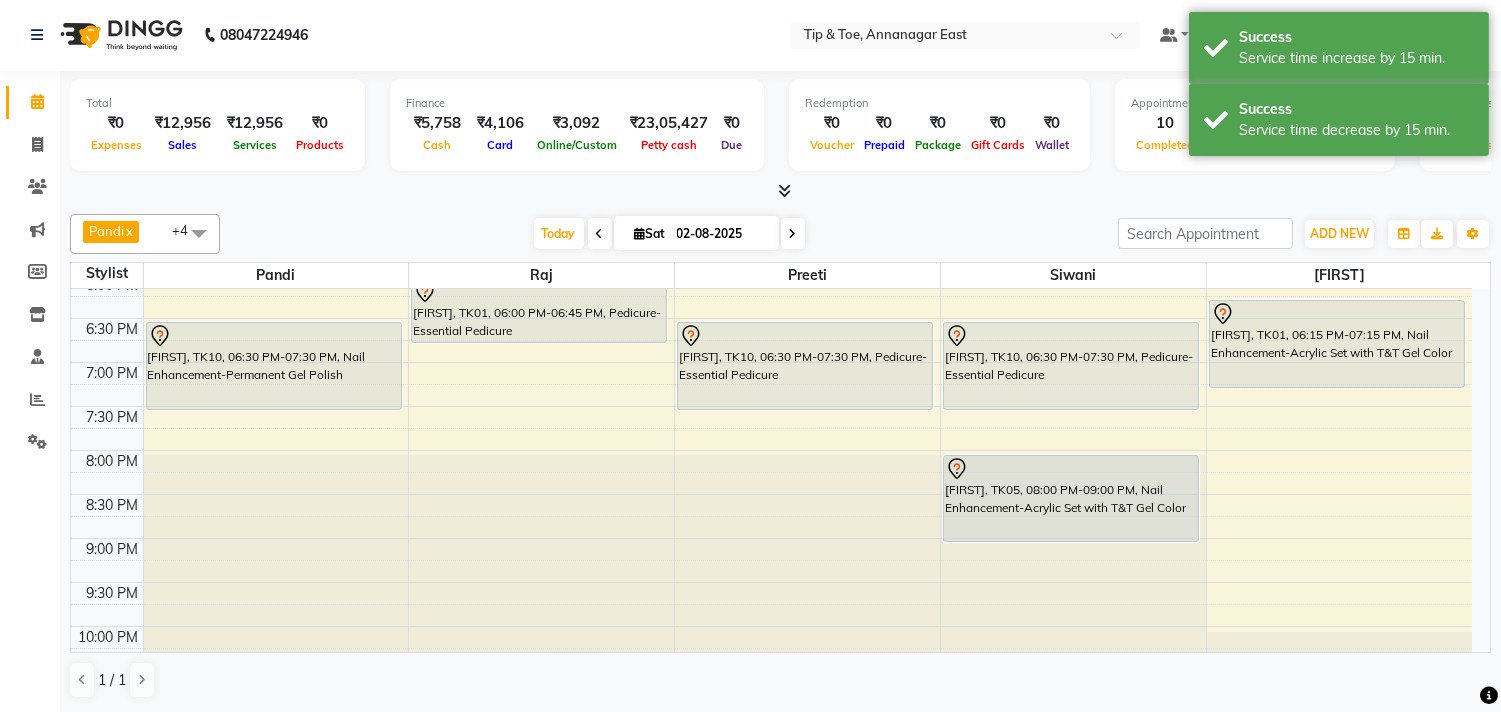 scroll, scrollTop: 762, scrollLeft: 0, axis: vertical 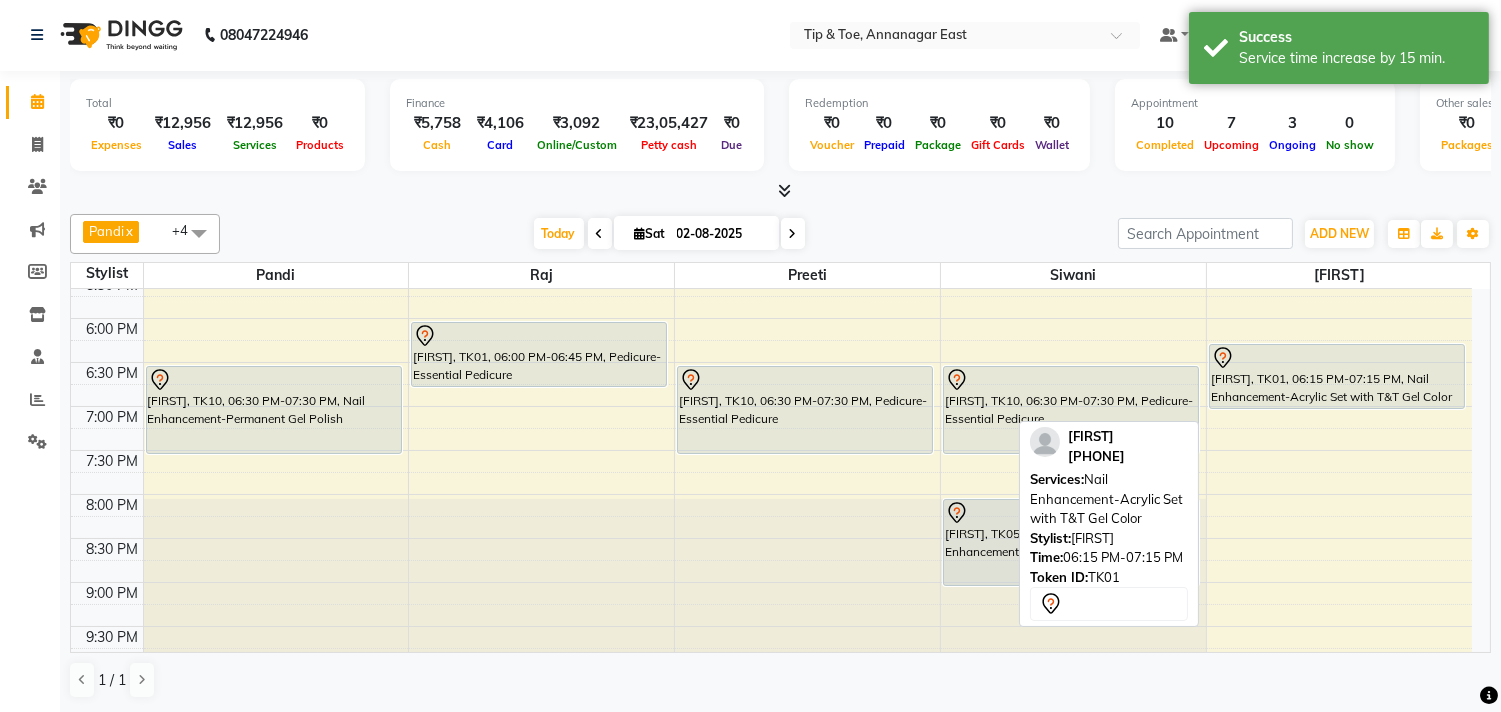 drag, startPoint x: 1281, startPoint y: 430, endPoint x: 1305, endPoint y: 396, distance: 41.617306 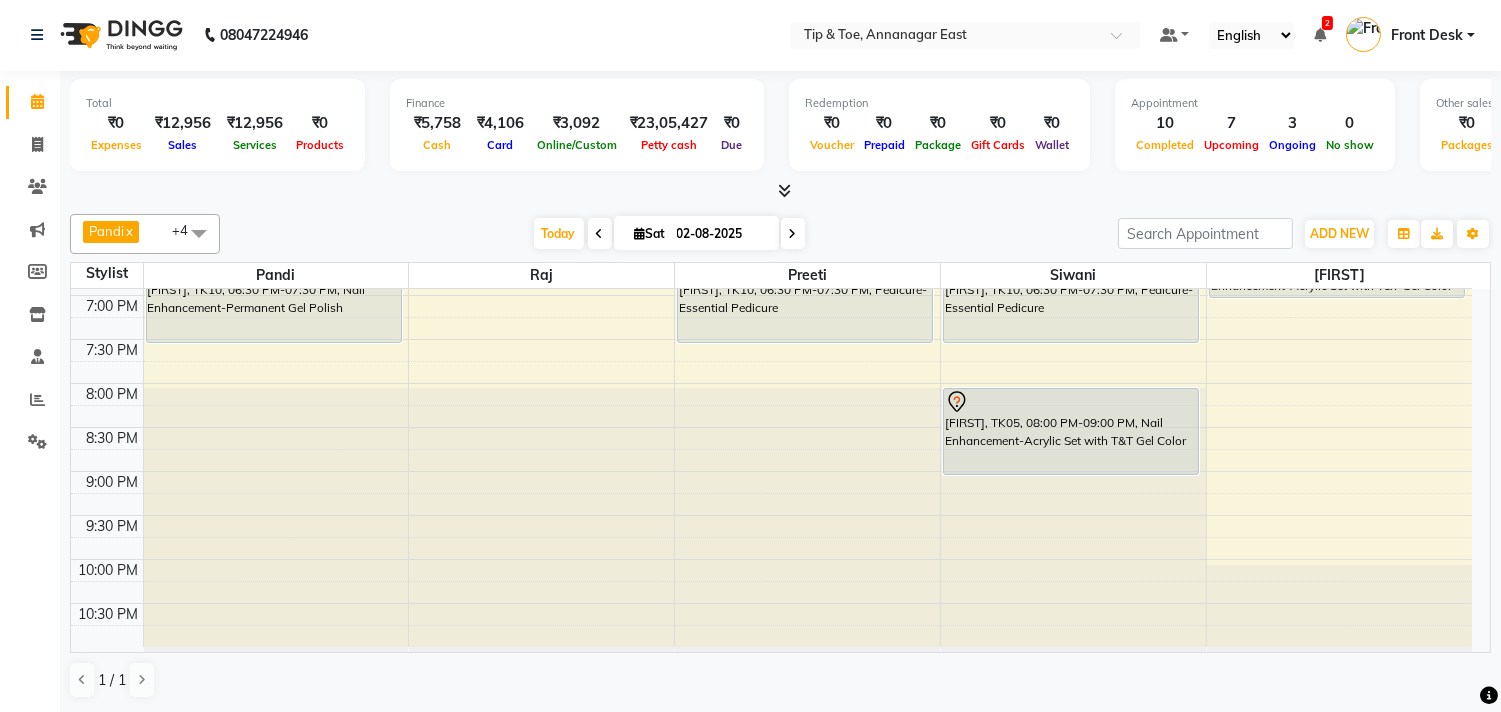 scroll, scrollTop: 762, scrollLeft: 0, axis: vertical 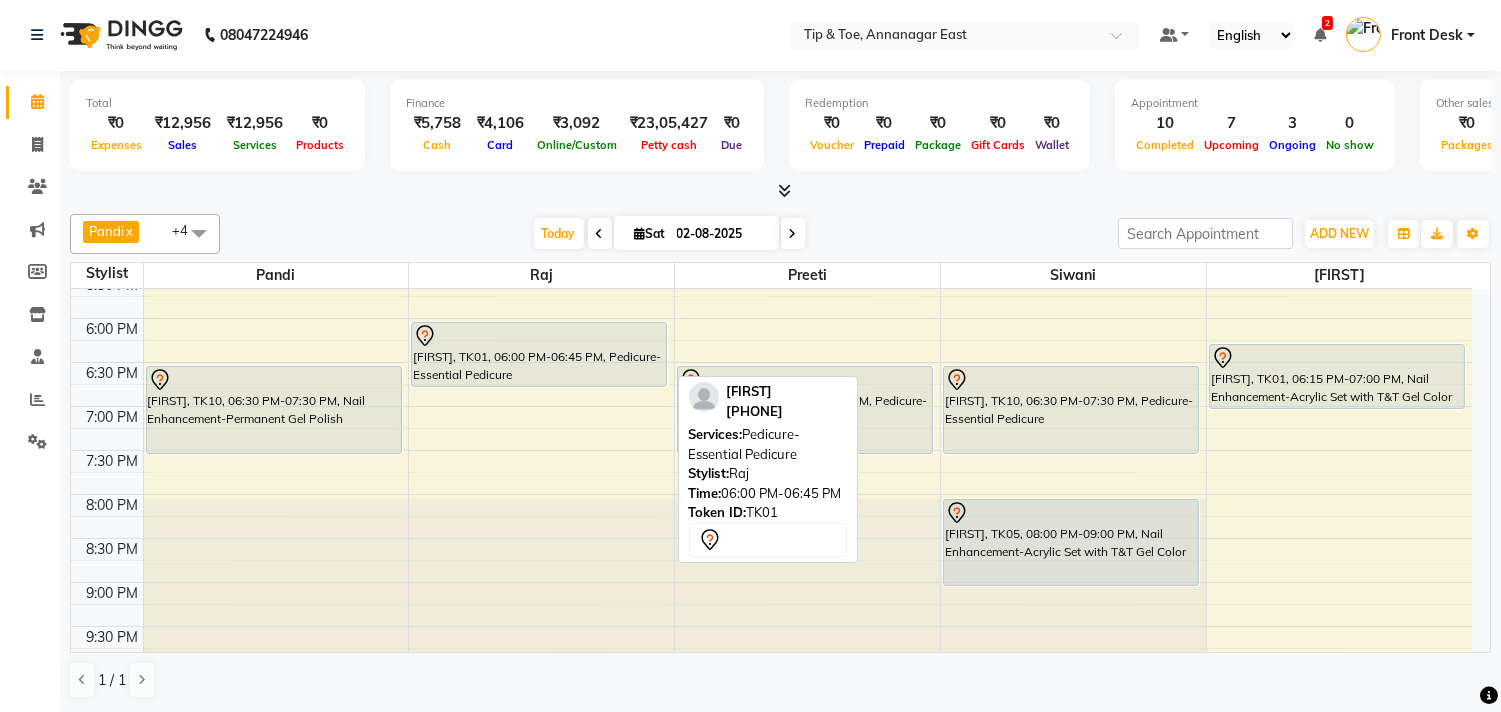 click at bounding box center [539, 386] 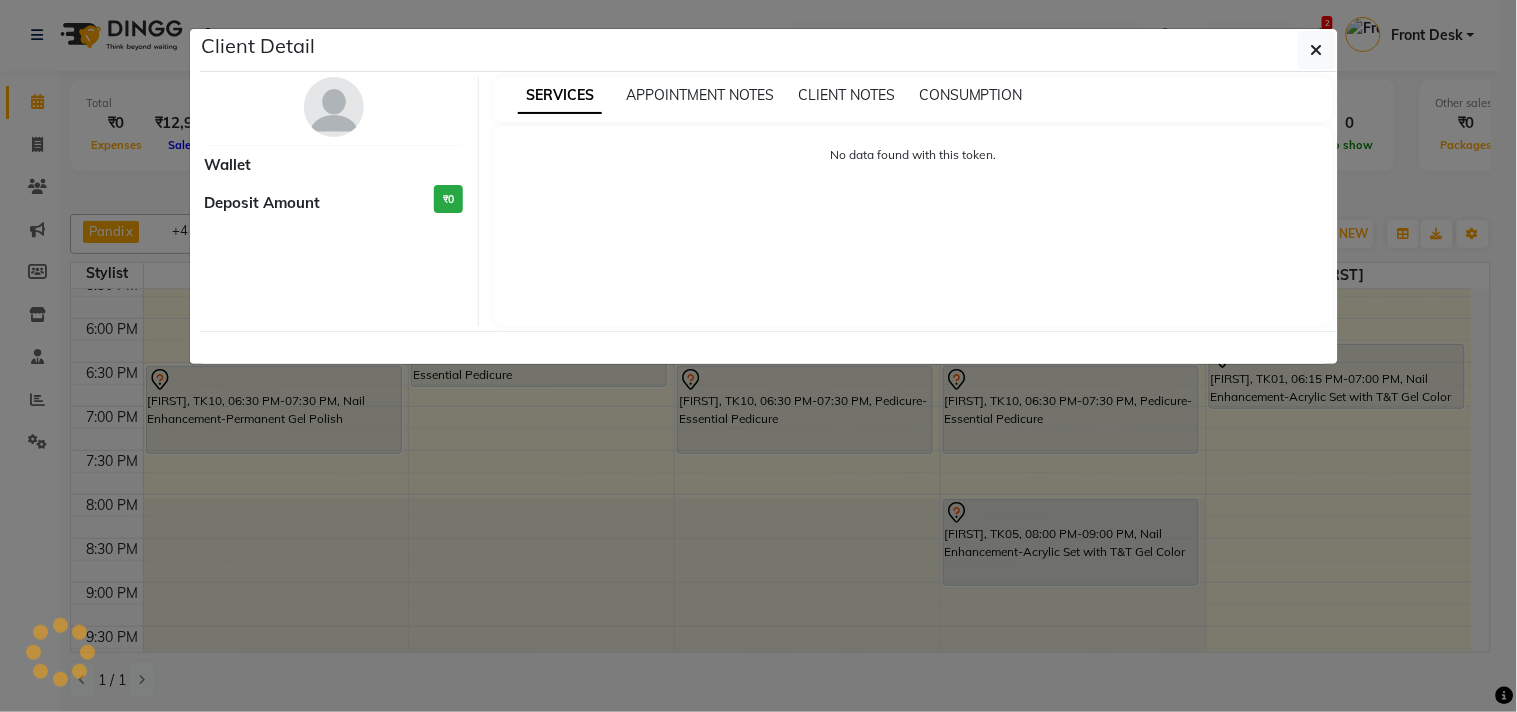 select on "7" 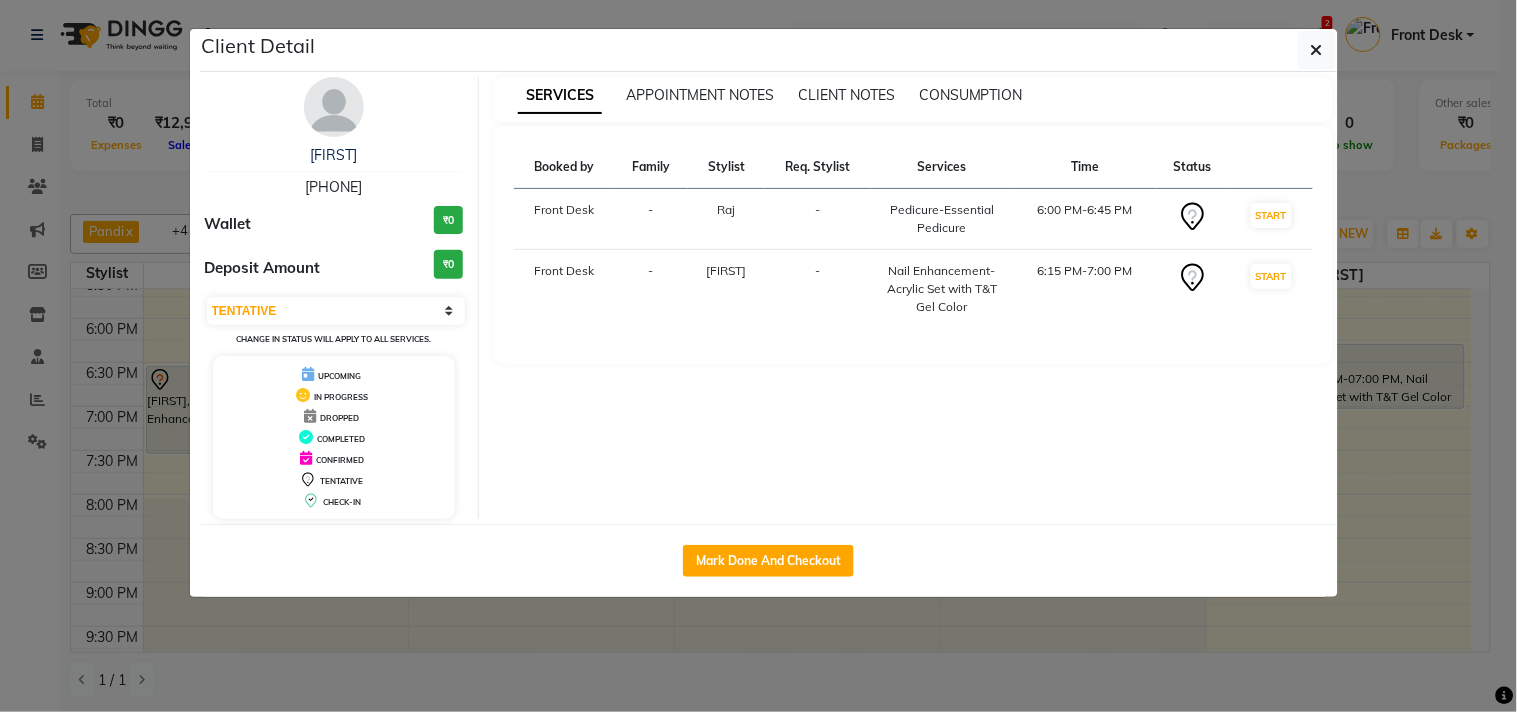 click on "Client Detail  [FIRST]    [PHONE] Wallet [CURRENCY][AMOUNT] Deposit Amount  [CURRENCY][AMOUNT]  Select IN SERVICE CONFIRMED TENTATIVE CHECK IN MARK DONE DROPPED UPCOMING Change in status will apply to all services. UPCOMING IN PROGRESS DROPPED COMPLETED CONFIRMED TENTATIVE CHECK-IN SERVICES APPOINTMENT NOTES CLIENT NOTES CONSUMPTION Booked by Family Stylist Req. Stylist Services Time Status  Front Desk  - [FIRST] -  Pedicure-Essential Pedicure   6:00 PM-6:45 PM   START   Front Desk  - [FIRST] -  Nail Enhancement-Acrylic Set with T&T Gel Color   6:15 PM-7:00 PM   START   Mark Done And Checkout" 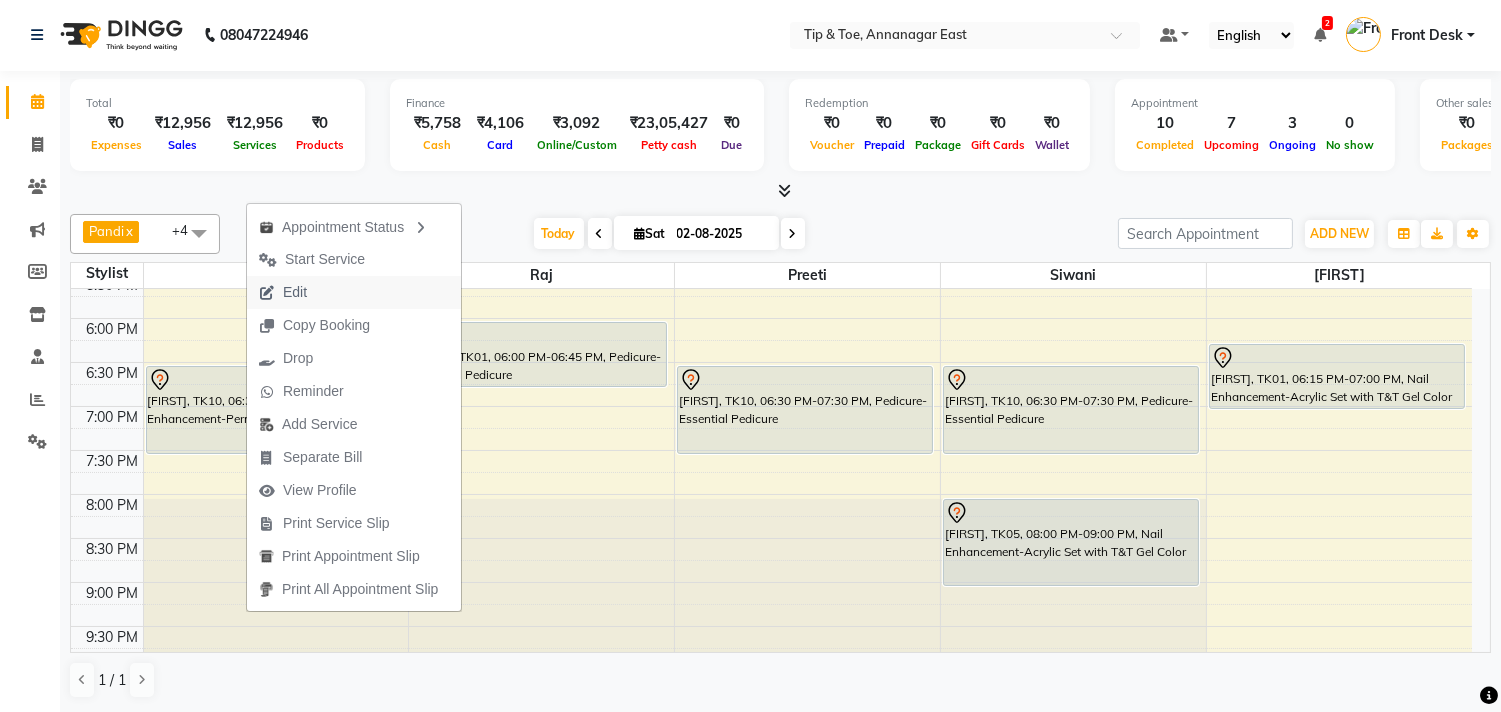 click on "Edit" at bounding box center (354, 292) 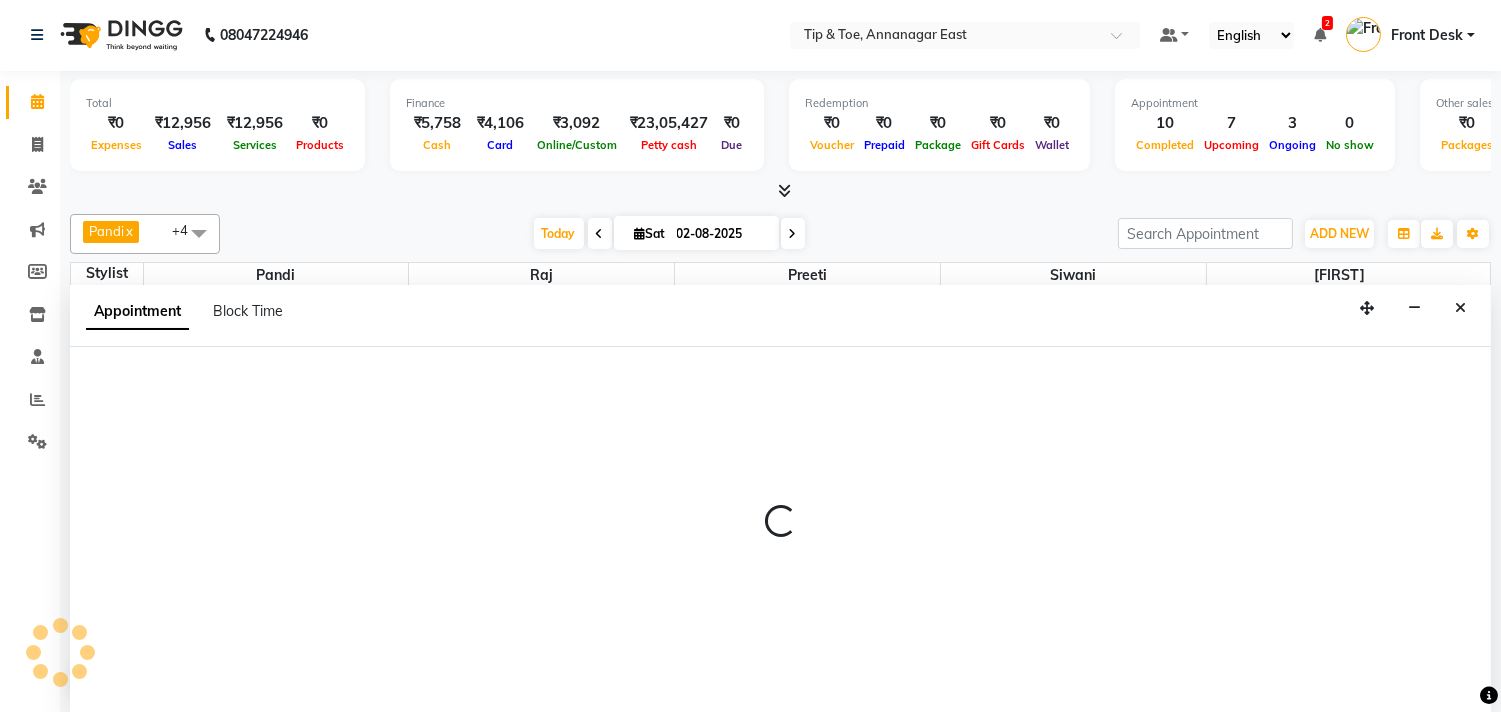 select on "tentative" 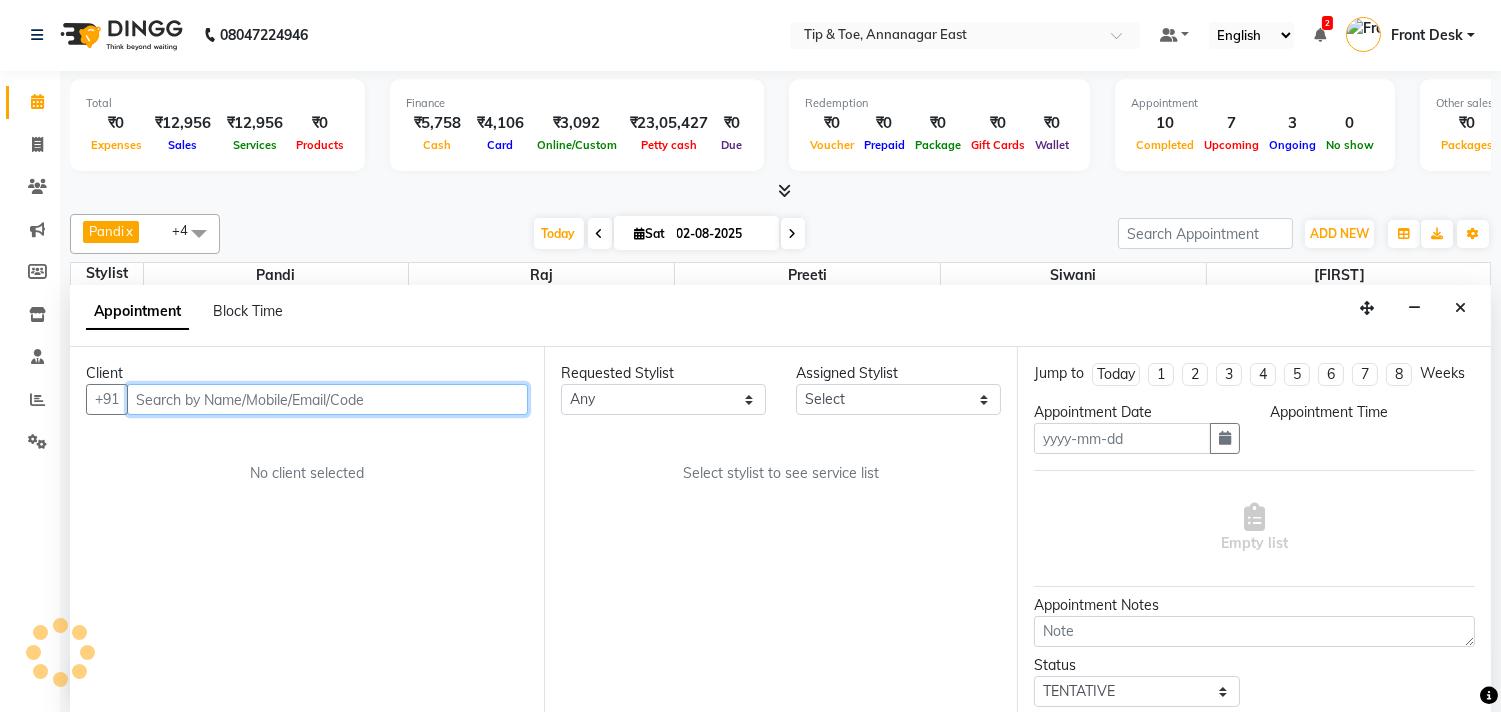 type on "02-08-2025" 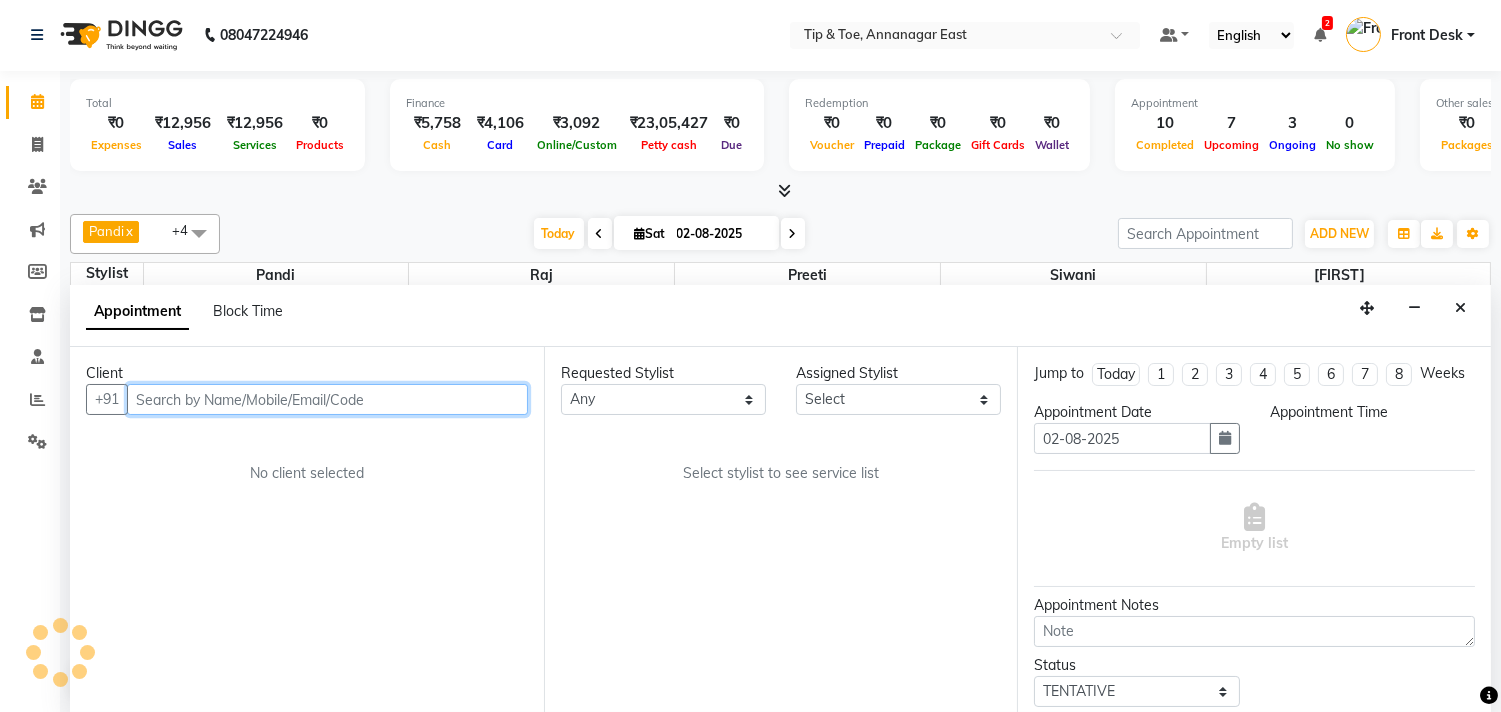 select on "1110" 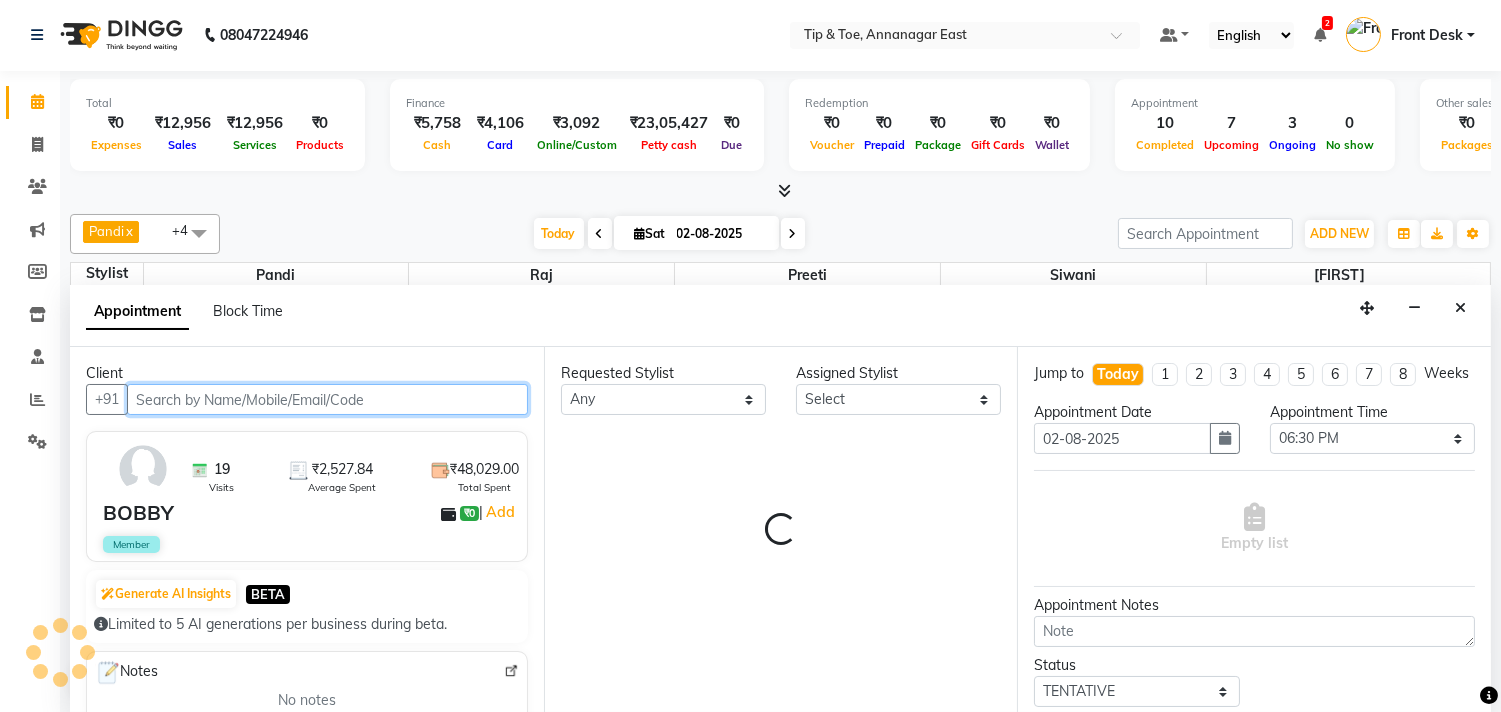 select on "49685" 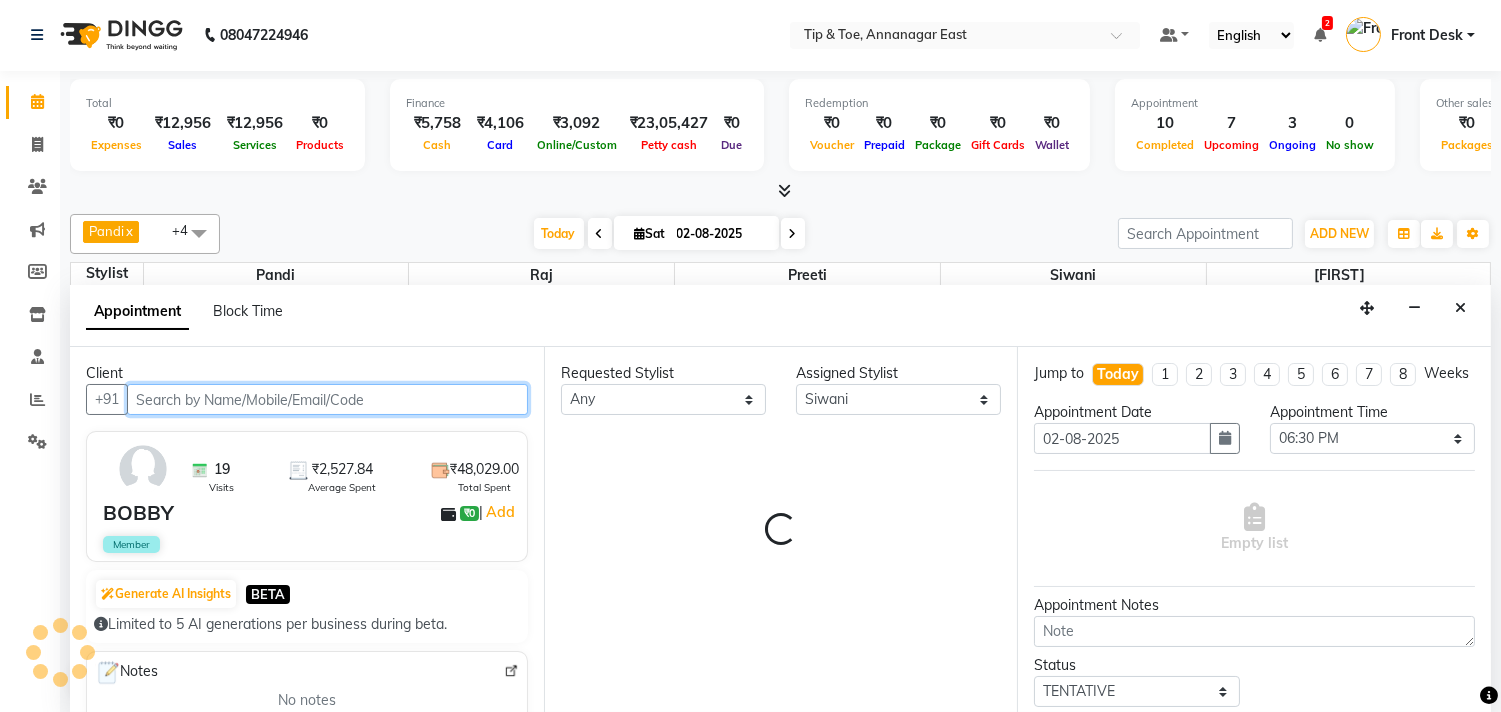 select on "2752" 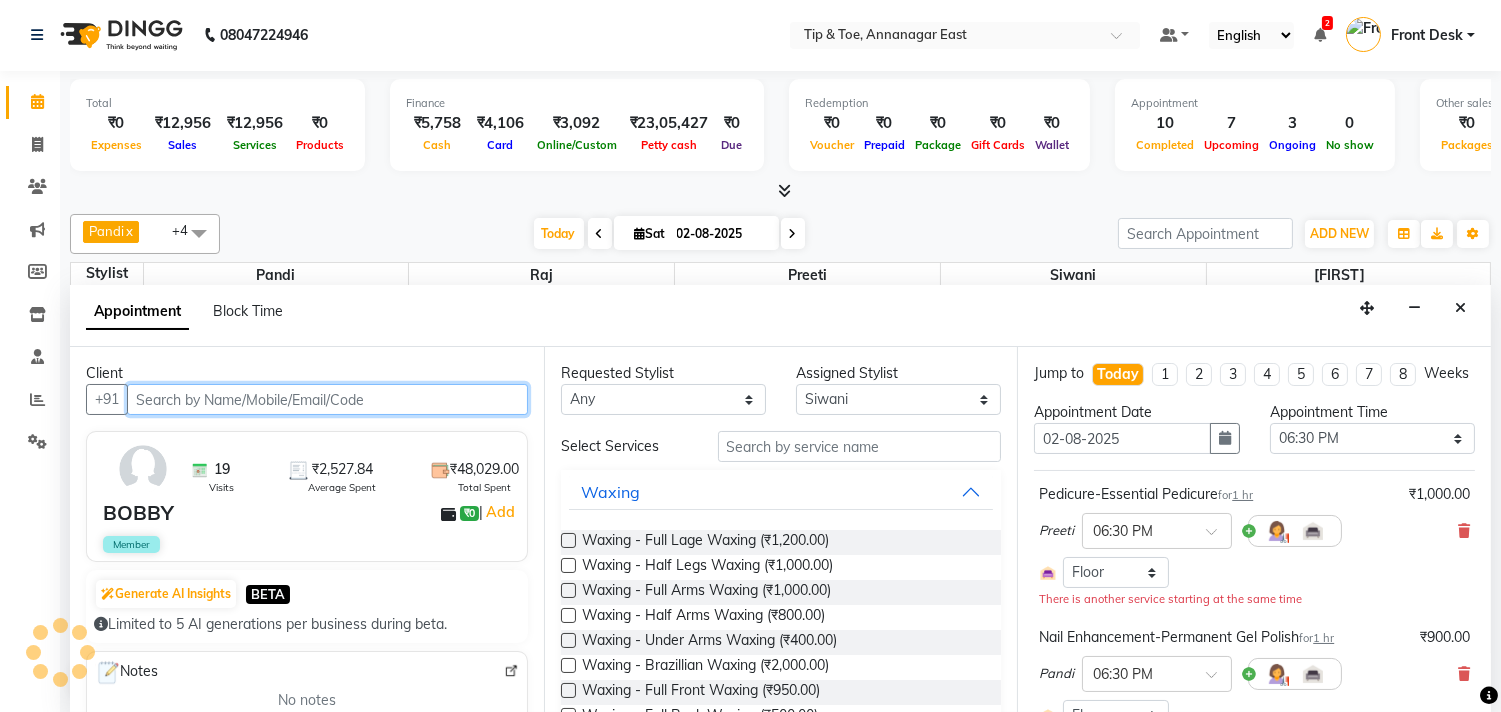 scroll, scrollTop: 707, scrollLeft: 0, axis: vertical 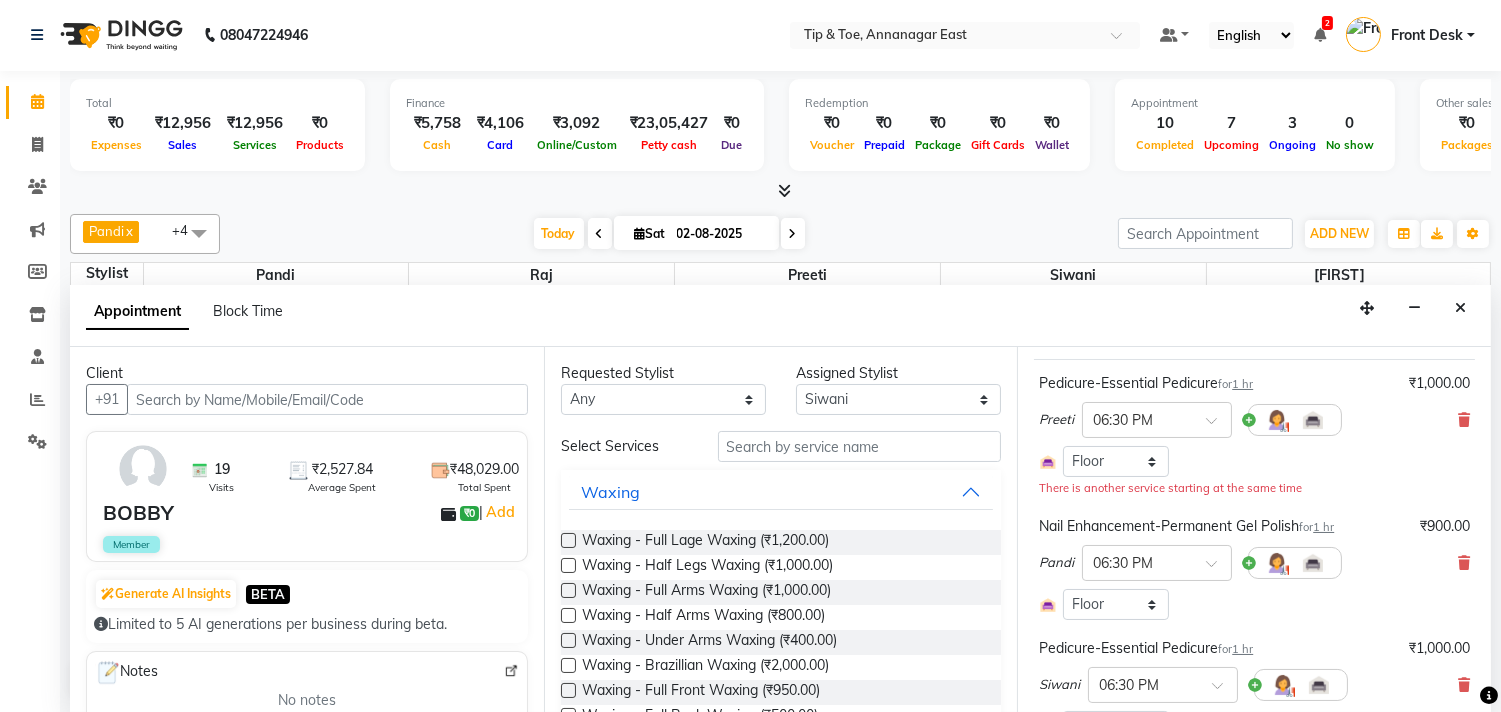 click on "[FIRST] × [TIME]" at bounding box center [1254, 563] 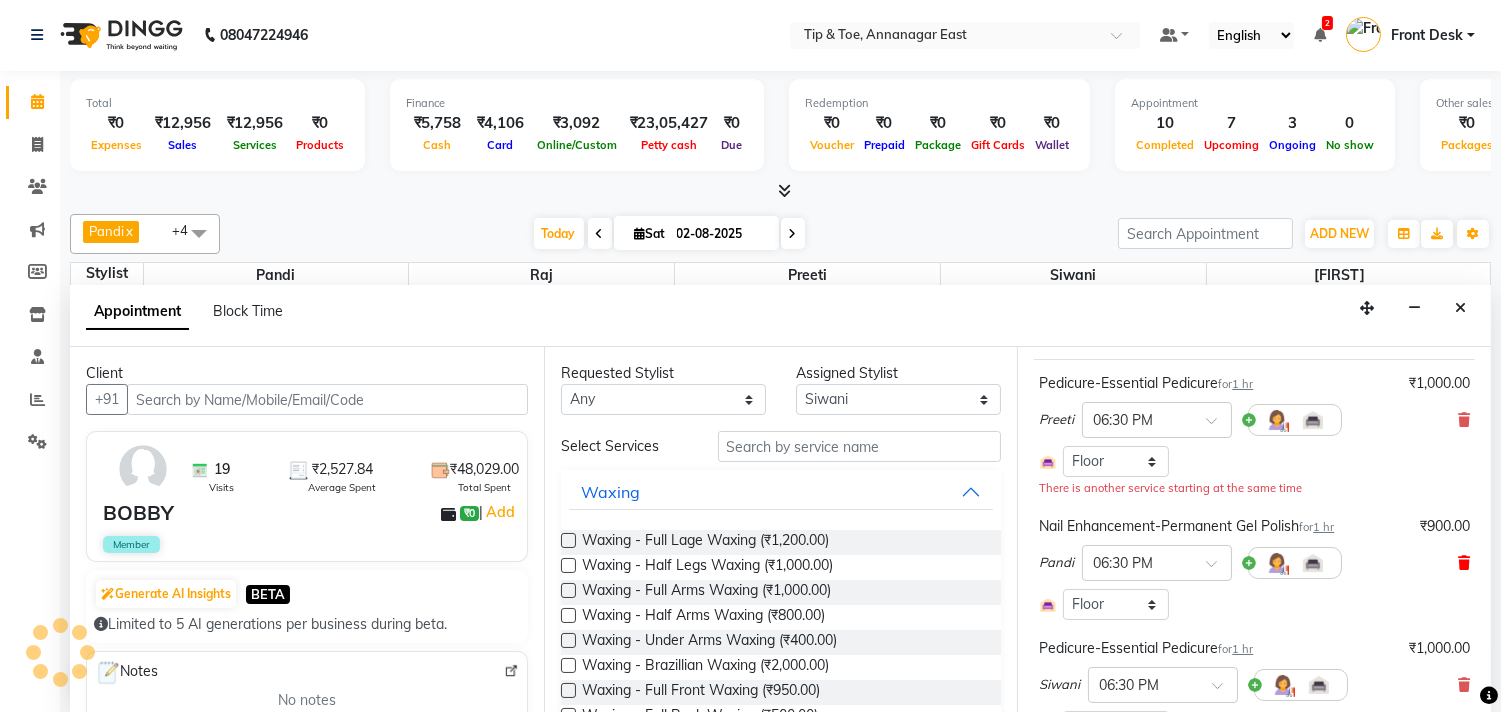 click at bounding box center [1464, 563] 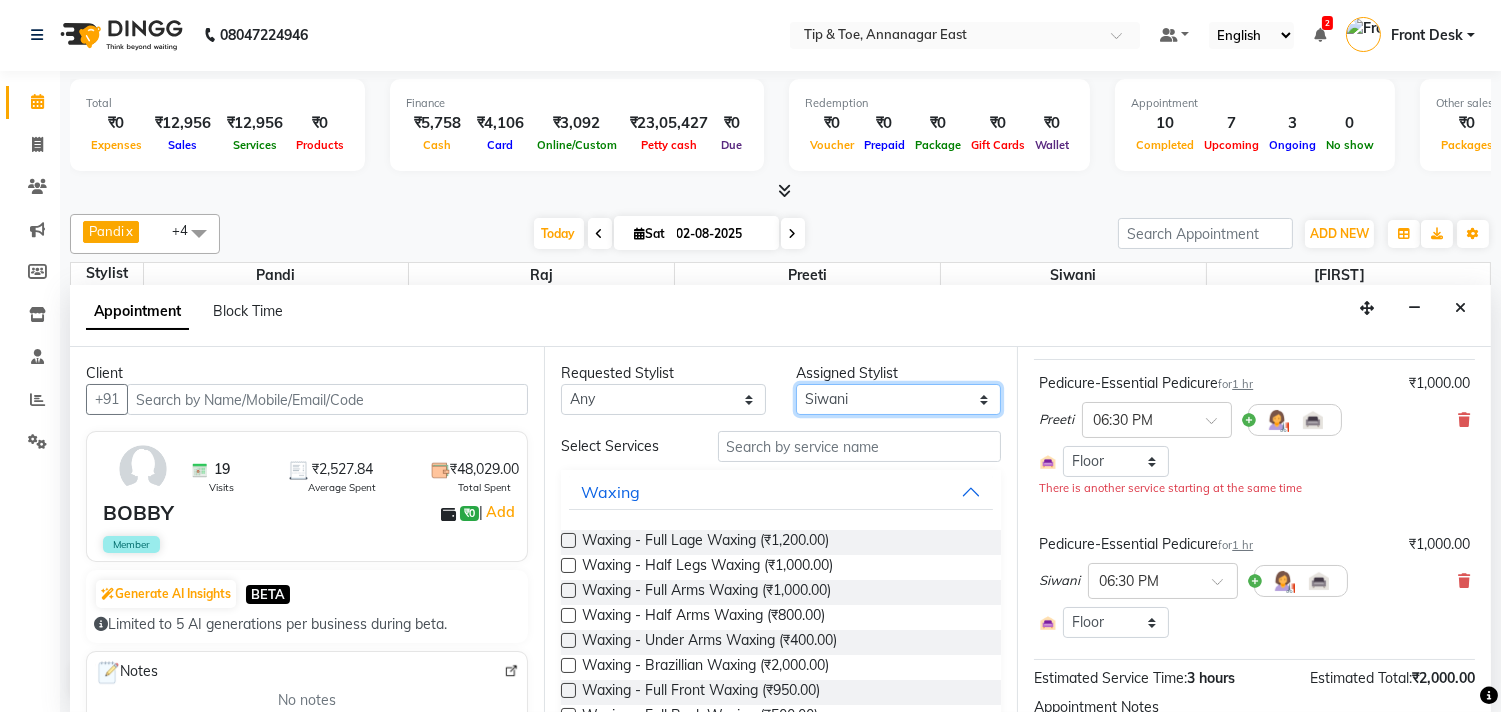 click on "Select [FIRST] [FIRST] [FIRST] [FIRST] [FIRST] [FIRST] [FIRST] Manager [FIRST]" at bounding box center [898, 399] 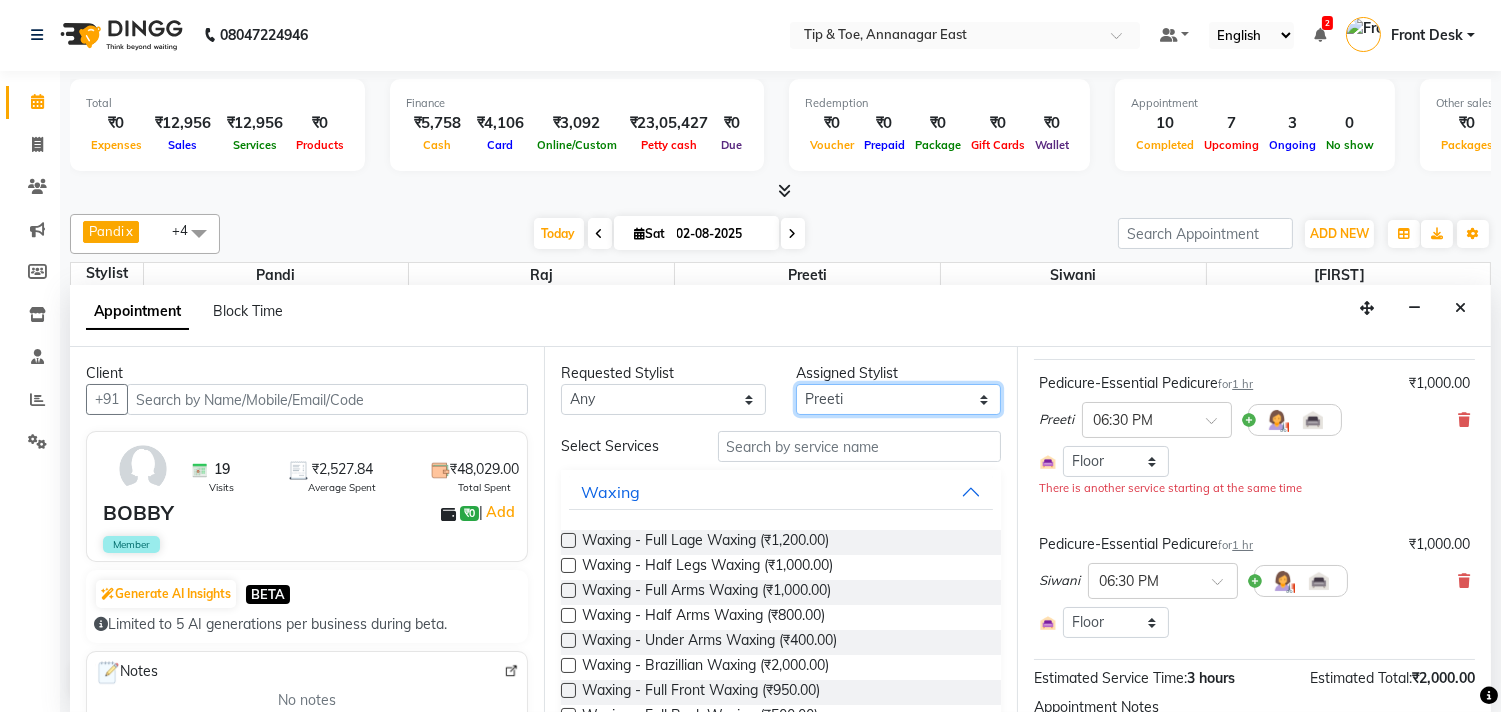 click on "Select [FIRST] [FIRST] [FIRST] [FIRST] [FIRST] [FIRST] [FIRST] Manager [FIRST]" at bounding box center (898, 399) 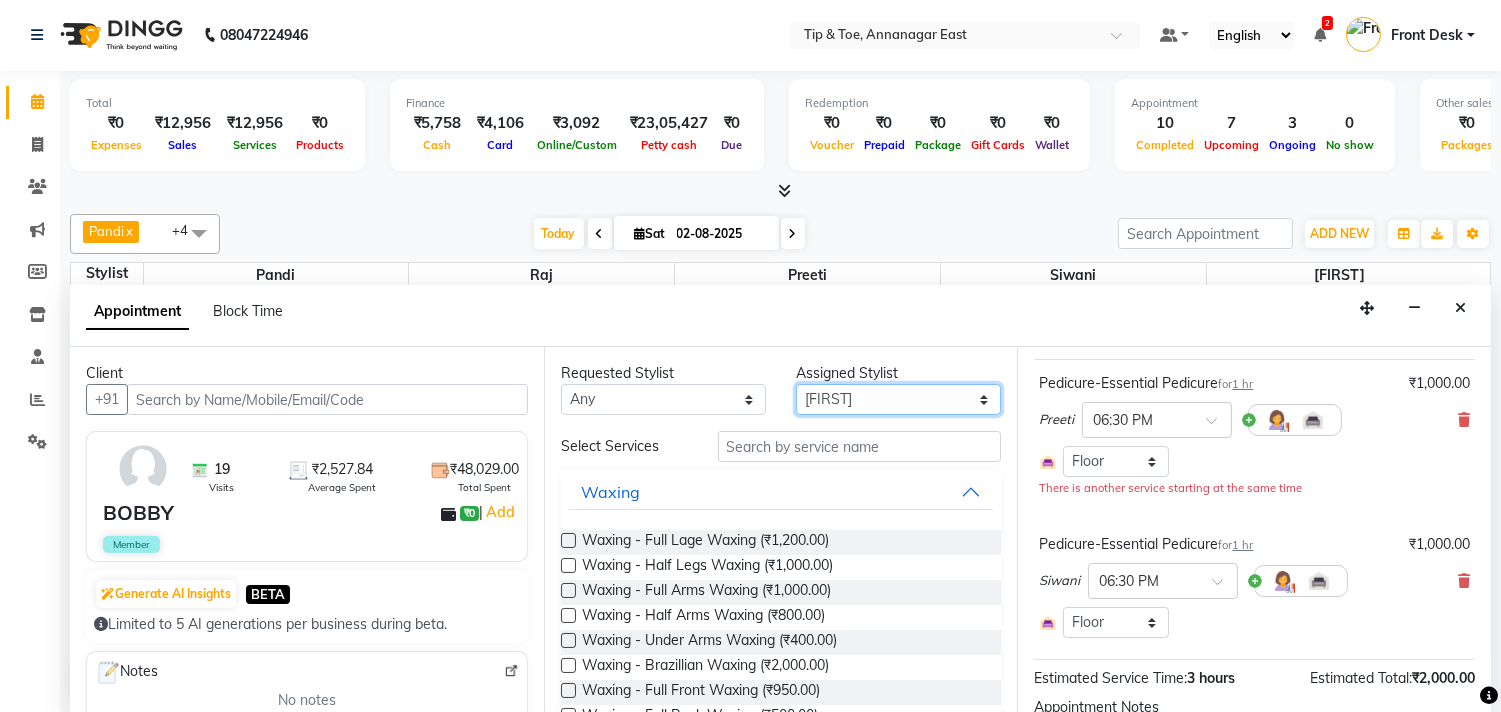 click on "Select [FIRST] [FIRST] [FIRST] [FIRST] [FIRST] [FIRST] [FIRST] Manager [FIRST]" at bounding box center (898, 399) 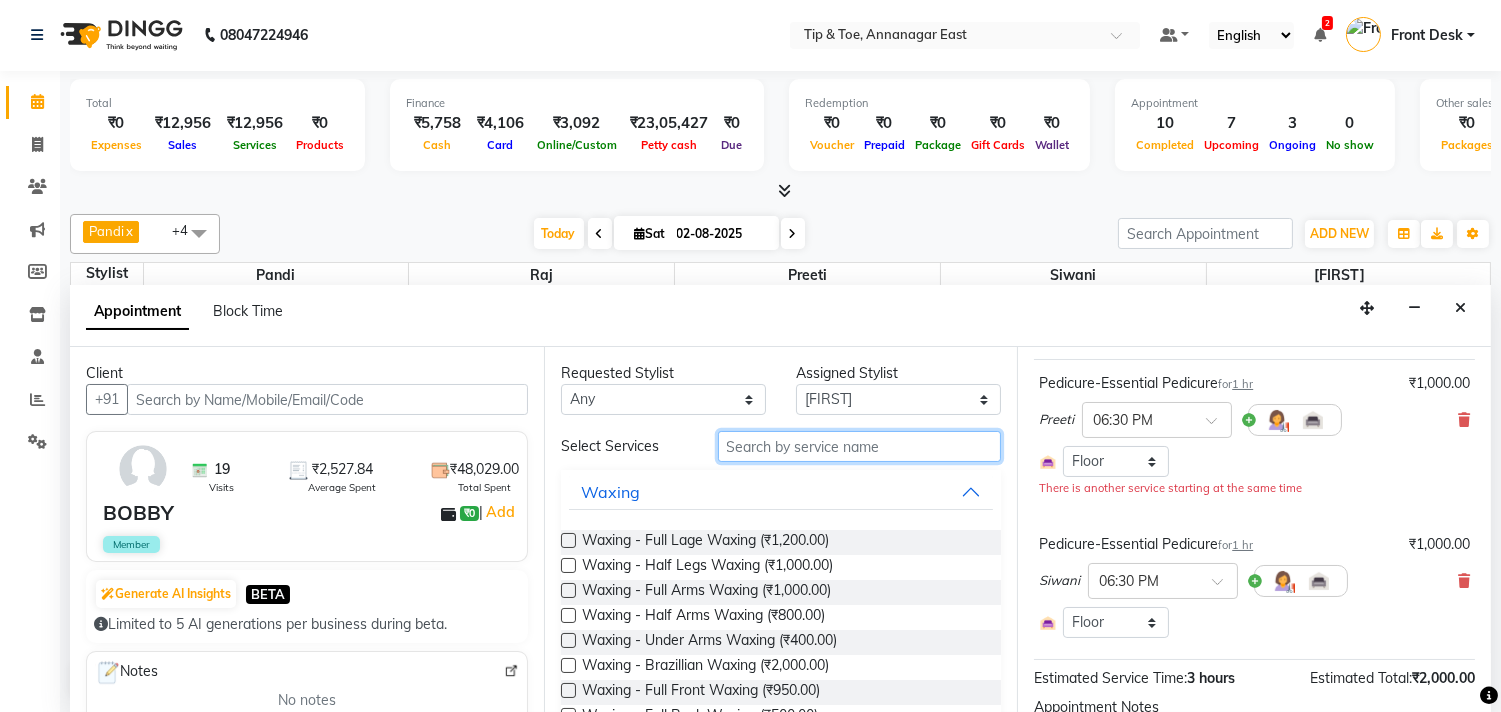 click at bounding box center (860, 446) 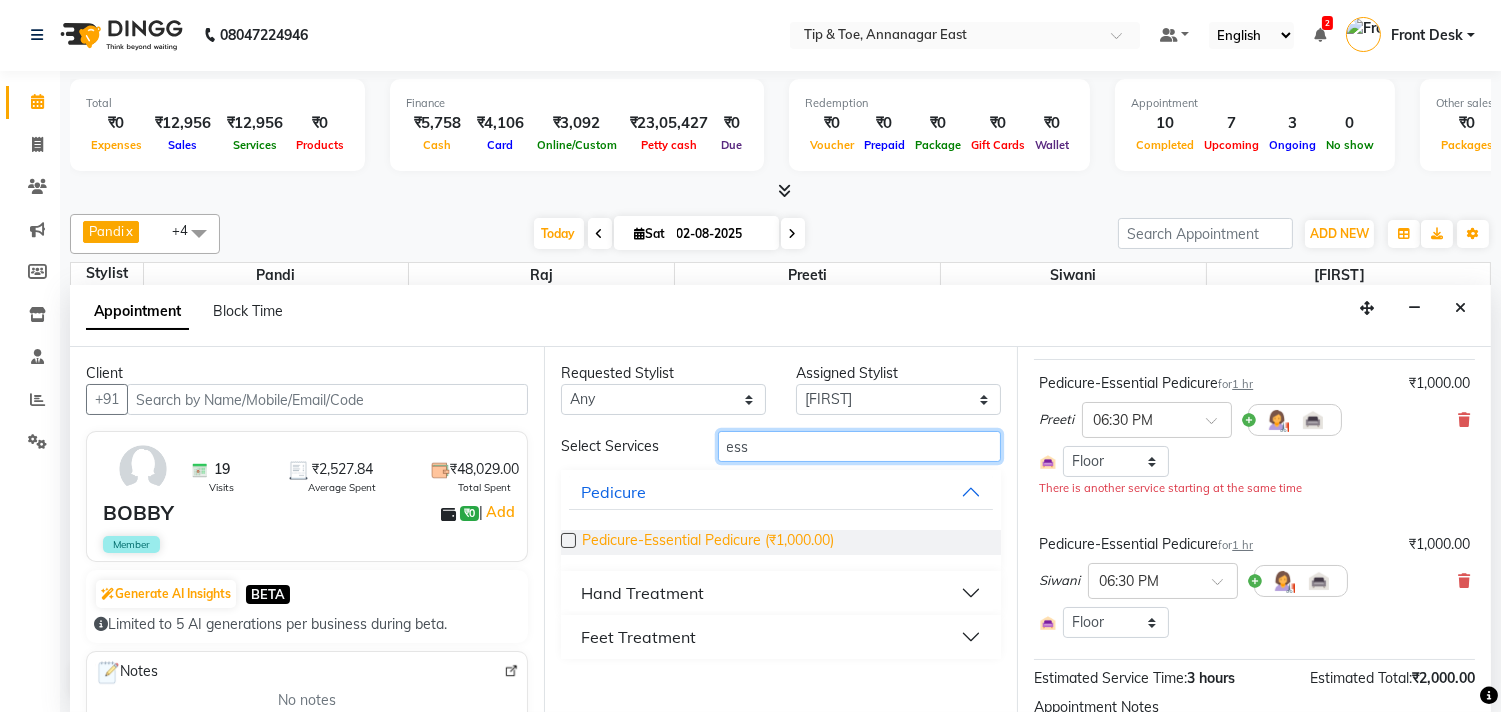 type on "ess" 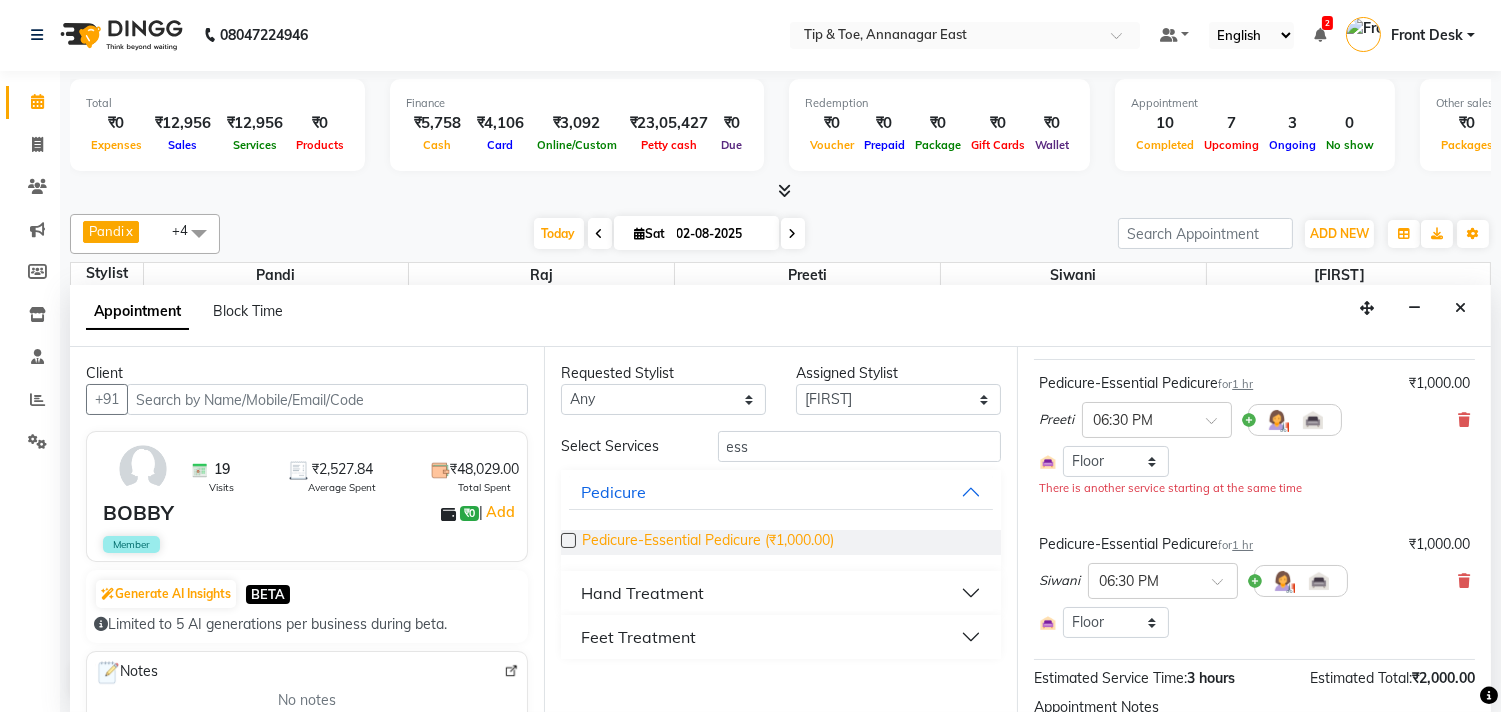click on "Pedicure-Essential Pedicure (₹1,000.00)" at bounding box center (708, 542) 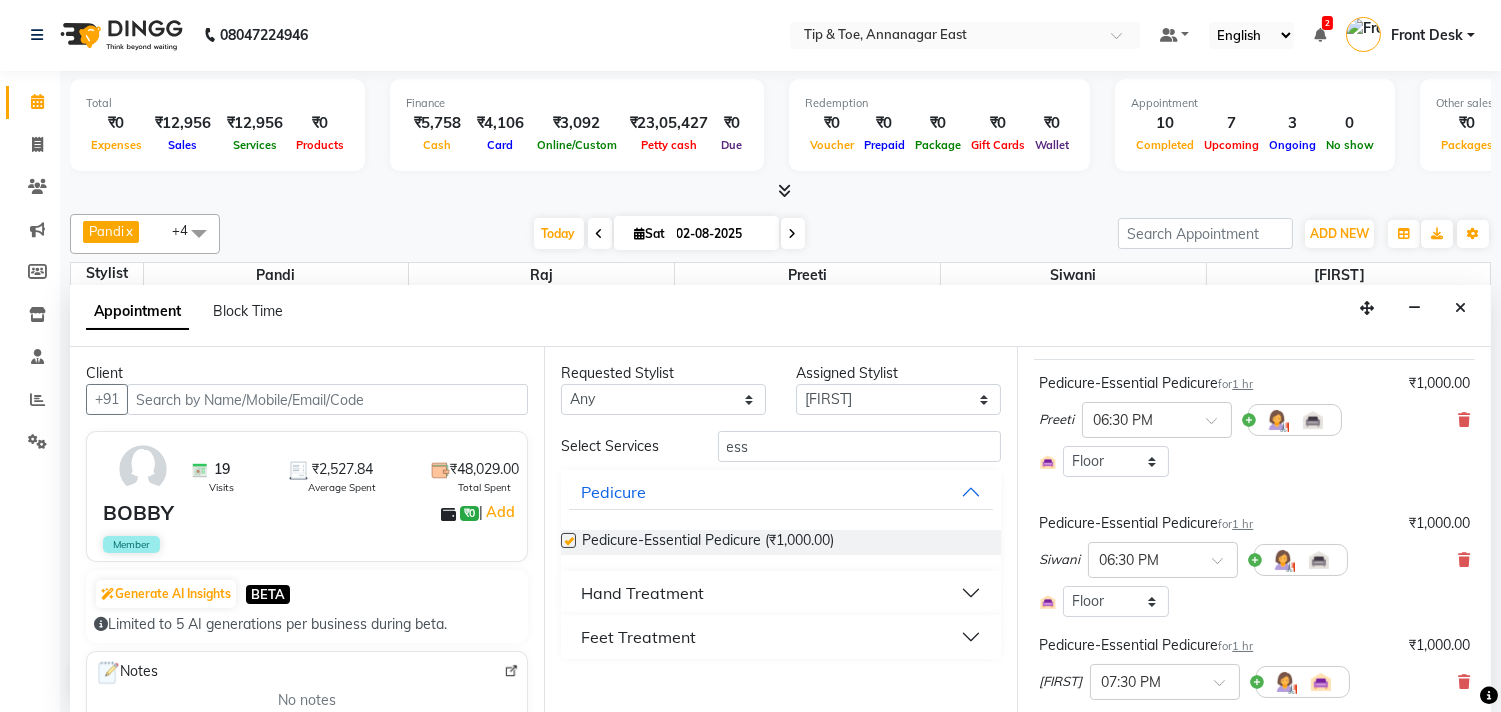 checkbox on "false" 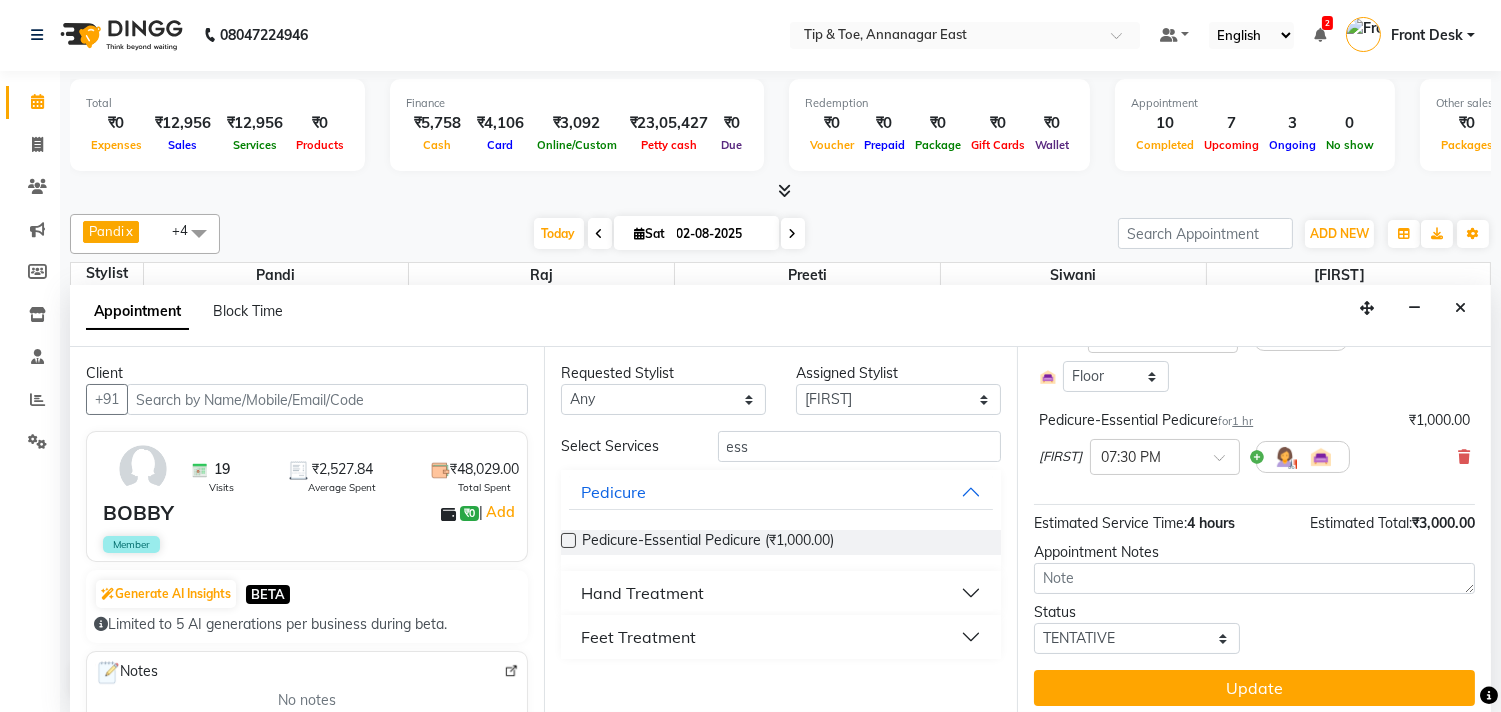 scroll, scrollTop: 364, scrollLeft: 0, axis: vertical 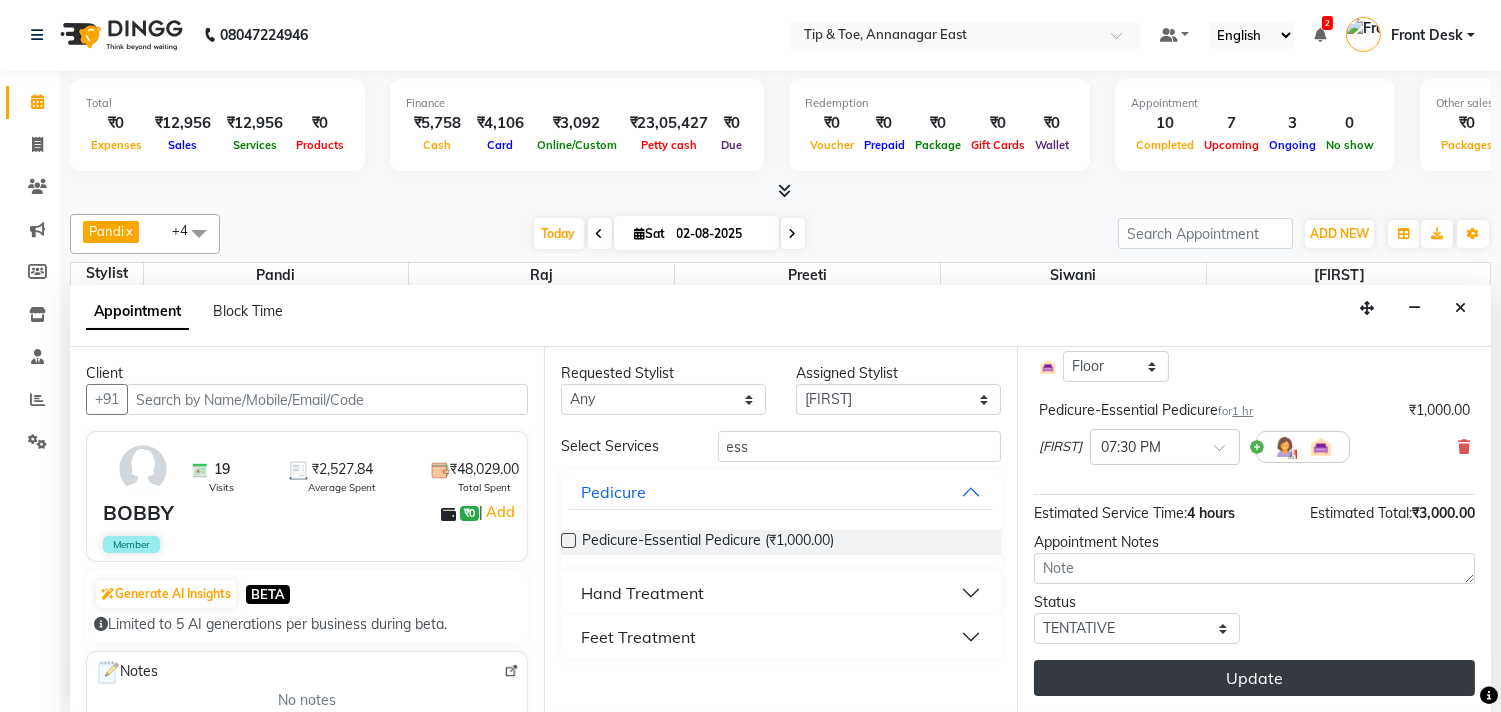 click on "Update" at bounding box center (1254, 678) 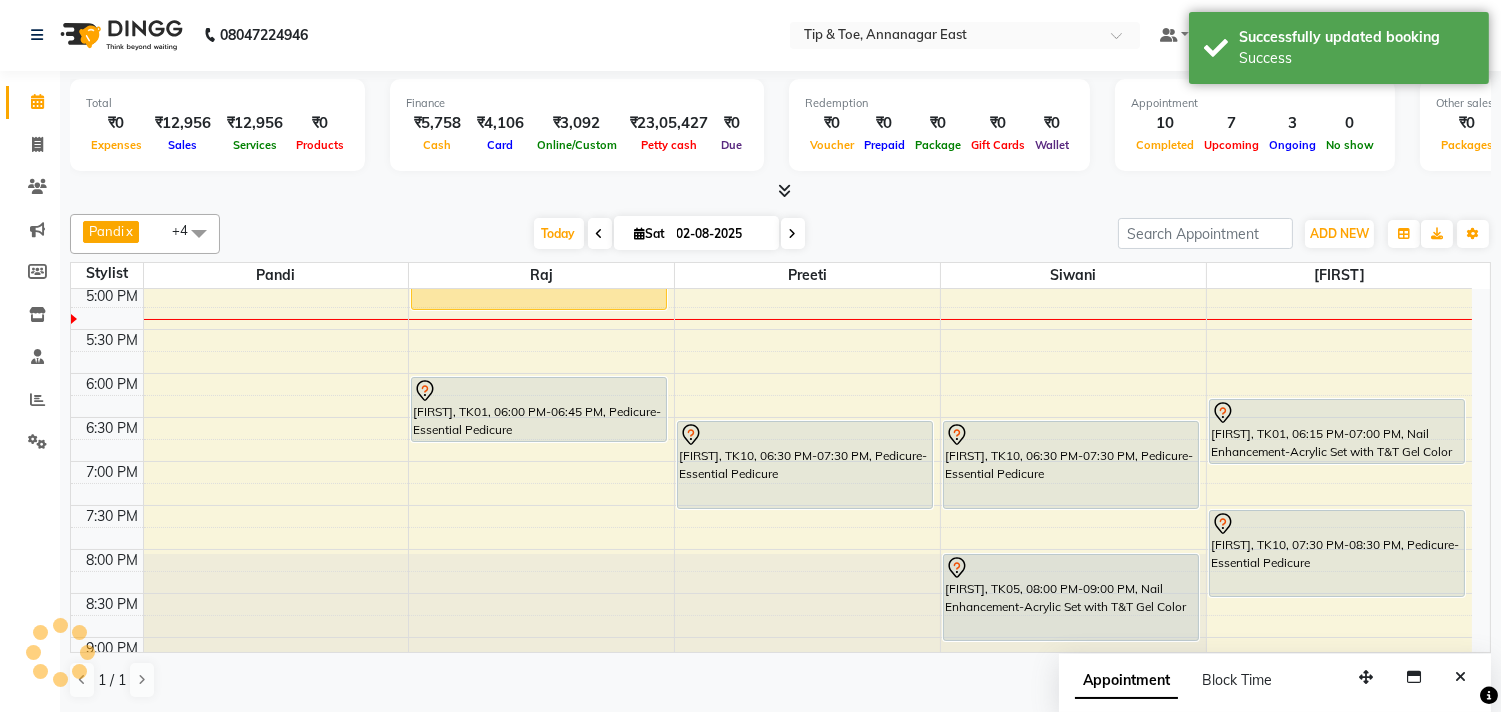 scroll, scrollTop: 0, scrollLeft: 0, axis: both 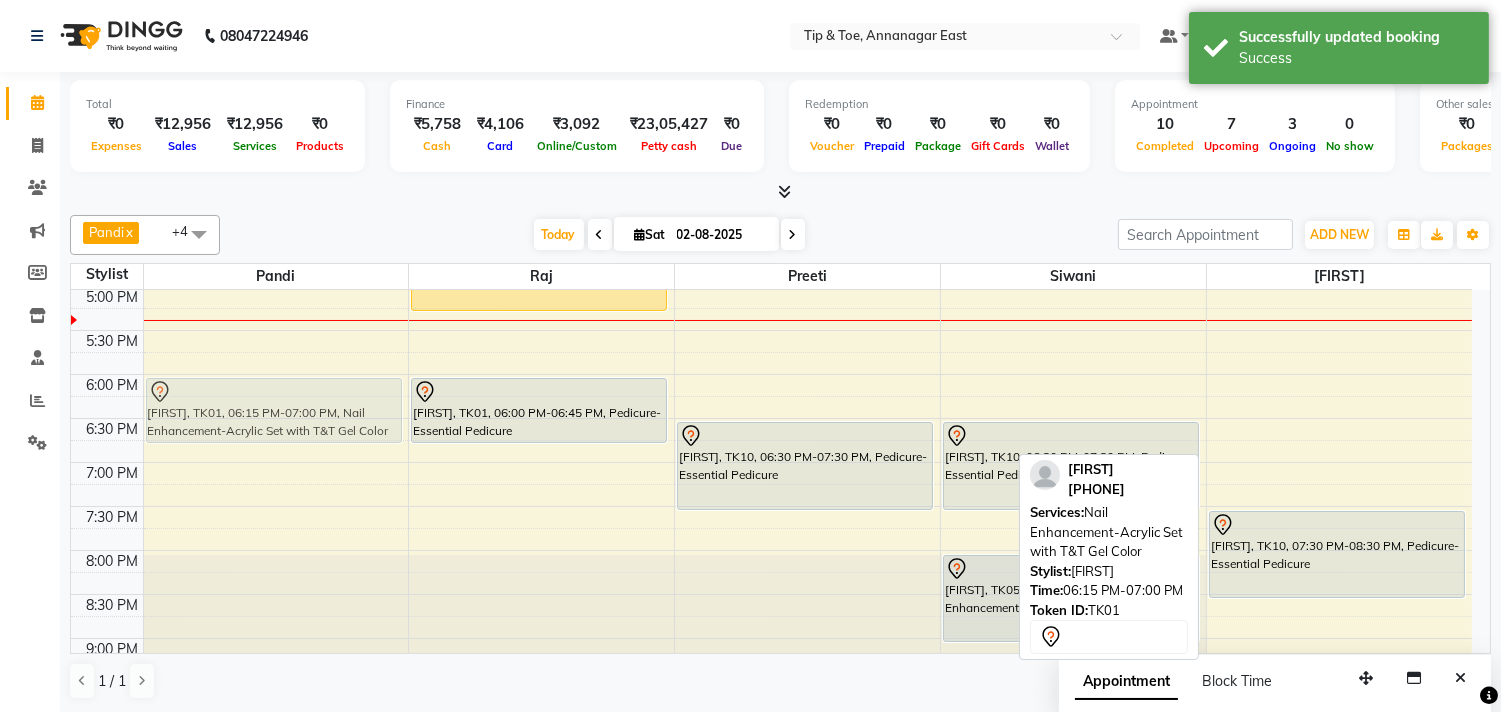 drag, startPoint x: 1280, startPoint y: 431, endPoint x: 277, endPoint y: 405, distance: 1003.3369 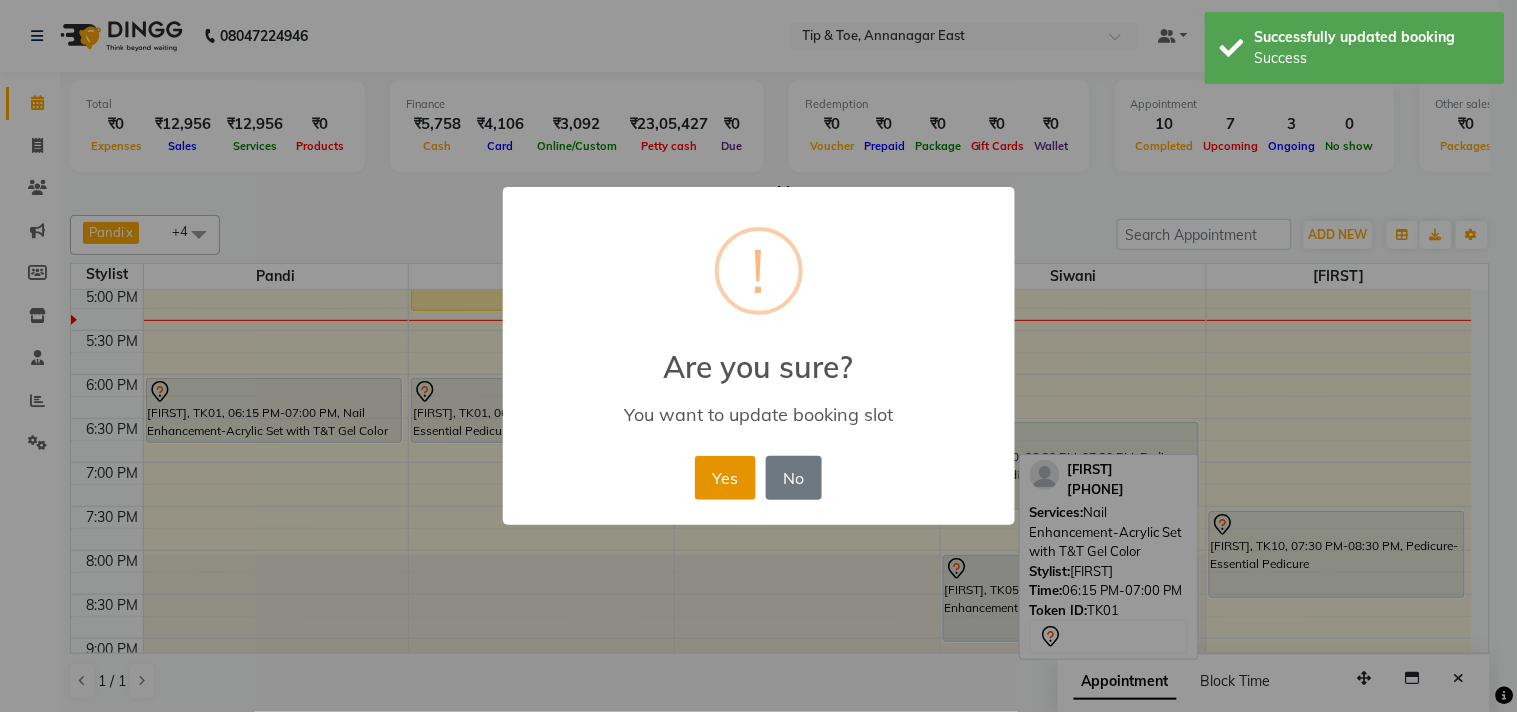 click on "Yes" at bounding box center (725, 478) 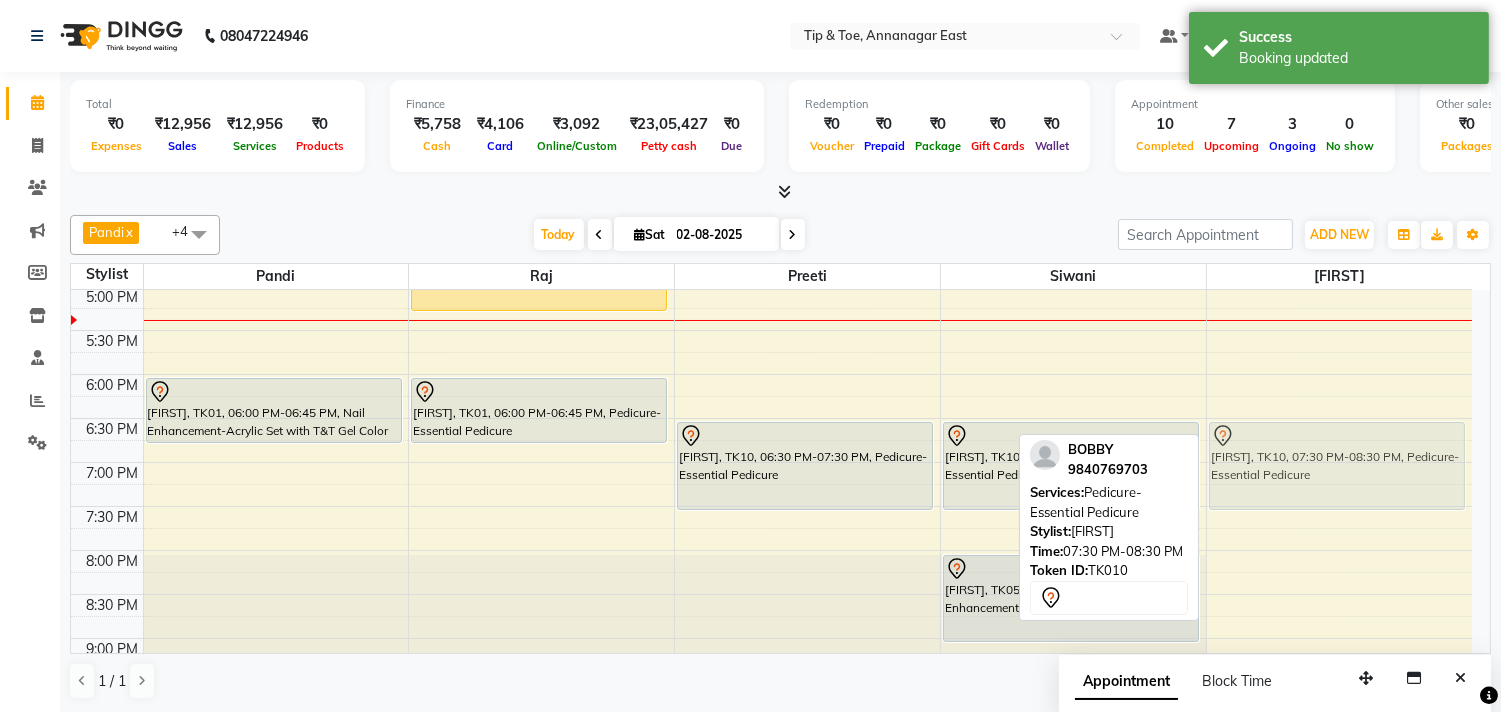 drag, startPoint x: 1323, startPoint y: 542, endPoint x: 1368, endPoint y: 460, distance: 93.53609 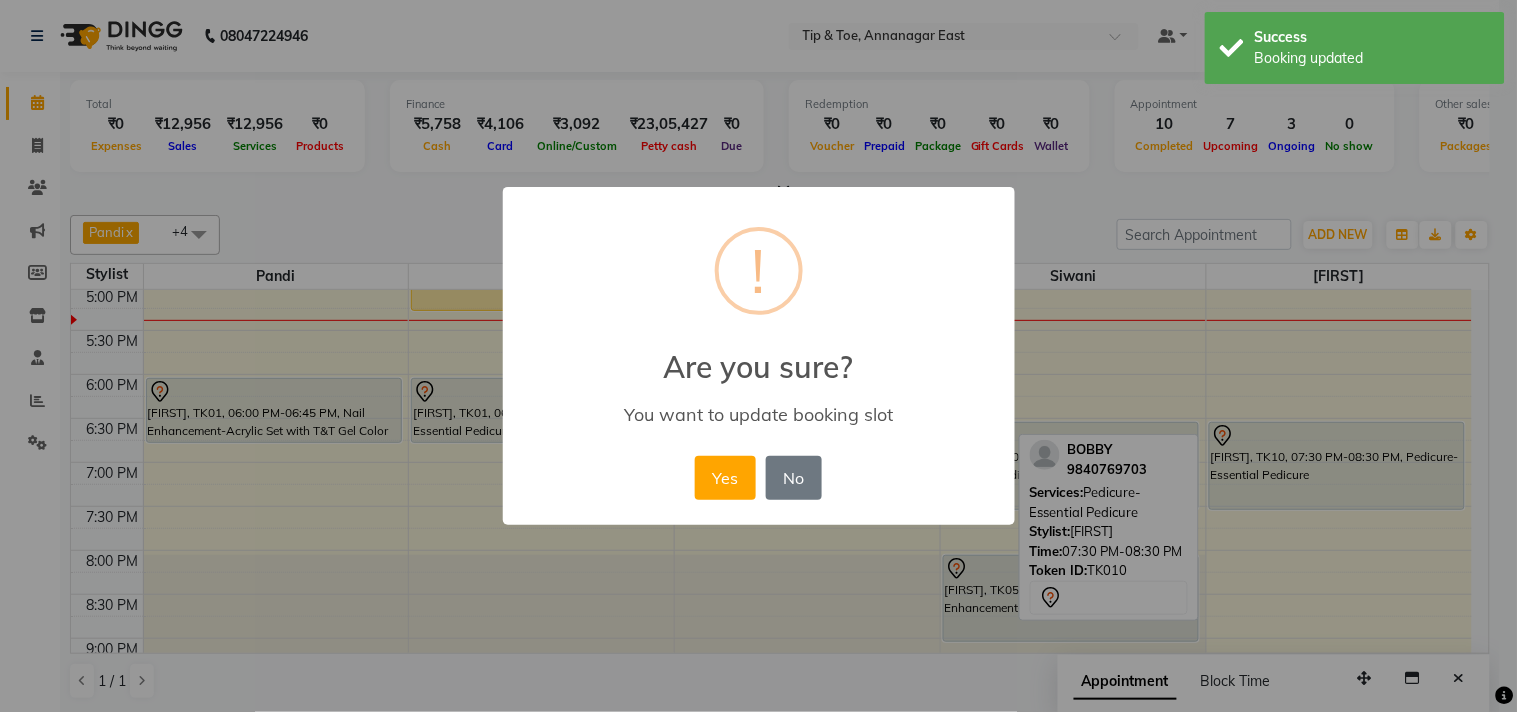 click on "Yes" at bounding box center [725, 478] 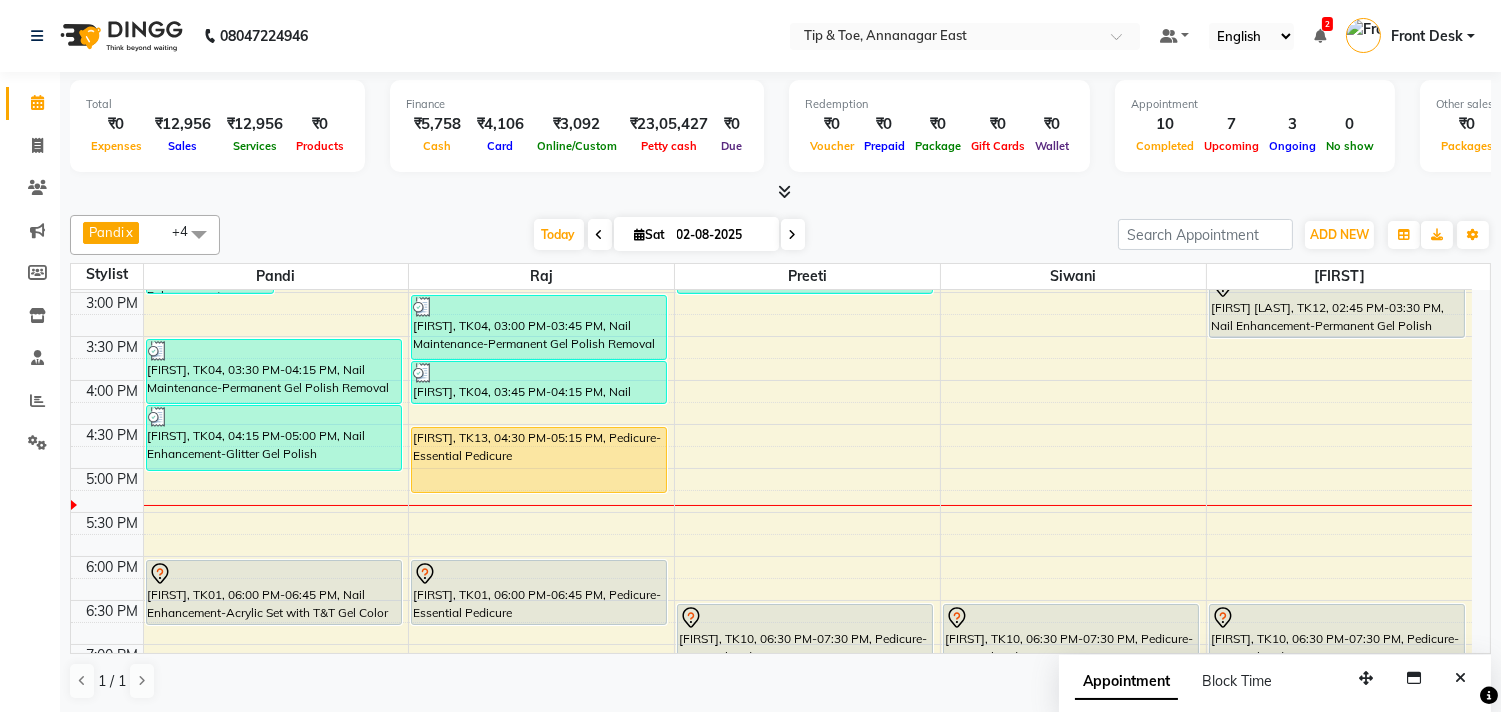 scroll, scrollTop: 651, scrollLeft: 0, axis: vertical 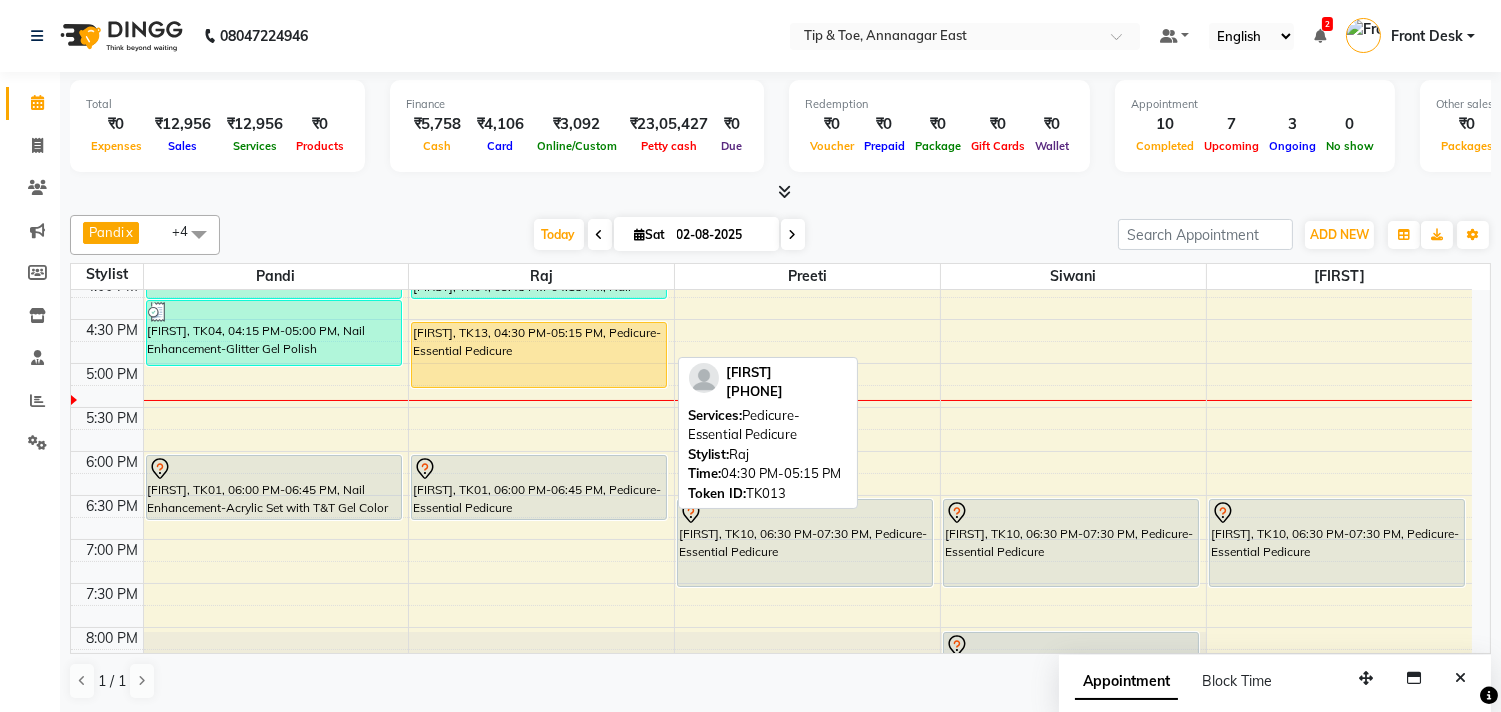 drag, startPoint x: 560, startPoint y: 361, endPoint x: 586, endPoint y: 316, distance: 51.971146 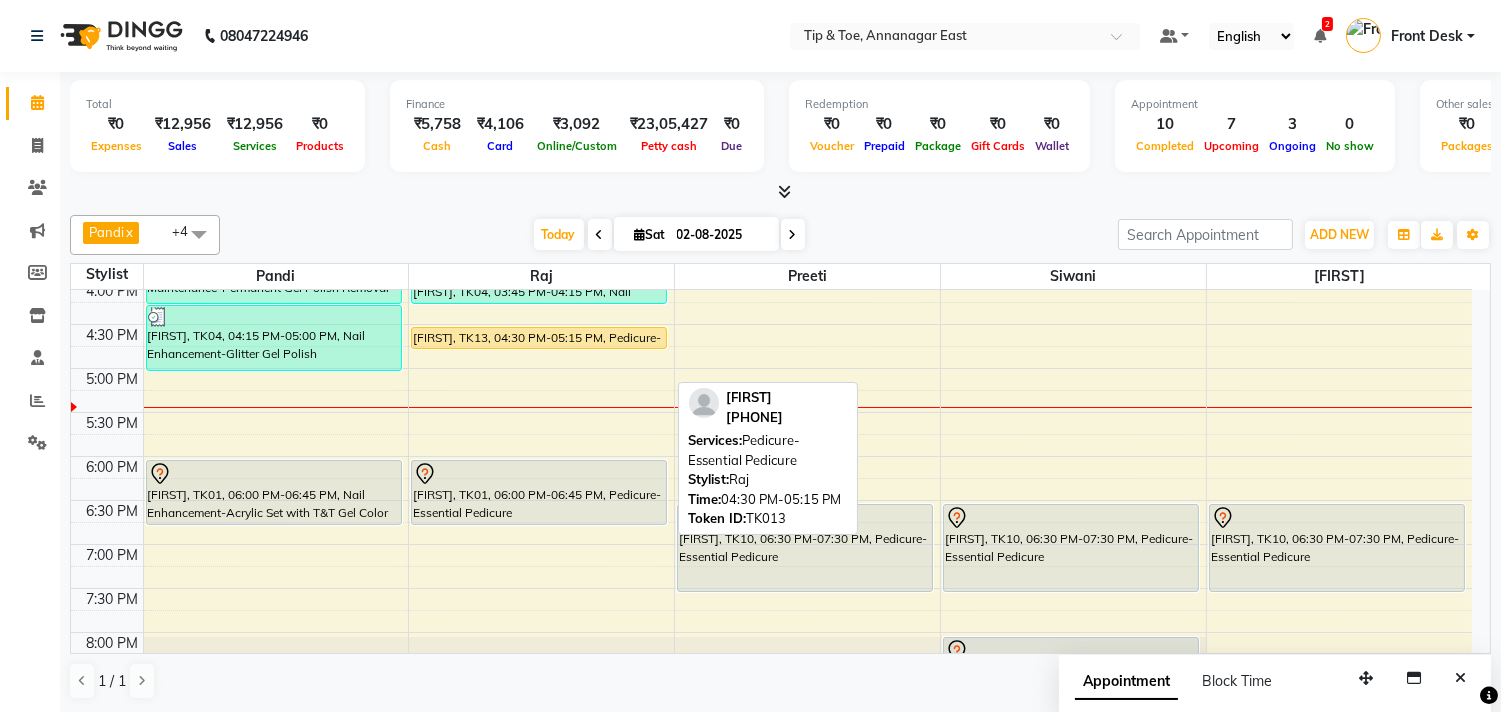 drag, startPoint x: 558, startPoint y: 388, endPoint x: 567, endPoint y: 345, distance: 43.931767 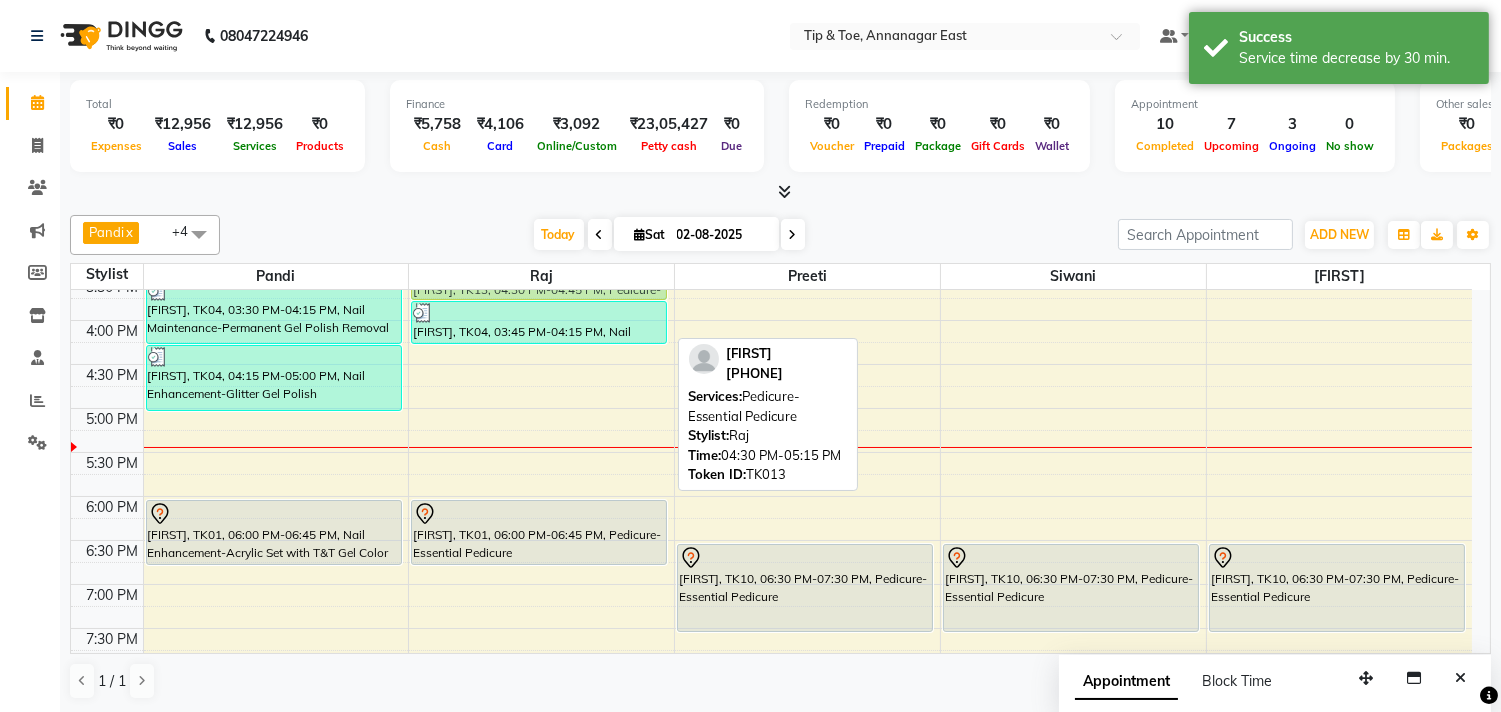 scroll, scrollTop: 557, scrollLeft: 0, axis: vertical 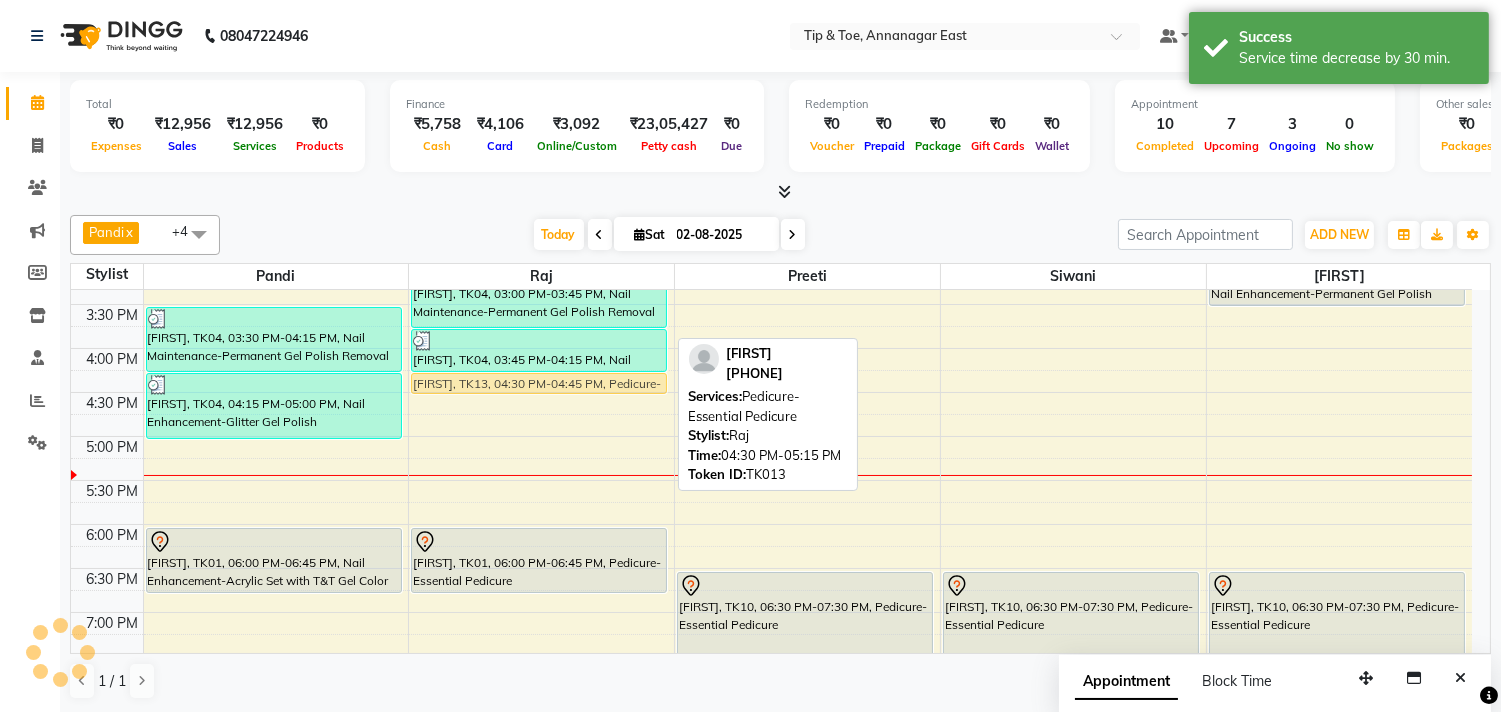 drag, startPoint x: 591, startPoint y: 335, endPoint x: 580, endPoint y: 378, distance: 44.38468 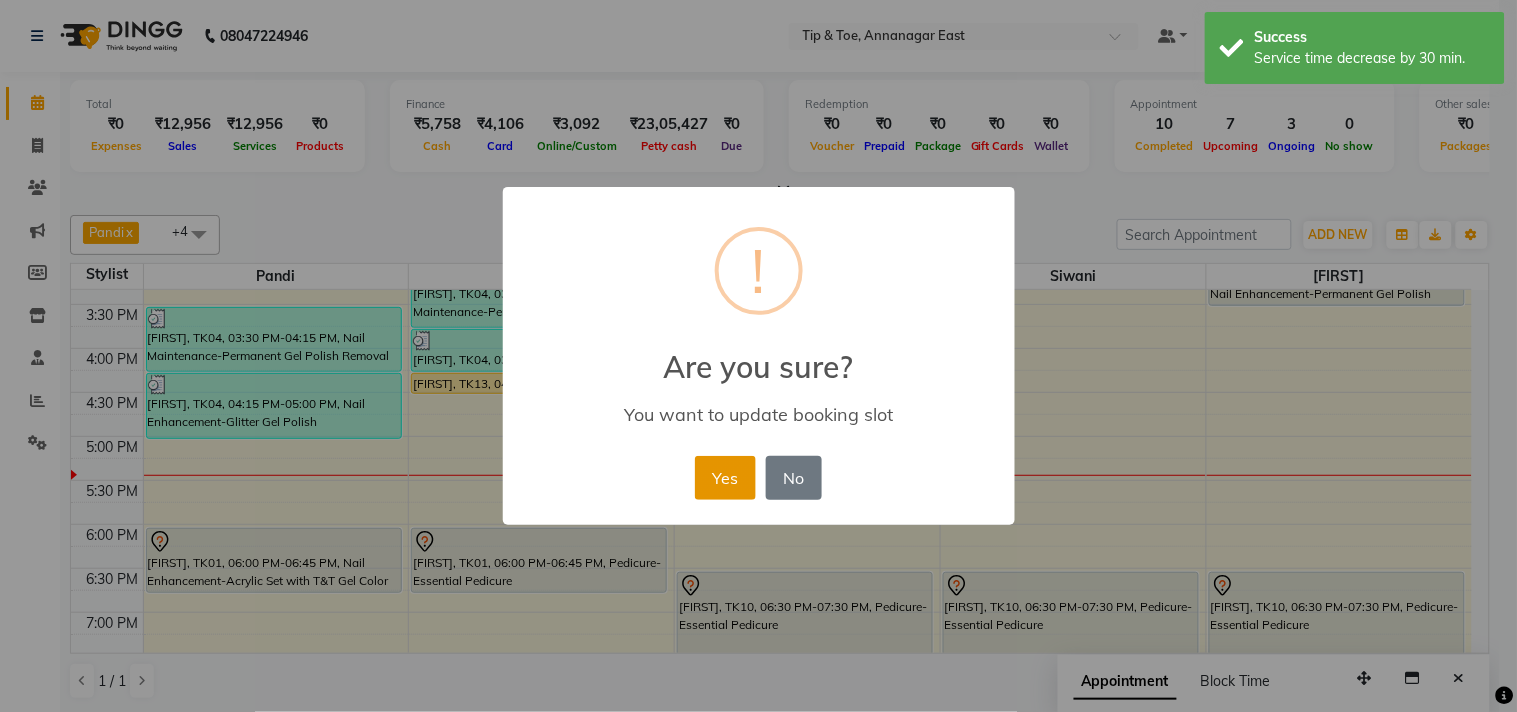 click on "Yes" at bounding box center [725, 478] 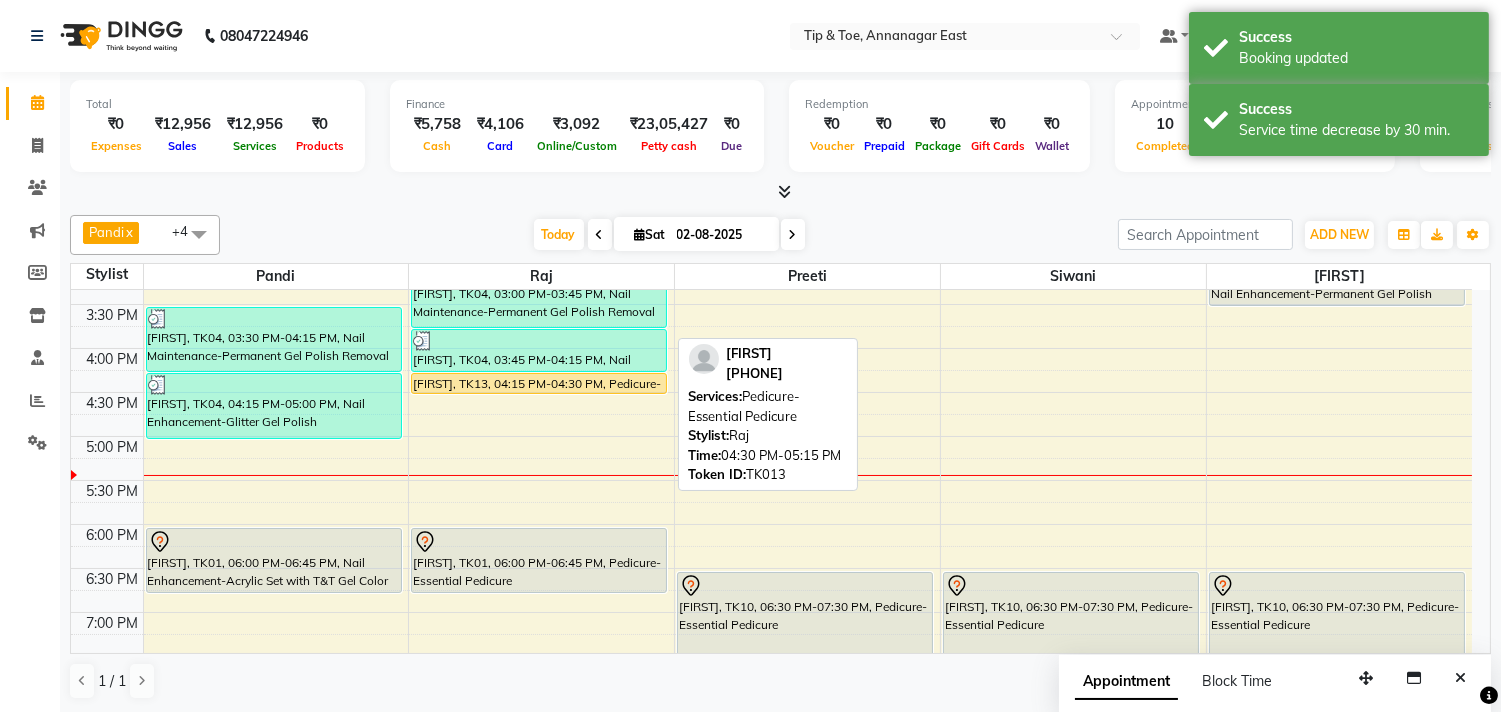 click on "9:00 AM 9:30 AM 10:00 AM 10:30 AM 11:00 AM 11:30 AM 12:00 PM 12:30 PM 1:00 PM 1:30 PM 2:00 PM 2:30 PM 3:00 PM 3:30 PM 4:00 PM 4:30 PM 5:00 PM 5:30 PM 6:00 PM 6:30 PM 7:00 PM 7:30 PM 8:00 PM 8:30 PM 9:00 PM 9:30 PM 10:00 PM 10:30 PM     [FIRST], TK07, 02:15 PM-03:00 PM, Nail Enhancement-Chrome/Metallic Nails     [FIRST], TK07, 02:15 PM-02:45 PM, Nail Enhancement-Permanent Gel Polish    [FIRST], TK02, 11:00 AM-12:00 PM, Nail Enhancement-Acrylic Overlays    [FIRST], TK06, 01:30 PM-02:00 PM, Nail Enhancement-Acrylic Set with T&T Gel Color     [FIRST], TK04, 03:30 PM-04:15 PM, Nail Maintenance-Permanent Gel Polish Removal     [FIRST], TK04, 04:15 PM-05:00 PM, Nail Enhancement-Glitter Gel Polish             [FIRST], TK01, 06:00 PM-06:45 PM, Nail Enhancement-Acrylic Set with T&T Gel Color     [FIRST], TK09, 12:00 PM-12:45 PM, Pedicure-Foot Facial Detox Pedicure     [FIRST], TK07, 02:00 PM-02:45 PM, Pedicure-Essential Pedicure     [FIRST], TK04, 03:00 PM-03:45 PM, Nail Maintenance-Permanent Gel Polish Removal" at bounding box center (771, 348) 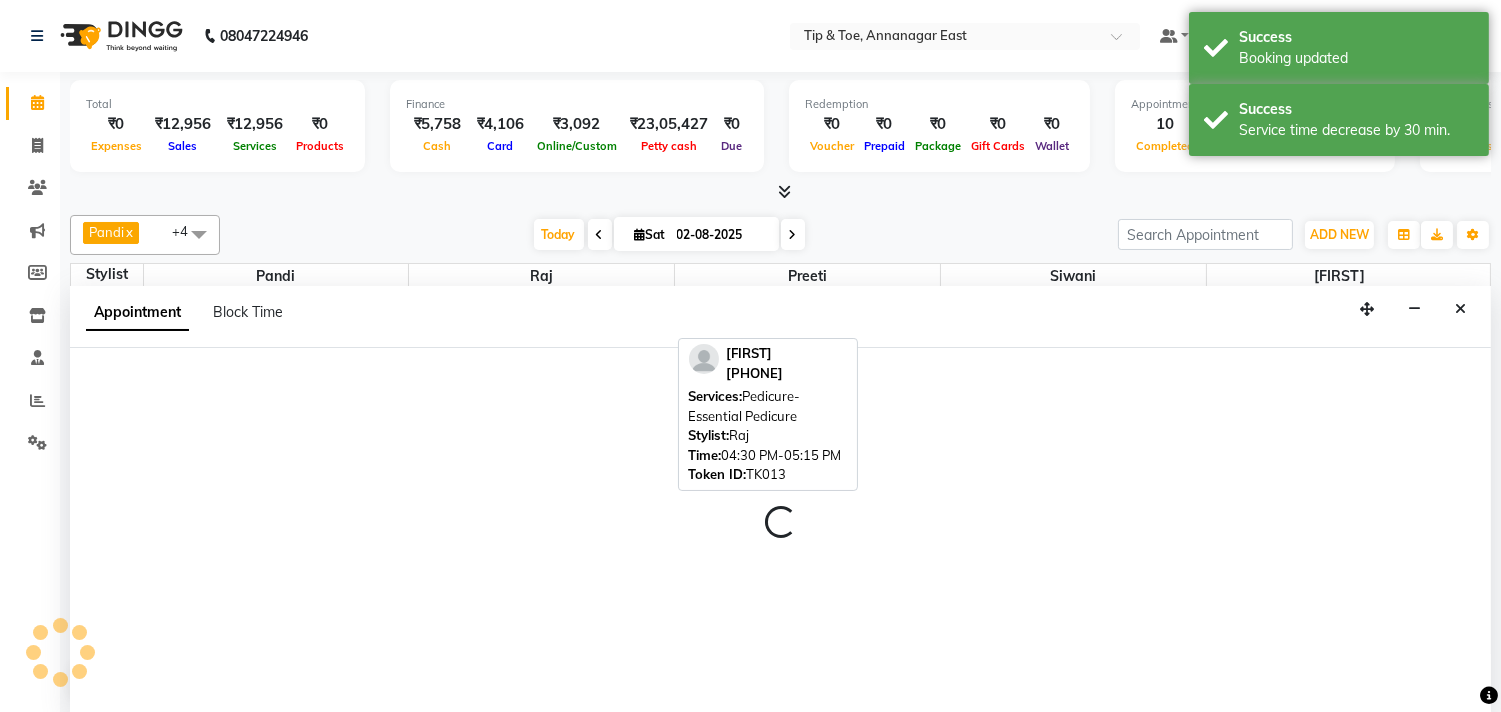 select on "39914" 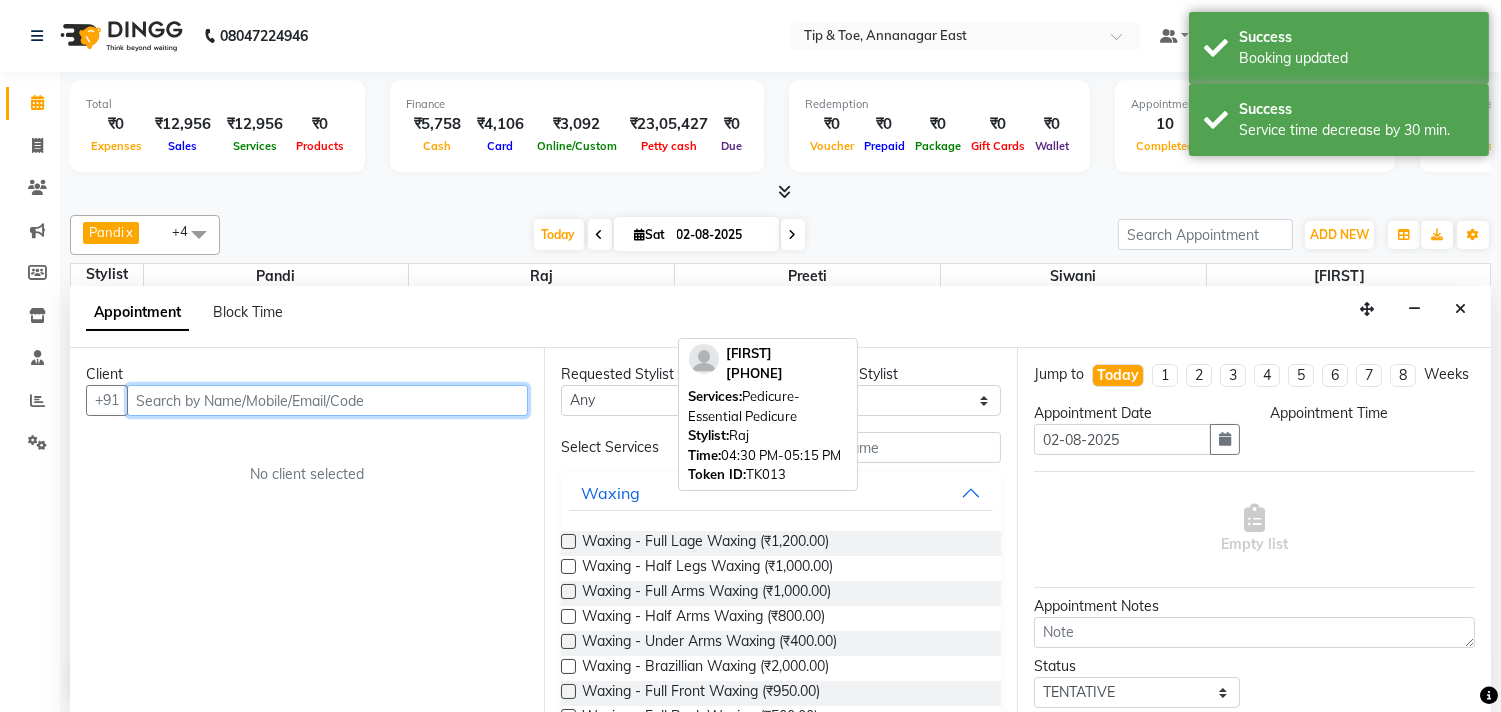 scroll, scrollTop: 1, scrollLeft: 0, axis: vertical 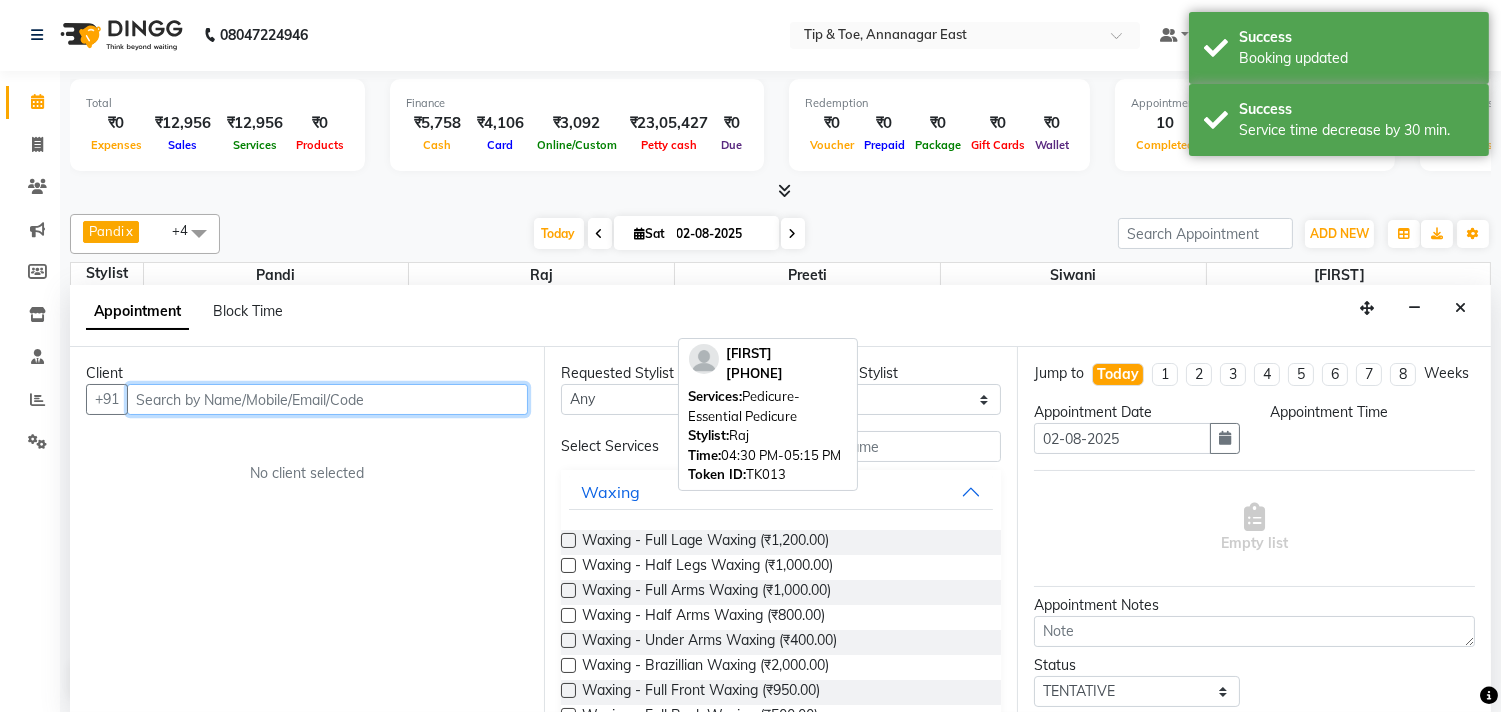 select on "990" 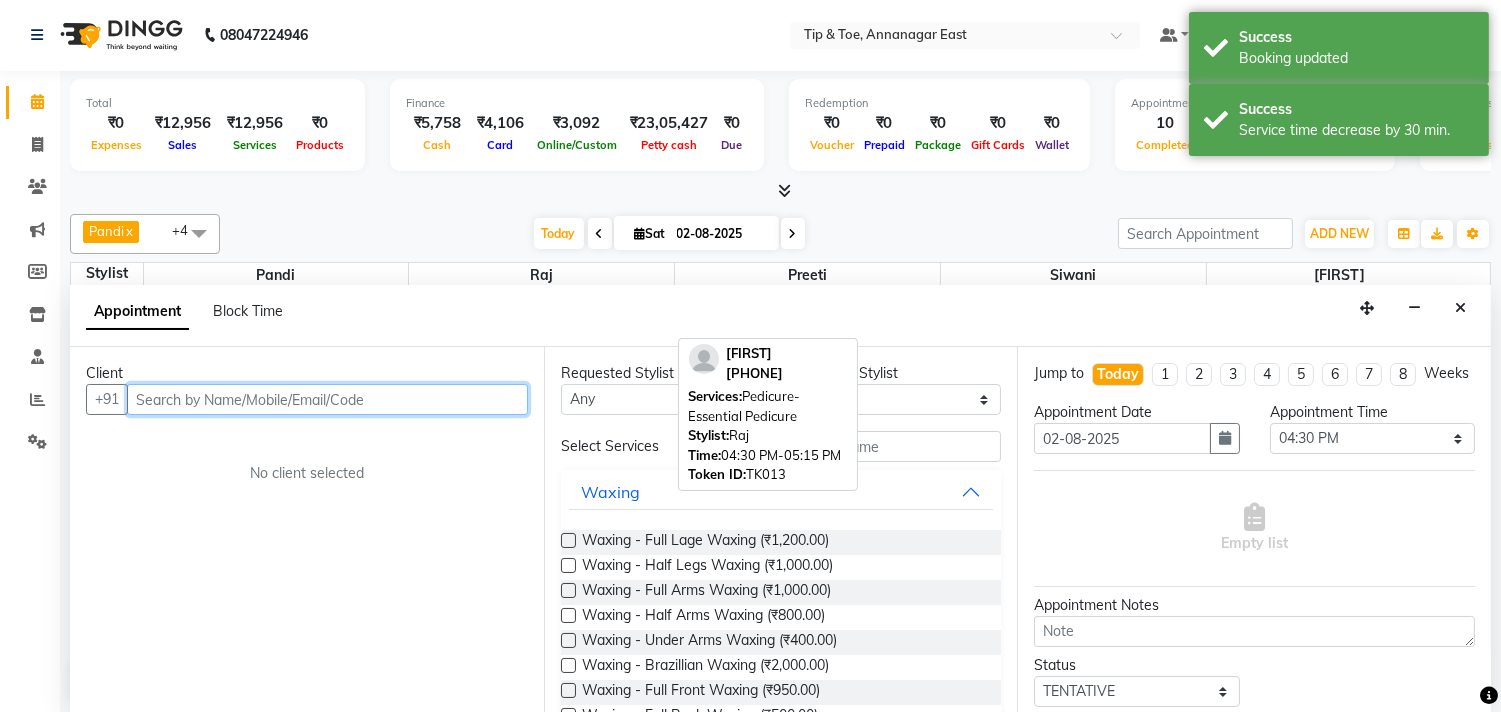 click at bounding box center (327, 399) 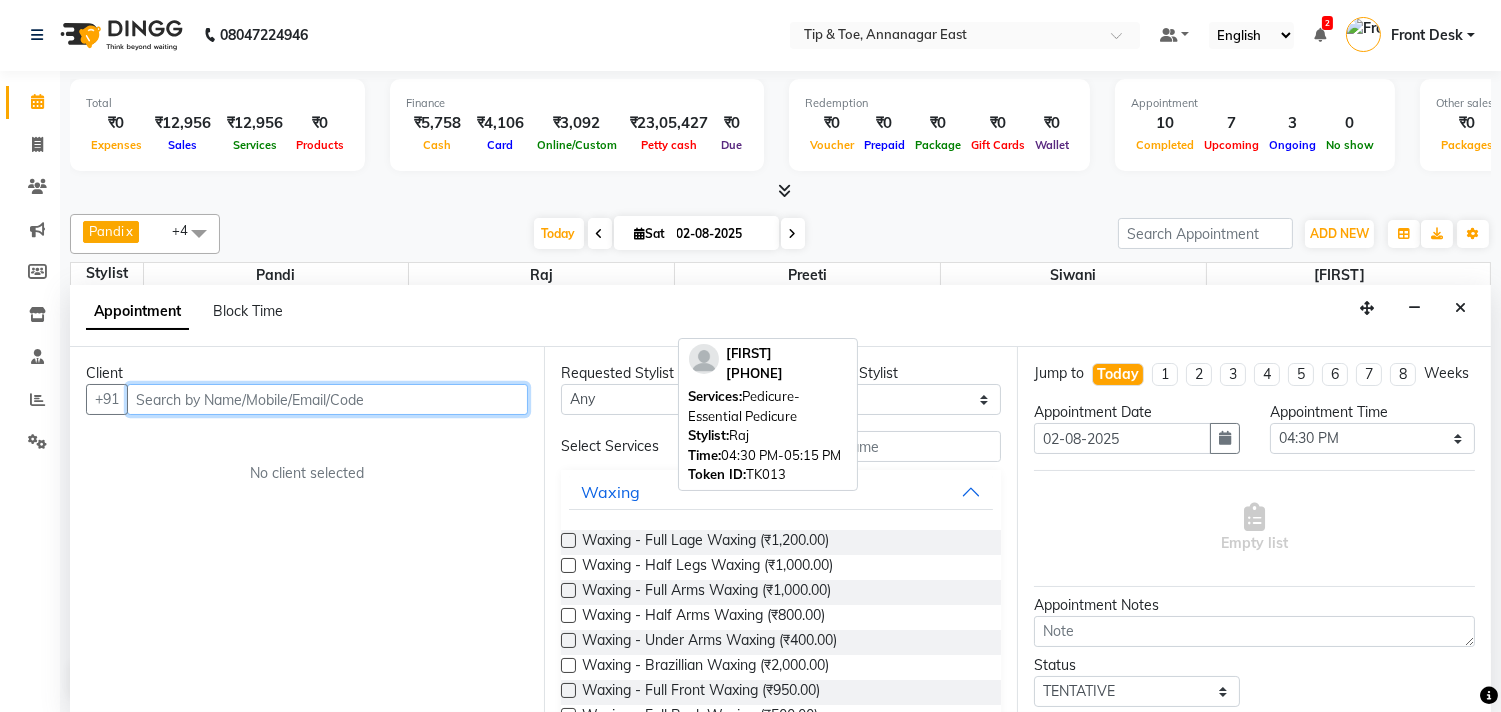 click at bounding box center (327, 399) 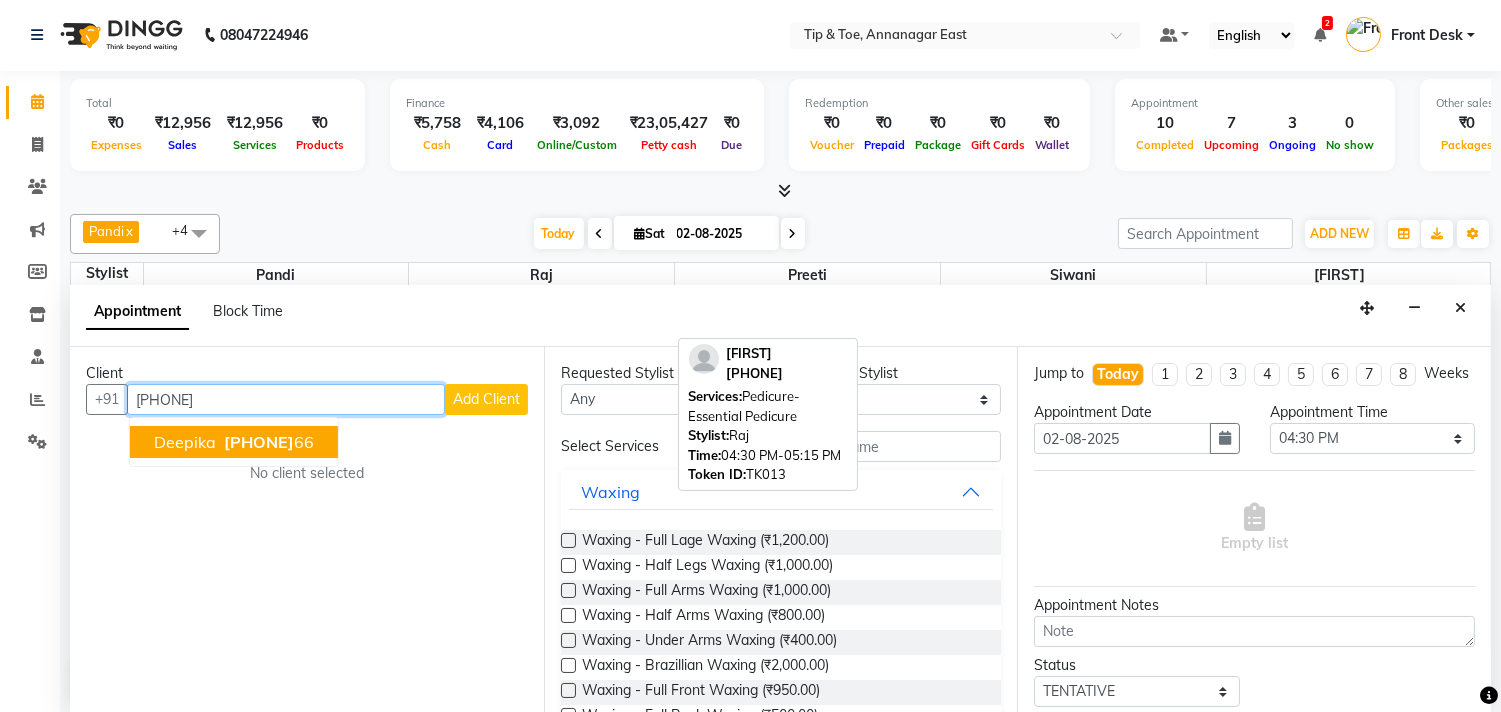 click on "[PHONE]" at bounding box center (259, 442) 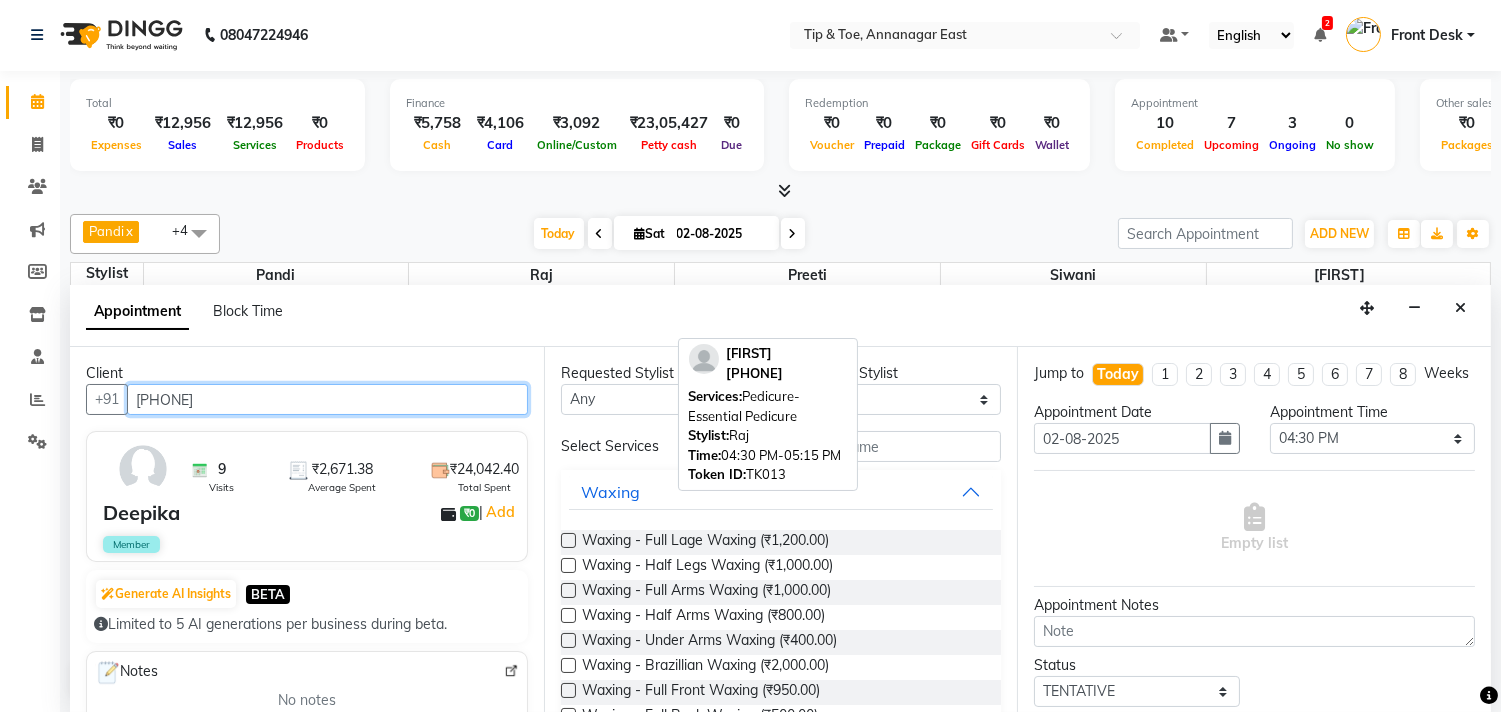 type on "[PHONE]" 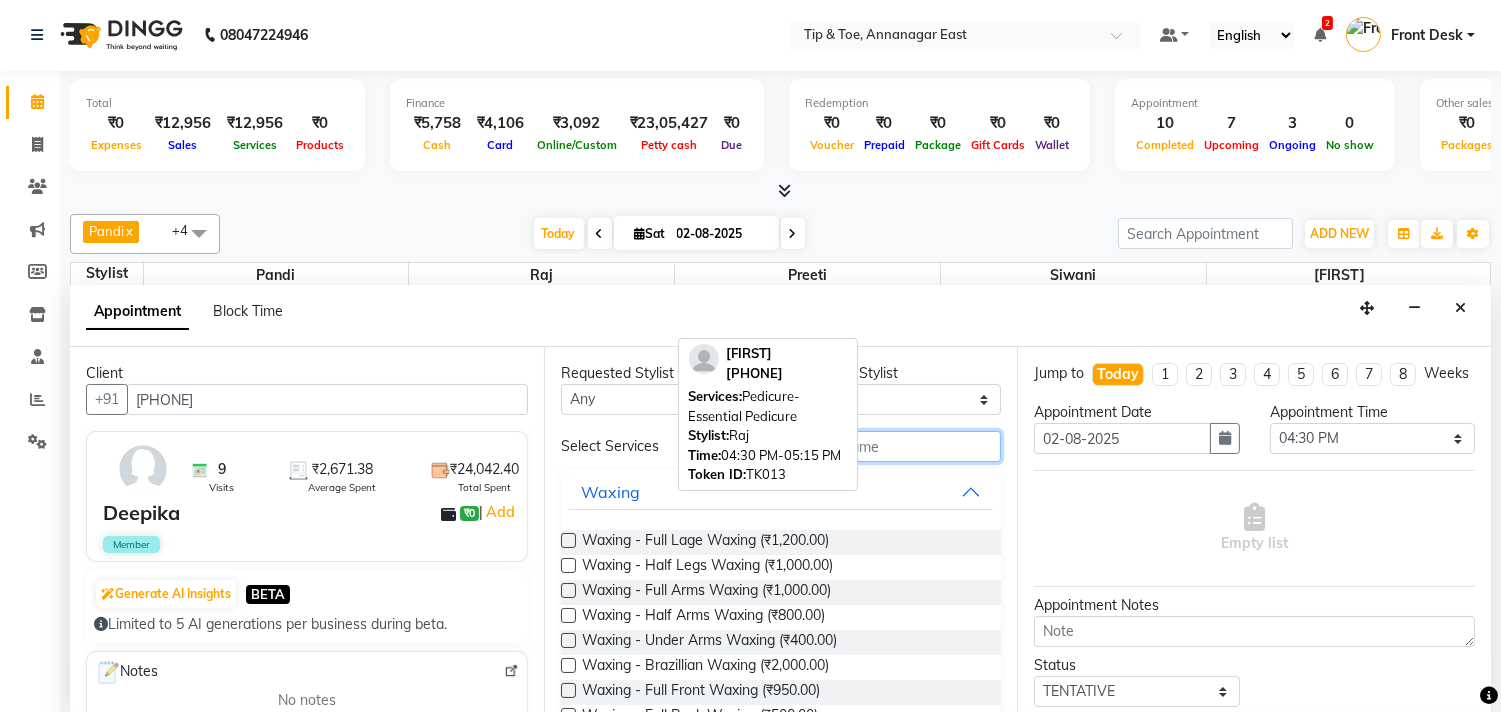 click at bounding box center (860, 446) 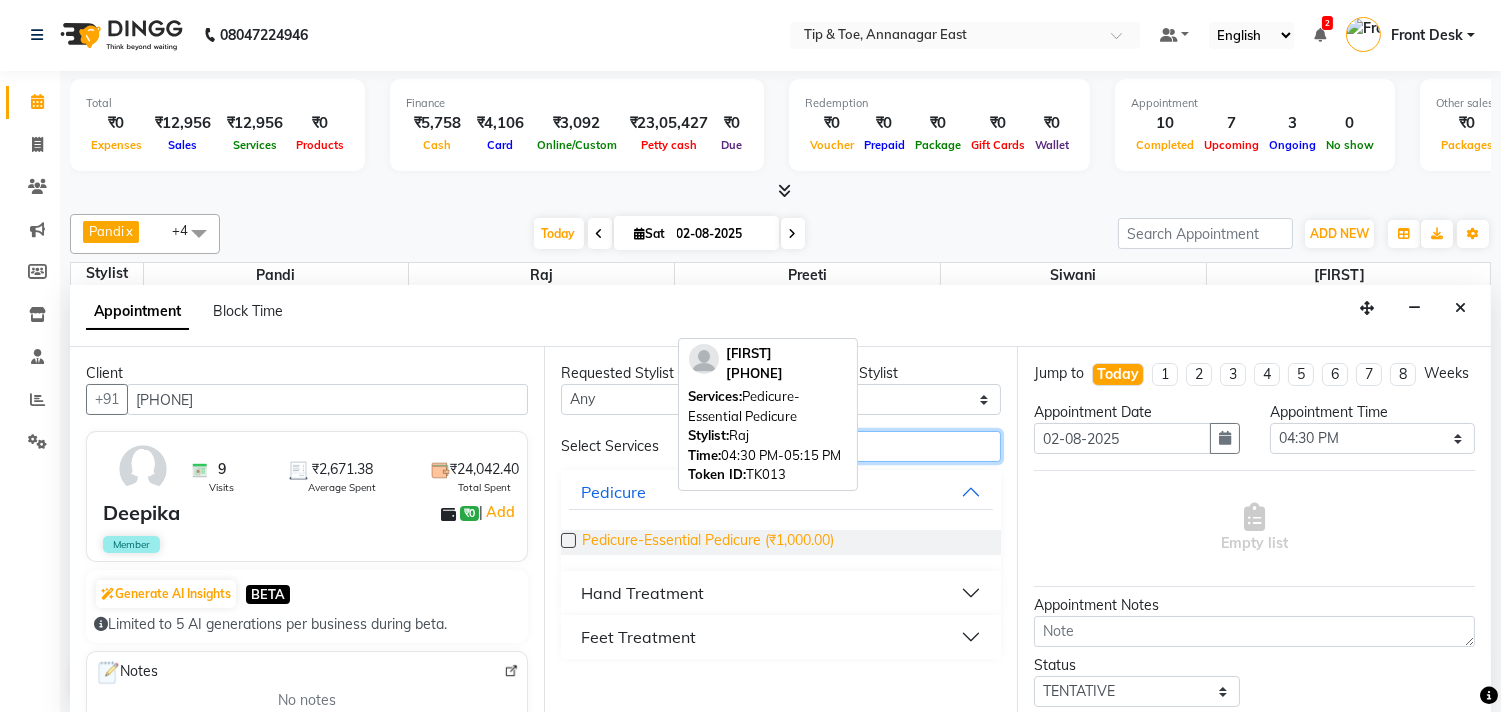 type on "ess" 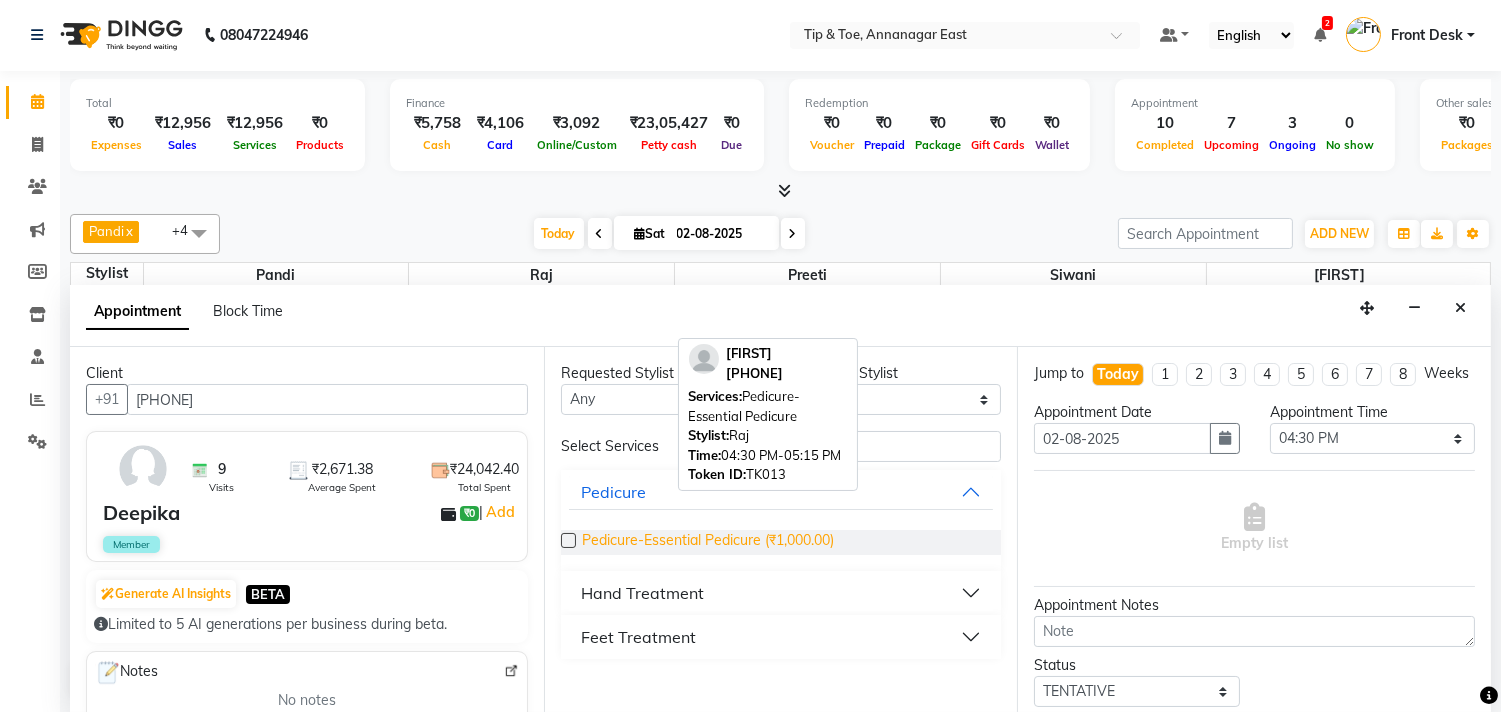 drag, startPoint x: 755, startPoint y: 541, endPoint x: 855, endPoint y: 544, distance: 100.04499 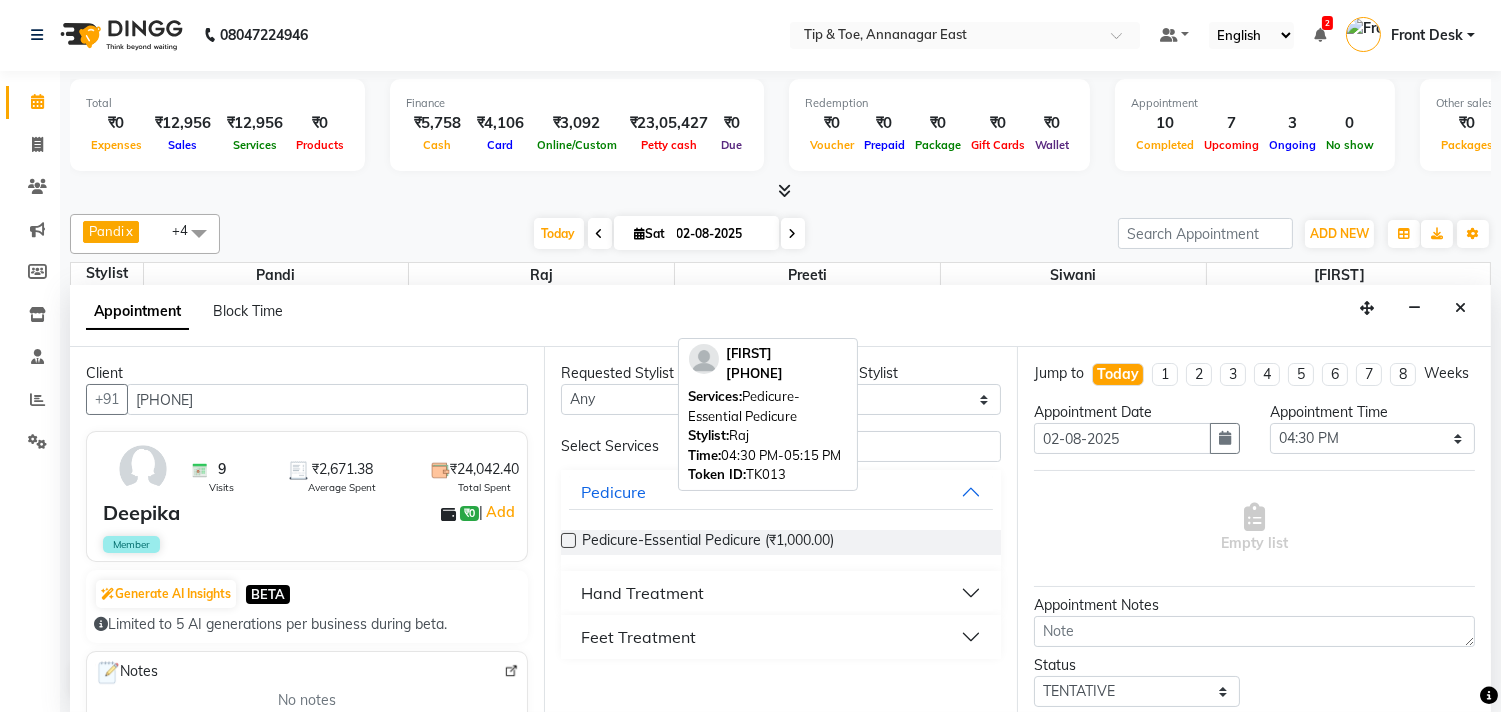 click on "Pedicure-Essential Pedicure (₹1,000.00)" at bounding box center [708, 542] 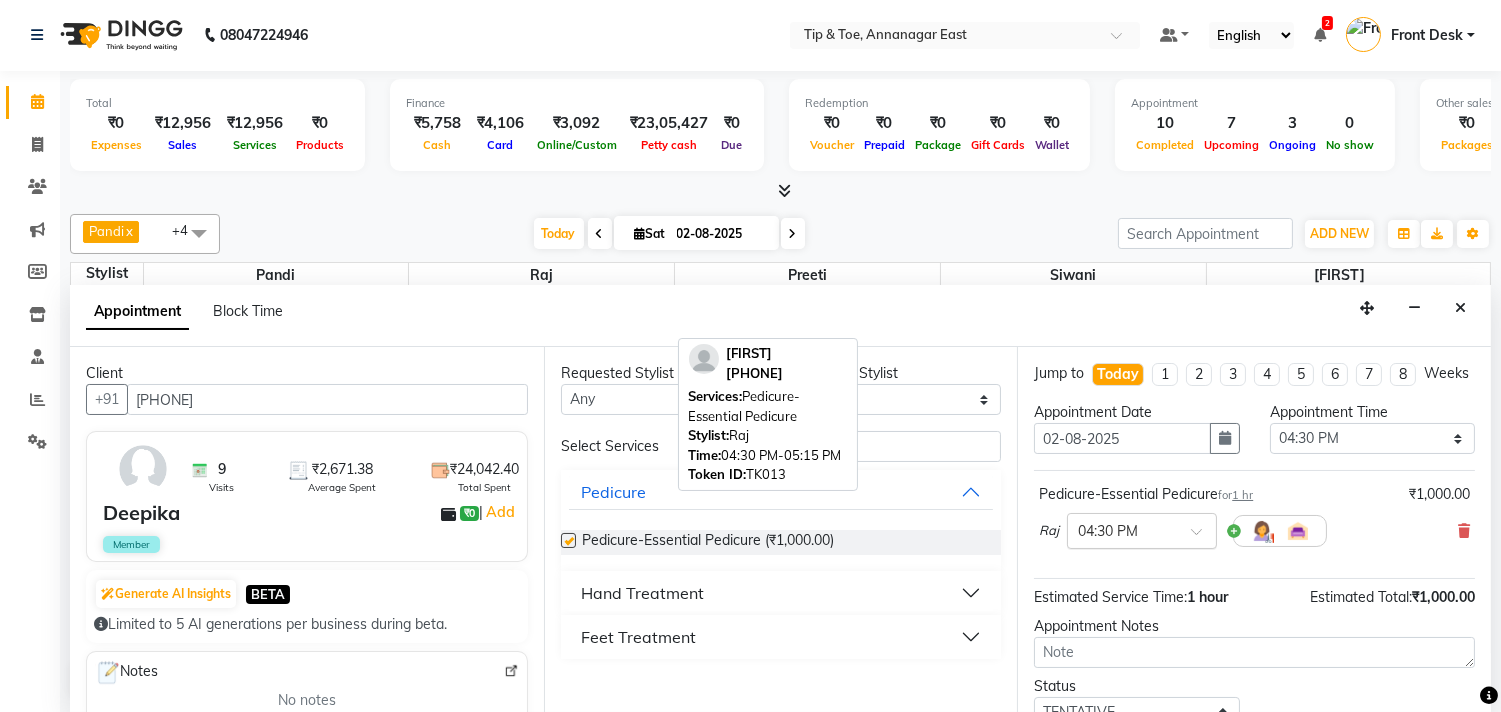 checkbox on "false" 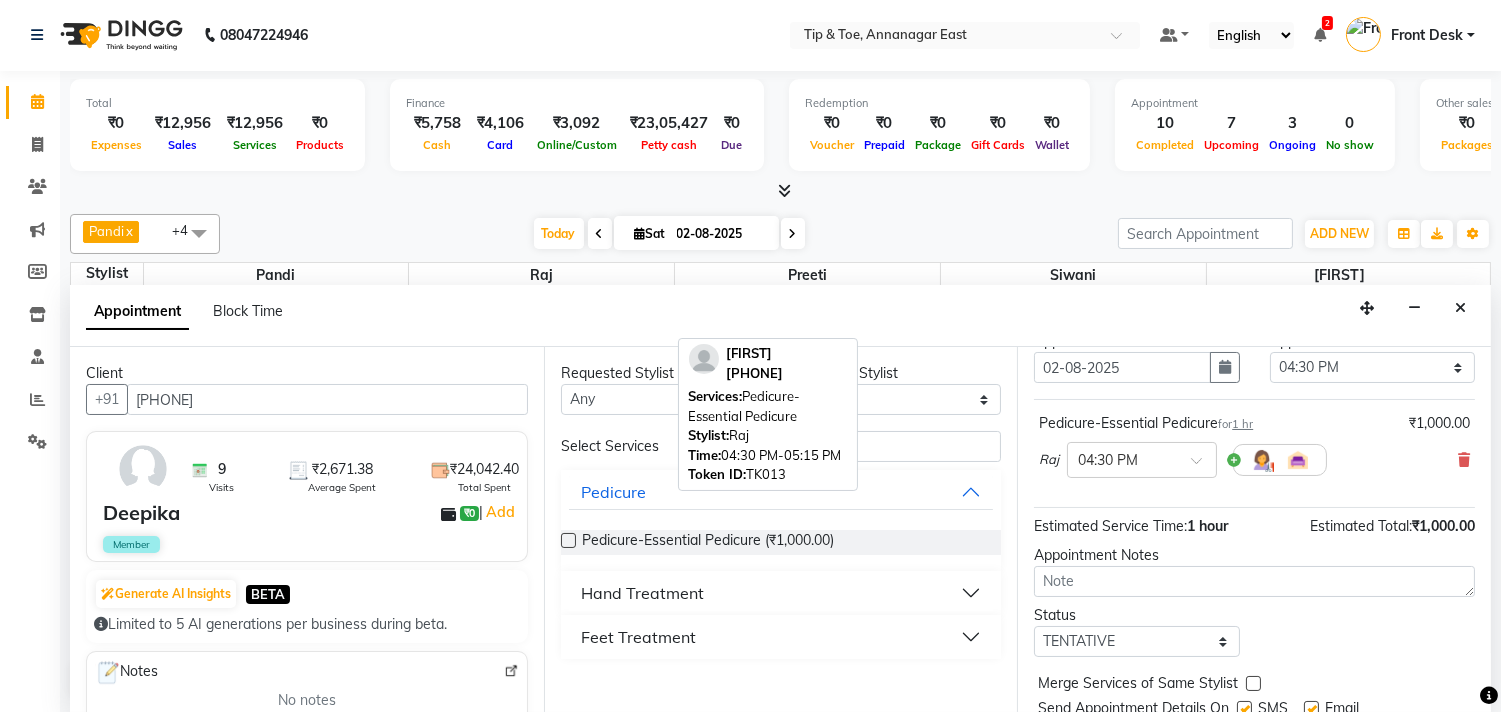 scroll, scrollTop: 161, scrollLeft: 0, axis: vertical 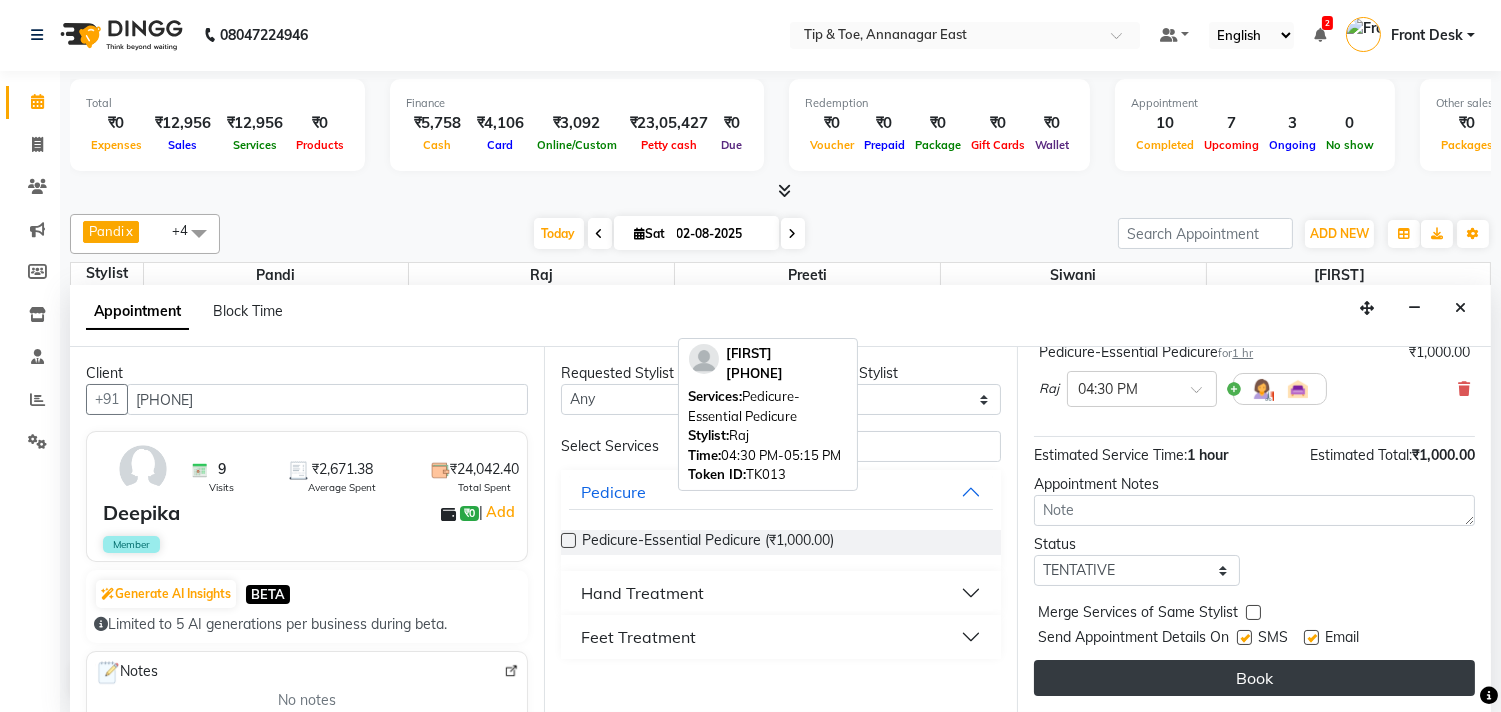 click on "Book" at bounding box center [1254, 678] 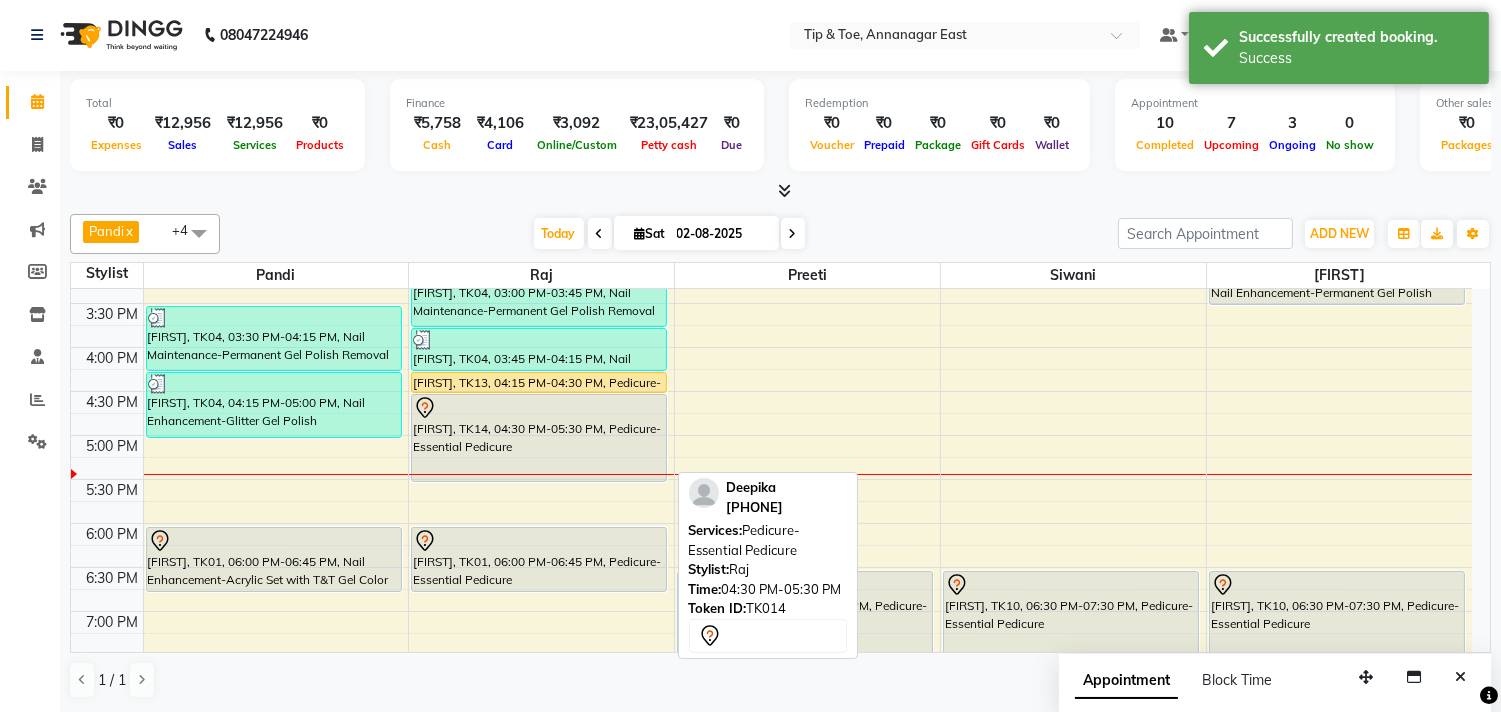 scroll, scrollTop: 0, scrollLeft: 0, axis: both 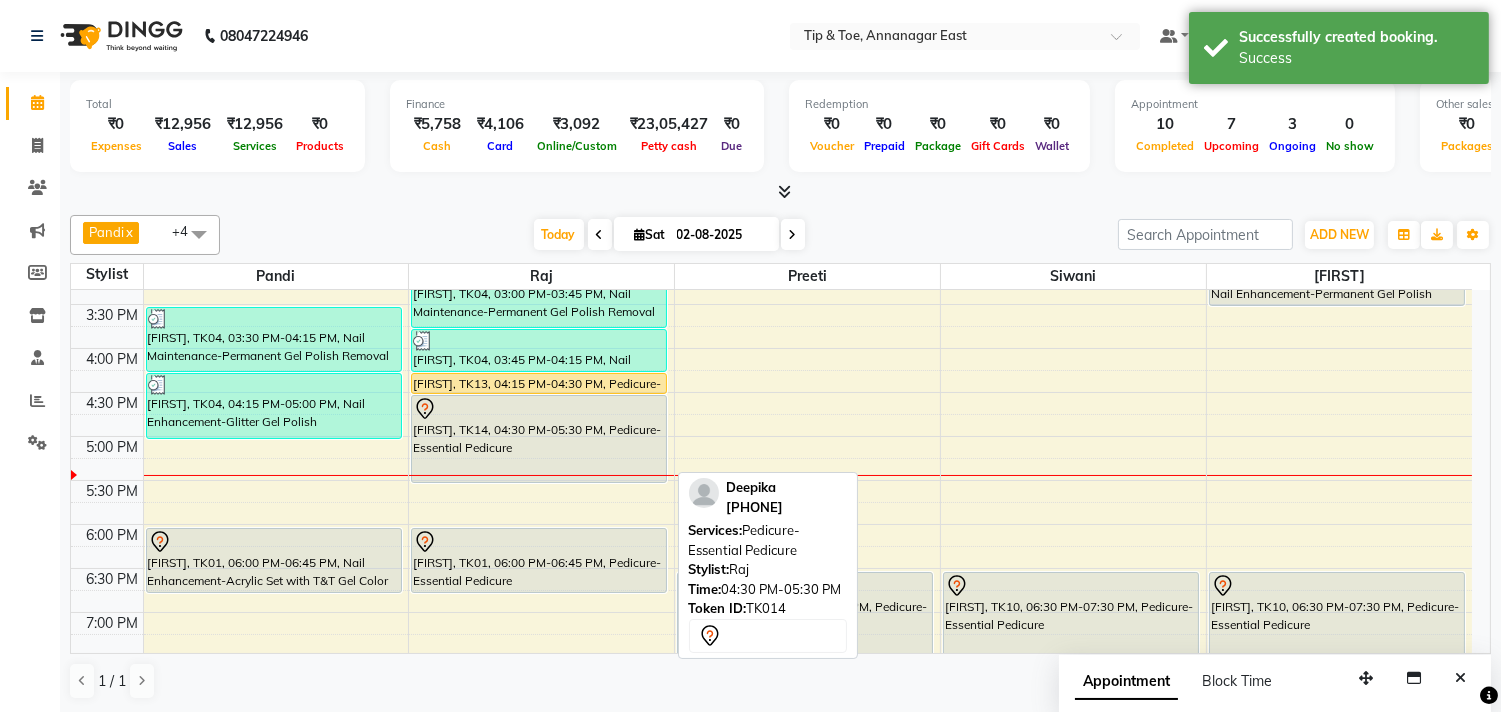 click on "[FIRST], TK14, 04:30 PM-05:30 PM, Pedicure-Essential Pedicure" at bounding box center (539, 439) 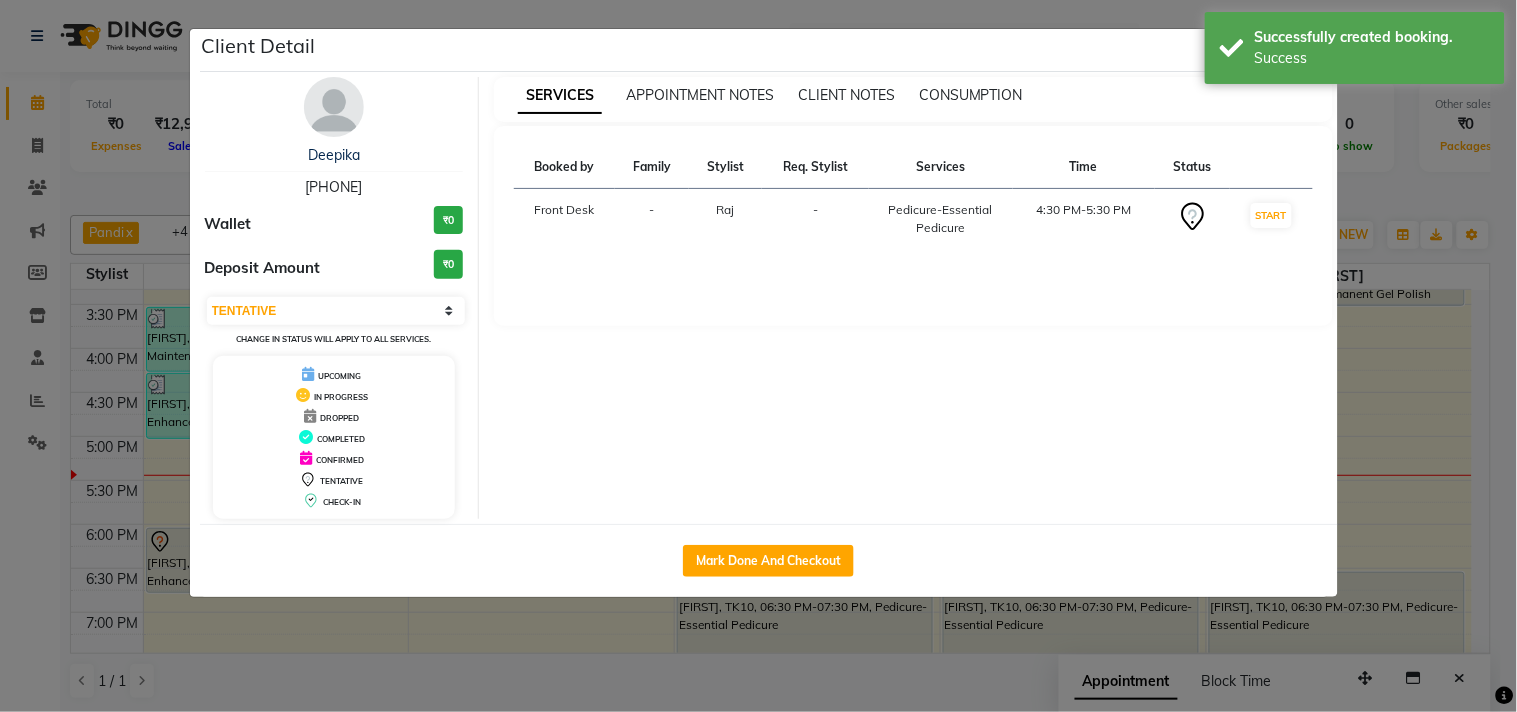 click on "Mark Done And Checkout" 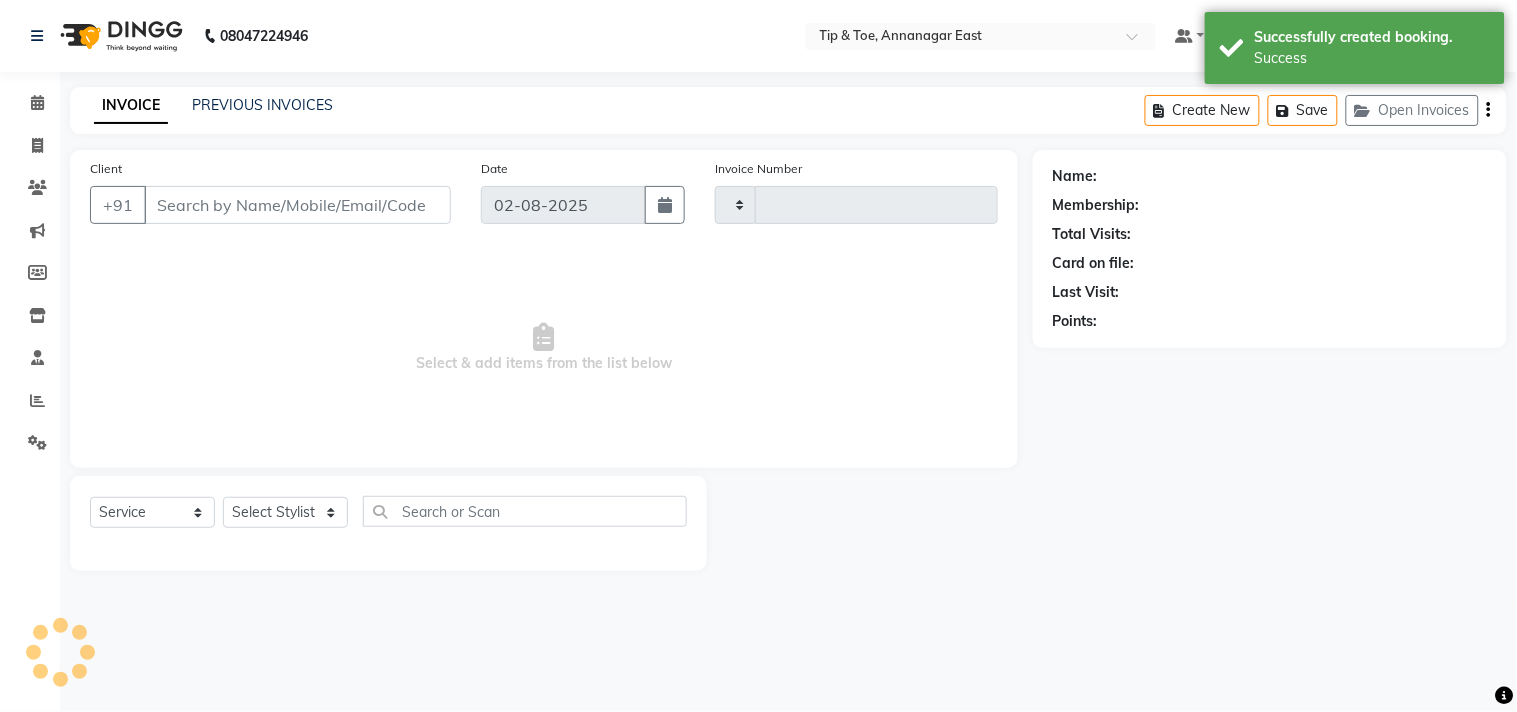 type on "0883" 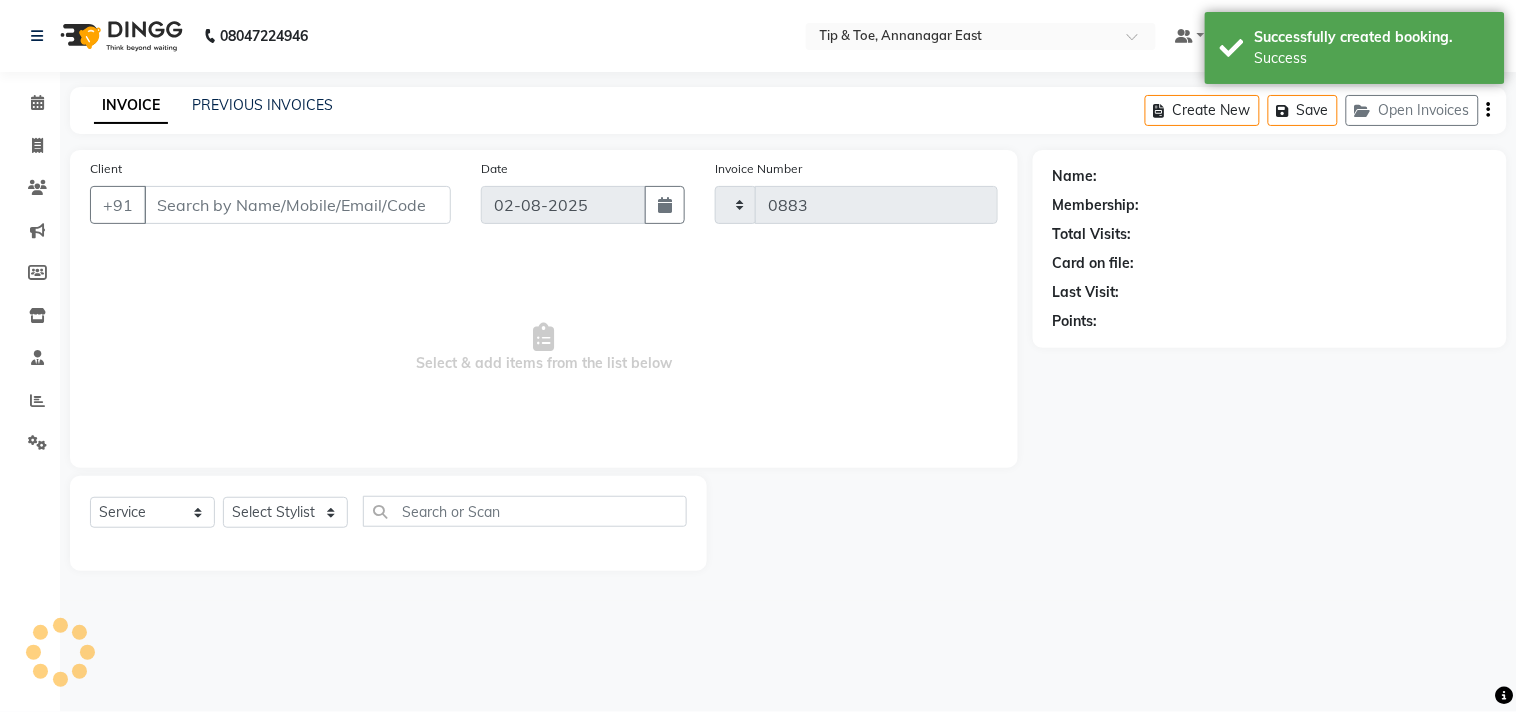 select on "5770" 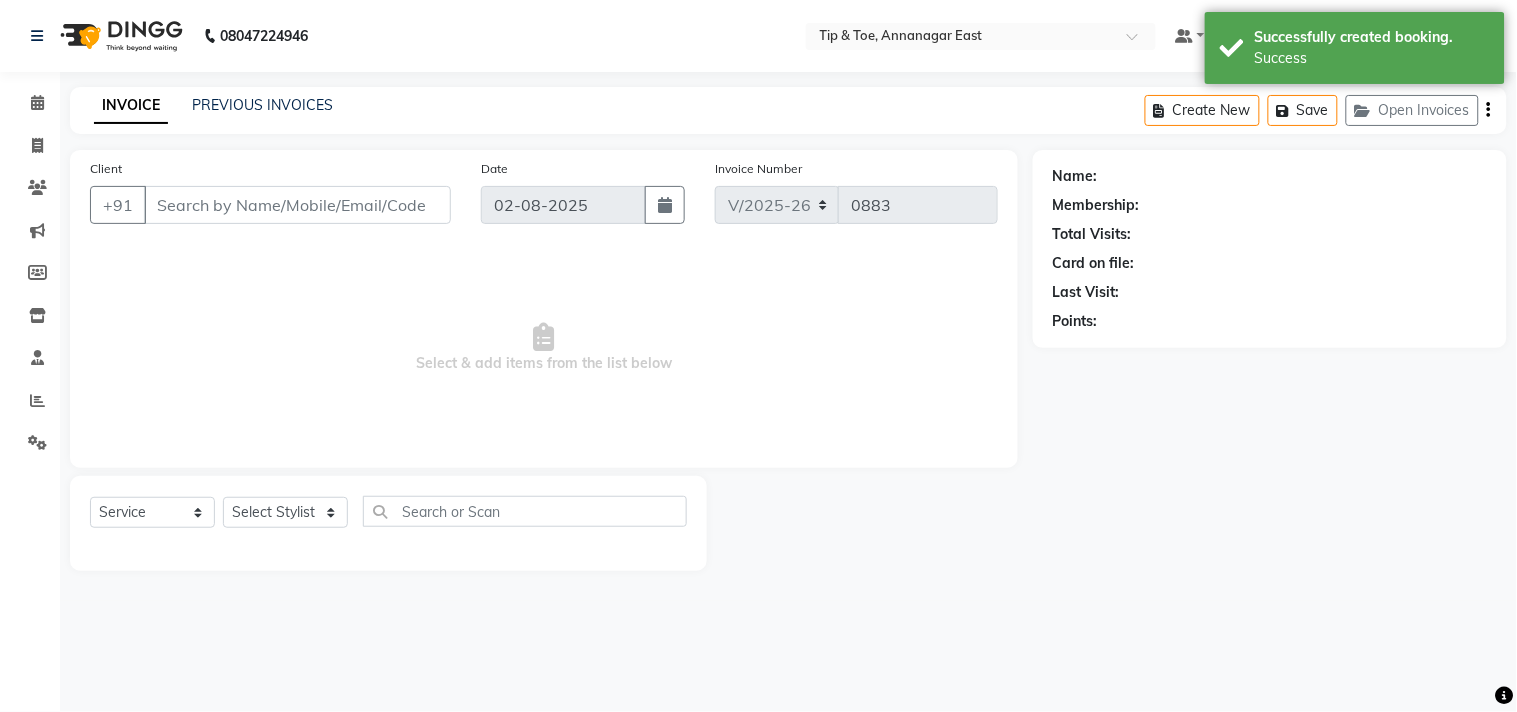 type on "[PHONE]" 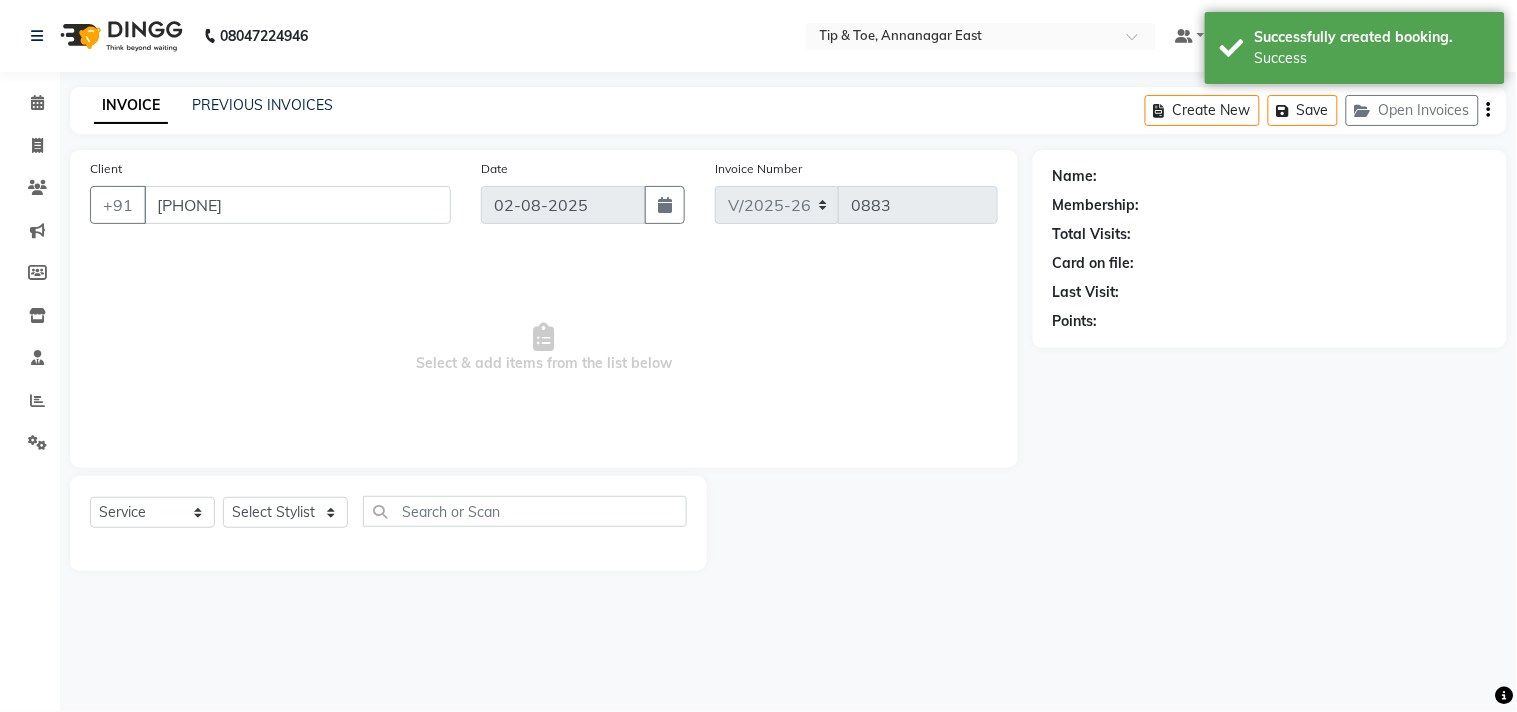 select on "39914" 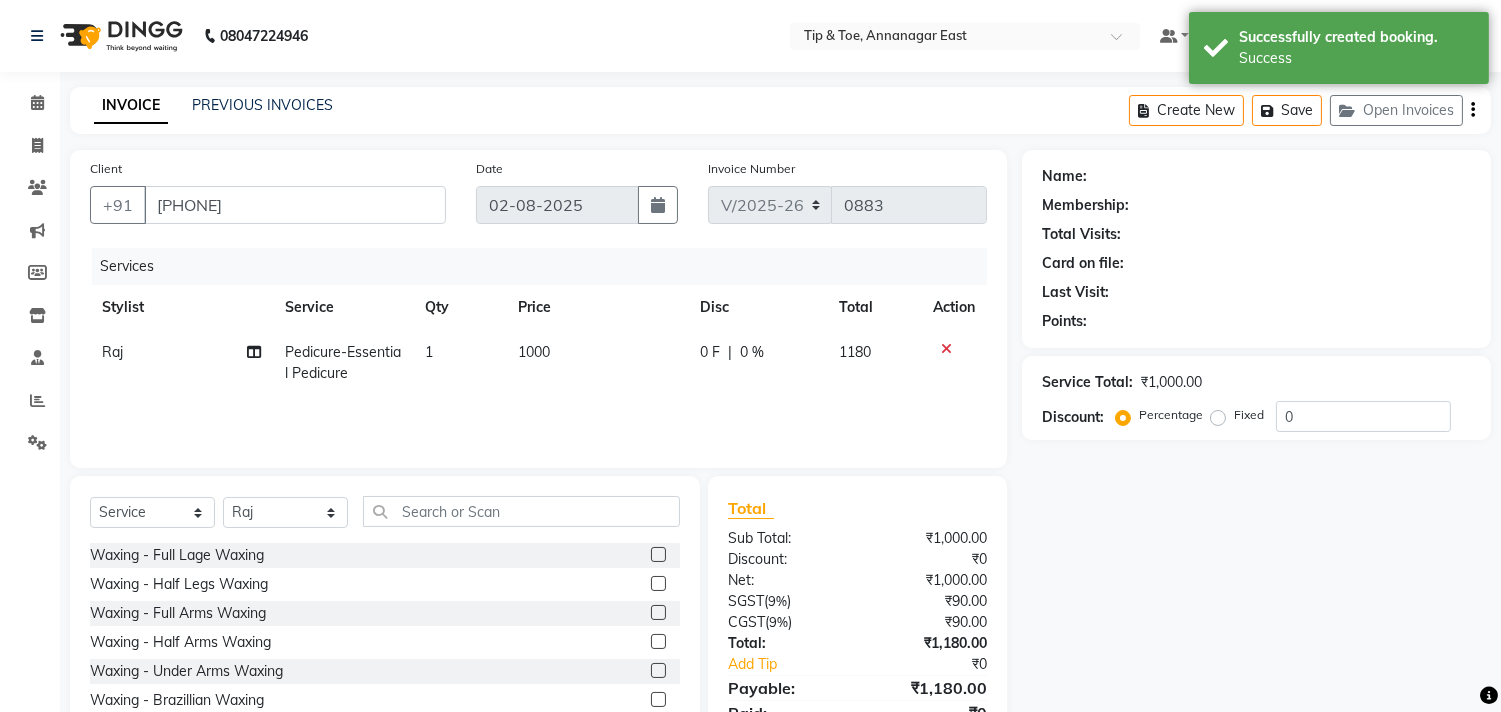 click on "1000" 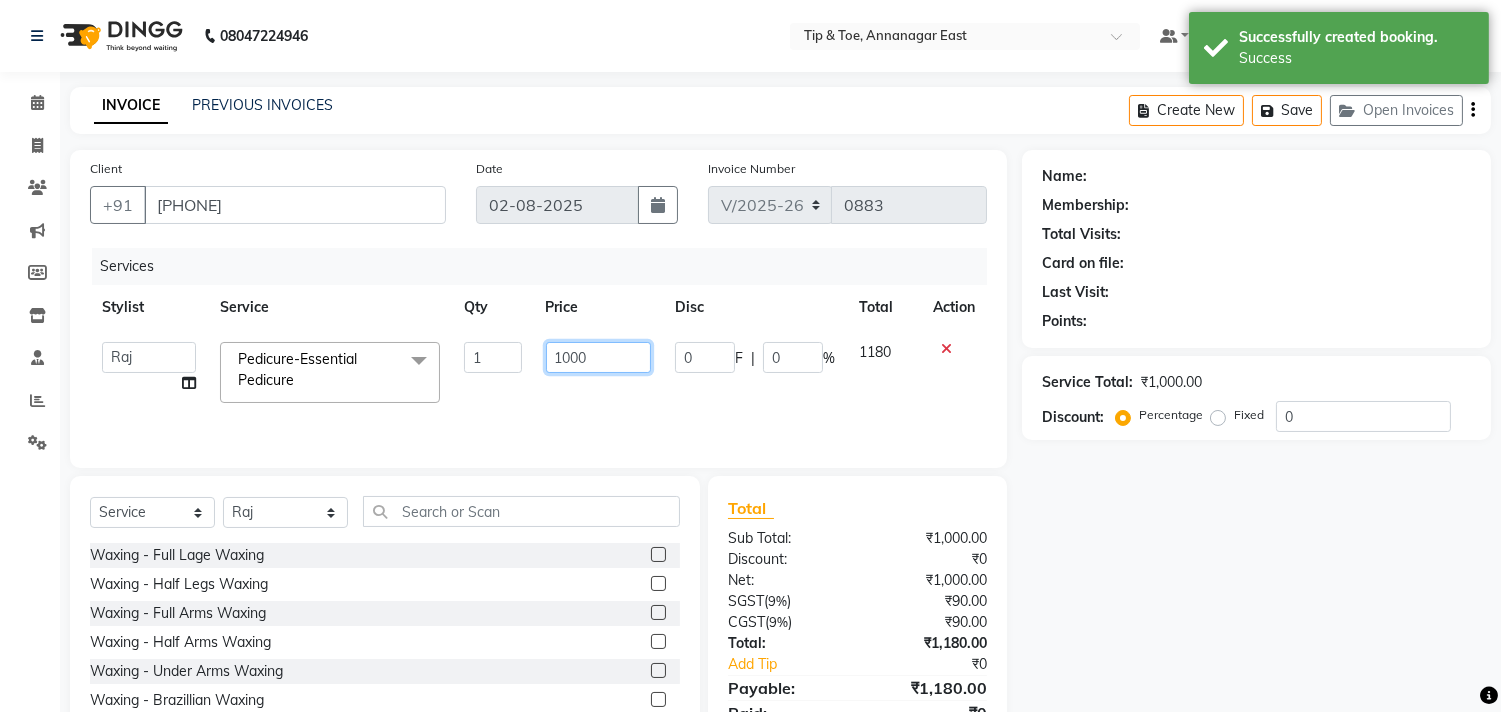 drag, startPoint x: 573, startPoint y: 355, endPoint x: 608, endPoint y: 367, distance: 37 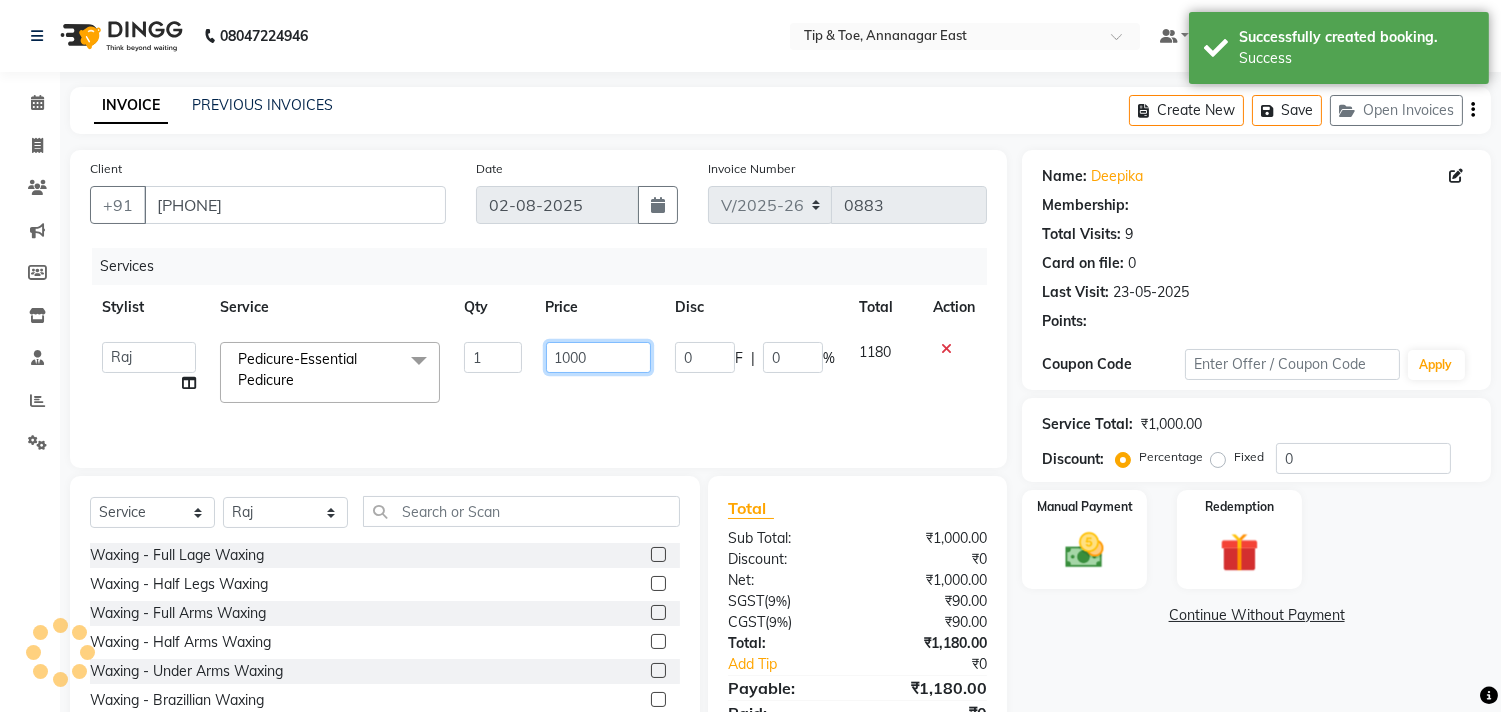 type on "200" 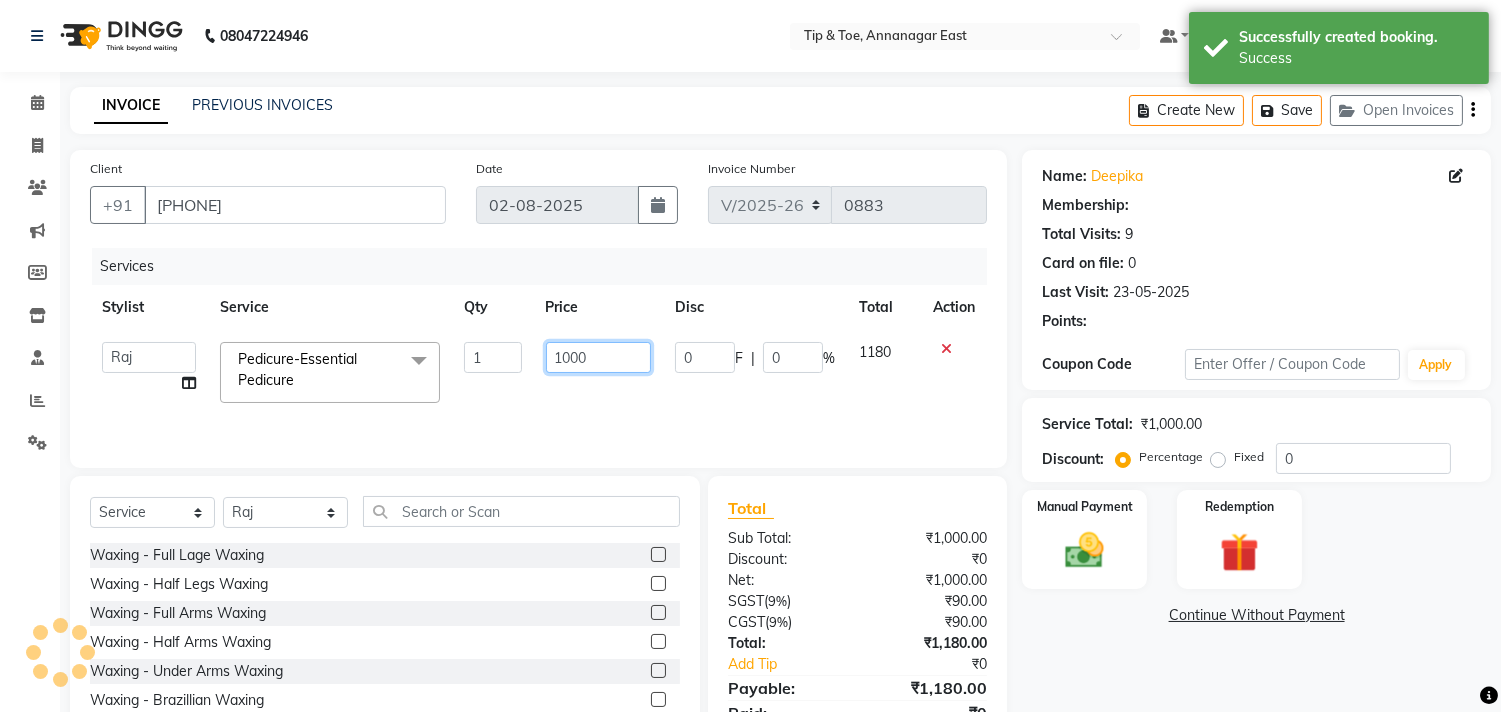 type on "20" 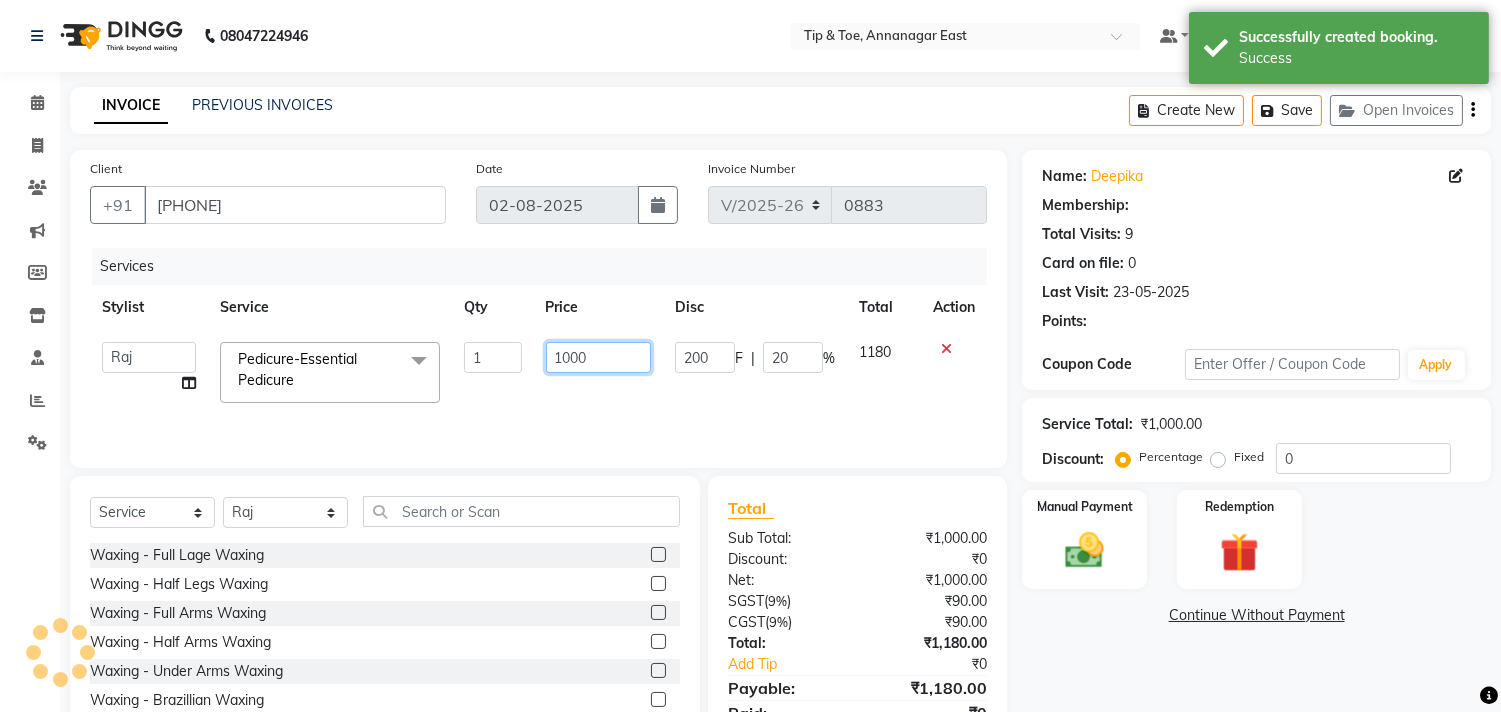 type on "20" 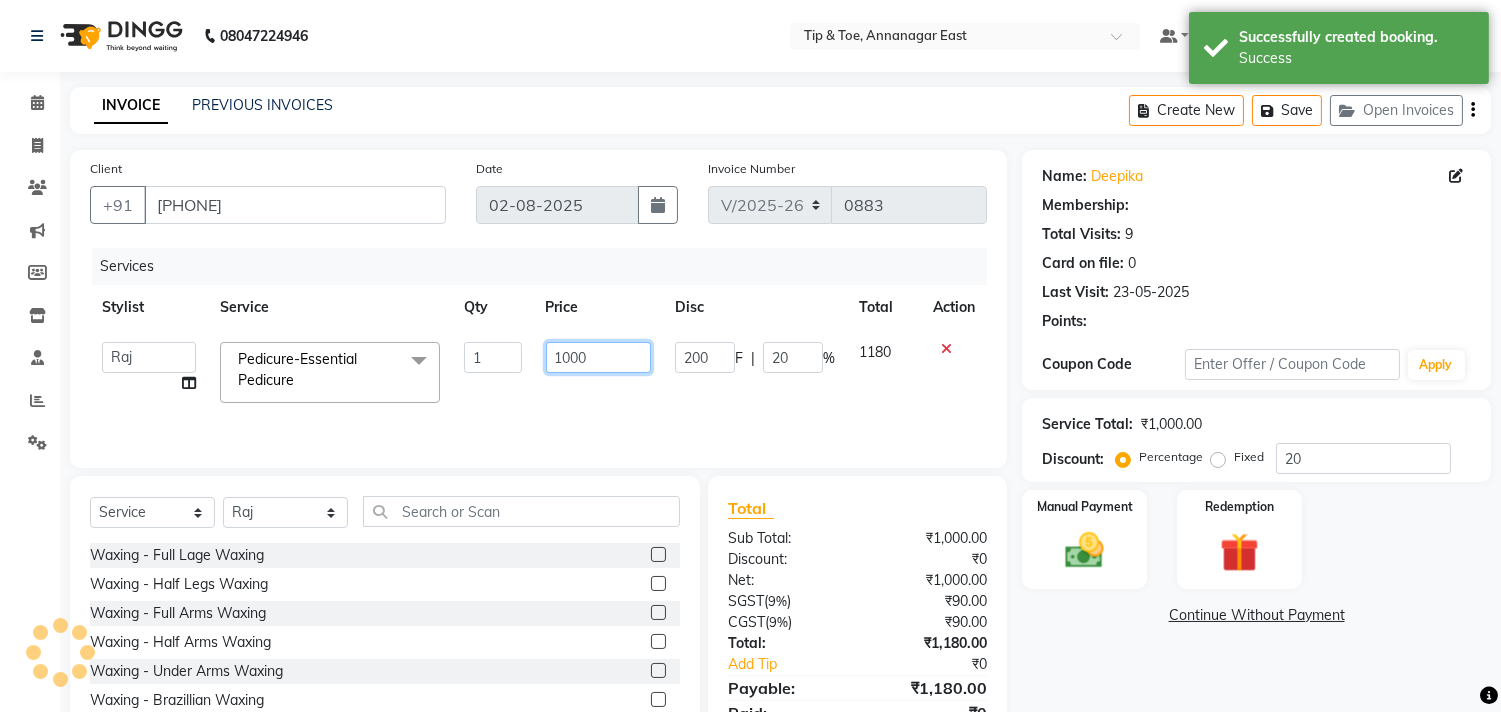 select on "1: Object" 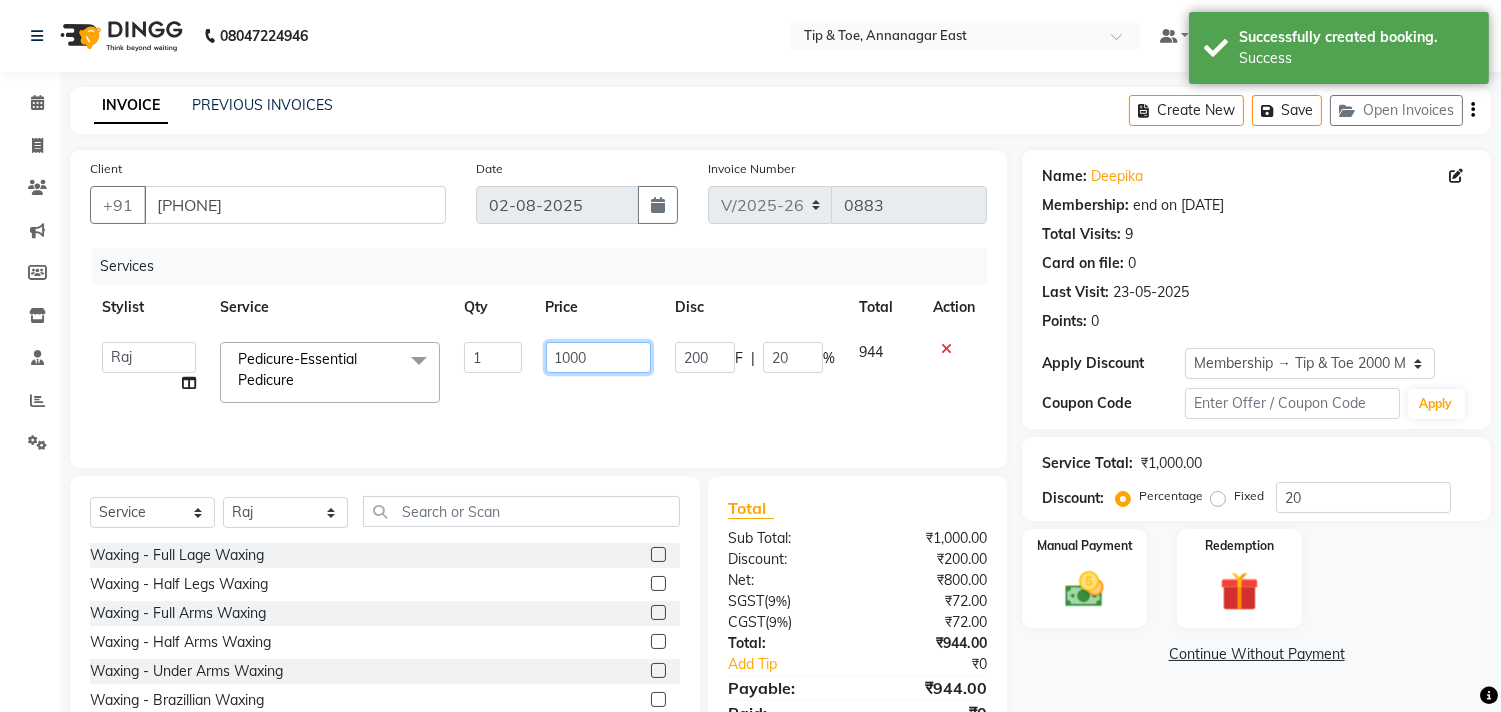 click on "1000" 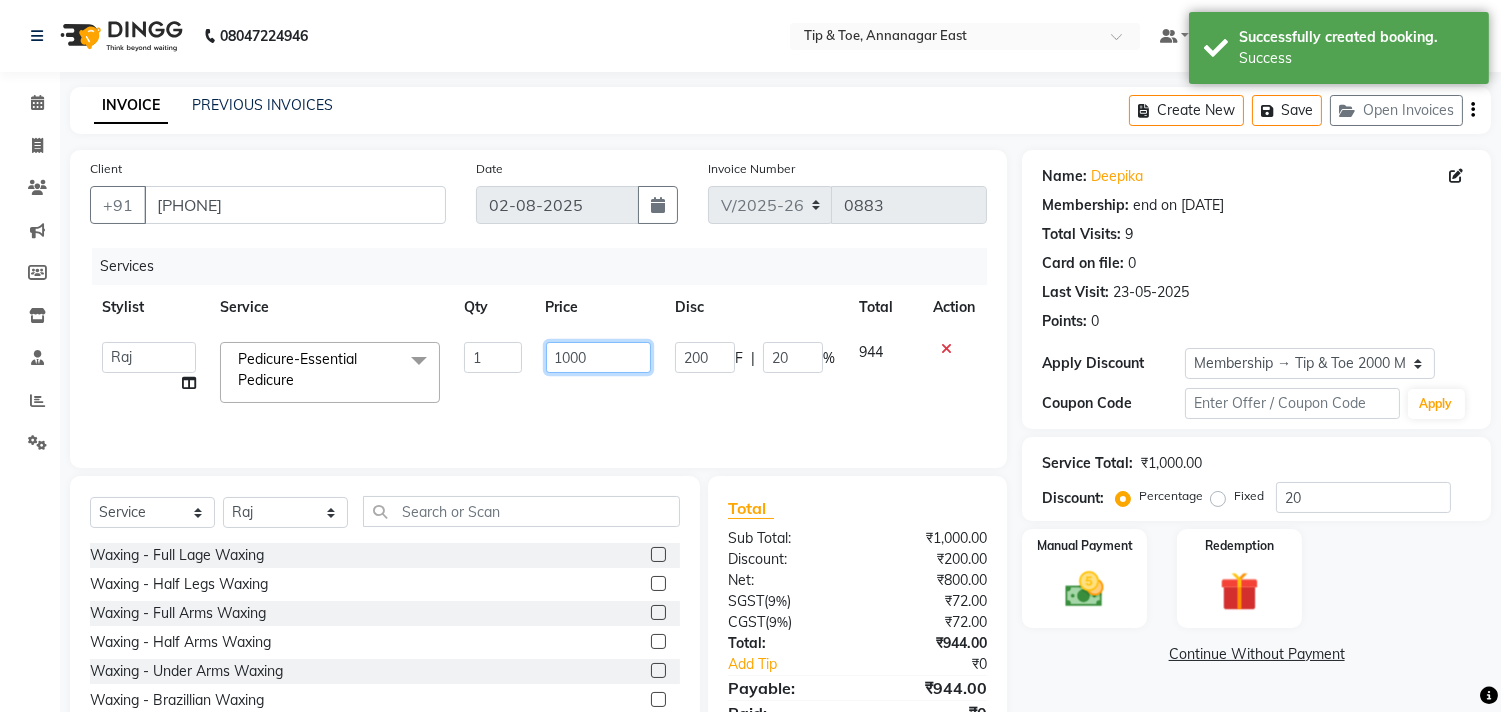 click on "1000" 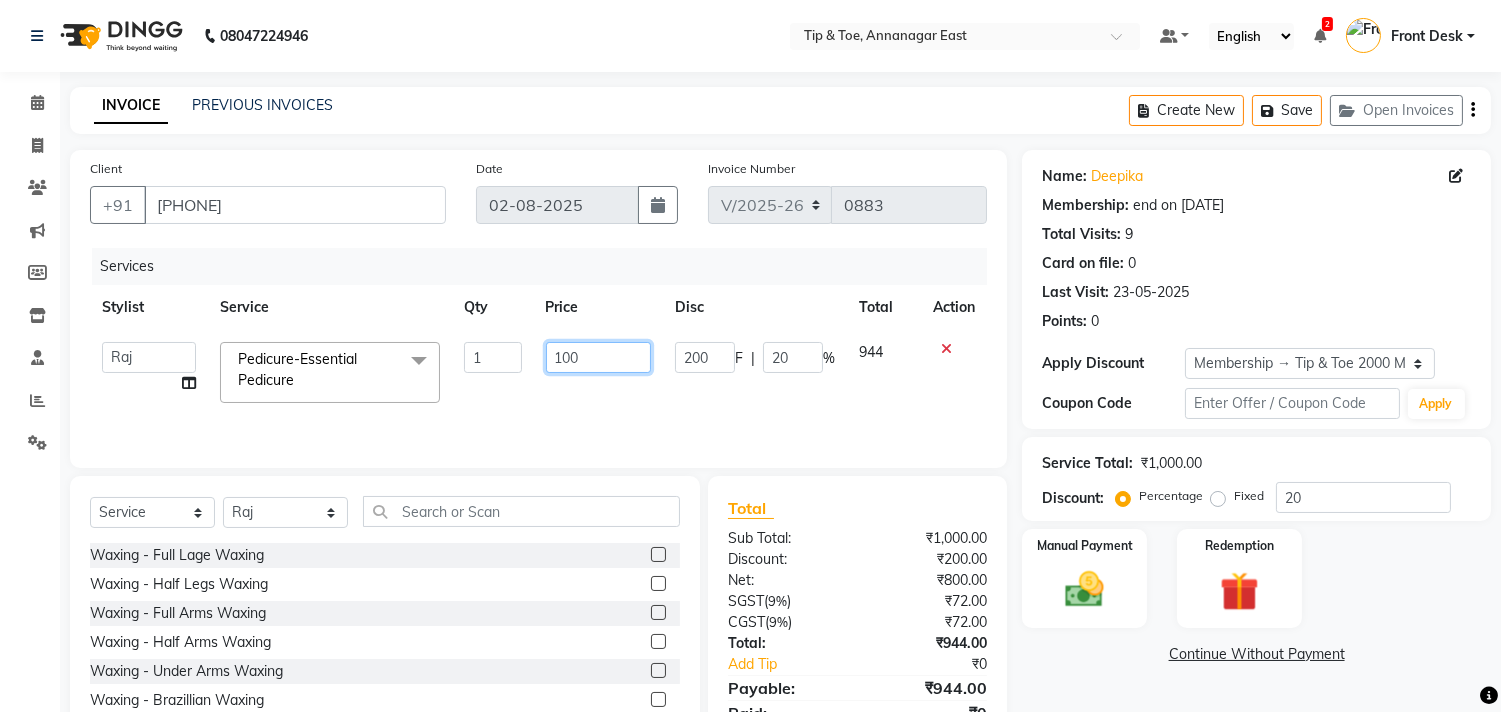type on "1300" 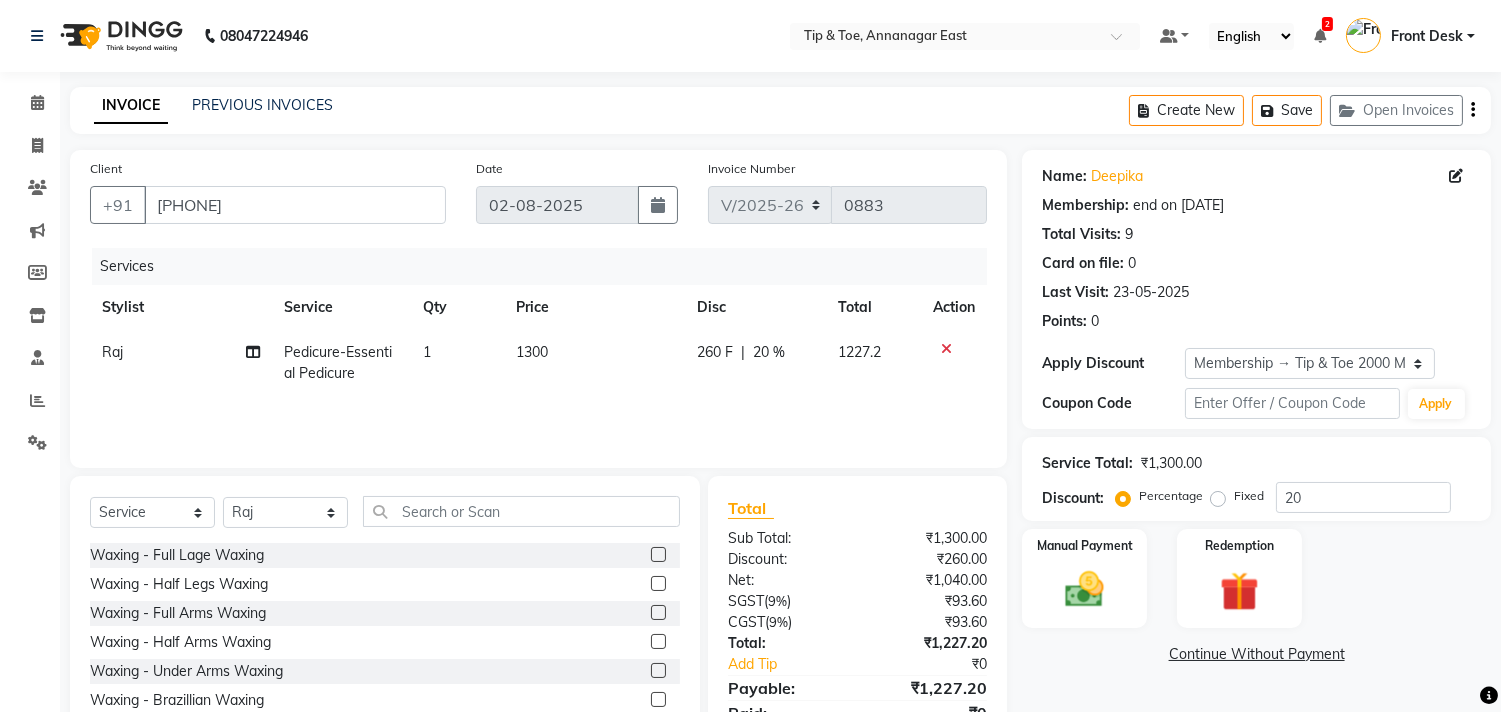 click on "Name: [FIRST]  Membership: end on [DATE] Total Visits:  9 Card on file:  0 Last Visit:   [DATE] Points:   0  Apply Discount Select Membership → Tip & Toe 2000 Membership Coupon Code Apply Service Total:  ₹1,300.00  Discount:  Percentage   Fixed  20 Manual Payment Redemption  Continue Without Payment" 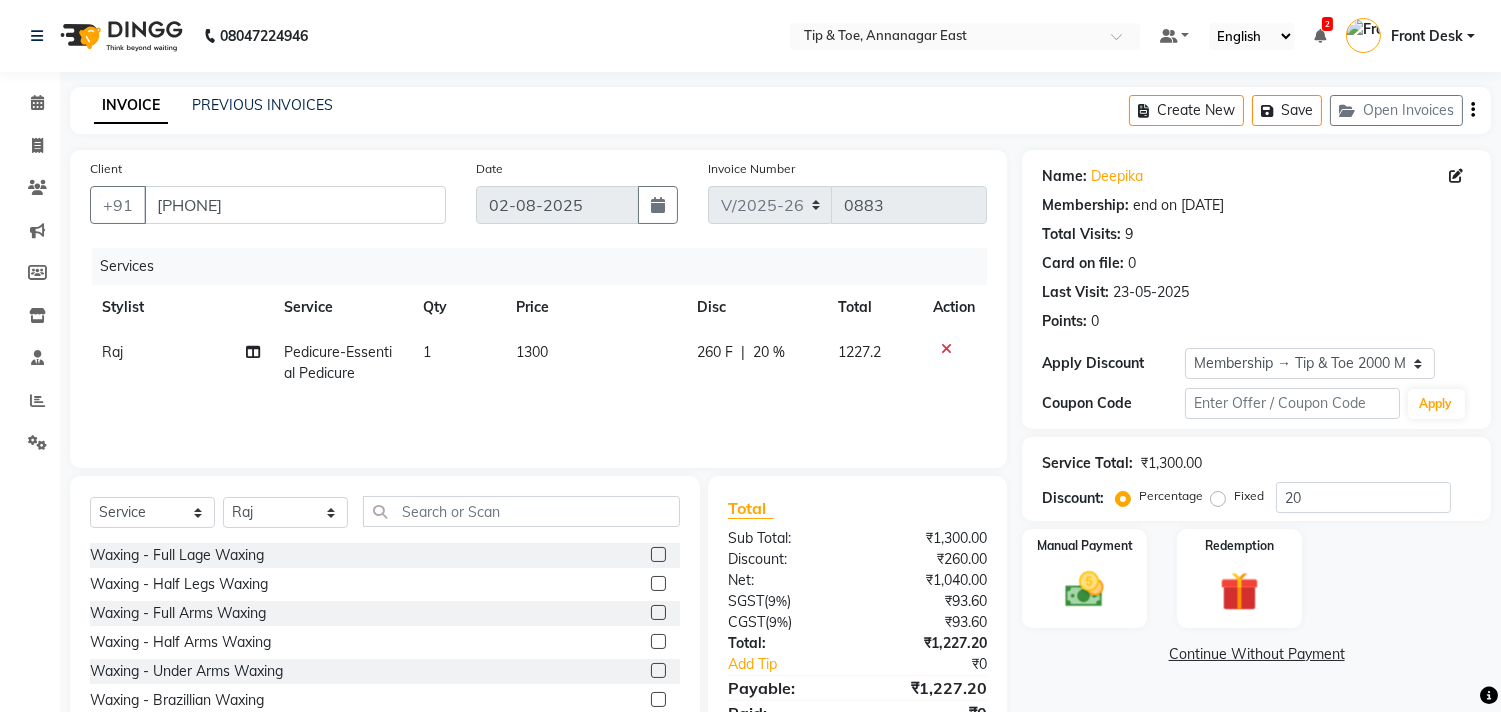 scroll, scrollTop: 88, scrollLeft: 0, axis: vertical 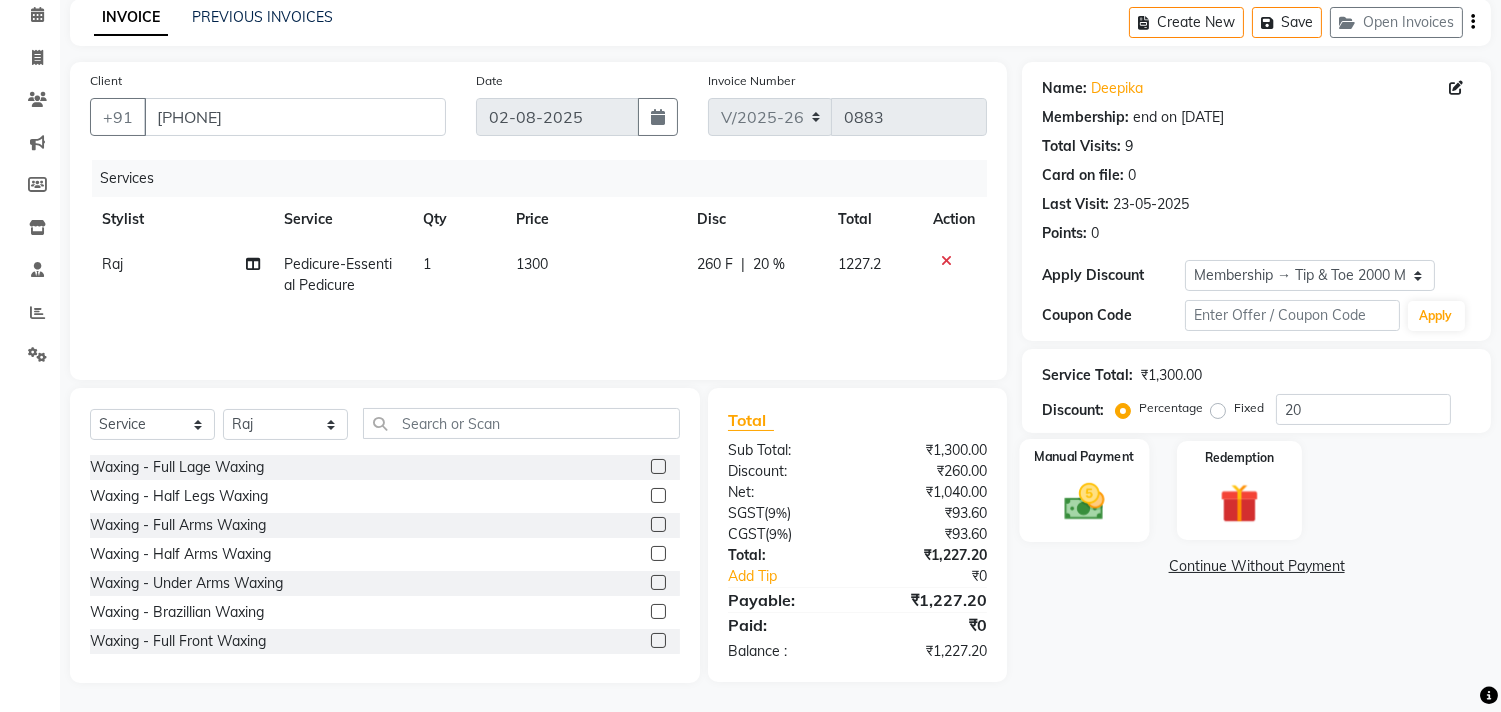 click 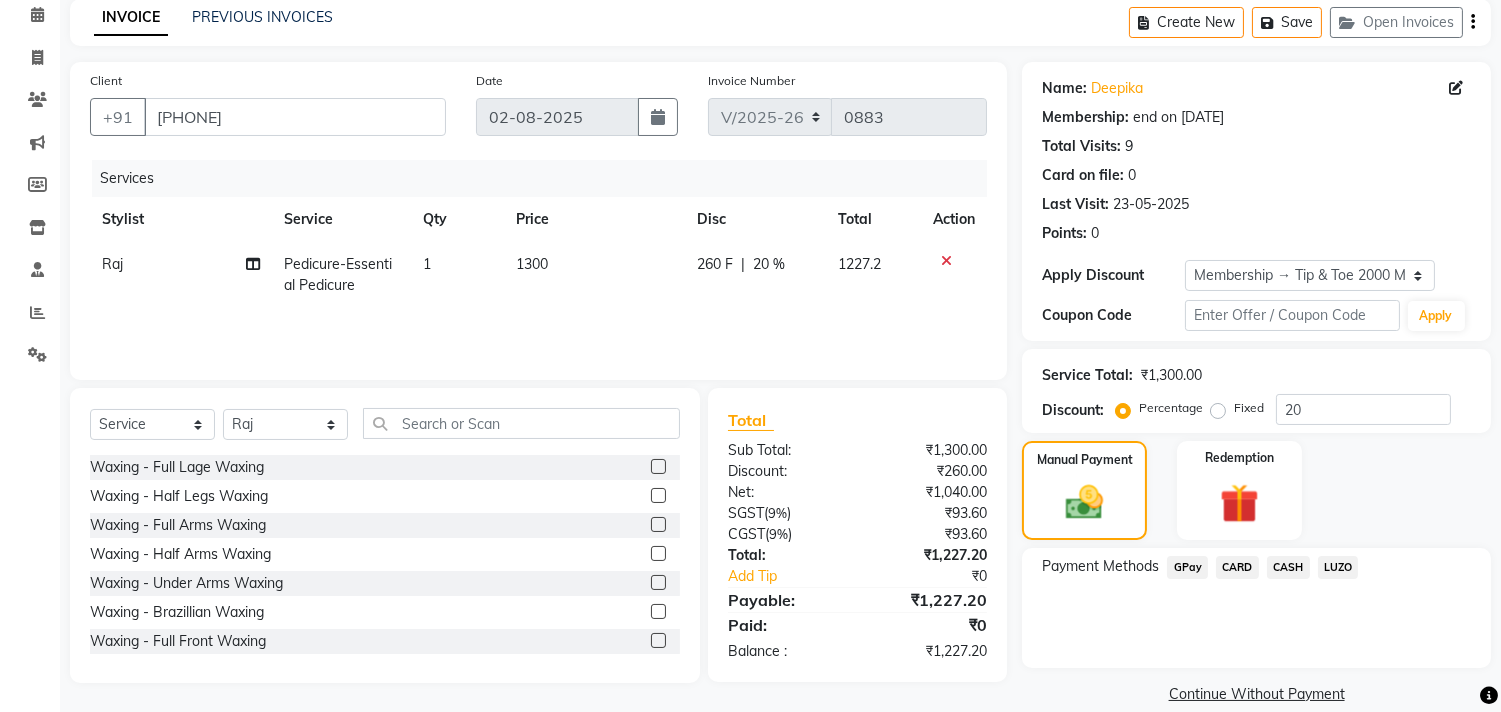 click on "CARD" 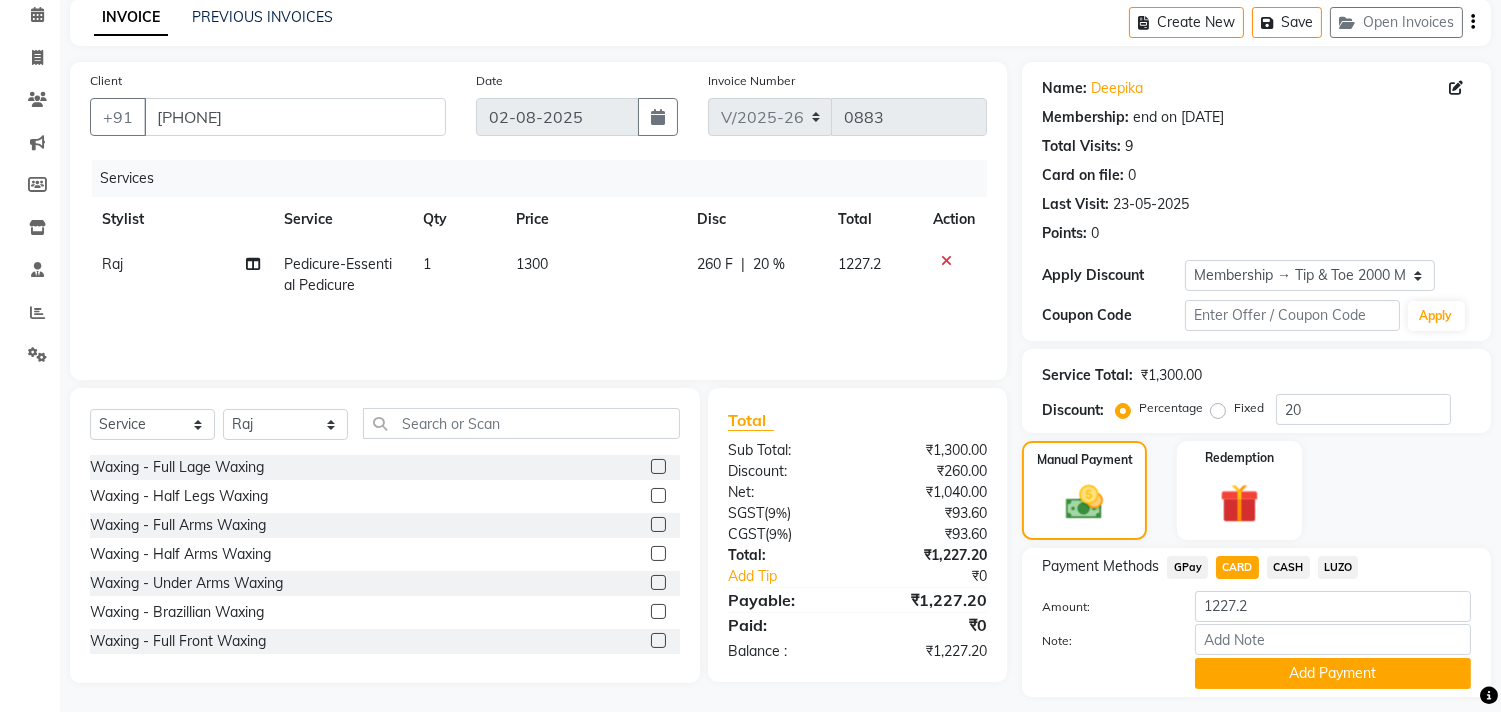 click on "Add Payment" 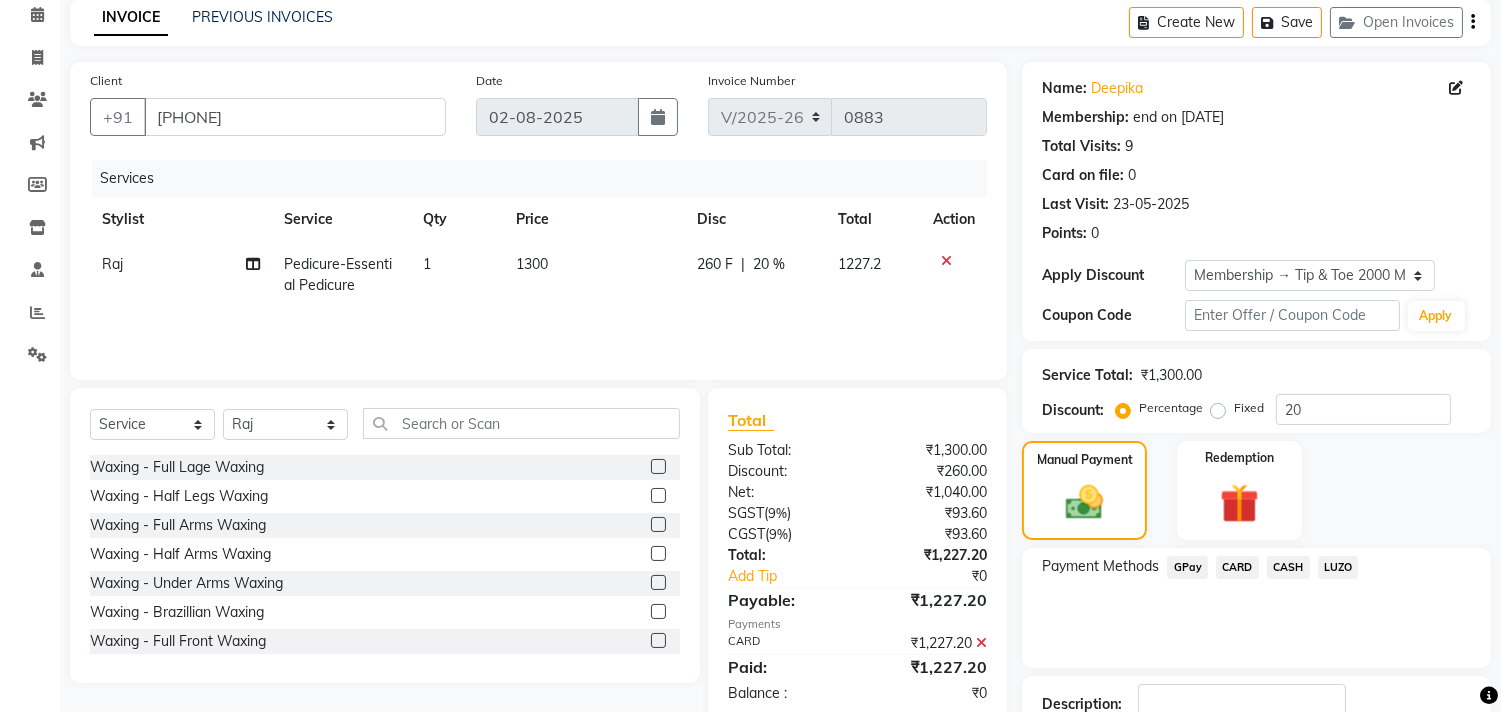 click on "Checkout" 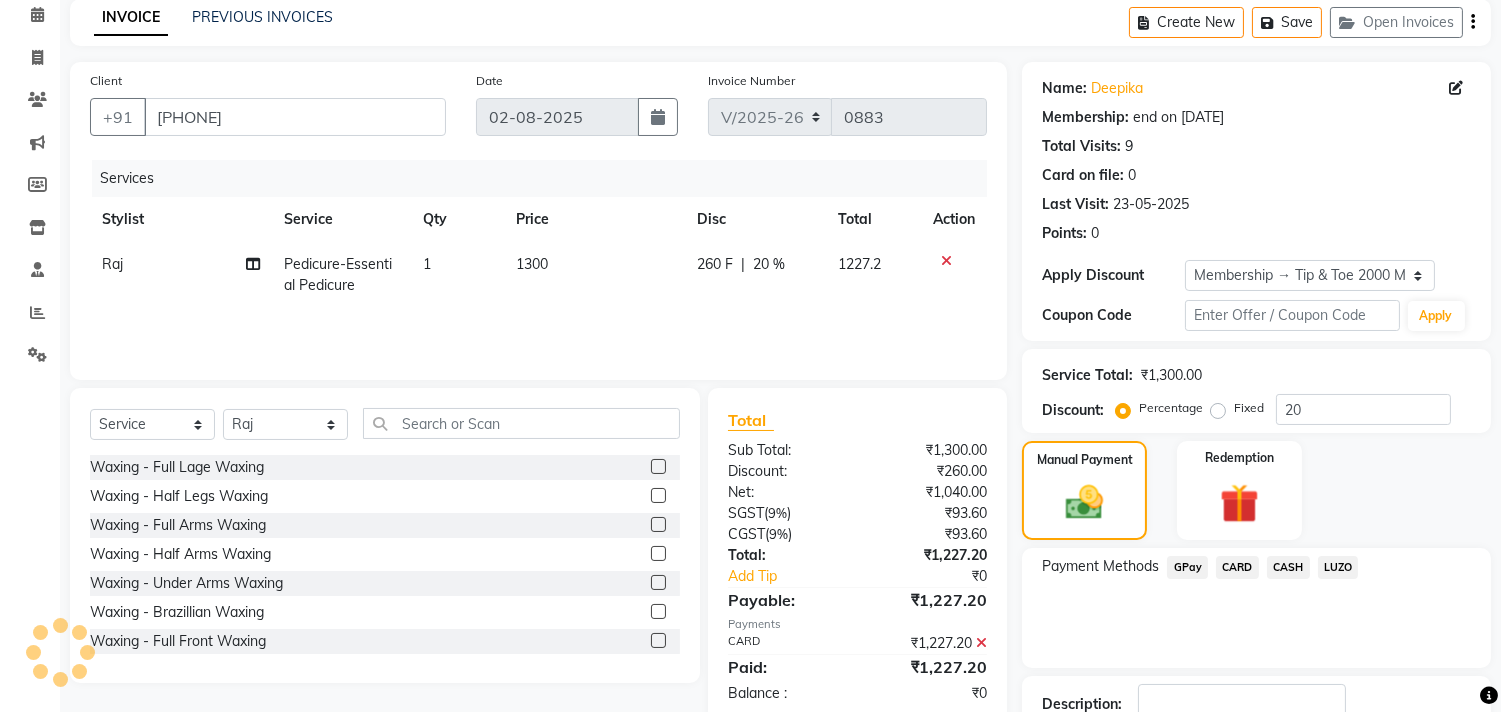 scroll, scrollTop: 227, scrollLeft: 0, axis: vertical 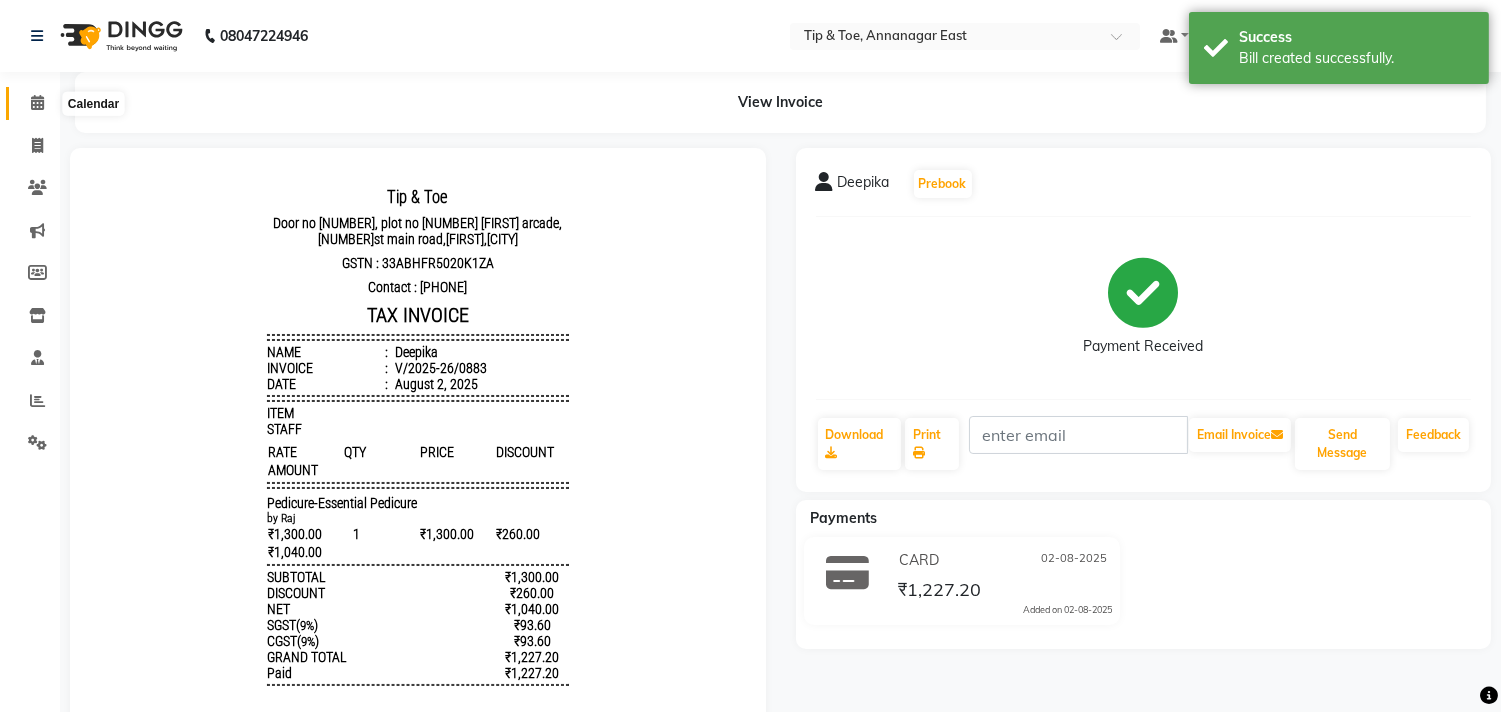 click 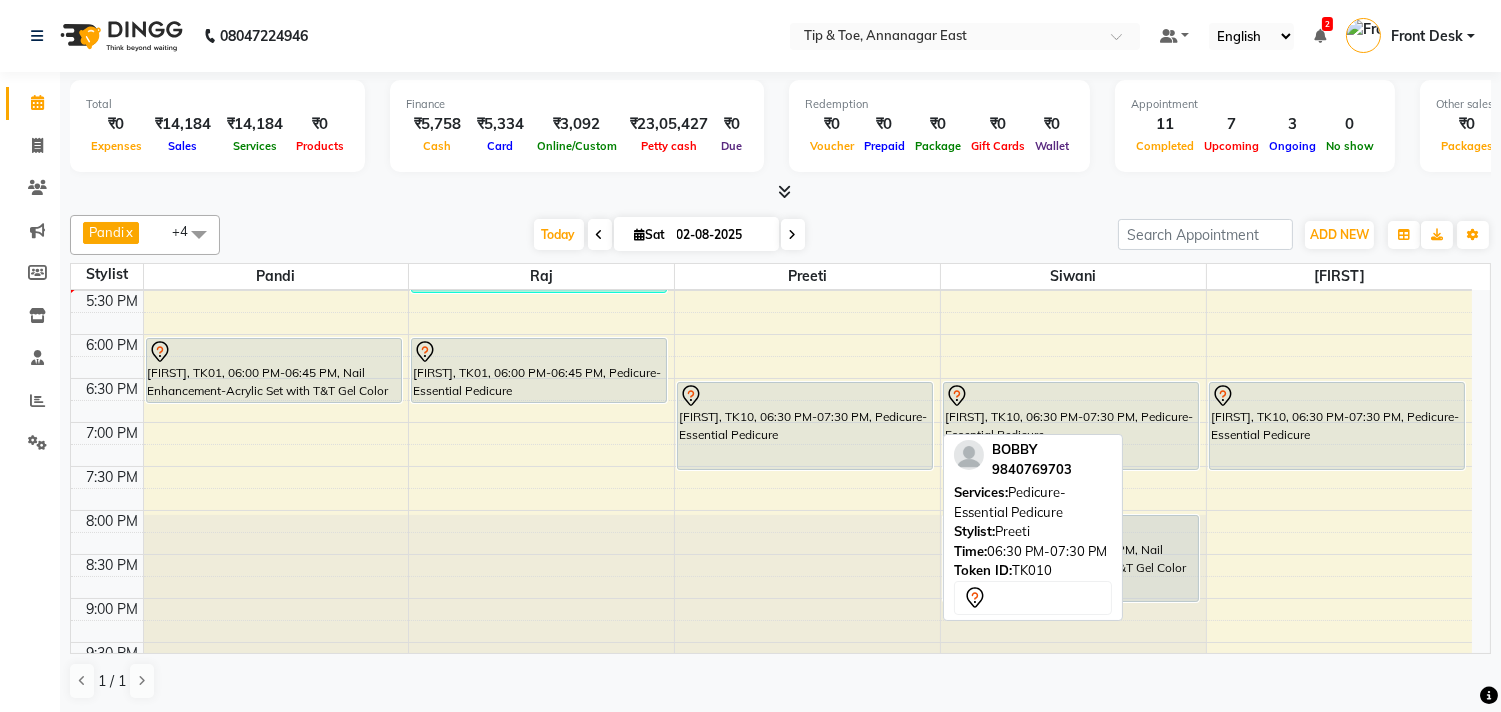 scroll, scrollTop: 777, scrollLeft: 0, axis: vertical 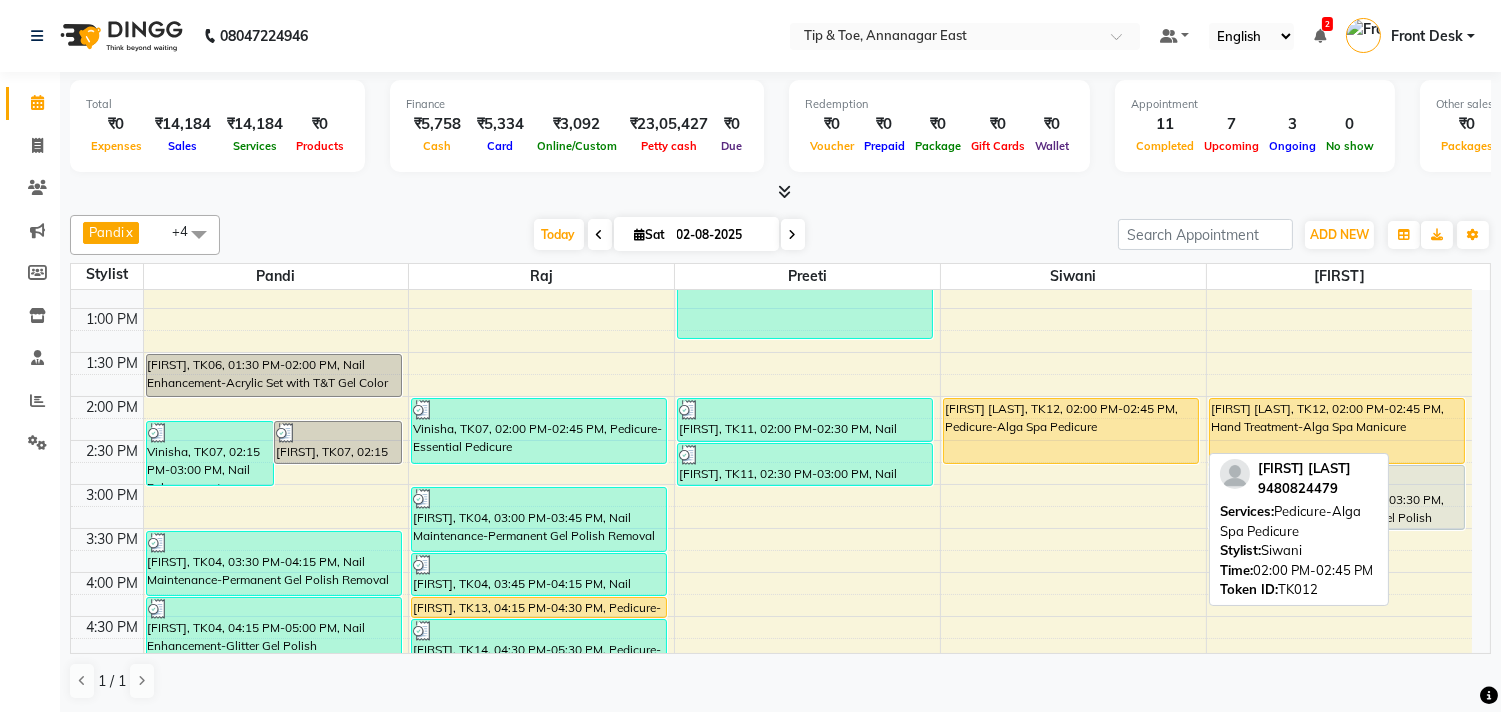 click on "[FIRST] [LAST], TK12, 02:00 PM-02:45 PM, Pedicure-Alga Spa Pedicure" at bounding box center [1071, 431] 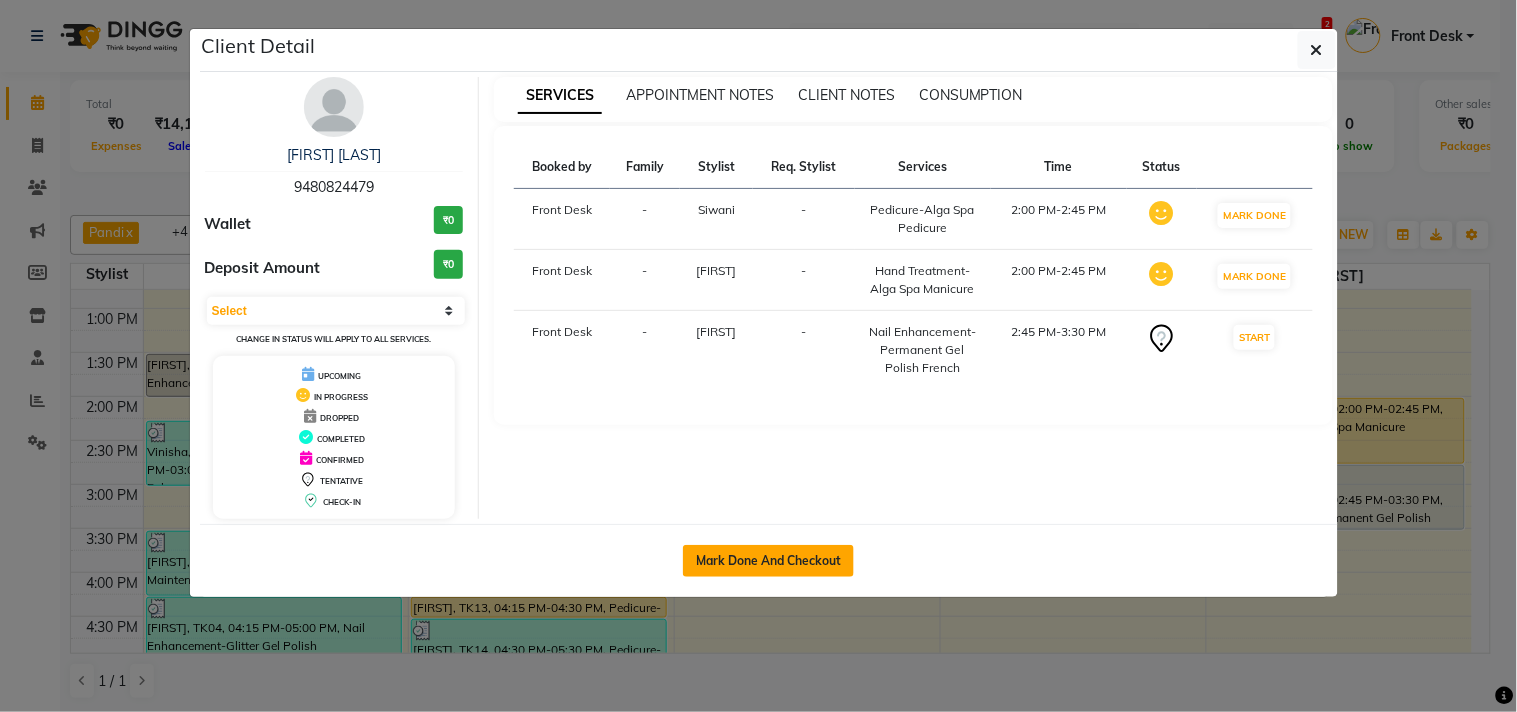 click on "Mark Done And Checkout" 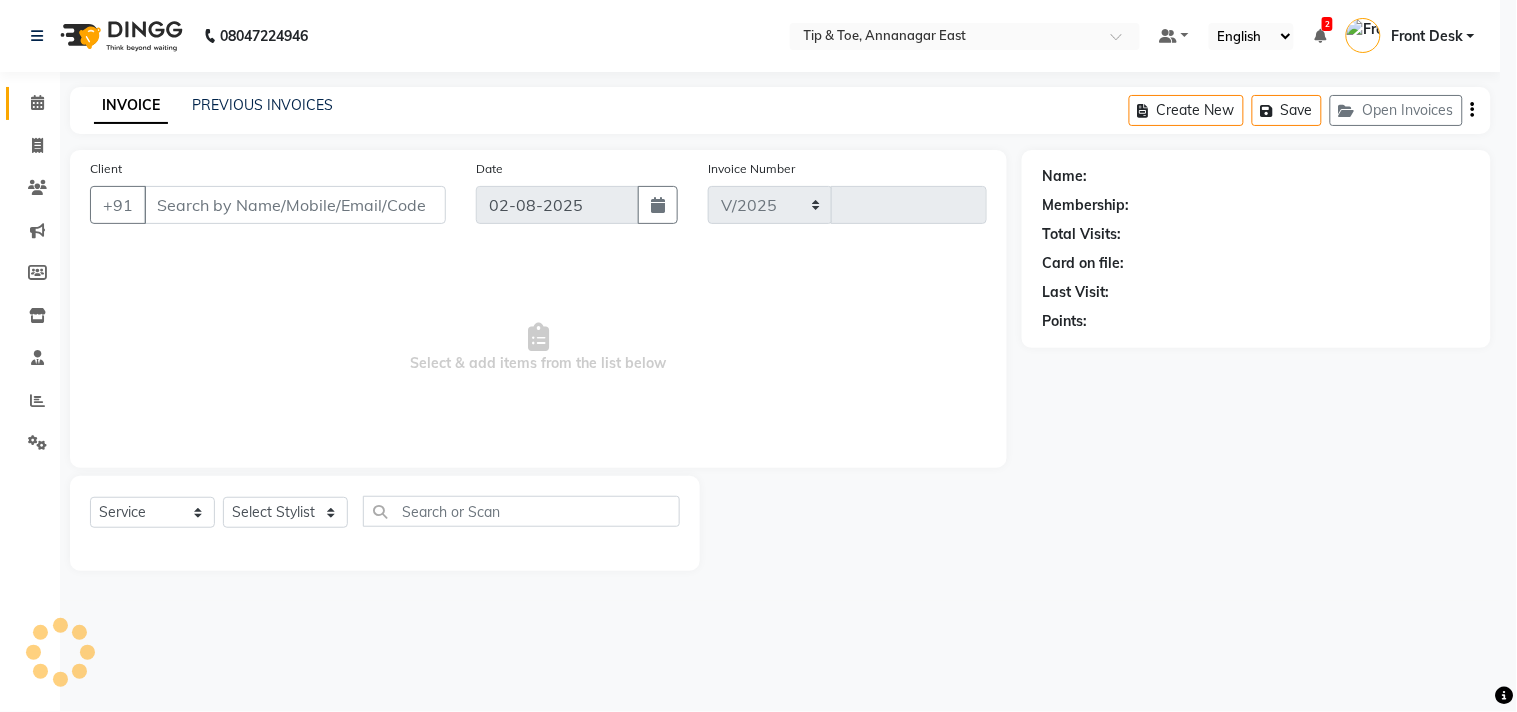 select on "5770" 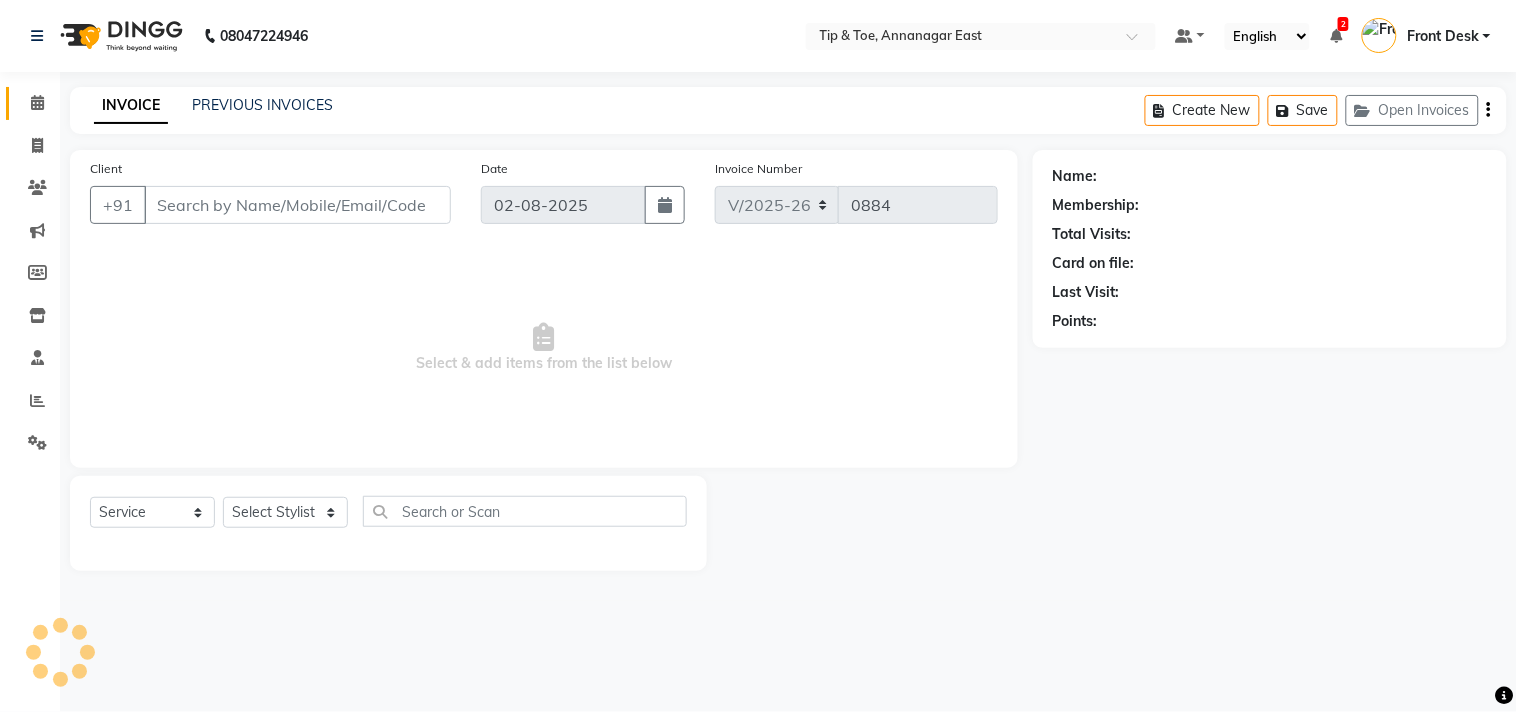 type on "9480824479" 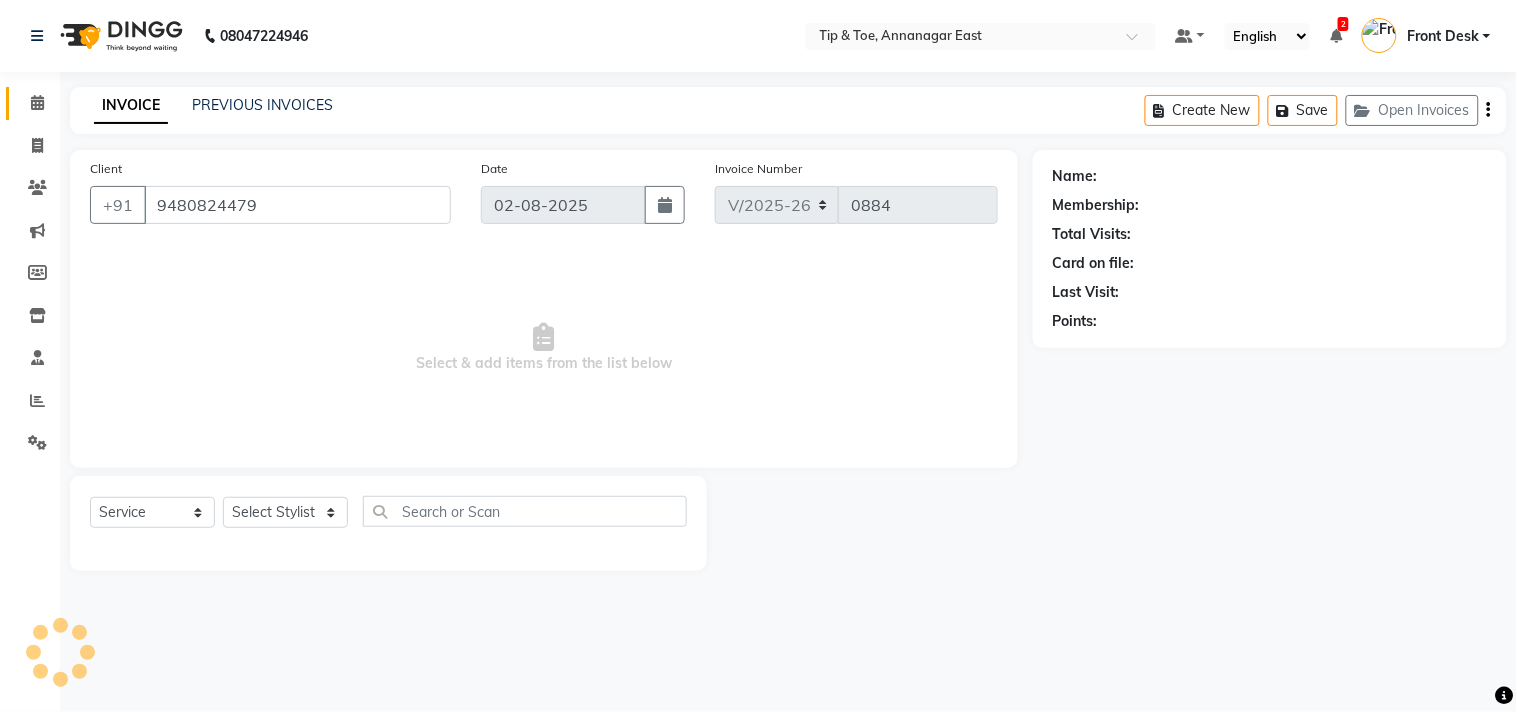 select on "75187" 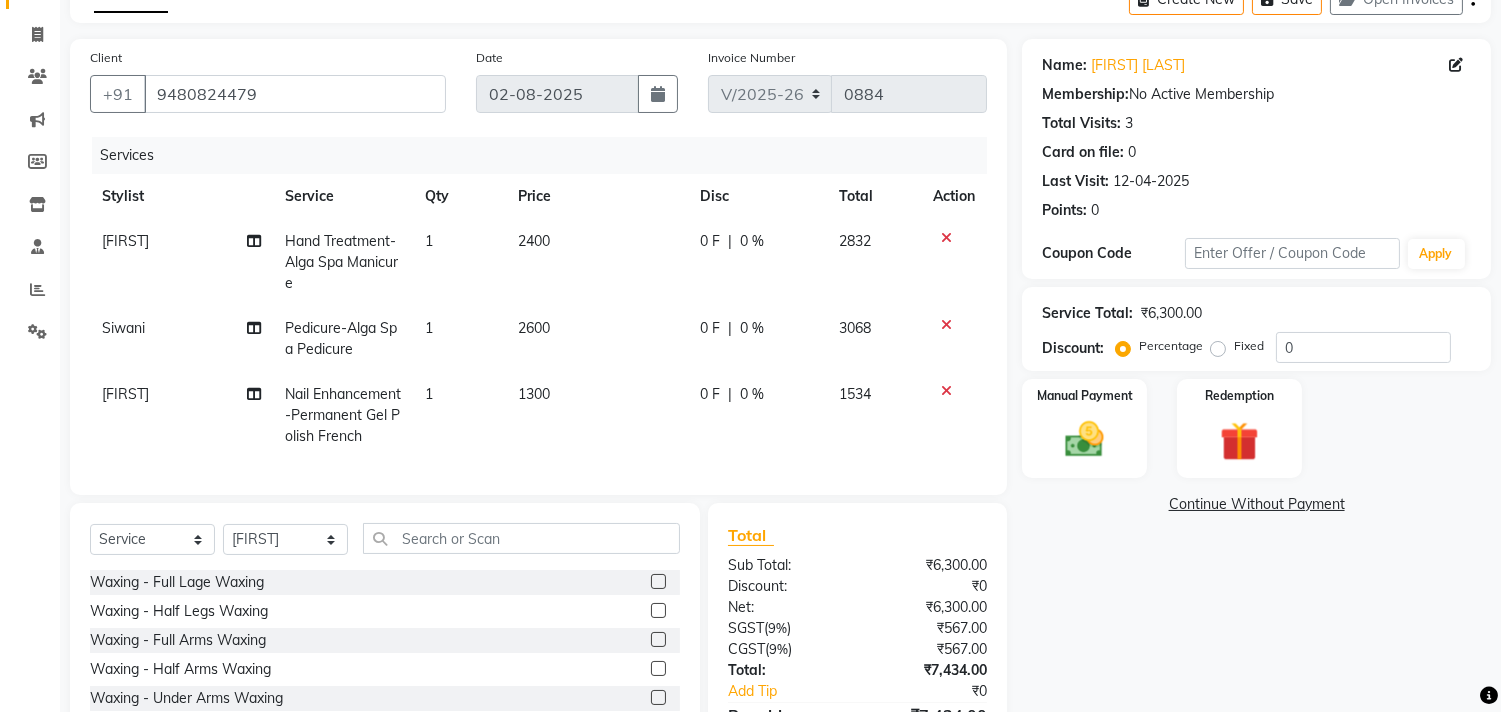 scroll, scrollTop: 243, scrollLeft: 0, axis: vertical 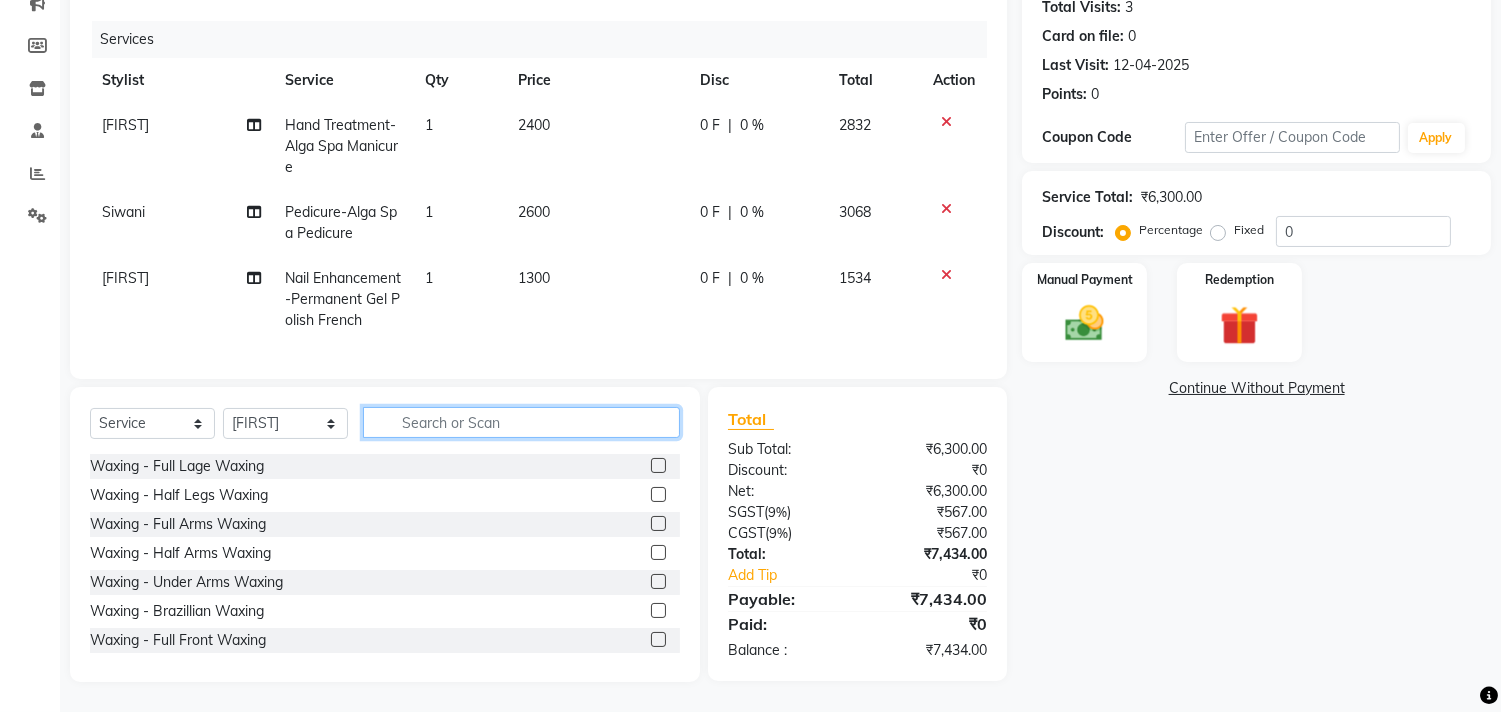 drag, startPoint x: 385, startPoint y: 417, endPoint x: 471, endPoint y: 492, distance: 114.1096 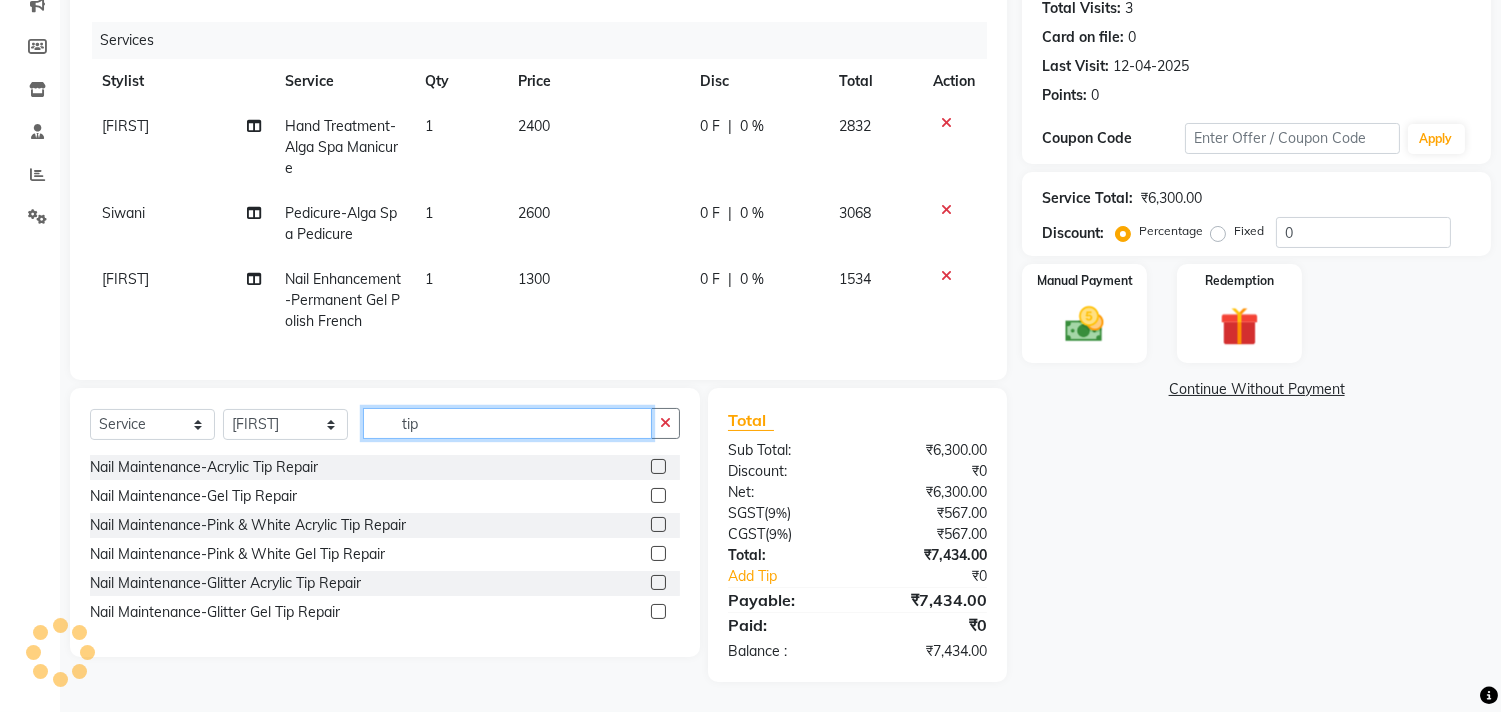 scroll, scrollTop: 242, scrollLeft: 0, axis: vertical 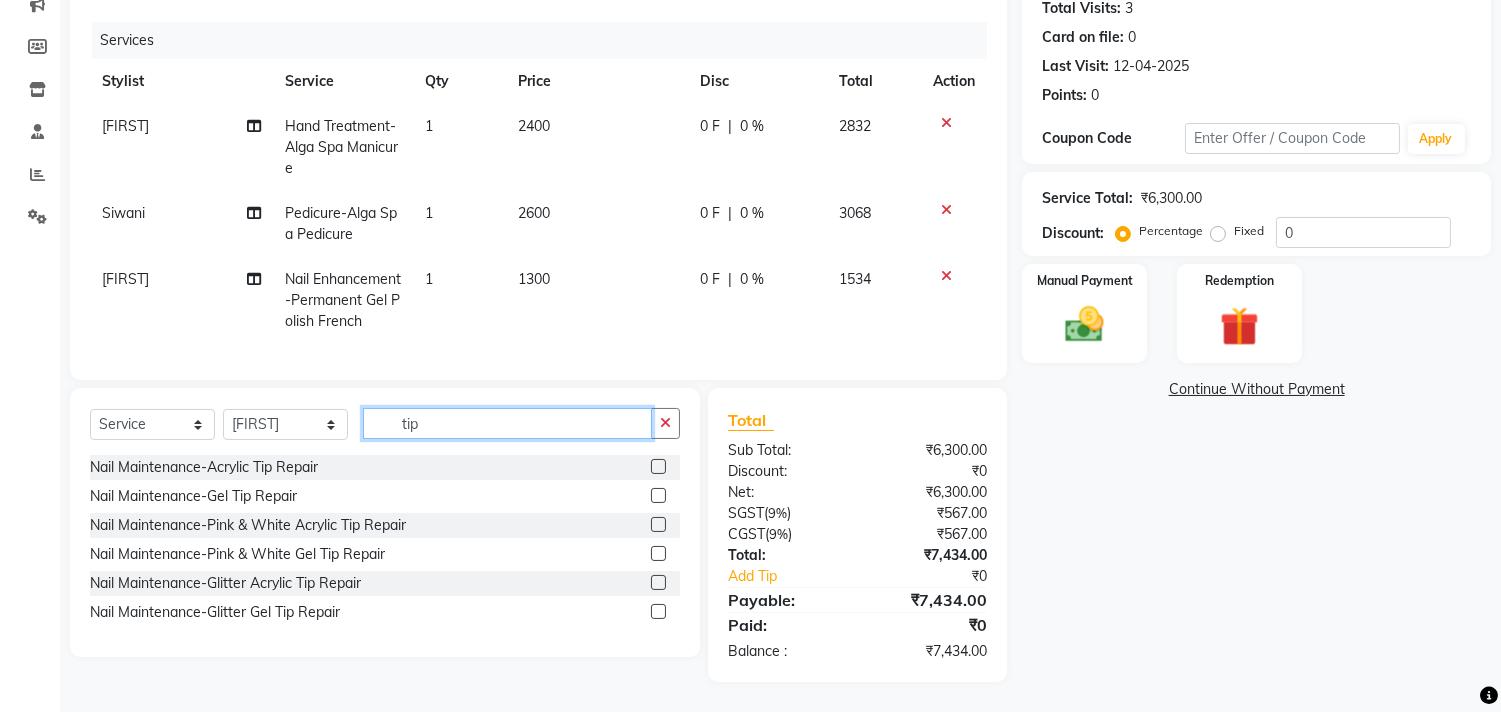 type on "tip" 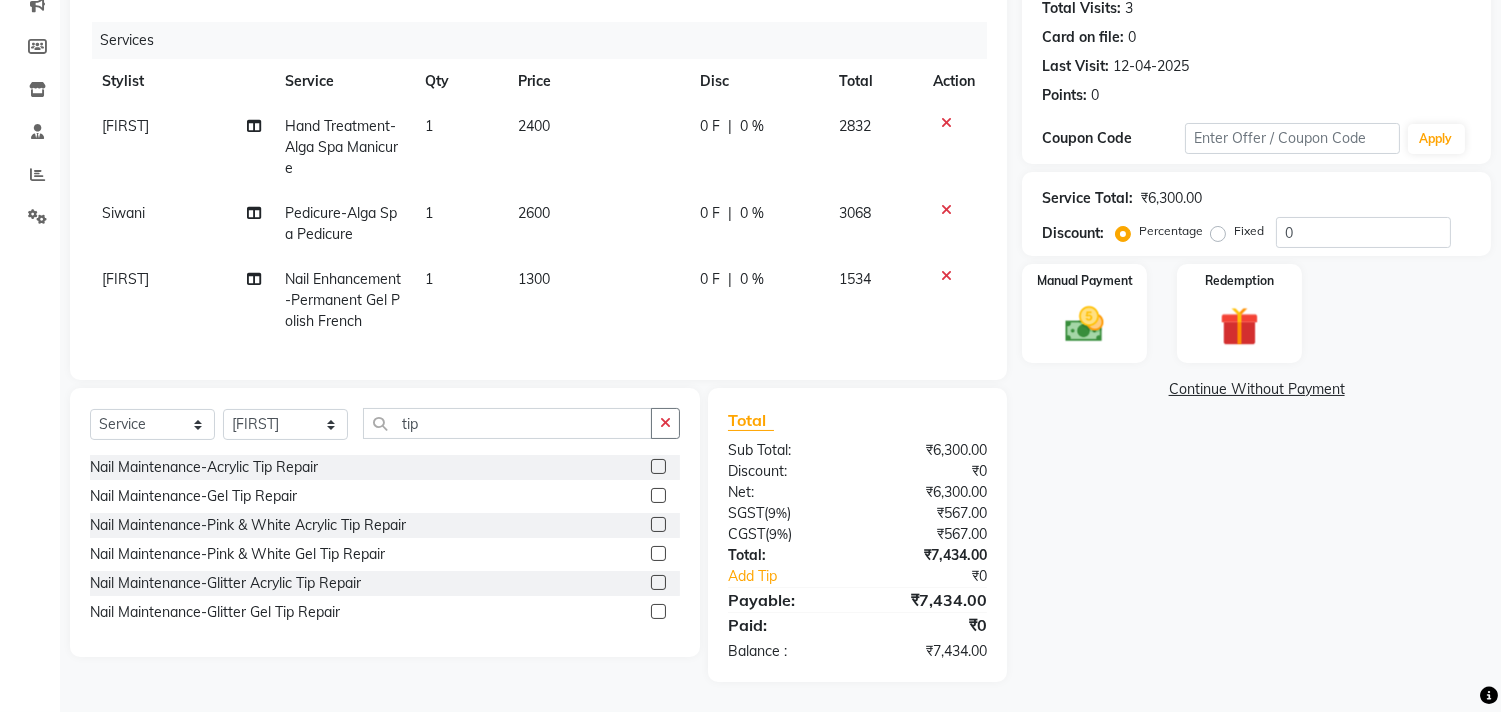 click 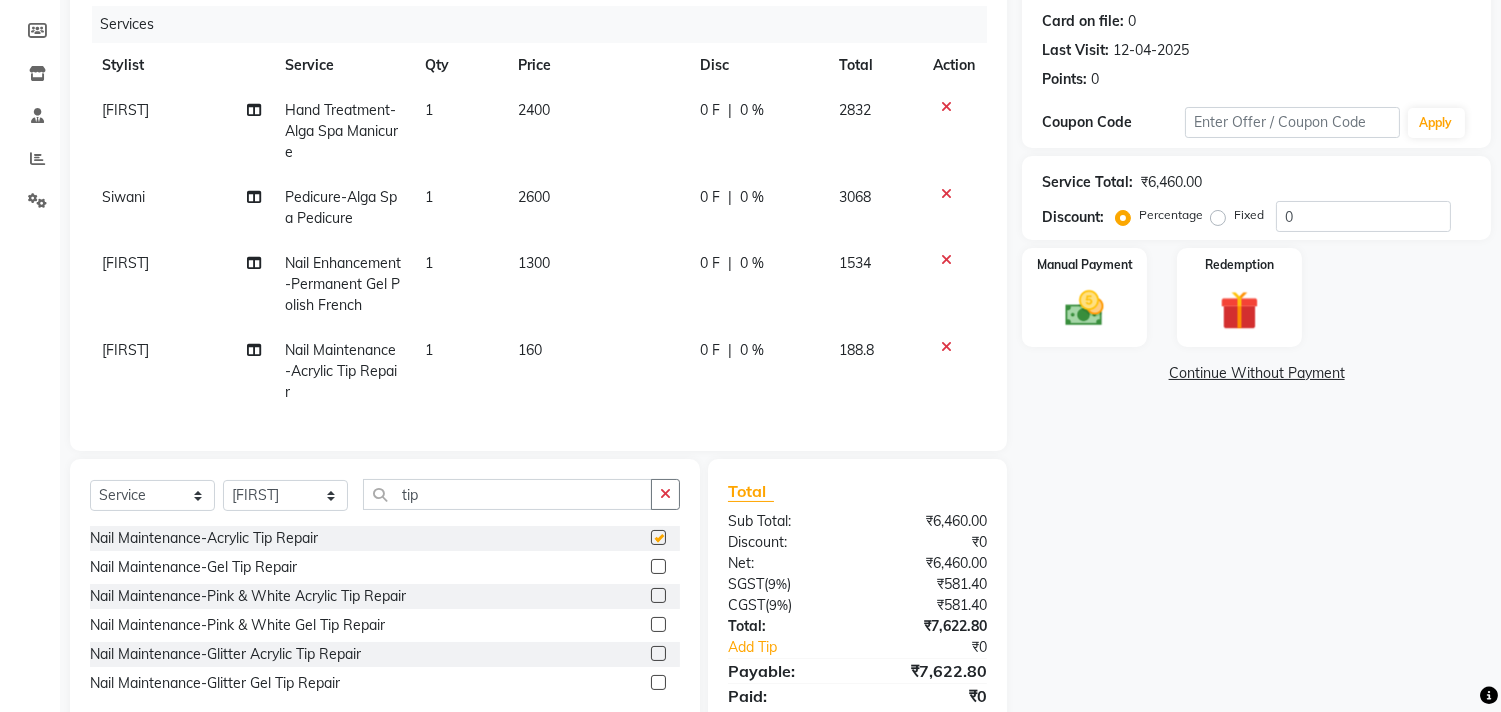 checkbox on "false" 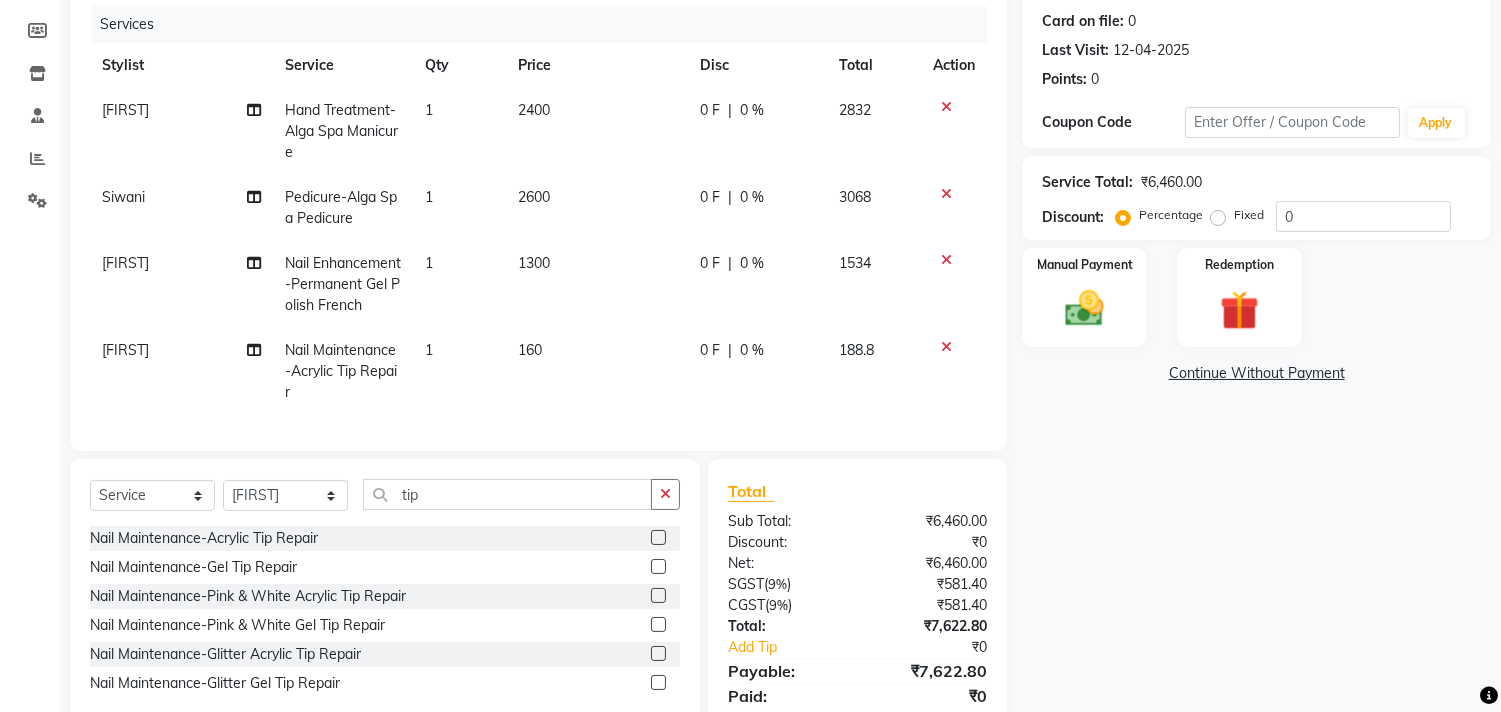 click on "1" 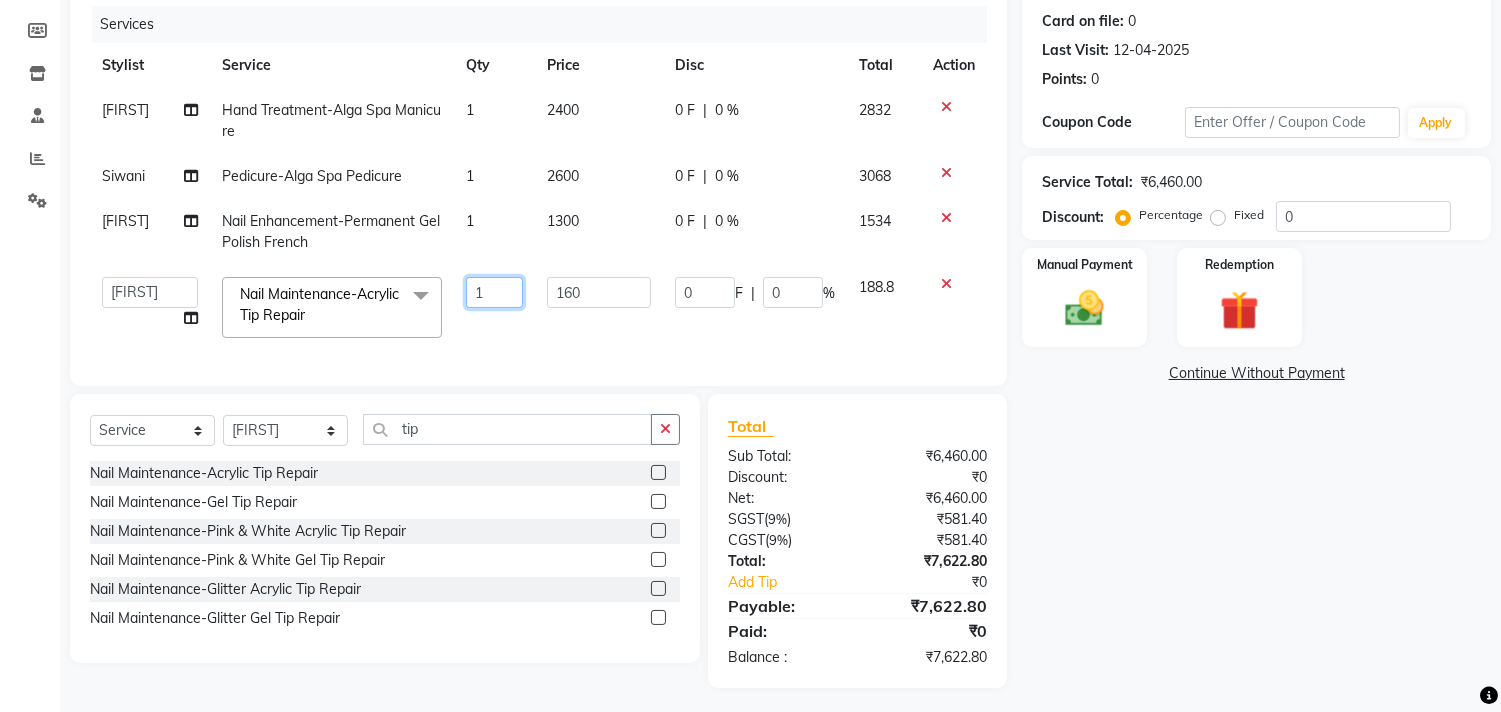 click on "1" 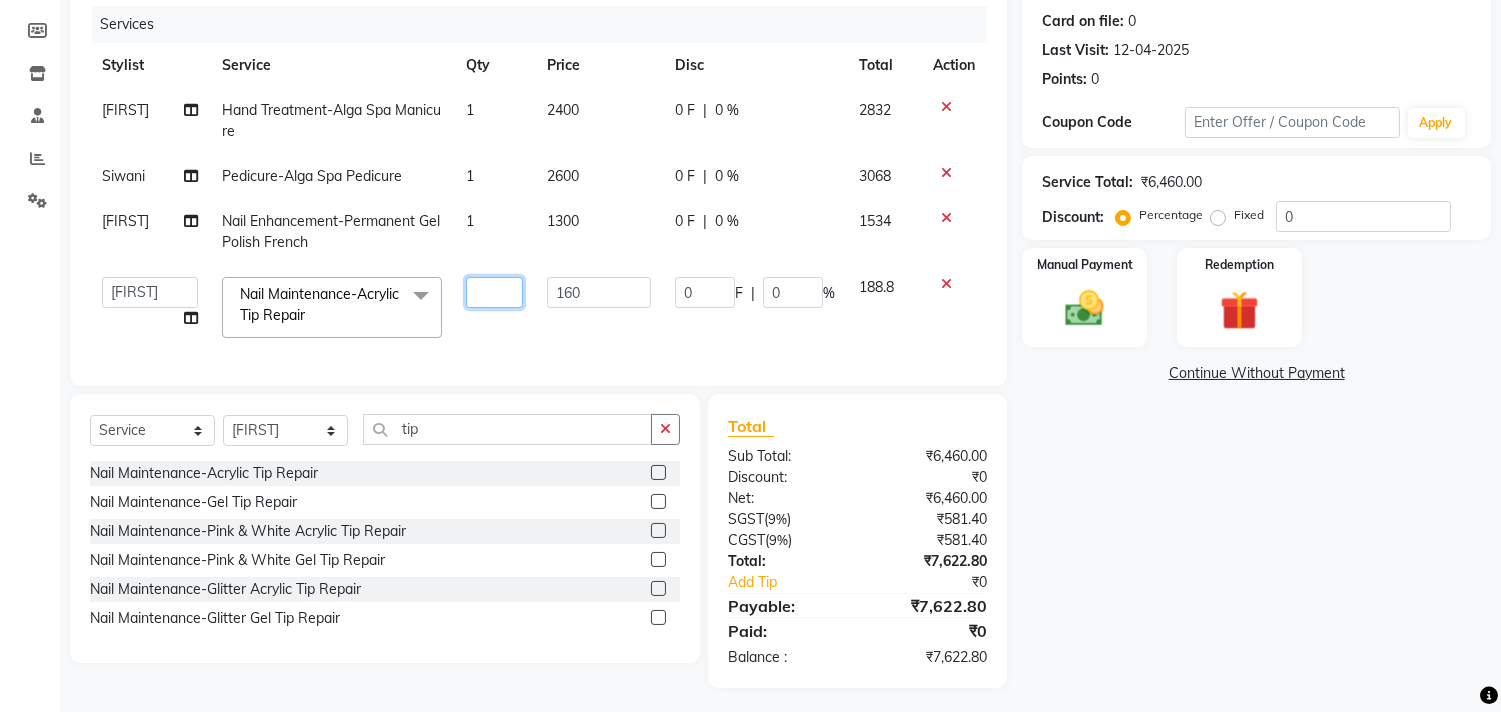 type on "2" 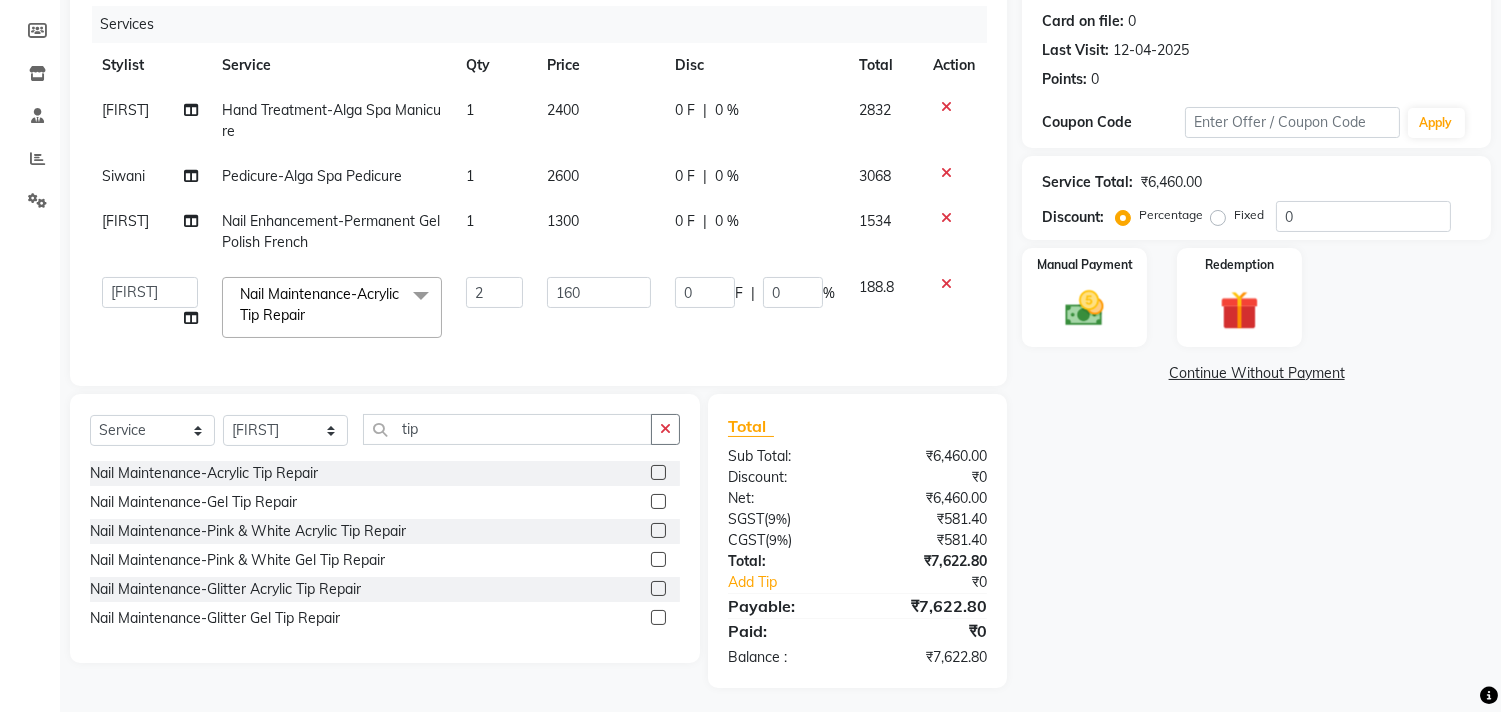 click on "Name: [FIRST] [LAST]  Membership:  No Active Membership  Total Visits:  3 Card on file:  0 Last Visit:   [DATE] Points:   0  Coupon Code Apply Service Total:  ₹6,460.00  Discount:  Percentage   Fixed  0 Manual Payment Redemption  Continue Without Payment" 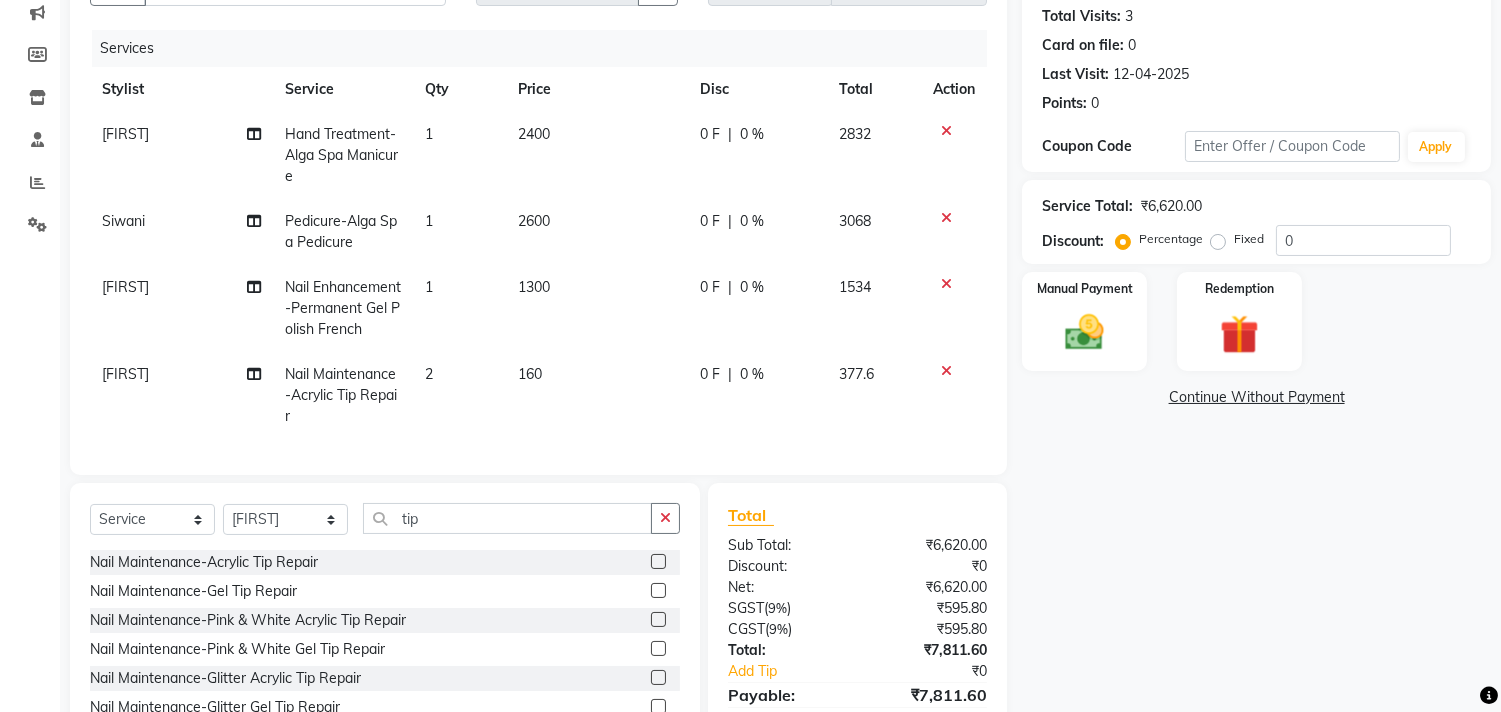 scroll, scrollTop: 330, scrollLeft: 0, axis: vertical 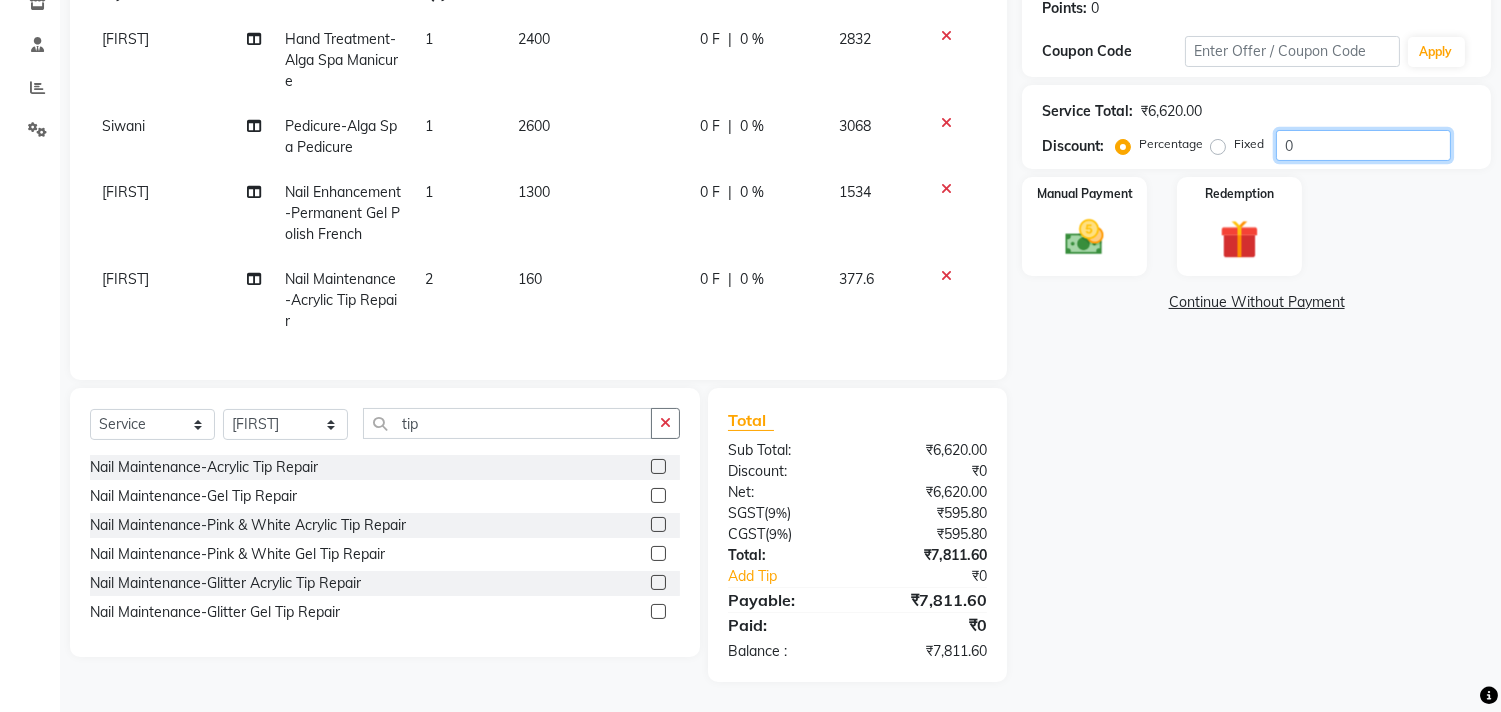 click on "0" 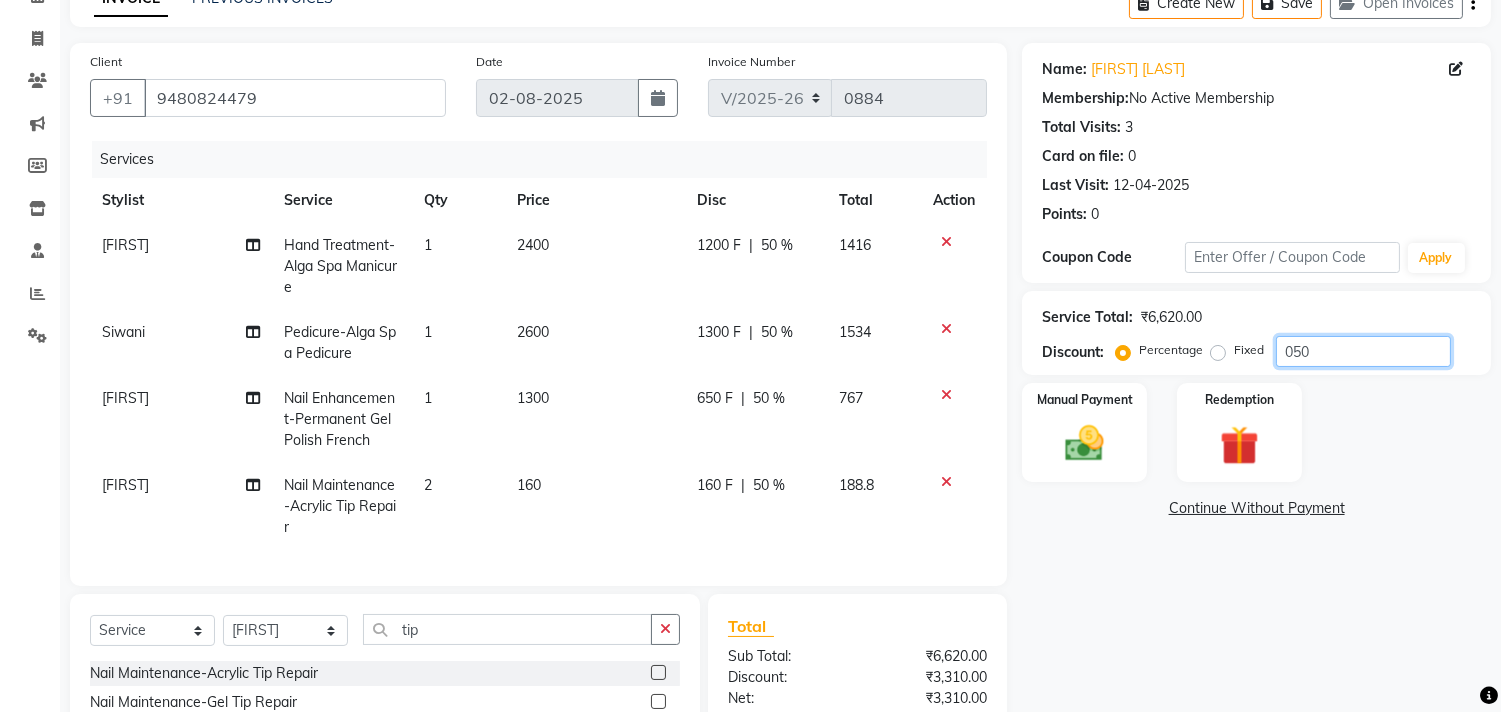 scroll, scrollTop: 330, scrollLeft: 0, axis: vertical 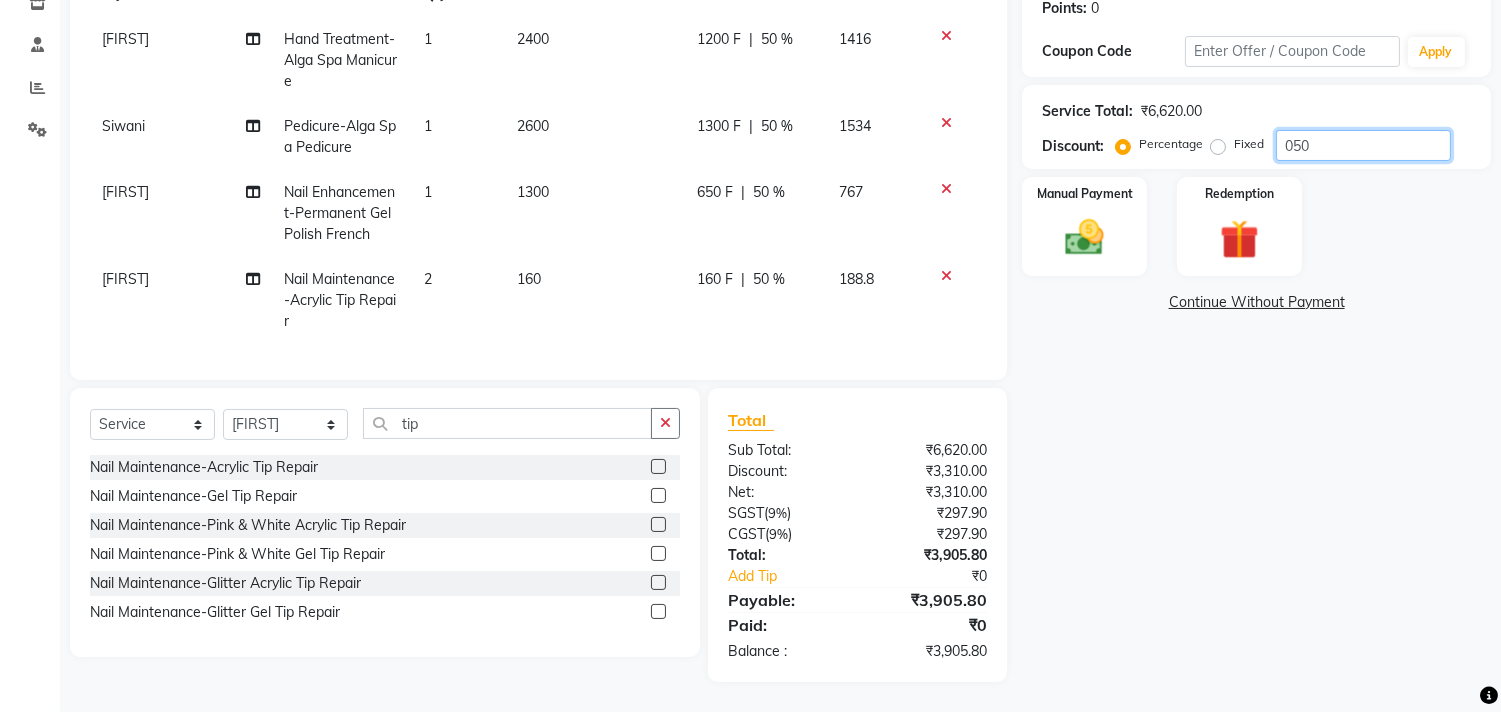 click on "050" 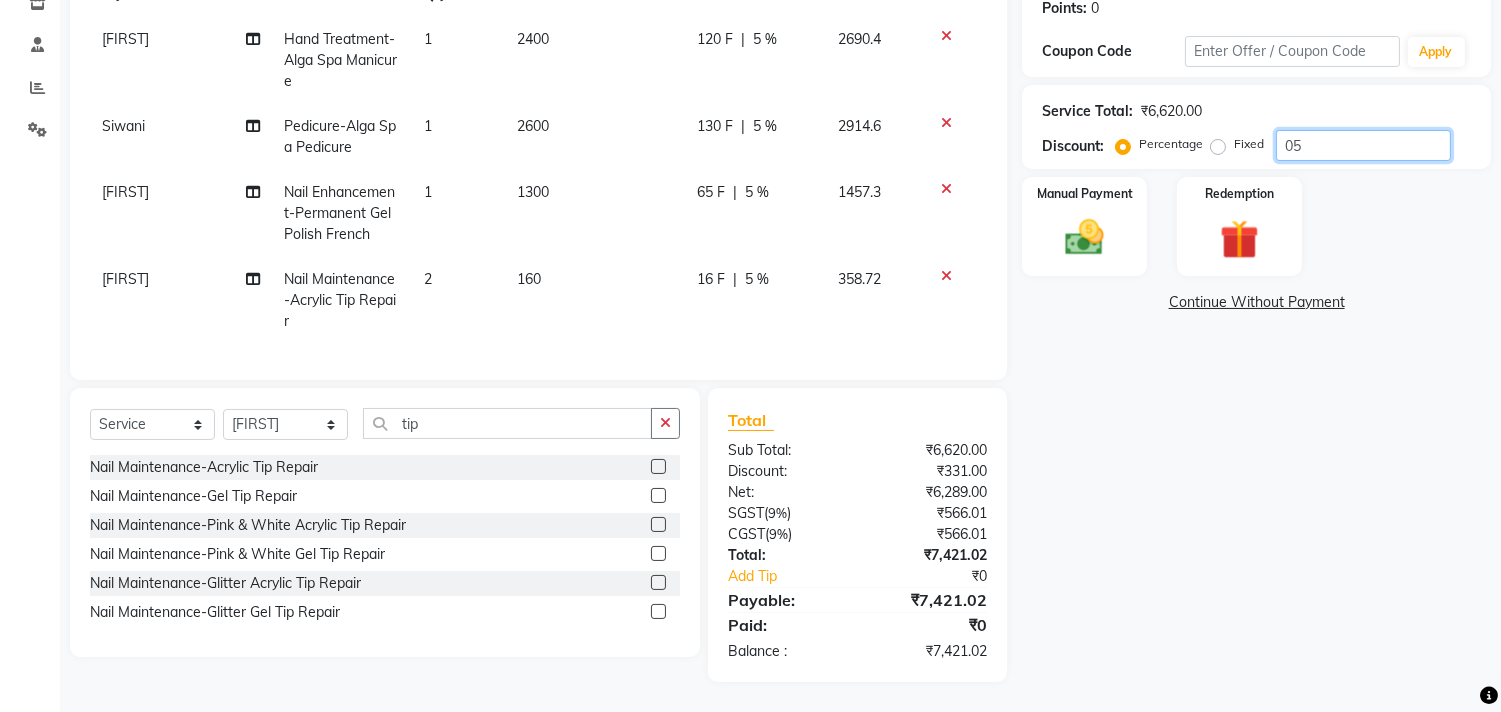 type on "0" 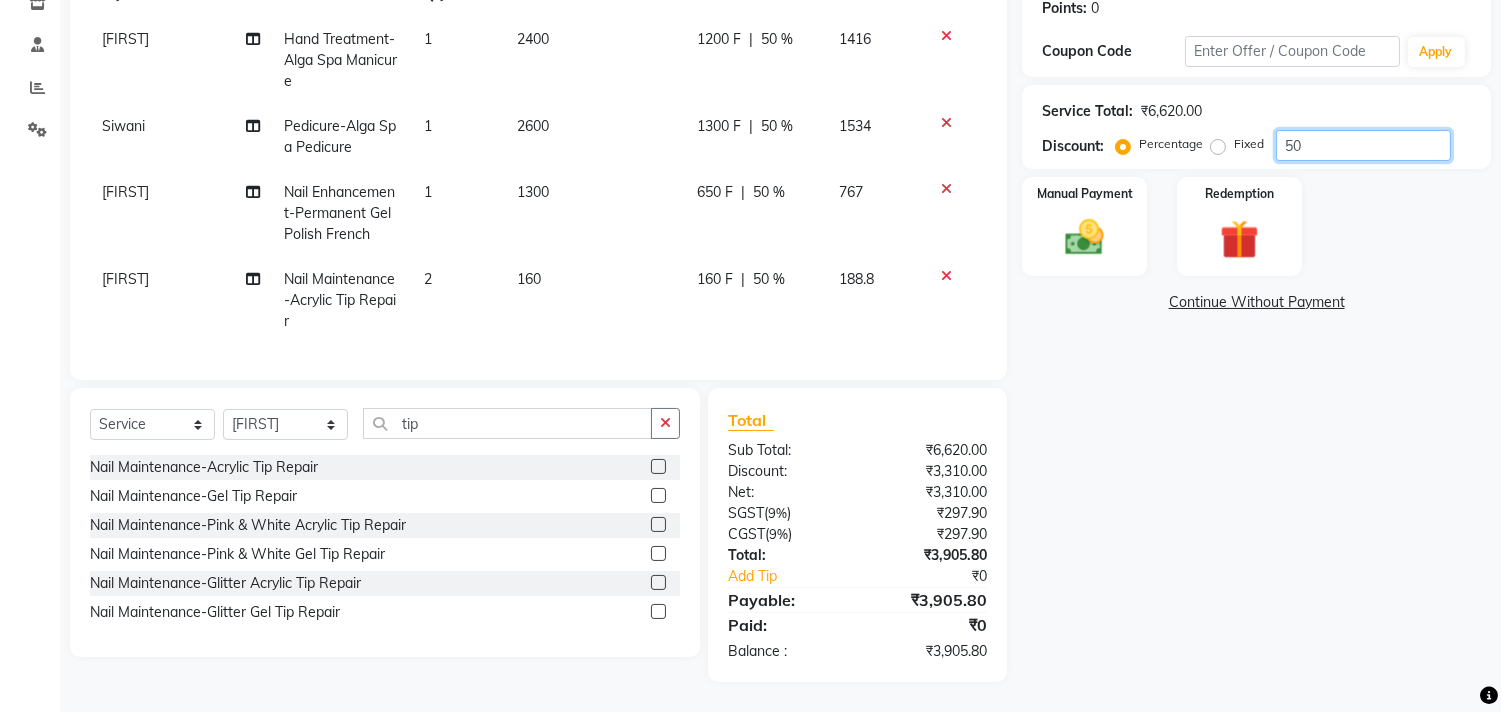 type on "50" 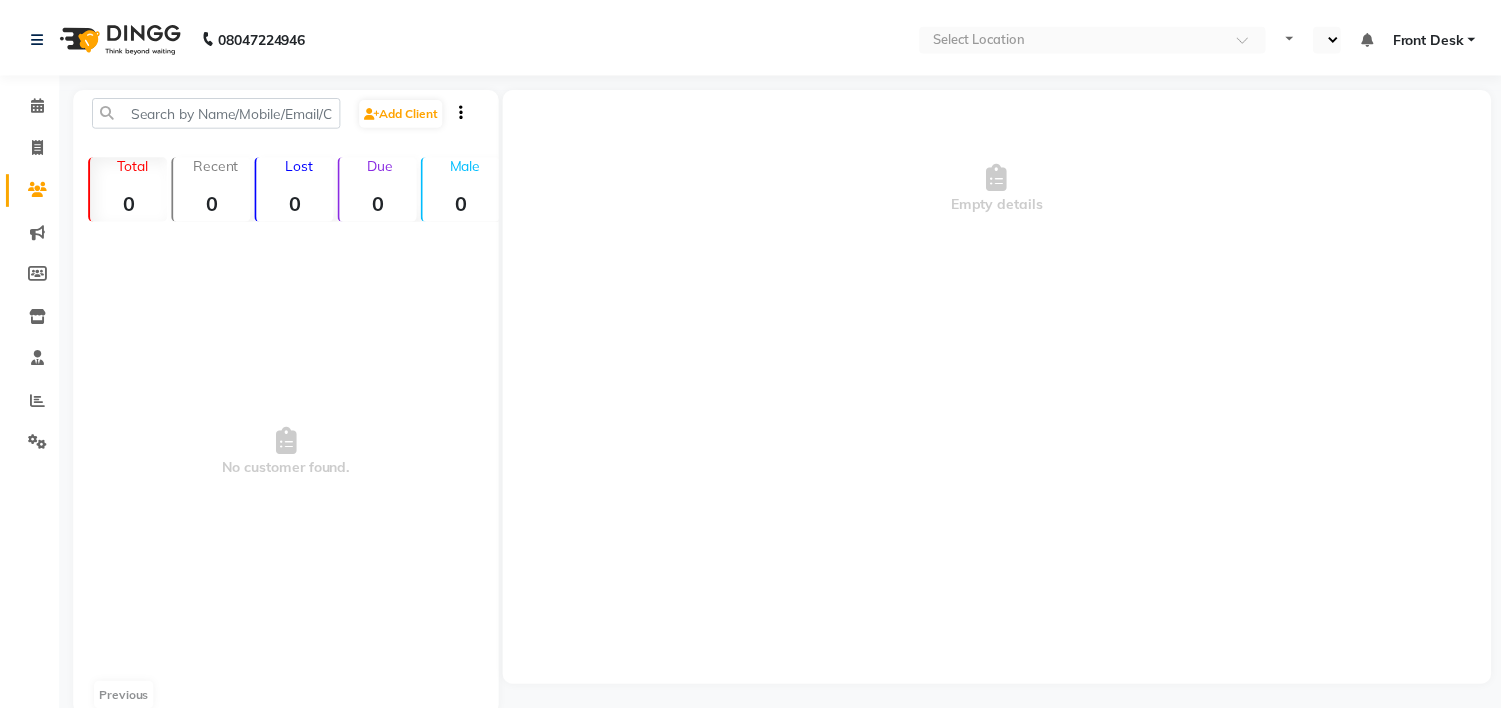 scroll, scrollTop: 0, scrollLeft: 0, axis: both 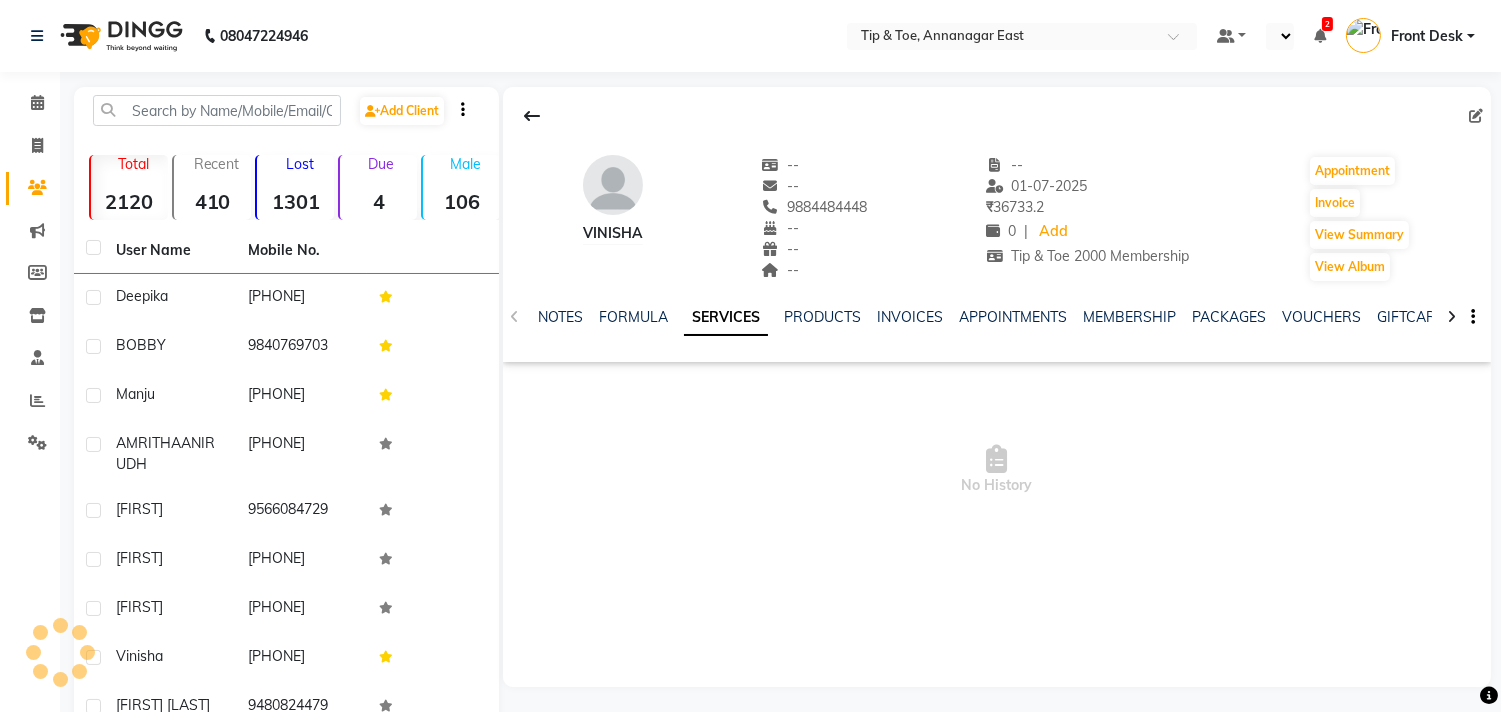 select on "en" 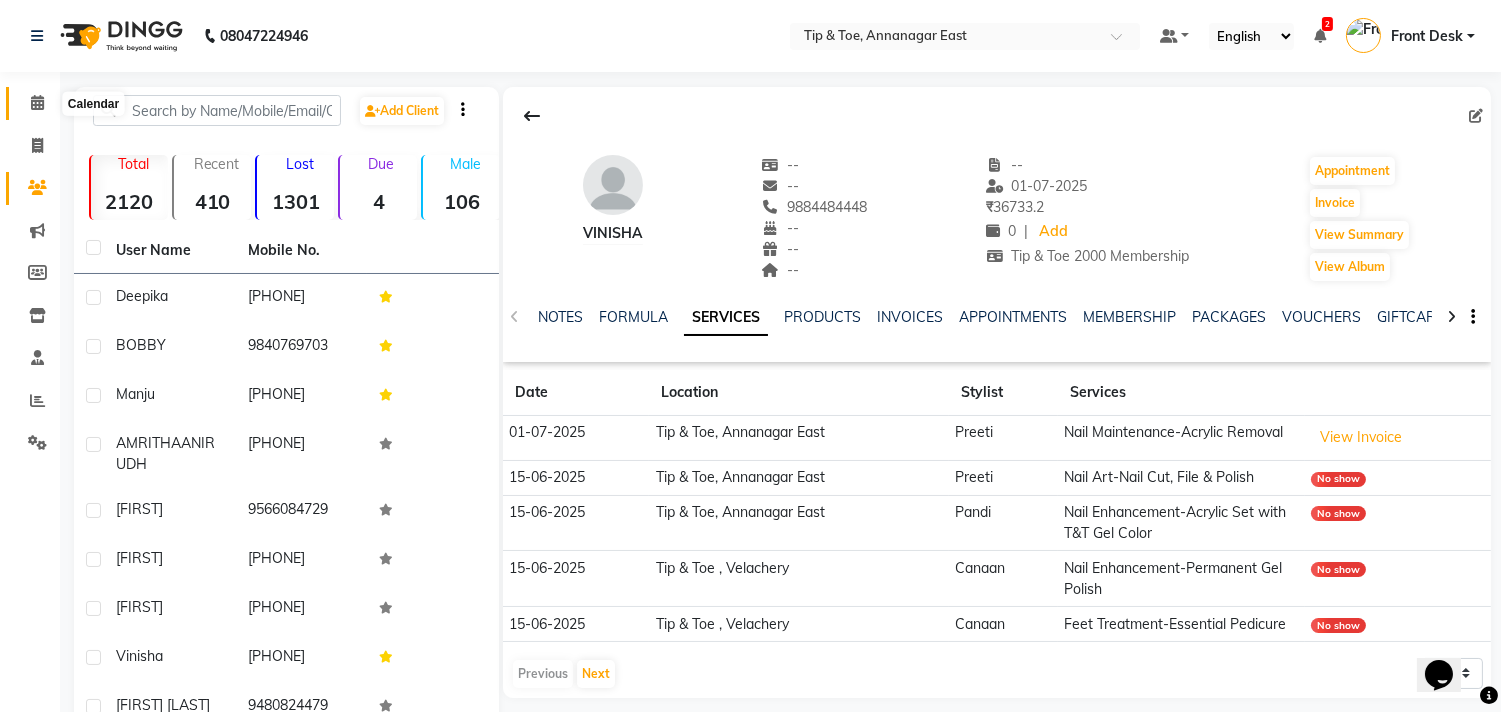 scroll, scrollTop: 0, scrollLeft: 0, axis: both 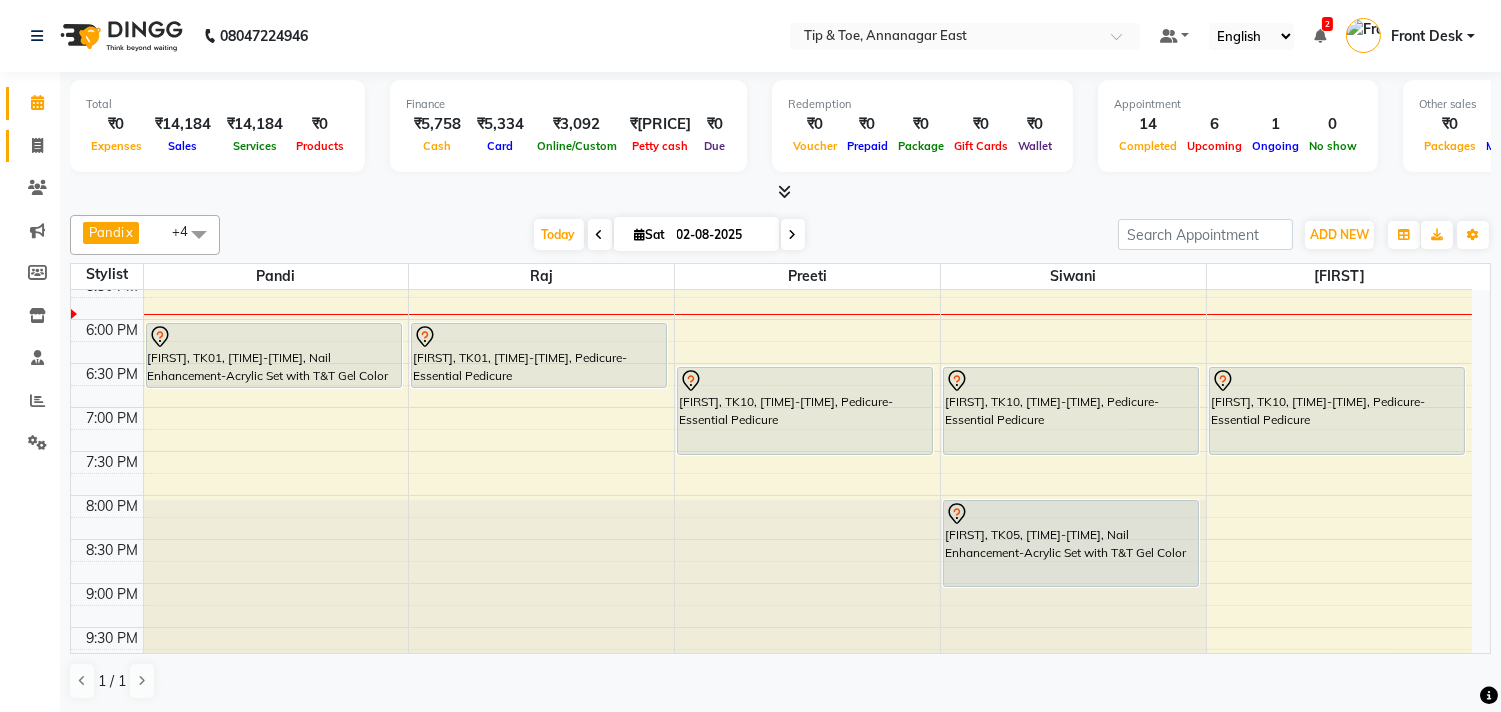 click 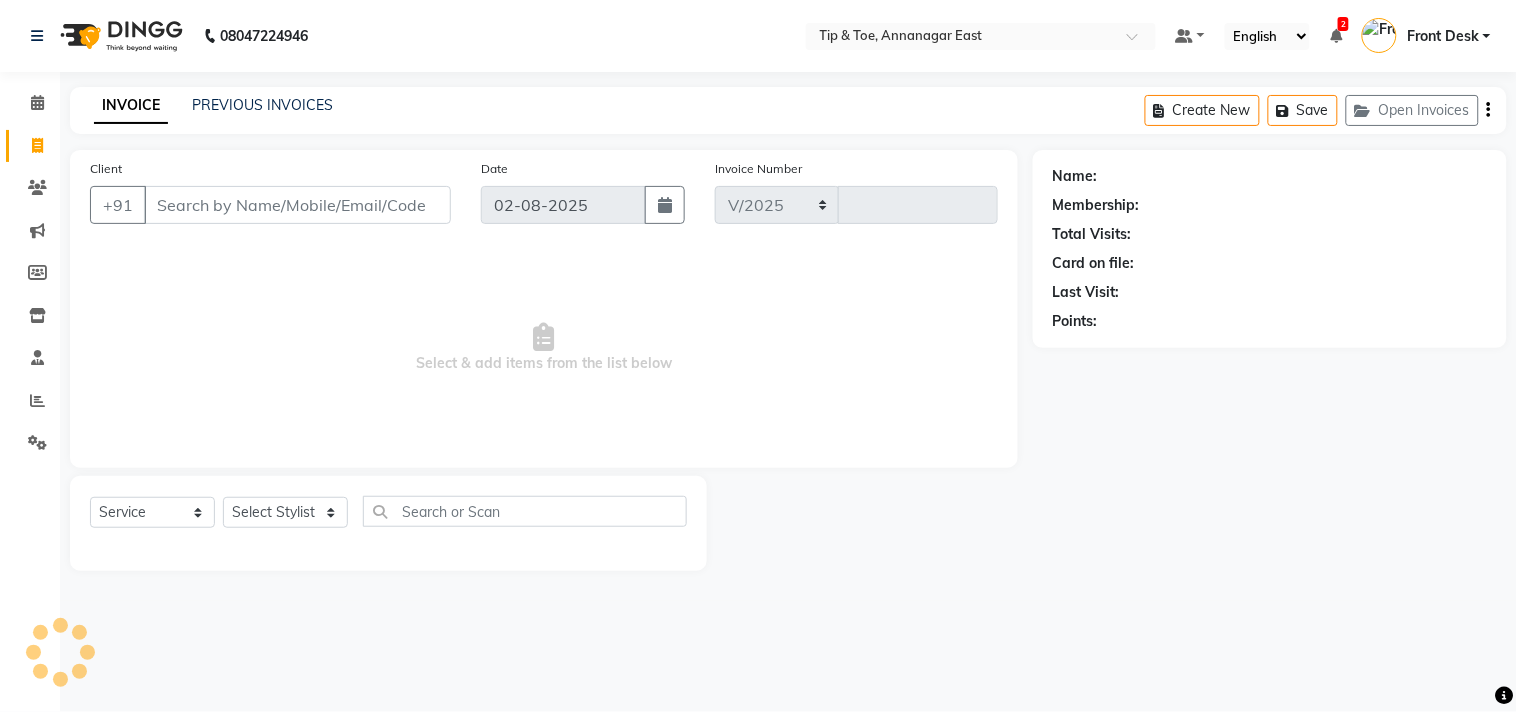 select on "5770" 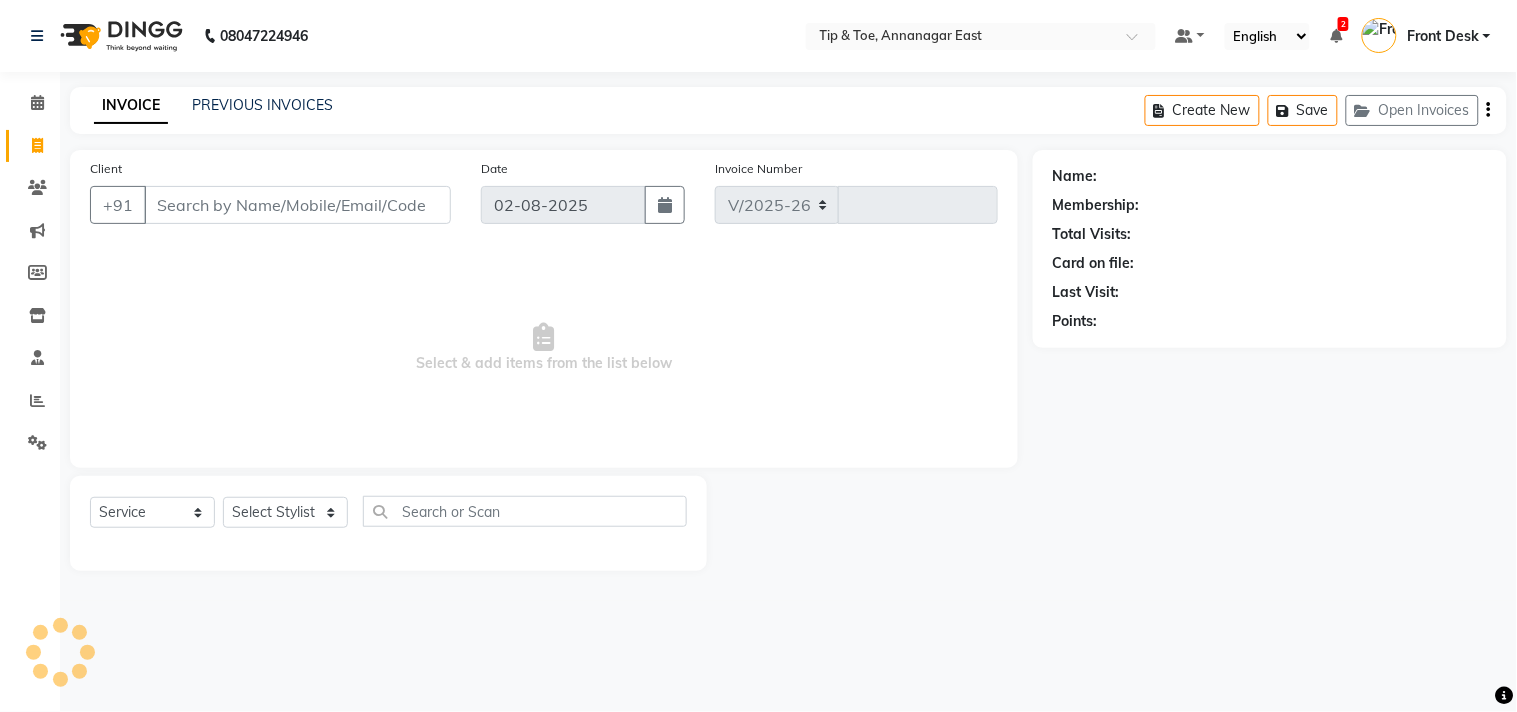 type on "0884" 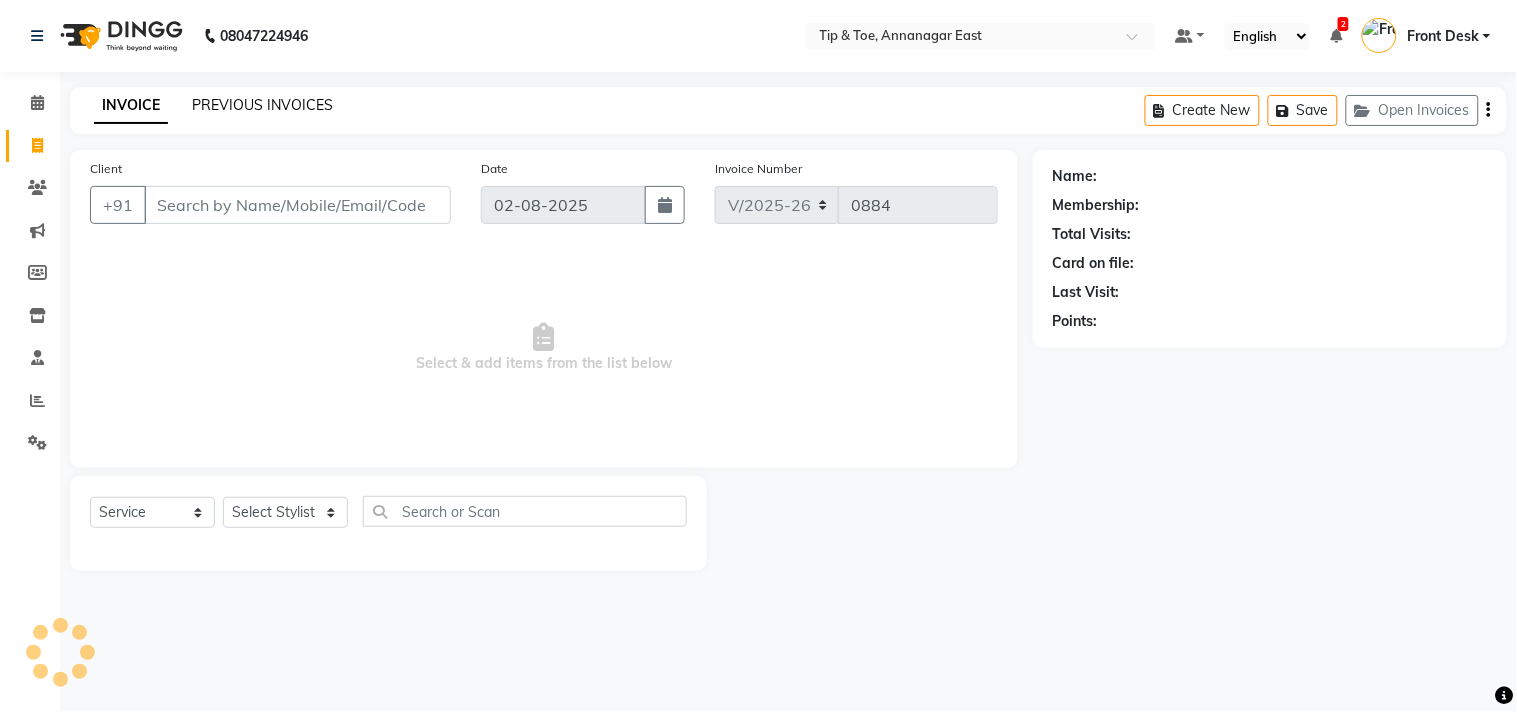 click on "PREVIOUS INVOICES" 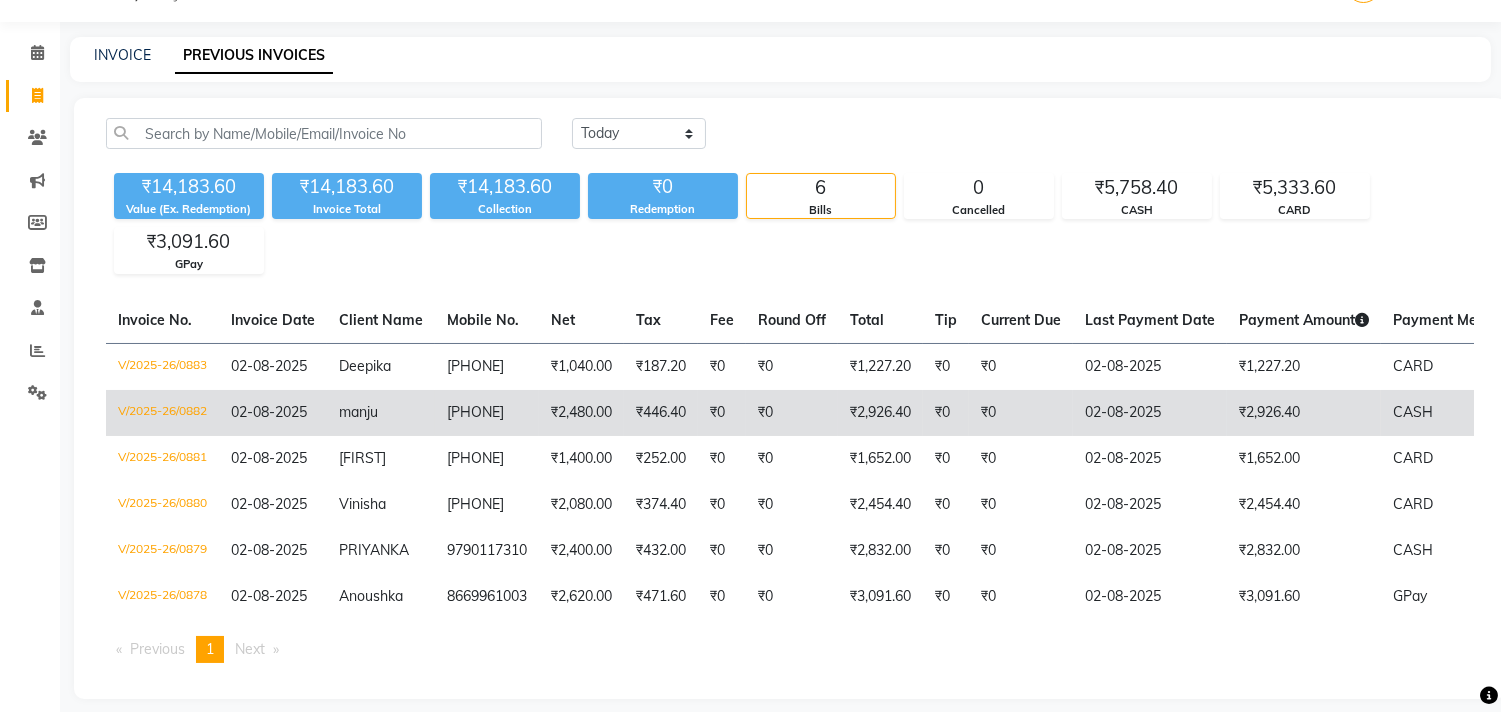 scroll, scrollTop: 81, scrollLeft: 0, axis: vertical 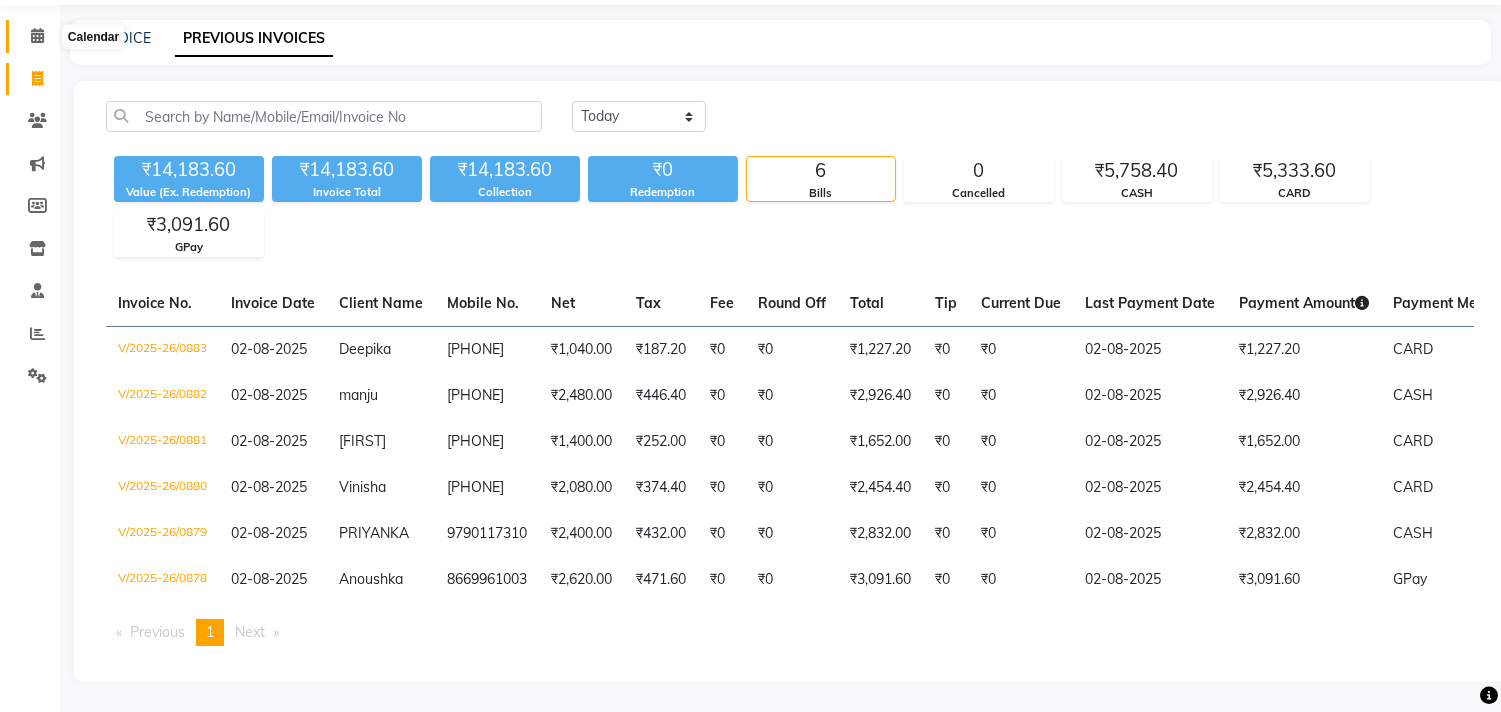 click 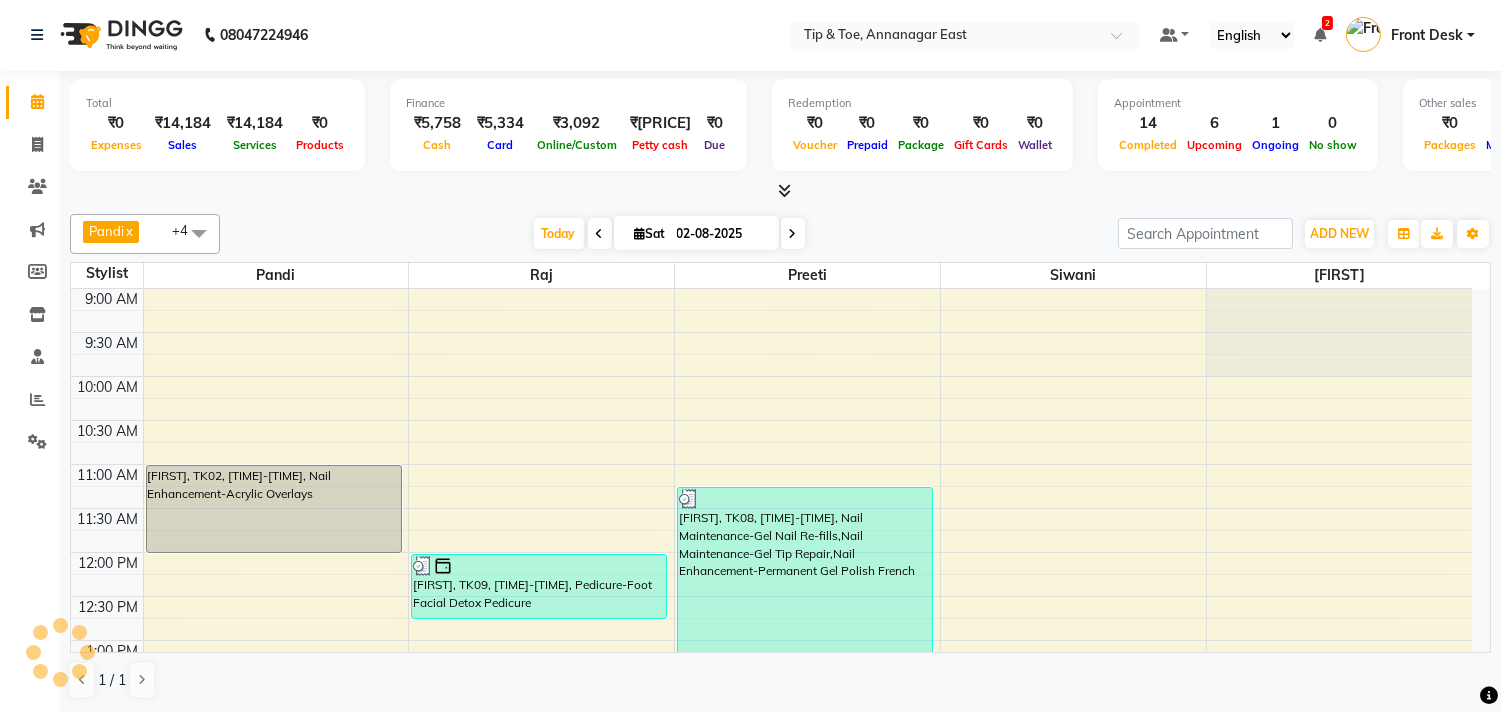 scroll, scrollTop: 0, scrollLeft: 0, axis: both 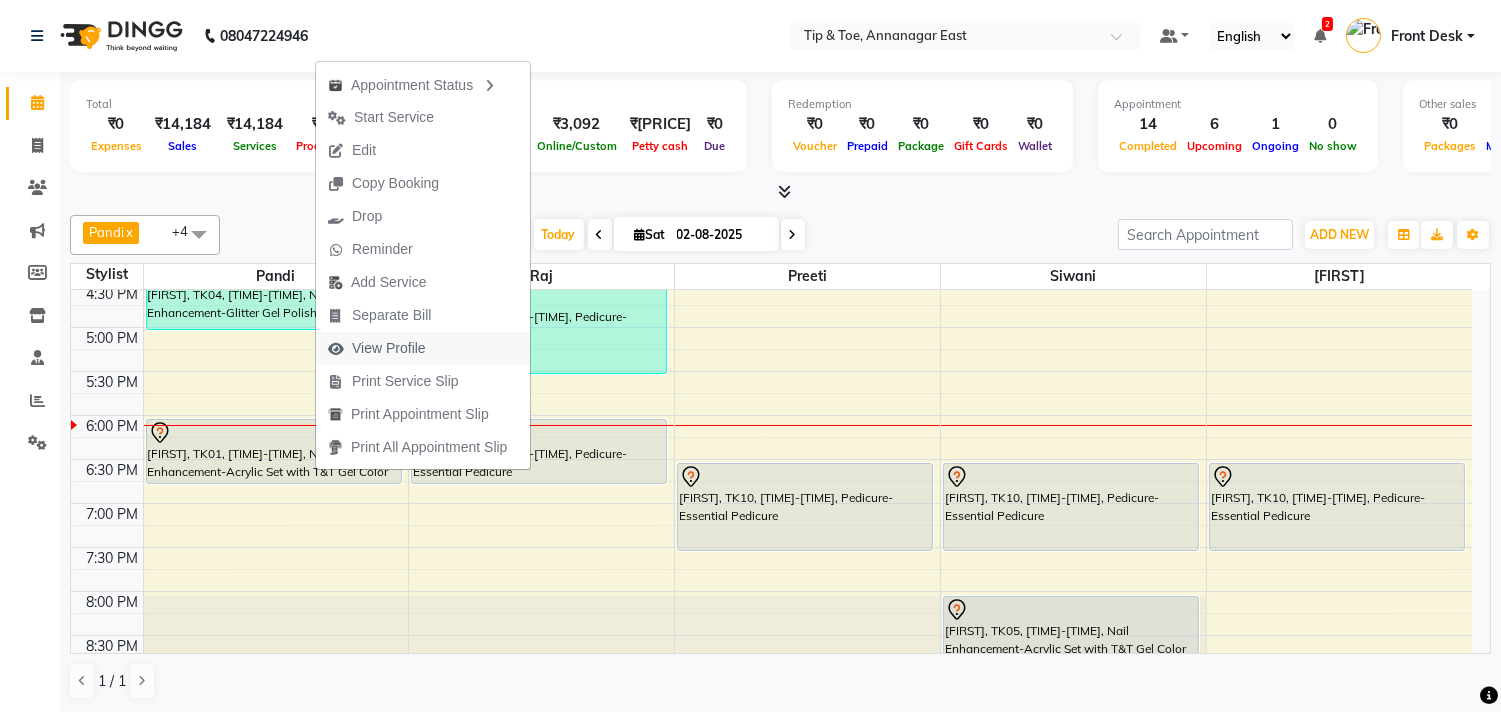 click on "View Profile" at bounding box center [389, 348] 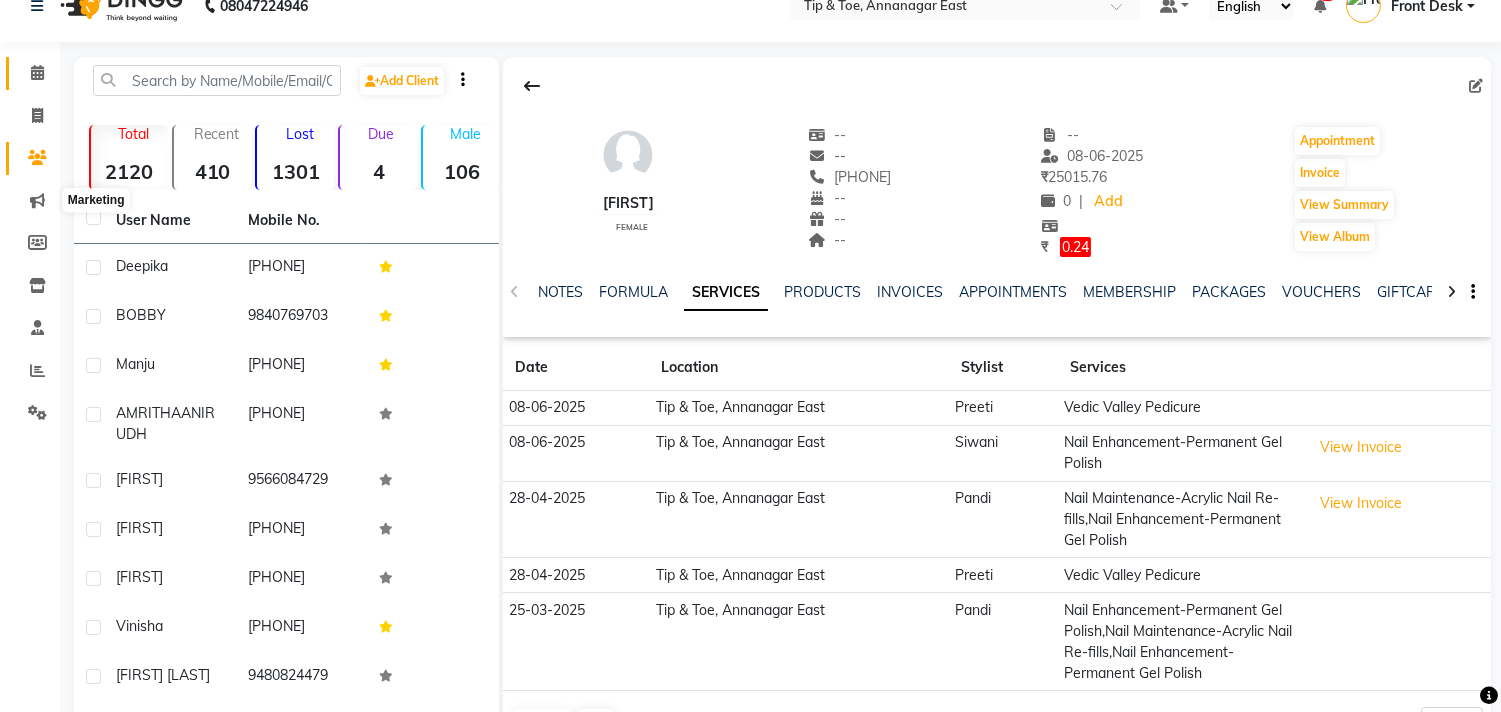 scroll, scrollTop: 0, scrollLeft: 0, axis: both 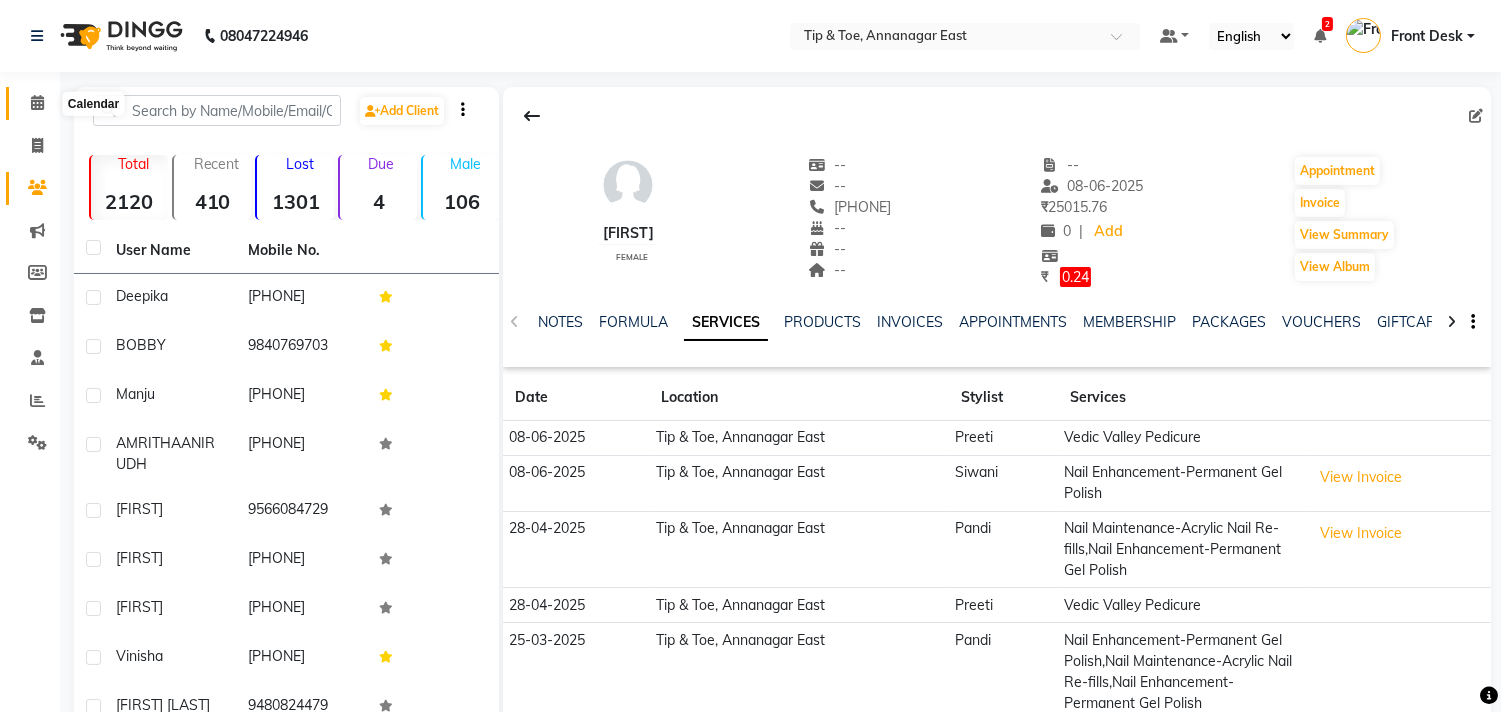 drag, startPoint x: 36, startPoint y: 112, endPoint x: 56, endPoint y: 215, distance: 104.92378 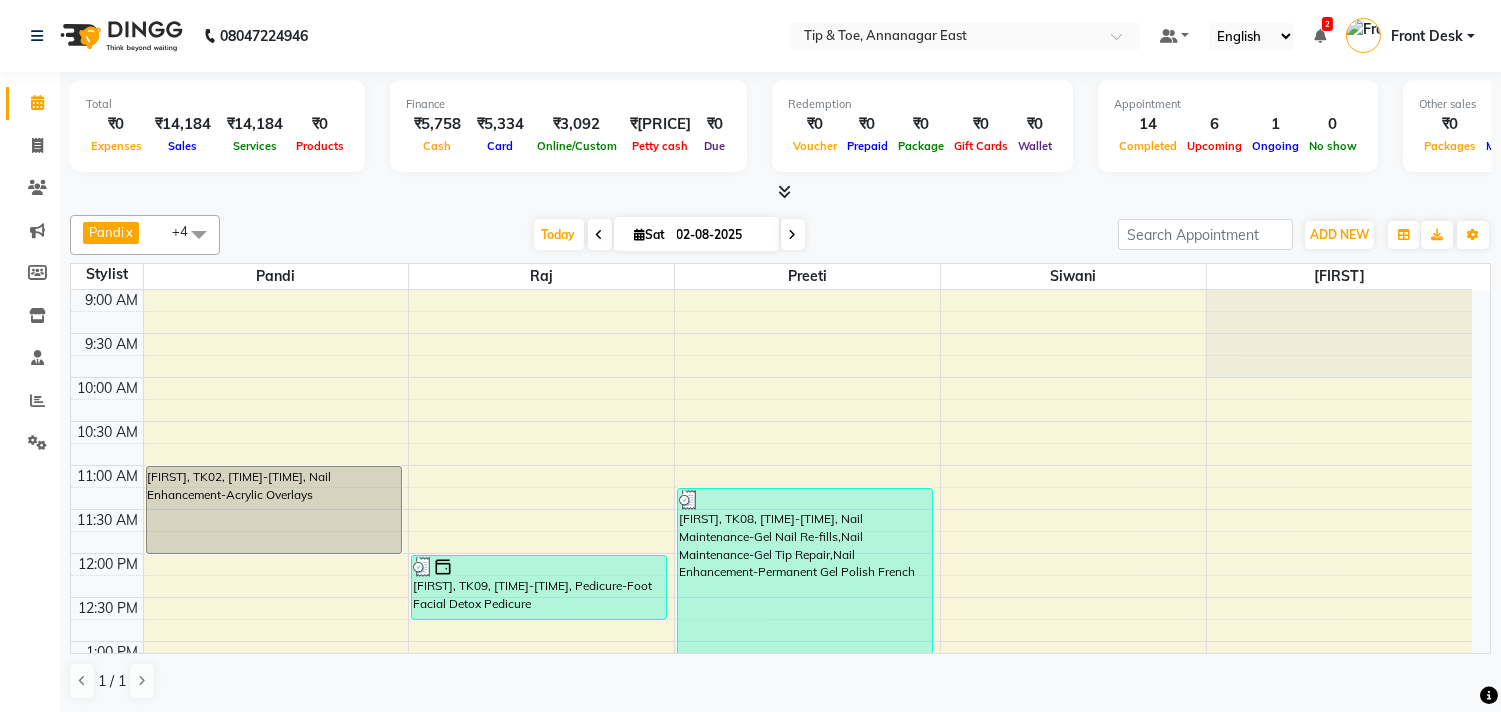 scroll, scrollTop: 1, scrollLeft: 0, axis: vertical 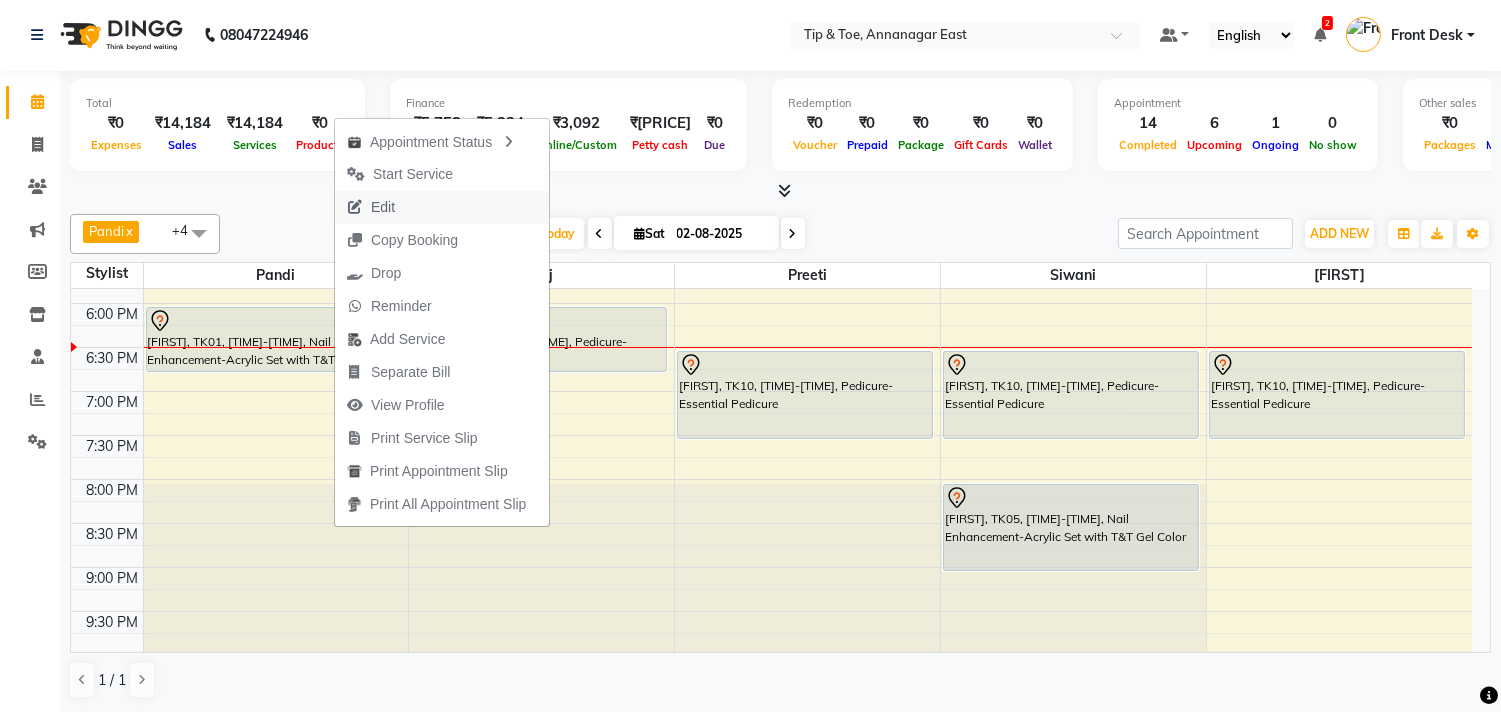 click on "Edit" at bounding box center (442, 207) 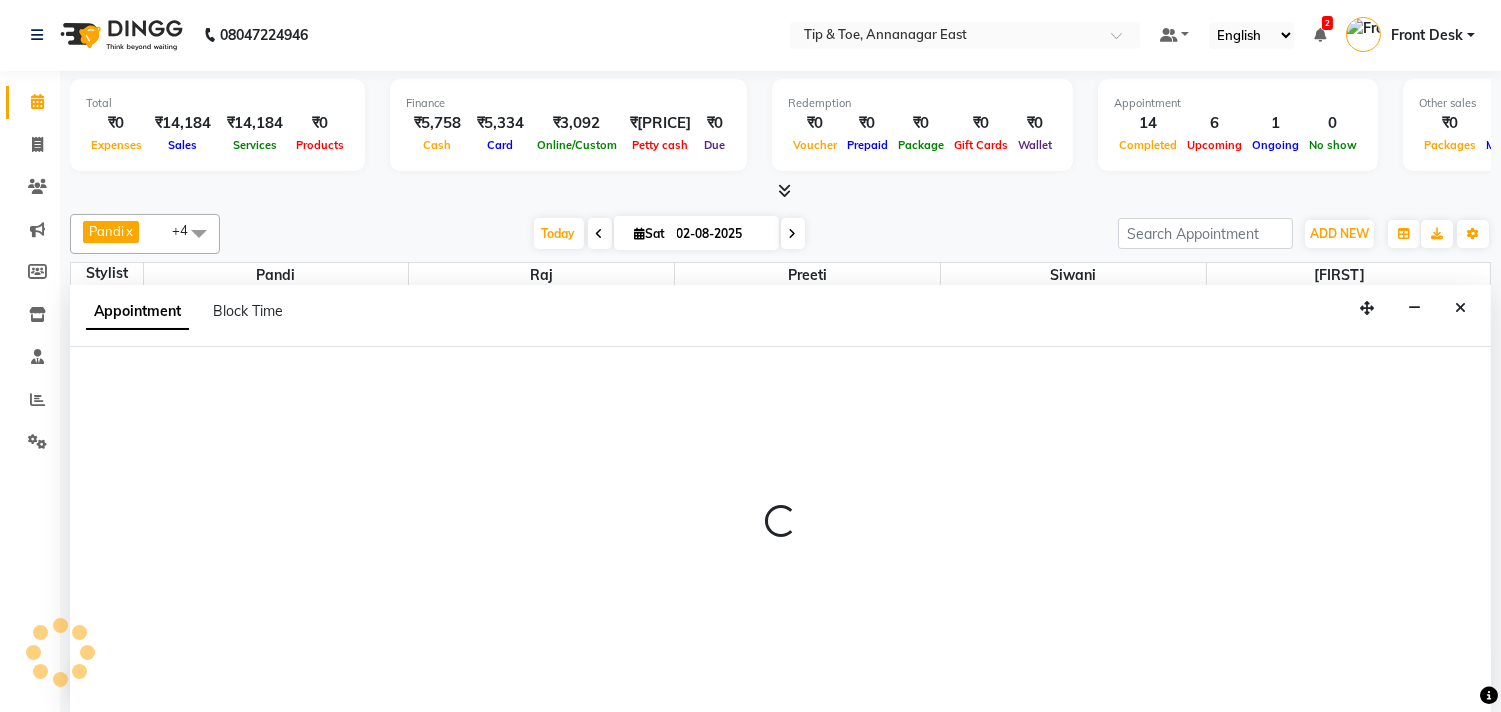 select on "tentative" 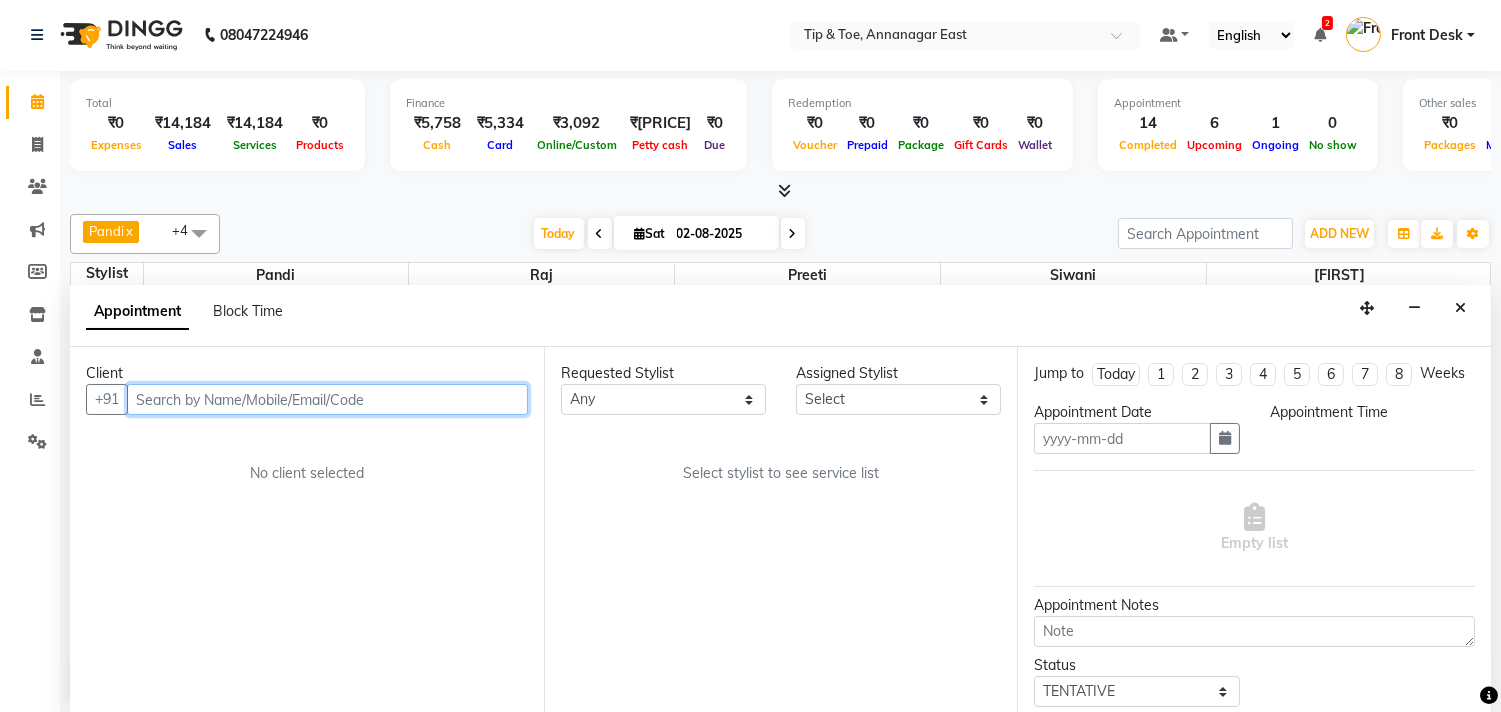 type on "02-08-2025" 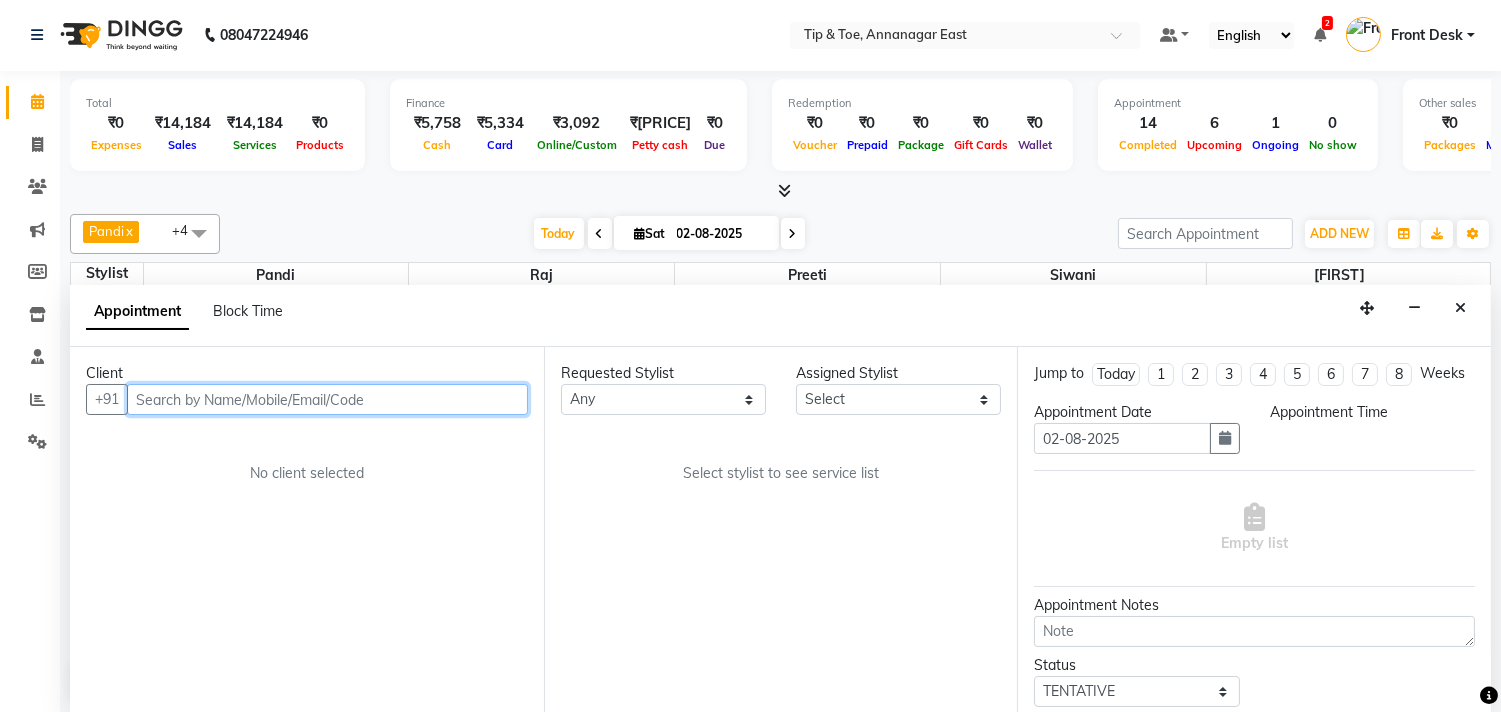 select on "39914" 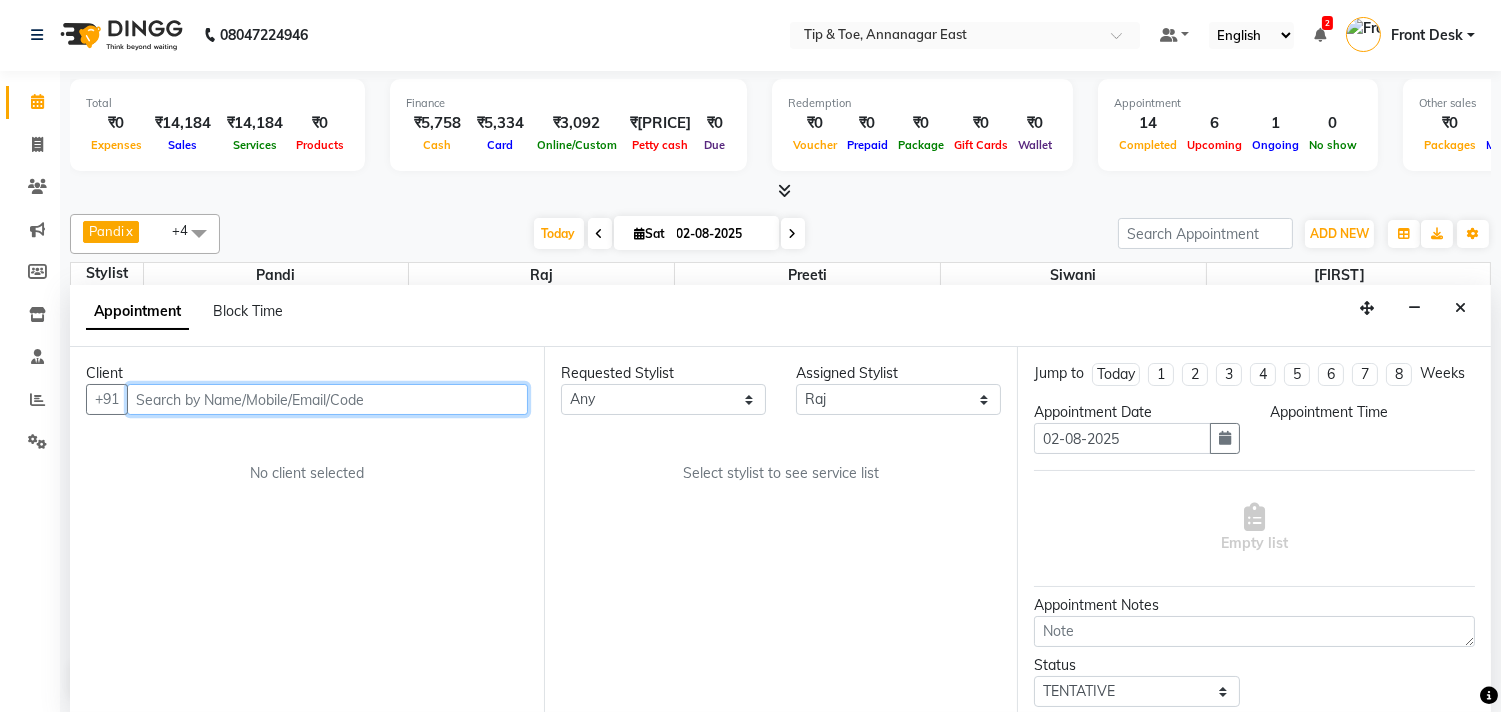 select on "1080" 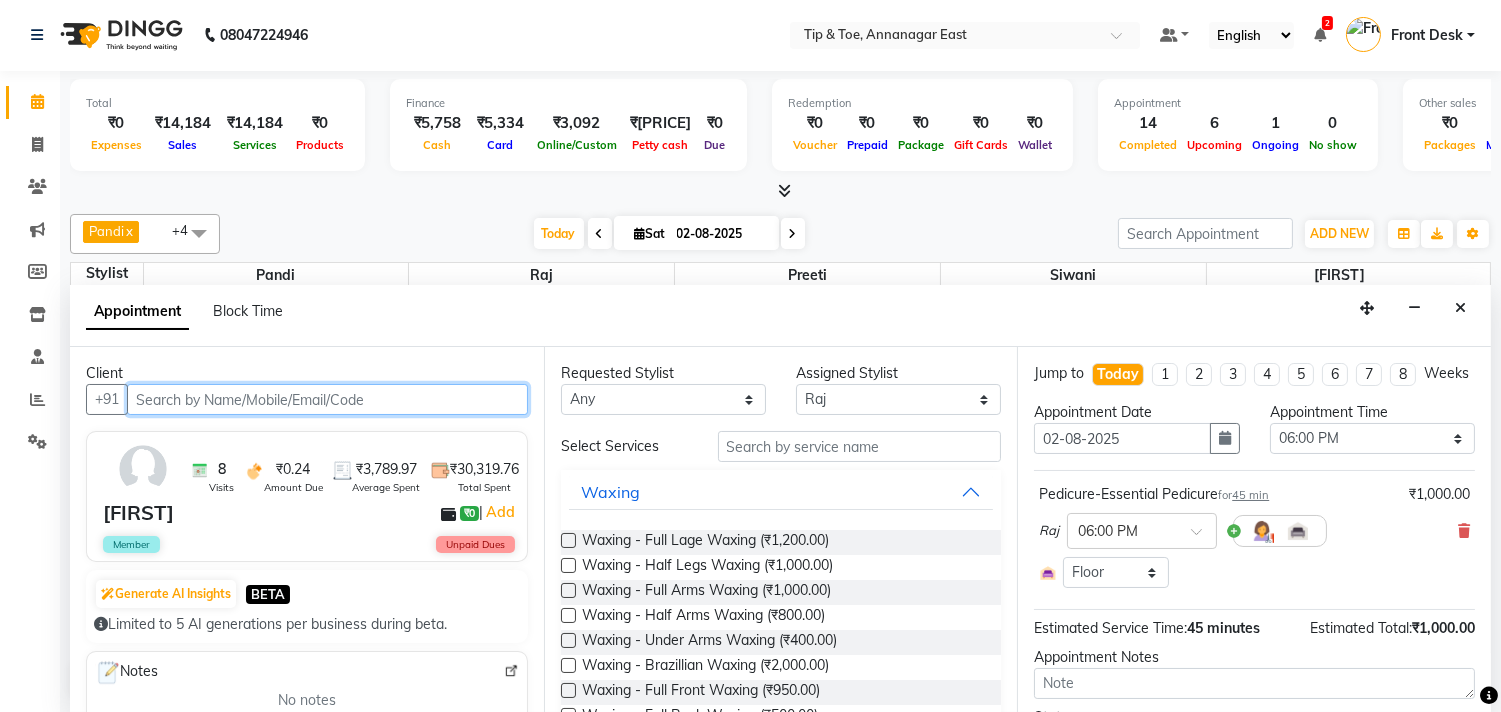 scroll, scrollTop: 796, scrollLeft: 0, axis: vertical 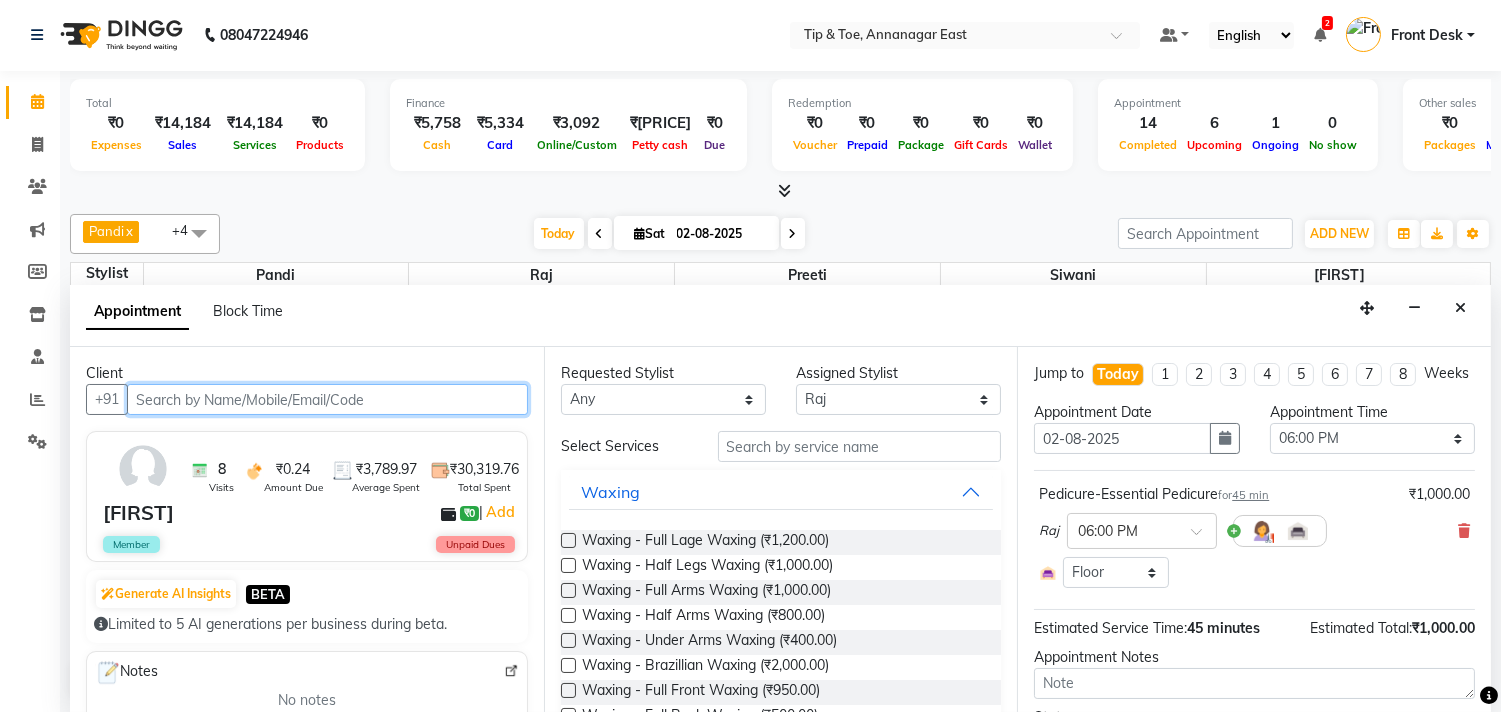 select on "2752" 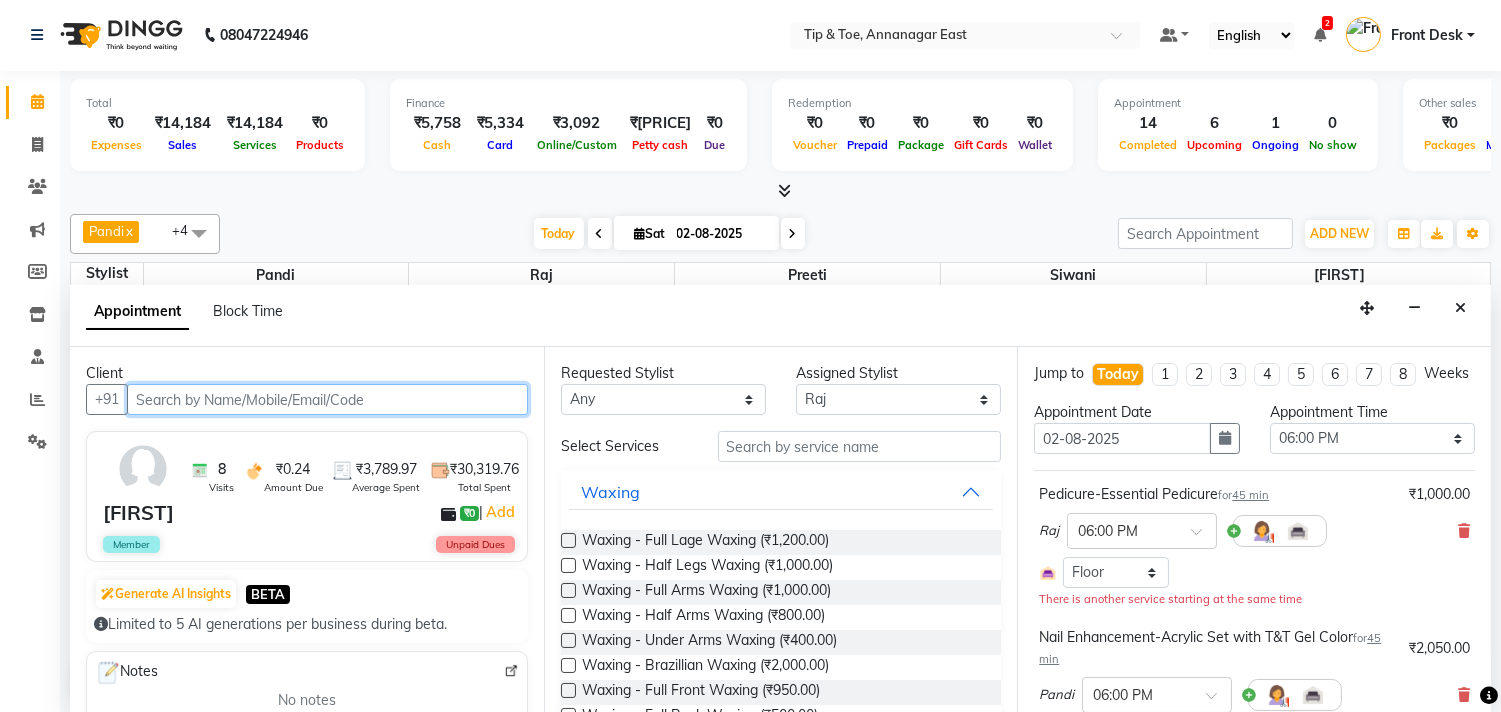 scroll, scrollTop: 111, scrollLeft: 0, axis: vertical 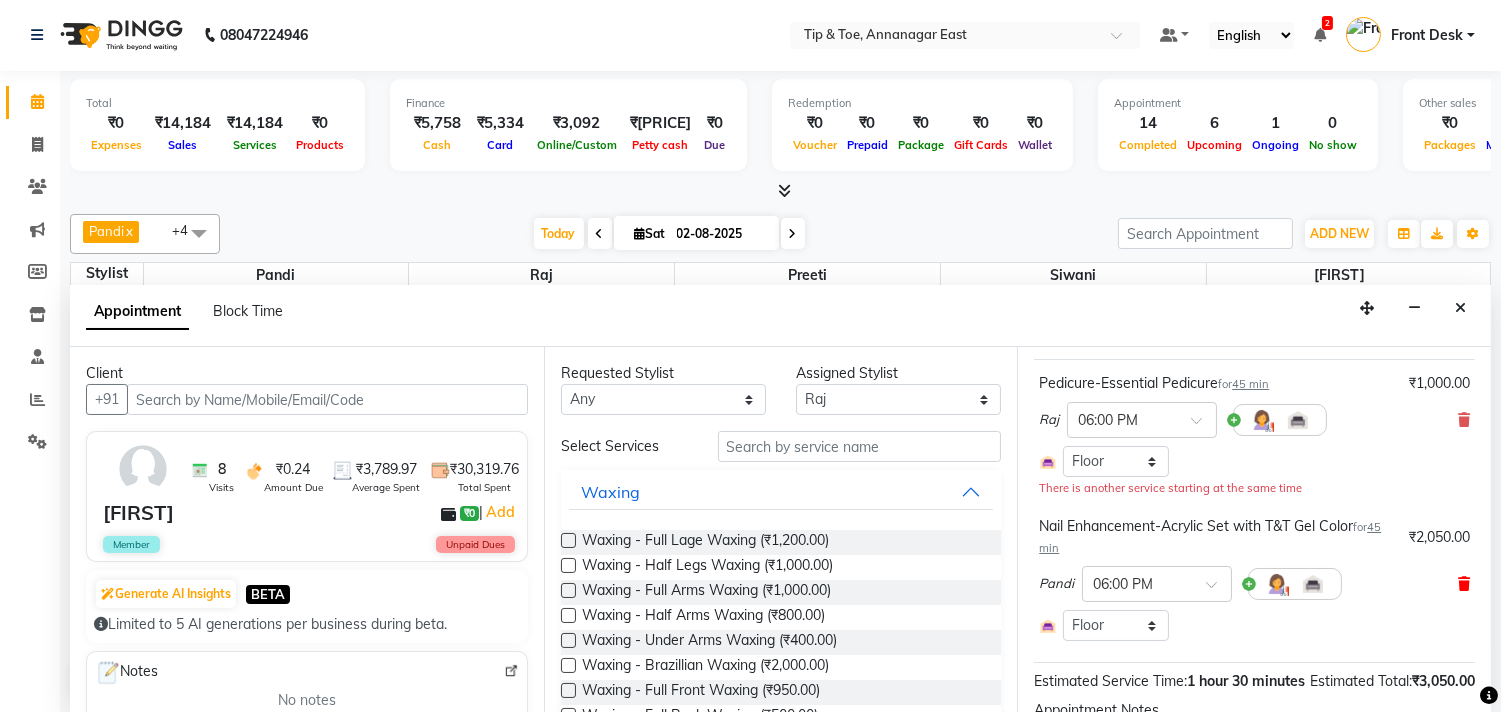 click at bounding box center [1464, 584] 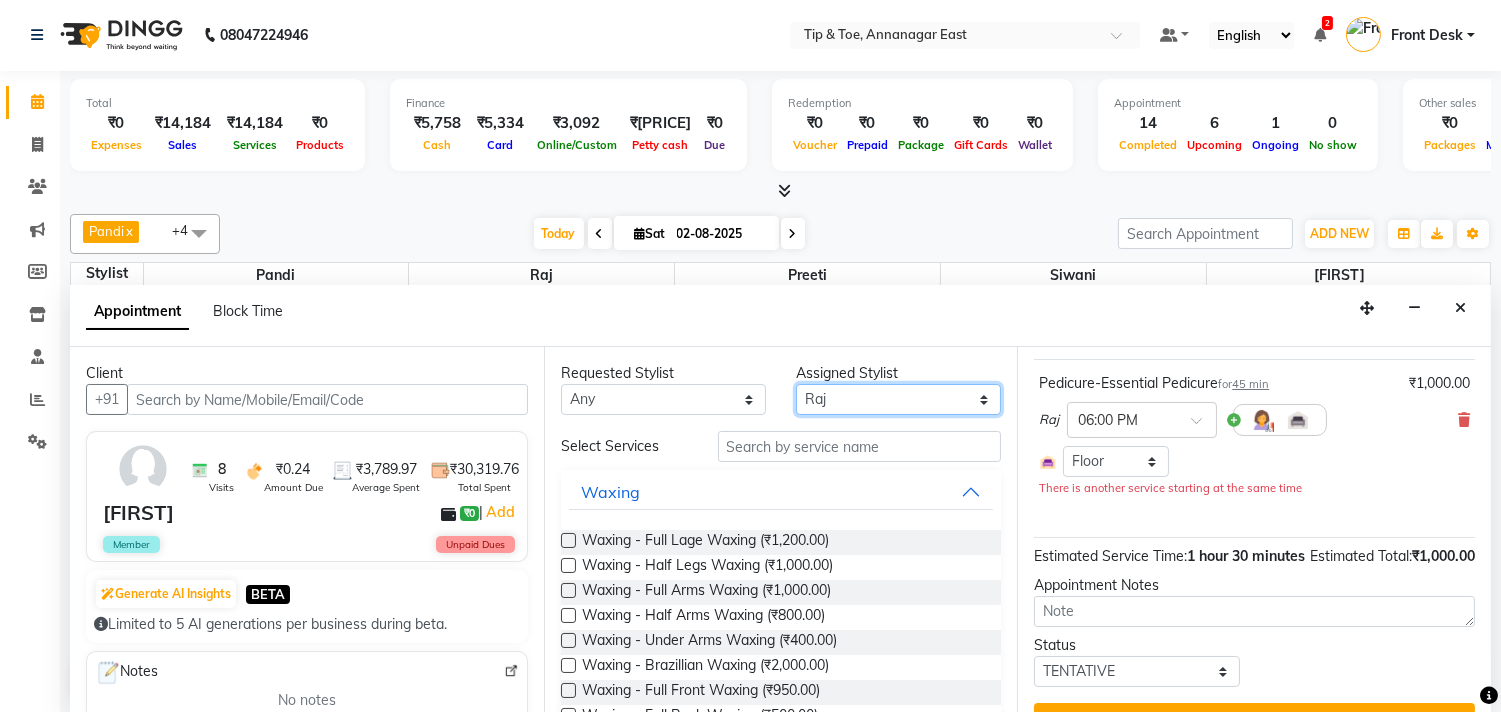 drag, startPoint x: 844, startPoint y: 401, endPoint x: 844, endPoint y: 412, distance: 11 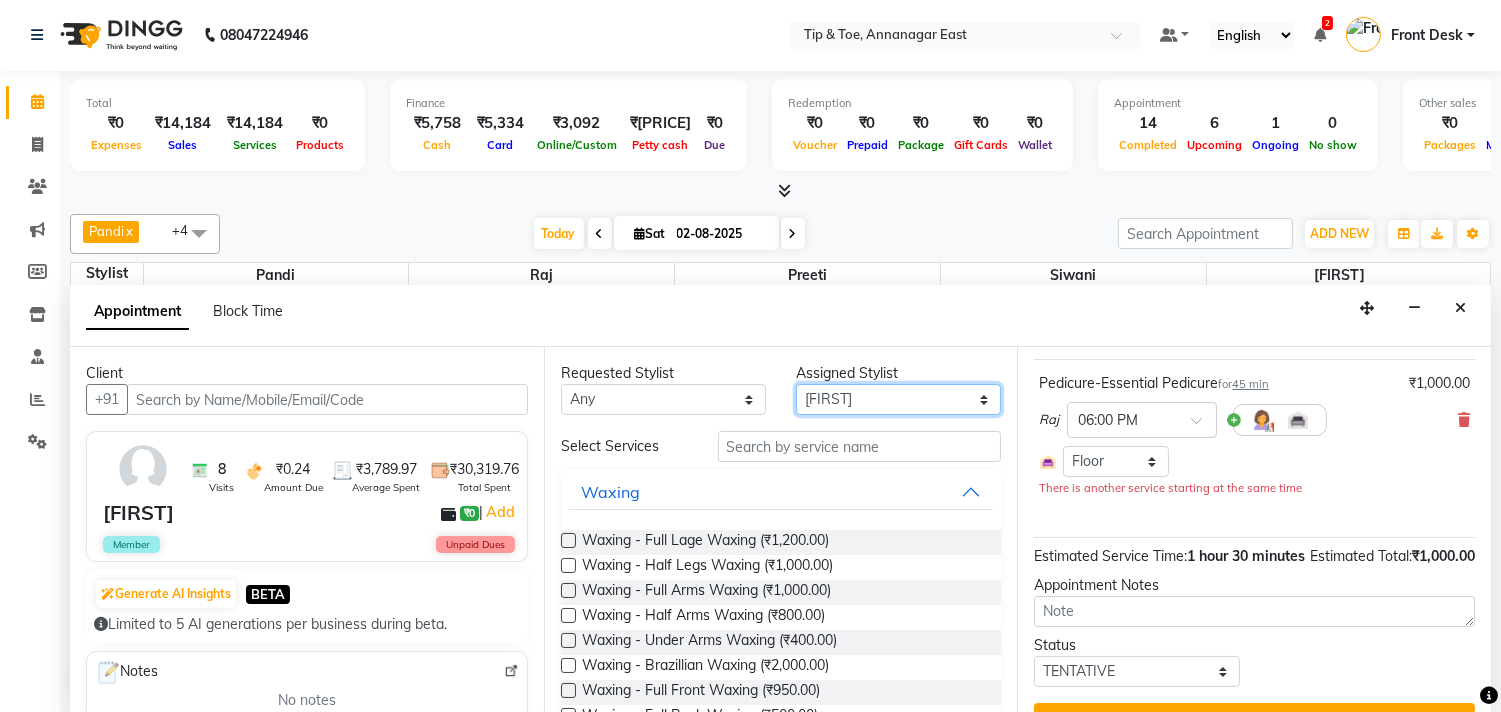 click on "Select [FIRST] [FIRST] [FIRST] [FIRST] [FIRST] [FIRST] [FIRST] Manager [FIRST]" at bounding box center [898, 399] 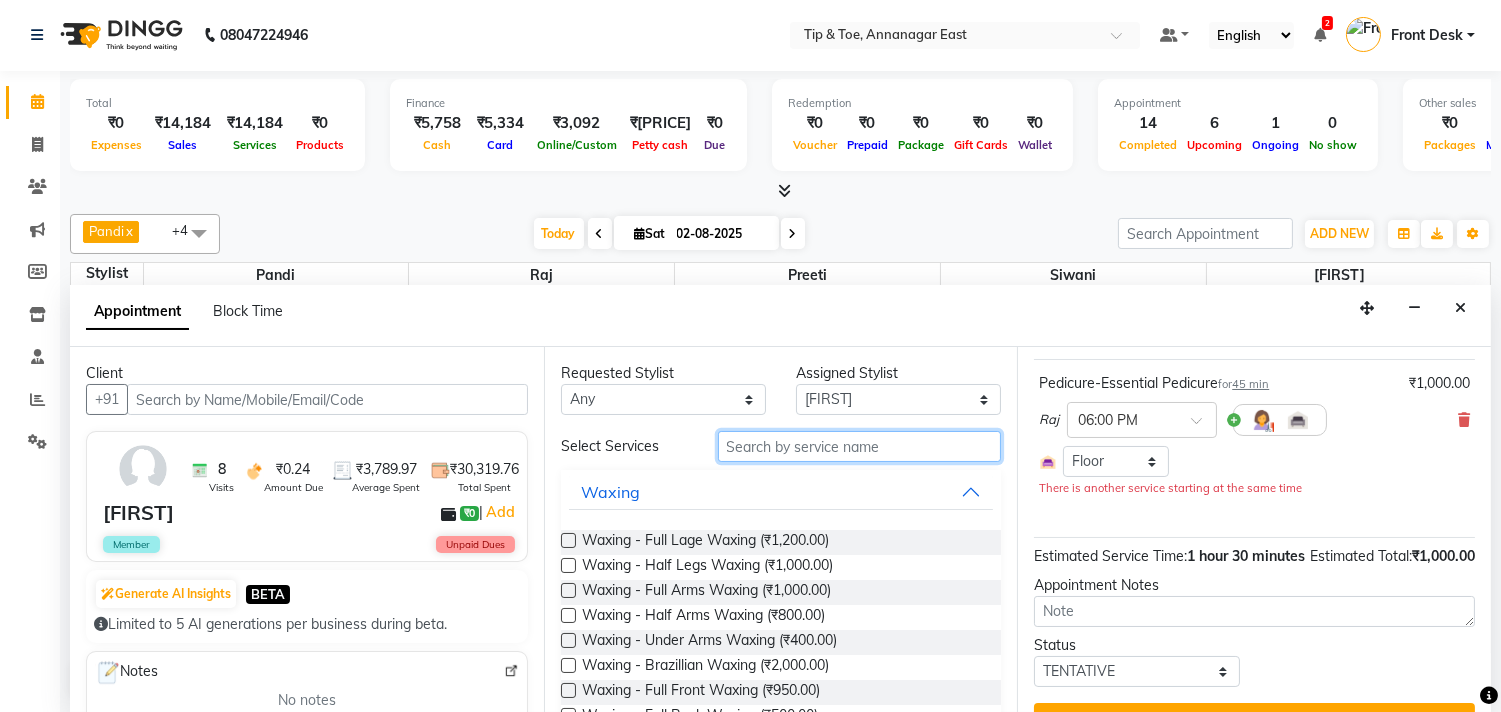 click at bounding box center [860, 446] 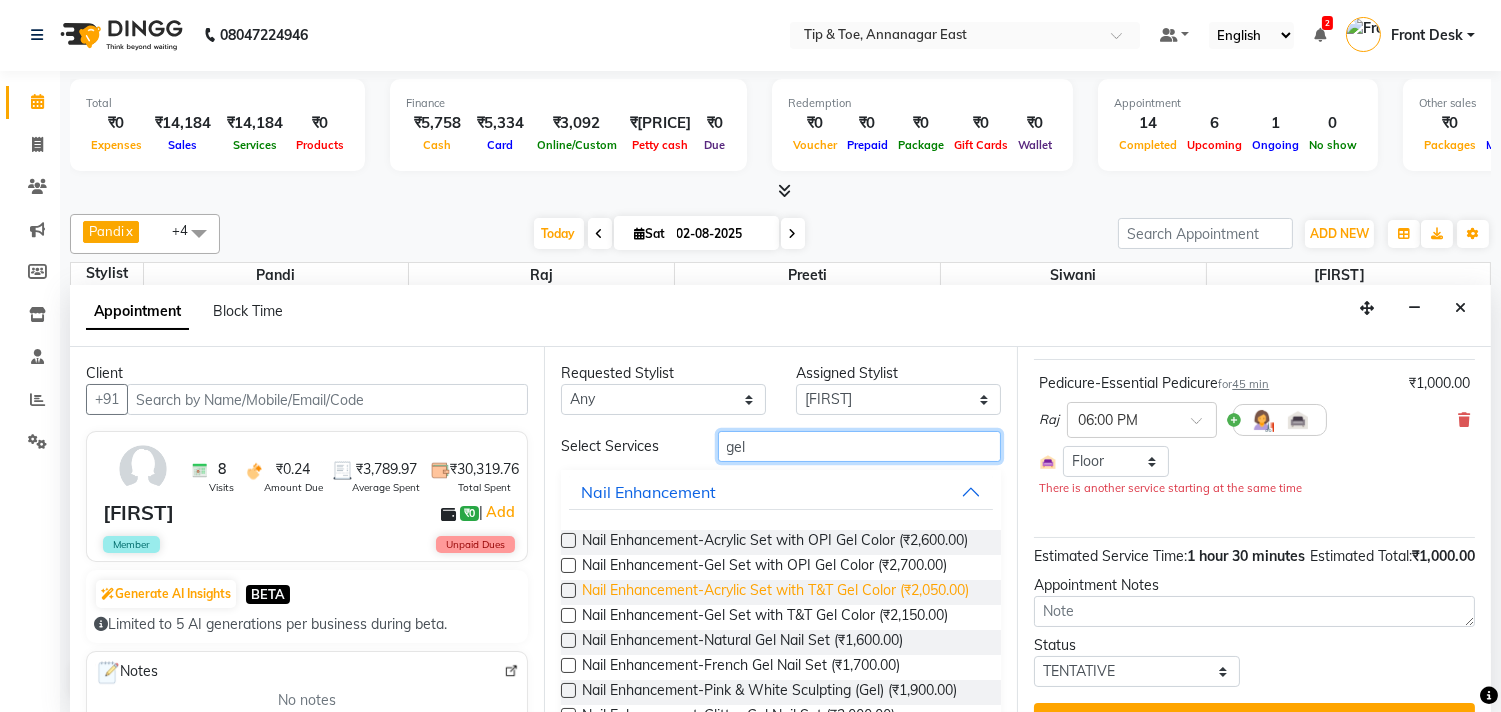 scroll, scrollTop: 333, scrollLeft: 0, axis: vertical 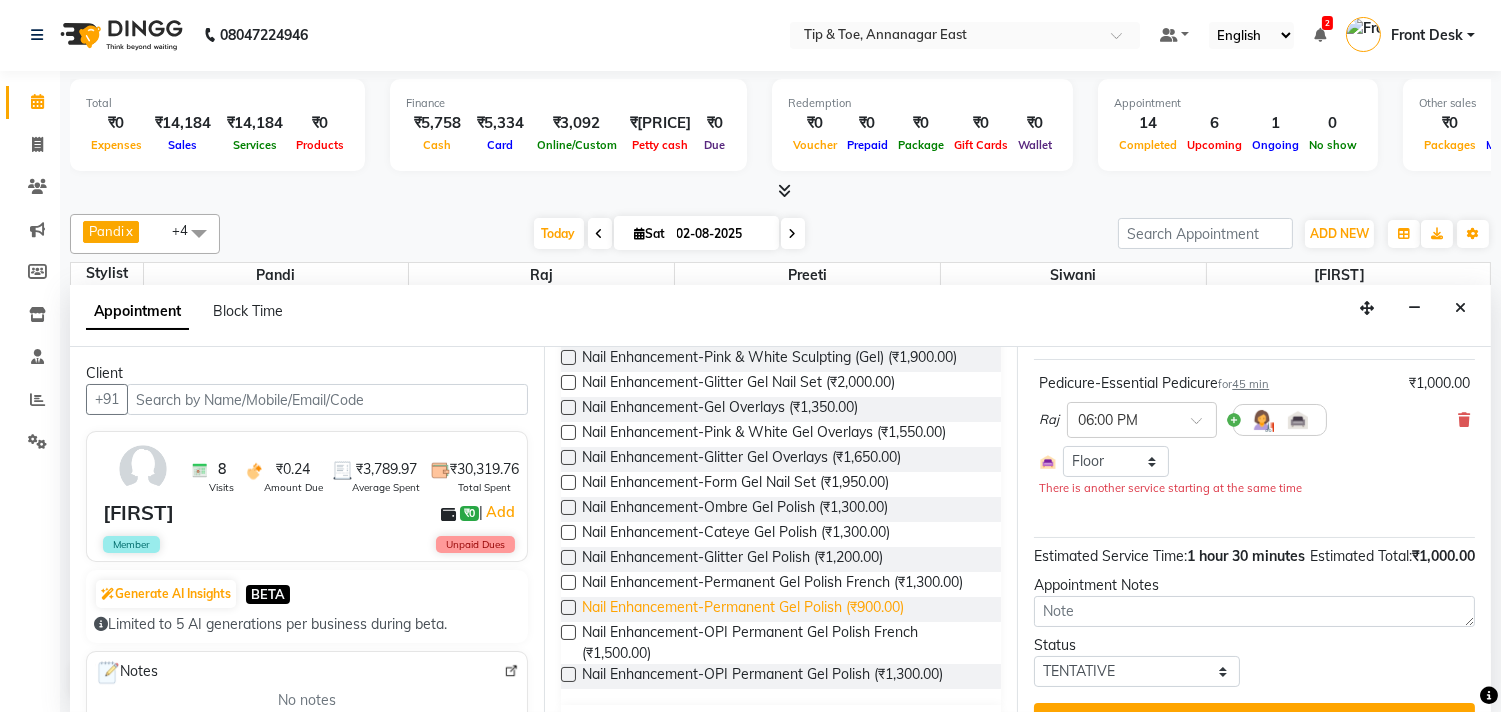 type on "gel" 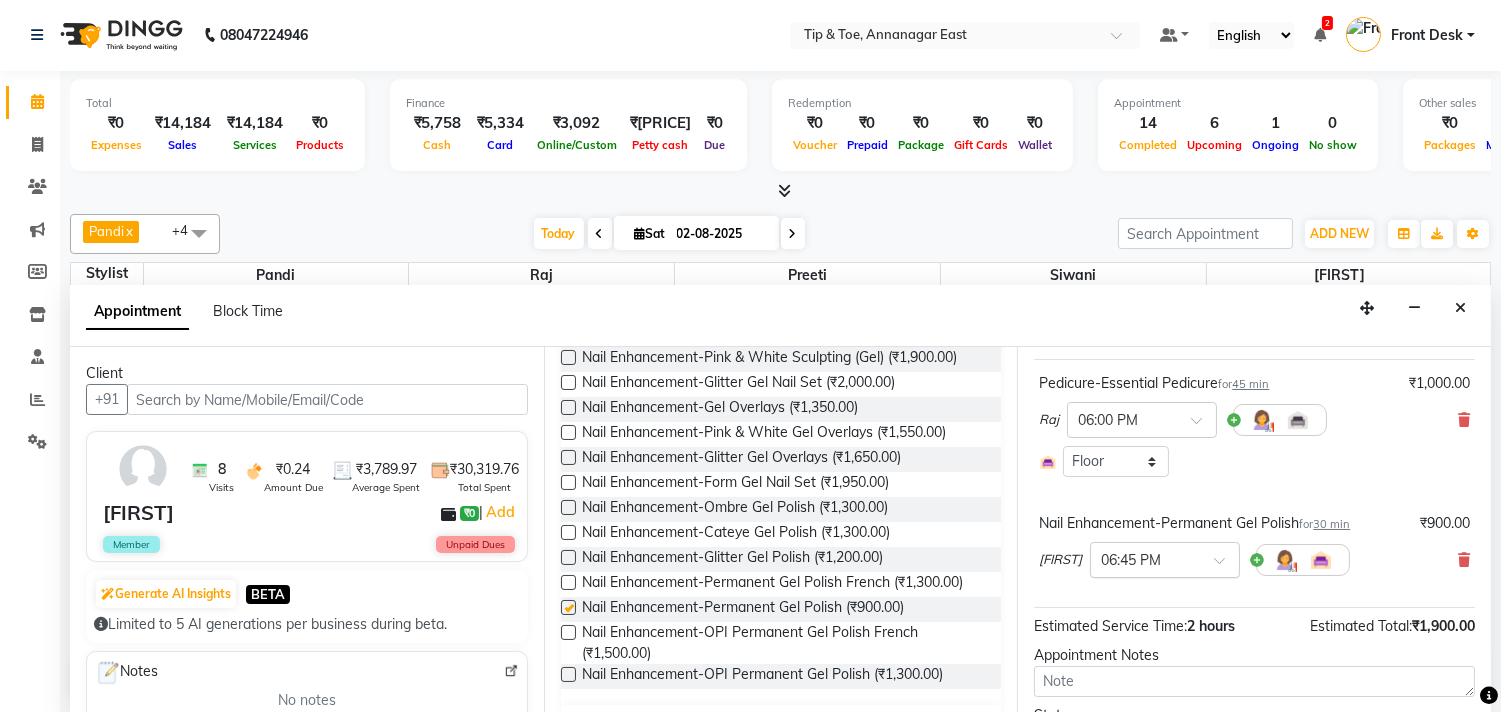 checkbox on "false" 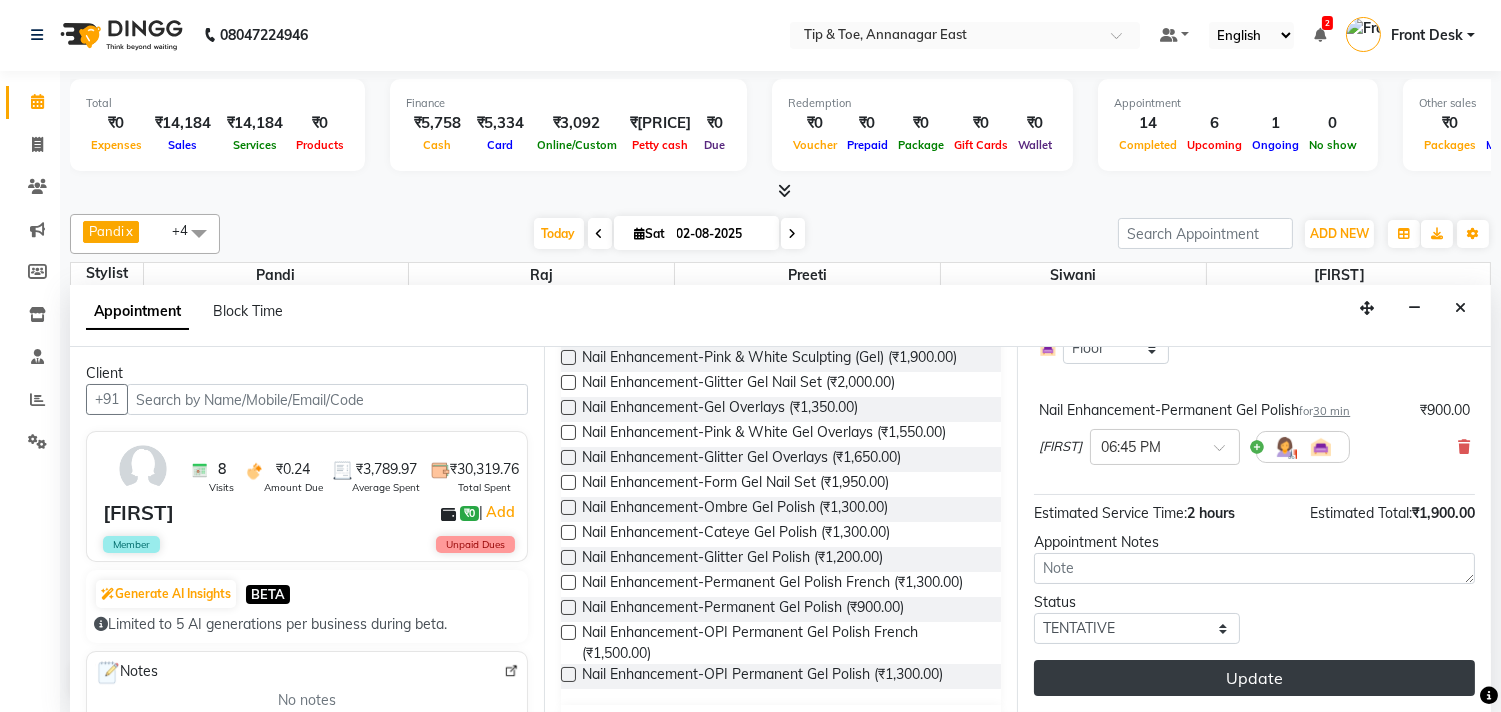 scroll, scrollTop: 242, scrollLeft: 0, axis: vertical 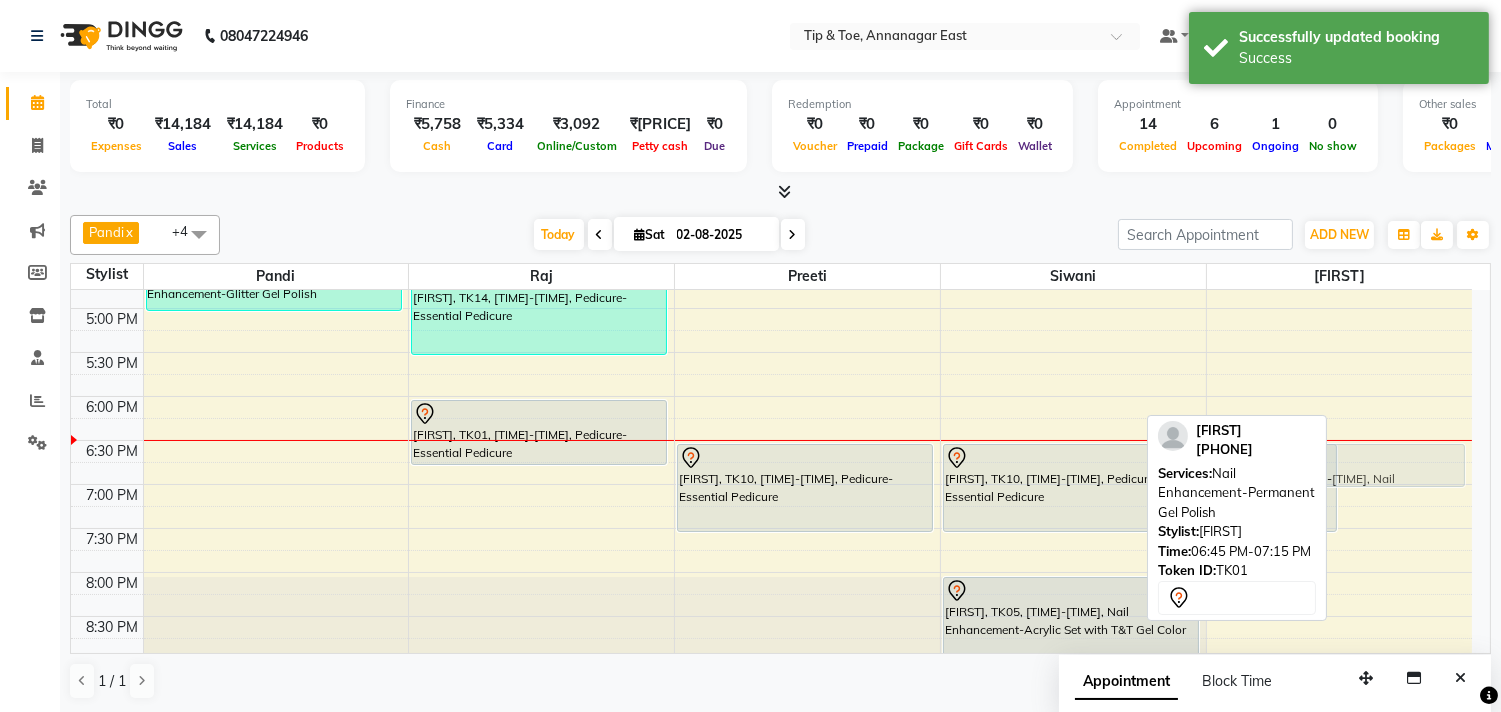 drag, startPoint x: 1412, startPoint y: 483, endPoint x: 1397, endPoint y: 466, distance: 22.671568 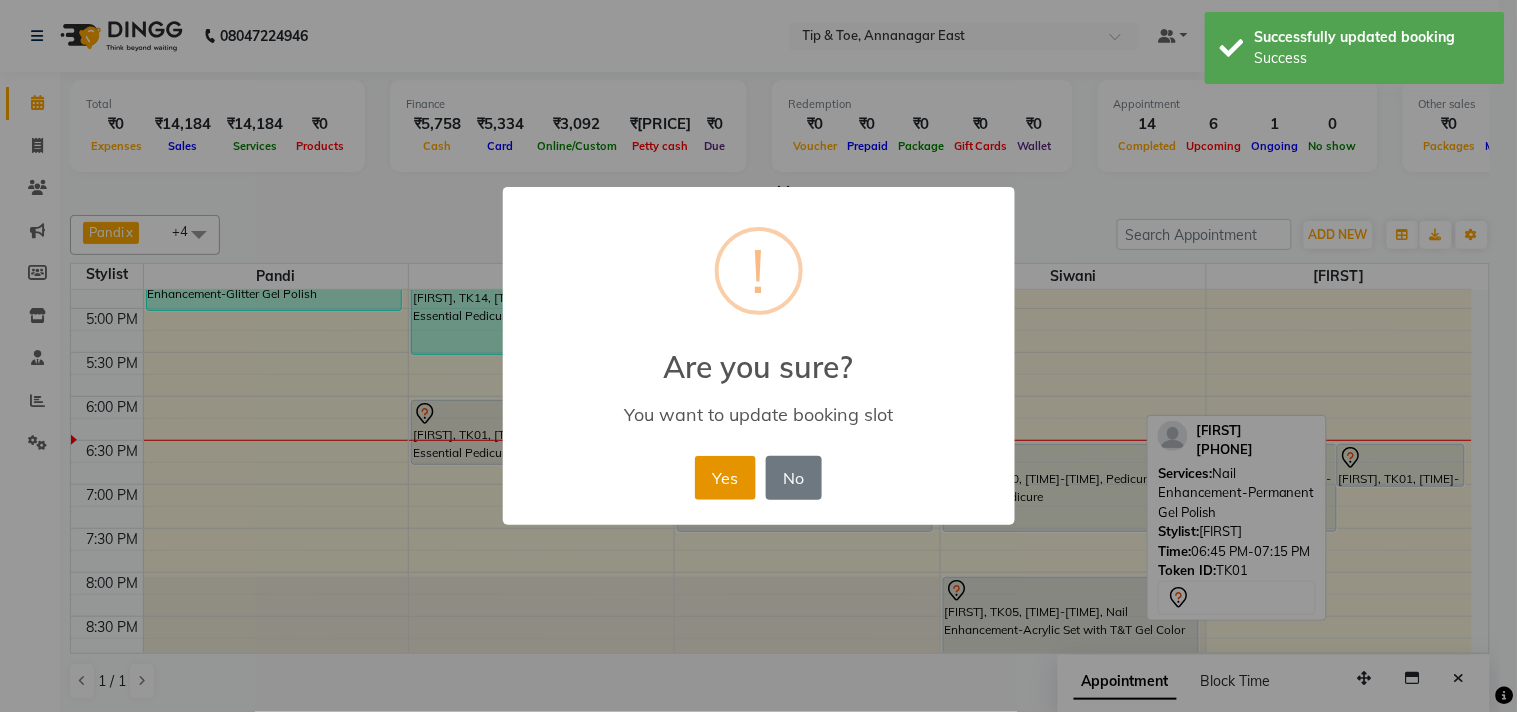 click on "Yes" at bounding box center (725, 478) 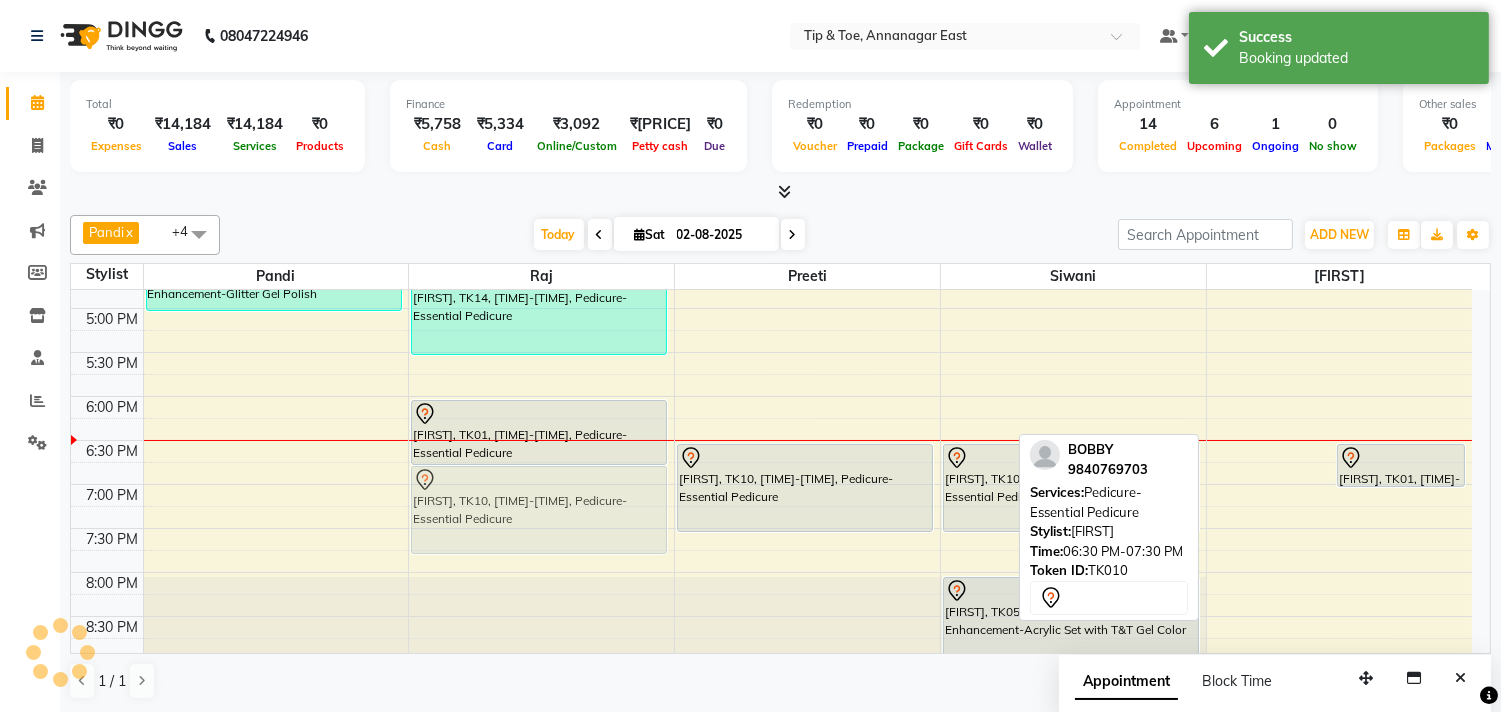 drag, startPoint x: 1245, startPoint y: 496, endPoint x: 528, endPoint y: 517, distance: 717.3075 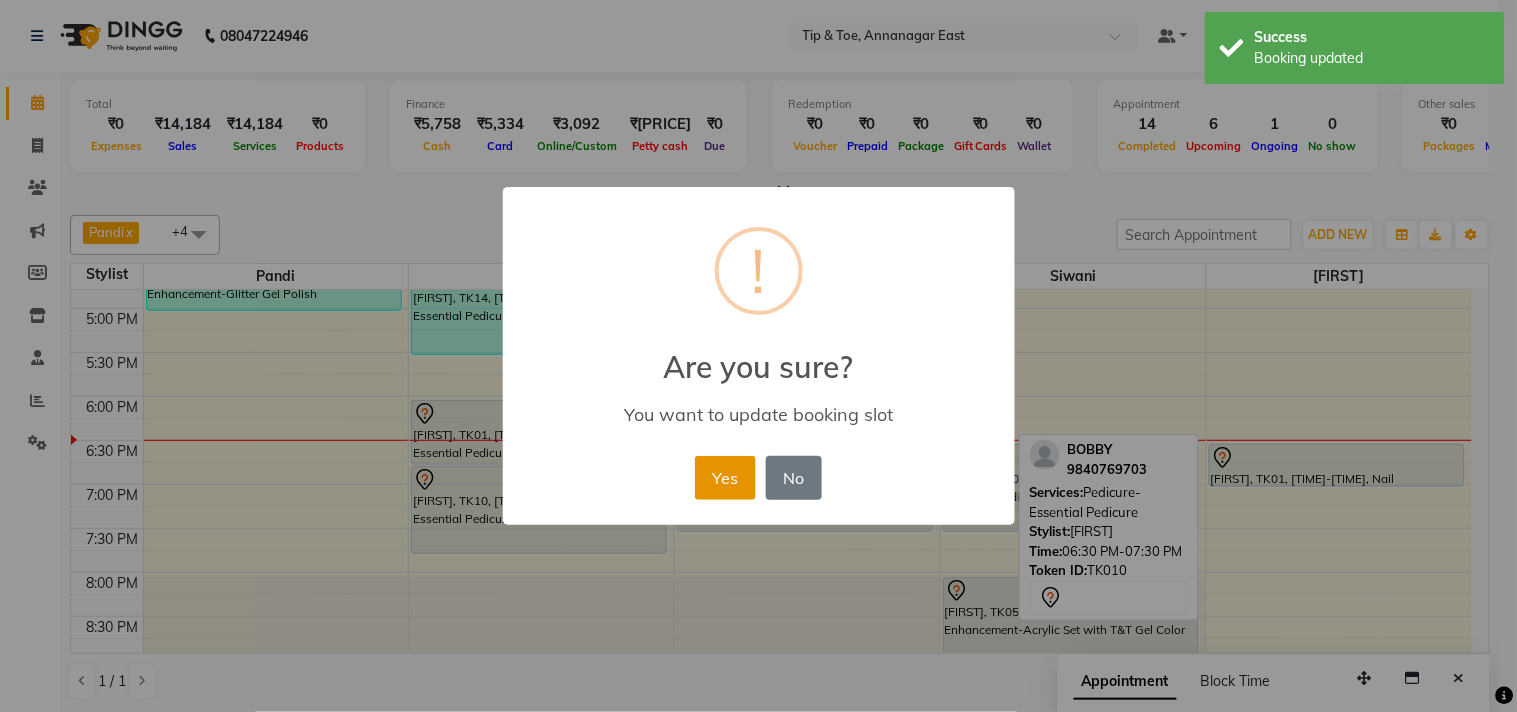 click on "Yes" at bounding box center [725, 478] 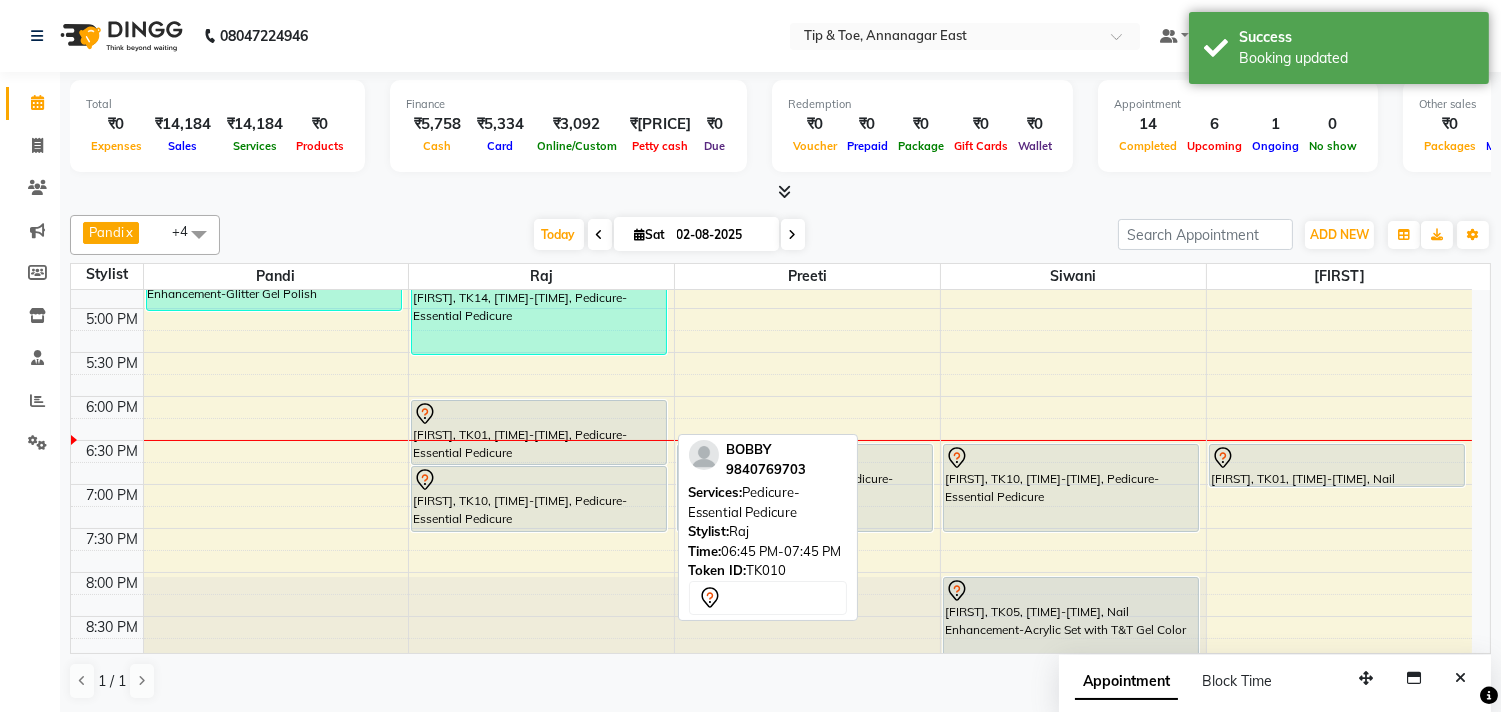 drag, startPoint x: 526, startPoint y: 548, endPoint x: 563, endPoint y: 524, distance: 44.102154 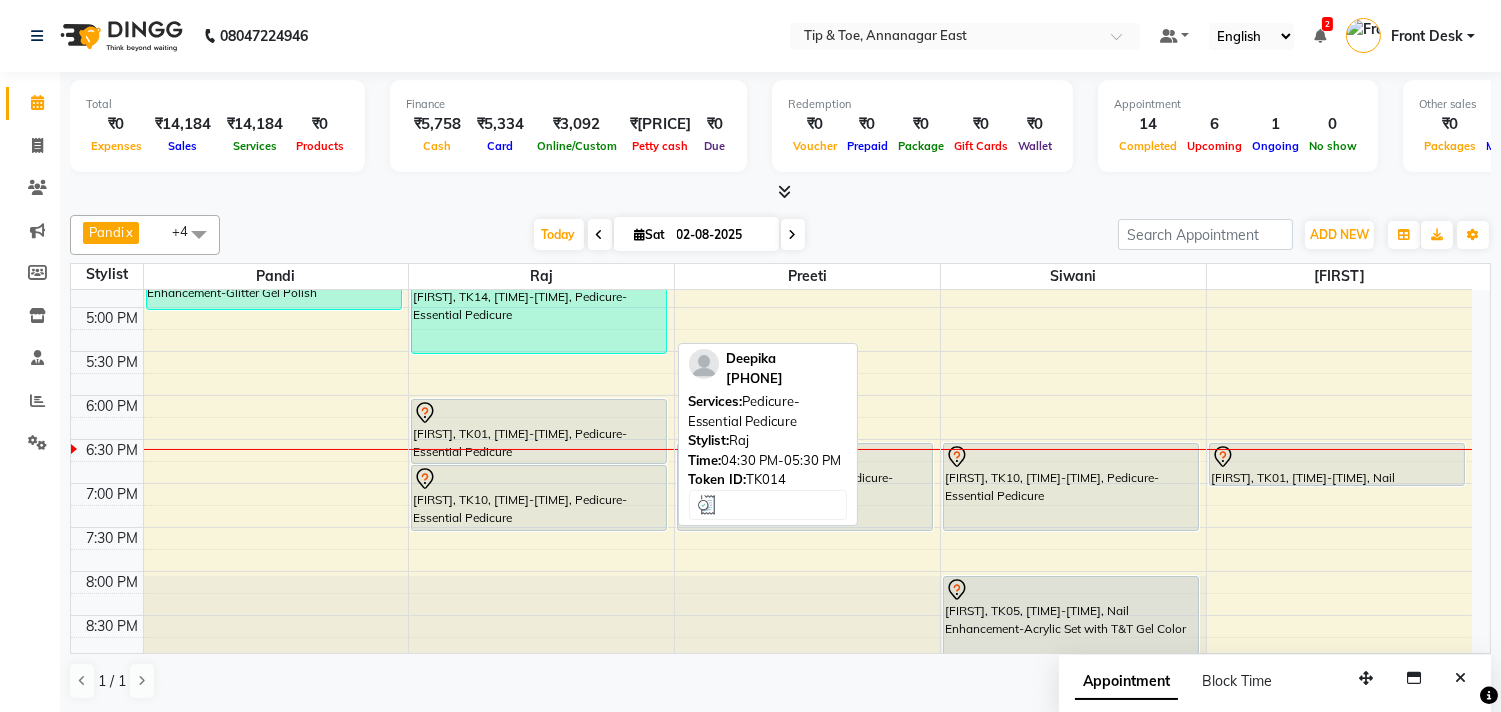 scroll, scrollTop: 574, scrollLeft: 0, axis: vertical 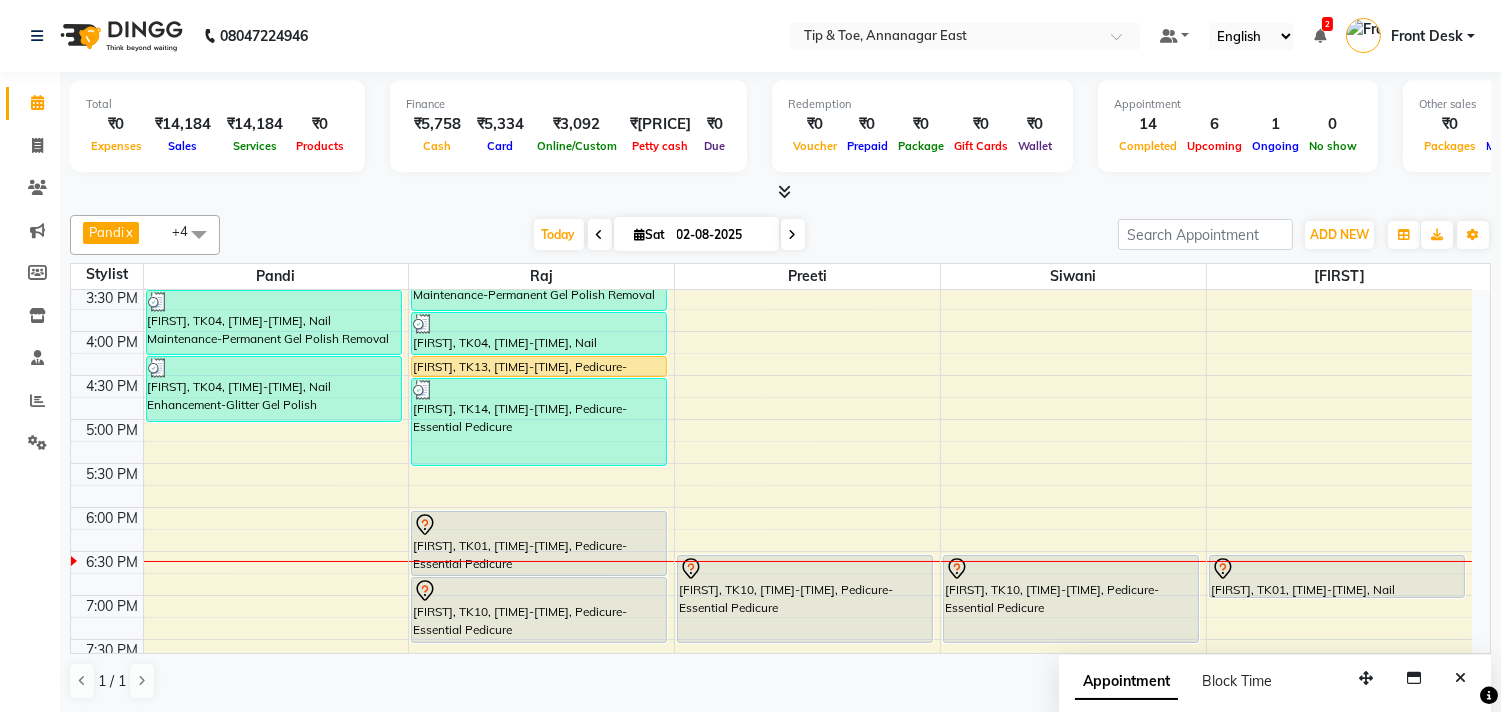 click on "9:00 AM 9:30 AM 10:00 AM 10:30 AM 11:00 AM 11:30 AM 12:00 PM 12:30 PM 1:00 PM 1:30 PM 2:00 PM 2:30 PM 3:00 PM 3:30 PM 4:00 PM 4:30 PM 5:00 PM 5:30 PM 6:00 PM 6:30 PM 7:00 PM 7:30 PM 8:00 PM 8:30 PM 9:00 PM 9:30 PM 10:00 PM 10:30 PM     Vinisha, TK07, 02:15 PM-03:00 PM, Nail Enhancement-Chrome/Metallic Nails     Vinisha, TK07, 02:15 PM-02:45 PM, Nail Enhancement-Permanent Gel Polish    Shruthi, TK02, 11:00 AM-12:00 PM, Nail Enhancement-Acrylic Overlays    kumar, TK06, 01:30 PM-02:00 PM, Nail Enhancement-Acrylic Set with T&T Gel Color     manju, TK04, 03:30 PM-04:15 PM, Nail Maintenance-Permanent Gel Polish Removal     manju, TK04, 04:15 PM-05:00 PM, Nail Enhancement-Glitter Gel Polish     PRIYANKA, TK09, 12:00 PM-12:45 PM, Pedicure-Foot Facial Detox Pedicure     Vinisha, TK07, 02:00 PM-02:45 PM, Pedicure-Essential Pedicure     manju, TK04, 03:00 PM-03:45 PM, Nail Maintenance-Permanent Gel Polish Removal     manju, TK04, 03:45 PM-04:15 PM, Nail Enhancement-Permanent Gel Polish" at bounding box center [771, 331] 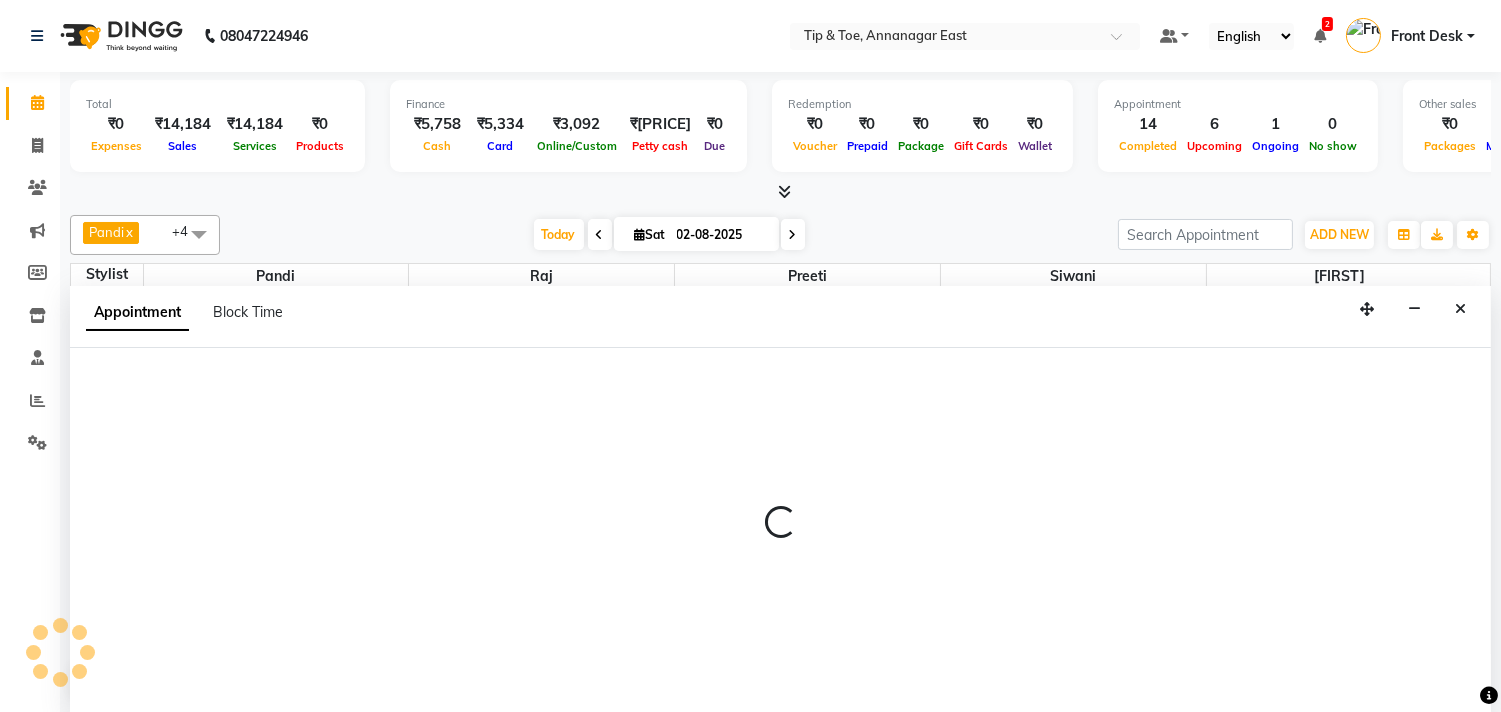 scroll, scrollTop: 1, scrollLeft: 0, axis: vertical 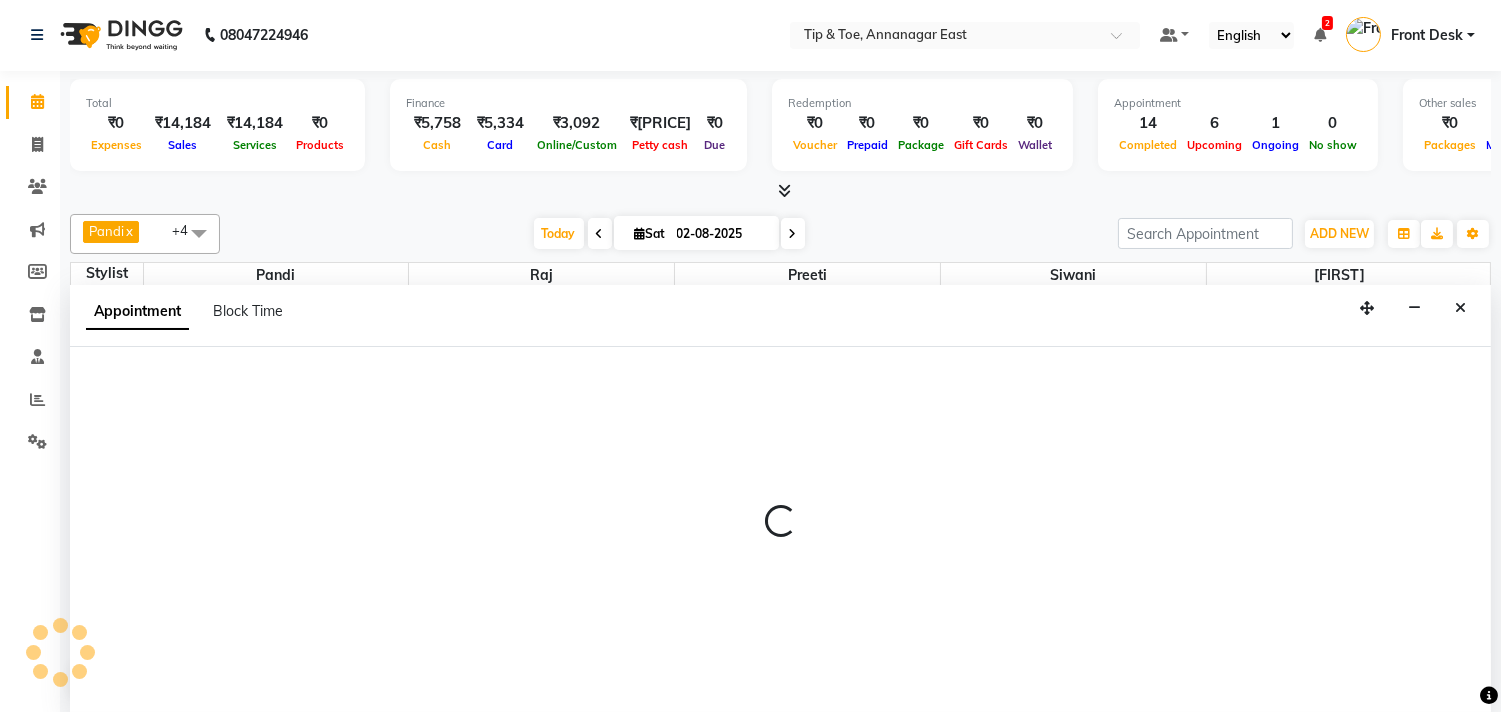 select on "39914" 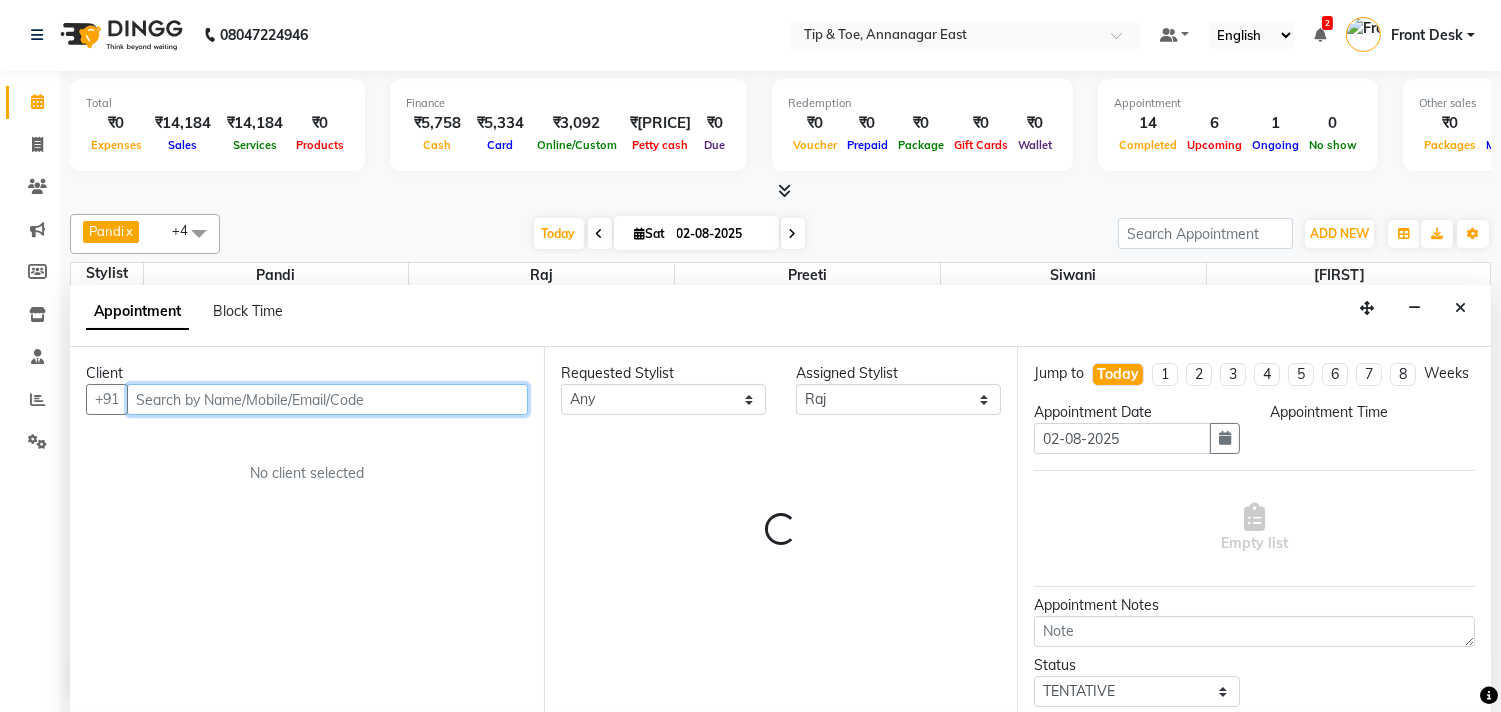 select on "1050" 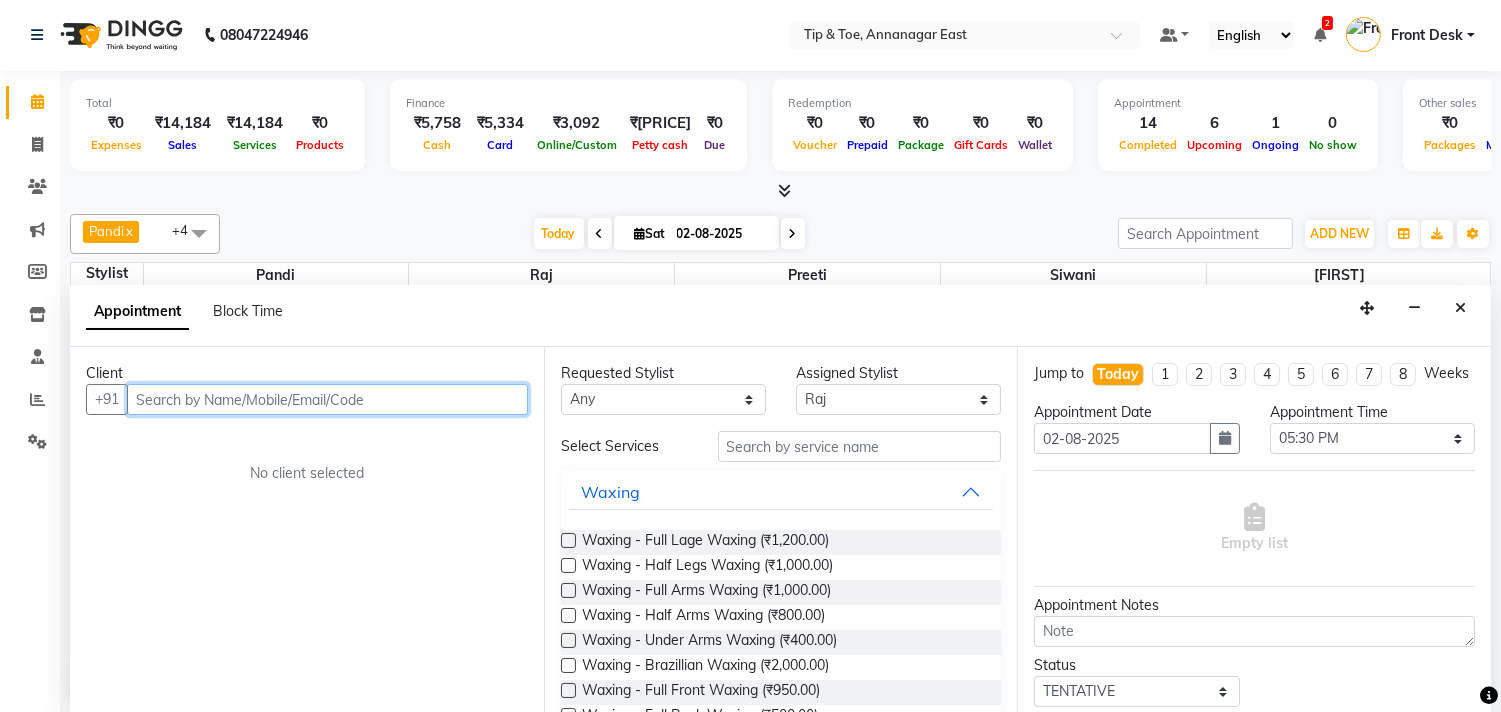 click at bounding box center (327, 399) 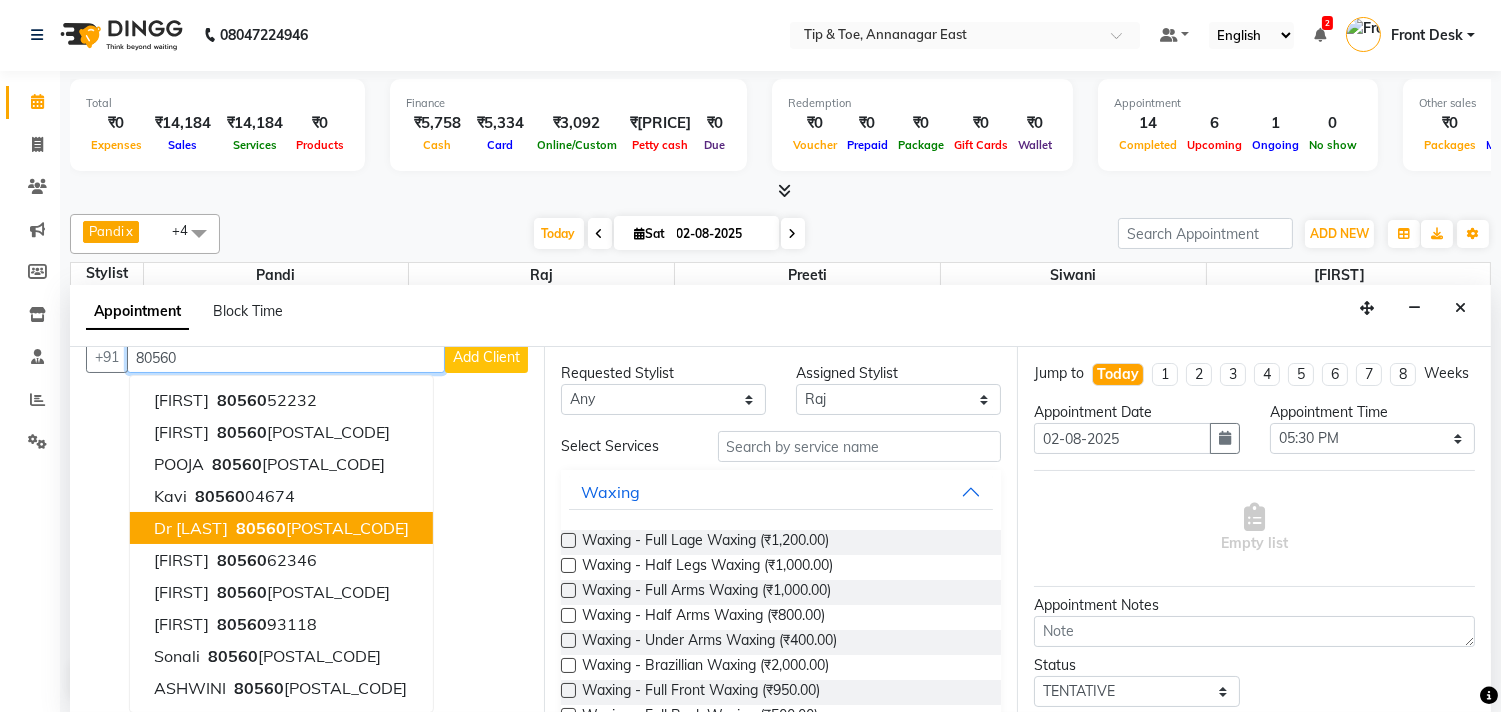 scroll, scrollTop: 0, scrollLeft: 0, axis: both 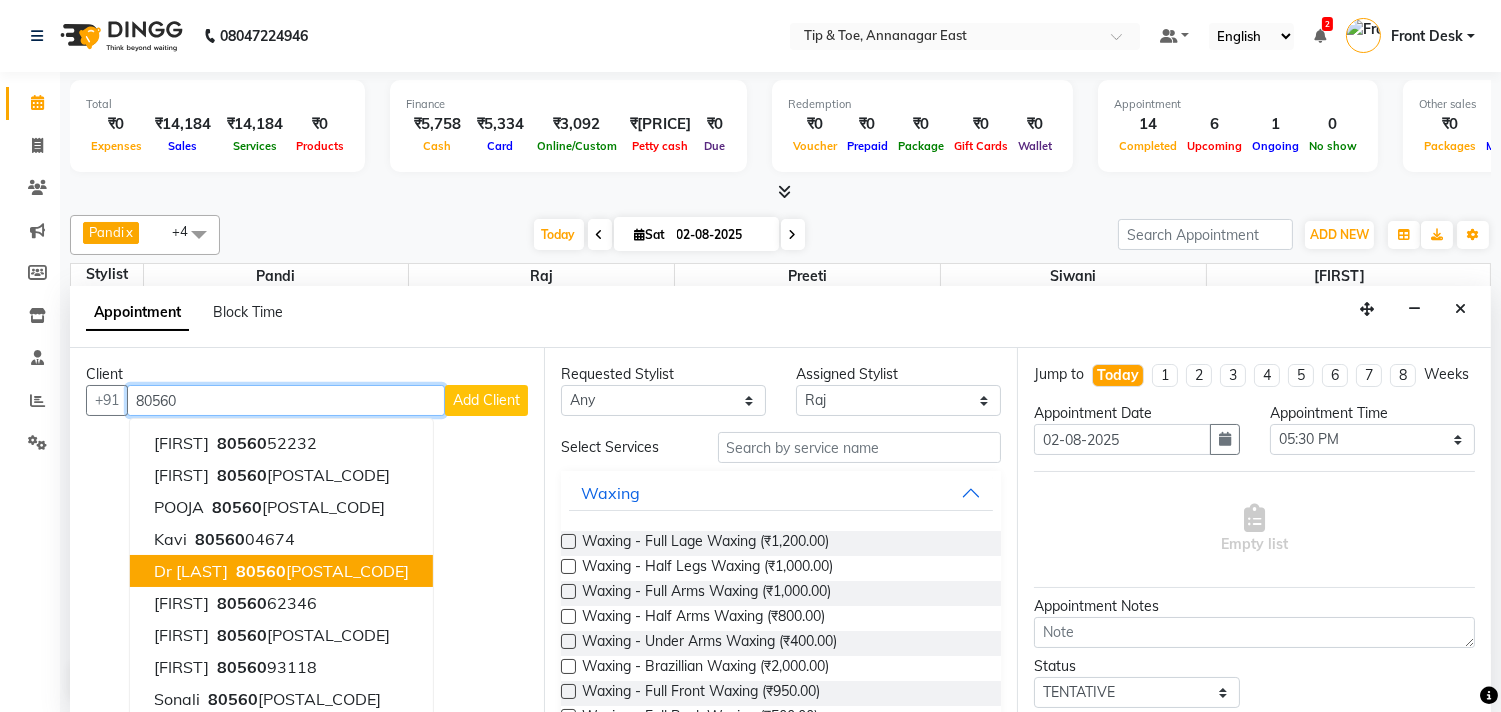 type on "80560" 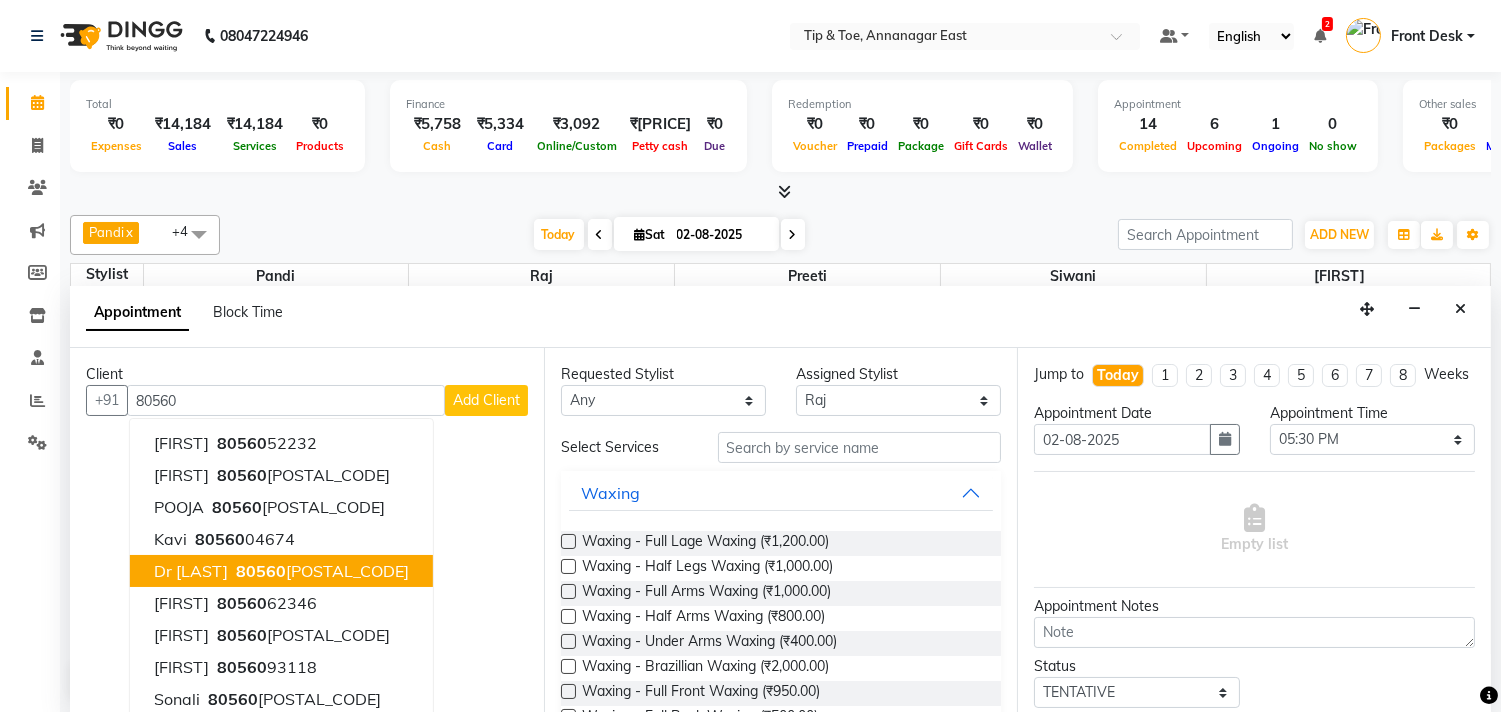 click on "[FIRST] × [FIRST] × [FIRST] × [FIRST] × [FIRST] × +4 Select All [FIRST] [FIRST] [FIRST] [FIRST] [FIRST] [FIRST] [FIRST] Manager [FIRST] Today  Sat [DATE] Toggle Dropdown Add Appointment Add Invoice Add Attendance Add Client Toggle Dropdown Add Appointment Add Invoice Add Attendance Add Client ADD NEW Toggle Dropdown Add Appointment Add Invoice Add Attendance Add Client [FIRST] × [FIRST] × [FIRST] × [FIRST] × [FIRST] × +4 Select All [FIRST] [FIRST] [FIRST] [FIRST] [FIRST] [FIRST] [FIRST] Group By  Staff View   Room View  View as Vertical  Vertical - Week View  Horizontal  Horizontal - Week View  List  Toggle Dropdown Calendar Settings Manage Tags   Arrange Stylists   Reset Stylists  Full Screen  Show Available Stylist  Appointment Form Zoom 100% Staff/Room Display Count 7 Stylist [FIRST] [FIRST] [FIRST] [FIRST] [FIRST] 9:00 AM 9:30 AM 10:00 AM 10:30 AM 11:00 AM 11:30 AM 12:00 PM 12:30 PM 1:00 PM 1:30 PM 2:00 PM 2:30 PM 3:00 PM 3:30 PM 4:00 PM 4:30 PM 5:00 PM 5:30 PM 6:00 PM 6:30 PM 7:00 PM 7:30 PM 8:00 PM 8:30 PM 9:00 PM" 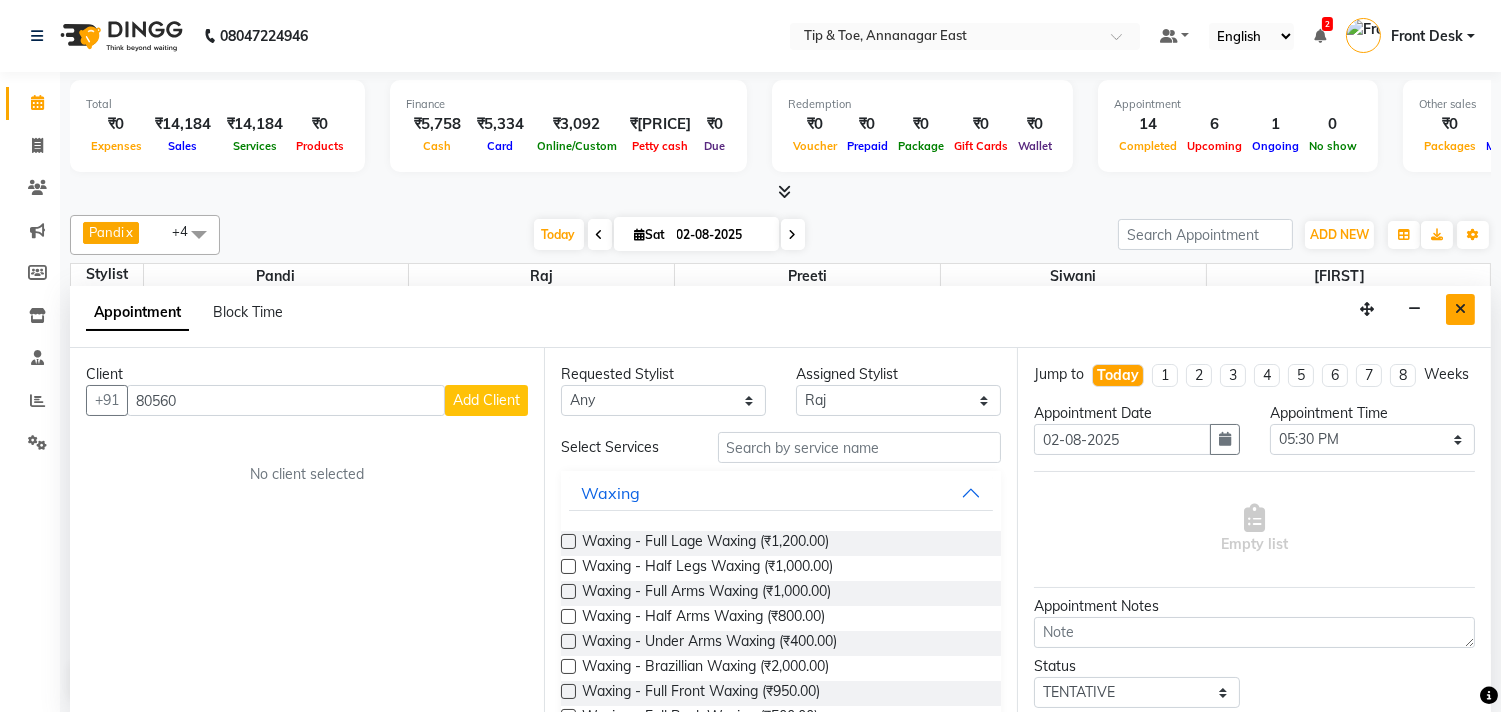 click at bounding box center (1460, 309) 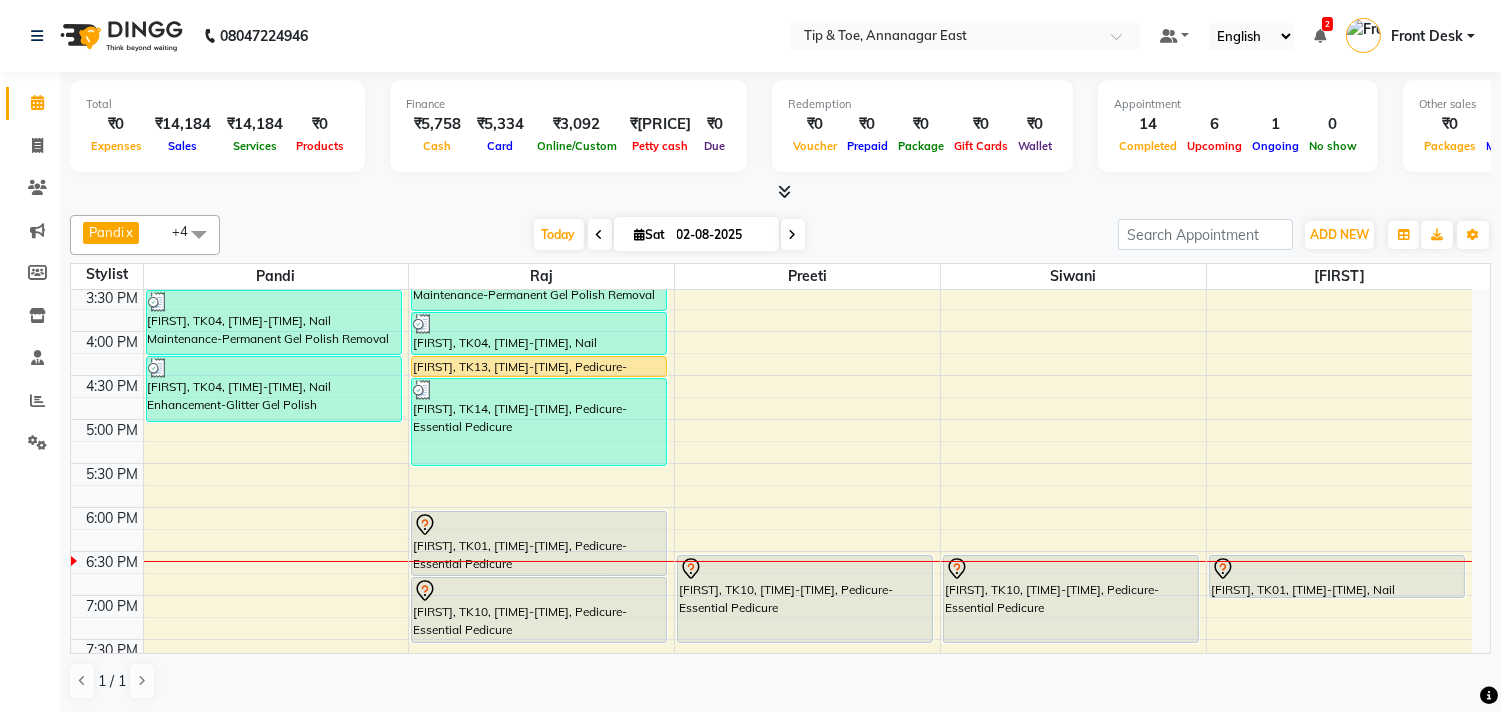 click on "9:00 AM 9:30 AM 10:00 AM 10:30 AM 11:00 AM 11:30 AM 12:00 PM 12:30 PM 1:00 PM 1:30 PM 2:00 PM 2:30 PM 3:00 PM 3:30 PM 4:00 PM 4:30 PM 5:00 PM 5:30 PM 6:00 PM 6:30 PM 7:00 PM 7:30 PM 8:00 PM 8:30 PM 9:00 PM 9:30 PM 10:00 PM 10:30 PM     Vinisha, TK07, 02:15 PM-03:00 PM, Nail Enhancement-Chrome/Metallic Nails     Vinisha, TK07, 02:15 PM-02:45 PM, Nail Enhancement-Permanent Gel Polish    Shruthi, TK02, 11:00 AM-12:00 PM, Nail Enhancement-Acrylic Overlays    kumar, TK06, 01:30 PM-02:00 PM, Nail Enhancement-Acrylic Set with T&T Gel Color     manju, TK04, 03:30 PM-04:15 PM, Nail Maintenance-Permanent Gel Polish Removal     manju, TK04, 04:15 PM-05:00 PM, Nail Enhancement-Glitter Gel Polish     PRIYANKA, TK09, 12:00 PM-12:45 PM, Pedicure-Foot Facial Detox Pedicure     Vinisha, TK07, 02:00 PM-02:45 PM, Pedicure-Essential Pedicure     manju, TK04, 03:00 PM-03:45 PM, Nail Maintenance-Permanent Gel Polish Removal     manju, TK04, 03:45 PM-04:15 PM, Nail Enhancement-Permanent Gel Polish" at bounding box center (771, 331) 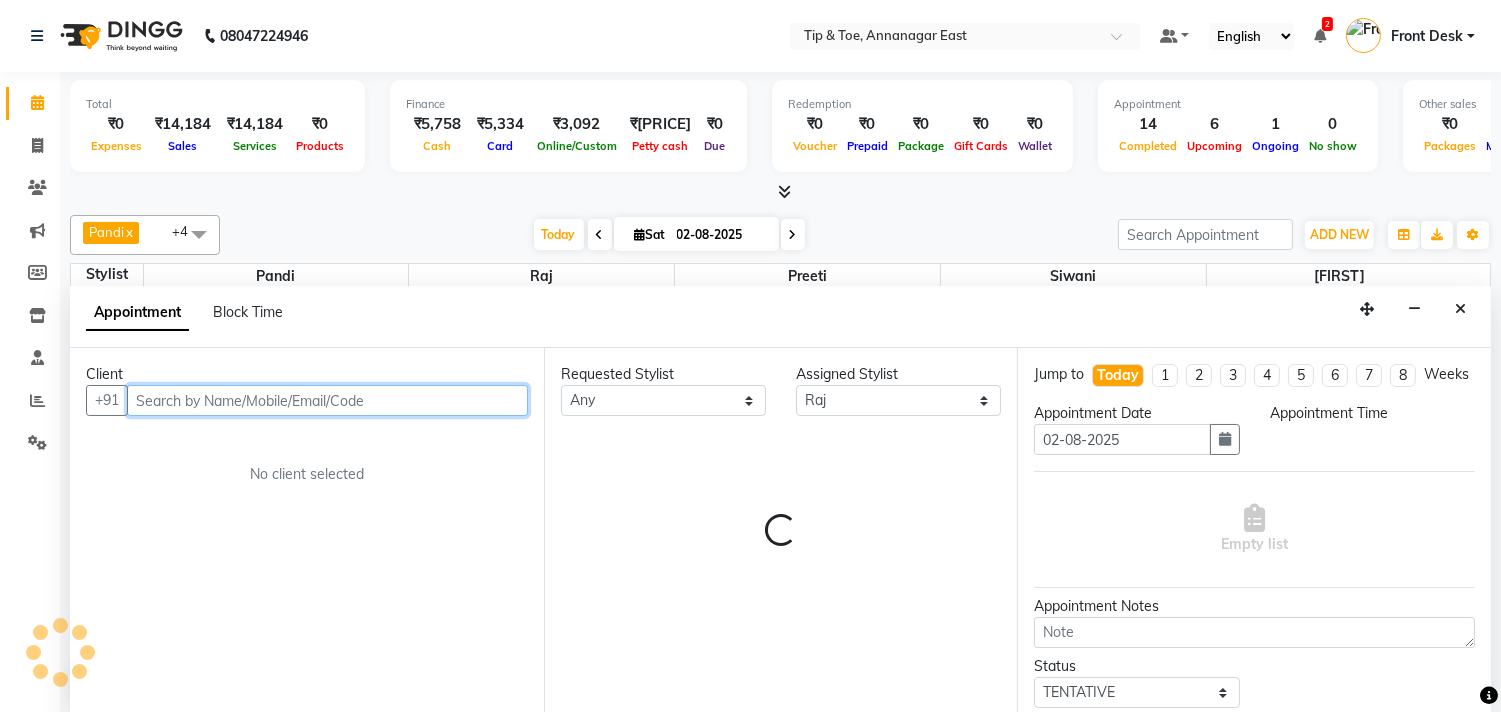 select on "1050" 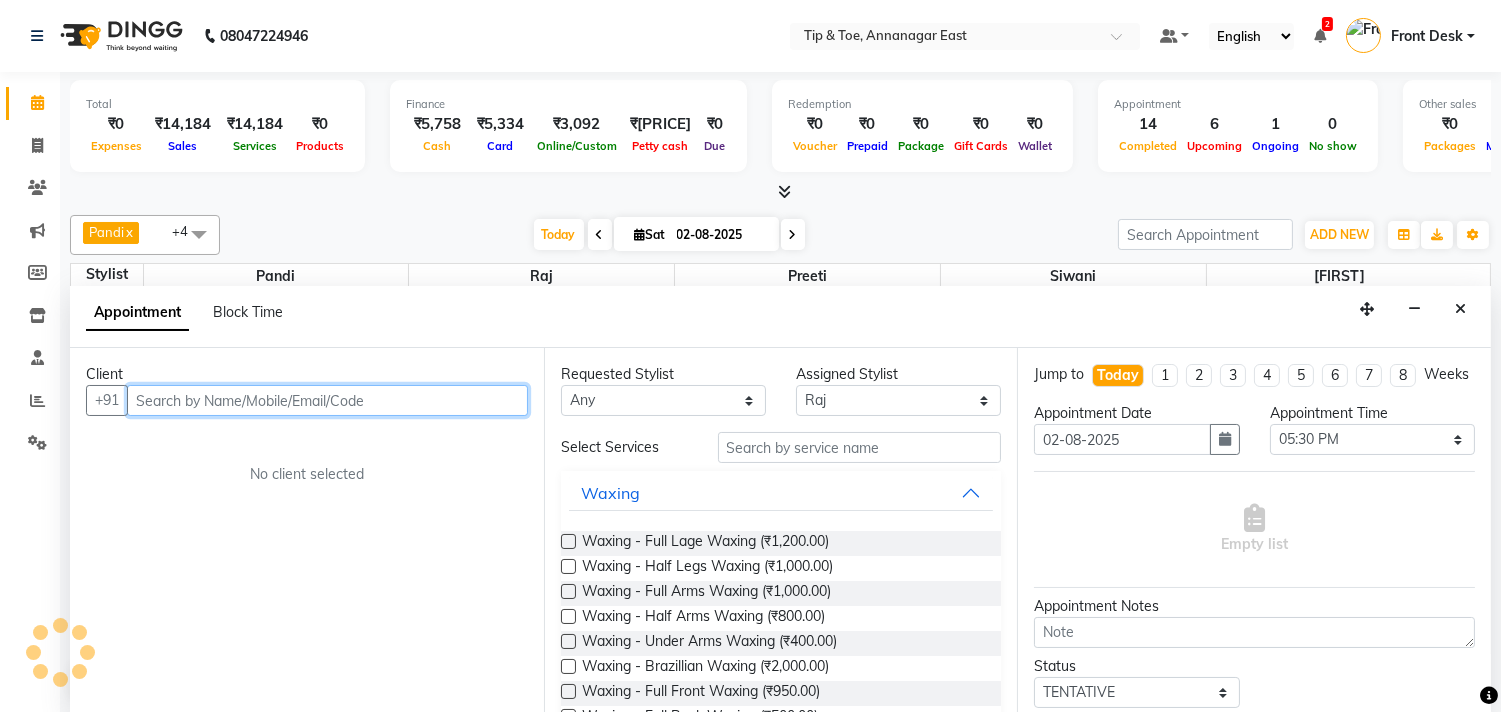 scroll, scrollTop: 1, scrollLeft: 0, axis: vertical 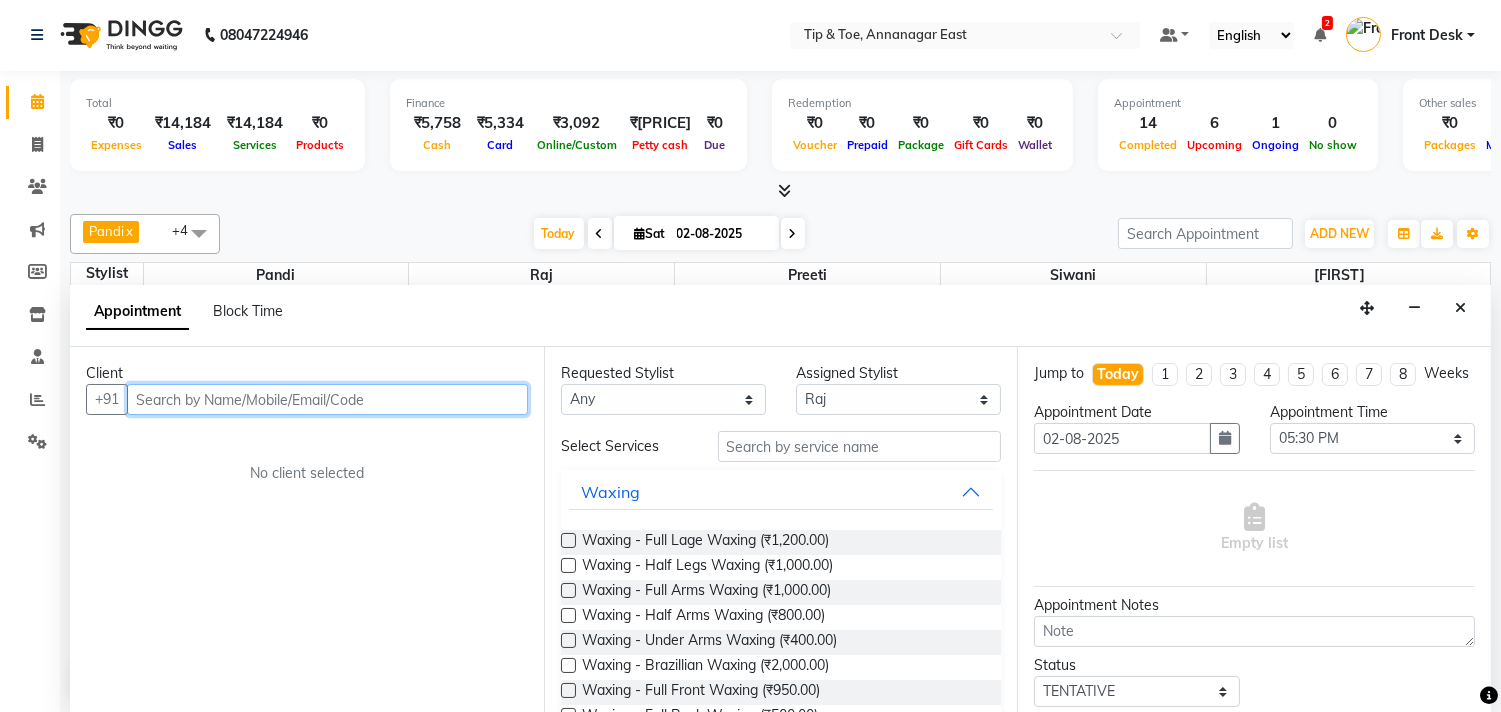 click at bounding box center (327, 399) 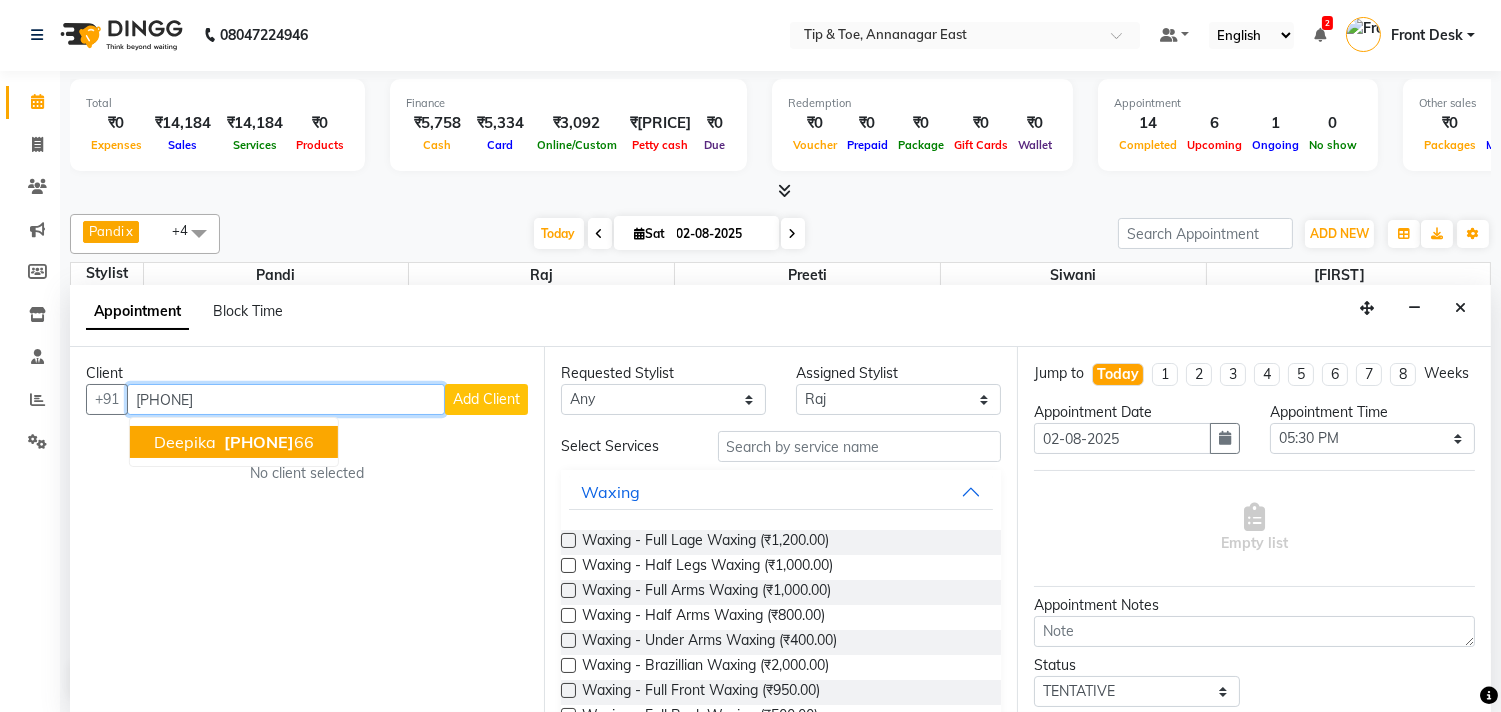 click on "Deepika   80560755 66" at bounding box center [234, 442] 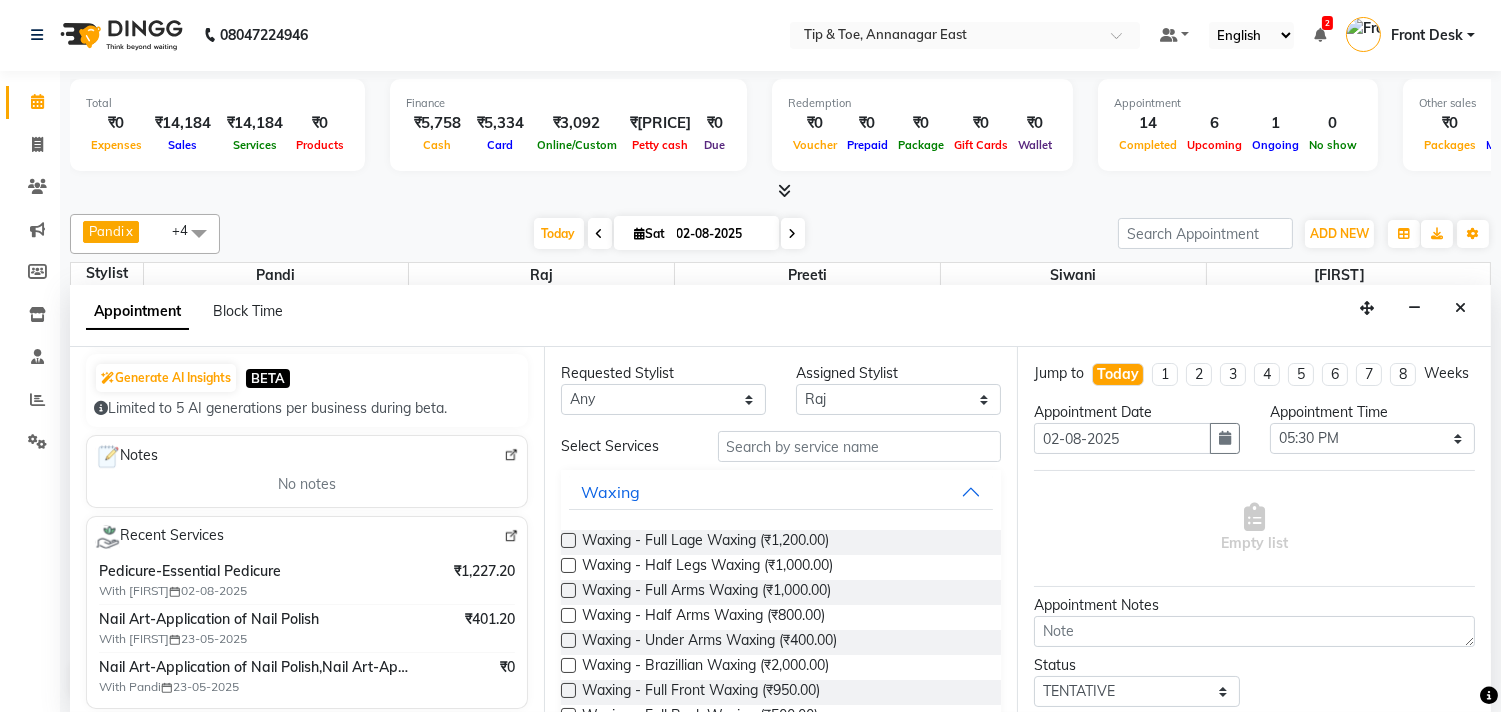 scroll, scrollTop: 222, scrollLeft: 0, axis: vertical 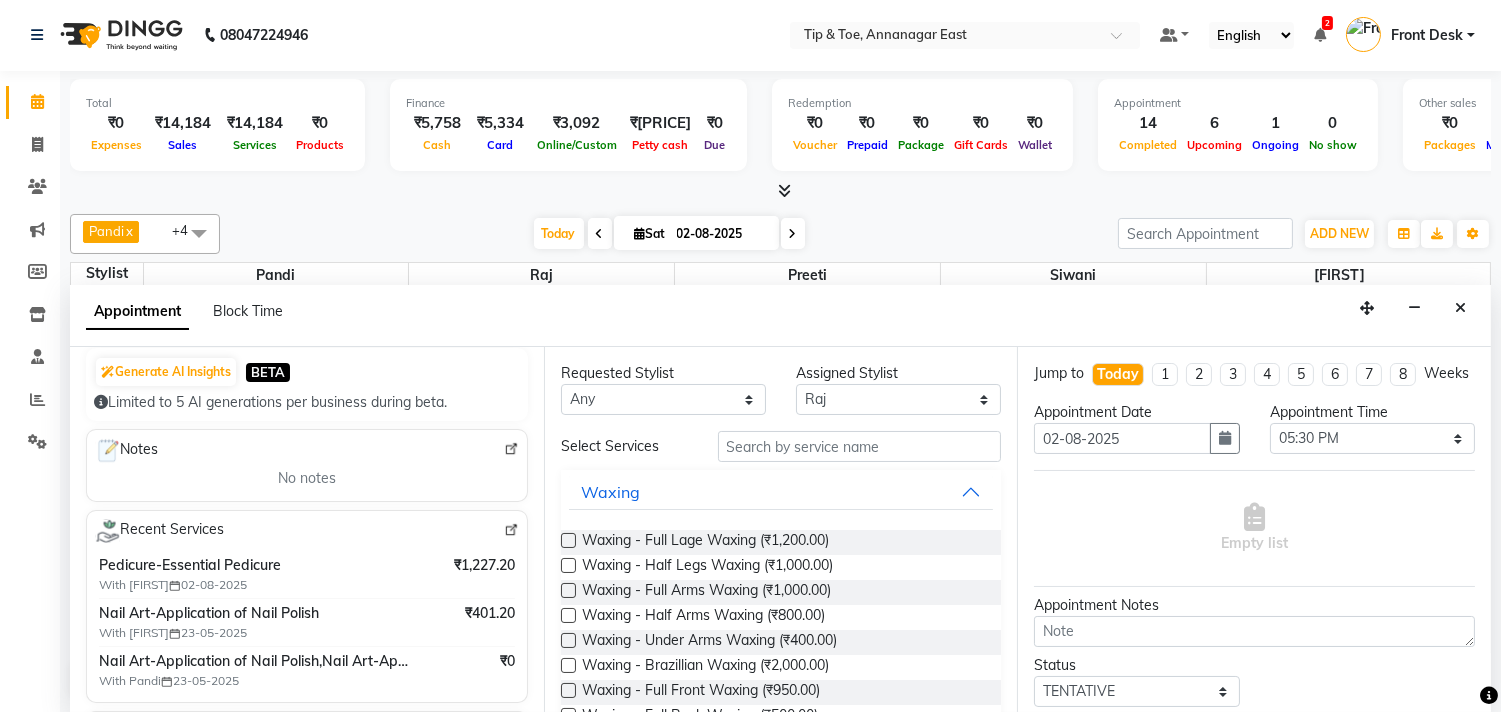 type on "[PHONE]" 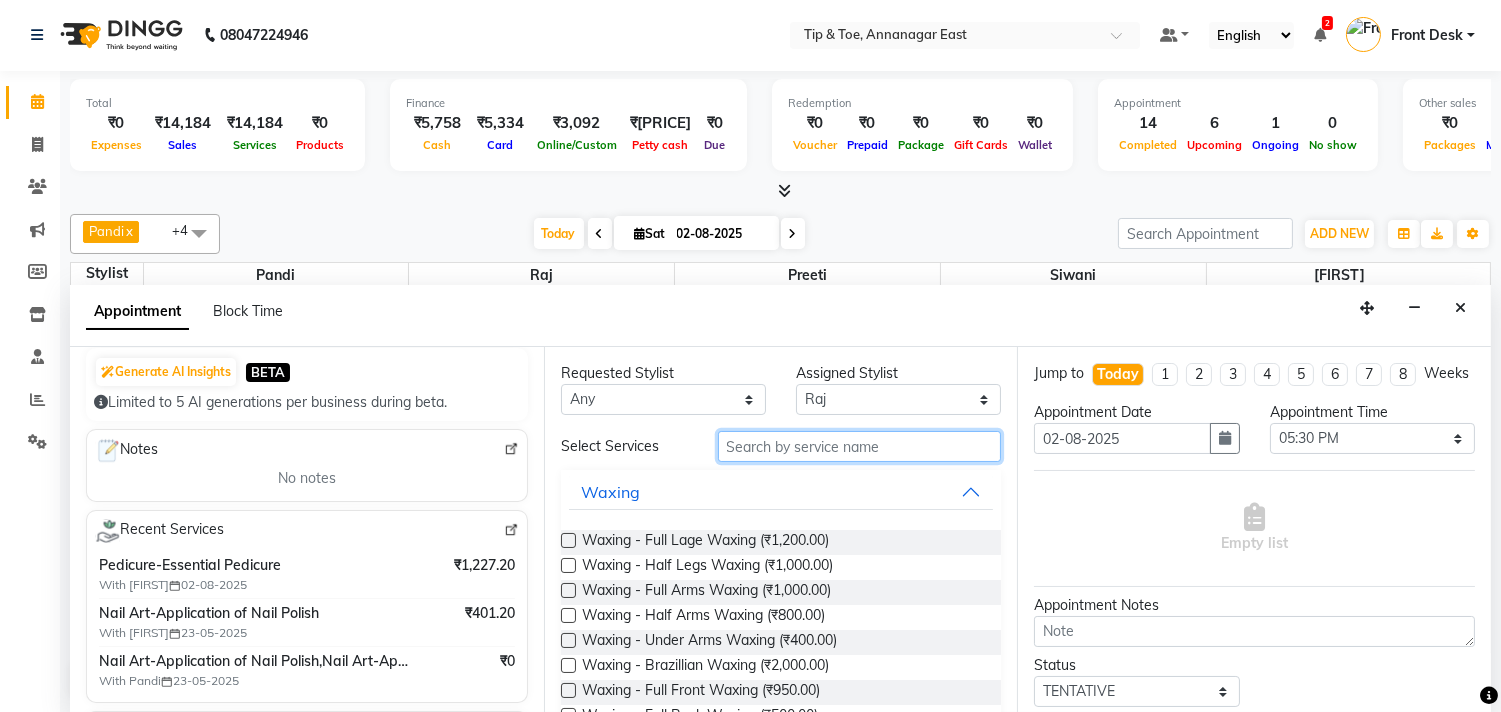 click at bounding box center [860, 446] 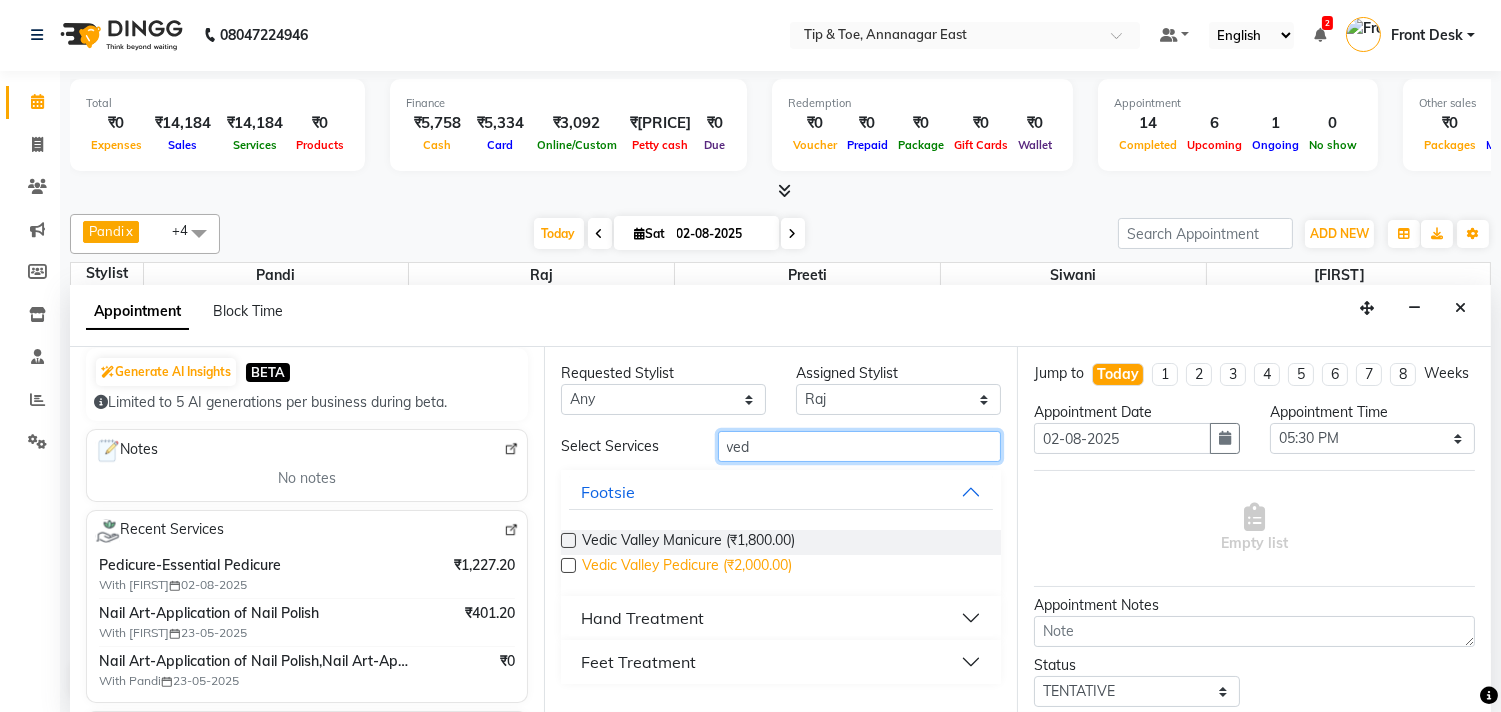 type on "ved" 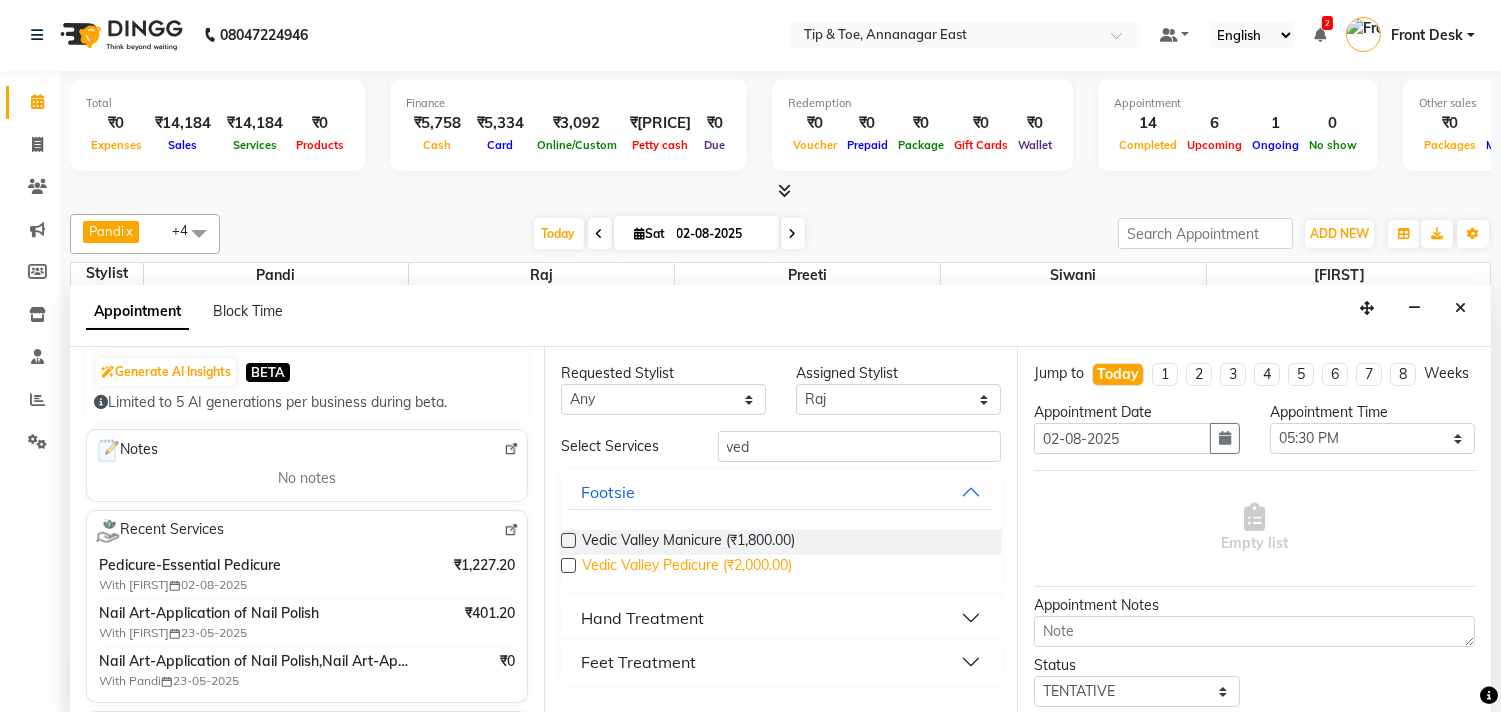 click on "Vedic Valley Pedicure (₹2,000.00)" at bounding box center (687, 567) 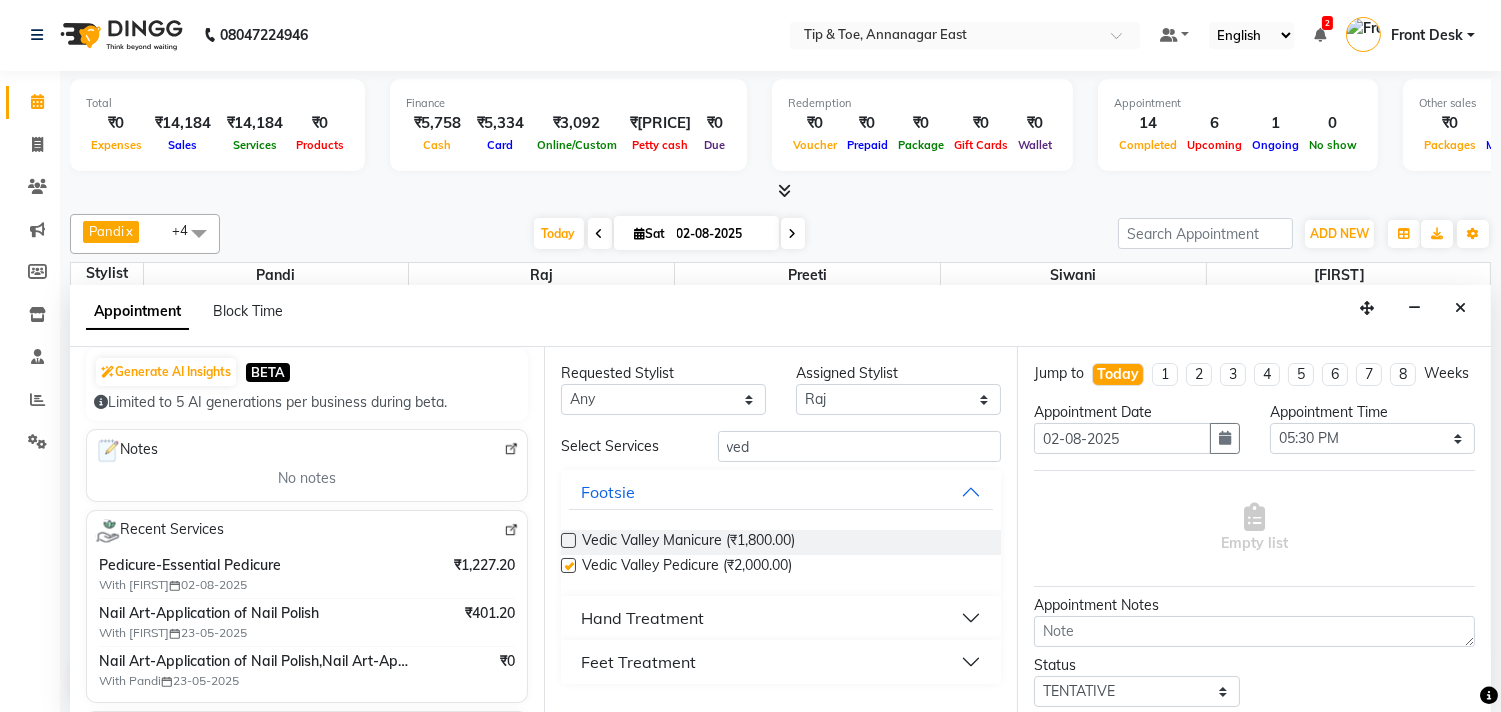checkbox on "false" 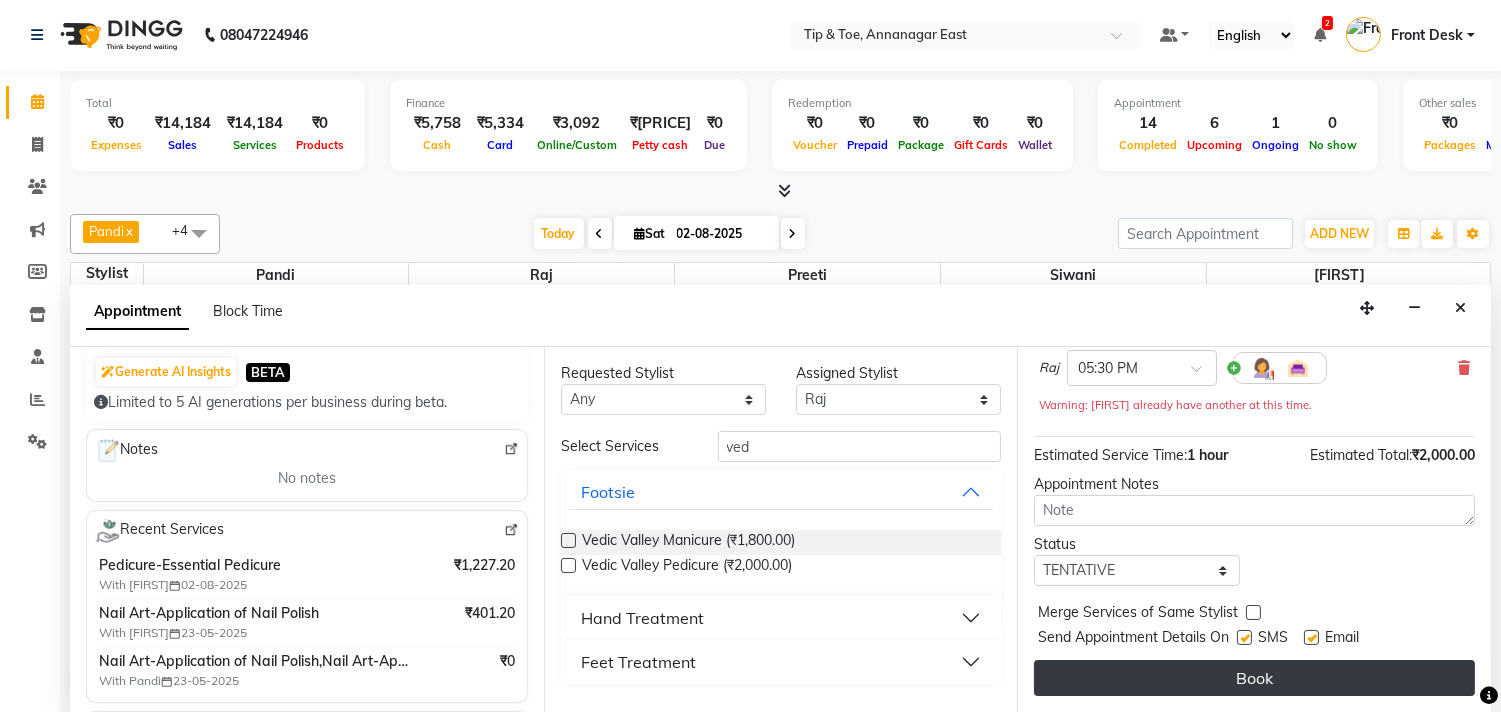 scroll, scrollTop: 181, scrollLeft: 0, axis: vertical 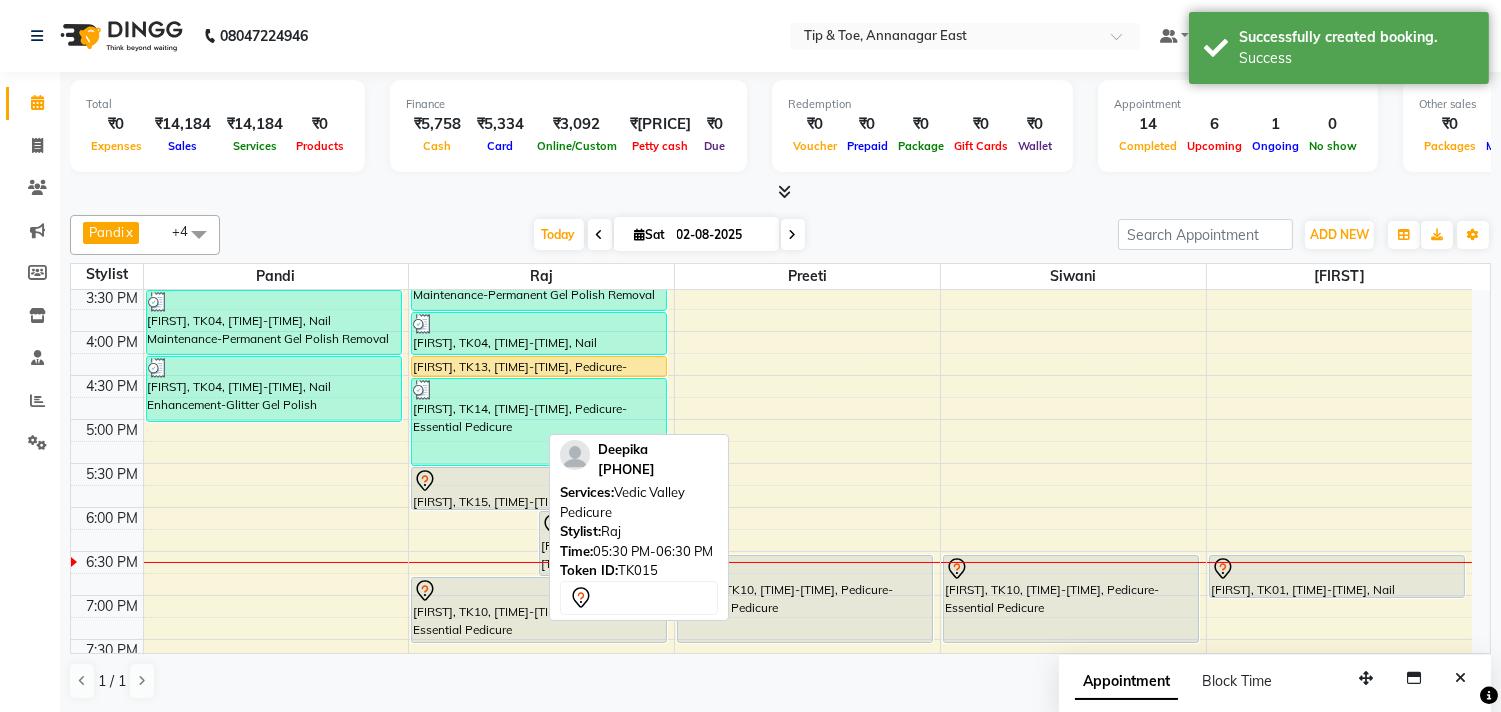 drag, startPoint x: 475, startPoint y: 554, endPoint x: 552, endPoint y: 492, distance: 98.85848 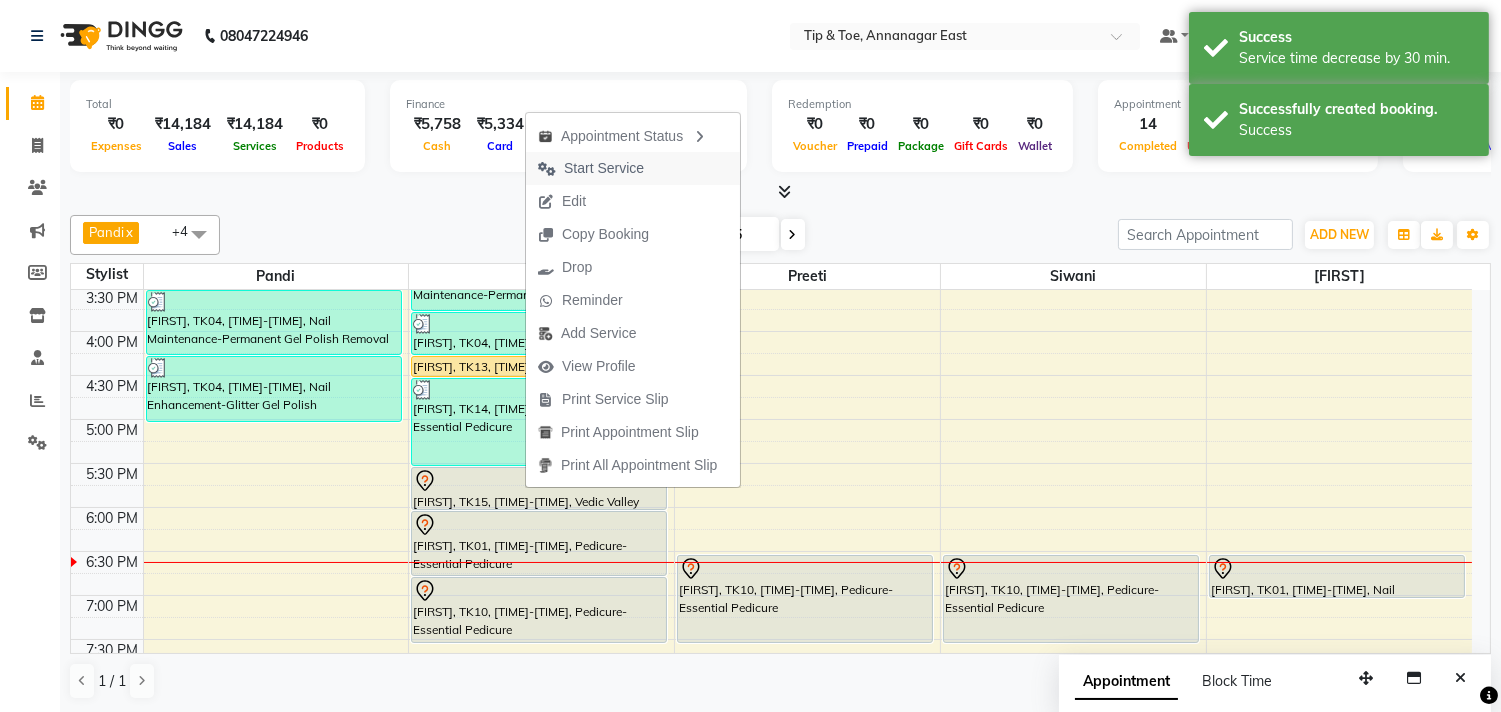 click on "Start Service" at bounding box center [604, 168] 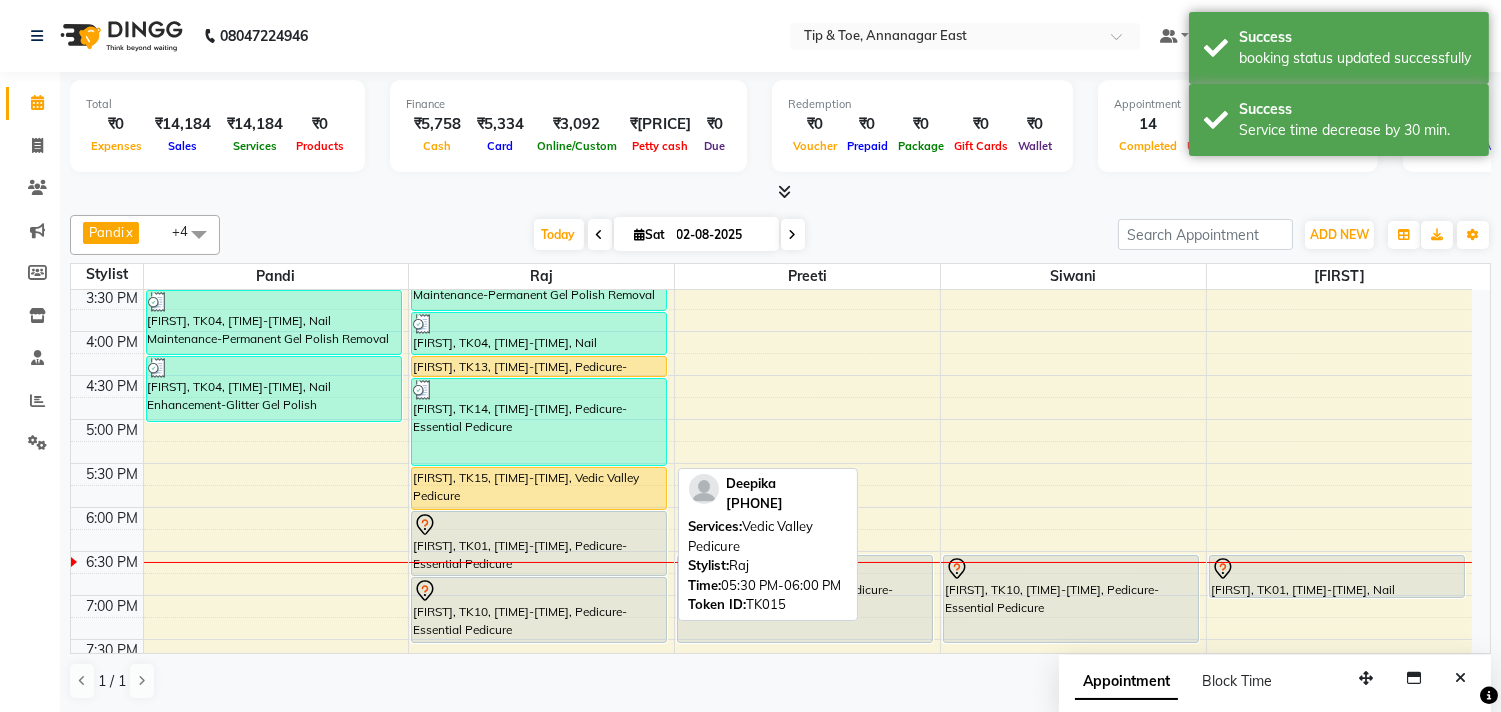 click on "Deepika, TK15, 05:30 PM-06:00 PM,  Vedic Valley Pedicure" at bounding box center (539, 488) 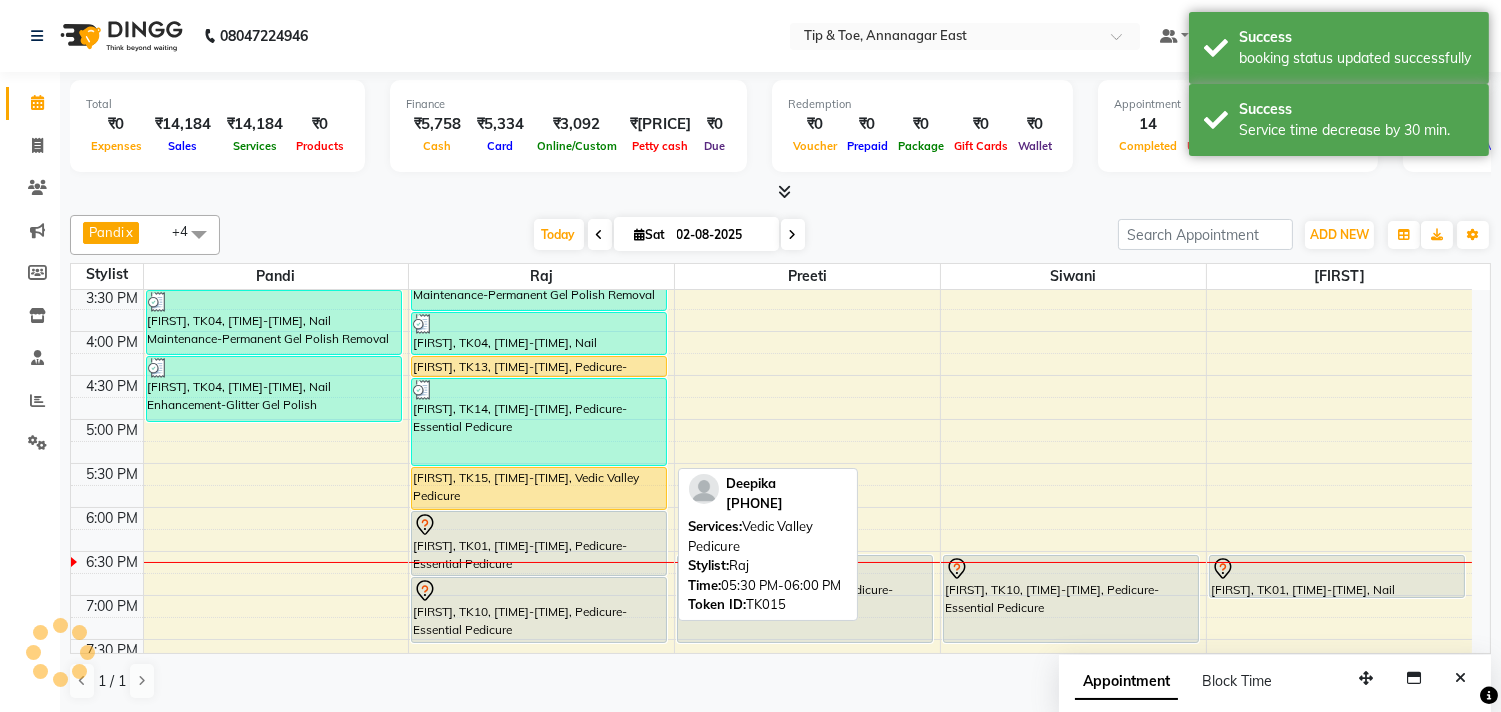 click on "Deepika, TK15, 05:30 PM-06:00 PM,  Vedic Valley Pedicure" at bounding box center (539, 488) 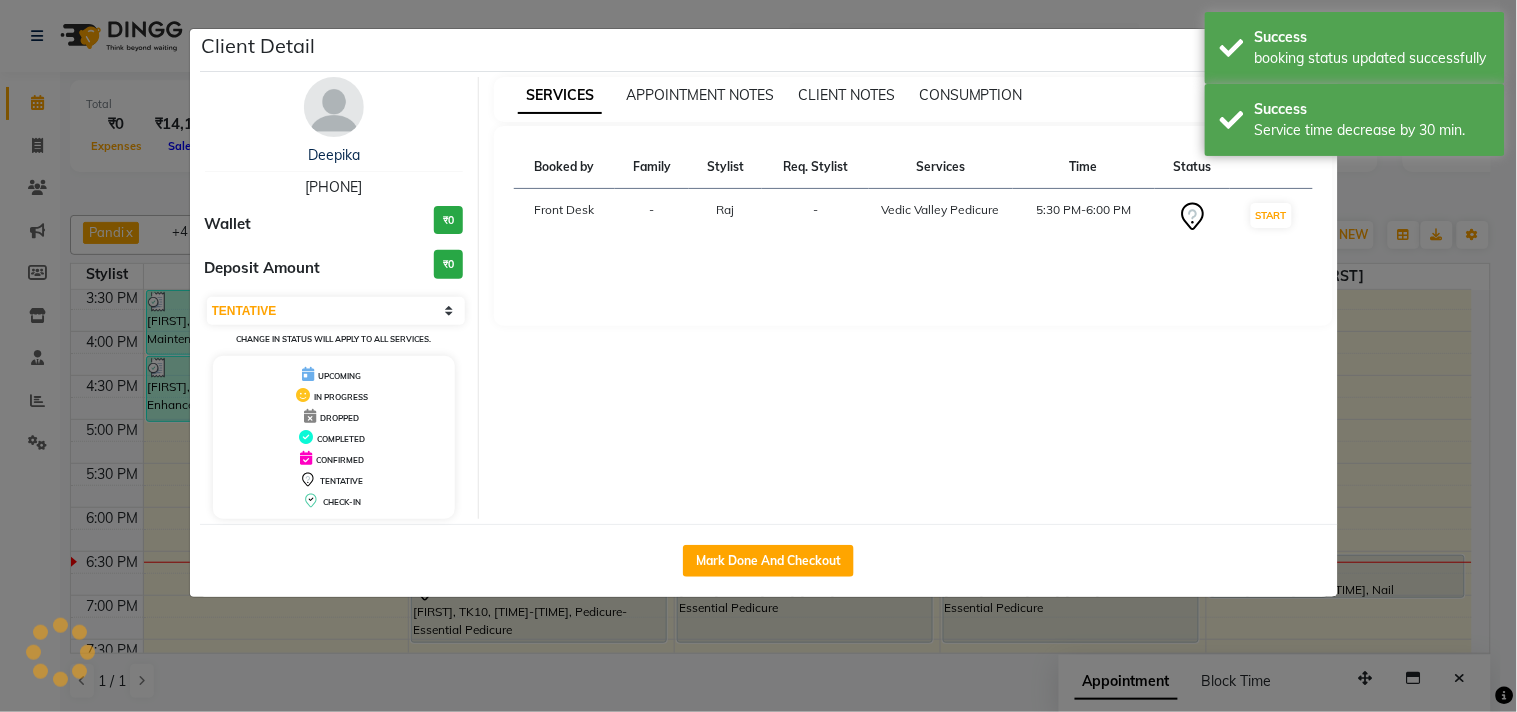 select on "1" 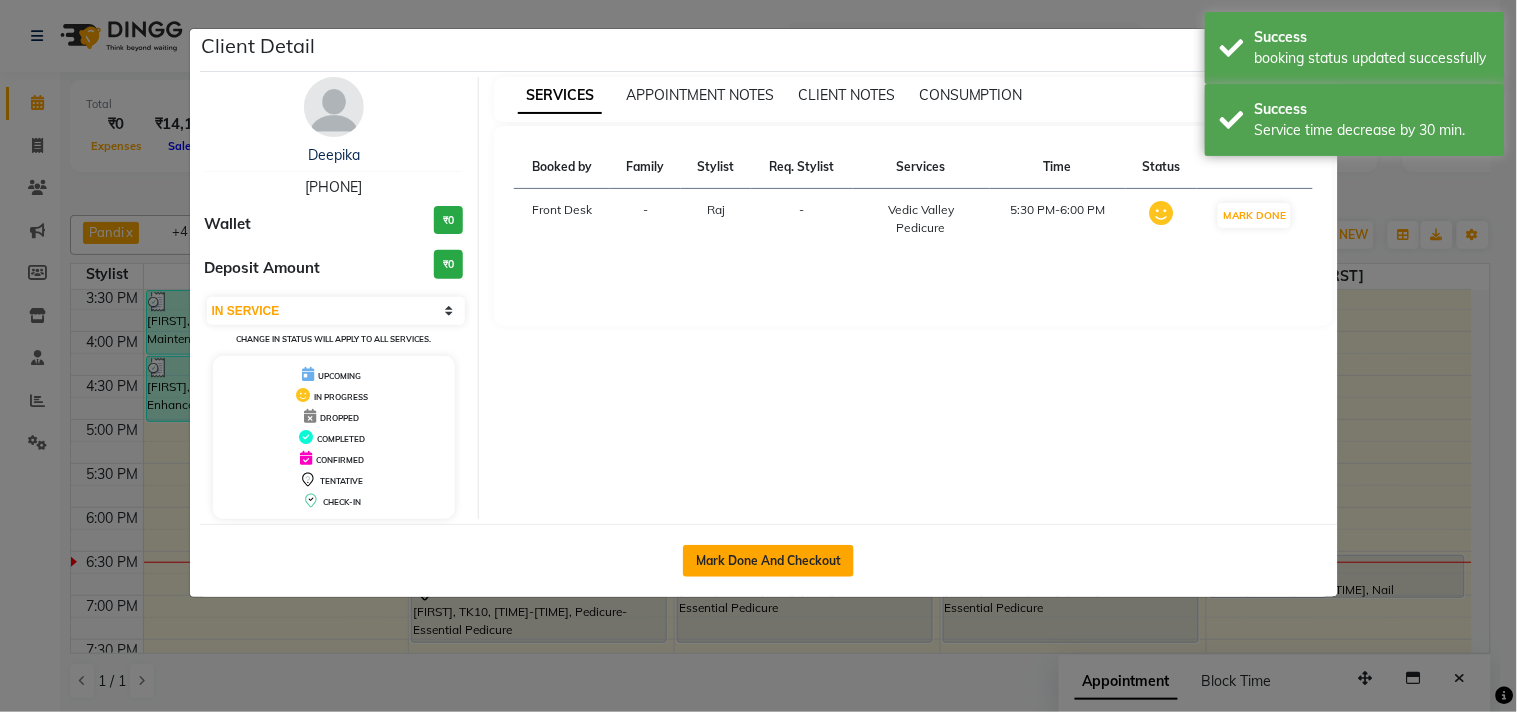 click on "Mark Done And Checkout" 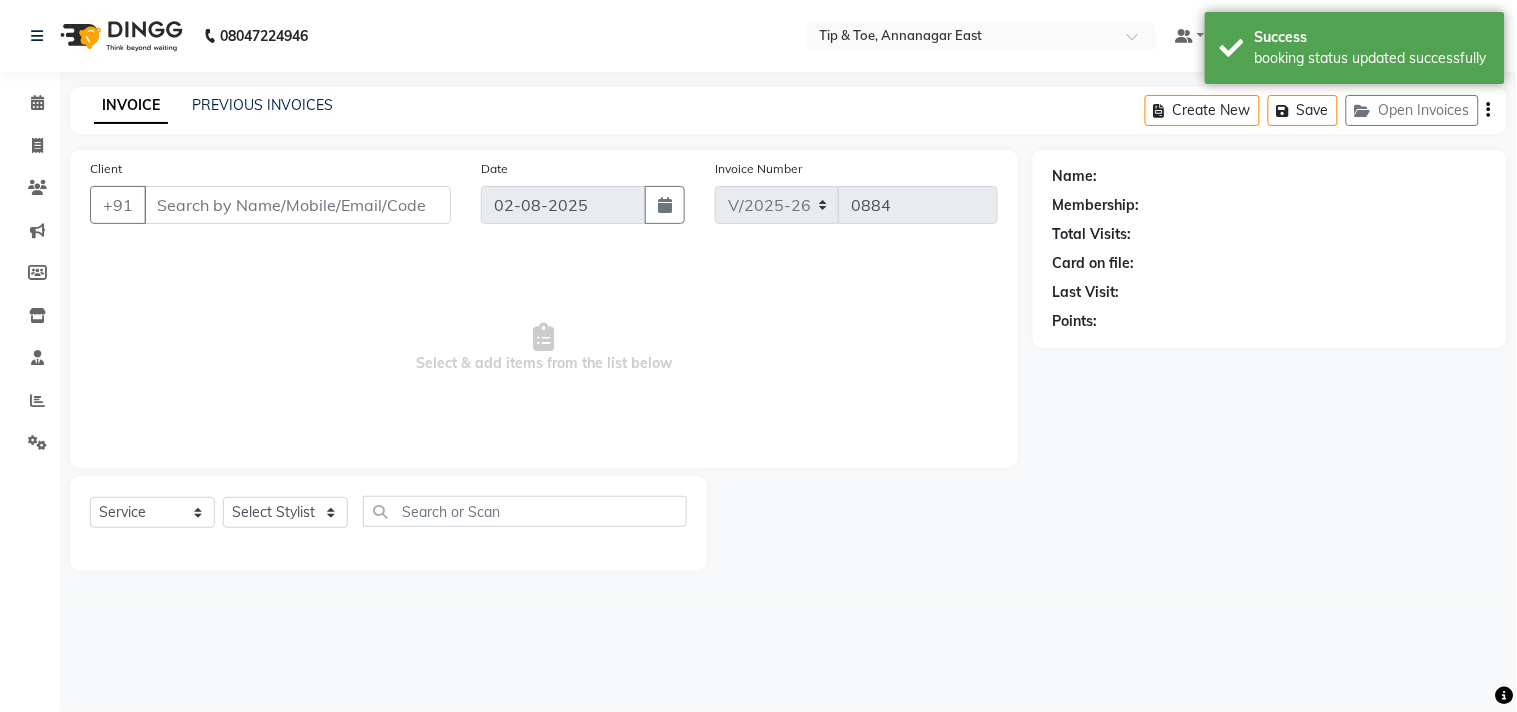 type on "[PHONE]" 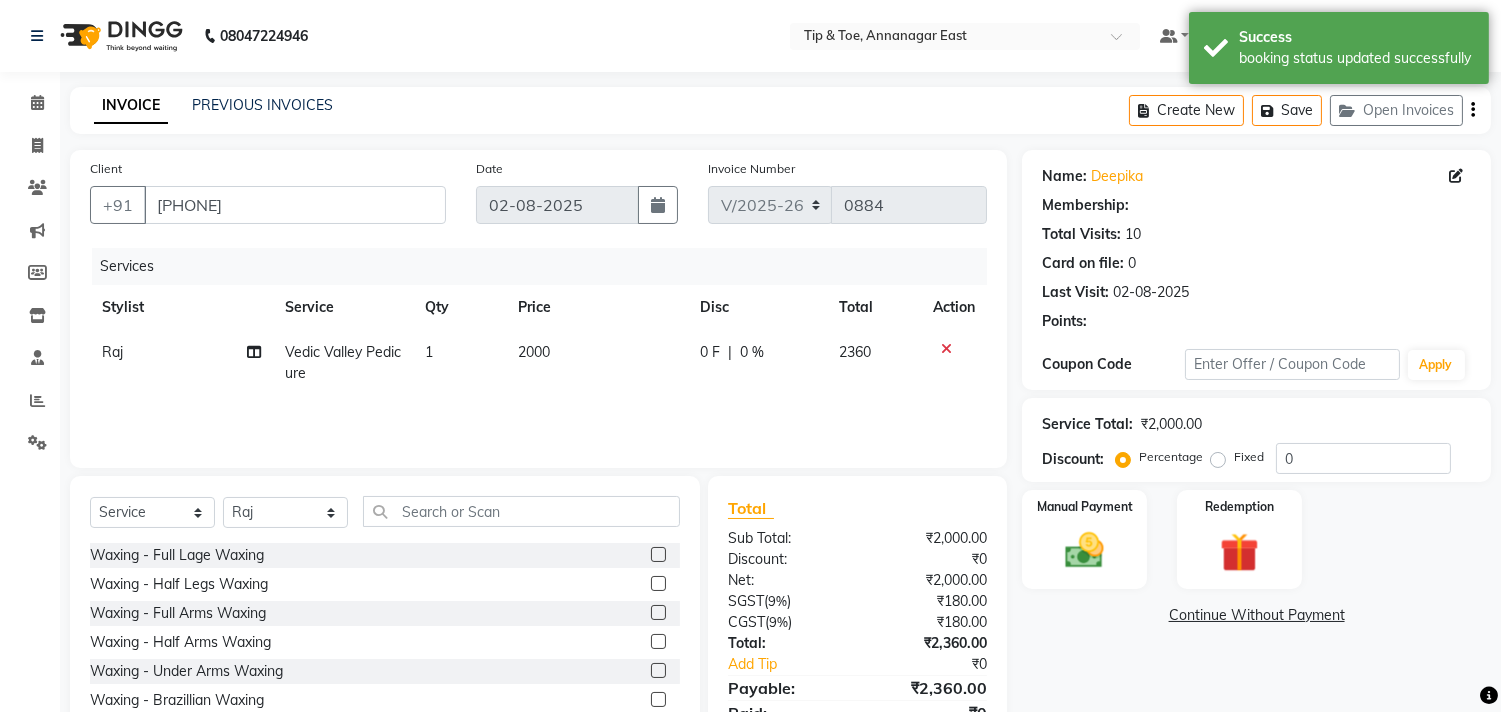 select on "1: Object" 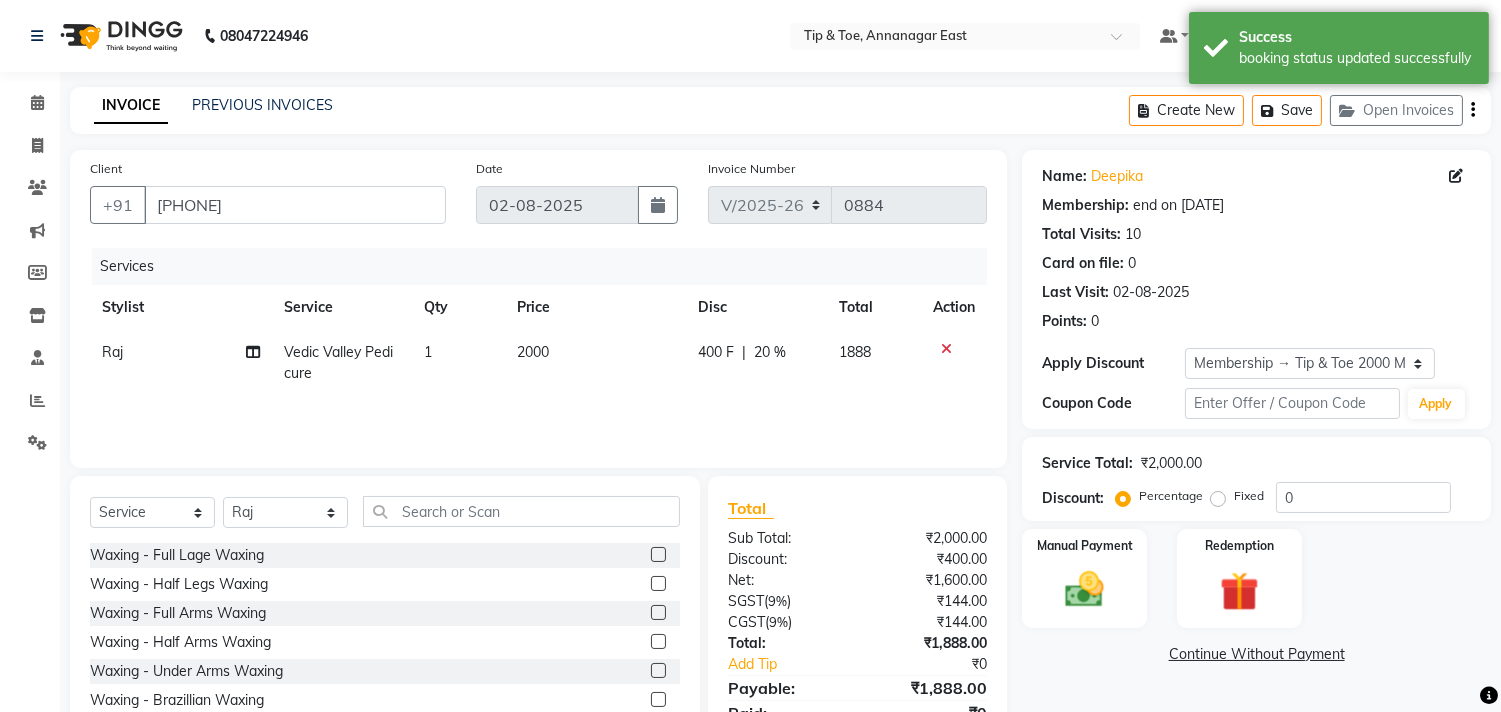 type on "20" 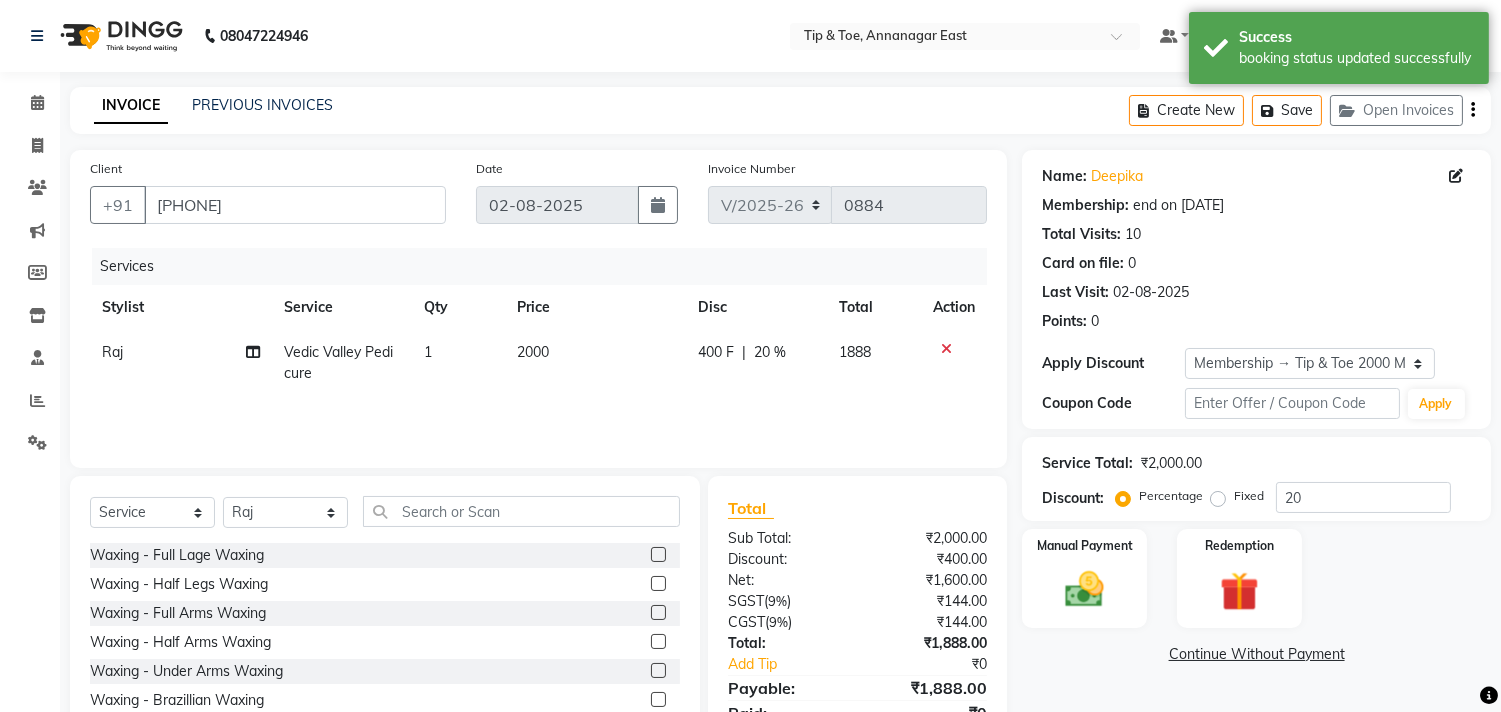click on "2000" 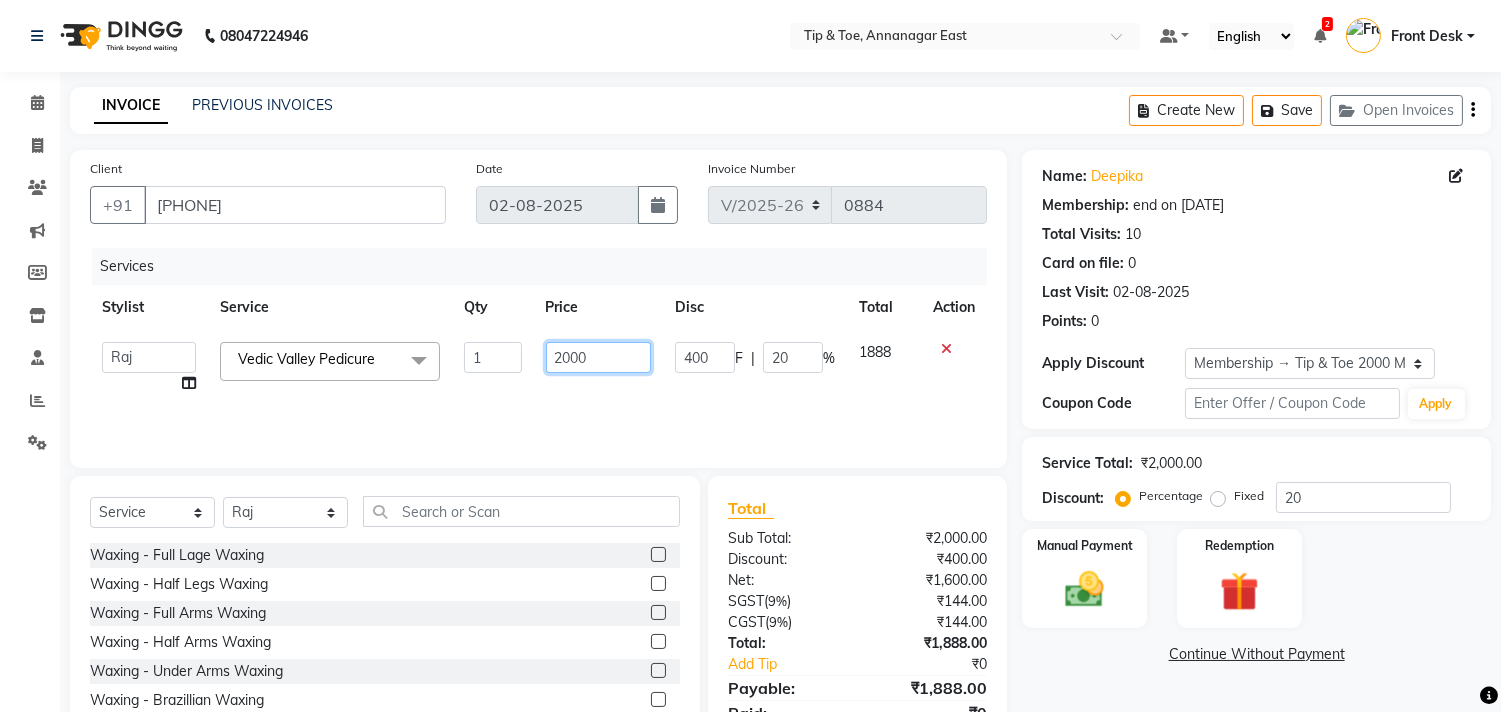 click on "2000" 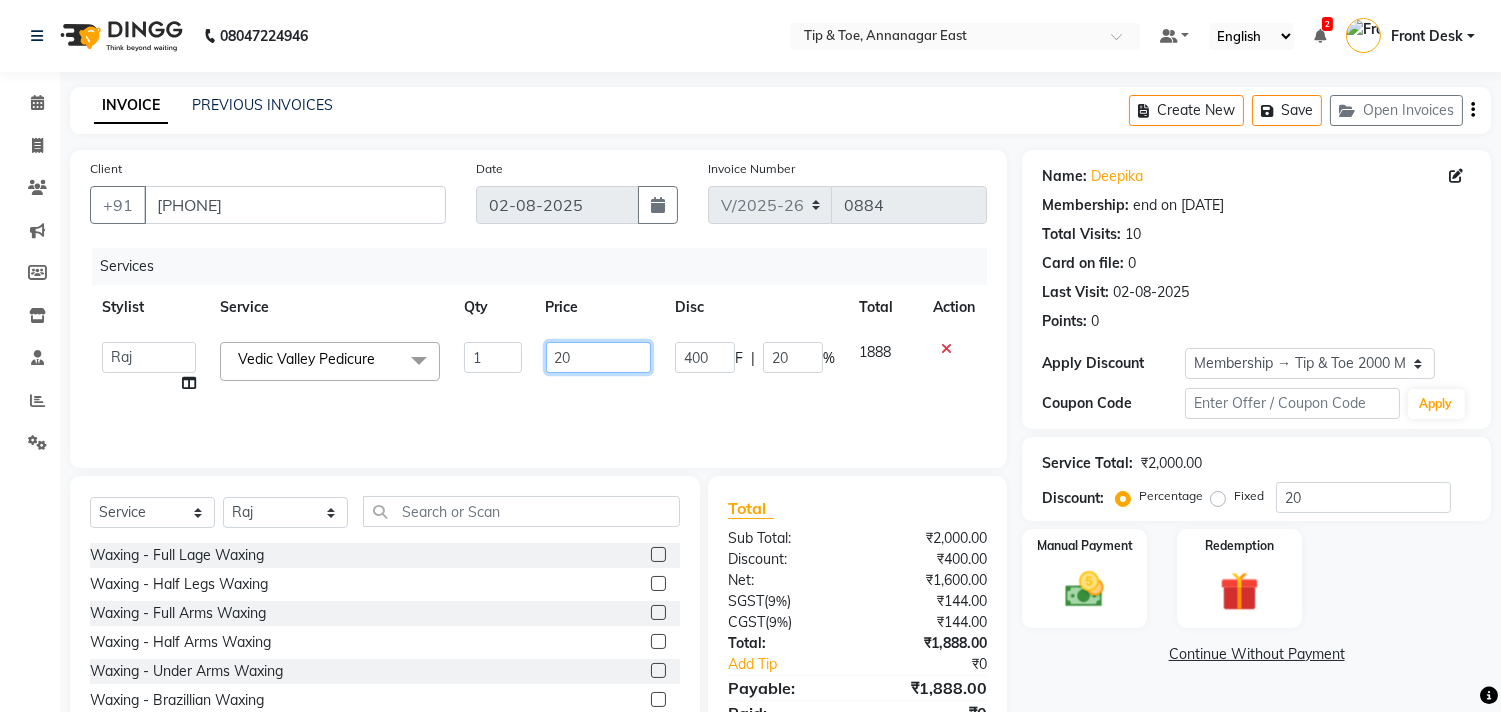 type on "2" 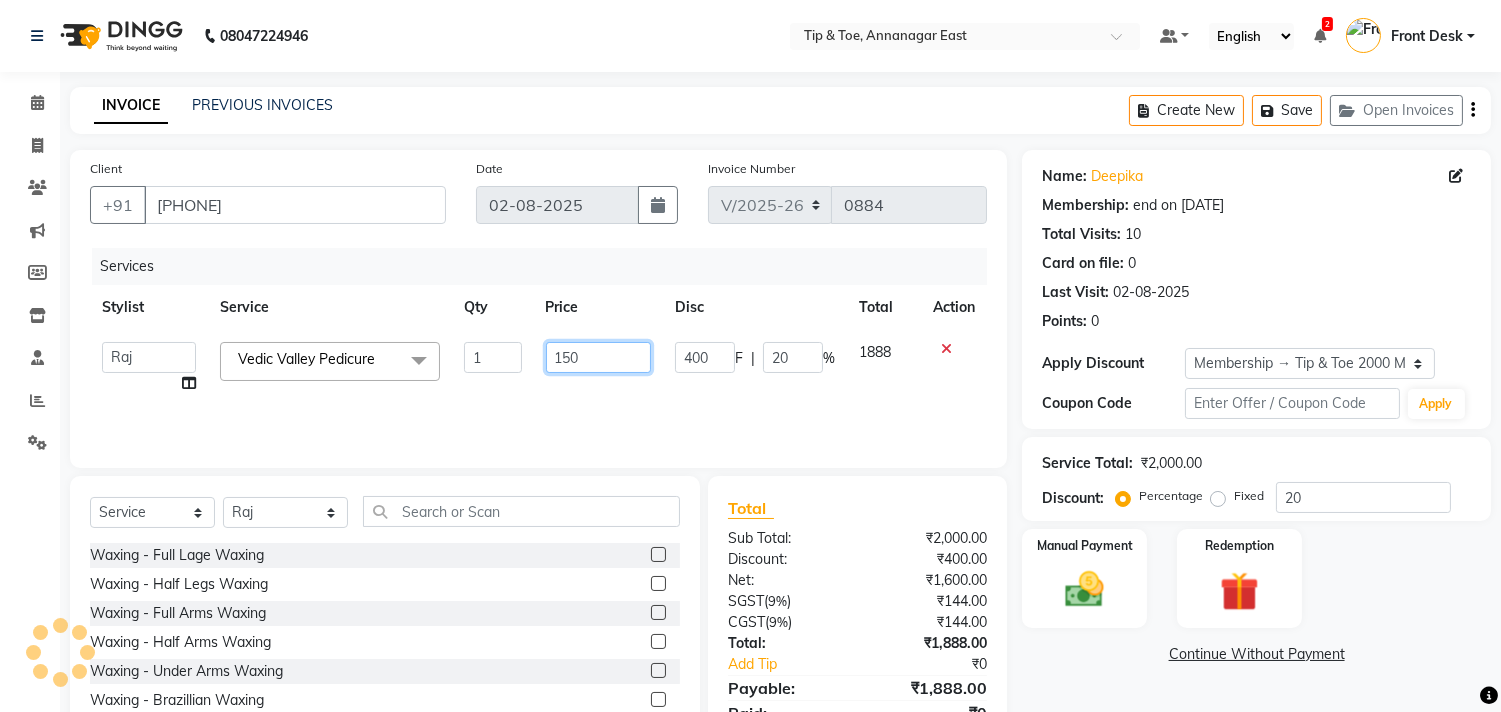 type on "1500" 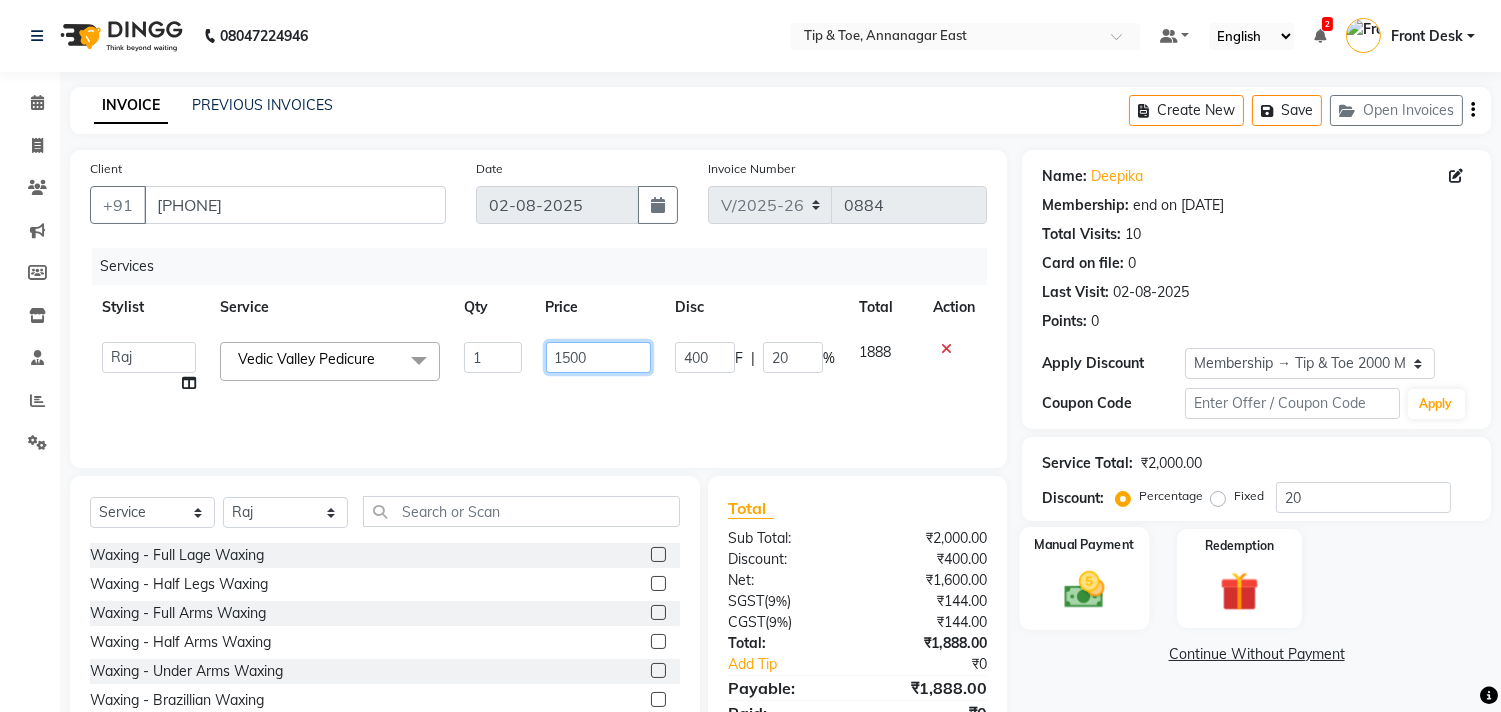 scroll, scrollTop: 88, scrollLeft: 0, axis: vertical 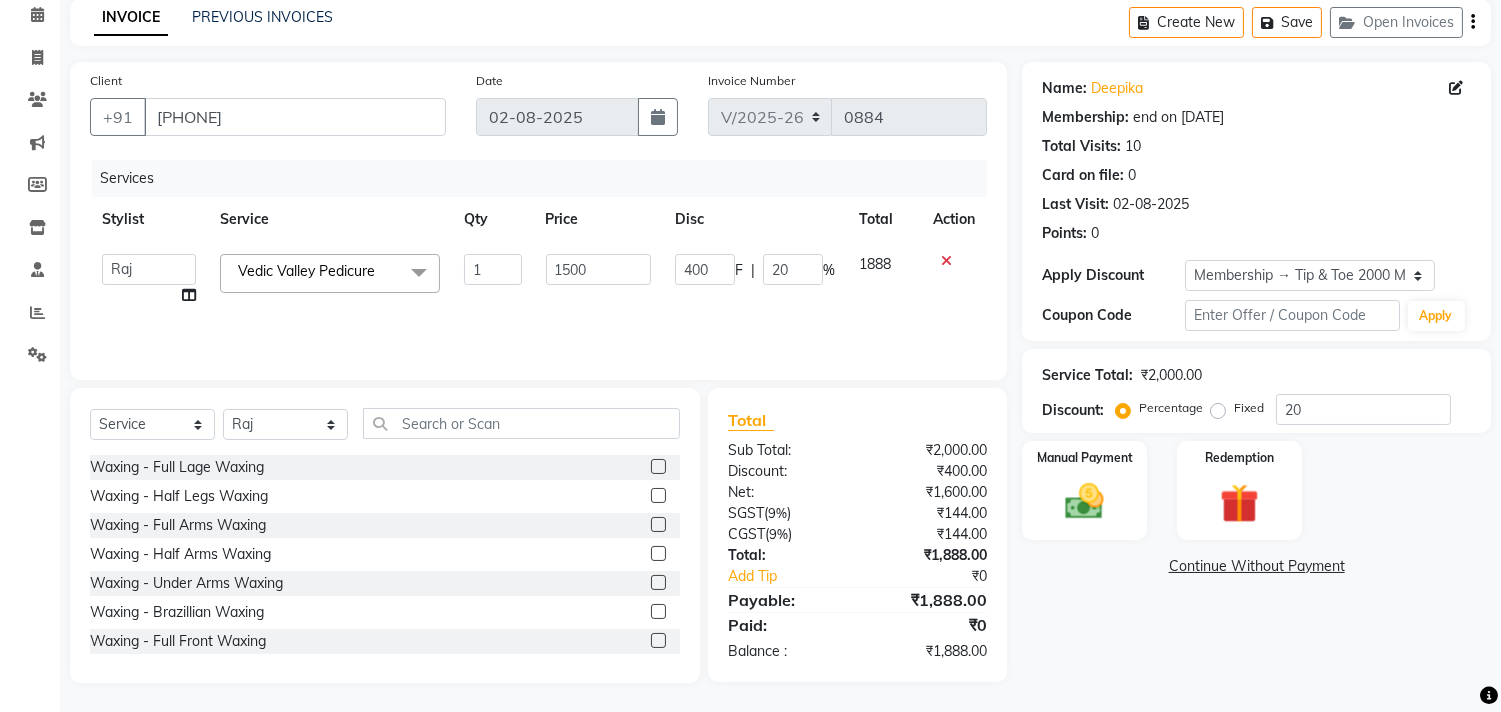 click on "Name: Deepika  Membership: end on 06-05-2027 Total Visits:  10 Card on file:  0 Last Visit:   02-08-2025 Points:   0  Apply Discount Select Membership → Tip & Toe 2000 Membership Coupon Code Apply Service Total:  ₹2,000.00  Discount:  Percentage   Fixed  20 Manual Payment Redemption  Continue Without Payment" 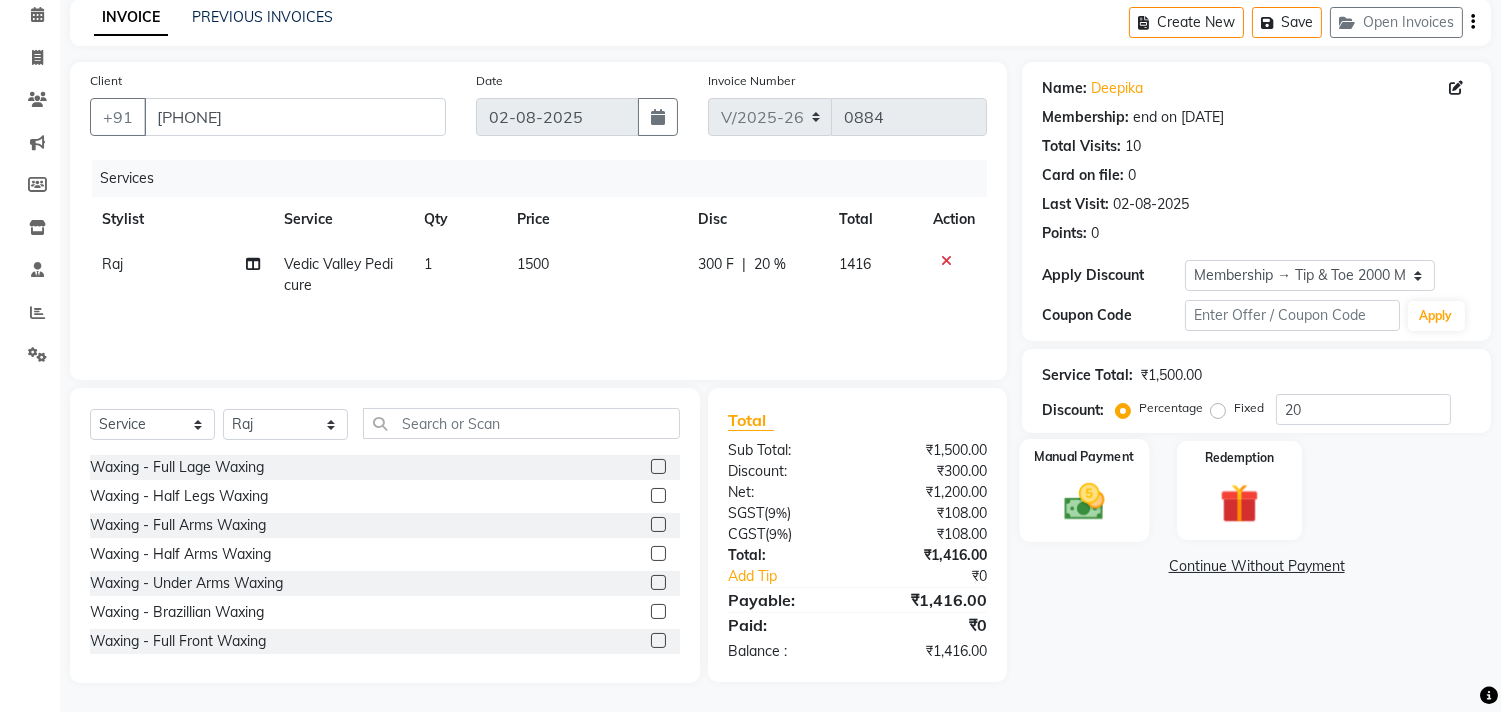 click 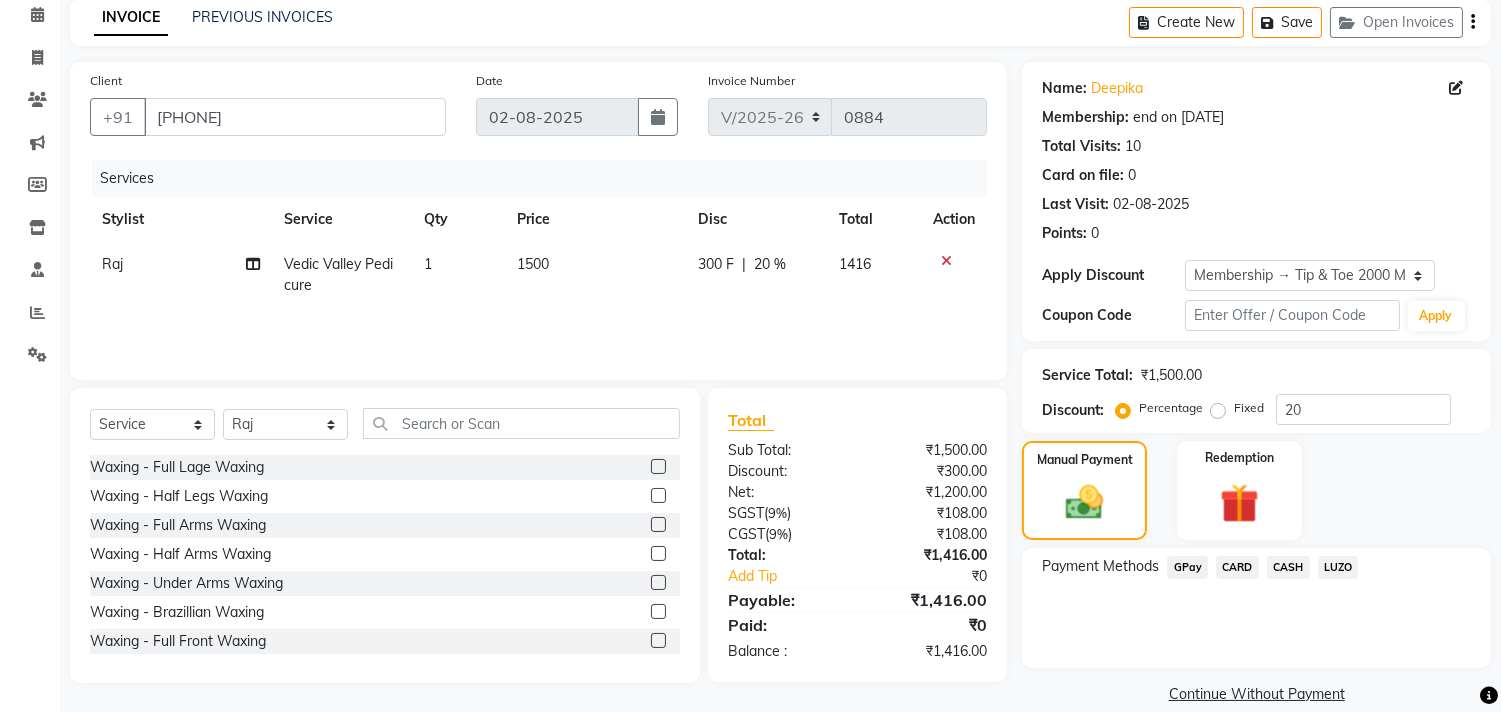 click on "GPay" 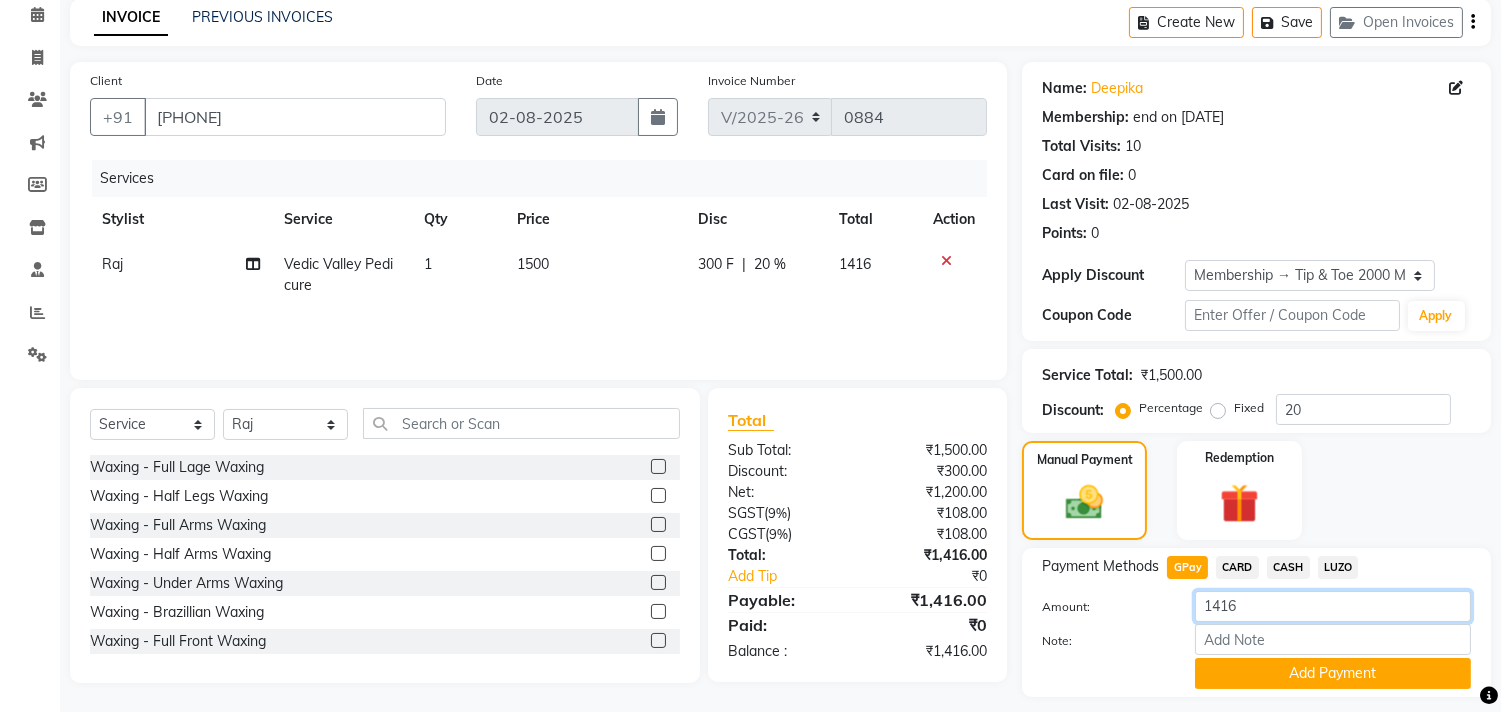 click on "1416" 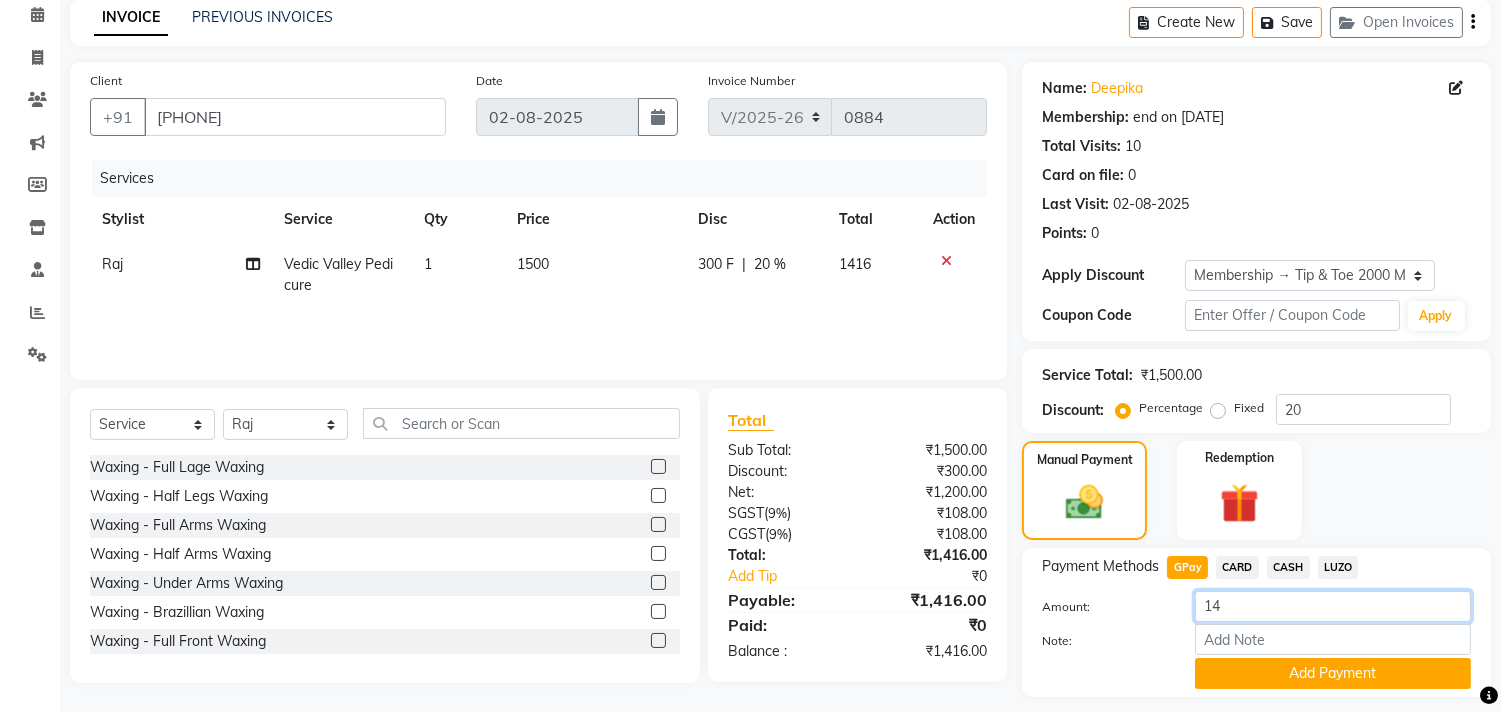 type on "1" 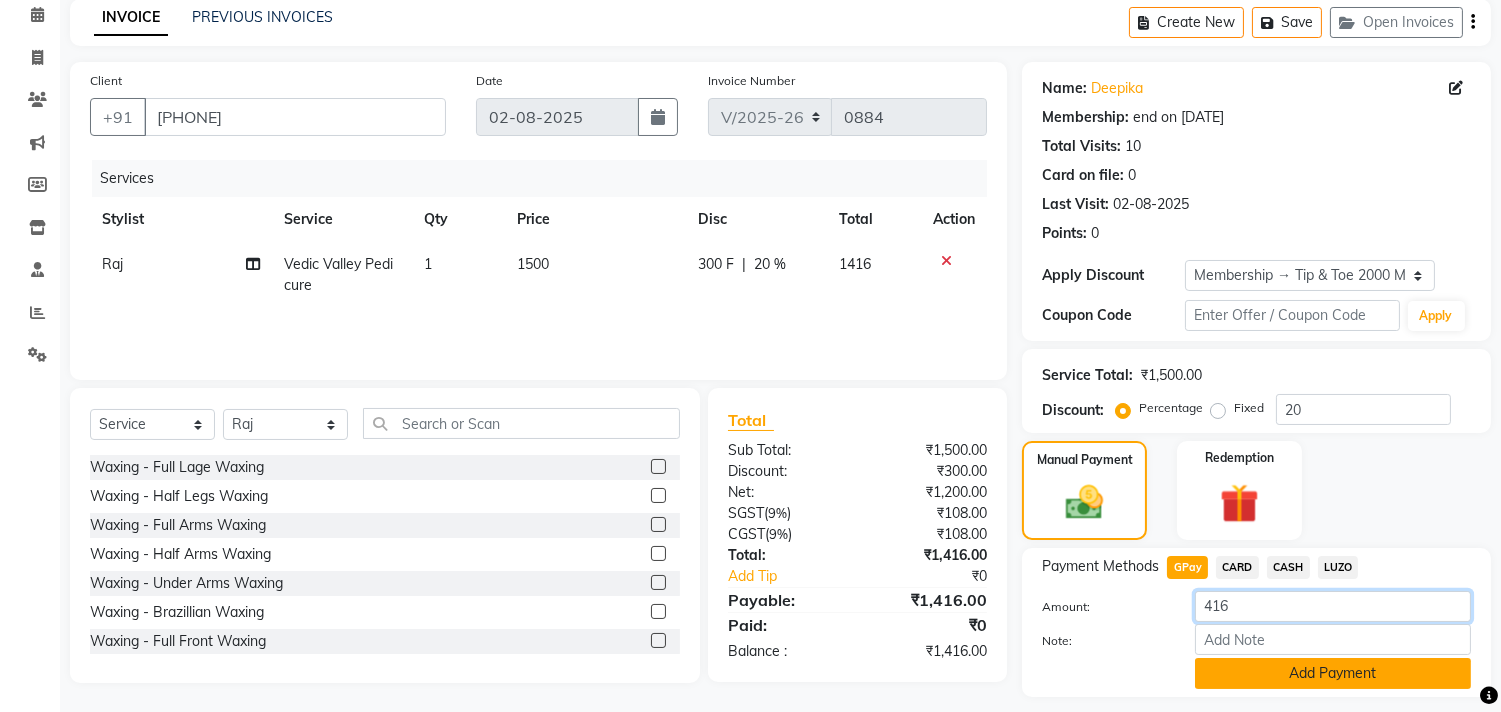 type on "416" 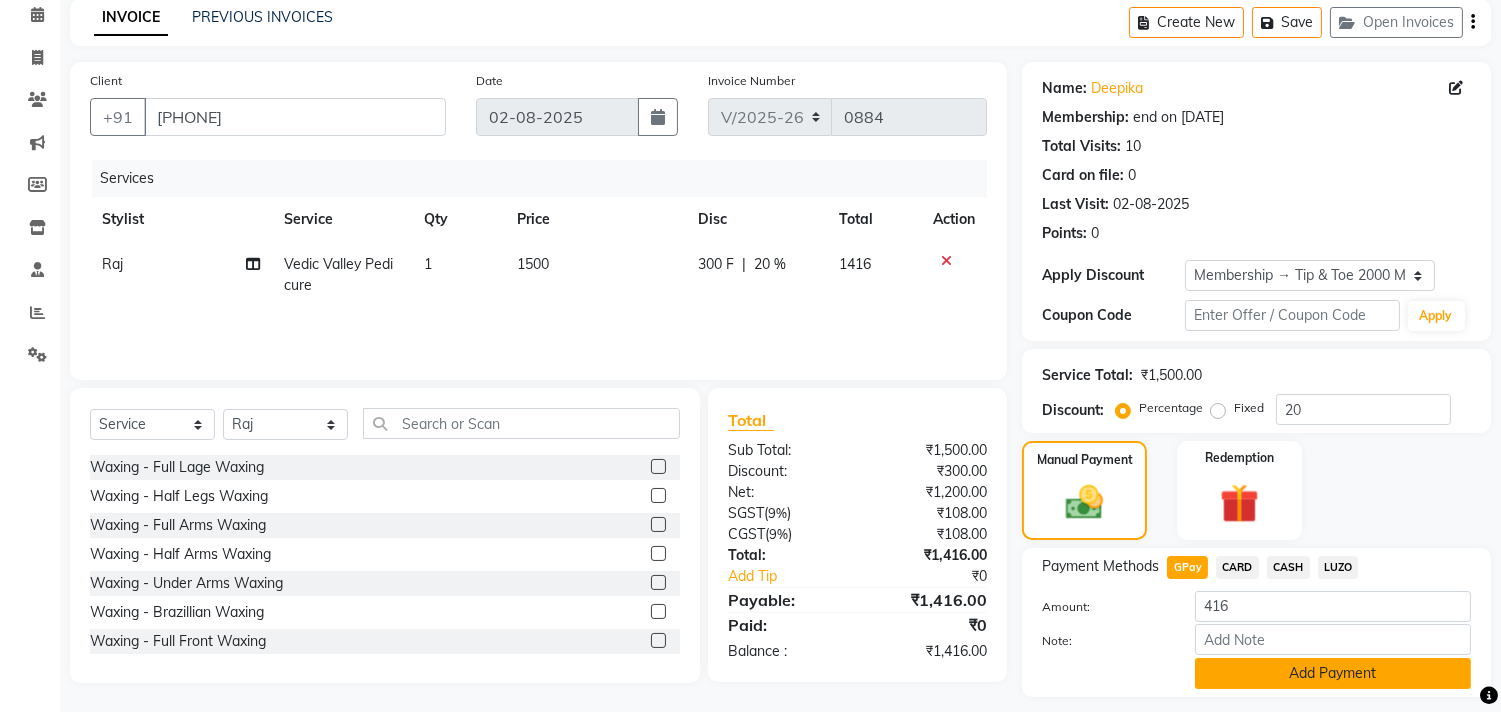click on "Add Payment" 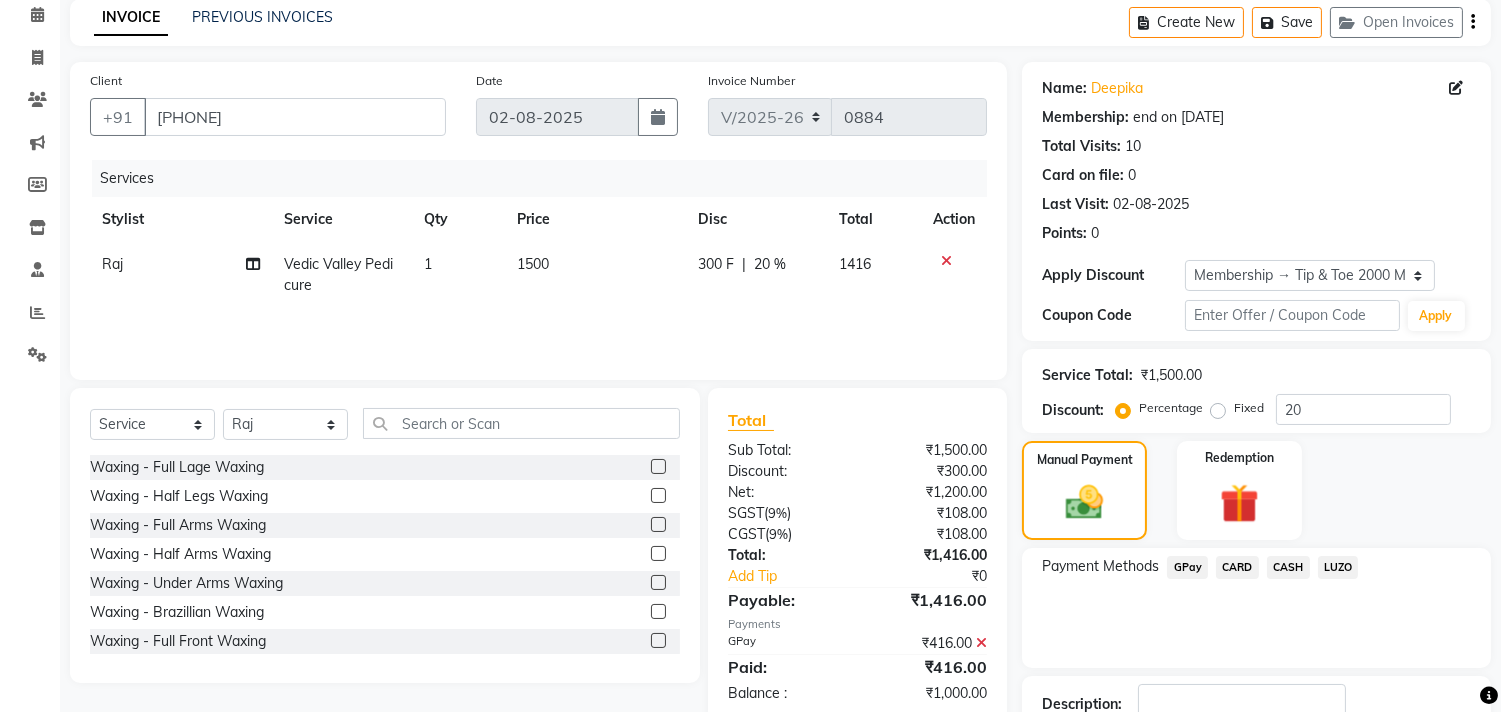 scroll, scrollTop: 227, scrollLeft: 0, axis: vertical 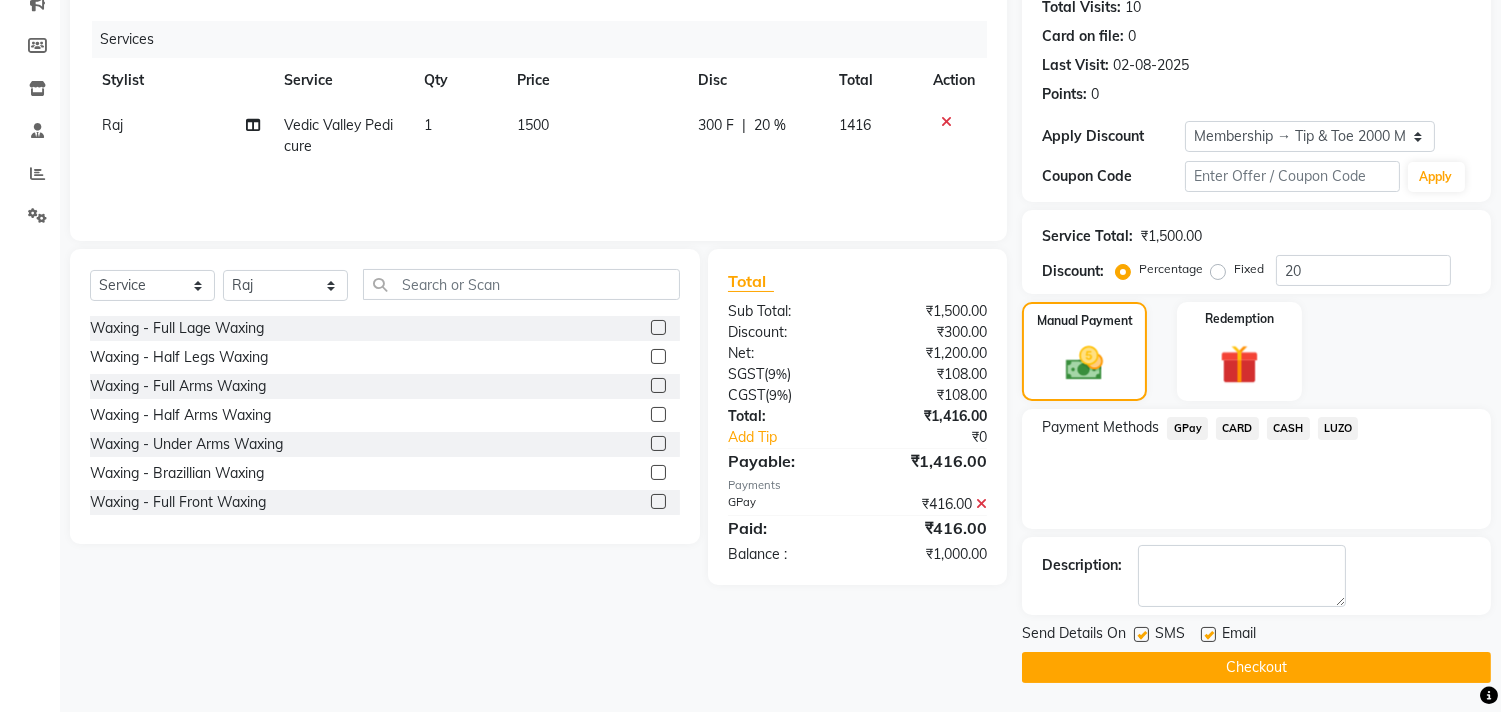 click on "CASH" 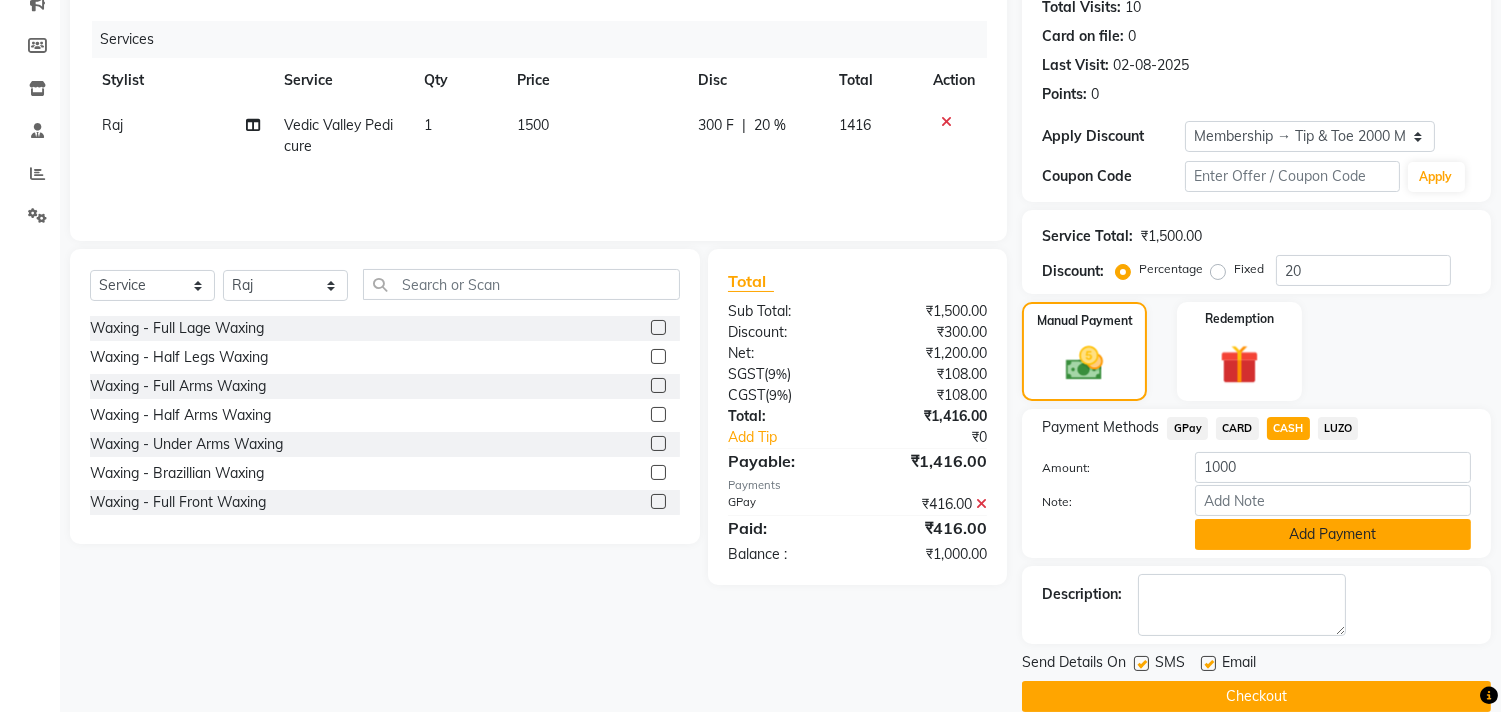 click on "Add Payment" 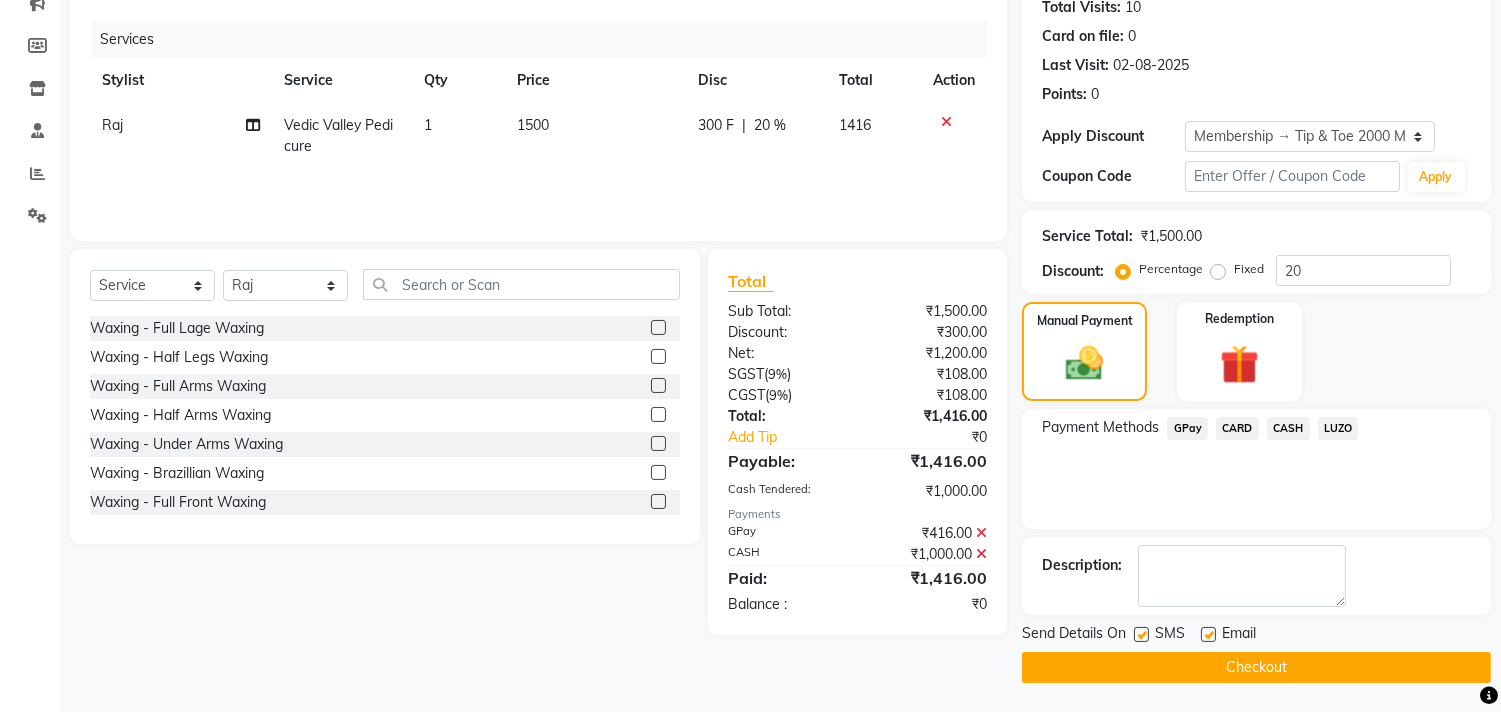 click on "Checkout" 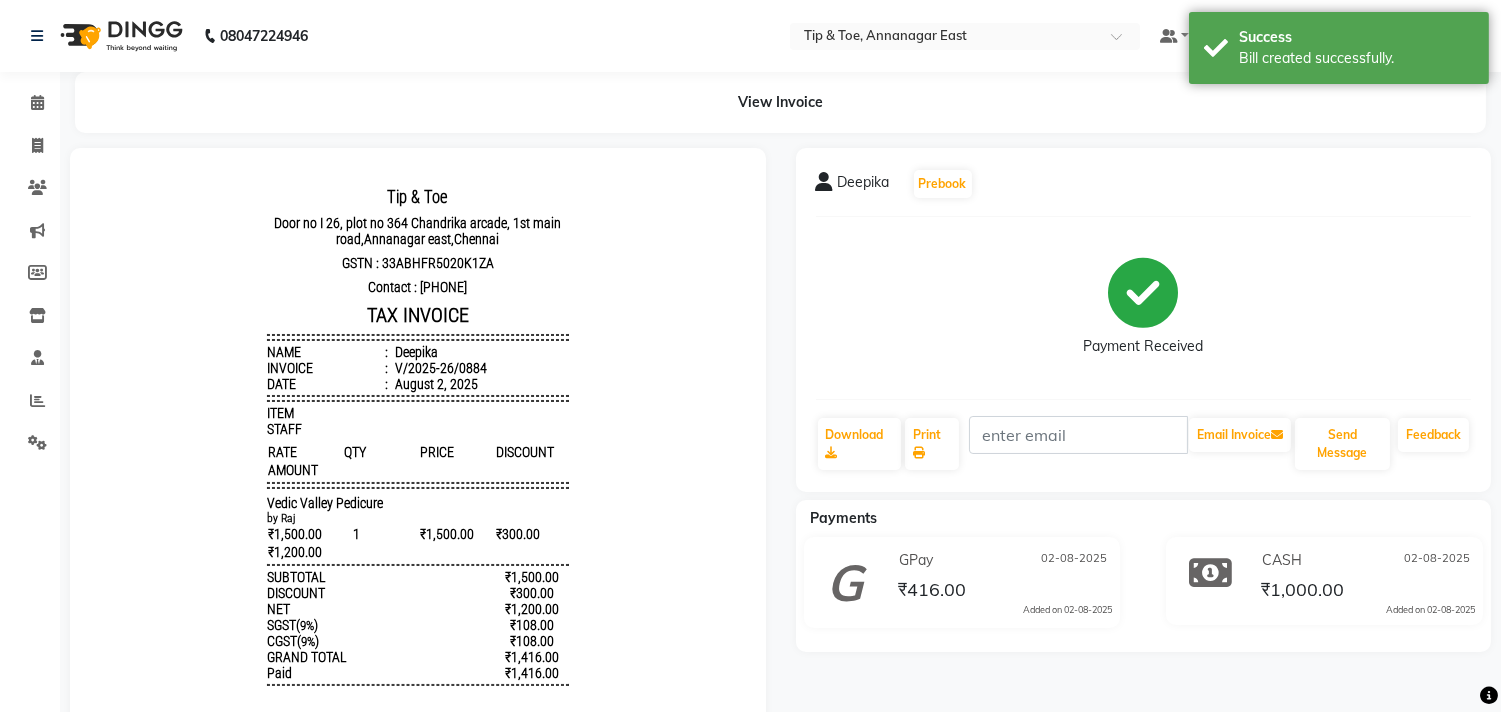 scroll, scrollTop: 0, scrollLeft: 0, axis: both 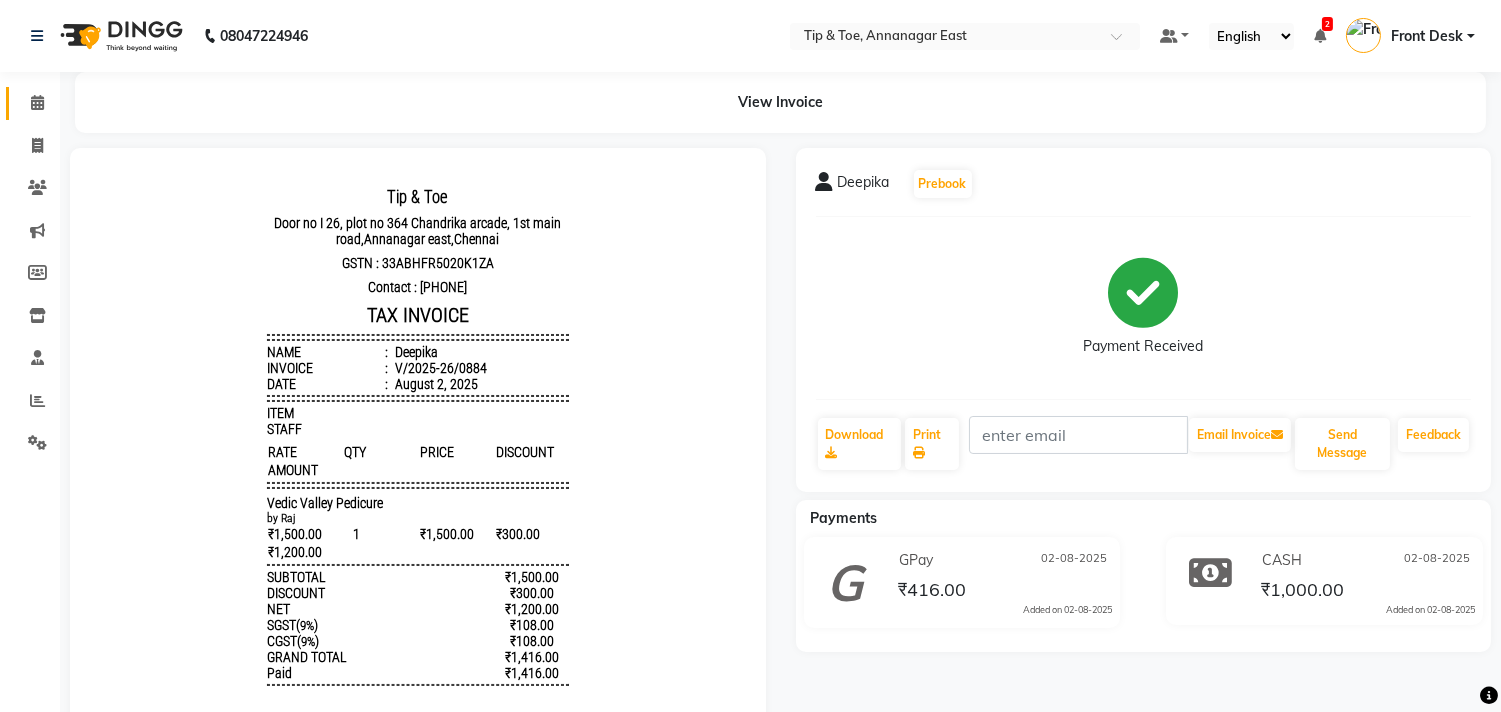 click on "Calendar" 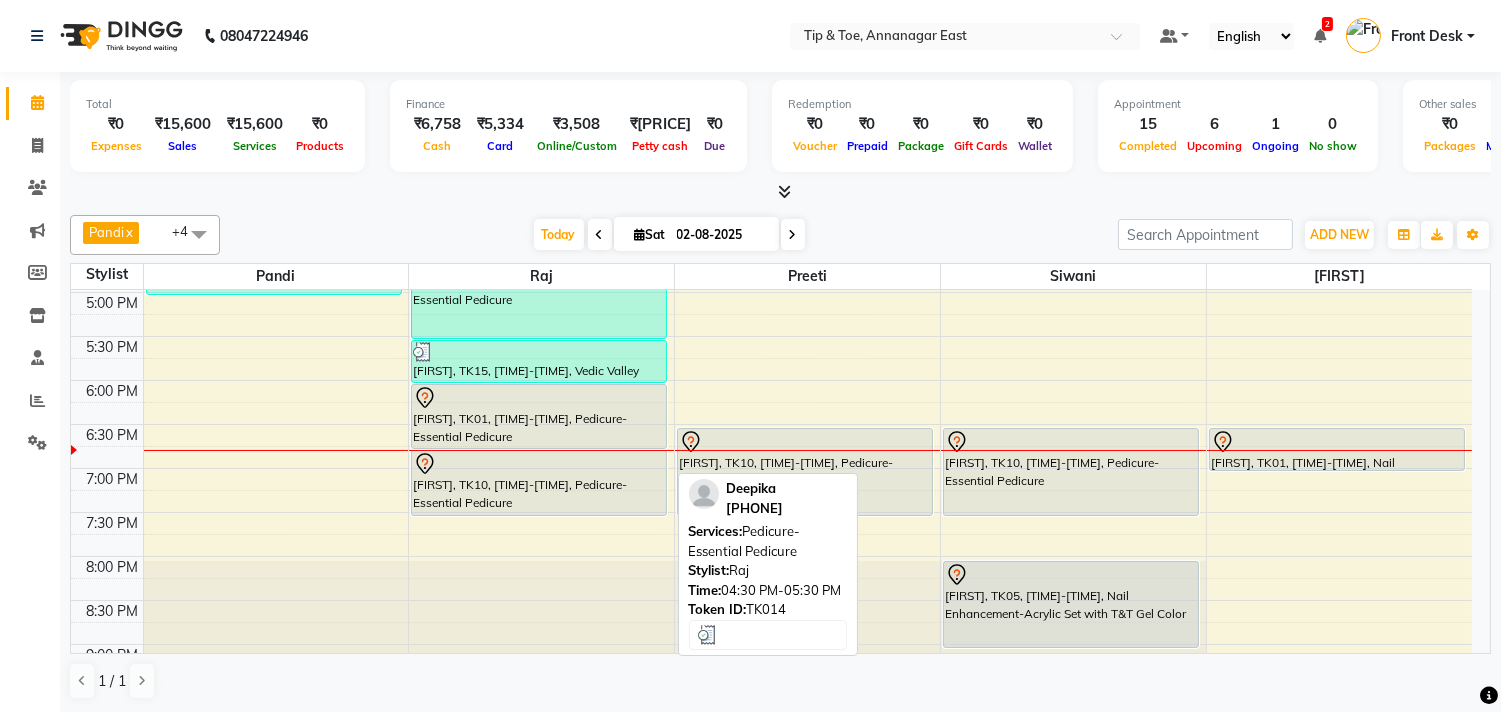 scroll, scrollTop: 777, scrollLeft: 0, axis: vertical 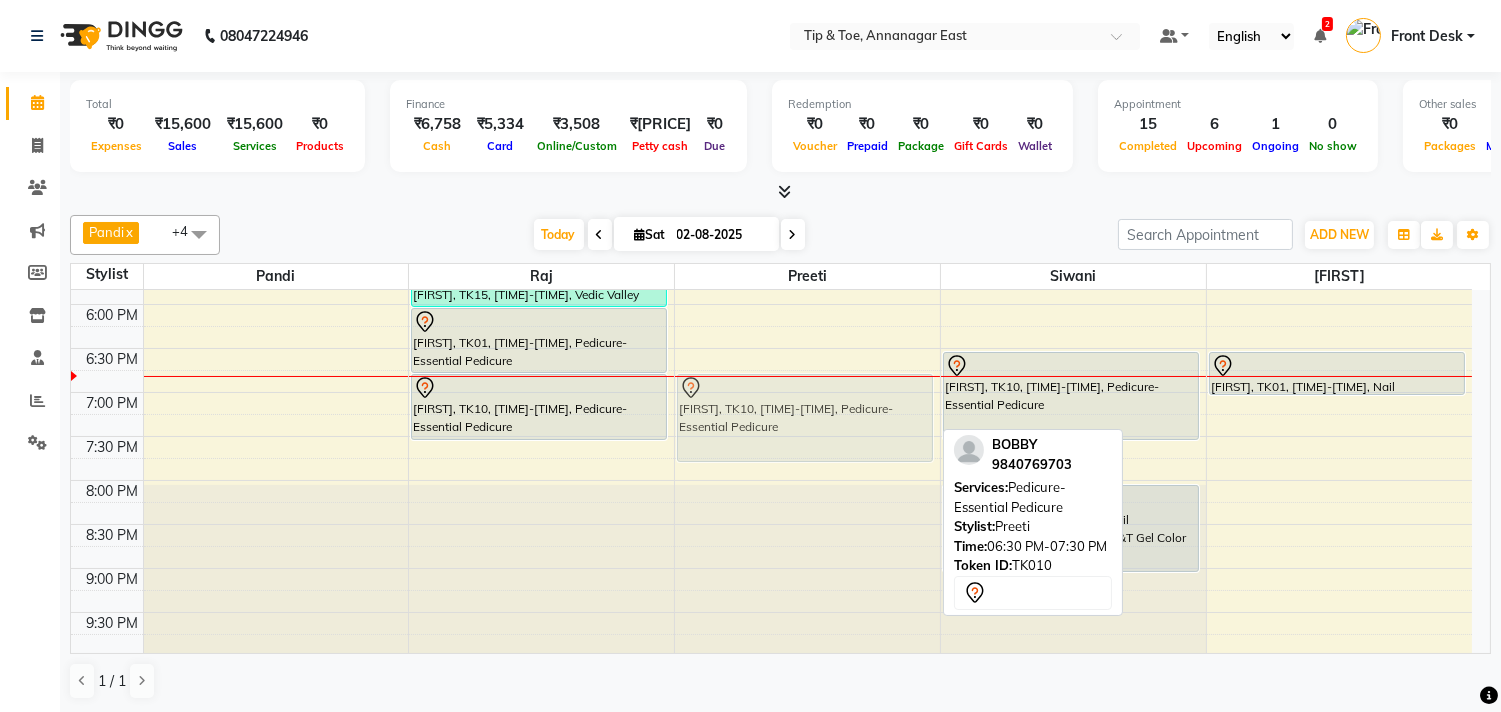 drag, startPoint x: 890, startPoint y: 432, endPoint x: 903, endPoint y: 451, distance: 23.021729 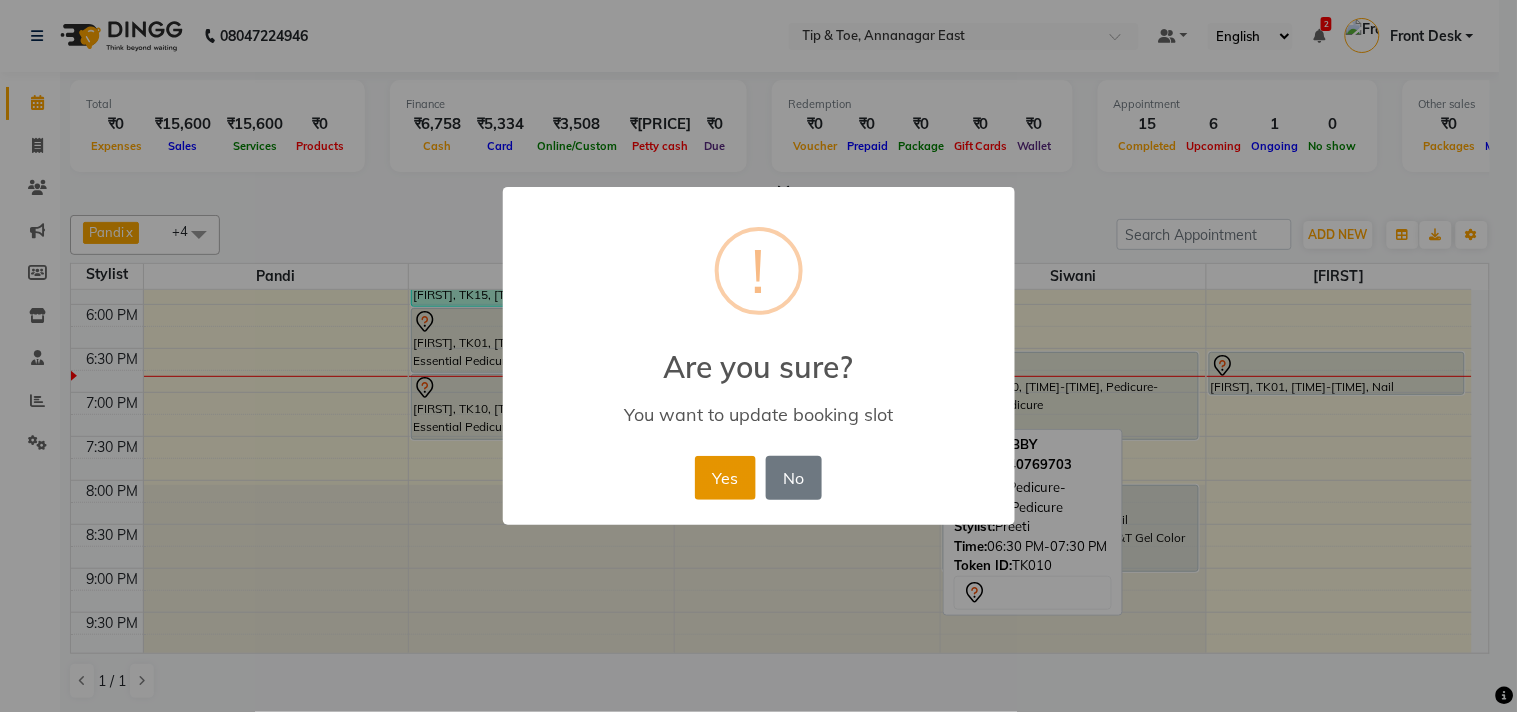 click on "Yes" at bounding box center [725, 478] 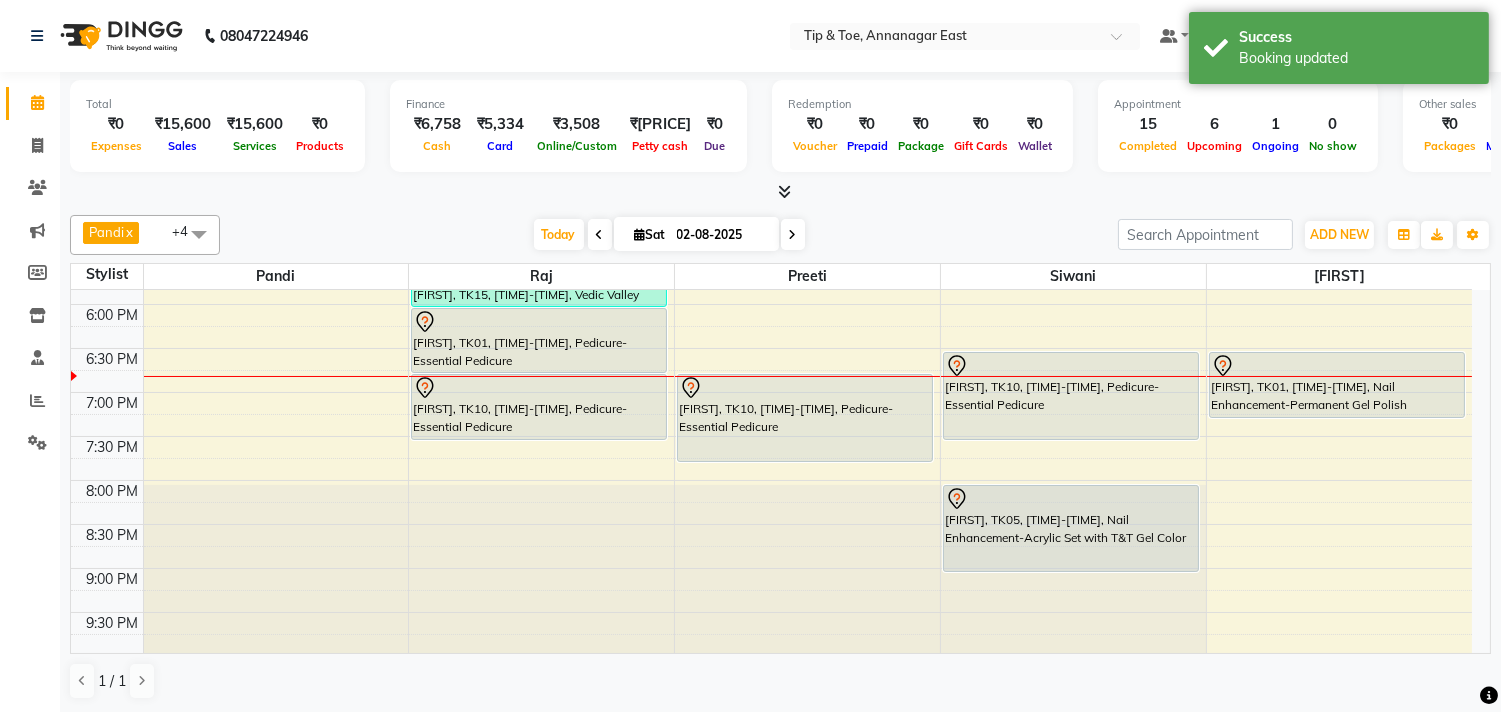 click on "vandana sagar, TK12, 02:00 PM-02:45 PM, Hand Treatment-Alga Spa Manicure     vandana sagar, TK12, 02:45 PM-03:30 PM, Nail Enhancement-Permanent Gel Polish French             PAVITHRA, TK01, 06:30 PM-07:00 PM, Nail Enhancement-Permanent Gel Polish             PAVITHRA, TK01, 06:30 PM-07:00 PM, Nail Enhancement-Permanent Gel Polish" at bounding box center [1339, 128] 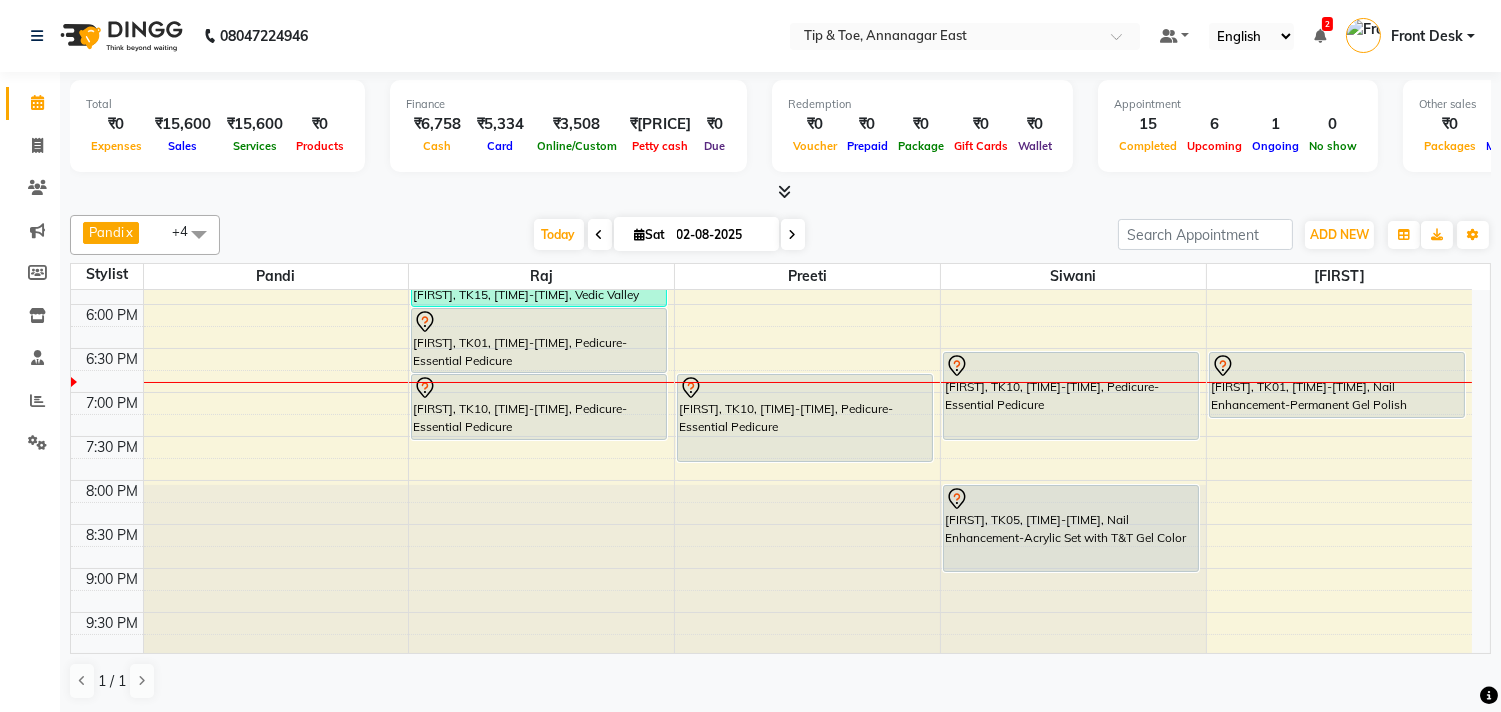 click at bounding box center (793, 235) 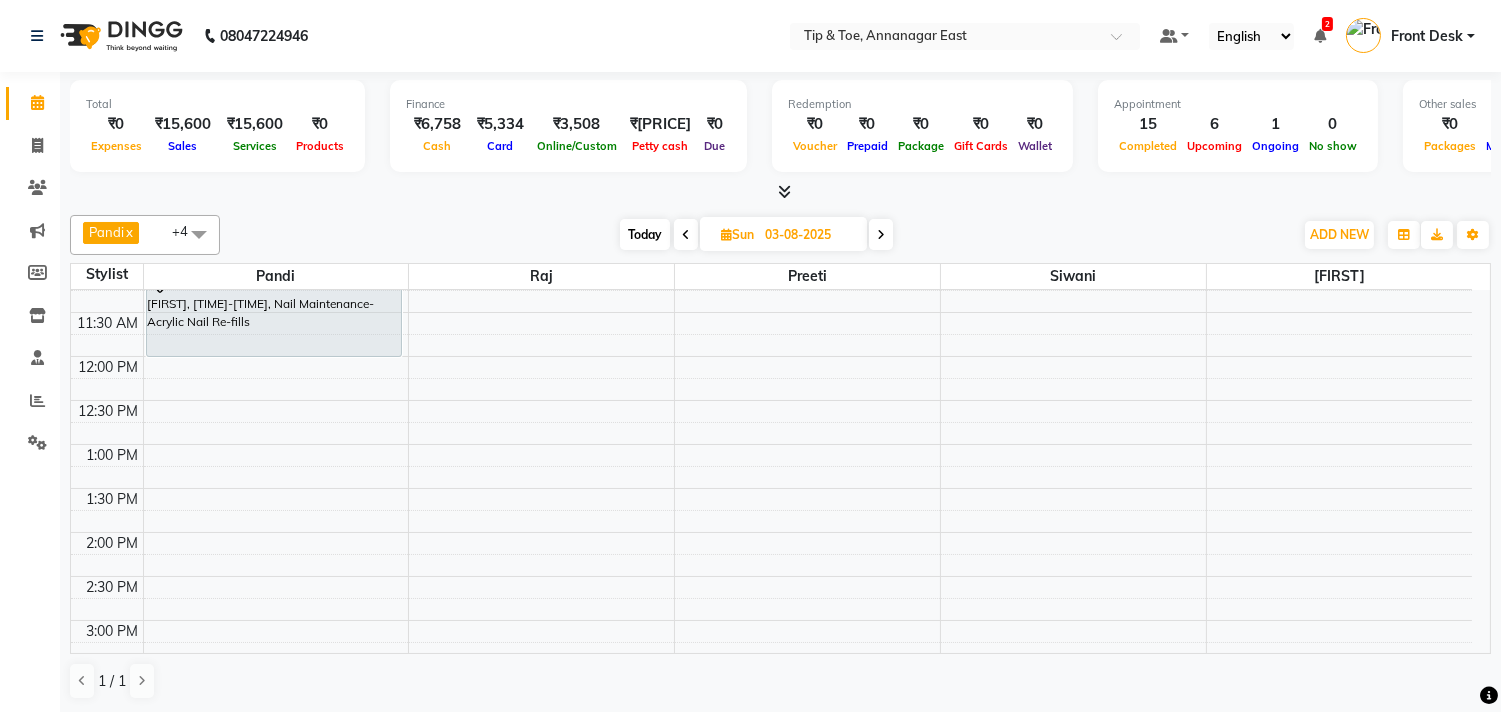 scroll, scrollTop: 222, scrollLeft: 0, axis: vertical 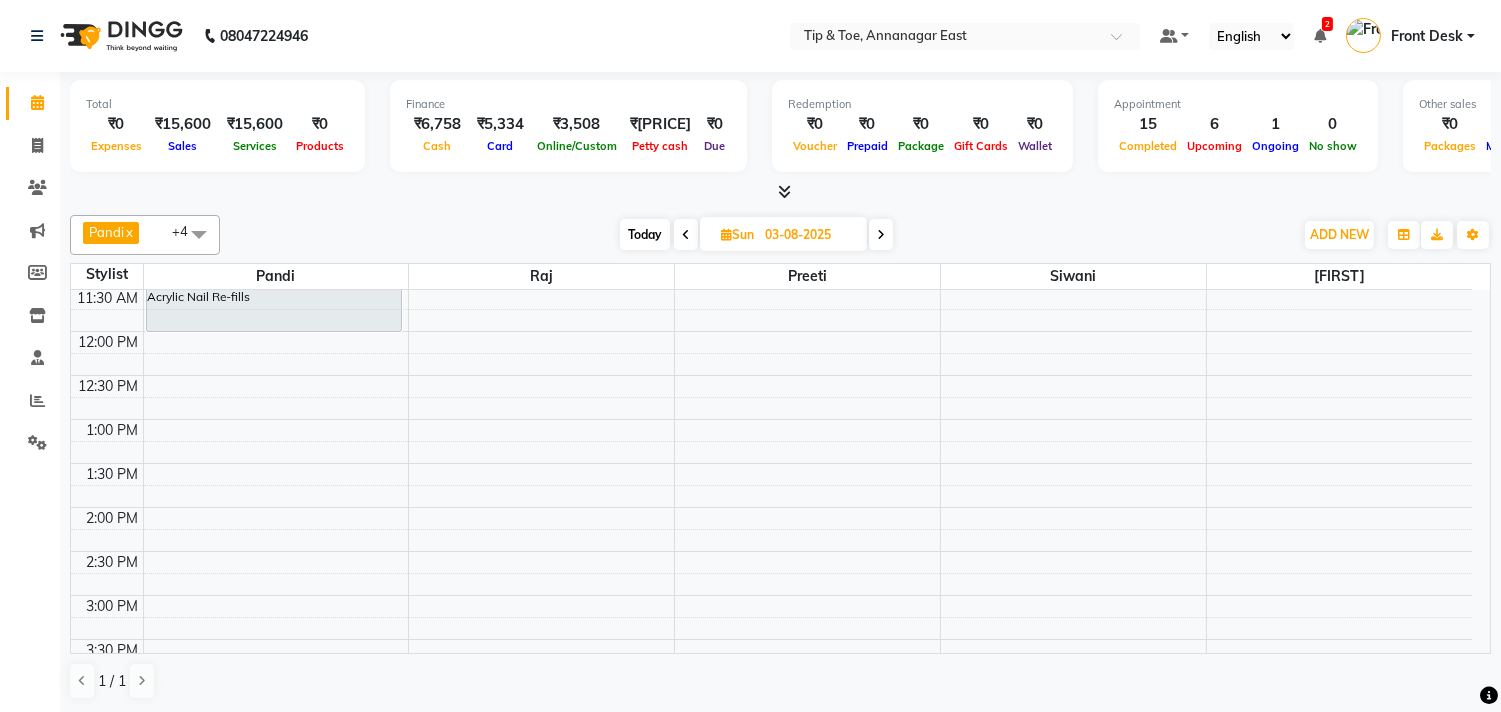 click on "9:00 AM 9:30 AM 10:00 AM 10:30 AM 11:00 AM 11:30 AM 12:00 PM 12:30 PM 1:00 PM 1:30 PM 2:00 PM 2:30 PM 3:00 PM 3:30 PM 4:00 PM 4:30 PM 5:00 PM 5:30 PM 6:00 PM 6:30 PM 7:00 PM 7:30 PM 8:00 PM 8:30 PM 9:00 PM 9:30 PM 10:00 PM 10:30 PM             Shruthi, 11:00 AM-12:00 PM, Nail Maintenance-Acrylic Nail Re-fills             darshna, 07:00 PM-08:00 PM, Nail Enhancement-Acrylic Set with T&T Gel Color" at bounding box center (771, 683) 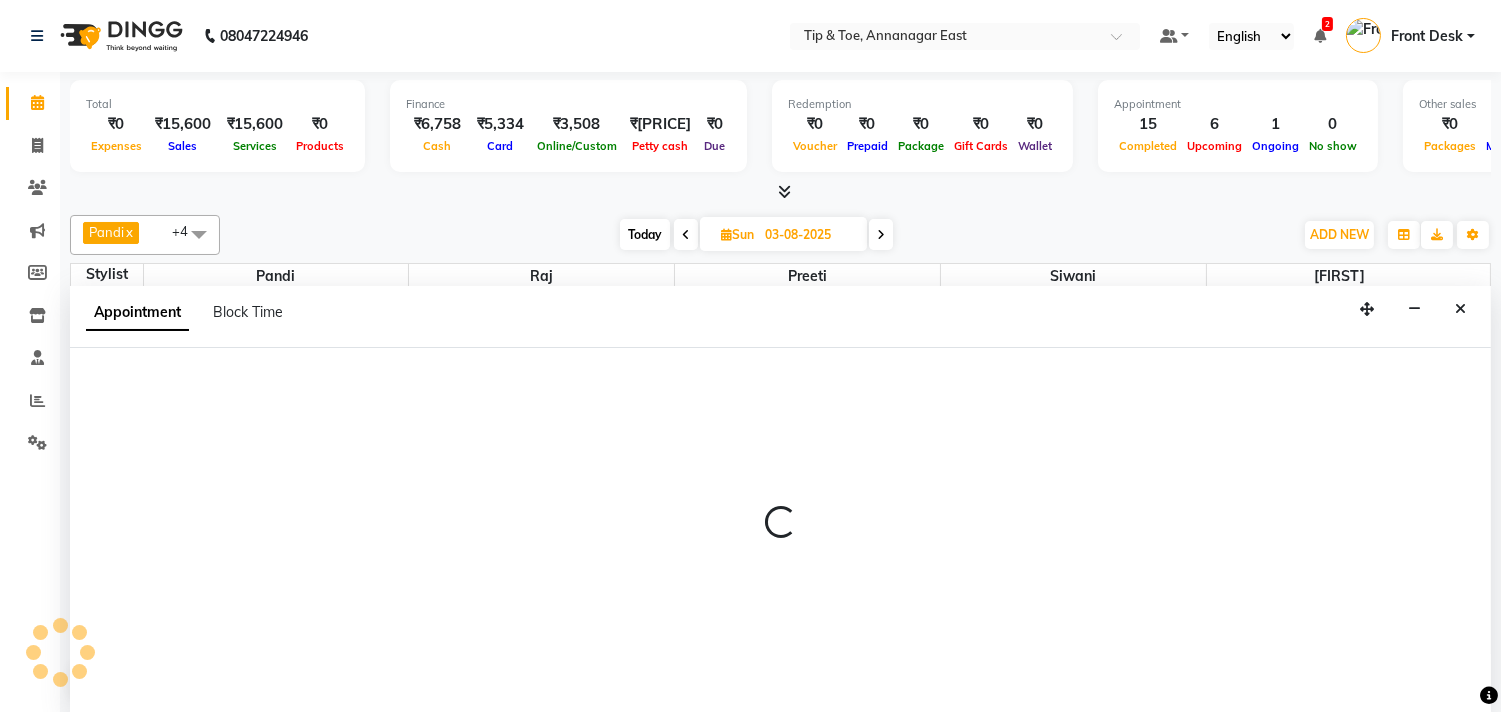 scroll, scrollTop: 1, scrollLeft: 0, axis: vertical 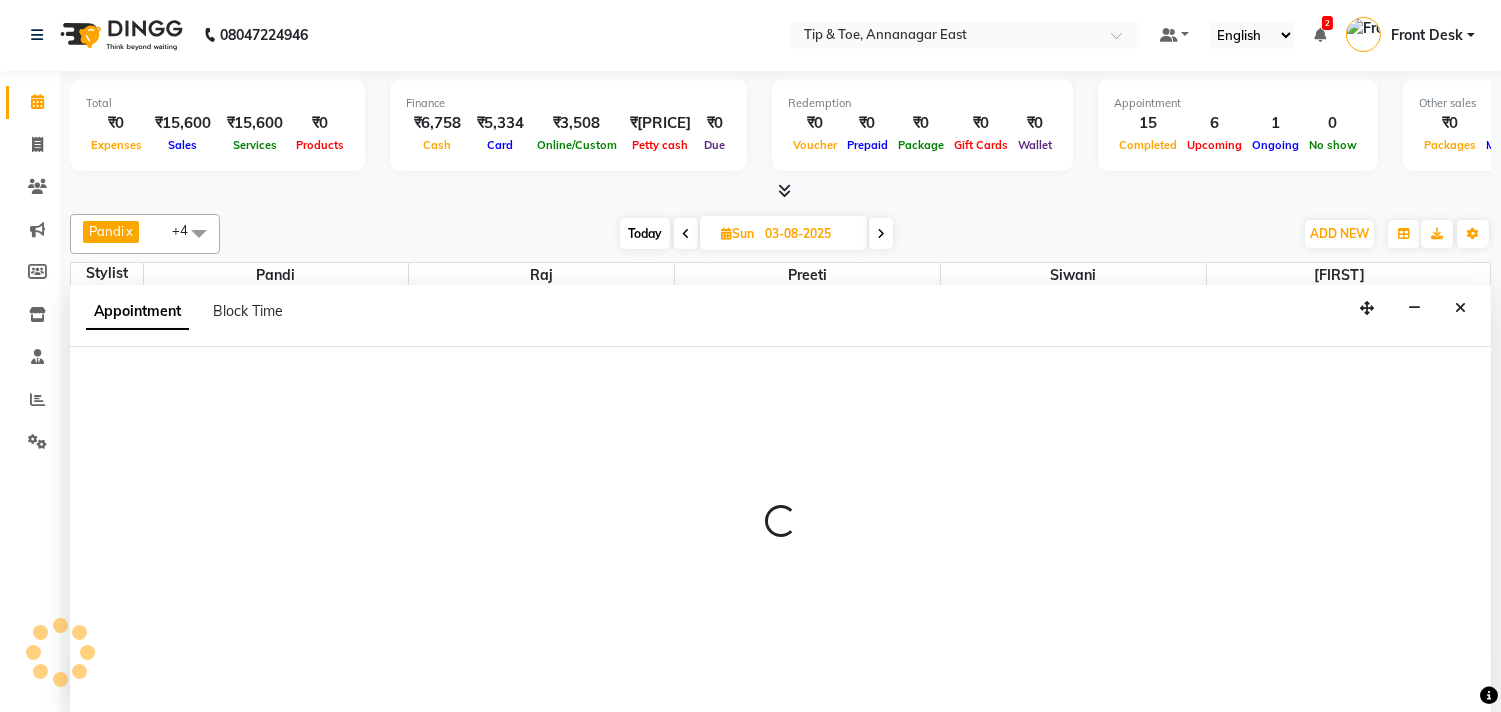 select on "39914" 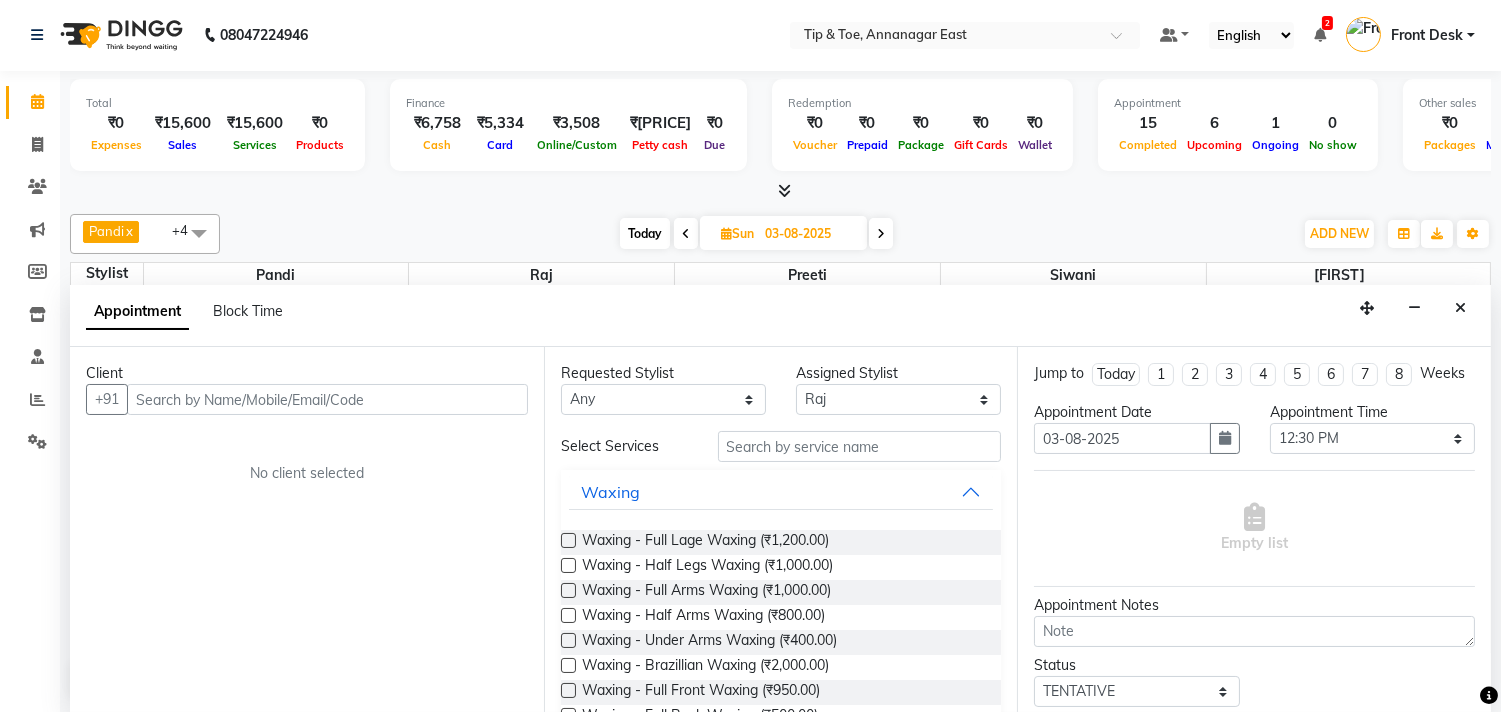 click at bounding box center [327, 399] 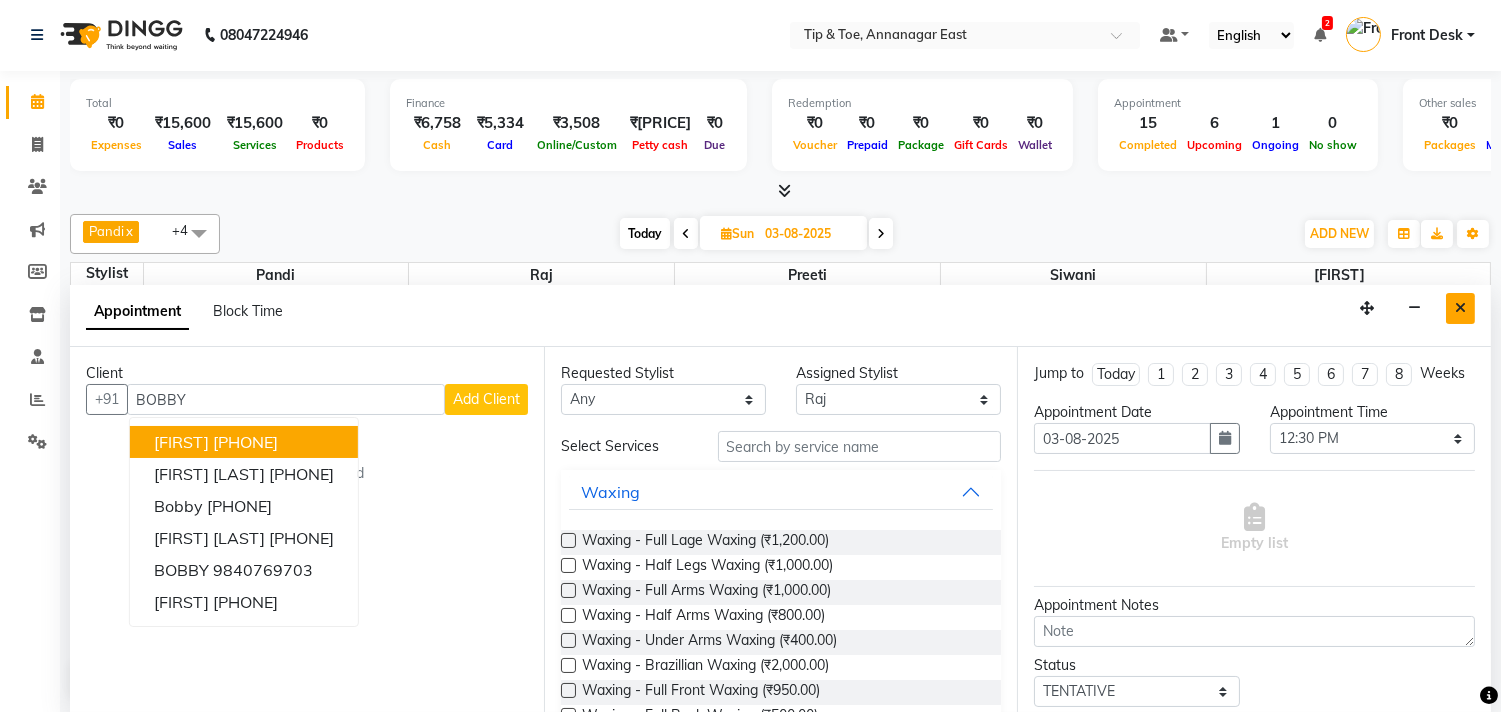 type on "BOBBY" 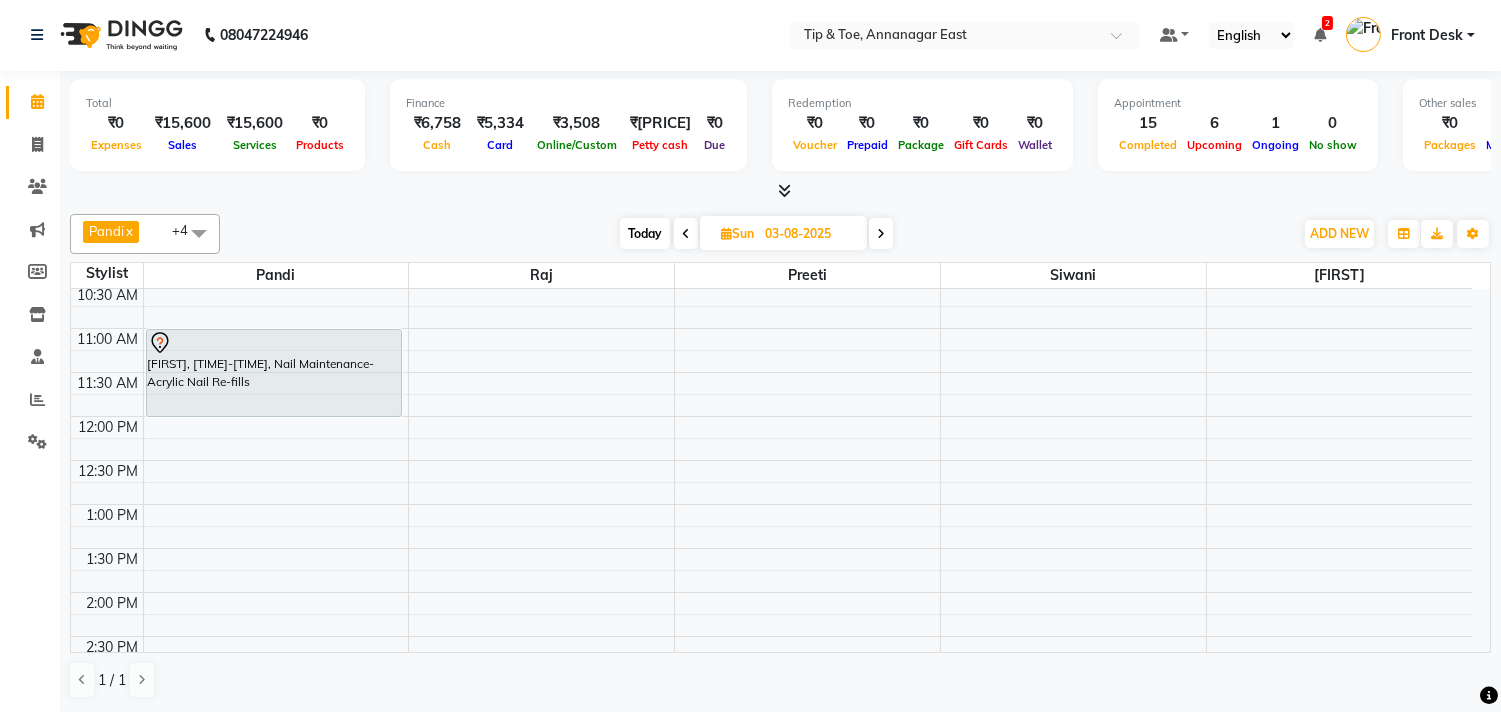 scroll, scrollTop: 111, scrollLeft: 0, axis: vertical 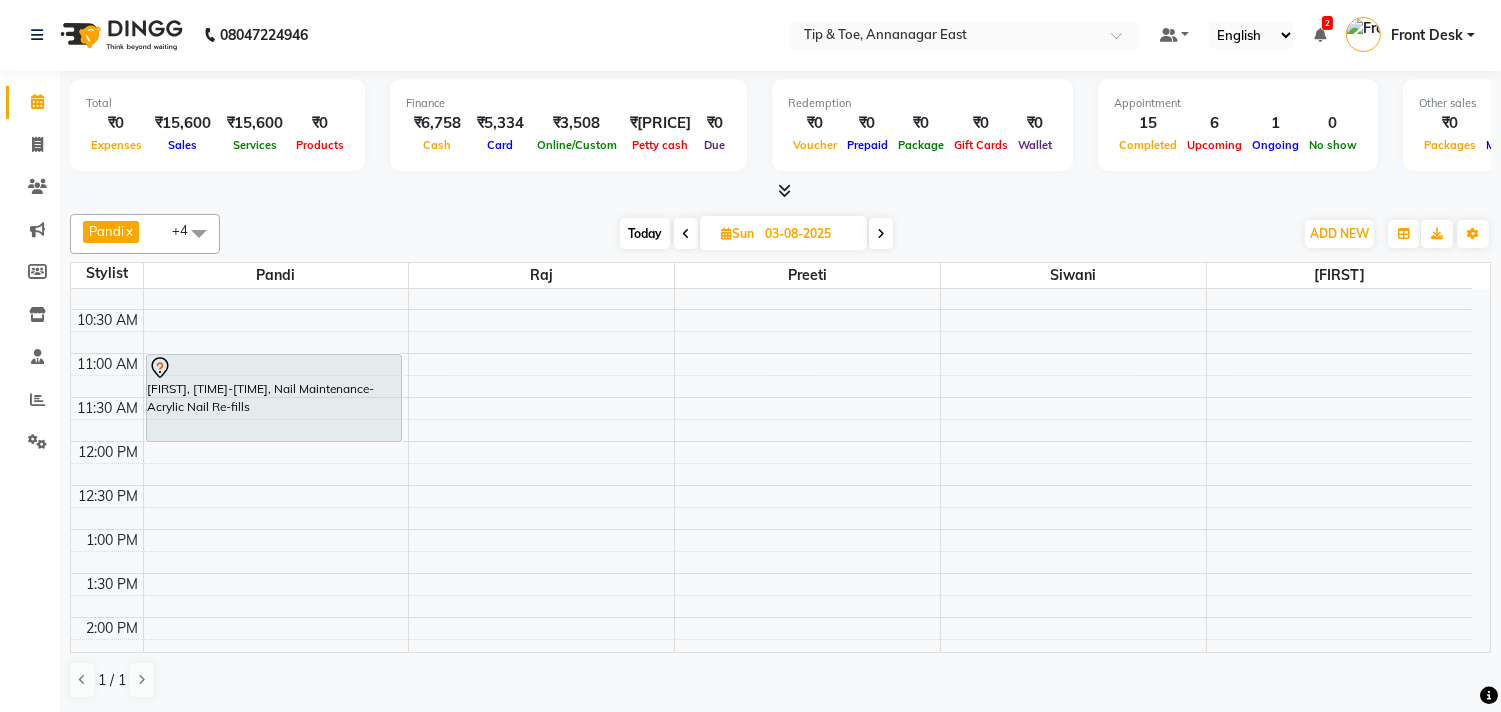 click at bounding box center [686, 233] 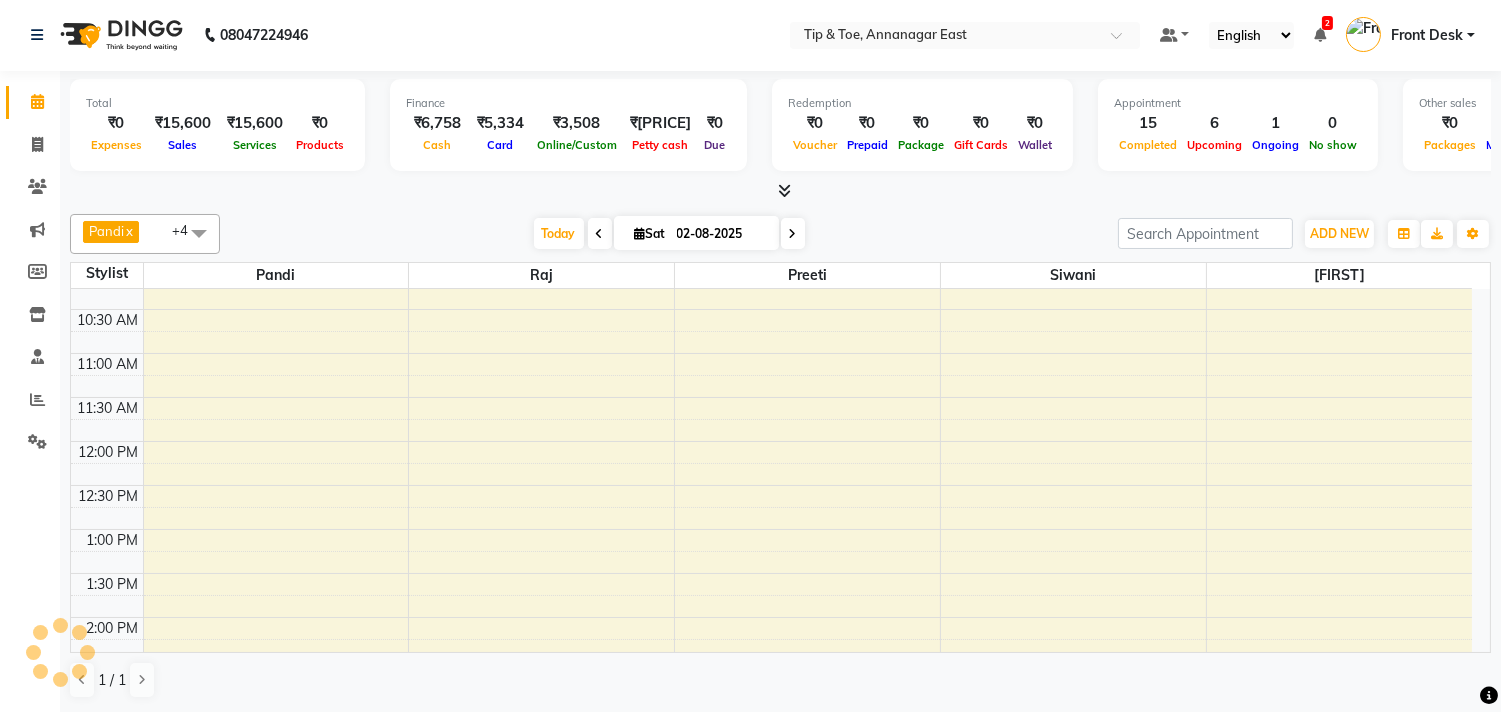scroll, scrollTop: 796, scrollLeft: 0, axis: vertical 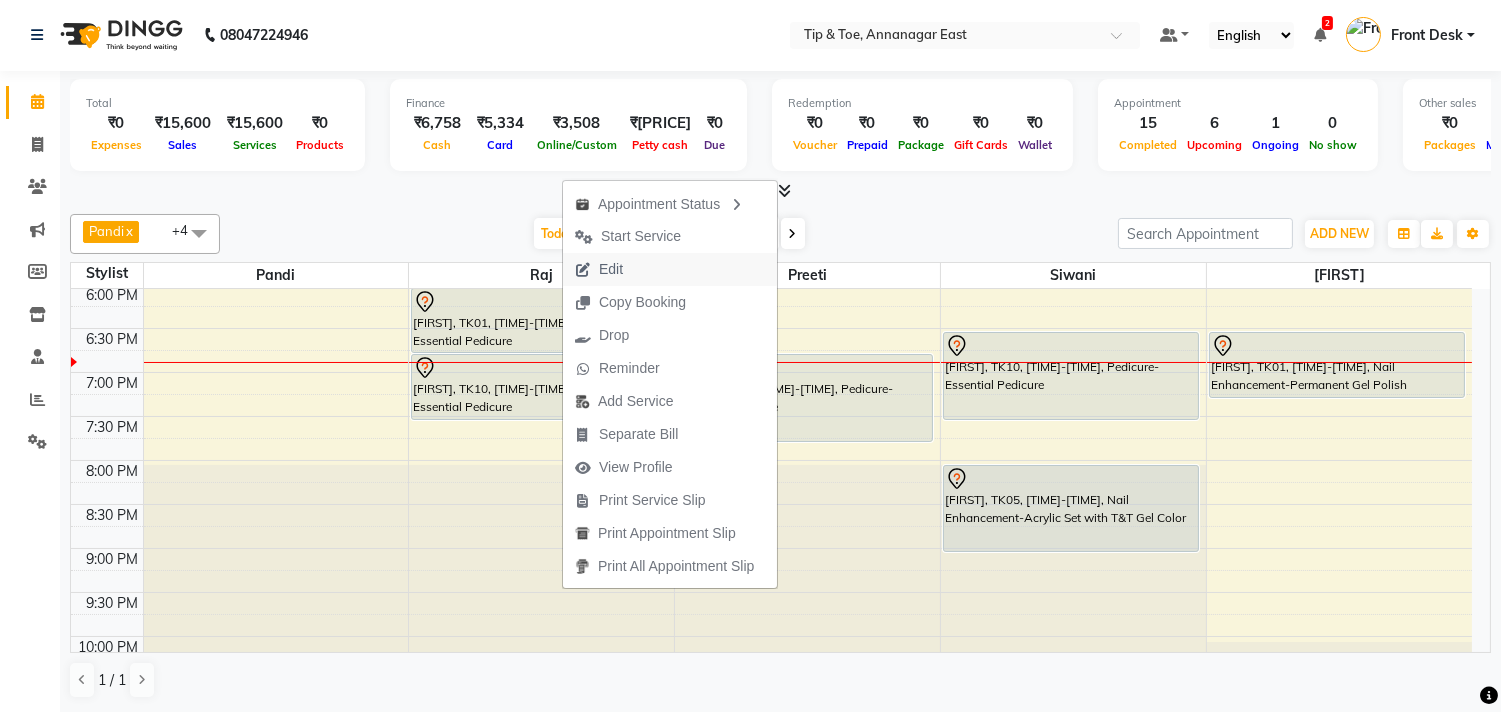 click on "Edit" at bounding box center [670, 269] 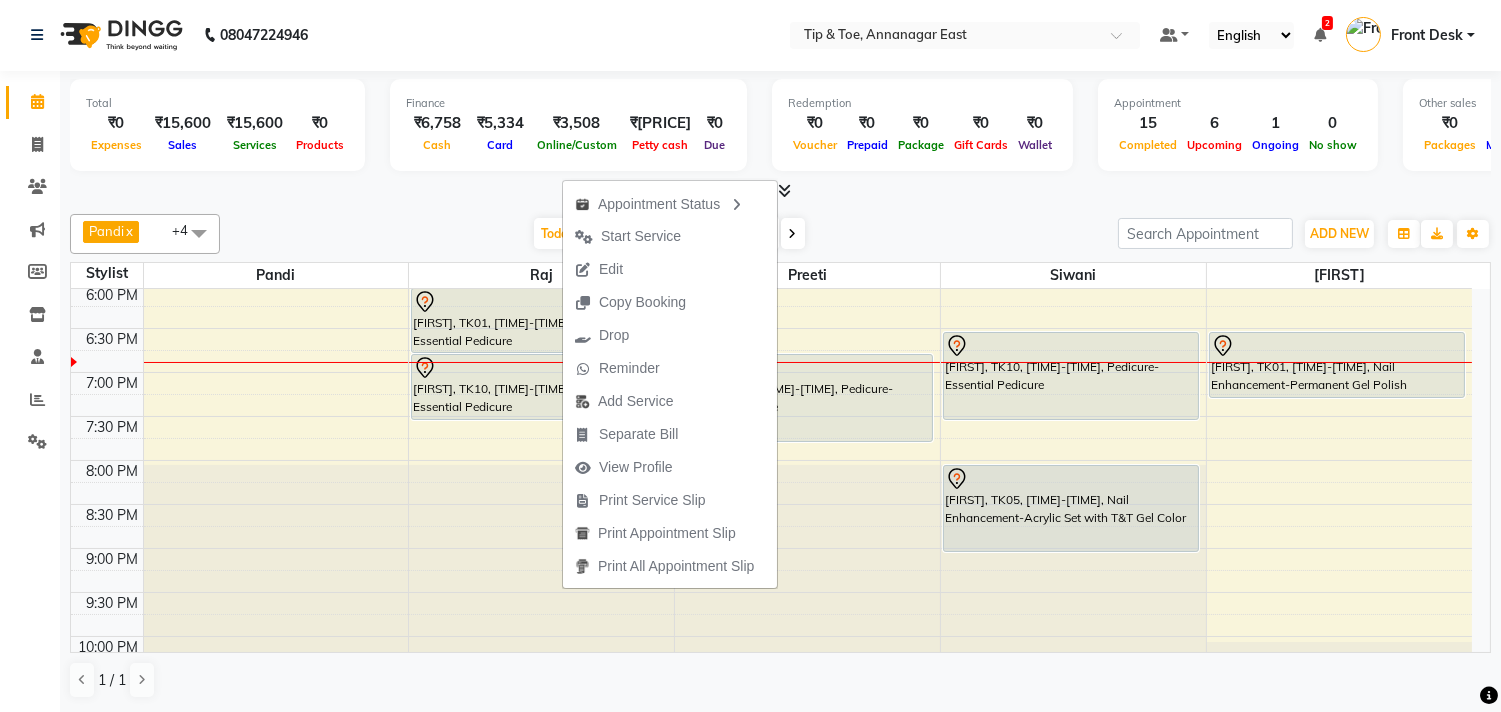 select on "tentative" 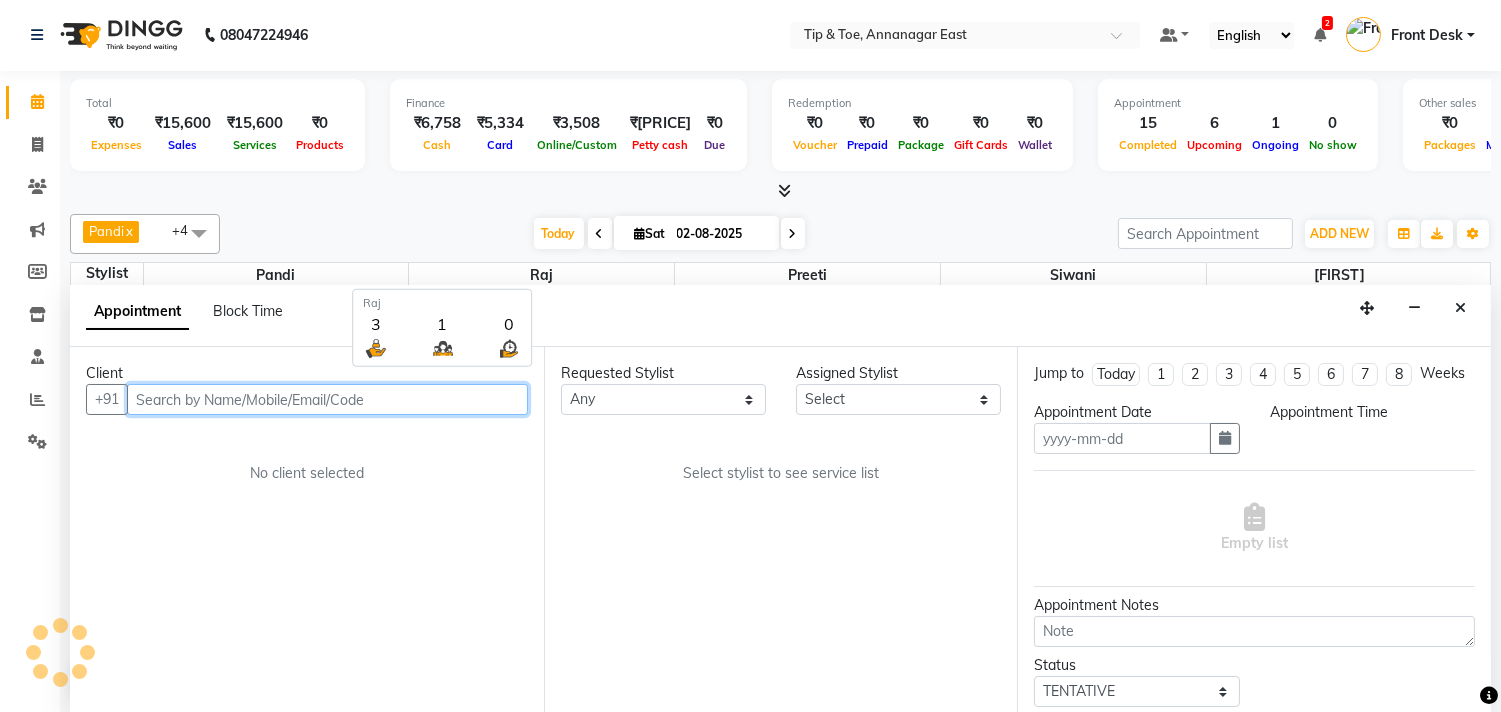type on "02-08-2025" 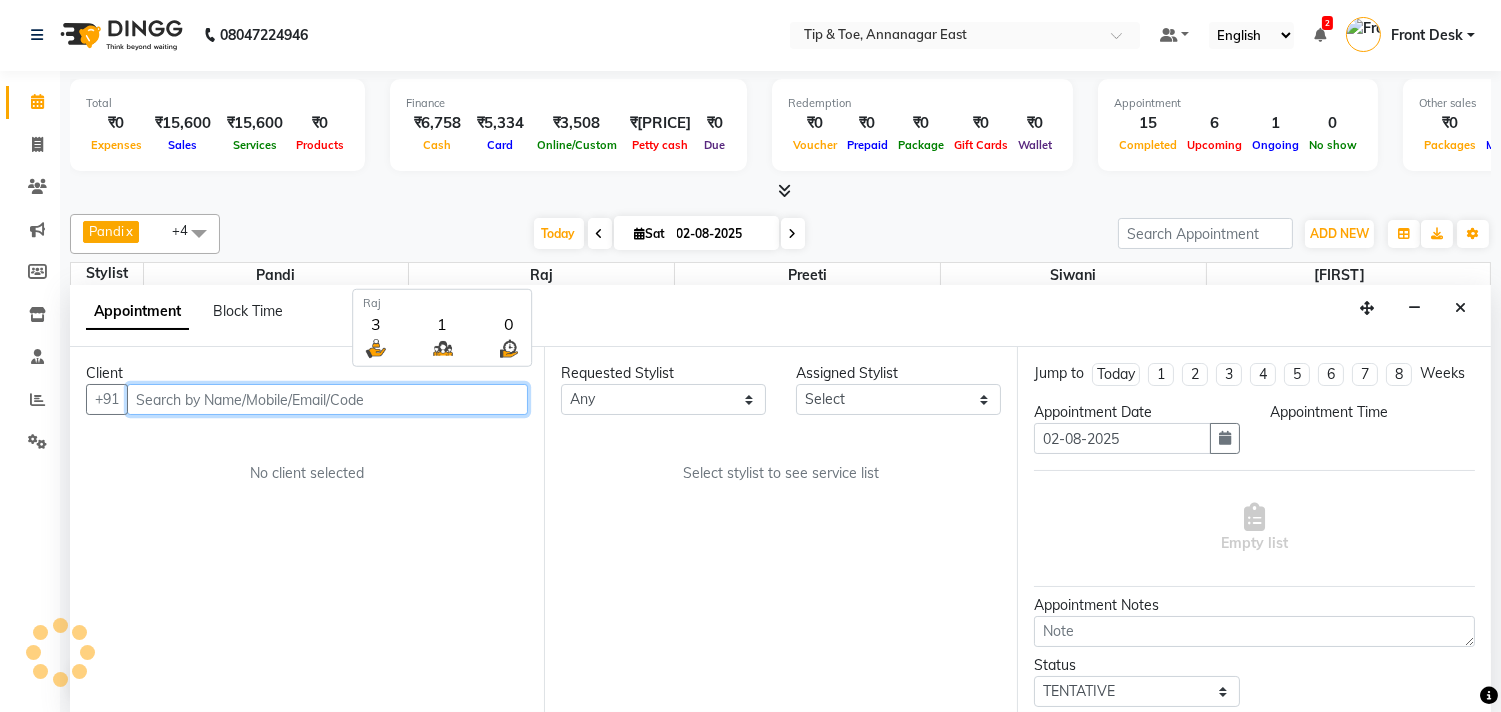 select on "1110" 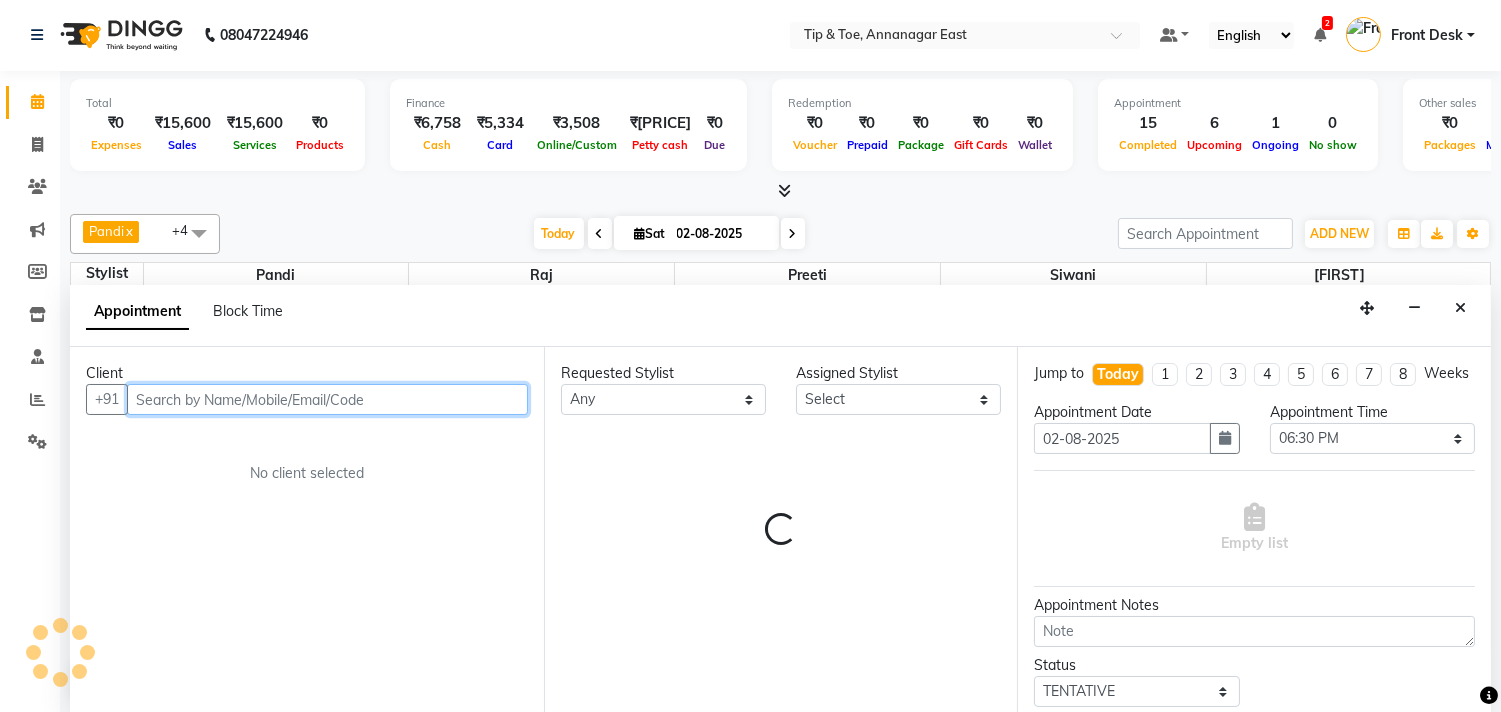 select on "39915" 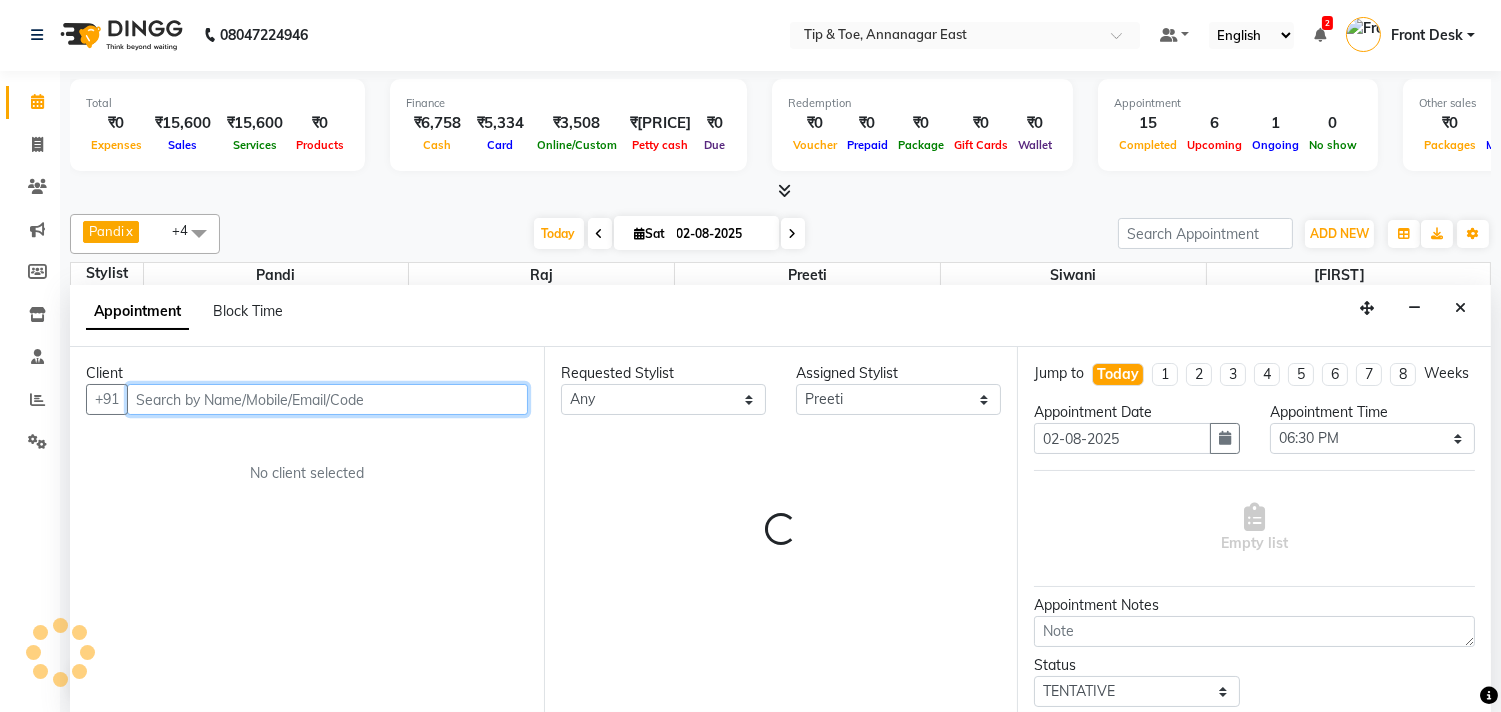 scroll, scrollTop: 796, scrollLeft: 0, axis: vertical 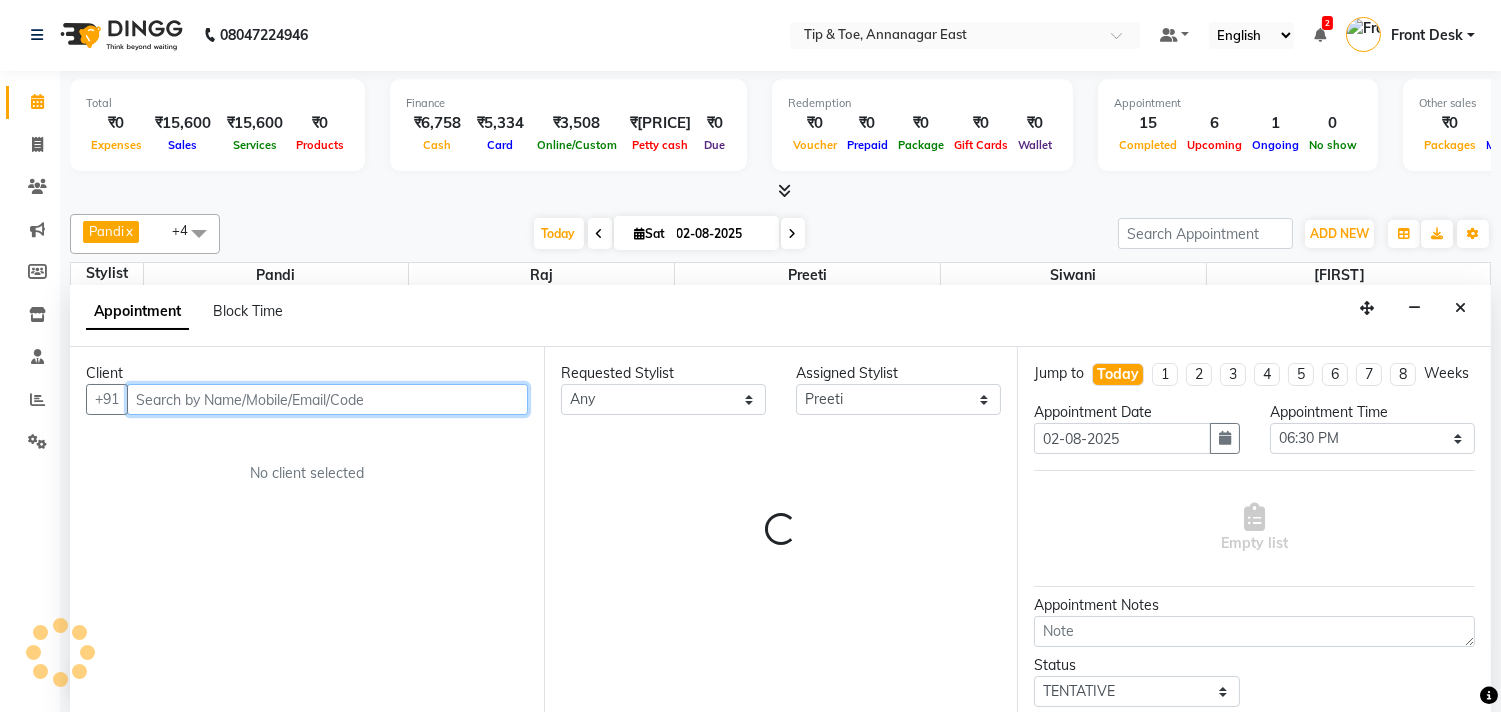 select on "2752" 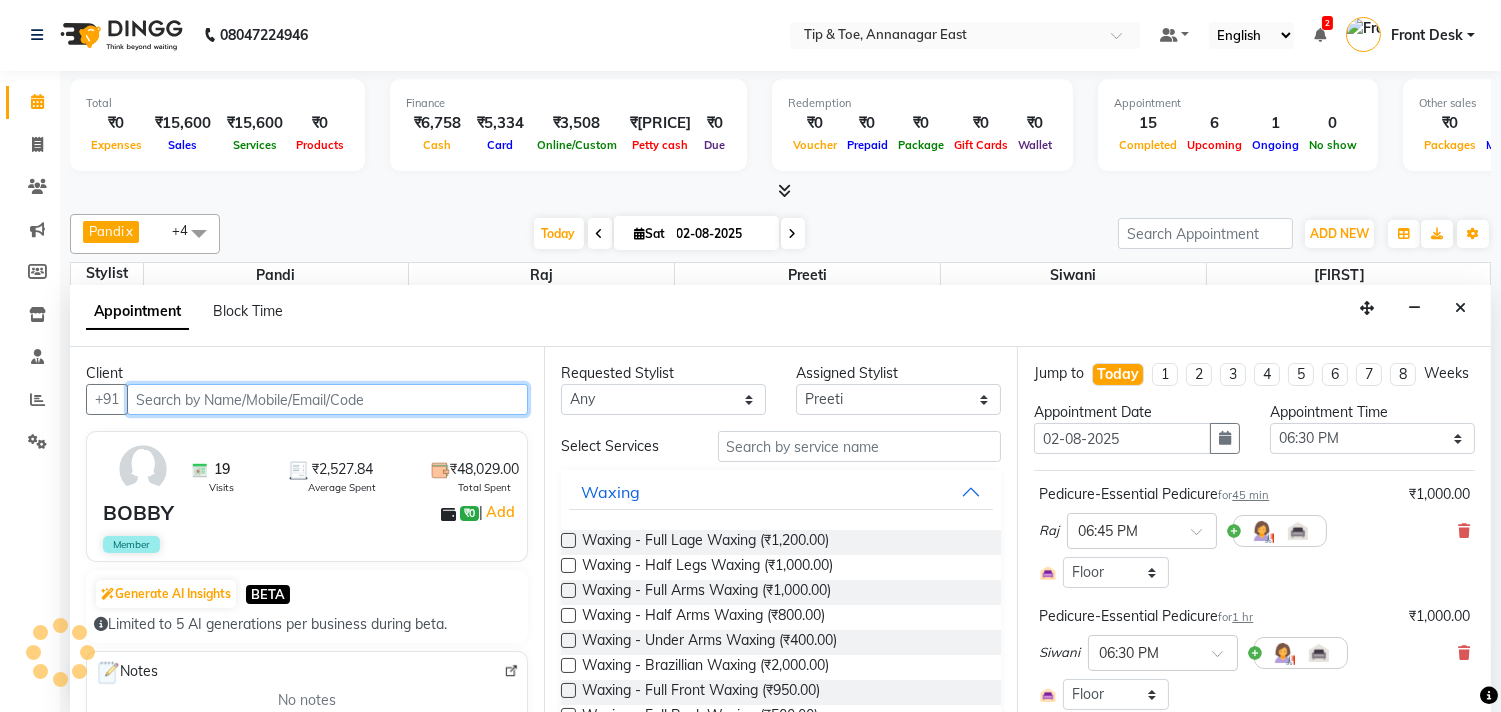 select on "2752" 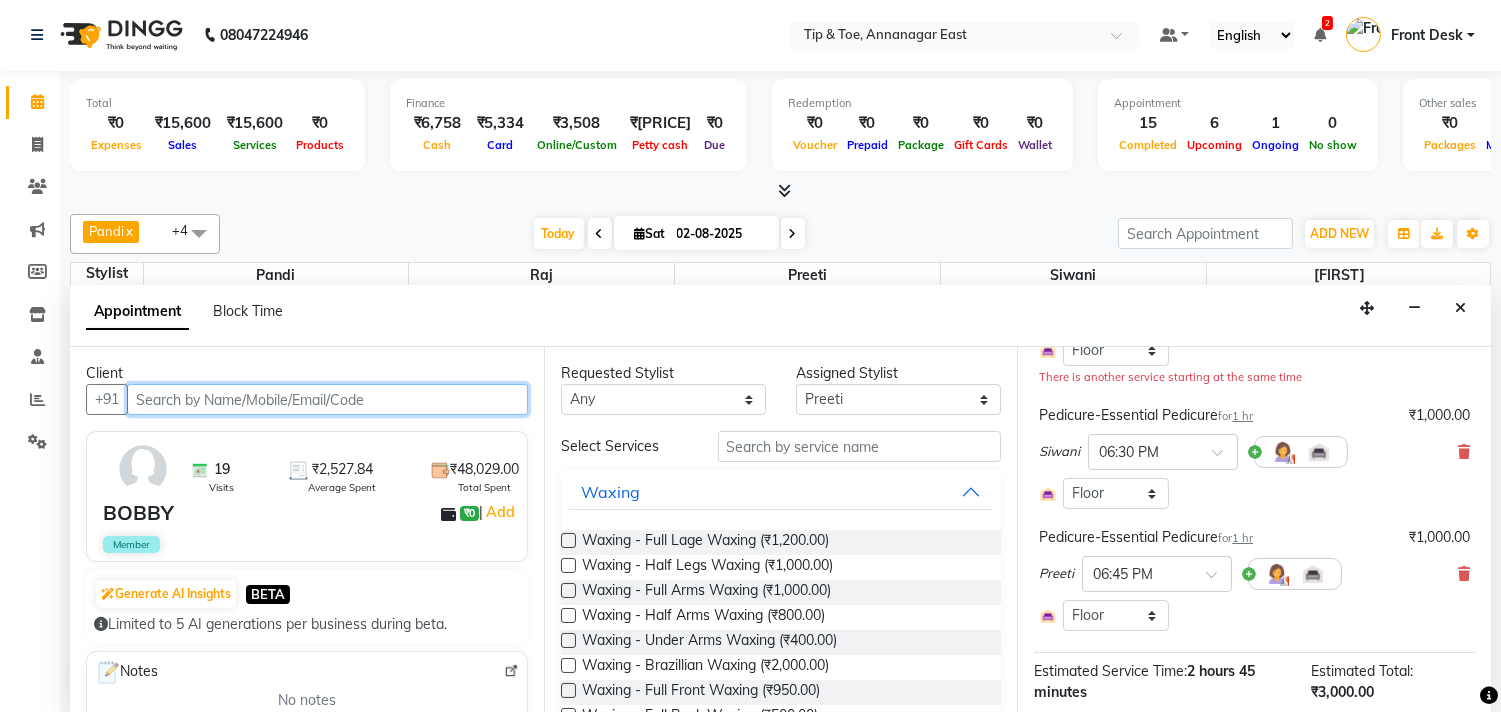 scroll, scrollTop: 111, scrollLeft: 0, axis: vertical 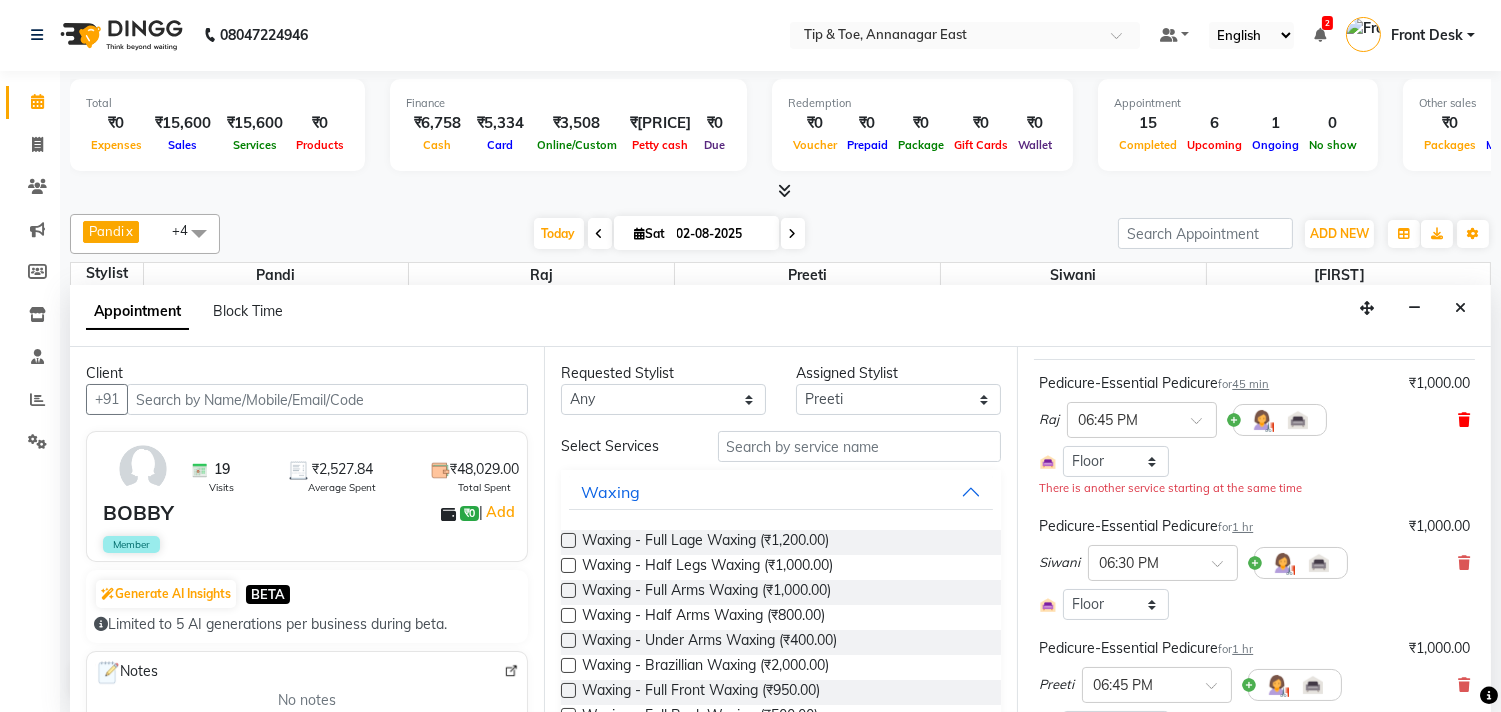 click at bounding box center [1464, 420] 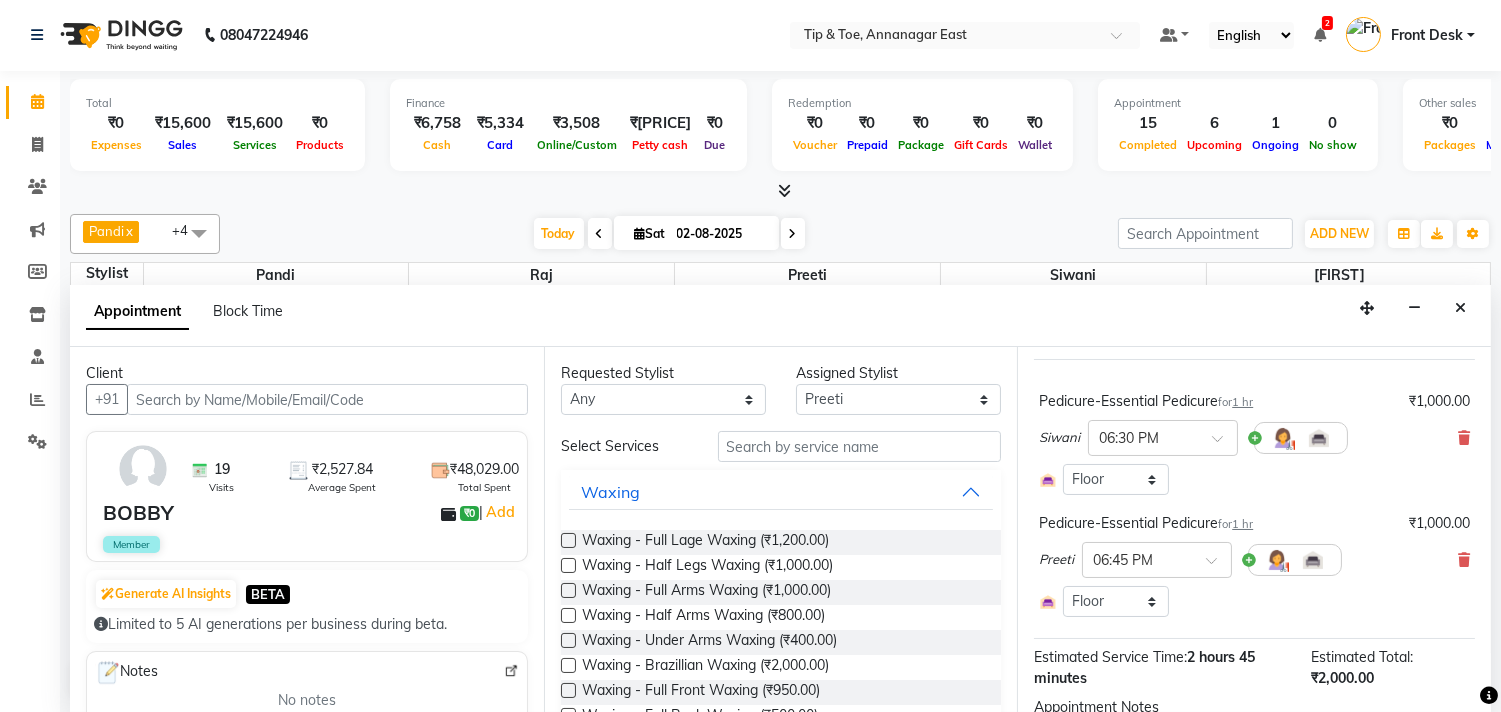 scroll, scrollTop: 294, scrollLeft: 0, axis: vertical 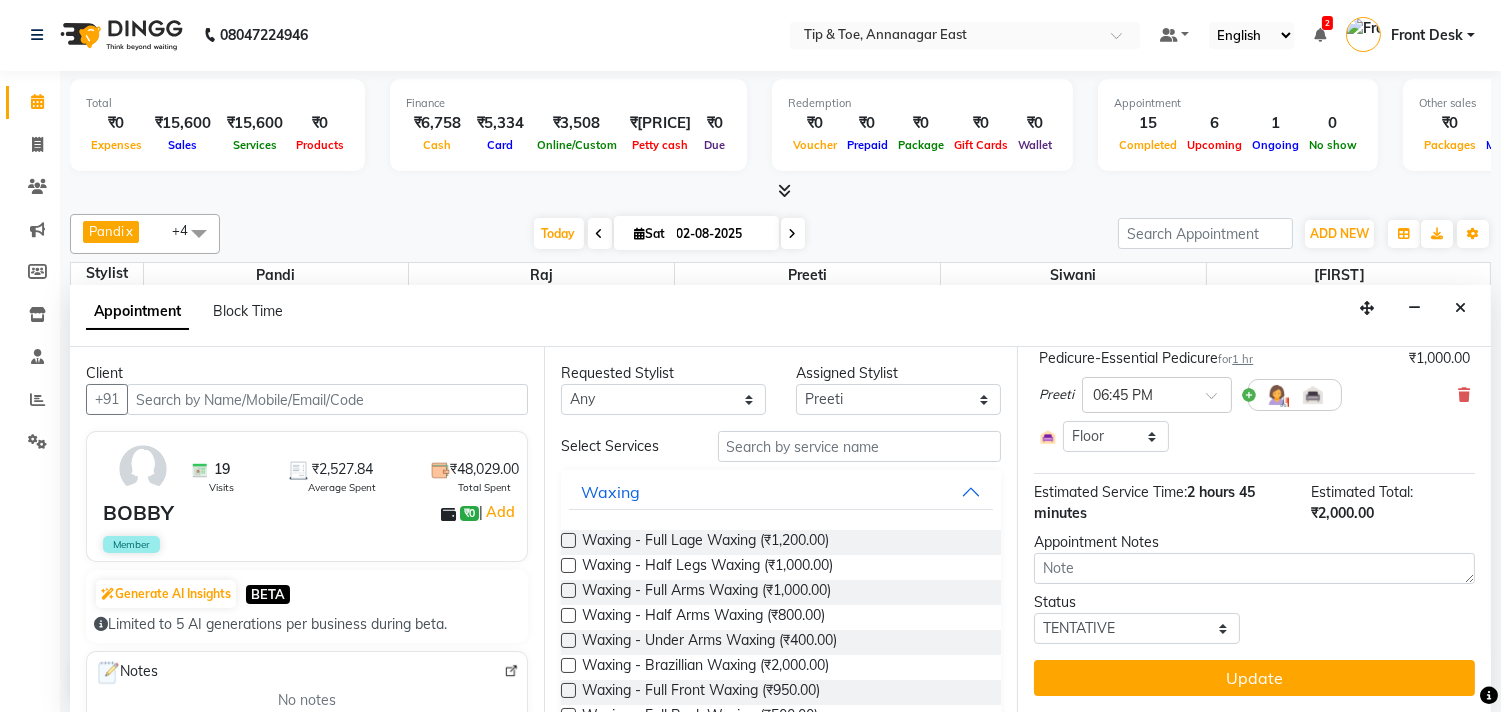 click on "Update" at bounding box center [1254, 678] 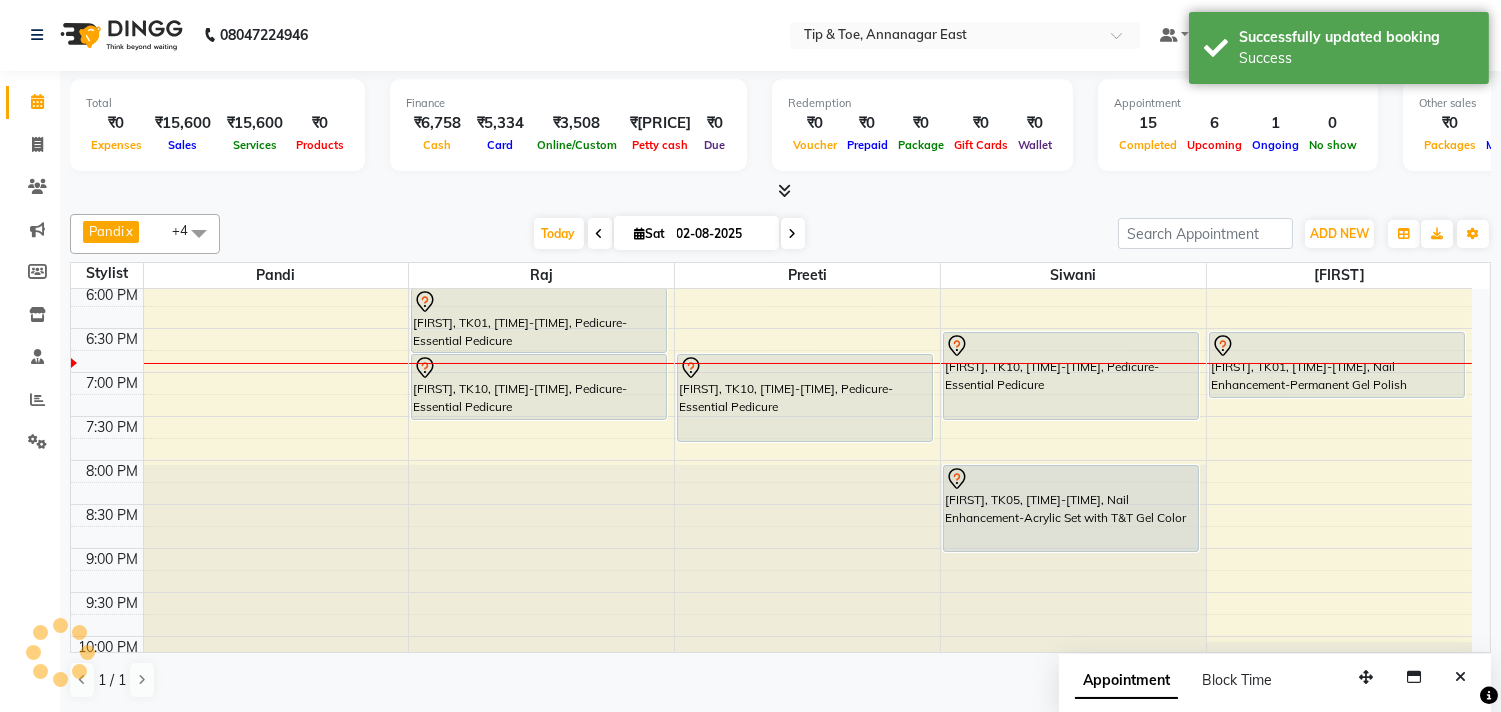 scroll, scrollTop: 0, scrollLeft: 0, axis: both 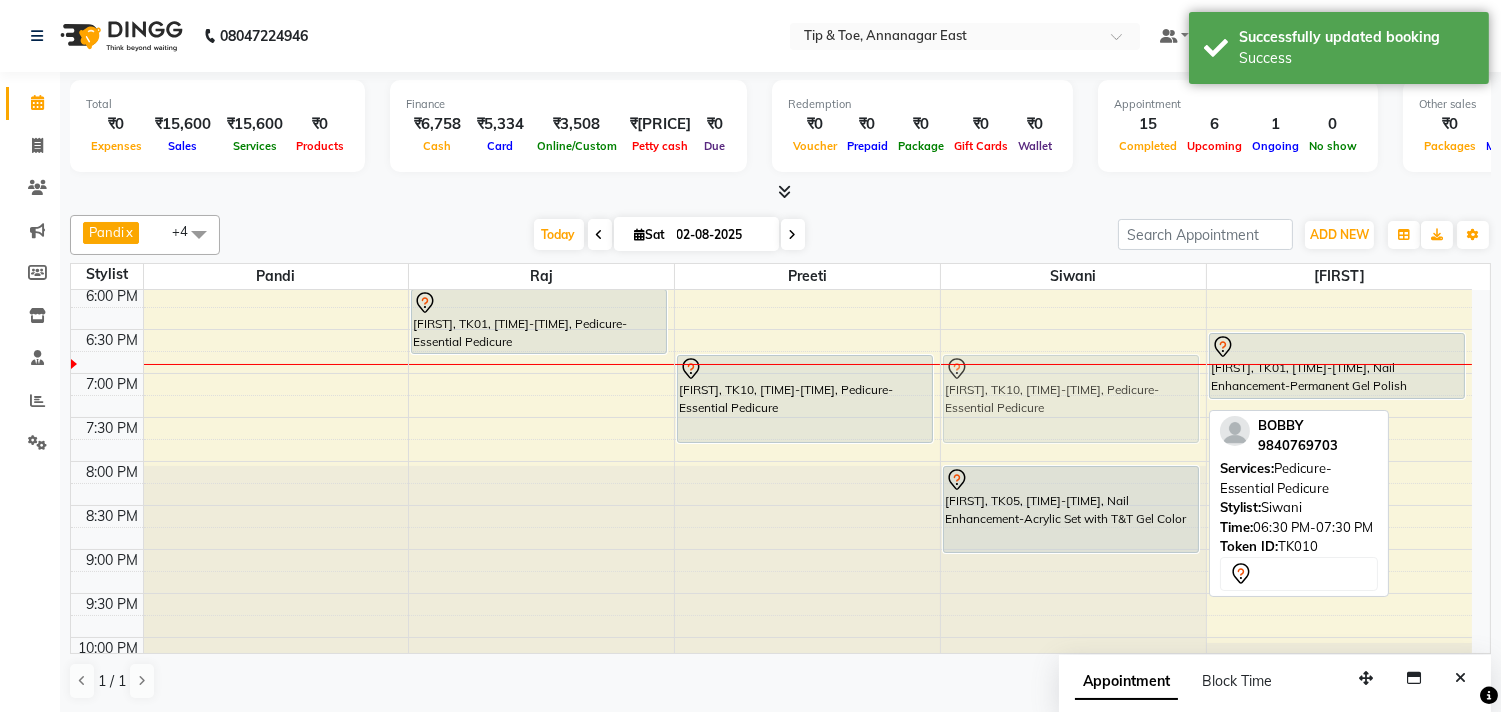 drag, startPoint x: 987, startPoint y: 388, endPoint x: 988, endPoint y: 410, distance: 22.022715 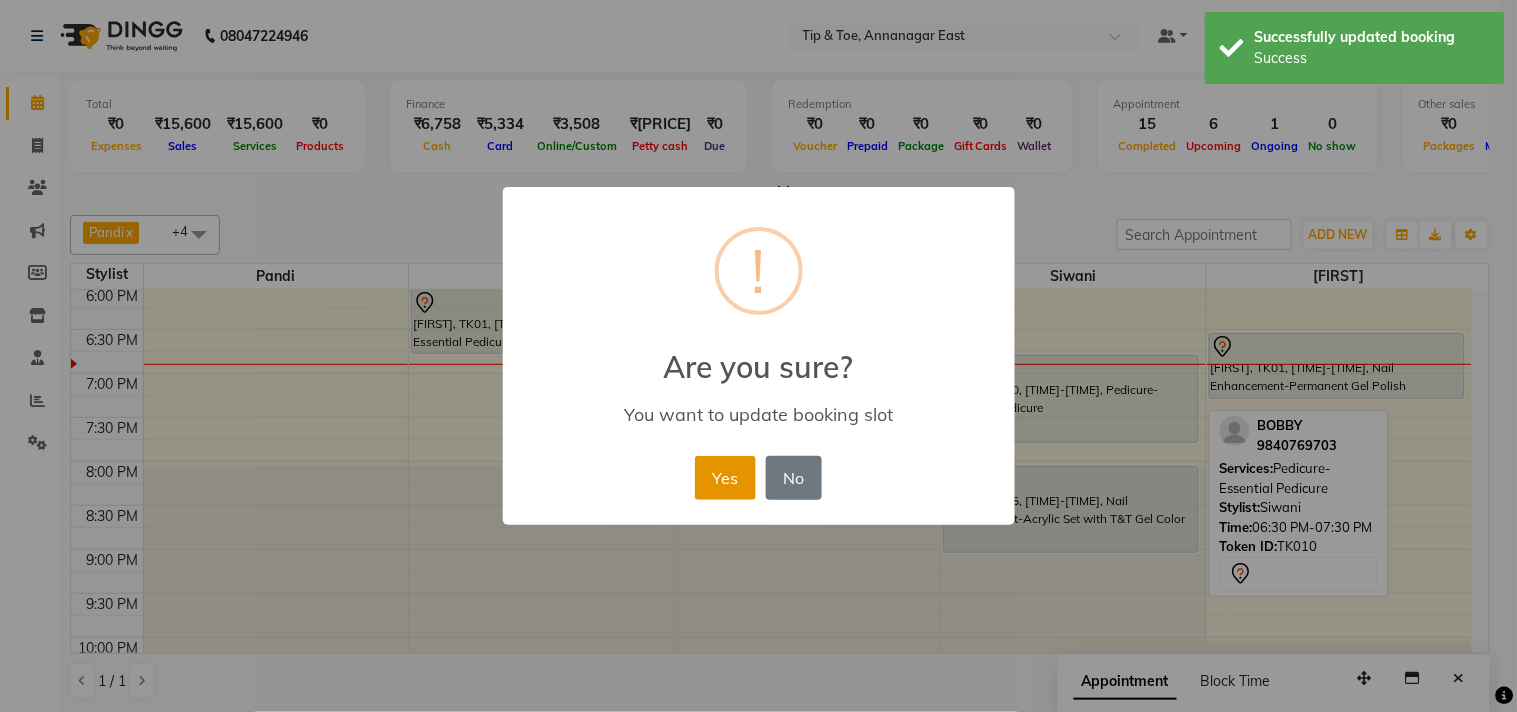 click on "Yes" at bounding box center (725, 478) 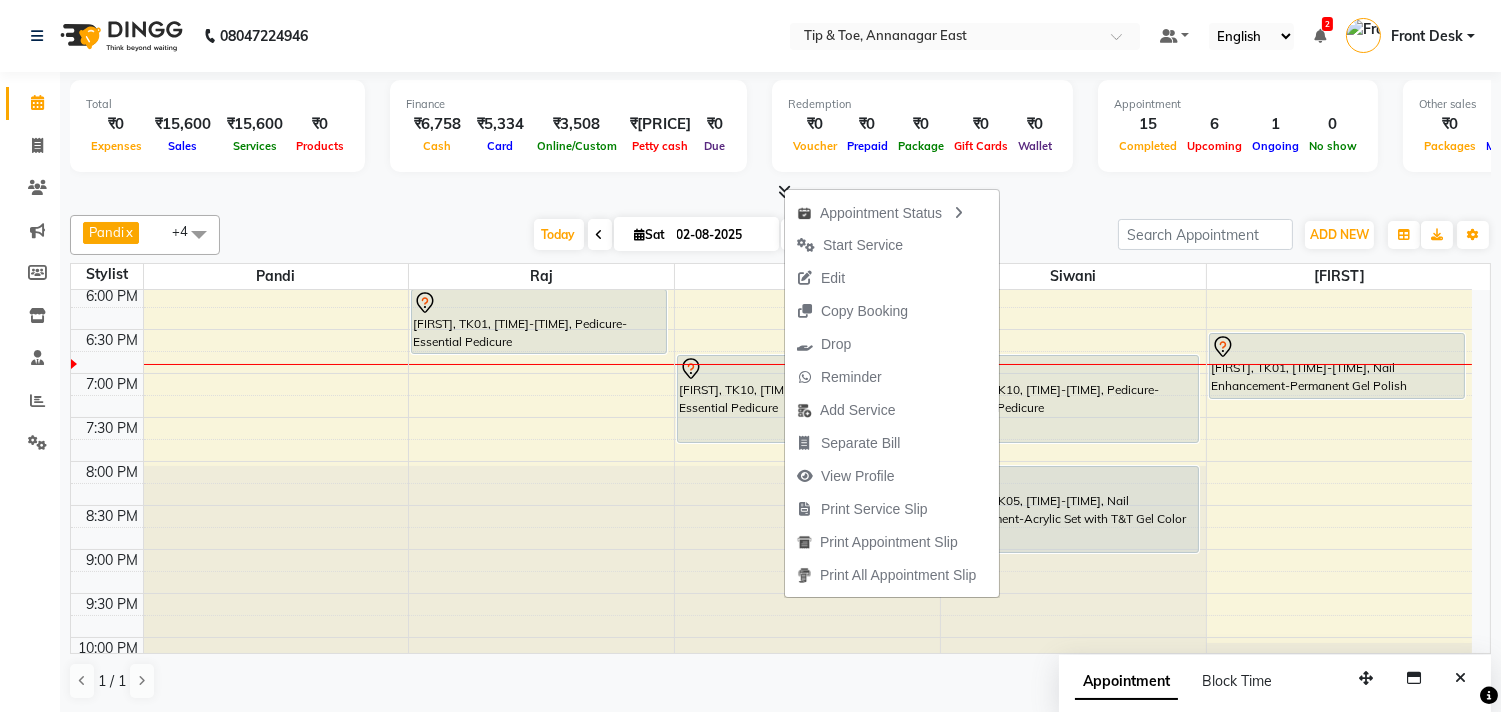 click at bounding box center [780, 192] 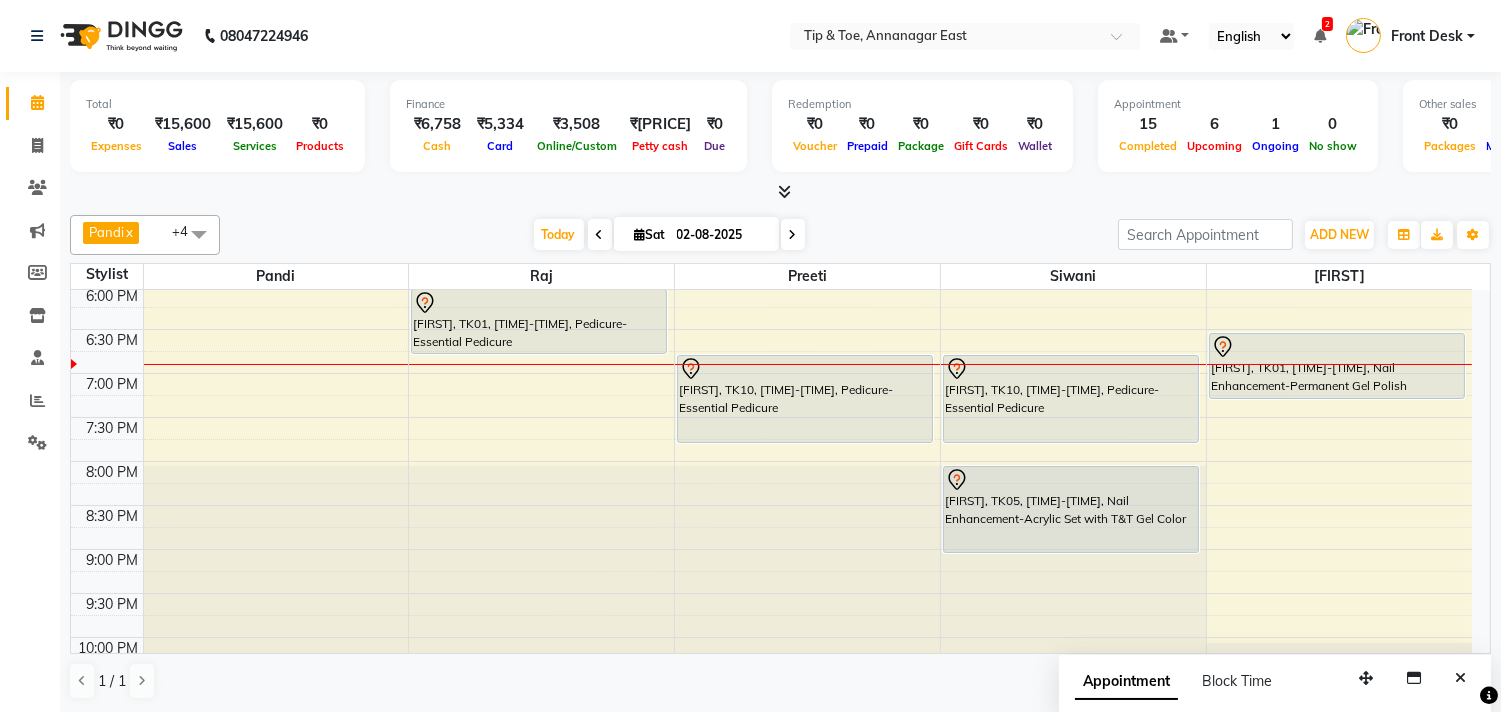 click at bounding box center [793, 234] 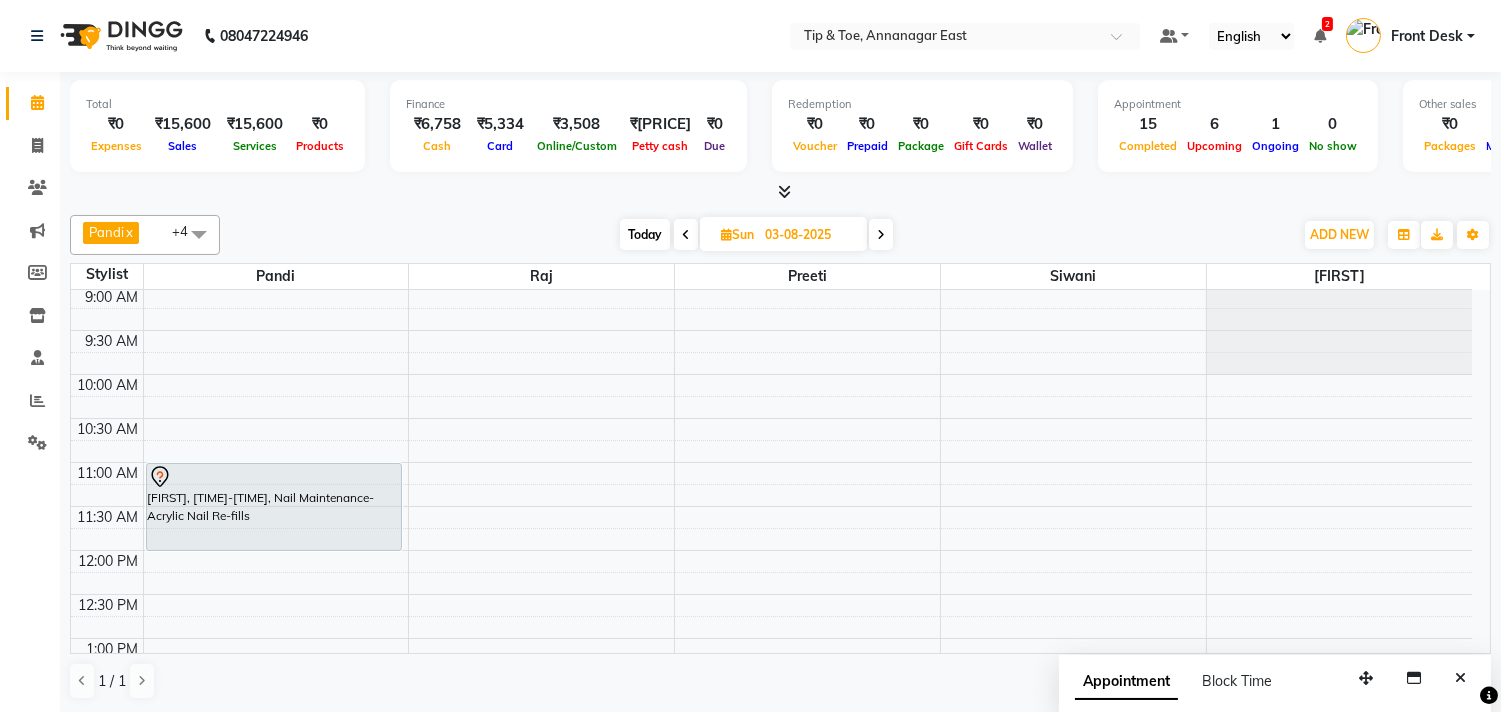 scroll, scrollTop: 0, scrollLeft: 0, axis: both 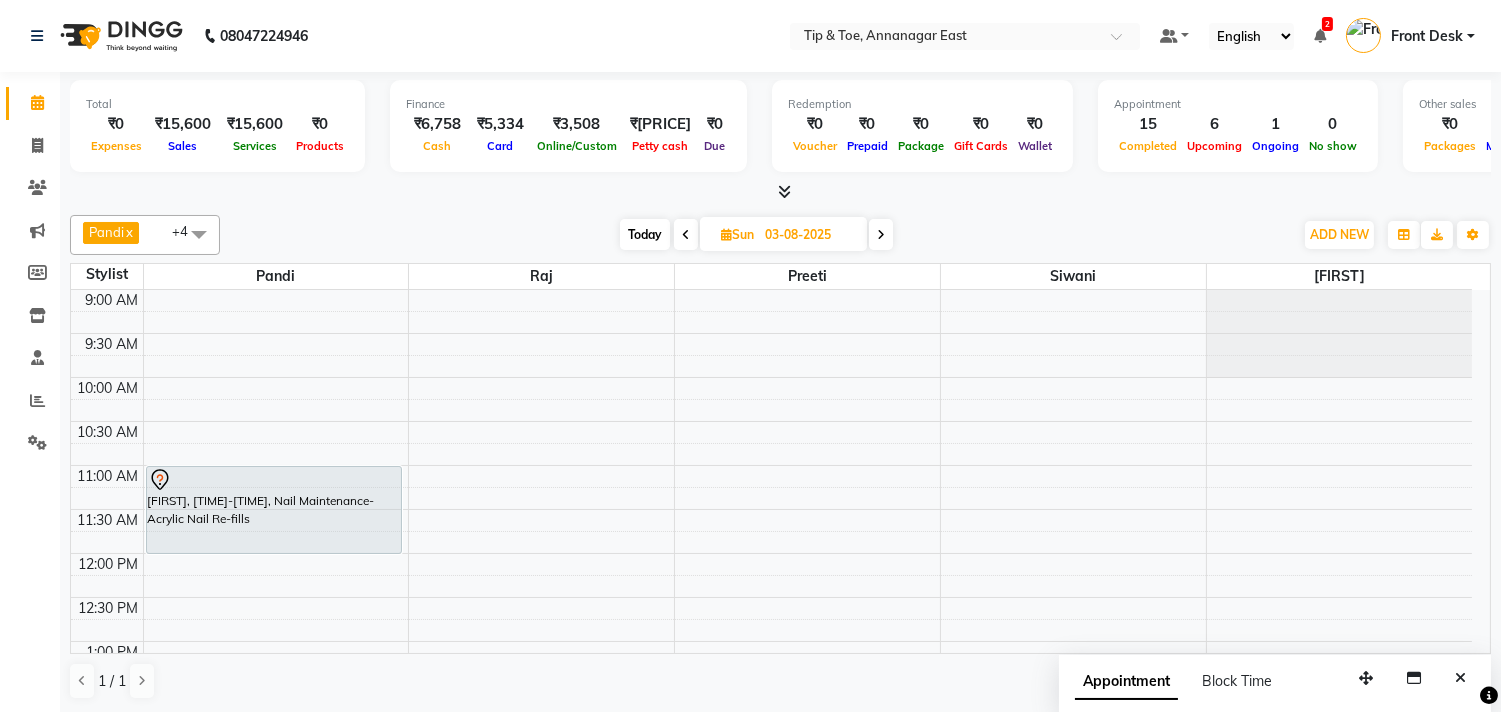 click on "9:00 AM 9:30 AM 10:00 AM 10:30 AM 11:00 AM 11:30 AM 12:00 PM 12:30 PM 1:00 PM 1:30 PM 2:00 PM 2:30 PM 3:00 PM 3:30 PM 4:00 PM 4:30 PM 5:00 PM 5:30 PM 6:00 PM 6:30 PM 7:00 PM 7:30 PM 8:00 PM 8:30 PM 9:00 PM 9:30 PM 10:00 PM 10:30 PM             Shruthi, 11:00 AM-12:00 PM, Nail Maintenance-Acrylic Nail Re-fills             darshna, 07:00 PM-08:00 PM, Nail Enhancement-Acrylic Set with T&T Gel Color" at bounding box center (771, 905) 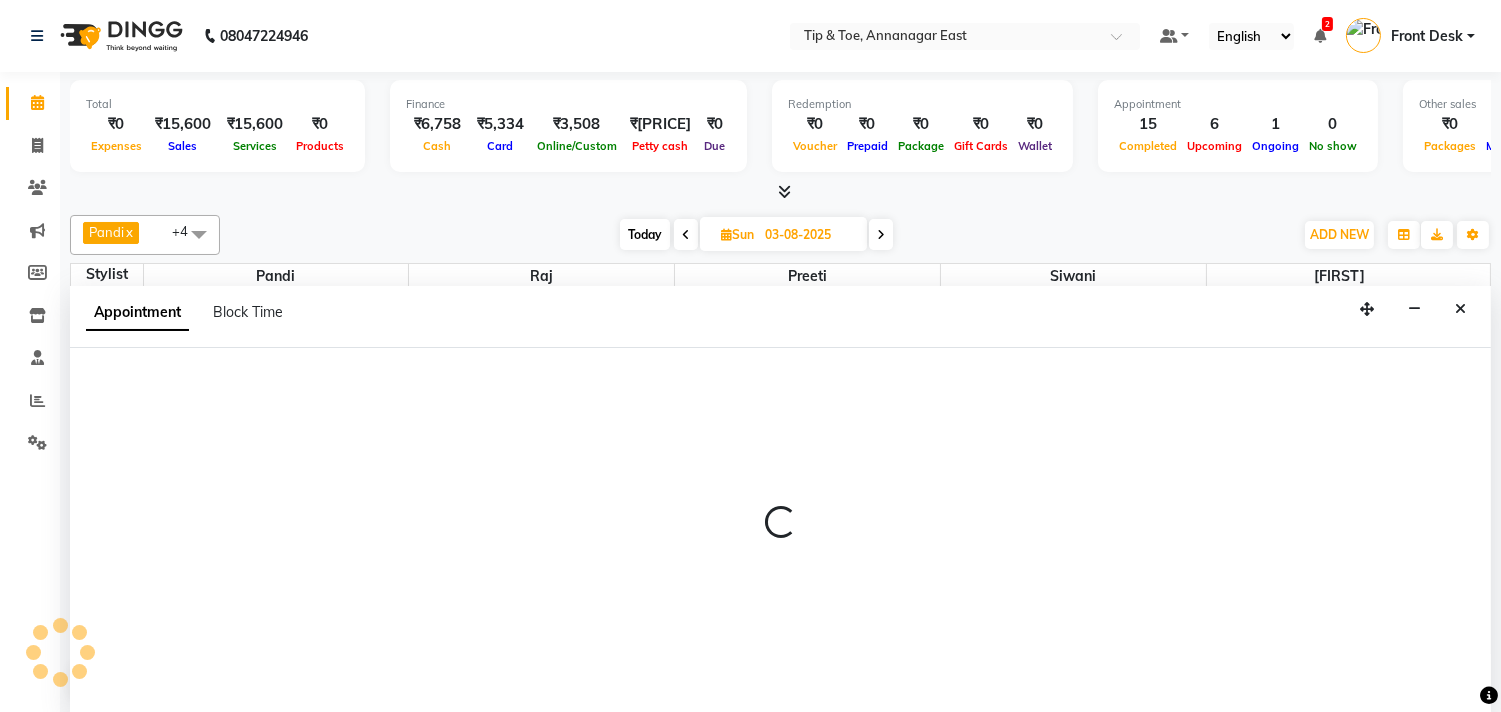 scroll, scrollTop: 1, scrollLeft: 0, axis: vertical 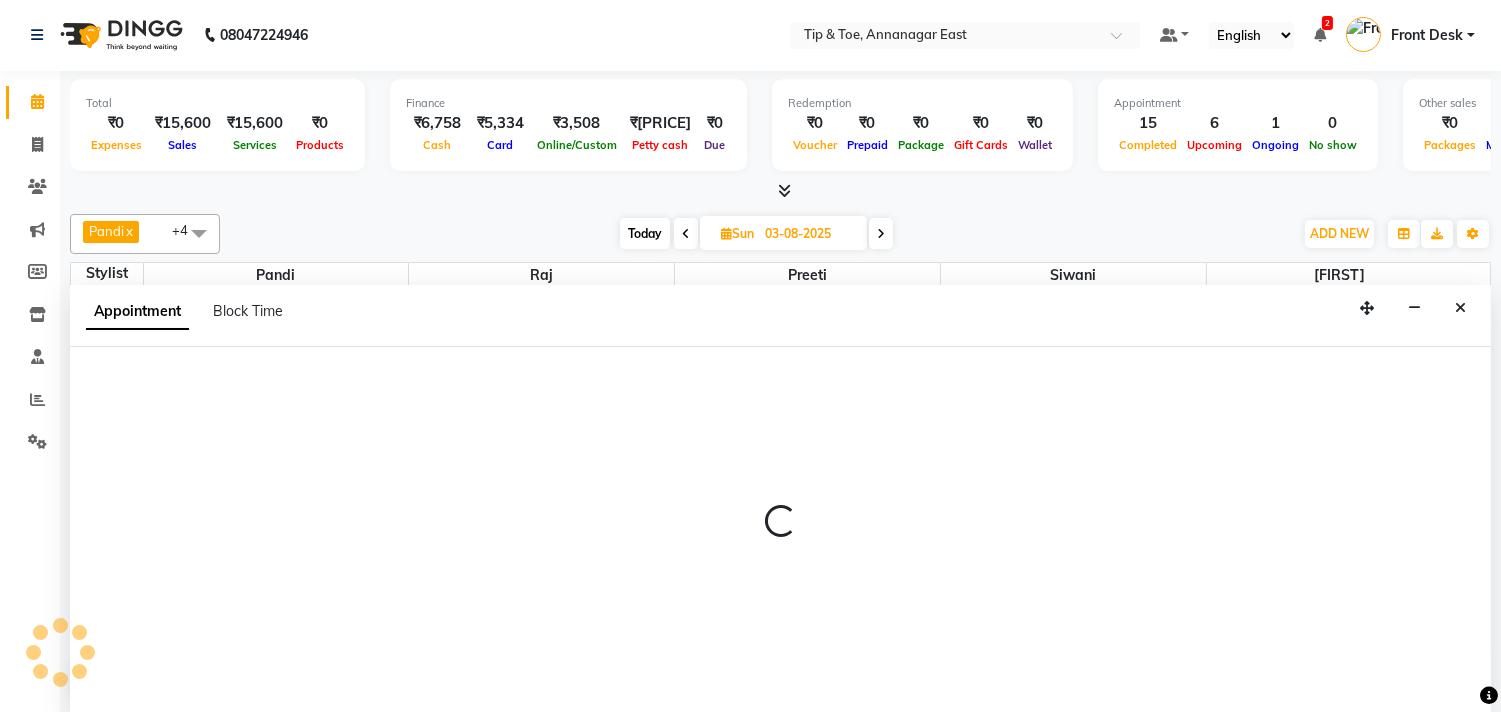 select on "39914" 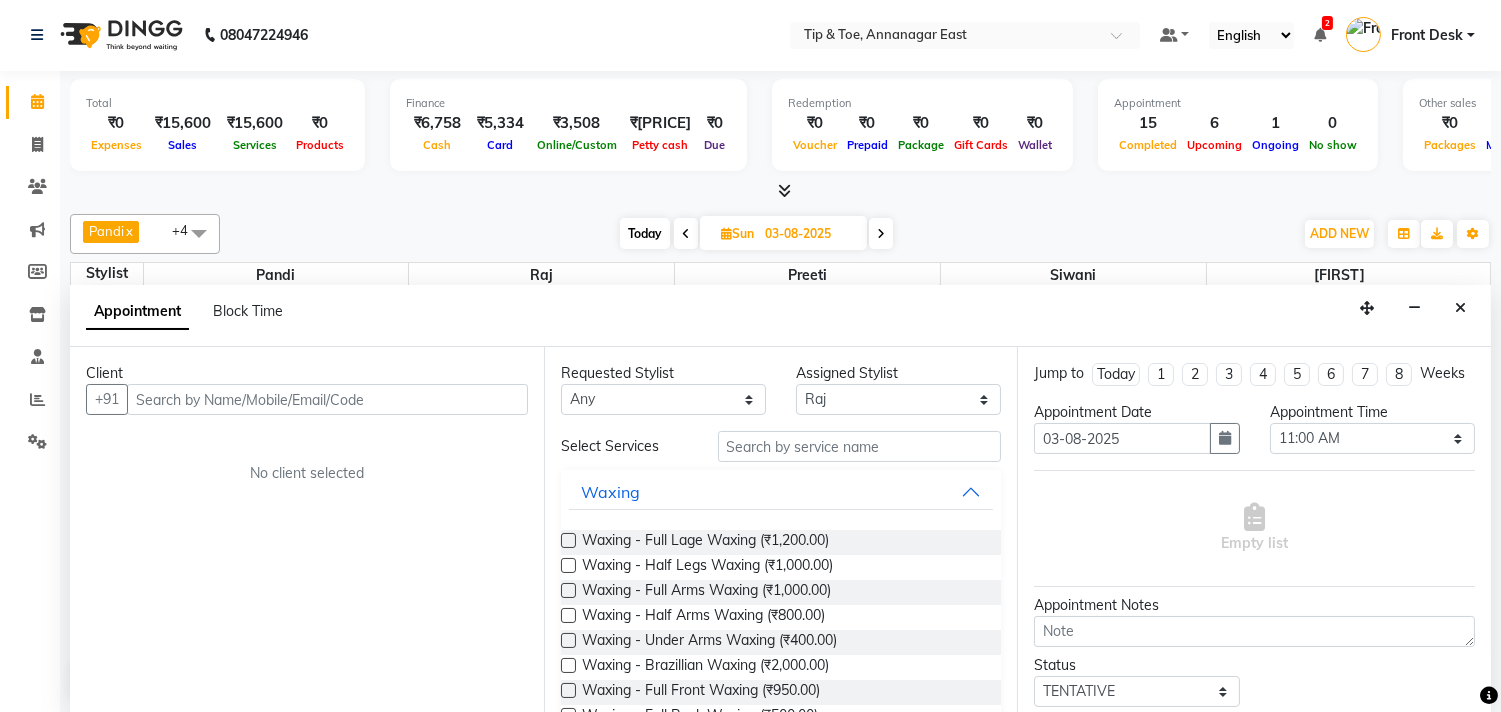 click at bounding box center [327, 399] 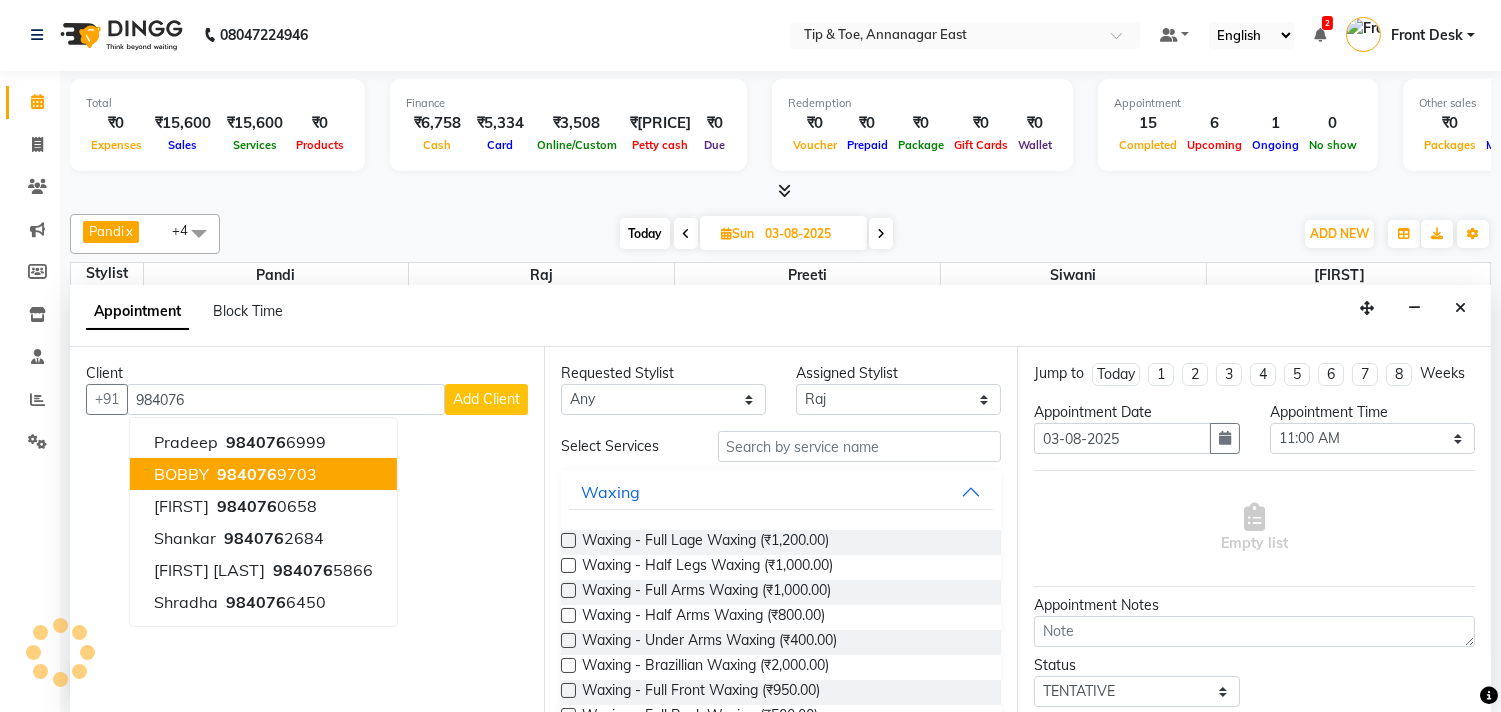 click on "984076 9703" at bounding box center [265, 474] 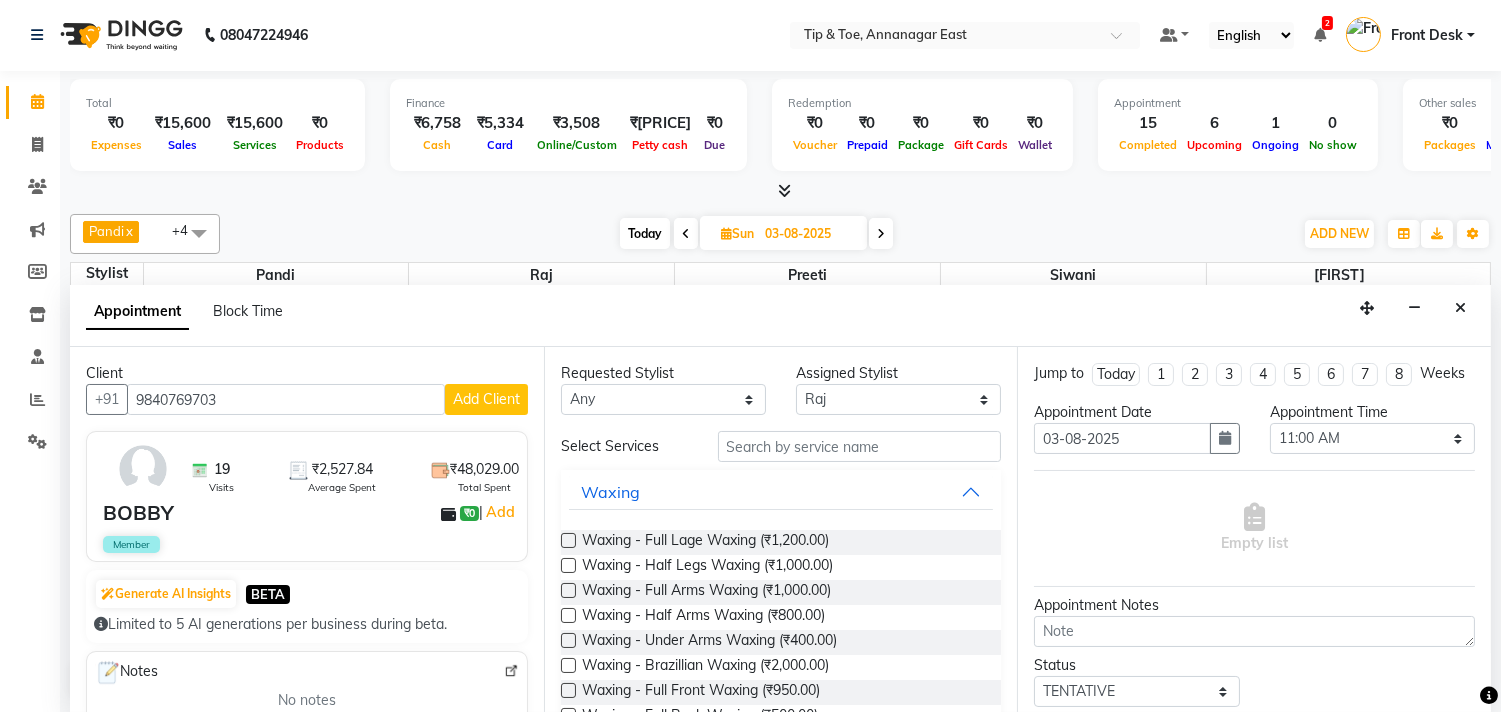 type on "9840769703" 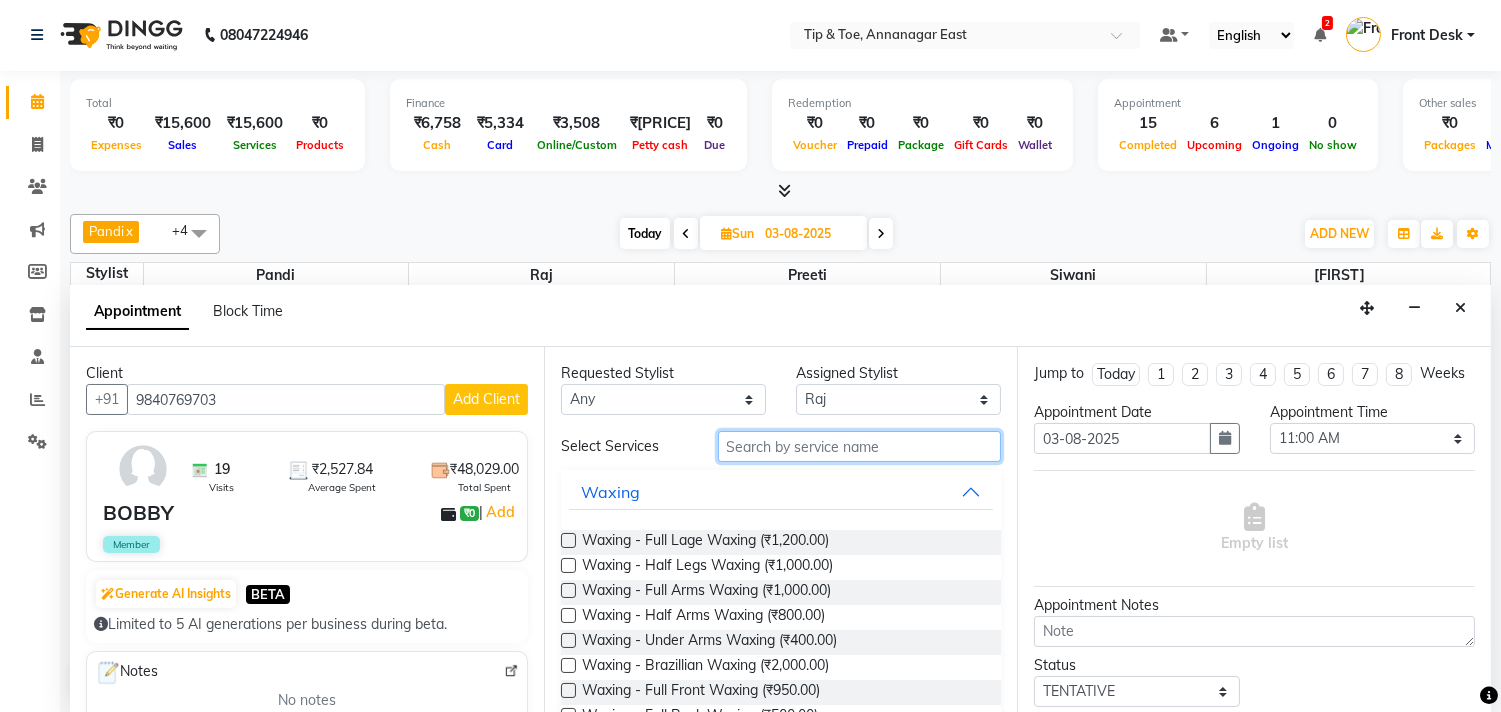 click at bounding box center [860, 446] 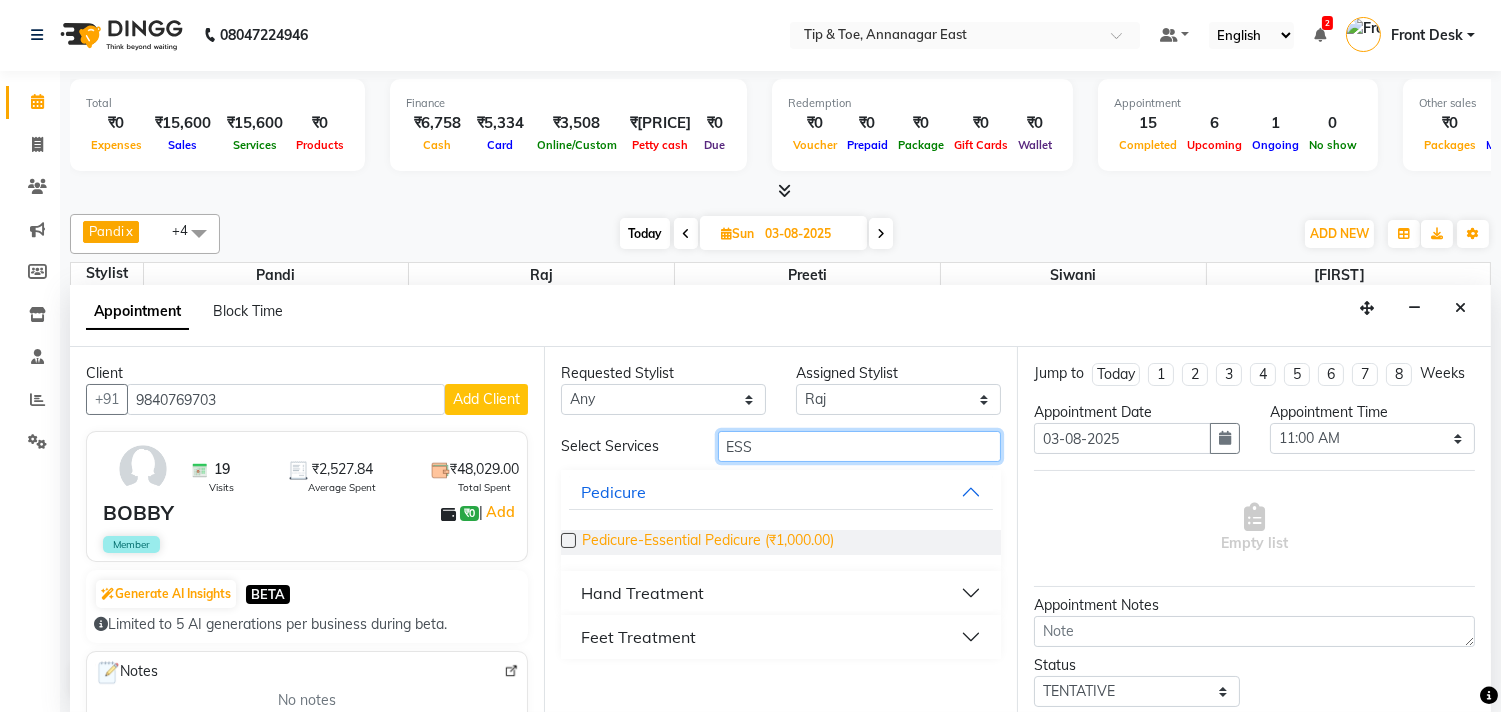 type on "ESS" 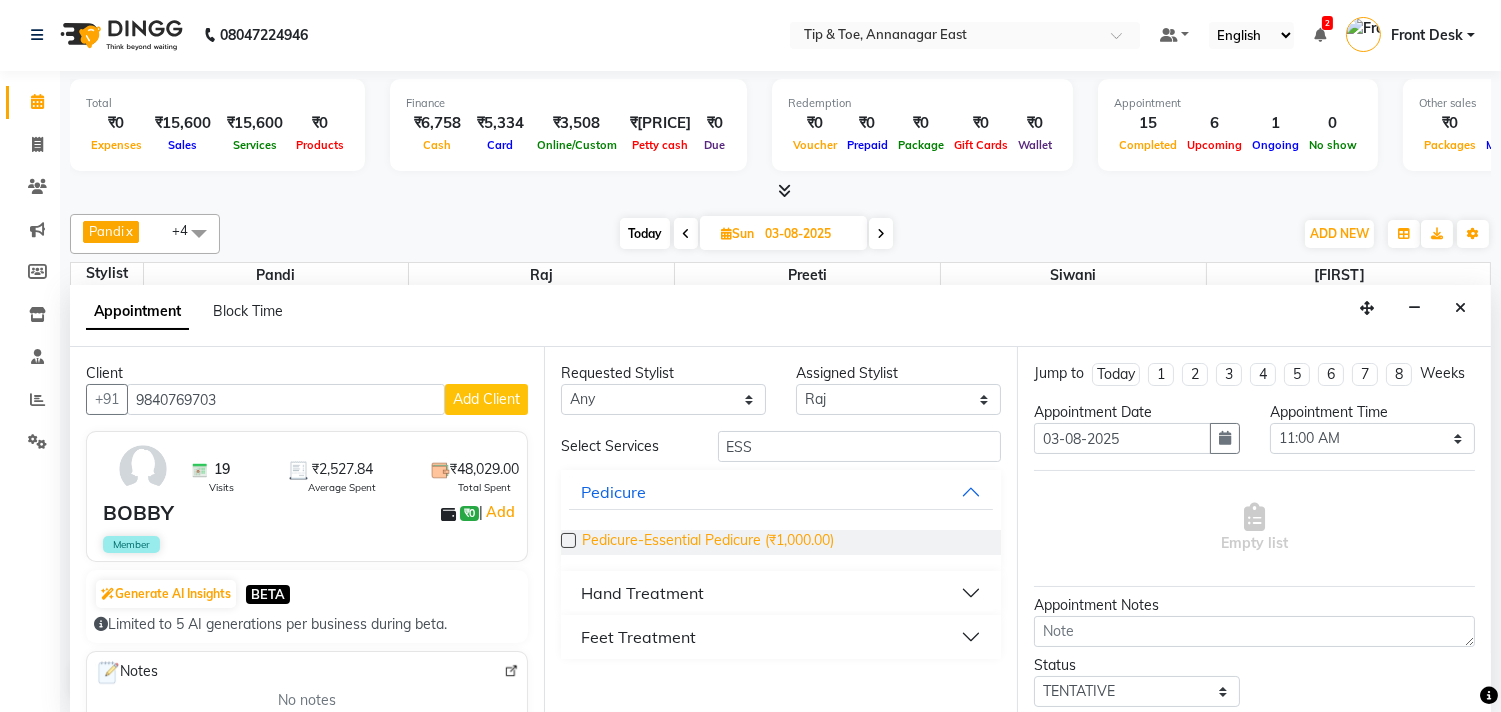 click on "Pedicure-Essential Pedicure (₹1,000.00)" at bounding box center [708, 542] 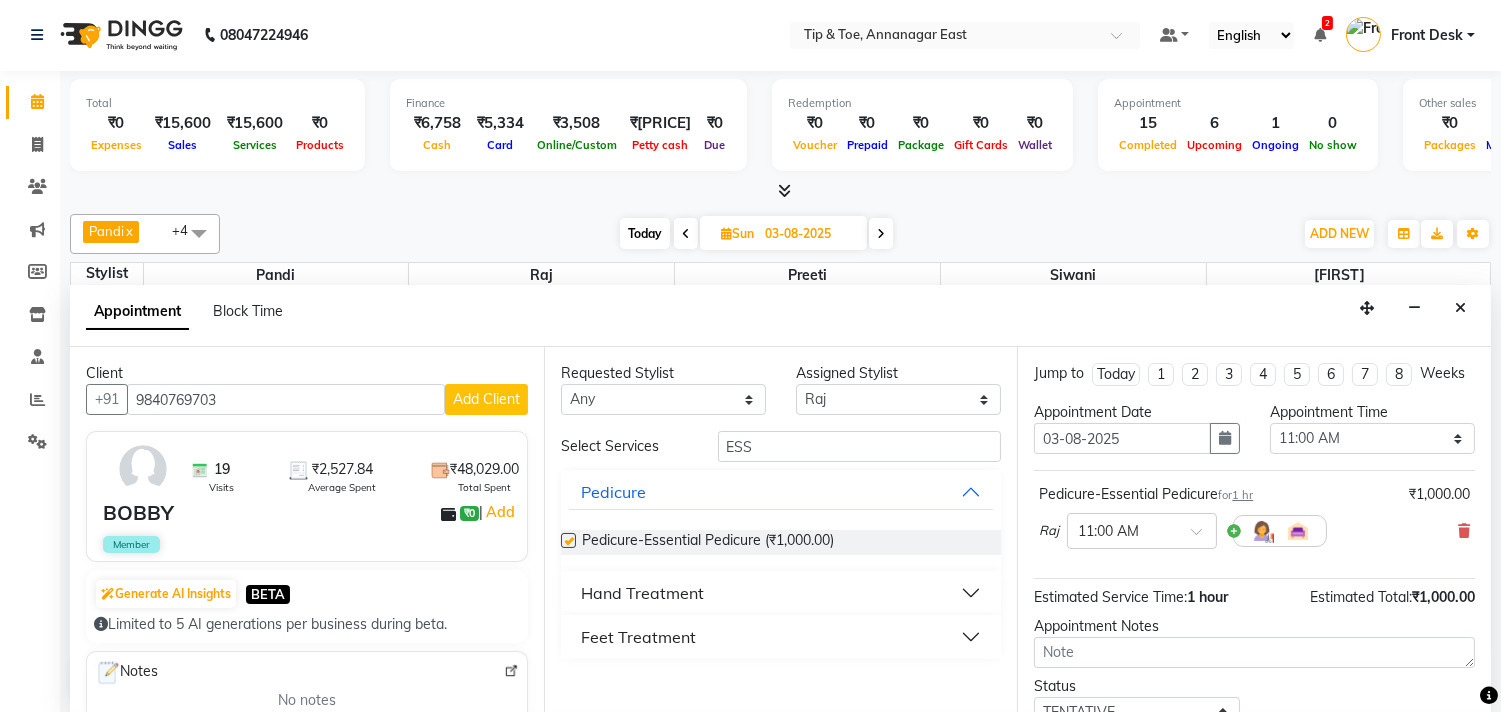 checkbox on "false" 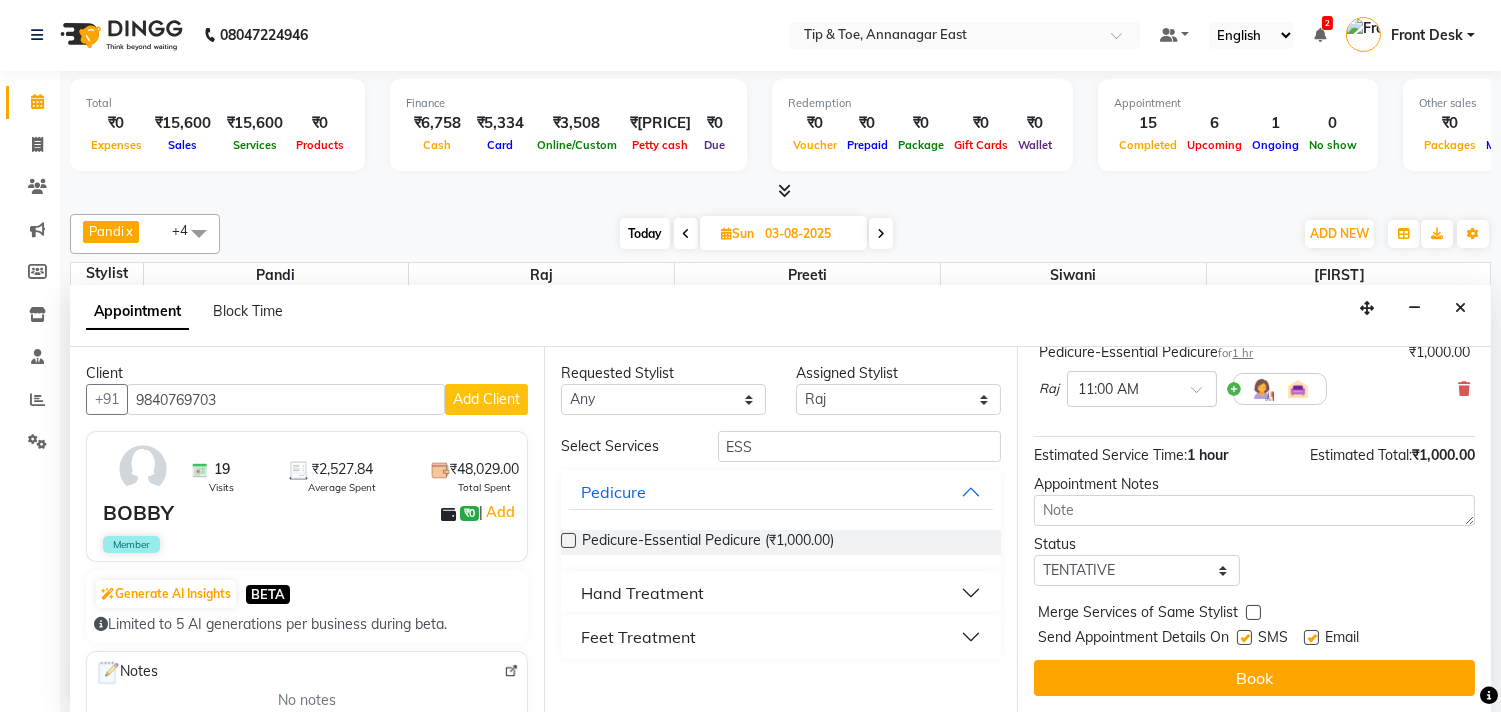 scroll, scrollTop: 161, scrollLeft: 0, axis: vertical 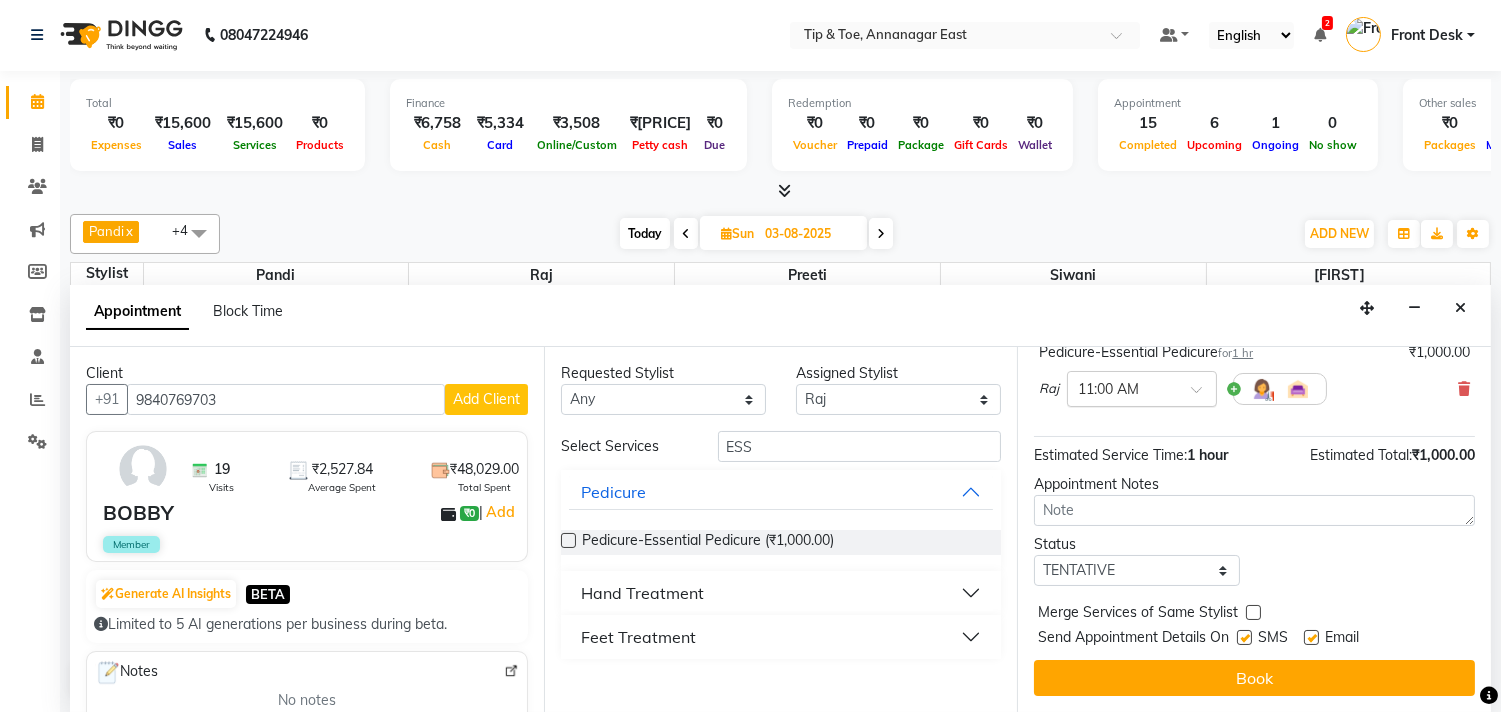 click at bounding box center (1142, 387) 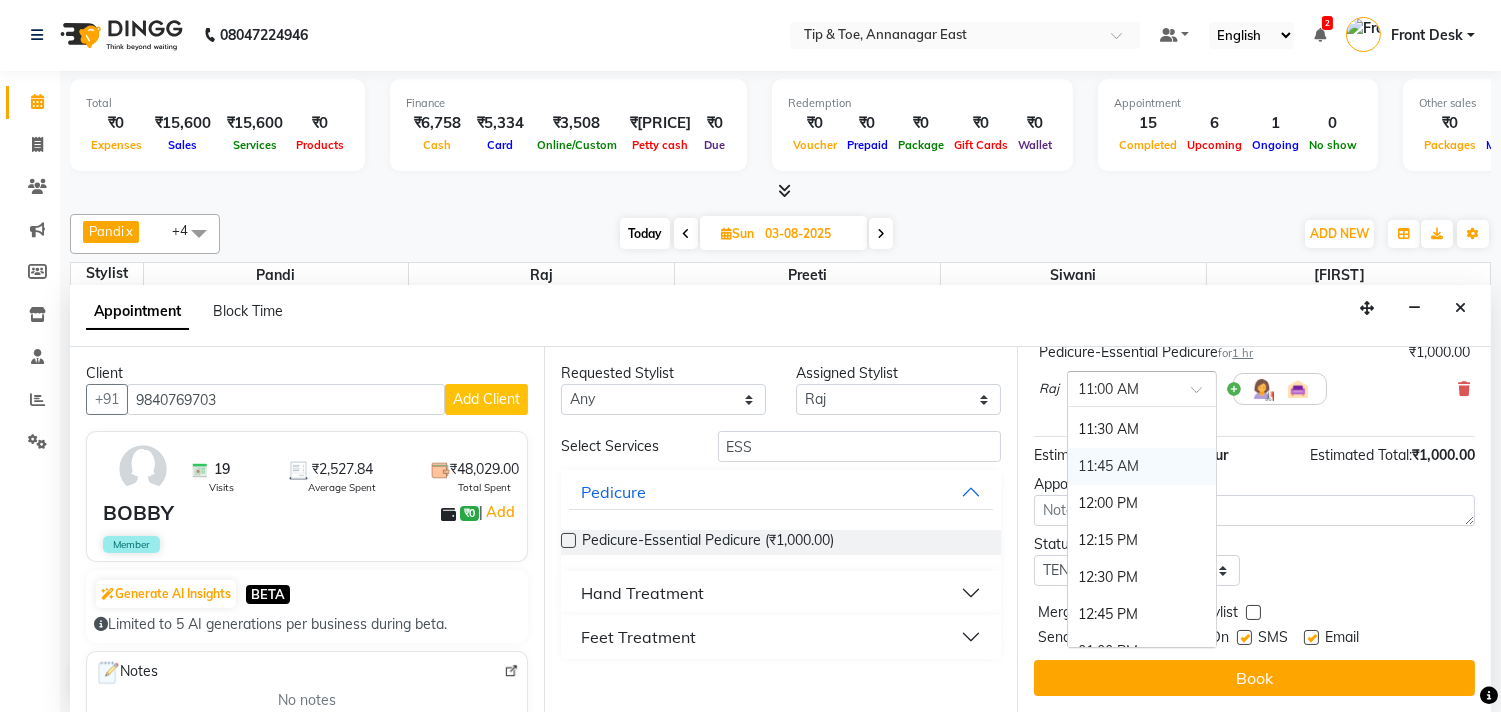 scroll, scrollTop: 222, scrollLeft: 0, axis: vertical 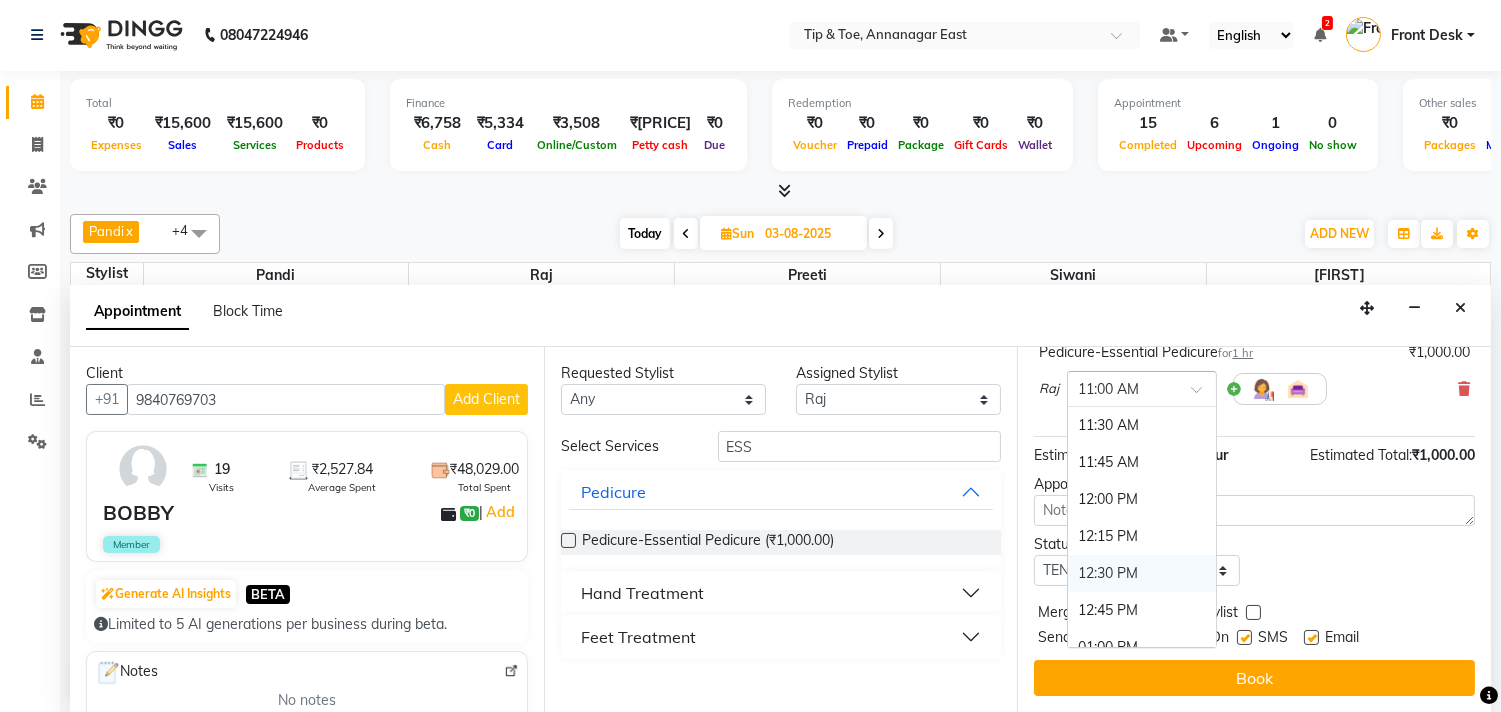 click on "12:30 PM" at bounding box center [1142, 573] 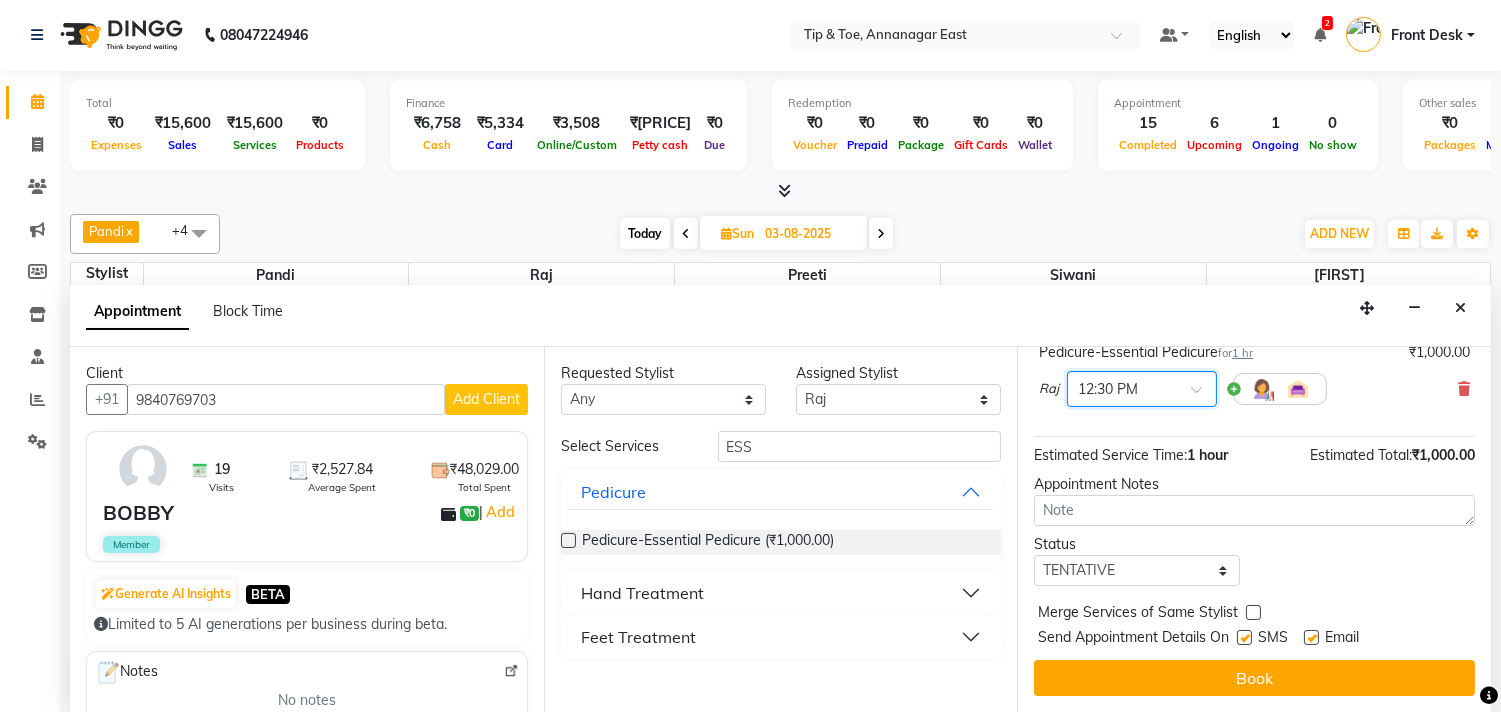 click on "Book" at bounding box center (1254, 678) 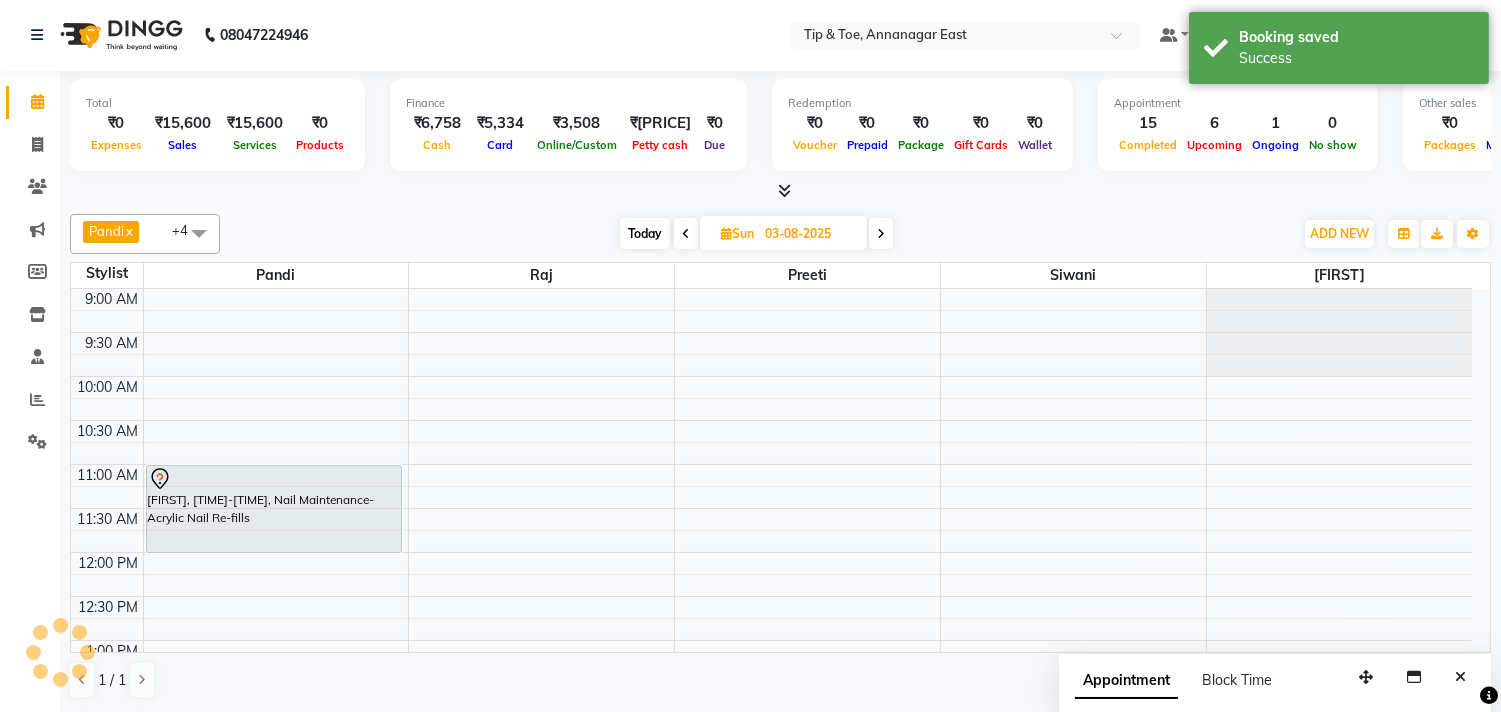 scroll, scrollTop: 0, scrollLeft: 0, axis: both 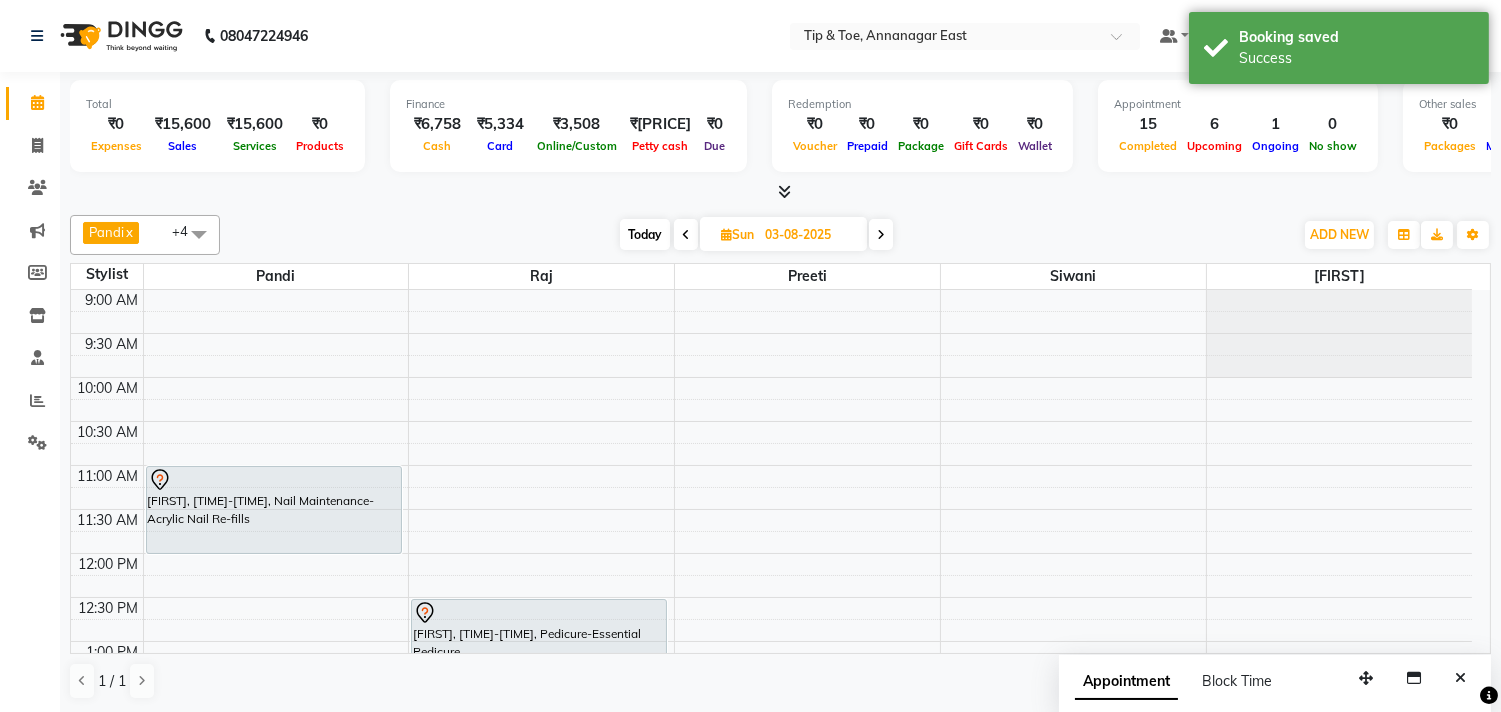 click on "Today" at bounding box center (645, 234) 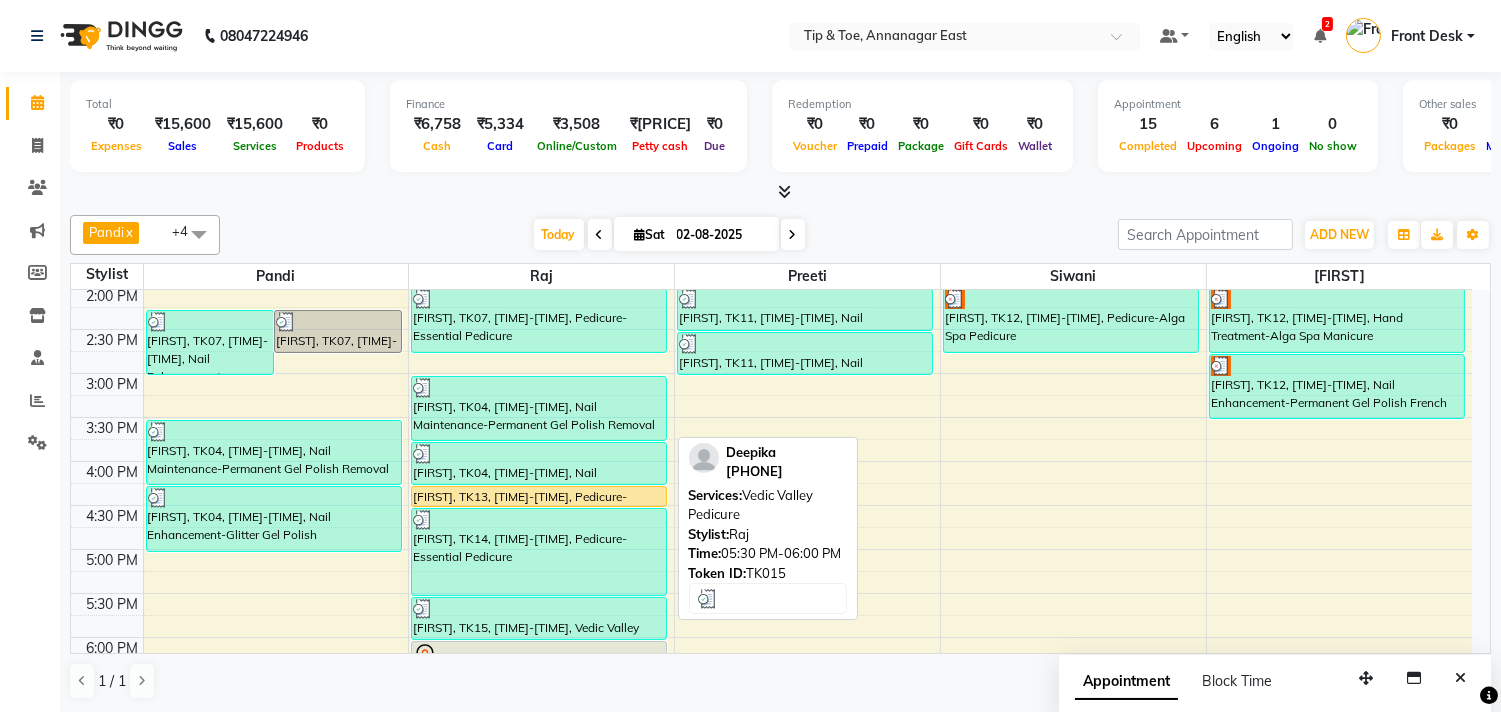 scroll, scrollTop: 666, scrollLeft: 0, axis: vertical 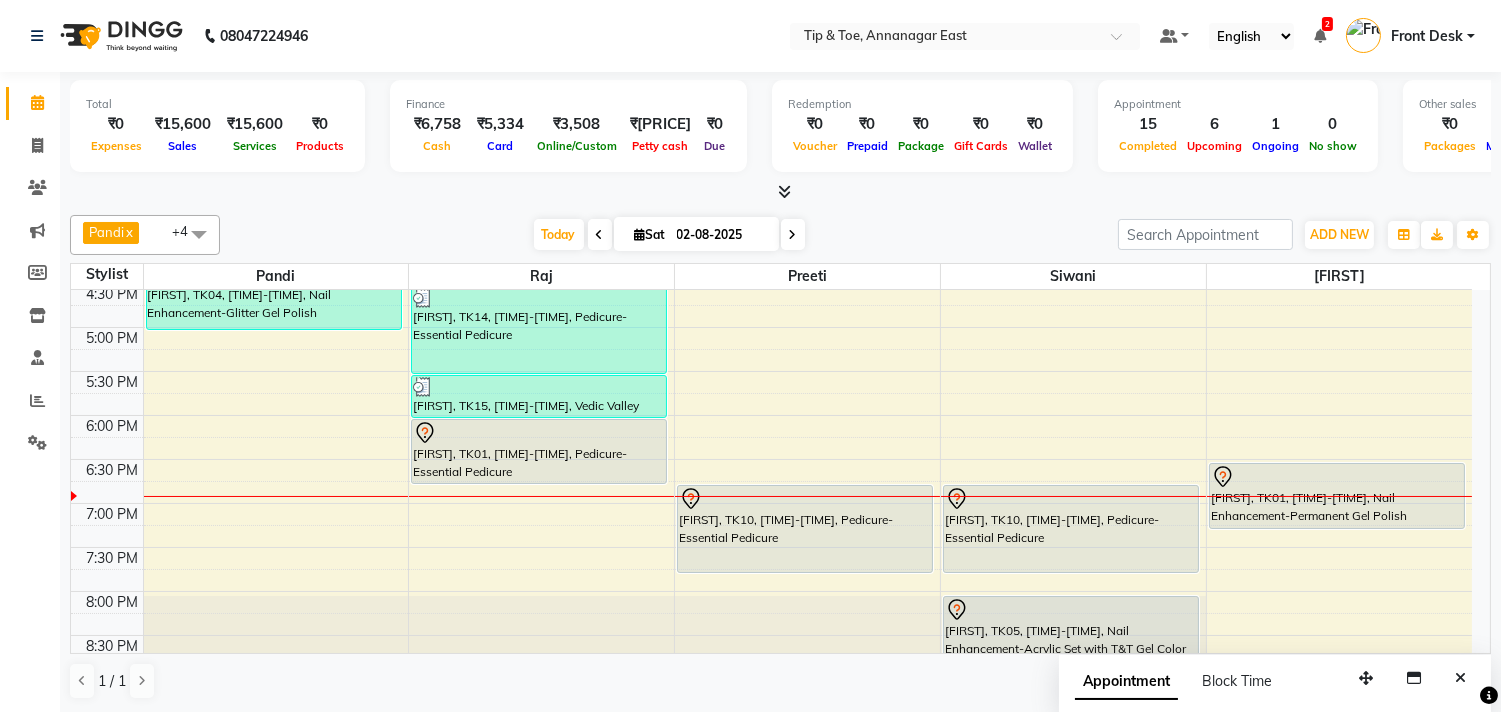 click at bounding box center (793, 234) 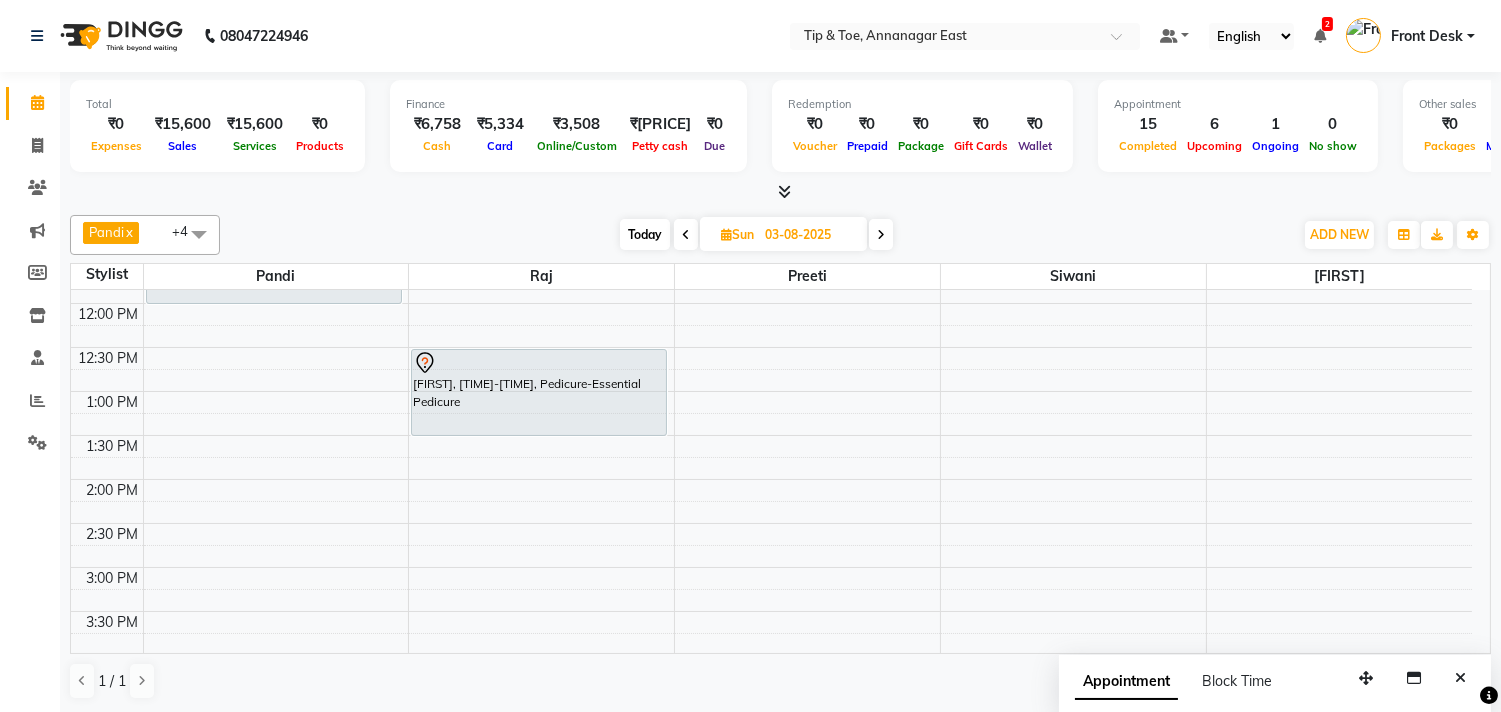 scroll, scrollTop: 130, scrollLeft: 0, axis: vertical 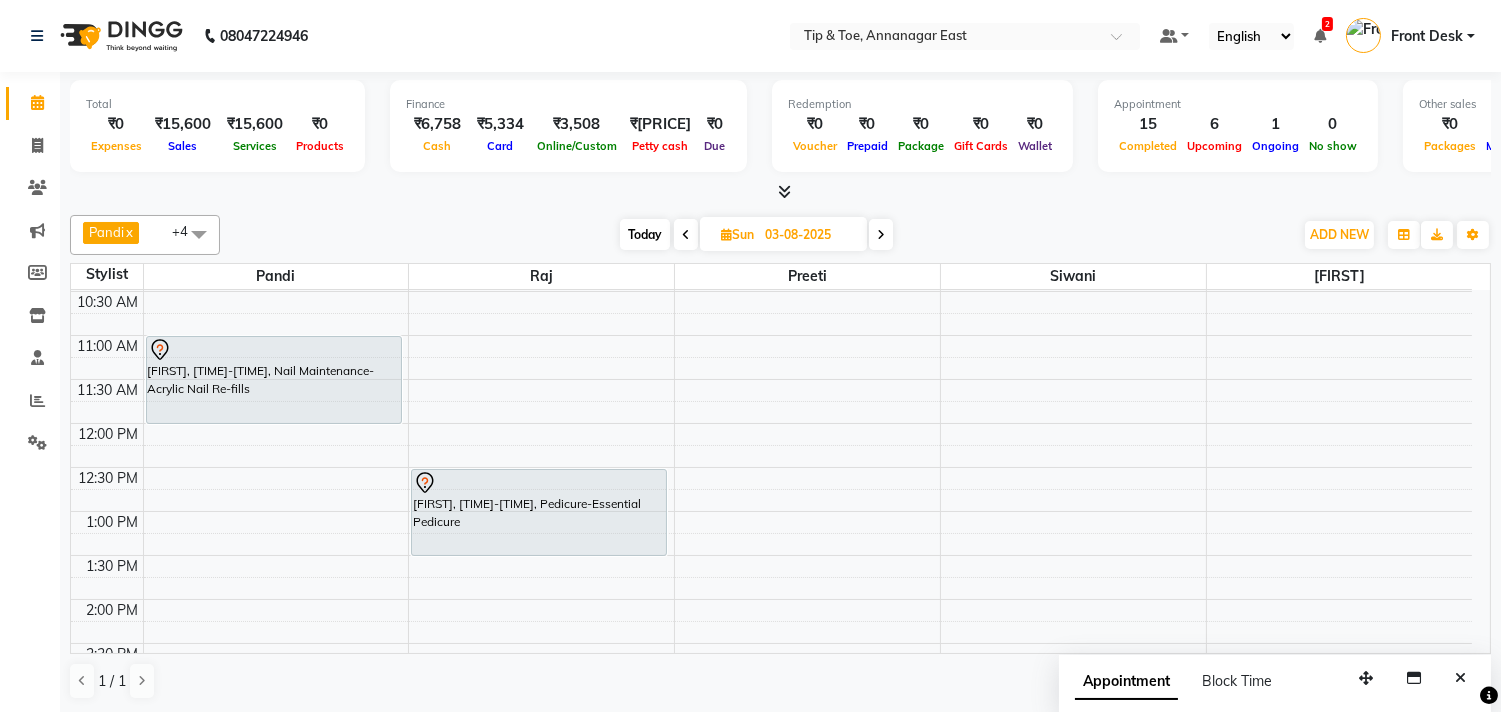 click on "Today" at bounding box center (645, 234) 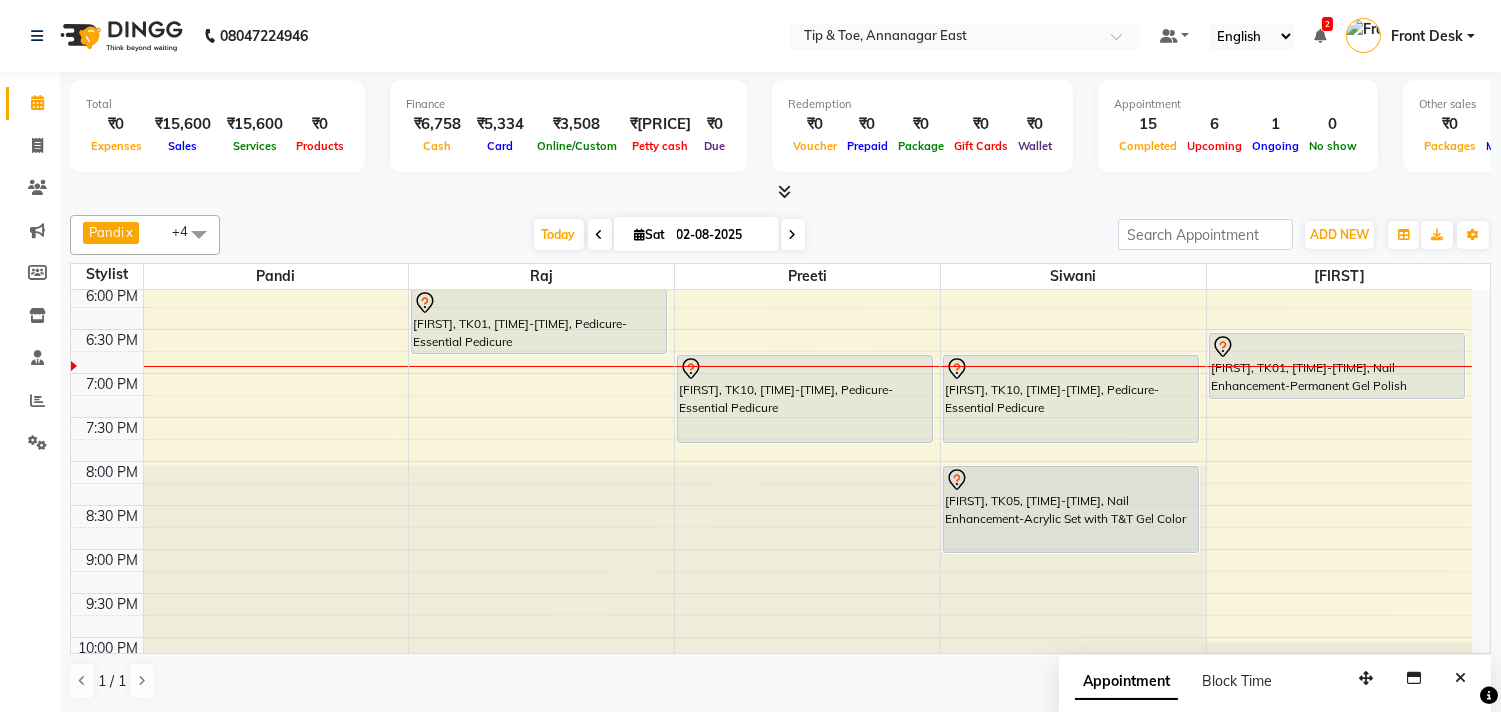 scroll, scrollTop: 873, scrollLeft: 0, axis: vertical 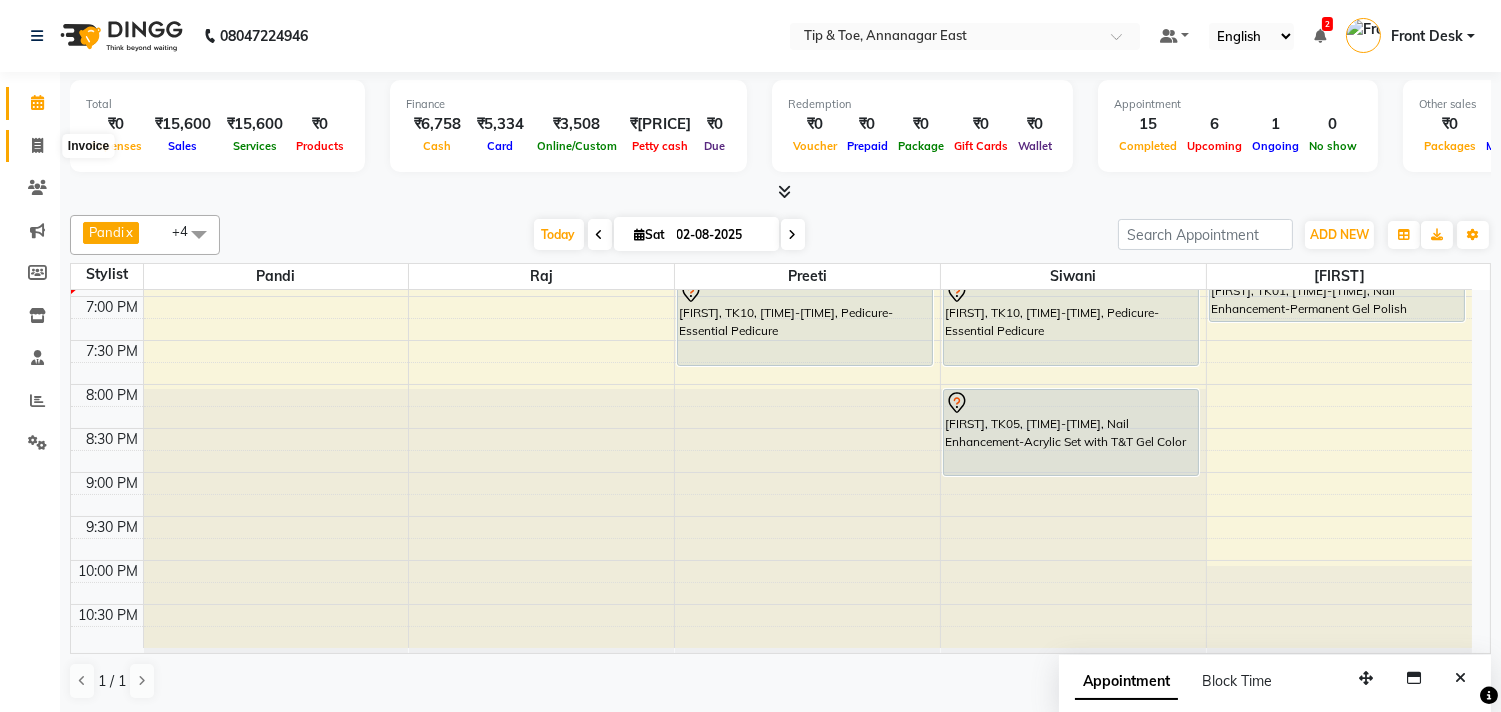 click 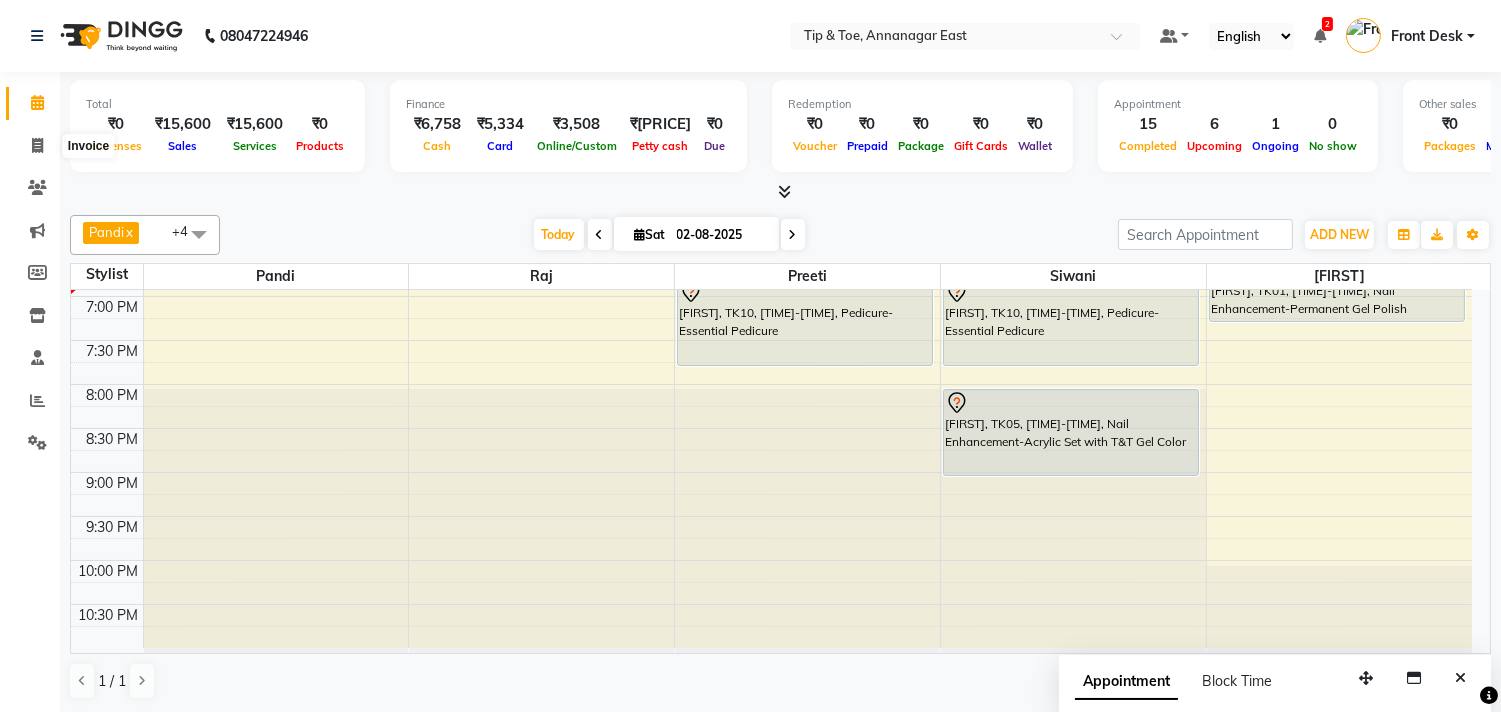 select on "service" 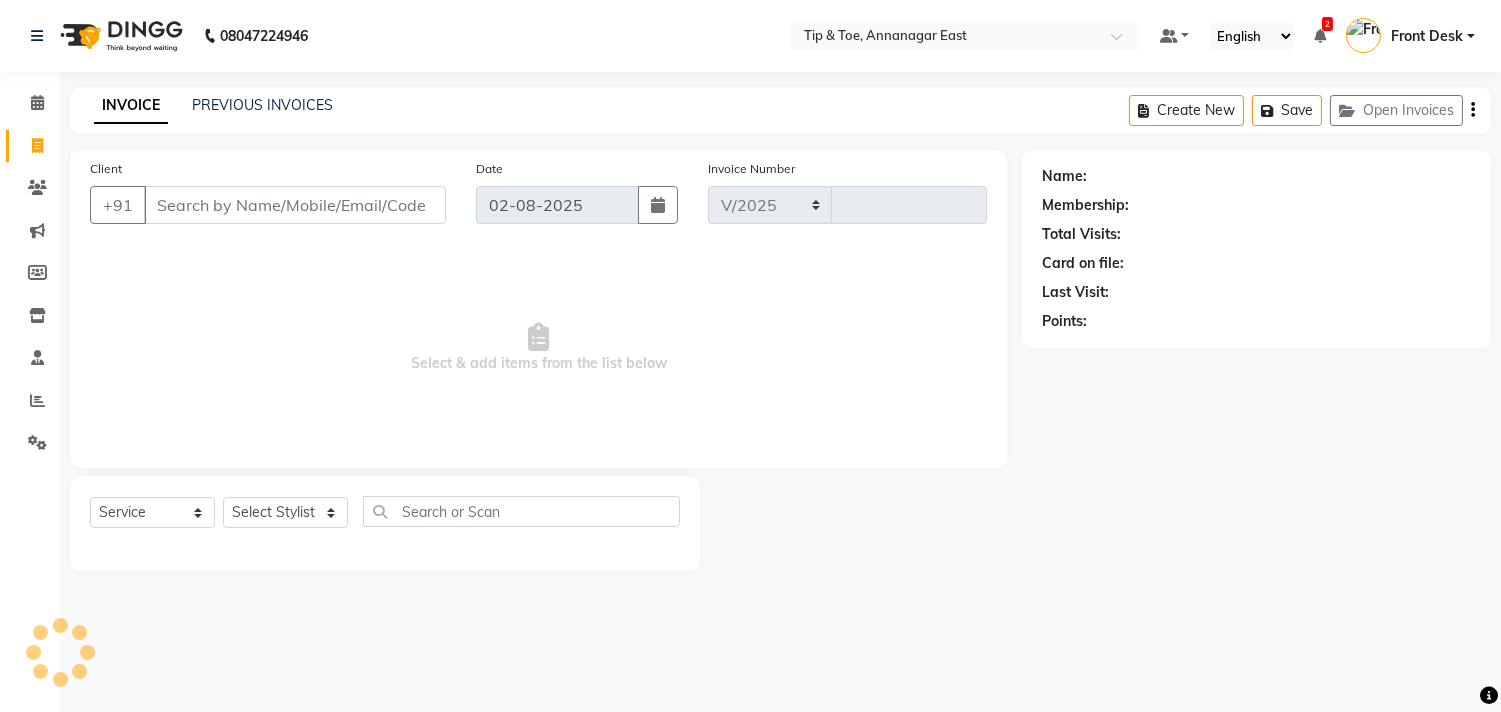 select on "5770" 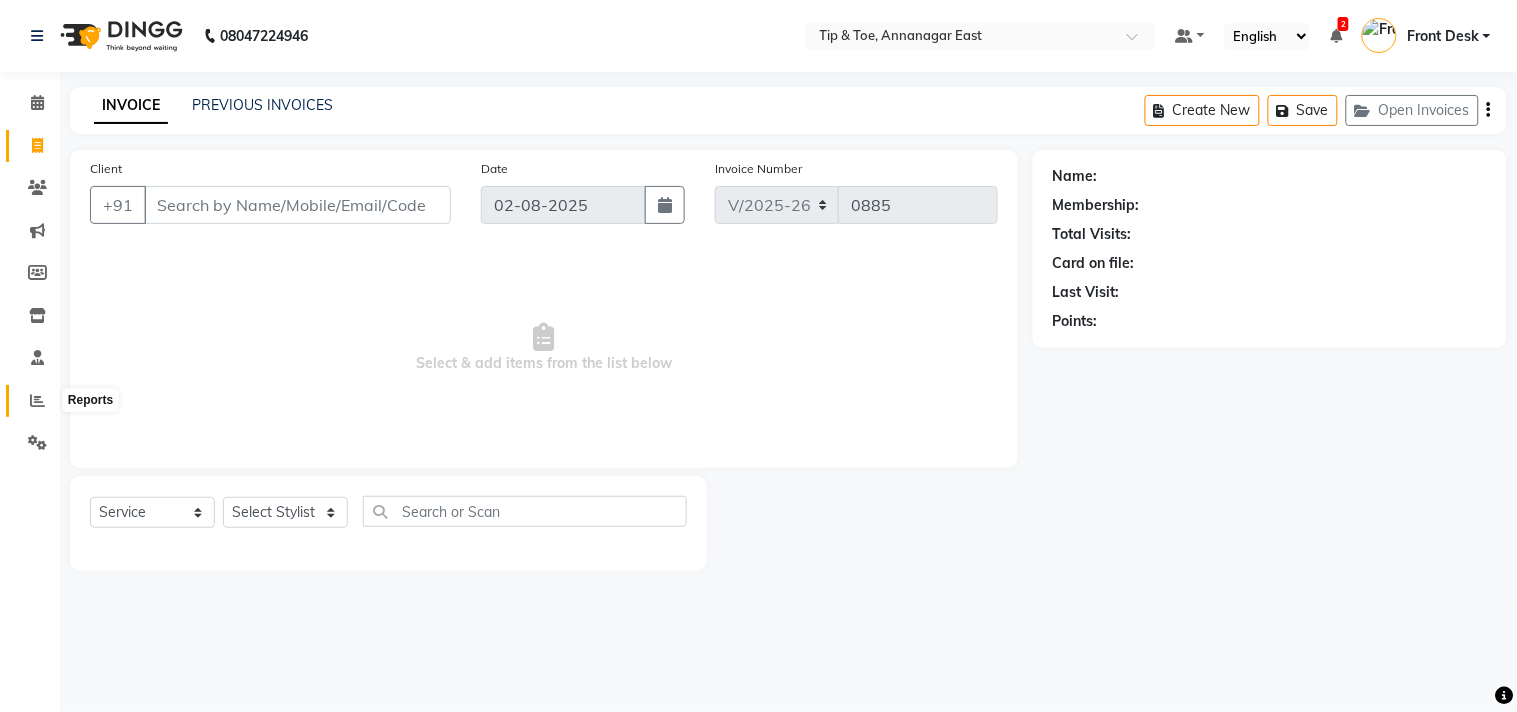 click 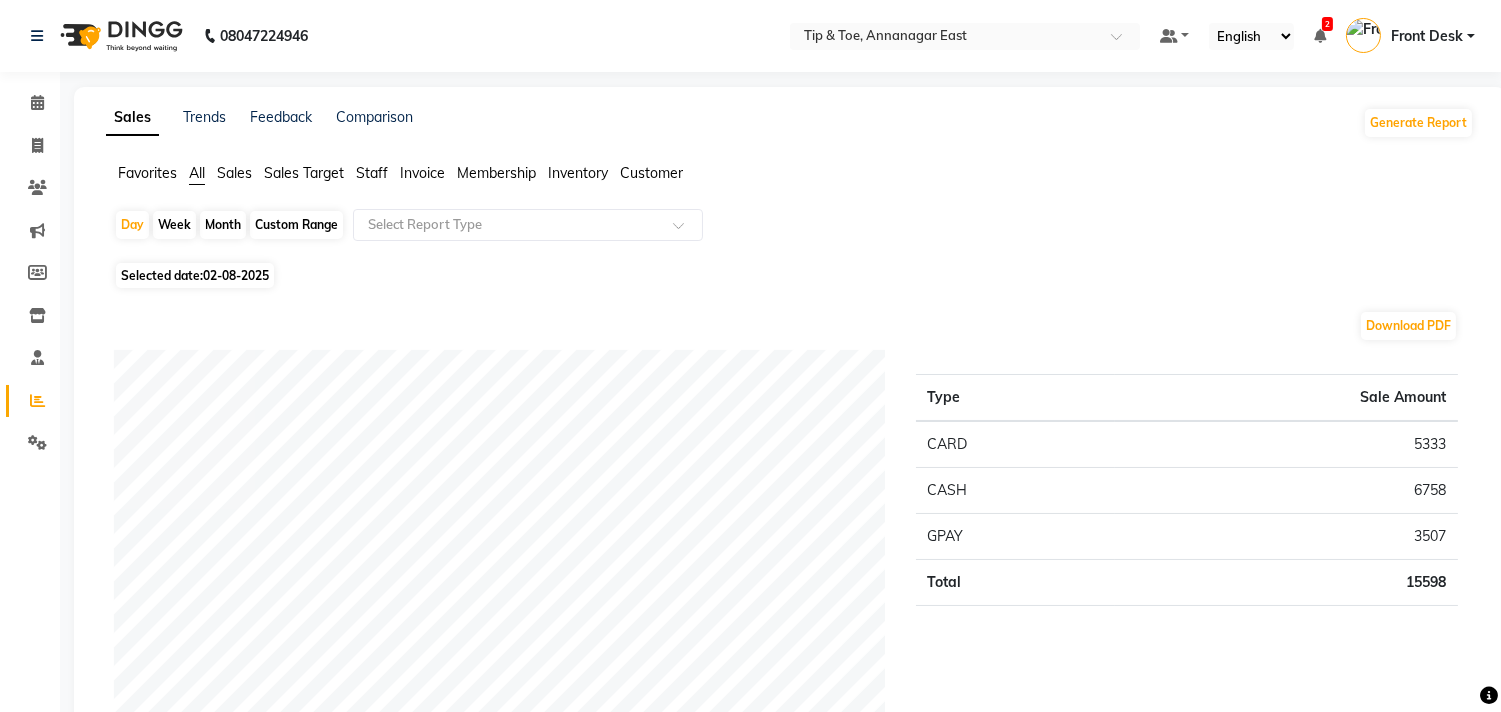click on "Staff" 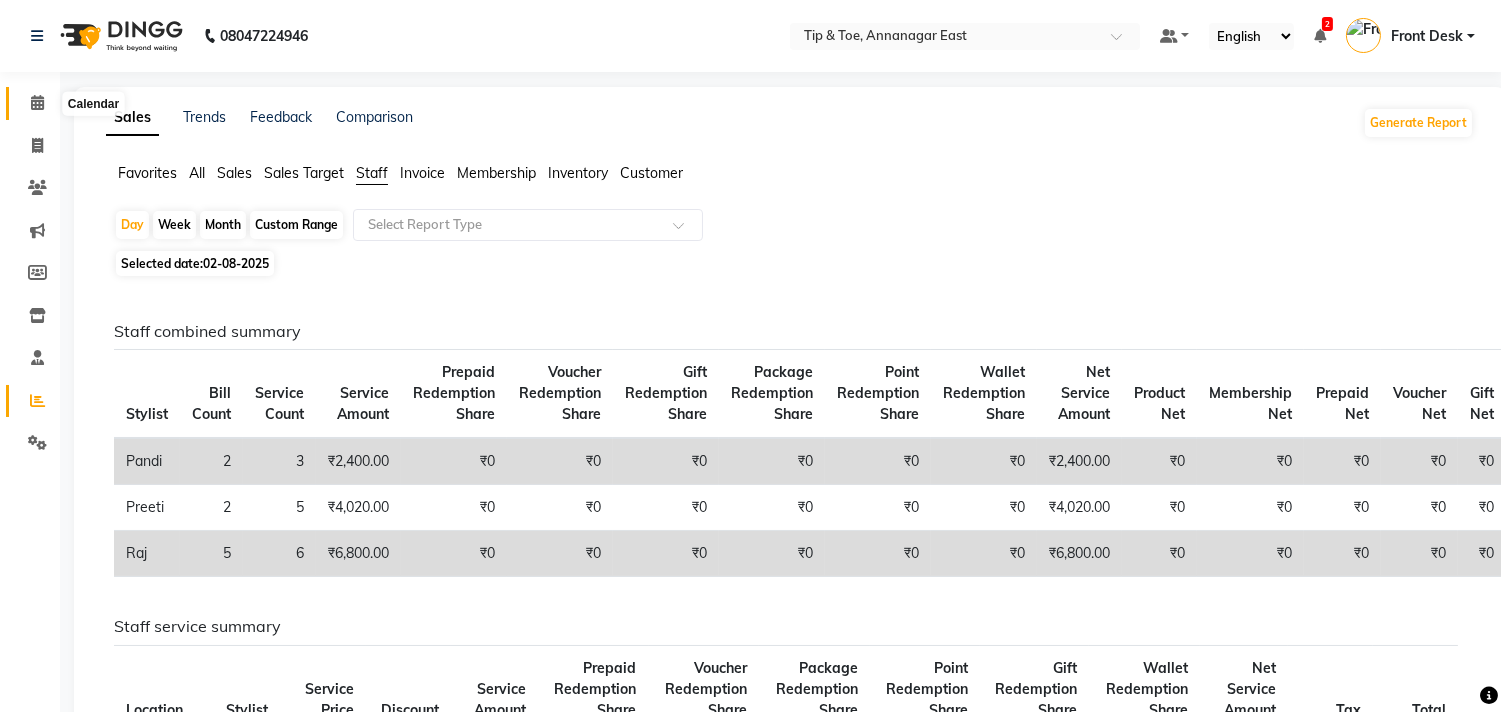 click 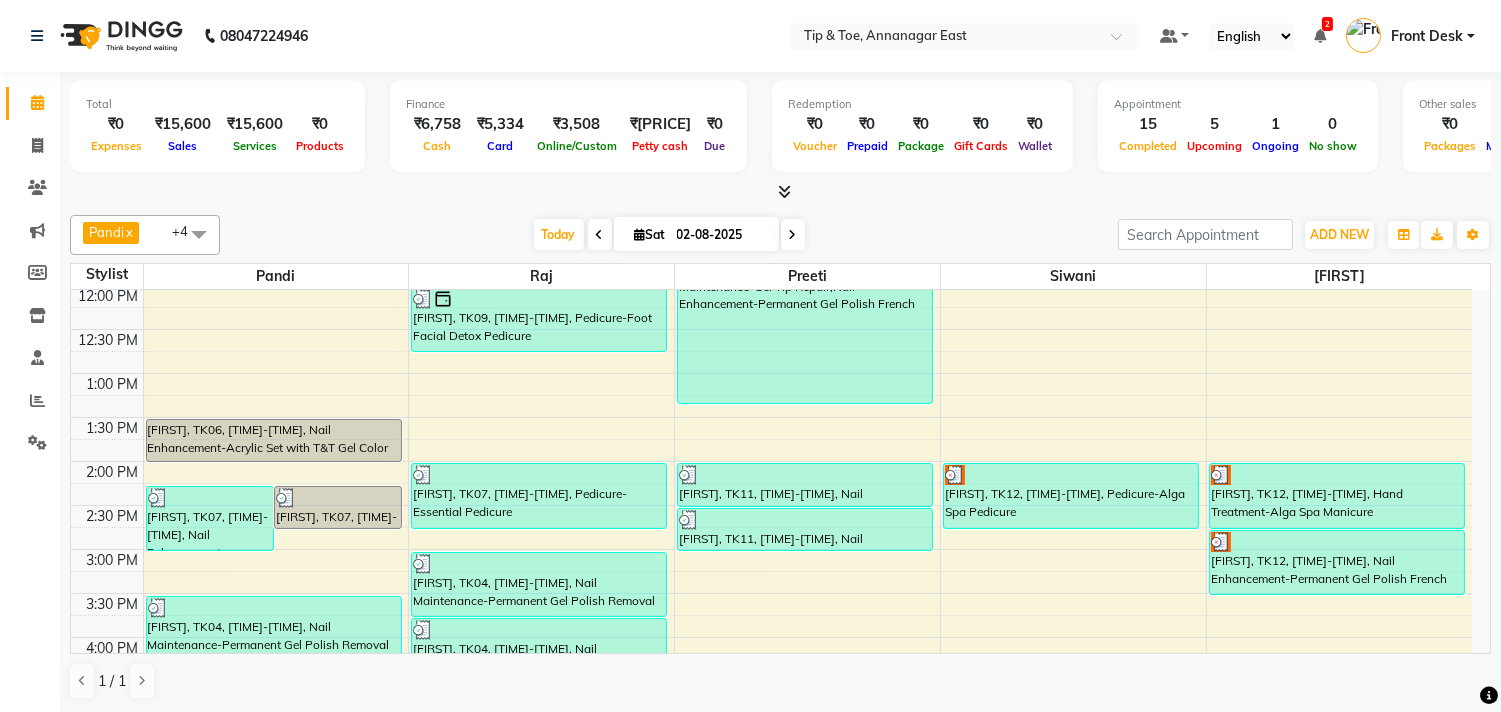 scroll, scrollTop: 444, scrollLeft: 0, axis: vertical 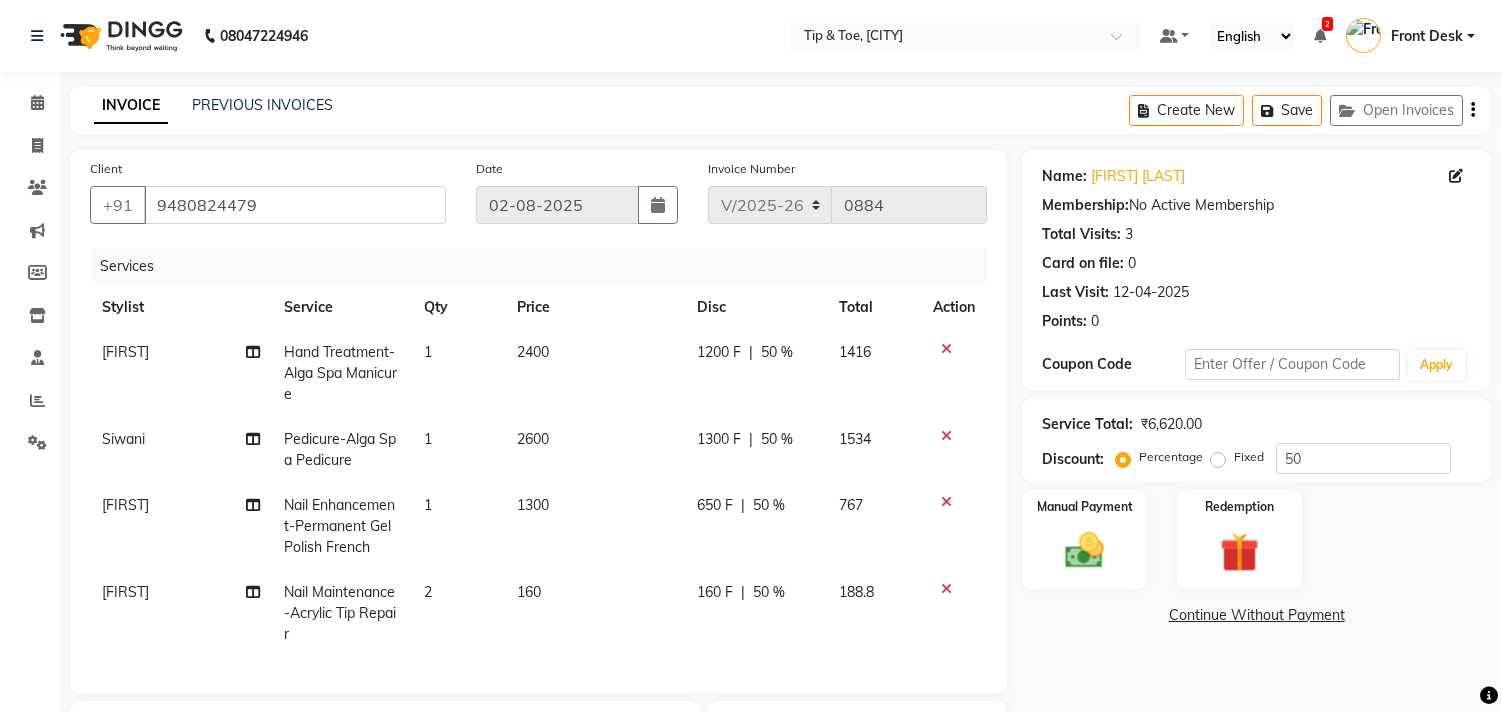 select on "5770" 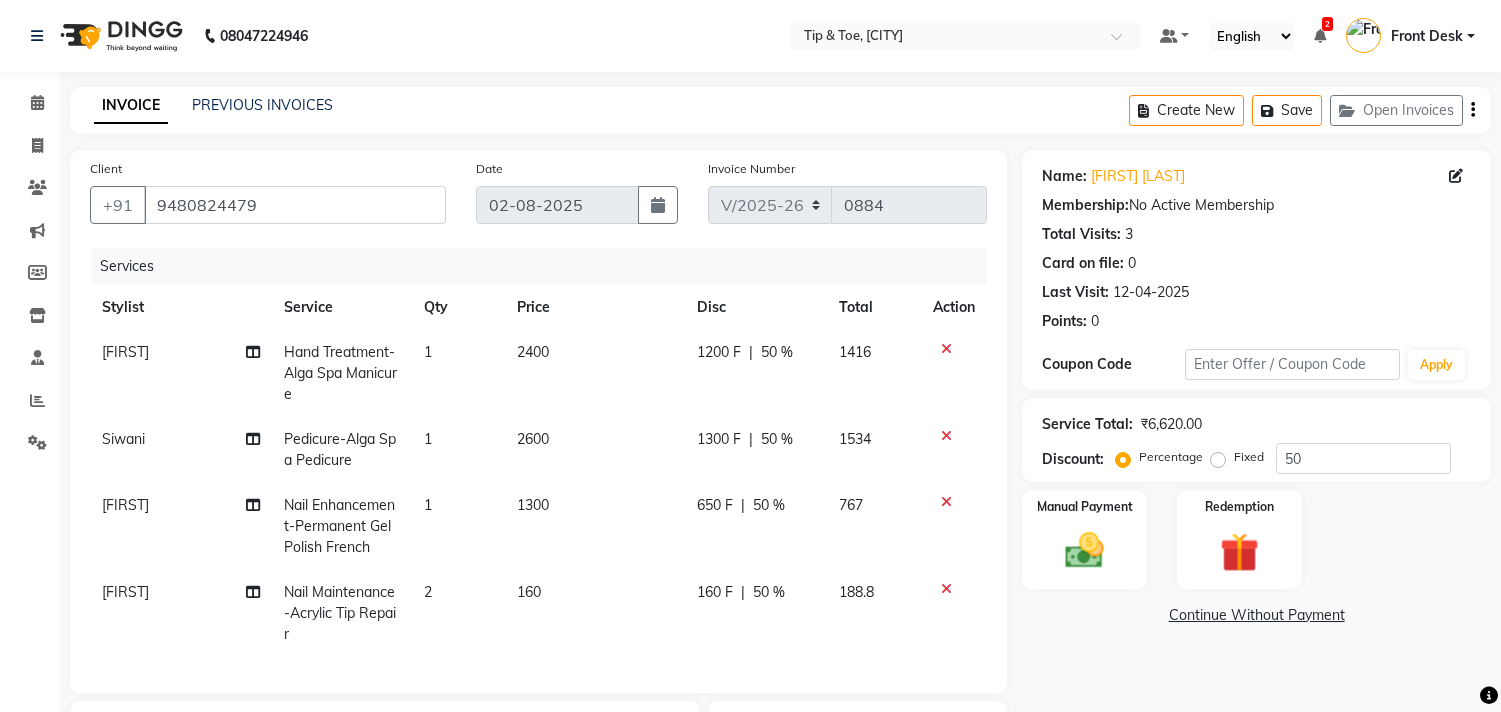scroll, scrollTop: 330, scrollLeft: 0, axis: vertical 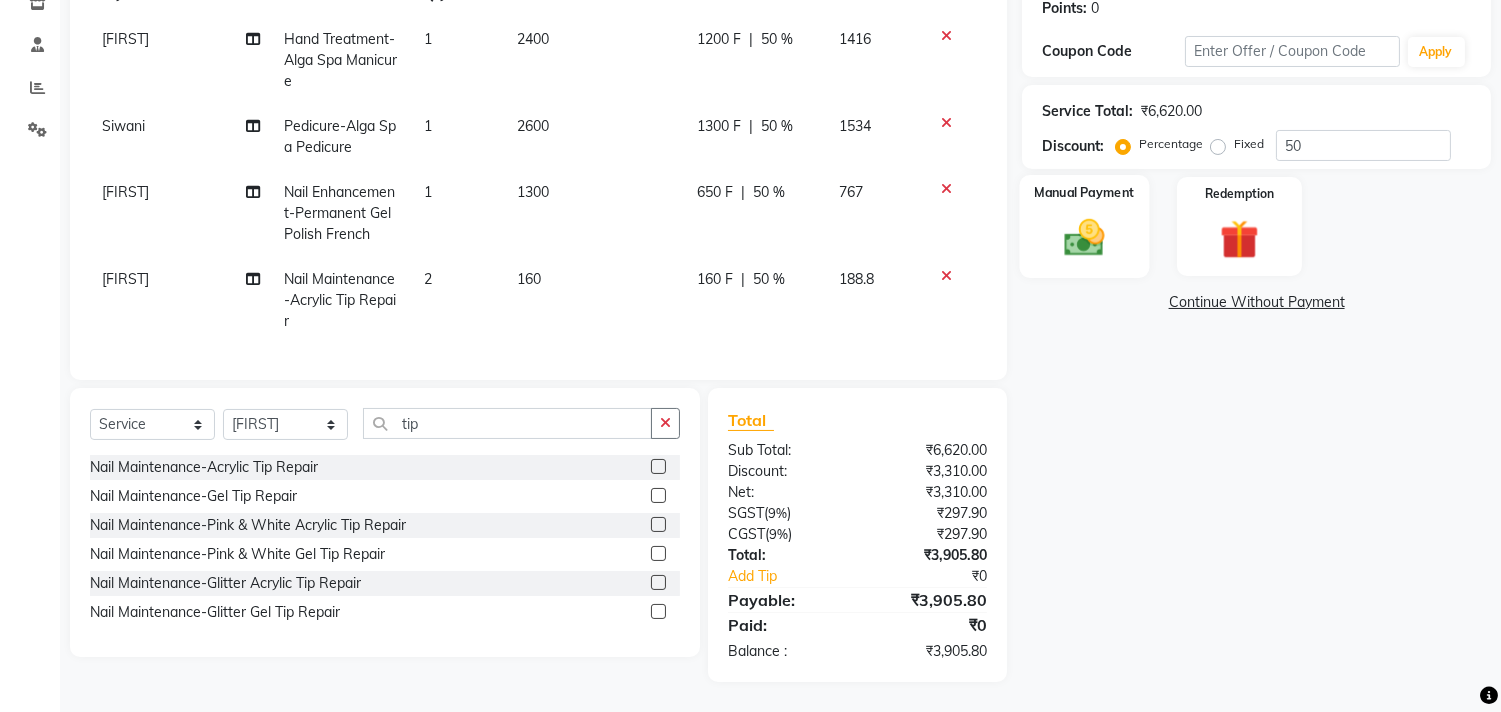 click 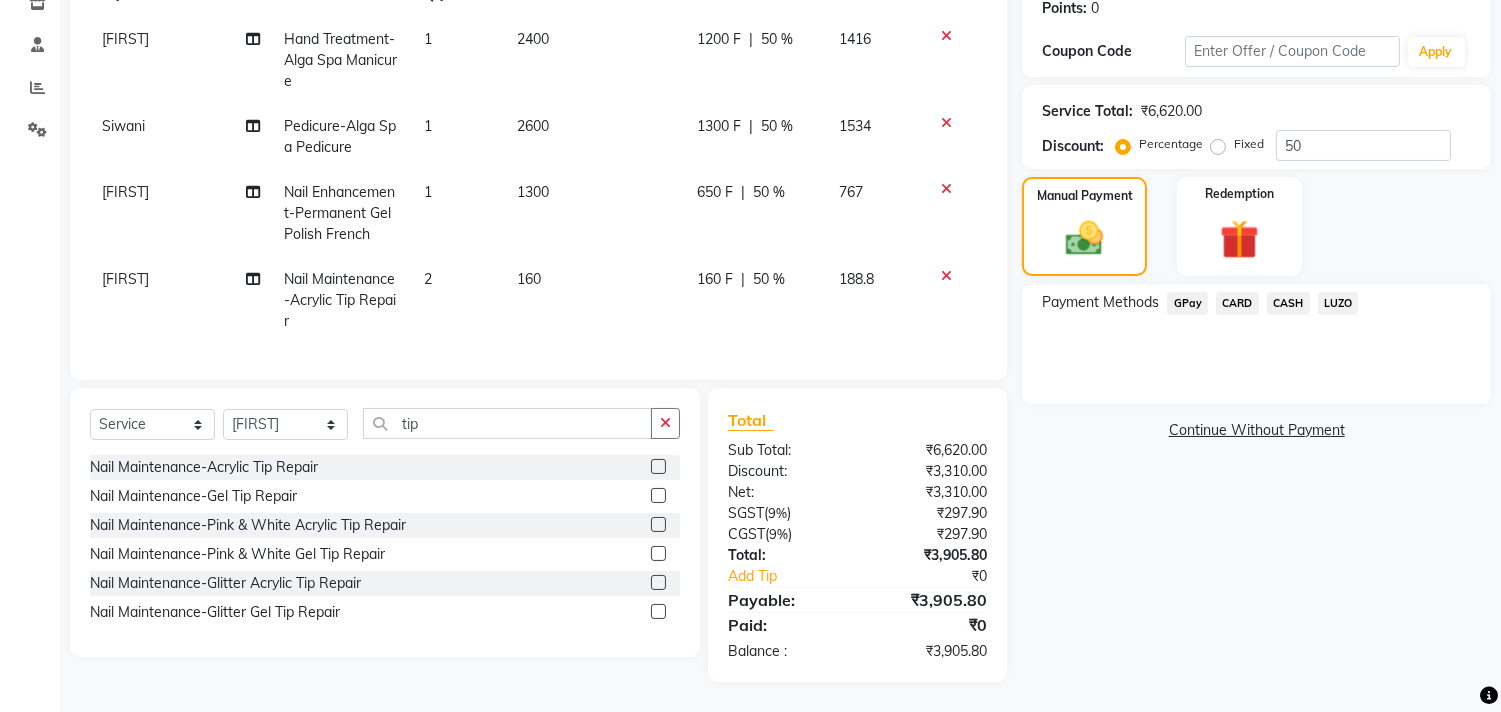 click on "GPay" 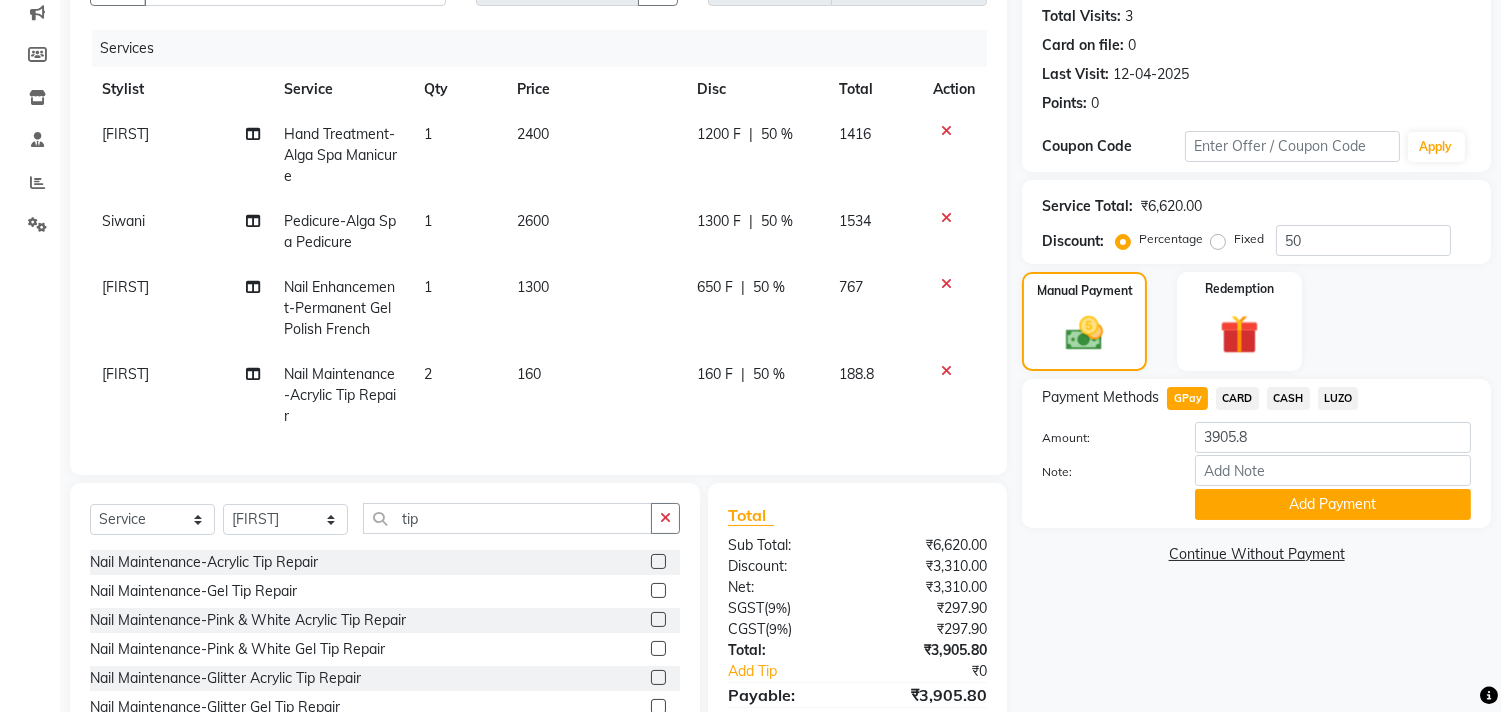 scroll, scrollTop: 330, scrollLeft: 0, axis: vertical 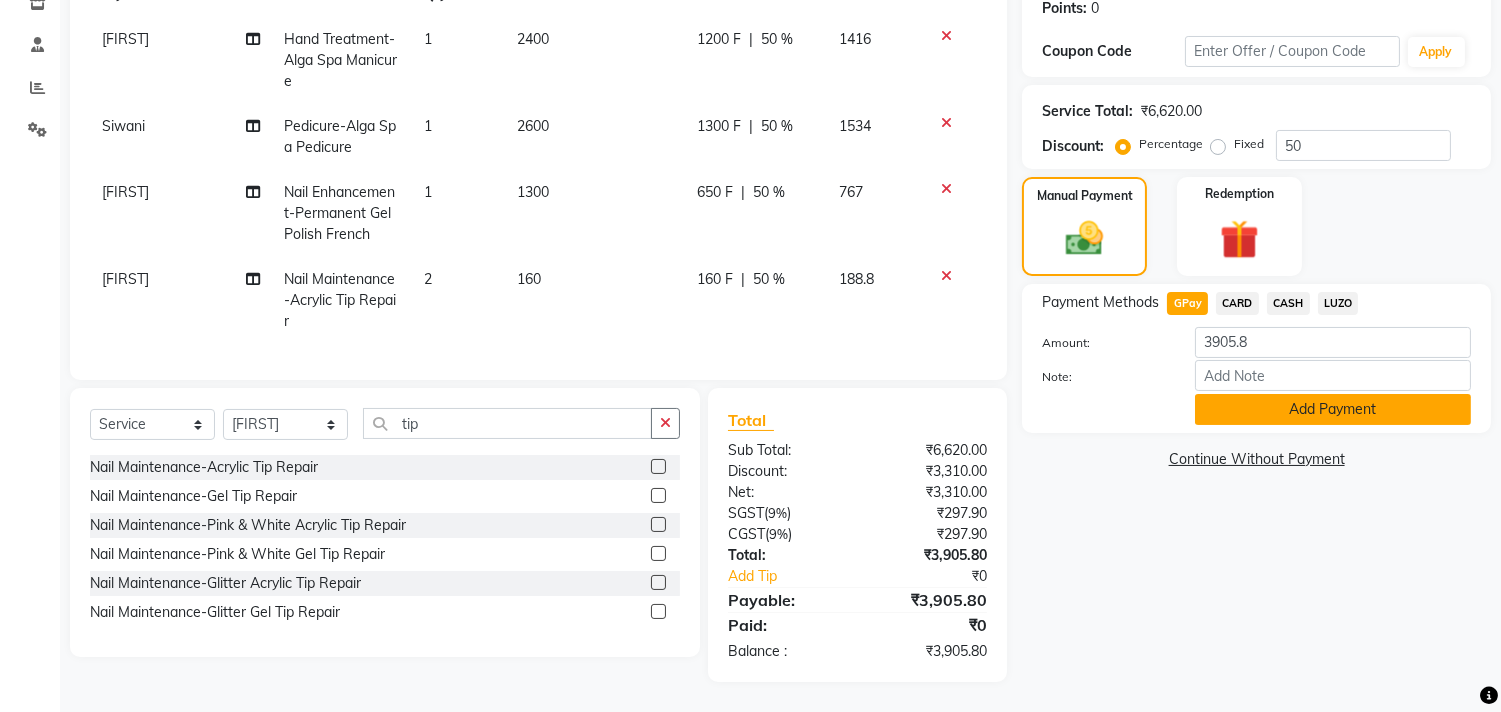 click on "Add Payment" 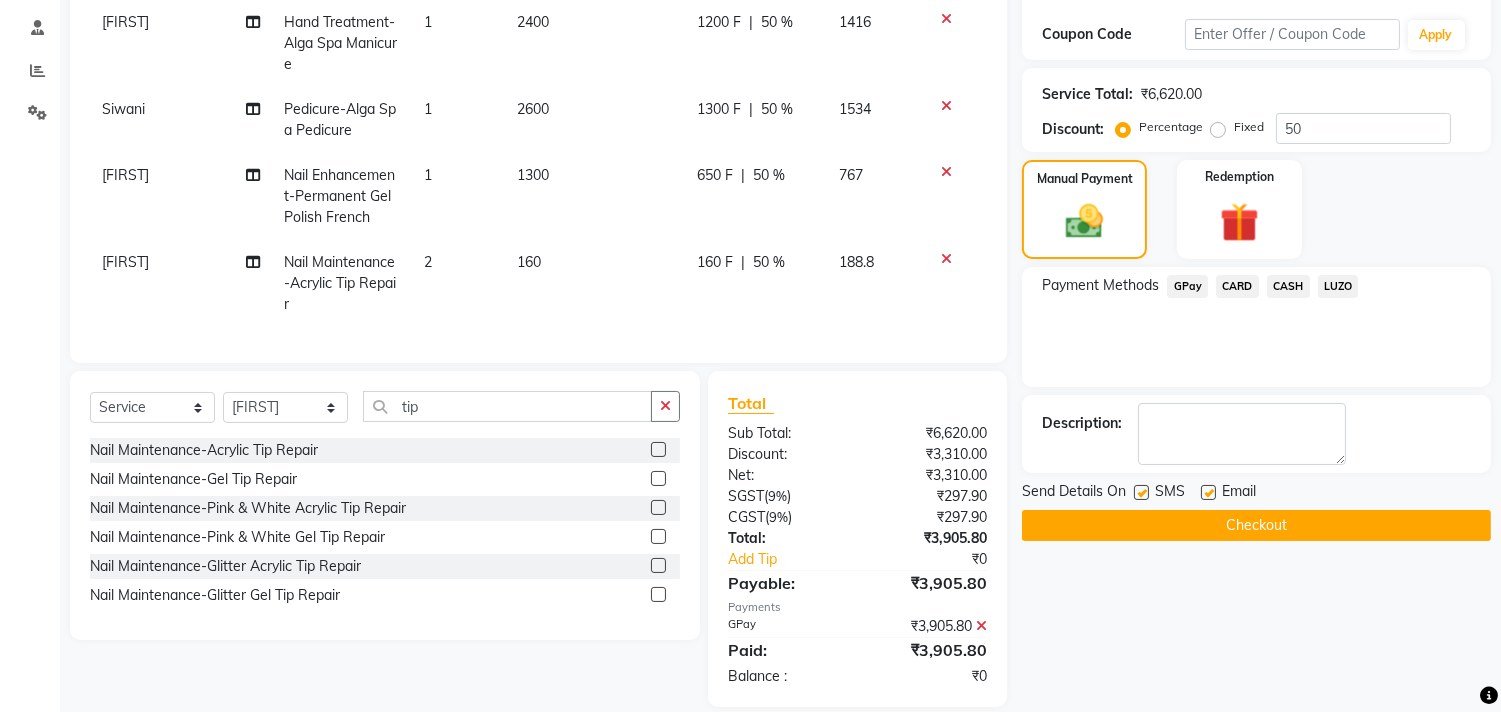 click on "Checkout" 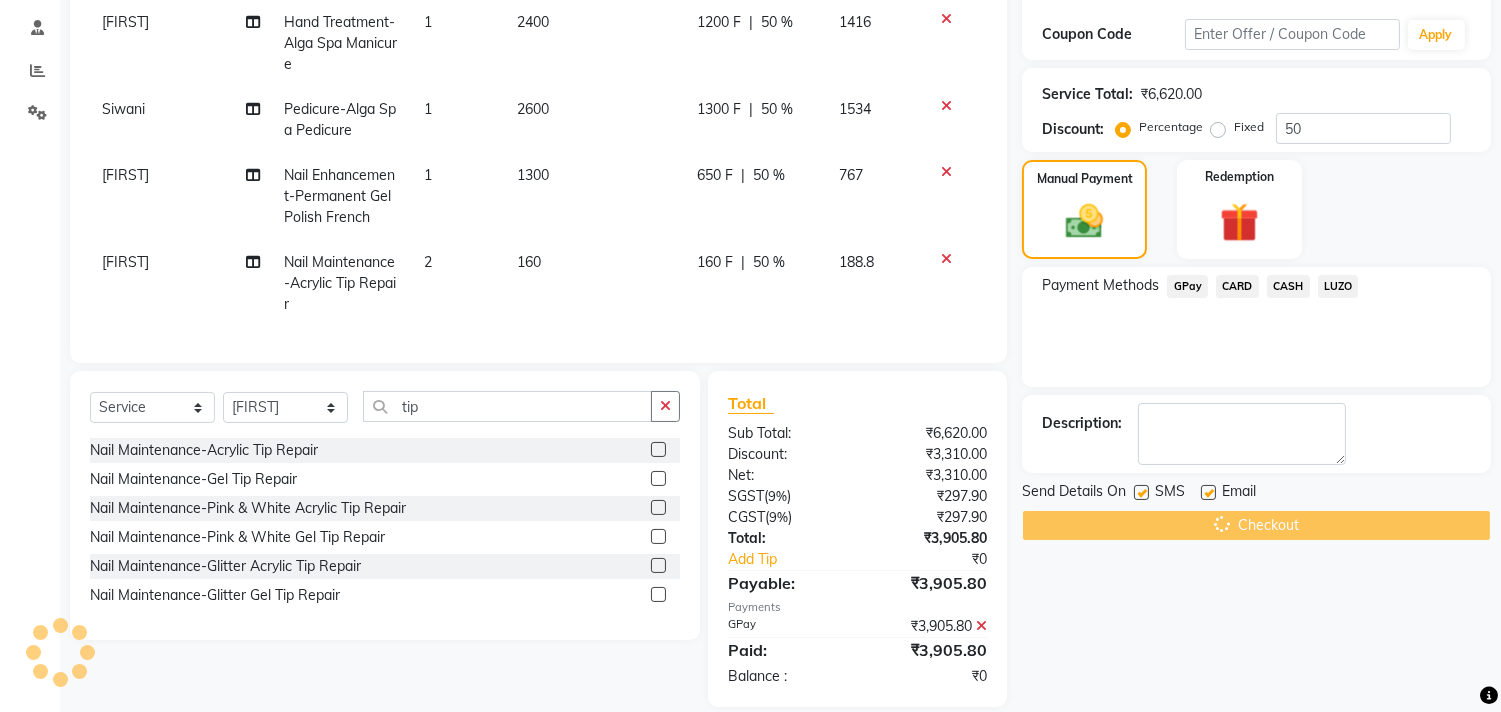 scroll, scrollTop: 371, scrollLeft: 0, axis: vertical 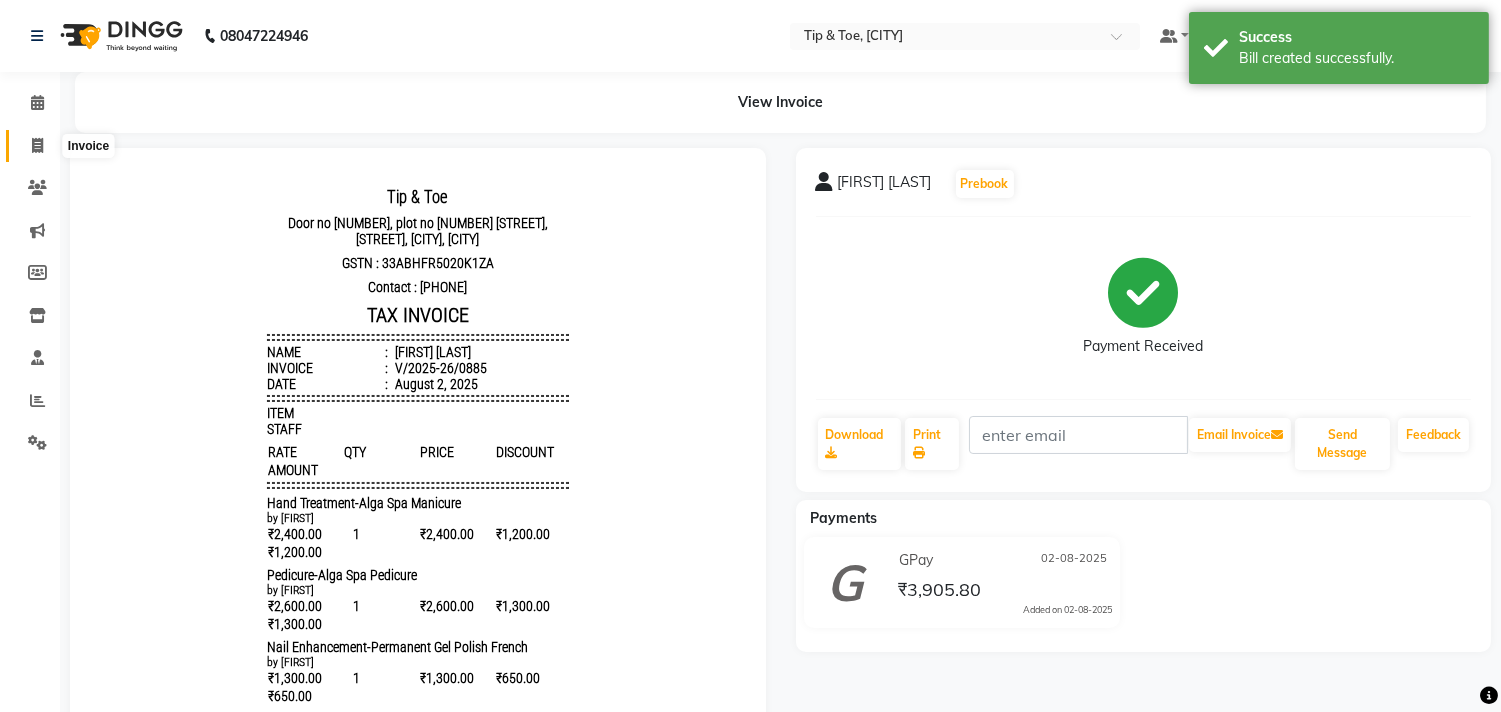 click 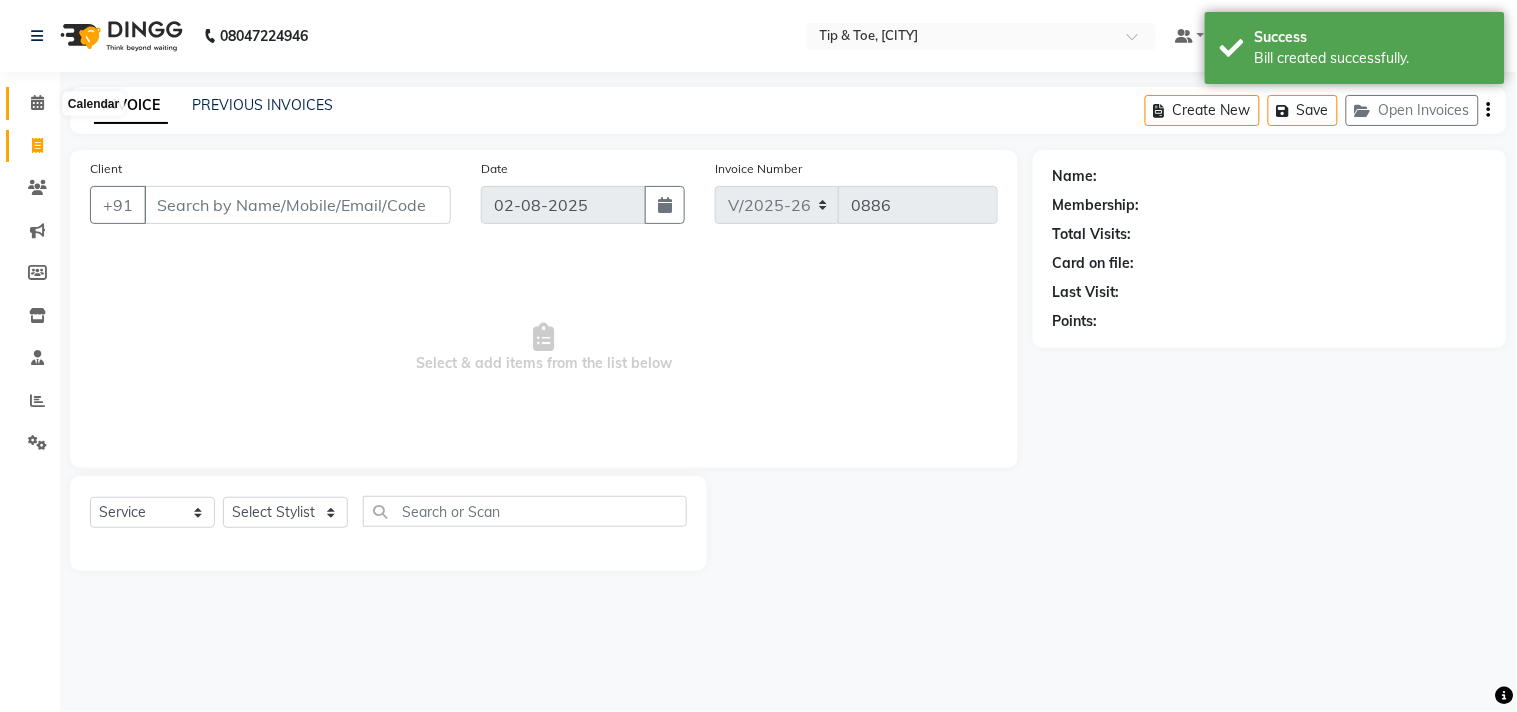 click 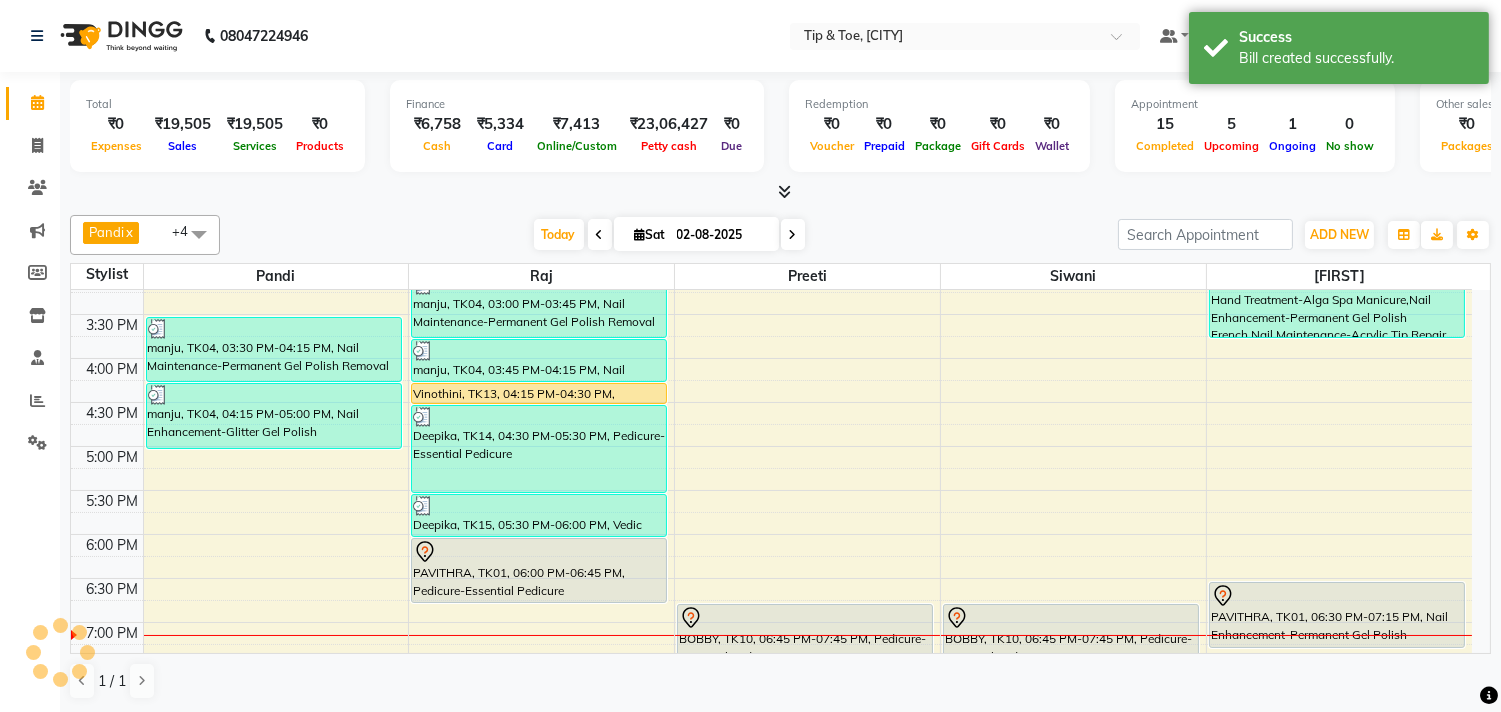 scroll, scrollTop: 623, scrollLeft: 0, axis: vertical 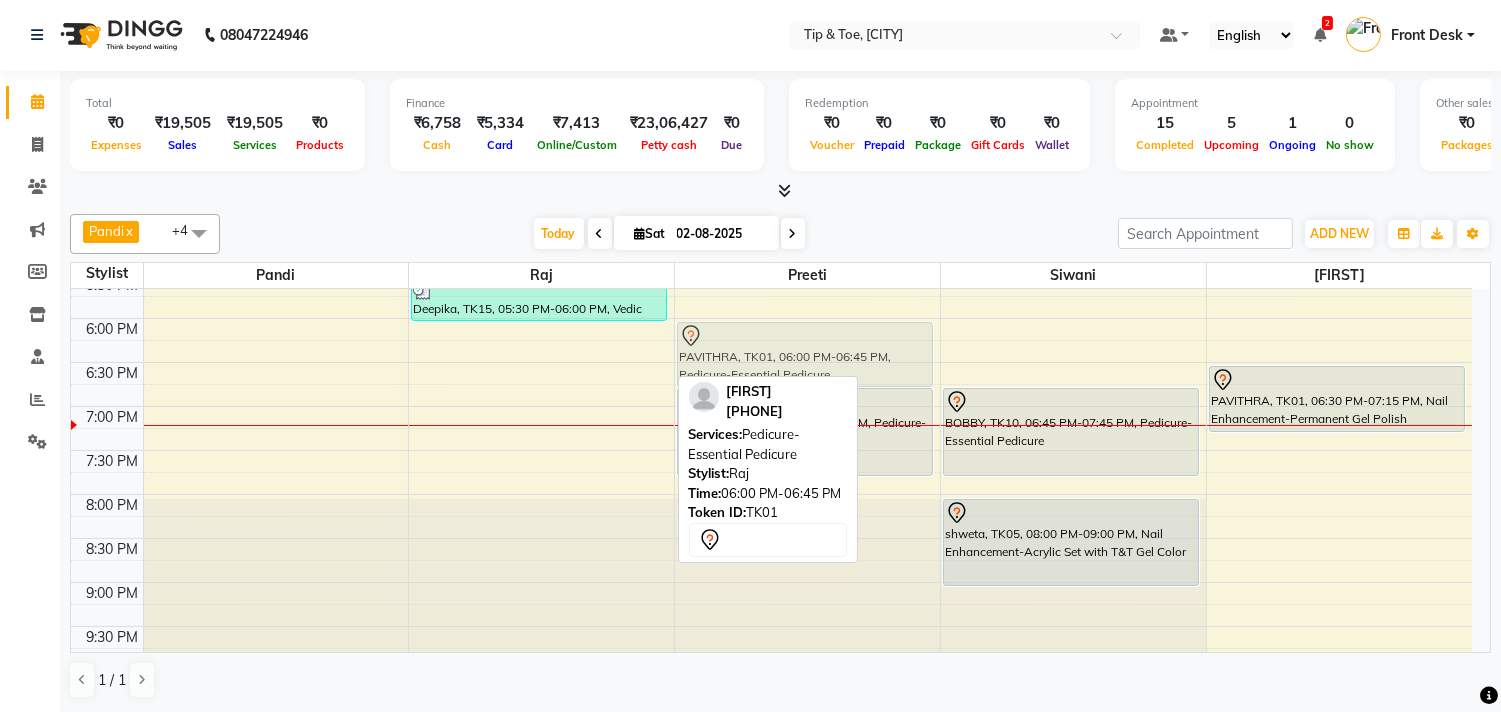 drag, startPoint x: 563, startPoint y: 357, endPoint x: 740, endPoint y: 363, distance: 177.10167 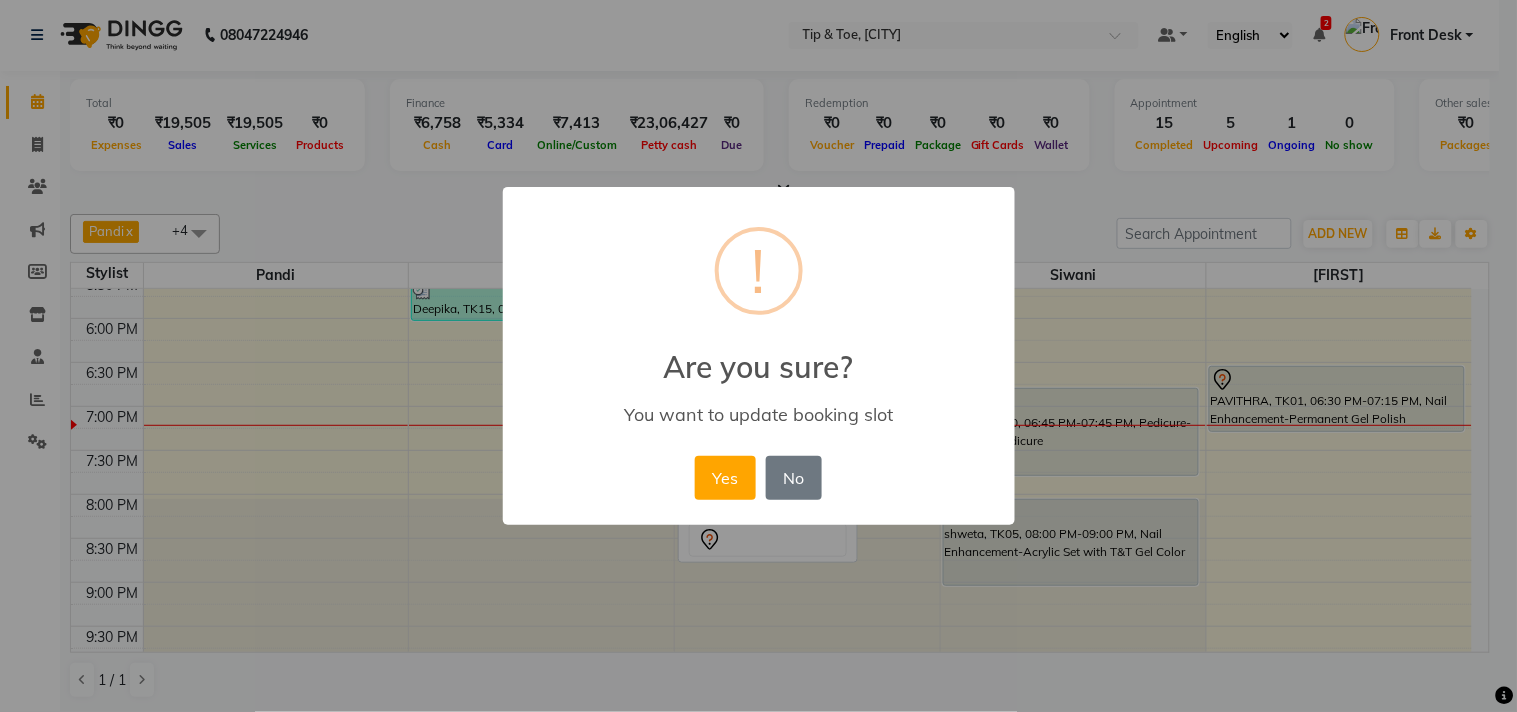 click on "Yes" at bounding box center [725, 478] 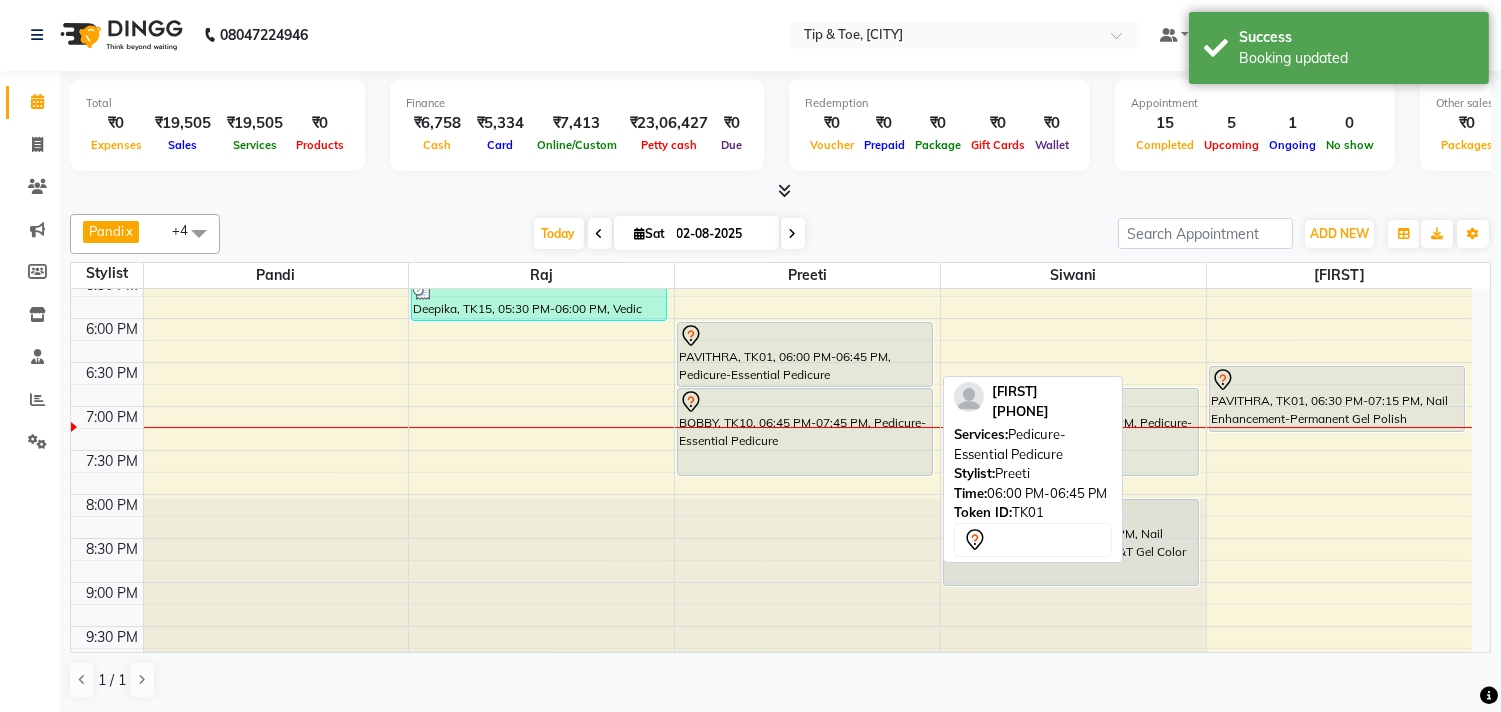 scroll, scrollTop: 651, scrollLeft: 0, axis: vertical 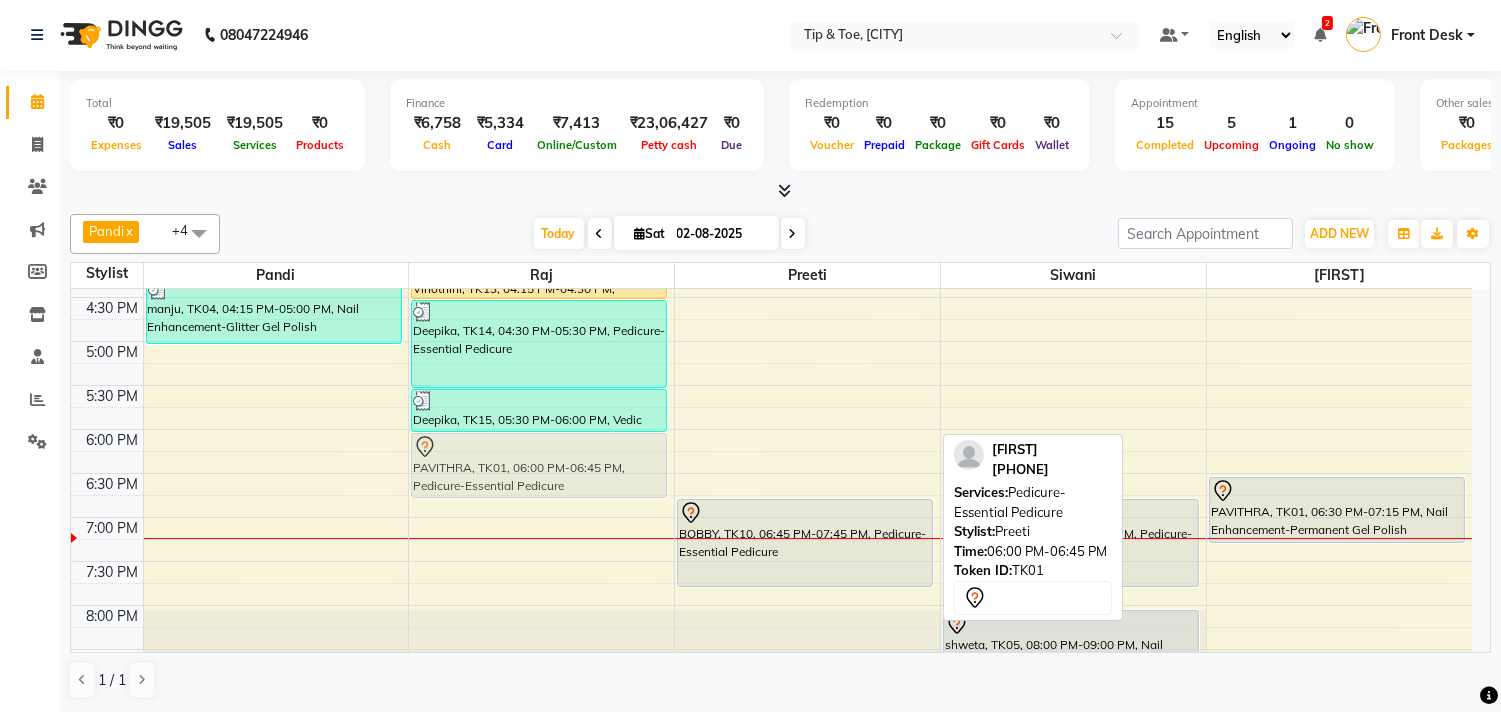 drag, startPoint x: 782, startPoint y: 461, endPoint x: 646, endPoint y: 460, distance: 136.00368 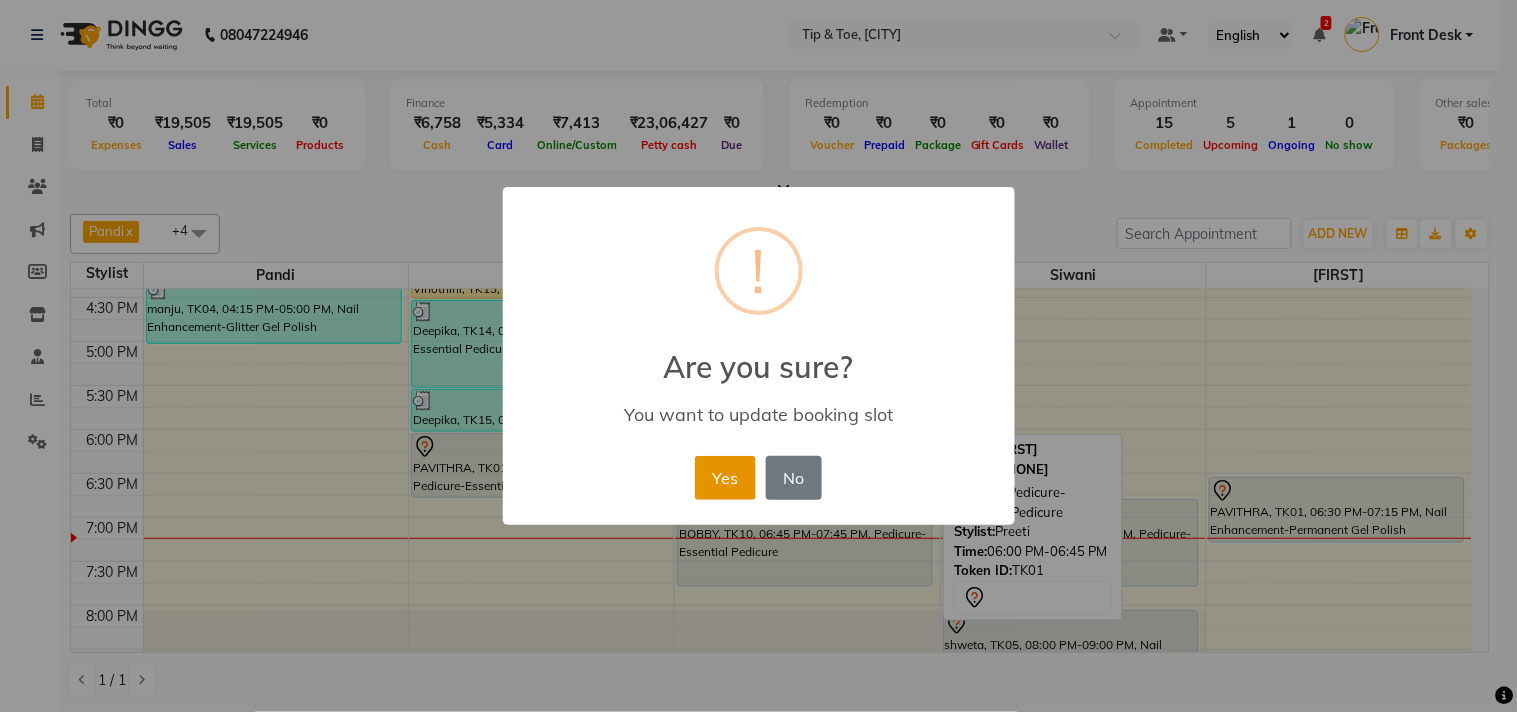click on "Yes" at bounding box center [725, 478] 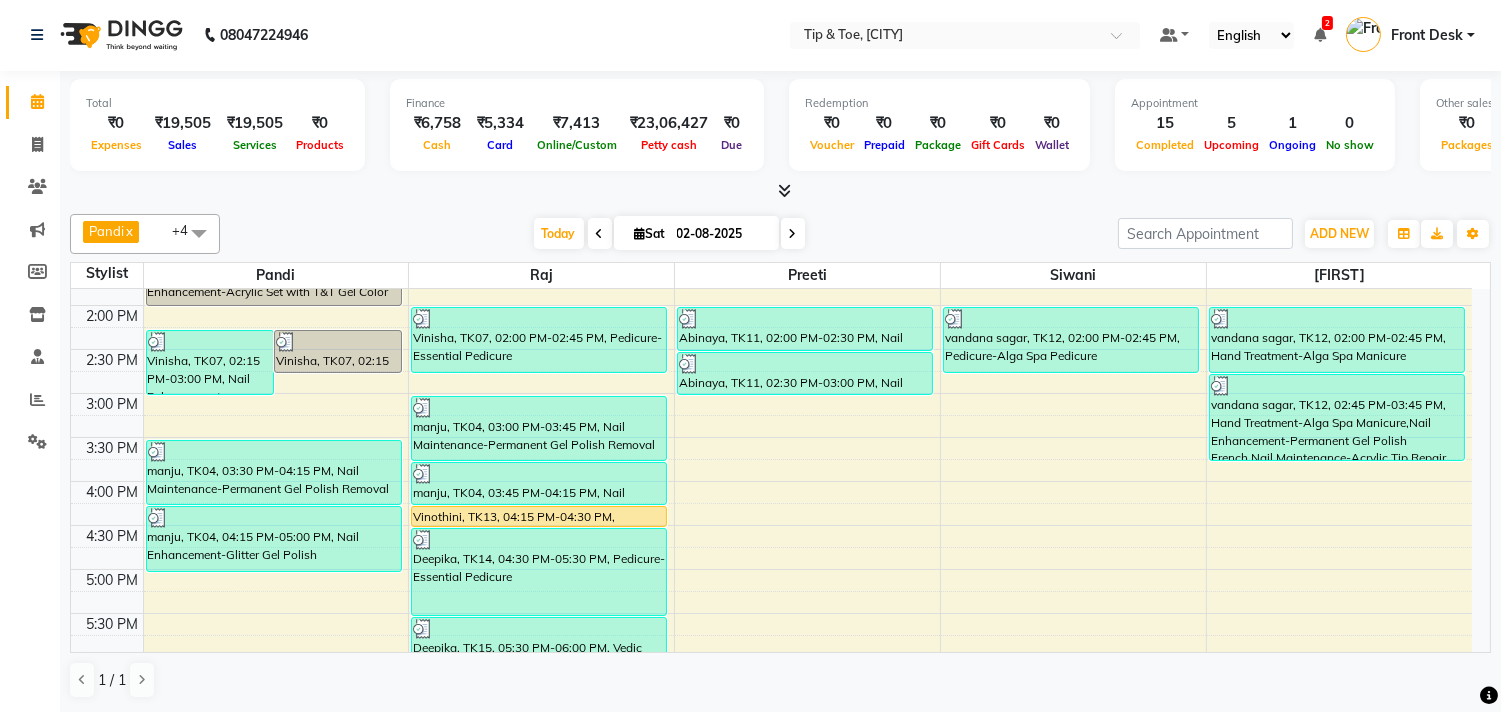 scroll, scrollTop: 777, scrollLeft: 0, axis: vertical 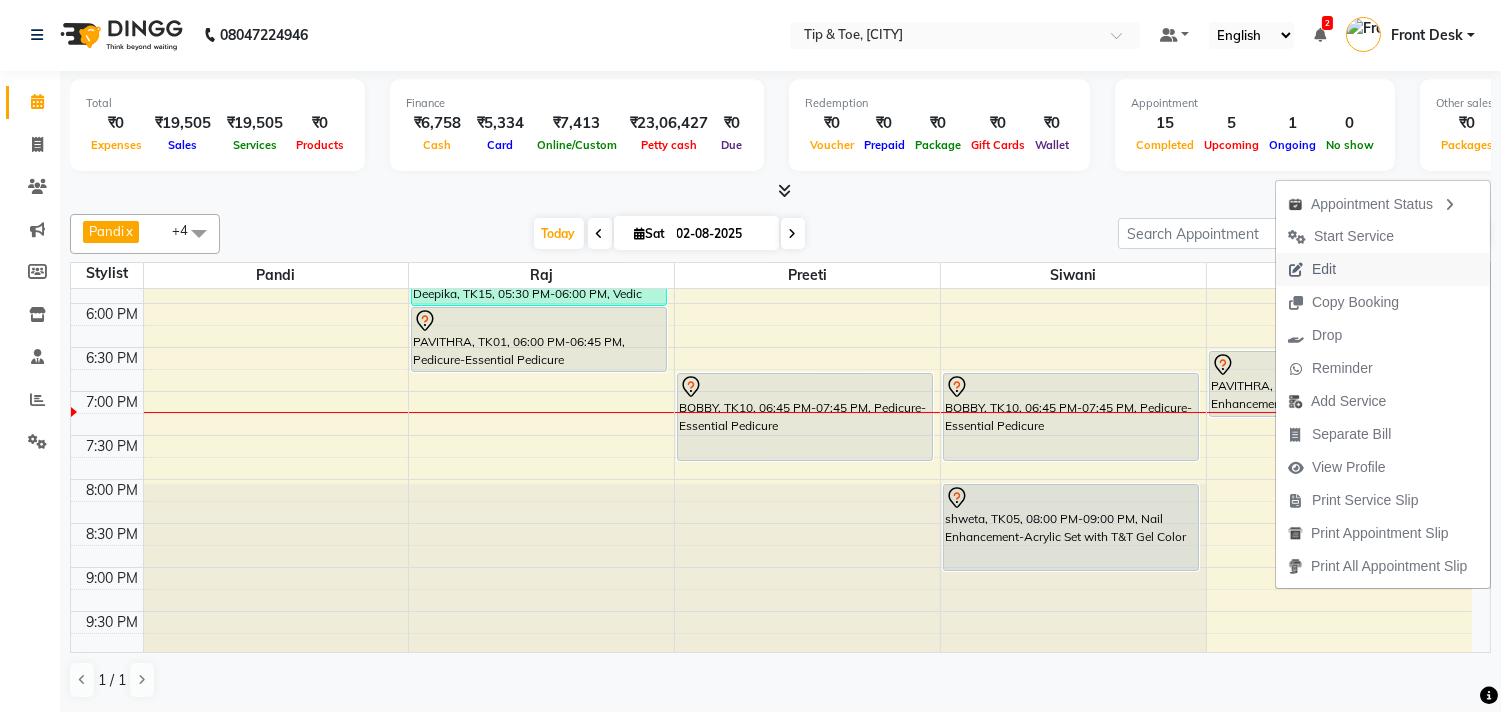 click at bounding box center [1296, 270] 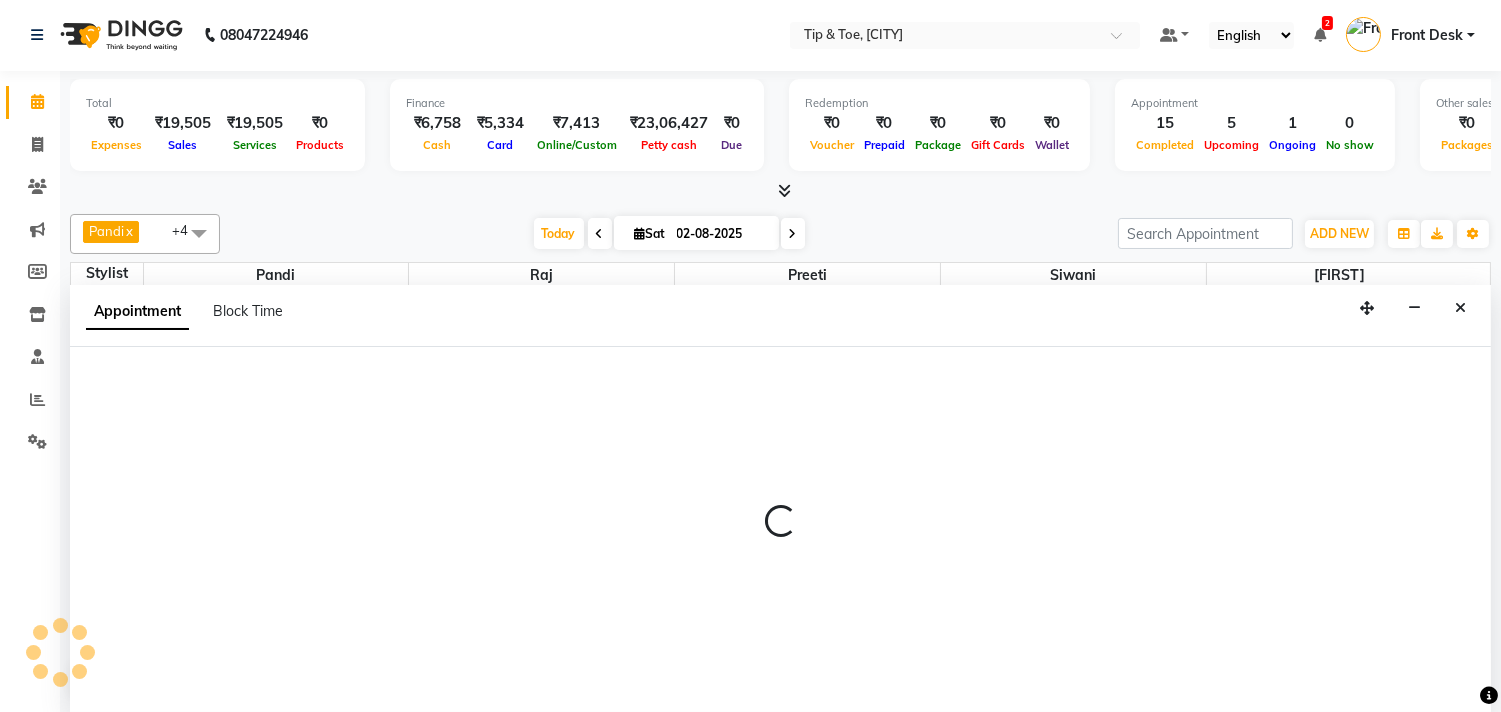 select on "tentative" 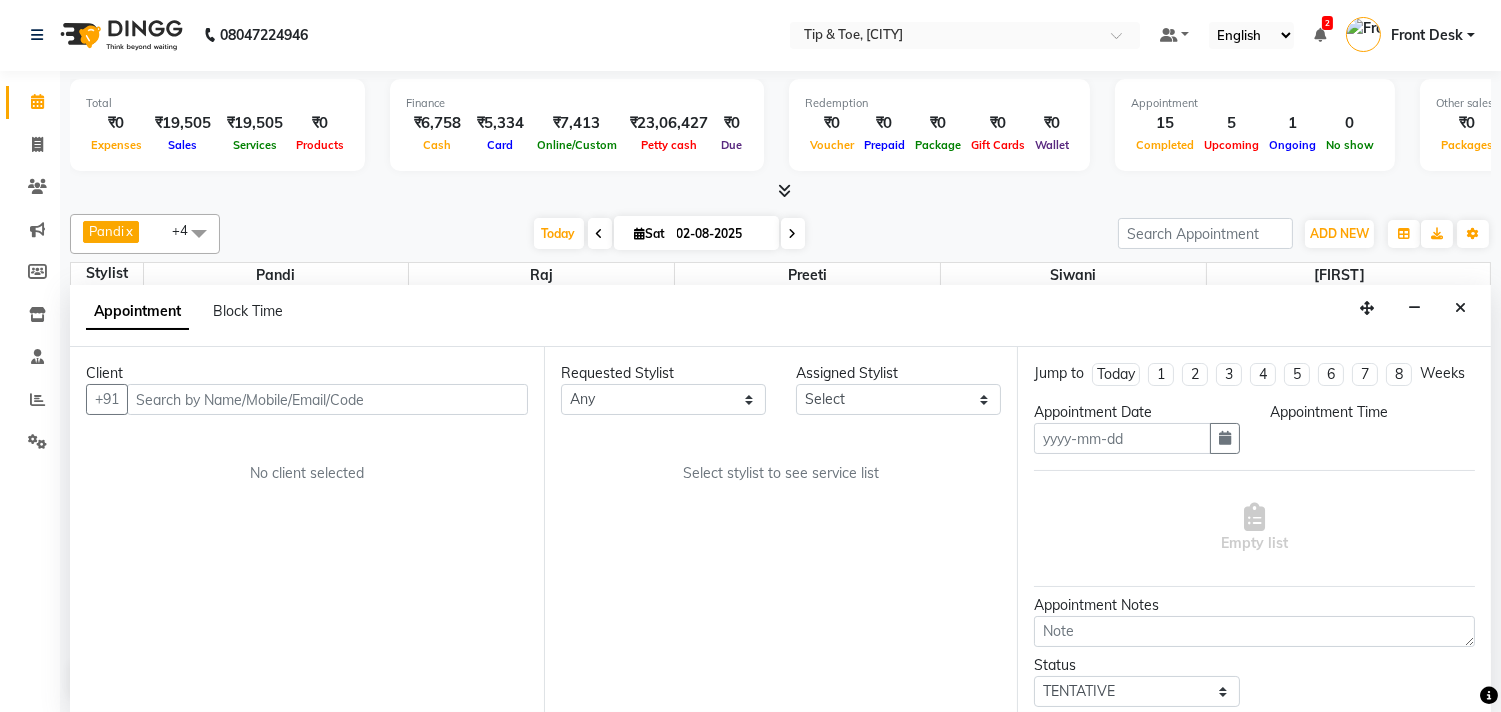 type on "02-08-2025" 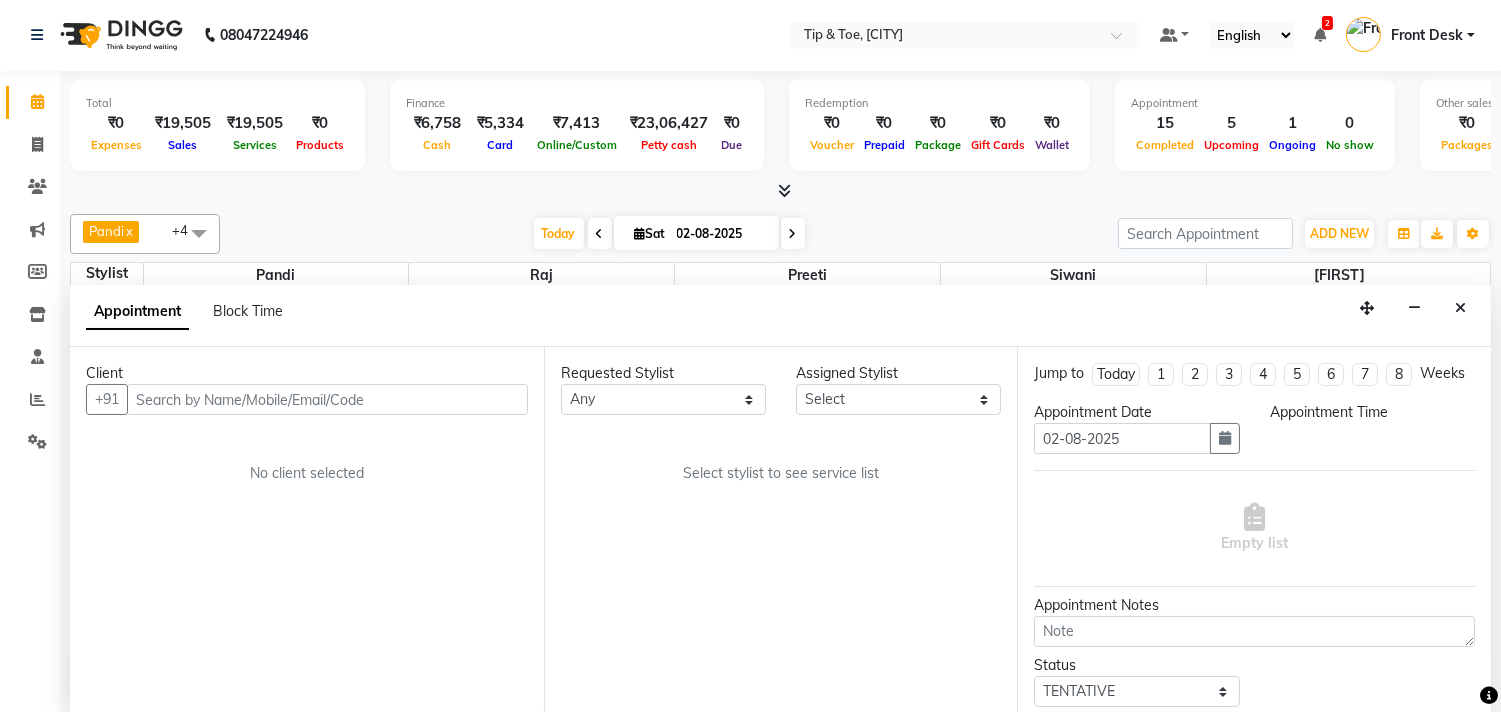 select on "75187" 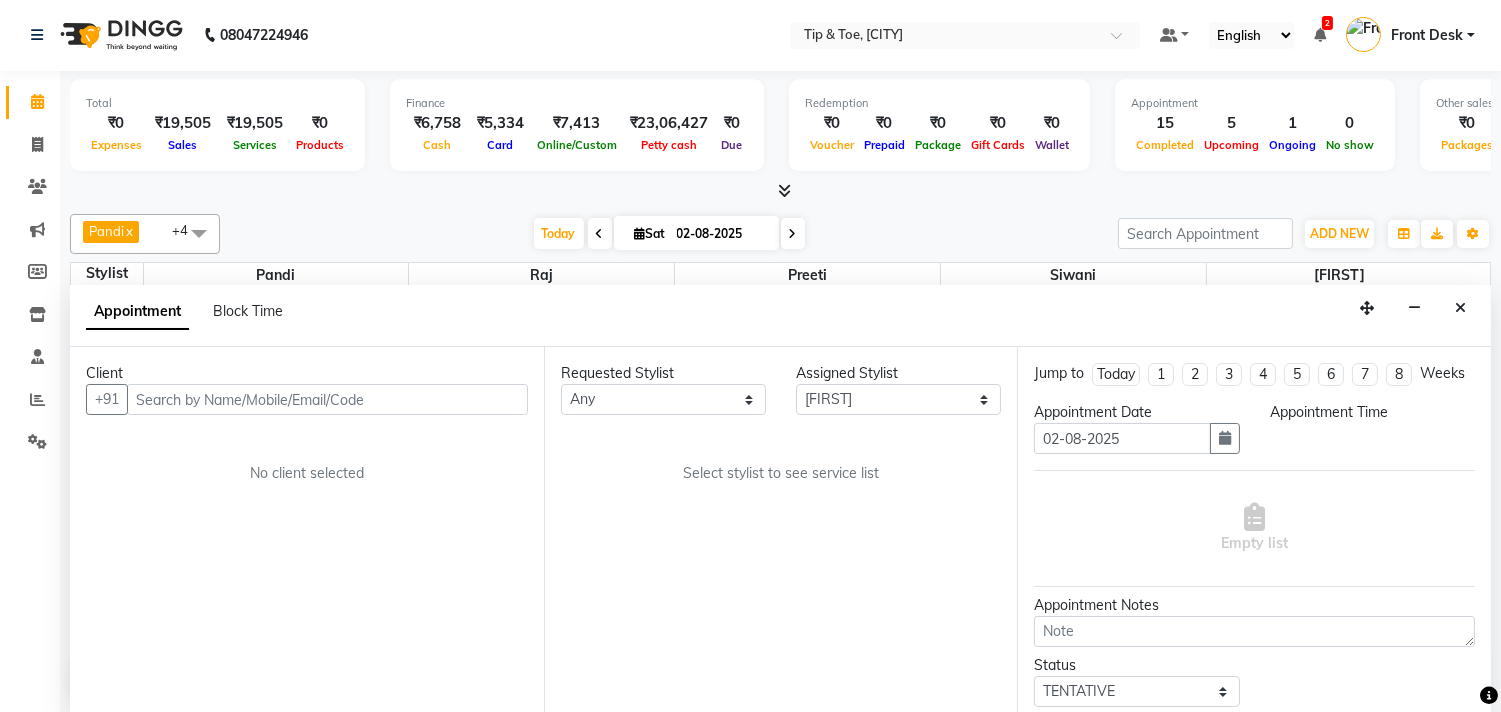 select on "1080" 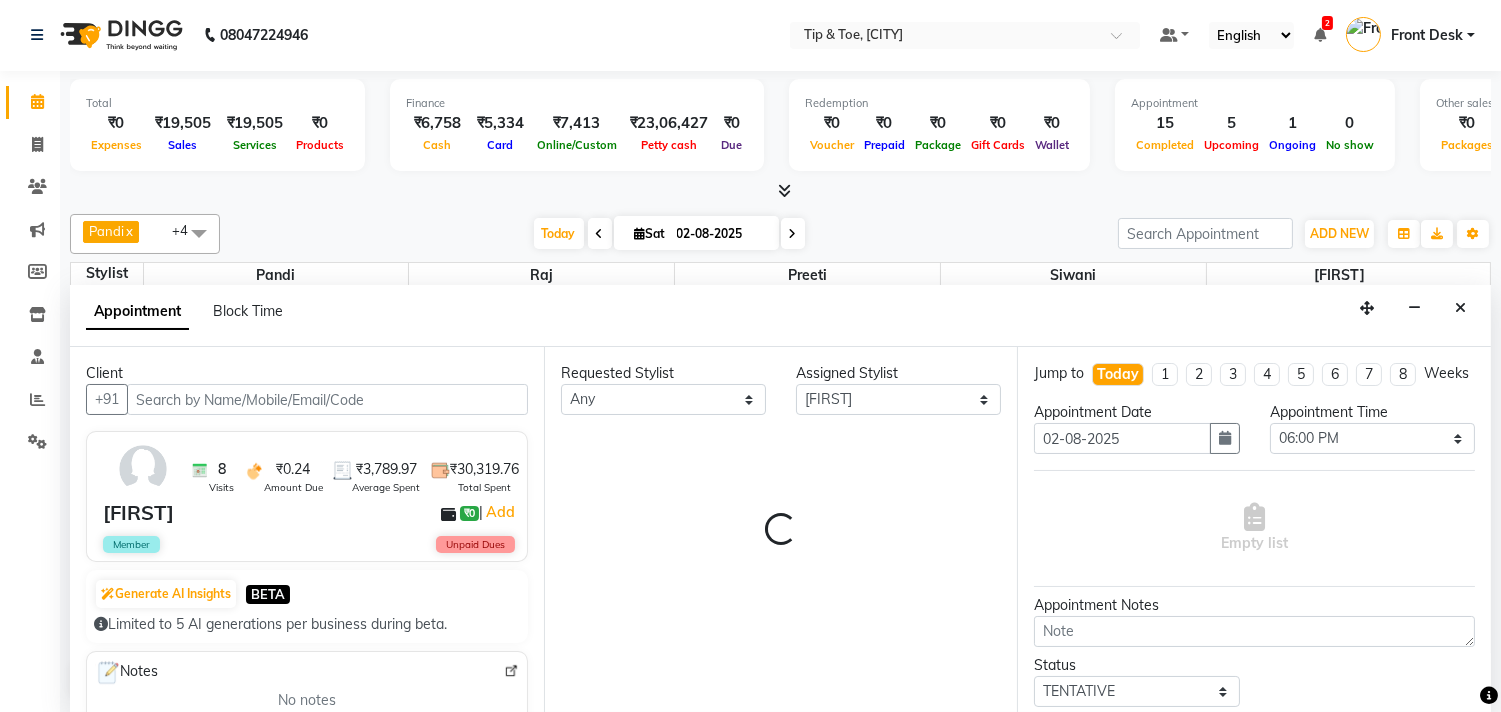 scroll, scrollTop: 873, scrollLeft: 0, axis: vertical 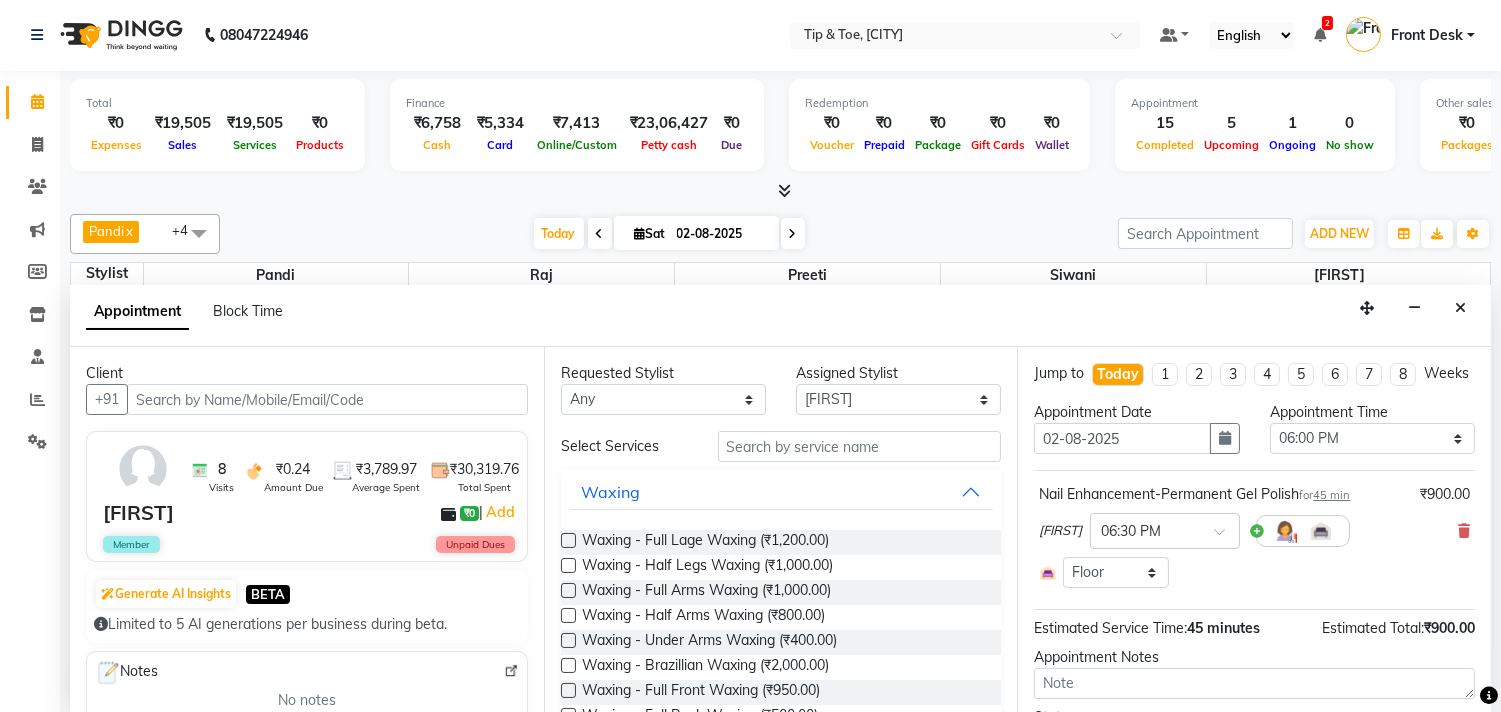 select on "2752" 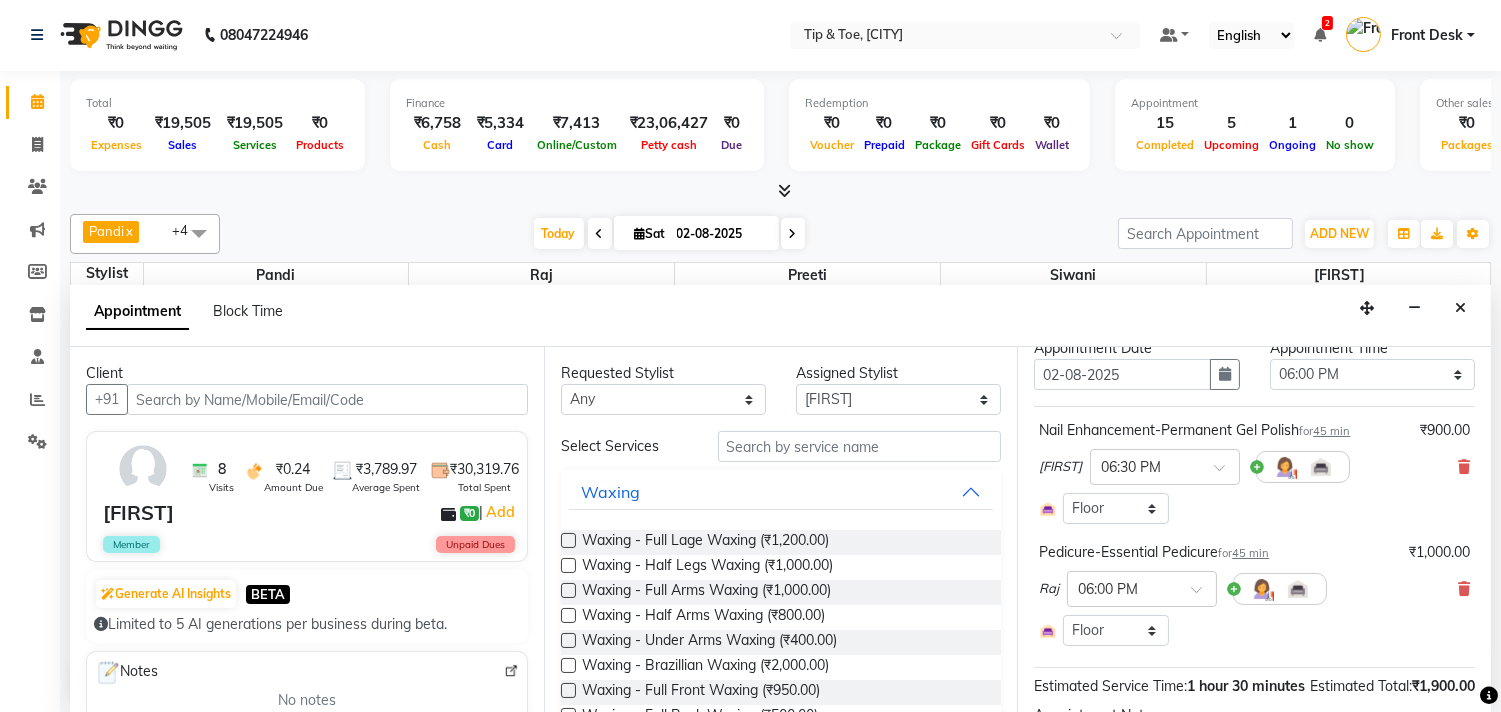scroll, scrollTop: 111, scrollLeft: 0, axis: vertical 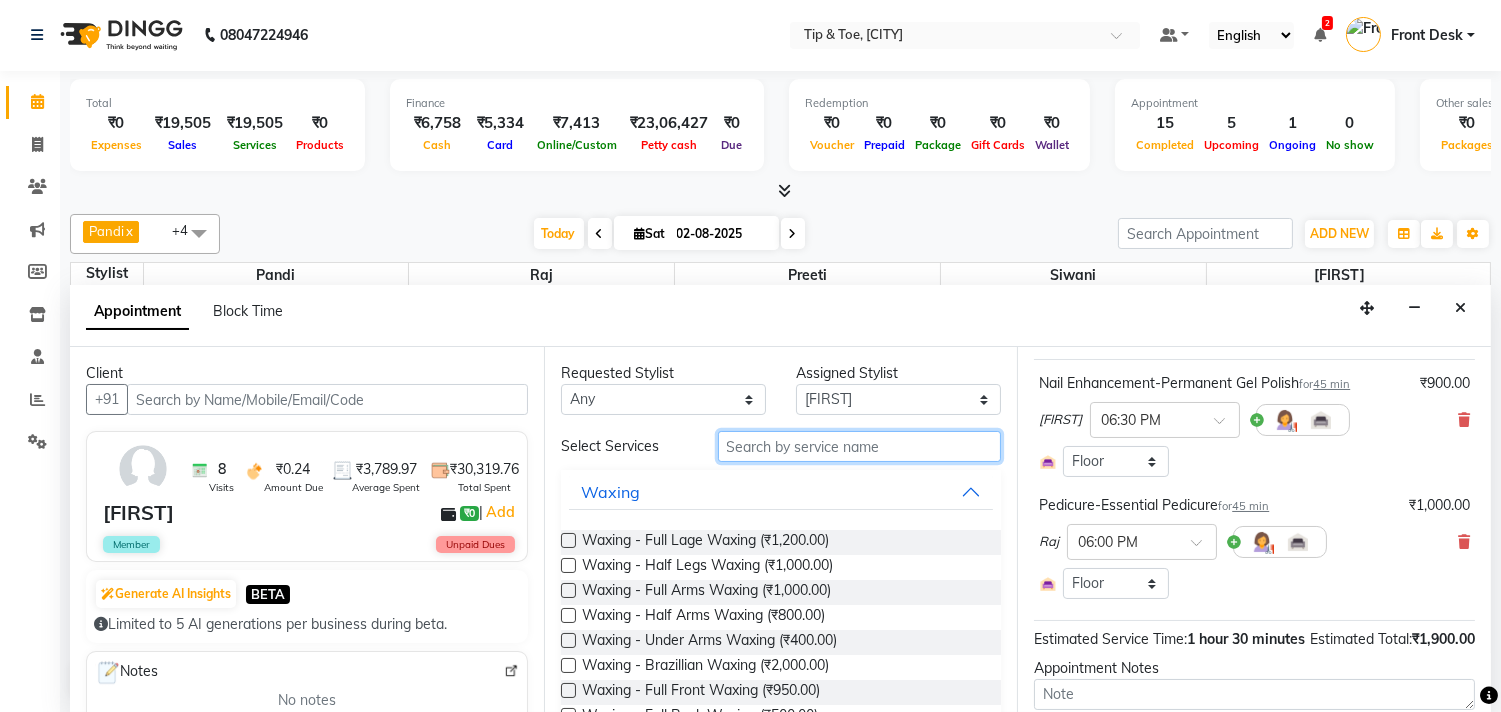 click at bounding box center (860, 446) 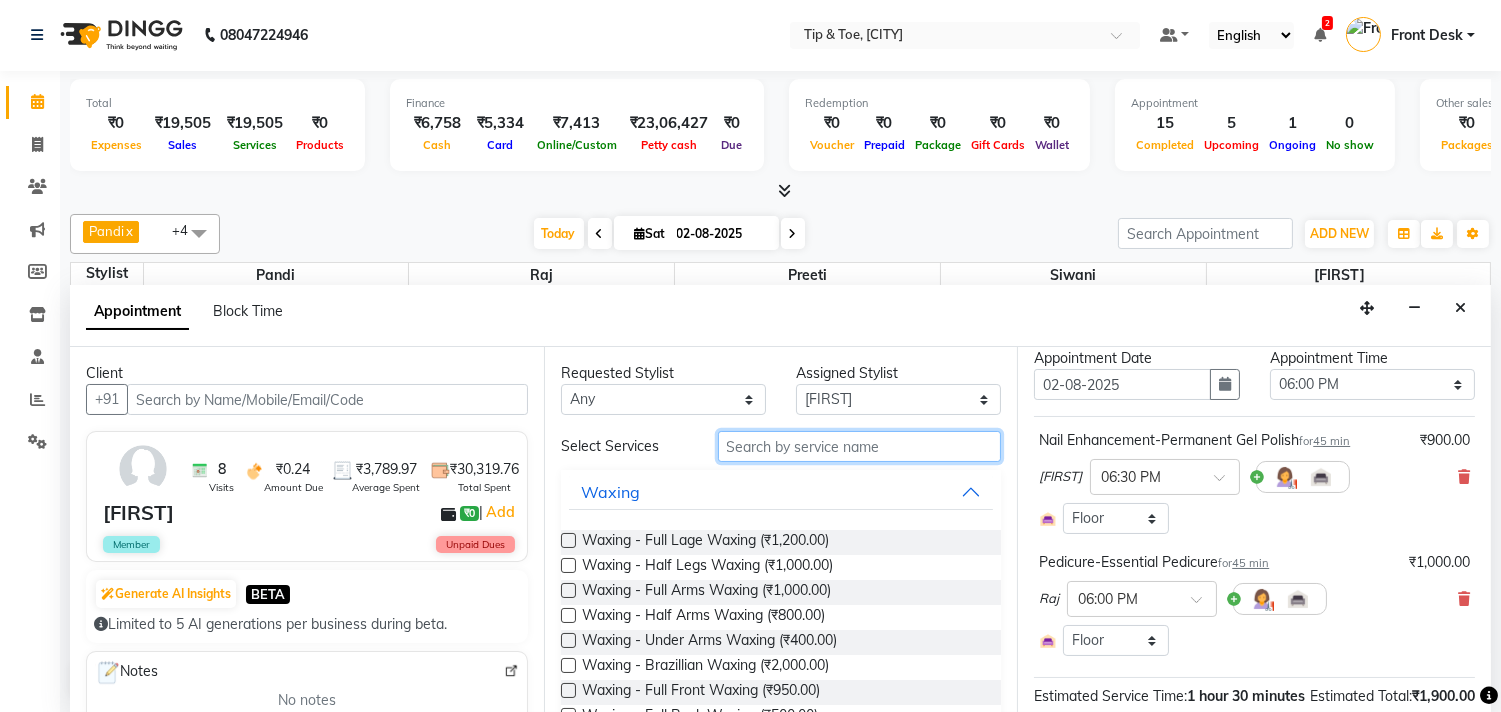 scroll, scrollTop: 0, scrollLeft: 0, axis: both 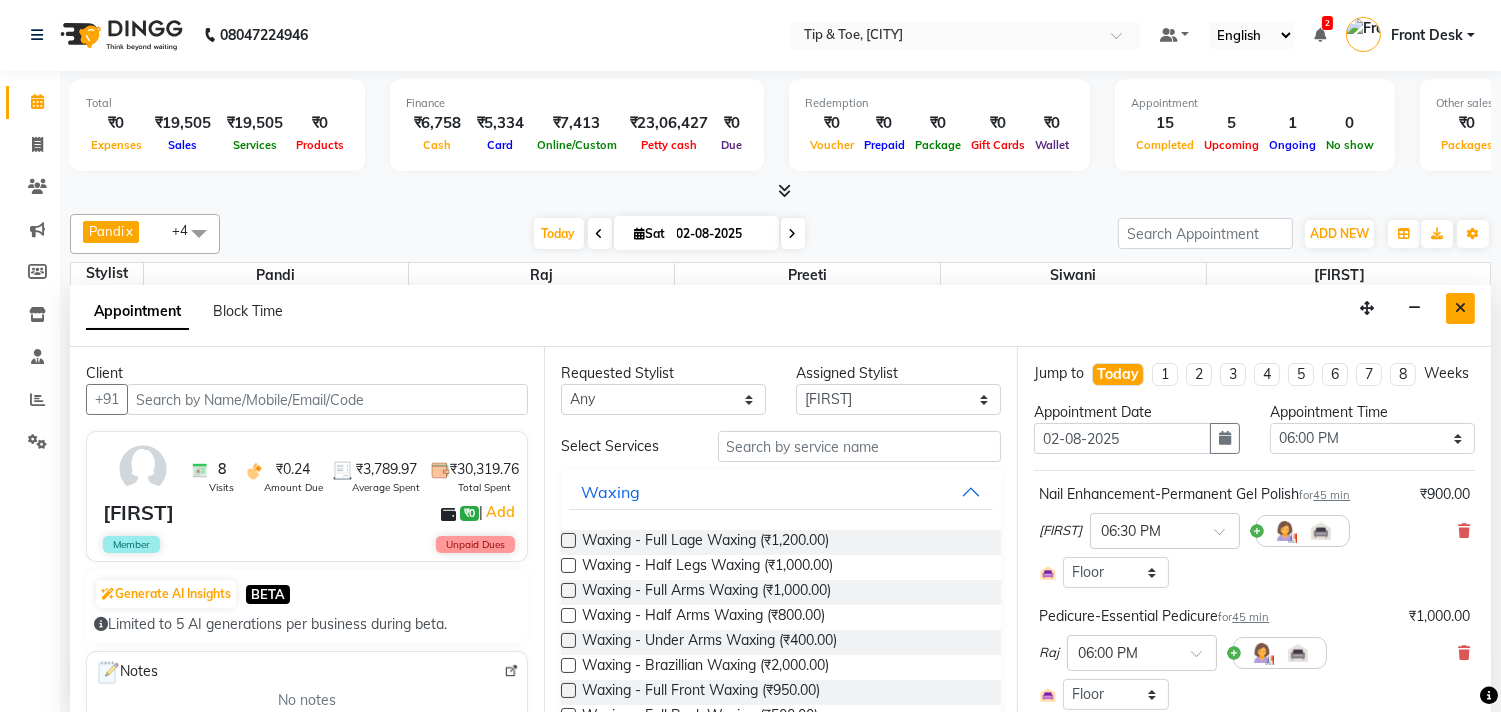 click at bounding box center (1460, 308) 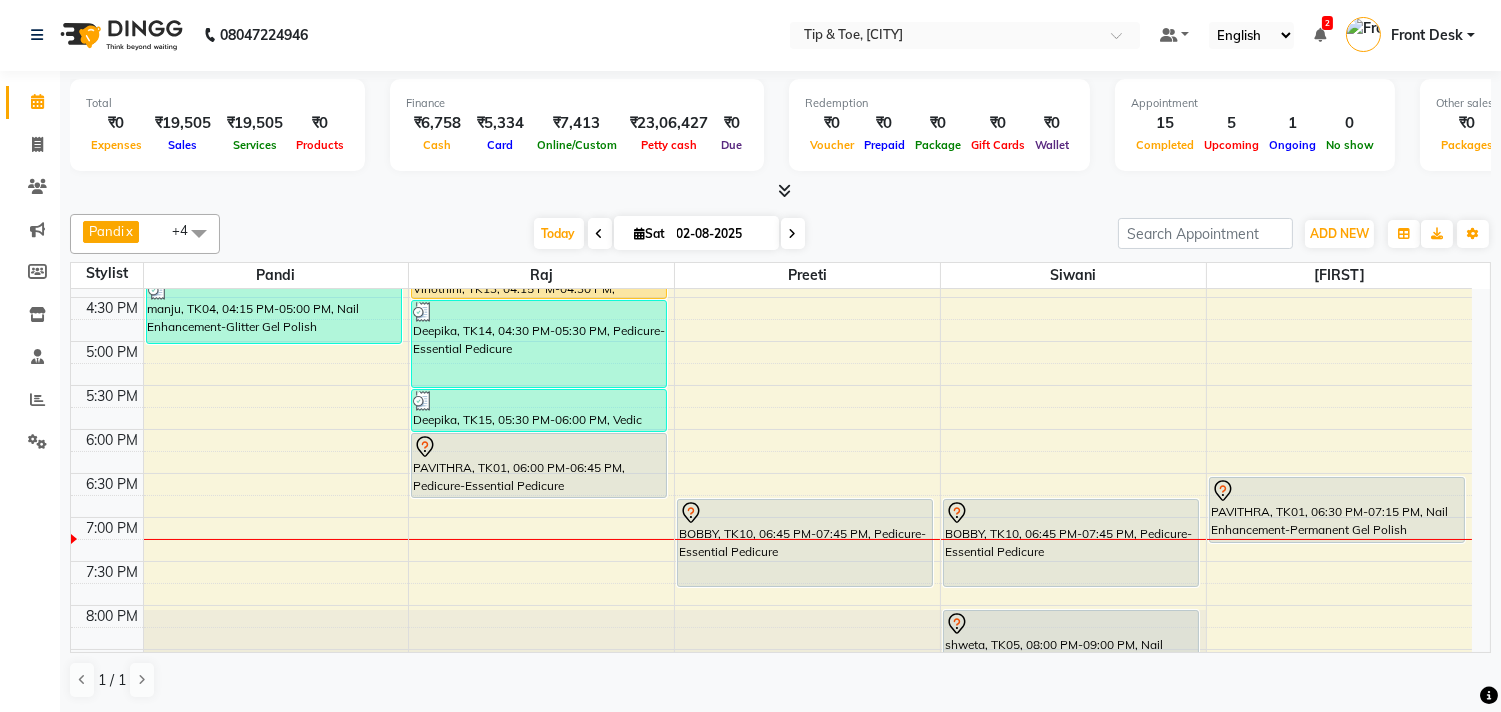 scroll, scrollTop: 762, scrollLeft: 0, axis: vertical 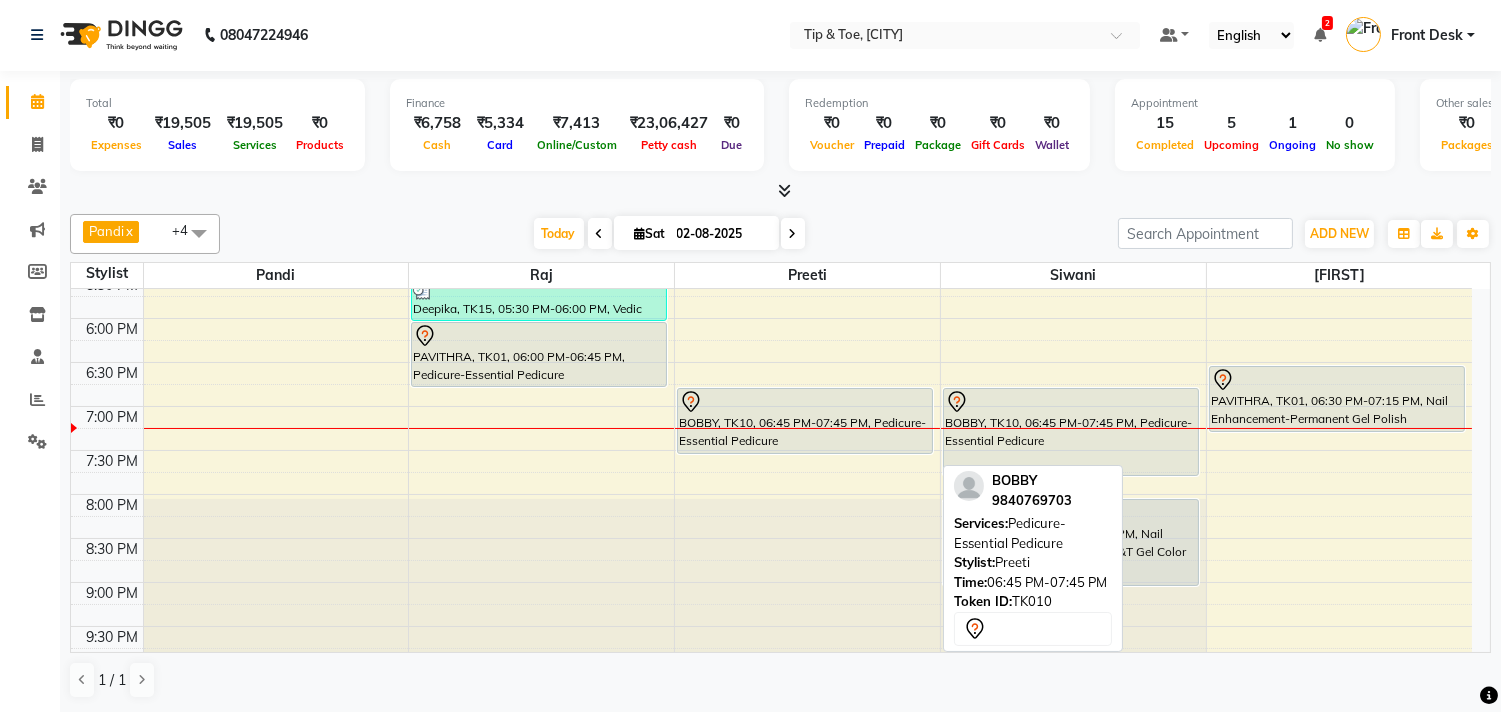 click on "Anoushka, TK08, 11:15 AM-01:20 PM, Nail Maintenance-Gel Nail Re-fills,Nail Maintenance-Gel Tip Repair,Nail Enhancement-Permanent Gel Polish French     Abinaya, TK11, 02:00 PM-02:30 PM, Nail Maintenance-Permanent Gel Polish Removal     Abinaya, TK11, 02:30 PM-03:00 PM, Nail Enhancement-Permanent Gel Polish             BOBBY, TK10, 06:45 PM-07:45 PM, Pedicure-Essential Pedicure             BOBBY, TK10, 06:45 PM-07:45 PM, Pedicure-Essential Pedicure" at bounding box center (807, 142) 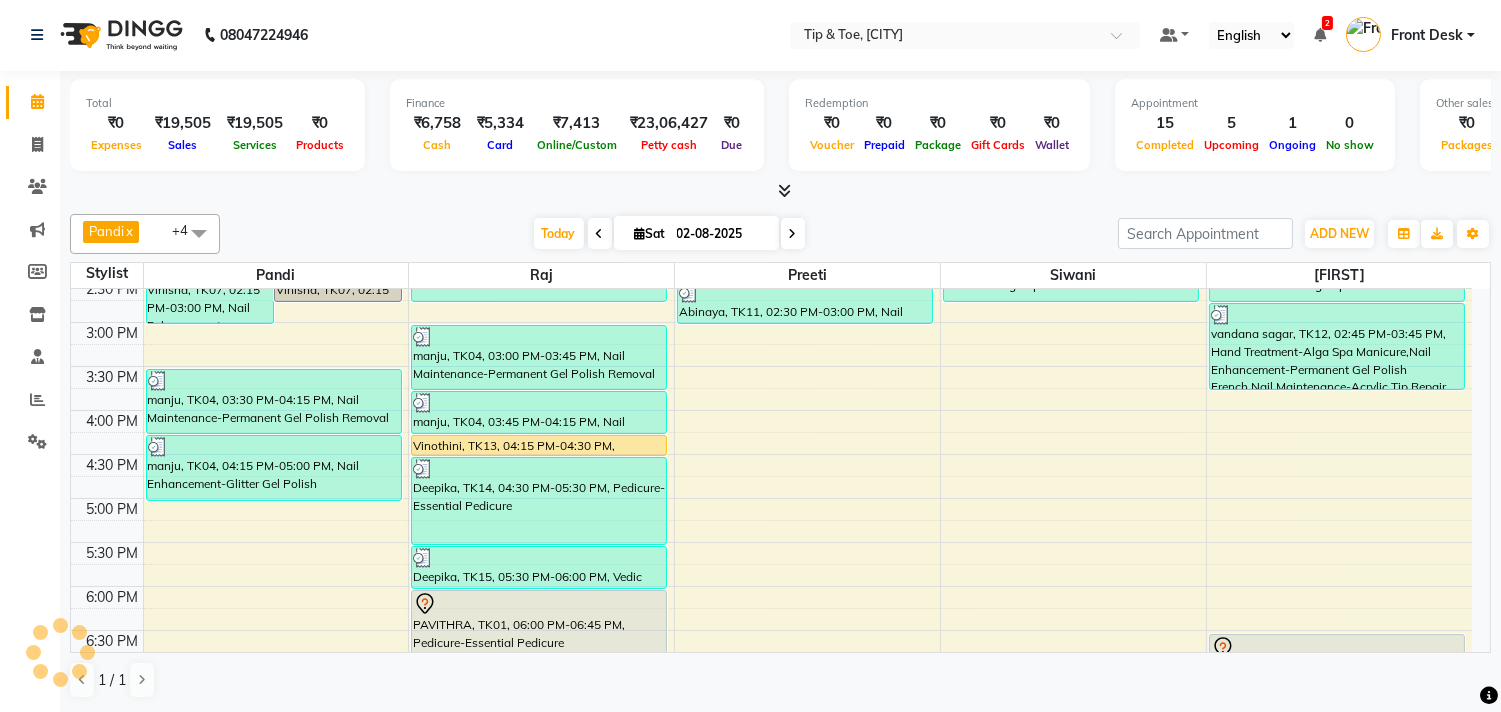 scroll, scrollTop: 873, scrollLeft: 0, axis: vertical 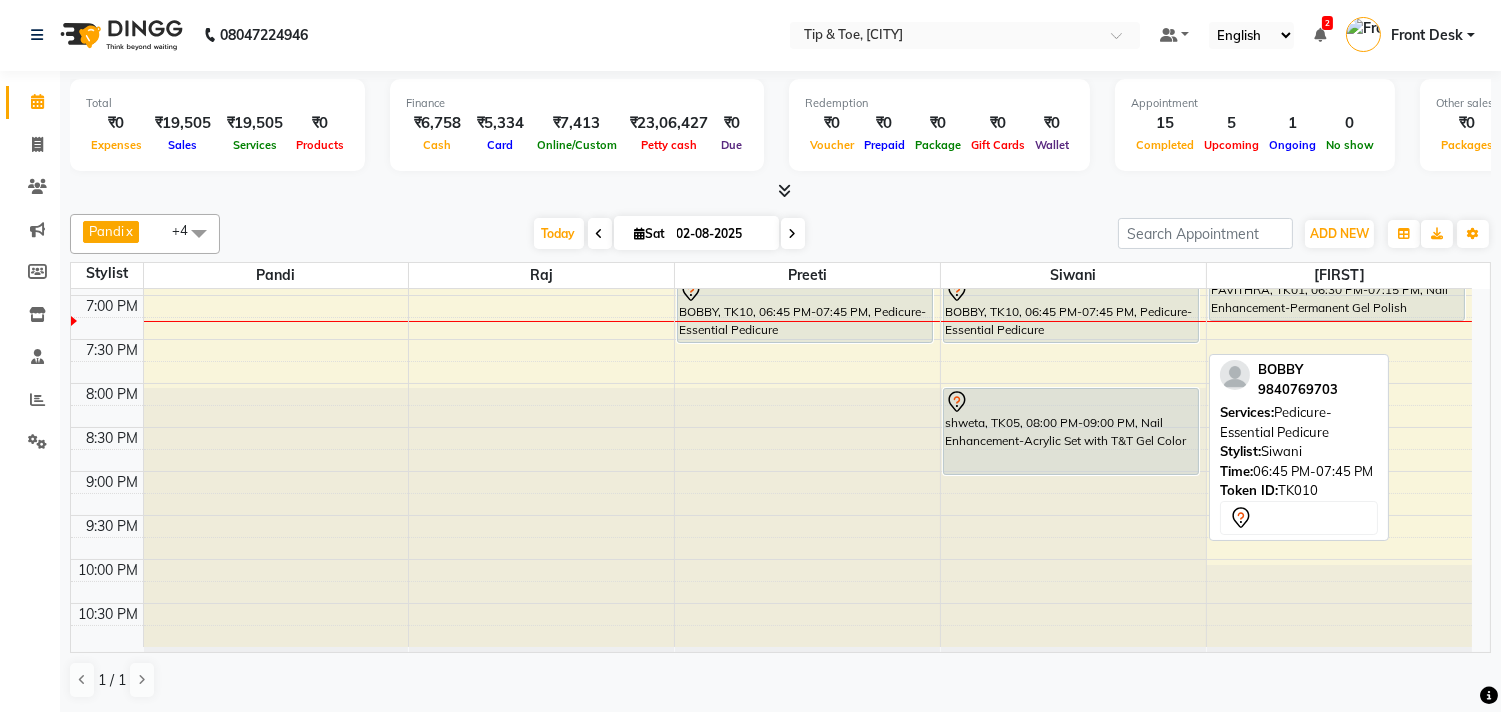 drag, startPoint x: 1111, startPoint y: 358, endPoint x: 1106, endPoint y: 336, distance: 22.561028 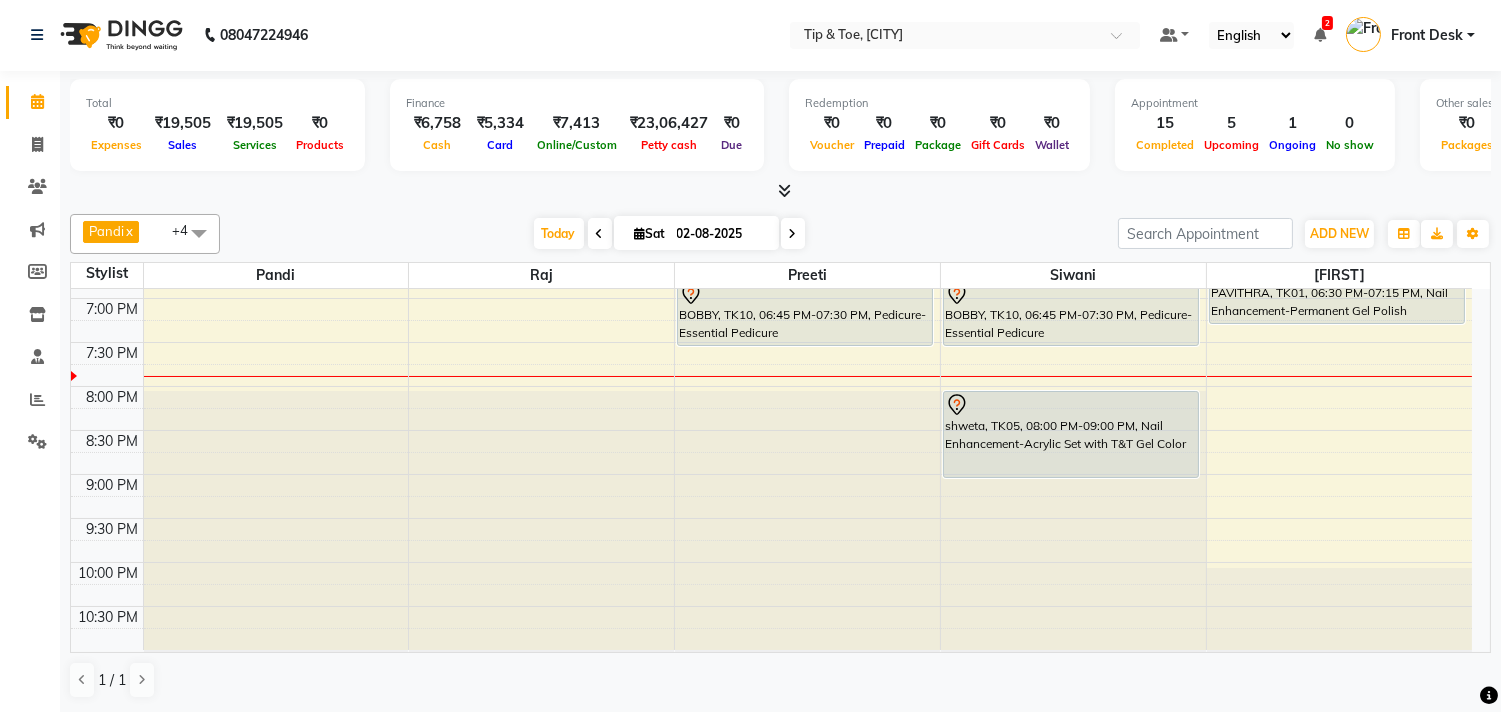scroll, scrollTop: 873, scrollLeft: 0, axis: vertical 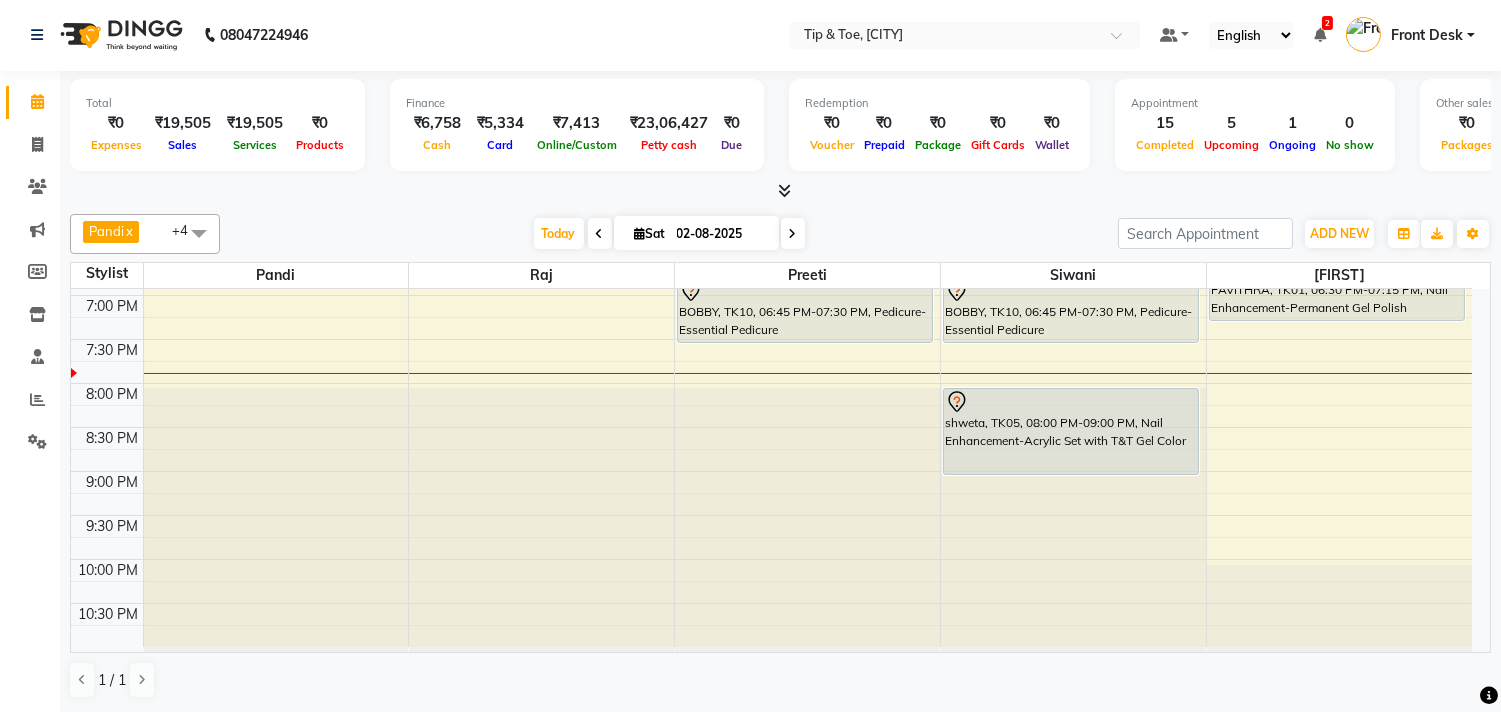 click on "9:00 AM 9:30 AM 10:00 AM 10:30 AM 11:00 AM 11:30 AM 12:00 PM 12:30 PM 1:00 PM 1:30 PM 2:00 PM 2:30 PM 3:00 PM 3:30 PM 4:00 PM 4:30 PM 5:00 PM 5:30 PM 6:00 PM 6:30 PM 7:00 PM 7:30 PM 8:00 PM 8:30 PM 9:00 PM 9:30 PM 10:00 PM 10:30 PM     Vinisha, TK07, 02:15 PM-03:00 PM, Nail Enhancement-Chrome/Metallic Nails     Vinisha, TK07, 02:15 PM-02:45 PM, Nail Enhancement-Permanent Gel Polish    Shruthi, TK02, 11:00 AM-12:00 PM, Nail Enhancement-Acrylic Overlays    kumar, TK06, 01:30 PM-02:00 PM, Nail Enhancement-Acrylic Set with T&T Gel Color     manju, TK04, 03:30 PM-04:15 PM, Nail Maintenance-Permanent Gel Polish Removal     manju, TK04, 04:15 PM-05:00 PM, Nail Enhancement-Glitter Gel Polish     PRIYANKA, TK09, 12:00 PM-12:45 PM, Pedicure-Foot Facial Detox Pedicure     Vinisha, TK07, 02:00 PM-02:45 PM, Pedicure-Essential Pedicure     manju, TK04, 03:00 PM-03:45 PM, Nail Maintenance-Permanent Gel Polish Removal     manju, TK04, 03:45 PM-04:15 PM, Nail Enhancement-Permanent Gel Polish" at bounding box center (771, 31) 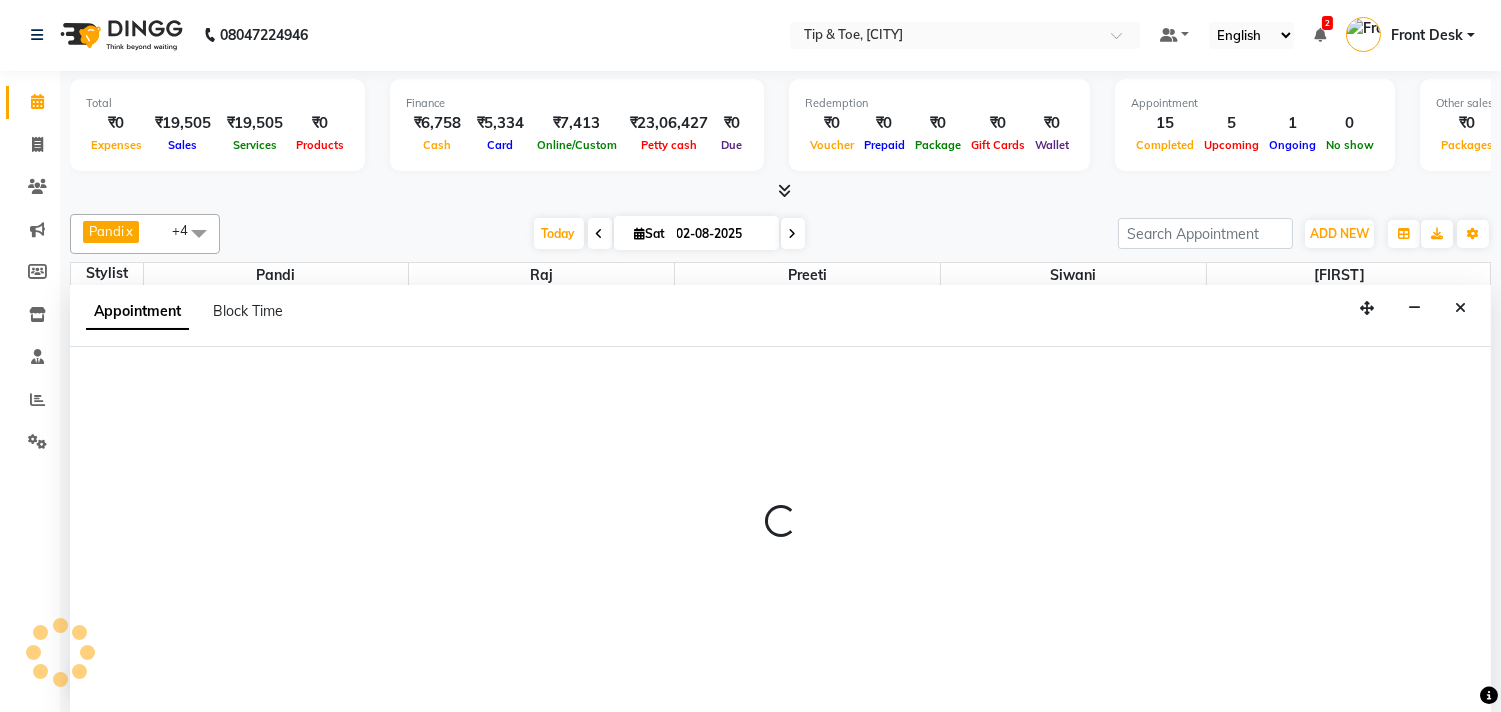 select on "39915" 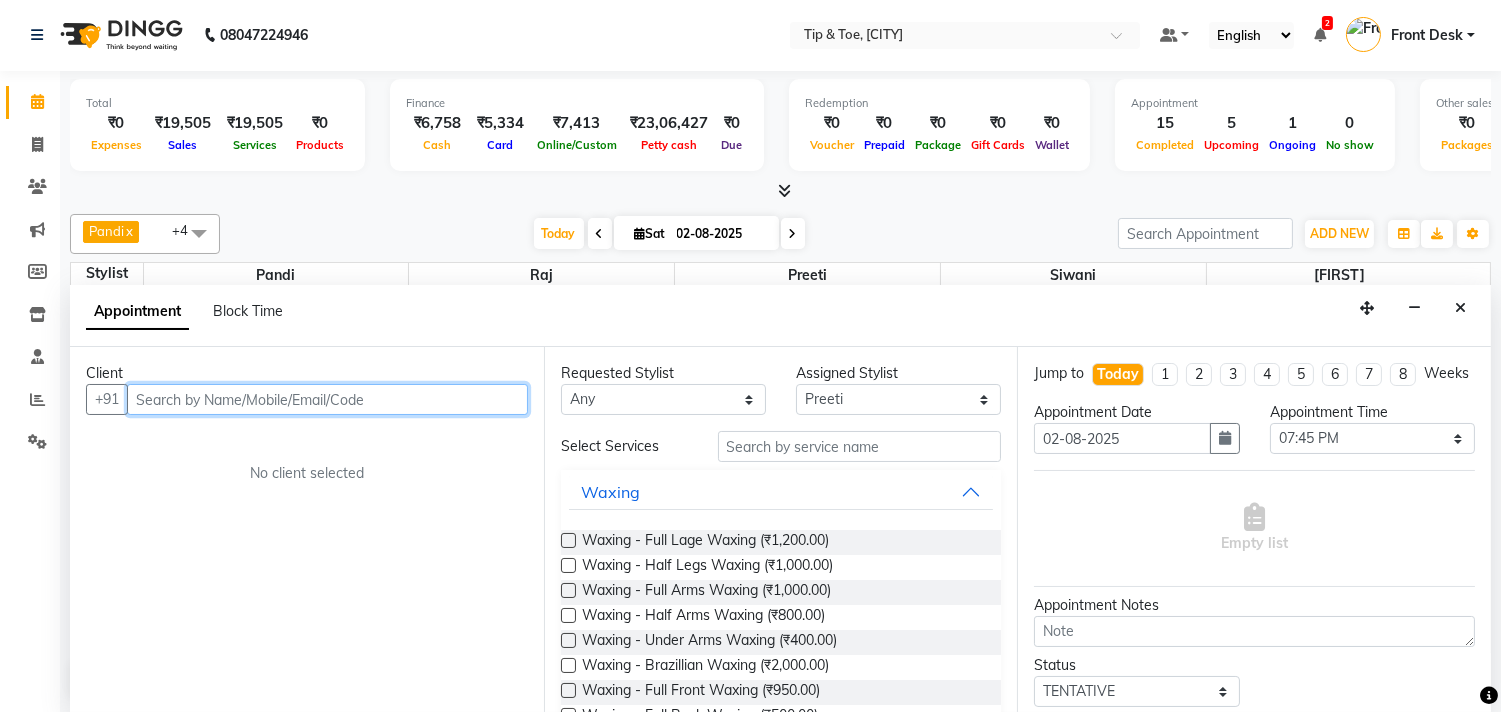 click at bounding box center [327, 399] 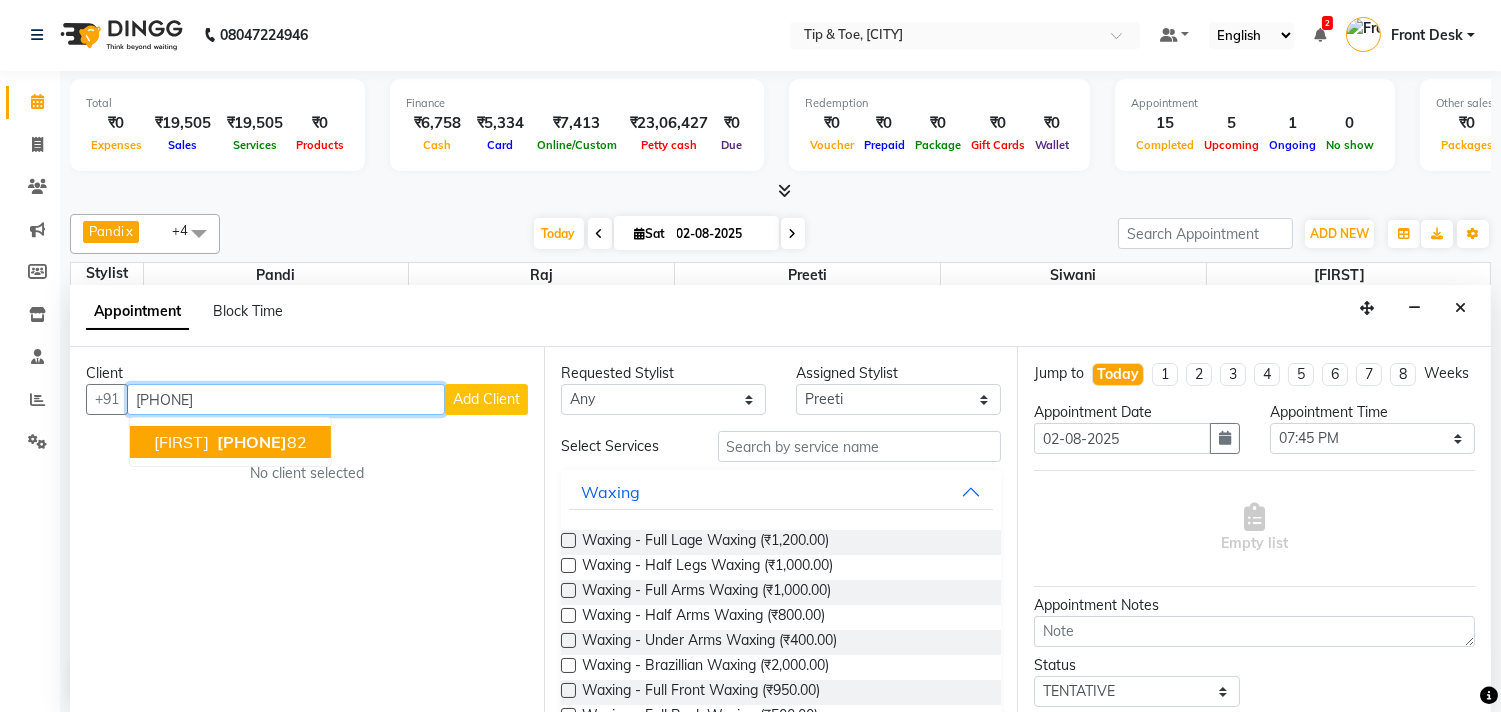 click on "95661919" at bounding box center [252, 442] 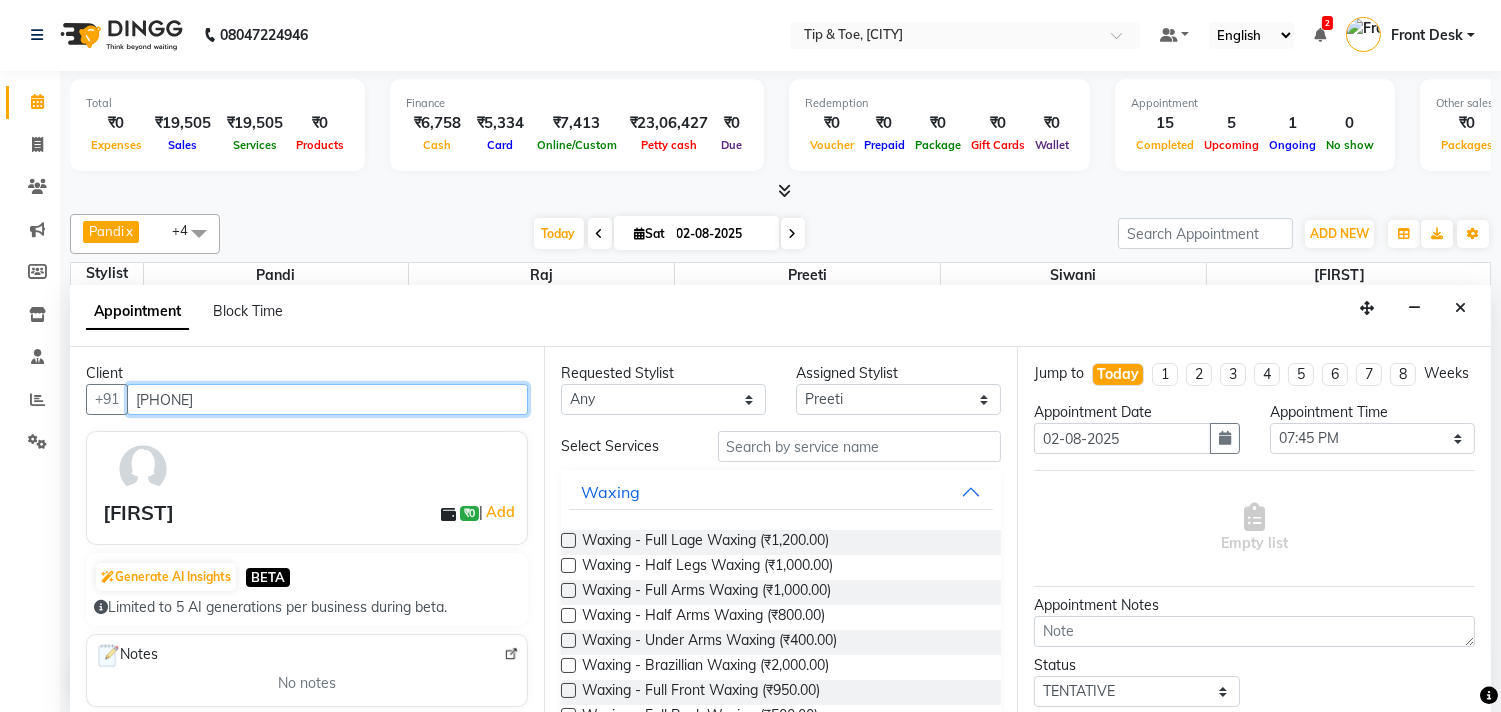 type on "9566191982" 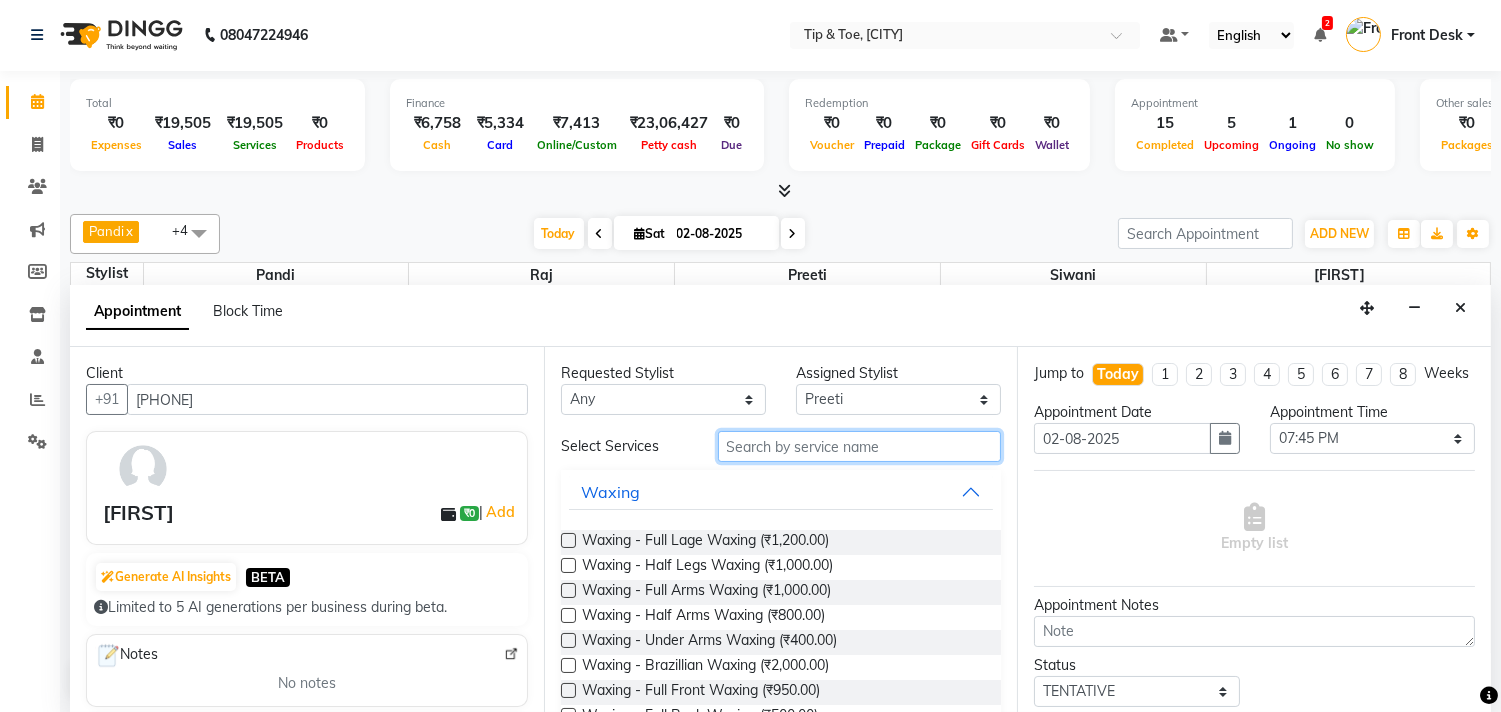 click at bounding box center (860, 446) 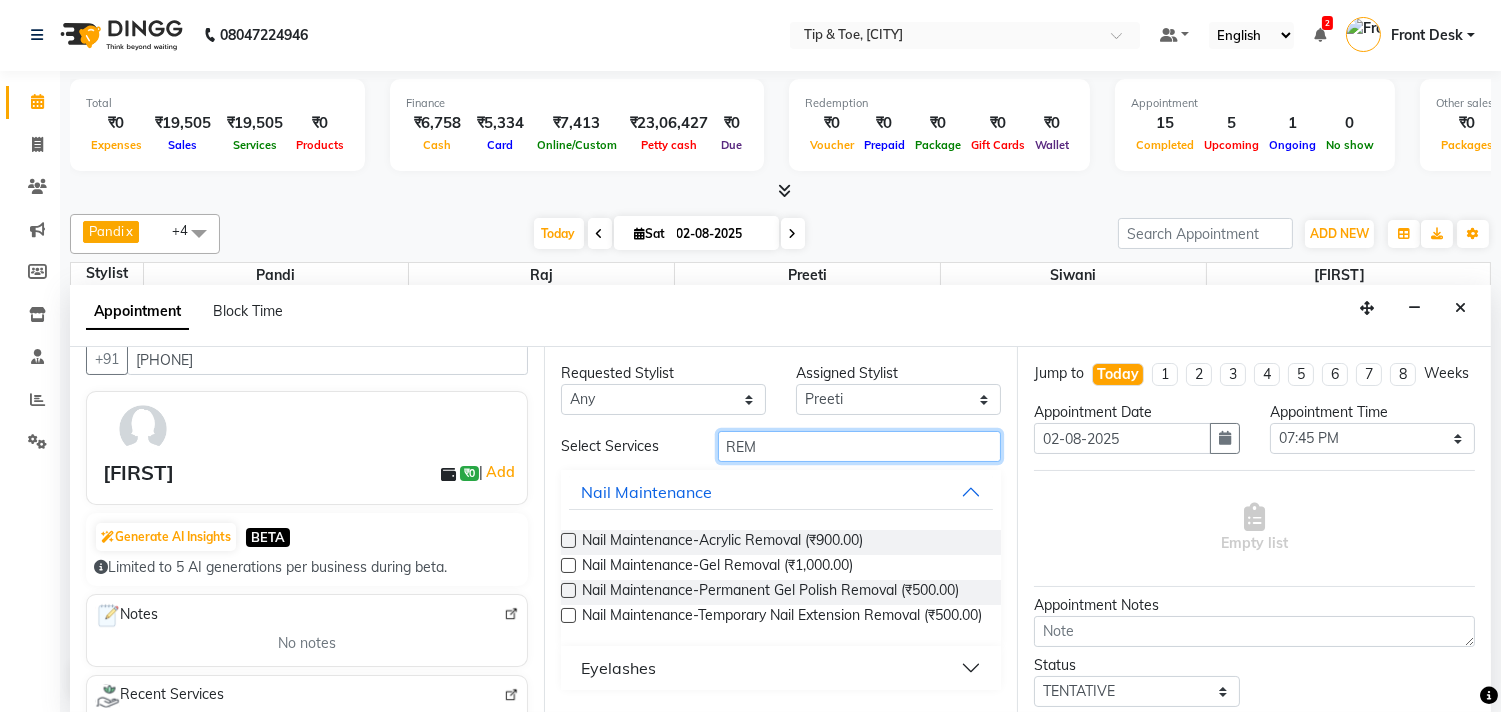 scroll, scrollTop: 0, scrollLeft: 0, axis: both 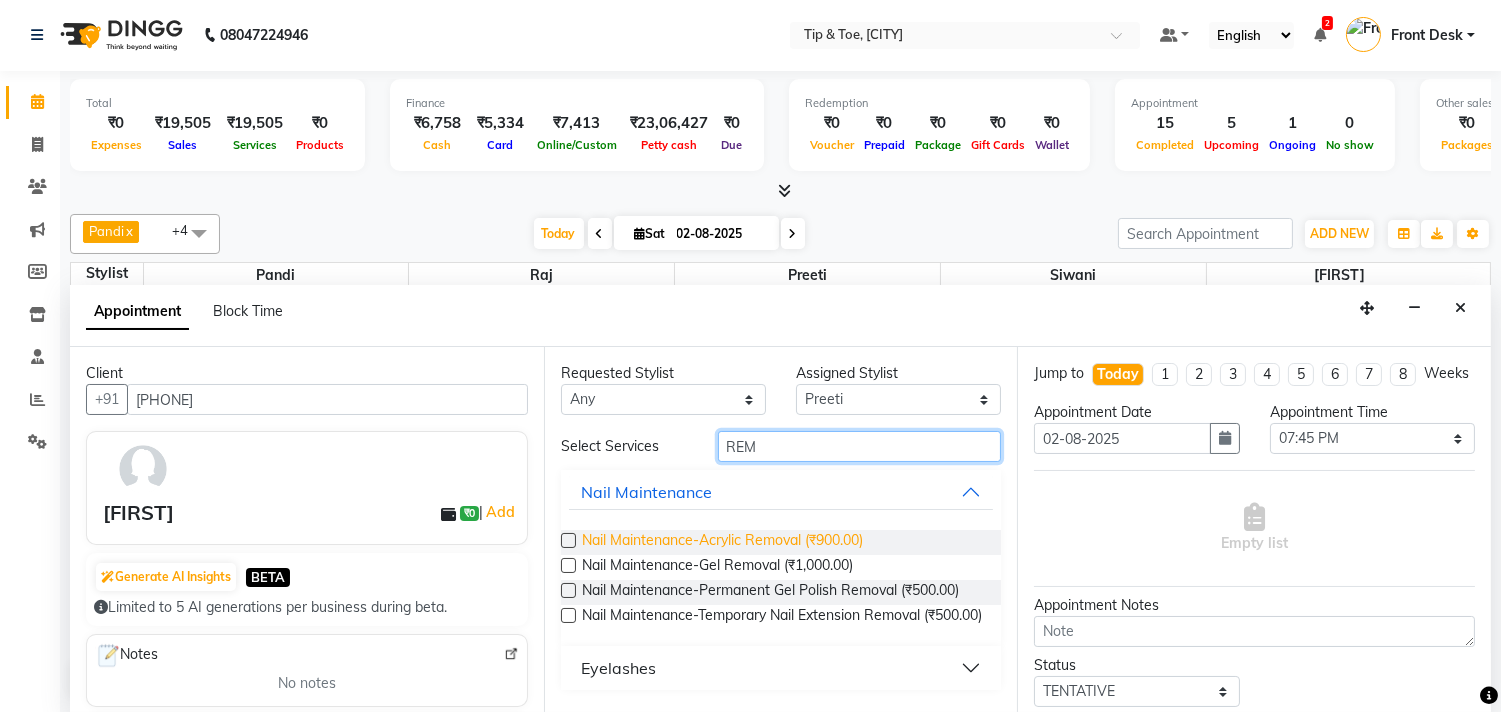 type on "REM" 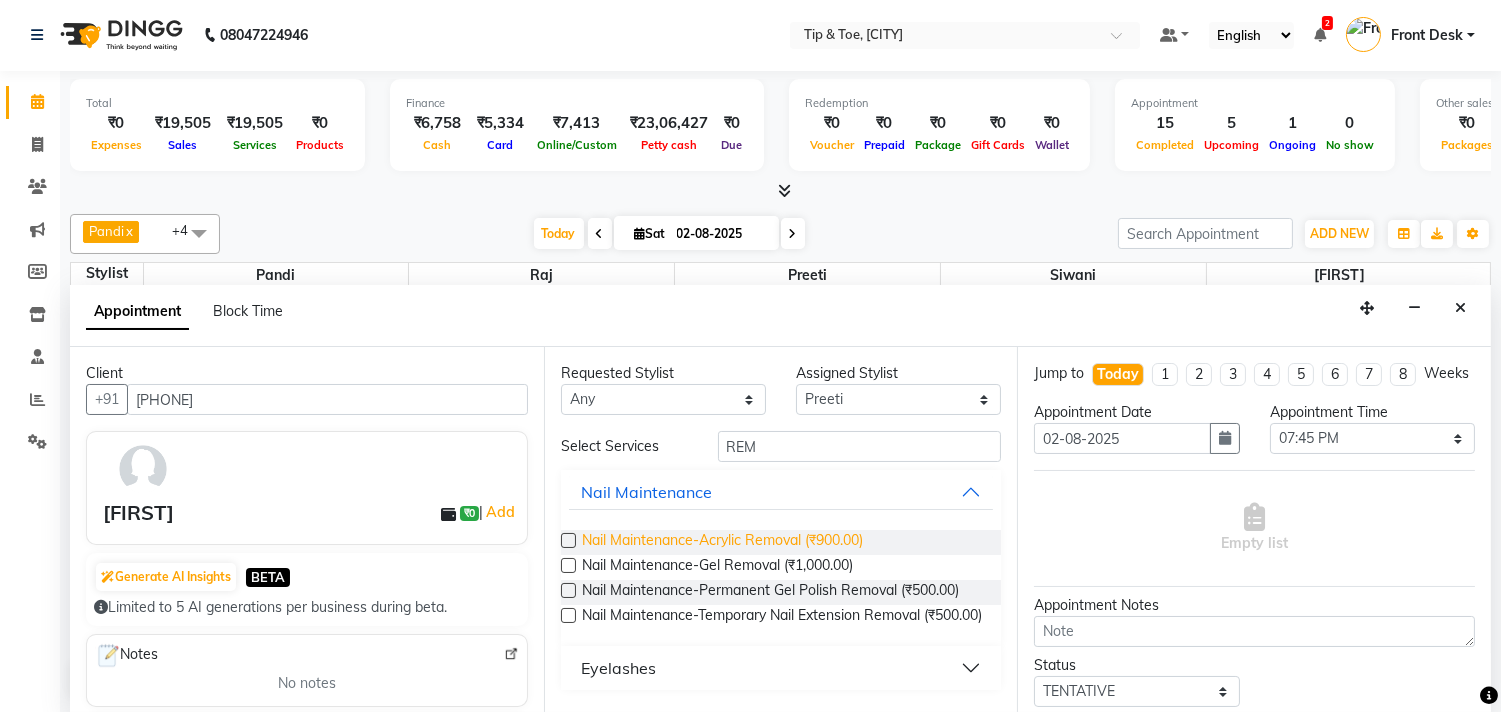 click on "Nail Maintenance-Acrylic Removal (₹900.00)" at bounding box center (722, 542) 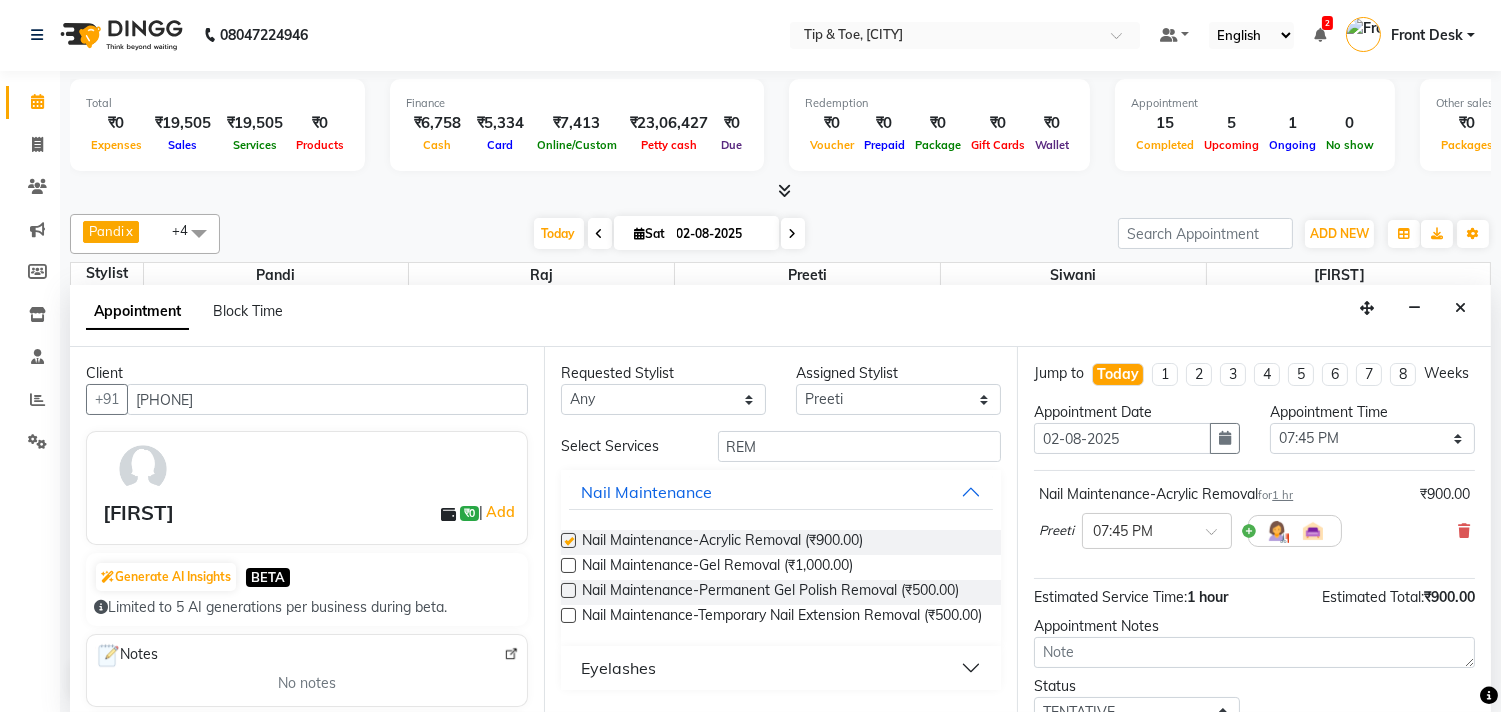 checkbox on "false" 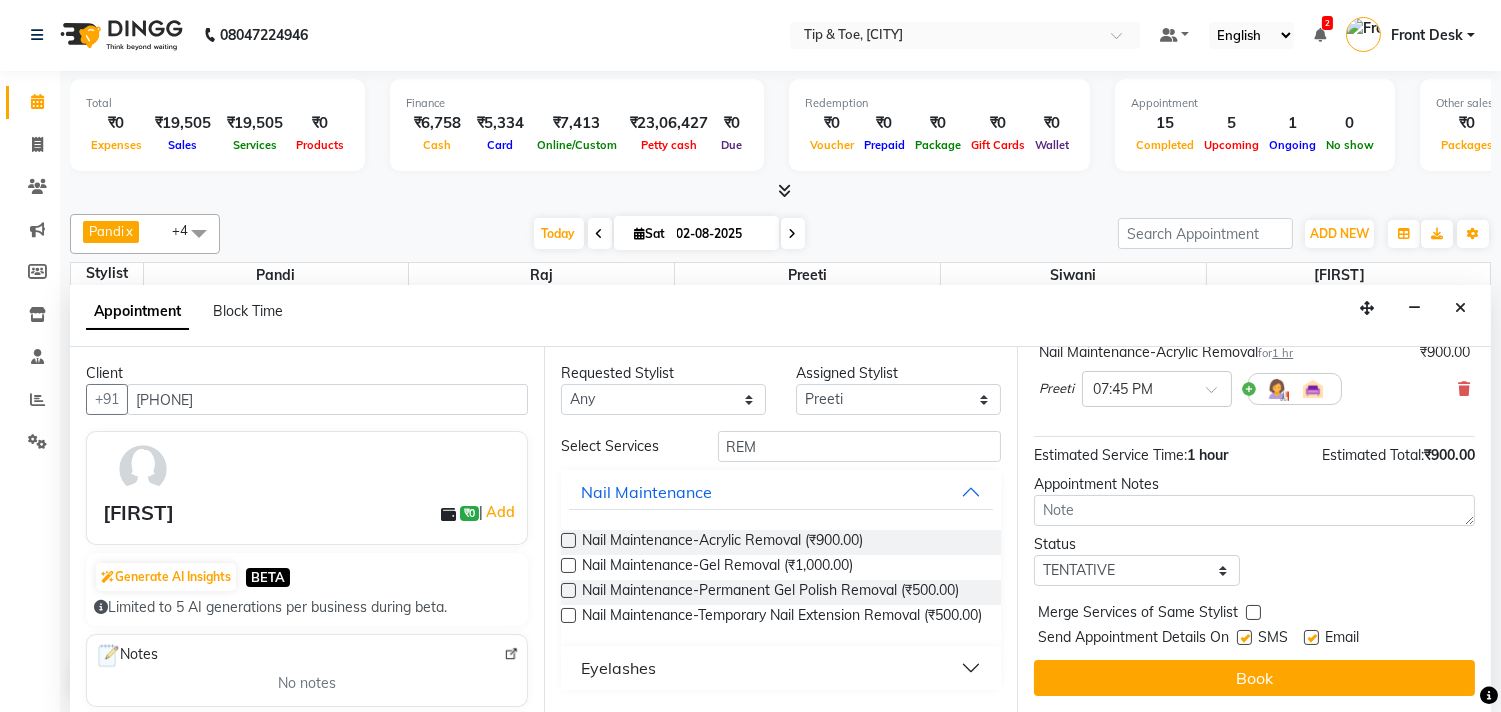 scroll, scrollTop: 161, scrollLeft: 0, axis: vertical 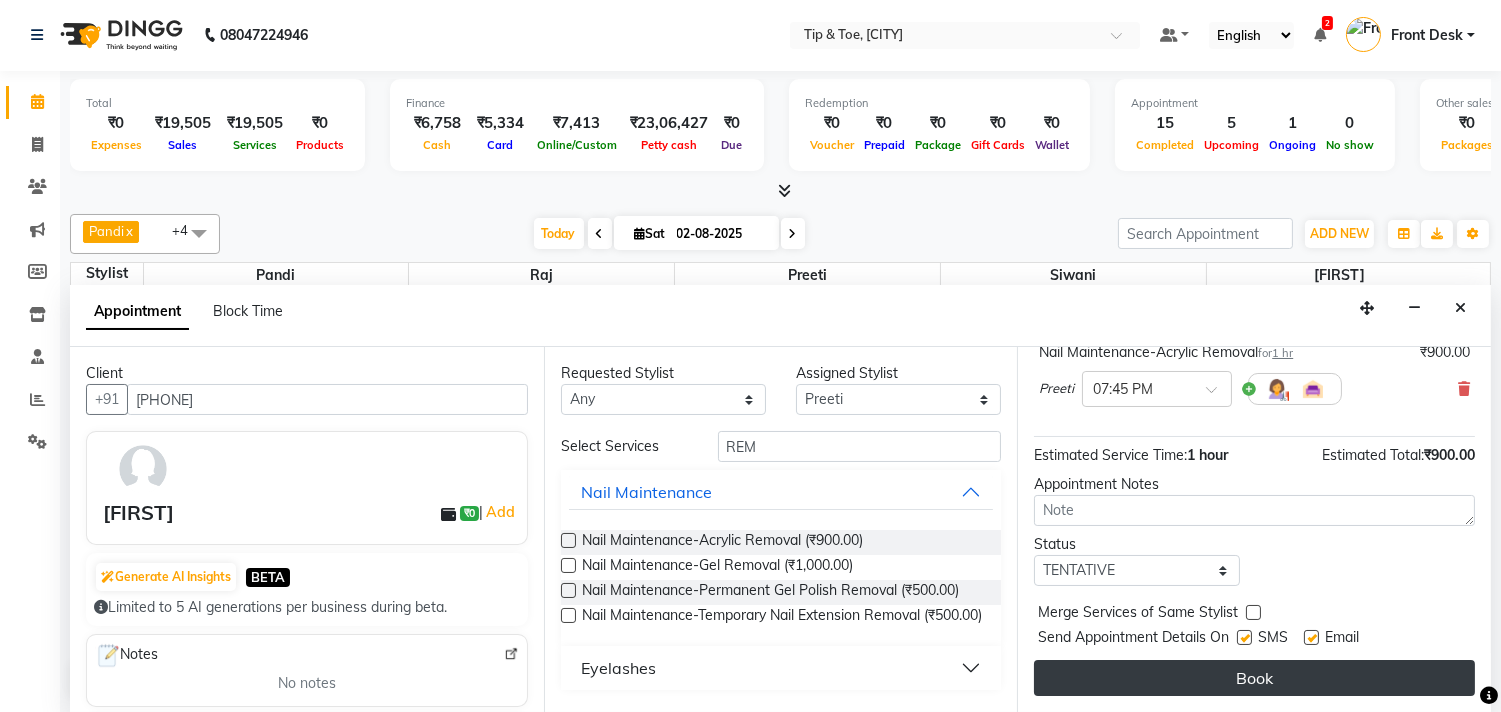 click on "Book" at bounding box center (1254, 678) 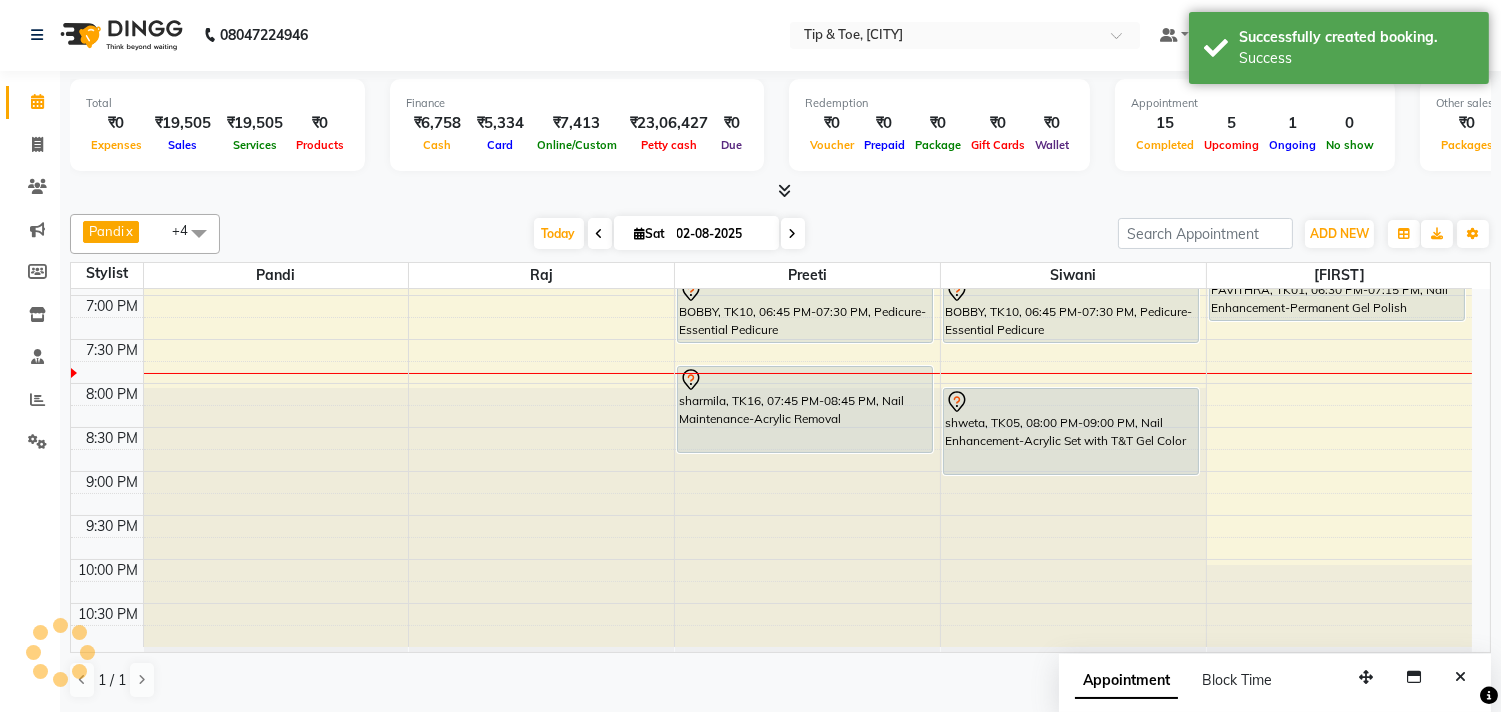 scroll, scrollTop: 0, scrollLeft: 0, axis: both 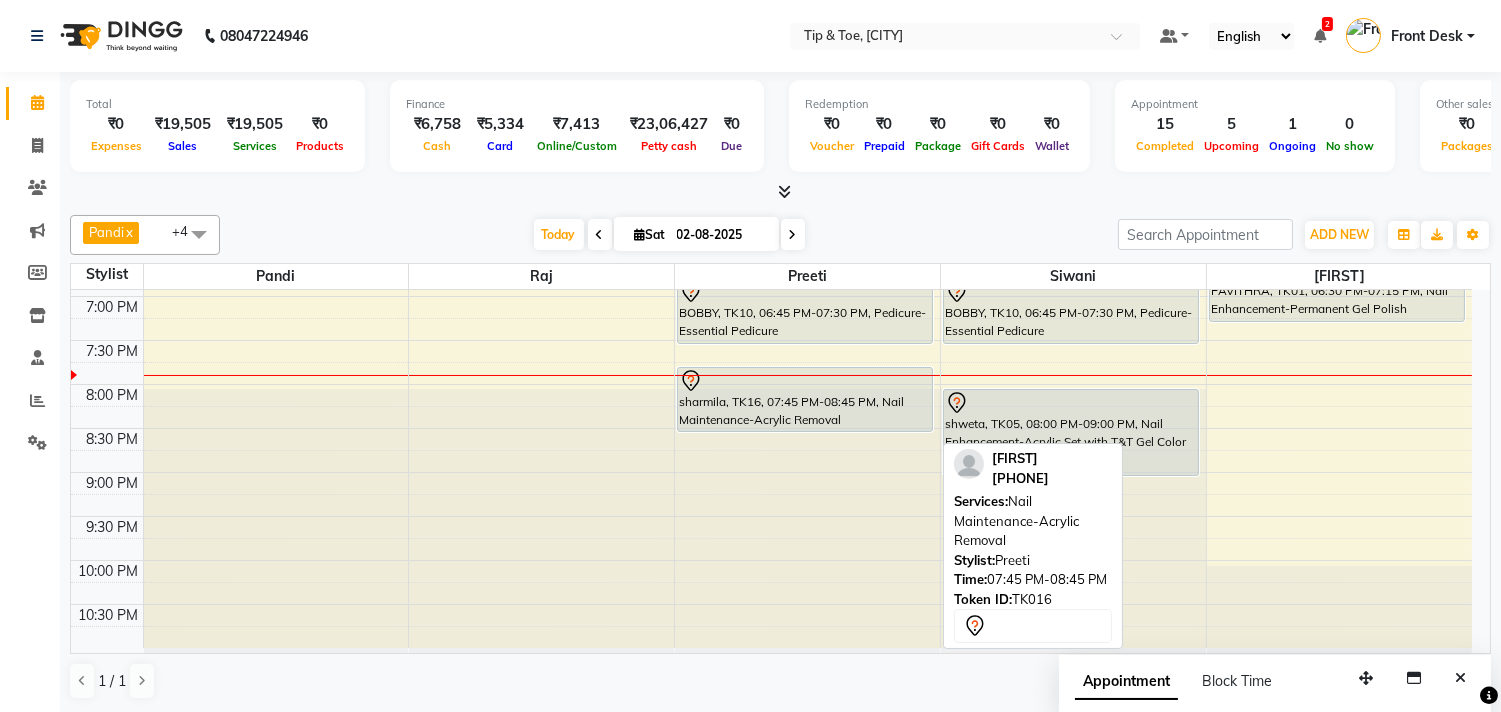 click on "Anoushka, TK08, 11:15 AM-01:20 PM, Nail Maintenance-Gel Nail Re-fills,Nail Maintenance-Gel Tip Repair,Nail Enhancement-Permanent Gel Polish French     Abinaya, TK11, 02:00 PM-02:30 PM, Nail Maintenance-Permanent Gel Polish Removal     Abinaya, TK11, 02:30 PM-03:00 PM, Nail Enhancement-Permanent Gel Polish             BOBBY, TK10, 06:45 PM-07:30 PM, Pedicure-Essential Pedicure             sharmila, TK16, 07:45 PM-08:45 PM, Nail Maintenance-Acrylic Removal             sharmila, TK16, 07:45 PM-08:45 PM, Nail Maintenance-Acrylic Removal" at bounding box center (807, 32) 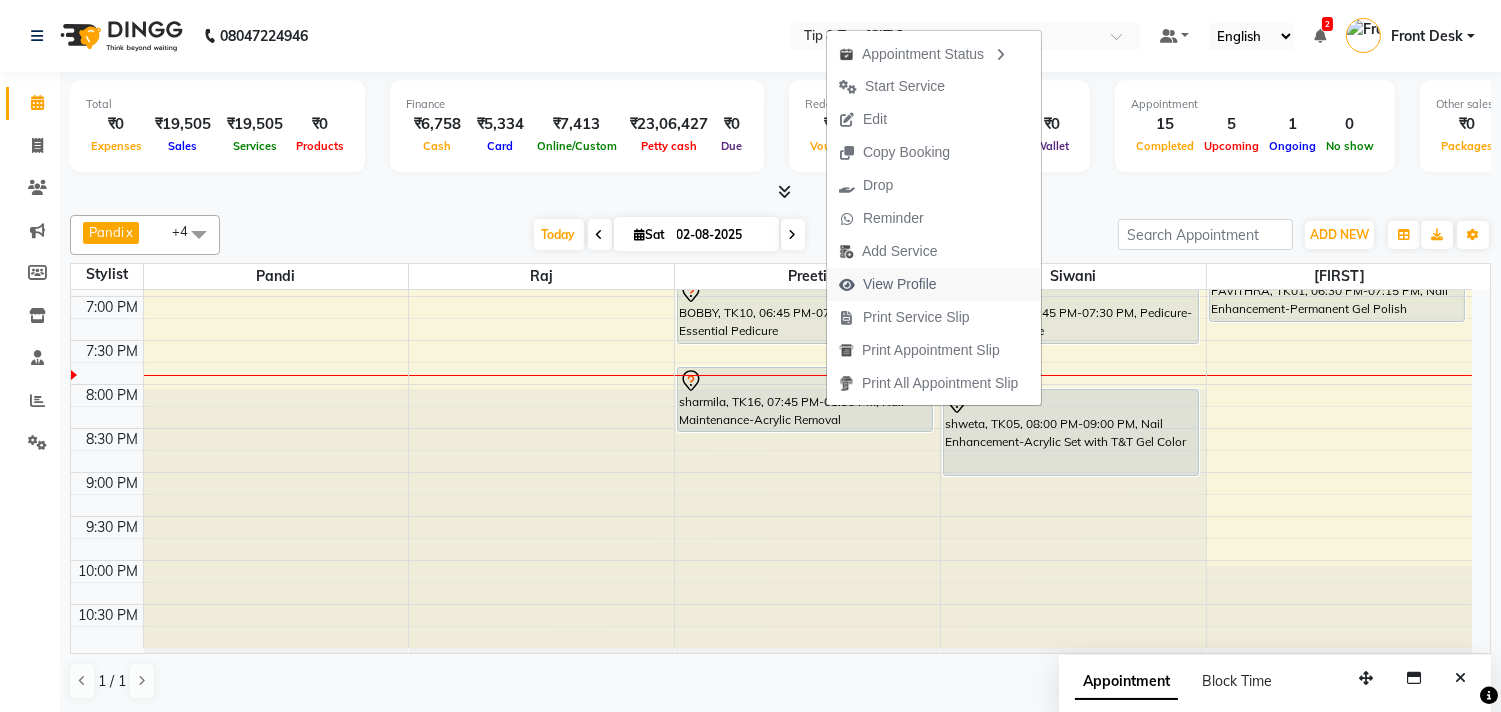 click on "View Profile" at bounding box center (900, 284) 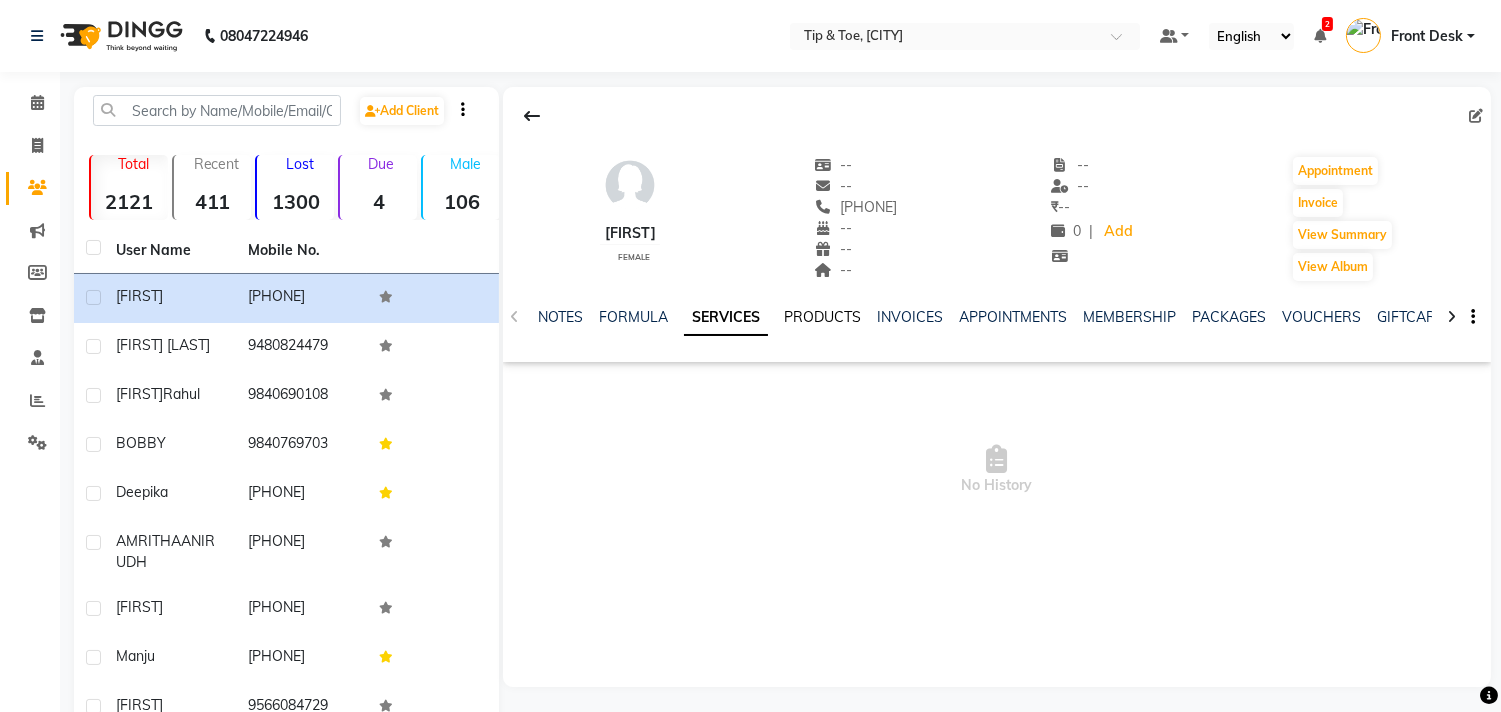 click on "PRODUCTS" 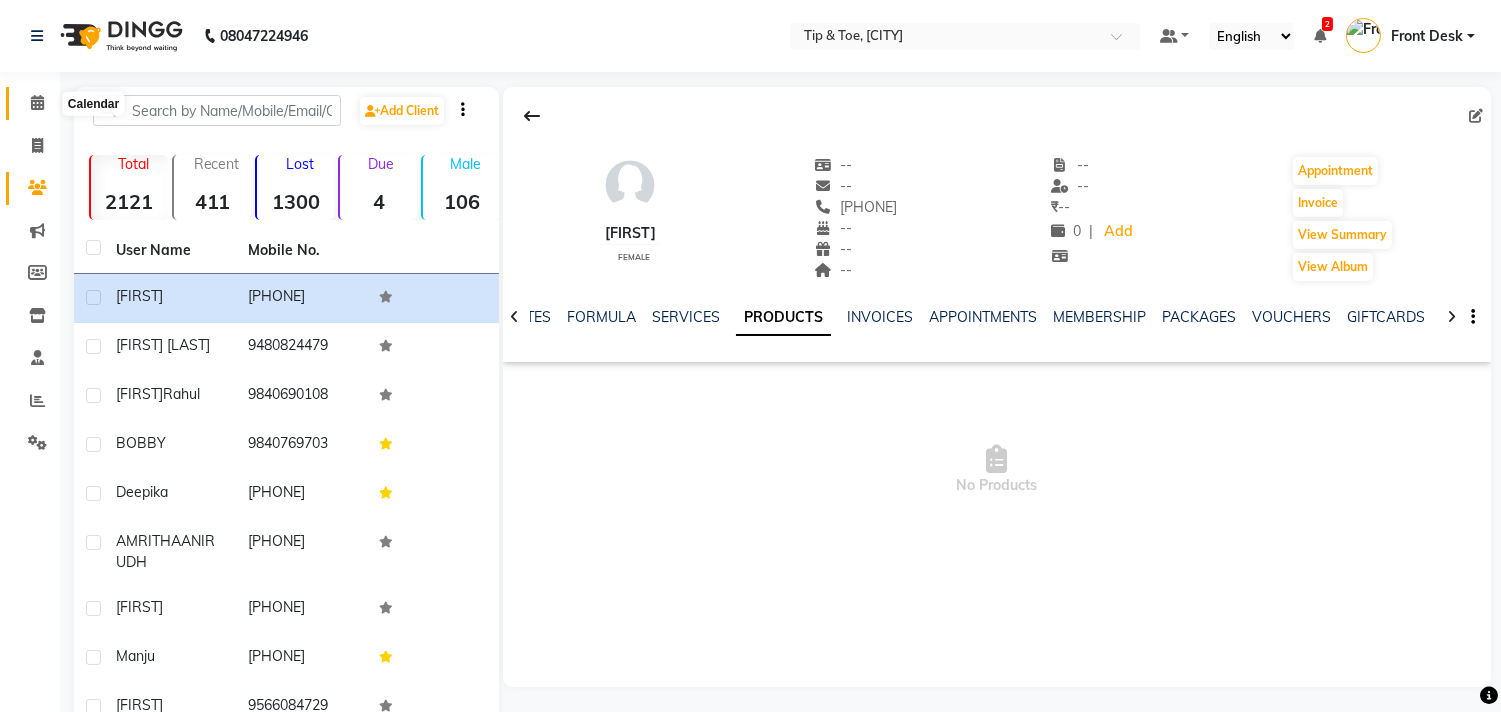 click 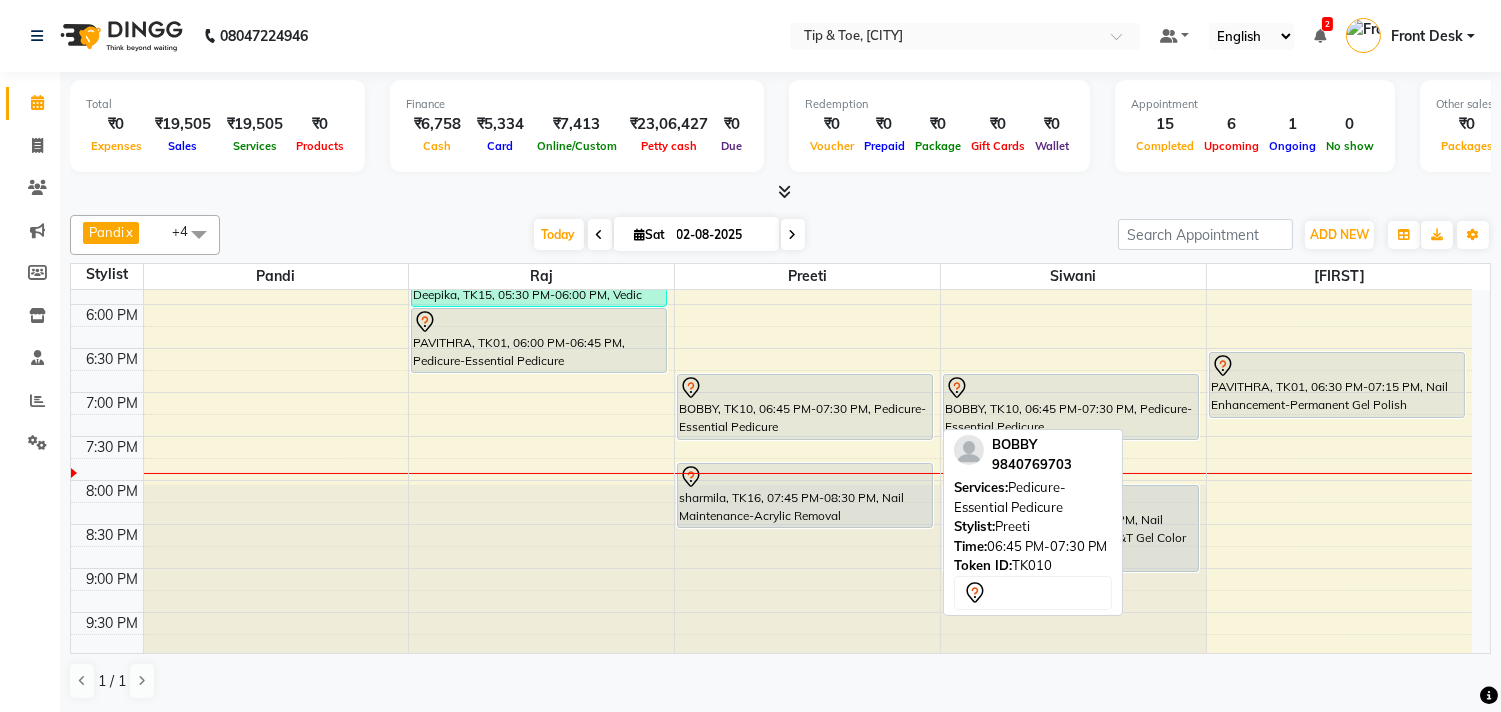 scroll, scrollTop: 873, scrollLeft: 0, axis: vertical 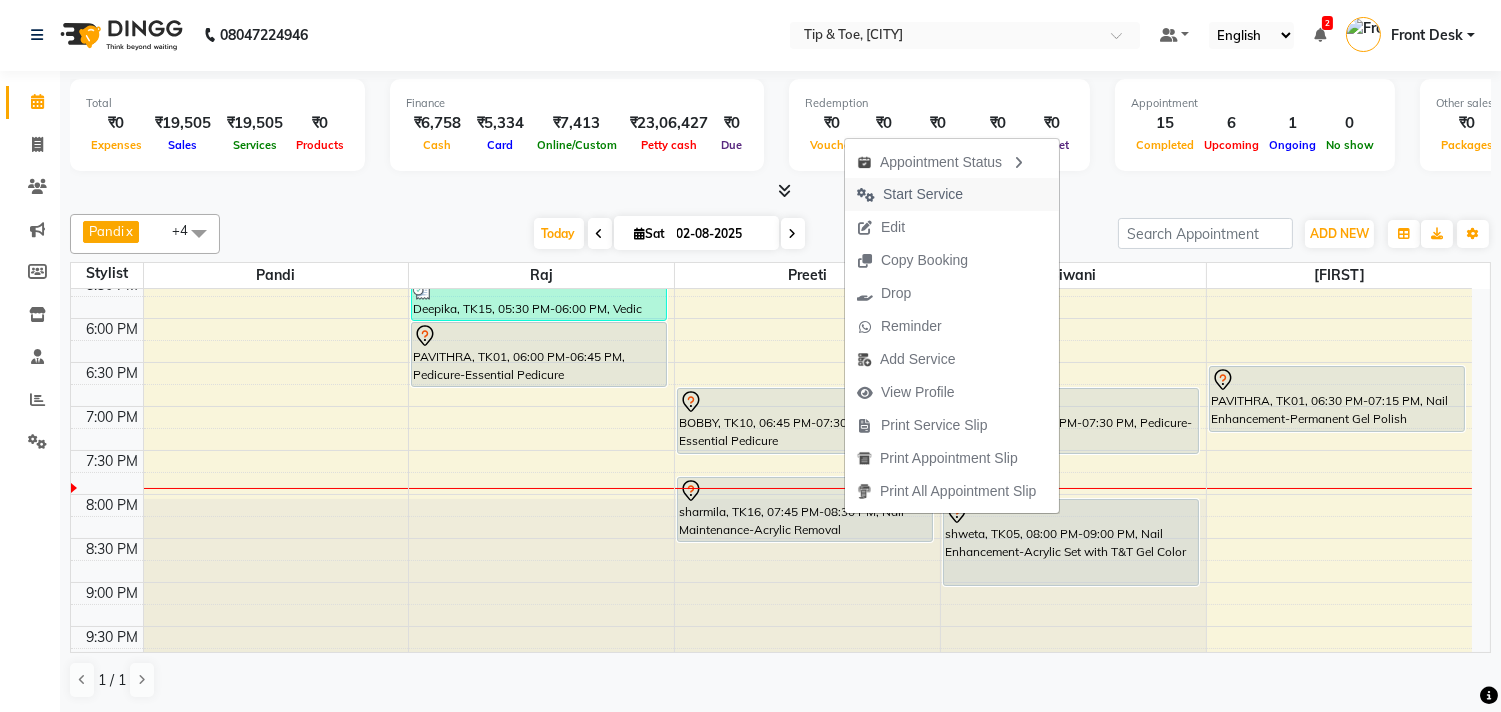click on "Start Service" at bounding box center [923, 194] 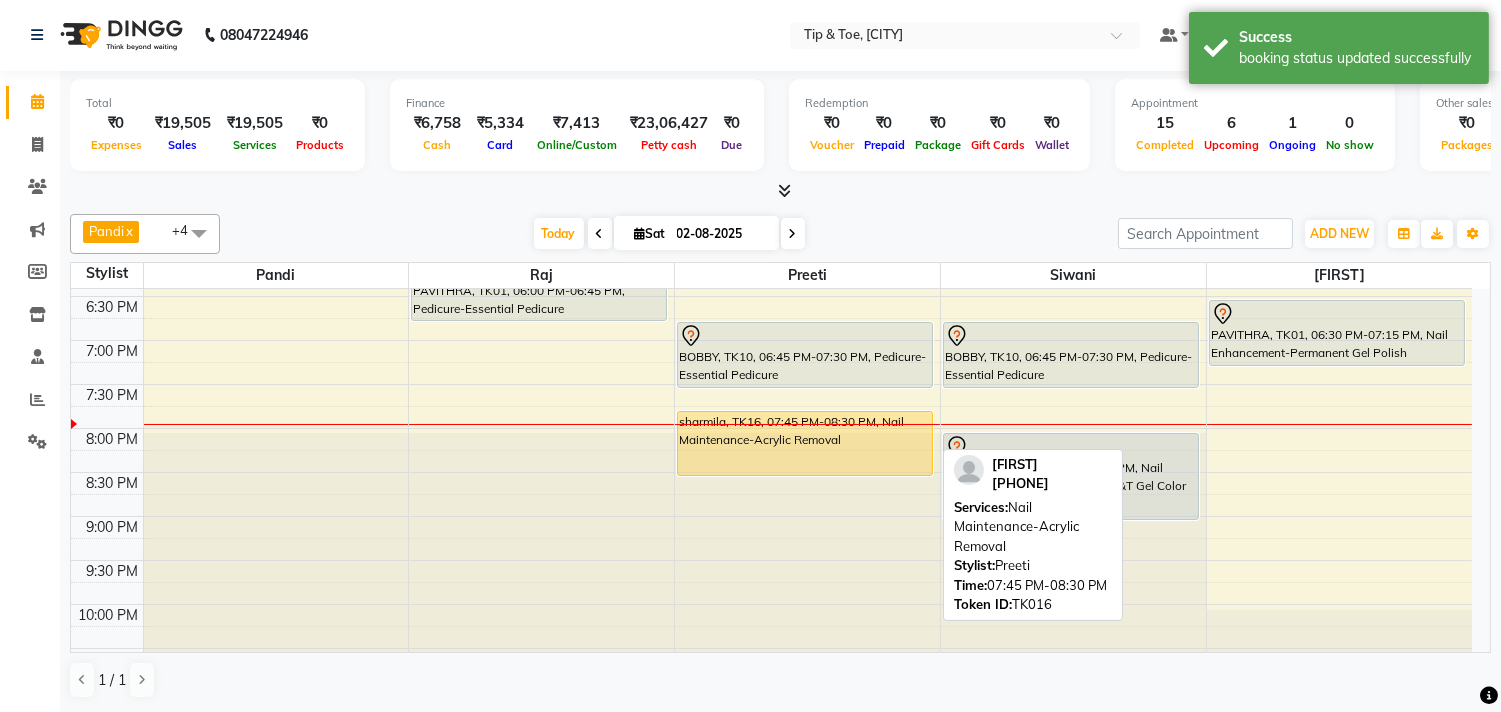scroll, scrollTop: 873, scrollLeft: 0, axis: vertical 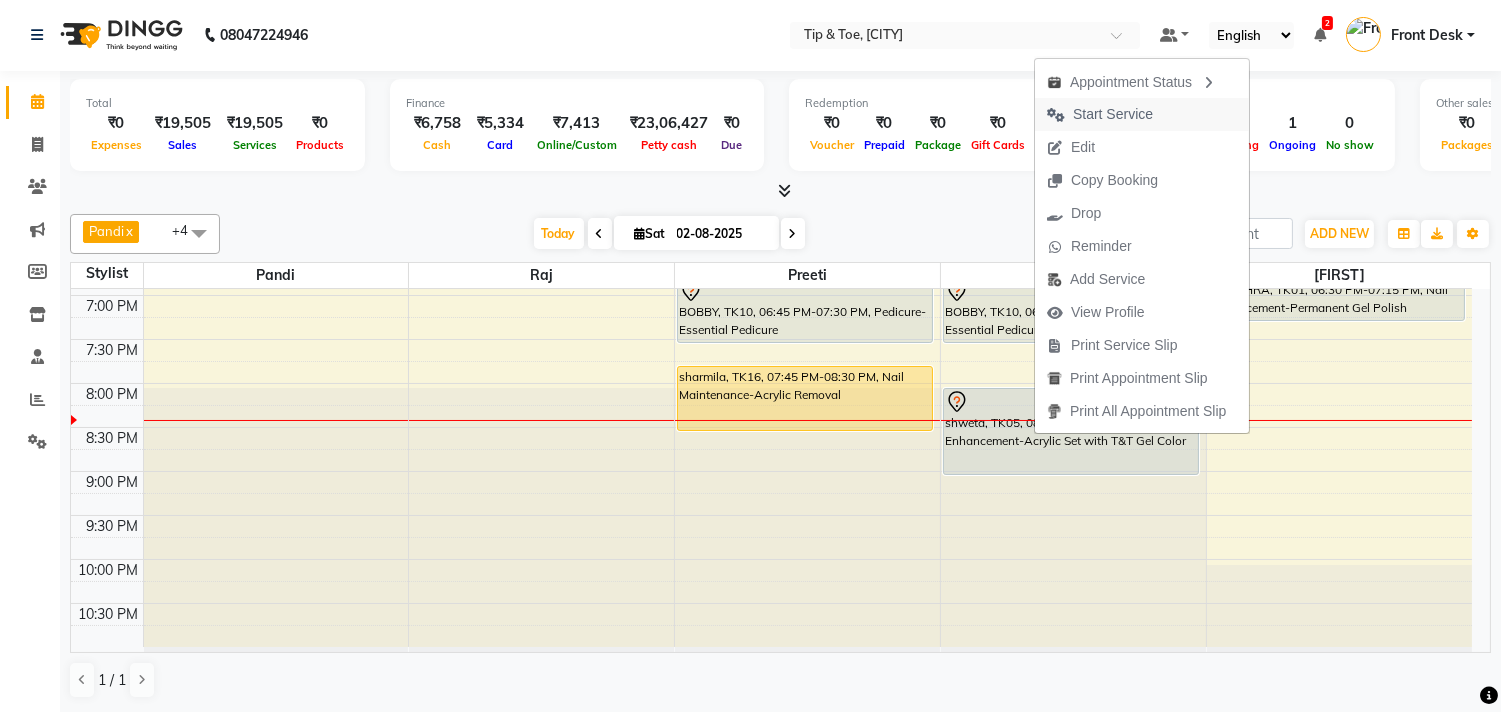 click on "Start Service" at bounding box center (1113, 114) 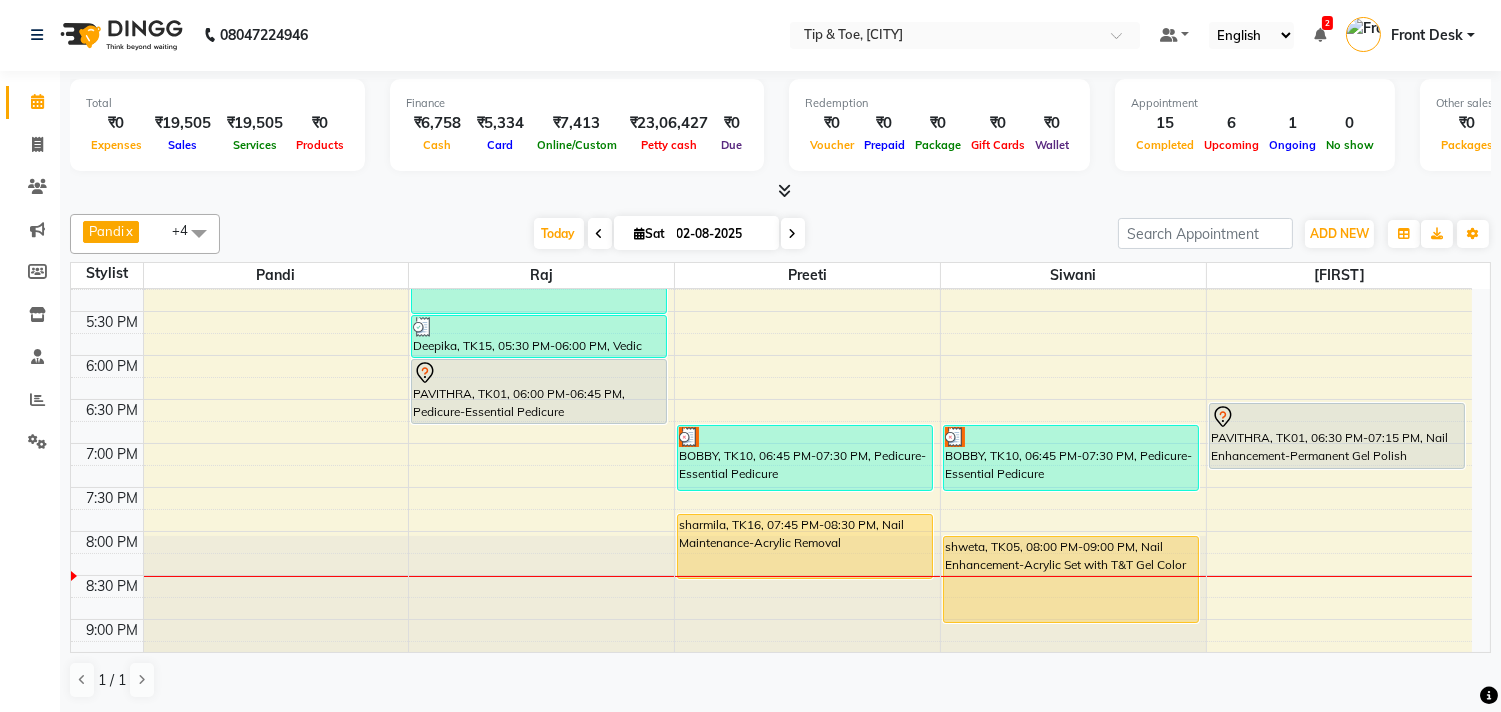 scroll, scrollTop: 873, scrollLeft: 0, axis: vertical 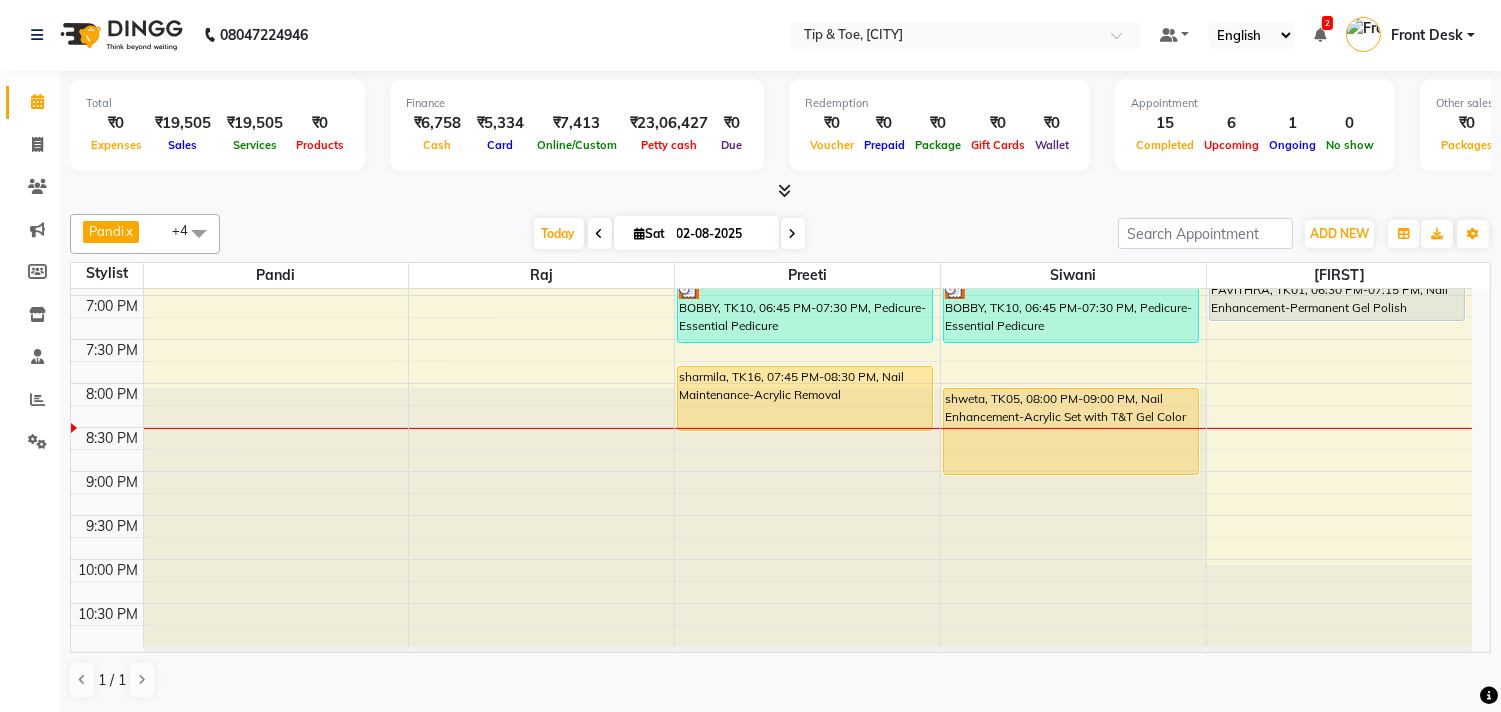 click at bounding box center [793, 233] 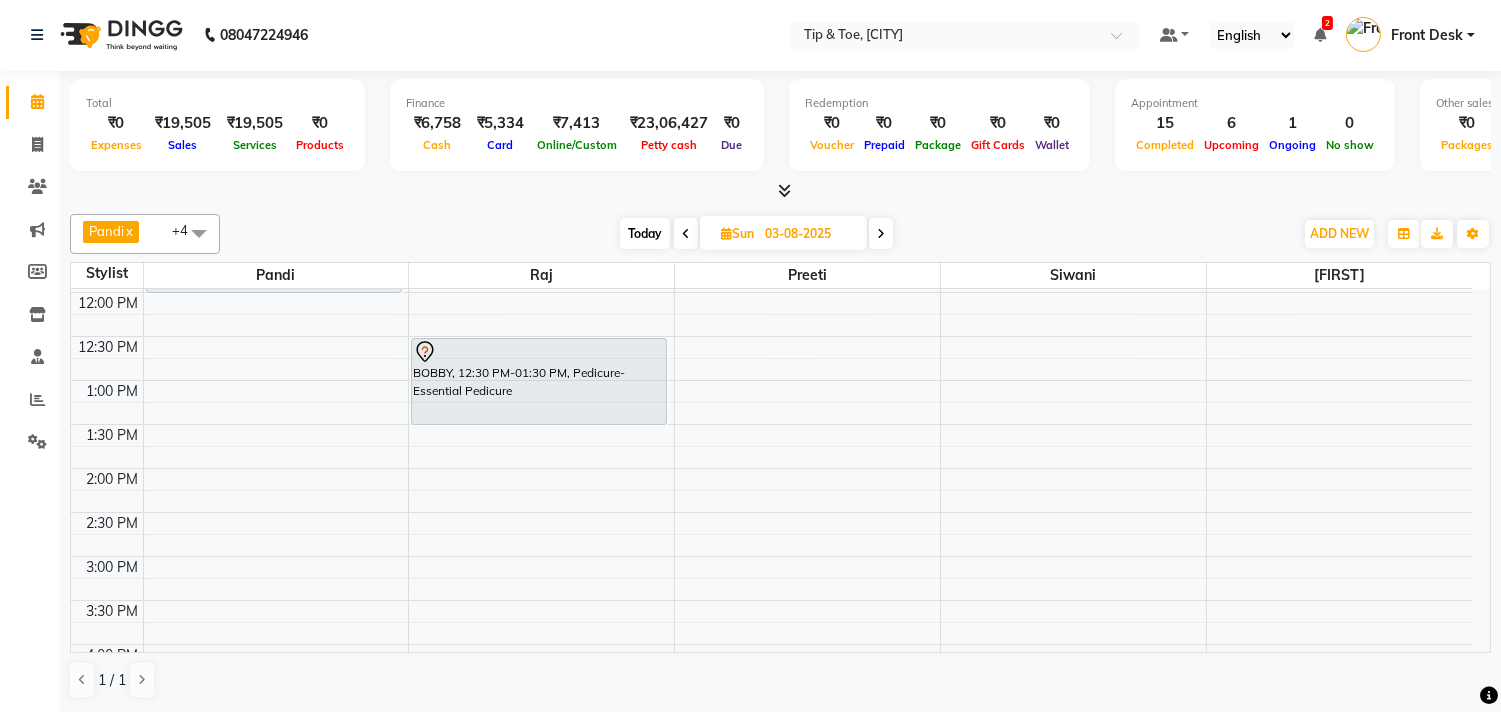 scroll, scrollTop: 222, scrollLeft: 0, axis: vertical 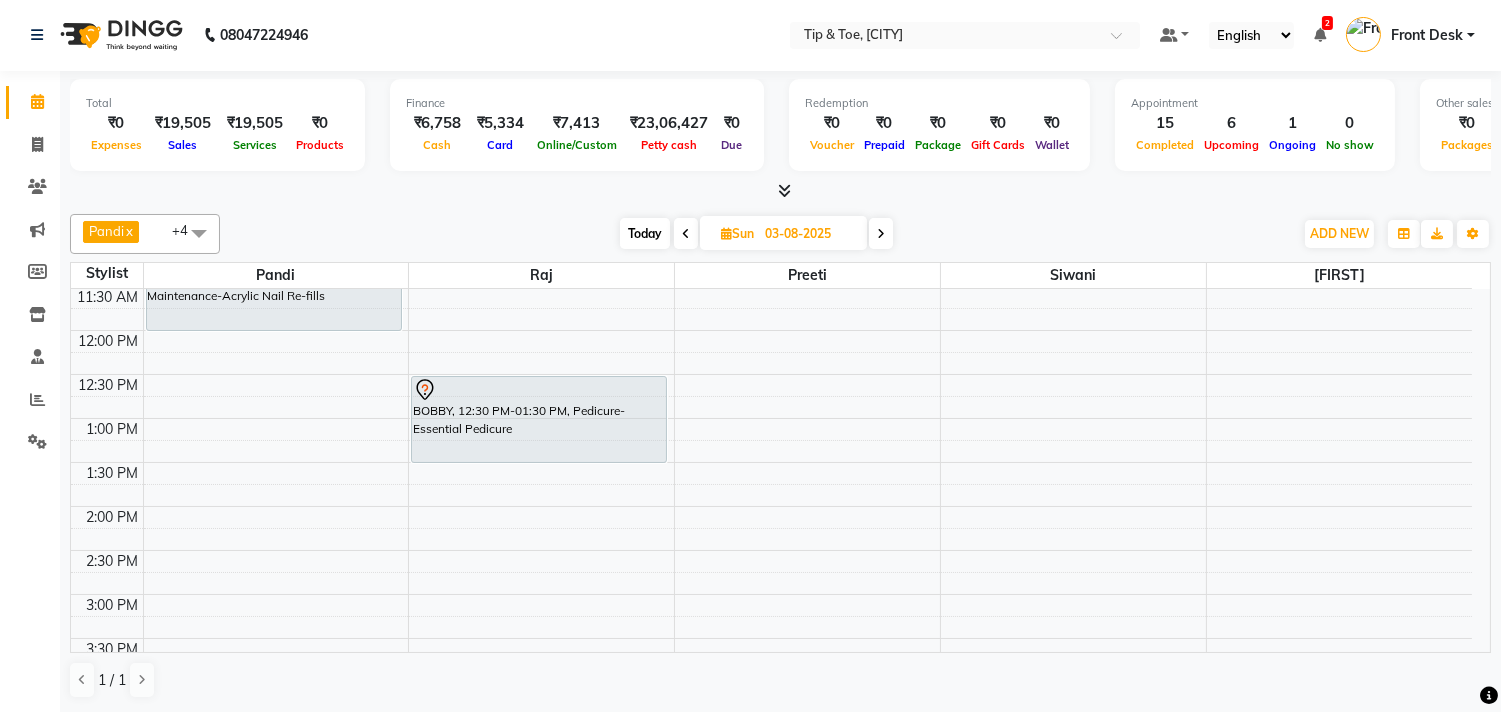click on "9:00 AM 9:30 AM 10:00 AM 10:30 AM 11:00 AM 11:30 AM 12:00 PM 12:30 PM 1:00 PM 1:30 PM 2:00 PM 2:30 PM 3:00 PM 3:30 PM 4:00 PM 4:30 PM 5:00 PM 5:30 PM 6:00 PM 6:30 PM 7:00 PM 7:30 PM 8:00 PM 8:30 PM 9:00 PM 9:30 PM 10:00 PM 10:30 PM             Shruthi, 11:00 AM-12:00 PM, Nail Maintenance-Acrylic Nail Re-fills             darshna, 07:00 PM-08:00 PM, Nail Enhancement-Acrylic Set with T&T Gel Color             BOBBY, 12:30 PM-01:30 PM, Pedicure-Essential Pedicure" at bounding box center [771, 682] 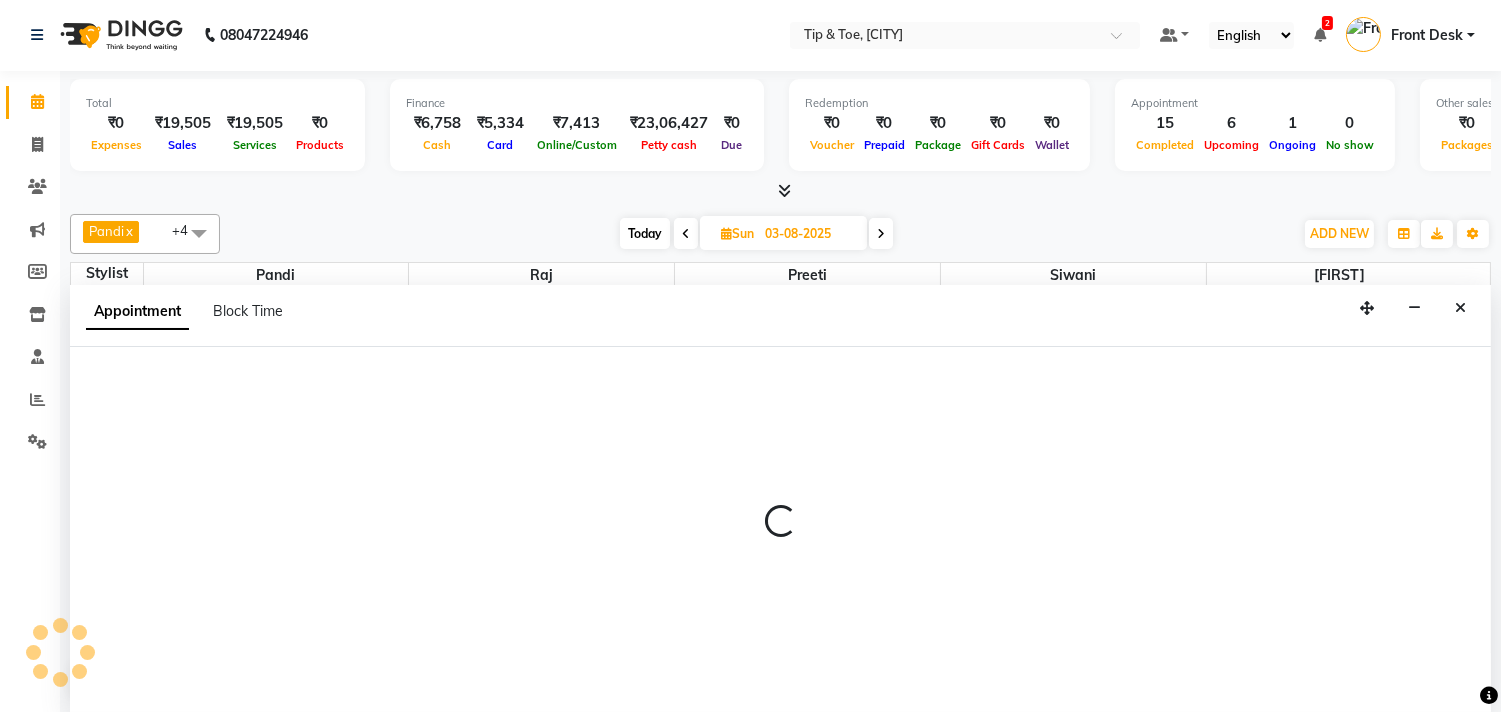 select on "39915" 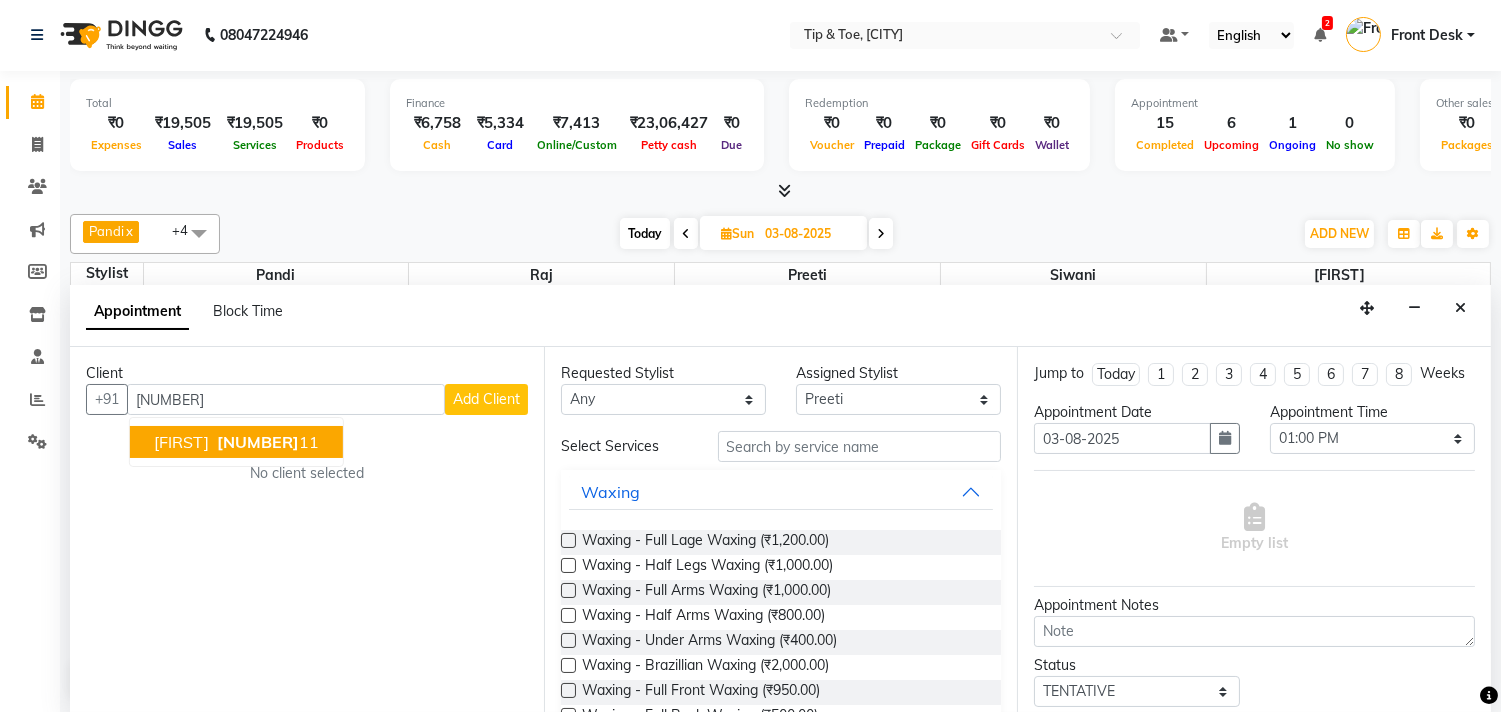 click on "vibhusha   91506922 11" at bounding box center (236, 442) 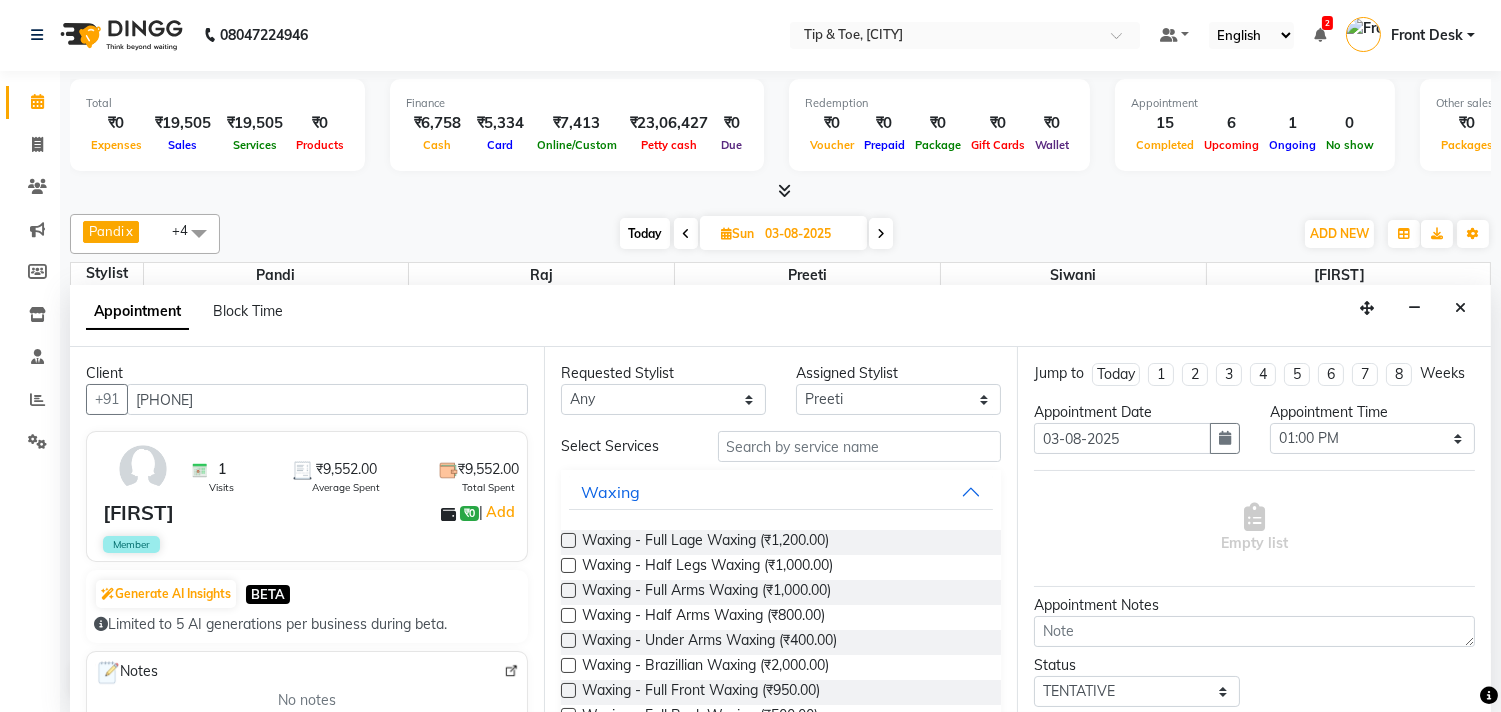 type on "9150692211" 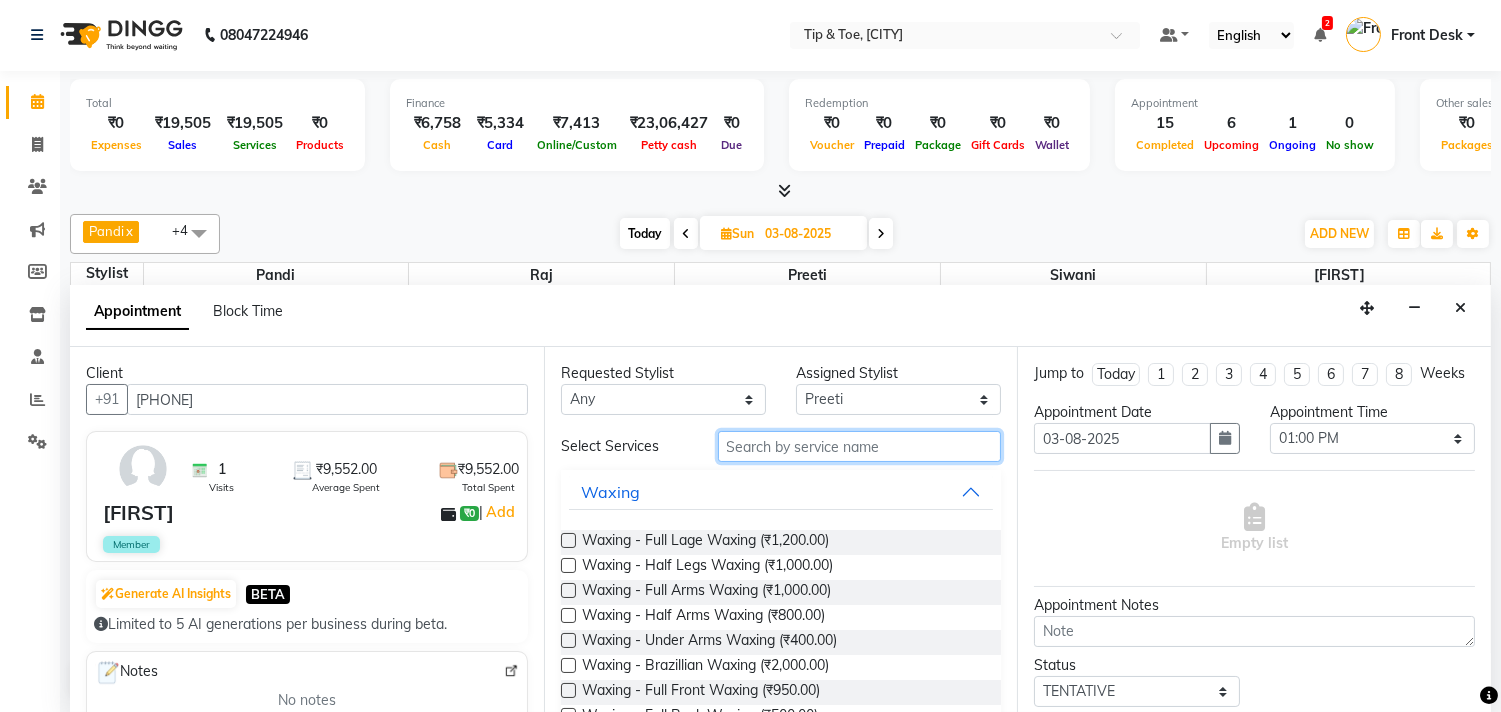 click at bounding box center [860, 446] 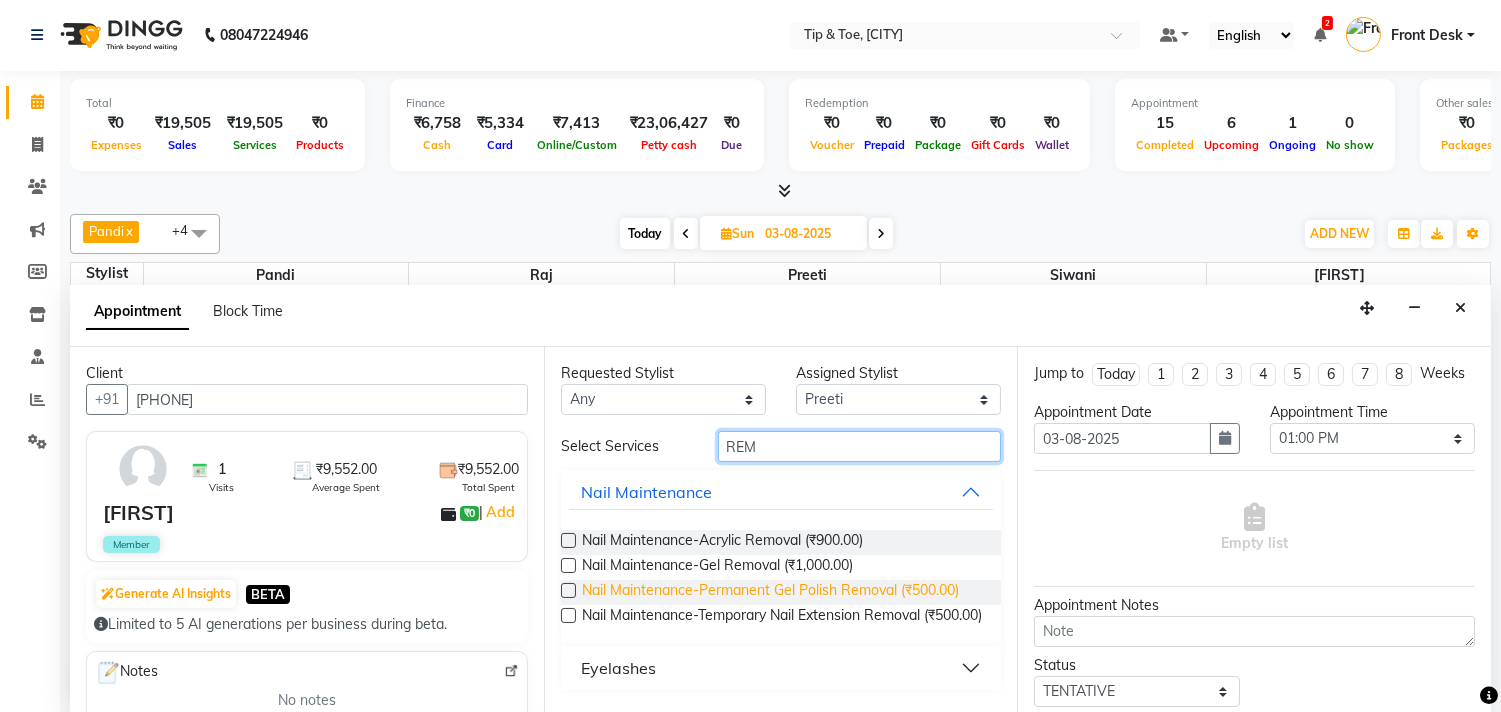 type on "REM" 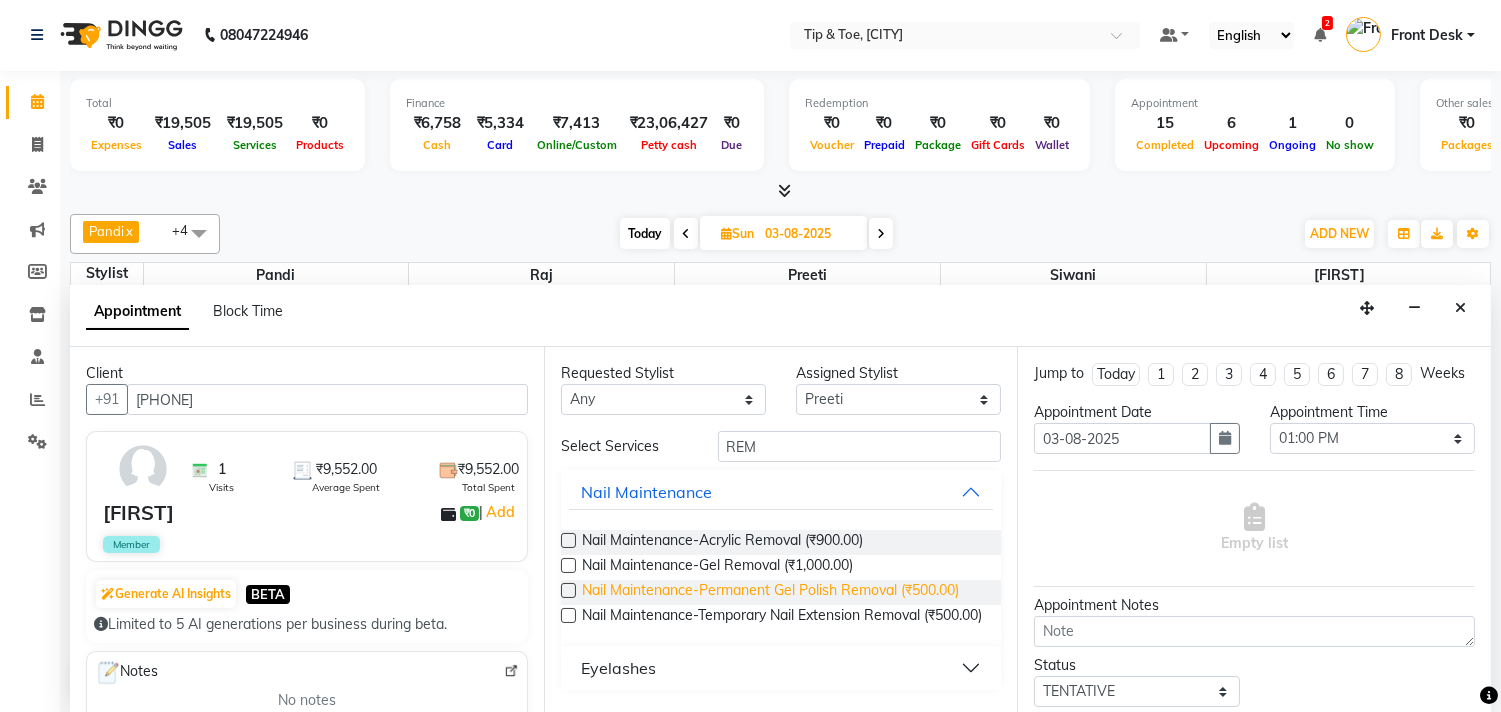 click on "Nail Maintenance-Permanent Gel Polish Removal (₹500.00)" at bounding box center [770, 592] 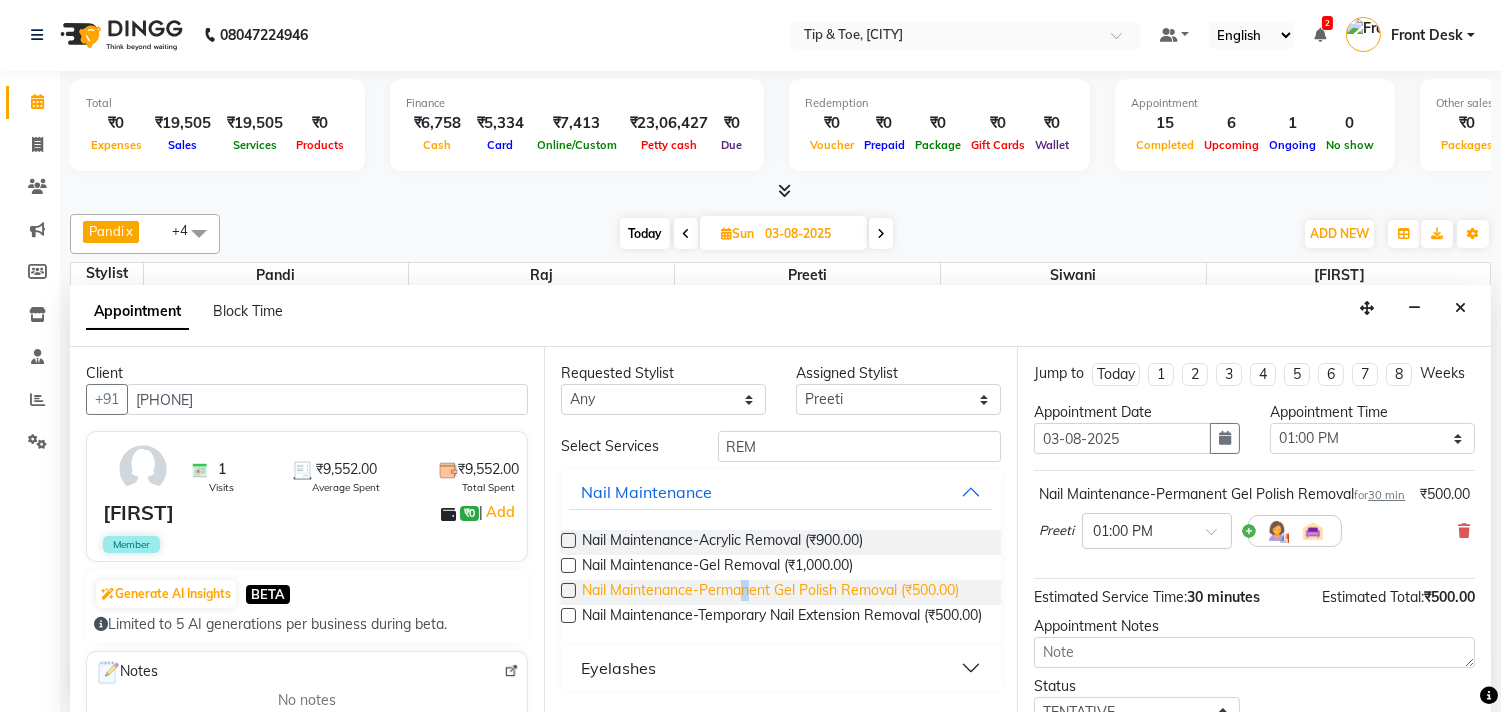 click on "Nail Maintenance-Permanent Gel Polish Removal (₹500.00)" at bounding box center [770, 592] 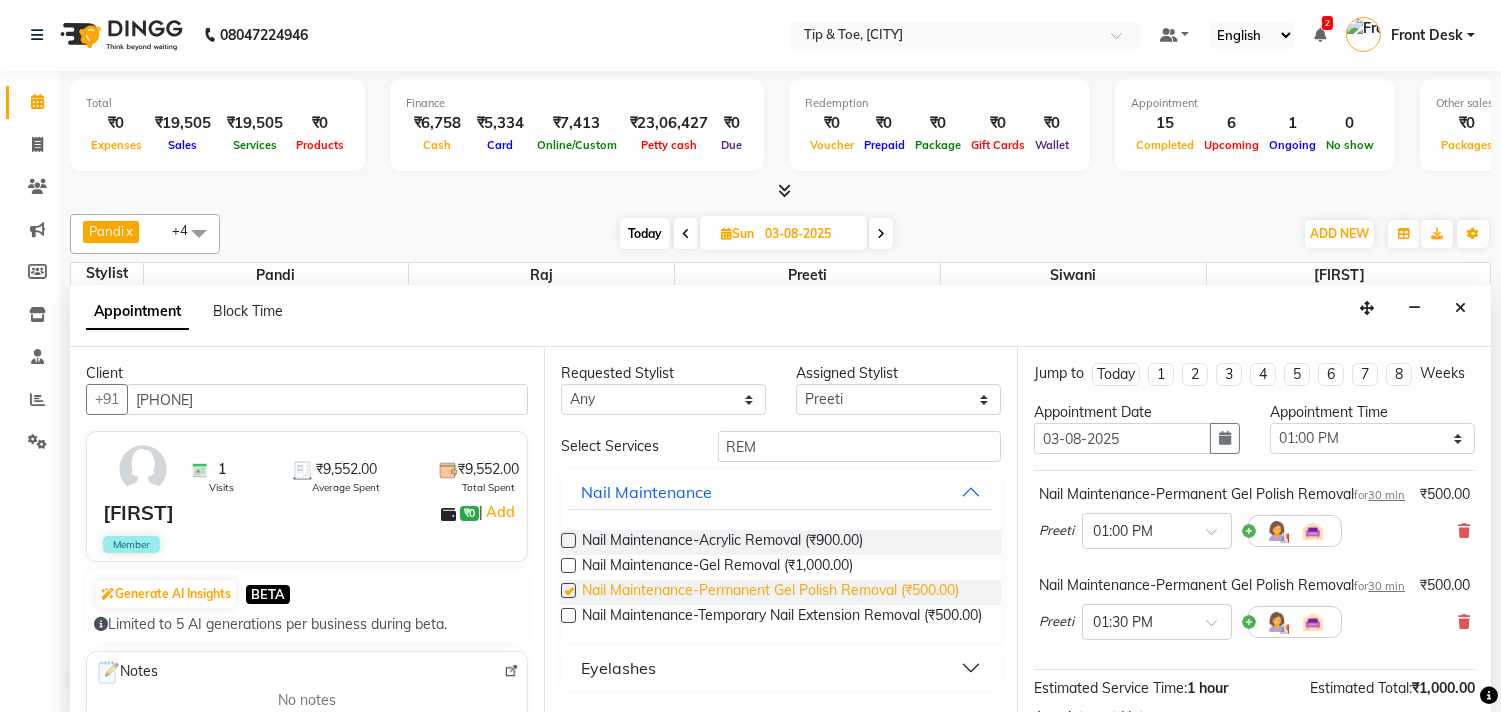 checkbox on "false" 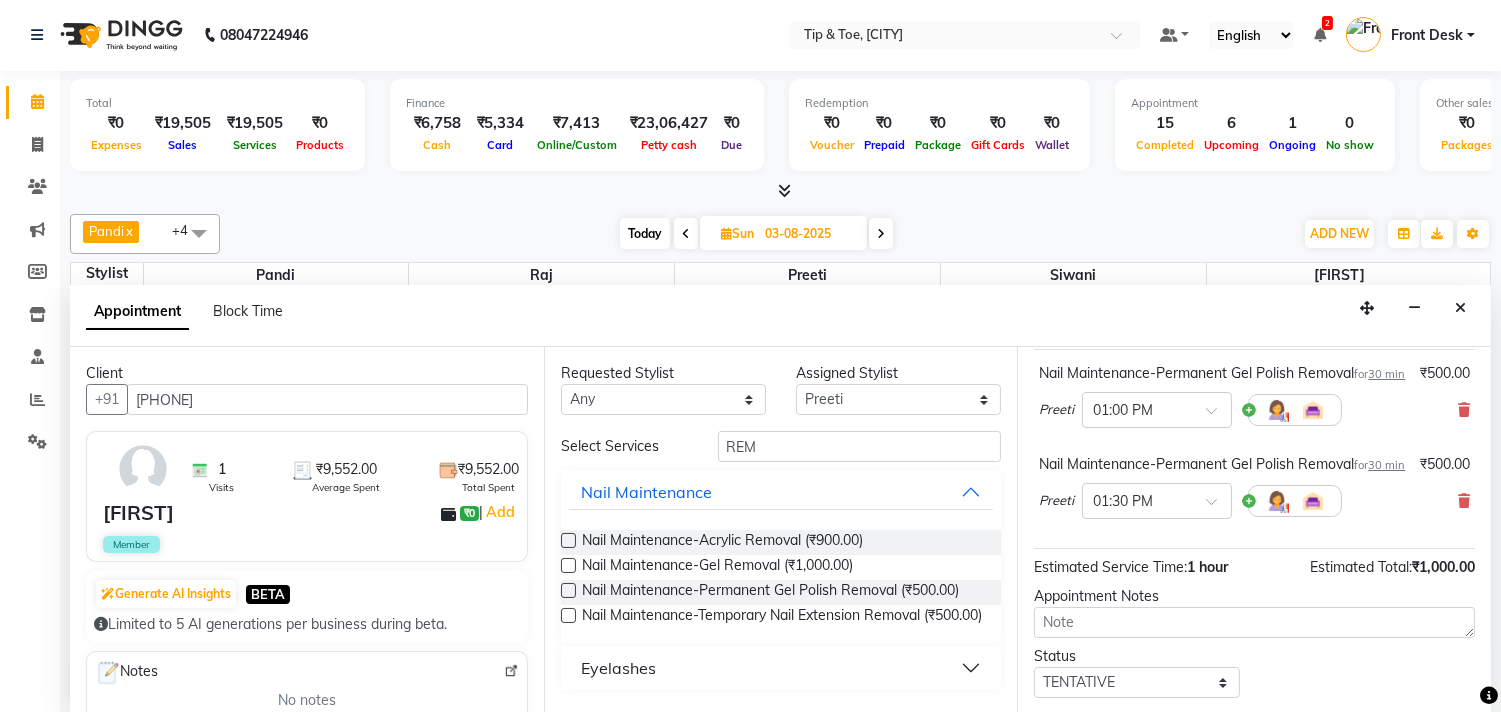 scroll, scrollTop: 293, scrollLeft: 0, axis: vertical 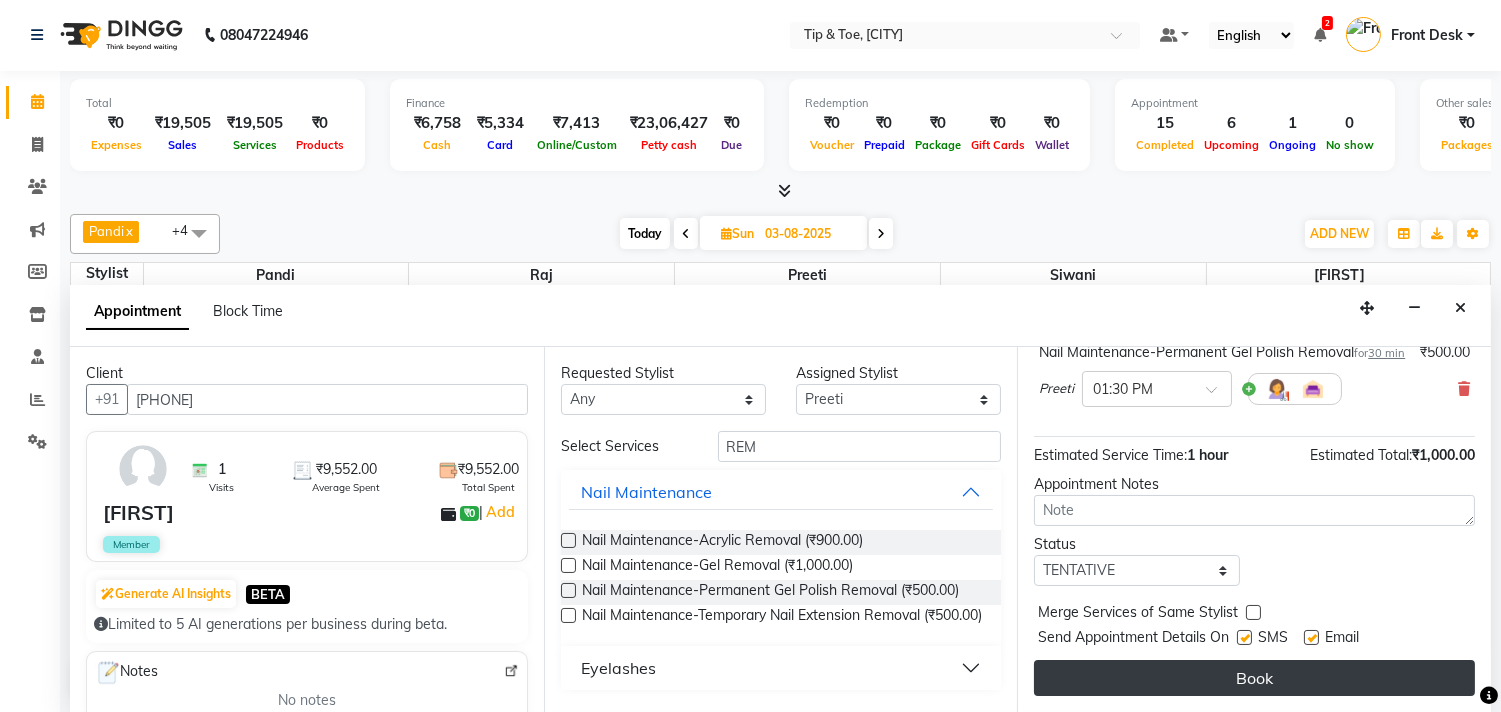 click on "Book" at bounding box center [1254, 678] 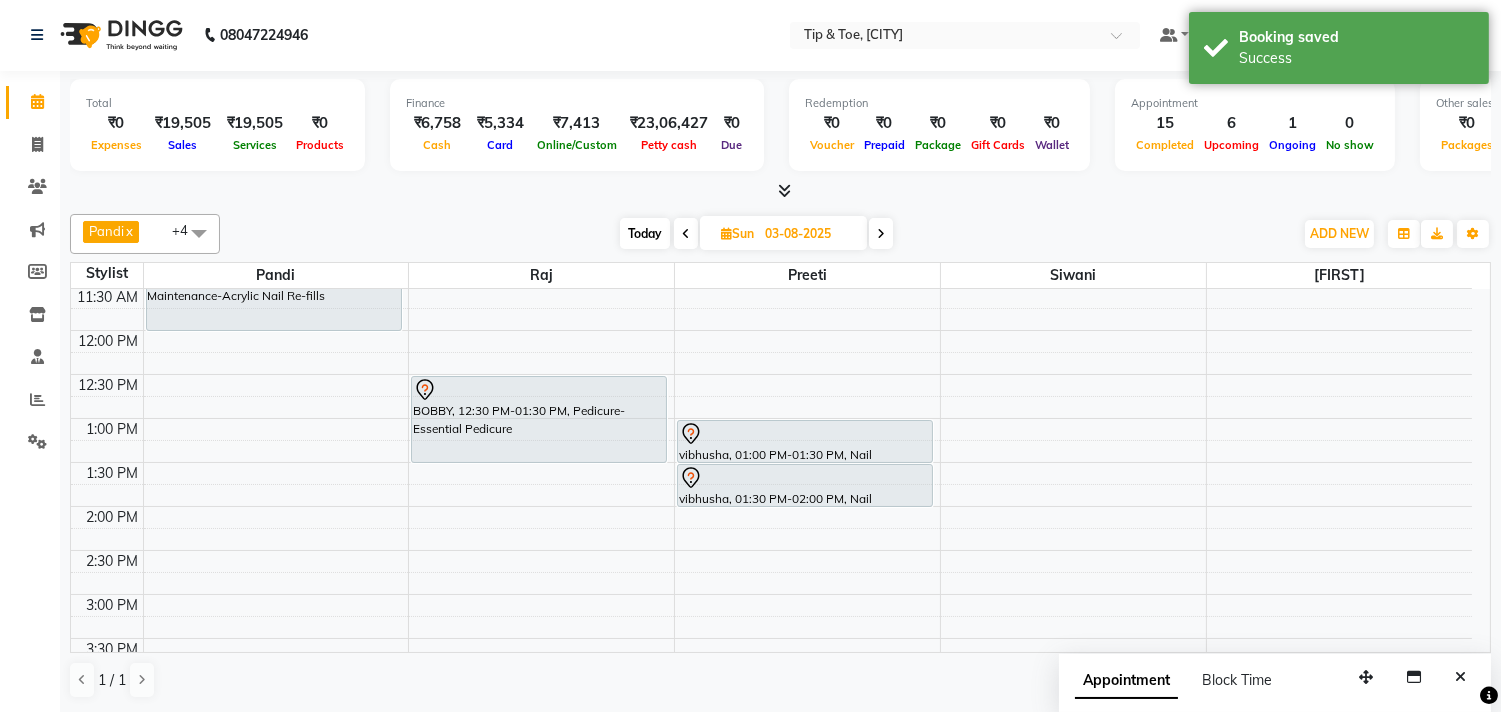 scroll, scrollTop: 0, scrollLeft: 0, axis: both 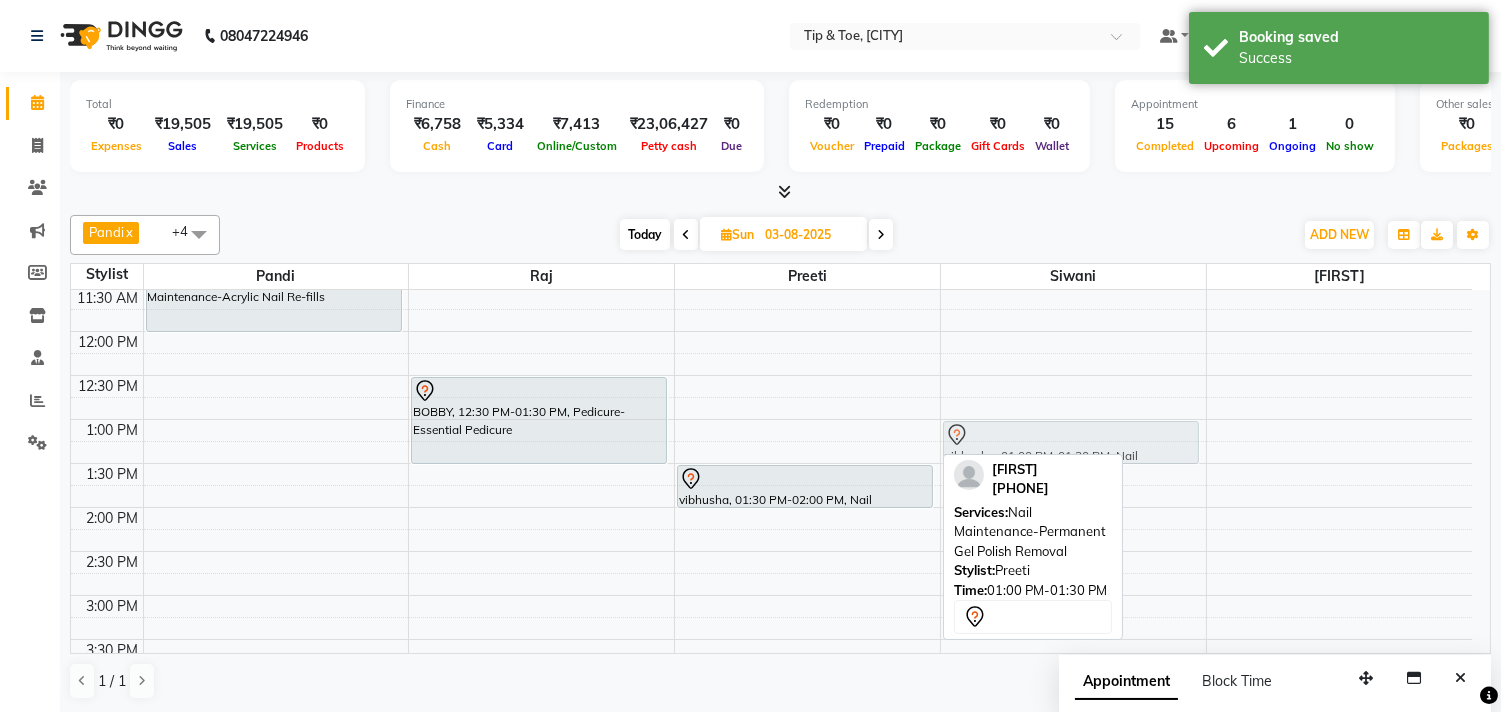 drag, startPoint x: 811, startPoint y: 440, endPoint x: 1008, endPoint y: 448, distance: 197.16237 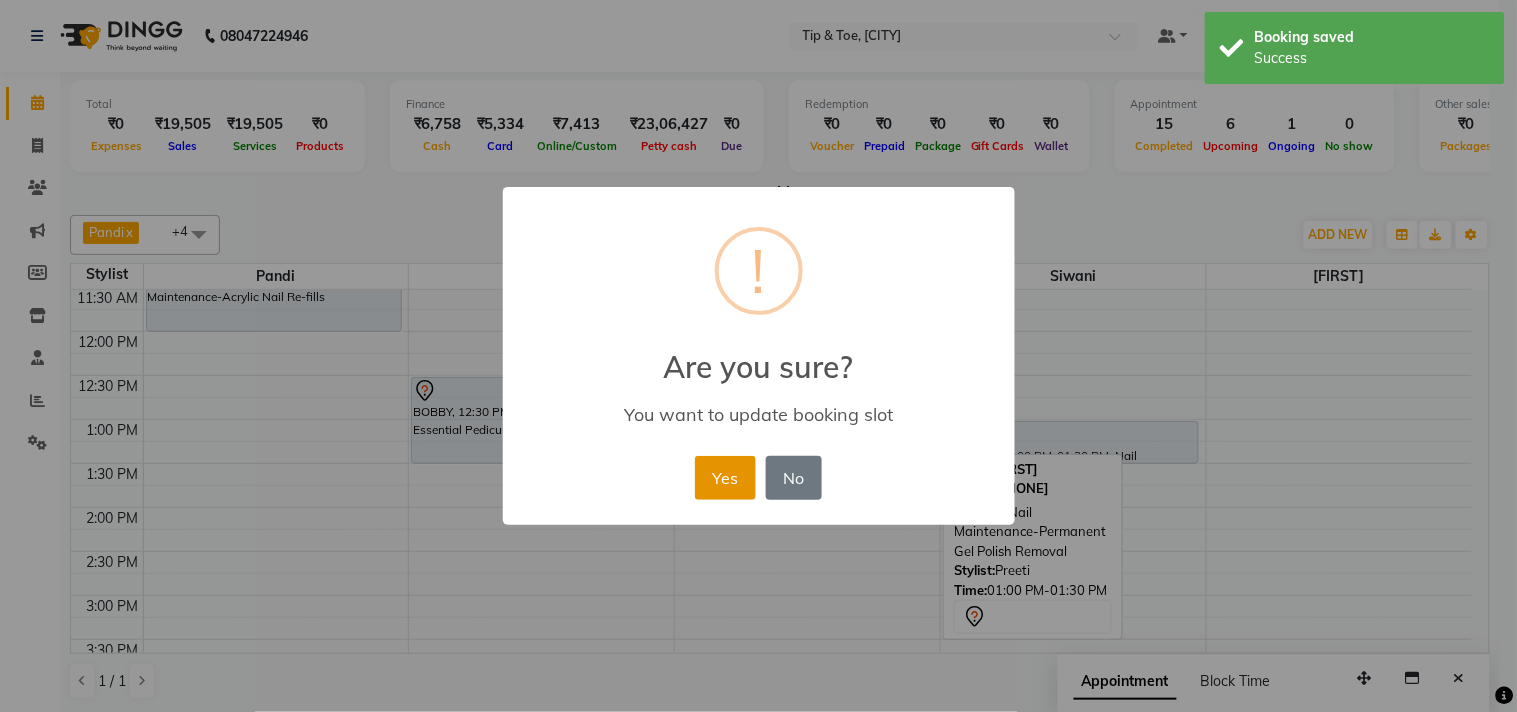 click on "Yes" at bounding box center [725, 478] 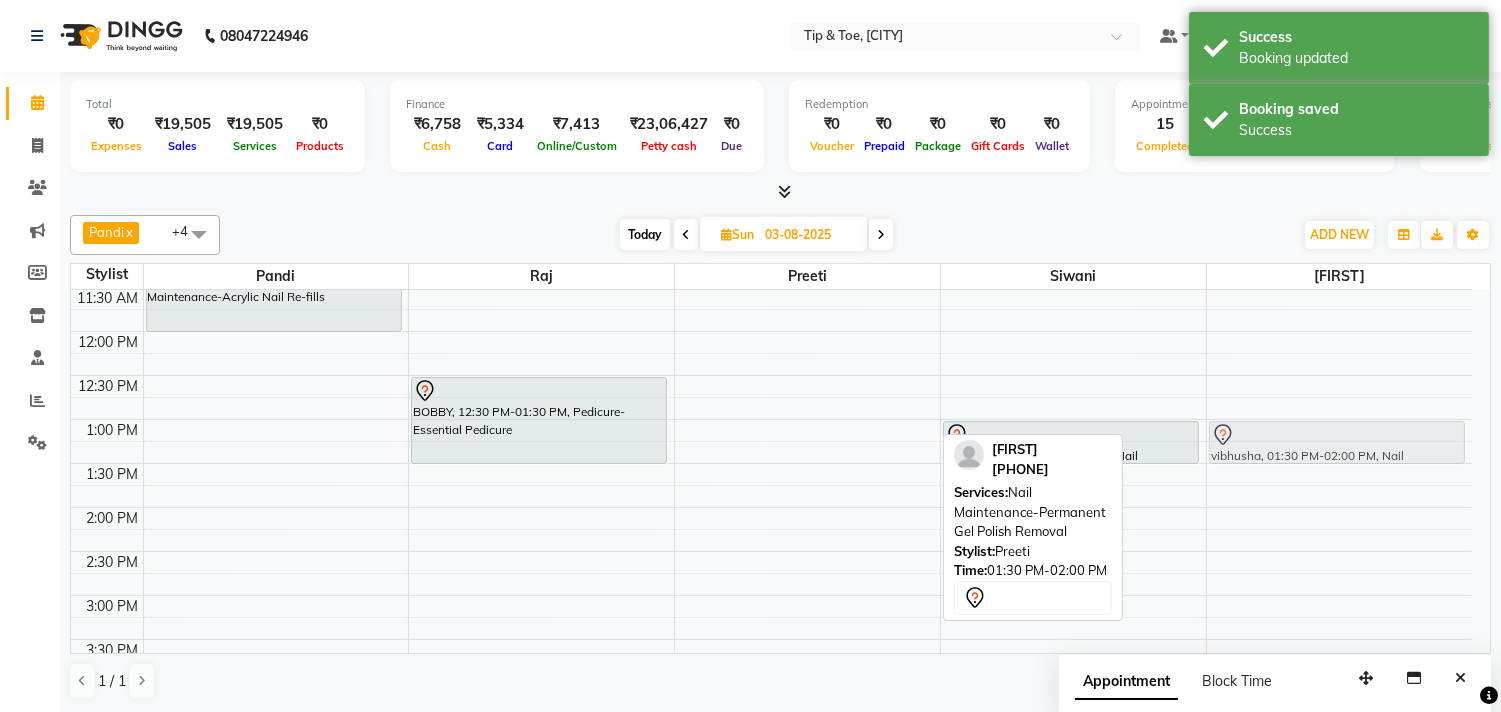 drag, startPoint x: 763, startPoint y: 493, endPoint x: 1256, endPoint y: 446, distance: 495.2353 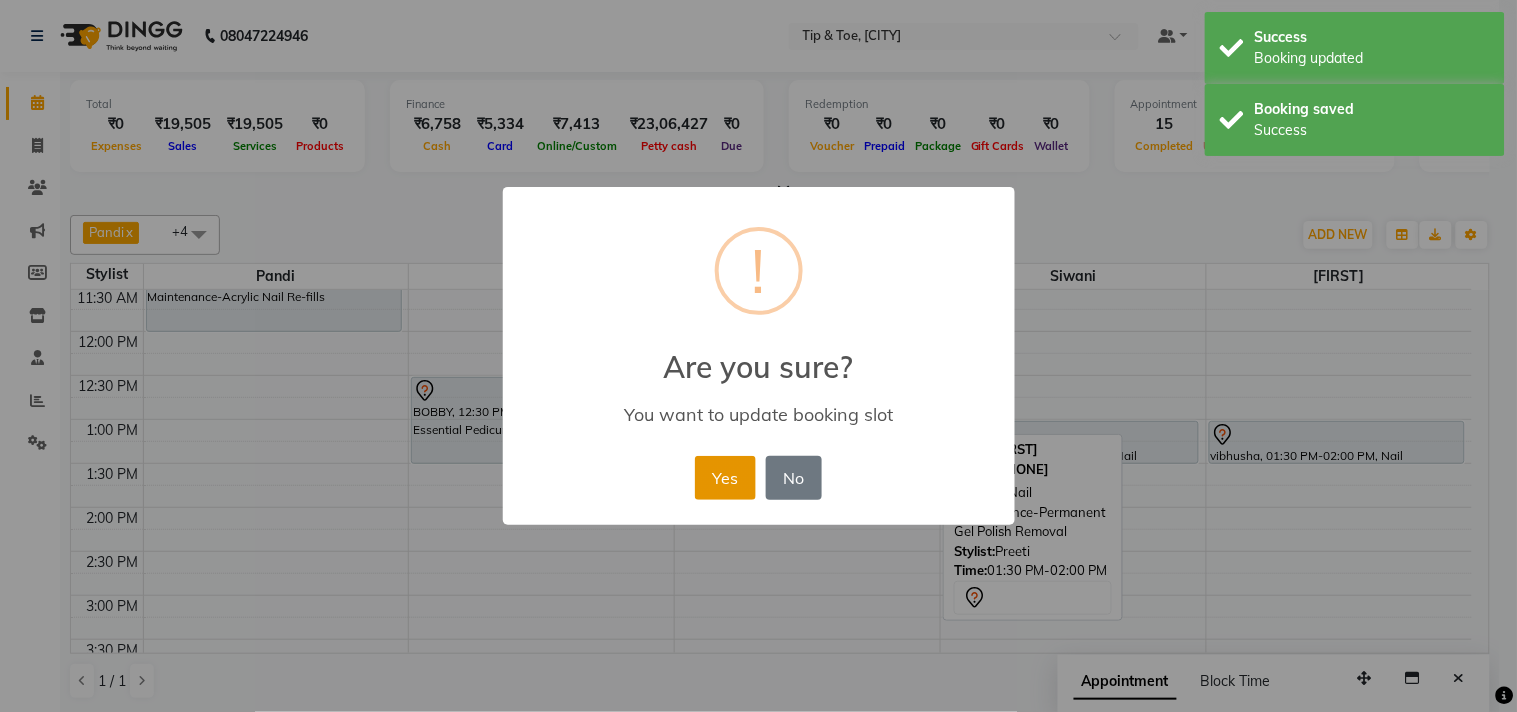 drag, startPoint x: 720, startPoint y: 460, endPoint x: 741, endPoint y: 458, distance: 21.095022 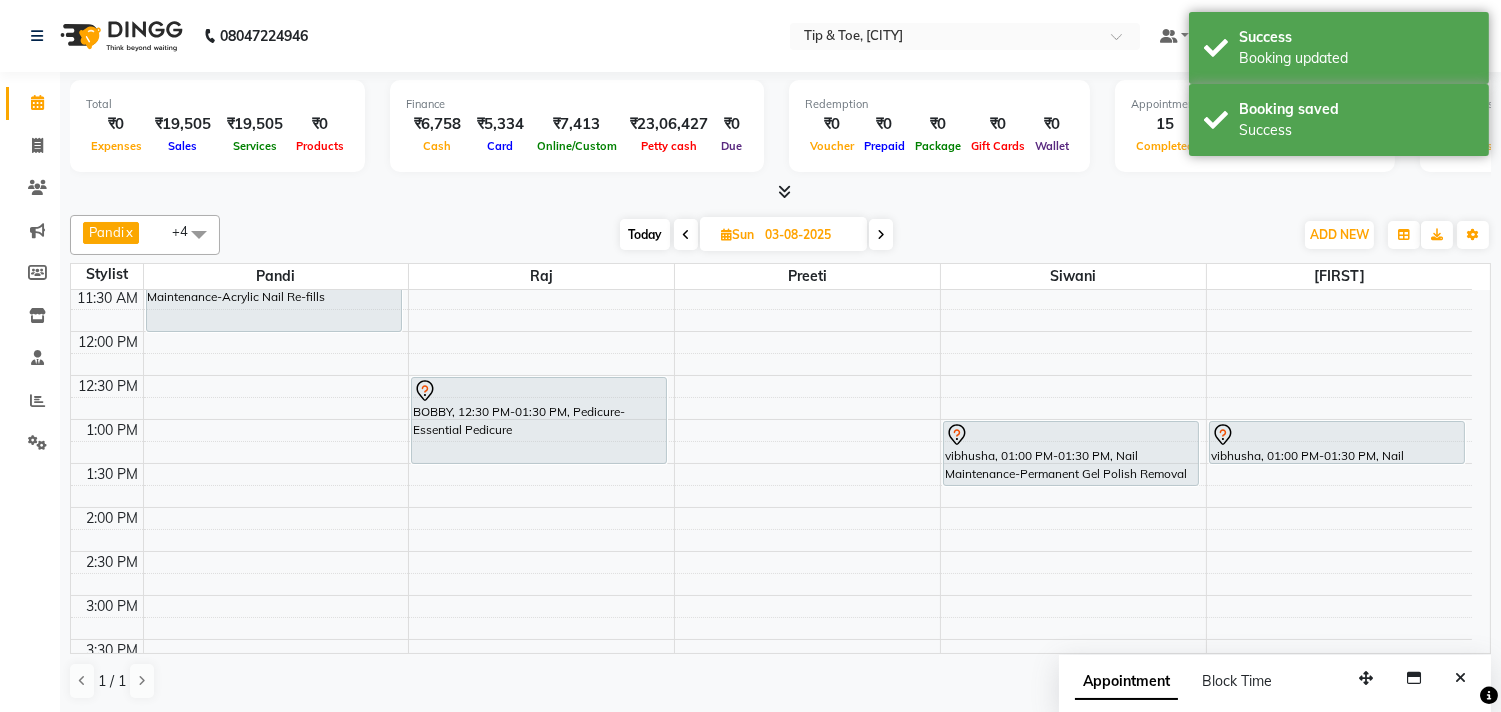 drag, startPoint x: 1151, startPoint y: 462, endPoint x: 1151, endPoint y: 476, distance: 14 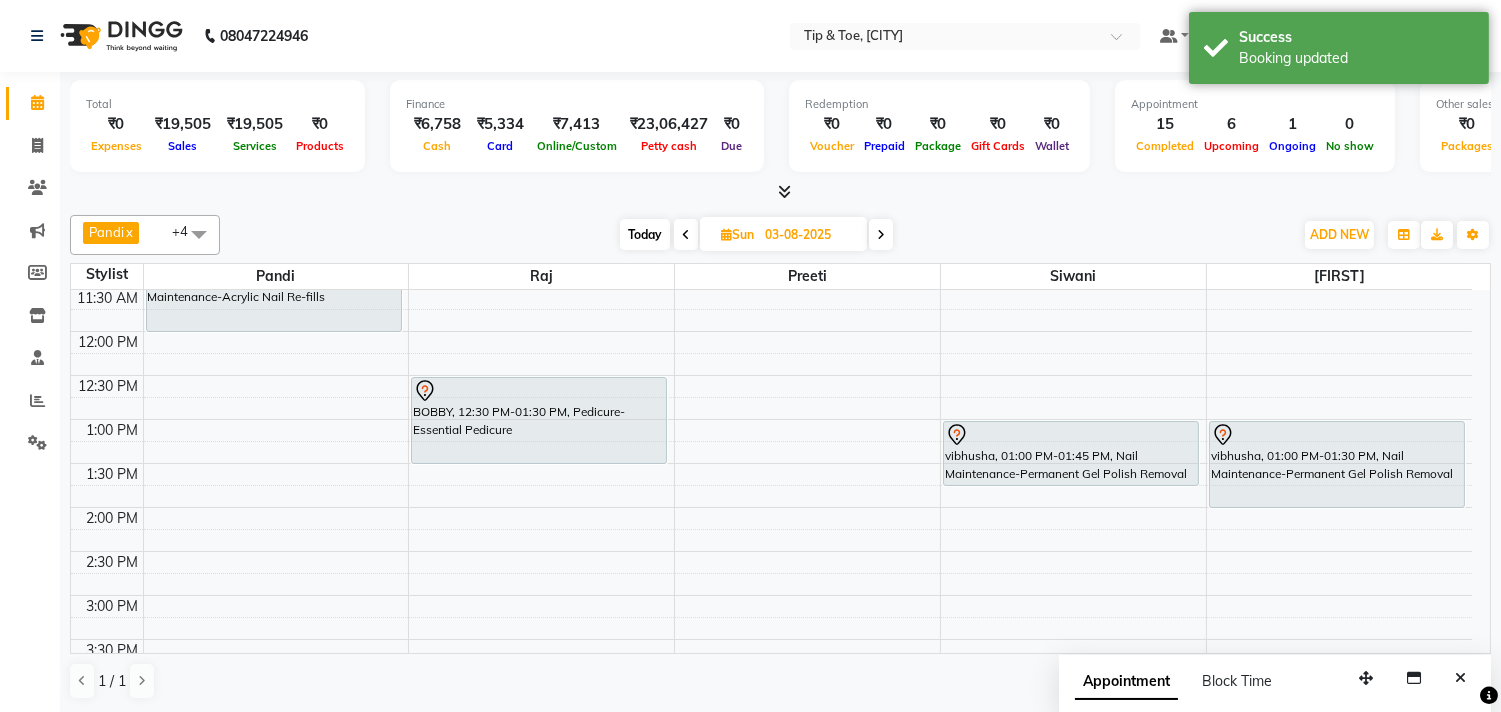 drag, startPoint x: 1286, startPoint y: 461, endPoint x: 1284, endPoint y: 492, distance: 31.06445 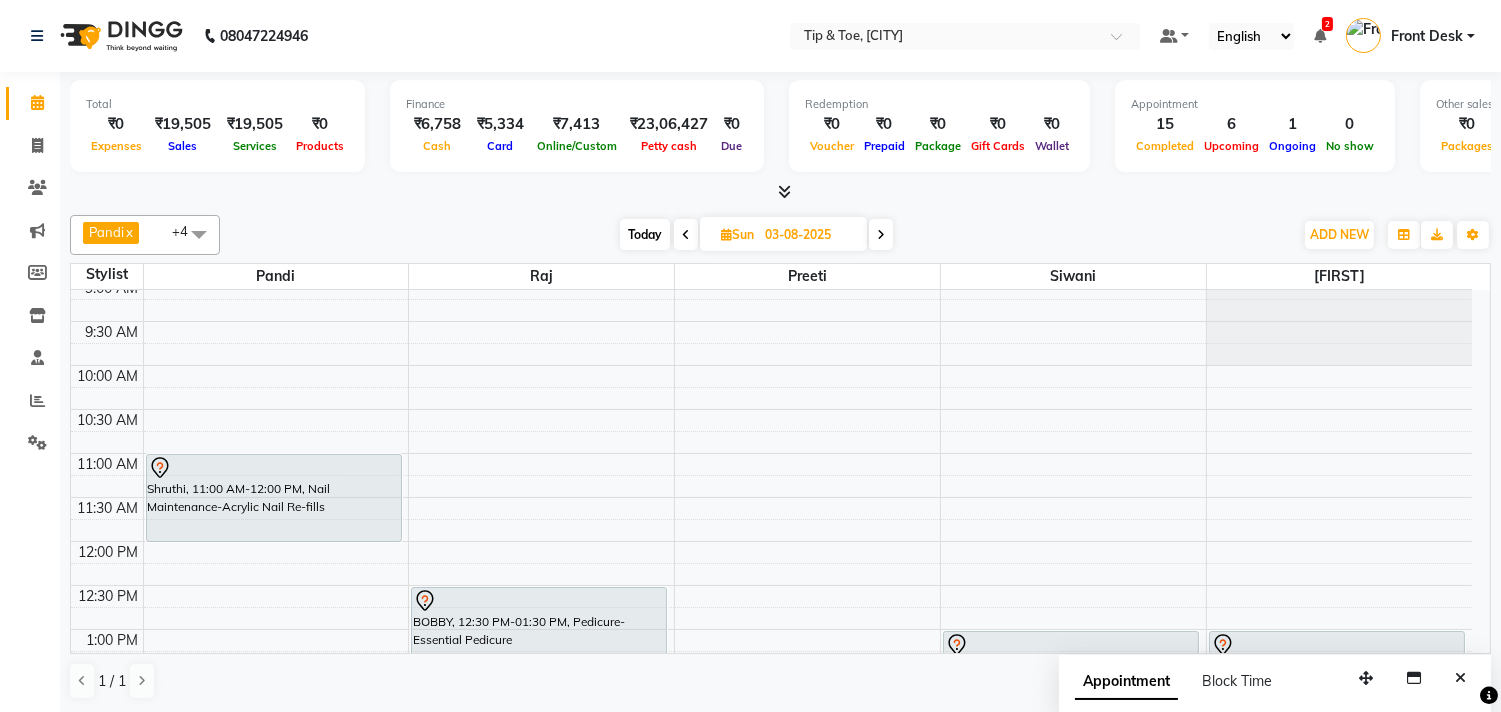 scroll, scrollTop: 0, scrollLeft: 0, axis: both 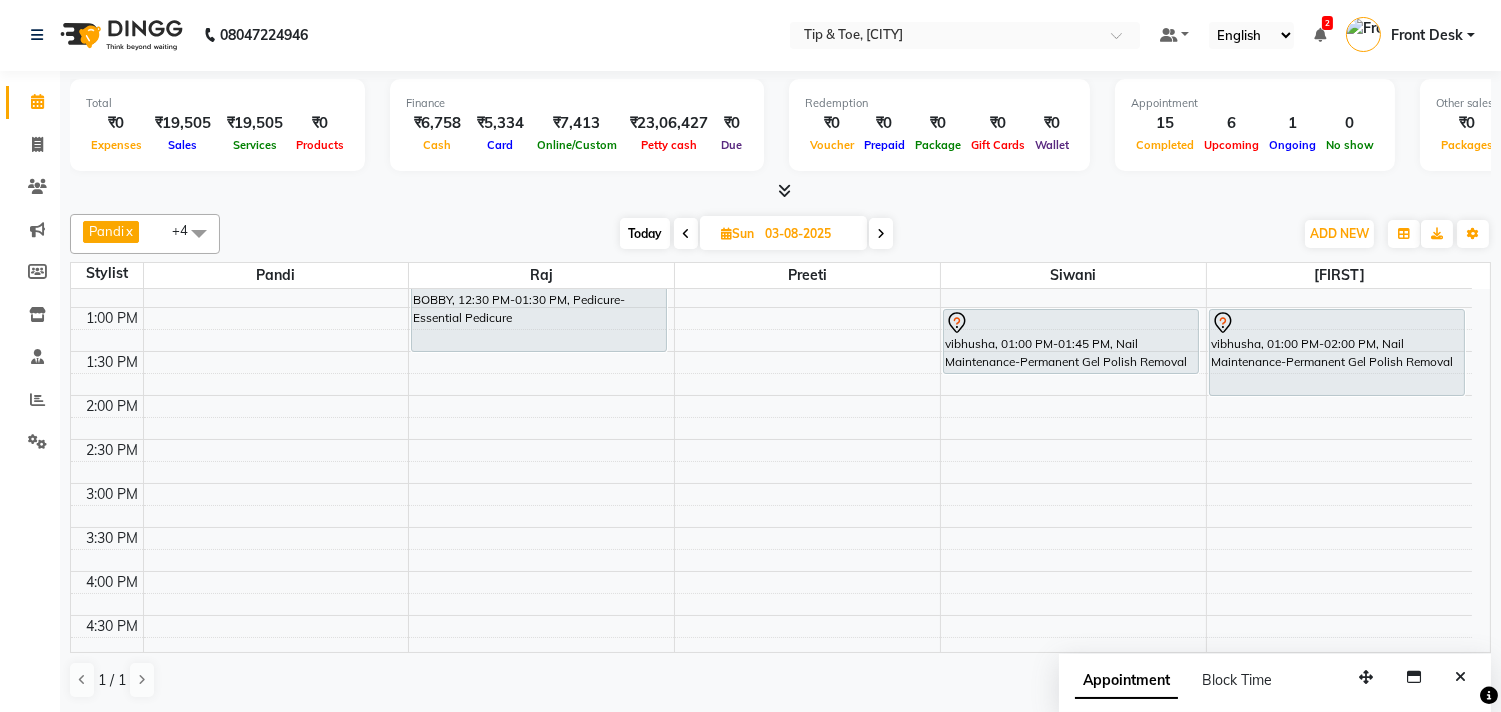 click on "Today" at bounding box center [645, 233] 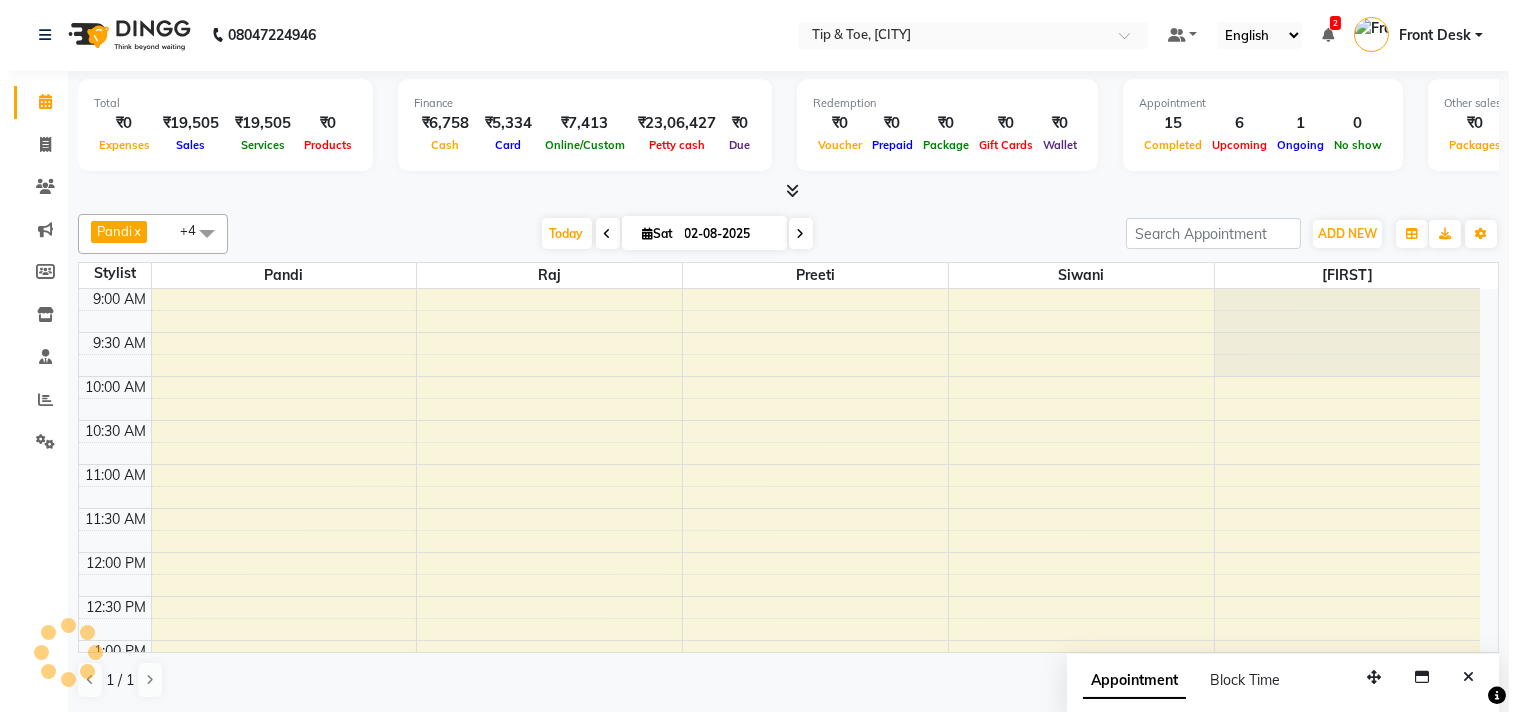 scroll, scrollTop: 873, scrollLeft: 0, axis: vertical 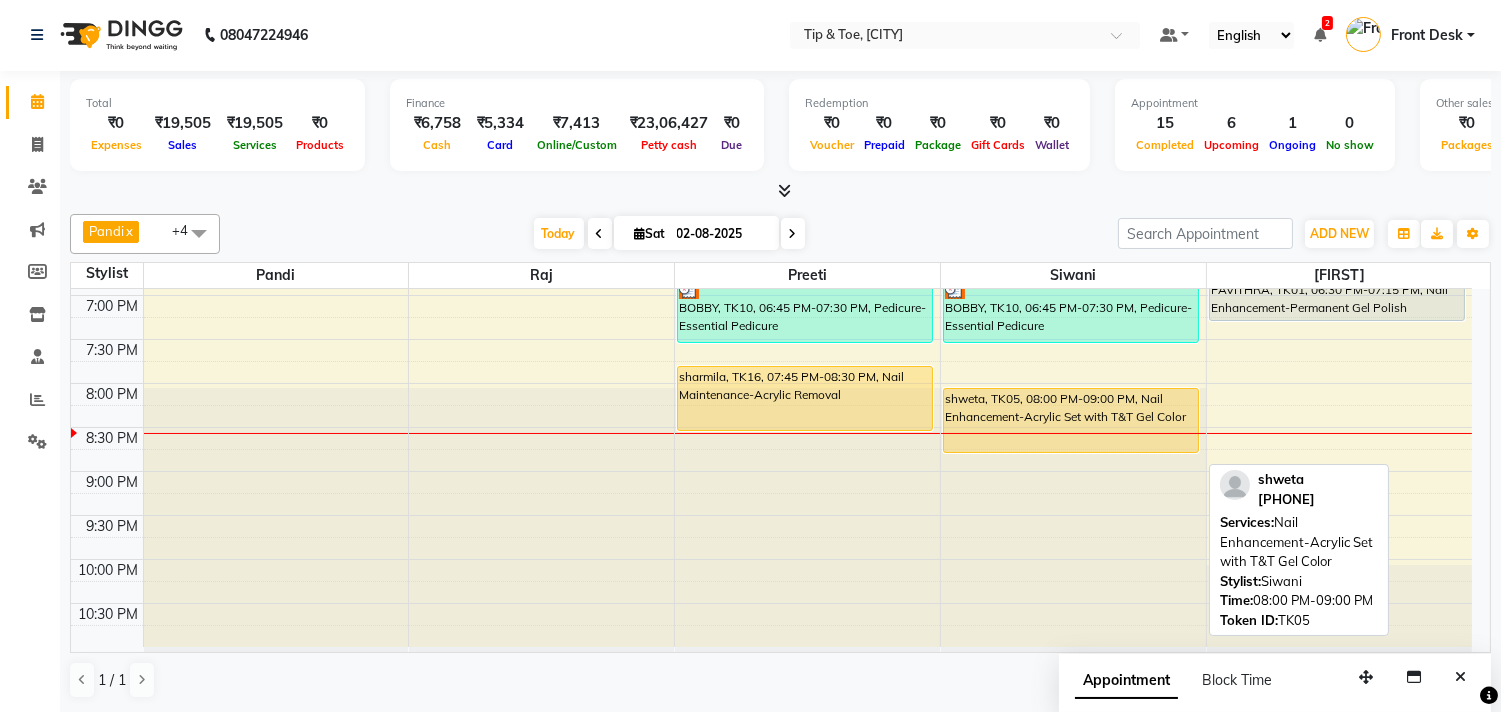 drag, startPoint x: 991, startPoint y: 473, endPoint x: 982, endPoint y: 446, distance: 28.460499 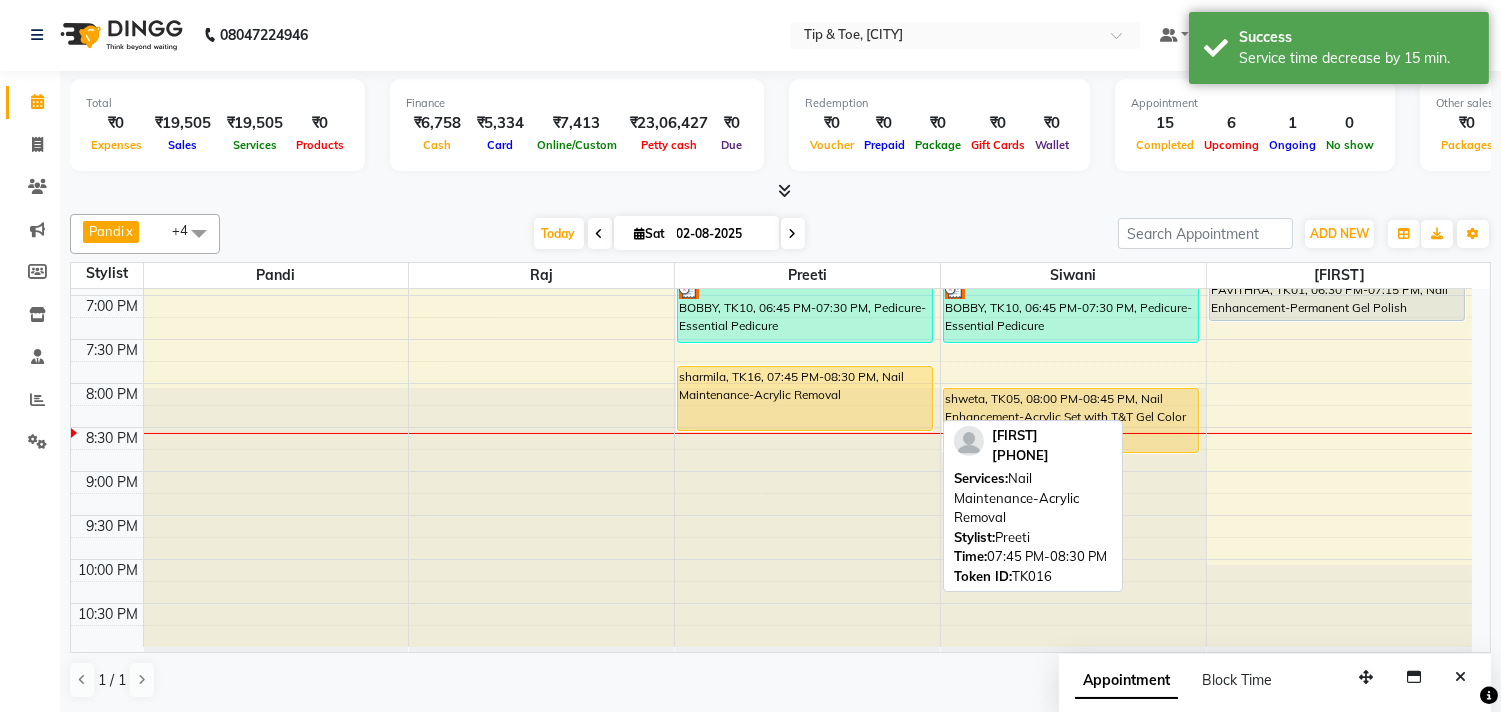 click on "sharmila, TK16, 07:45 PM-08:30 PM, Nail Maintenance-Acrylic Removal" at bounding box center [805, 398] 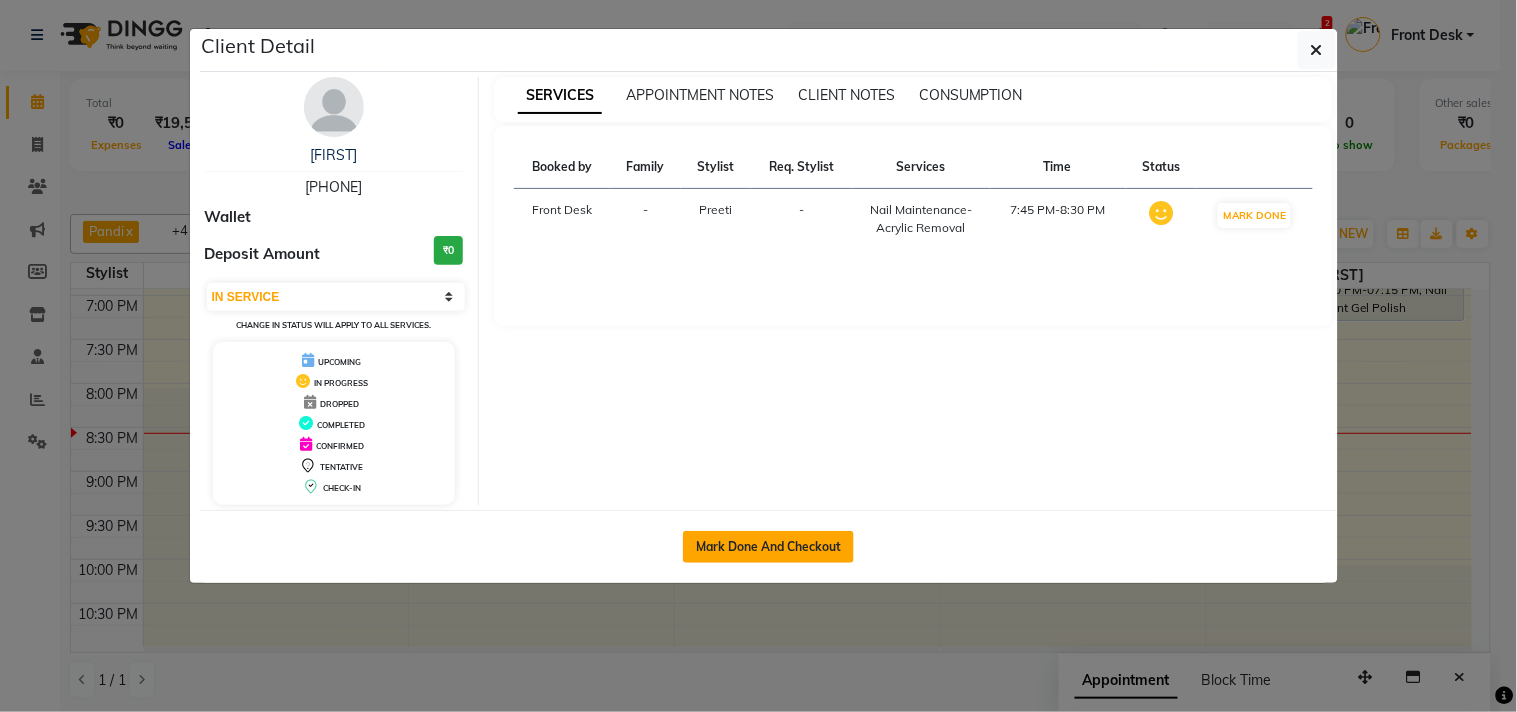 click on "Mark Done And Checkout" 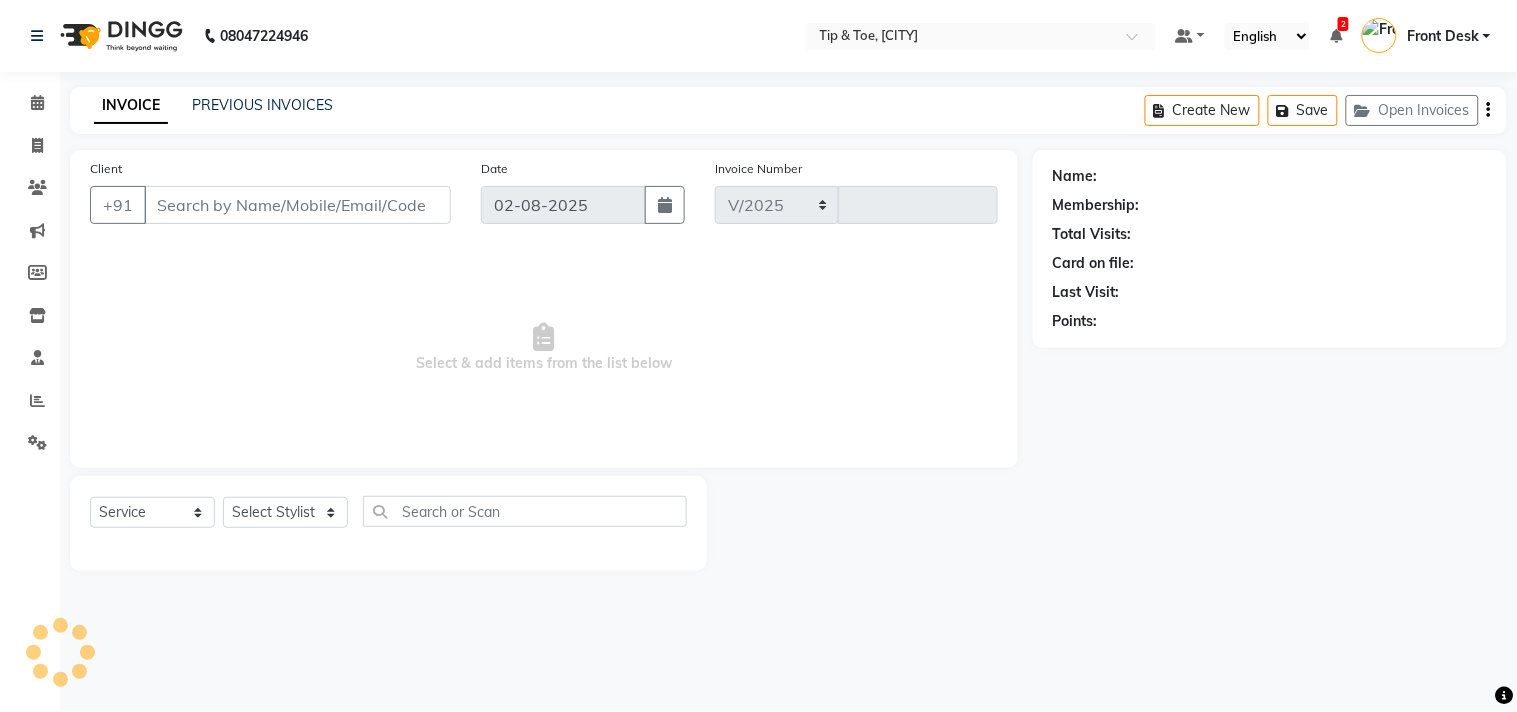 select on "5770" 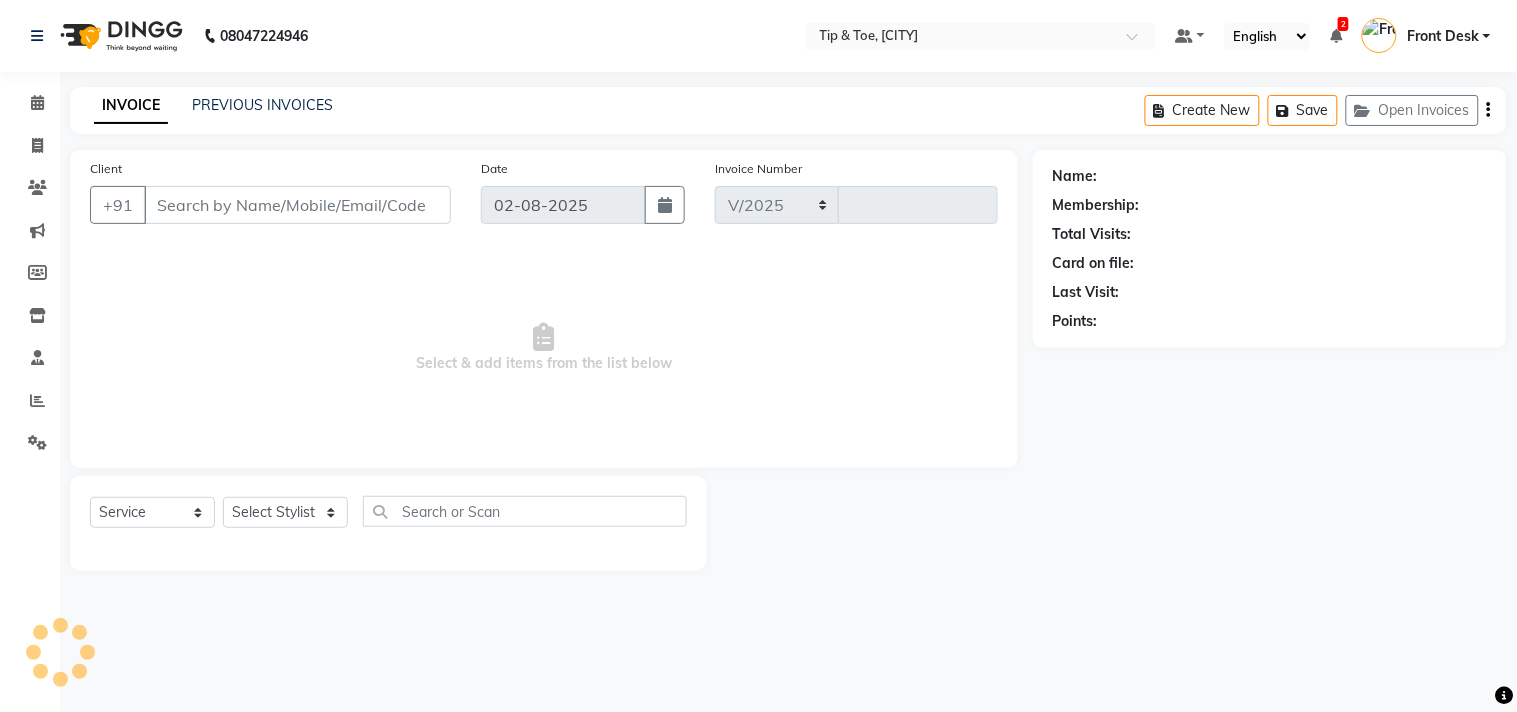 type on "0886" 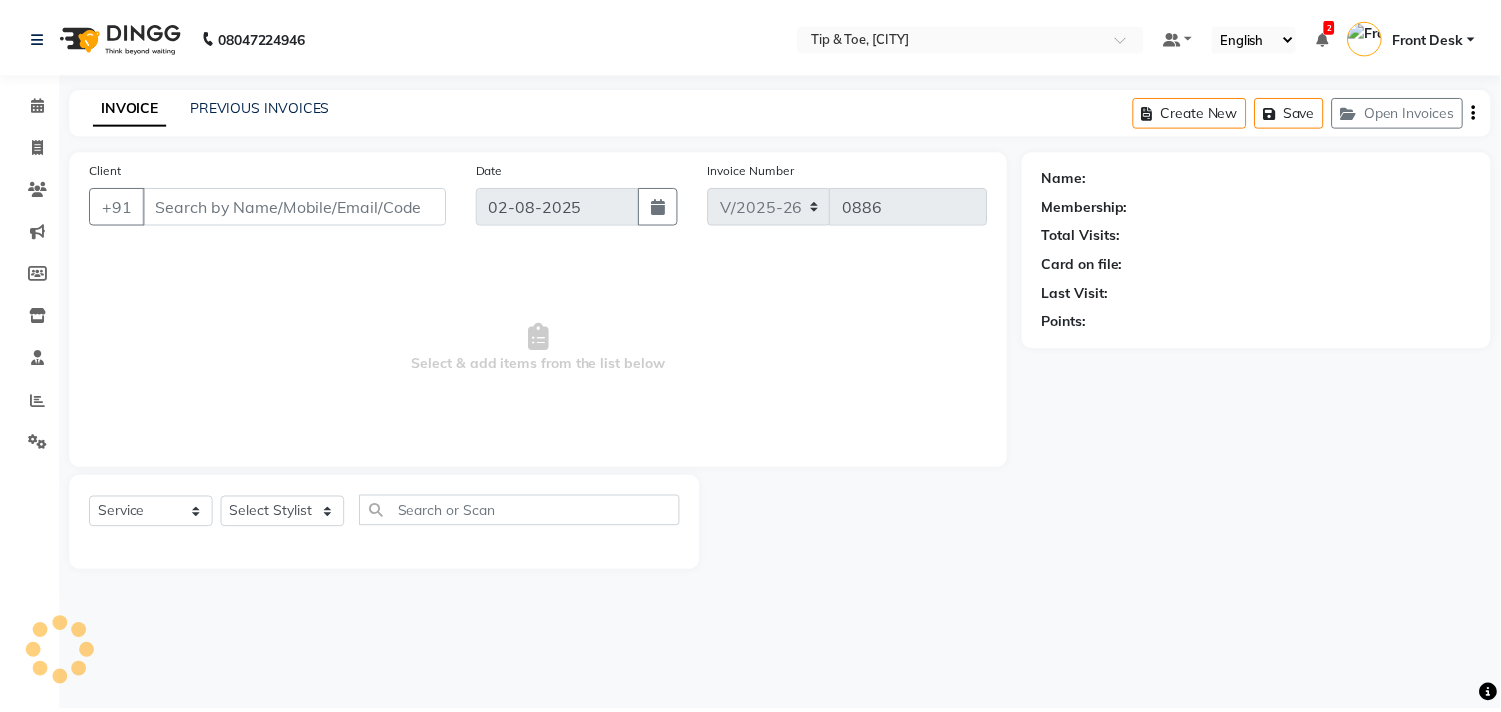 scroll, scrollTop: 0, scrollLeft: 0, axis: both 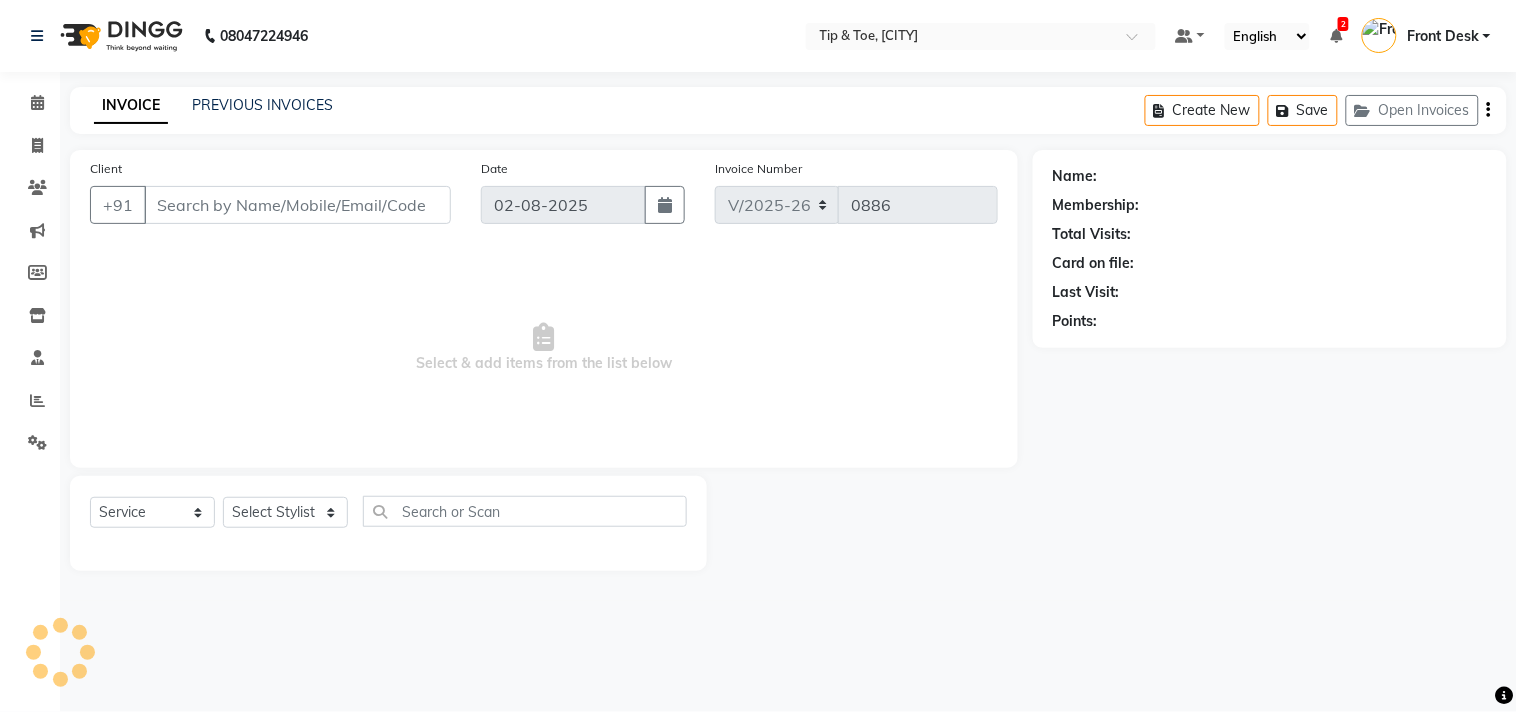 type on "9566191982" 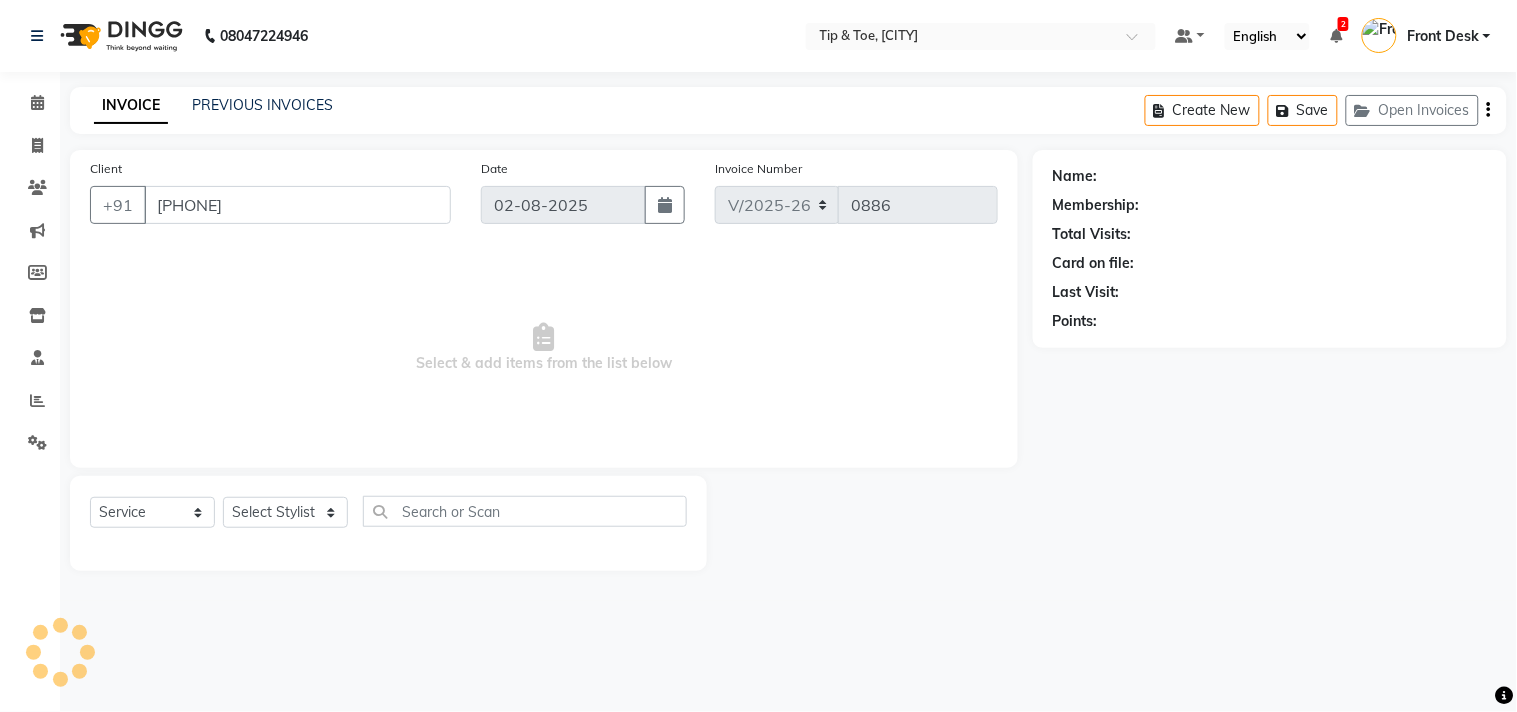 select on "39915" 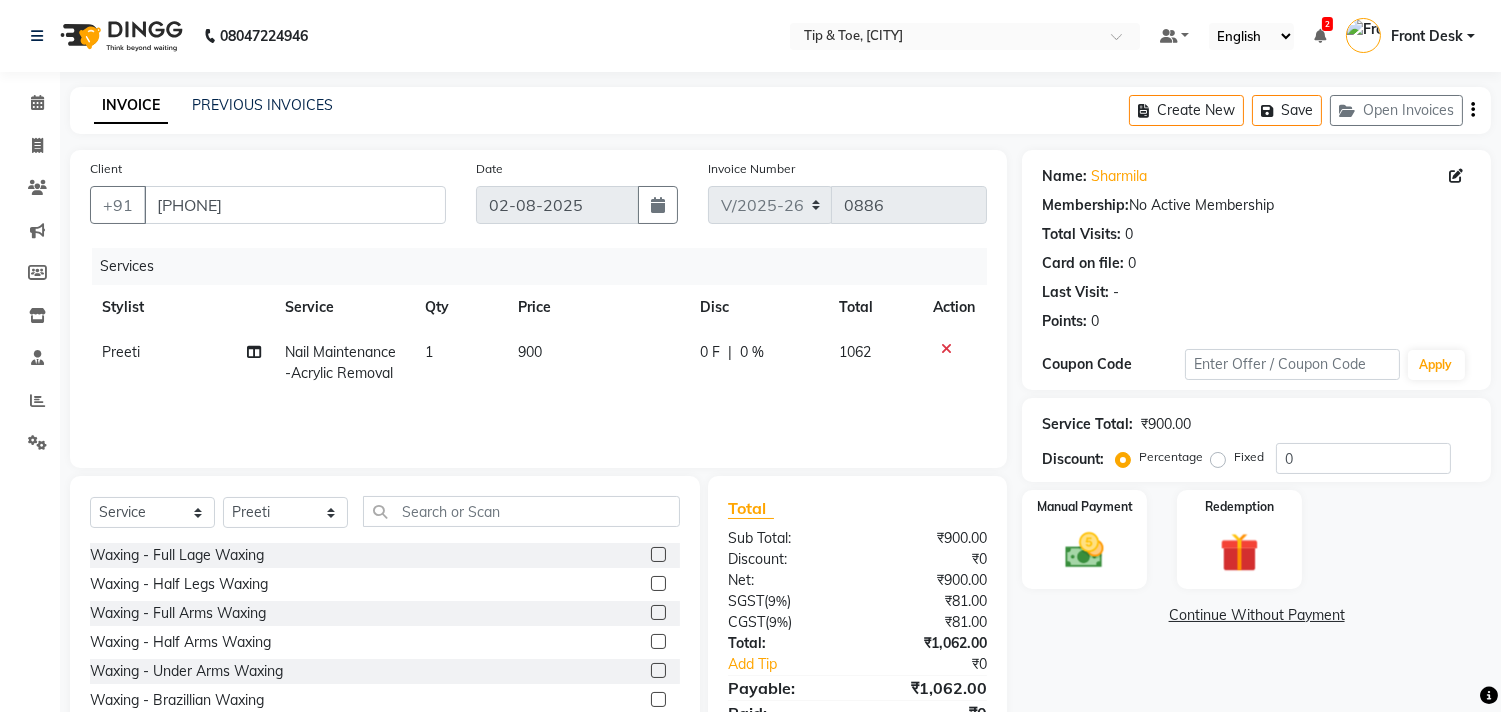 click on "900" 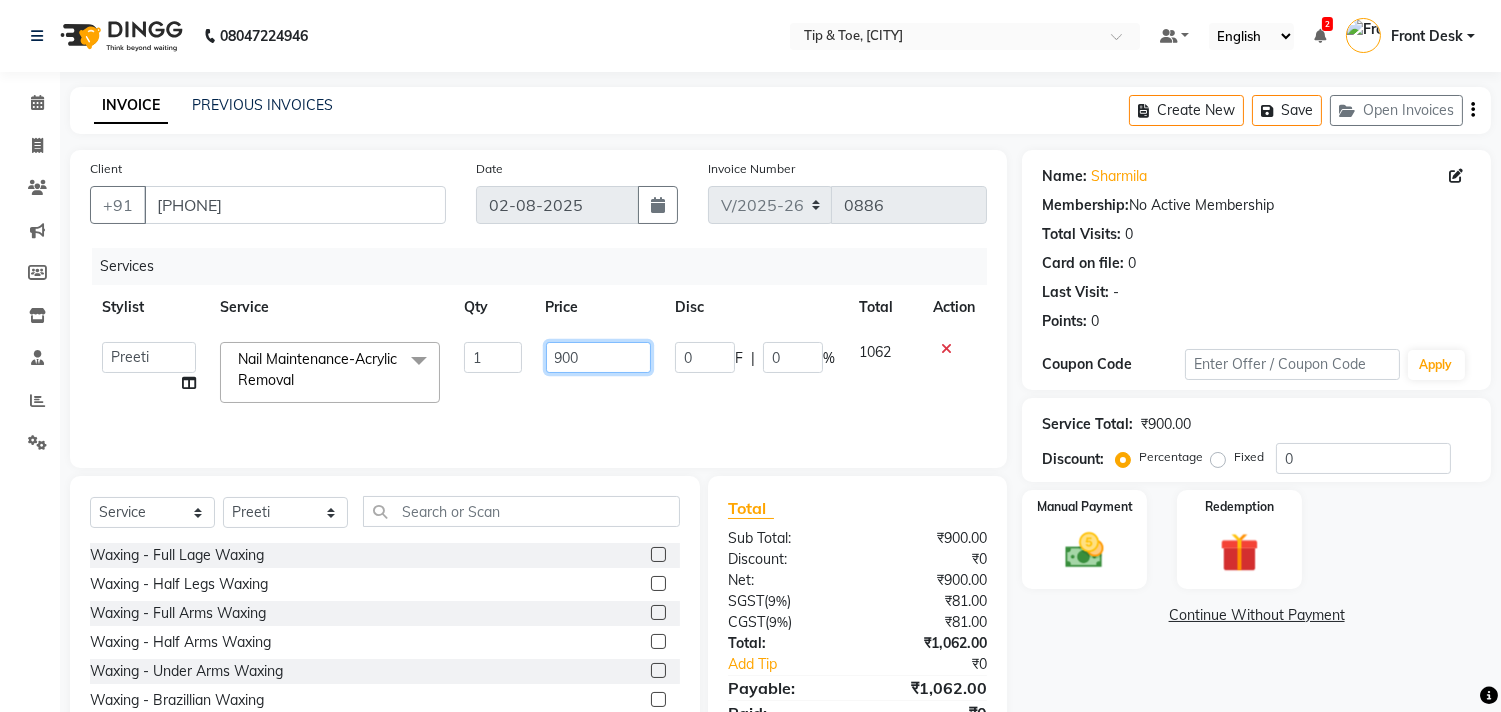 click on "900" 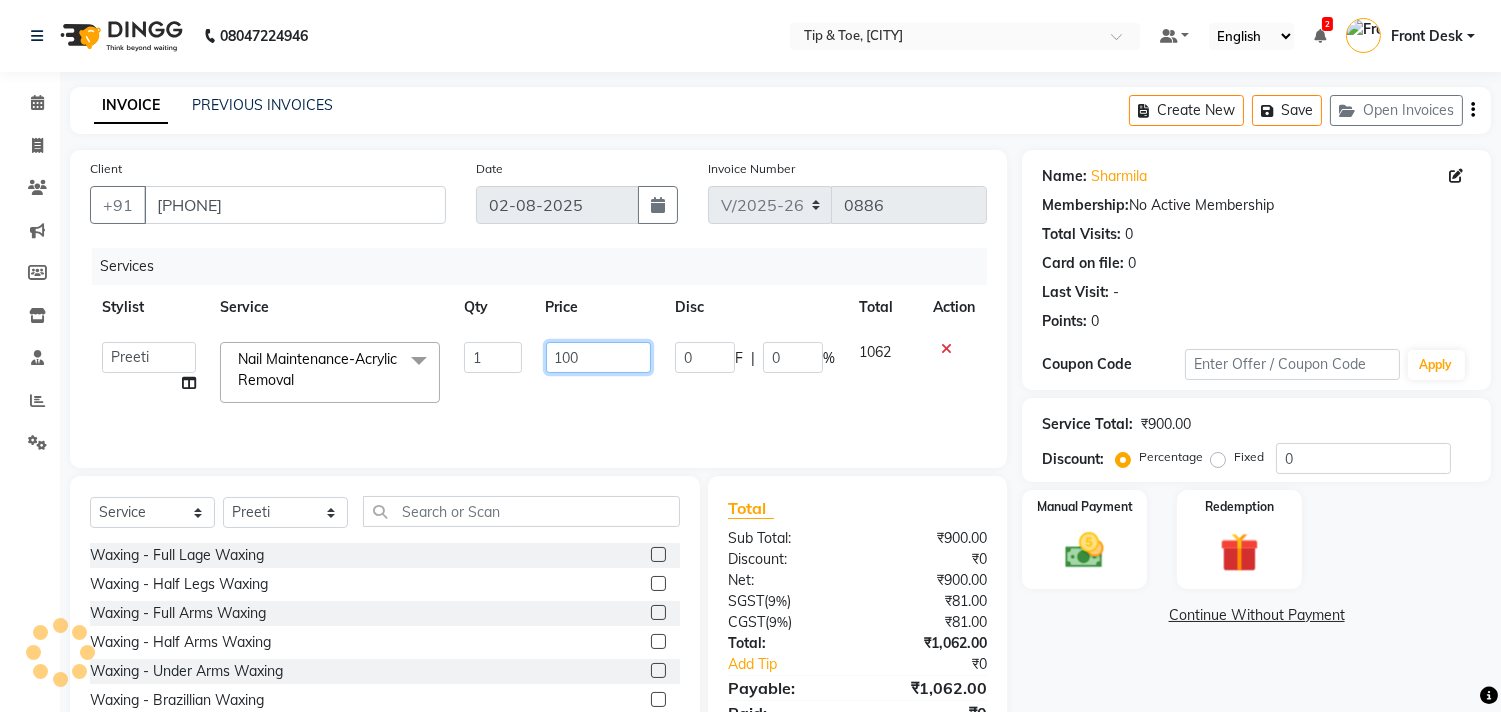 type on "1000" 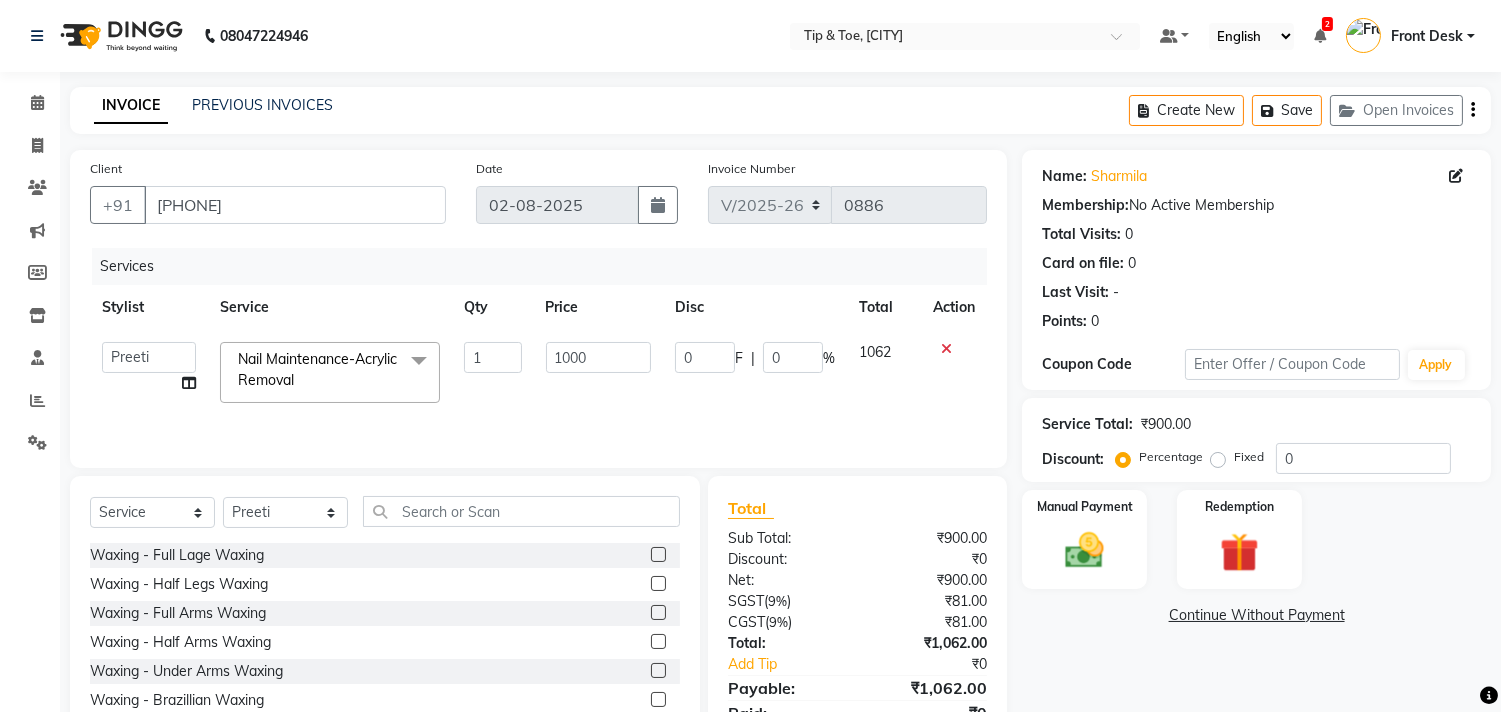 click on "Name: Sharmila  Membership:  No Active Membership  Total Visits:  0 Card on file:  0 Last Visit:   - Points:   0  Coupon Code Apply Service Total:  ₹900.00  Discount:  Percentage   Fixed  0 Manual Payment Redemption  Continue Without Payment" 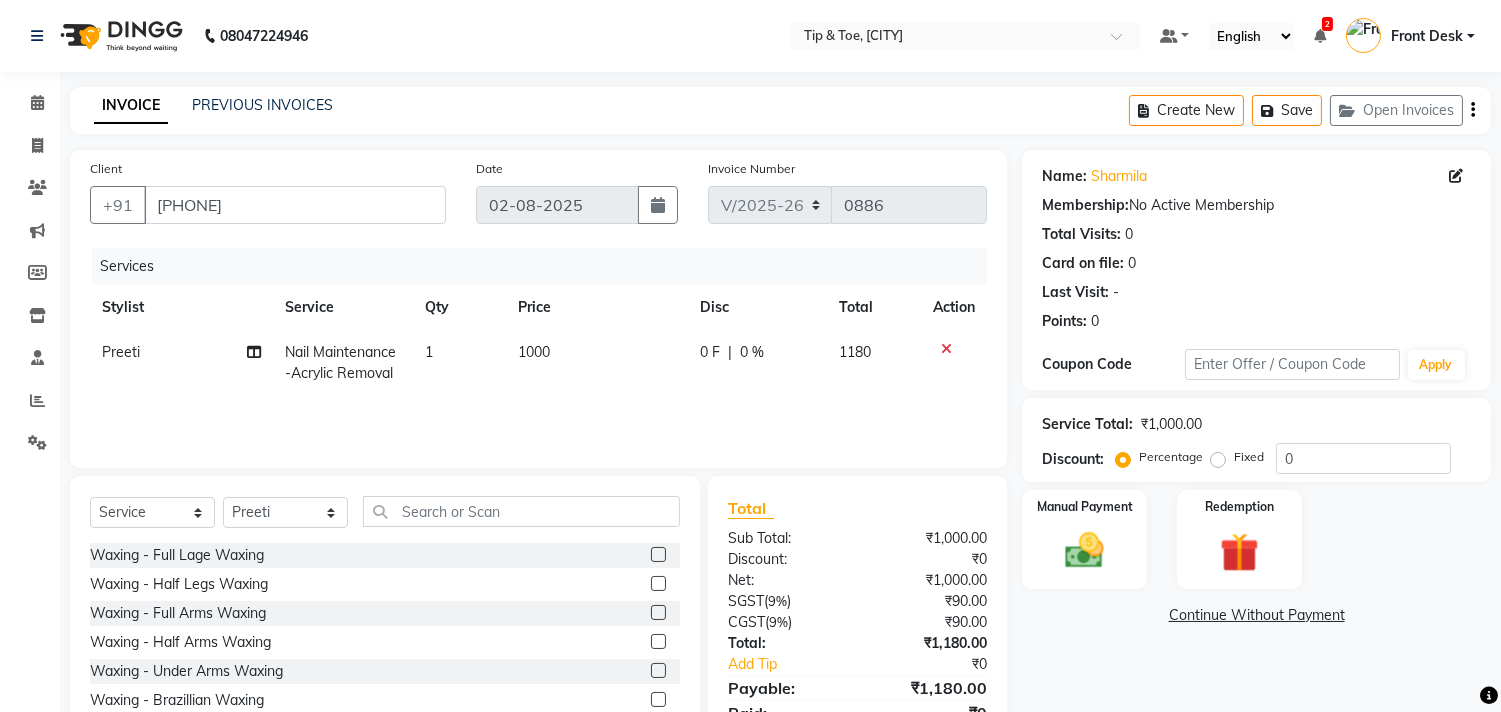 scroll, scrollTop: 88, scrollLeft: 0, axis: vertical 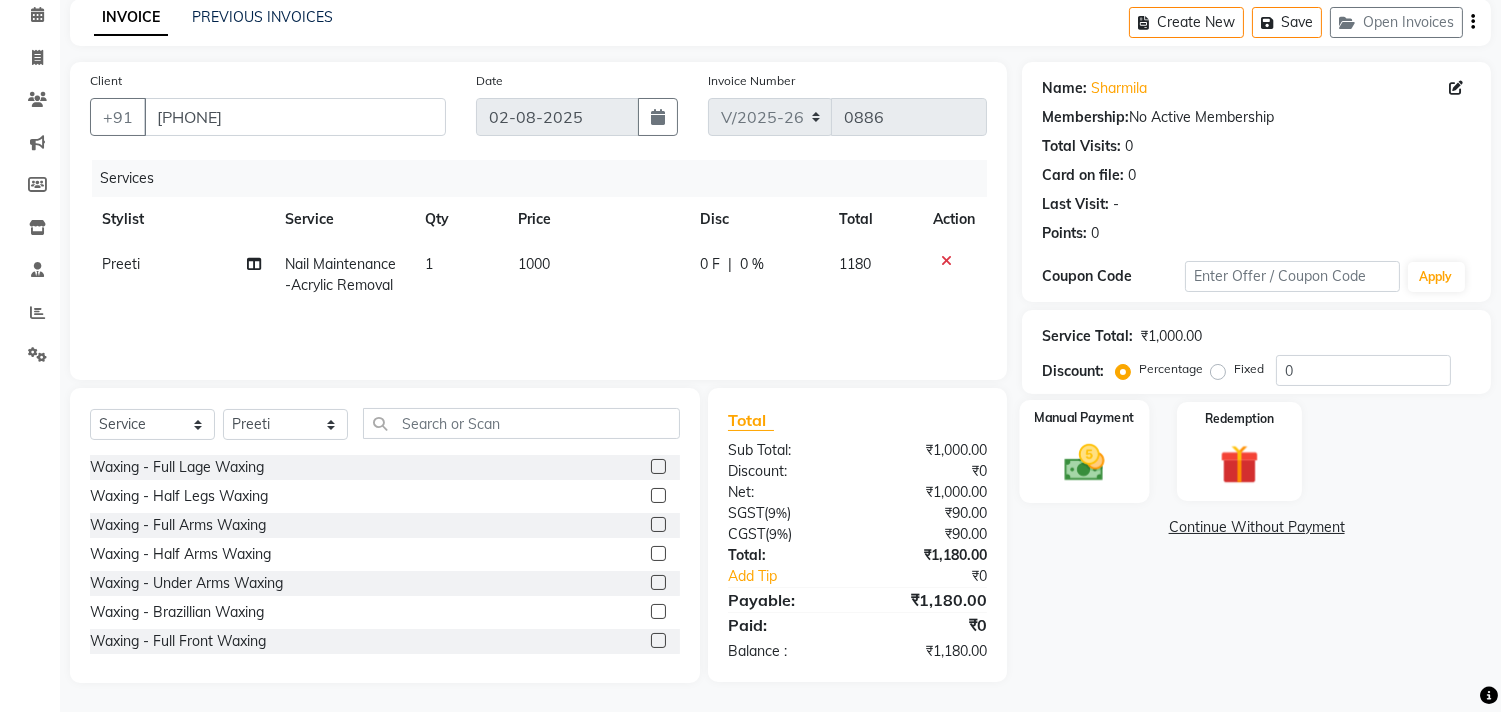 click 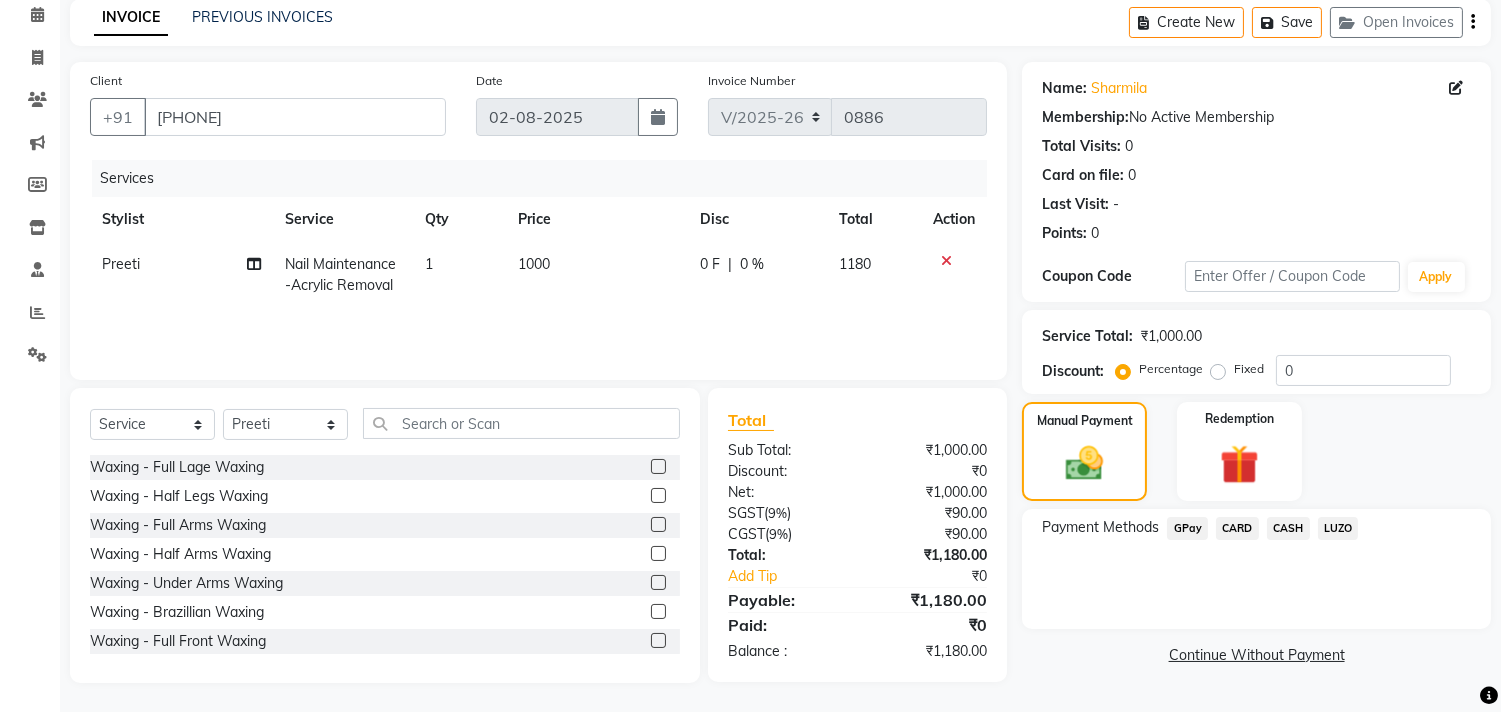 click on "GPay" 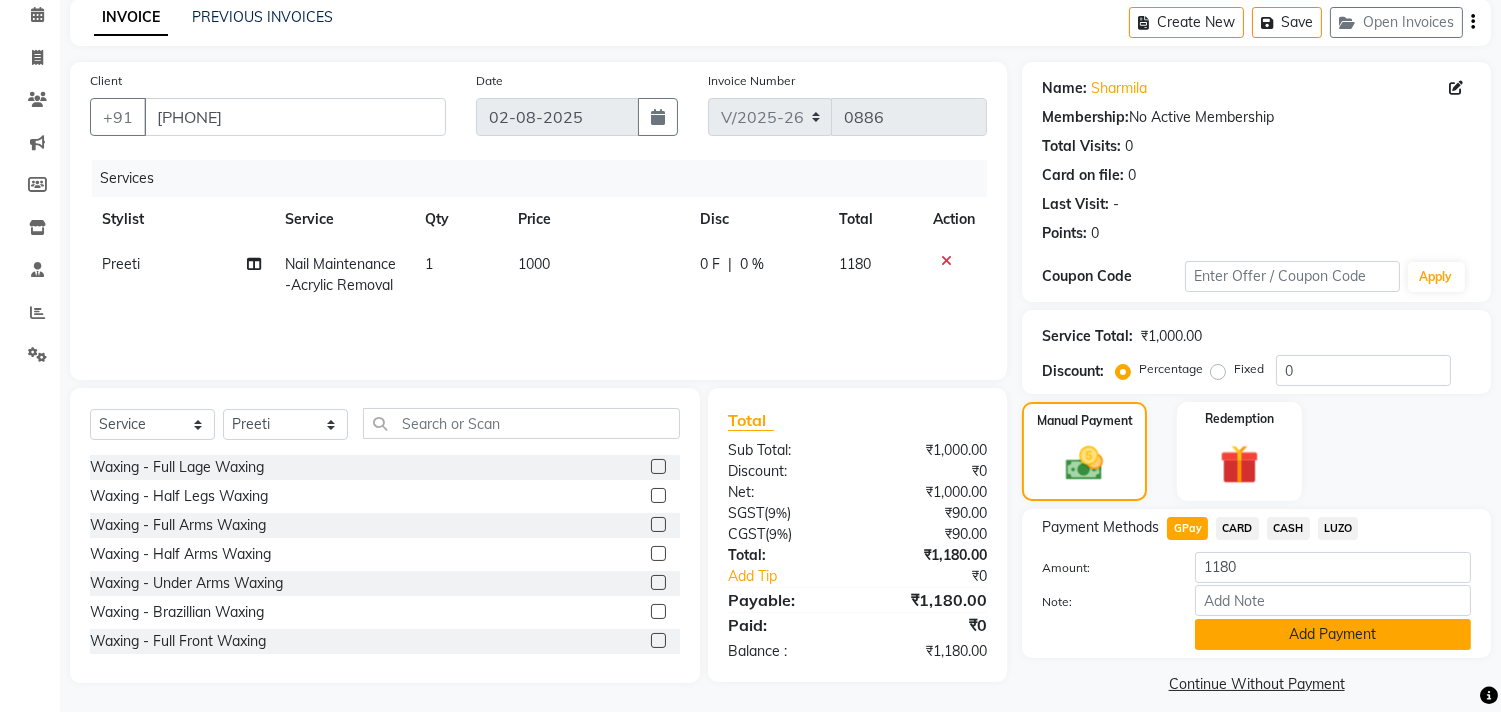 click on "Add Payment" 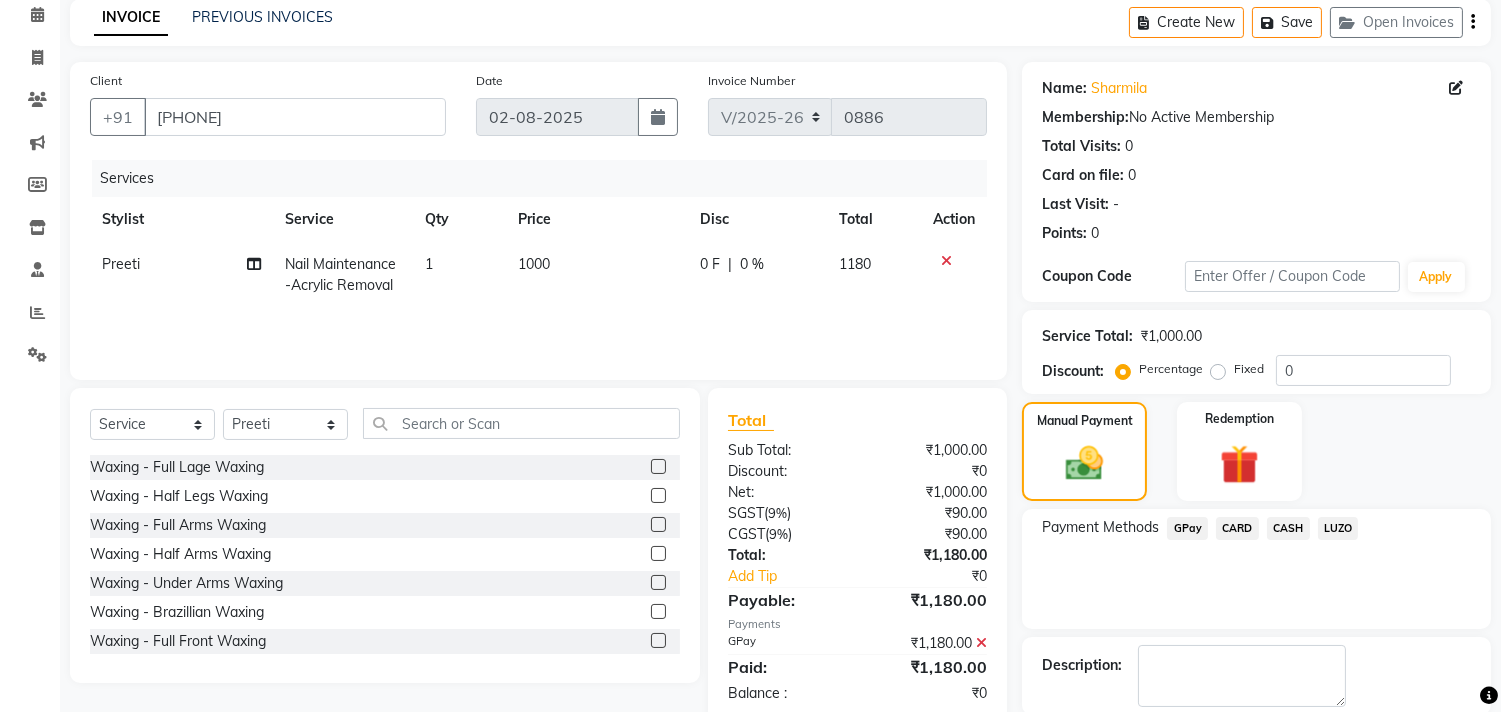 scroll, scrollTop: 187, scrollLeft: 0, axis: vertical 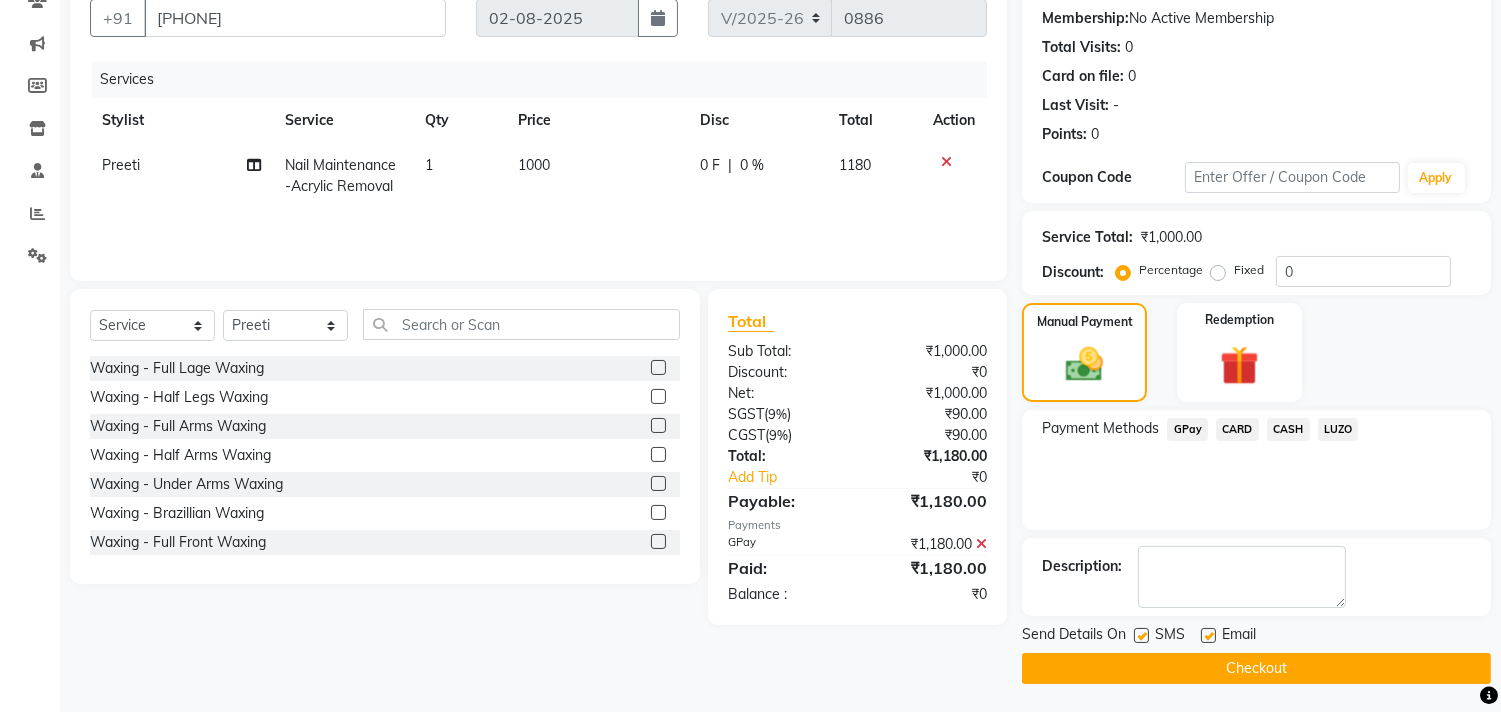 click on "Checkout" 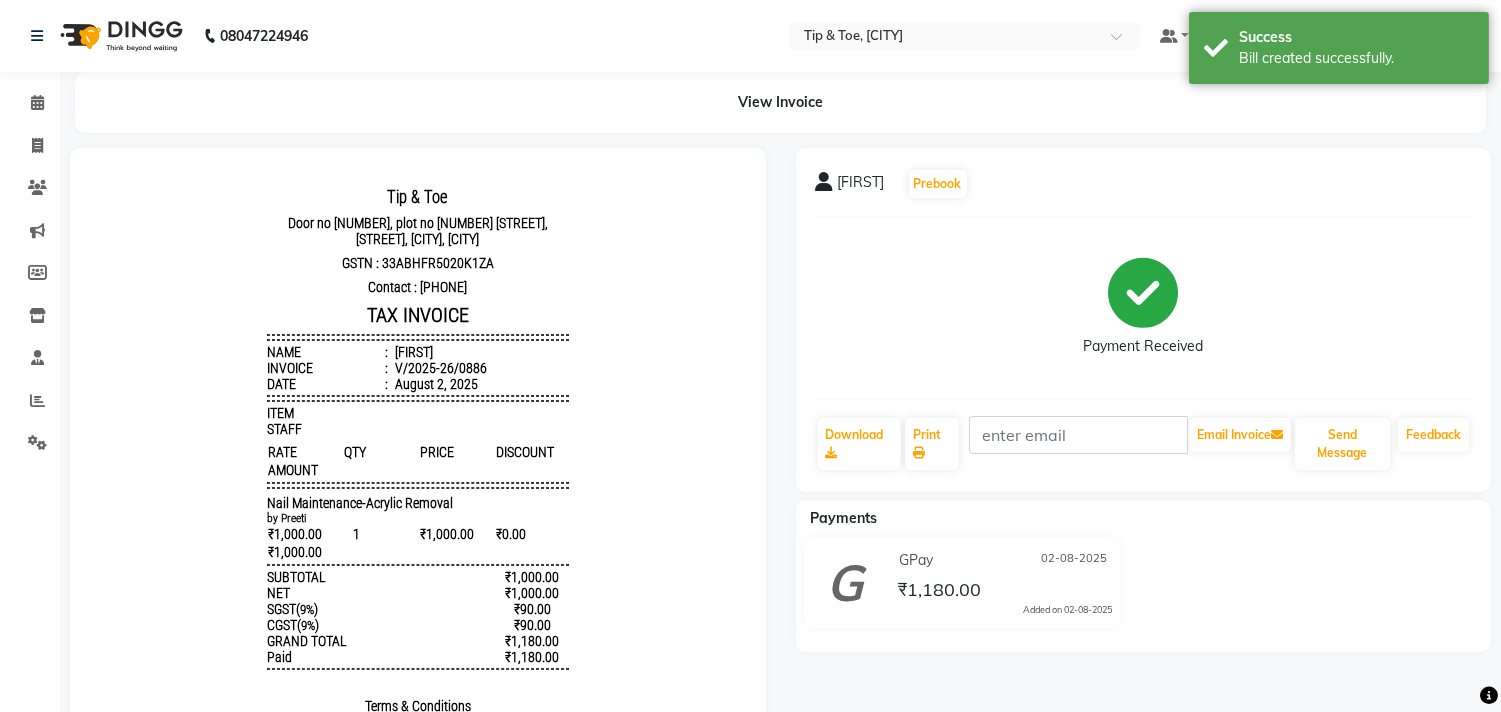 scroll, scrollTop: 0, scrollLeft: 0, axis: both 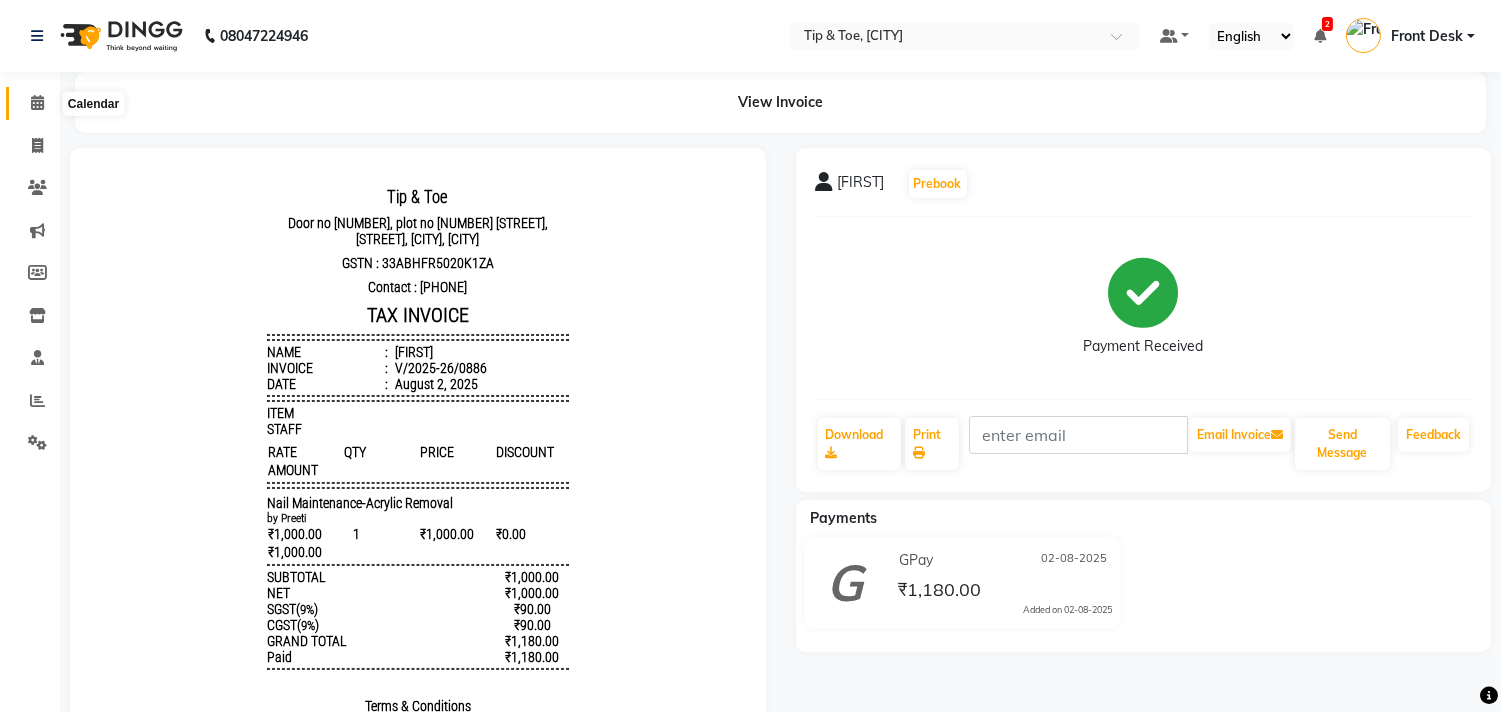 click 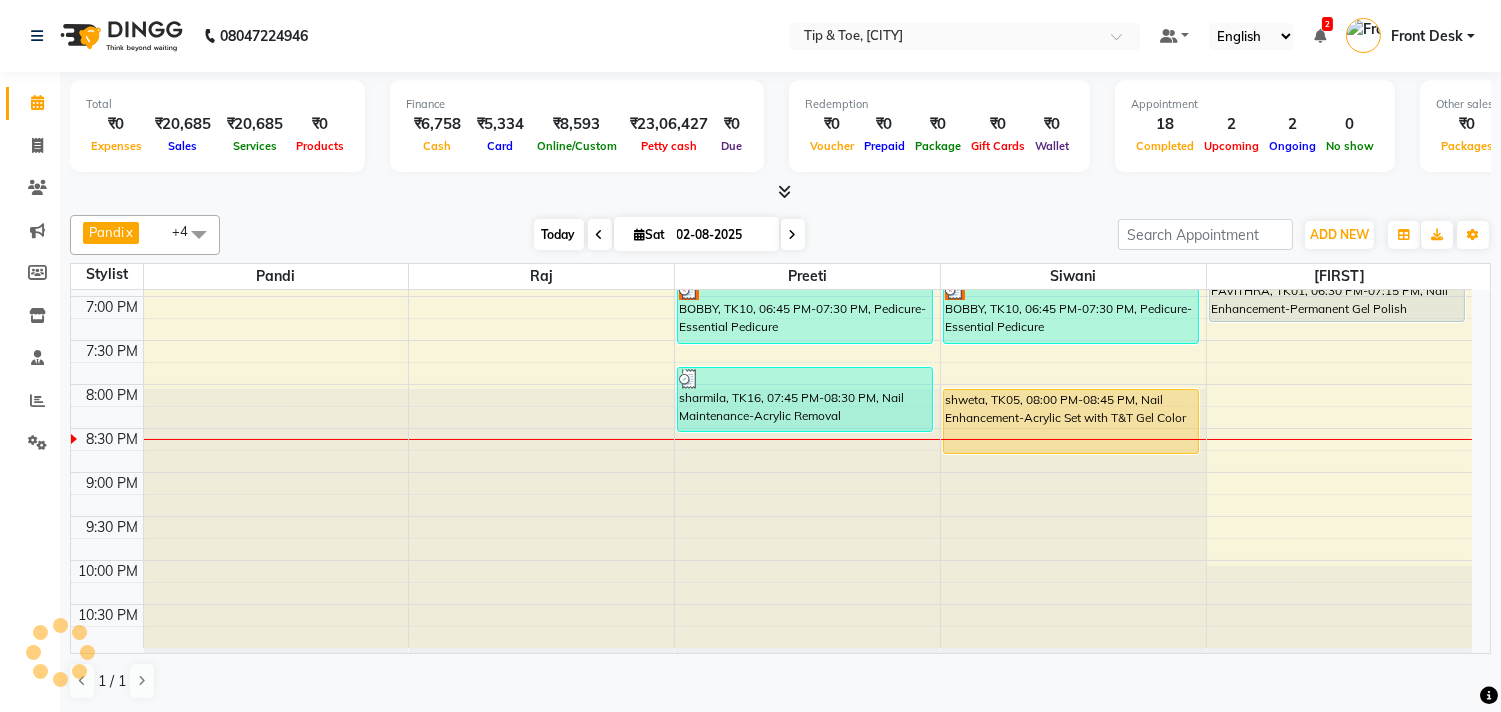 click on "Today" at bounding box center [559, 234] 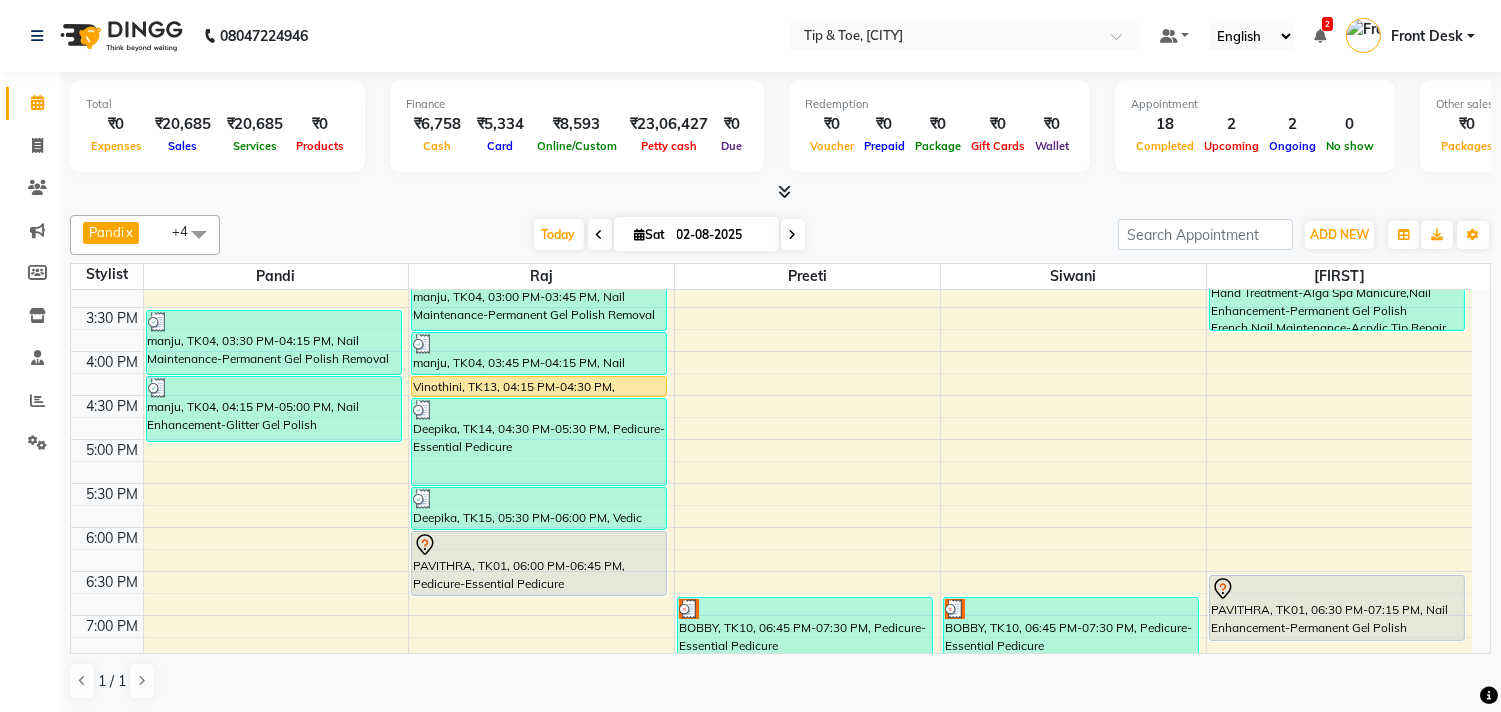 scroll, scrollTop: 540, scrollLeft: 0, axis: vertical 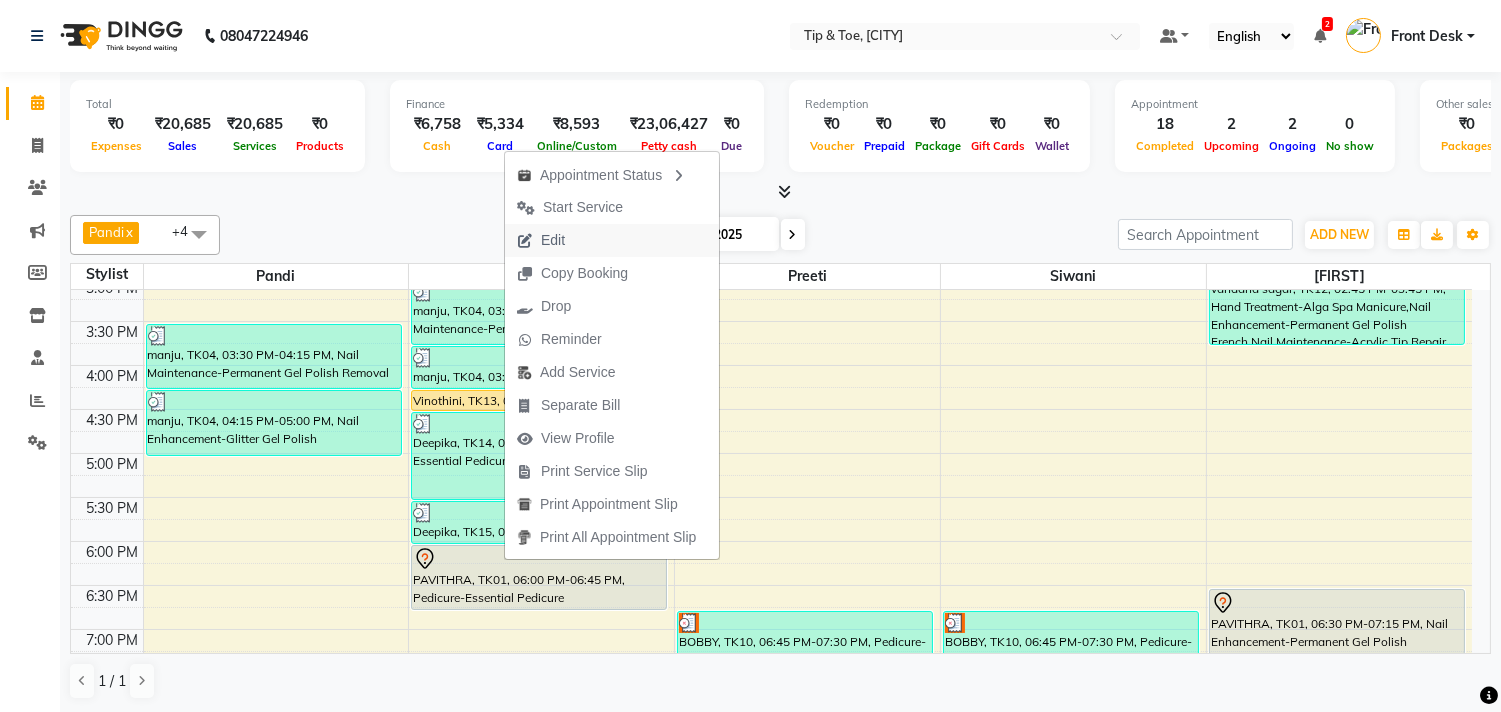 click on "Edit" at bounding box center (612, 240) 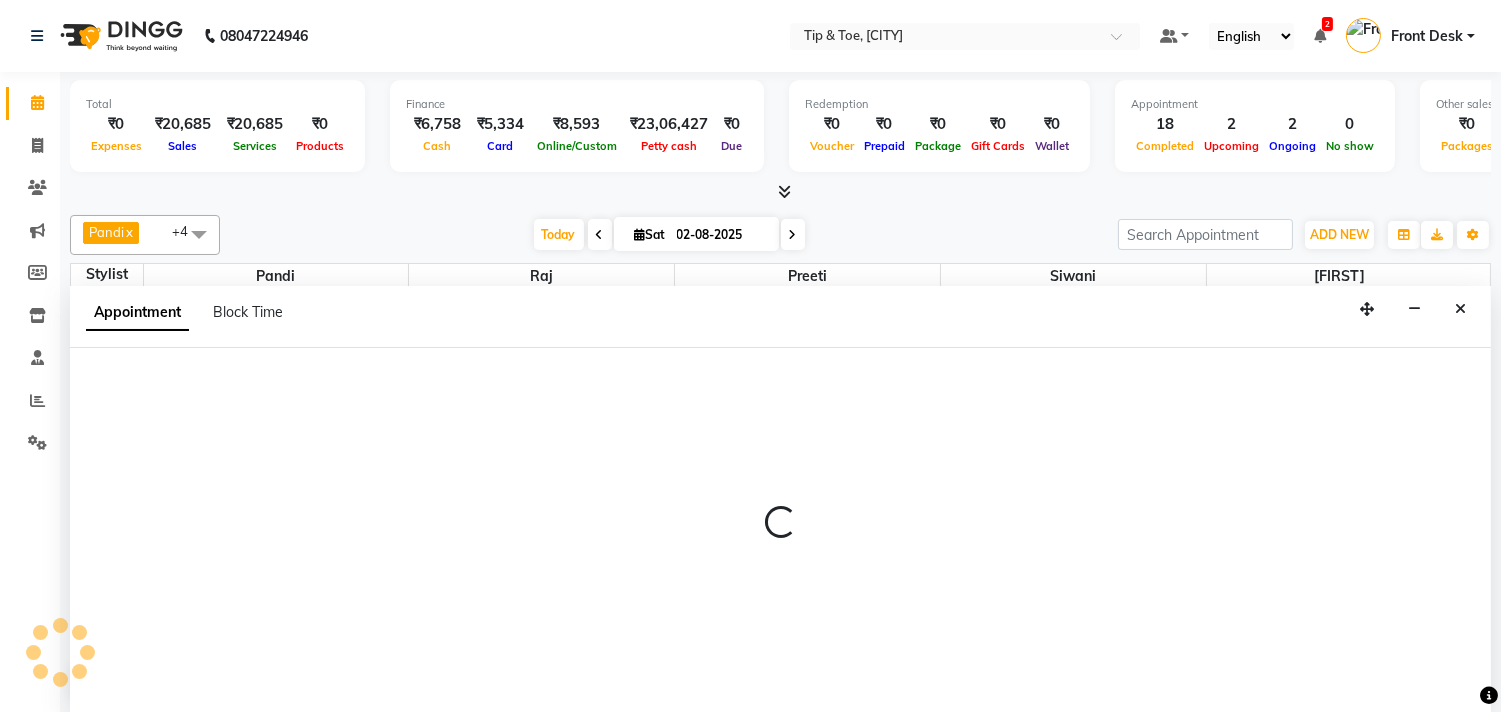 select on "tentative" 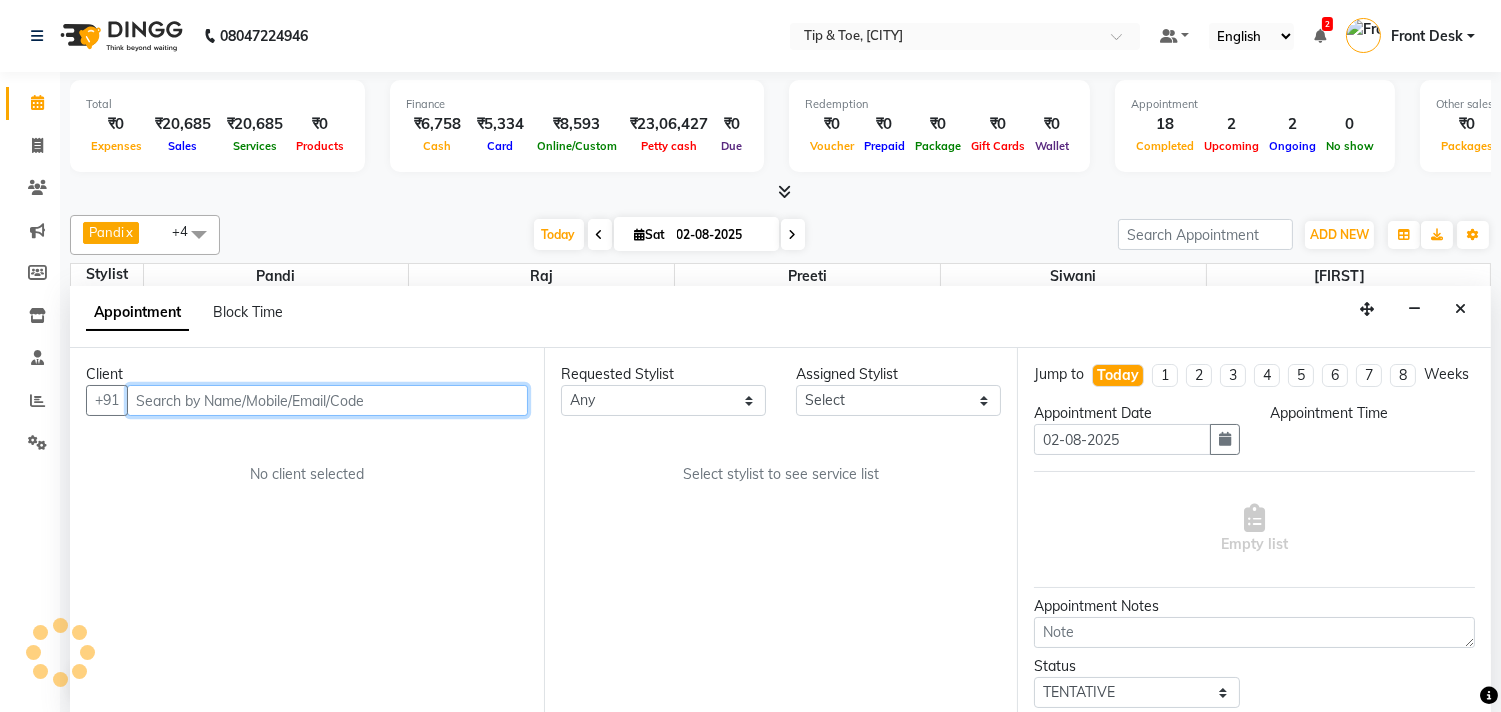 select on "75187" 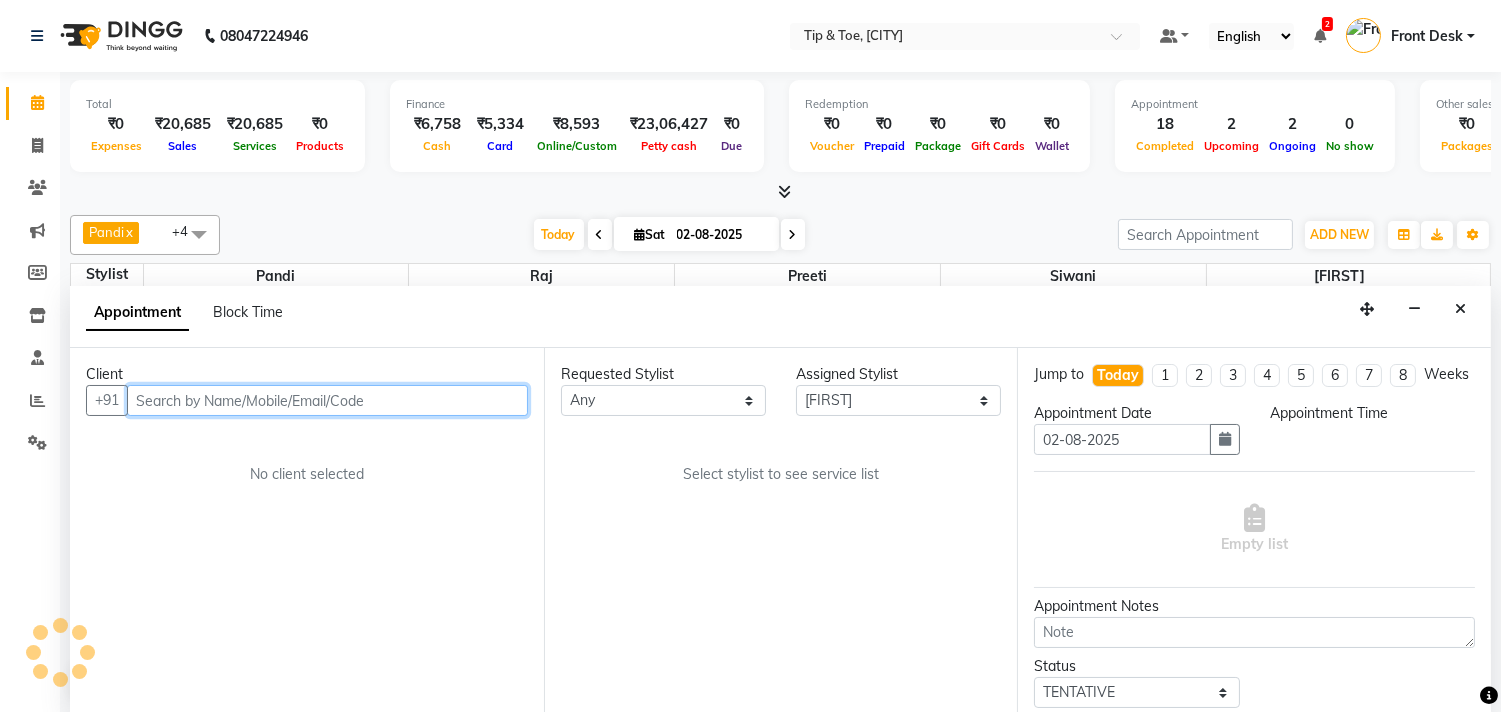 select on "1080" 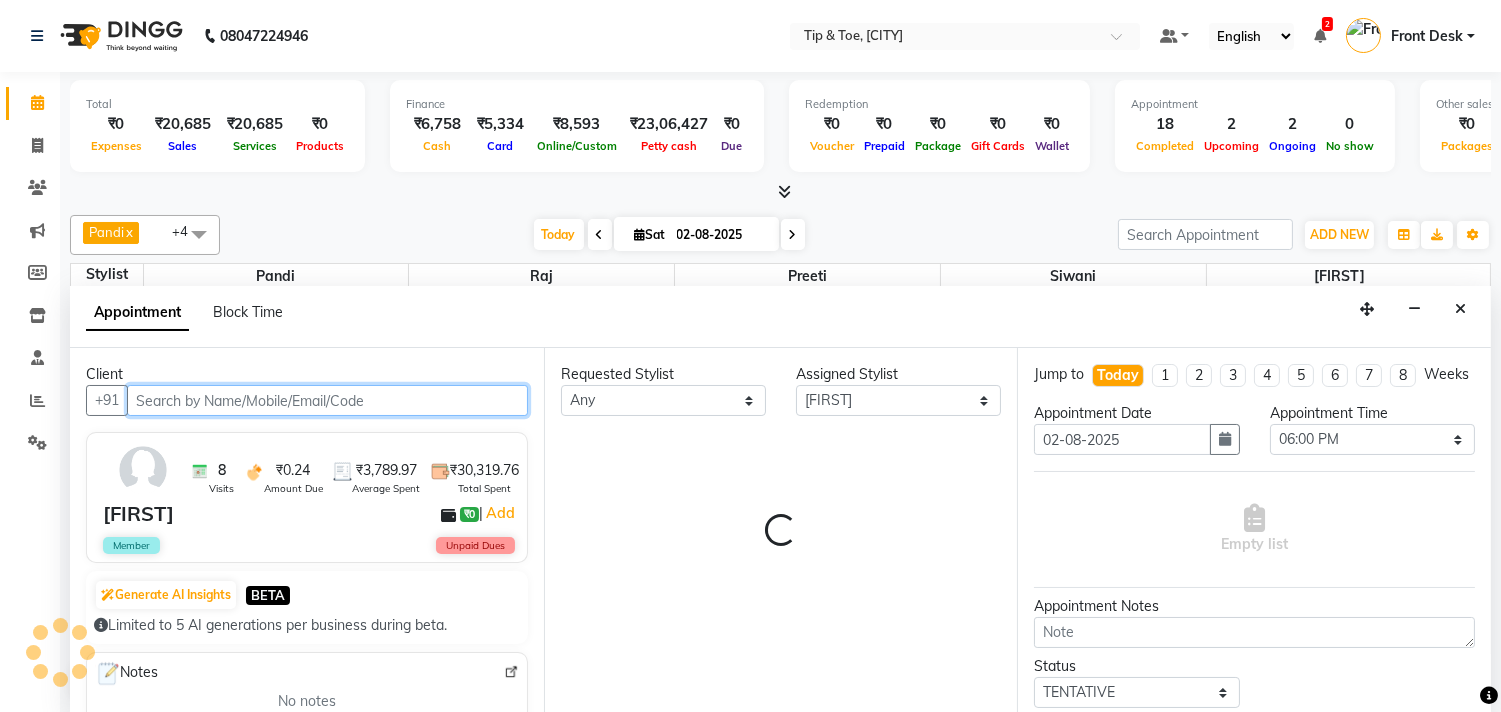 scroll, scrollTop: 1, scrollLeft: 0, axis: vertical 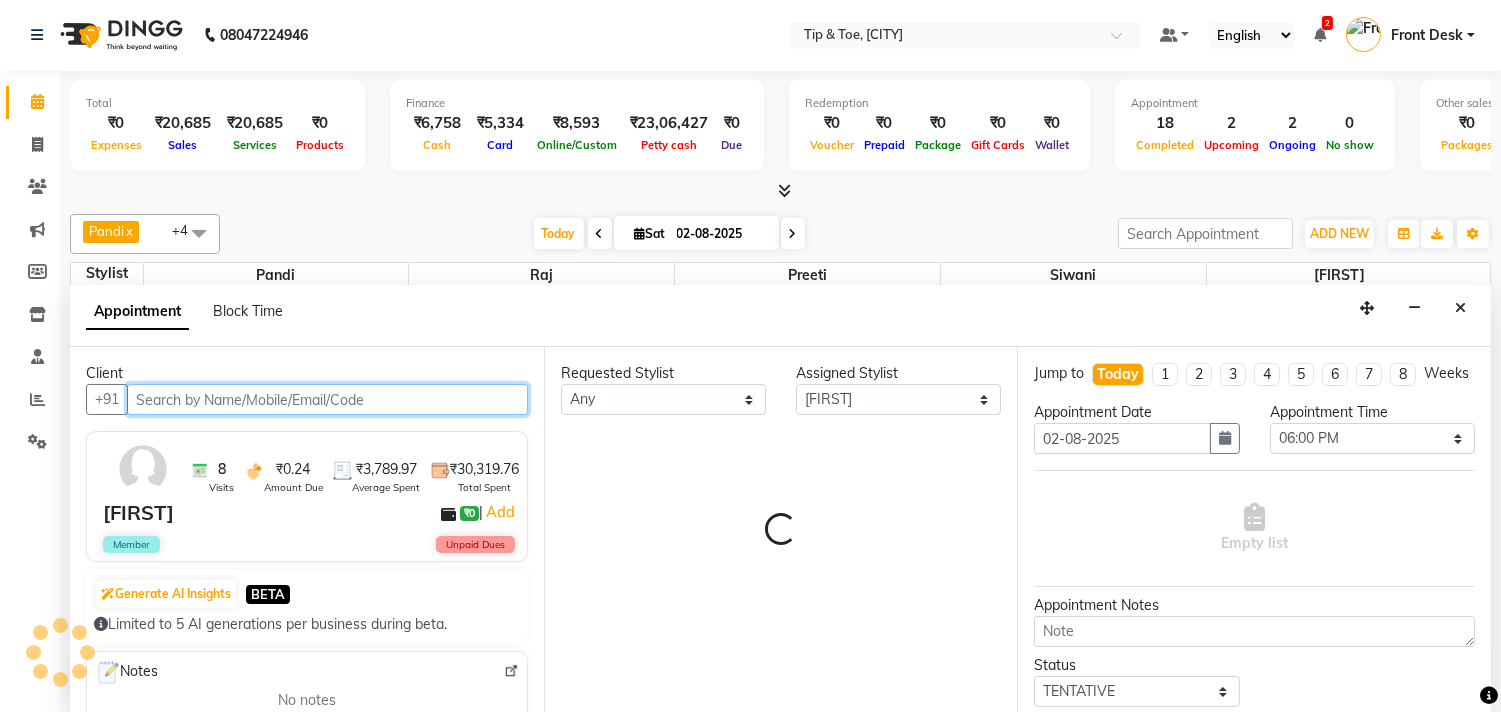 select on "2752" 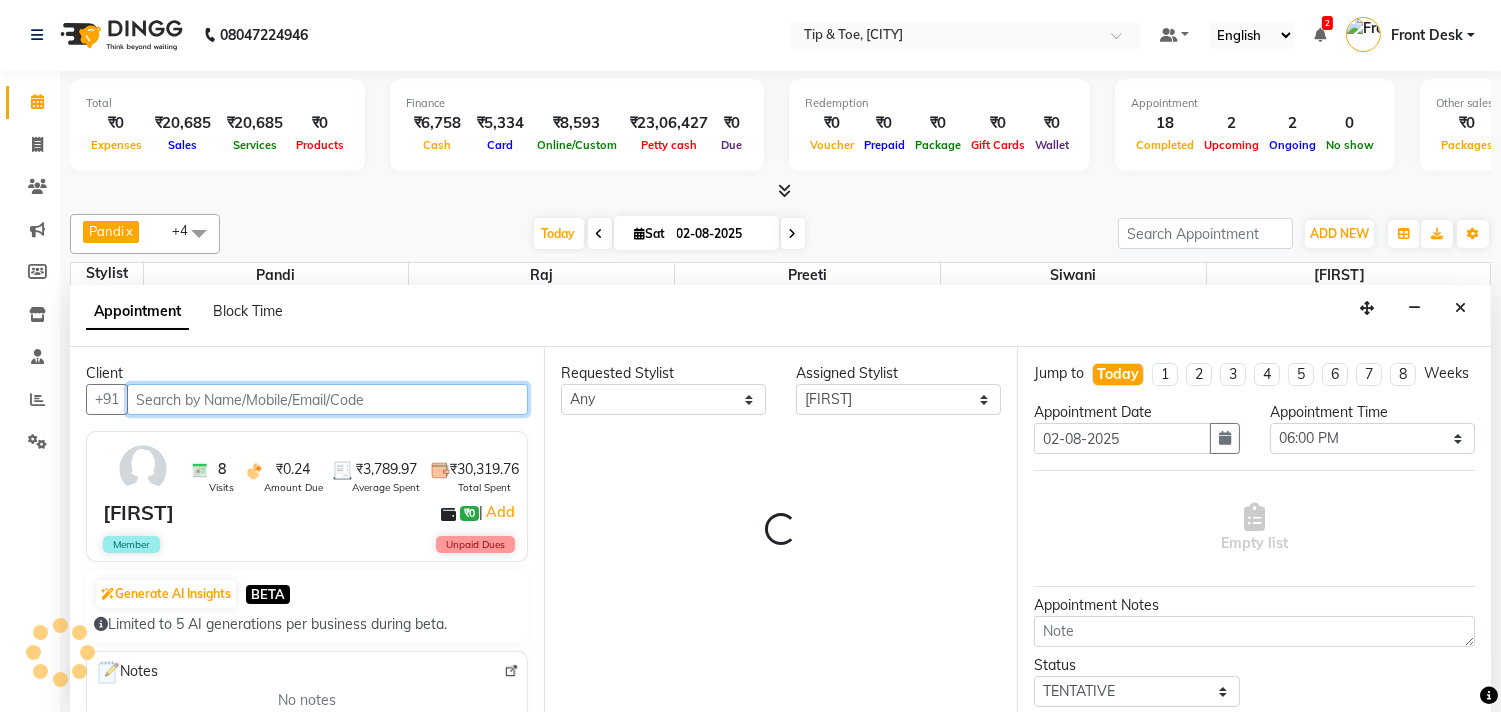select on "2752" 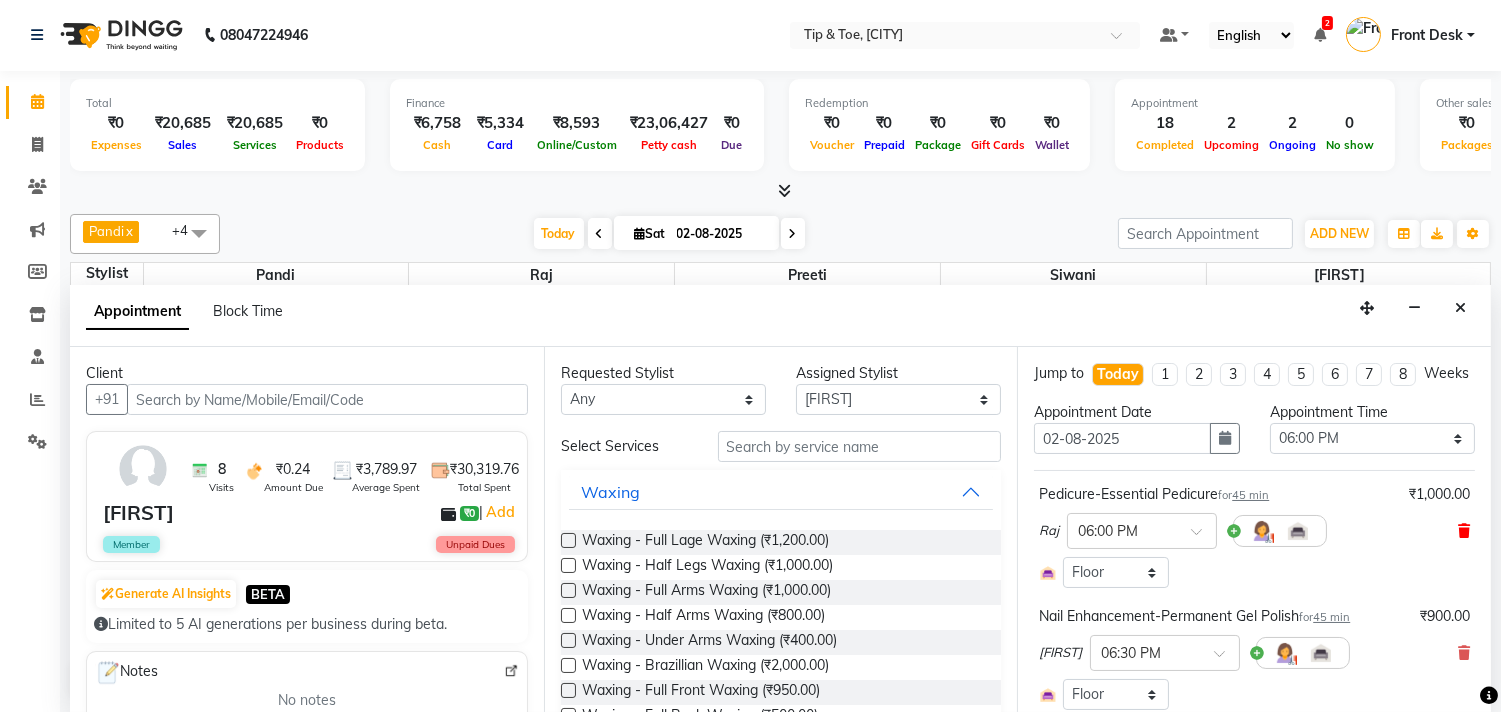 click at bounding box center [1464, 531] 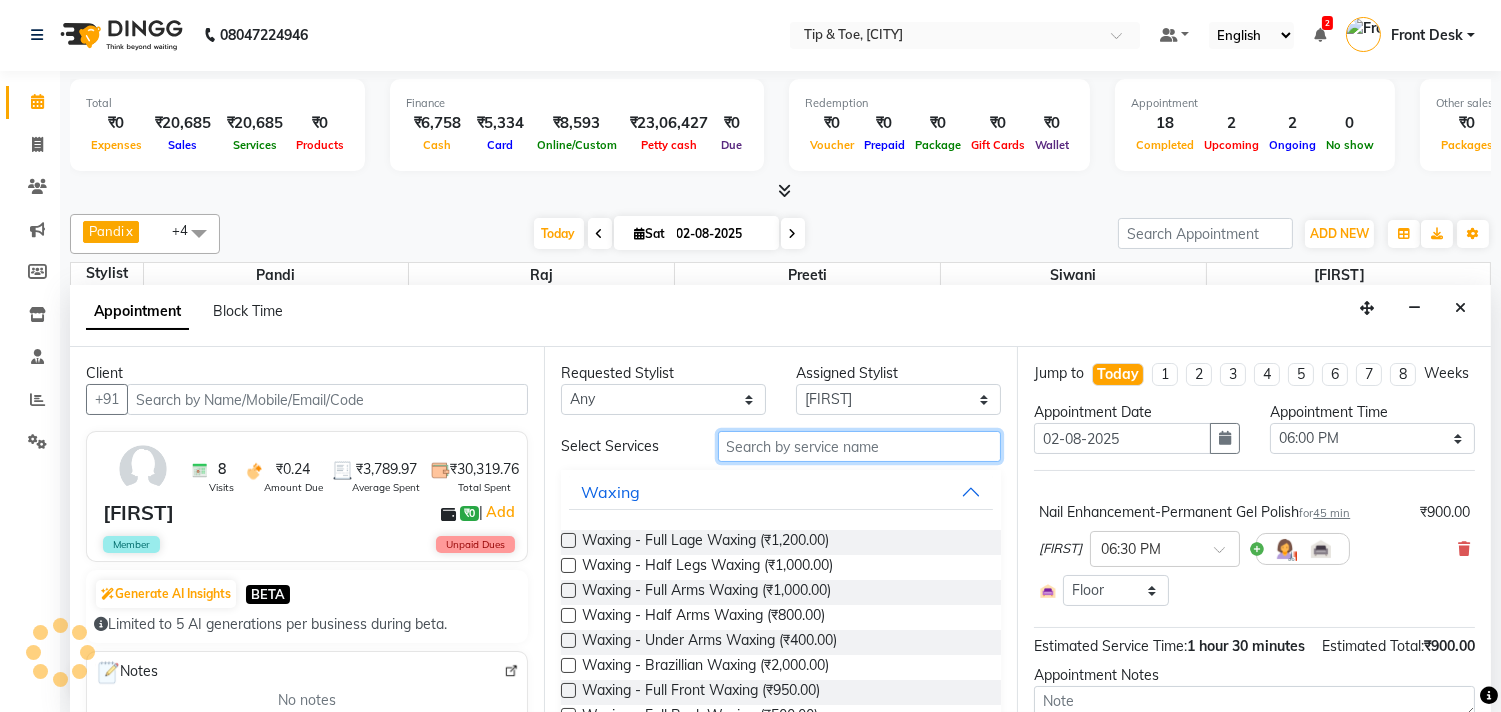 click at bounding box center [860, 446] 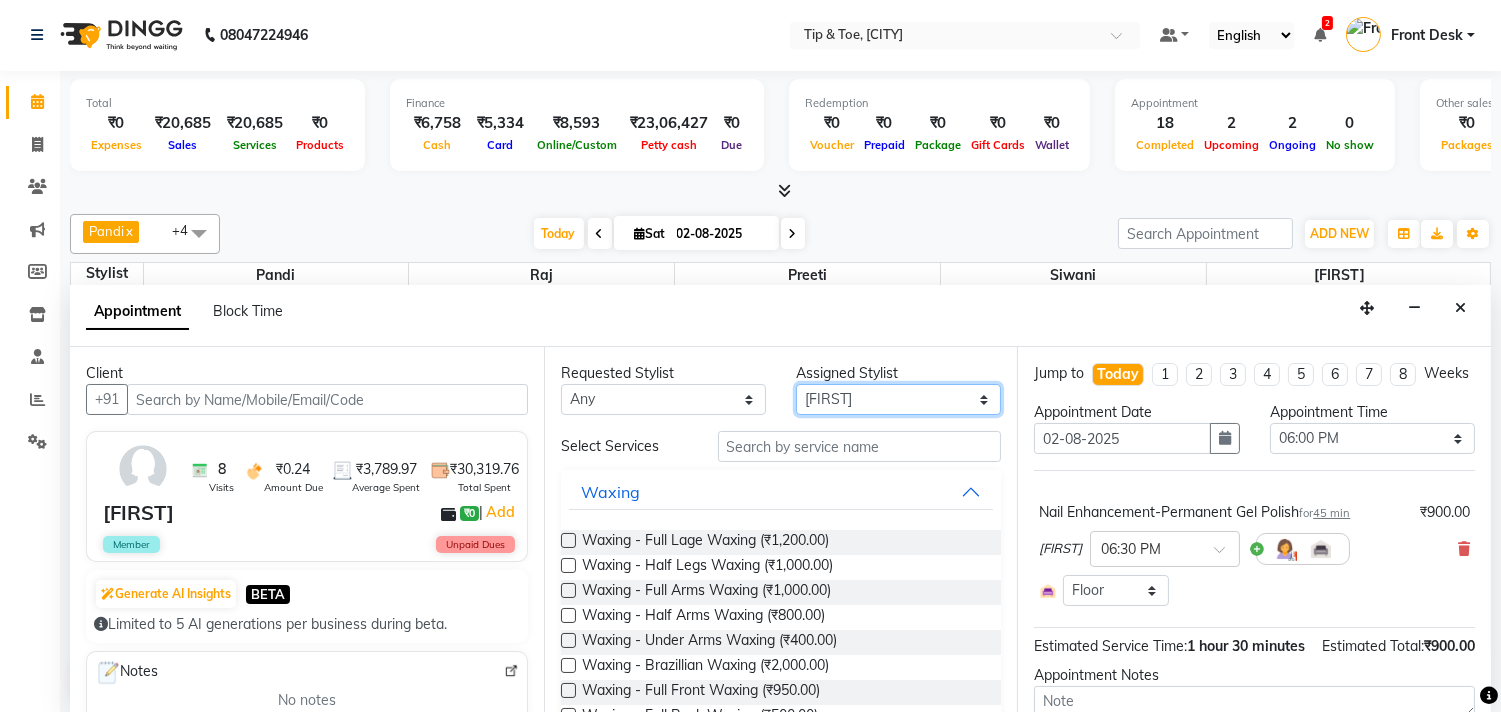 click on "Select [FIRST] [FIRST] [FIRST] [FIRST] [FIRST] [FIRST] [FIRST] Manager [FIRST]" at bounding box center (898, 399) 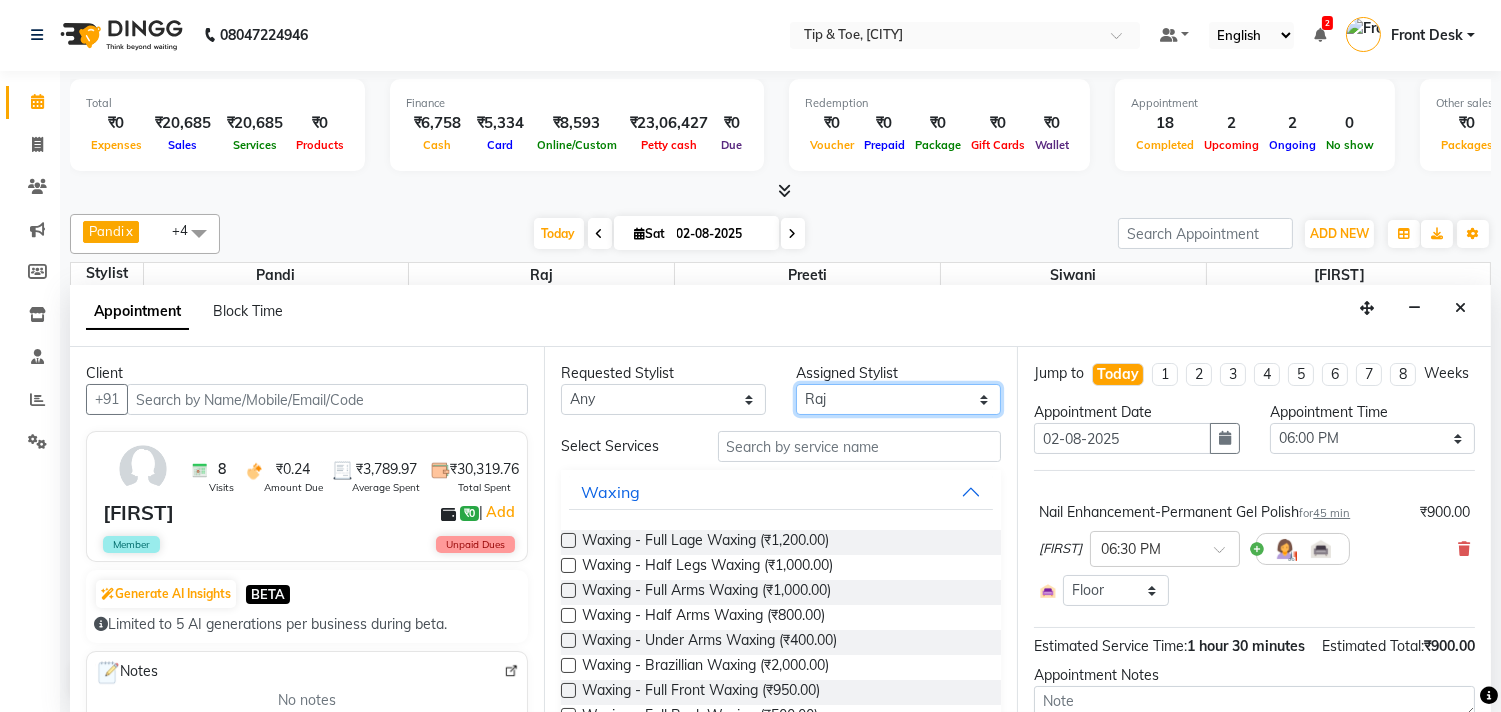 click on "Select [FIRST] [FIRST] [FIRST] [FIRST] [FIRST] [FIRST] [FIRST] Manager [FIRST]" at bounding box center [898, 399] 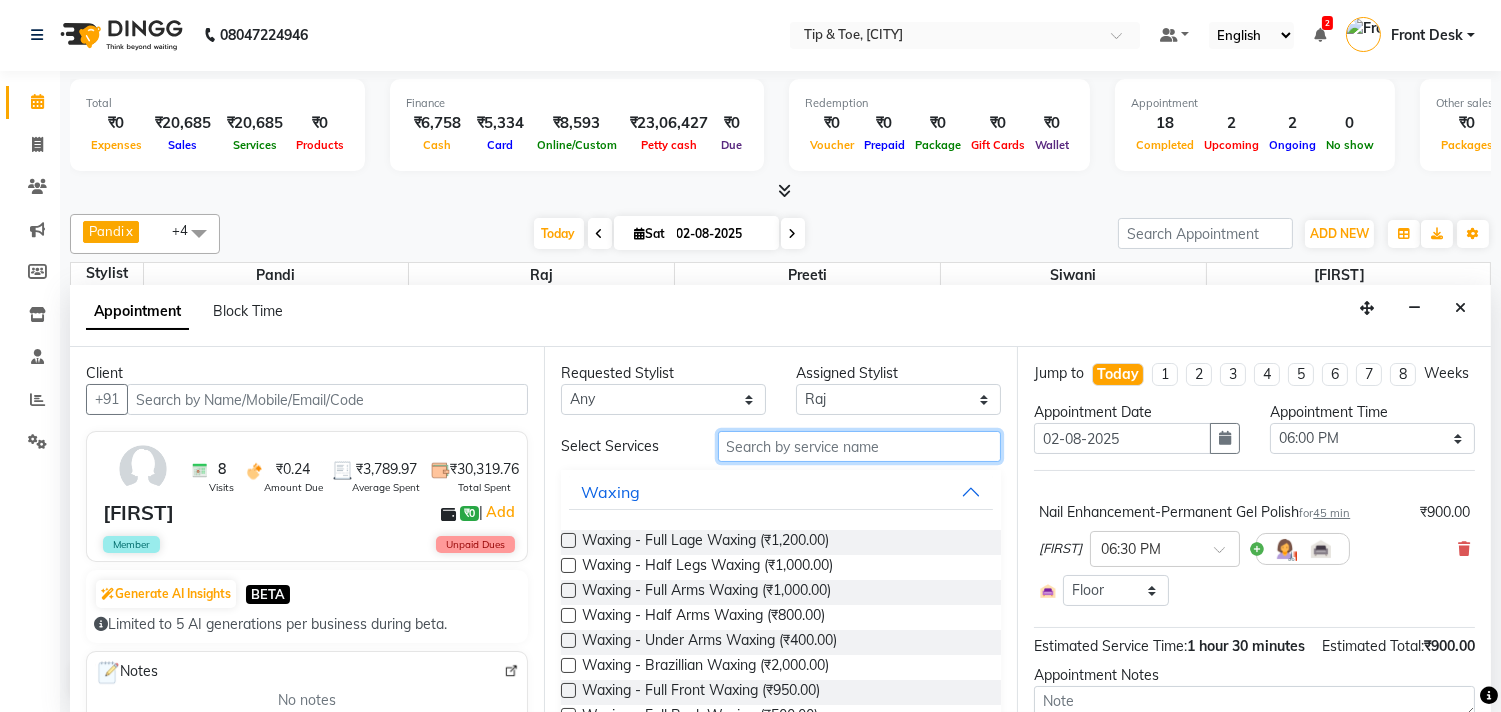 click at bounding box center (860, 446) 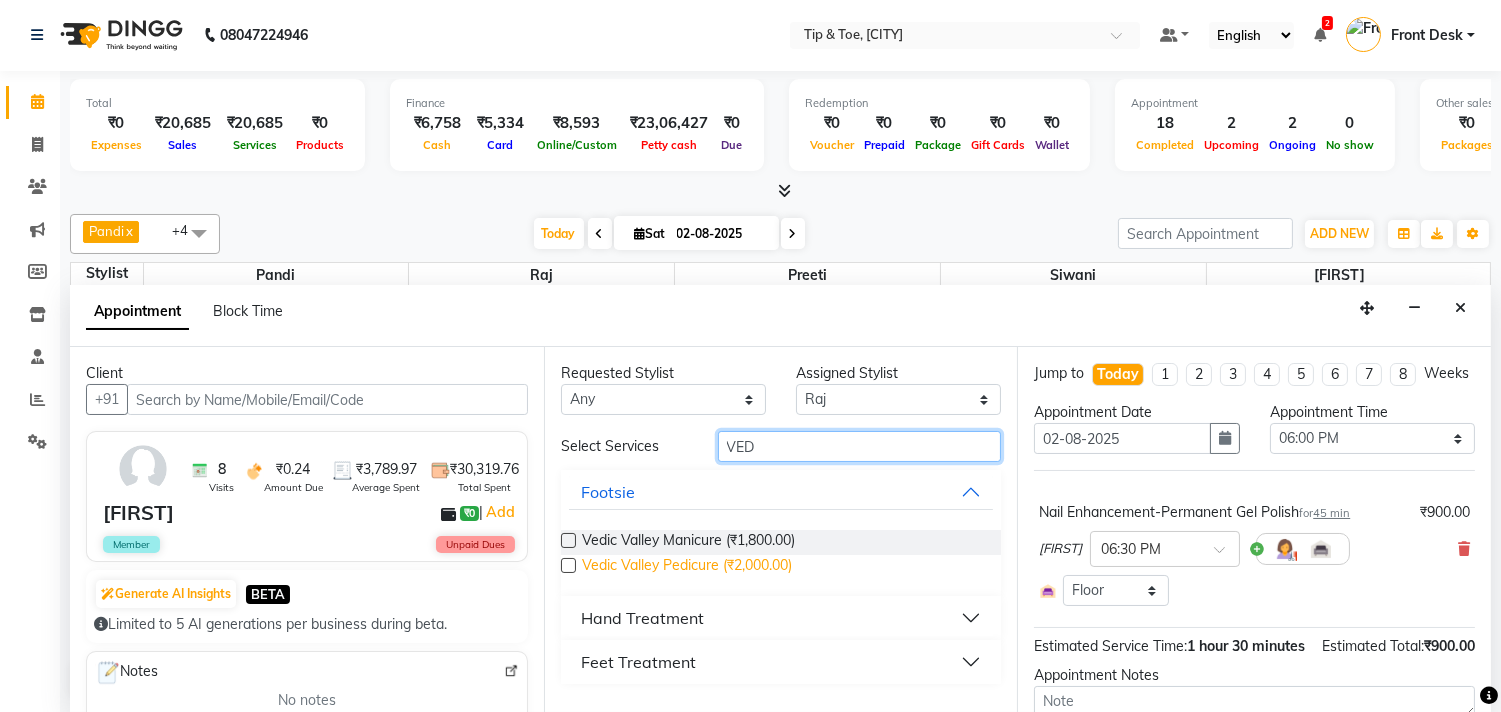 type on "VED" 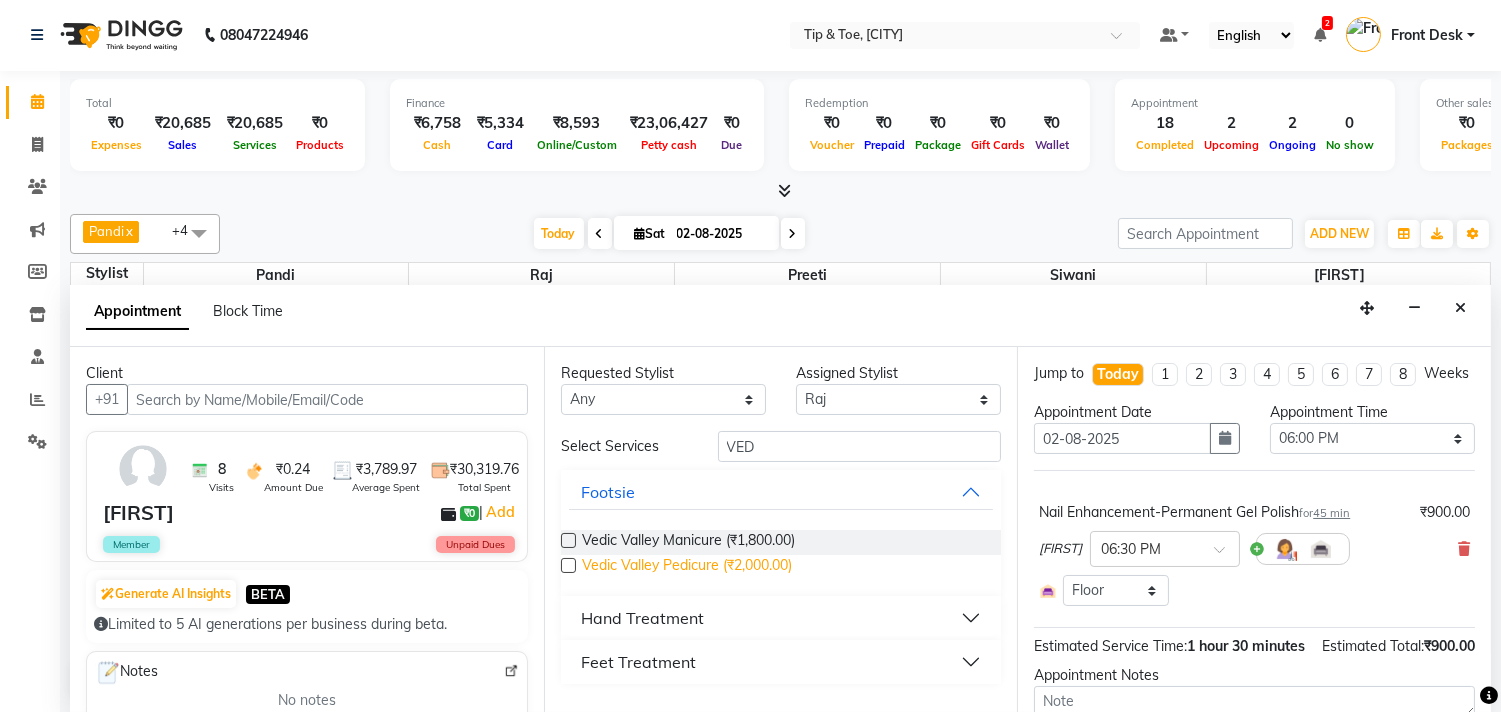 click on "Vedic Valley Pedicure (₹2,000.00)" at bounding box center [687, 567] 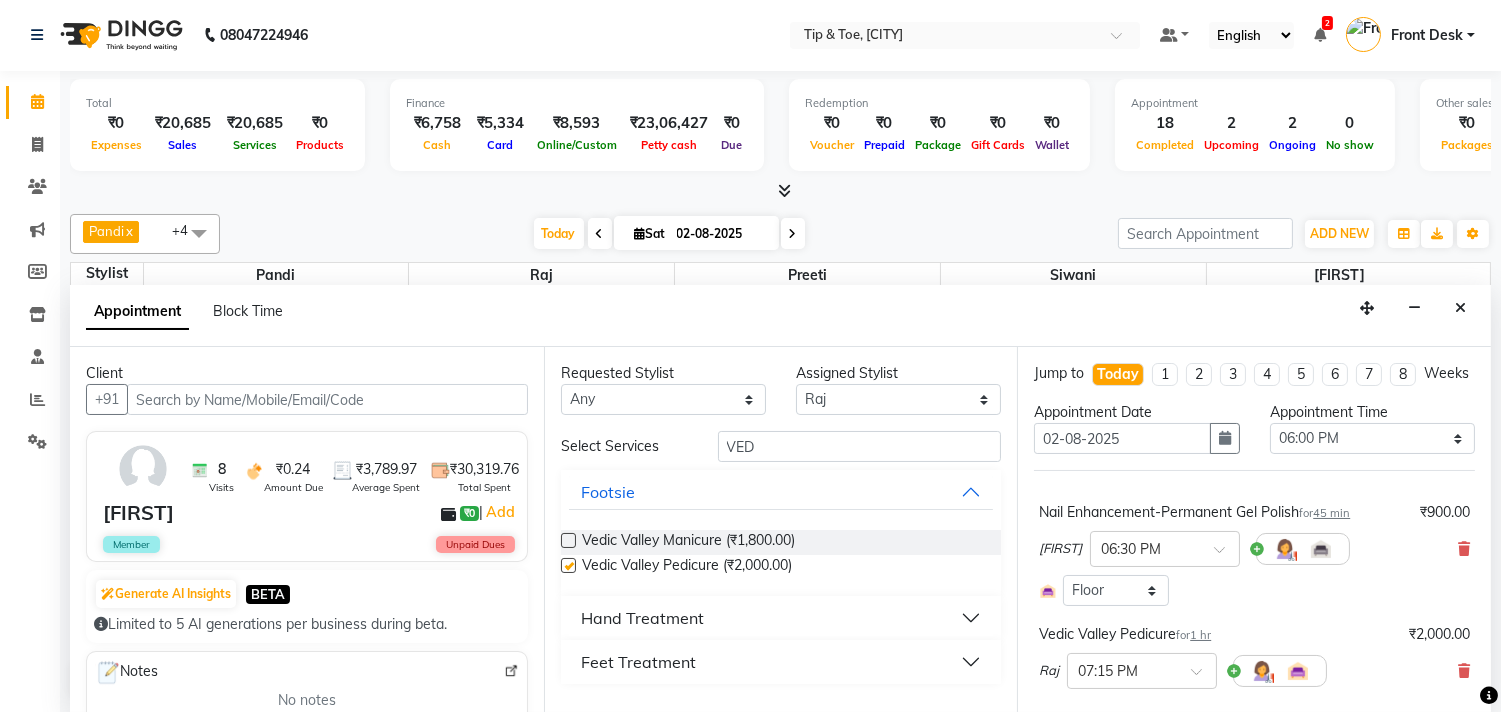 checkbox on "false" 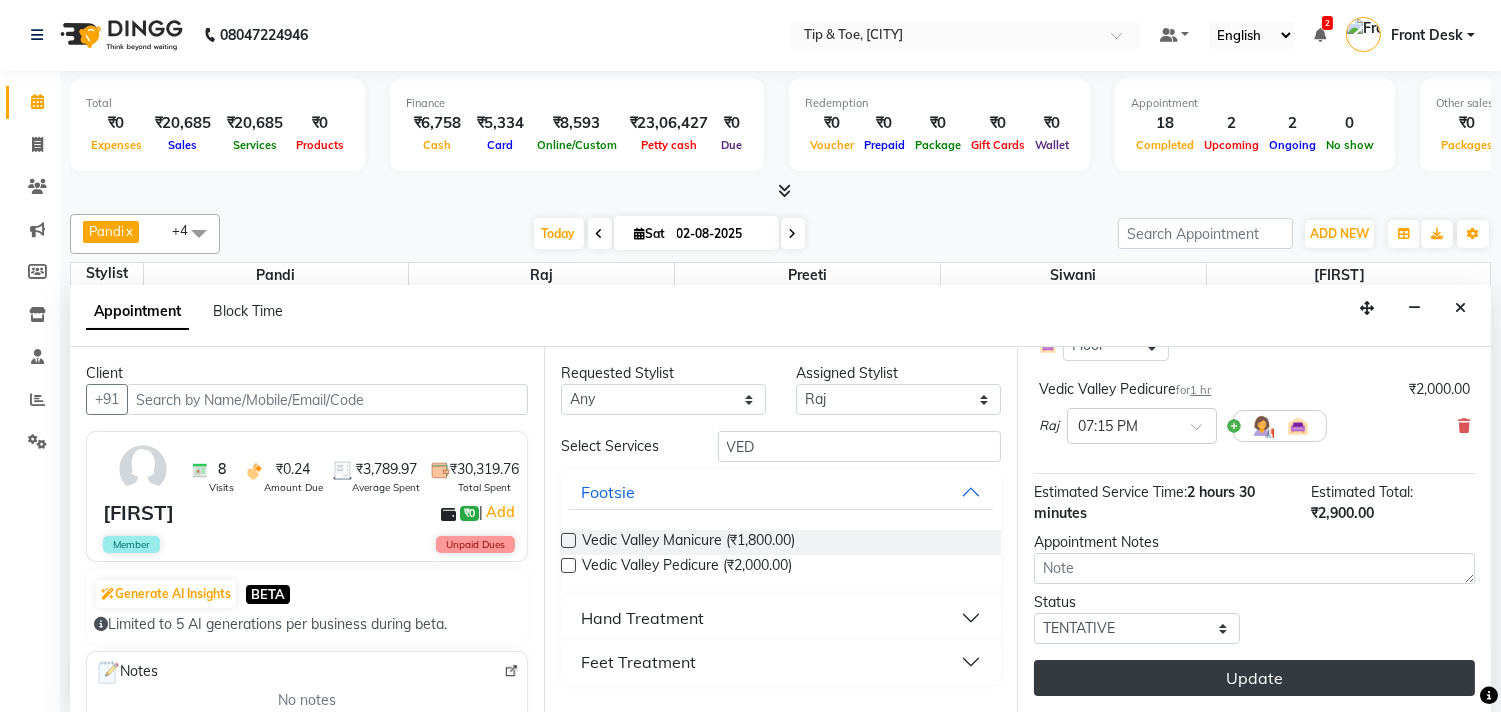 scroll, scrollTop: 263, scrollLeft: 0, axis: vertical 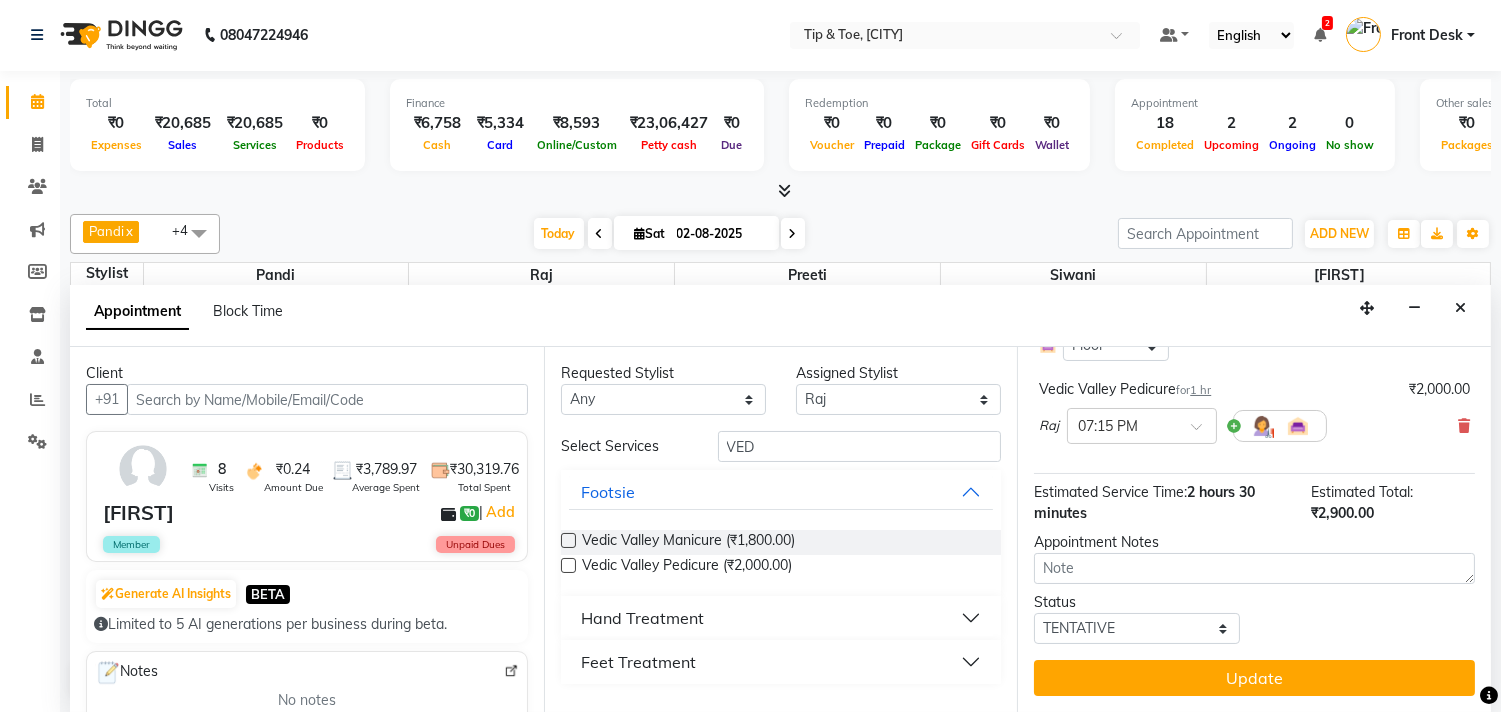 drag, startPoint x: 1305, startPoint y: 673, endPoint x: 1293, endPoint y: 666, distance: 13.892444 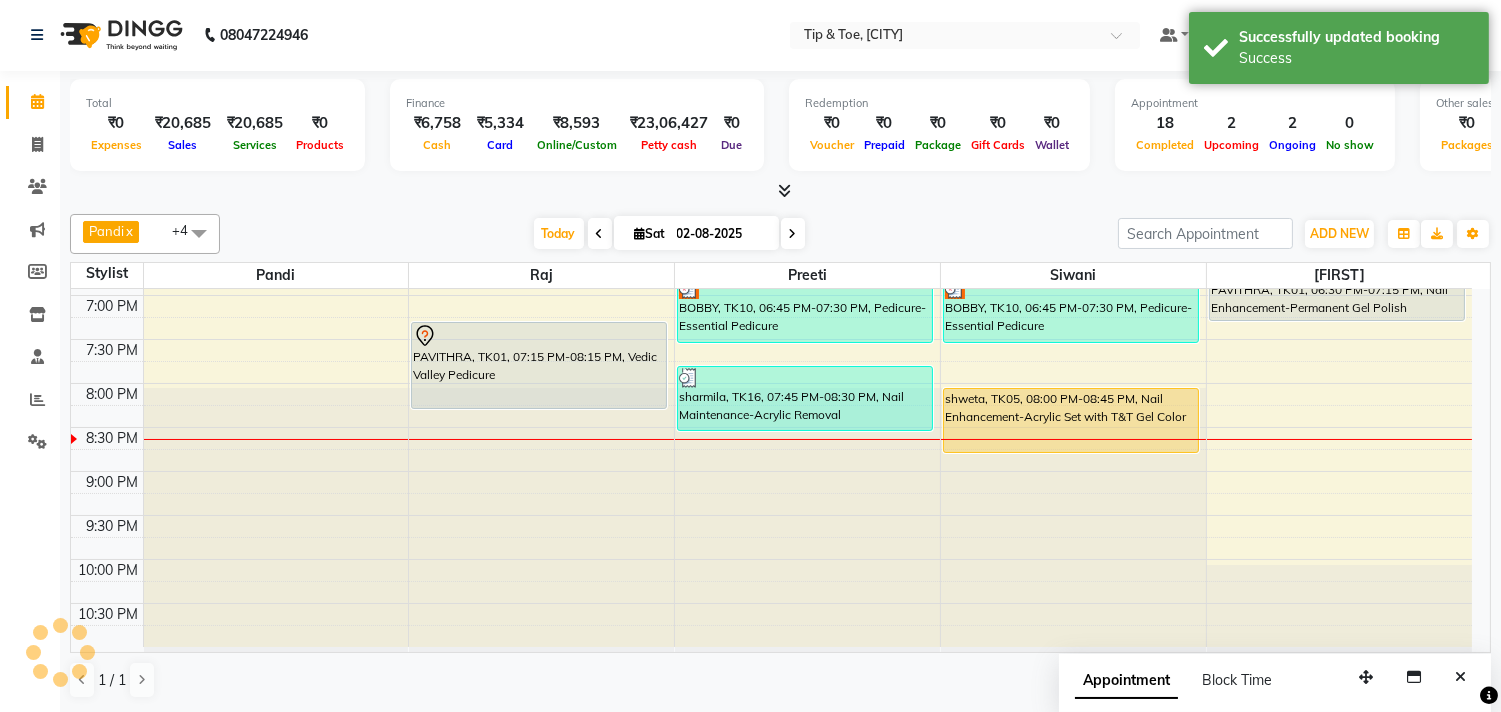scroll, scrollTop: 0, scrollLeft: 0, axis: both 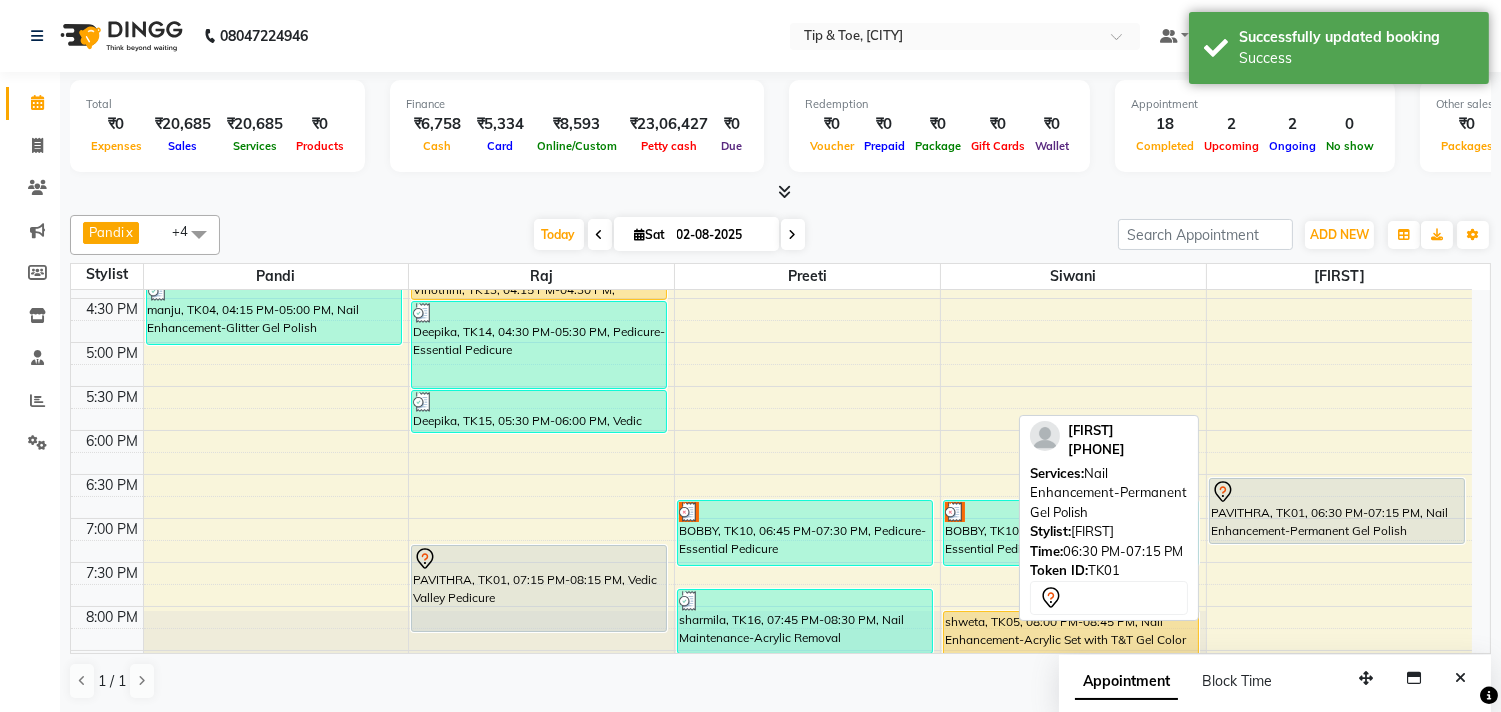 click on "PAVITHRA, TK01, 06:30 PM-07:15 PM, Nail Enhancement-Permanent Gel Polish" at bounding box center [1337, 511] 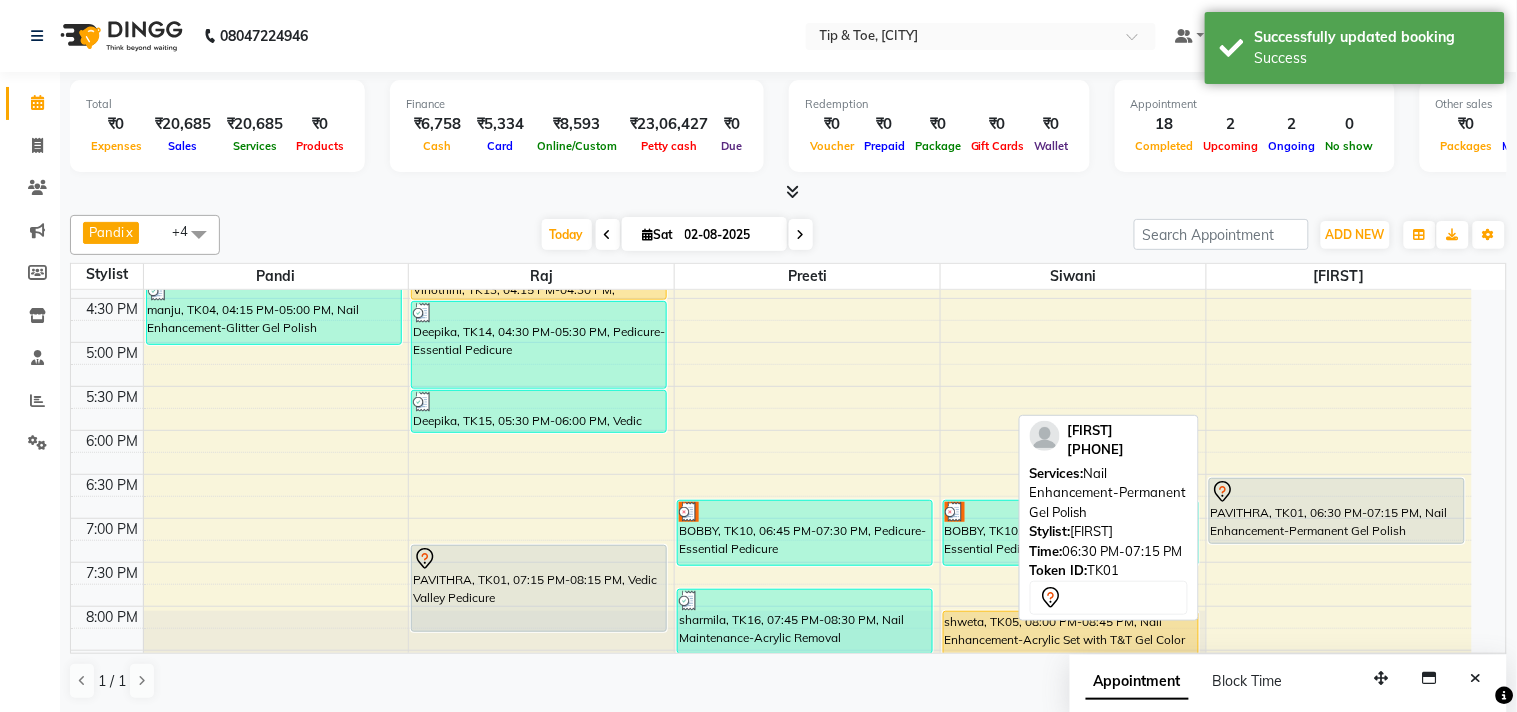 select on "7" 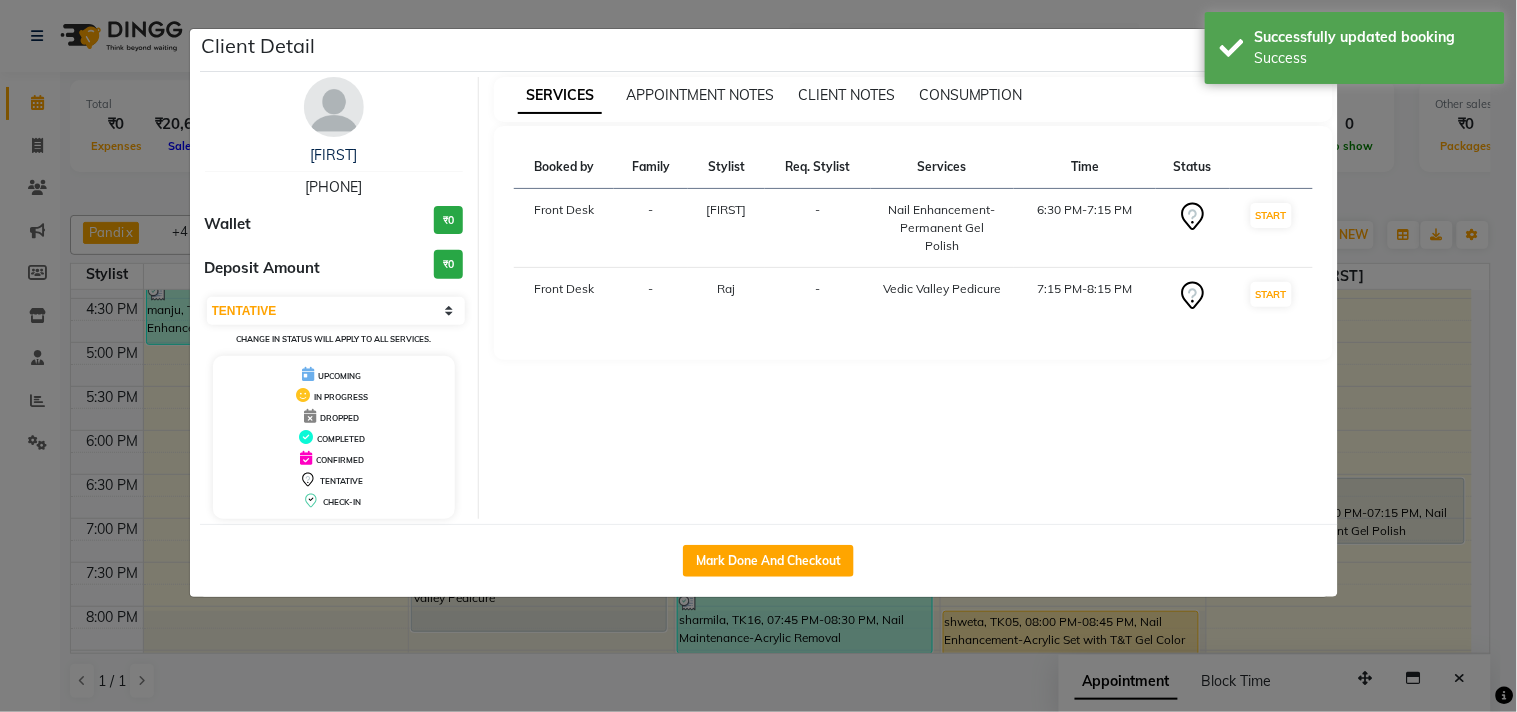 click on "Mark Done And Checkout" 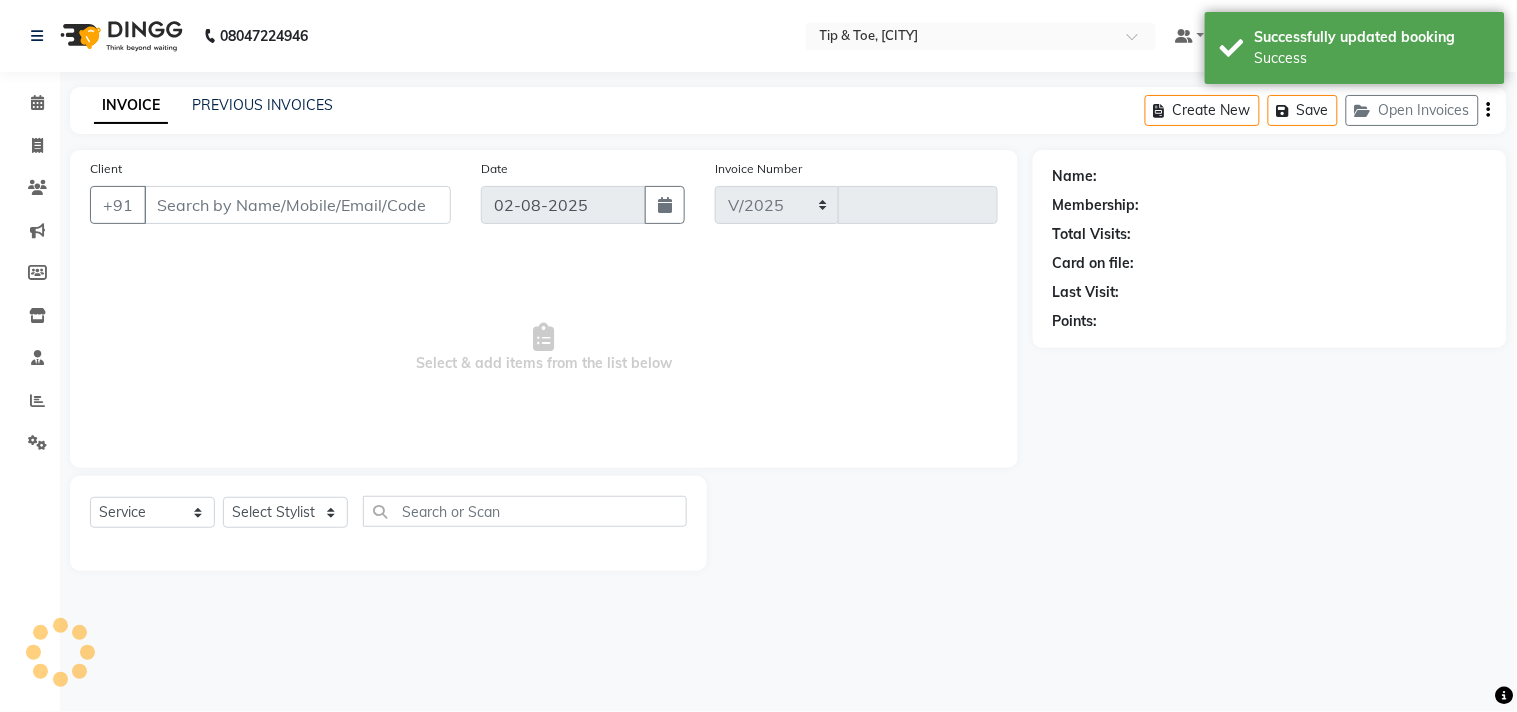 select on "5770" 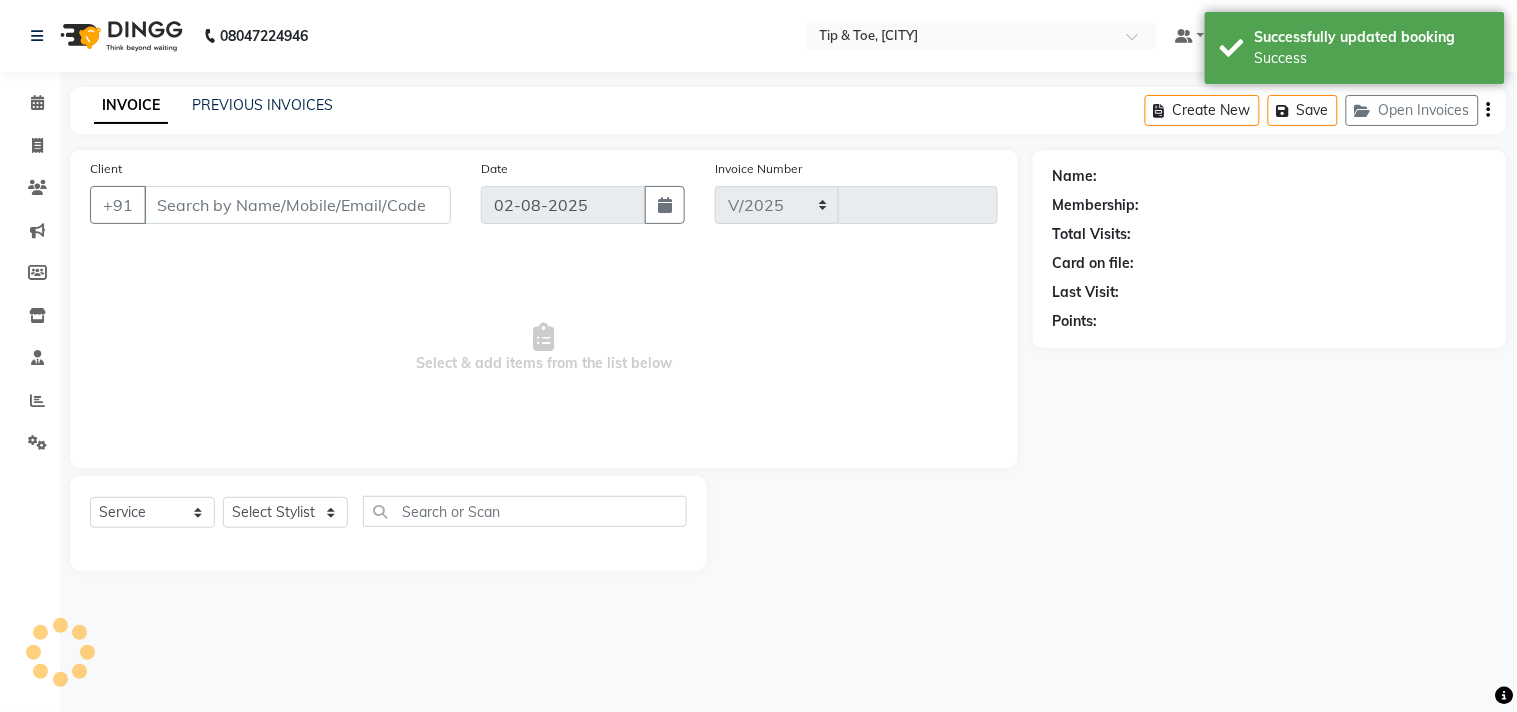 type on "0887" 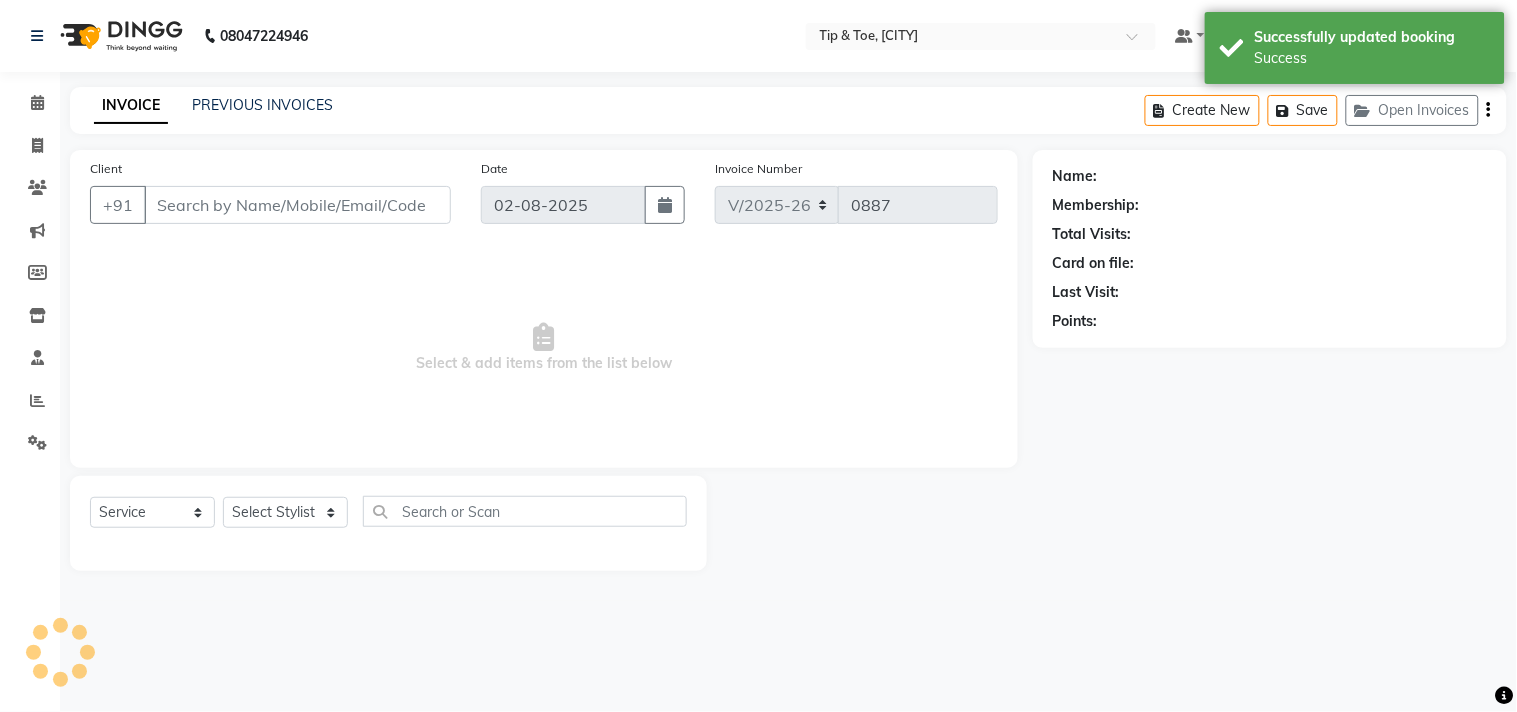 type on "[PHONE]" 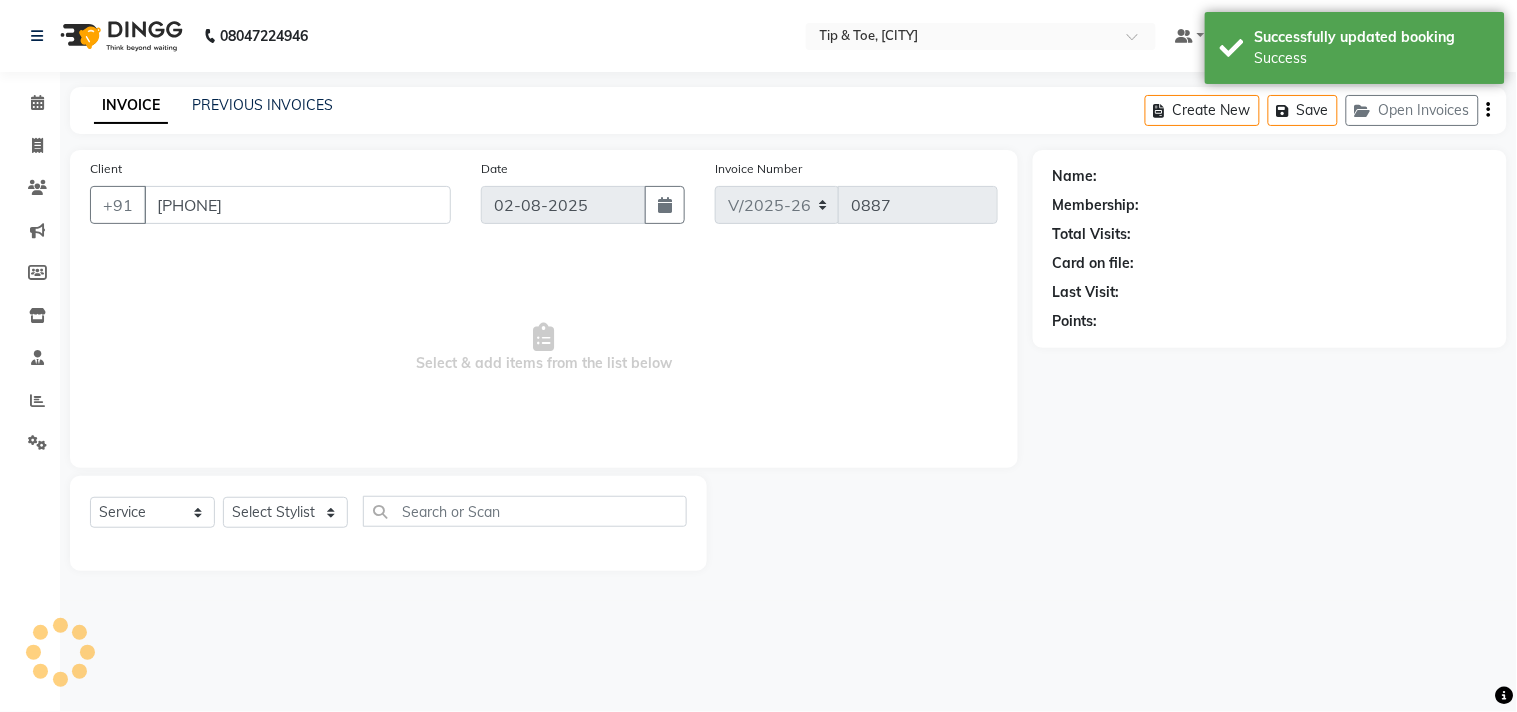 select on "39914" 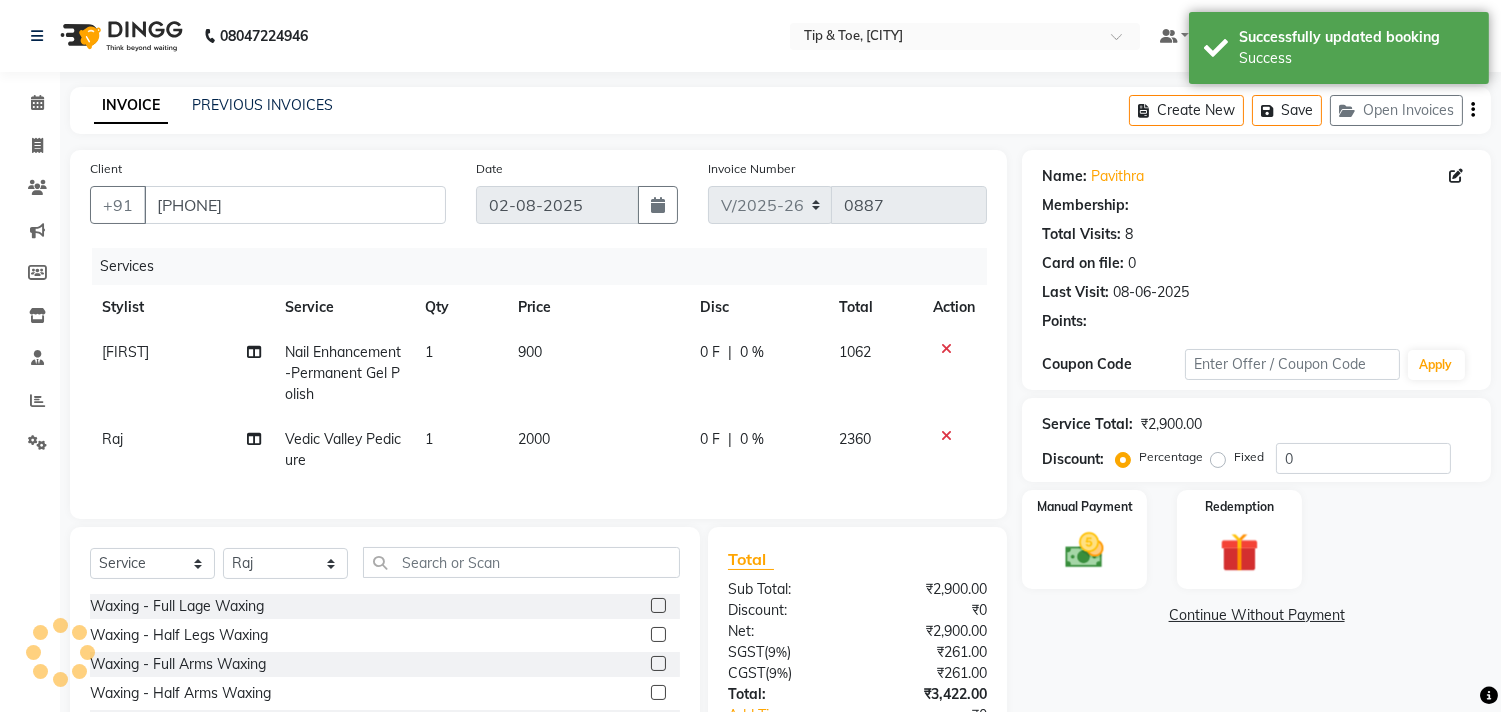 select on "1: Object" 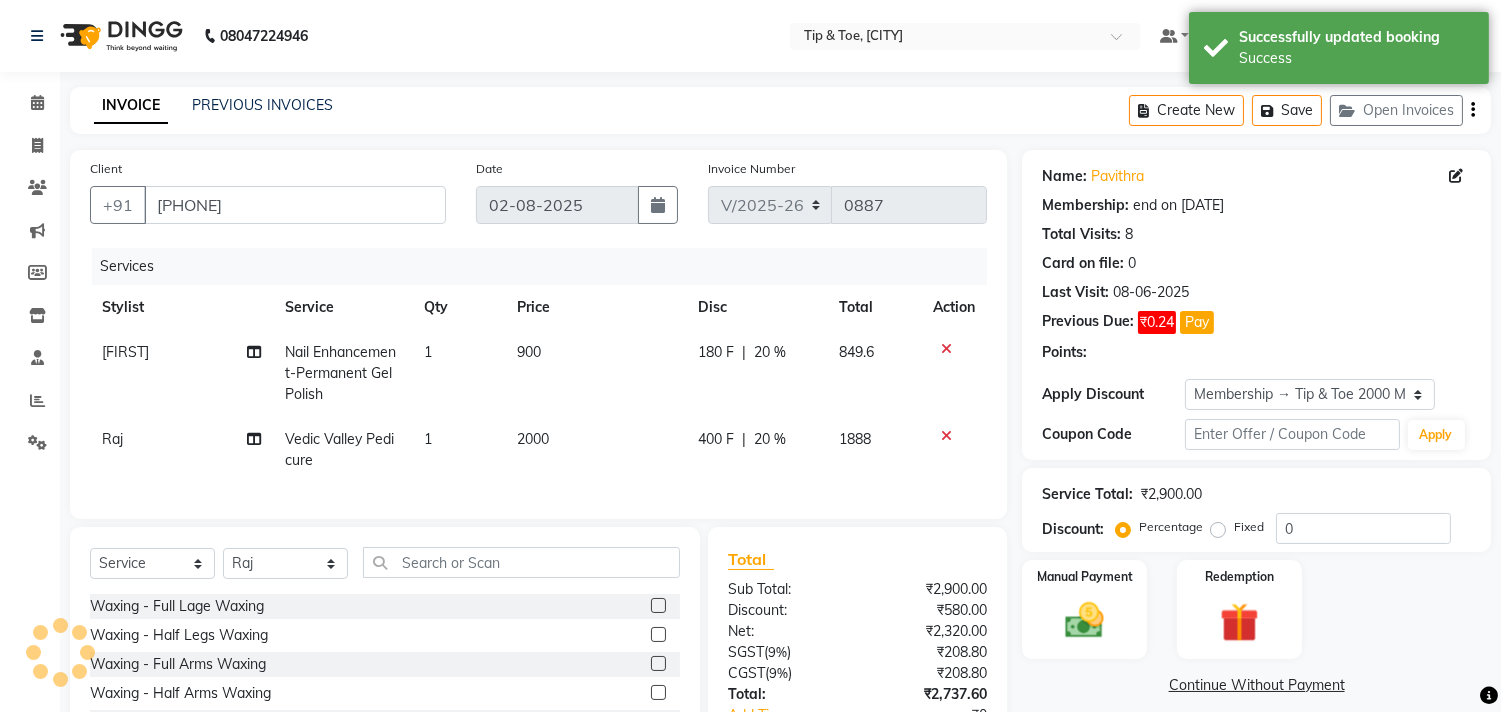 type on "20" 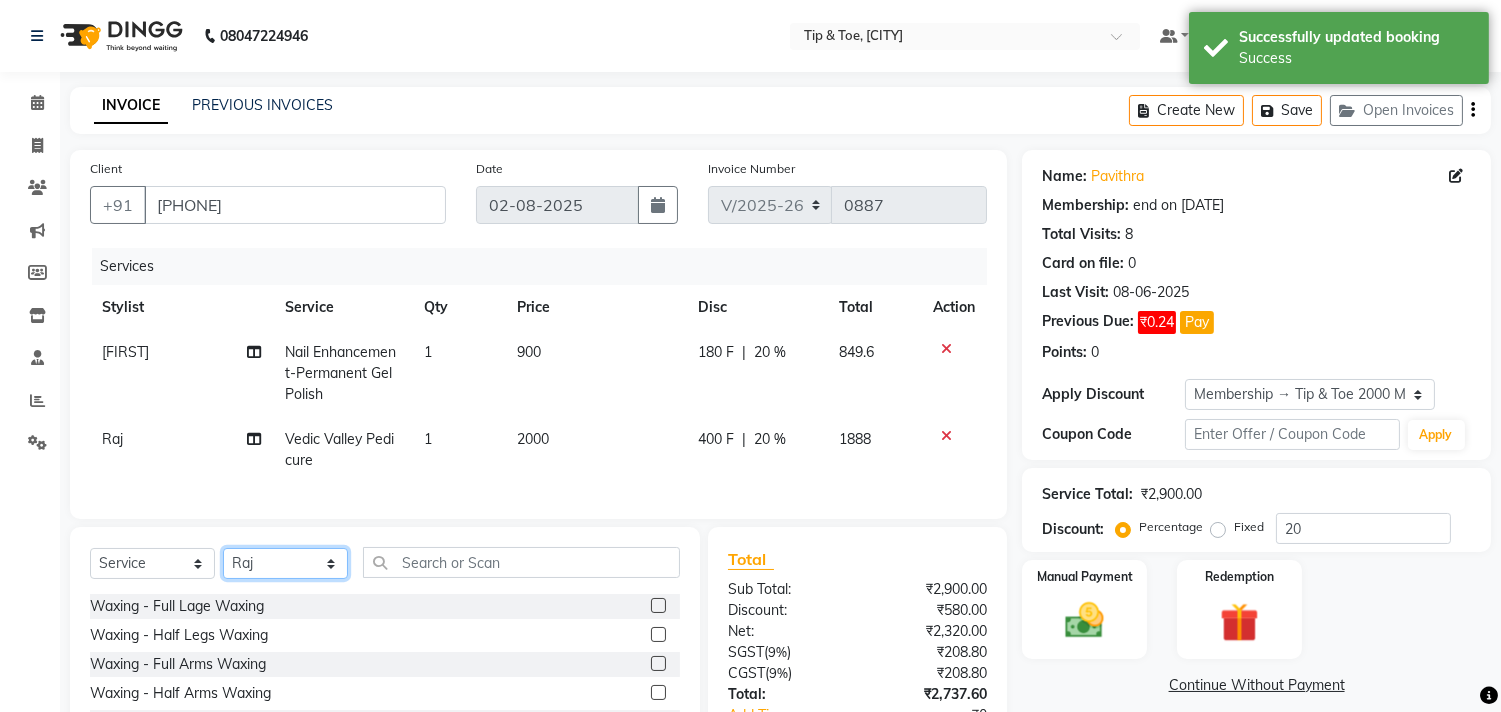click on "Select Stylist afroz Afroz DAISY Front Desk Joys Karthik Murali NANDHINI K Pandi Preeti Raj Rebecca Ricky Manager Siwani" 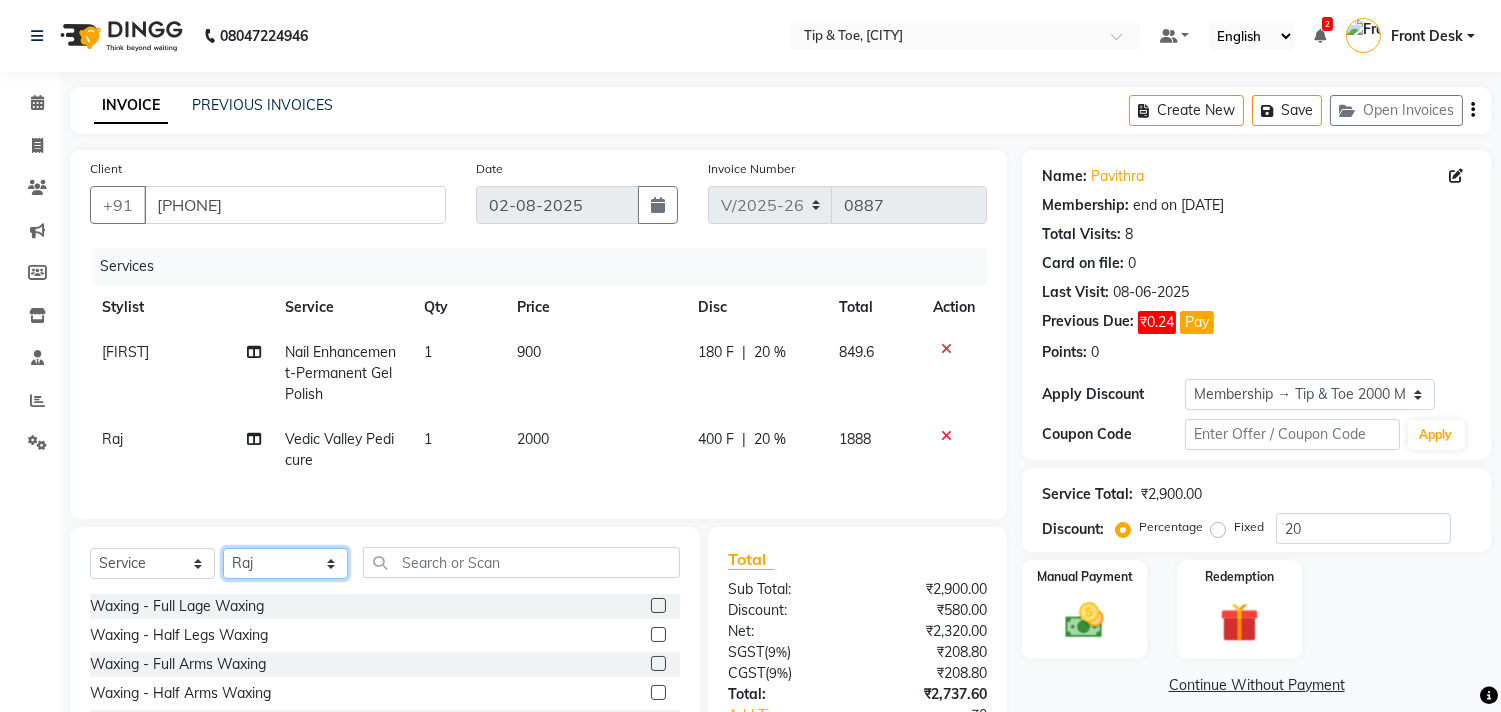 select on "75187" 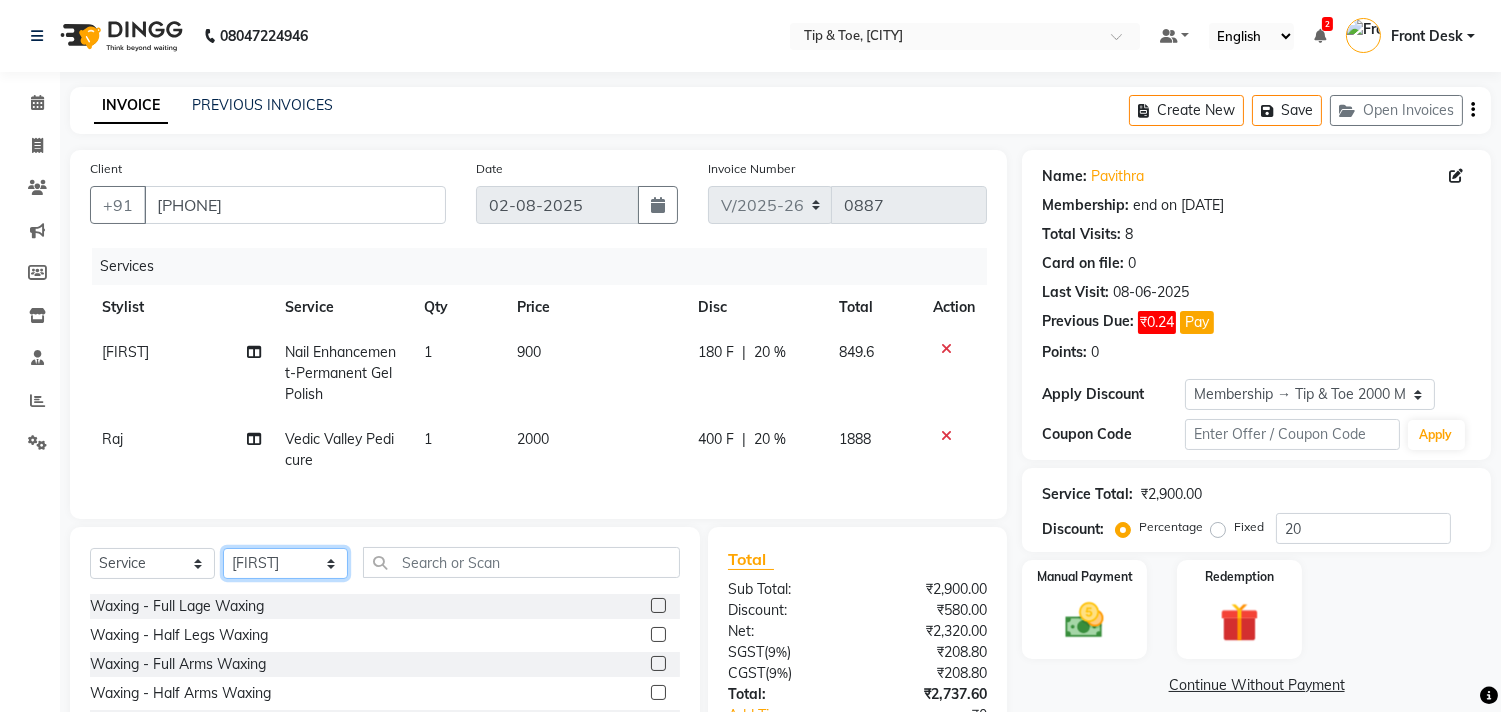click on "Select Stylist afroz Afroz DAISY Front Desk Joys Karthik Murali NANDHINI K Pandi Preeti Raj Rebecca Ricky Manager Siwani" 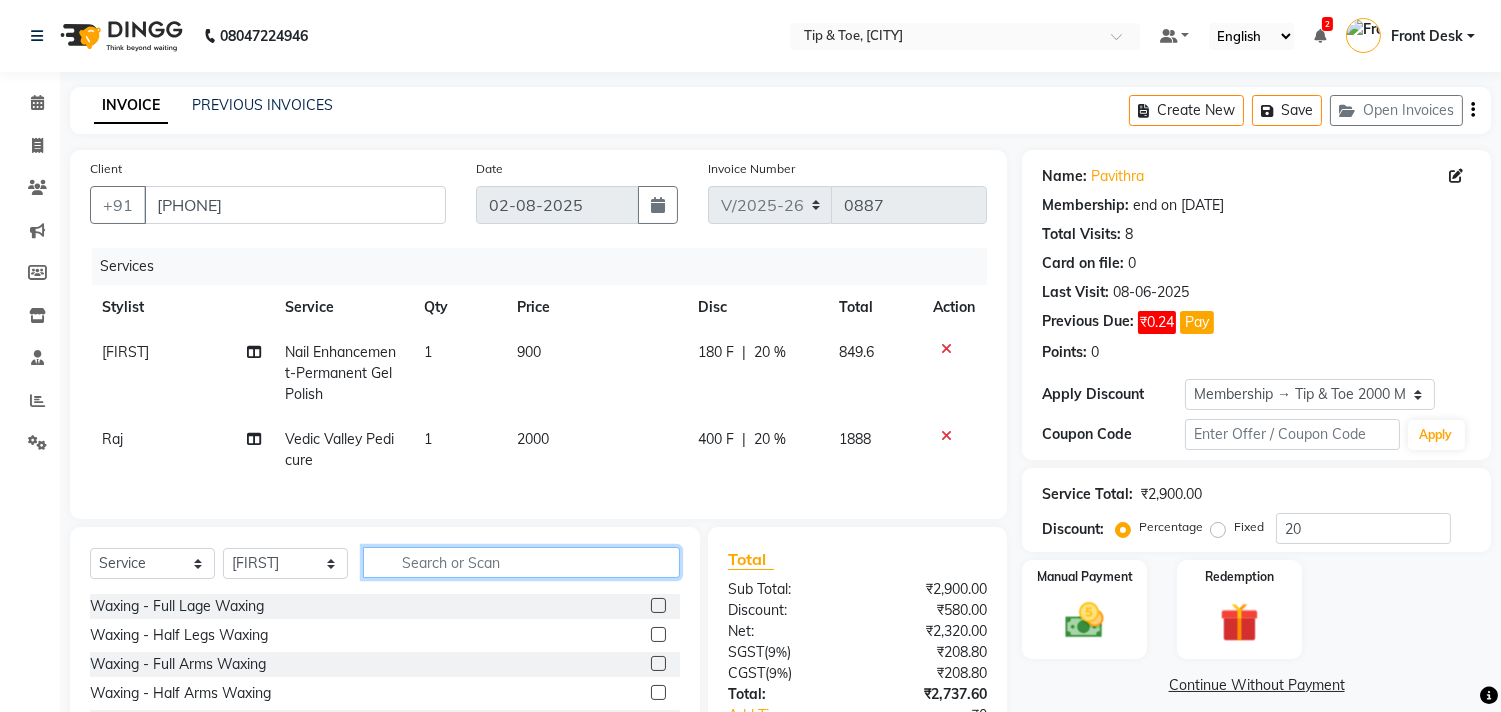 click 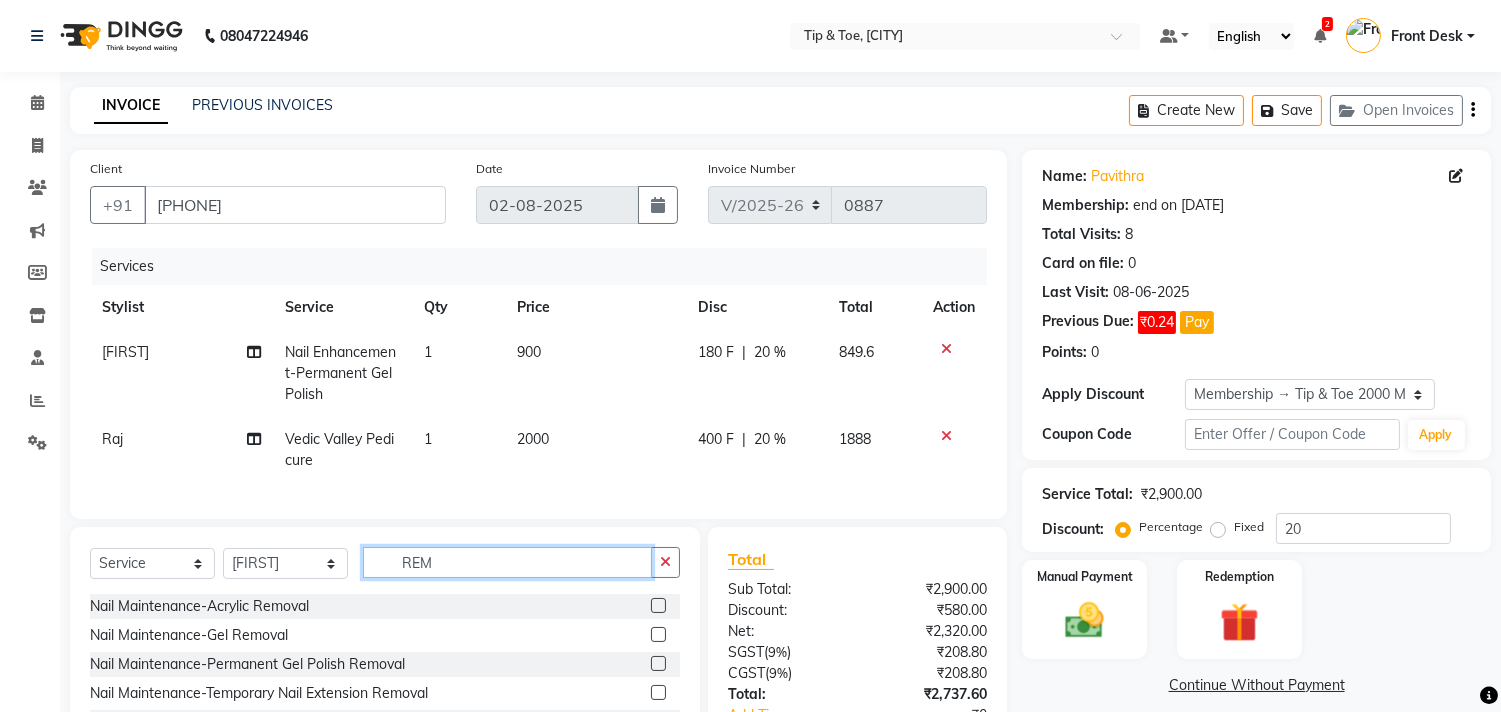 scroll, scrollTop: 155, scrollLeft: 0, axis: vertical 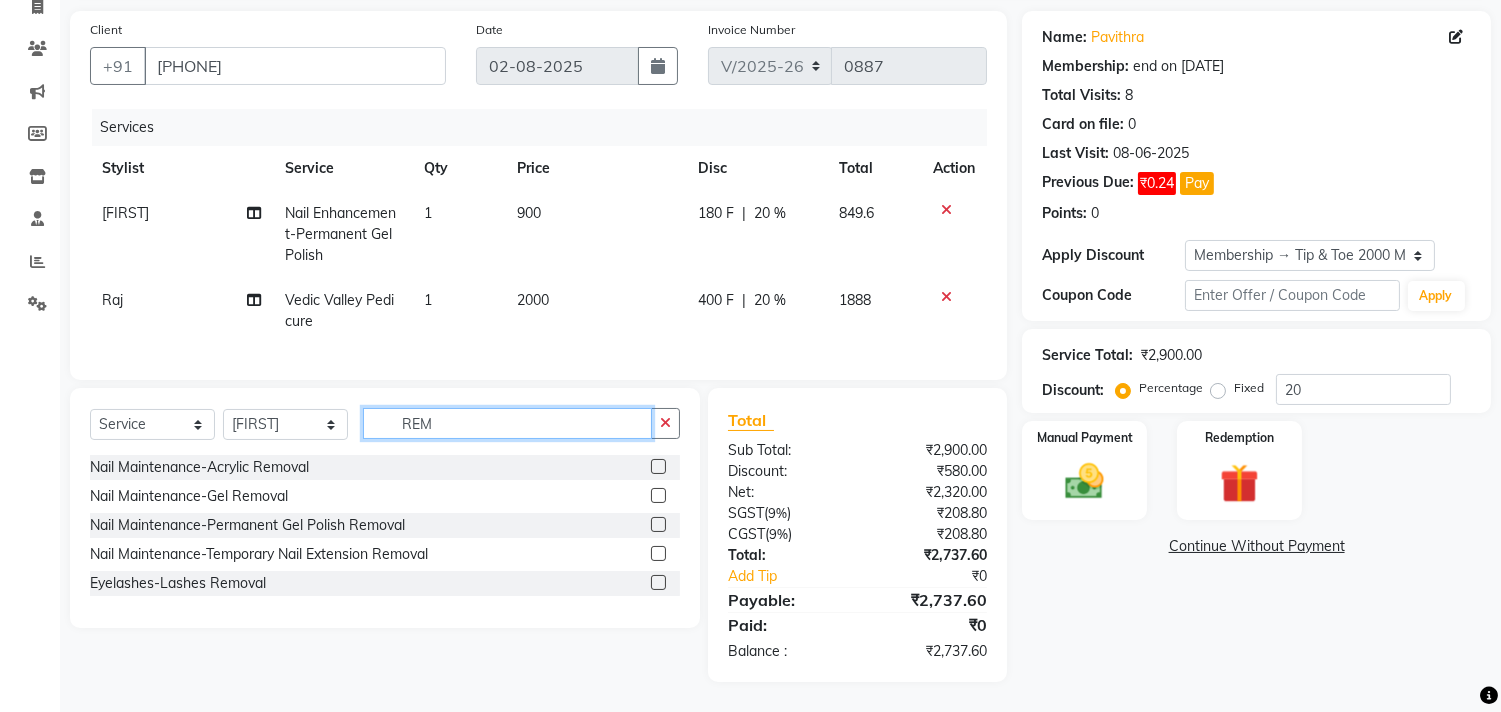 type on "REM" 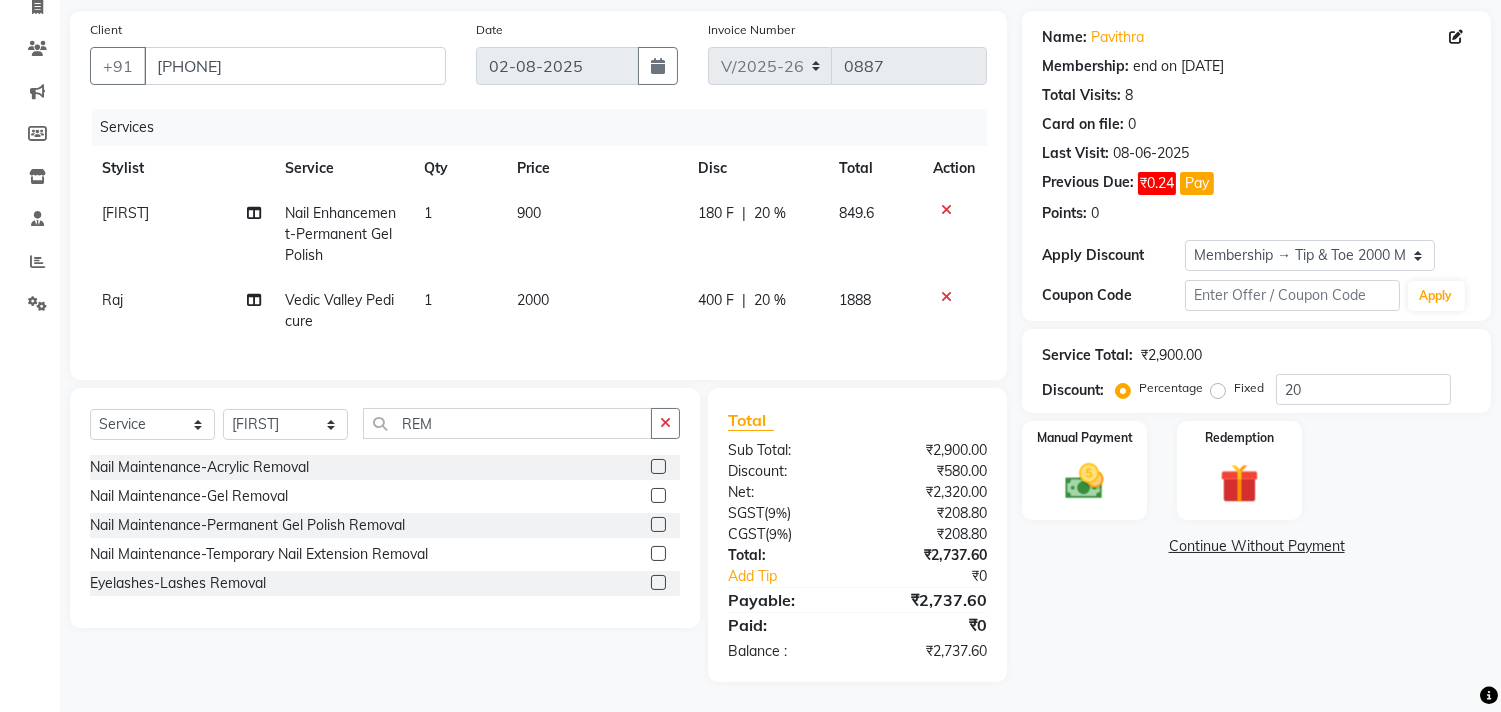 click 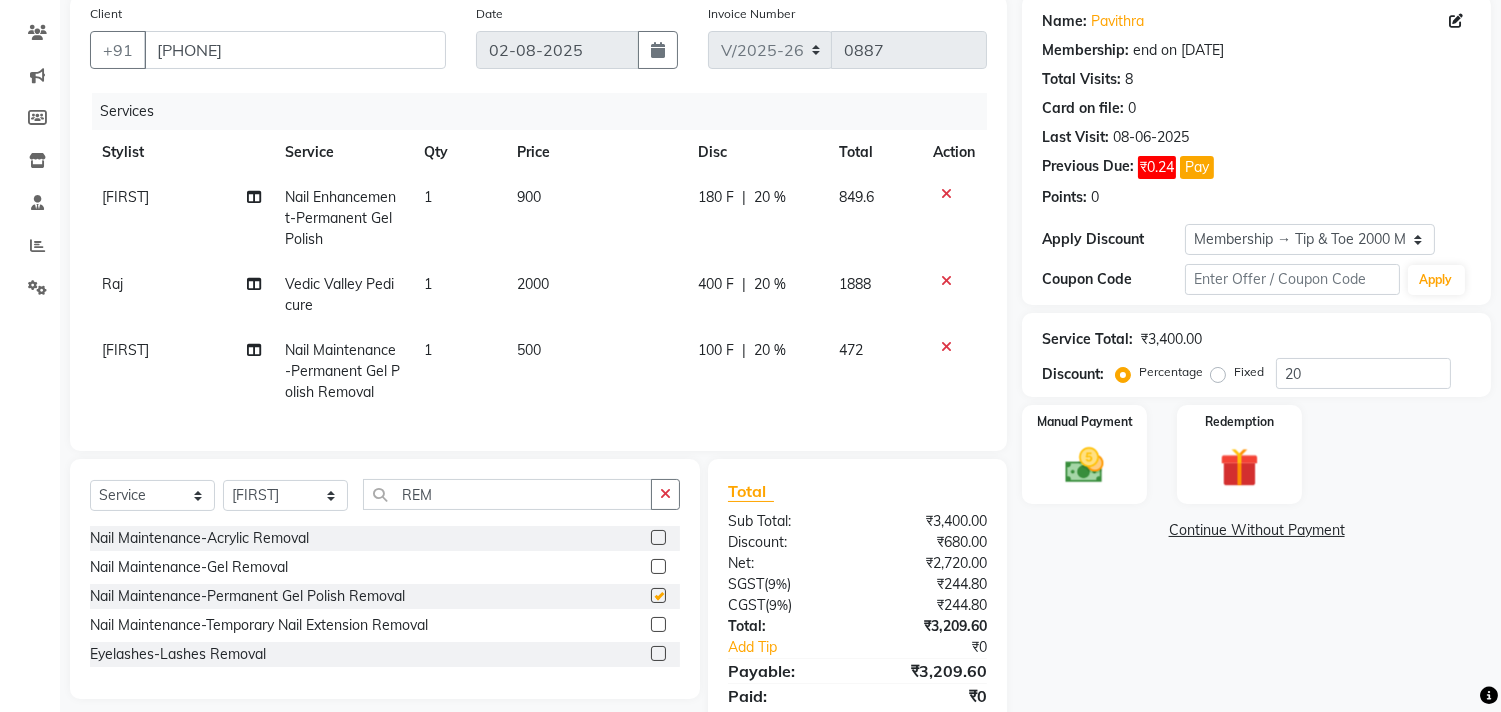 checkbox on "false" 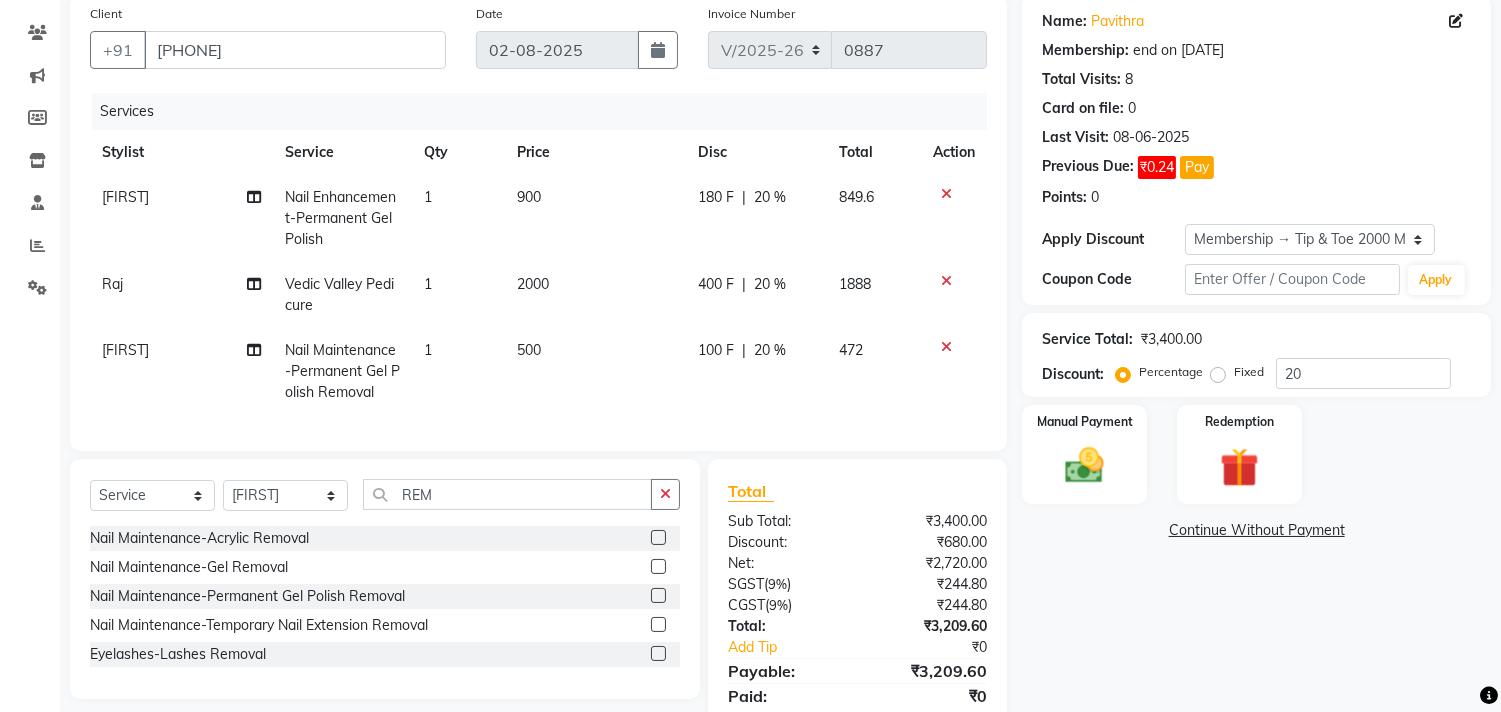 click on "2000" 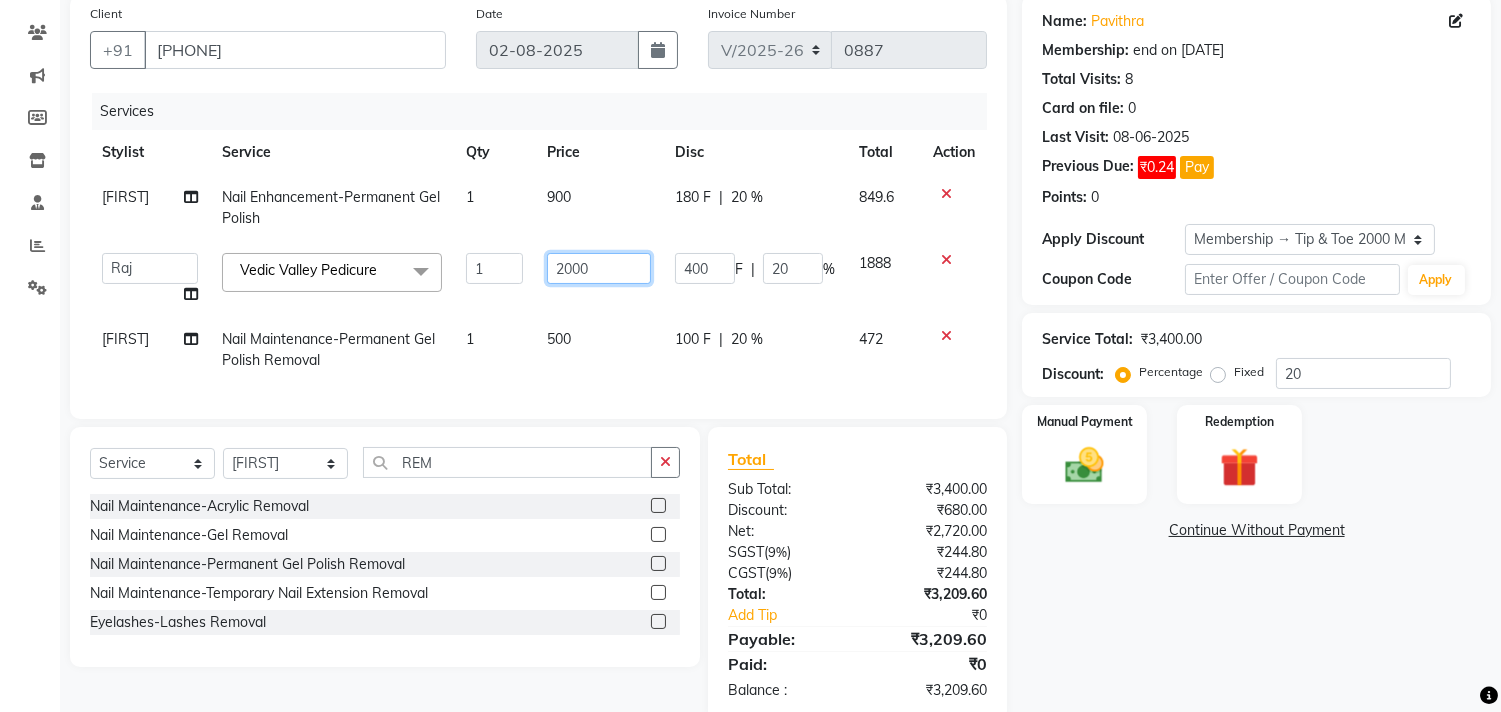click on "2000" 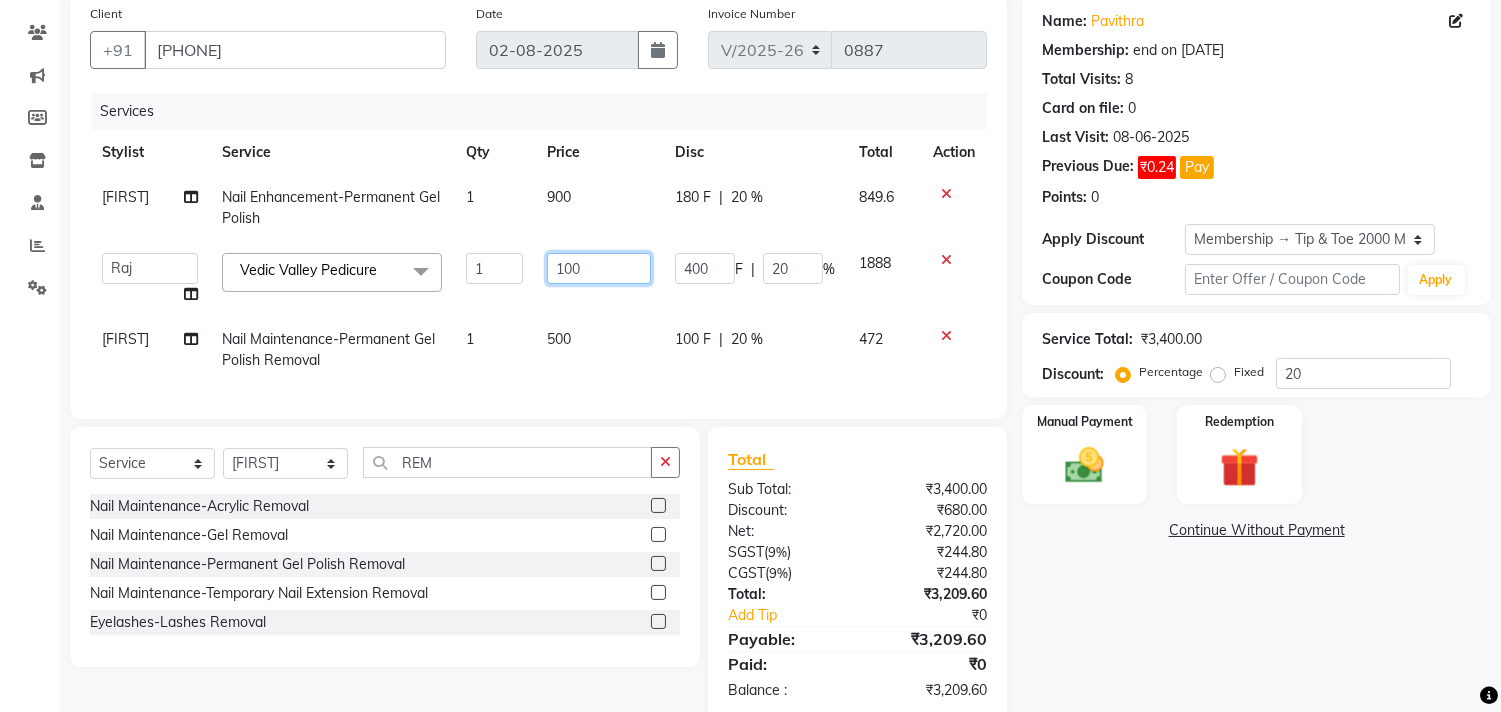 type on "1500" 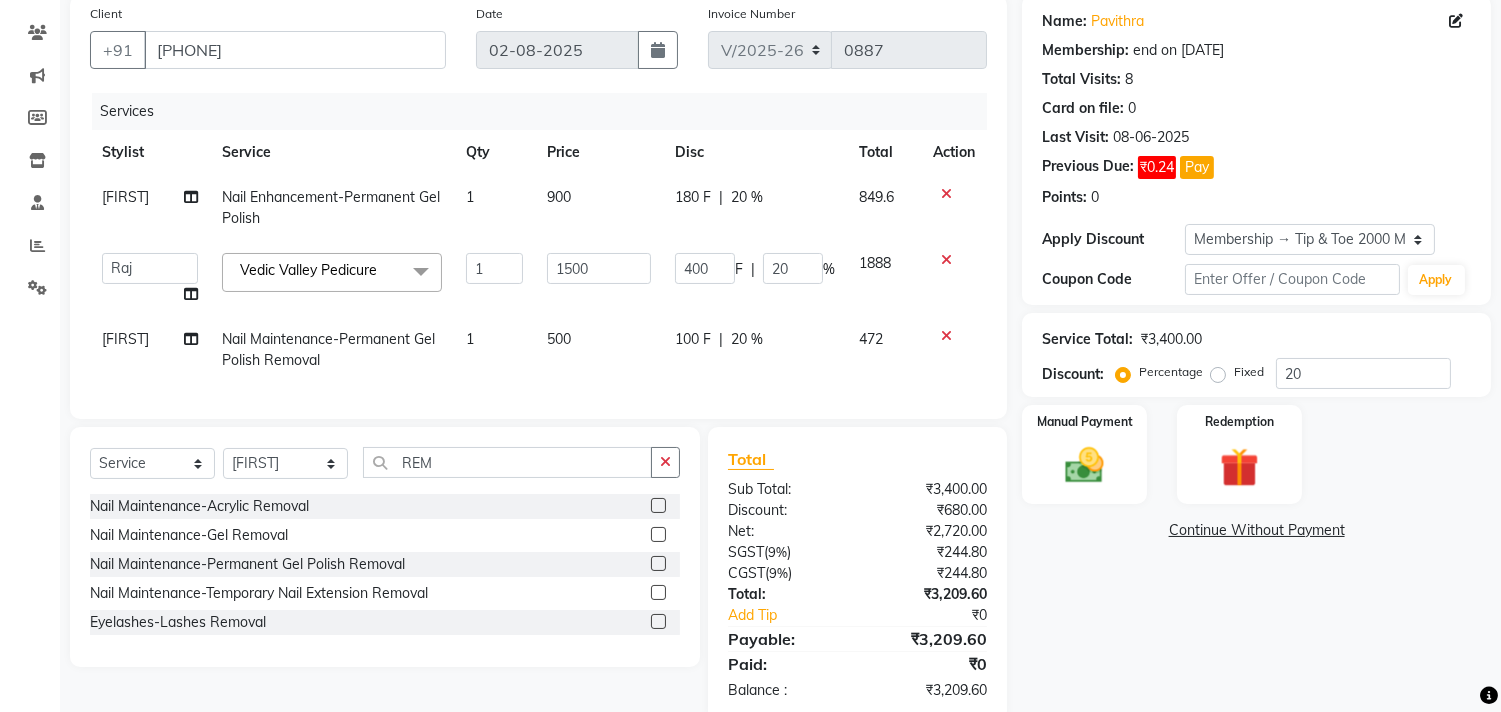 click on "Name: Pavithra  Membership: end on 30-12-2027 Total Visits:  8 Card on file:  0 Last Visit:   08-06-2025 Previous Due:  ₹0.24 Pay Points:   0  Apply Discount Select Membership → Tip & Toe 2000 Membership Coupon Code Apply Service Total:  ₹3,400.00  Discount:  Percentage   Fixed  20 Manual Payment Redemption  Continue Without Payment" 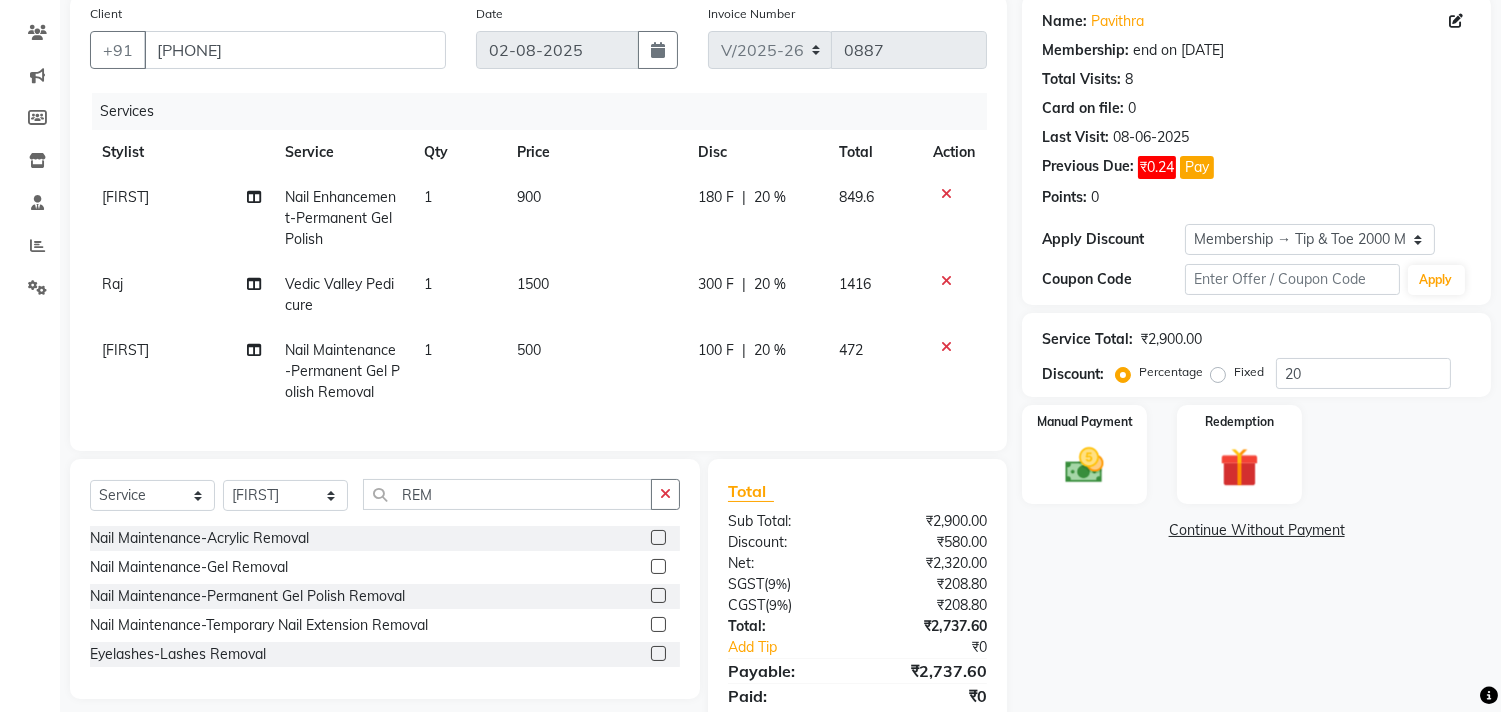 click on "Name: Pavithra  Membership: end on 30-12-2027 Total Visits:  8 Card on file:  0 Last Visit:   08-06-2025 Previous Due:  ₹0.24 Pay Points:   0  Apply Discount Select Membership → Tip & Toe 2000 Membership Coupon Code Apply Service Total:  ₹2,900.00  Discount:  Percentage   Fixed  20 Manual Payment Redemption  Continue Without Payment" 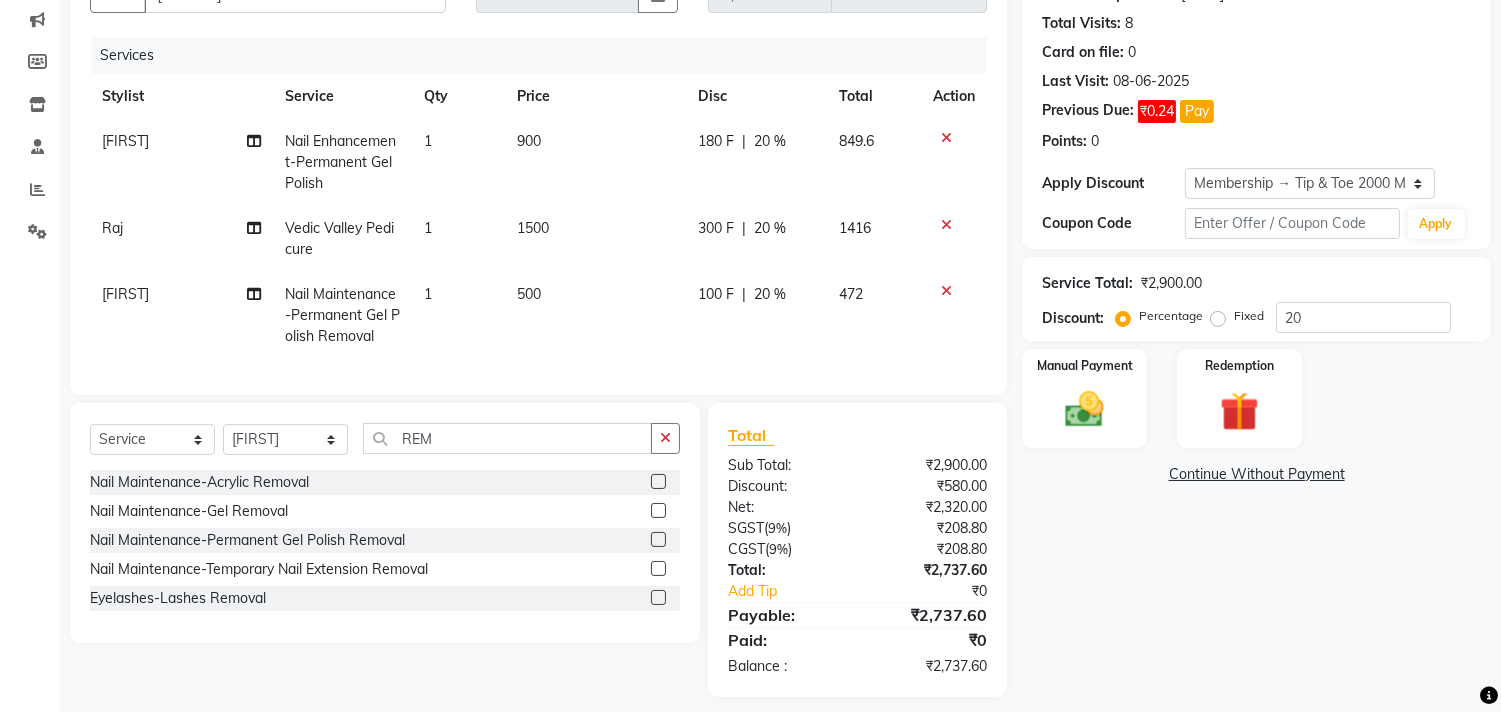 scroll, scrollTop: 242, scrollLeft: 0, axis: vertical 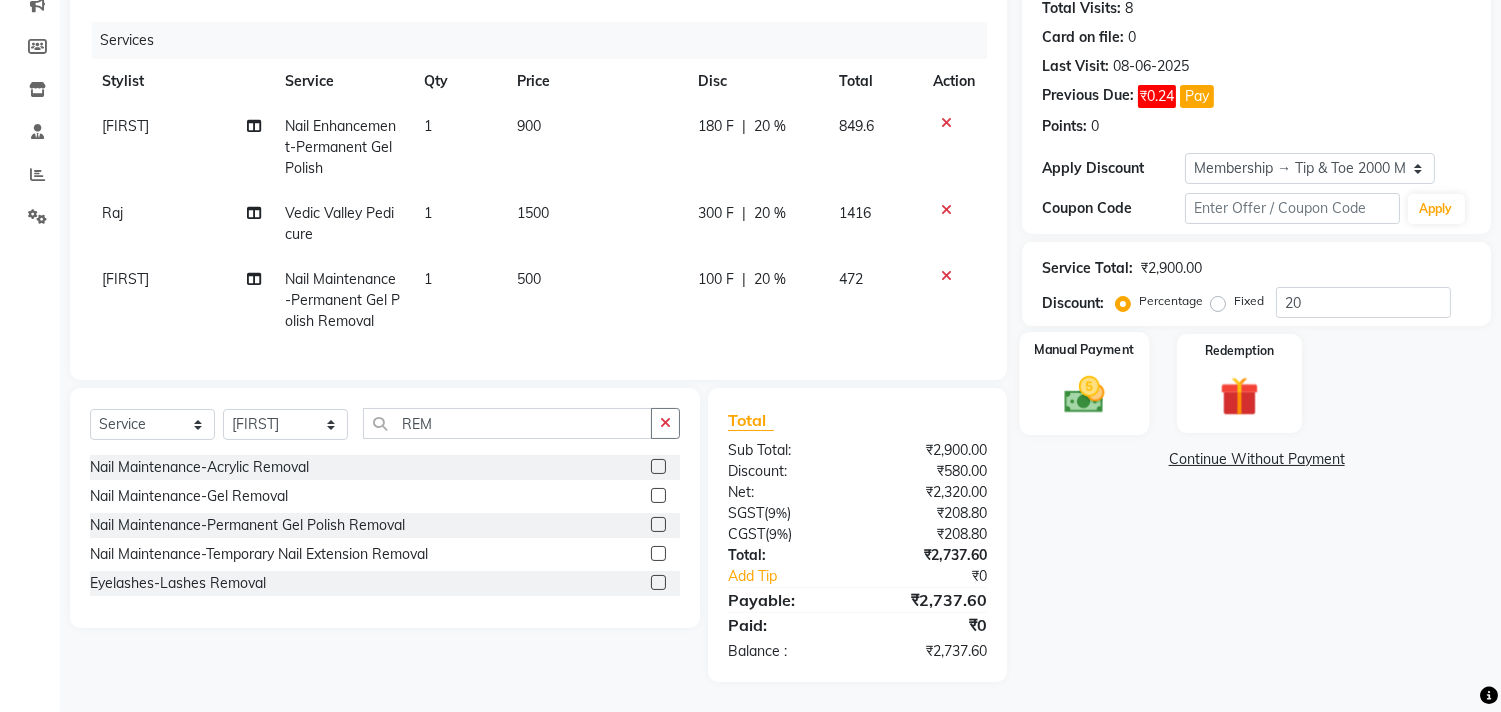 click 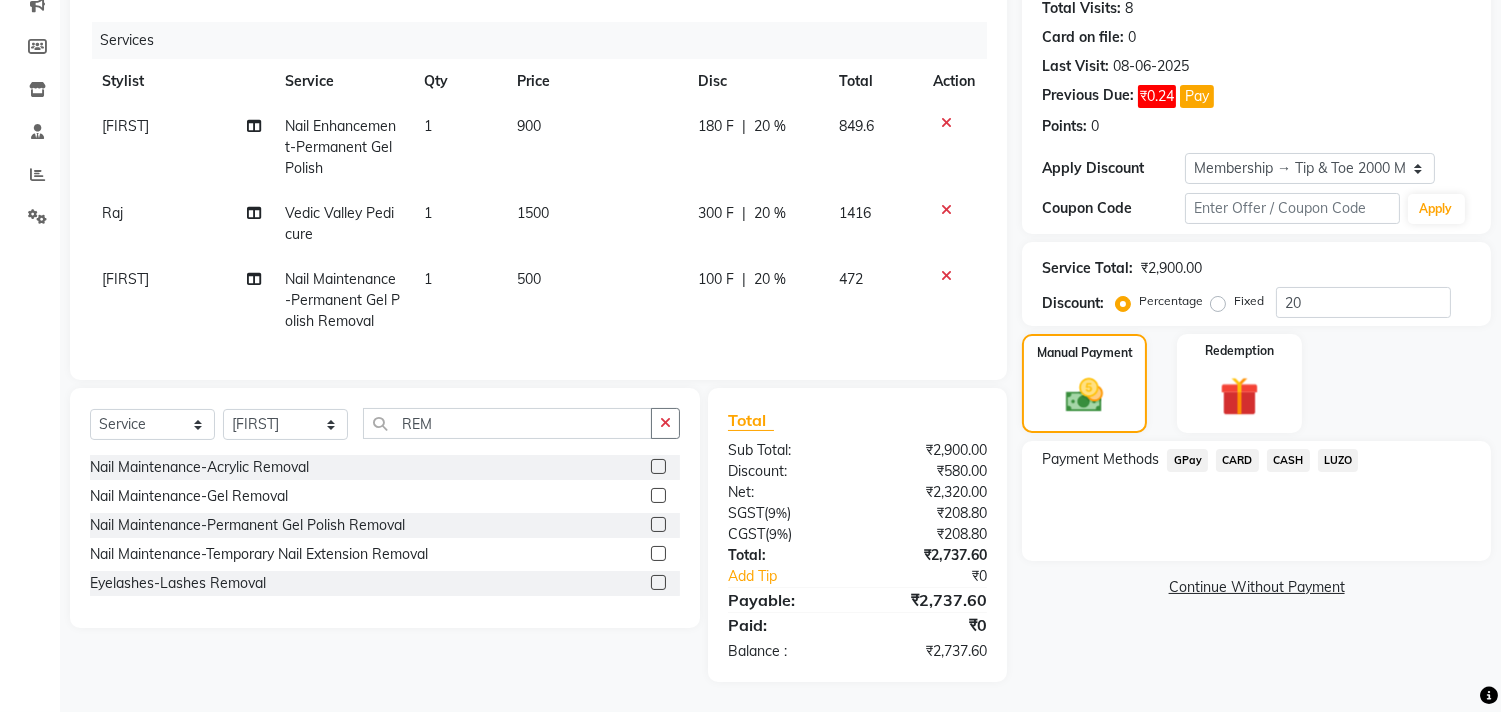 click on "GPay" 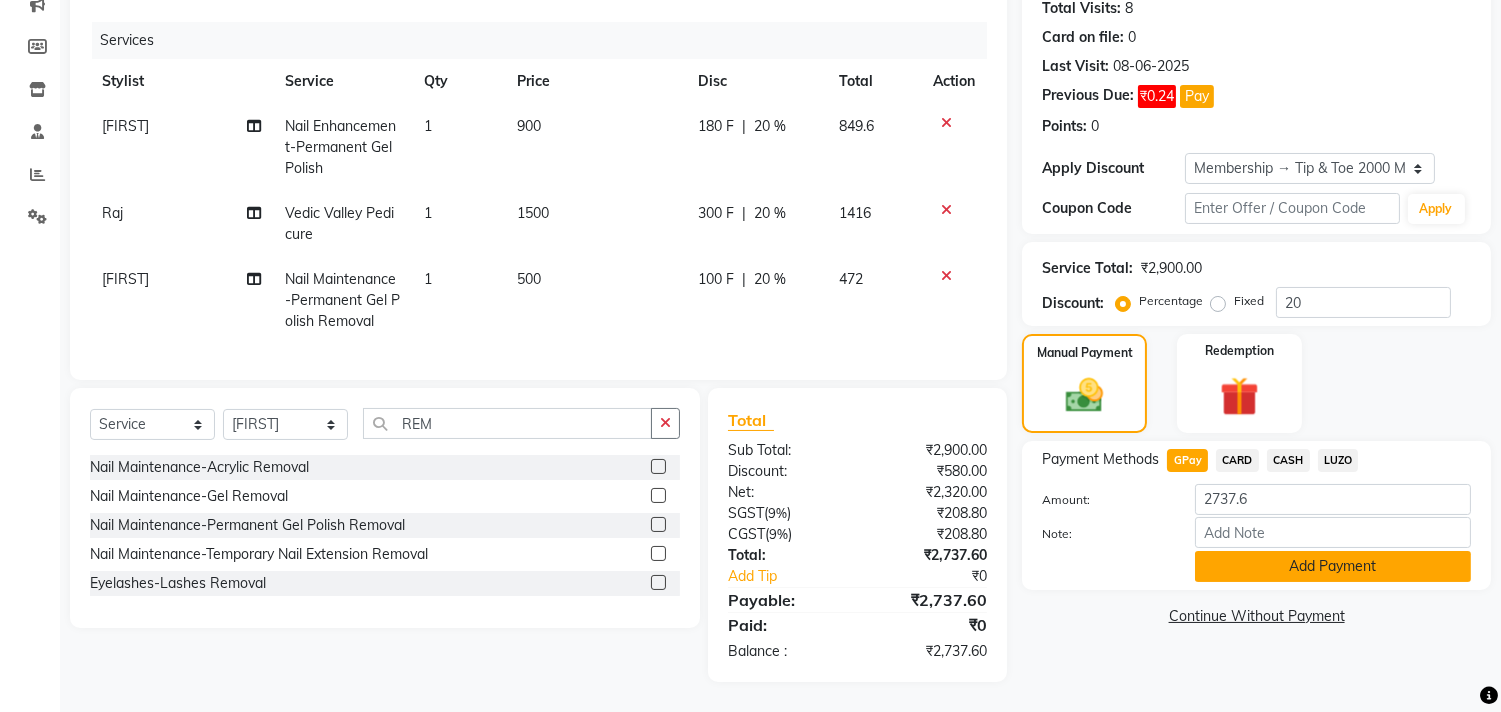 click on "Add Payment" 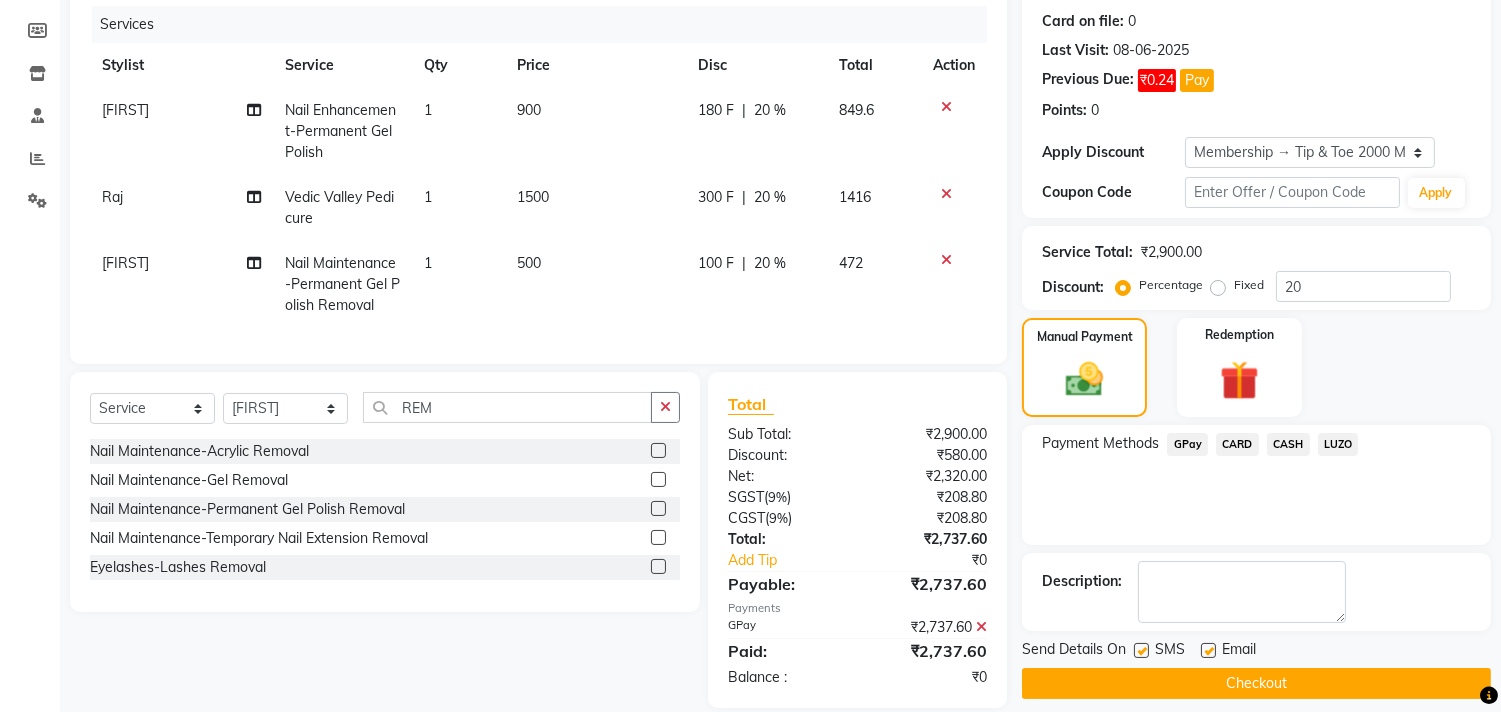 click on "Checkout" 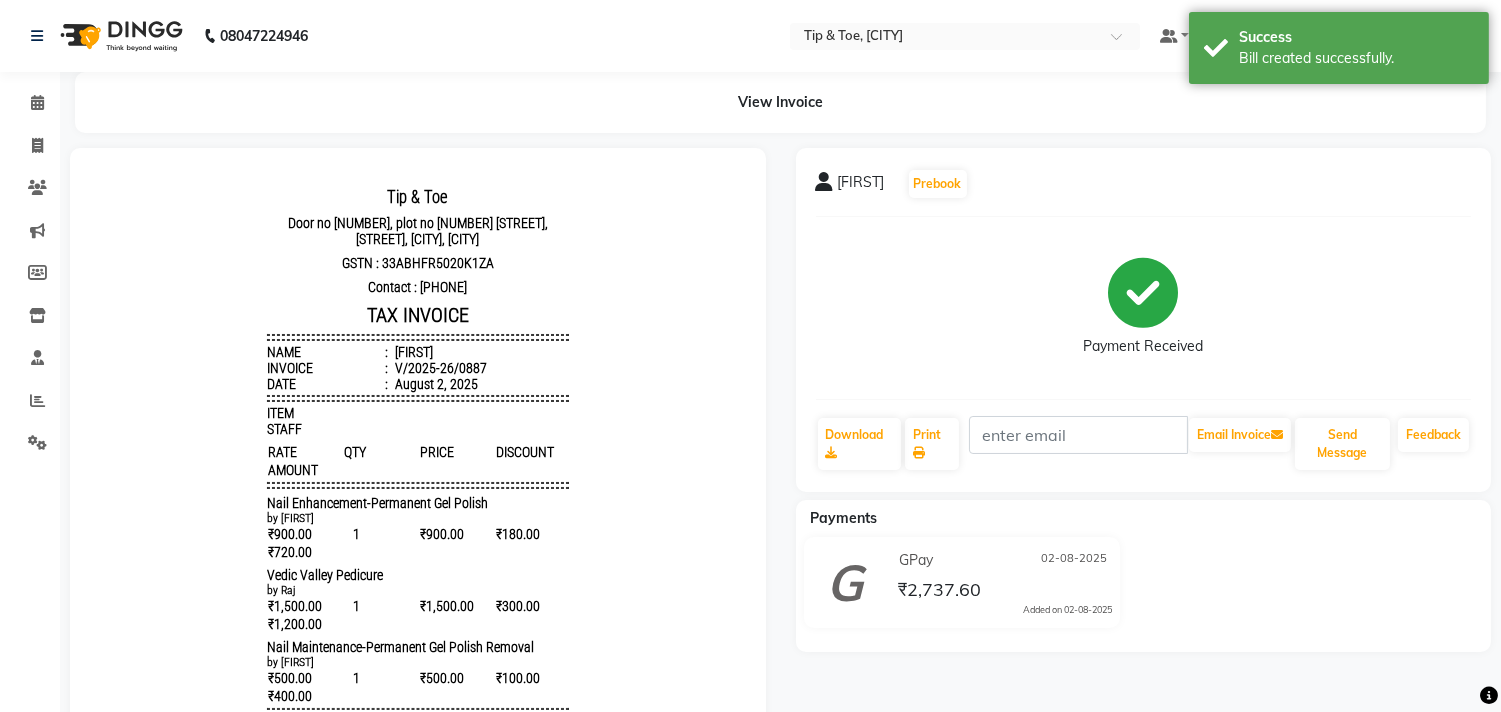 scroll, scrollTop: 0, scrollLeft: 0, axis: both 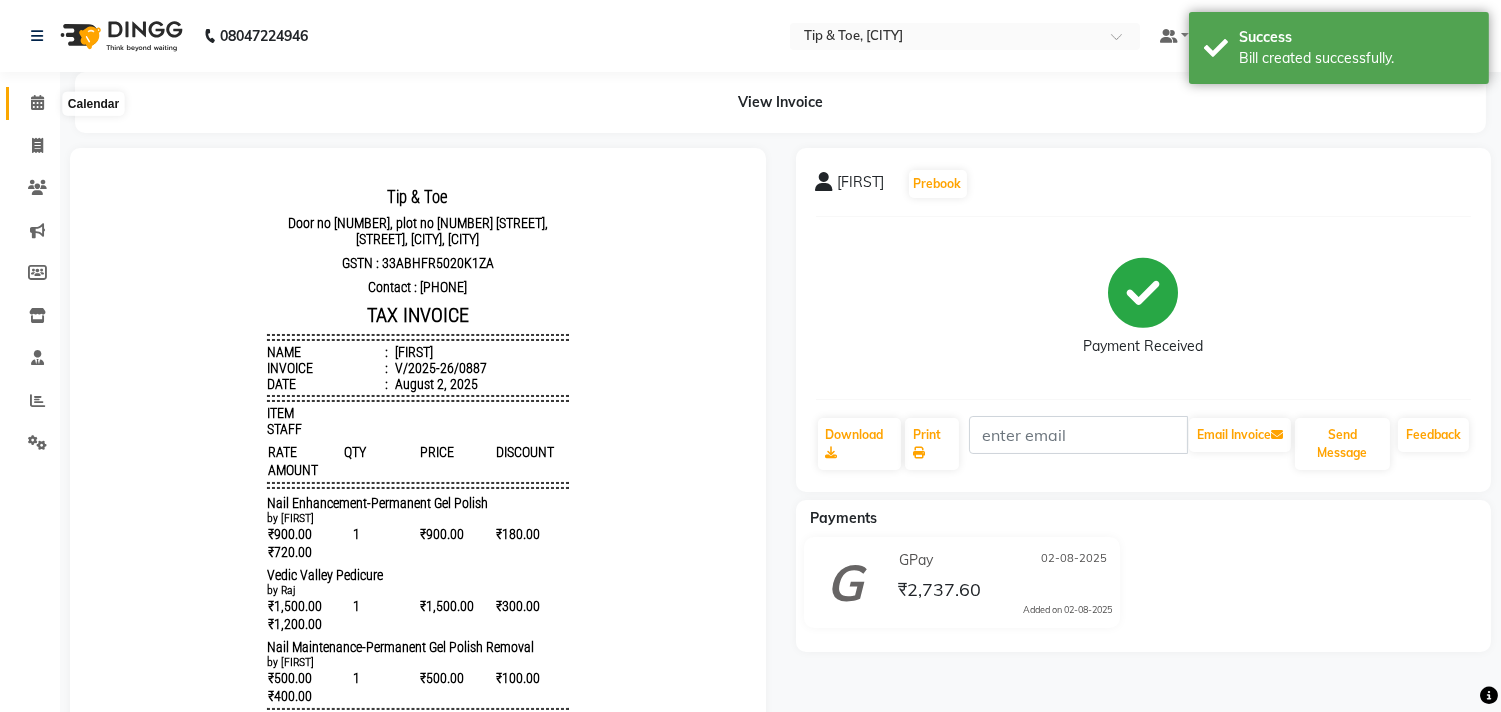 click 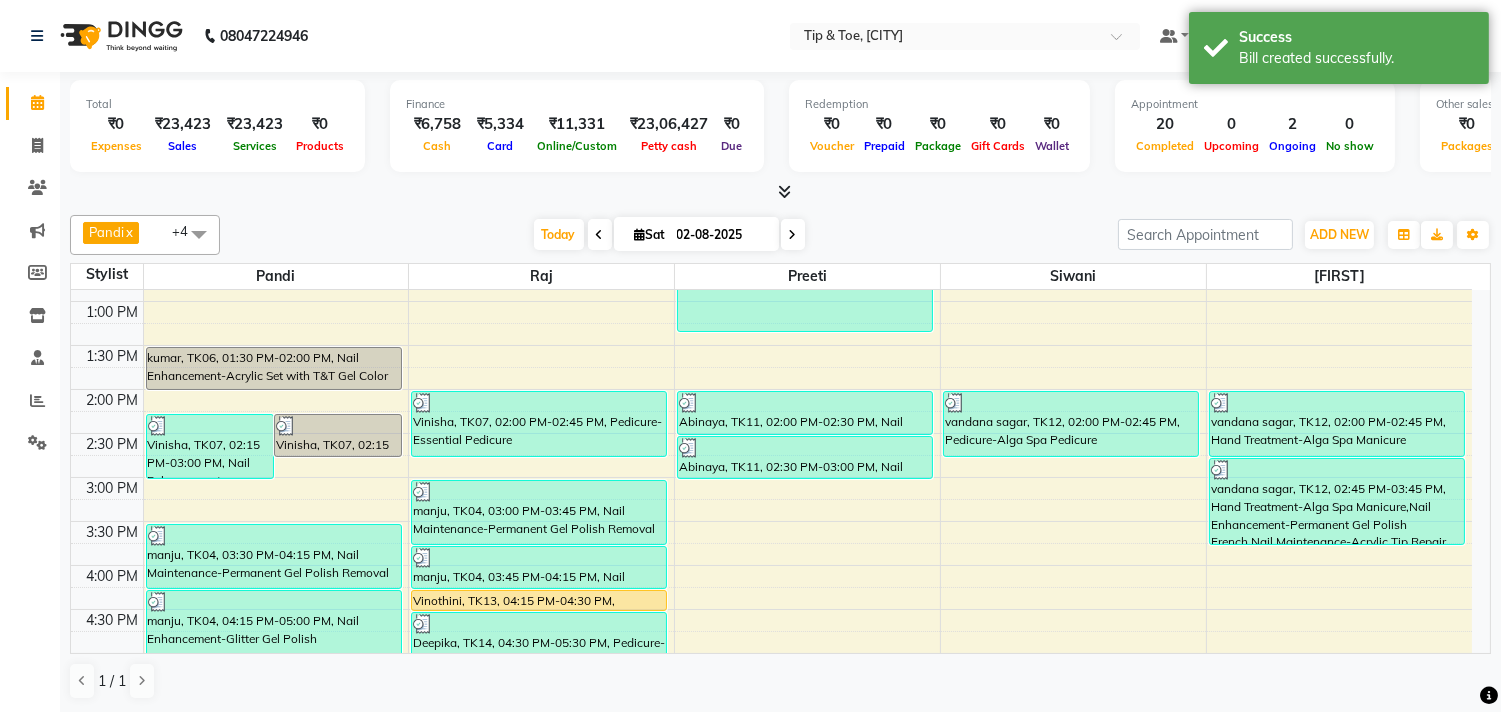 scroll, scrollTop: 444, scrollLeft: 0, axis: vertical 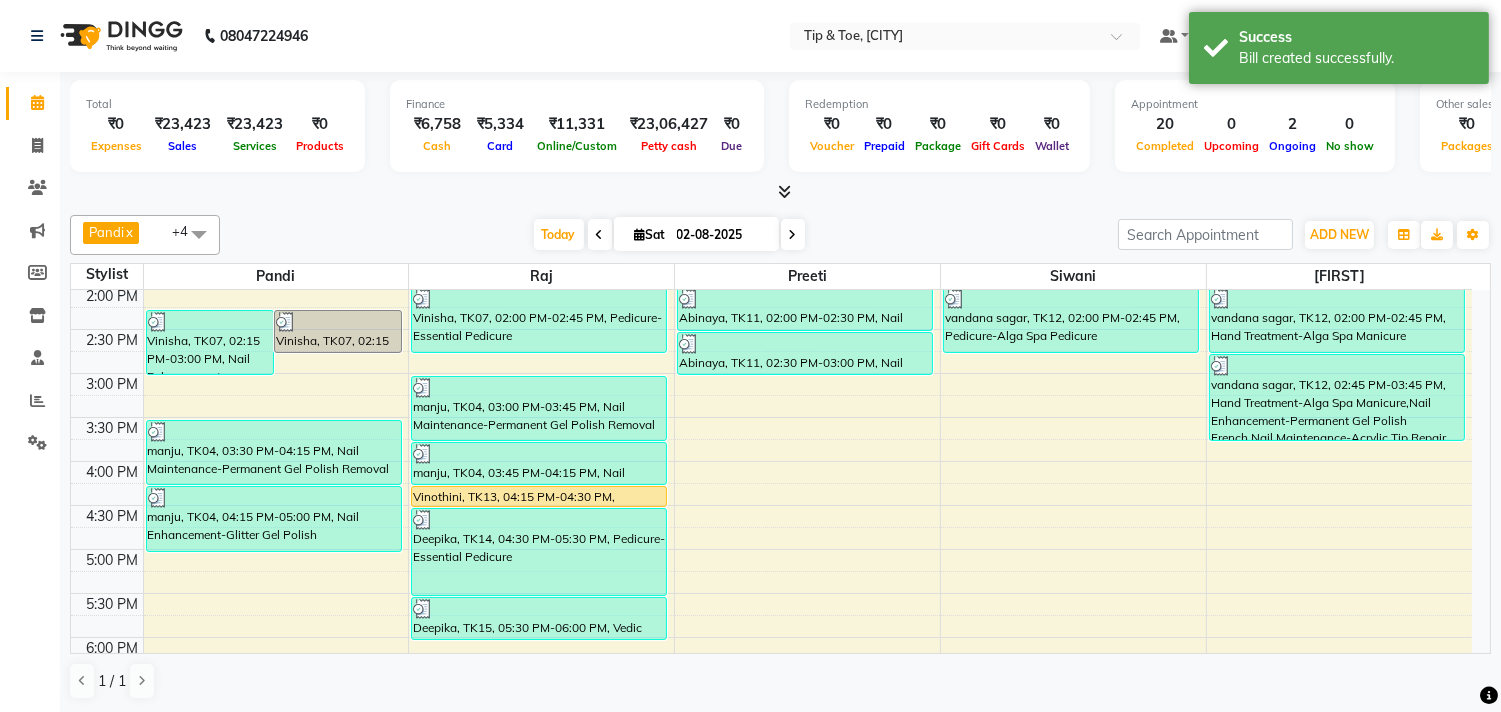 drag, startPoint x: 36, startPoint y: 163, endPoint x: 32, endPoint y: 152, distance: 11.7046995 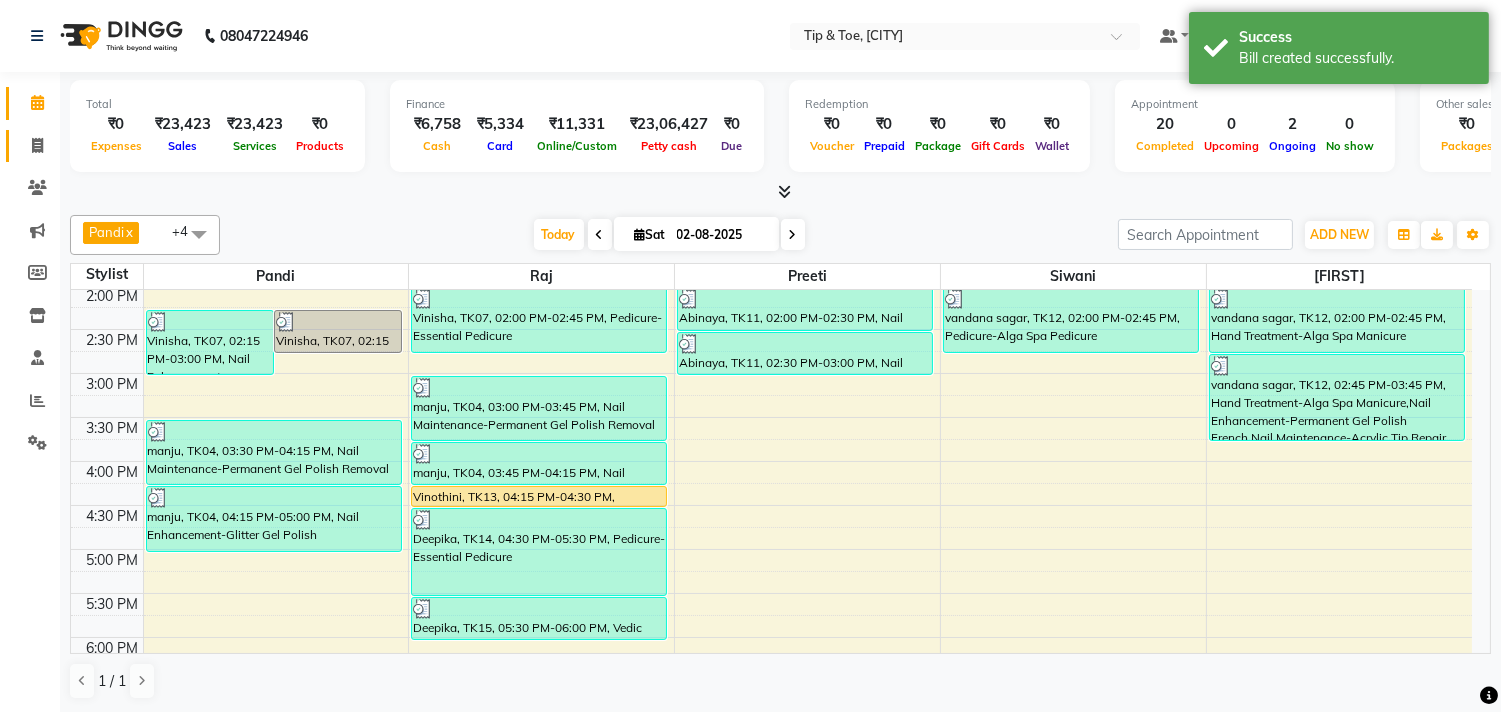 click on "Invoice" 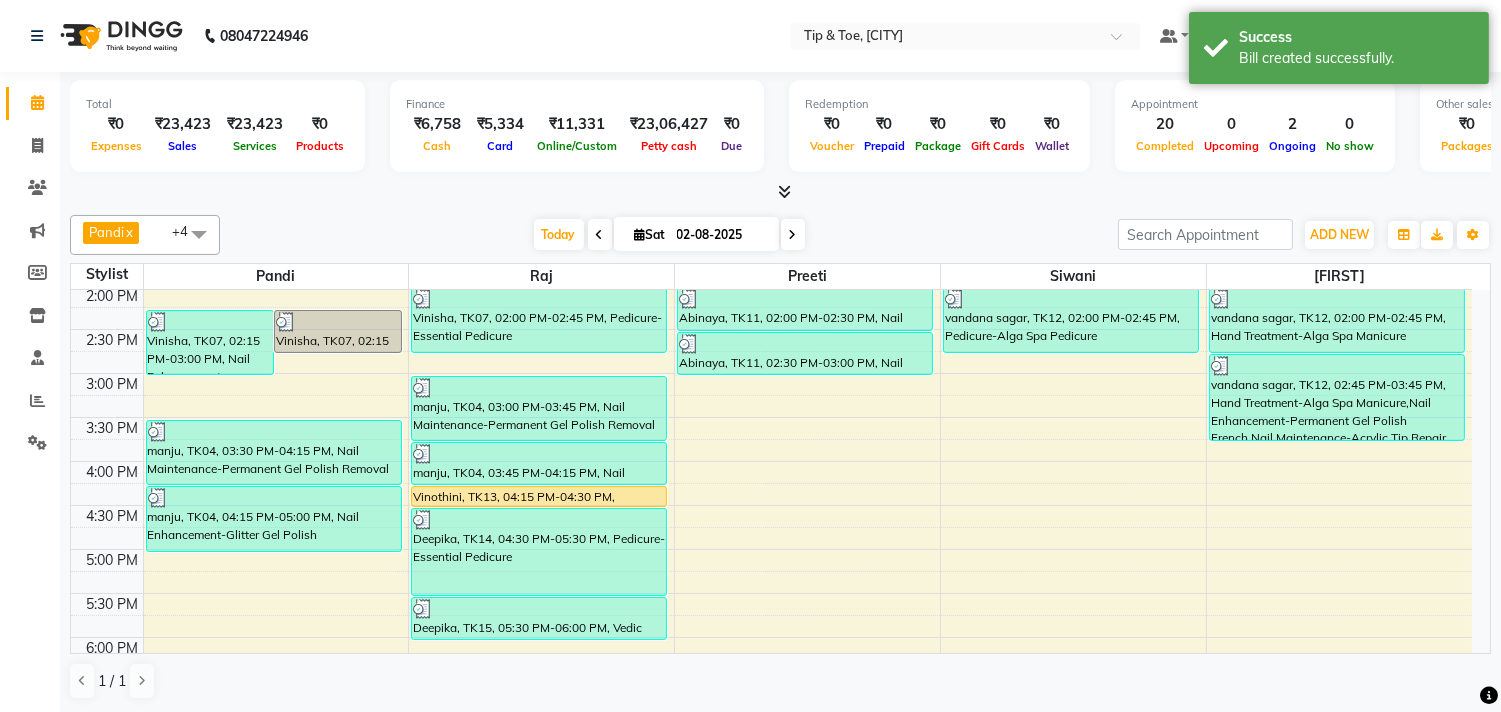 click on "Invoice" 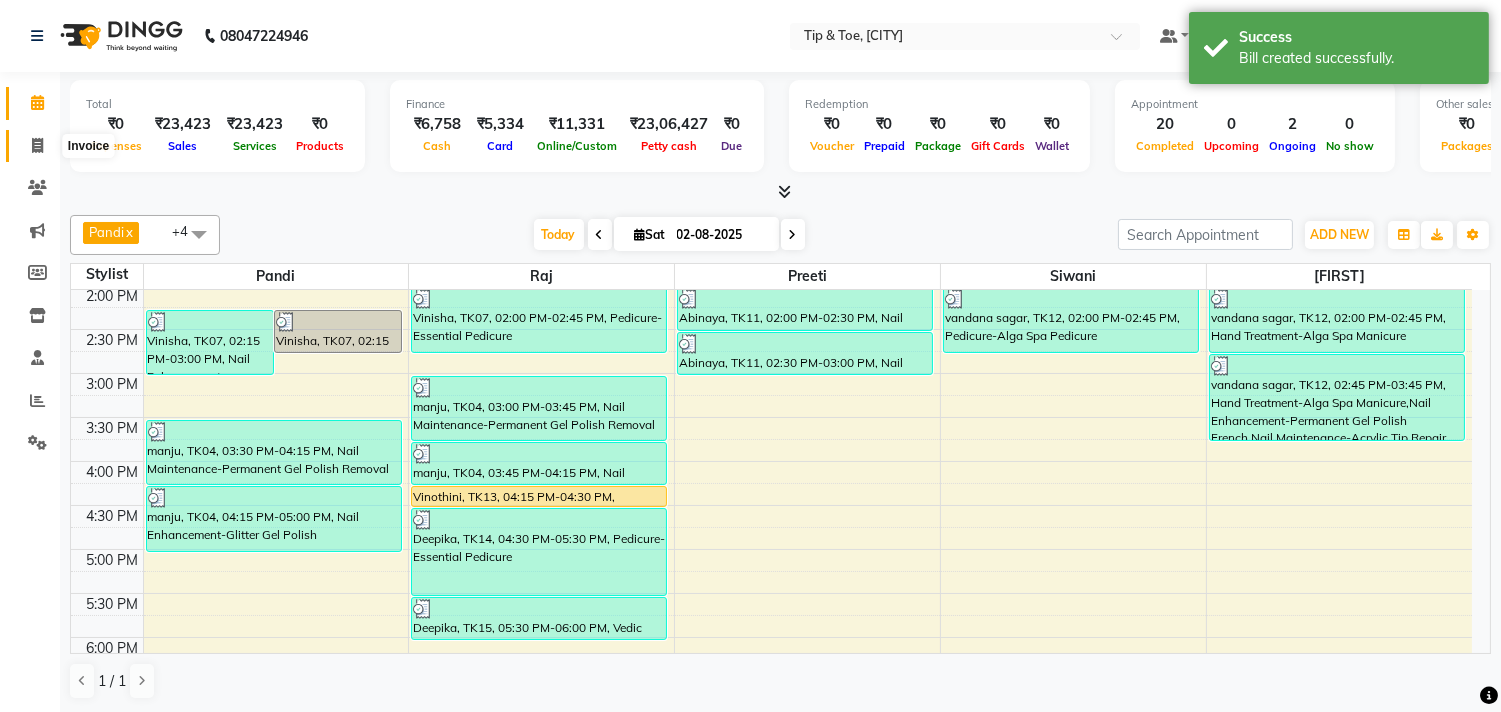 click 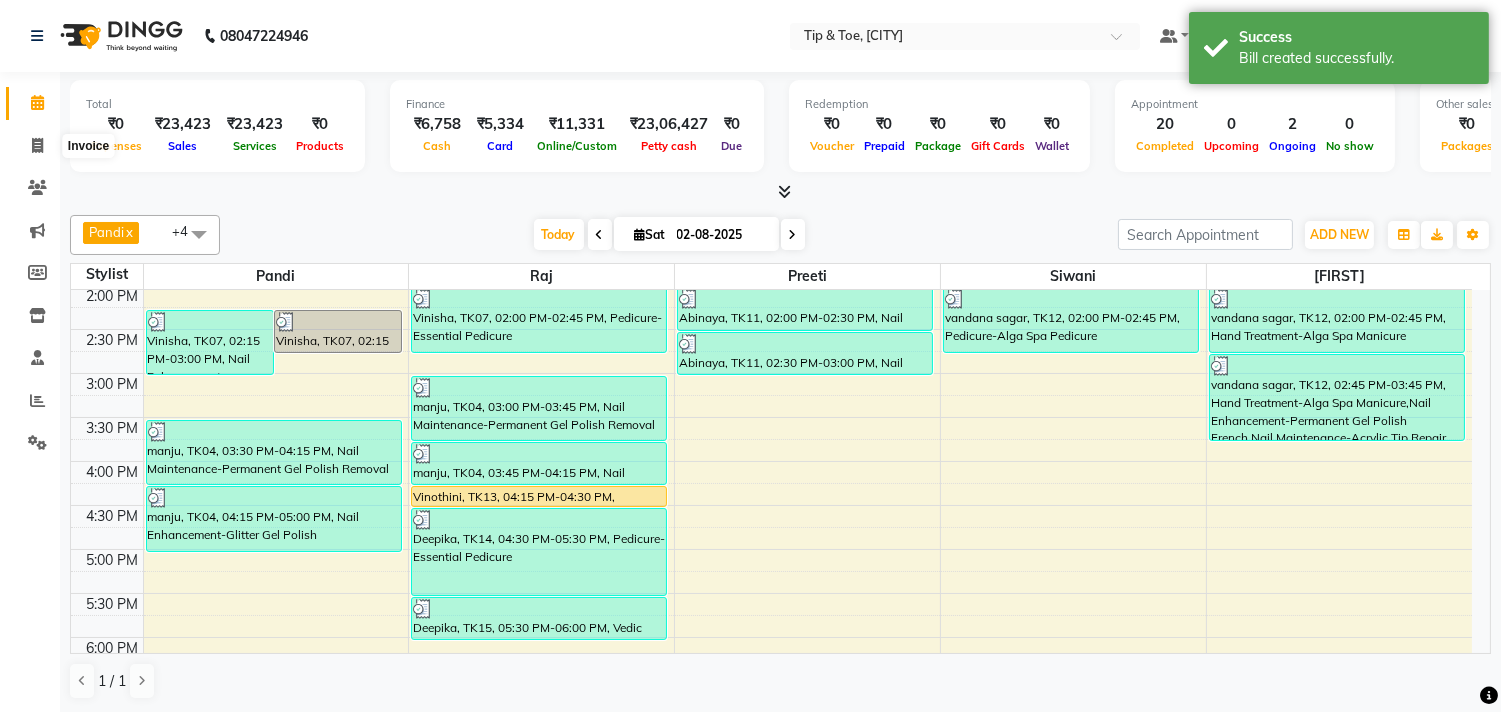 select on "5770" 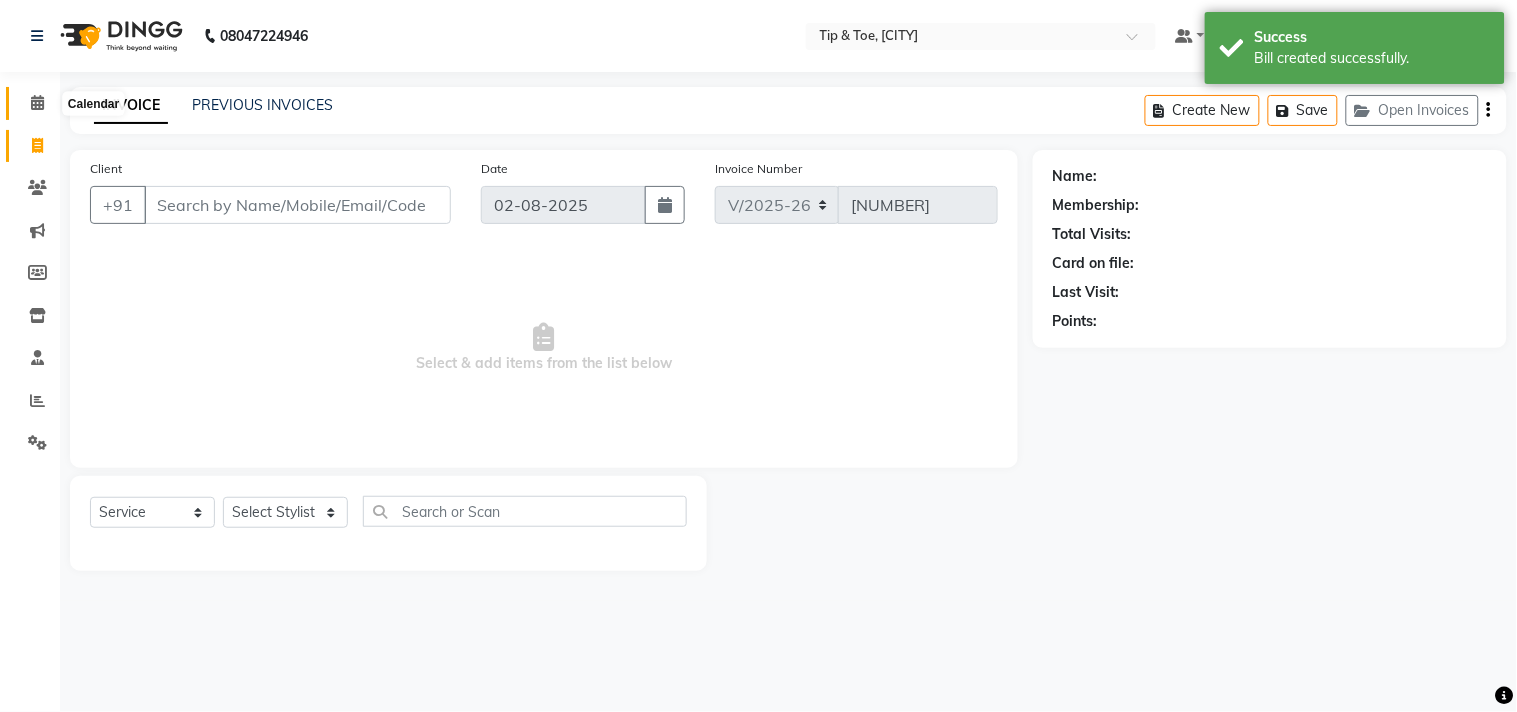 click 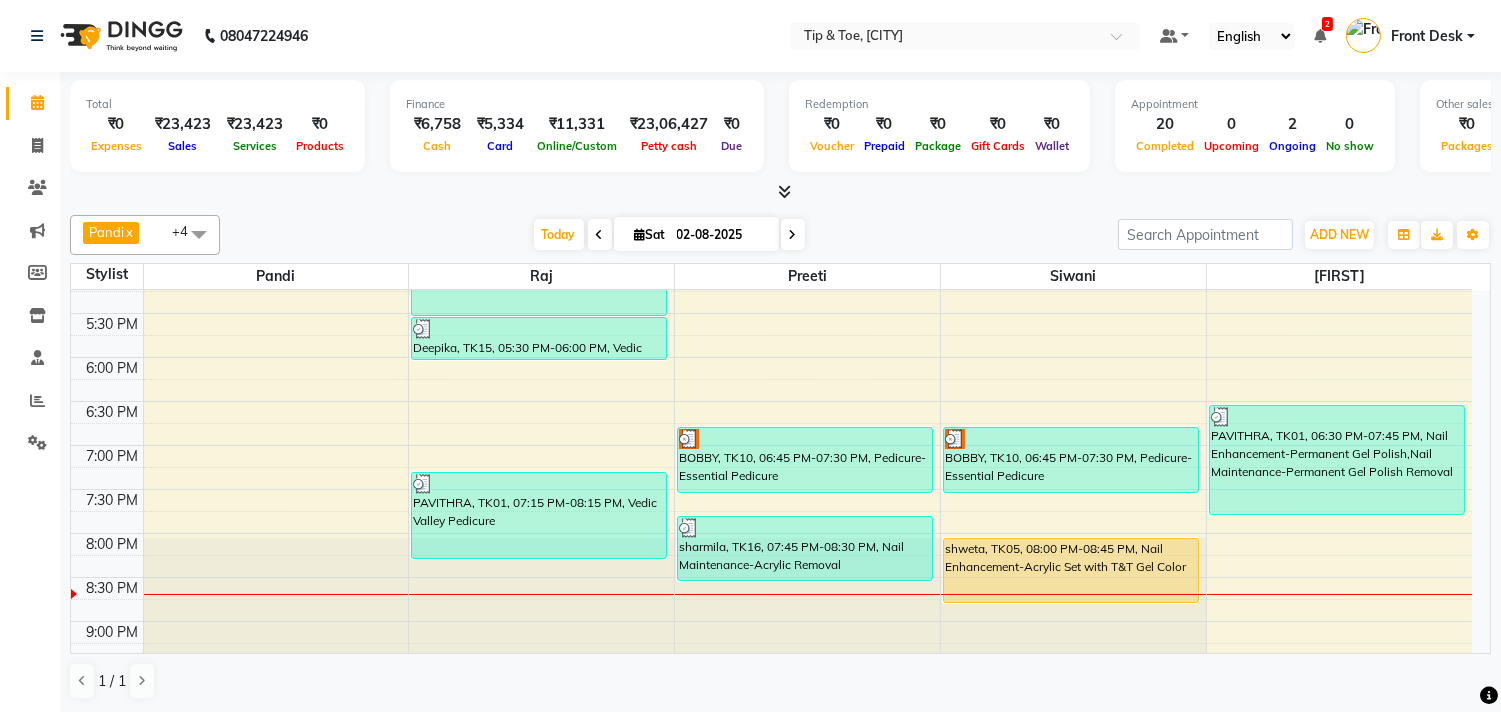 scroll, scrollTop: 873, scrollLeft: 0, axis: vertical 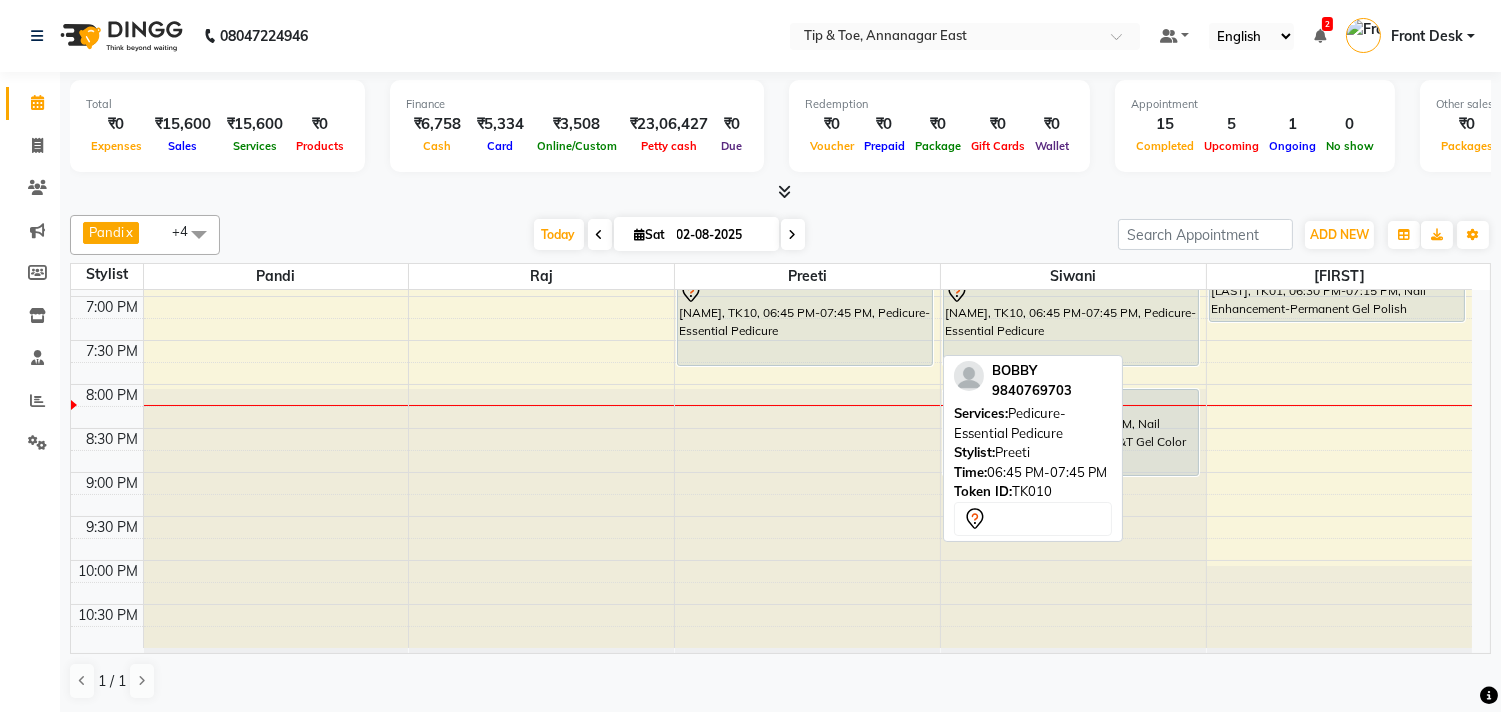 click on "BOBBY, TK10, 06:45 PM-07:45 PM, Pedicure-Essential Pedicure" at bounding box center (805, 322) 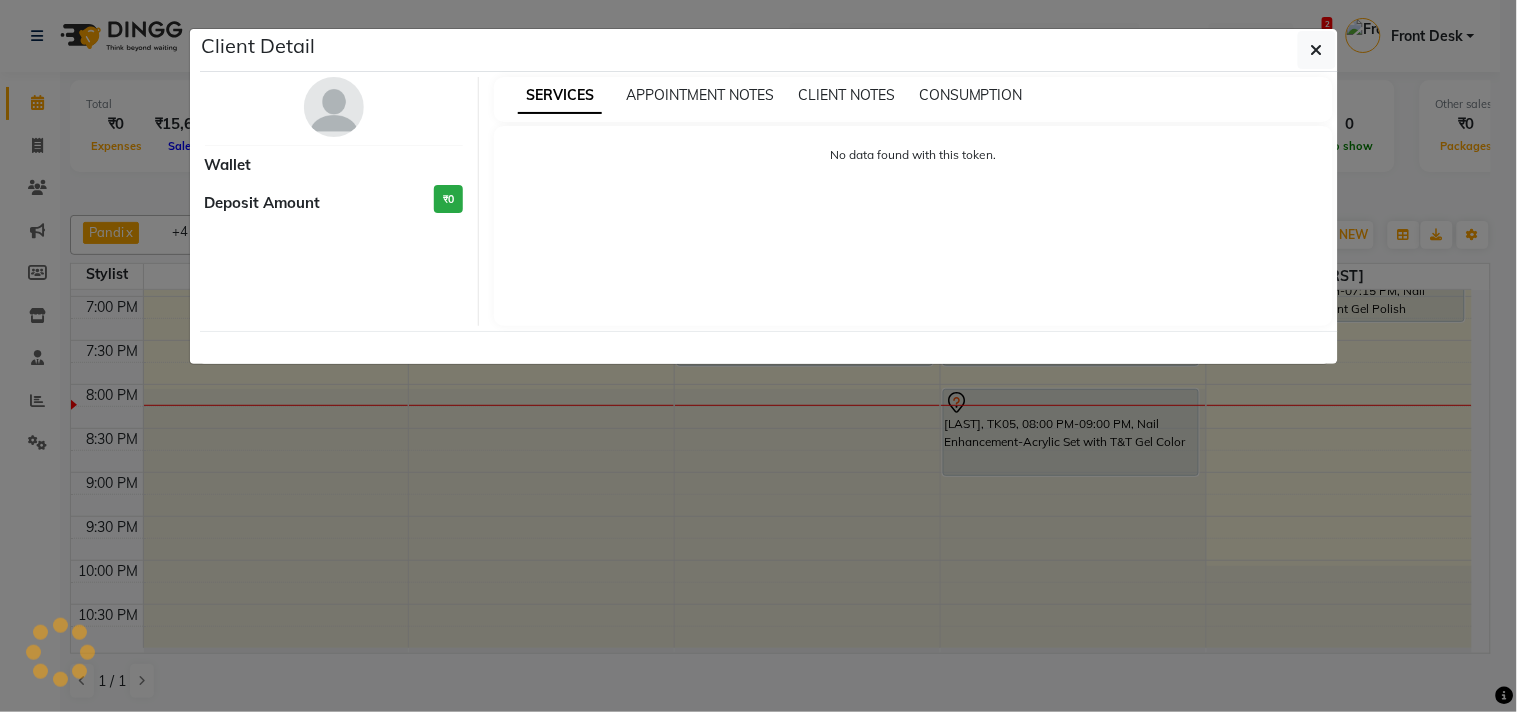 select on "7" 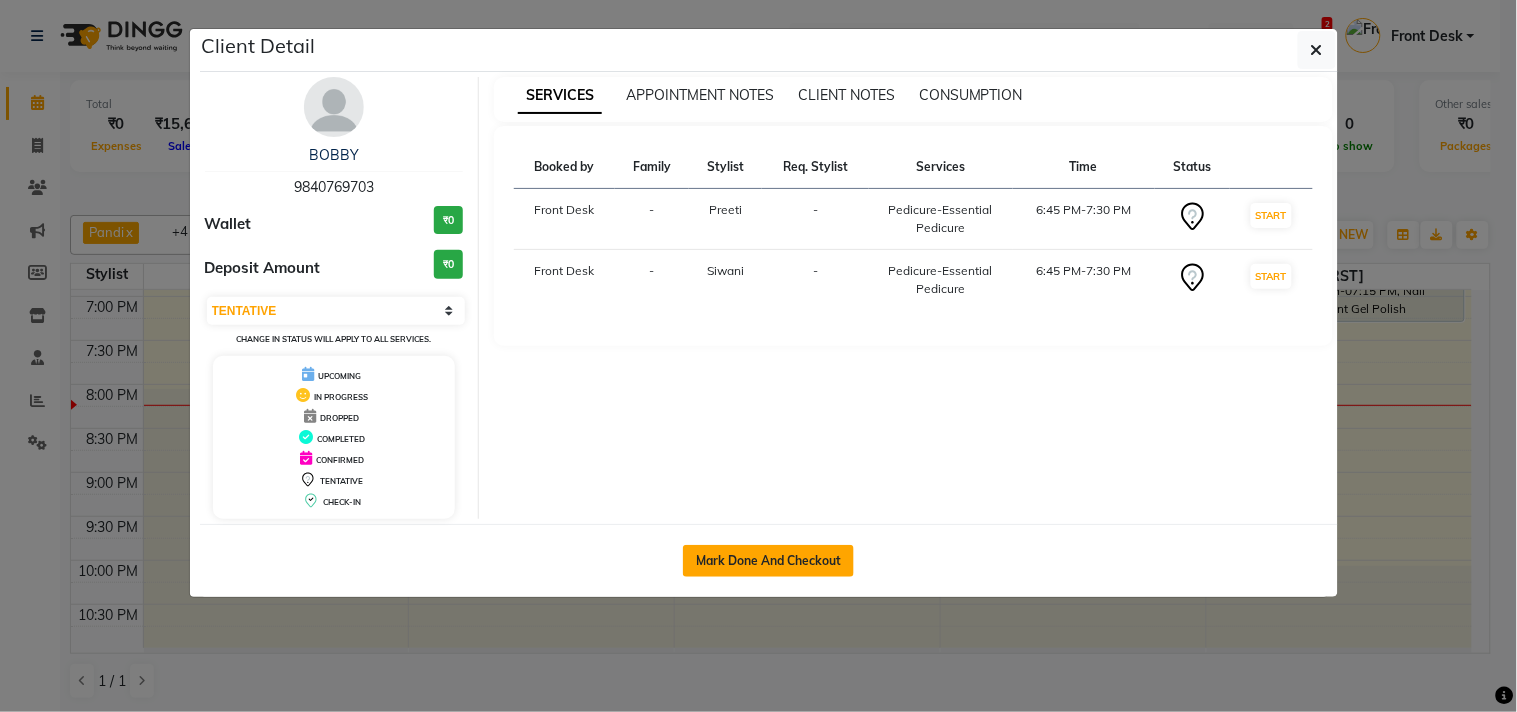 click on "Mark Done And Checkout" 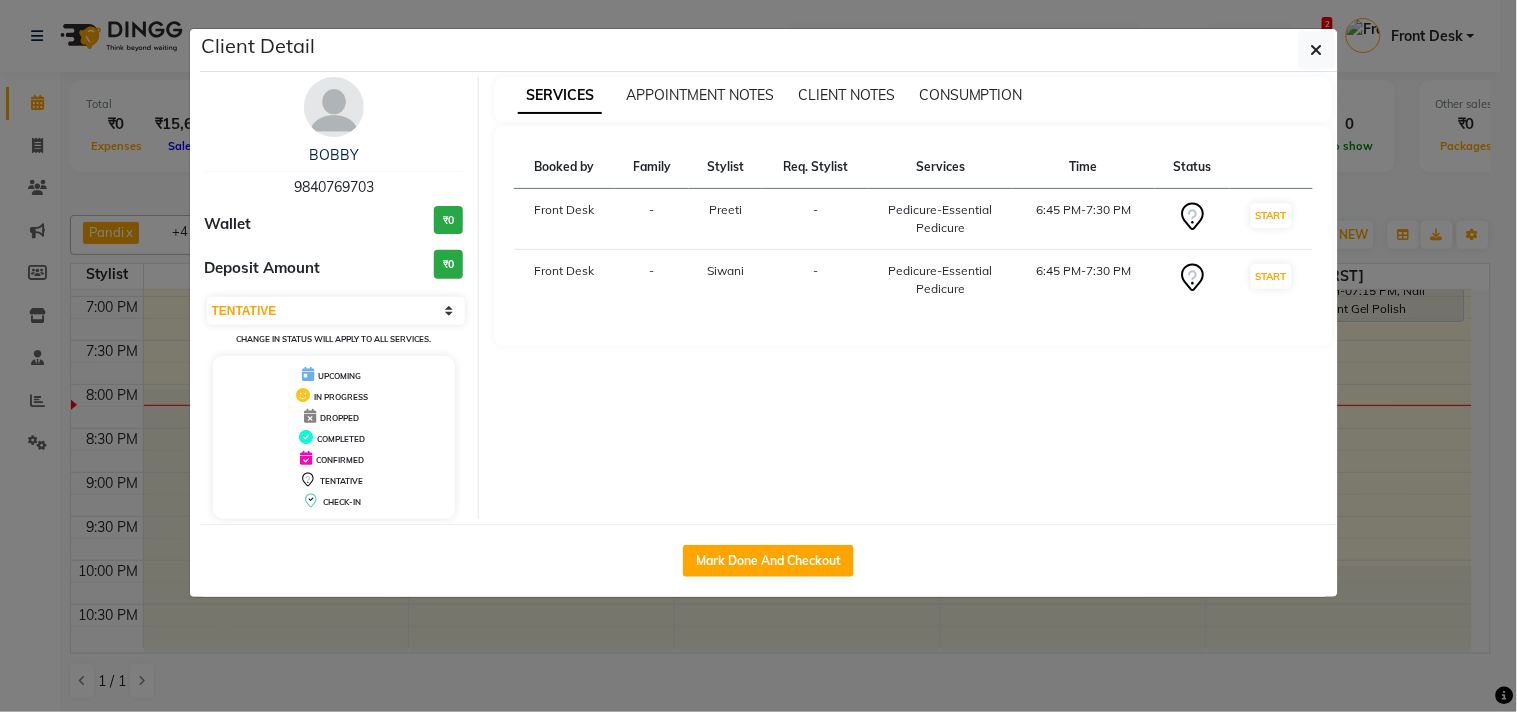 select on "5770" 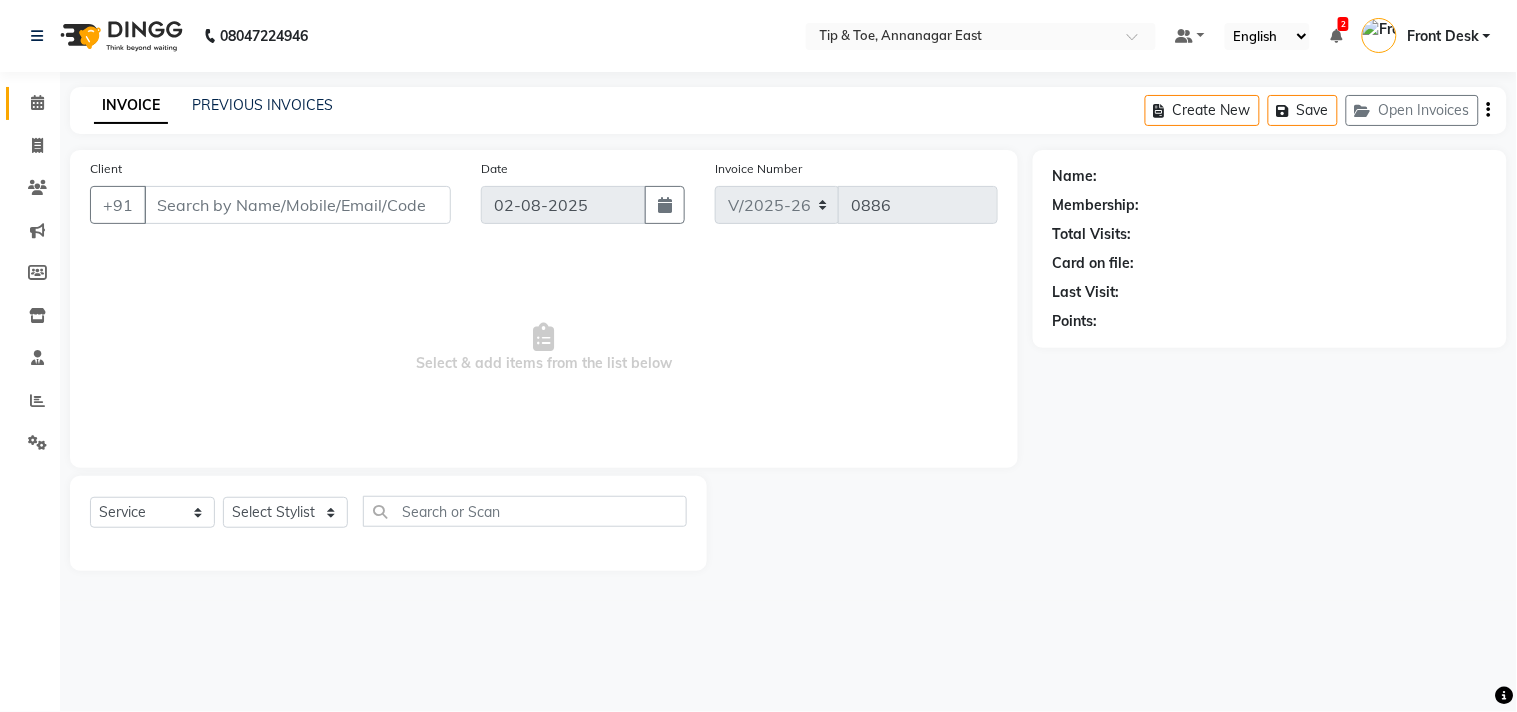 type on "9840769703" 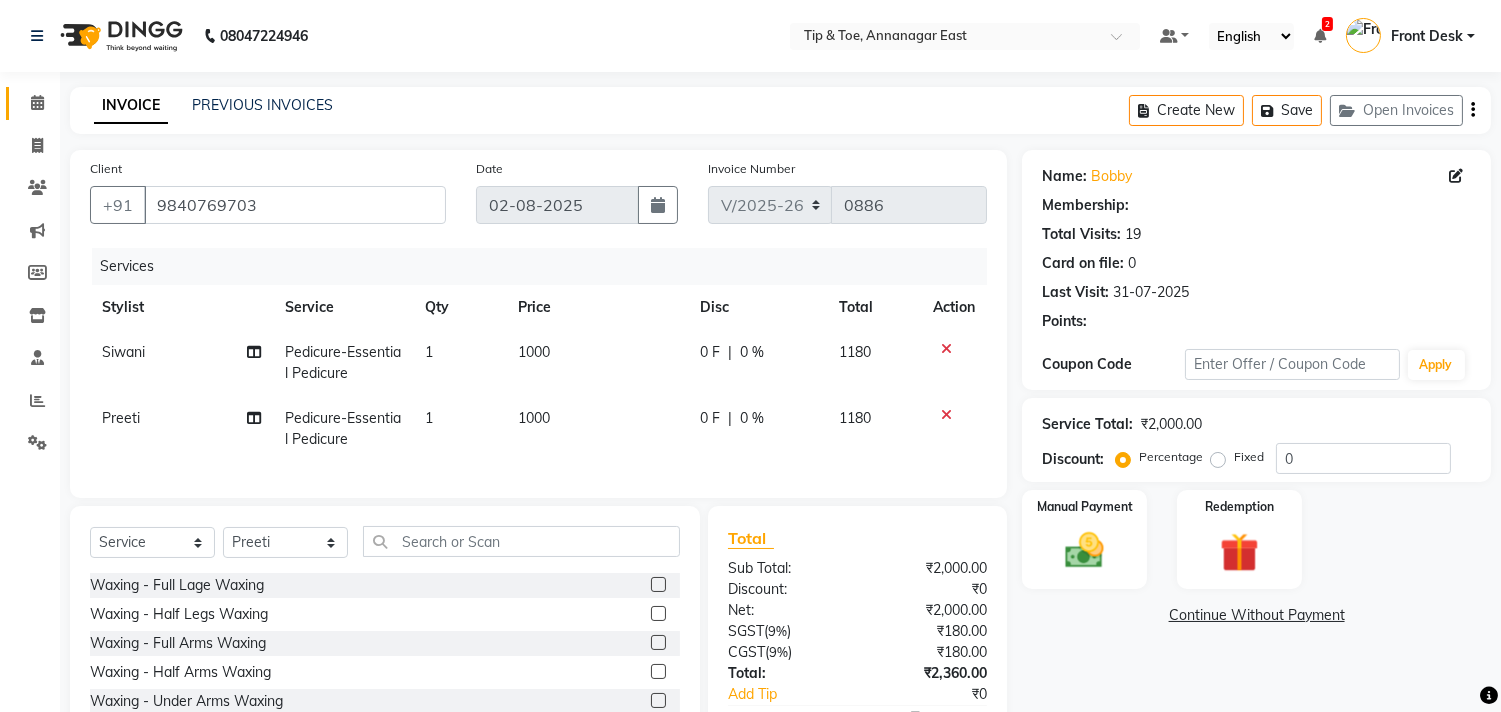 select on "1: Object" 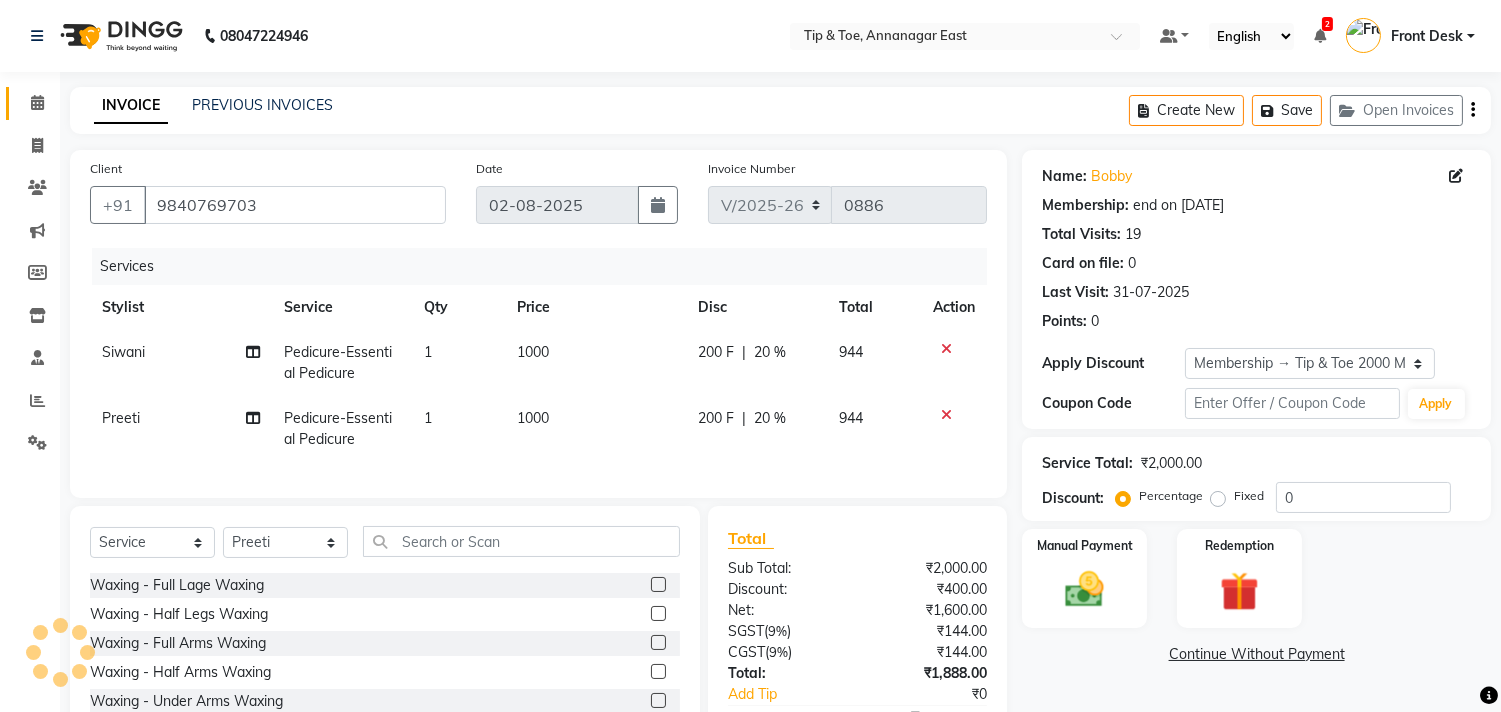 type on "20" 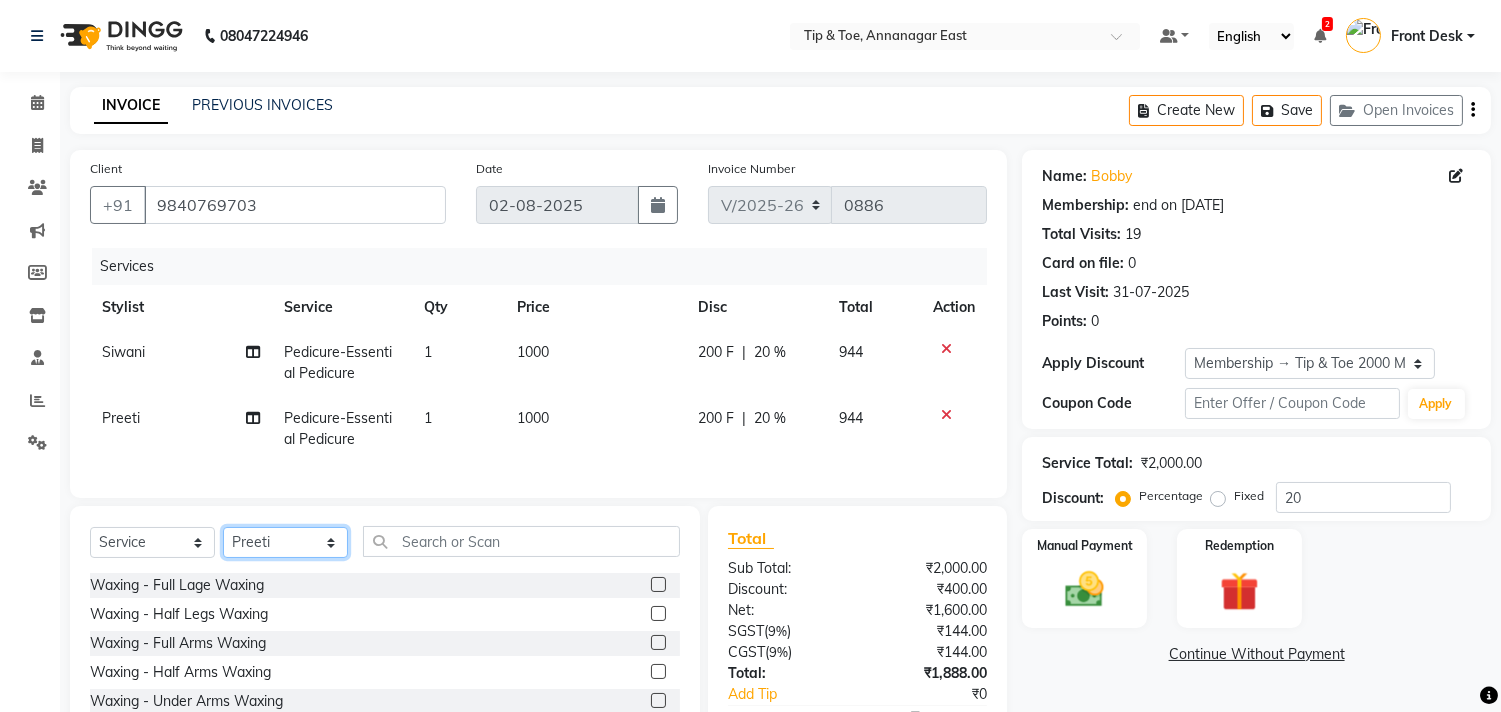 click on "Select Stylist afroz Afroz DAISY Front Desk Joys Karthik Murali NANDHINI K Pandi Preeti Raj Rebecca Ricky Manager Siwani" 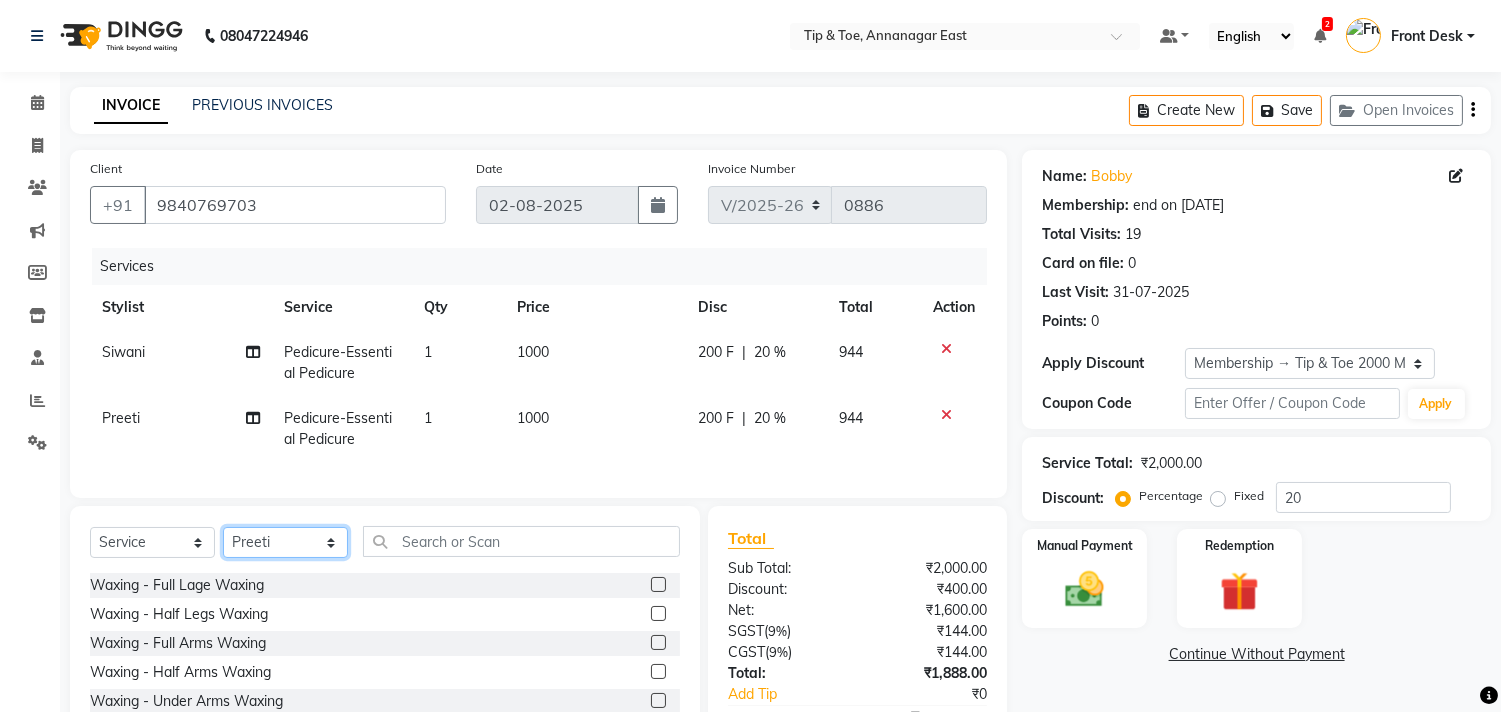 select on "39912" 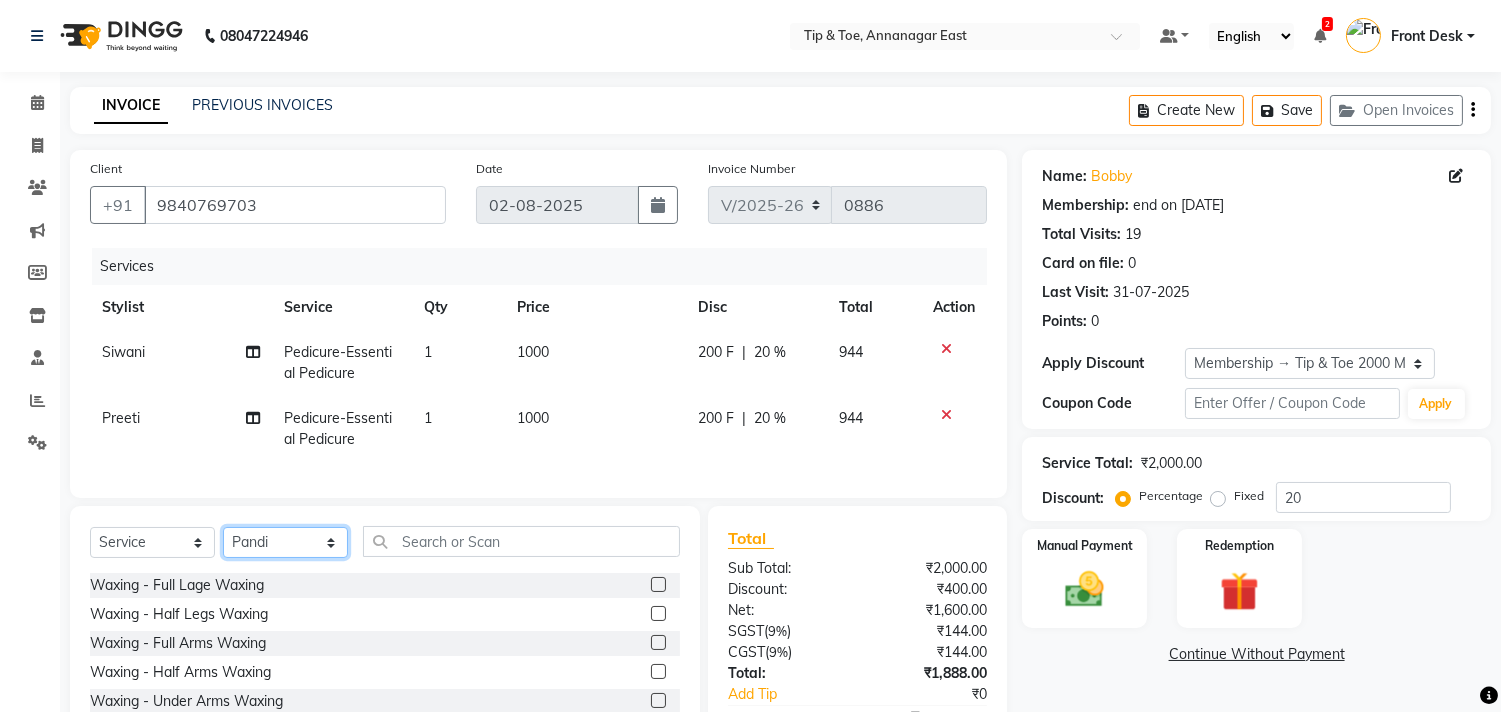 click on "Select Stylist afroz Afroz DAISY Front Desk Joys Karthik Murali NANDHINI K Pandi Preeti Raj Rebecca Ricky Manager Siwani" 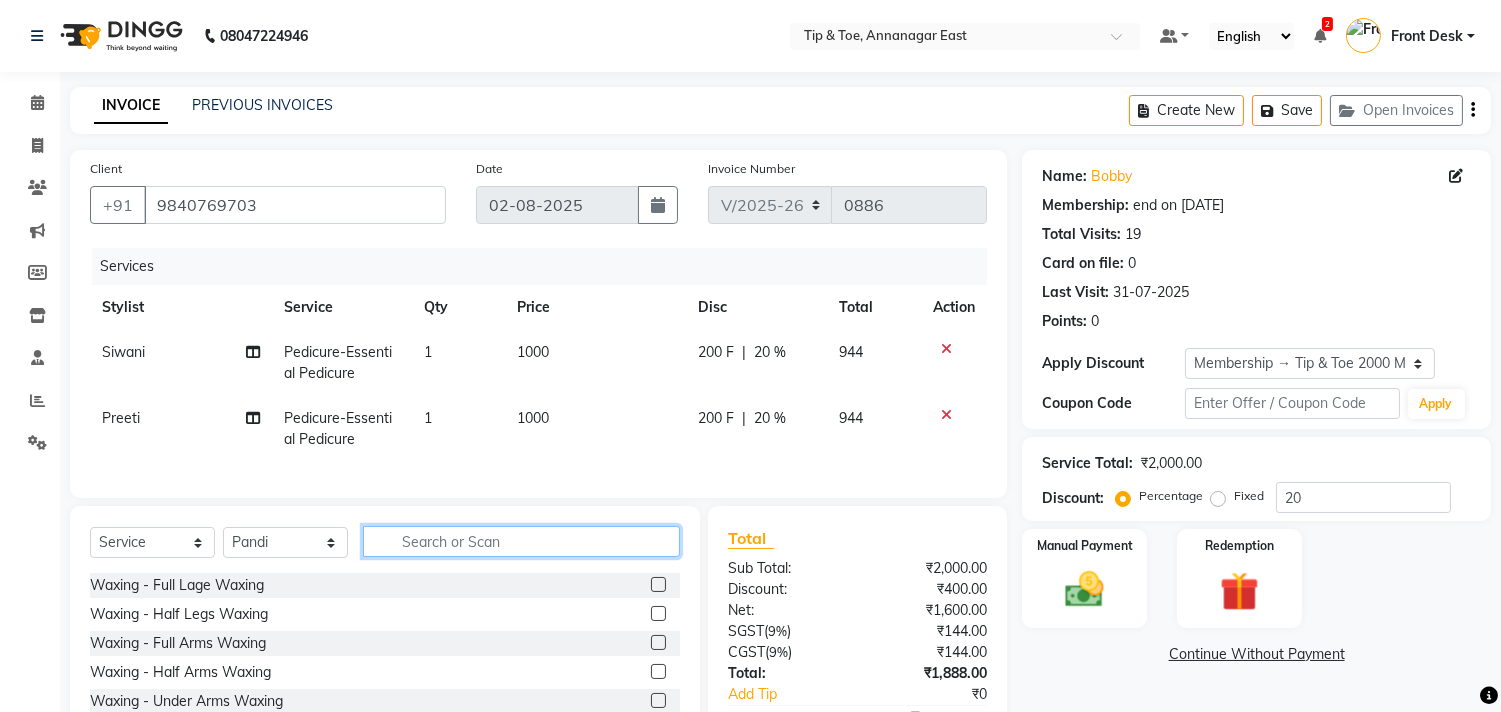 click 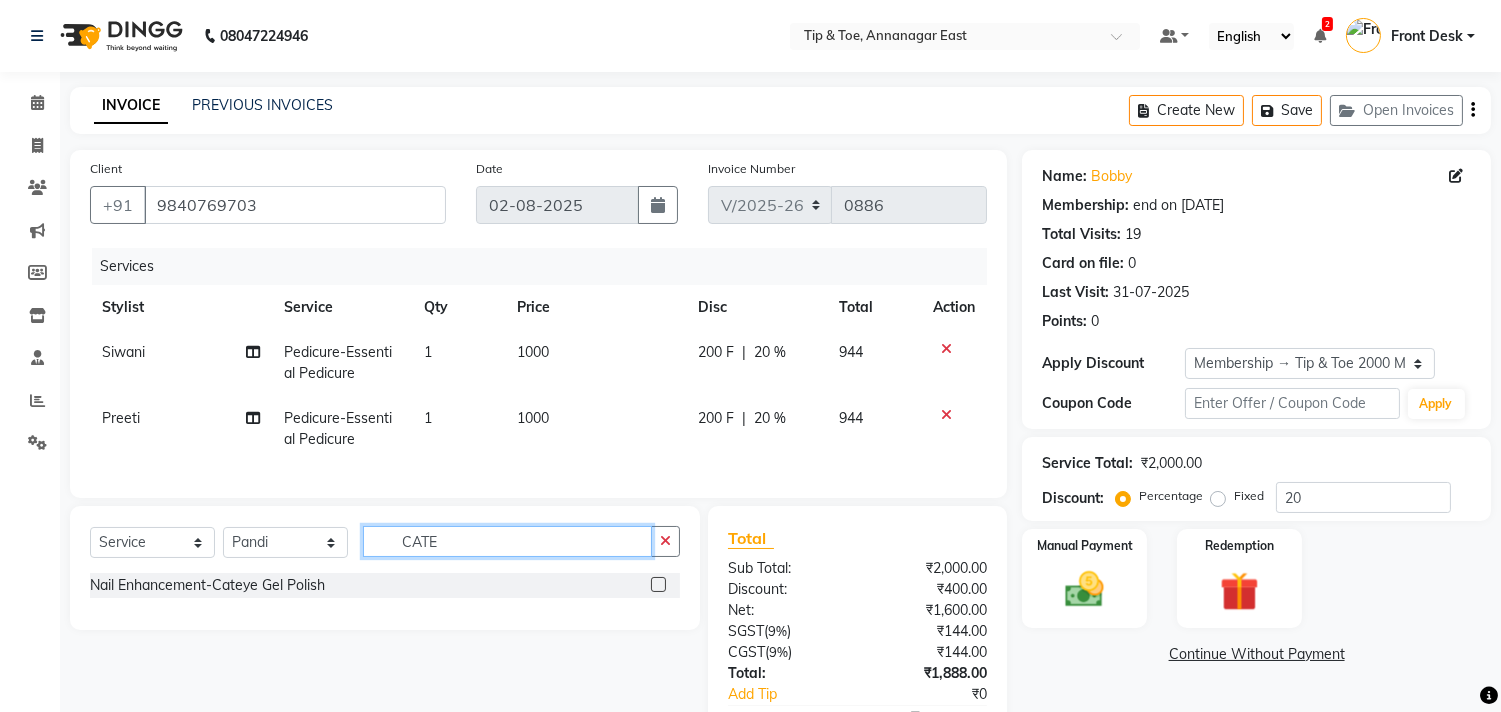type on "CATE" 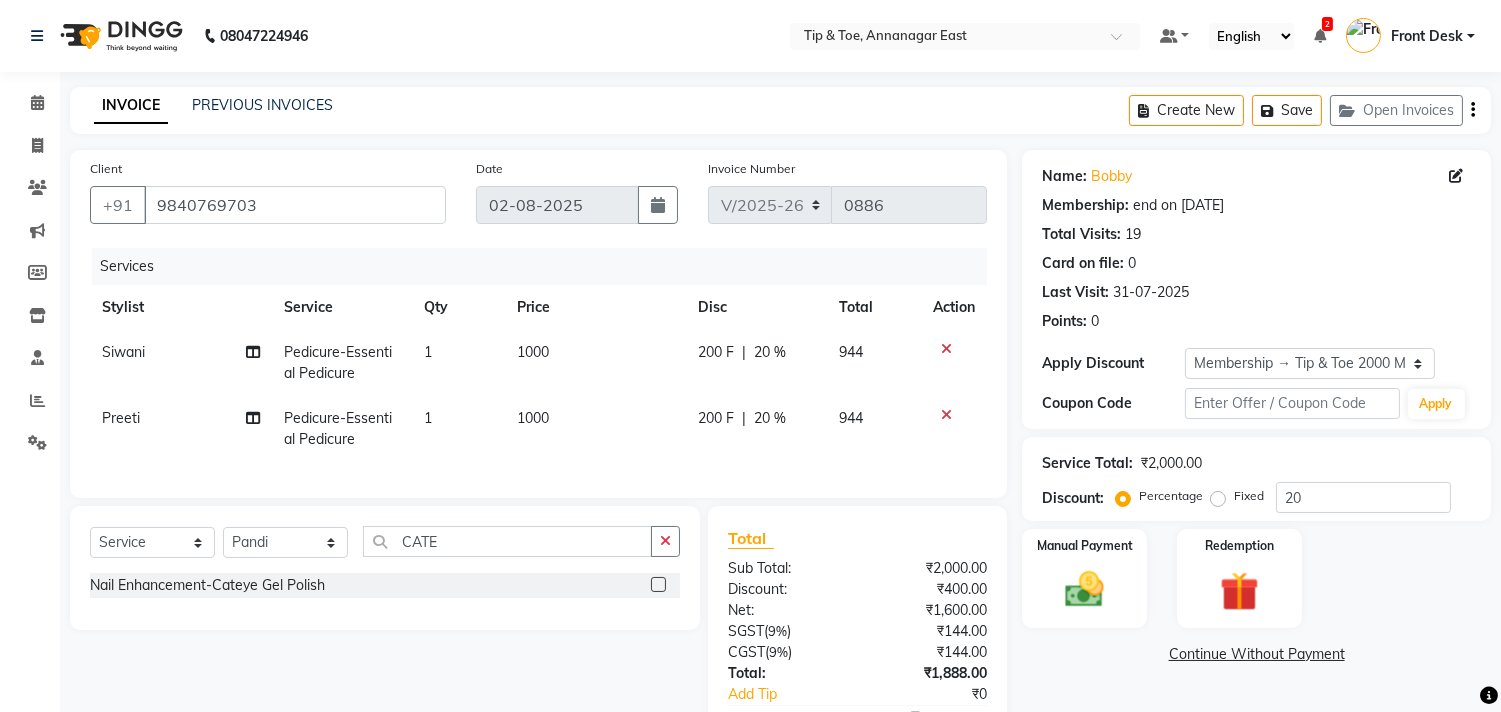 click 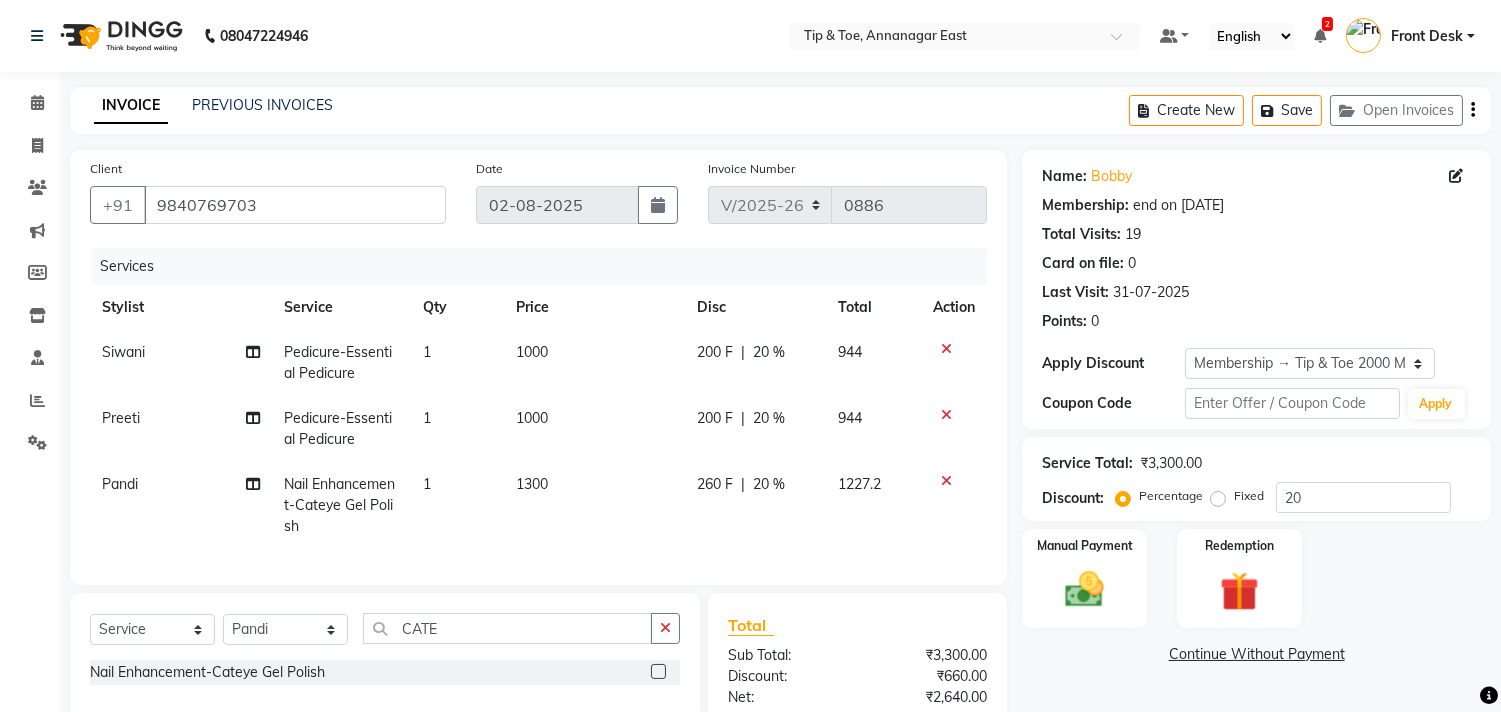 click 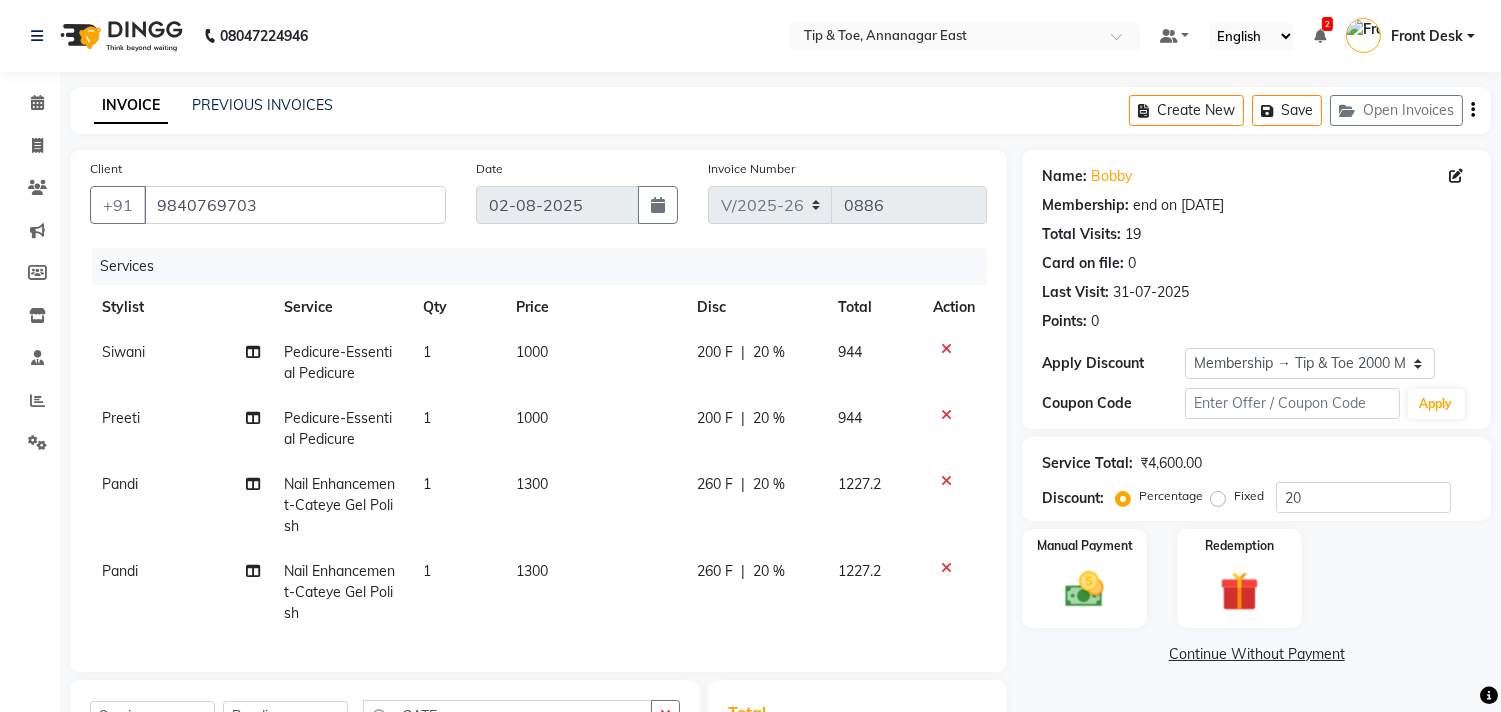 checkbox on "false" 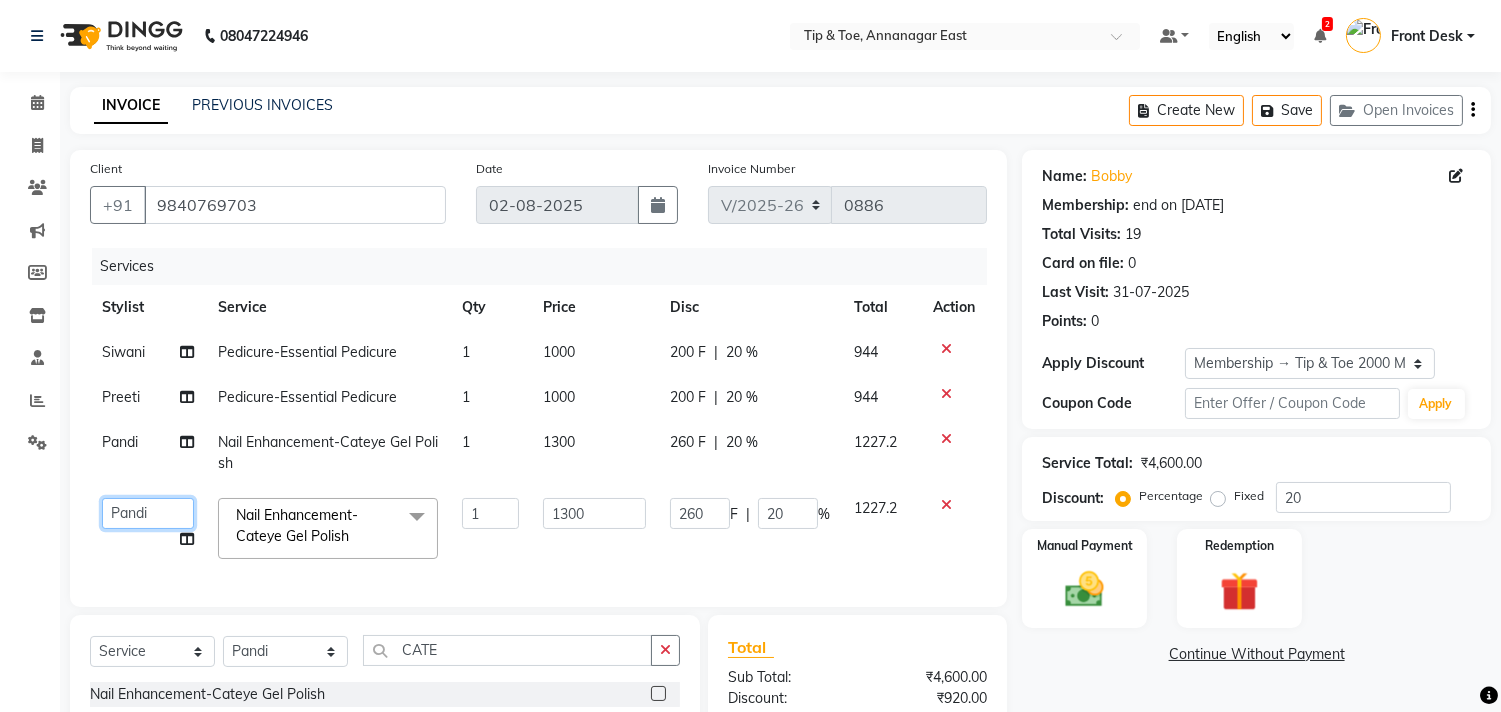 click on "afroz   Afroz   DAISY   Front Desk   Joys   Karthik   Murali   NANDHINI K   Pandi   Preeti   Raj   Rebecca   Ricky Manager   Siwani" 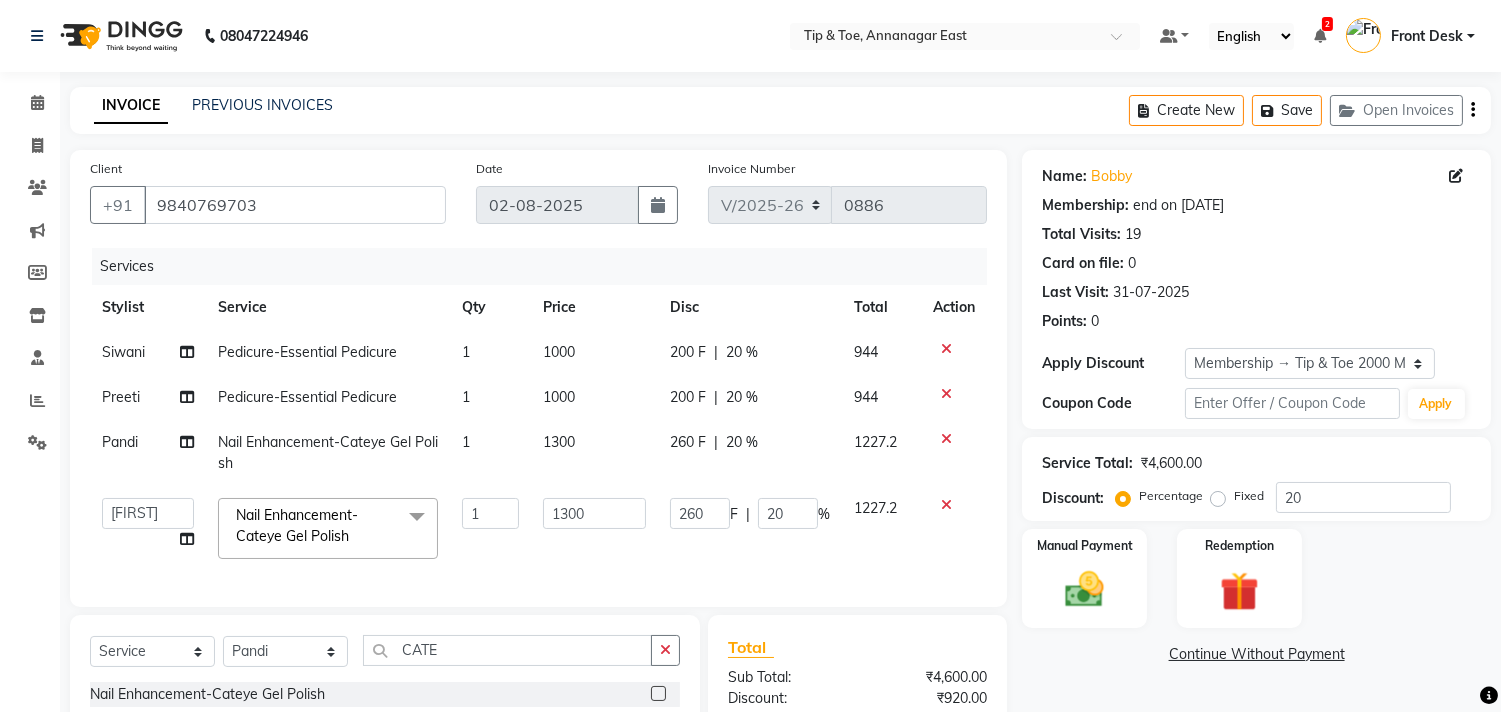 select on "75187" 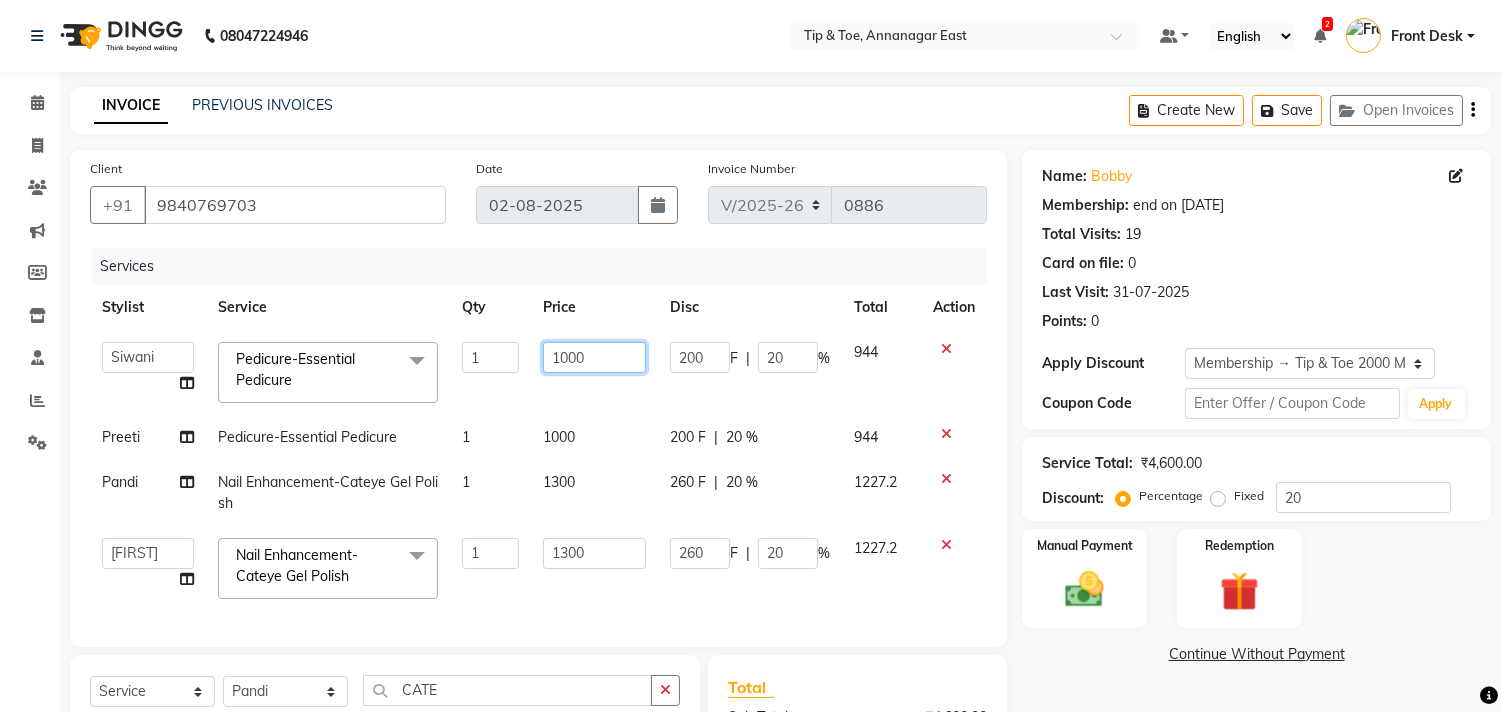 click on "1000" 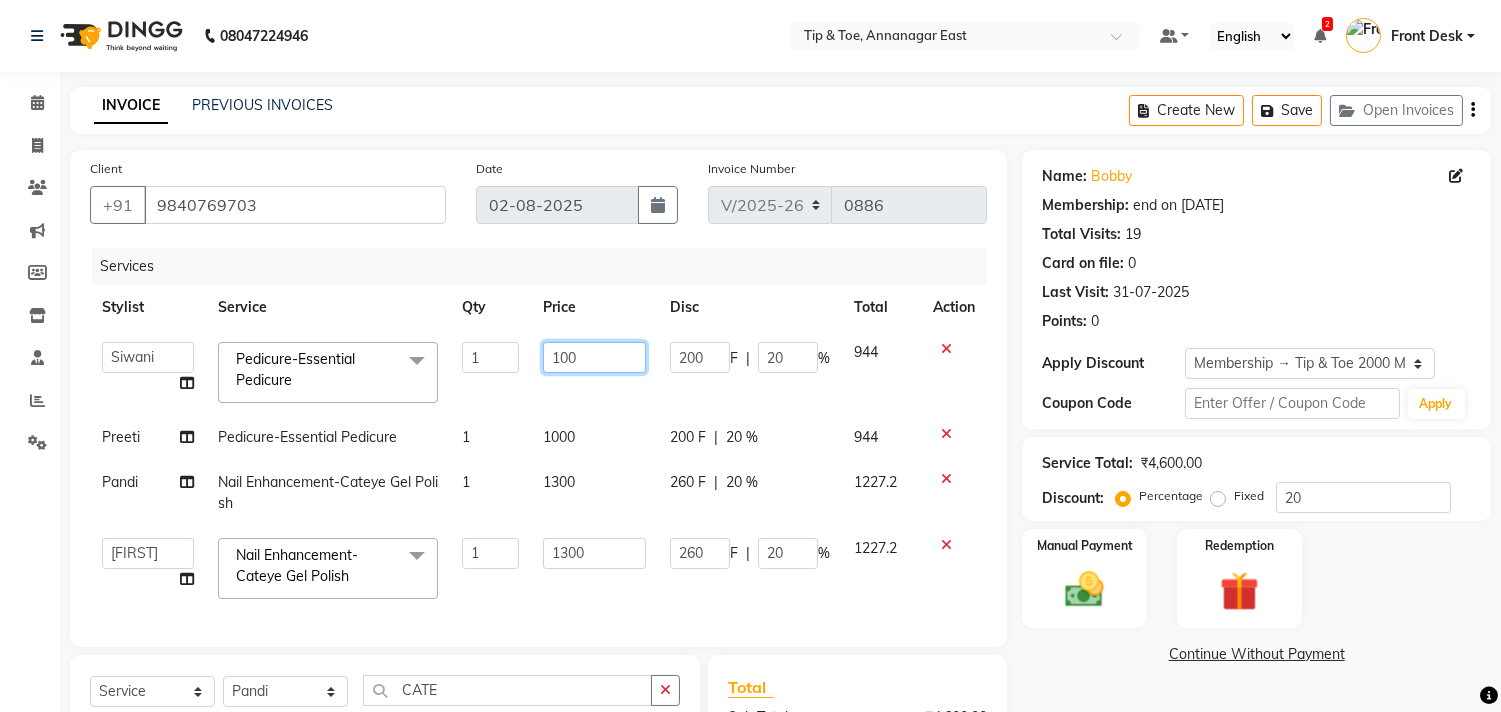 type on "1300" 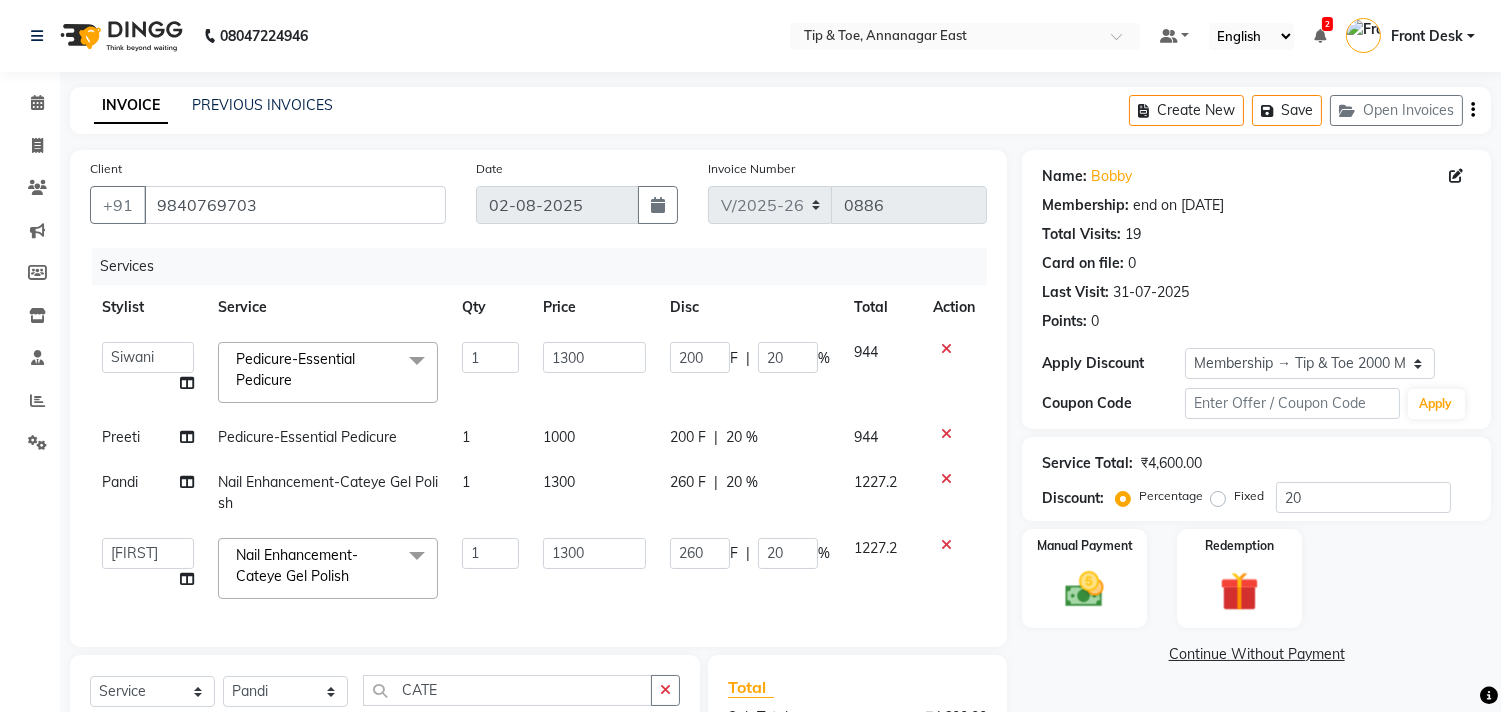 click on "afroz   Afroz   DAISY   Front Desk   Joys   Karthik   Murali   NANDHINI K   Pandi   Preeti   Raj   Rebecca   Ricky Manager   Siwani  Pedicure-Essential Pedicure  x Waxing - Full Lage Waxing Waxing - Half Legs Waxing Waxing - Full Arms Waxing Waxing - Half Arms Waxing Waxing - Under Arms Waxing Waxing - Brazillian Waxing Waxing - Full Front Waxing Waxing - Full Back Waxing Waxing - Full Body Waxing Waxing - Full+ Arms+Full Legs+underarm Waxing - Stomach Waxing Waxing - Upper Lip Waxing Waxing - Full Face Waxing Waxing - Forehead Waxing Waxing - Bikini Line Waxing Waxing-Full Arms + Full Legs + Underarm Waxing-Full Body Waxing Waxing-Half Front Waxing Waxing-Half Back Waxing Waxing-Full Back Waxing Waxing-Full Front Waxing Waxing-Brazilian Waxing Waxing-Under Arms Waxing Waxing-Half Arms Waxing Waxing-Full Arms Waxing Waxing-Half Legs Waxing Waxing-Full Legs Waxing Waxing-Bikini Line Waxing Waxing-Forehead Waxing Waxing-Full Face Waxing Waxing-Upper Lip Waxing Waxing-Stomach Waxing Footsie-Manicalm 1 1300 200" 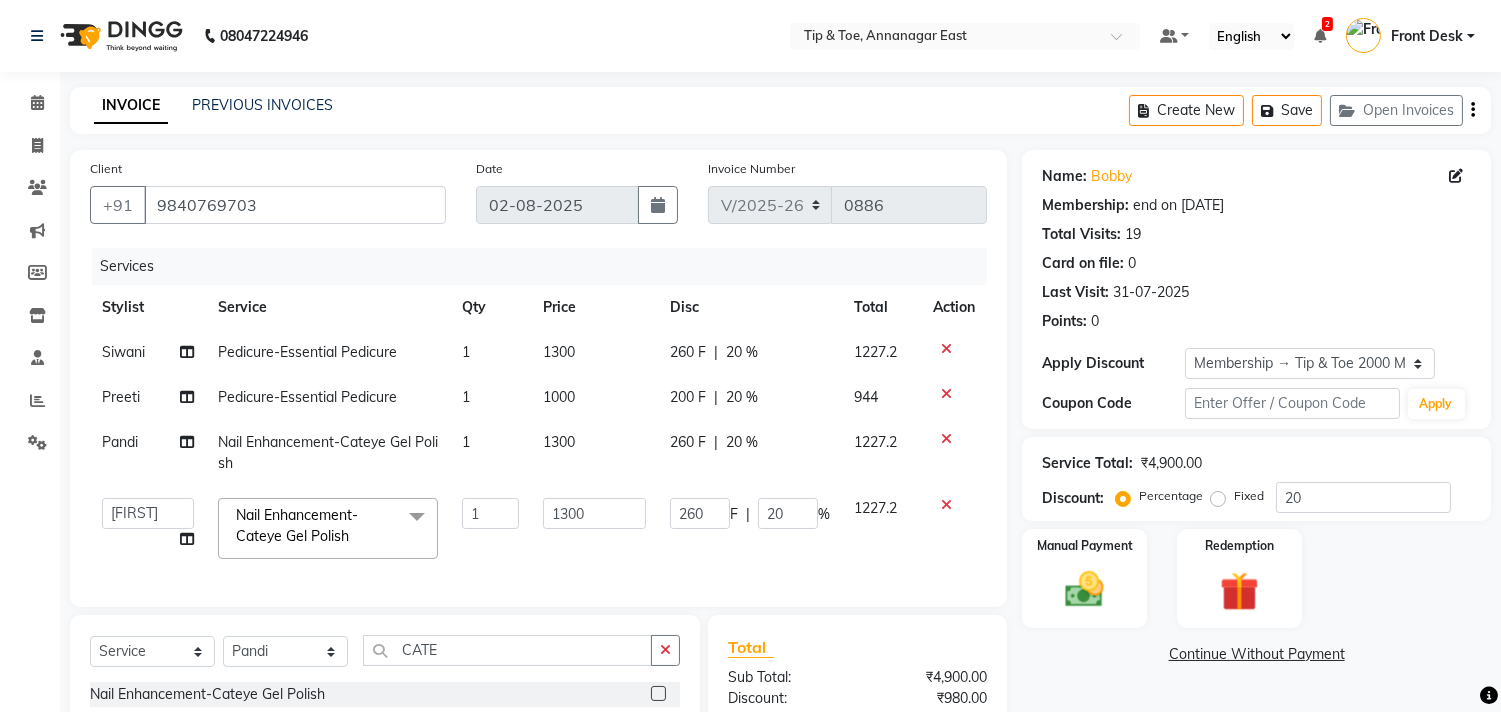 click on "1000" 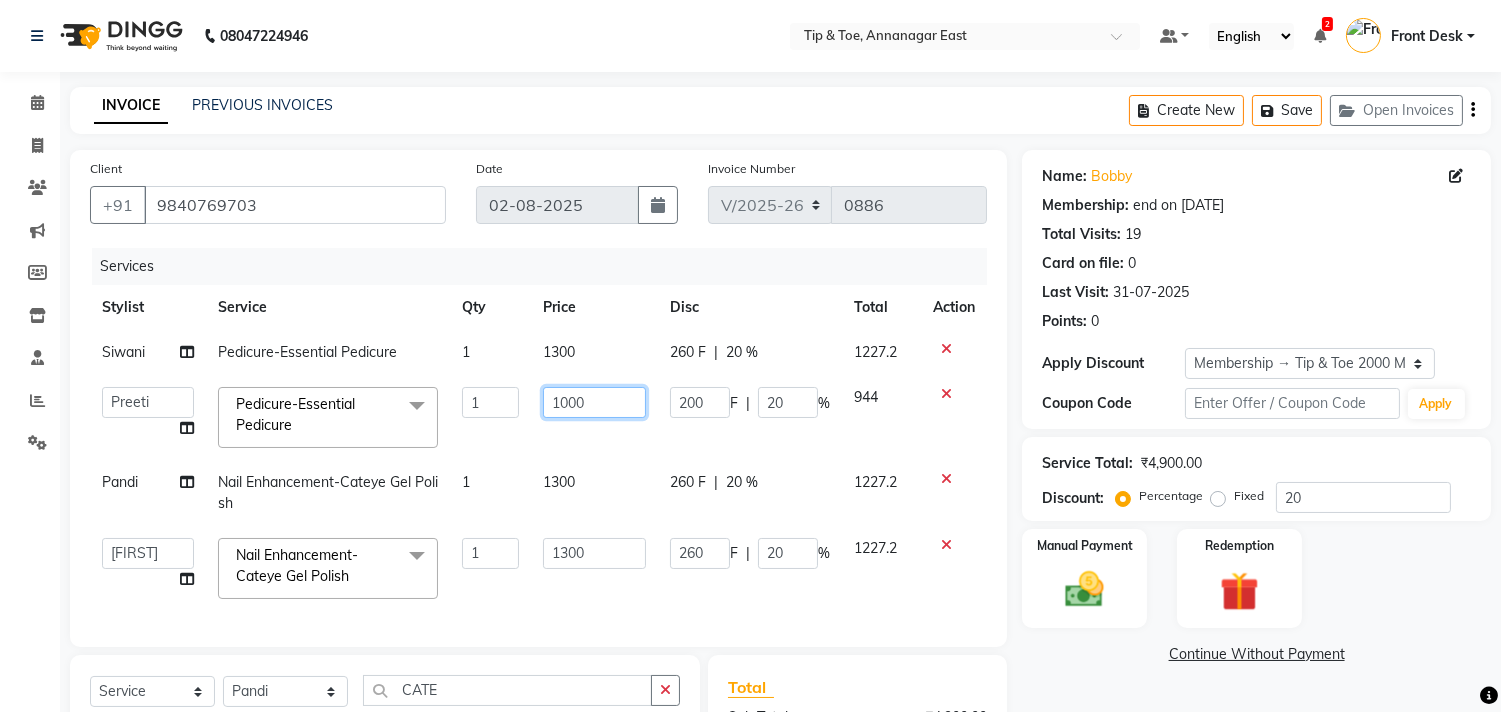 click on "1000" 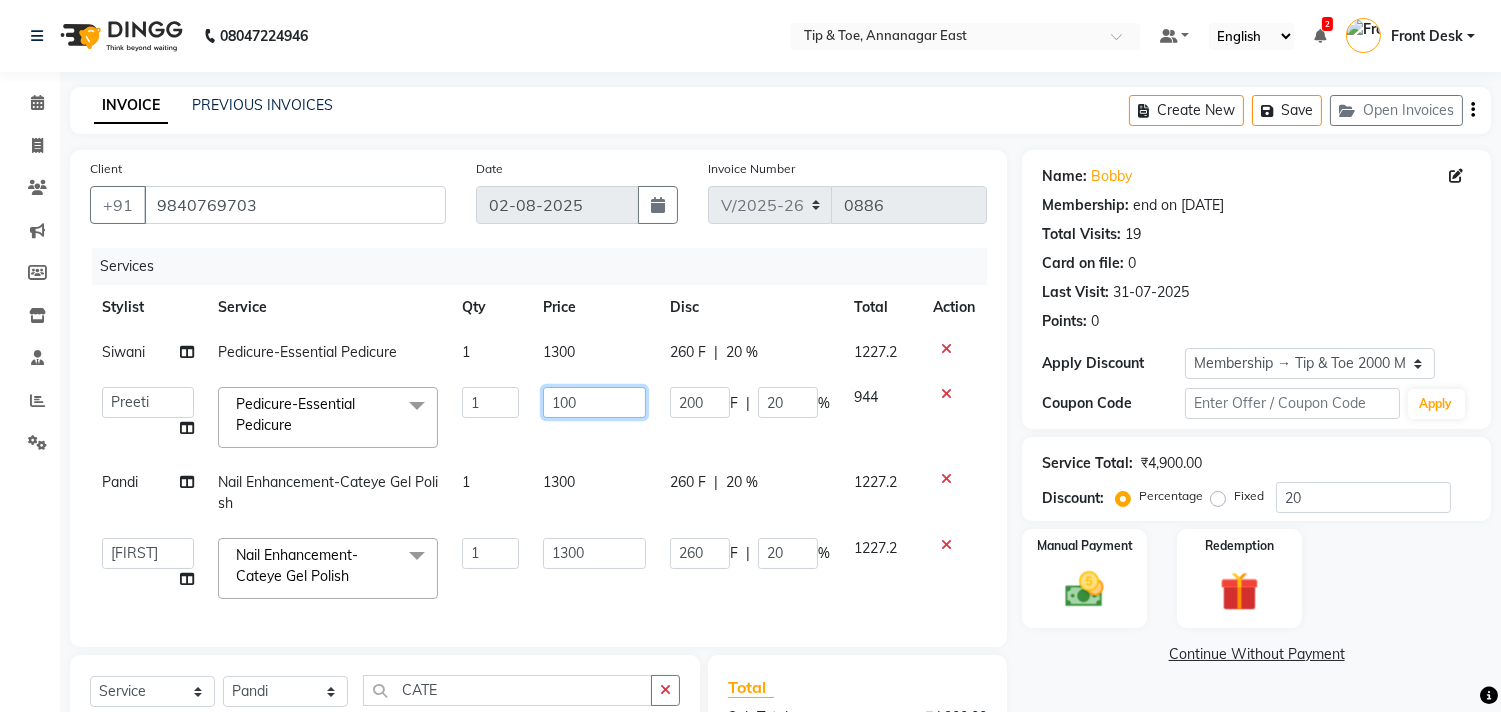 type on "1300" 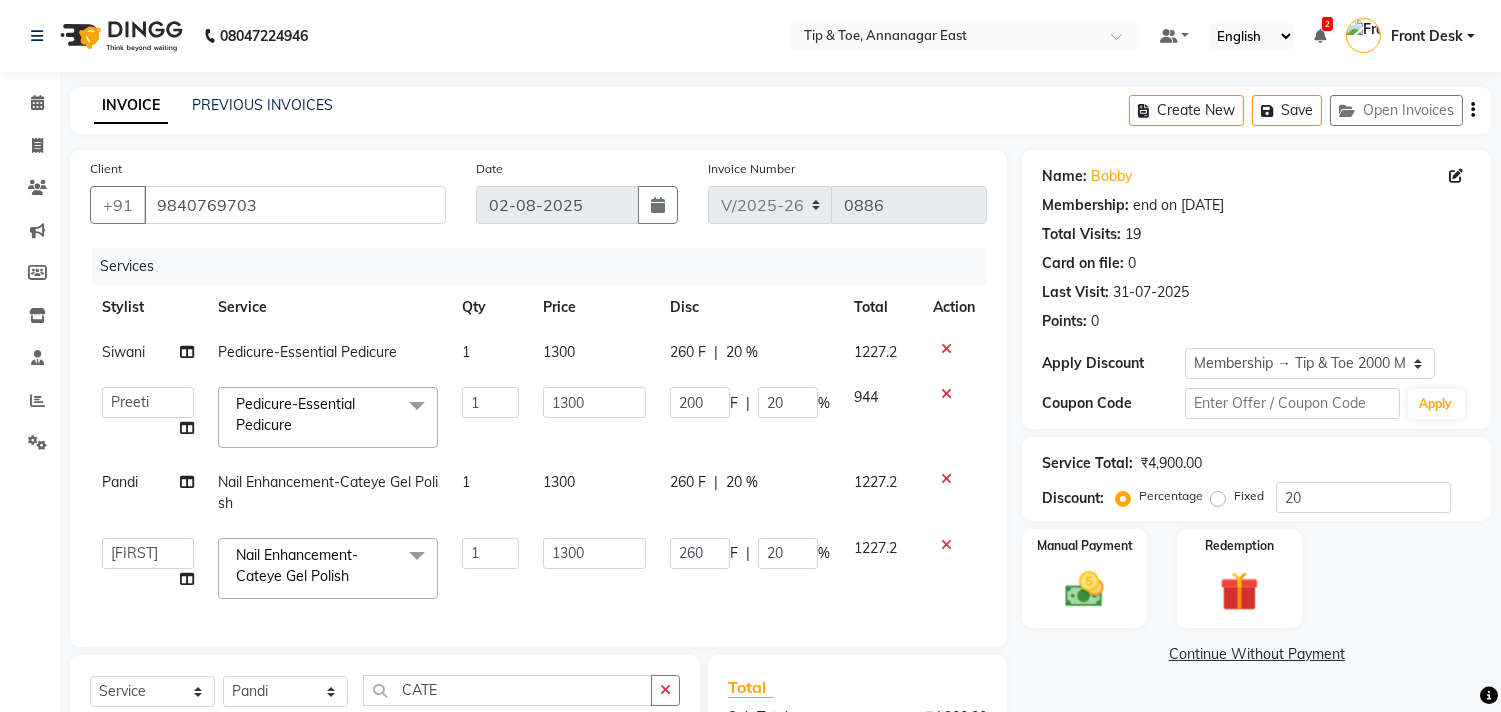 click on "Name: Bobby  Membership: end on 10-05-2027 Total Visits:  19 Card on file:  0 Last Visit:   31-07-2025 Points:   0  Apply Discount Select Membership → Tip & Toe 2000 Membership Coupon Code Apply Service Total:  ₹4,900.00  Discount:  Percentage   Fixed  20 Manual Payment Redemption  Continue Without Payment" 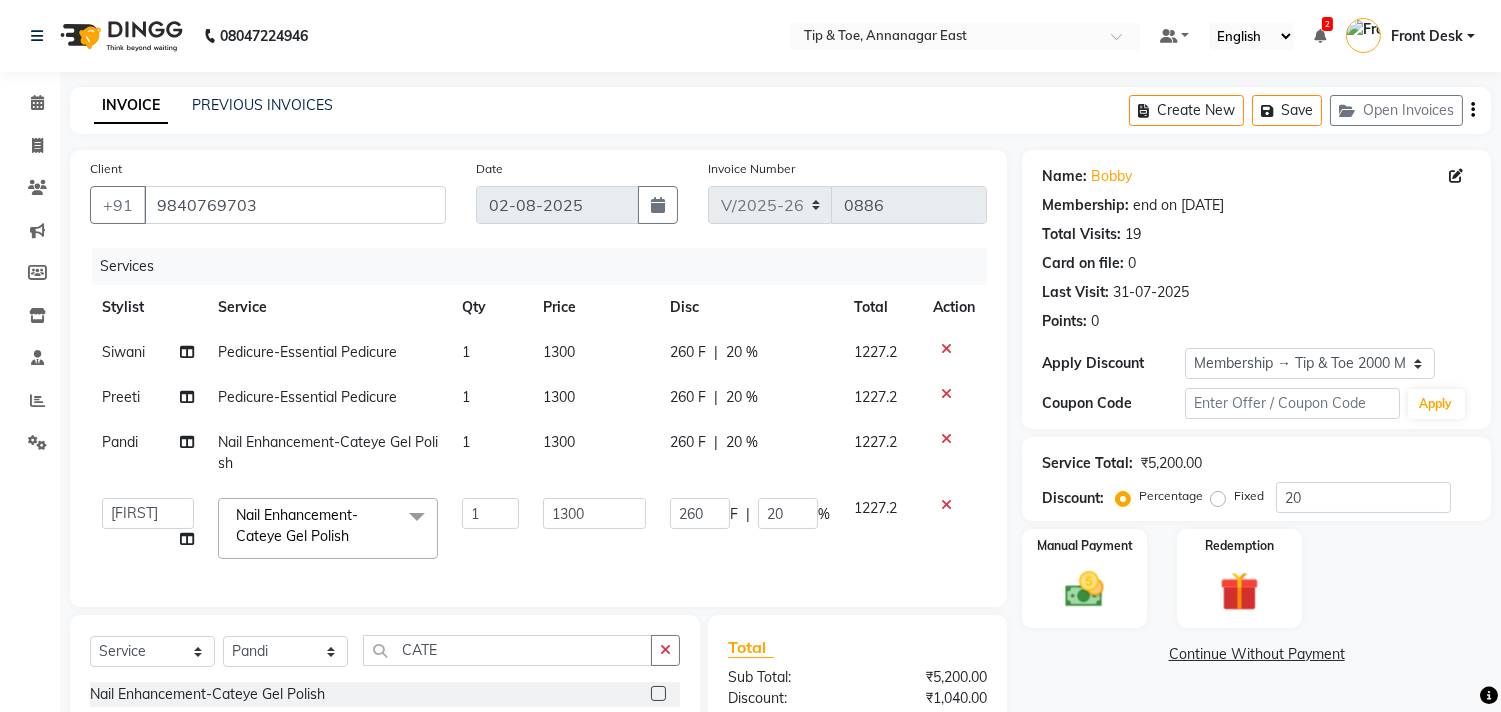 scroll, scrollTop: 243, scrollLeft: 0, axis: vertical 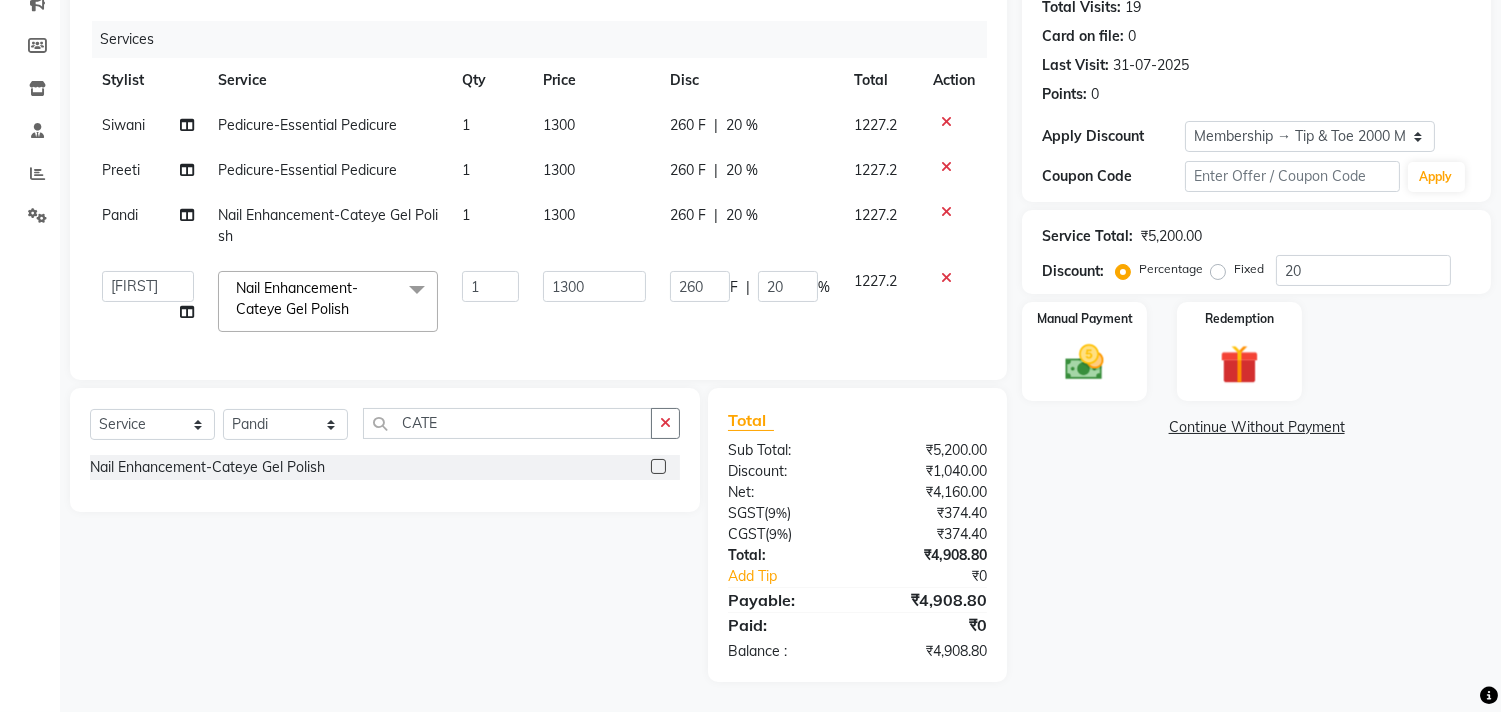 drag, startPoint x: 1097, startPoint y: 510, endPoint x: 1103, endPoint y: 530, distance: 20.880613 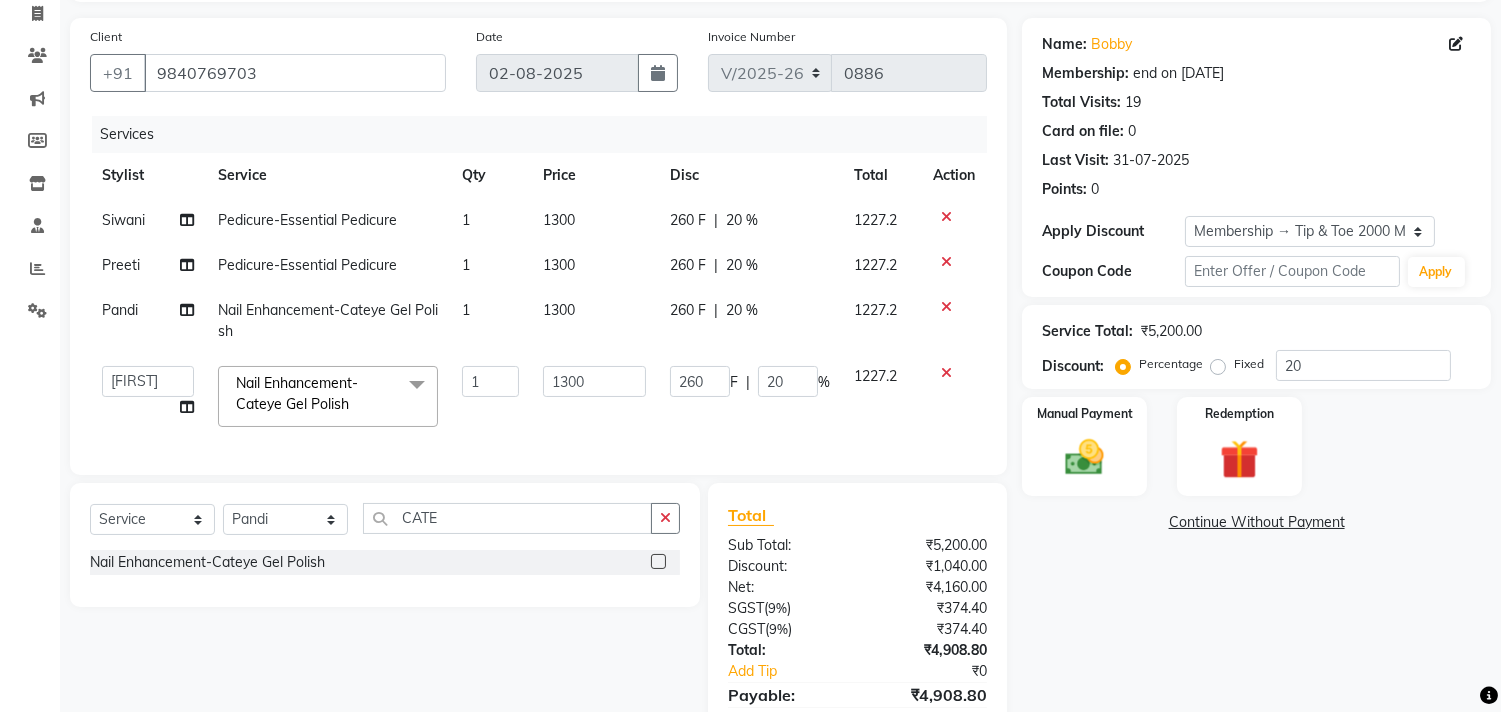 scroll, scrollTop: 243, scrollLeft: 0, axis: vertical 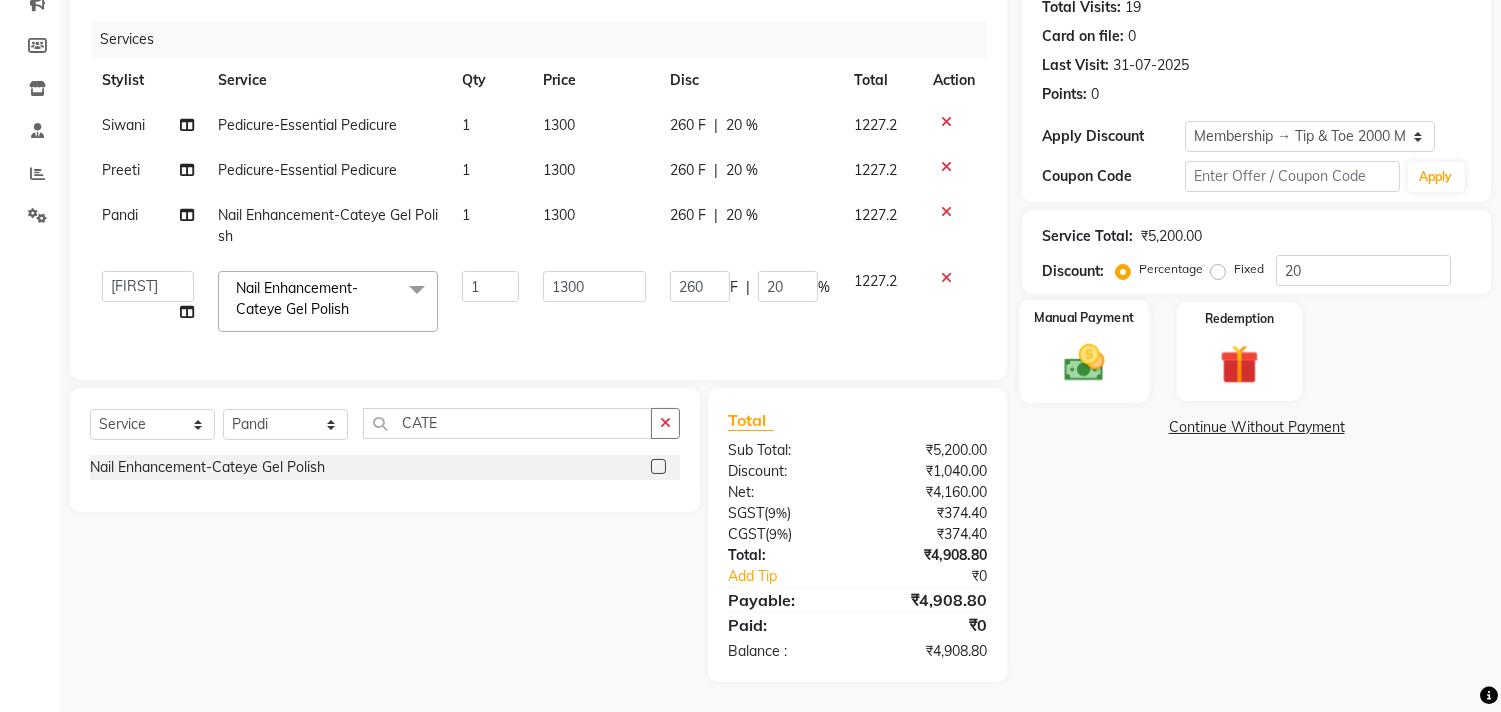 click 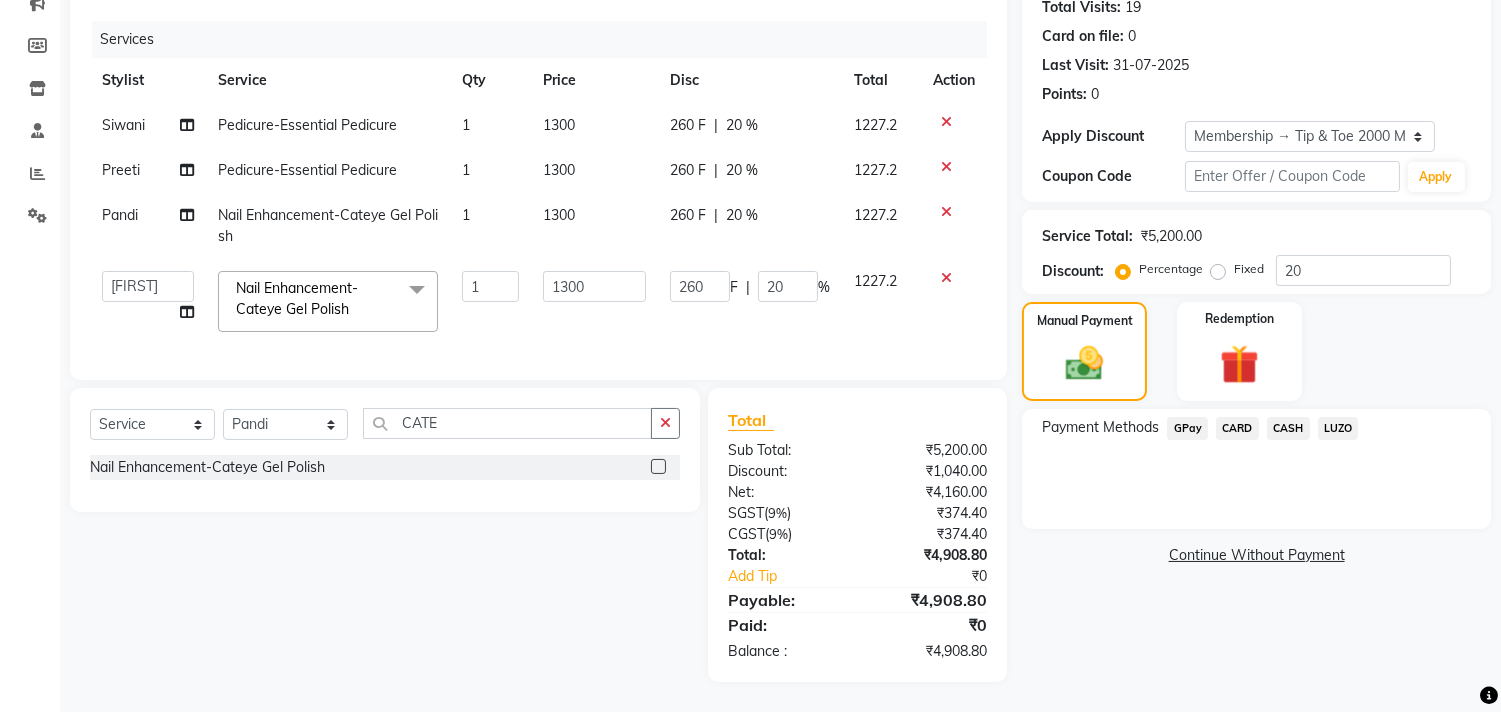 click on "CASH" 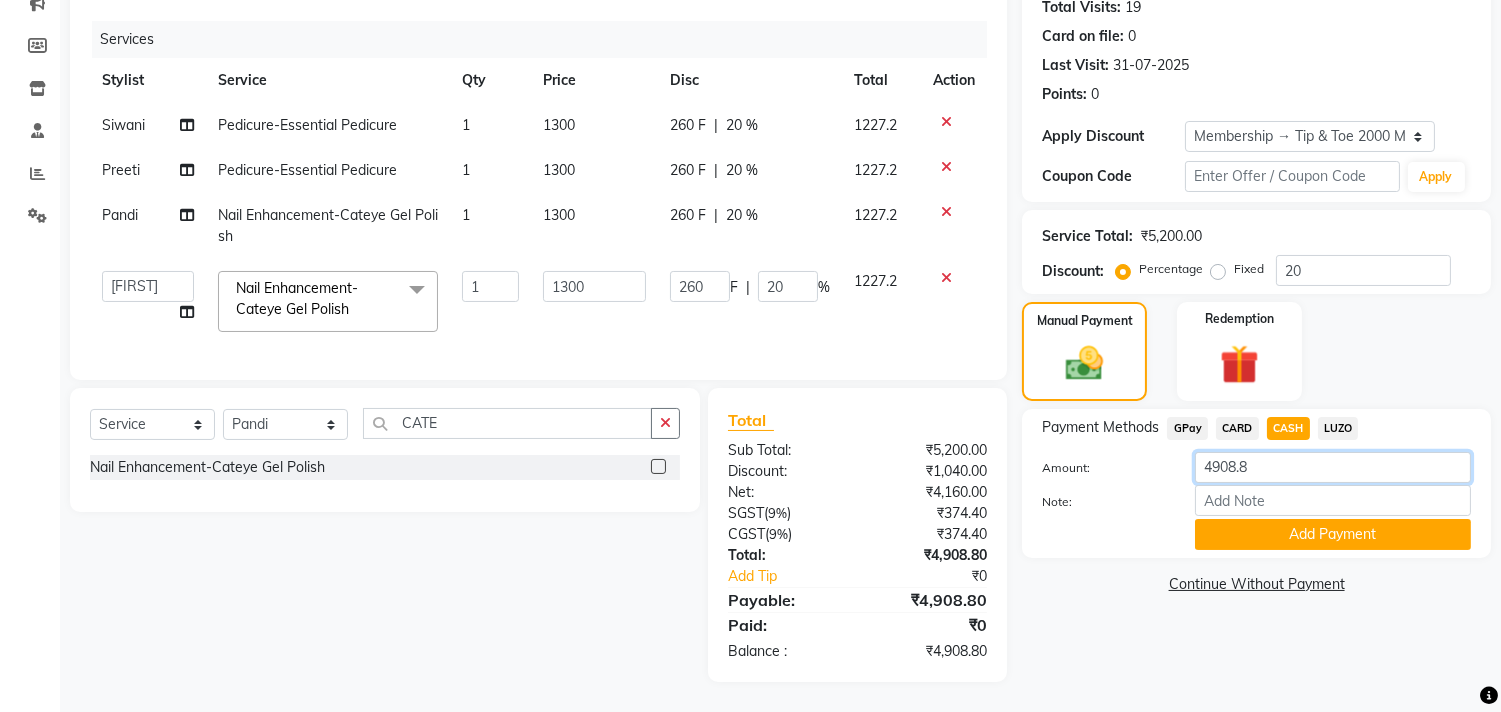 click on "4908.8" 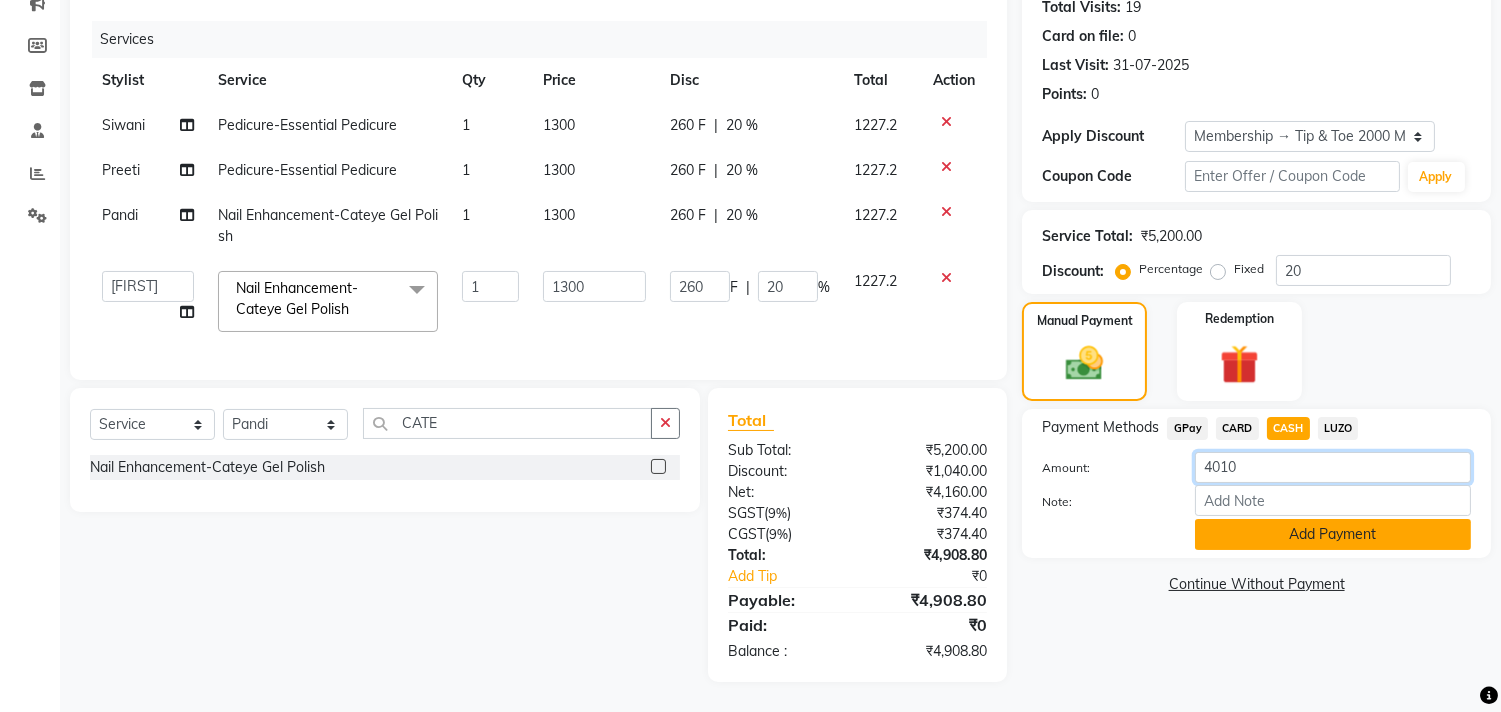 type on "4010" 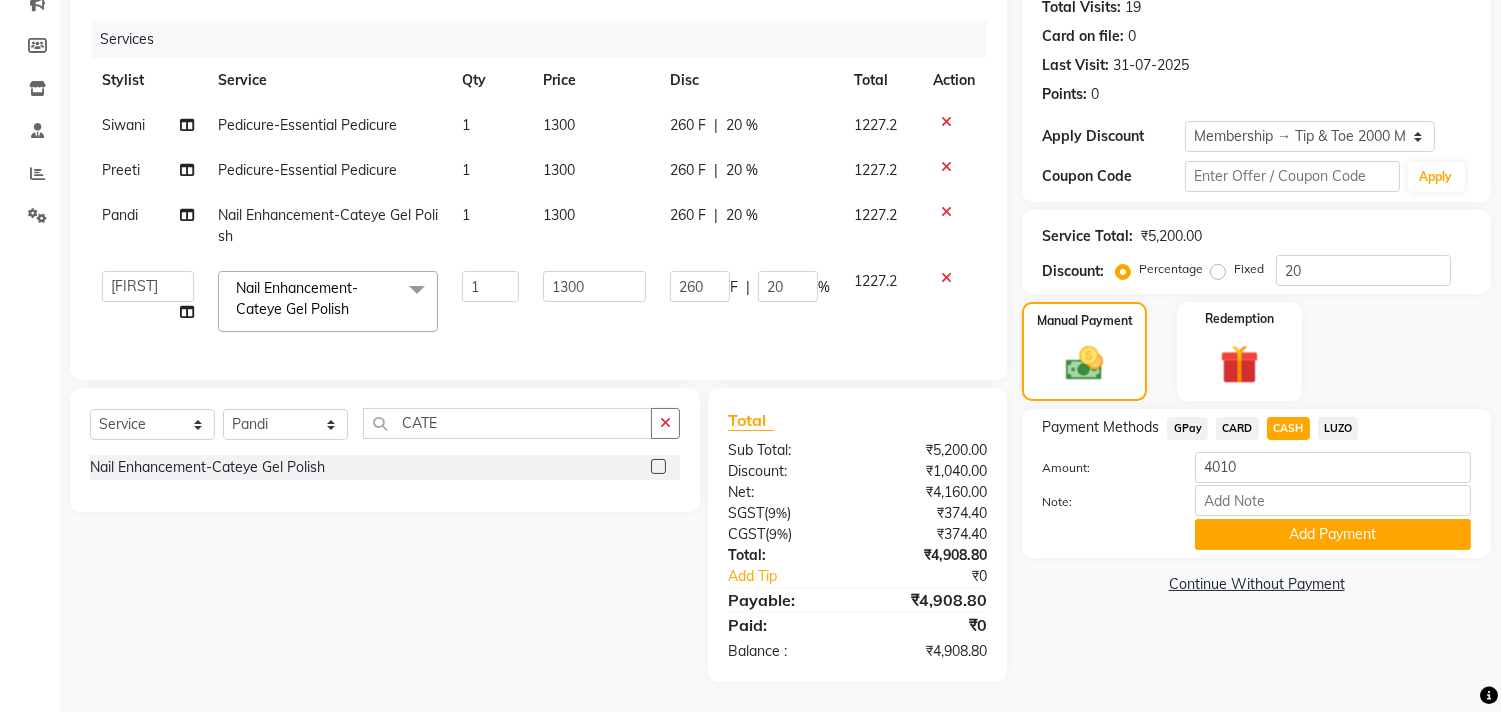 click on "Add Payment" 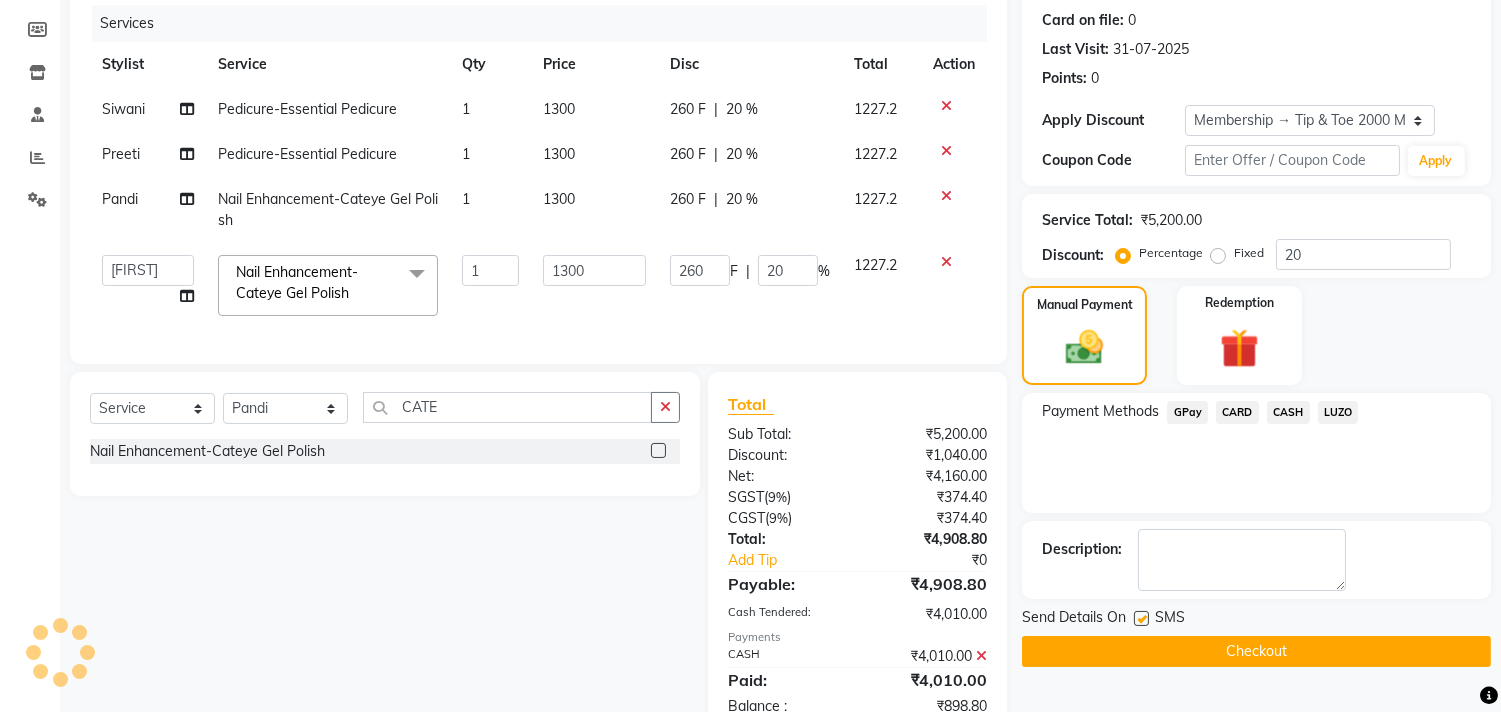 scroll, scrollTop: 314, scrollLeft: 0, axis: vertical 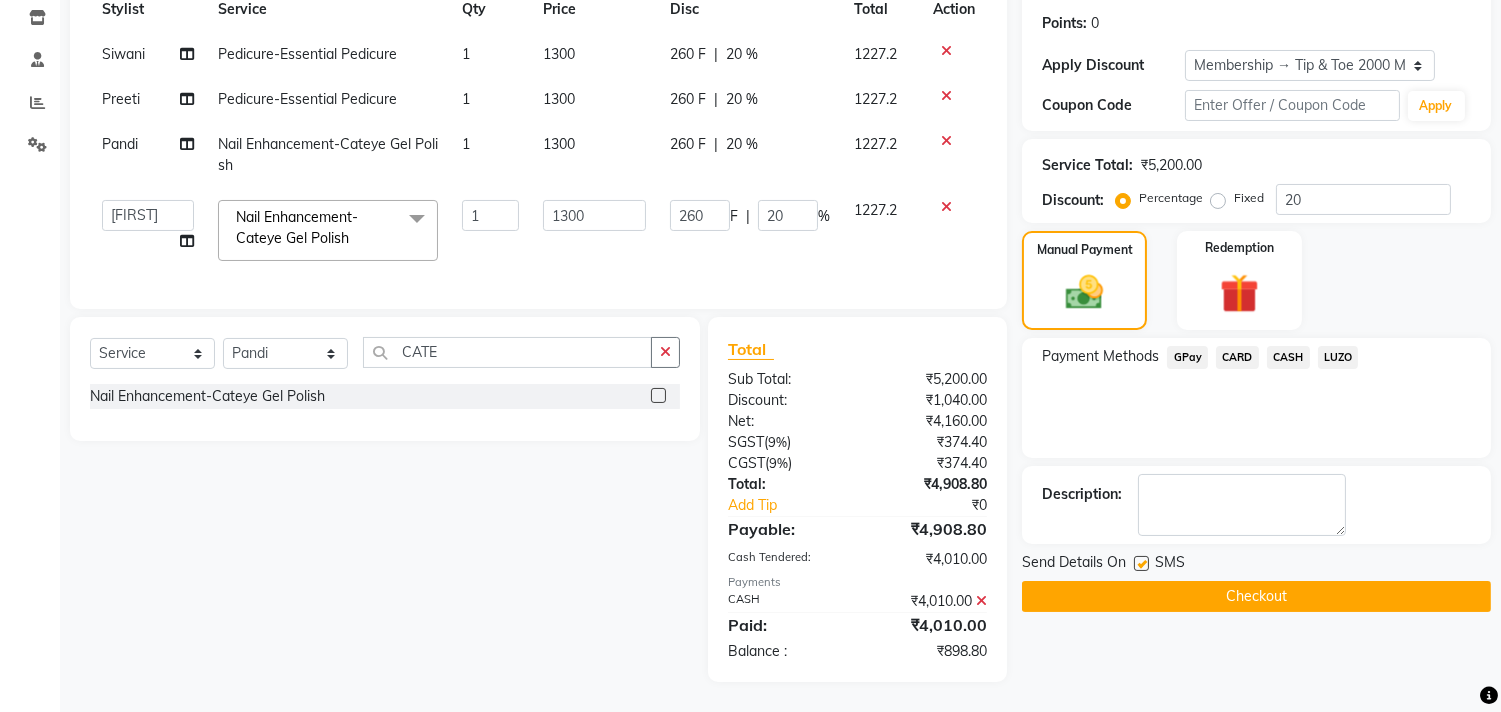click 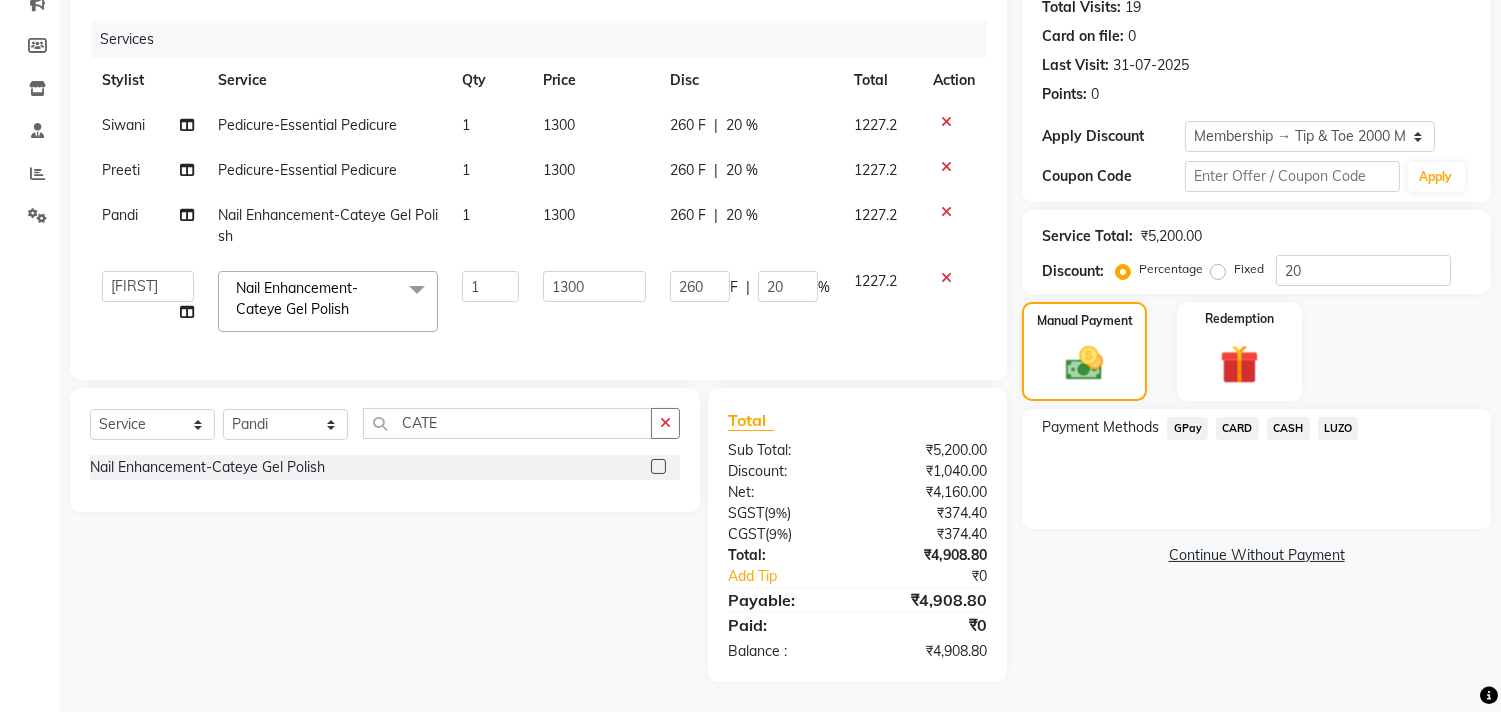 scroll, scrollTop: 243, scrollLeft: 0, axis: vertical 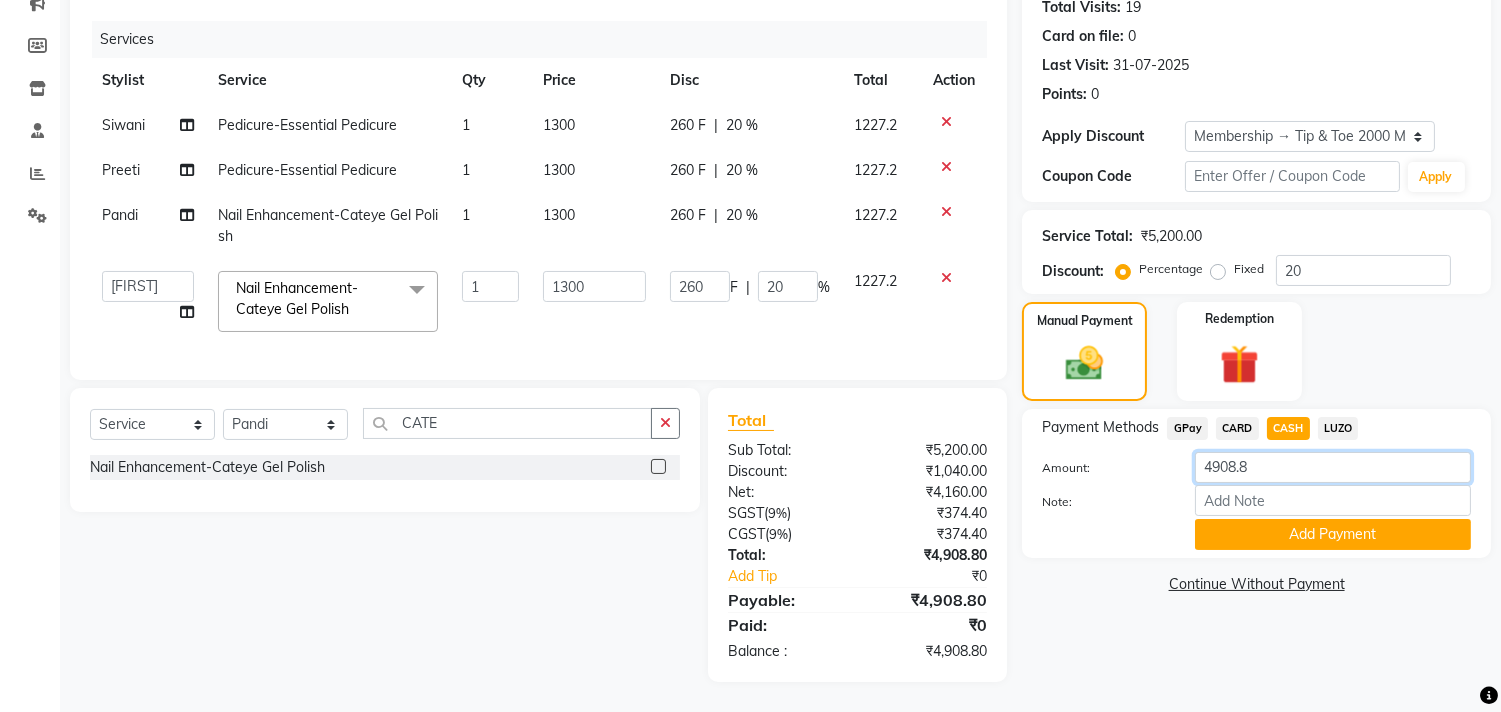 click on "4908.8" 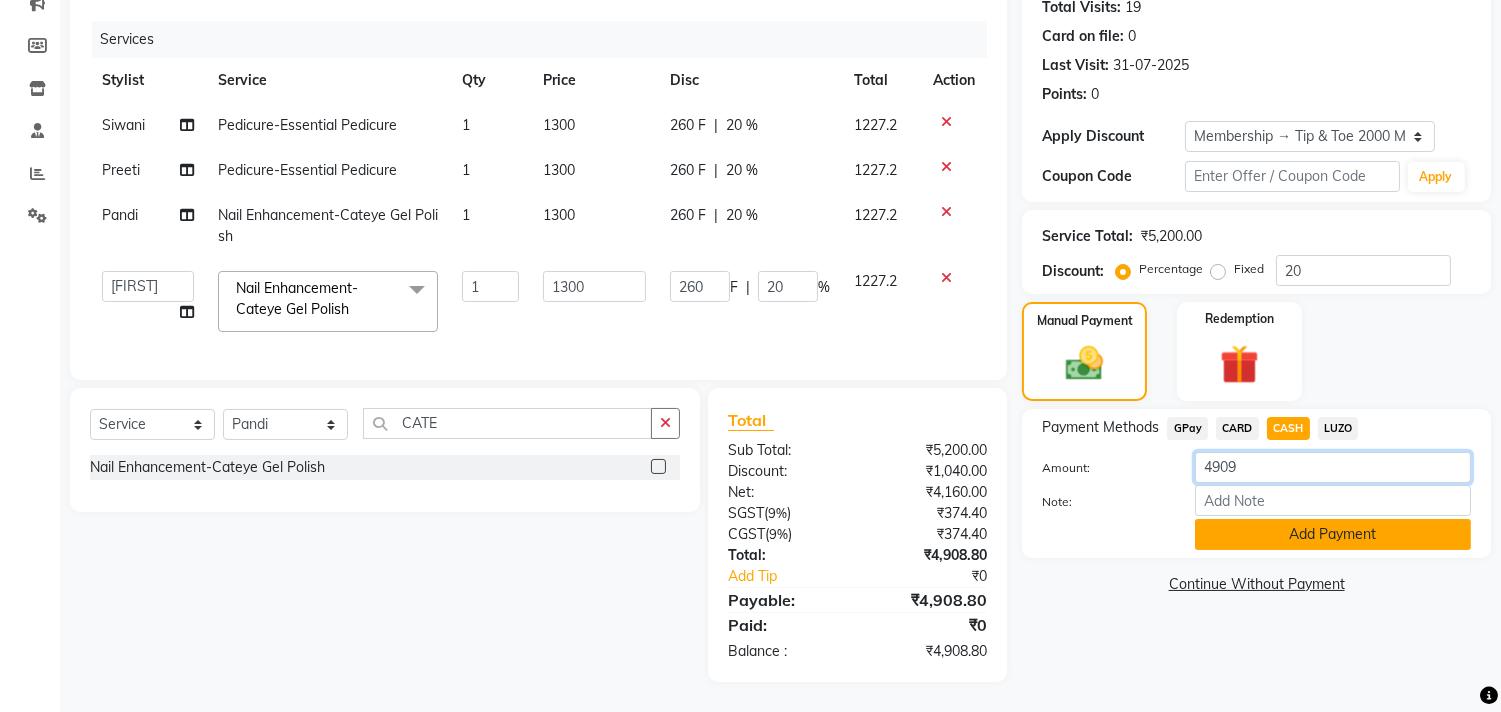 type on "4909" 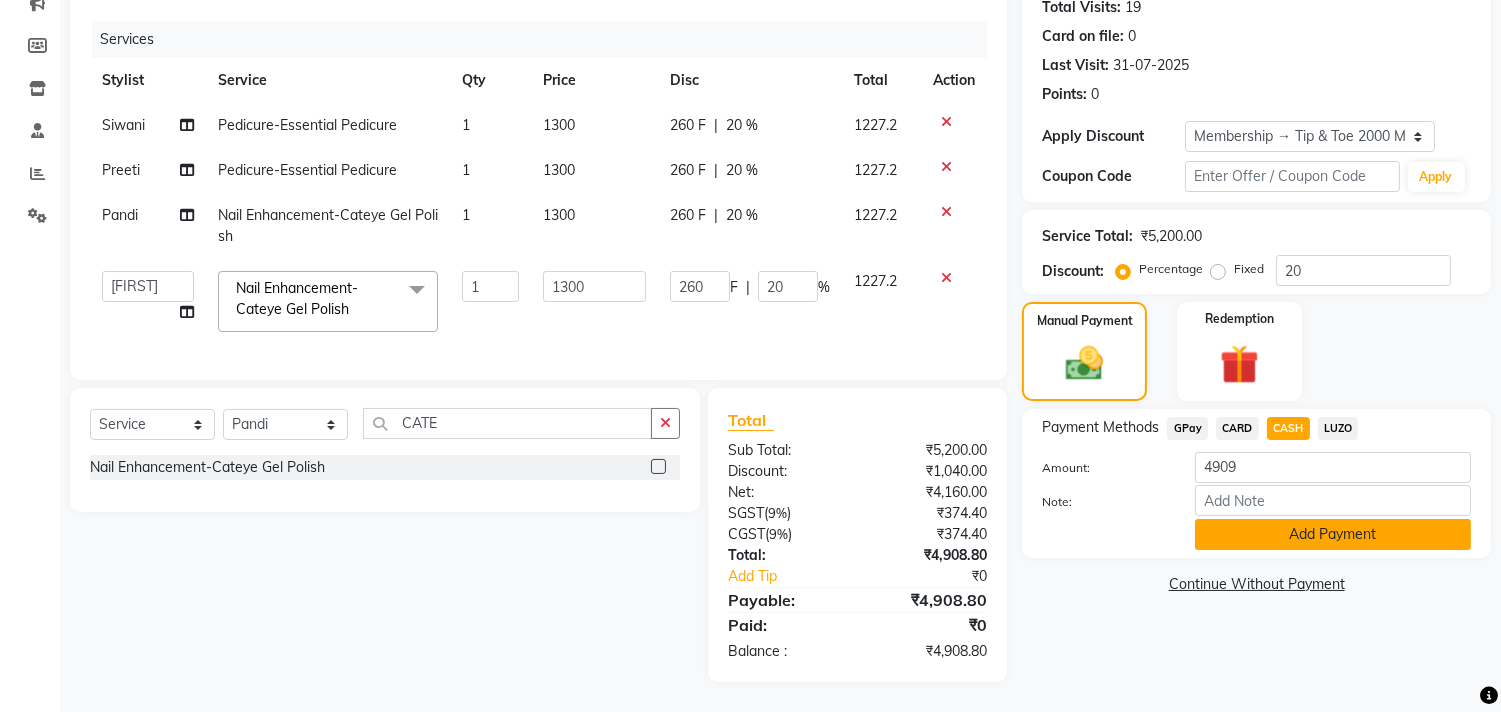 click on "Add Payment" 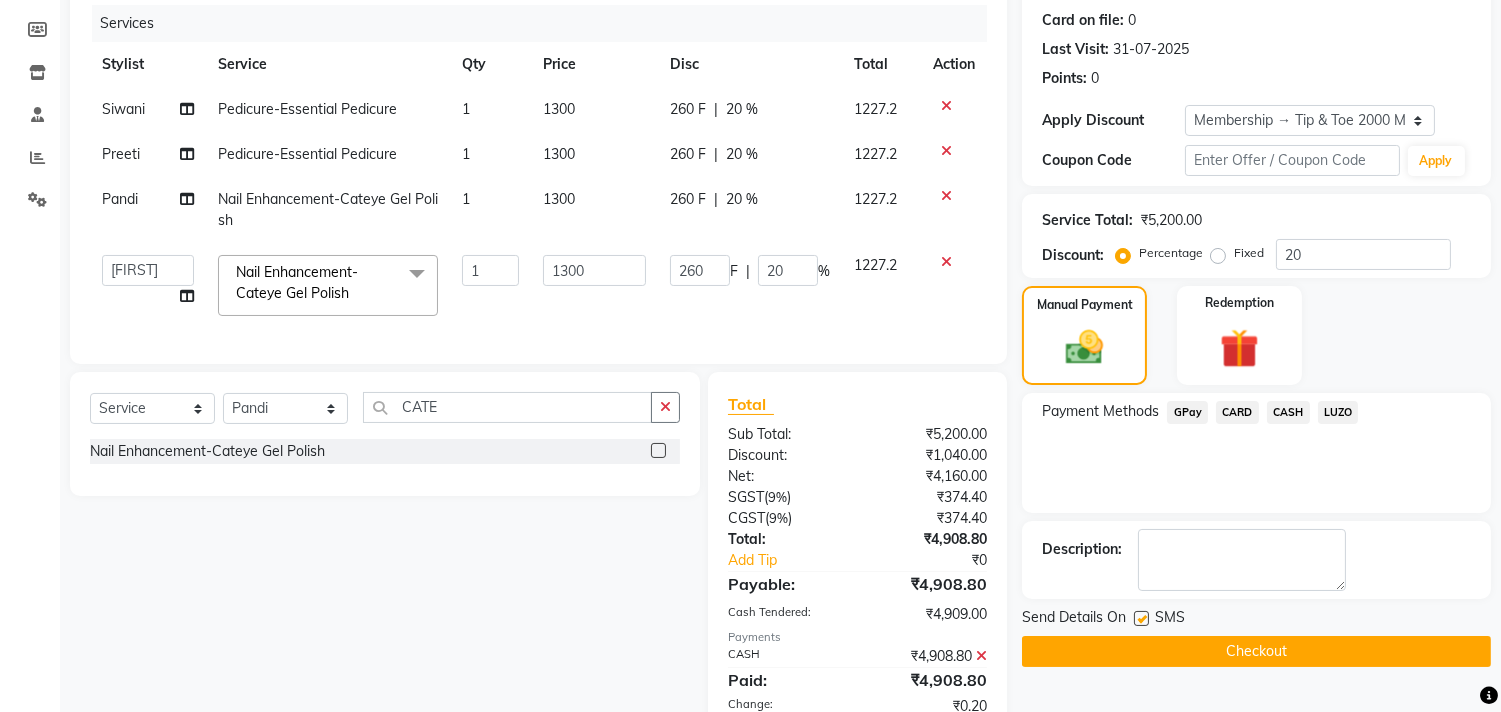 scroll, scrollTop: 354, scrollLeft: 0, axis: vertical 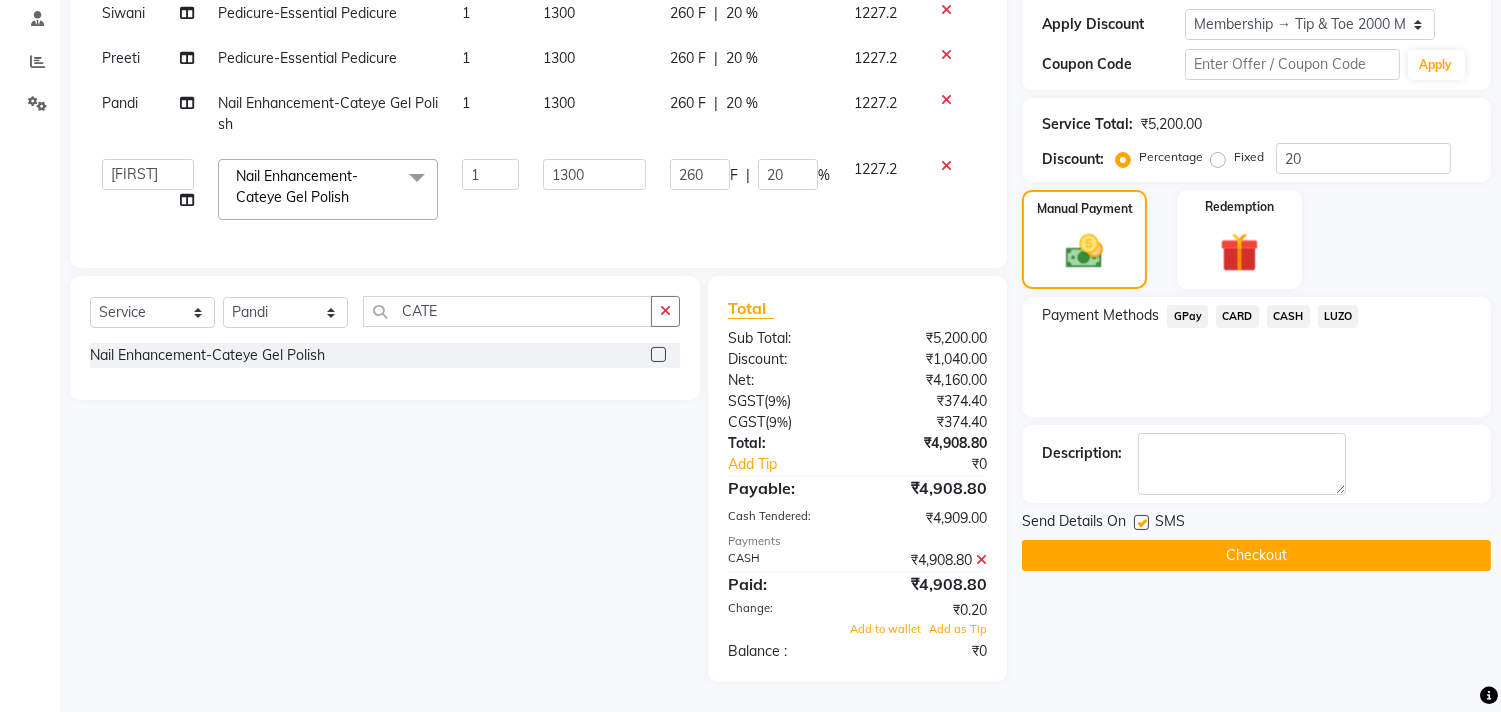 click 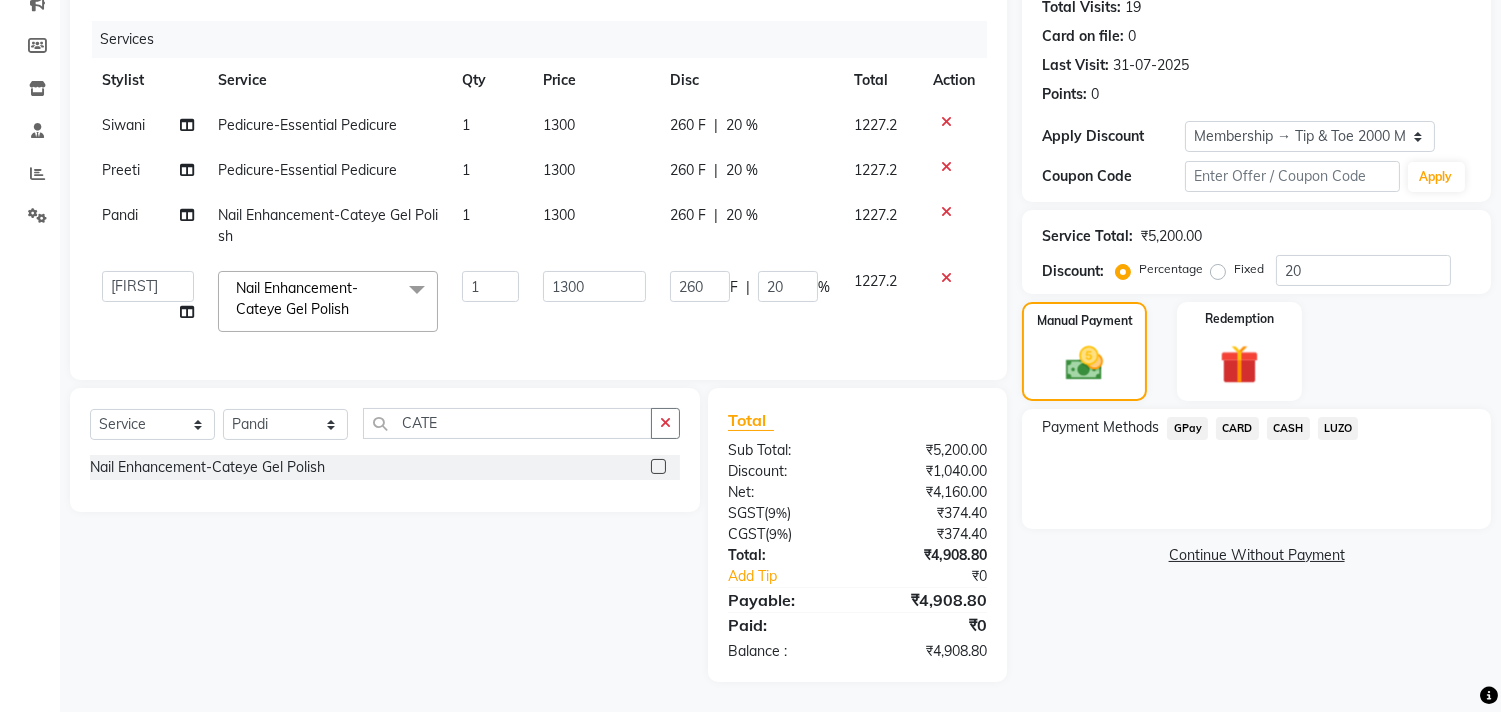 click on "CASH" 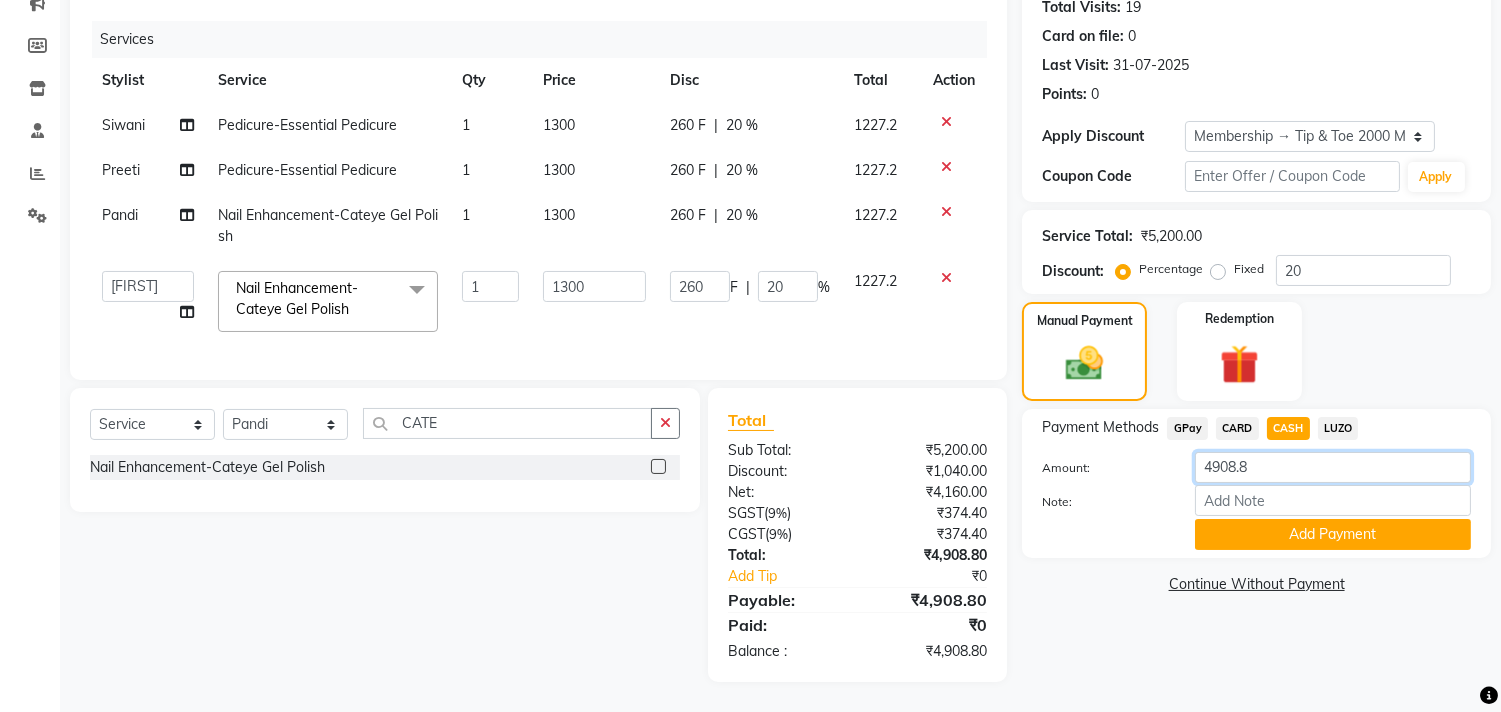 click on "4908.8" 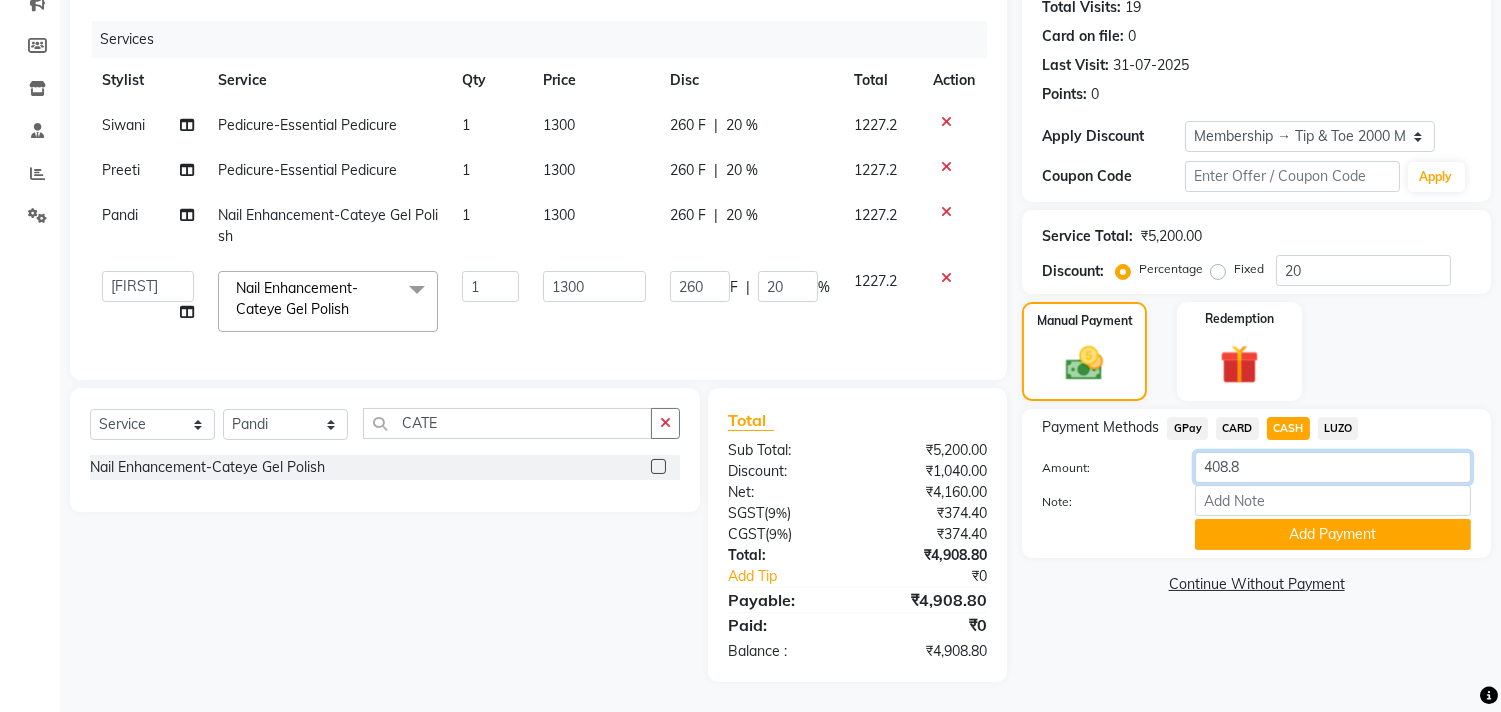 click on "408.8" 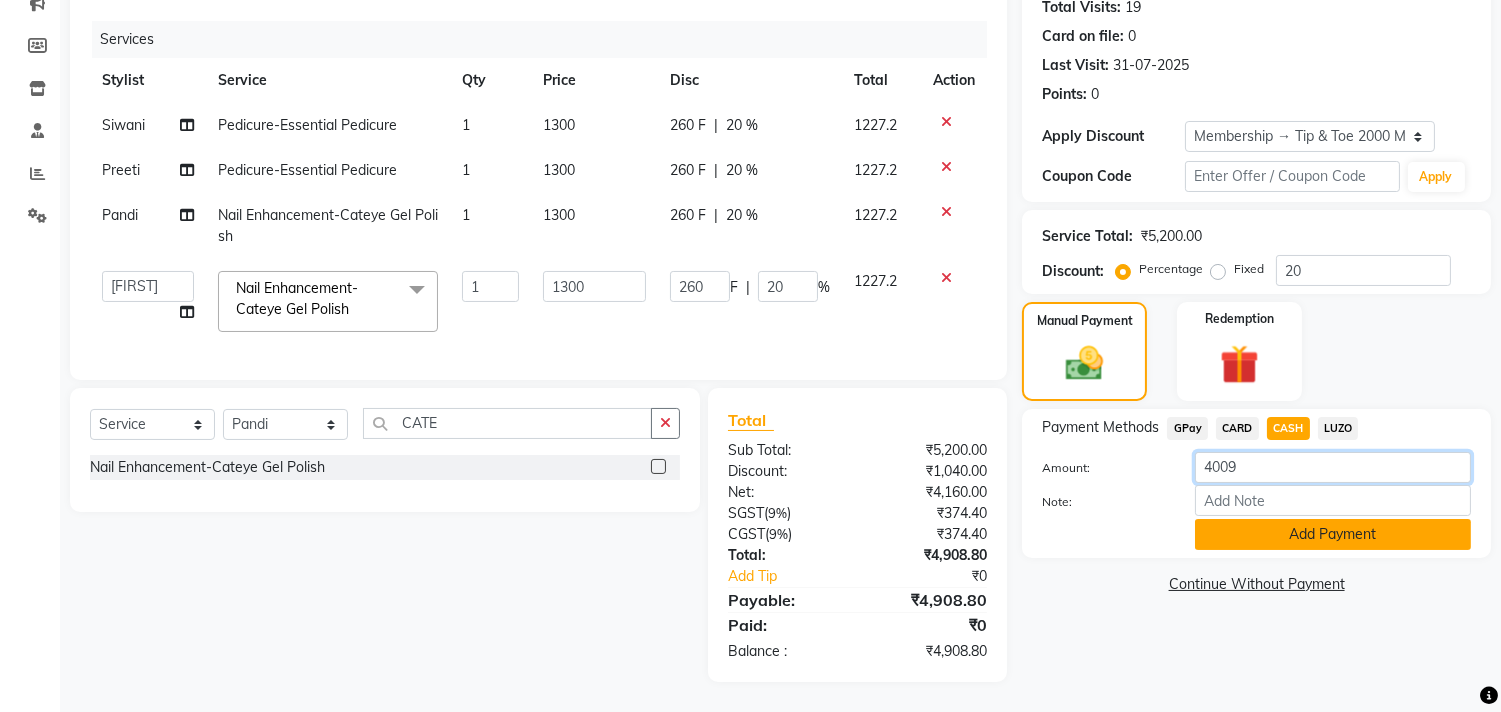 type on "4009" 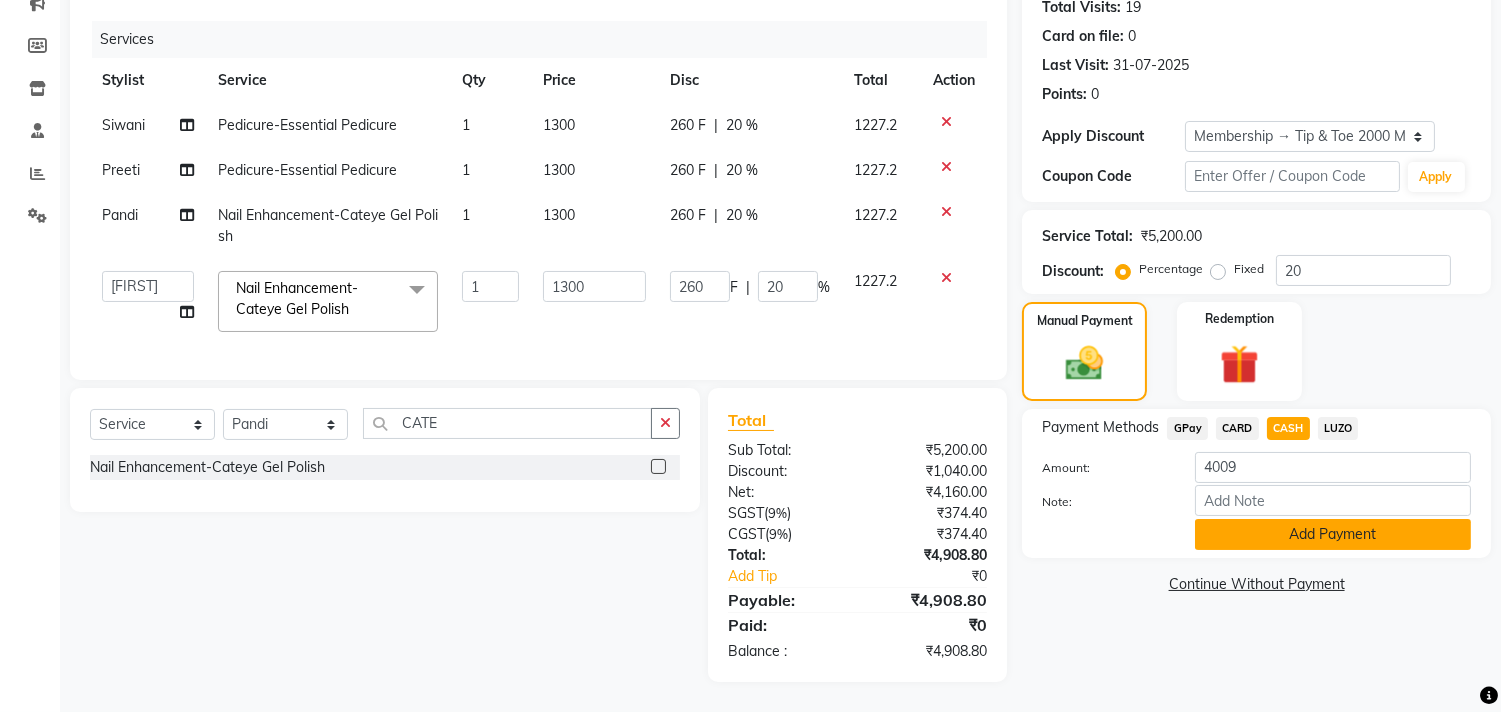 click on "Add Payment" 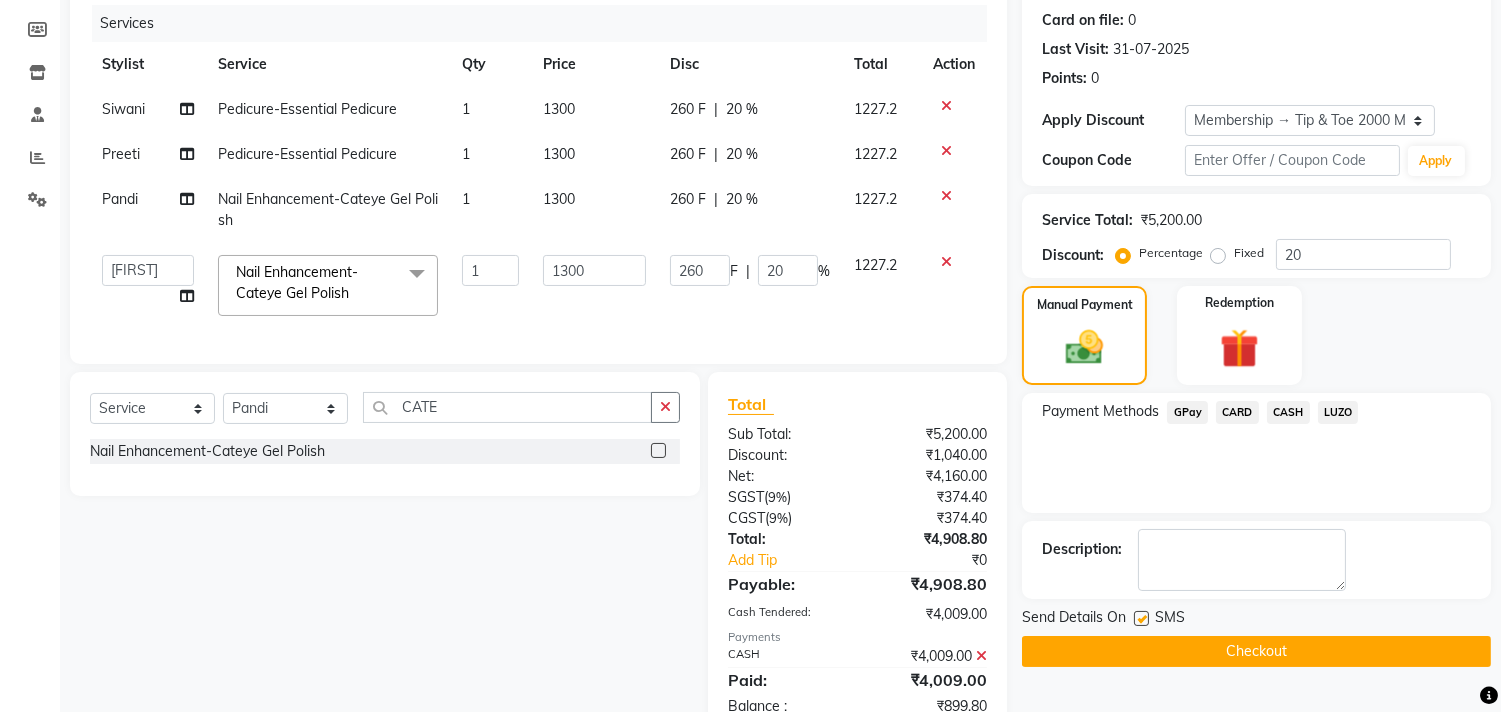 scroll, scrollTop: 314, scrollLeft: 0, axis: vertical 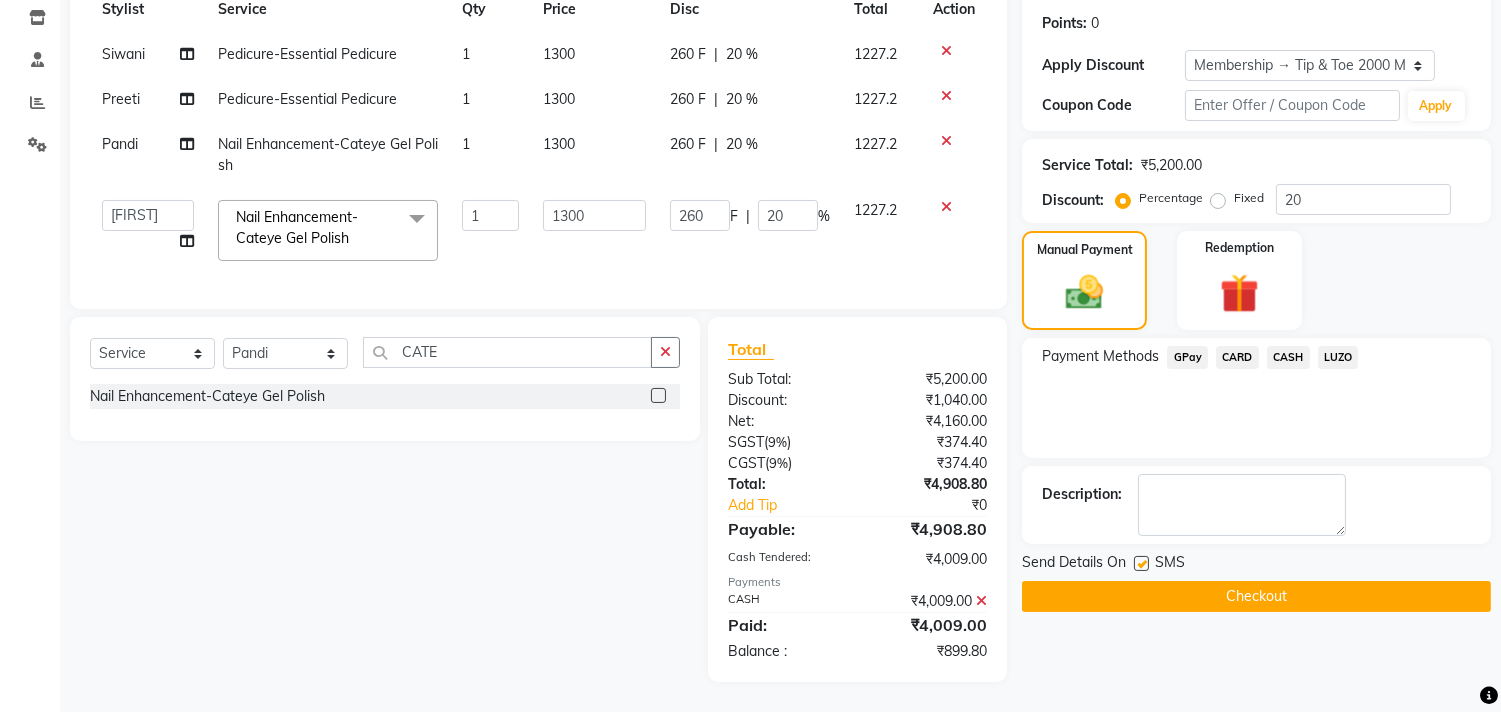 click 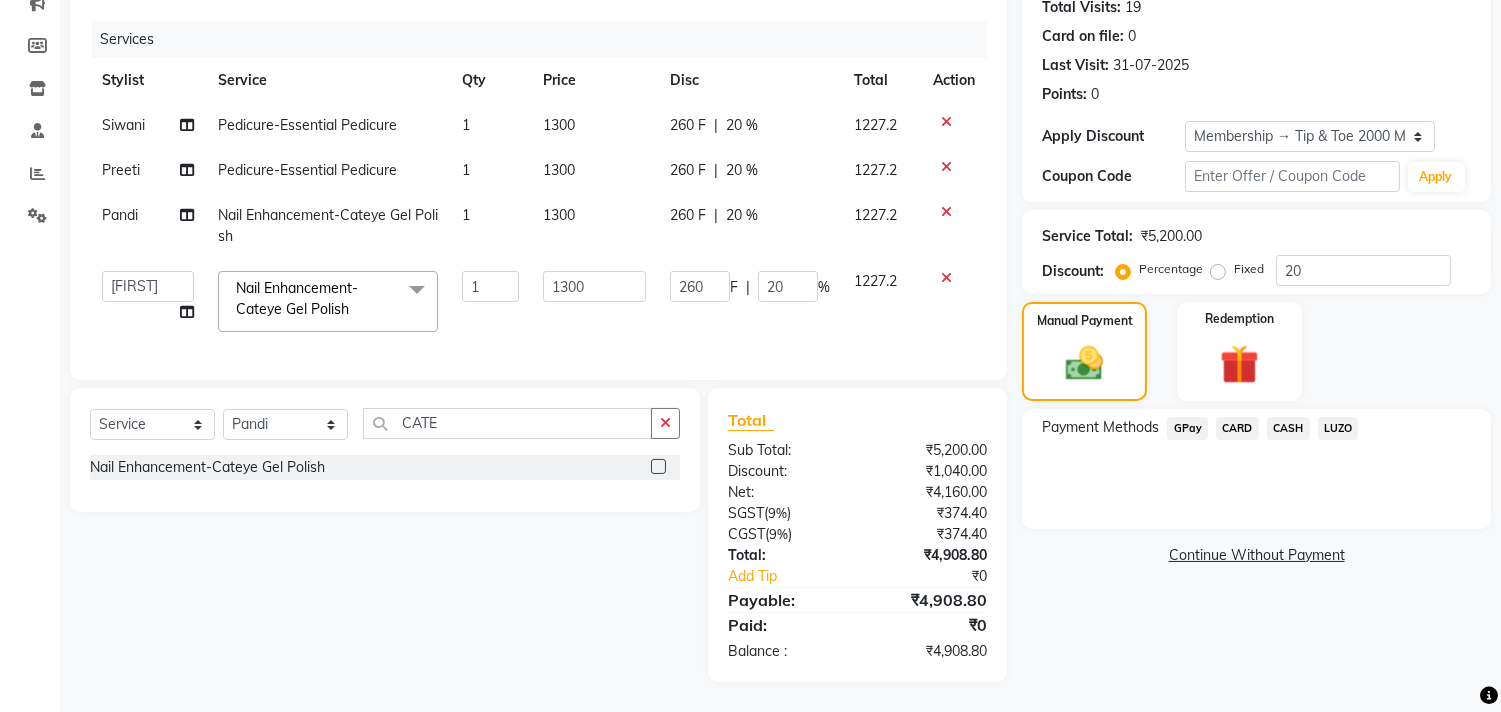 scroll, scrollTop: 243, scrollLeft: 0, axis: vertical 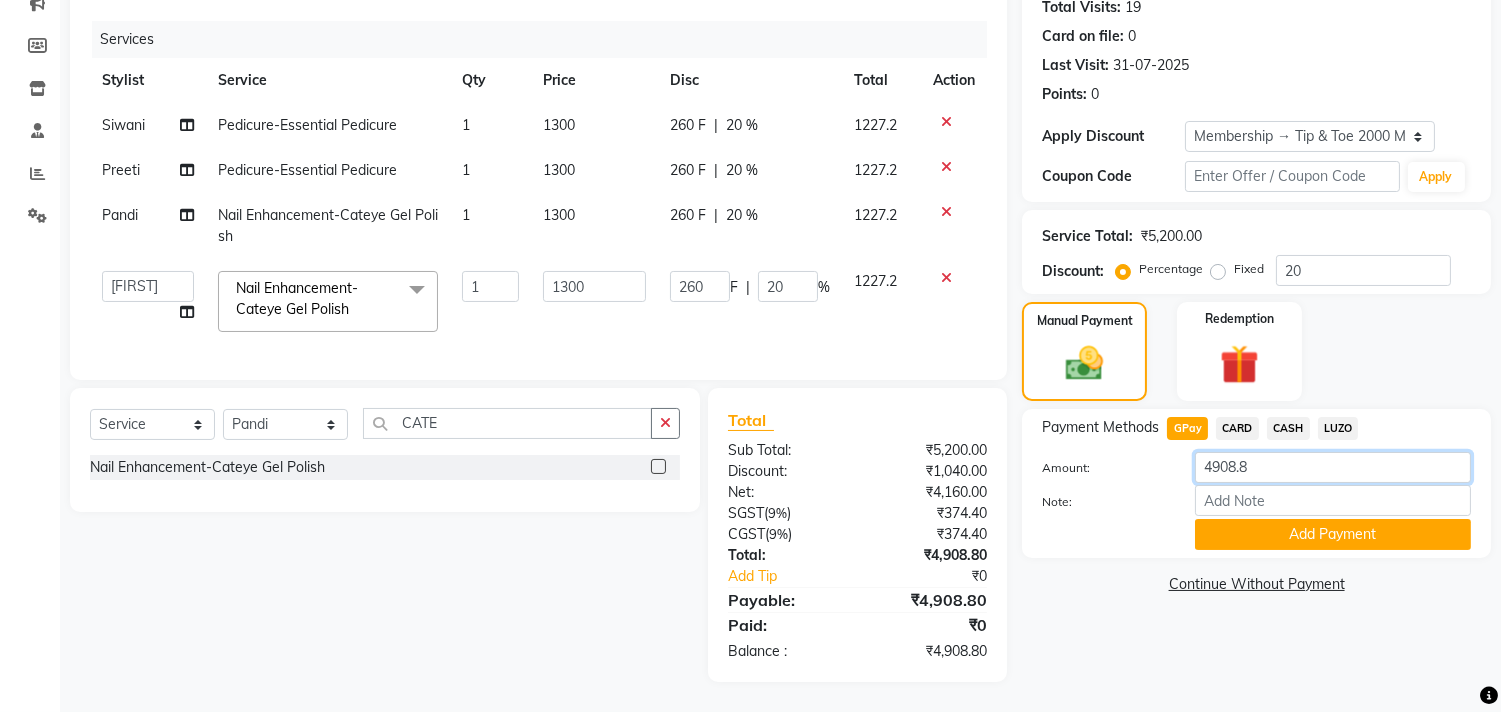 click on "4908.8" 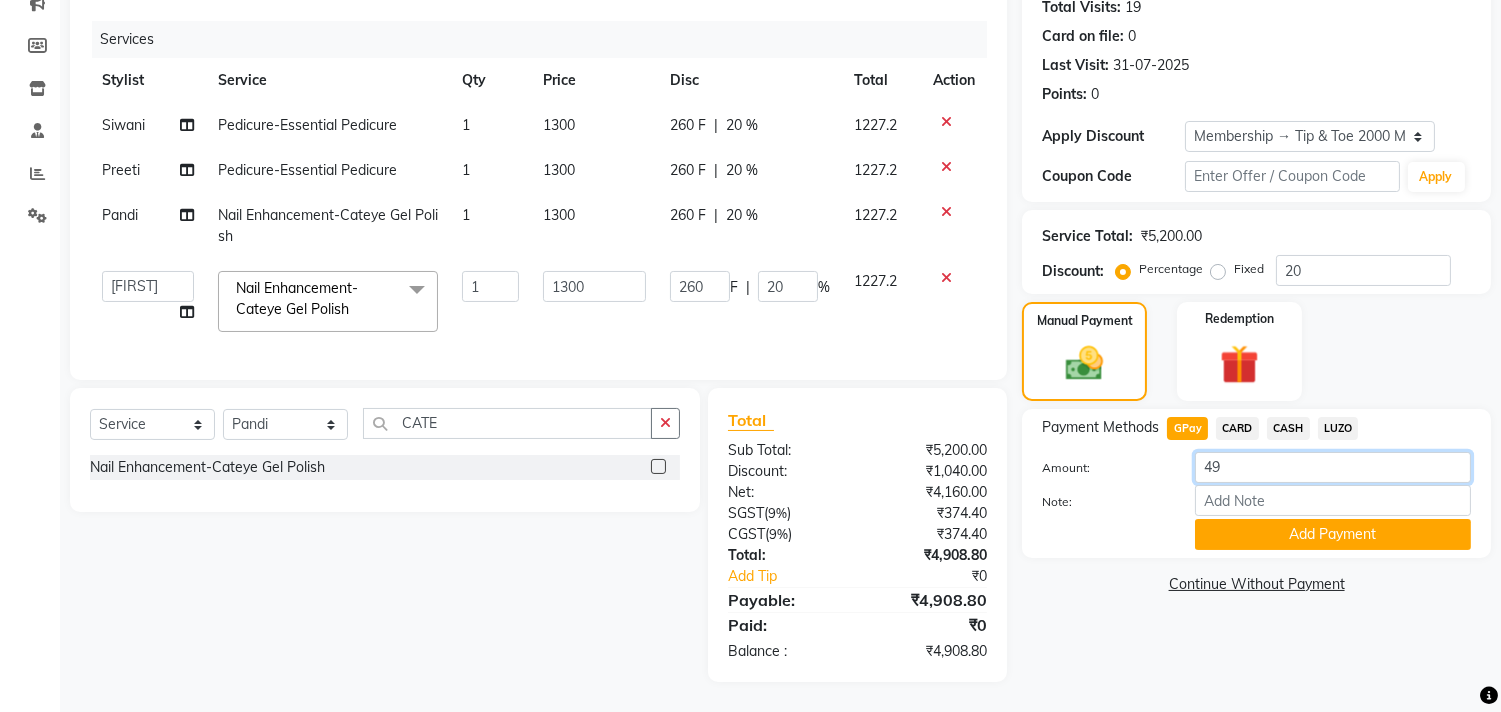 type on "4" 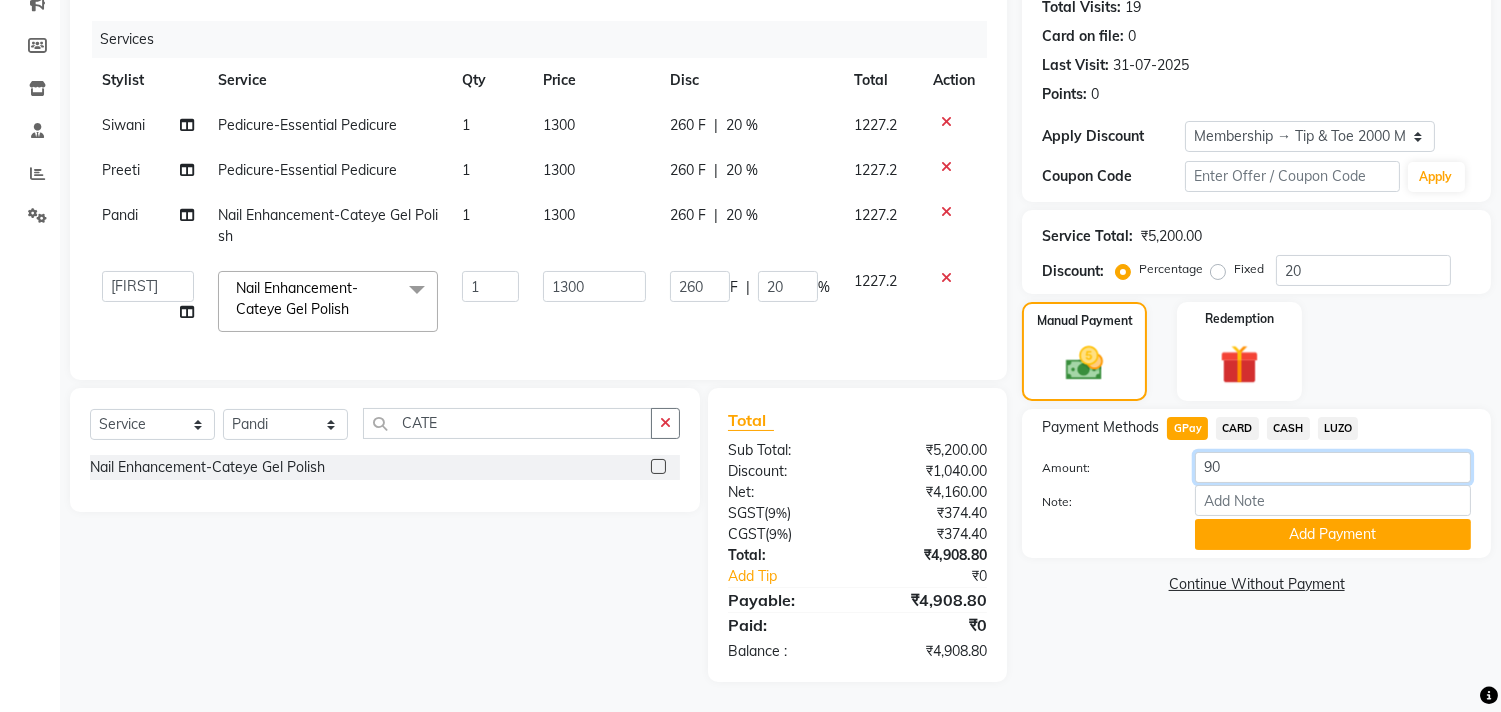 type on "900" 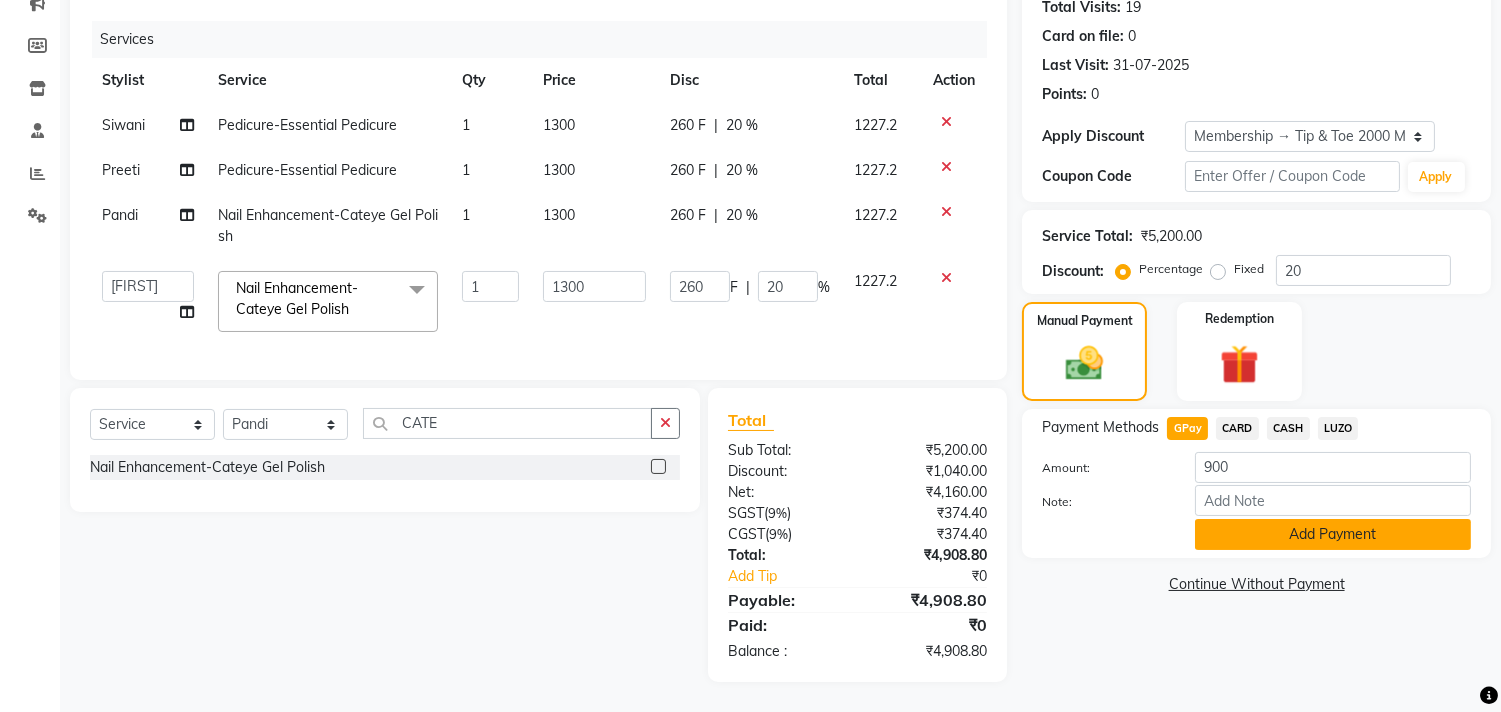 click on "Add Payment" 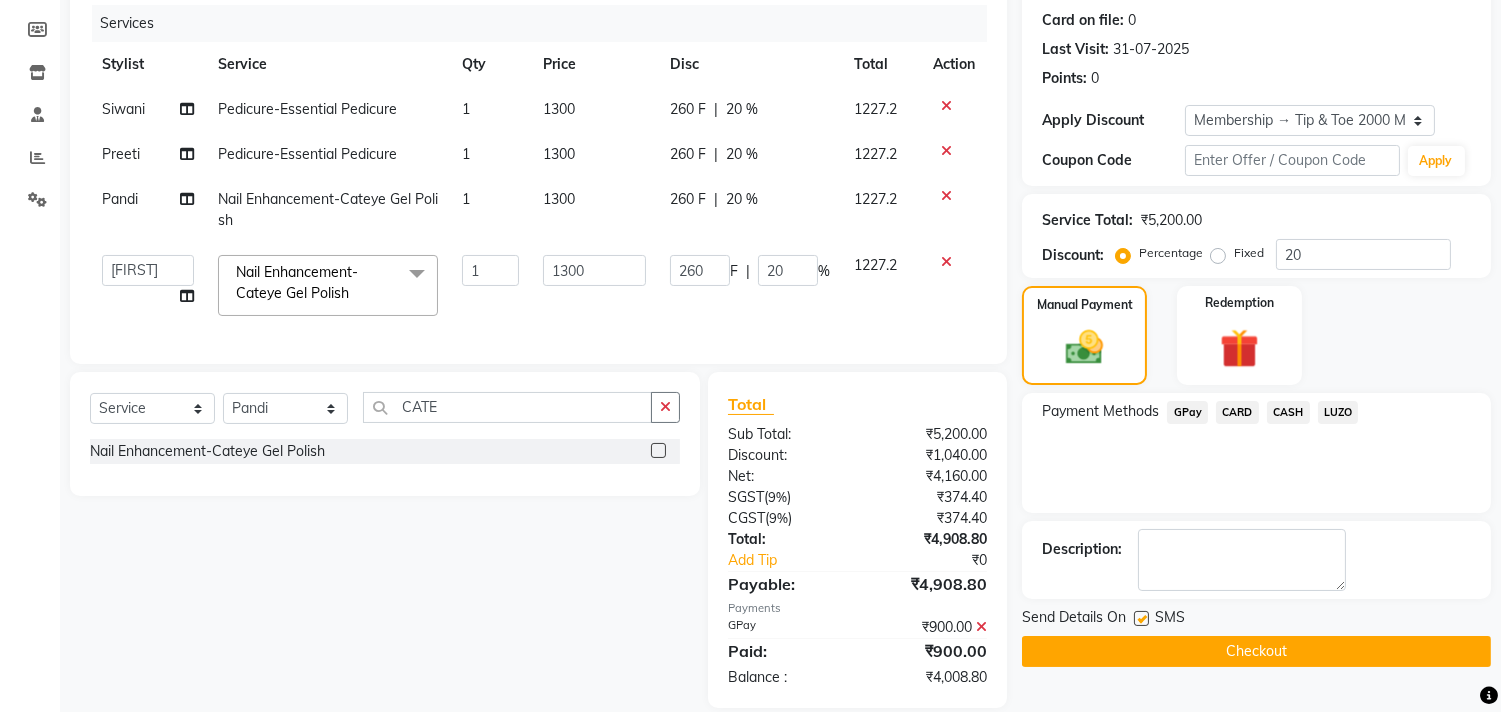 scroll, scrollTop: 285, scrollLeft: 0, axis: vertical 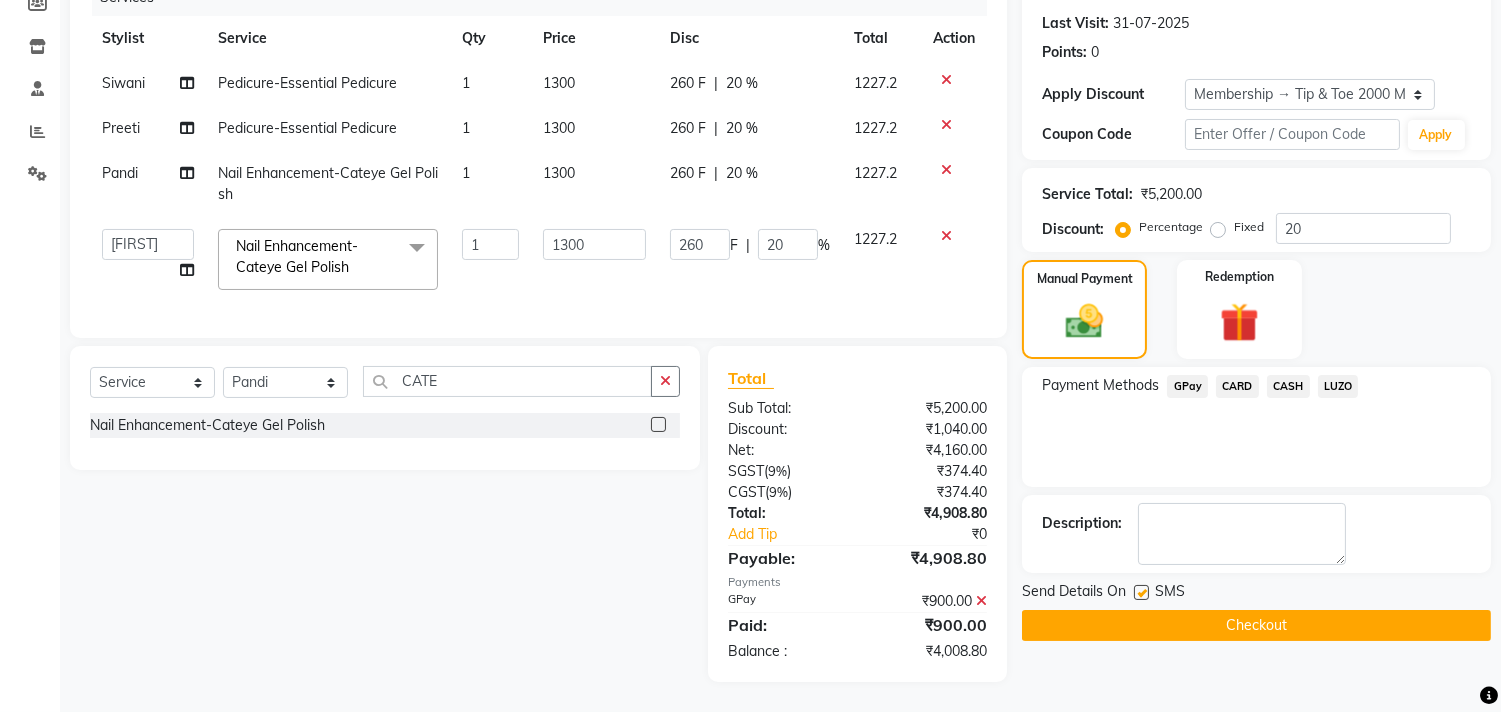 click on "CASH" 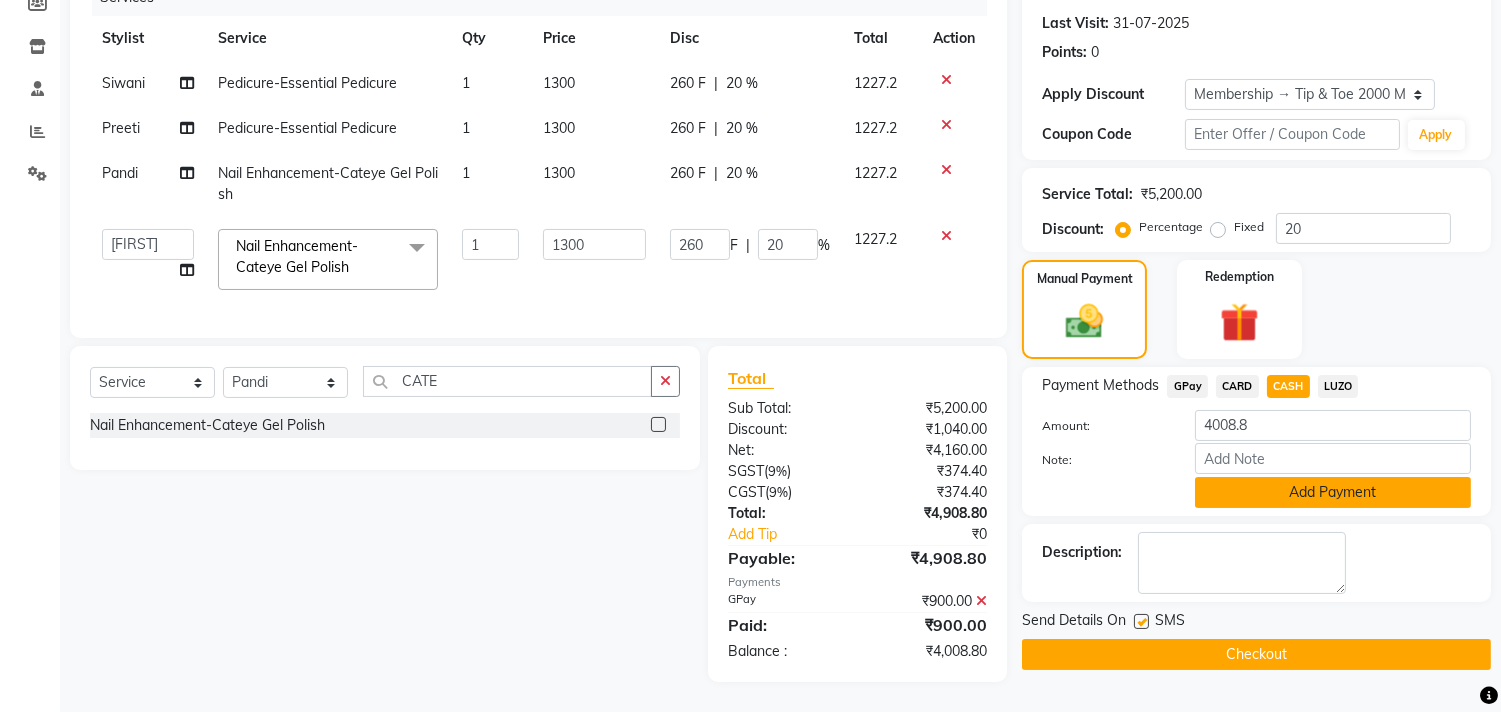 click on "Add Payment" 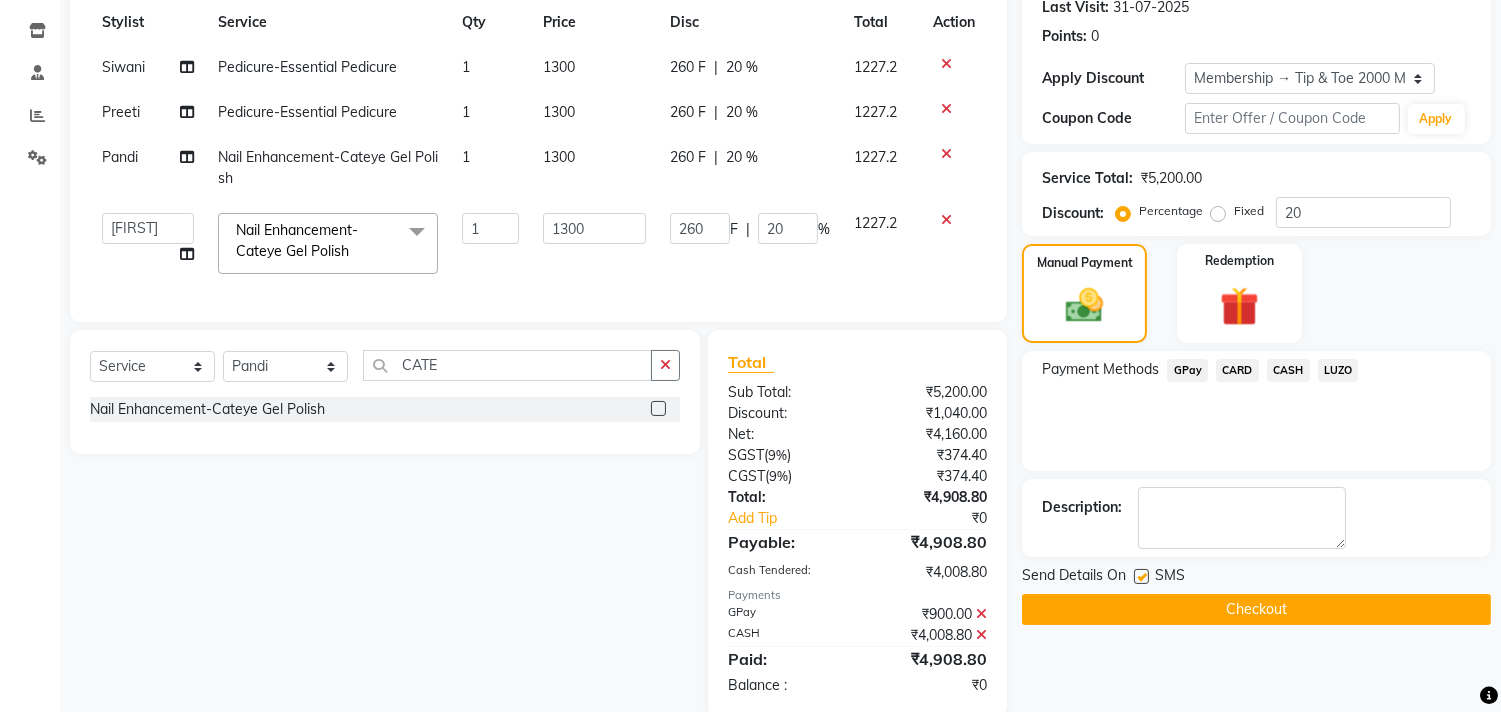 scroll, scrollTop: 335, scrollLeft: 0, axis: vertical 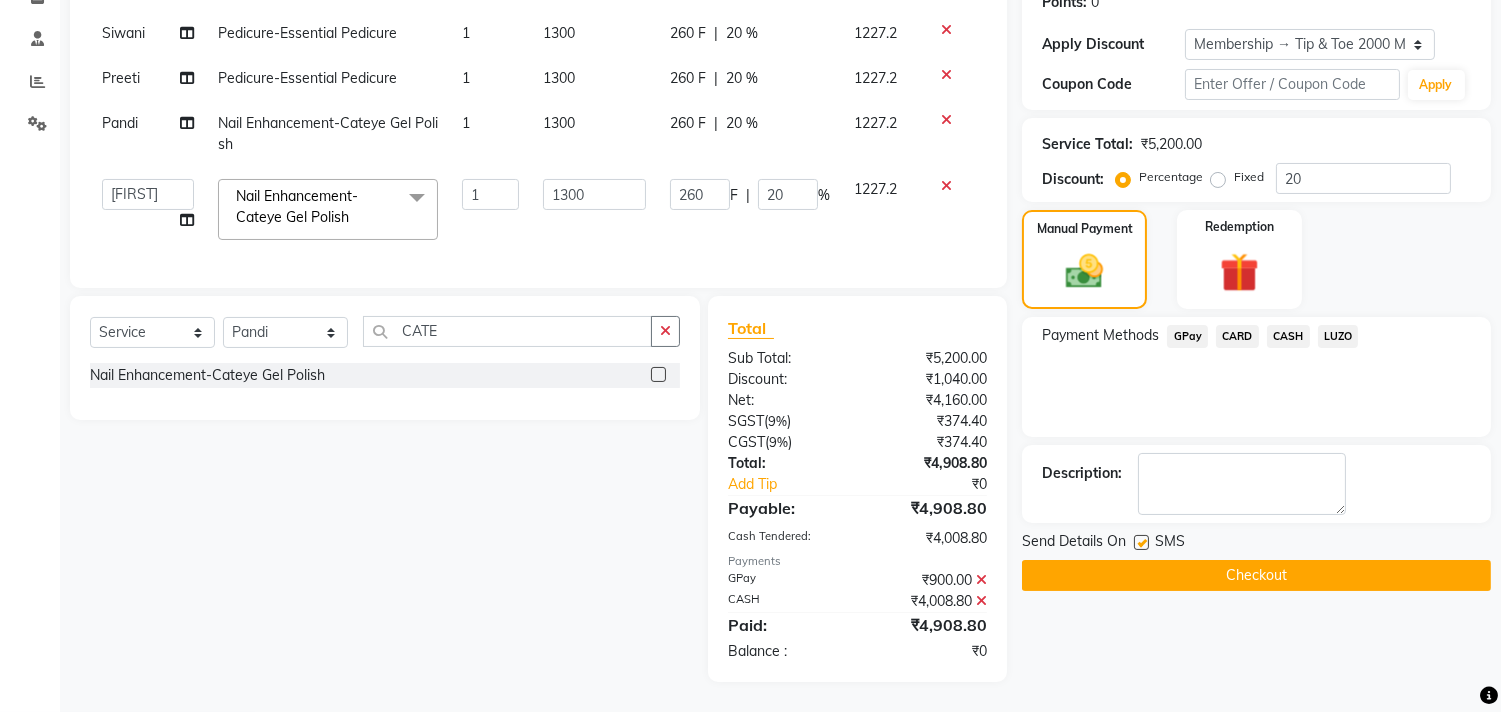 click on "Checkout" 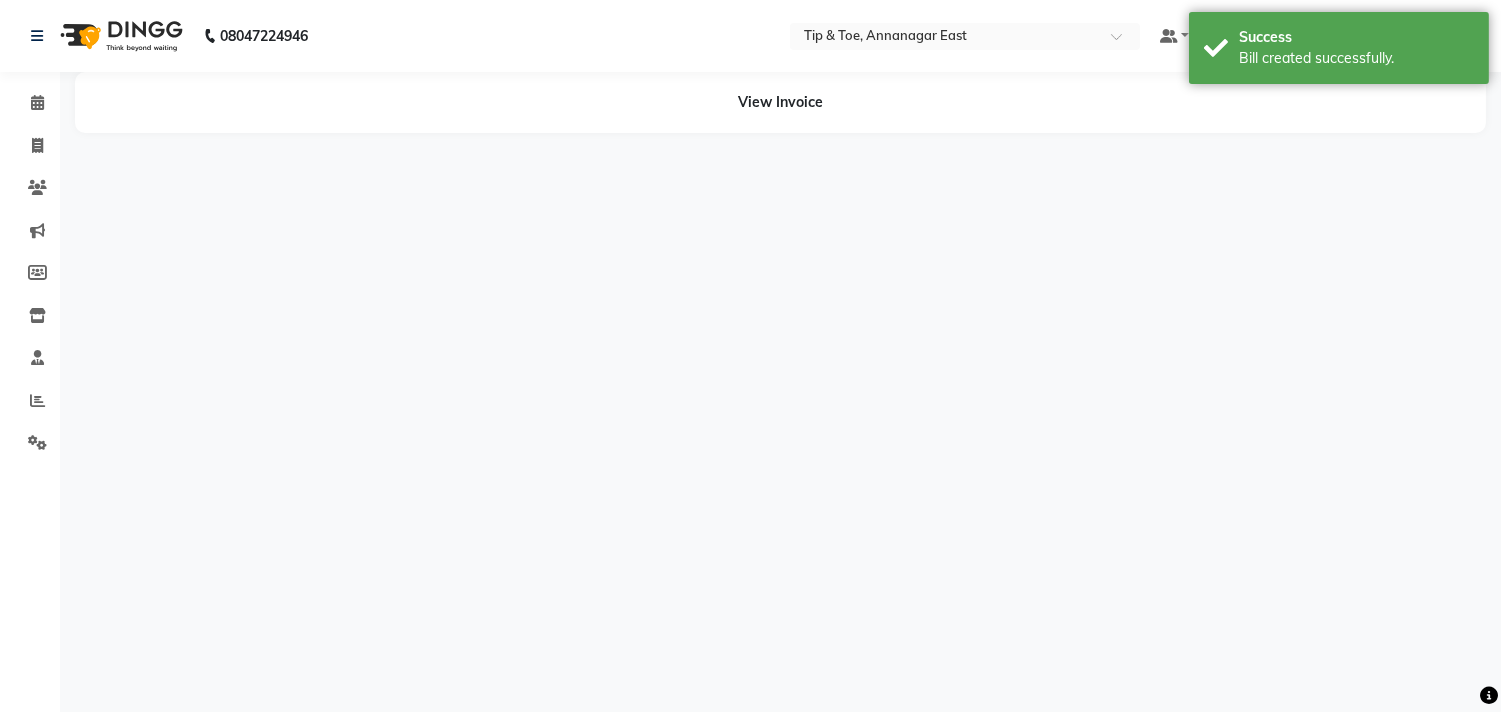 scroll, scrollTop: 0, scrollLeft: 0, axis: both 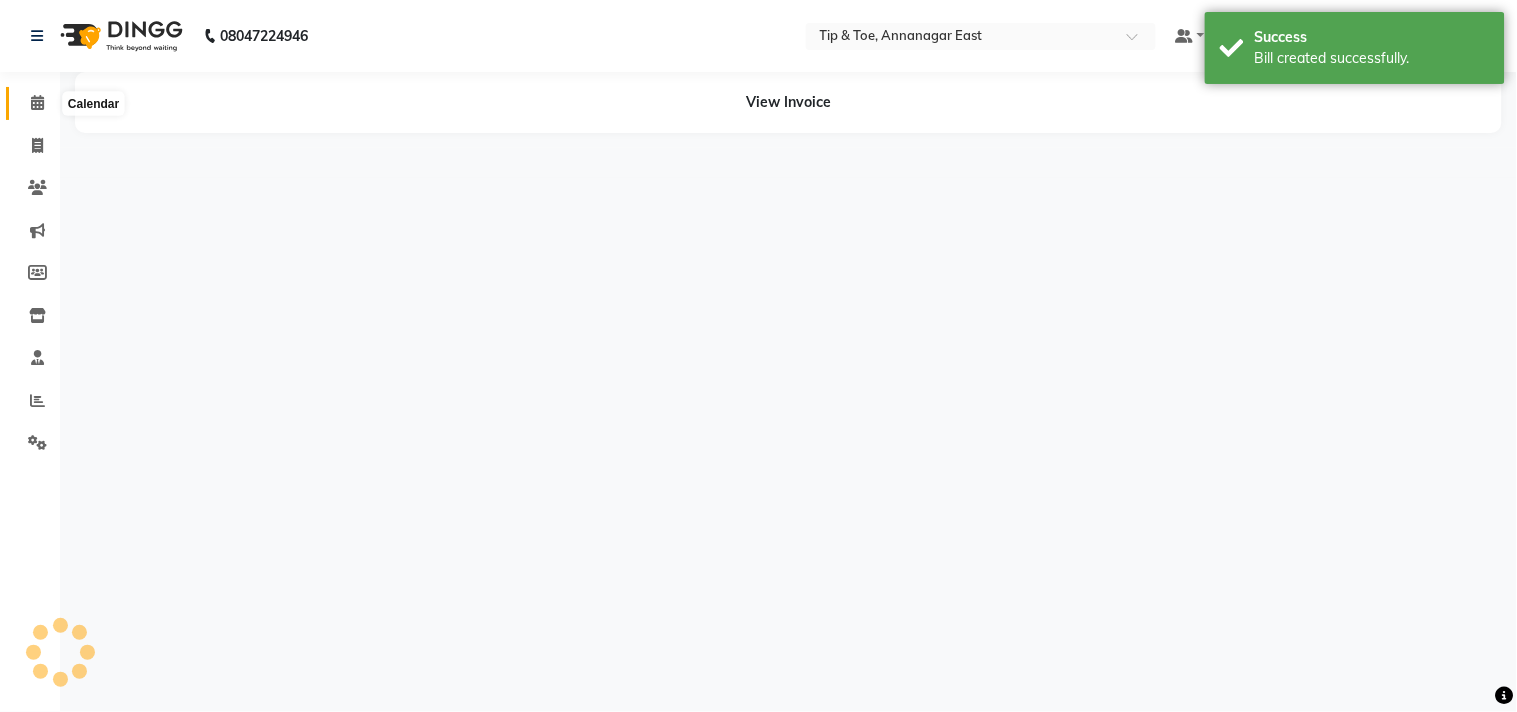 click 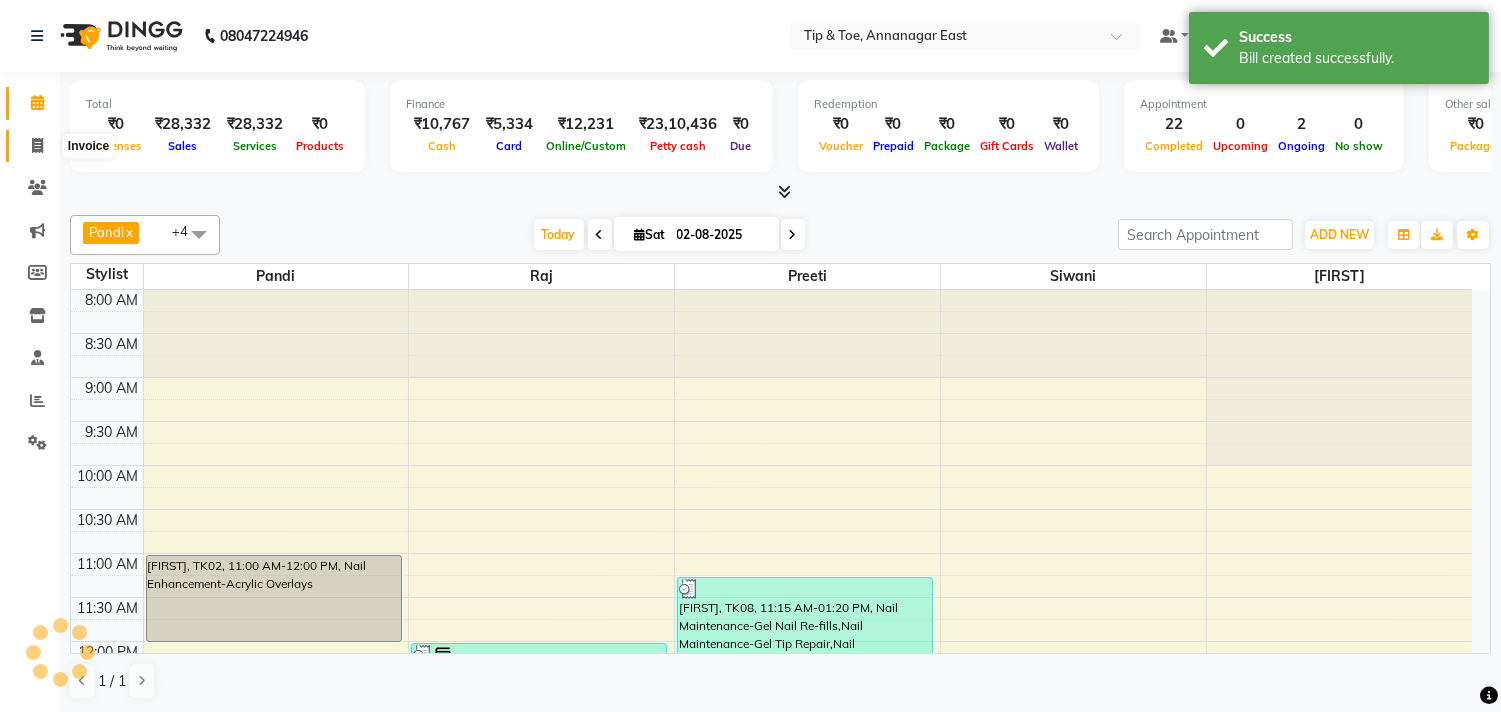 click 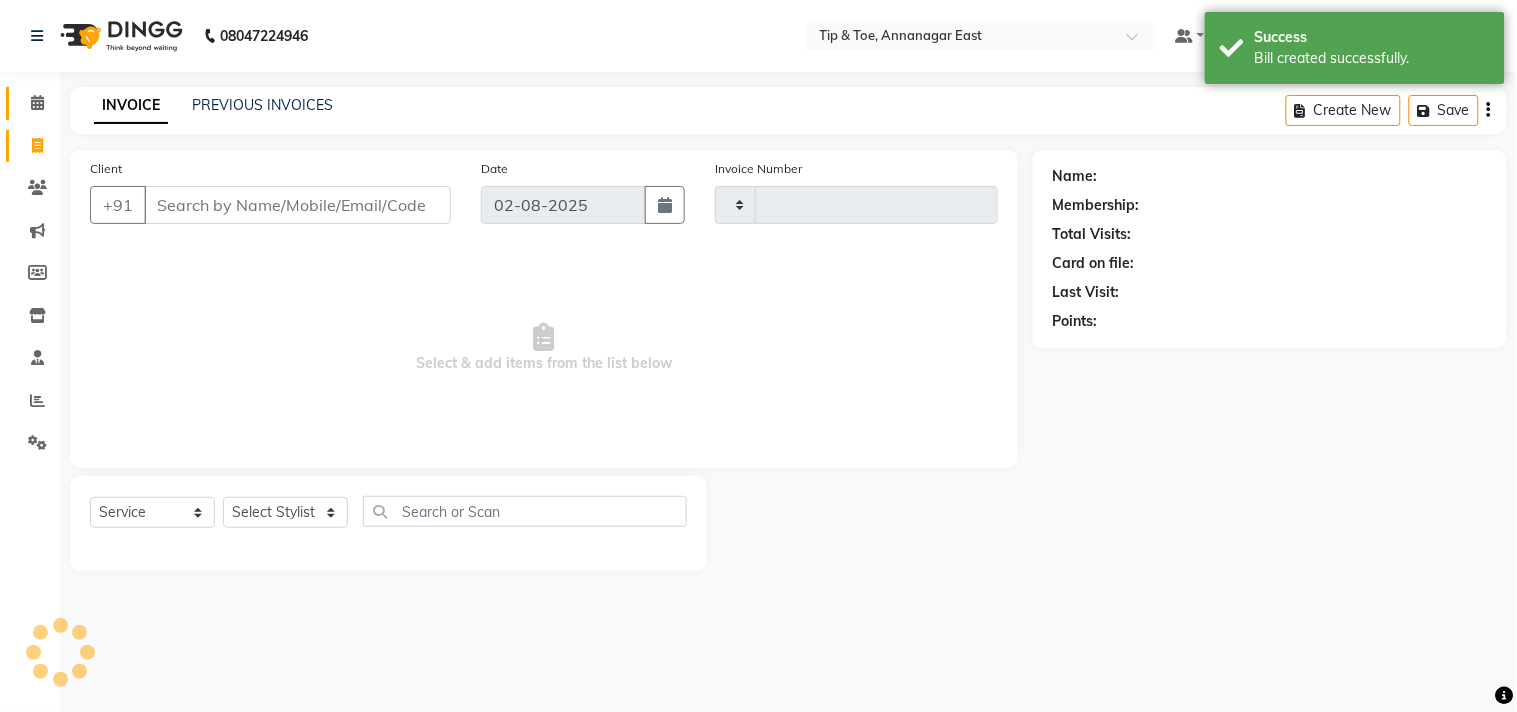 type on "0889" 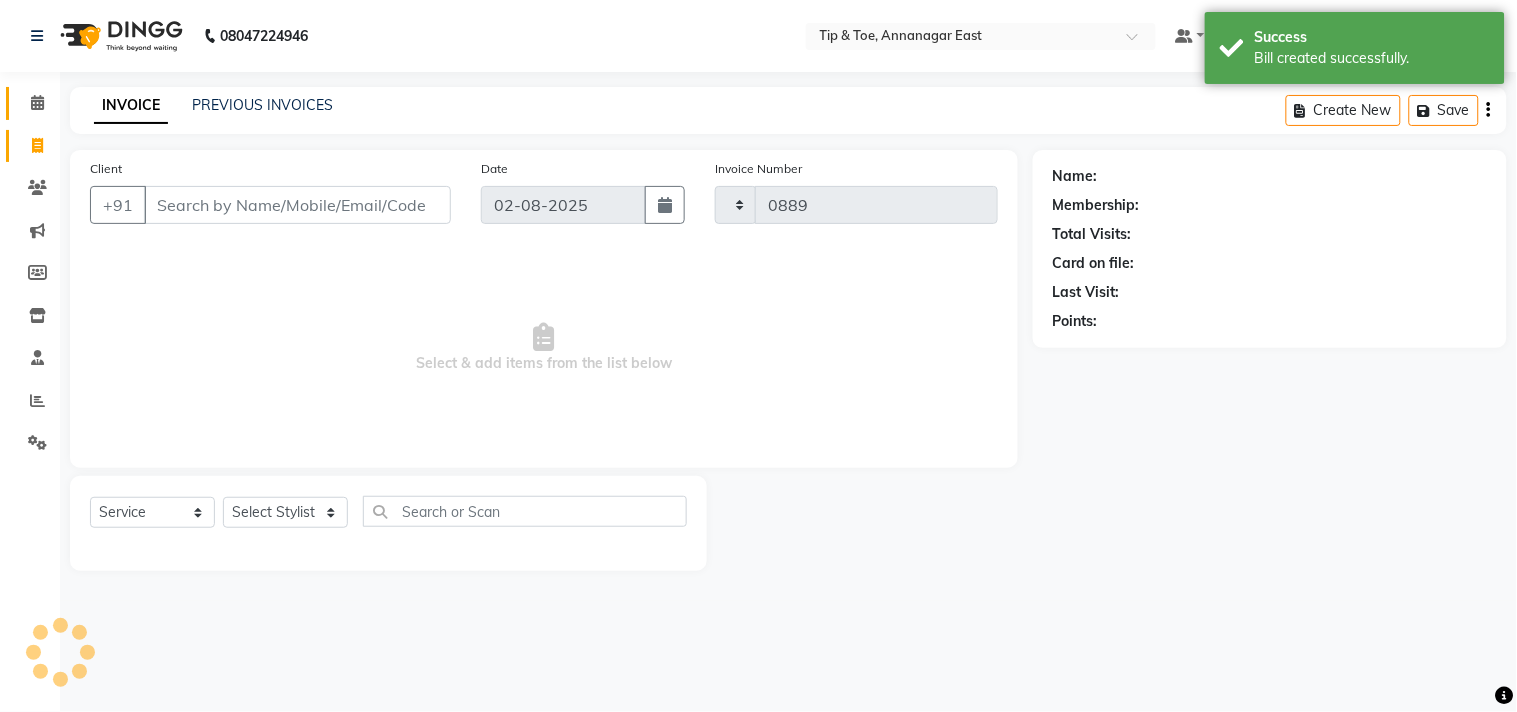 select on "5770" 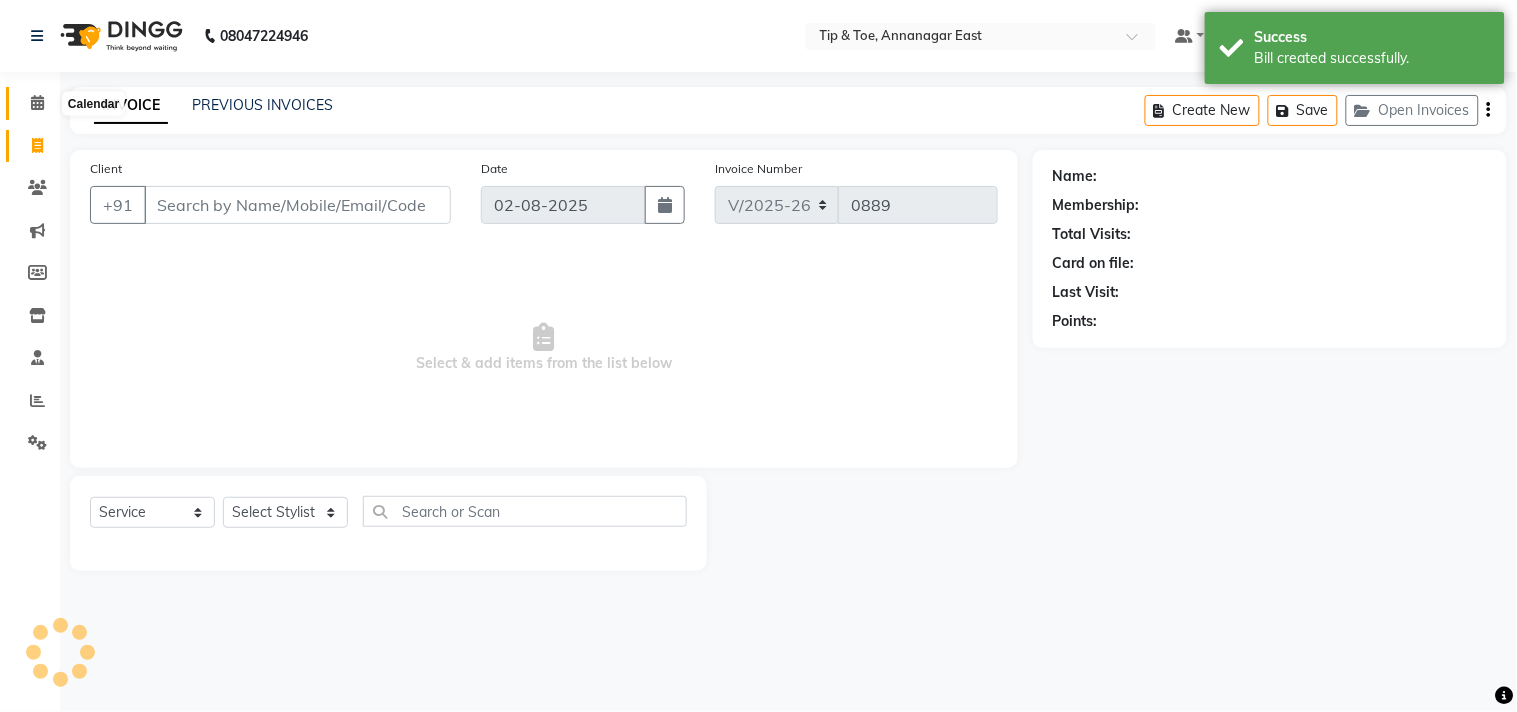 click 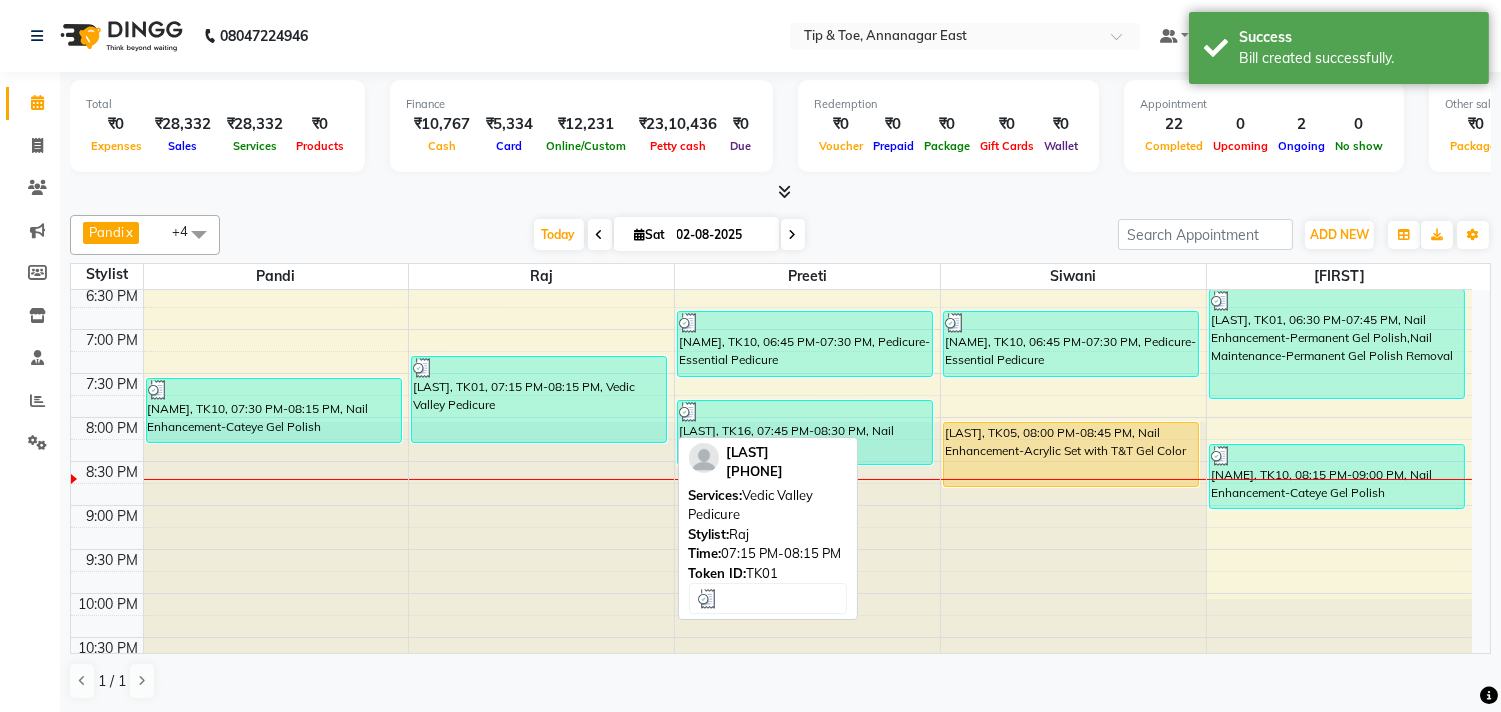 scroll, scrollTop: 873, scrollLeft: 0, axis: vertical 